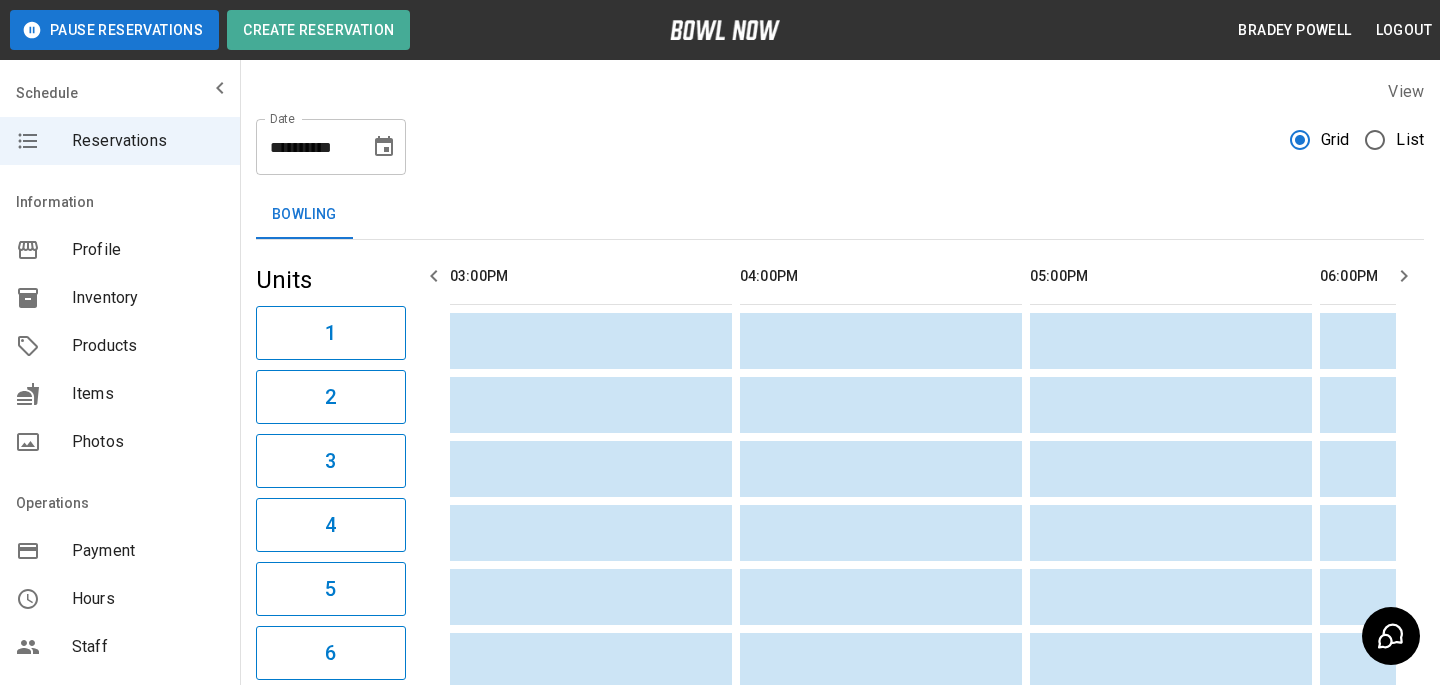 scroll, scrollTop: 0, scrollLeft: 0, axis: both 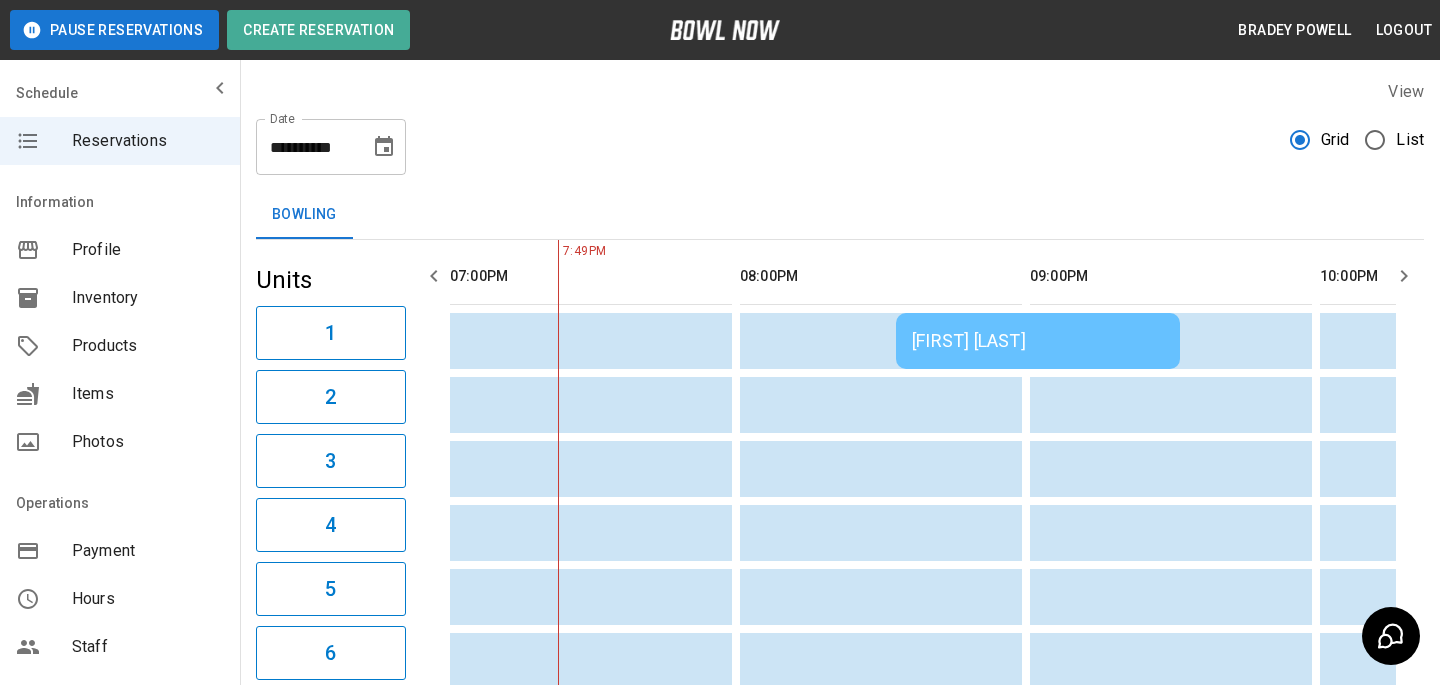 click on "[FIRST] [LAST]" at bounding box center [1038, 341] 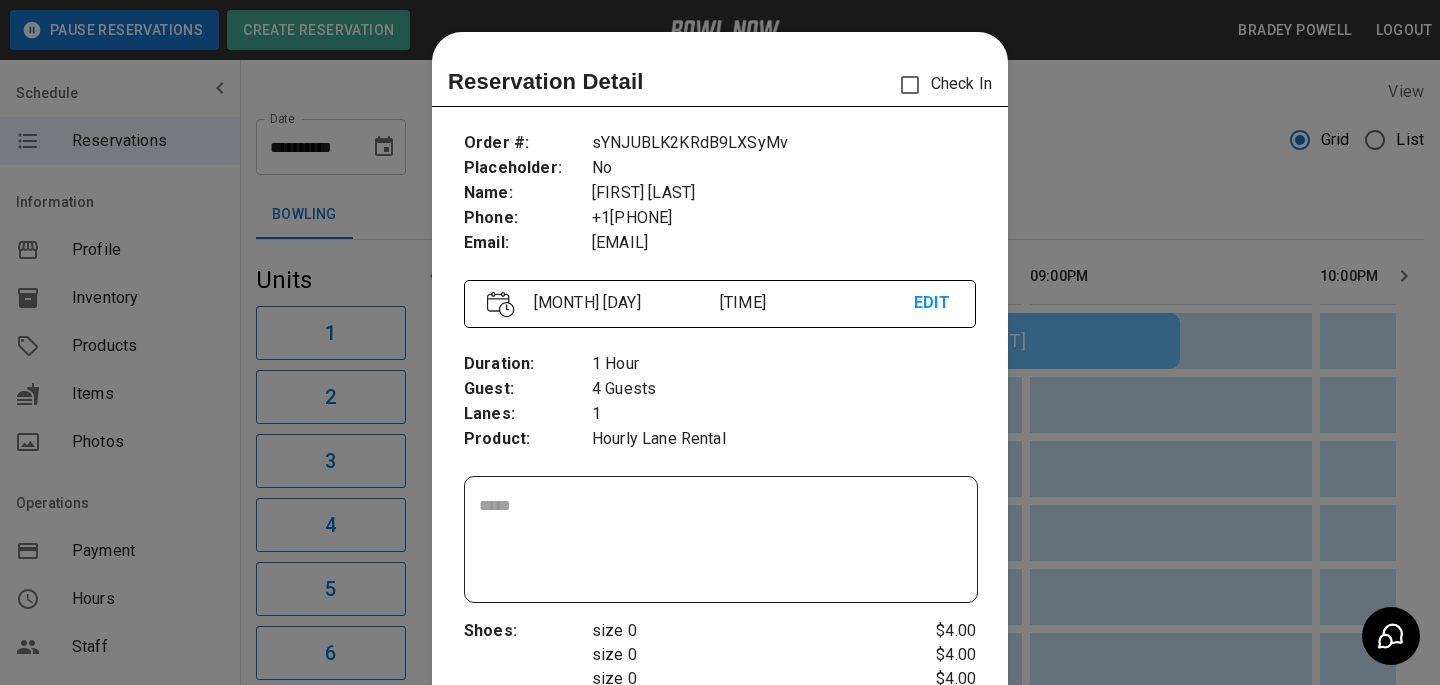 scroll, scrollTop: 32, scrollLeft: 0, axis: vertical 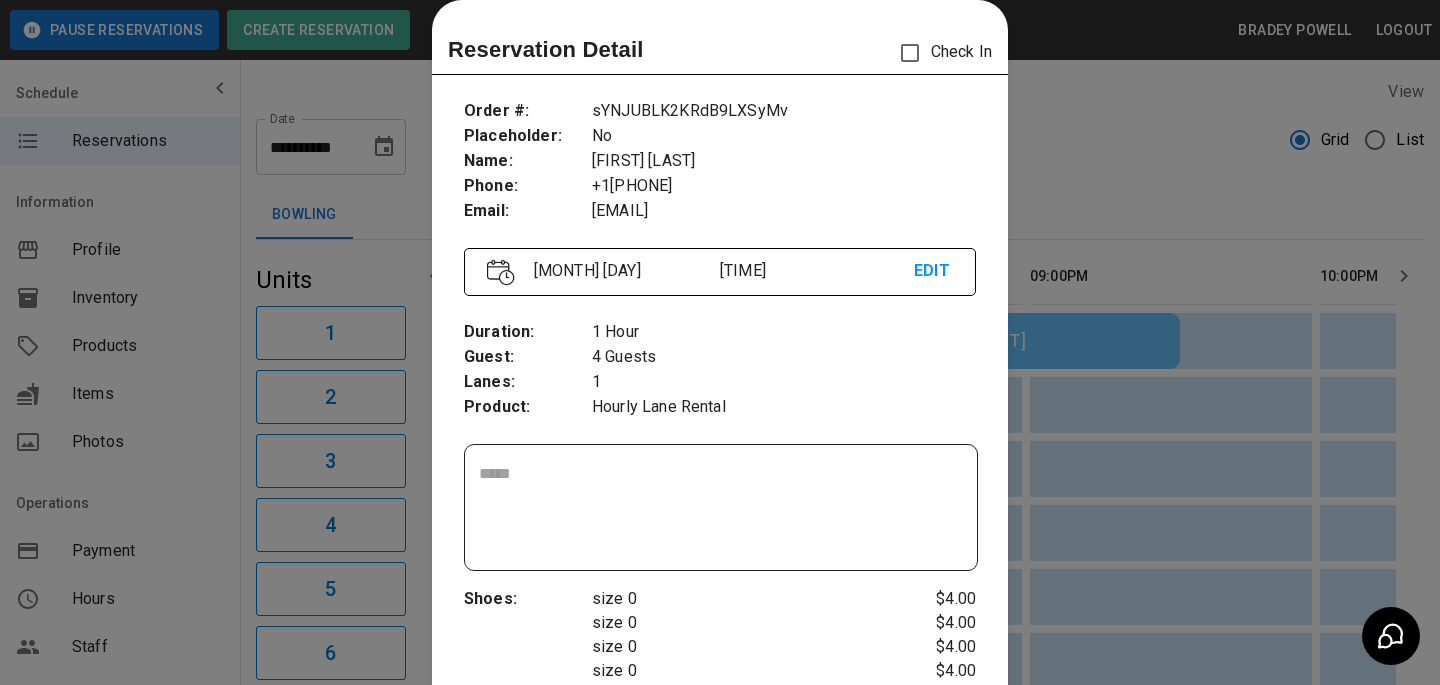 click at bounding box center [720, 342] 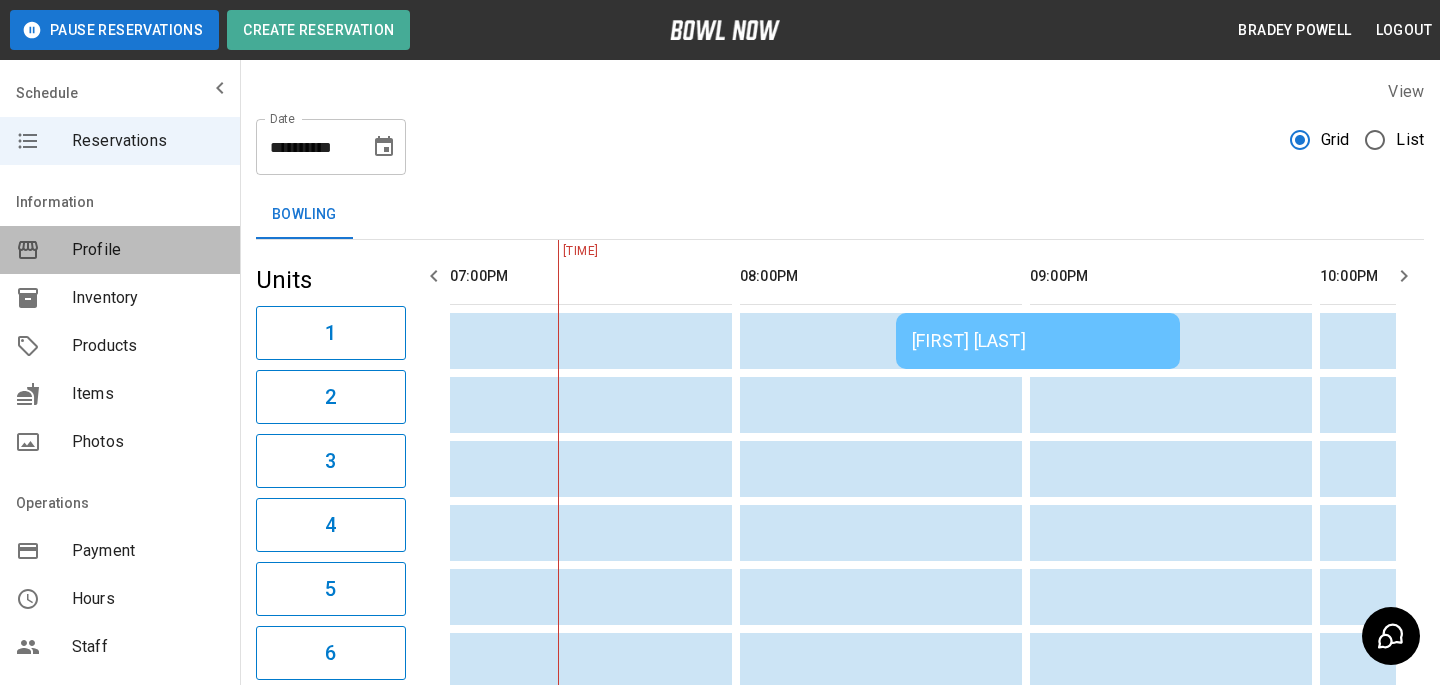 click on "Profile" at bounding box center (120, 250) 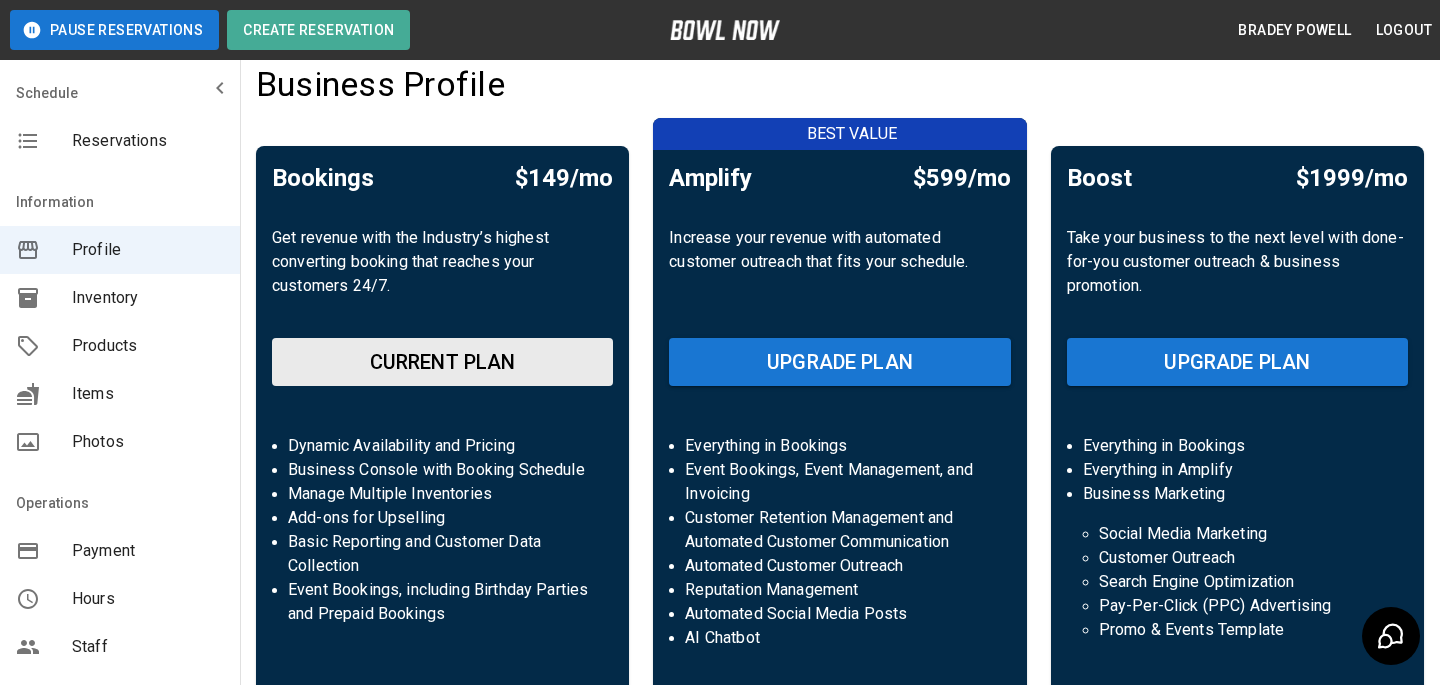 scroll, scrollTop: 0, scrollLeft: 0, axis: both 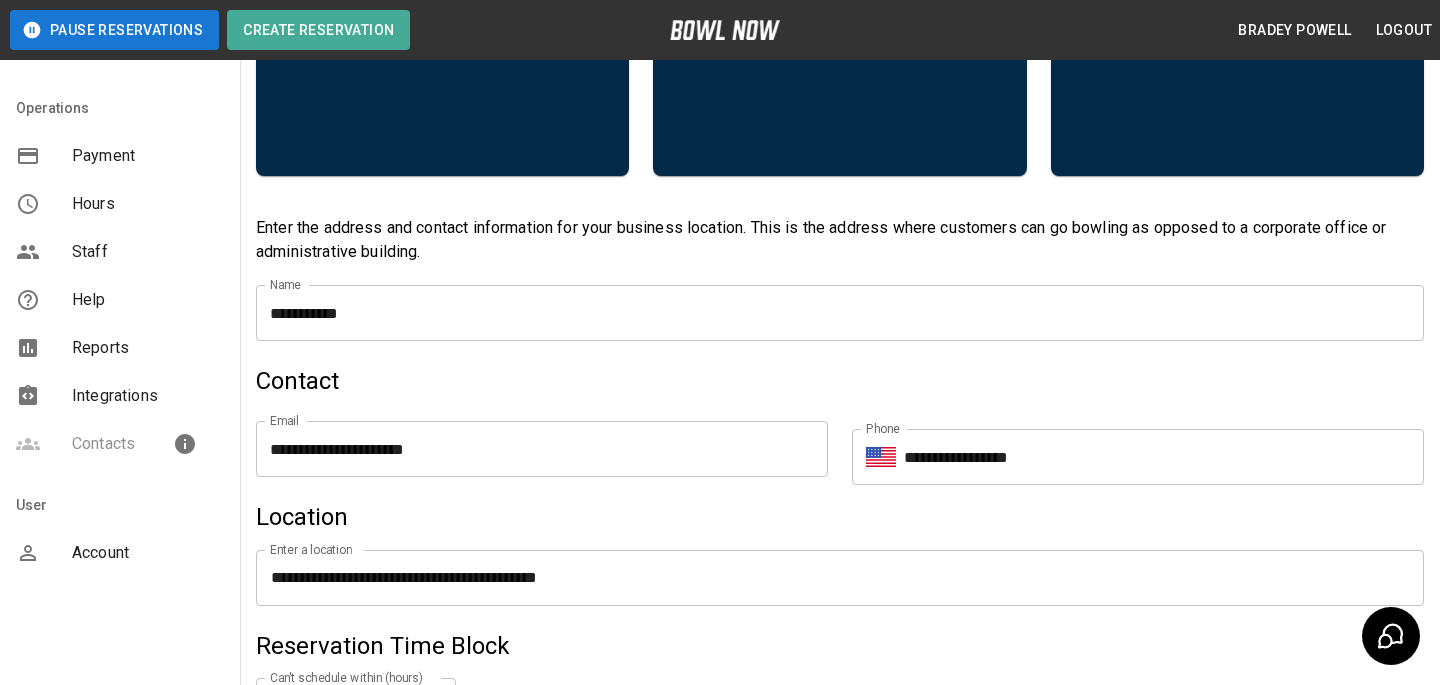 click 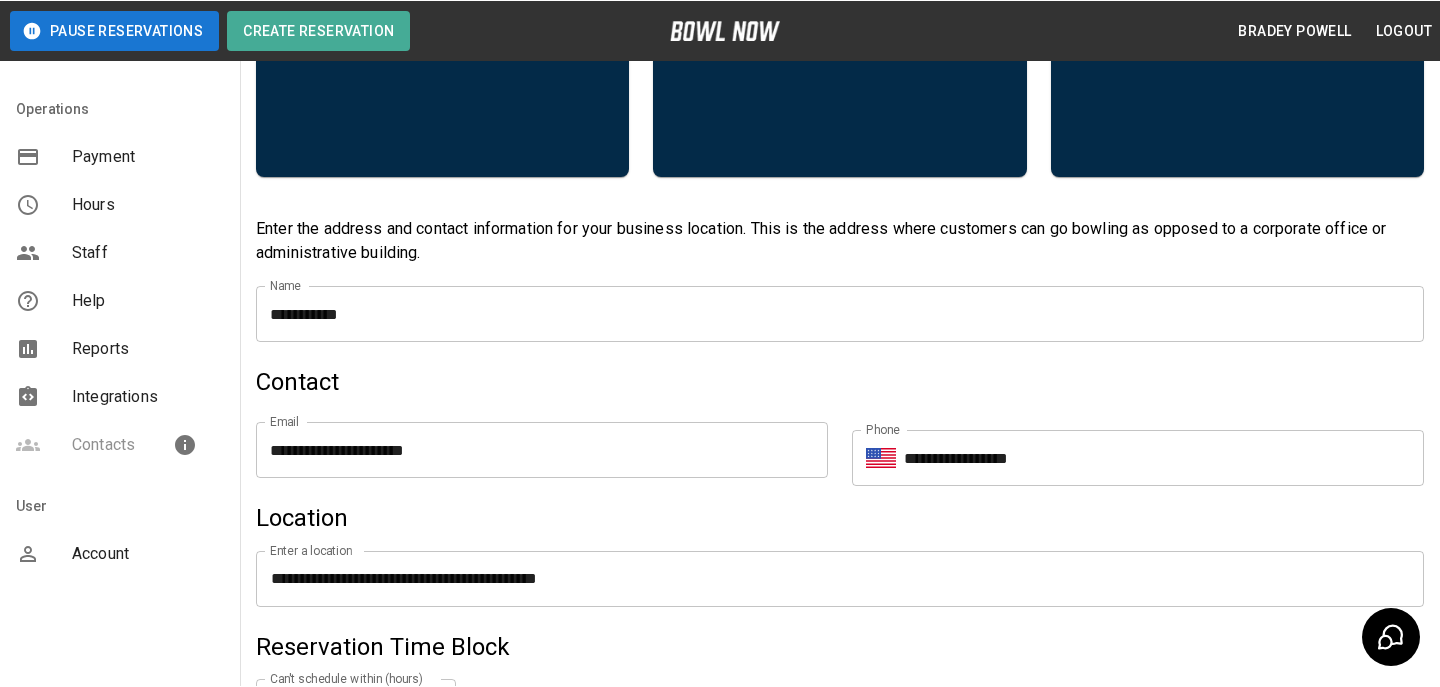 scroll, scrollTop: 0, scrollLeft: 0, axis: both 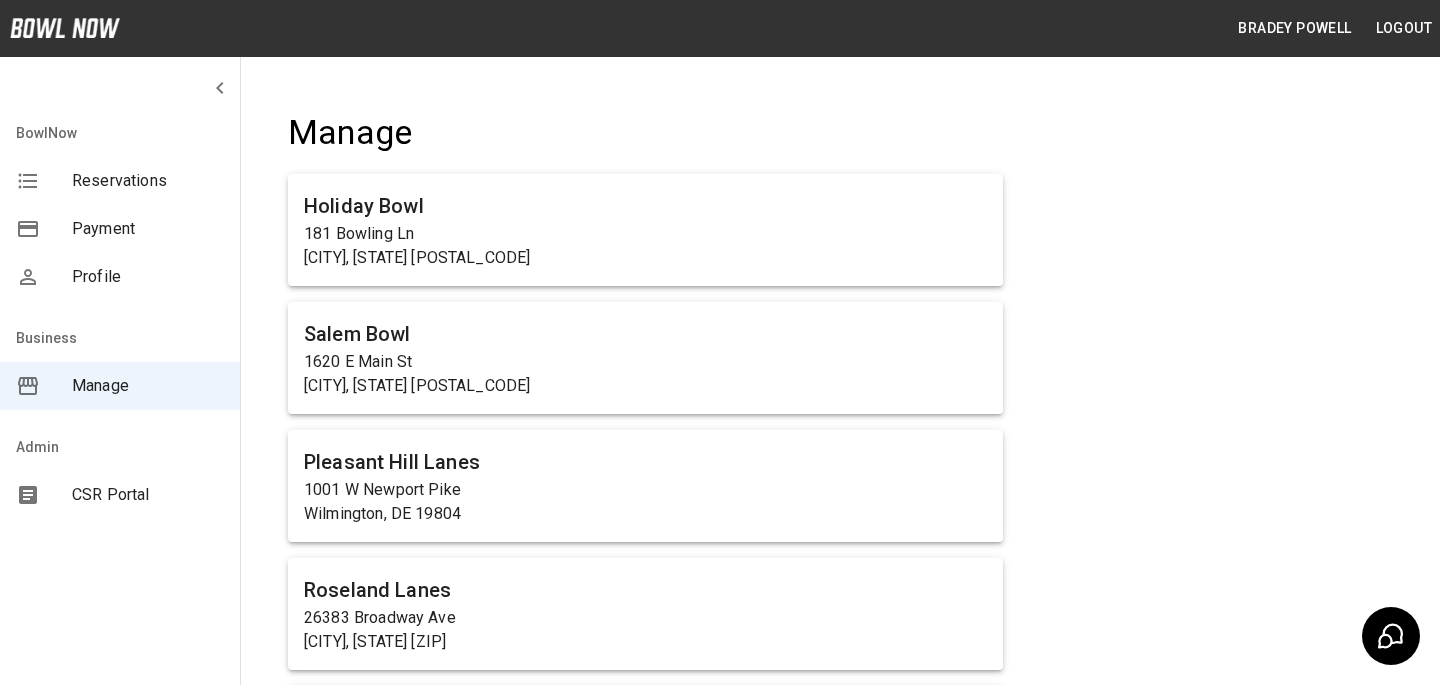 click on "Manage Holiday Bowl 181 Bowling Ln [CITY], [STATE] [POSTAL_CODE] Salem Bowl 1620 E Main St [CITY], [STATE] Pleasant Hill Lanes 1001 W Newport Pike [CITY], [STATE] [POSTAL_CODE] Roseland Lanes 26383 Broadway Ave [CITY], [STATE] [POSTAL_CODE] S&S SPEEDWAYS - Indoor Go-Karts in the Pocono's [NUMBER] [STREET] [CITY], [STATE] [POSTAL_CODE] Farmington Lanes 27 [STREET] [CITY], [STATE] Pikeside Bowl 3485 [STREET] [CITY], [STATE] [POSTAL_CODE] Lord Calvert Bowling Center 2275 [STREET] [CITY], [STATE] [POSTAL_CODE] Pines Plaza Lanes 1130 [STREET] [CITY], [STATE] [POSTAL_CODE] Orange Bowl Lanes 1221 E Vine St [CITY], [STATE] [POSTAL_CODE] Valley Bowl 12 [STREET] [CITY], [STATE] Midway Bowling - Carlisle 1561 [STREET] [CITY], [STATE] [POSTAL_CODE] Station 300 Bluffton 25 [STREET] [CITY], [STATE] [POSTAL_CODE] Strike Bowling [STREET] [NUMBER] [CITY], [STATE] SpareZ Bowling 5325 S University Dr [CITY], [STATE] [POSTAL_CODE] RollHouse Solon 33185 [STREET] [CITY], [STATE] [POSTAL_CODE] Arnold's Family Fun Center 2200 West Dr [CITY], [STATE] [POSTAL_CODE] Northland Bowl & Sports Center 1521 [STREET] [CITY] [CITY]" at bounding box center [645, 7251] 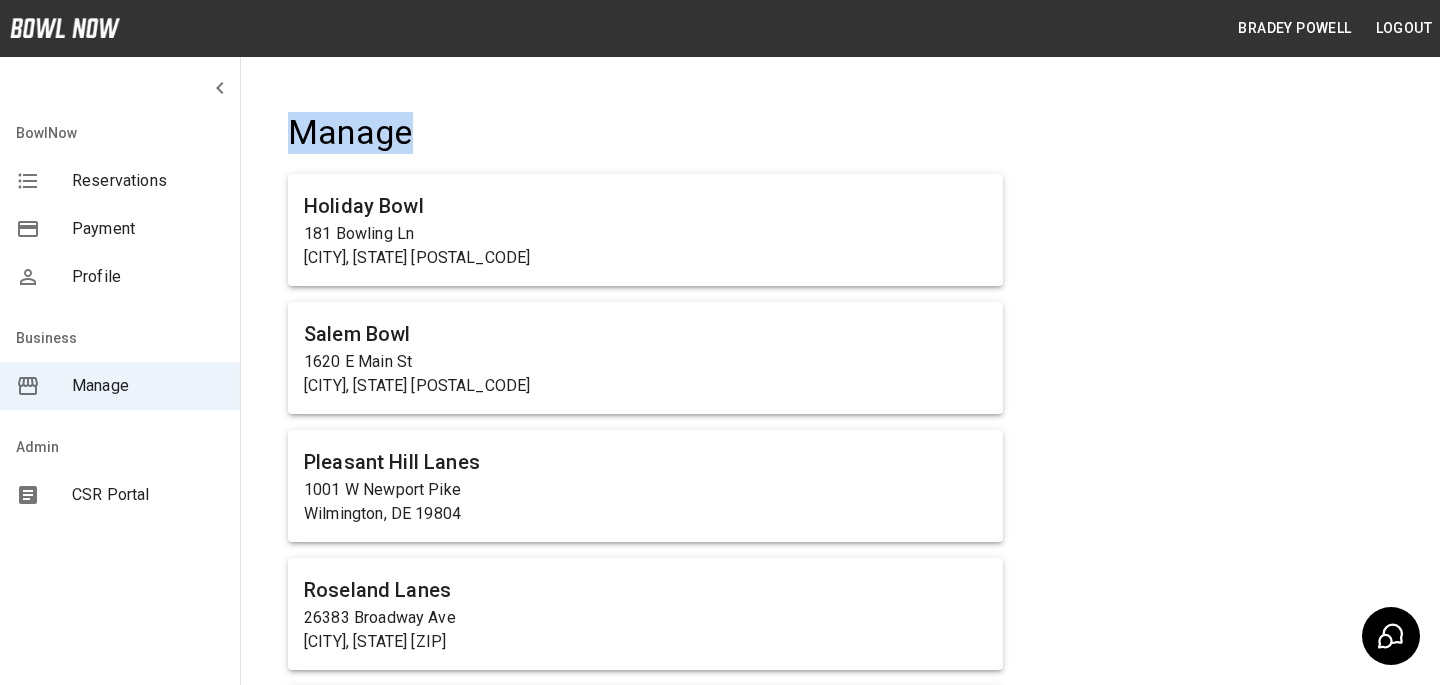 click on "Manage Holiday Bowl 181 Bowling Ln [CITY], [STATE] [POSTAL_CODE] Salem Bowl 1620 E Main St [CITY], [STATE] Pleasant Hill Lanes 1001 W Newport Pike [CITY], [STATE] [POSTAL_CODE] Roseland Lanes 26383 Broadway Ave [CITY], [STATE] [POSTAL_CODE] S&S SPEEDWAYS - Indoor Go-Karts in the Pocono's [NUMBER] [STREET] [CITY], [STATE] [POSTAL_CODE] Farmington Lanes 27 [STREET] [CITY], [STATE] Pikeside Bowl 3485 [STREET] [CITY], [STATE] [POSTAL_CODE] Lord Calvert Bowling Center 2275 [STREET] [CITY], [STATE] [POSTAL_CODE] Pines Plaza Lanes 1130 [STREET] [CITY], [STATE] [POSTAL_CODE] Orange Bowl Lanes 1221 E Vine St [CITY], [STATE] [POSTAL_CODE] Valley Bowl 12 [STREET] [CITY], [STATE] Midway Bowling - Carlisle 1561 [STREET] [CITY], [STATE] [POSTAL_CODE] Station 300 Bluffton 25 [STREET] [CITY], [STATE] [POSTAL_CODE] Strike Bowling [STREET] [NUMBER] [CITY], [STATE] SpareZ Bowling 5325 S University Dr [CITY], [STATE] [POSTAL_CODE] RollHouse Solon 33185 [STREET] [CITY], [STATE] [POSTAL_CODE] Arnold's Family Fun Center 2200 West Dr [CITY], [STATE] [POSTAL_CODE] Northland Bowl & Sports Center 1521 [STREET] [CITY] [CITY]" at bounding box center (645, 7251) 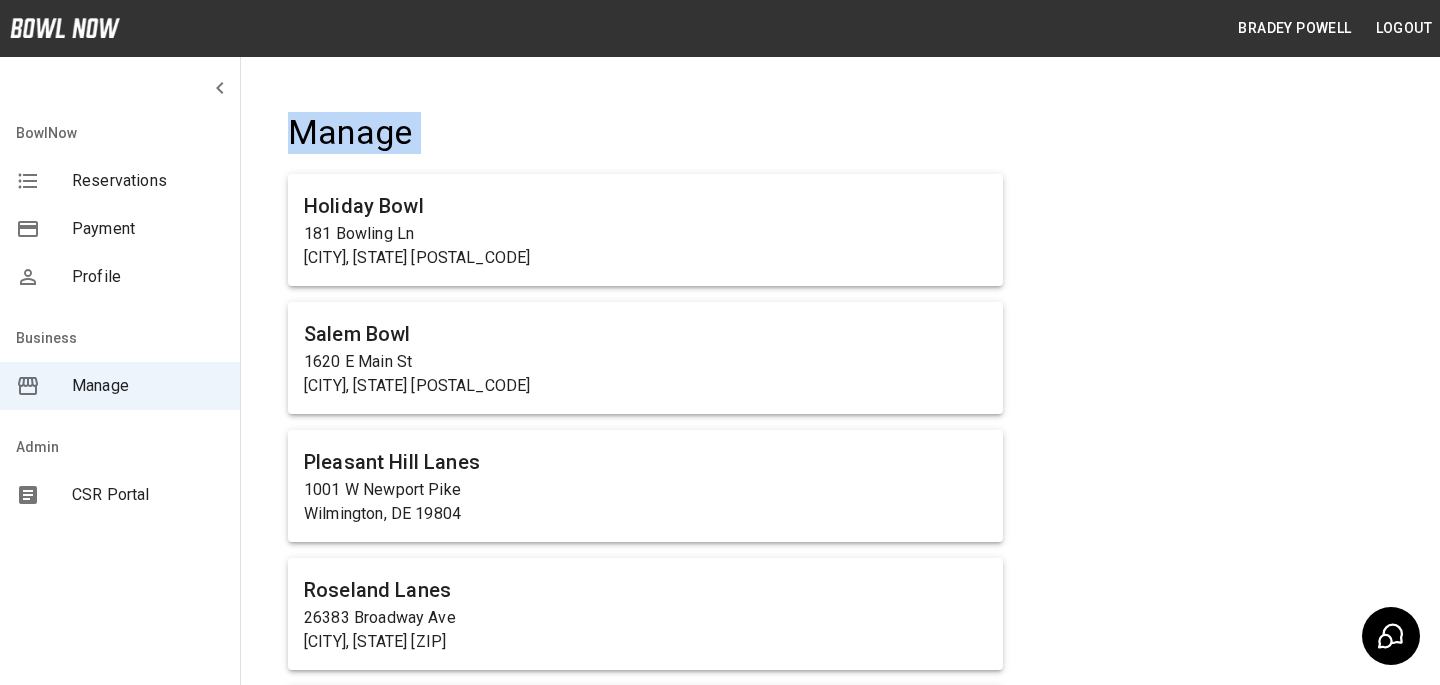 click on "Manage Holiday Bowl 181 Bowling Ln [CITY], [STATE] [POSTAL_CODE] Salem Bowl 1620 E Main St [CITY], [STATE] Pleasant Hill Lanes 1001 W Newport Pike [CITY], [STATE] [POSTAL_CODE] Roseland Lanes 26383 Broadway Ave [CITY], [STATE] [POSTAL_CODE] S&S SPEEDWAYS - Indoor Go-Karts in the Pocono's [NUMBER] [STREET] [CITY], [STATE] [POSTAL_CODE] Farmington Lanes 27 [STREET] [CITY], [STATE] Pikeside Bowl 3485 [STREET] [CITY], [STATE] [POSTAL_CODE] Lord Calvert Bowling Center 2275 [STREET] [CITY], [STATE] [POSTAL_CODE] Pines Plaza Lanes 1130 [STREET] [CITY], [STATE] [POSTAL_CODE] Orange Bowl Lanes 1221 E Vine St [CITY], [STATE] [POSTAL_CODE] Valley Bowl 12 [STREET] [CITY], [STATE] Midway Bowling - Carlisle 1561 [STREET] [CITY], [STATE] [POSTAL_CODE] Station 300 Bluffton 25 [STREET] [CITY], [STATE] [POSTAL_CODE] Strike Bowling [STREET] [NUMBER] [CITY], [STATE] SpareZ Bowling 5325 S University Dr [CITY], [STATE] [POSTAL_CODE] RollHouse Solon 33185 [STREET] [CITY], [STATE] [POSTAL_CODE] Arnold's Family Fun Center 2200 West Dr [CITY], [STATE] [POSTAL_CODE] Northland Bowl & Sports Center 1521 [STREET] [CITY] [CITY]" at bounding box center [645, 7251] 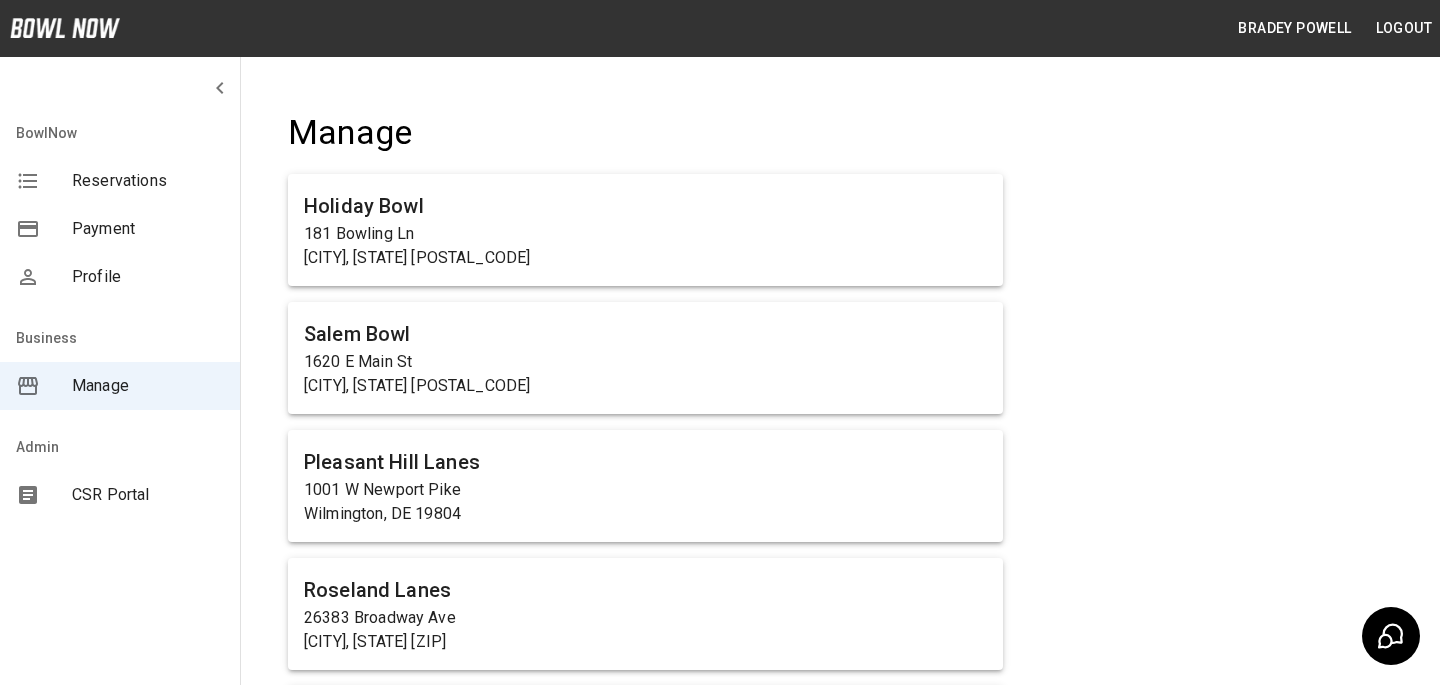 click at bounding box center (840, 32) 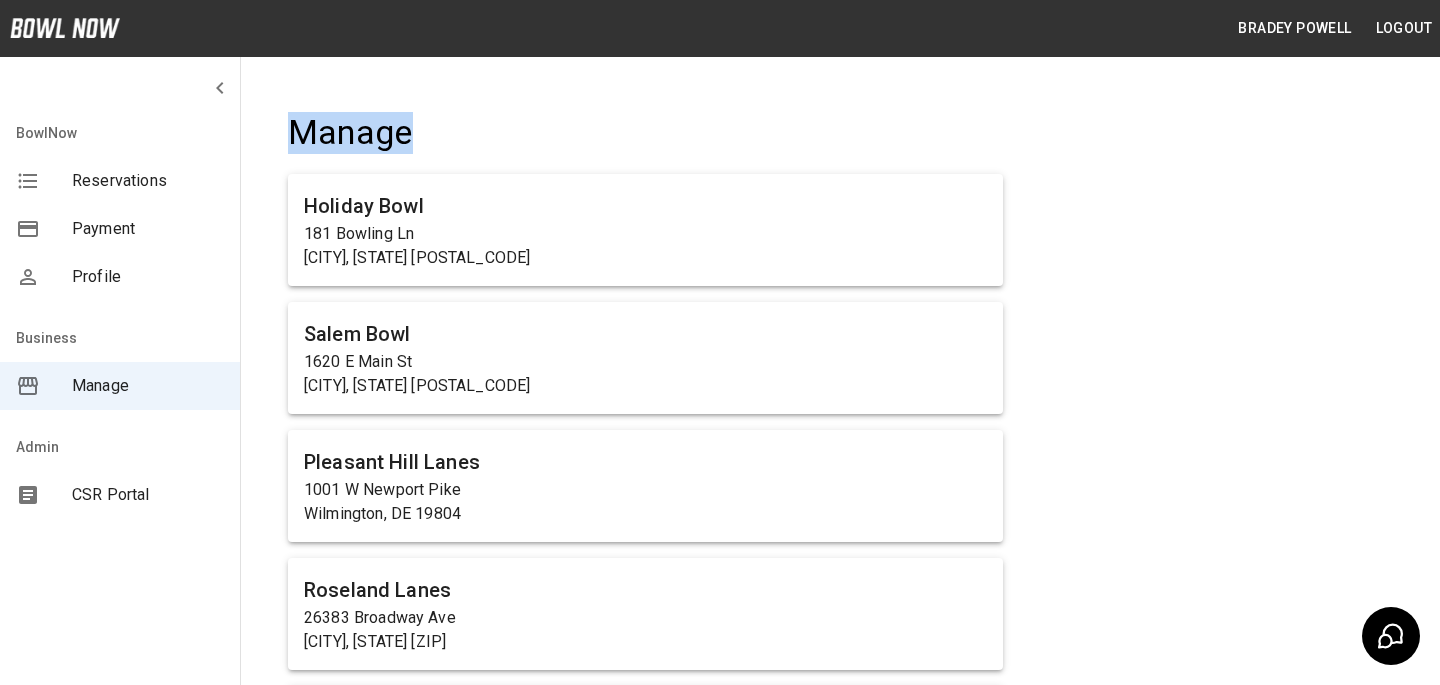 click on "Manage" at bounding box center [645, 133] 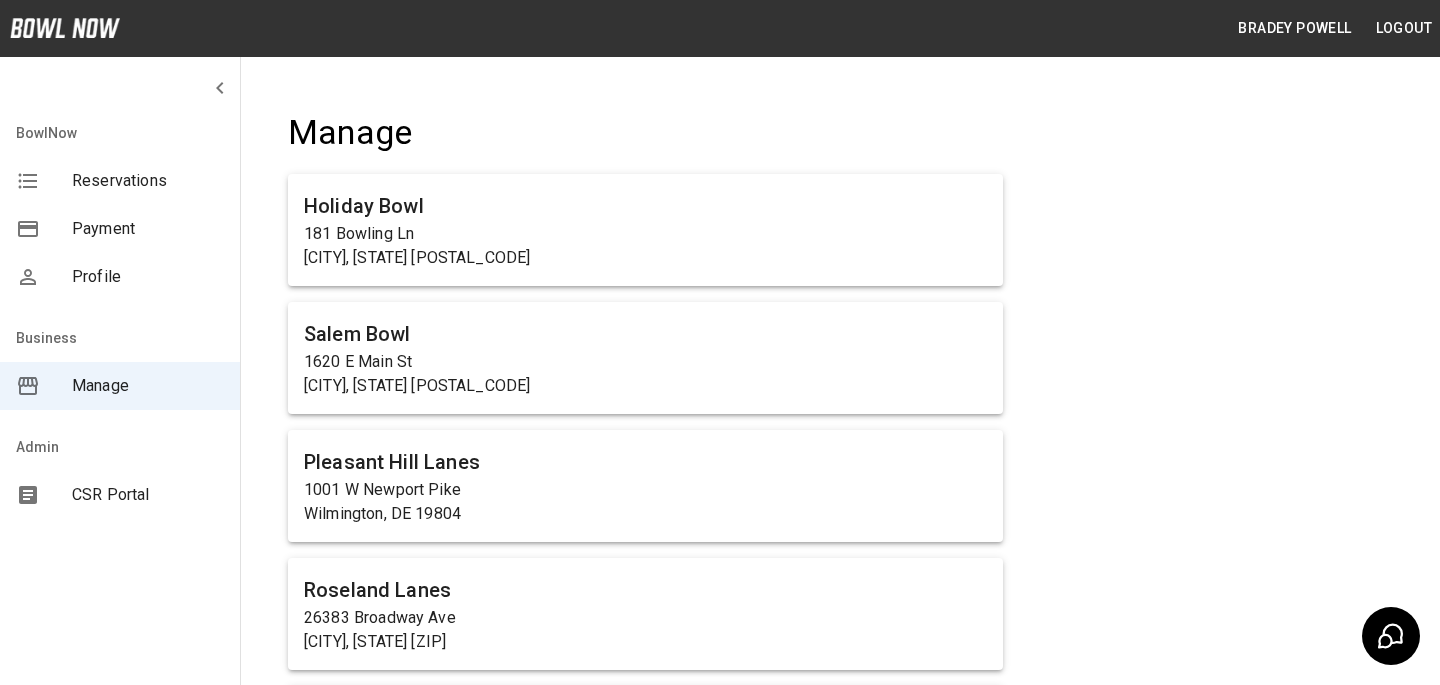 click on "Manage" at bounding box center [645, 133] 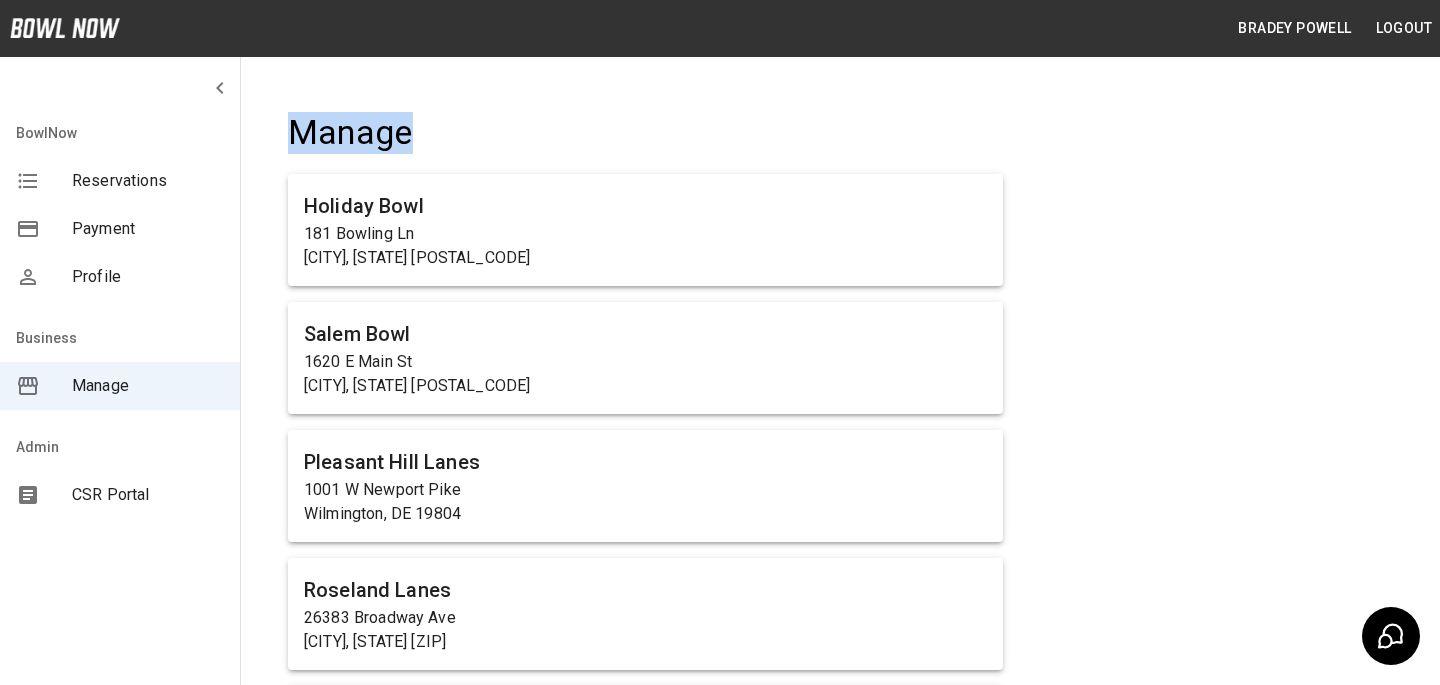 click on "Manage Holiday Bowl 181 Bowling Ln [CITY], [STATE] [POSTAL_CODE] Salem Bowl 1620 E Main St [CITY], [STATE] Pleasant Hill Lanes 1001 W Newport Pike [CITY], [STATE] [POSTAL_CODE] Roseland Lanes 26383 Broadway Ave [CITY], [STATE] [POSTAL_CODE] S&S SPEEDWAYS - Indoor Go-Karts in the Pocono's [NUMBER] [STREET] [CITY], [STATE] [POSTAL_CODE] Farmington Lanes 27 [STREET] [CITY], [STATE] Pikeside Bowl 3485 [STREET] [CITY], [STATE] [POSTAL_CODE] Lord Calvert Bowling Center 2275 [STREET] [CITY], [STATE] [POSTAL_CODE] Pines Plaza Lanes 1130 [STREET] [CITY], [STATE] [POSTAL_CODE] Orange Bowl Lanes 1221 E Vine St [CITY], [STATE] [POSTAL_CODE] Valley Bowl 12 [STREET] [CITY], [STATE] Midway Bowling - Carlisle 1561 [STREET] [CITY], [STATE] [POSTAL_CODE] Station 300 Bluffton 25 [STREET] [CITY], [STATE] [POSTAL_CODE] Strike Bowling [STREET] [NUMBER] [CITY], [STATE] SpareZ Bowling 5325 S University Dr [CITY], [STATE] [POSTAL_CODE] RollHouse Solon 33185 [STREET] [CITY], [STATE] [POSTAL_CODE] Arnold's Family Fun Center 2200 West Dr [CITY], [STATE] [POSTAL_CODE] Northland Bowl & Sports Center 1521 [STREET] [CITY] [CITY]" at bounding box center [645, 7251] 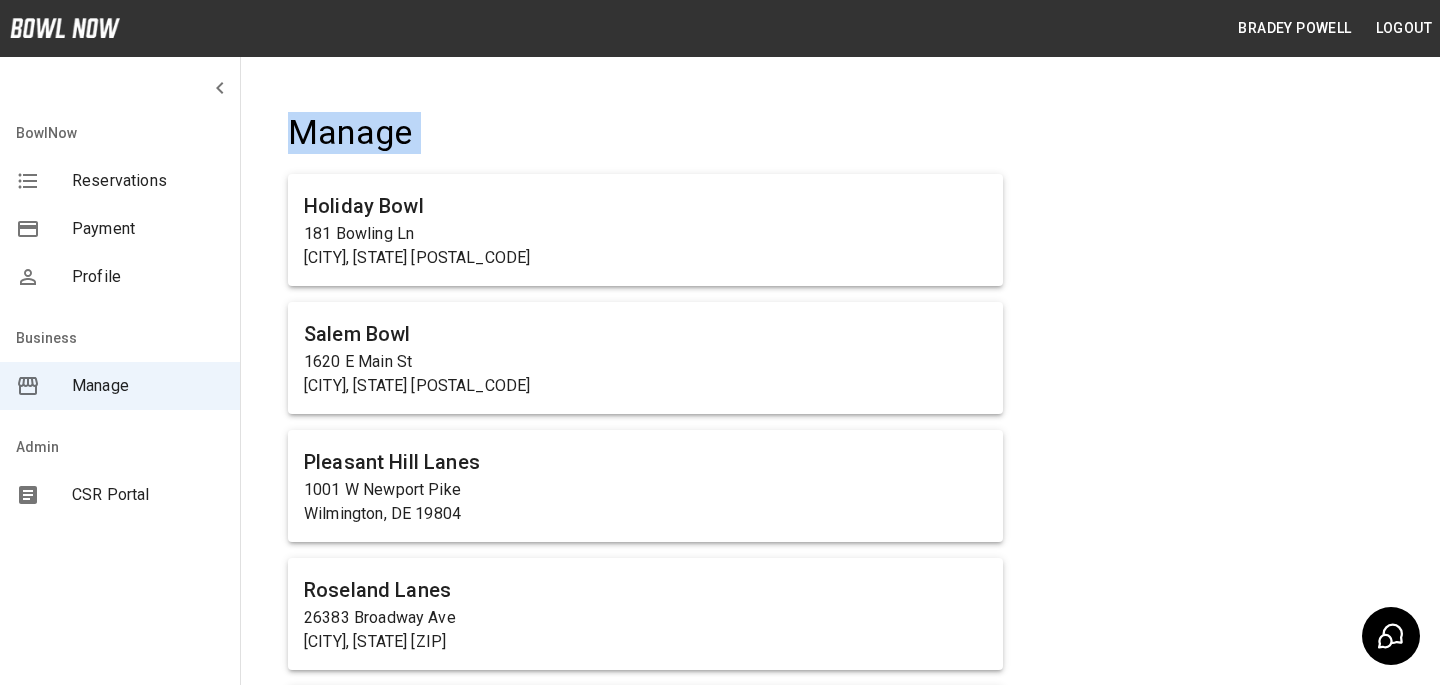 click on "Manage Holiday Bowl 181 Bowling Ln [CITY], [STATE] [POSTAL_CODE] Salem Bowl 1620 E Main St [CITY], [STATE] Pleasant Hill Lanes 1001 W Newport Pike [CITY], [STATE] [POSTAL_CODE] Roseland Lanes 26383 Broadway Ave [CITY], [STATE] [POSTAL_CODE] S&S SPEEDWAYS - Indoor Go-Karts in the Pocono's [NUMBER] [STREET] [CITY], [STATE] [POSTAL_CODE] Farmington Lanes 27 [STREET] [CITY], [STATE] Pikeside Bowl 3485 [STREET] [CITY], [STATE] [POSTAL_CODE] Lord Calvert Bowling Center 2275 [STREET] [CITY], [STATE] [POSTAL_CODE] Pines Plaza Lanes 1130 [STREET] [CITY], [STATE] [POSTAL_CODE] Orange Bowl Lanes 1221 E Vine St [CITY], [STATE] [POSTAL_CODE] Valley Bowl 12 [STREET] [CITY], [STATE] Midway Bowling - Carlisle 1561 [STREET] [CITY], [STATE] [POSTAL_CODE] Station 300 Bluffton 25 [STREET] [CITY], [STATE] [POSTAL_CODE] Strike Bowling [STREET] [NUMBER] [CITY], [STATE] SpareZ Bowling 5325 S University Dr [CITY], [STATE] [POSTAL_CODE] RollHouse Solon 33185 [STREET] [CITY], [STATE] [POSTAL_CODE] Arnold's Family Fun Center 2200 West Dr [CITY], [STATE] [POSTAL_CODE] Northland Bowl & Sports Center 1521 [STREET] [CITY] [CITY]" at bounding box center [645, 7251] 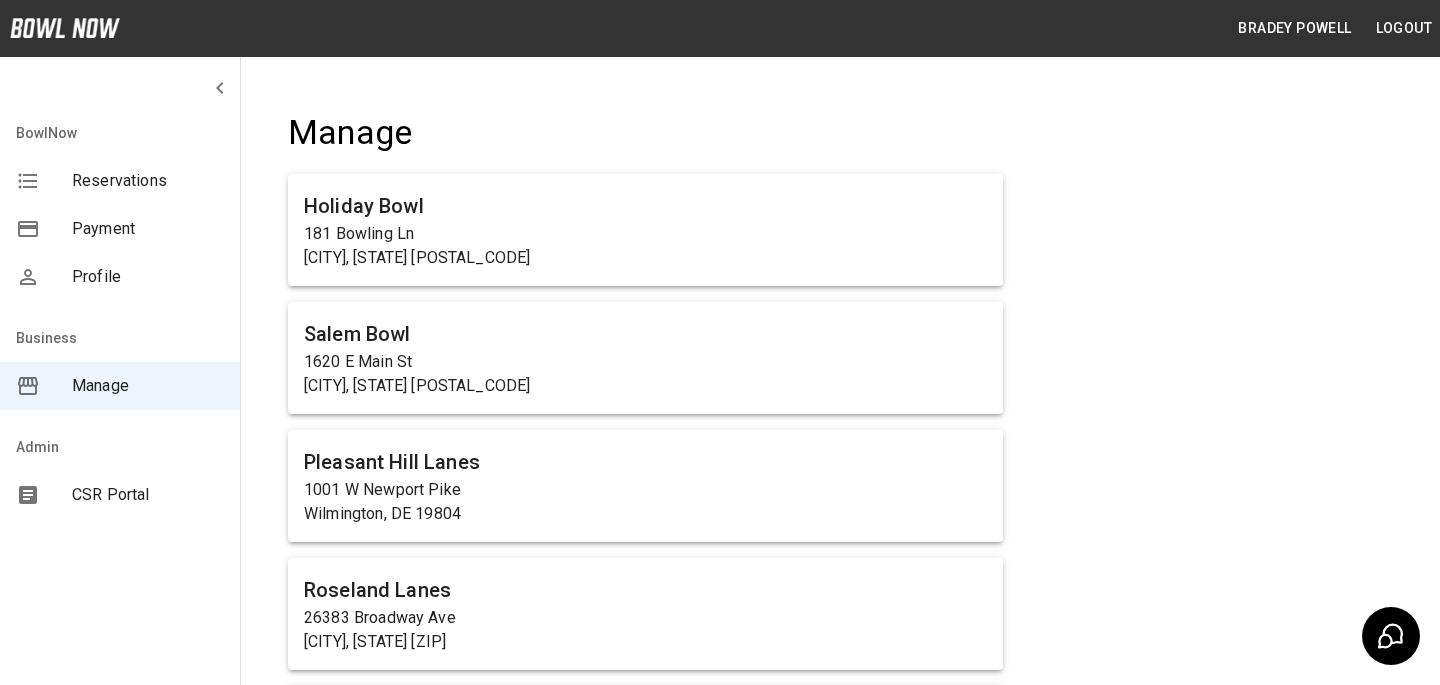 click on "Manage" at bounding box center (645, 133) 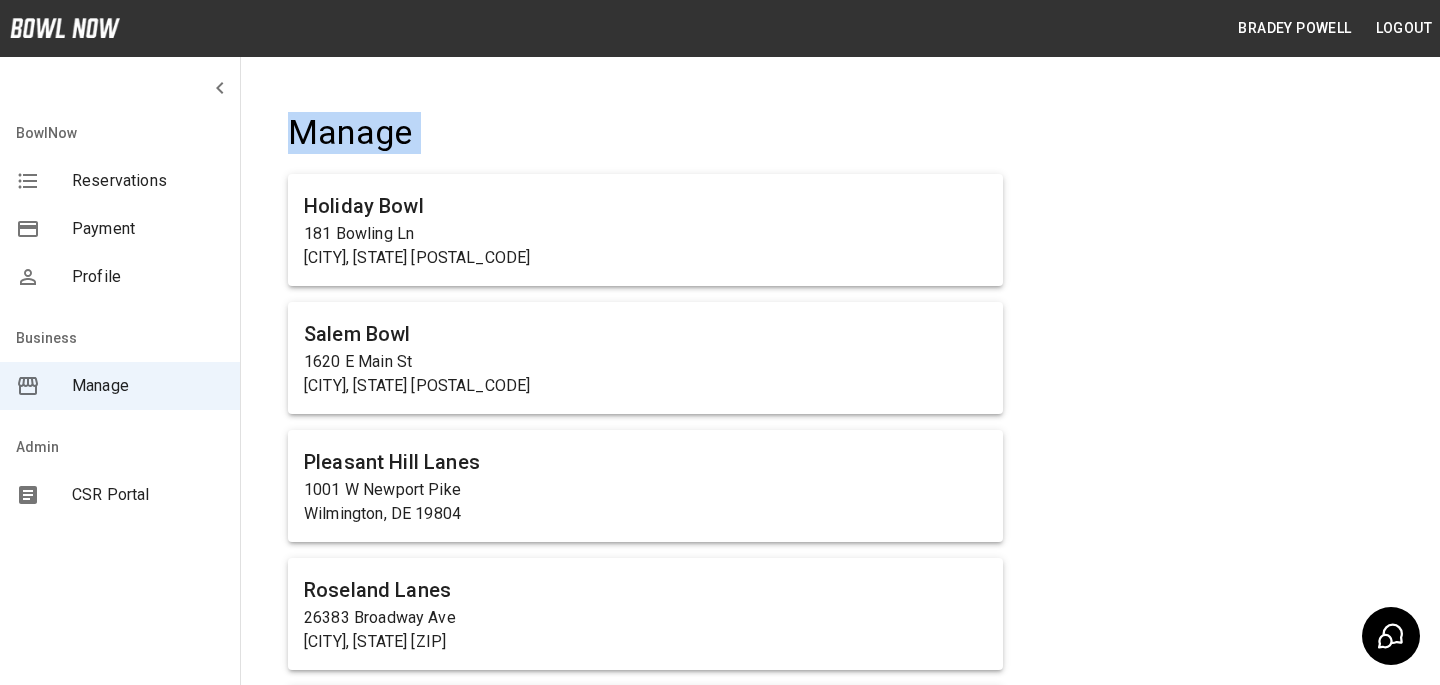 click on "Manage" at bounding box center (645, 133) 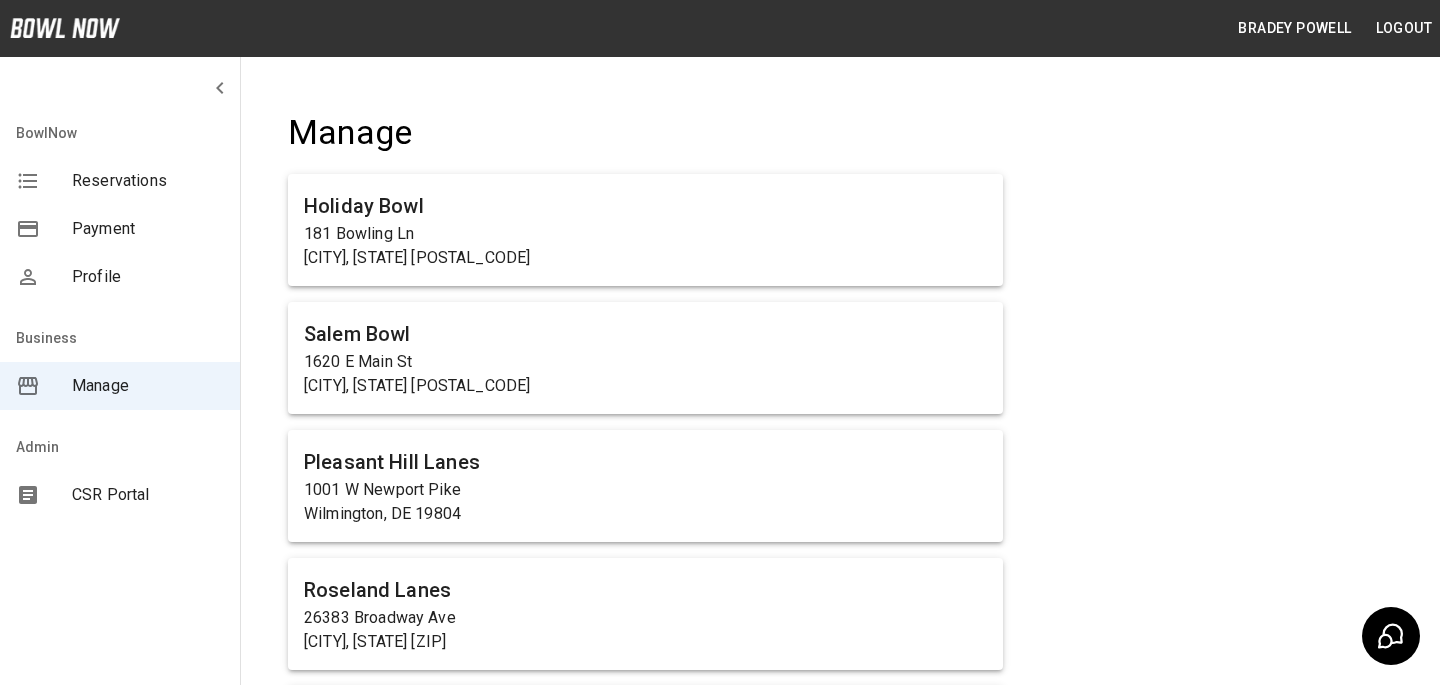 click on "Manage" at bounding box center (645, 133) 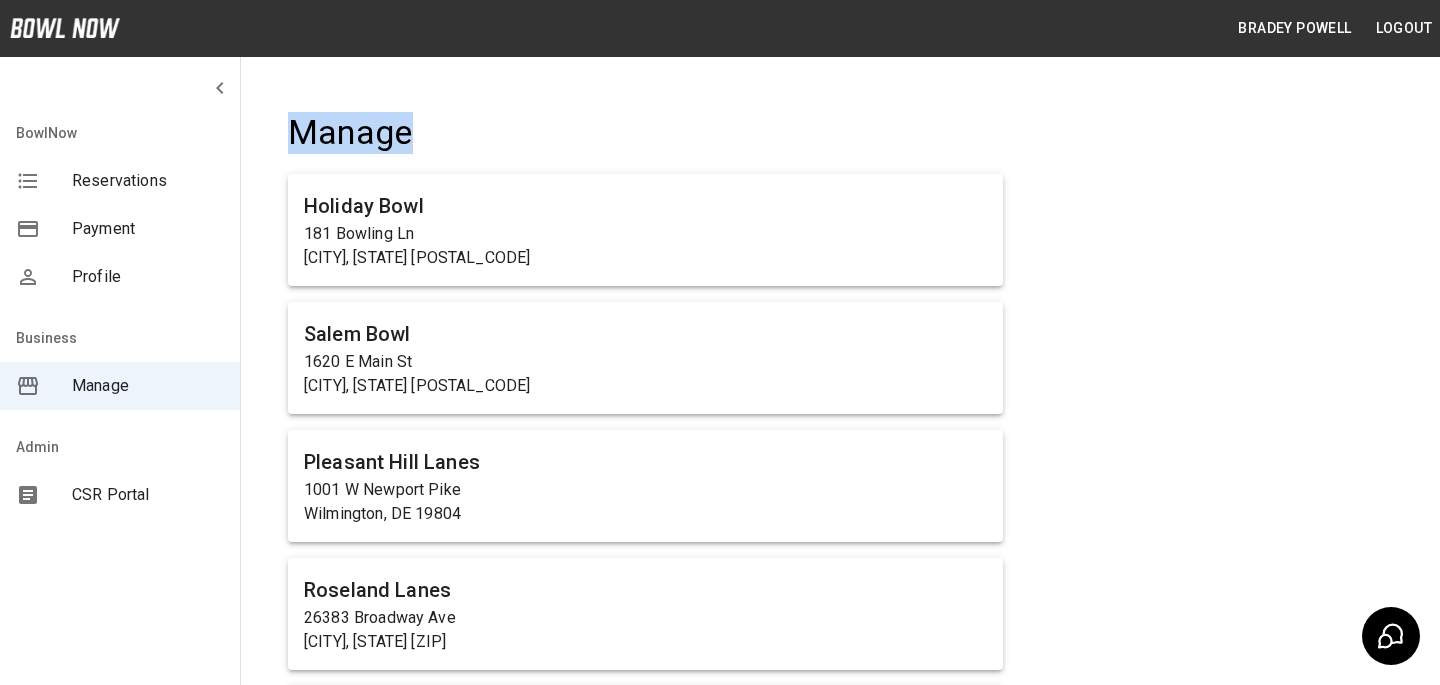 click on "Manage" at bounding box center (645, 133) 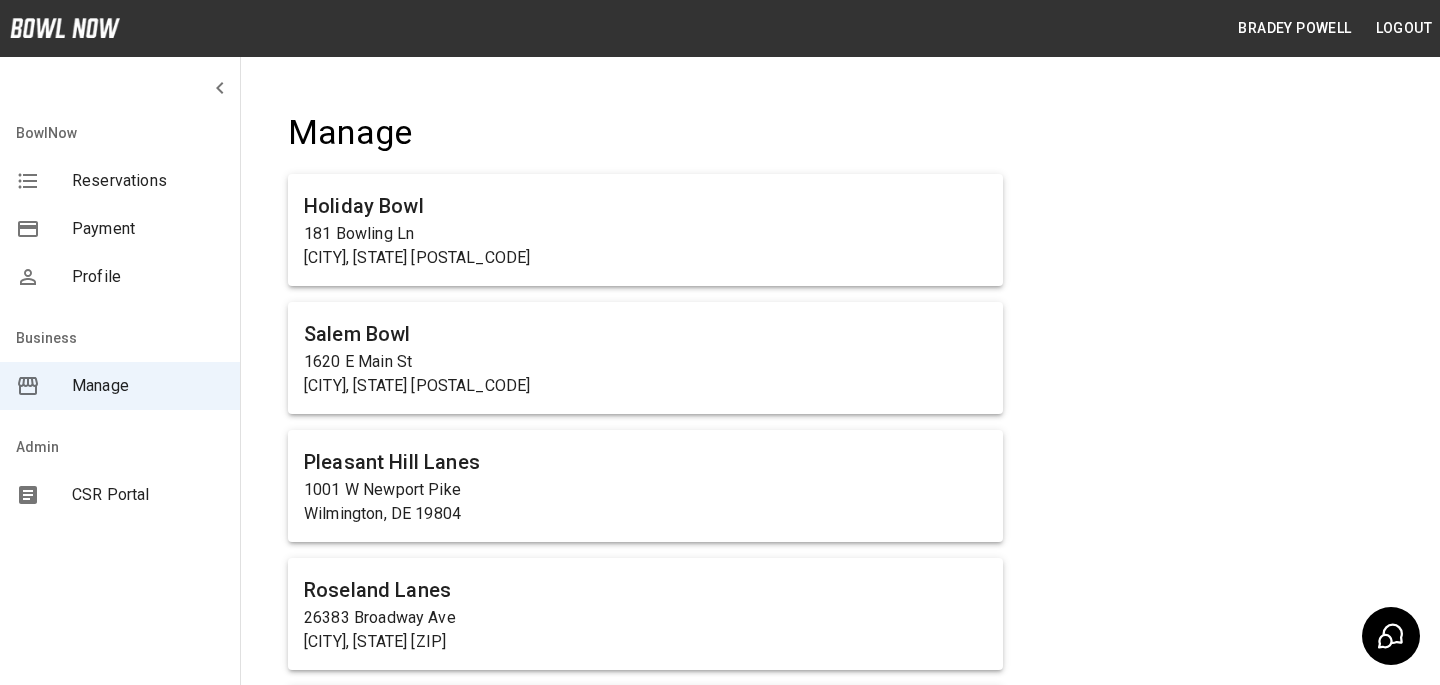 click on "Manage" at bounding box center (645, 133) 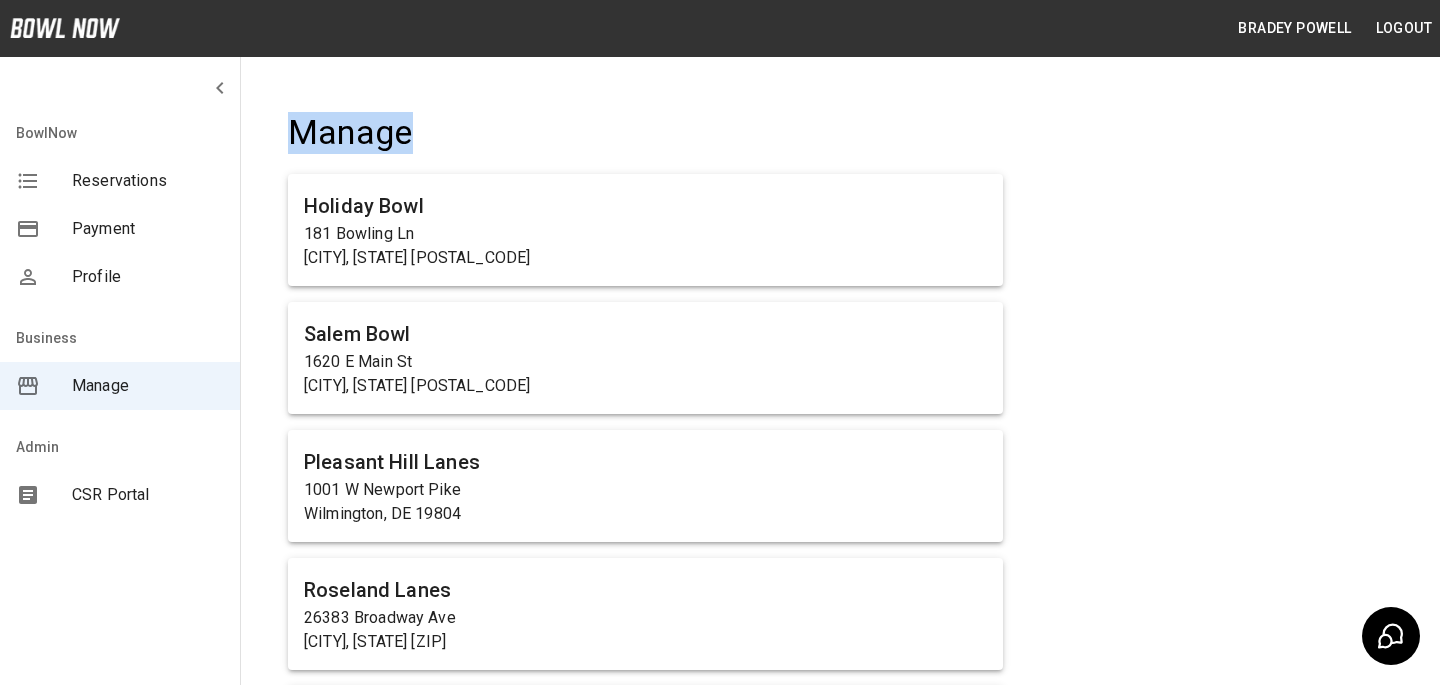 click on "Manage" at bounding box center (645, 133) 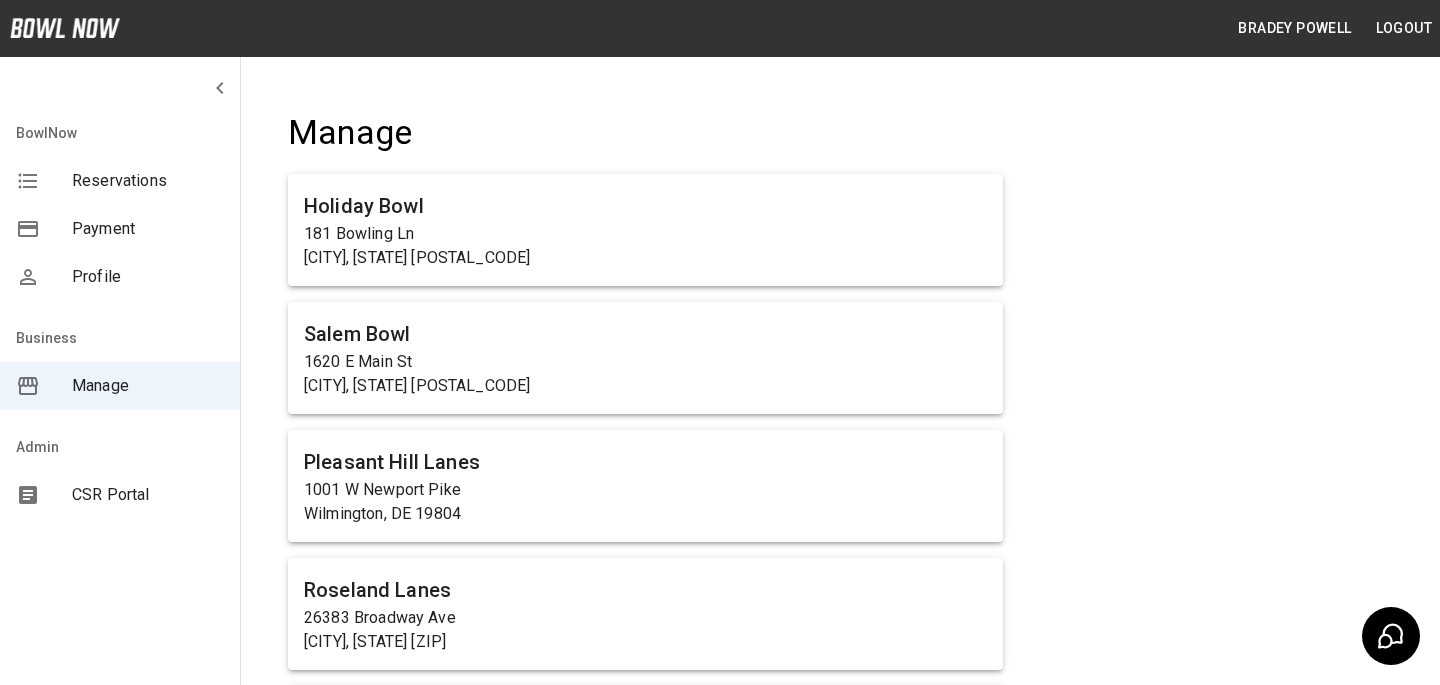 click on "Manage" at bounding box center [645, 133] 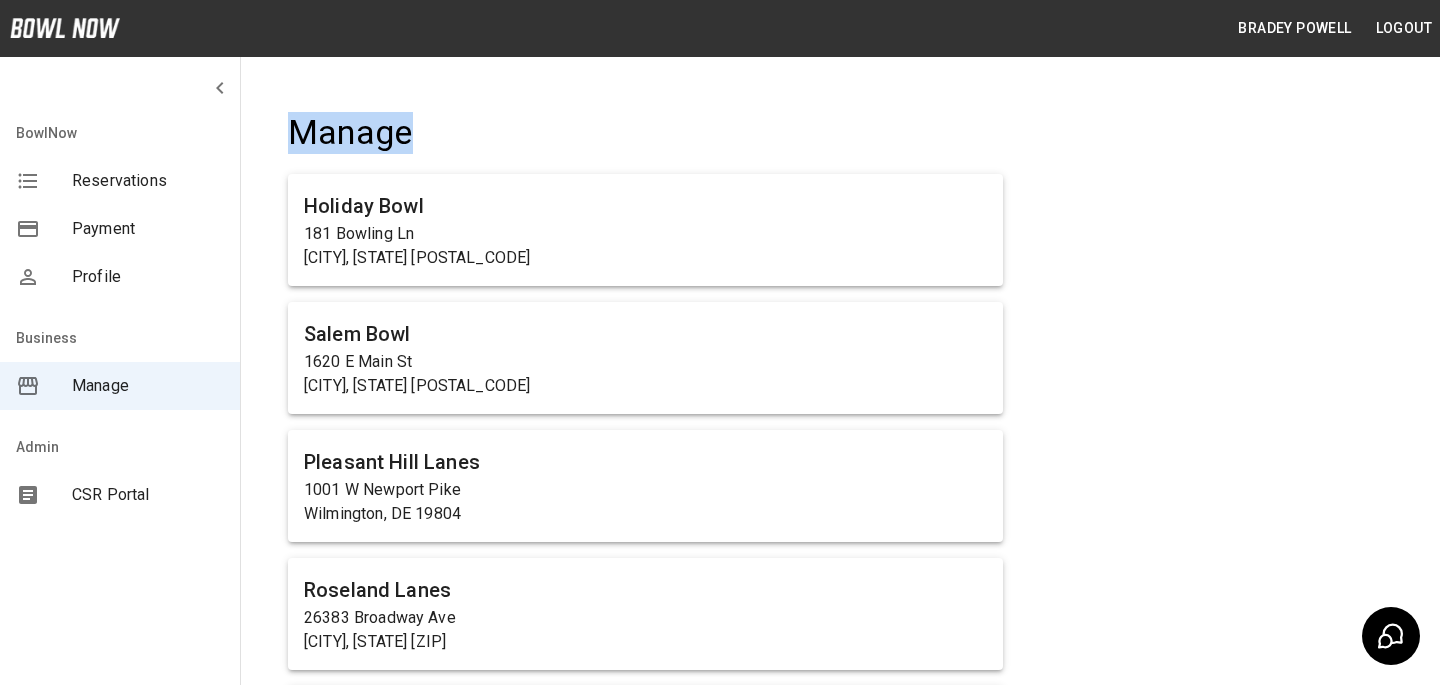 click on "Manage" at bounding box center [645, 133] 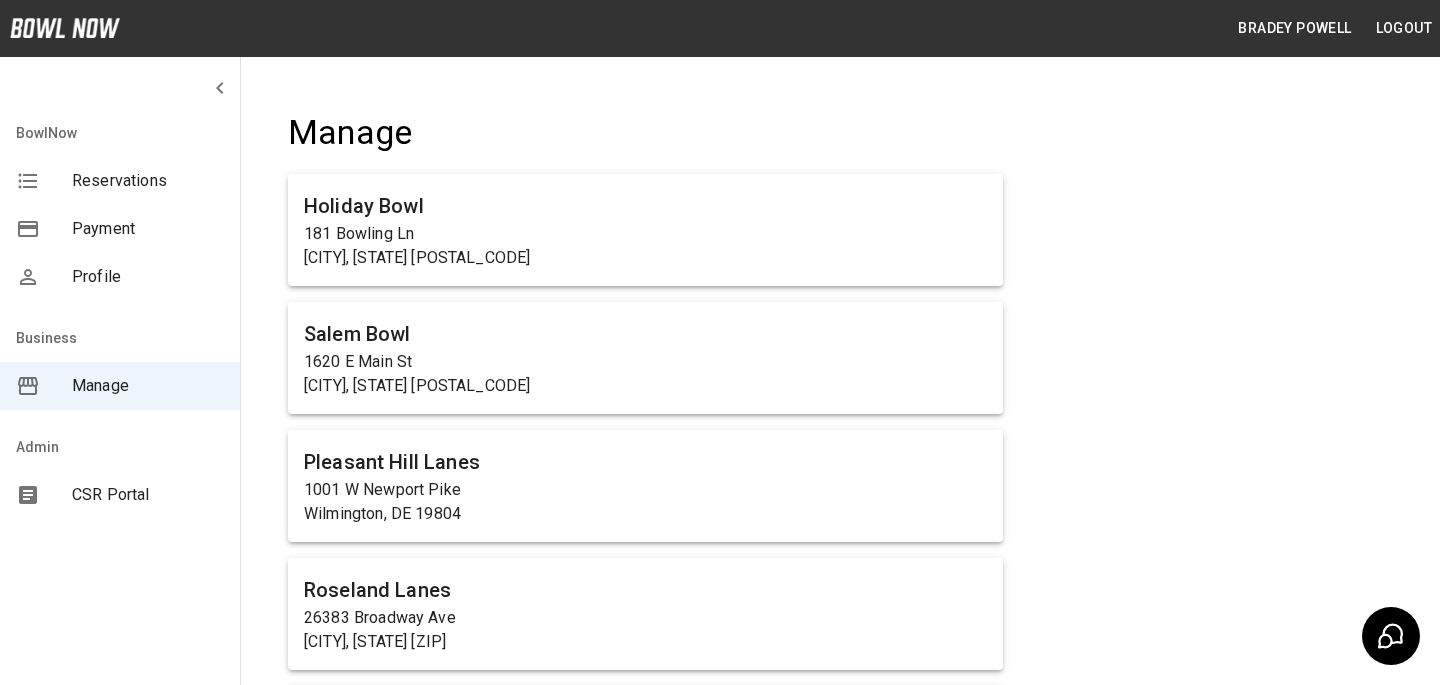 click on "Manage" at bounding box center (645, 133) 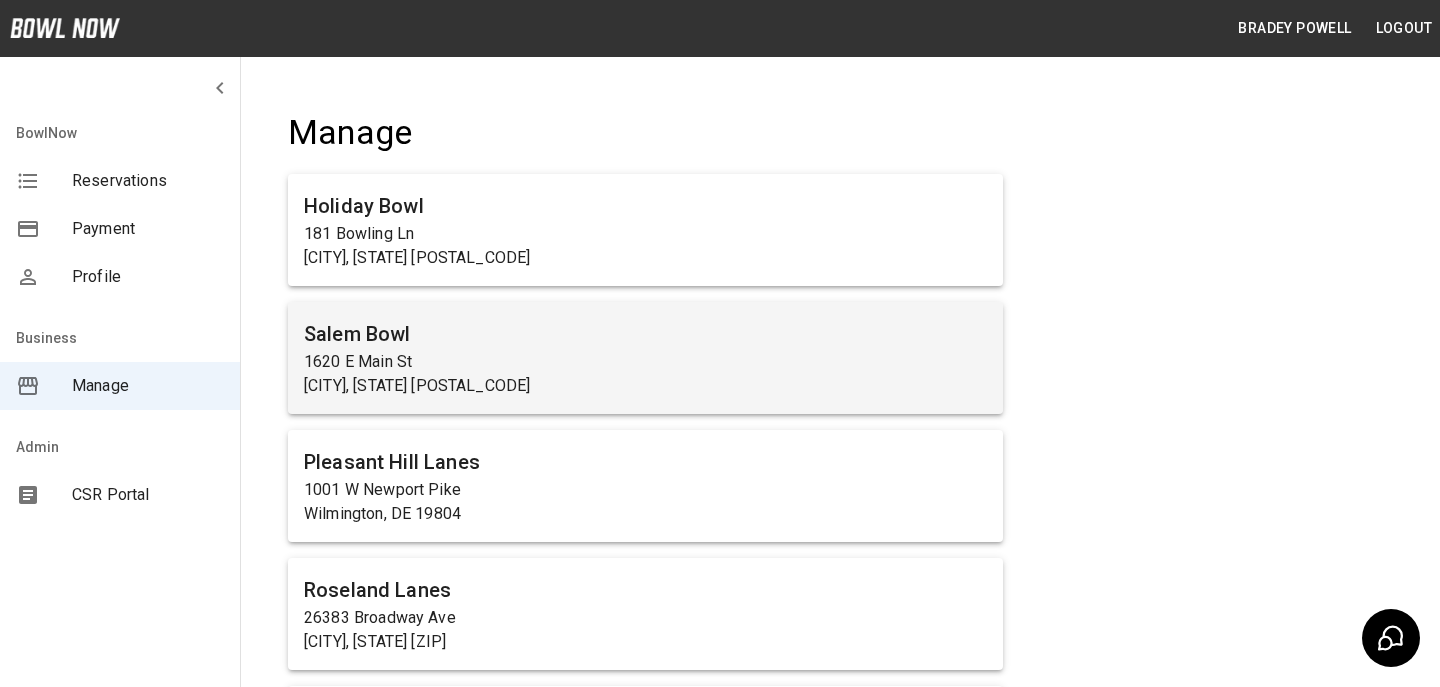 scroll, scrollTop: 9718, scrollLeft: 0, axis: vertical 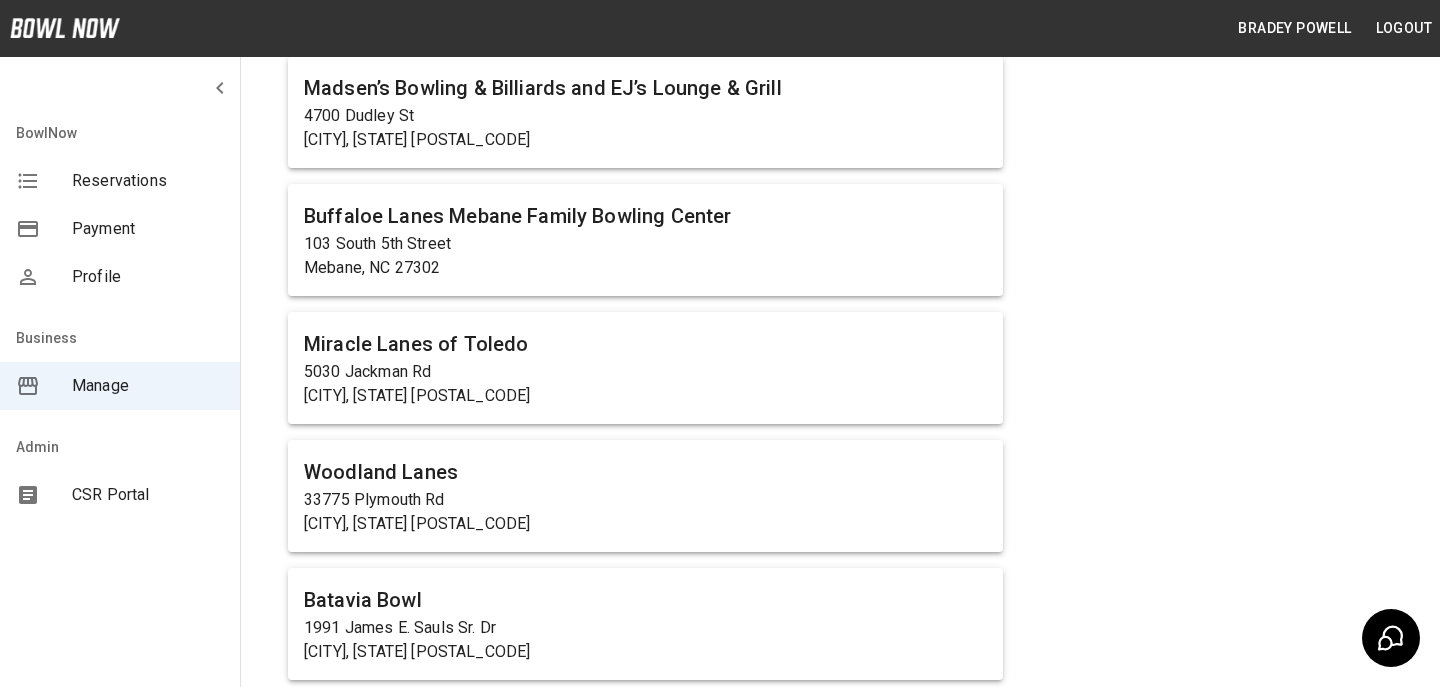 click on "[CITY], [STATE] [POSTAL_CODE]" at bounding box center [645, 396] 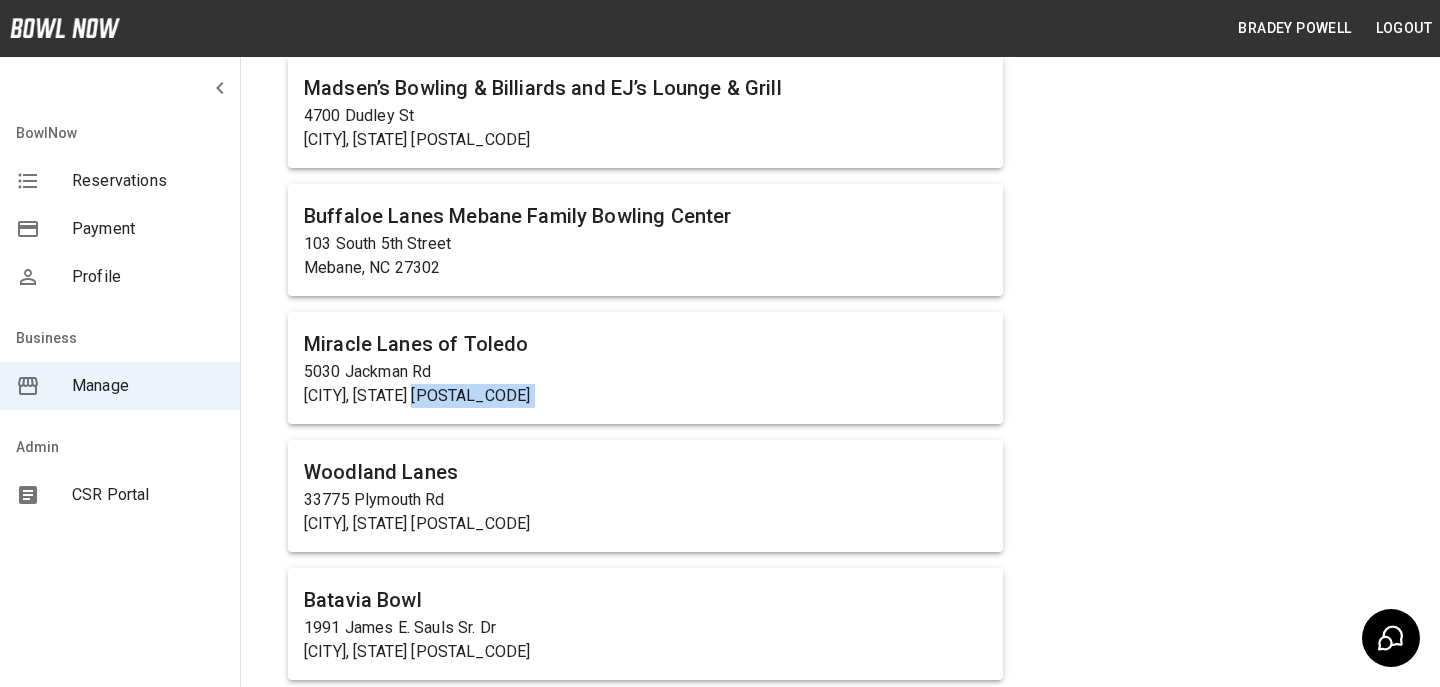 click on "[CITY], [STATE] [POSTAL_CODE]" at bounding box center (645, 396) 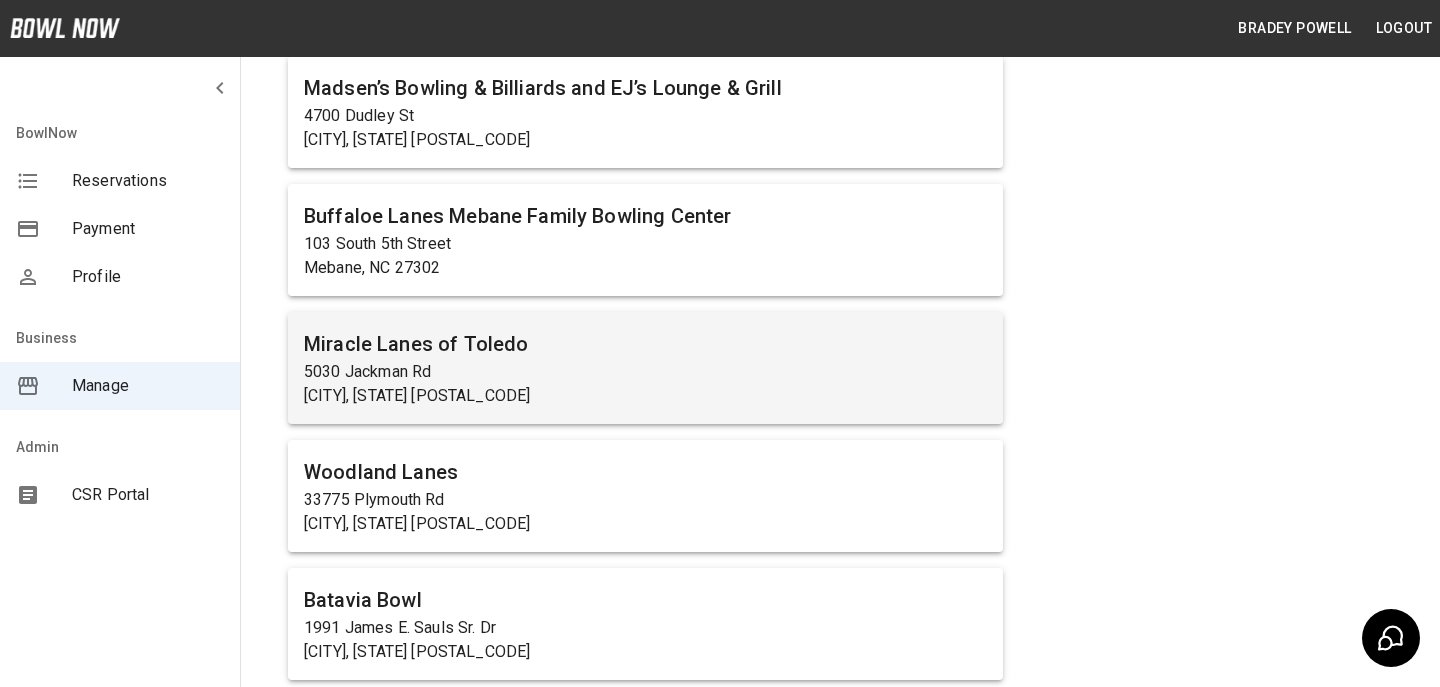 click on "5030 Jackman Rd" at bounding box center [645, 372] 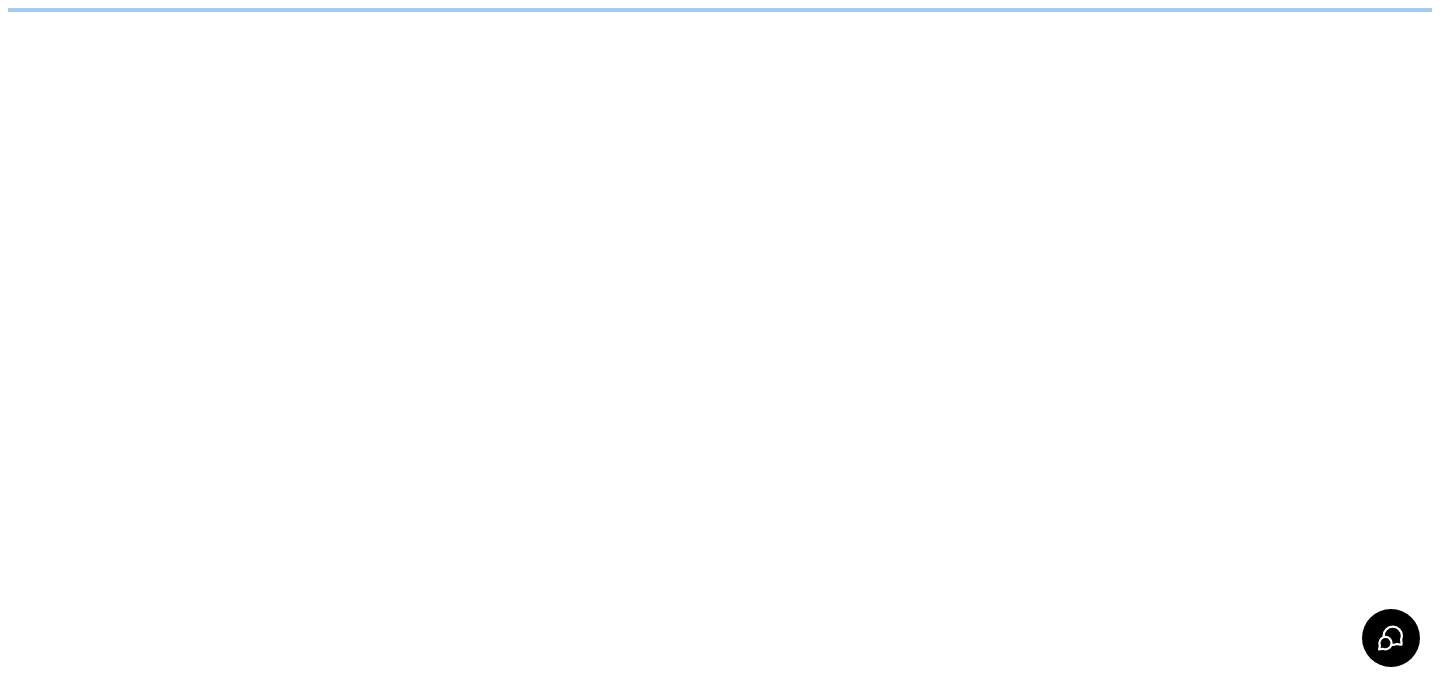 scroll, scrollTop: 0, scrollLeft: 0, axis: both 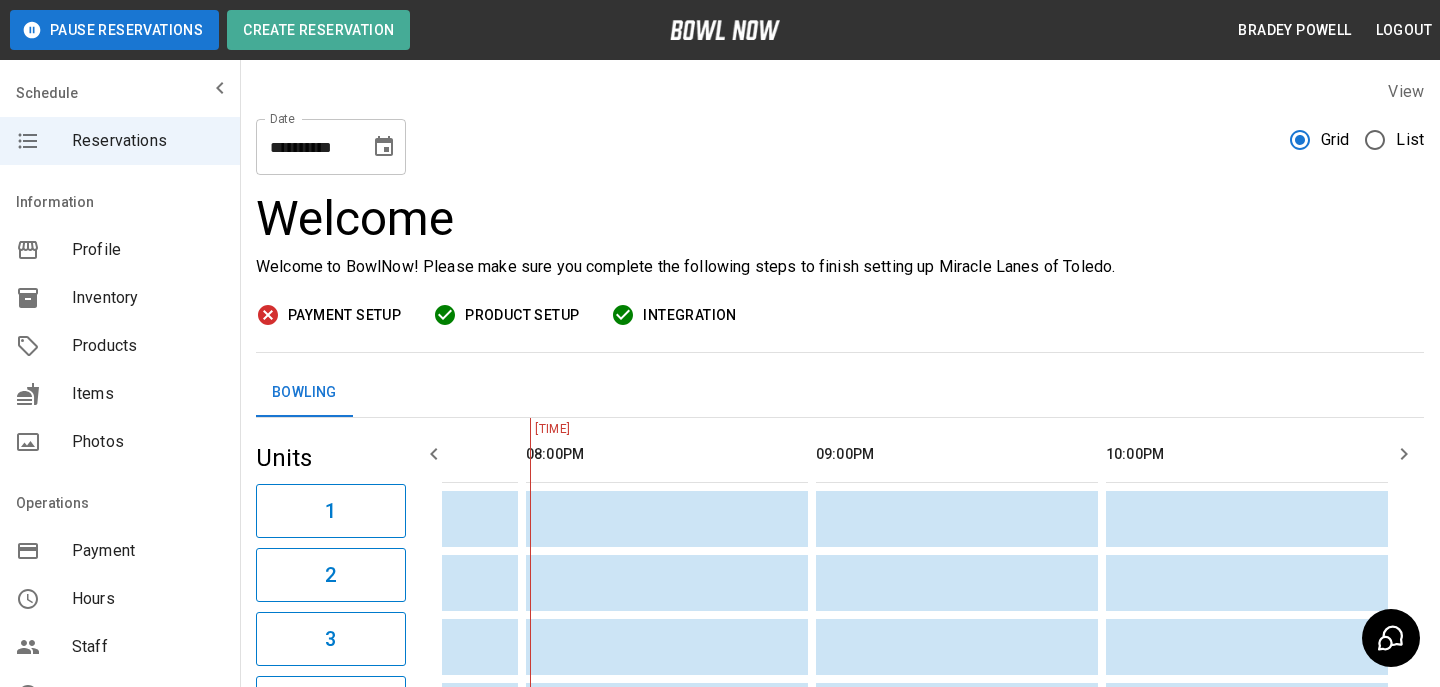click on "Inventory" at bounding box center (120, 298) 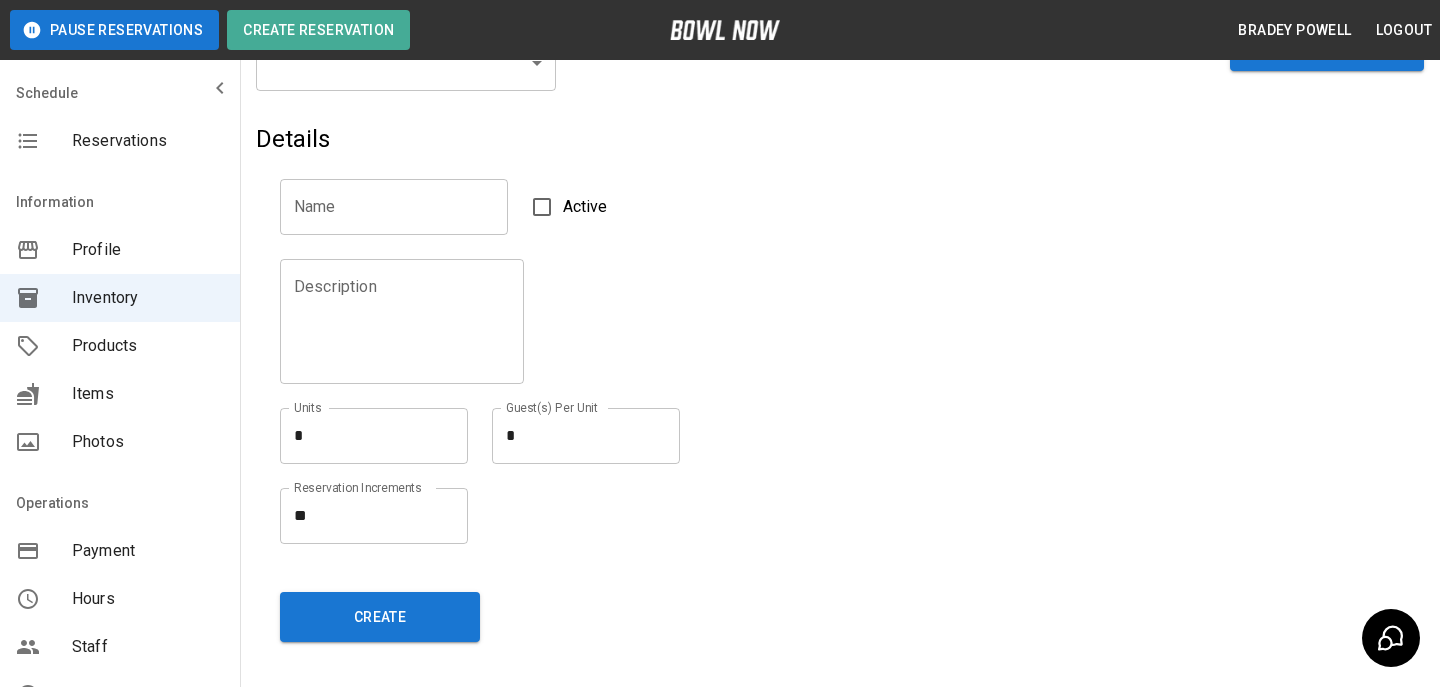 scroll, scrollTop: 0, scrollLeft: 0, axis: both 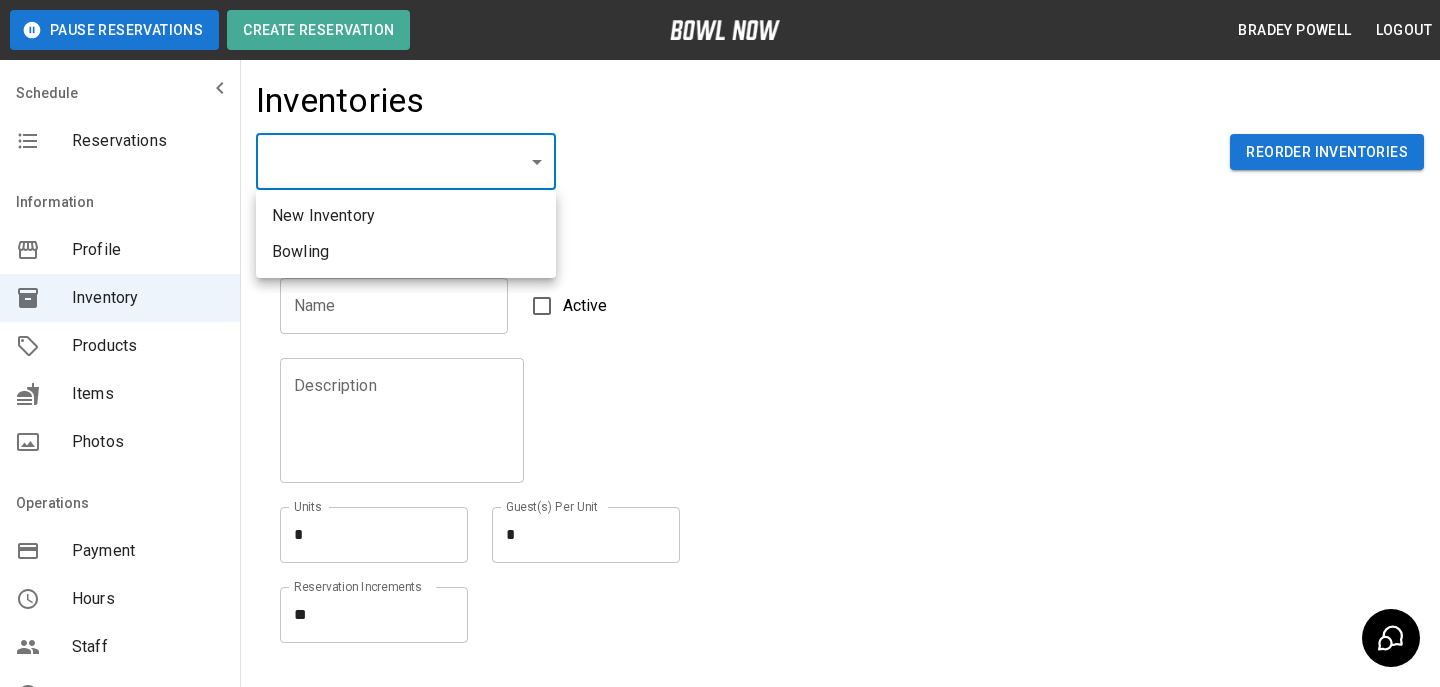 click on "Pause Reservations Create Reservation [FIRST] [LAST] Logout Schedule Reservations Information Profile Inventory Products Items Photos Operations Payment Hours Staff Help Reports Integrations Contacts User Account Inventories ​ ​ Reorder Inventories Details Name Name Active Description Description Units * * Units Guest(s) Per Unit * * Guest(s) Per Unit Reservation Increments ** * Reservation Increments Create © 2022 BowlNow, Inc. All Rights Reserved. Privacy Policy   |   Terms and Conditions /businesses/ccWLwpS4bI7gJa6HJbGH/inventories [FIRST] [LAST] Logout Reservations Profile Inventory Products Items Photos Payment Hours Staff Help Reports Integrations Contacts Account New Inventory Bowling" at bounding box center [720, 440] 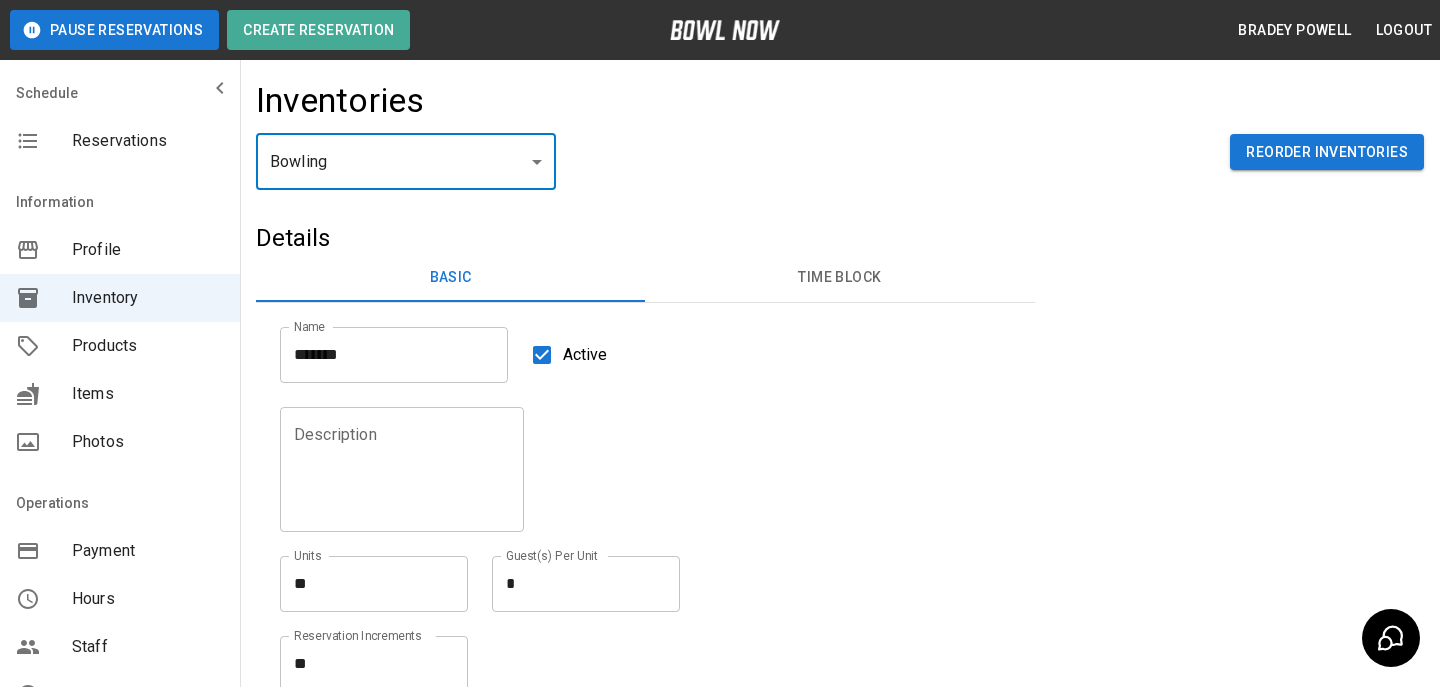 click on "Time Block" at bounding box center (839, 278) 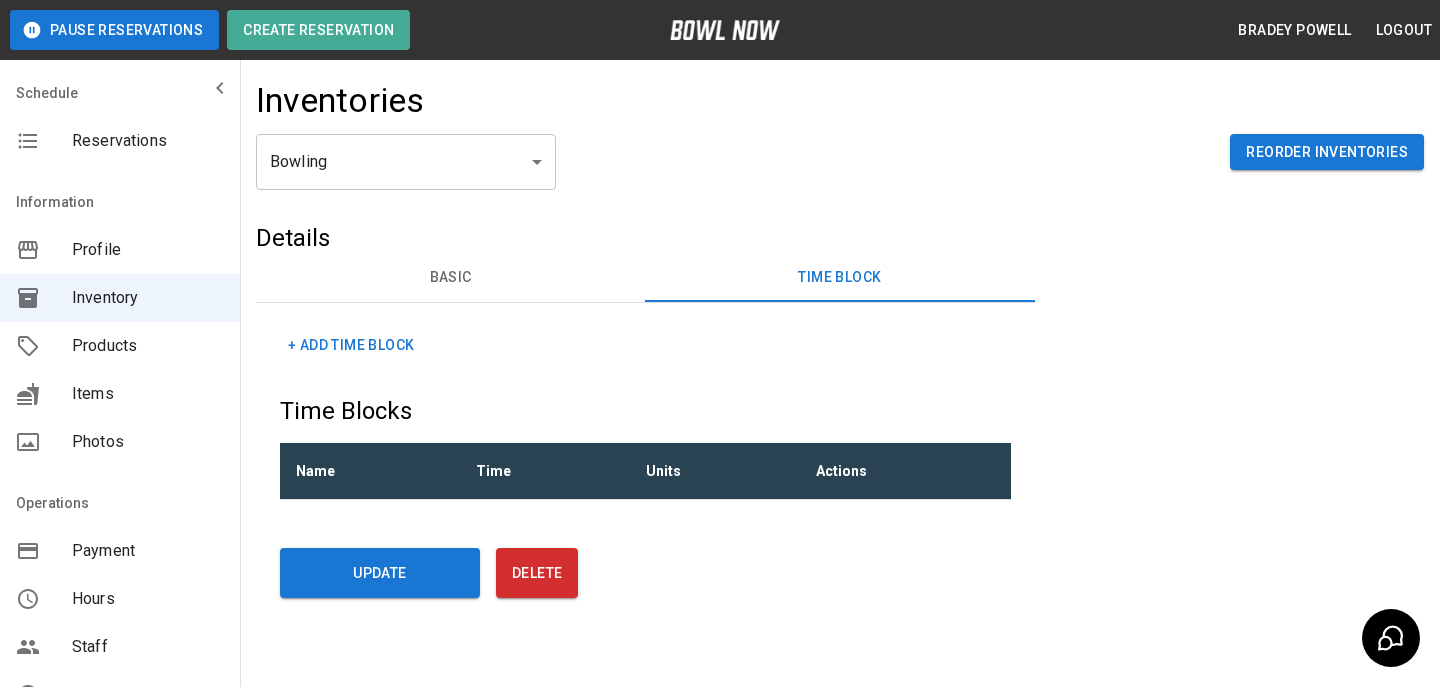 scroll, scrollTop: 51, scrollLeft: 0, axis: vertical 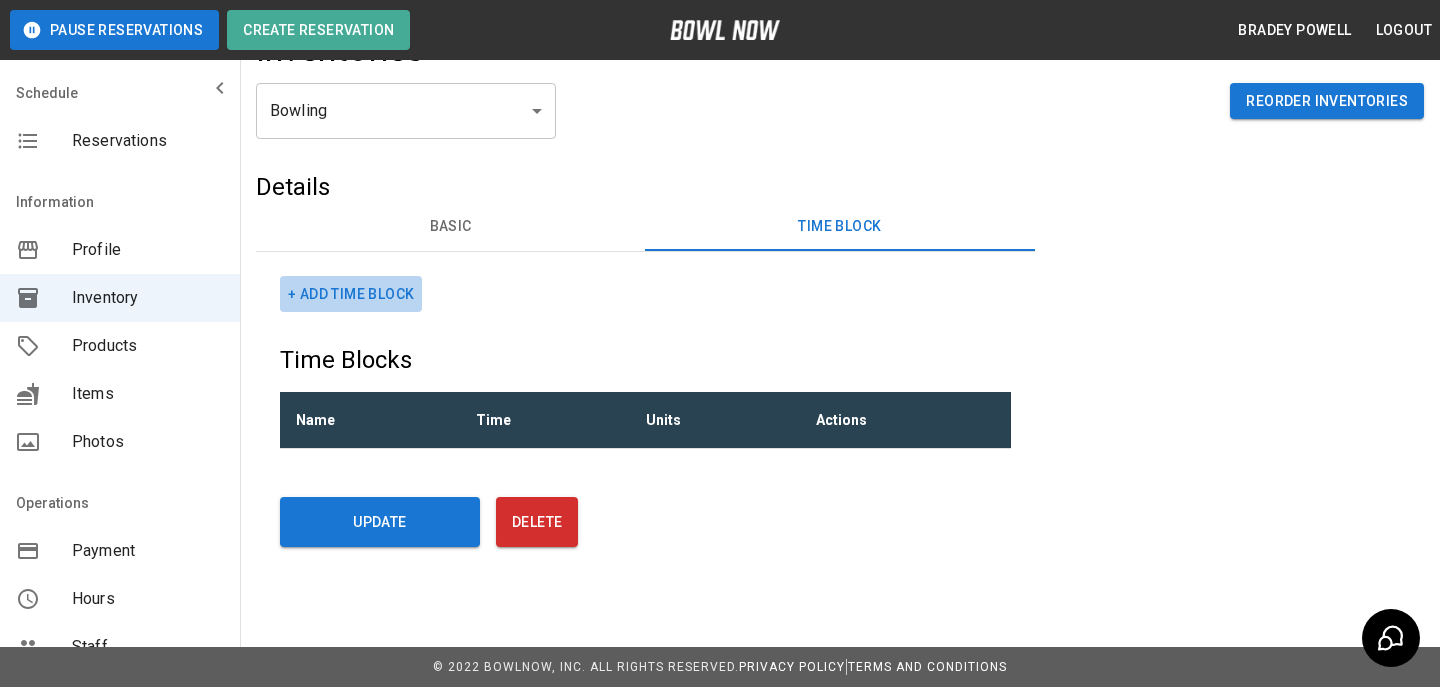click on "+ Add Time Block" at bounding box center (351, 294) 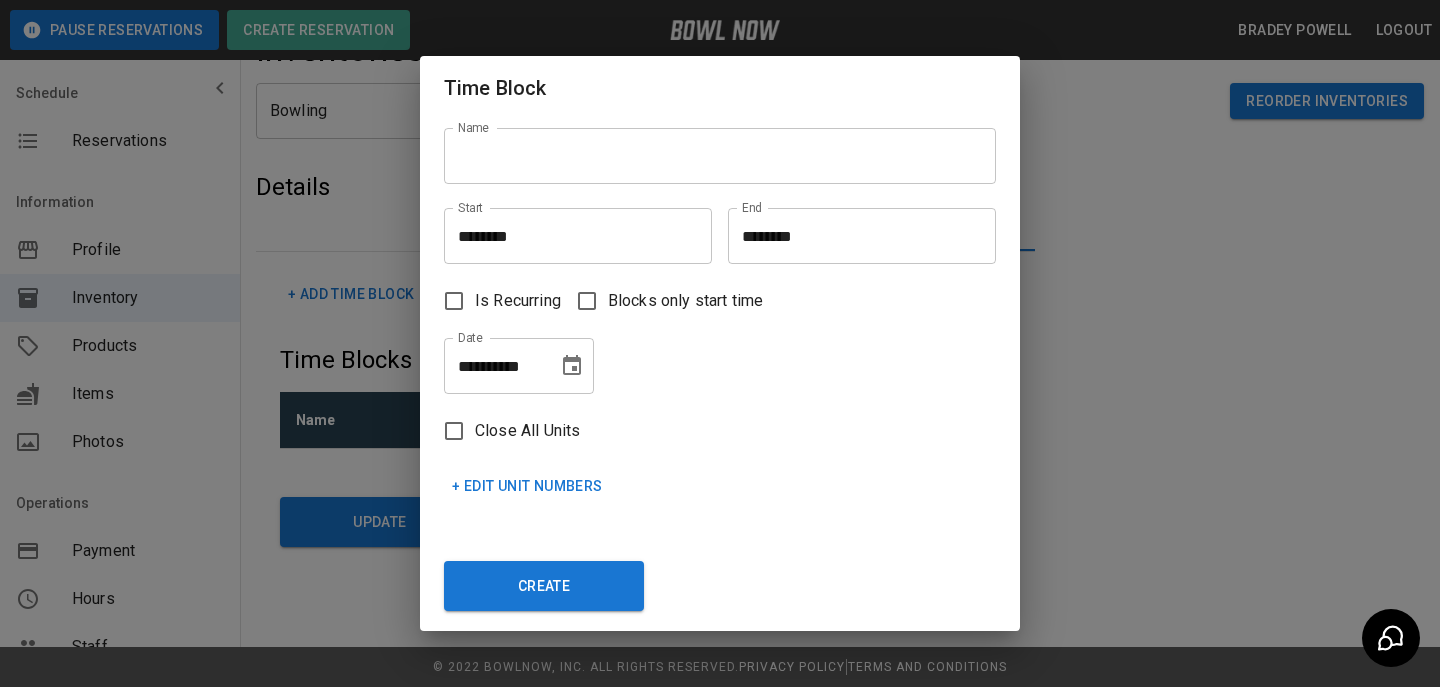 click on "**********" at bounding box center (720, 343) 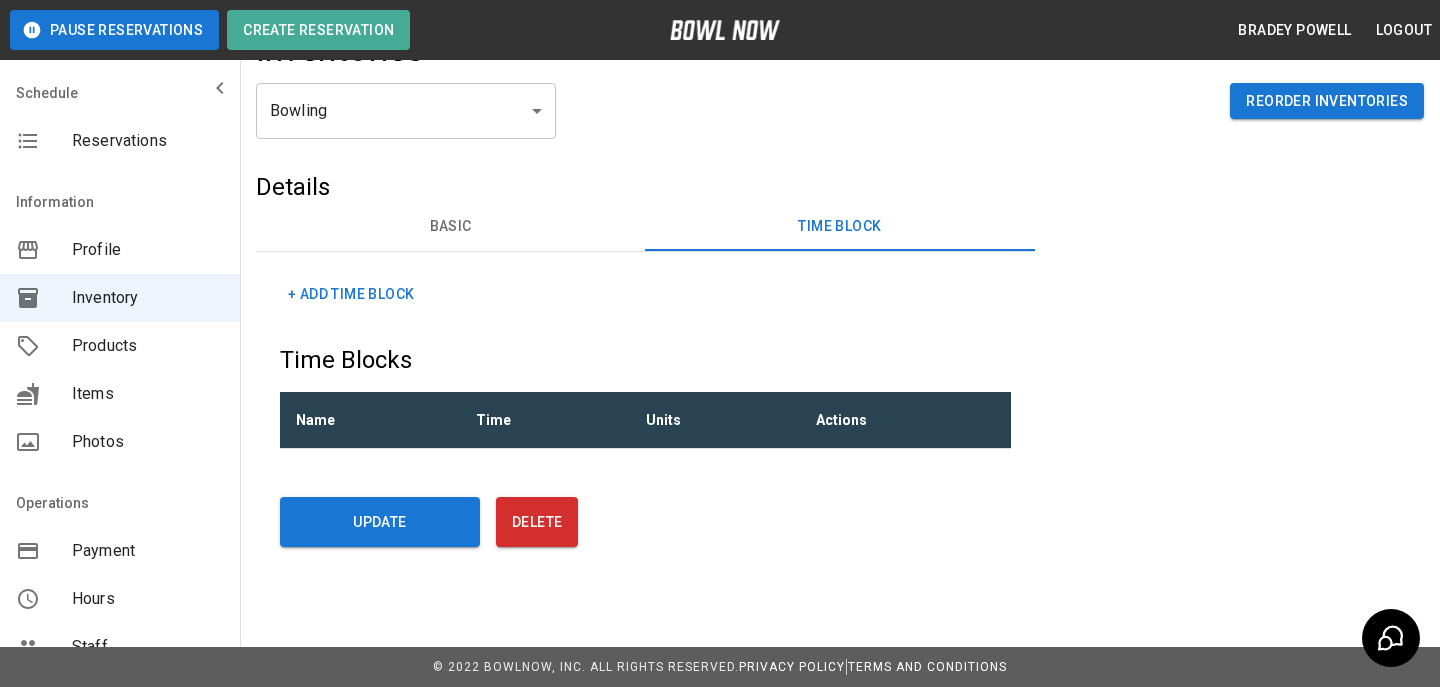 click on "Schedule" at bounding box center (120, 93) 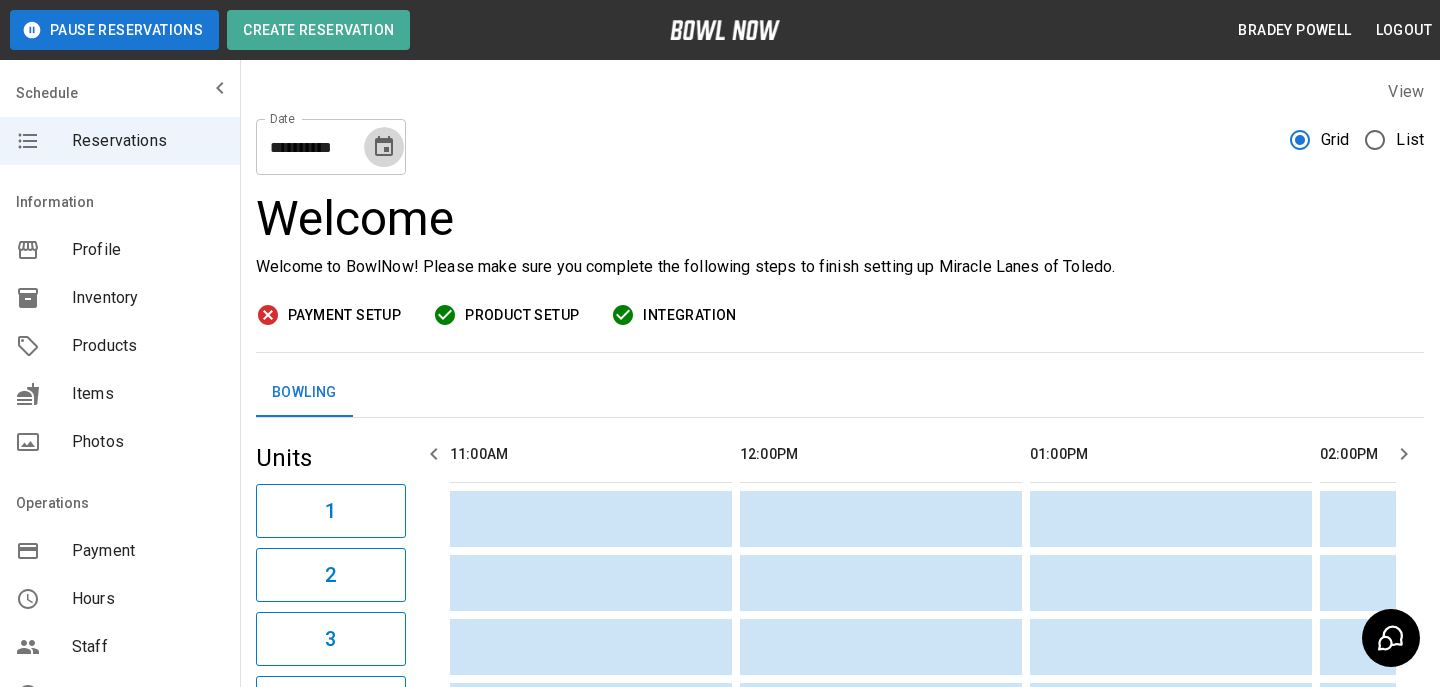 click 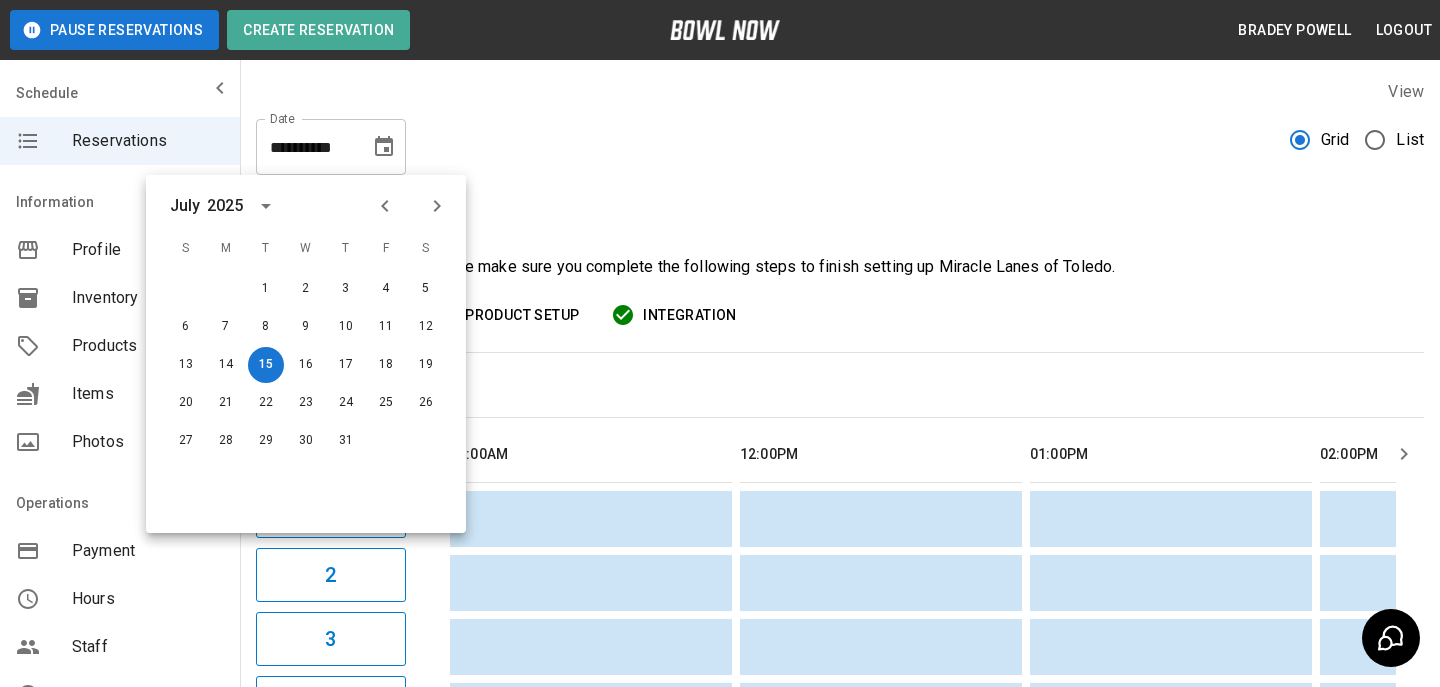 scroll, scrollTop: 0, scrollLeft: 2534, axis: horizontal 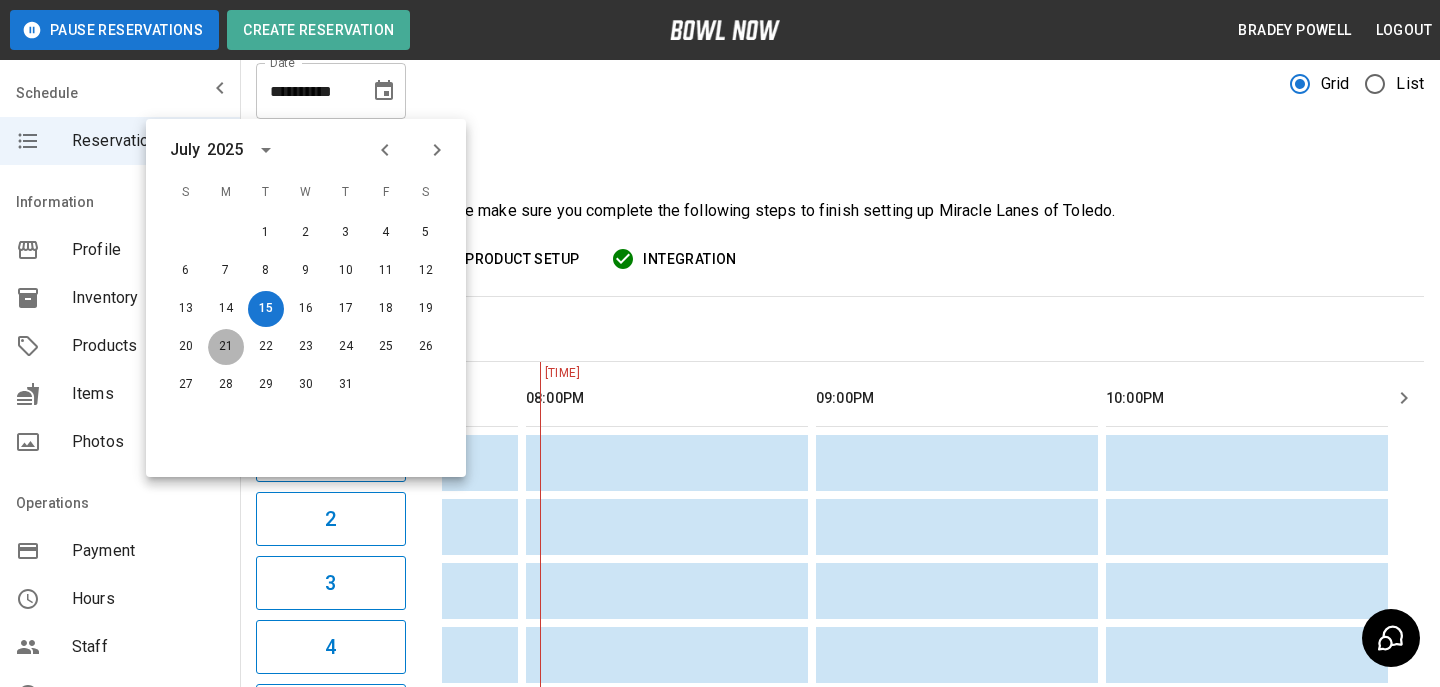 click on "21" at bounding box center (226, 347) 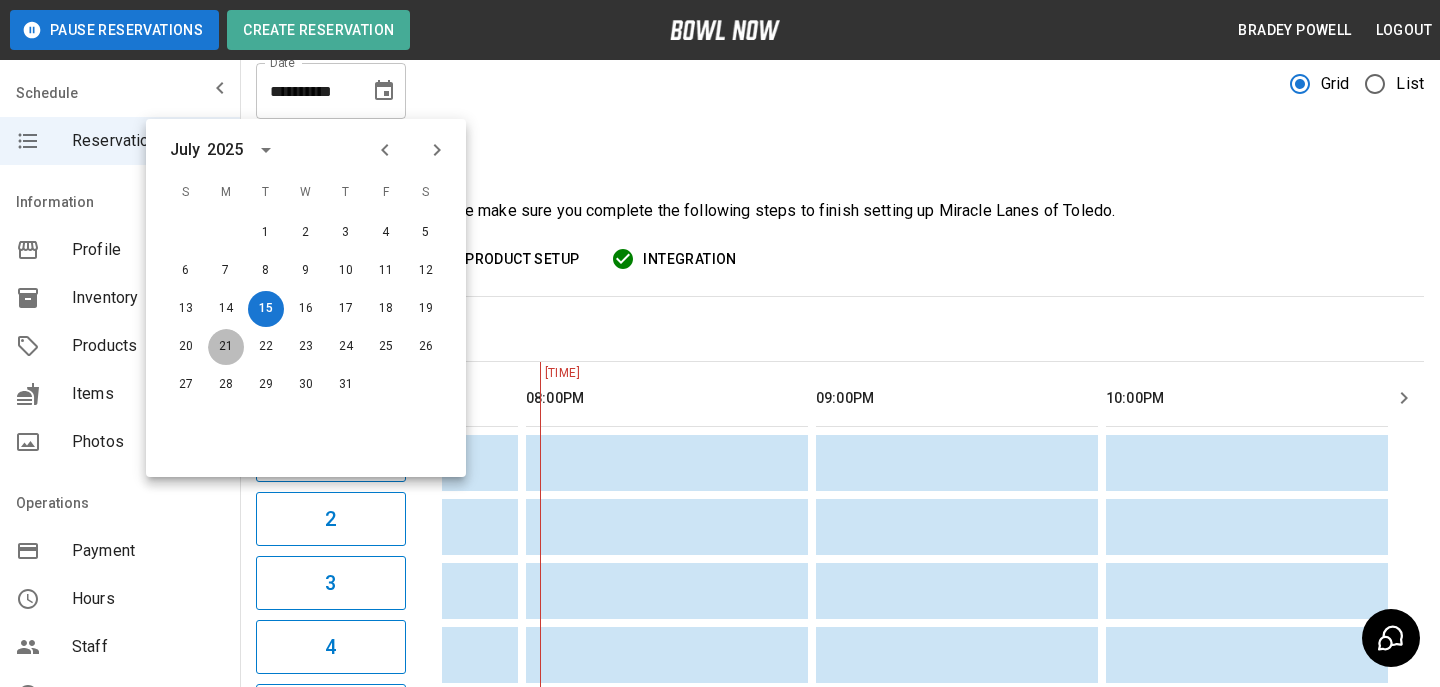 type on "**********" 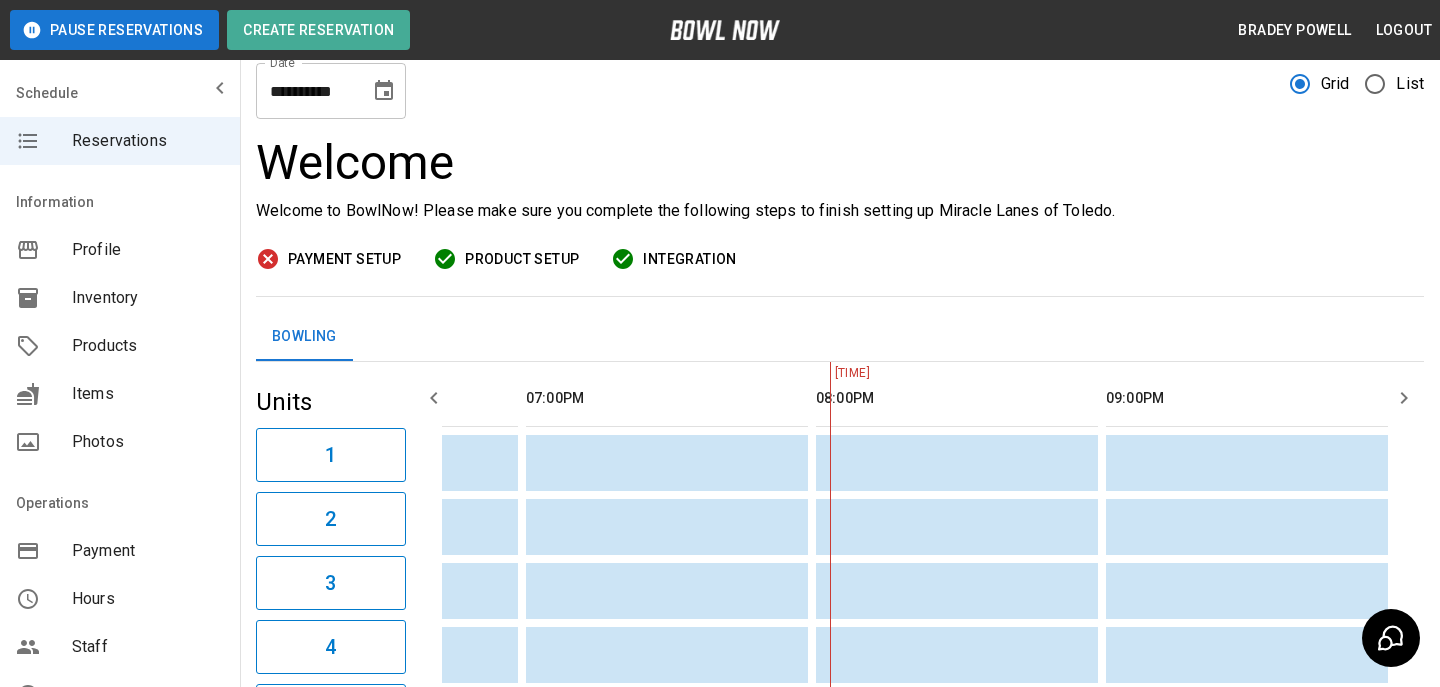 scroll, scrollTop: 0, scrollLeft: 2824, axis: horizontal 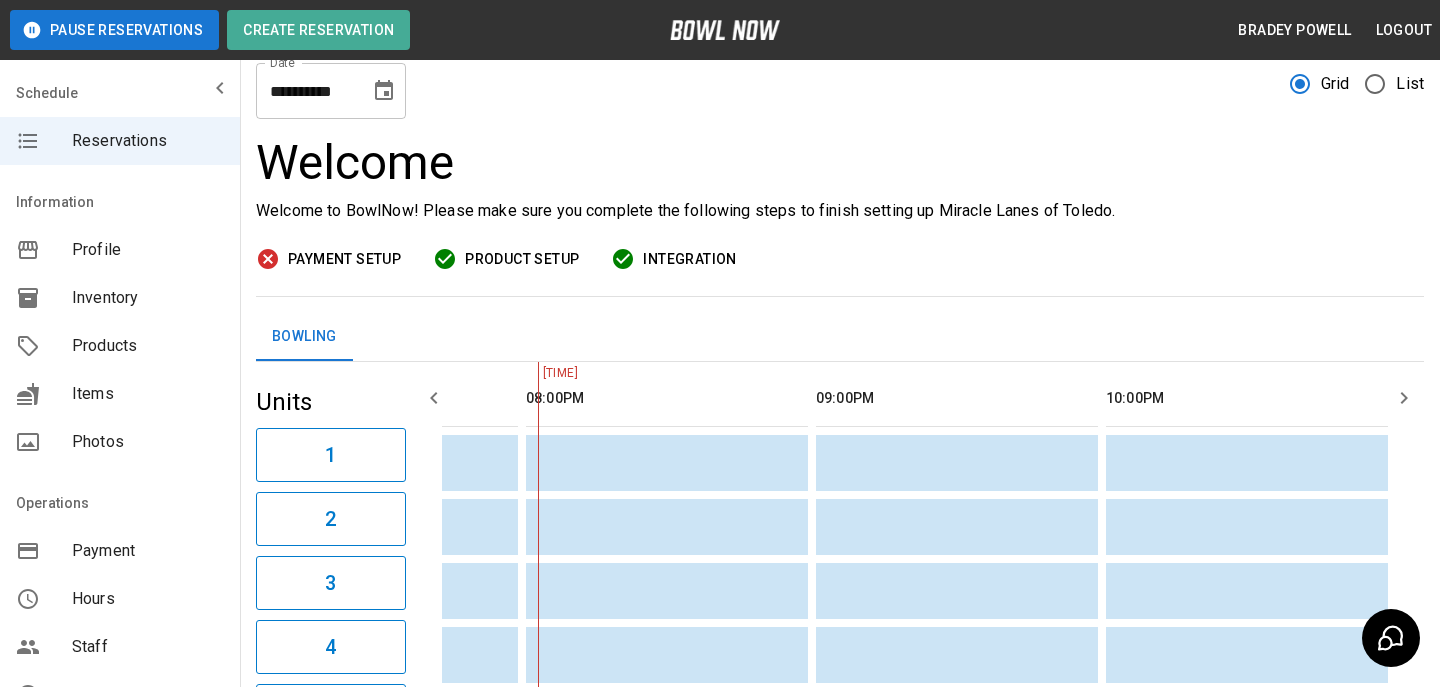 click on "Inventory" at bounding box center (120, 298) 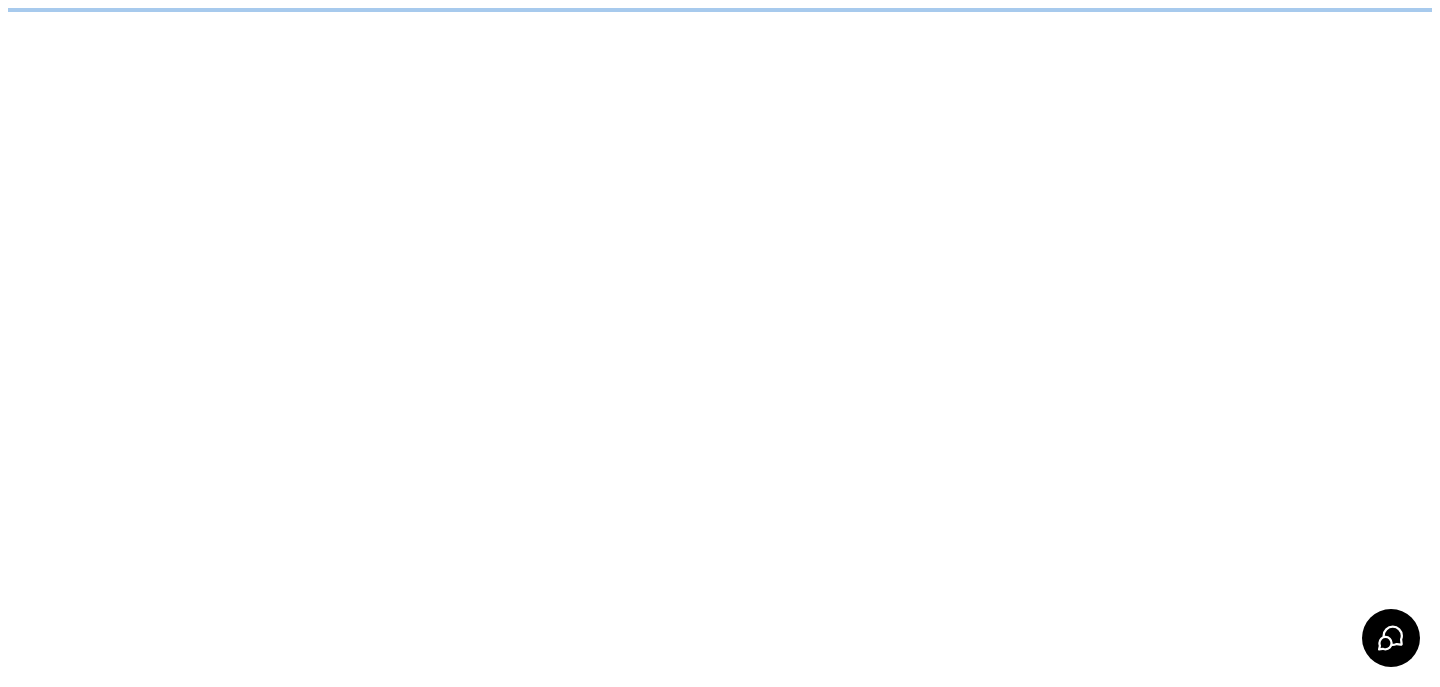 scroll, scrollTop: 0, scrollLeft: 0, axis: both 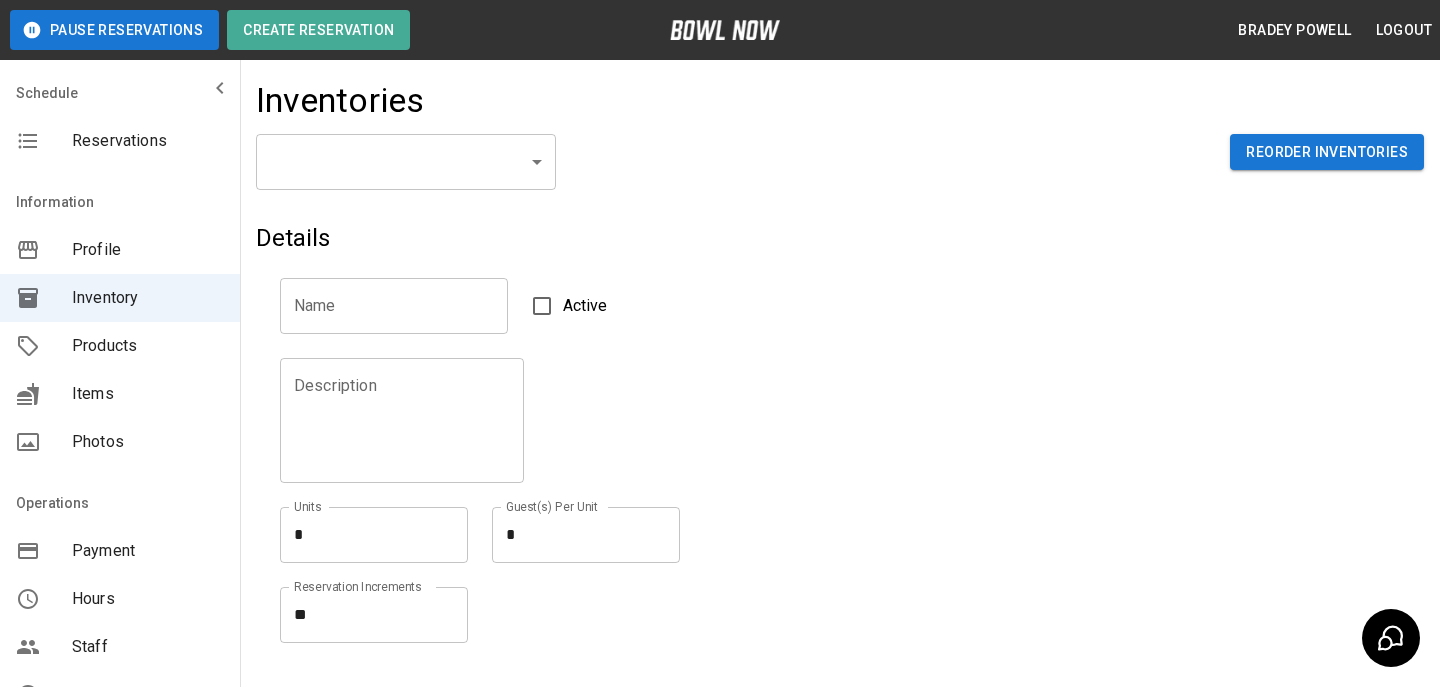 click on "​ ​ Reorder Inventories" at bounding box center [840, 178] 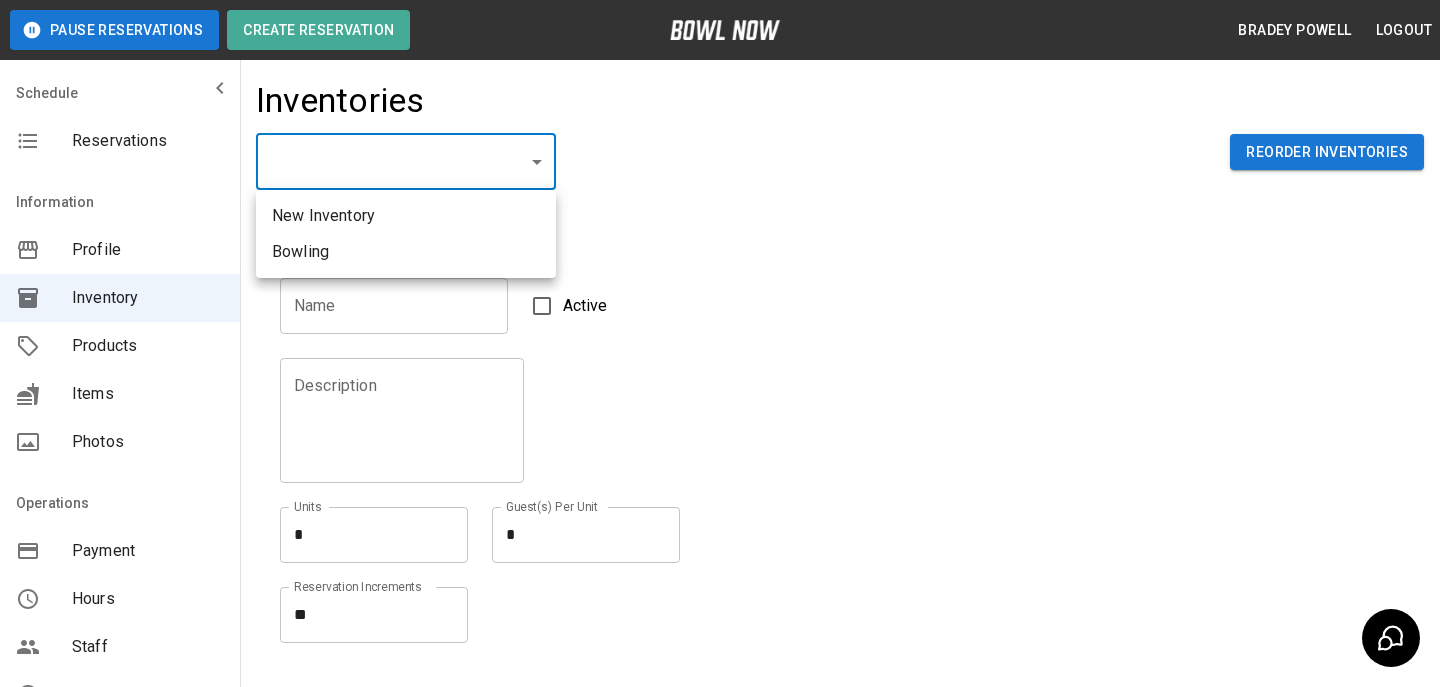 click on "Bowling" at bounding box center [406, 252] 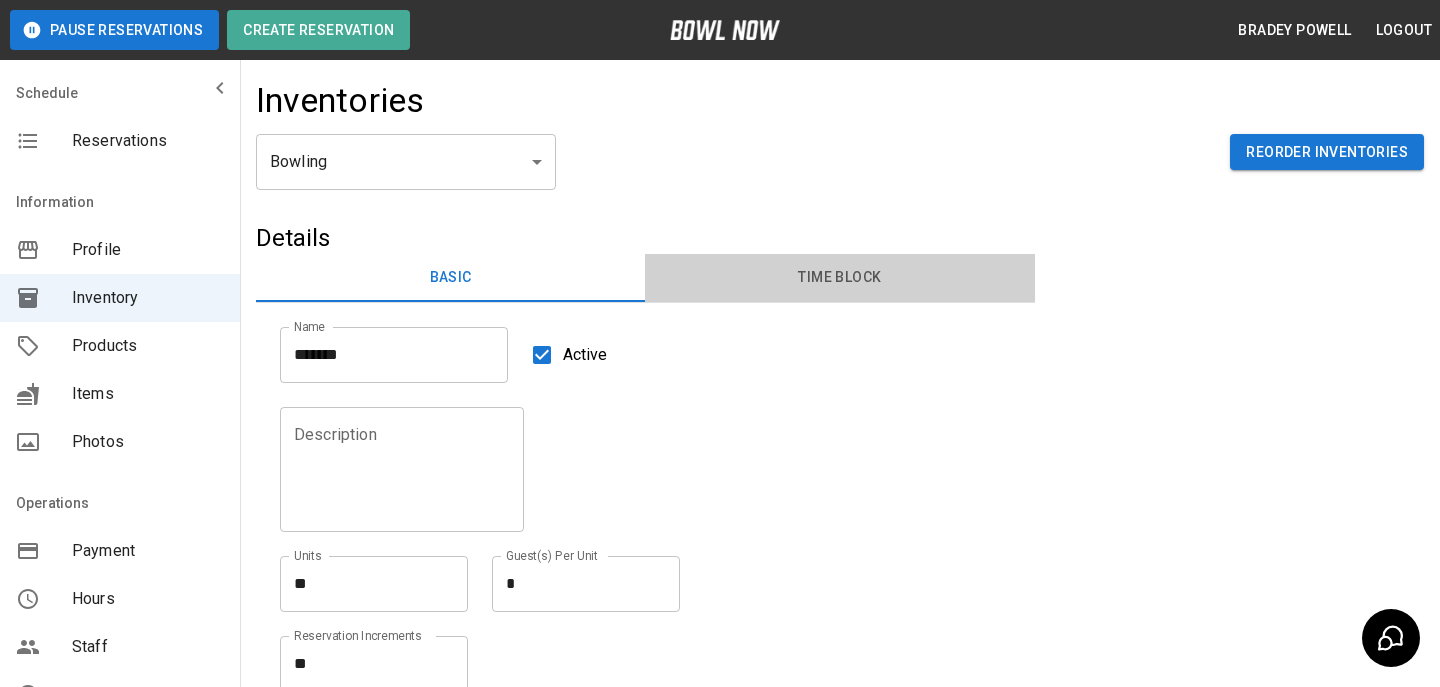 click on "Time Block" at bounding box center [839, 278] 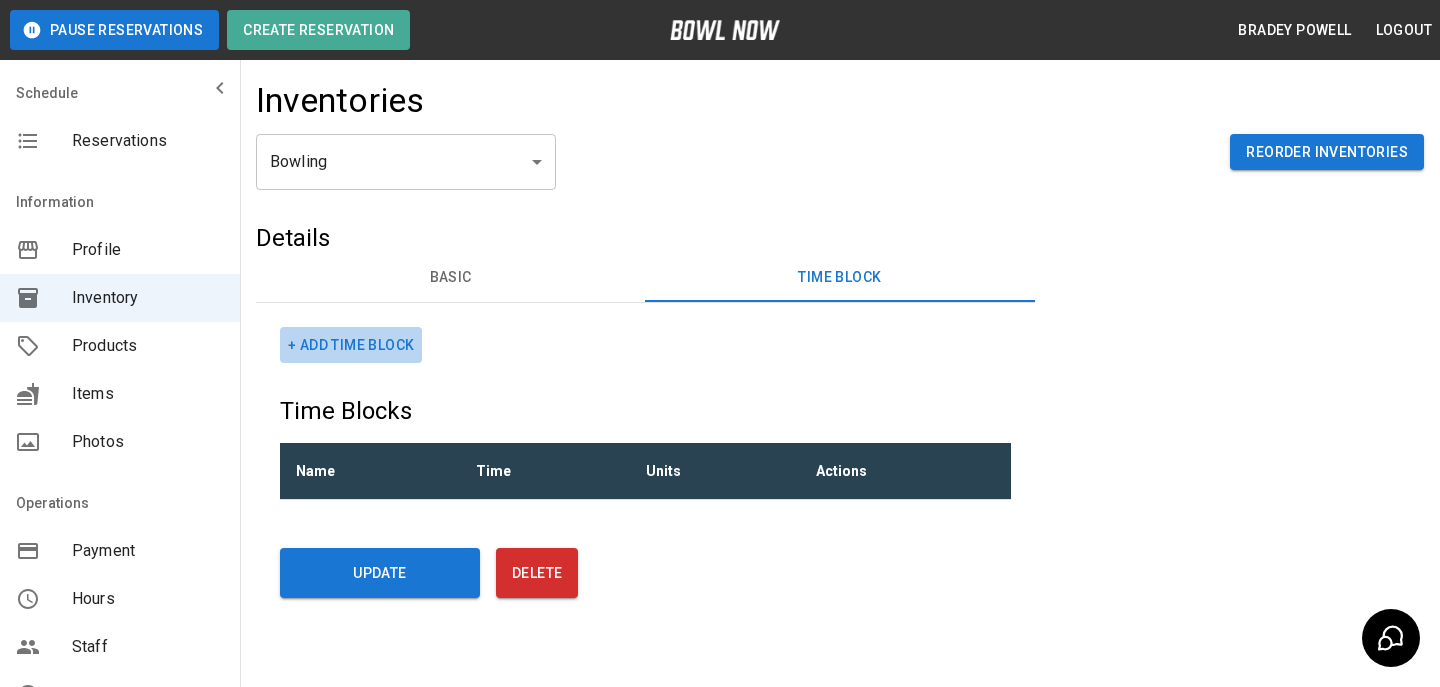 click on "+ Add Time Block" at bounding box center (351, 345) 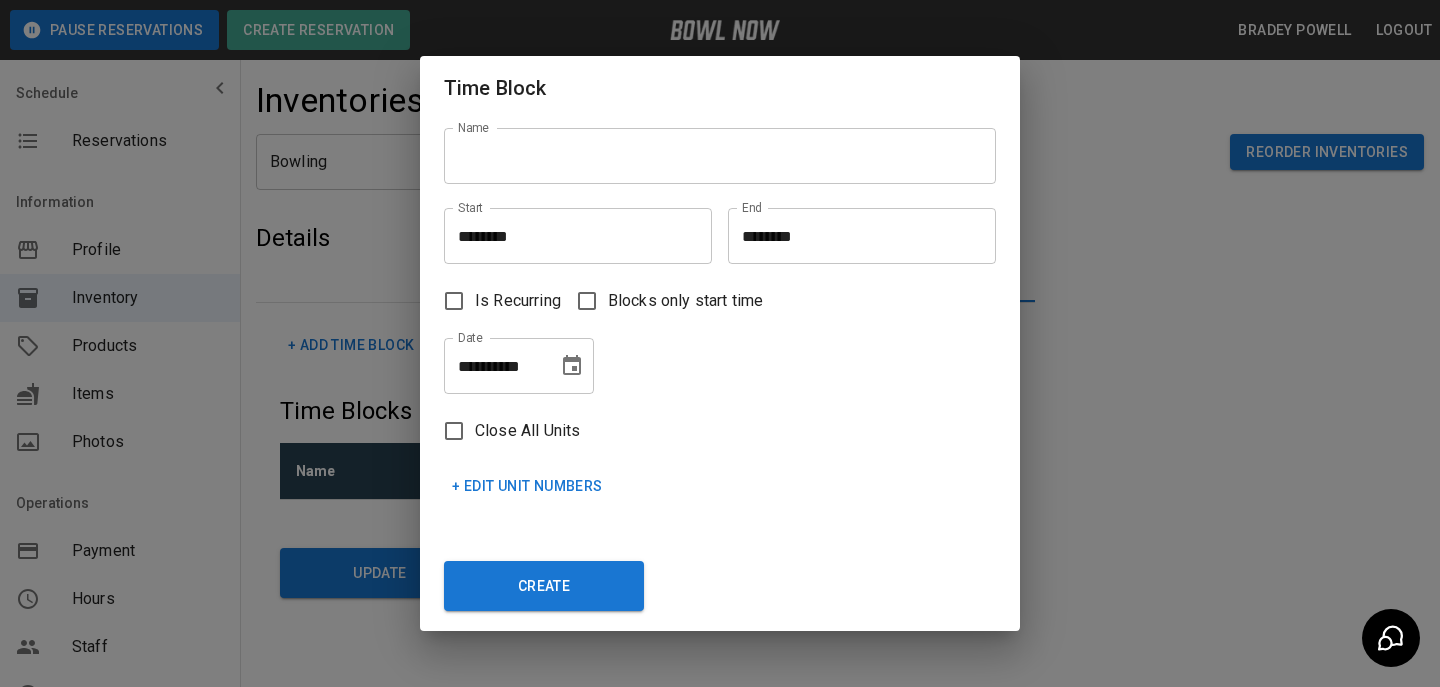 click on "**********" at bounding box center (720, 343) 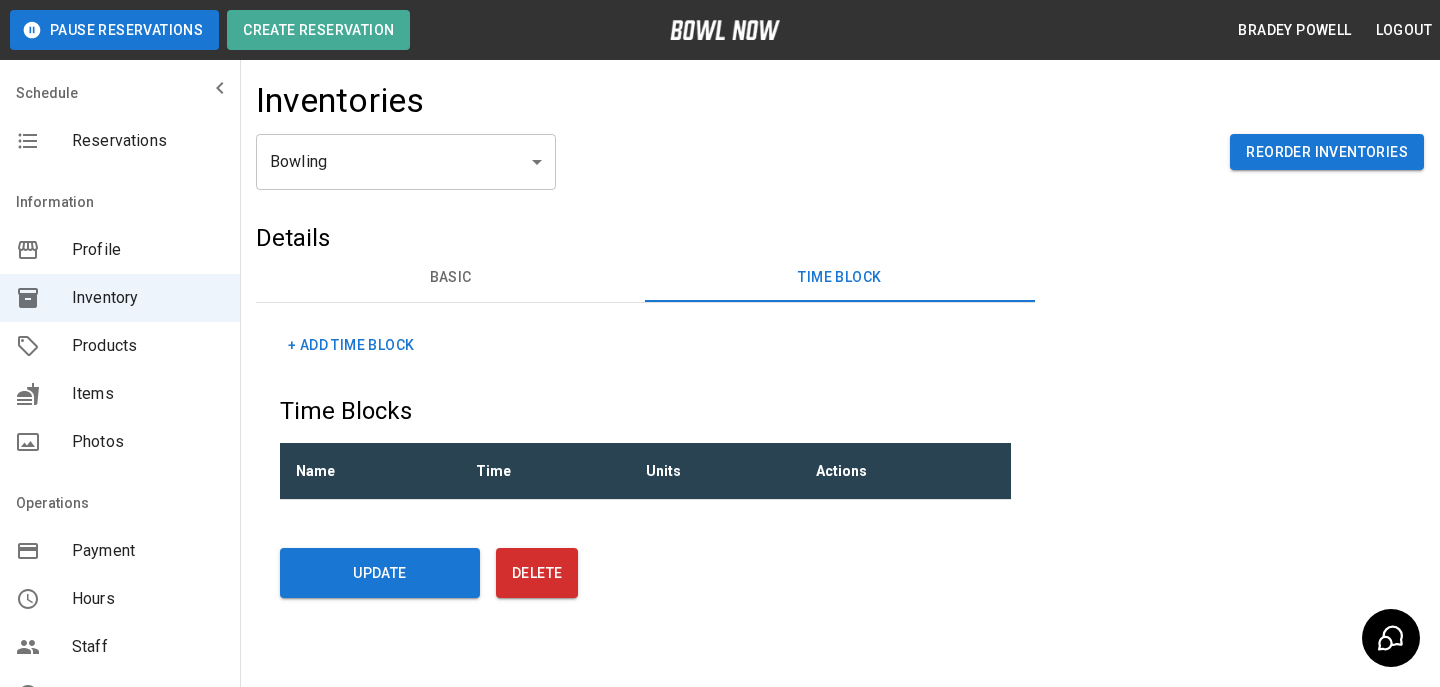 click on "Details Basic Time Block Name ******* Name Active Description Description Units ** * Units Guest(s) Per Unit * * Guest(s) Per Unit Reservation Increments ** * Reservation Increments + Add Time Block Time Blocks Name Time Units Actions" at bounding box center (645, 373) 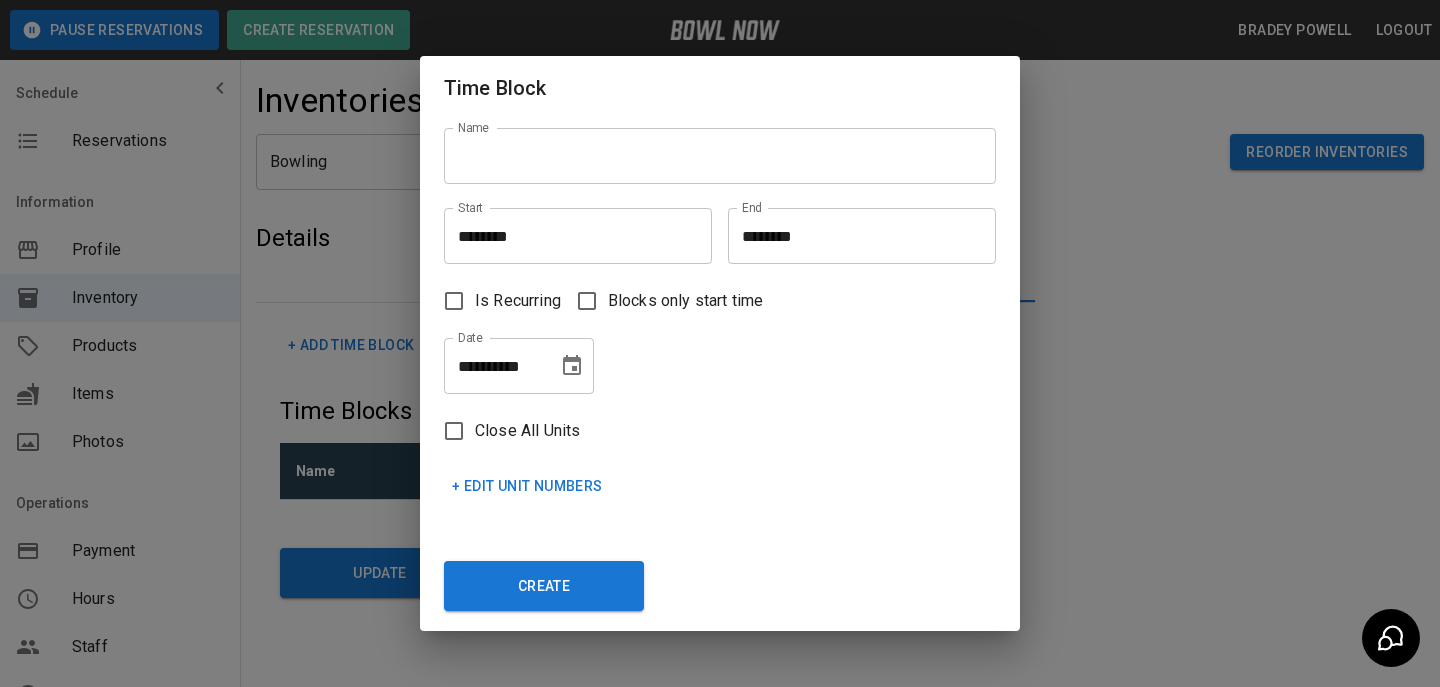 click on "**********" at bounding box center [720, 343] 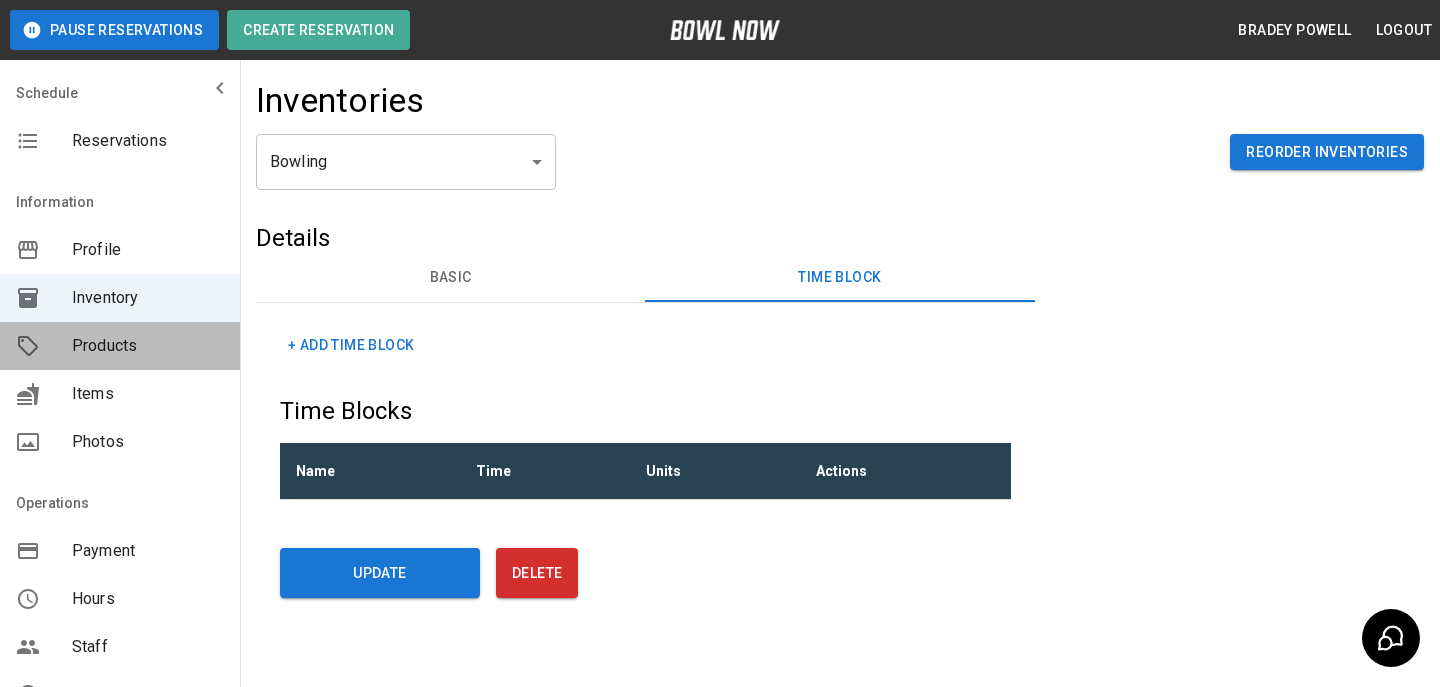 click on "Products" at bounding box center (148, 346) 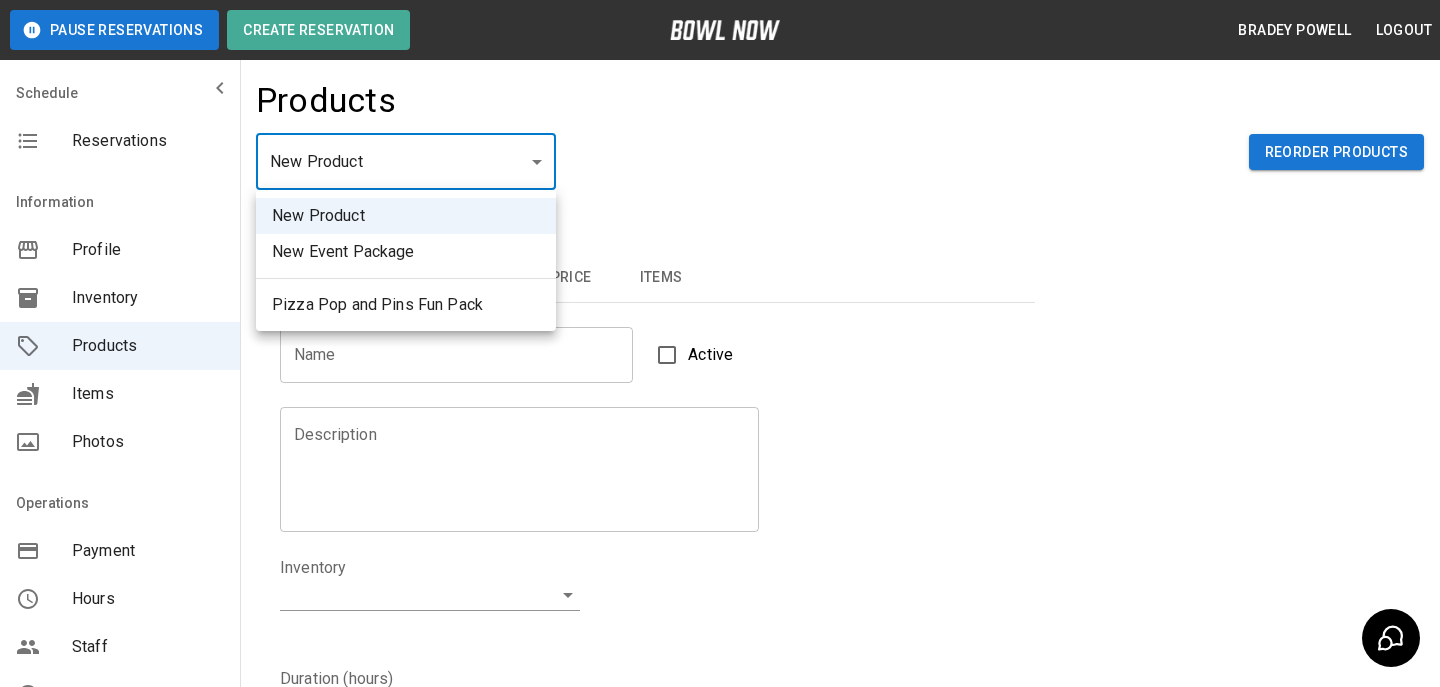 click on "[YEAR]-[MONTH]-[DAY]" at bounding box center (720, 644) 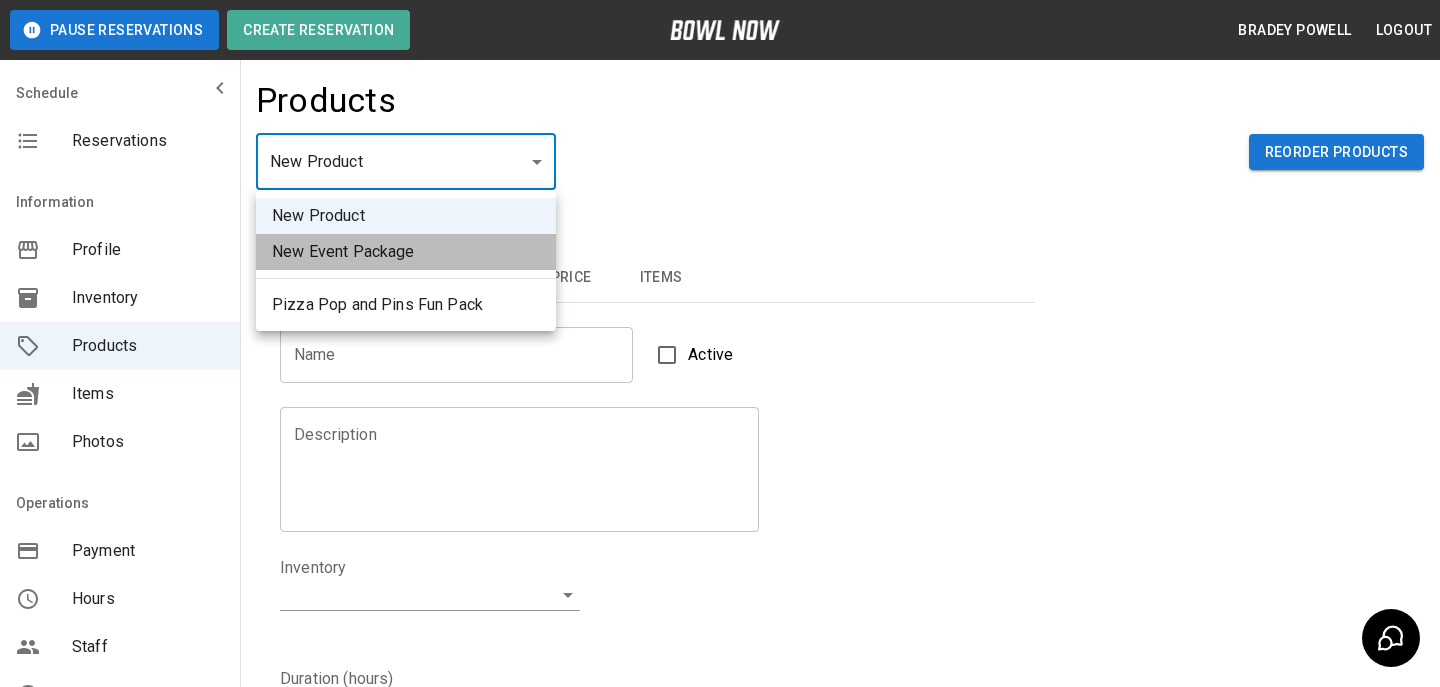 click on "New Event Package" at bounding box center [406, 252] 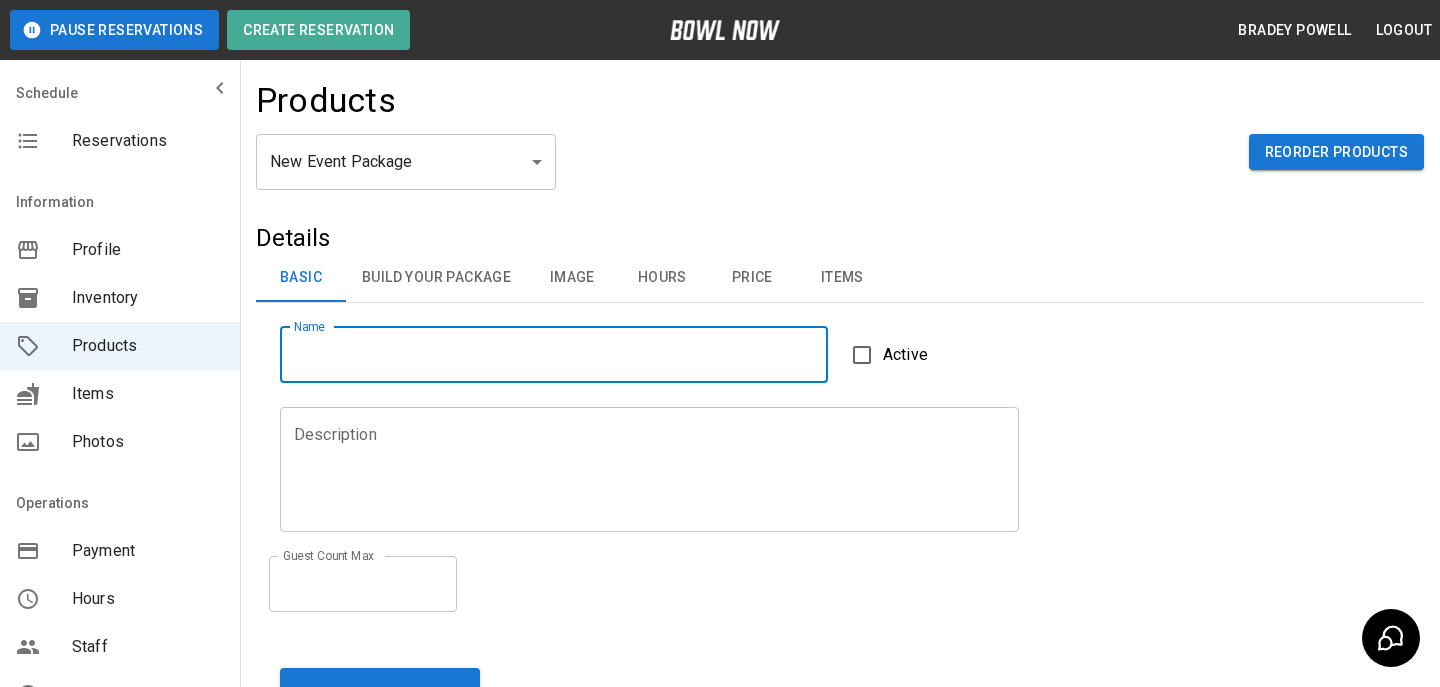 click on "Name" at bounding box center (554, 355) 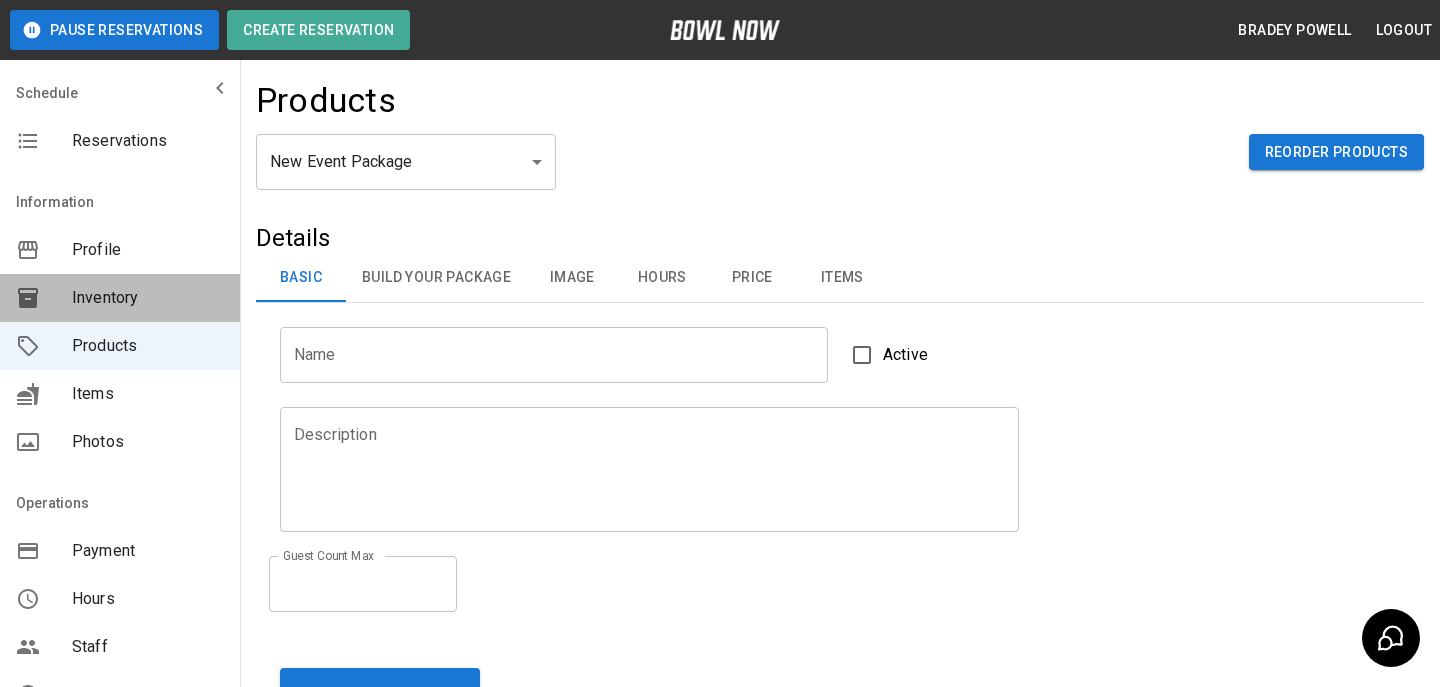 click on "Inventory" at bounding box center [120, 298] 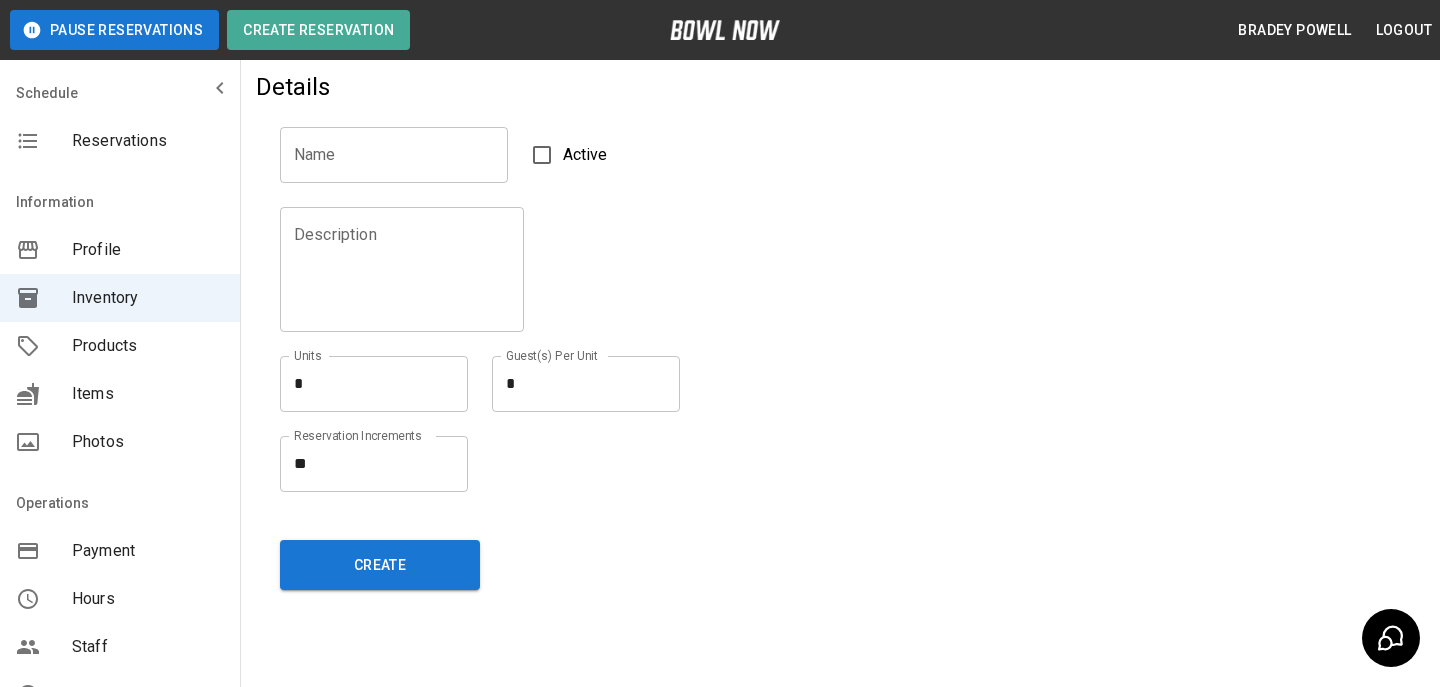 scroll, scrollTop: 0, scrollLeft: 0, axis: both 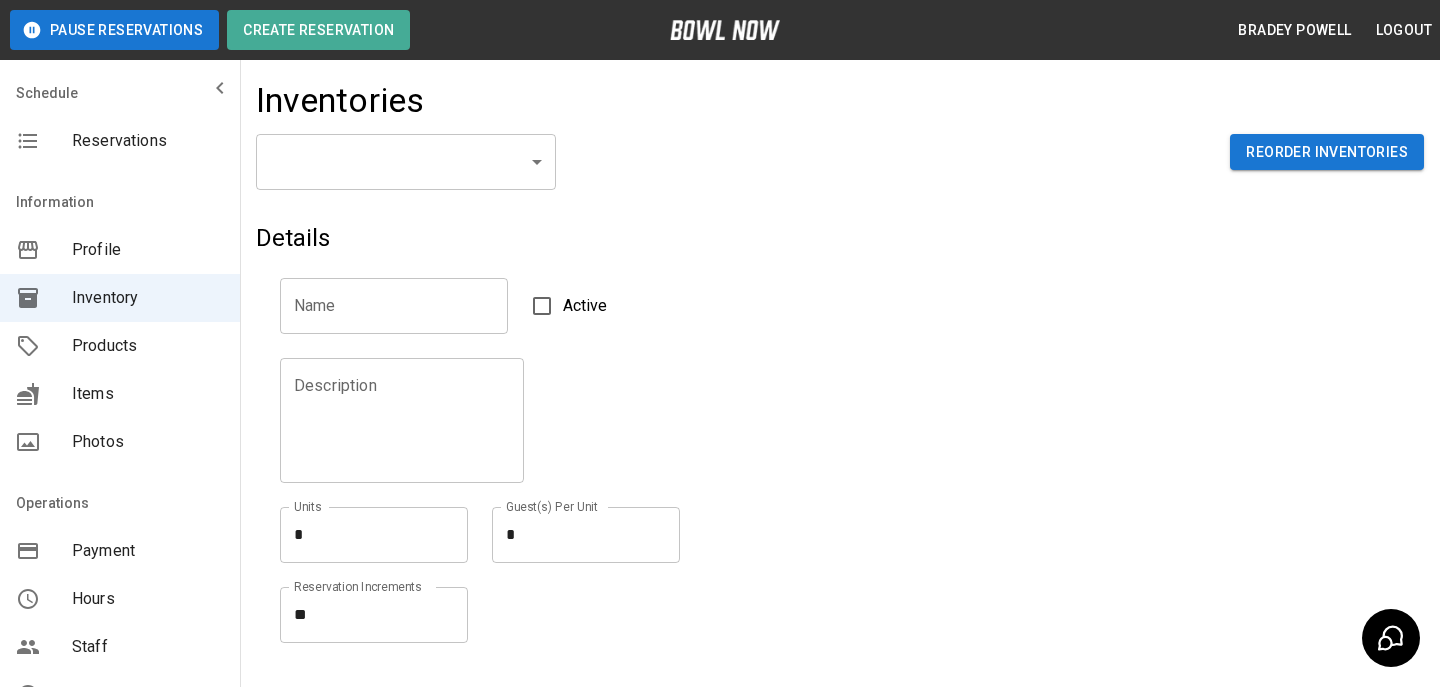 click on "Pause Reservations Create Reservation [FIRST] [LAST] Logout Schedule Reservations Information Profile Inventory Products Items Photos Operations Payment Hours Staff Help Reports Integrations Contacts User Account Inventories ​ ​ Reorder Inventories Details Name Name Active Description Description Units * * Units Guest(s) Per Unit * * Guest(s) Per Unit Reservation Increments ** * Reservation Increments Create © 2022 BowlNow, Inc. All Rights Reserved. Privacy Policy   |   Terms and Conditions /businesses/ccWLwpS4bI7gJa6HJbGH/inventories [FIRST] [LAST] Logout Reservations Profile Inventory Products Items Photos Payment Hours Staff Help Reports Integrations Contacts Account" at bounding box center [720, 440] 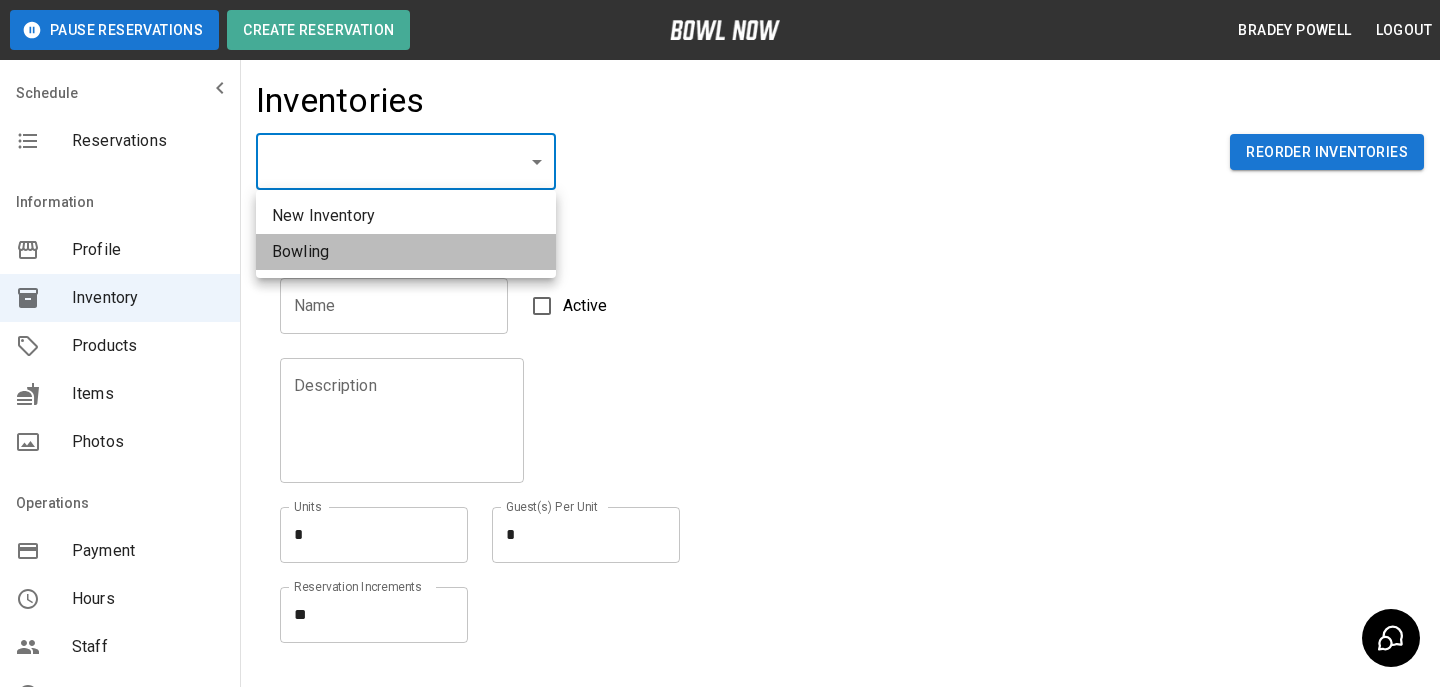 click on "Bowling" at bounding box center (406, 252) 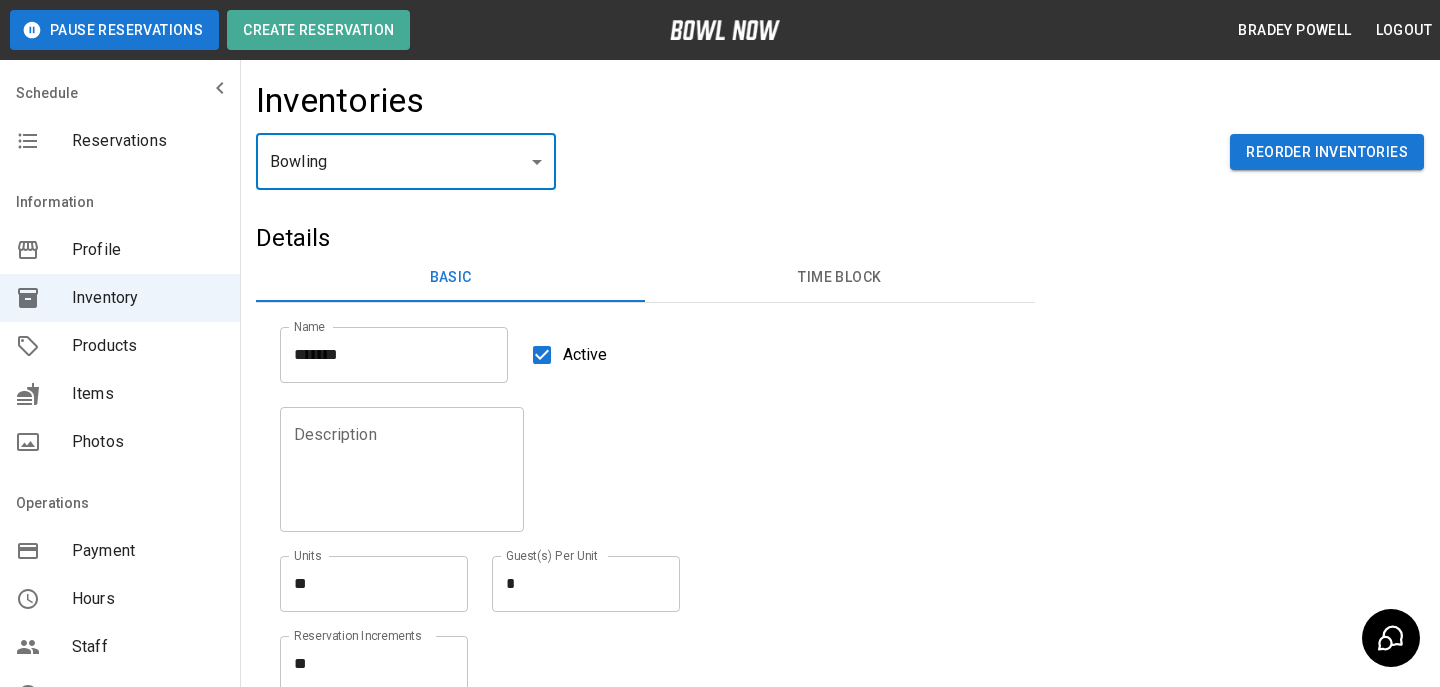 click on "** * Units" at bounding box center [374, 584] 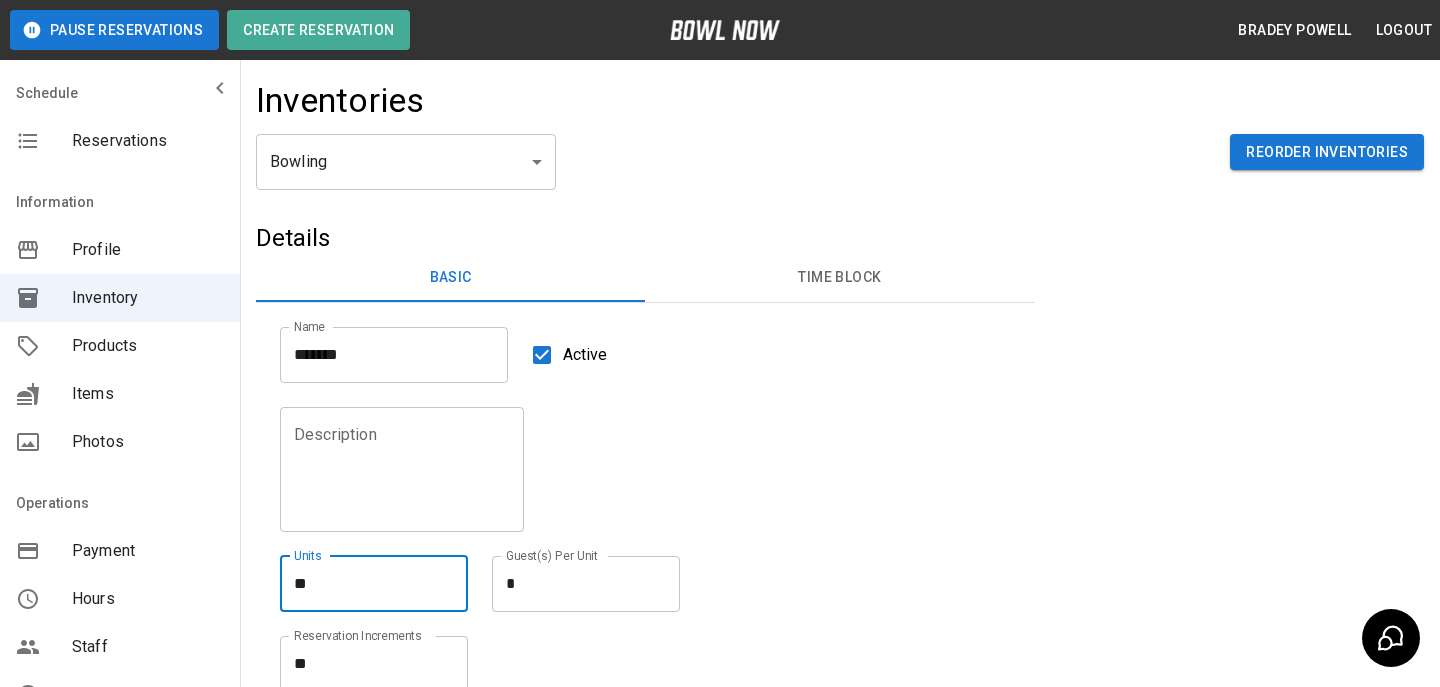 type on "*" 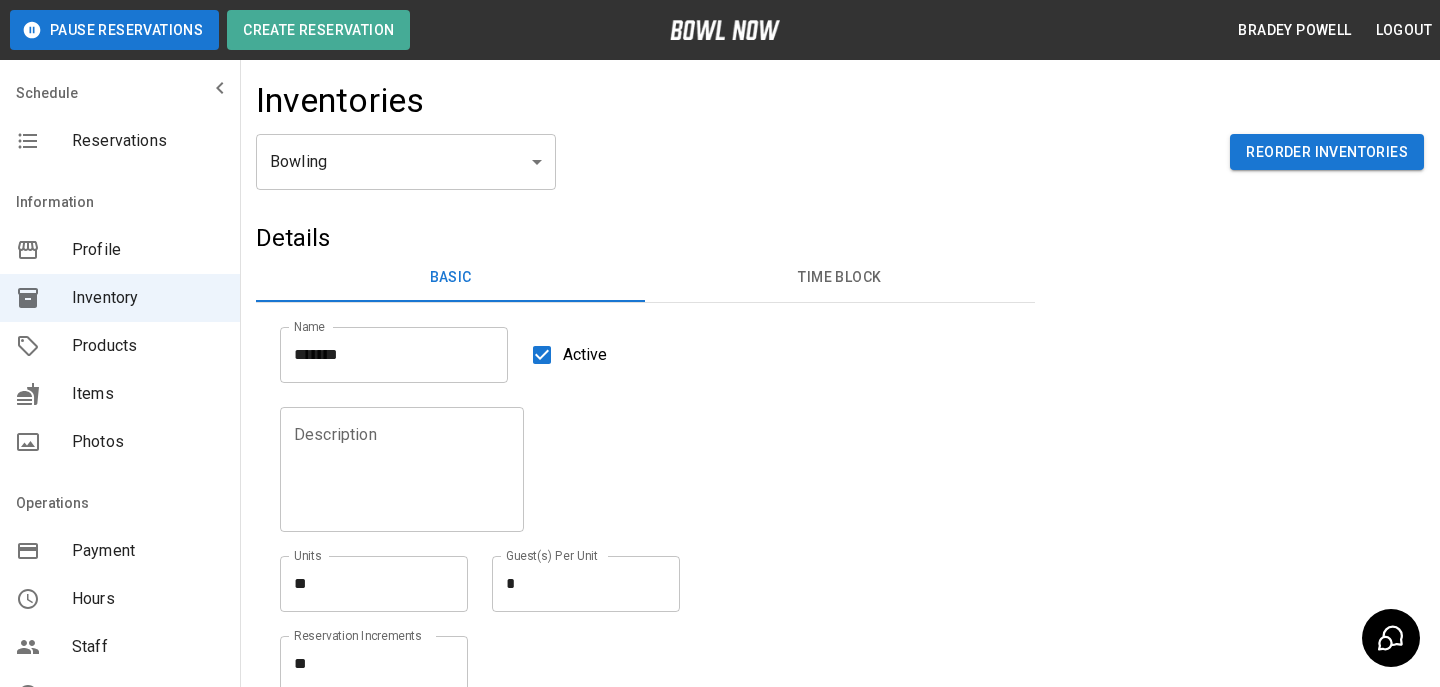 scroll, scrollTop: 243, scrollLeft: 0, axis: vertical 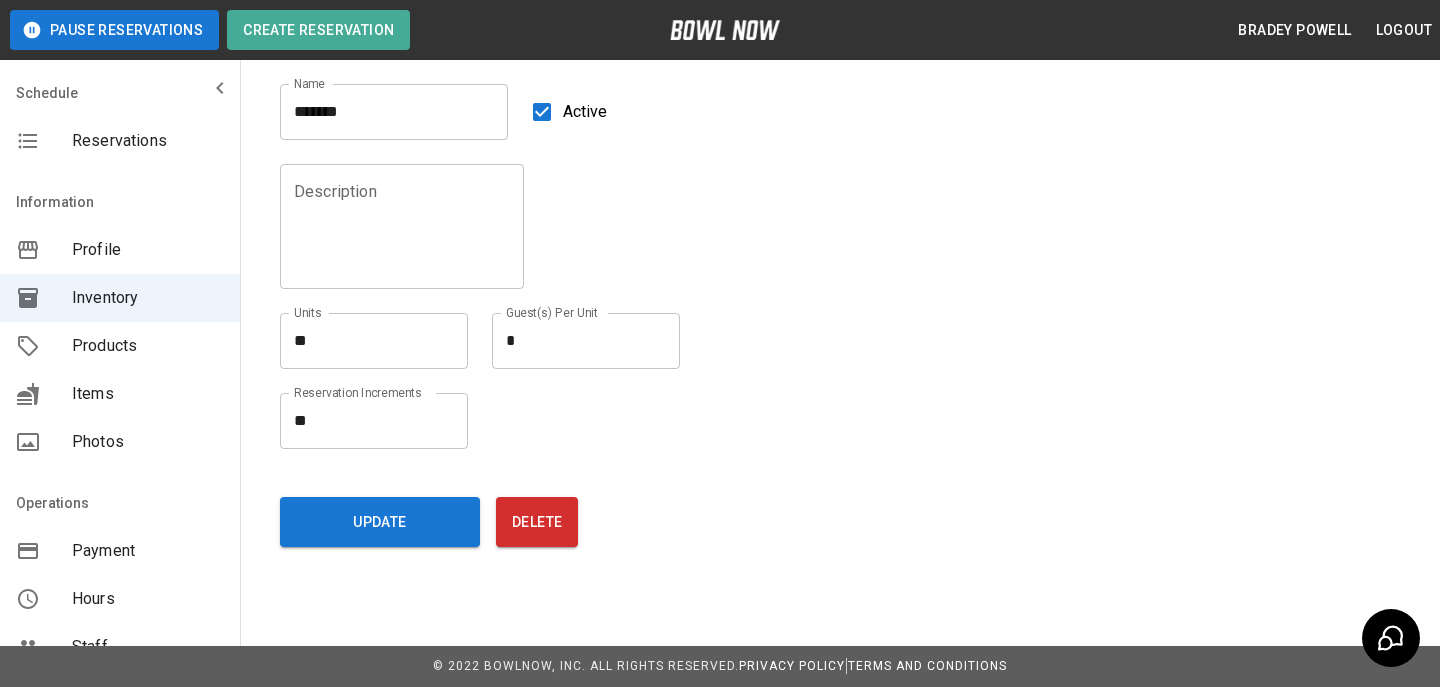 click on "Update Delete" at bounding box center [645, 518] 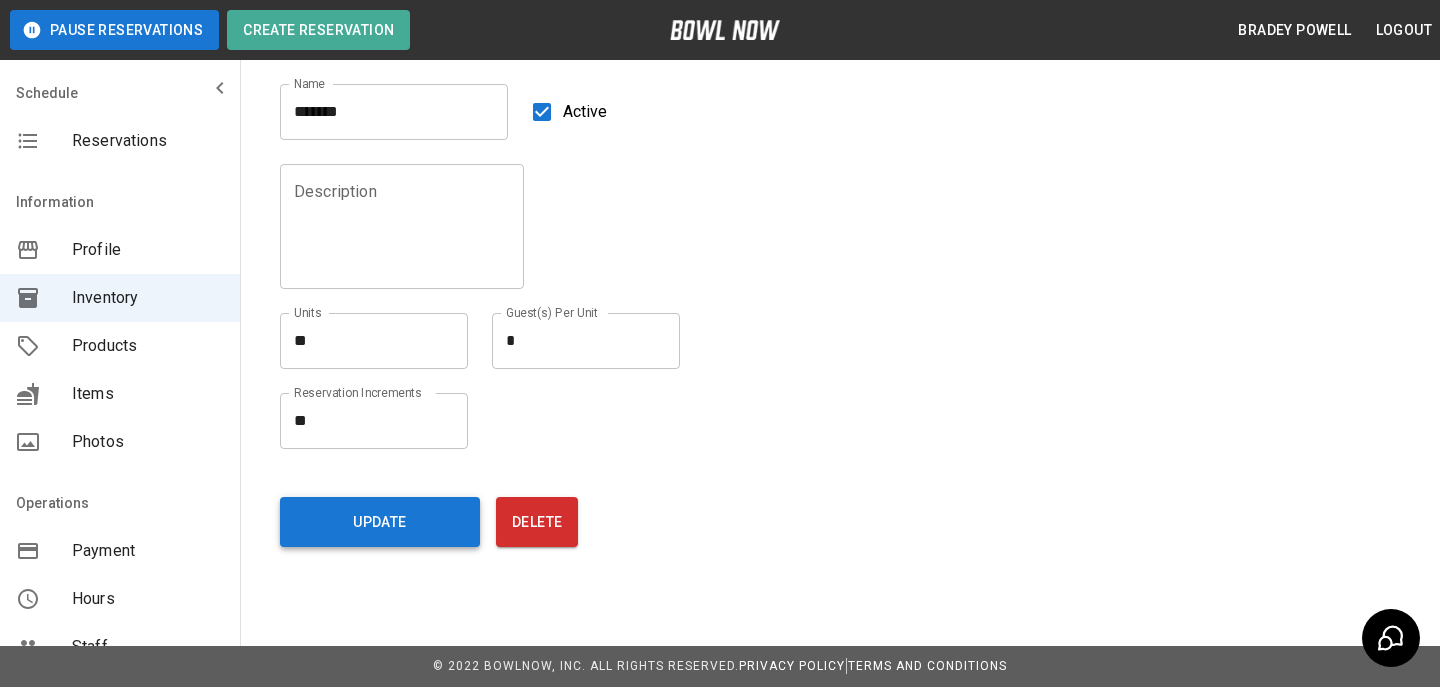 click on "Update" at bounding box center [380, 522] 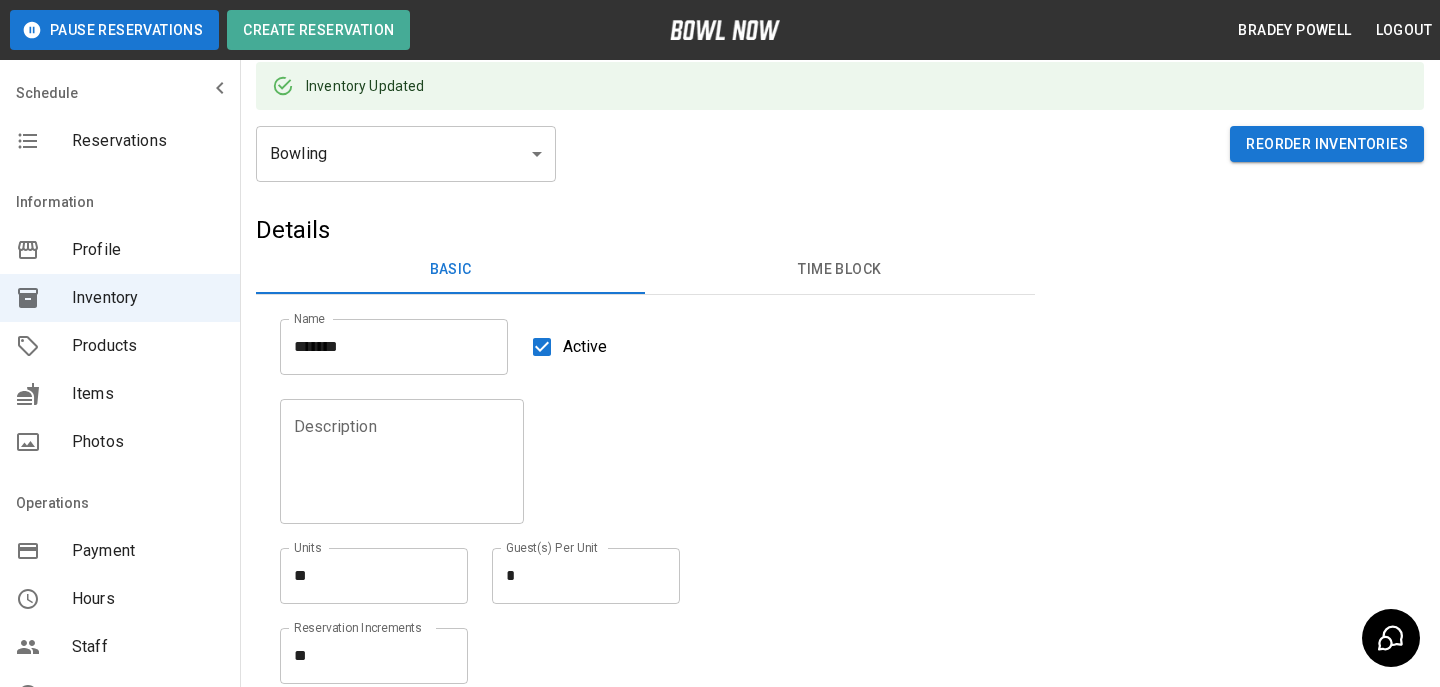 scroll, scrollTop: 0, scrollLeft: 0, axis: both 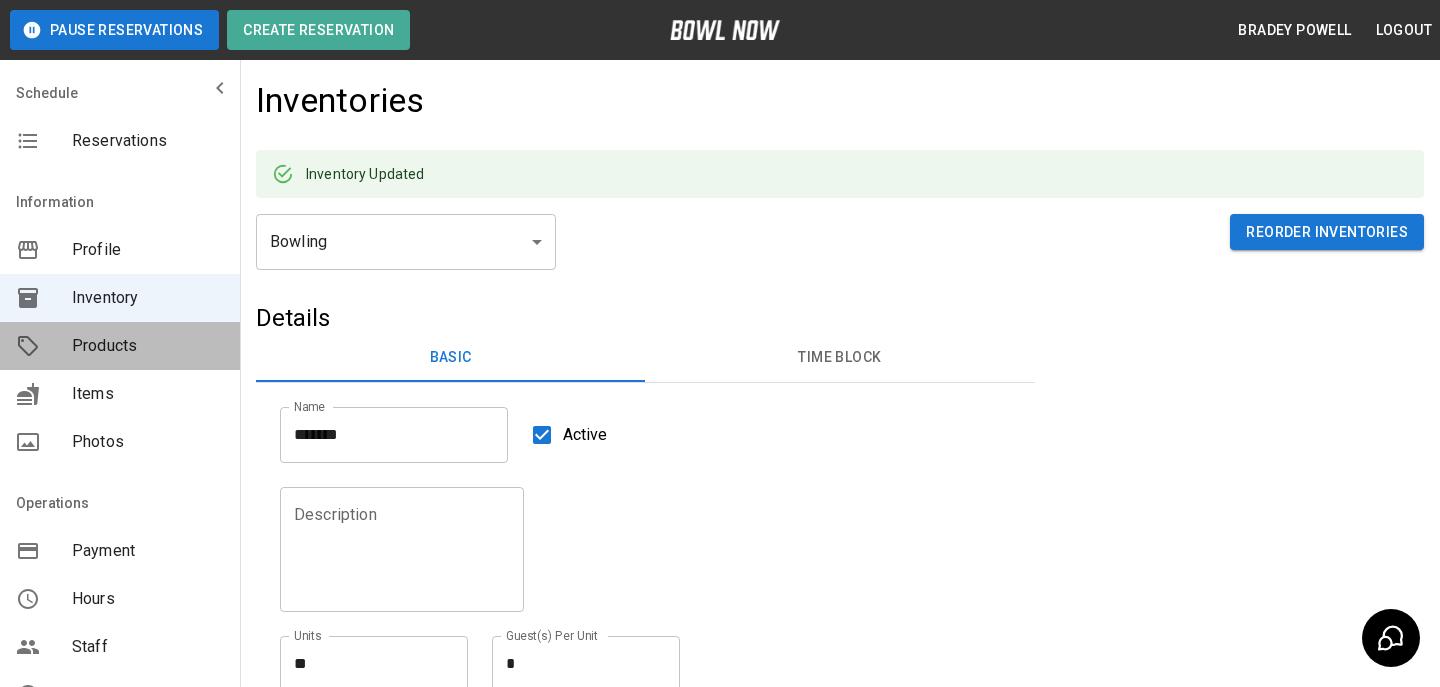 click at bounding box center [44, 346] 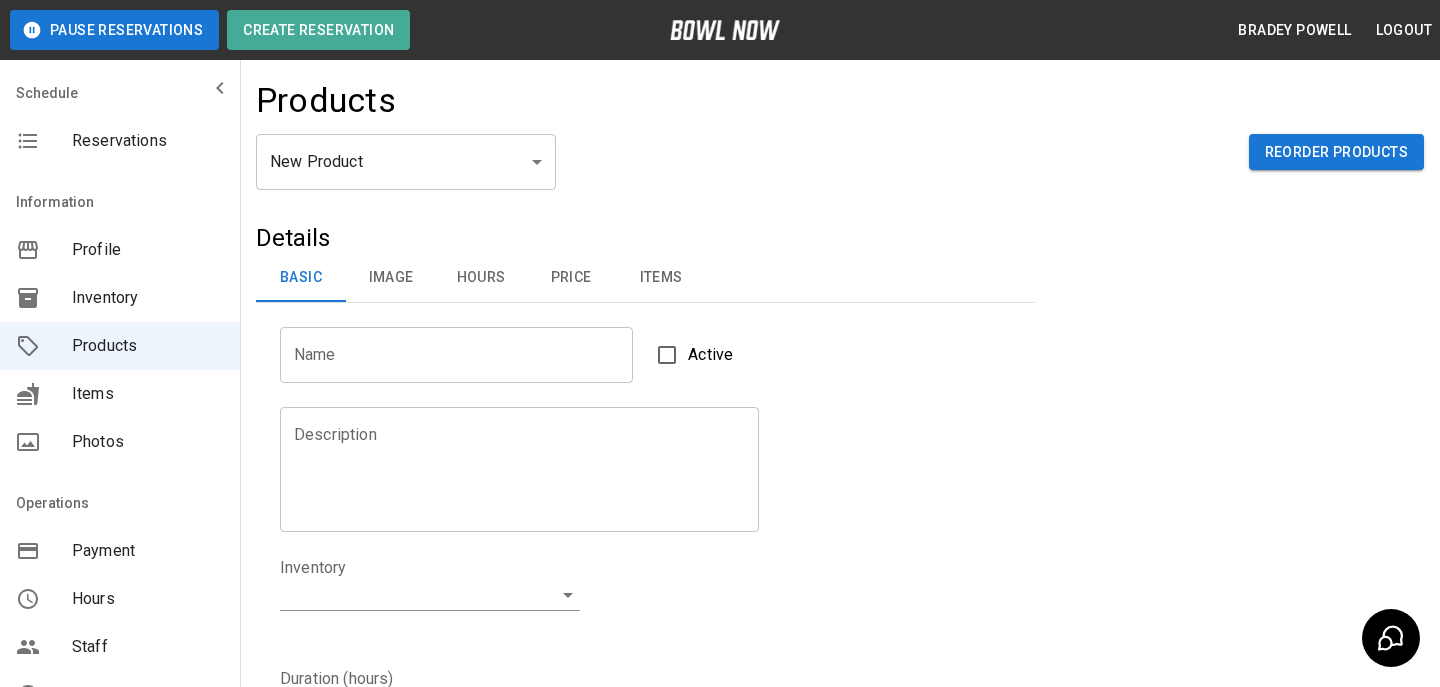 click on "[YEAR]-[MONTH]-[DAY]" at bounding box center [720, 644] 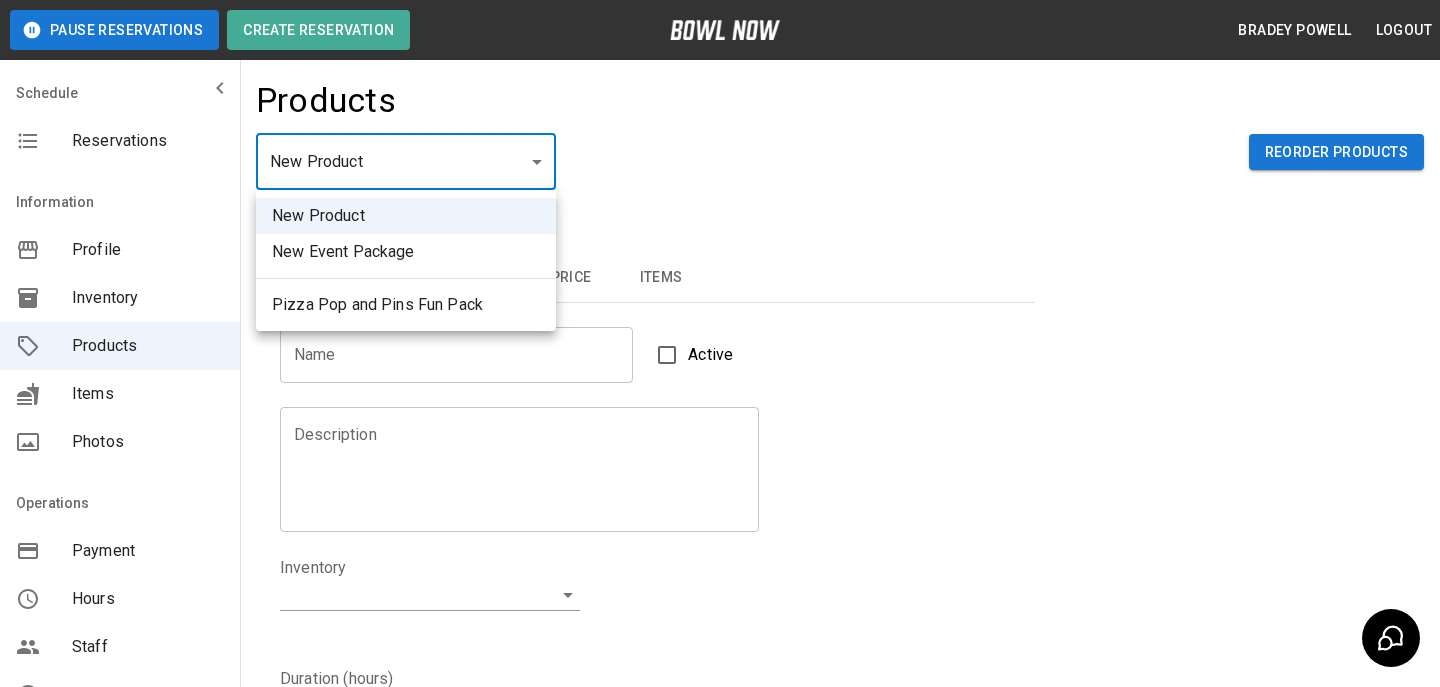 click on "New Event Package" at bounding box center (406, 252) 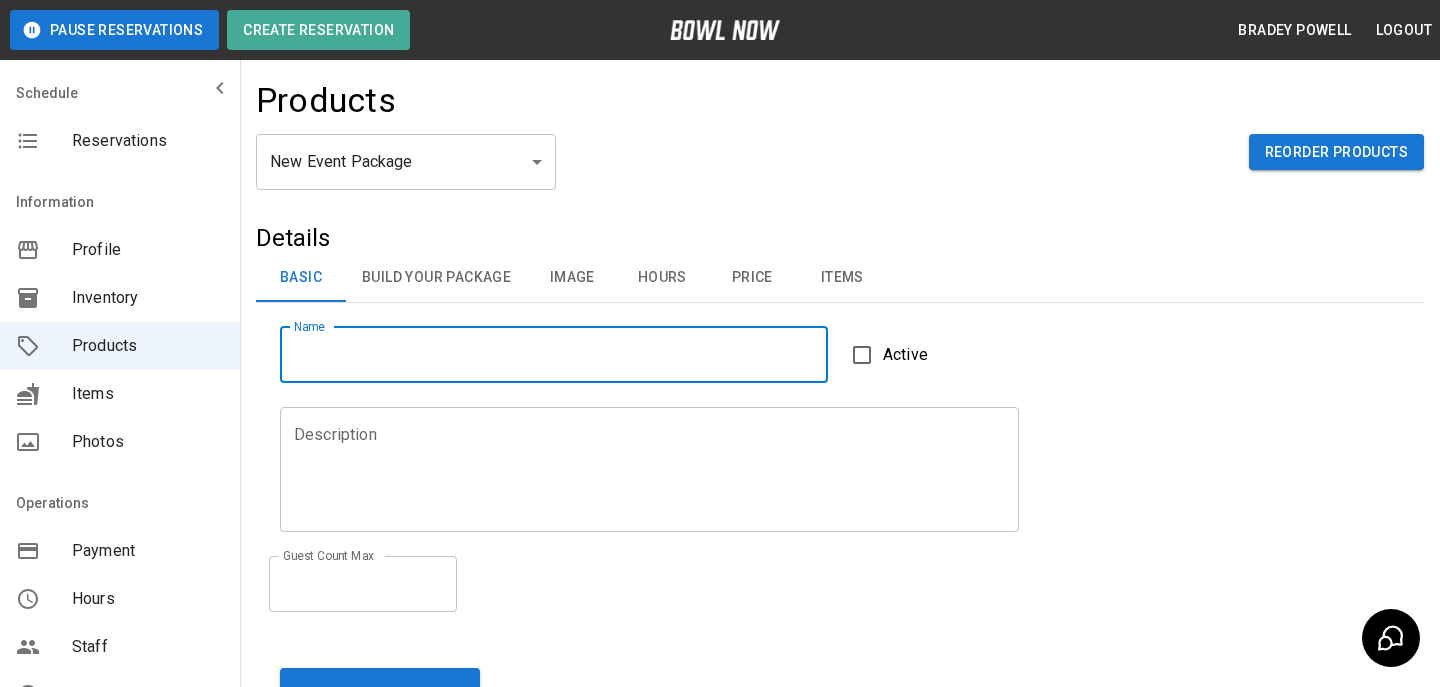 click on "Name" at bounding box center (554, 355) 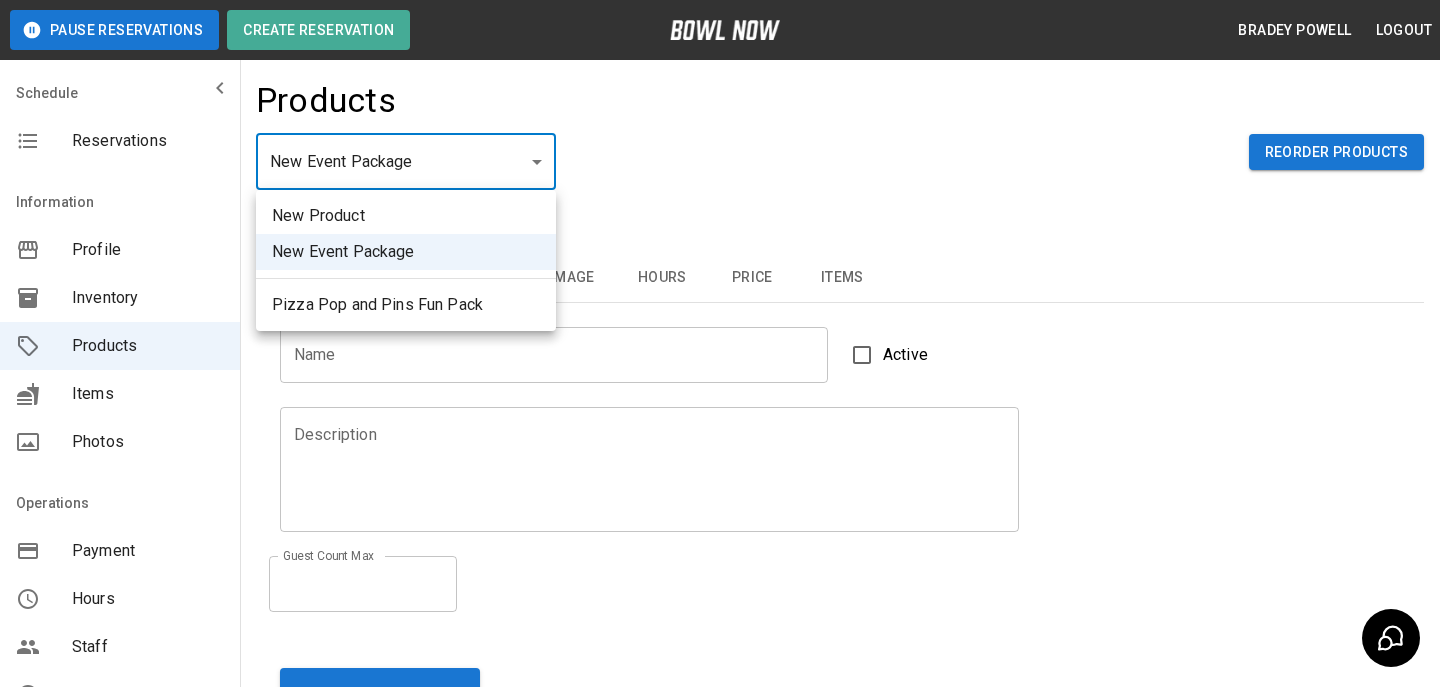 click on "Pause Reservations Create Reservation [FIRST] [LAST] Logout Schedule Reservations Information Profile Inventory Products Items Photos Operations Payment Hours Staff Help Reports Integrations Contacts User Account Products New Event Package ** ​ Reorder Products Details Basic Build Your Package Image Hours Price Items Name Name Active Description Description Guest Count Max * Guest Count Max Add a new Inventory Current Image Select an Image Upload   Event Duration (Hours) * ​ Event Times Select how you would like to set availability times: Set times dynamically Set specific times manually S M T W T F S Set Booking Cut Off Time Stop customers from booking this event package Set Booking Cut Off Time Limit Product Availability Restrict product availability within a date range Limit Availability? Deposit only? Collect Deposit Only % * ​ percent ******* ​ Package Price $ * Package Price Guests Per Package * Guests Per Package Sales Tax % * Sales Tax Tax Package Price Additional Pricing $ * Additional Pricing" at bounding box center [720, 433] 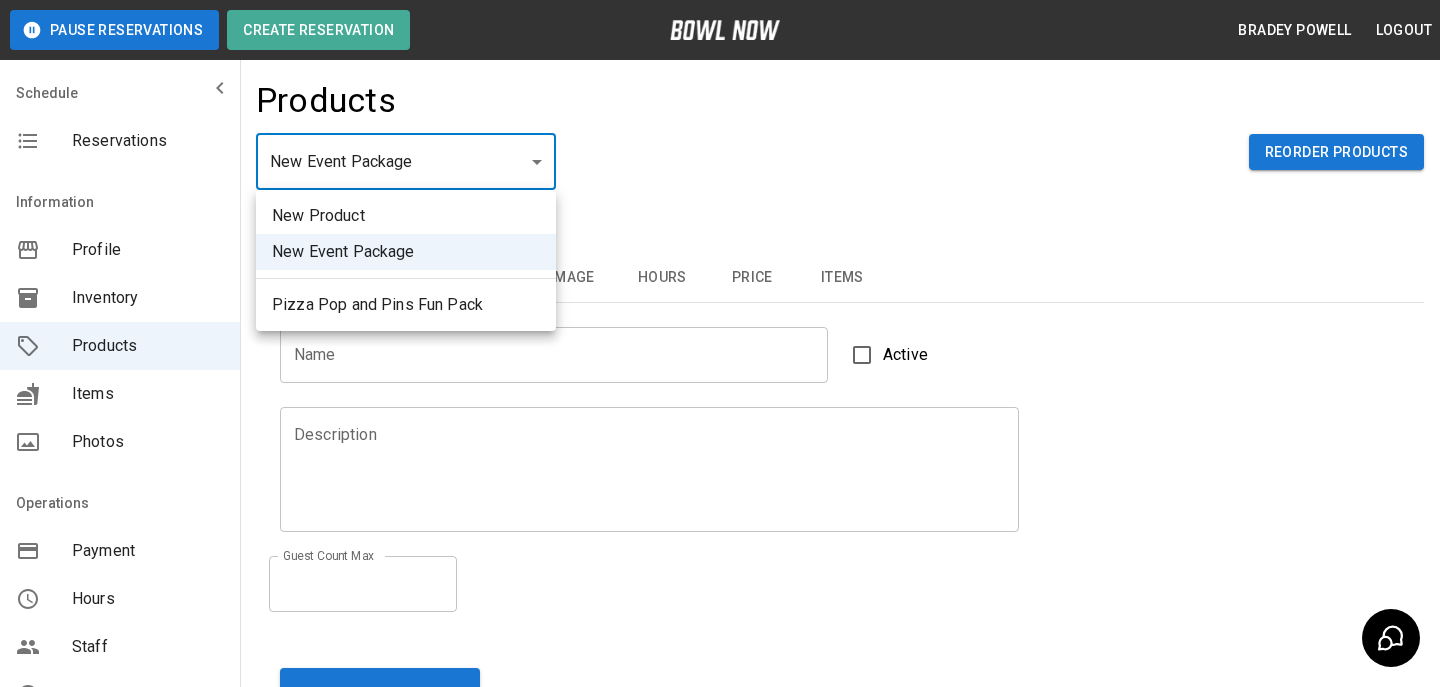 click on "New Event Package" at bounding box center [406, 252] 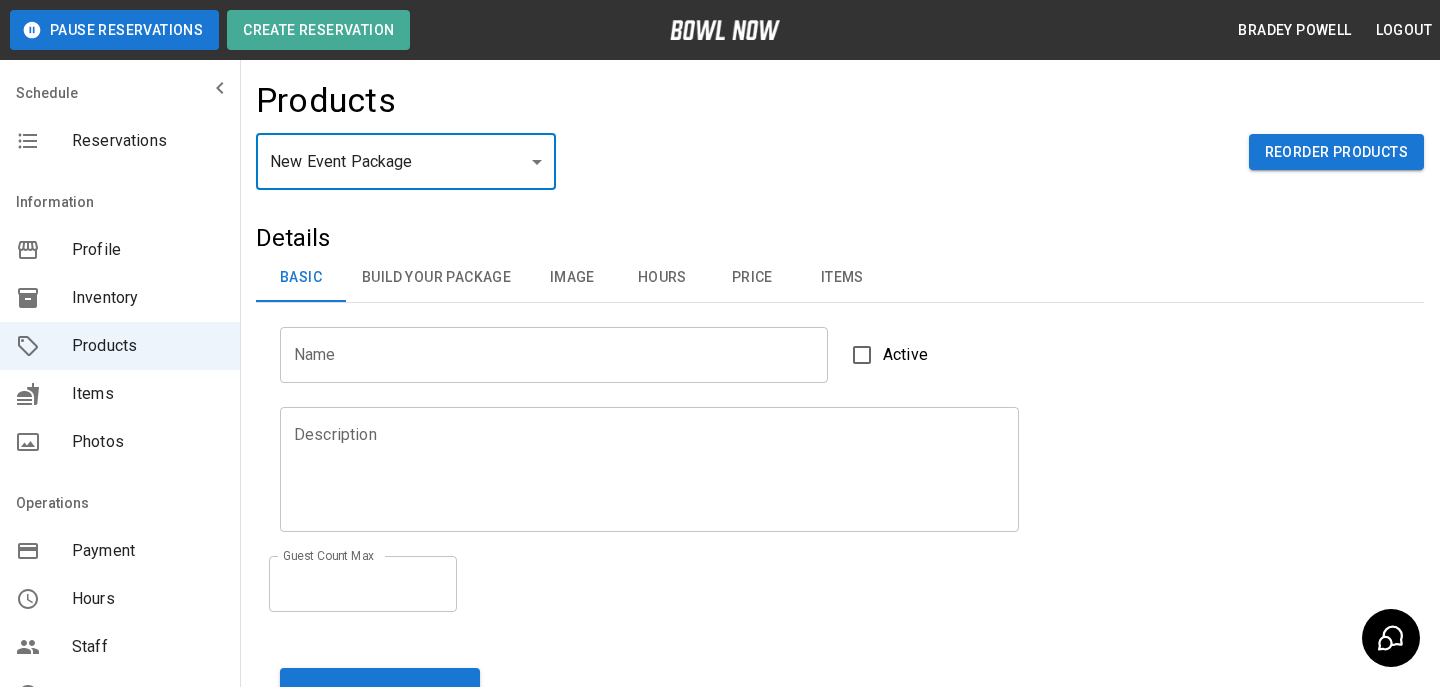 click on "Name" at bounding box center [554, 355] 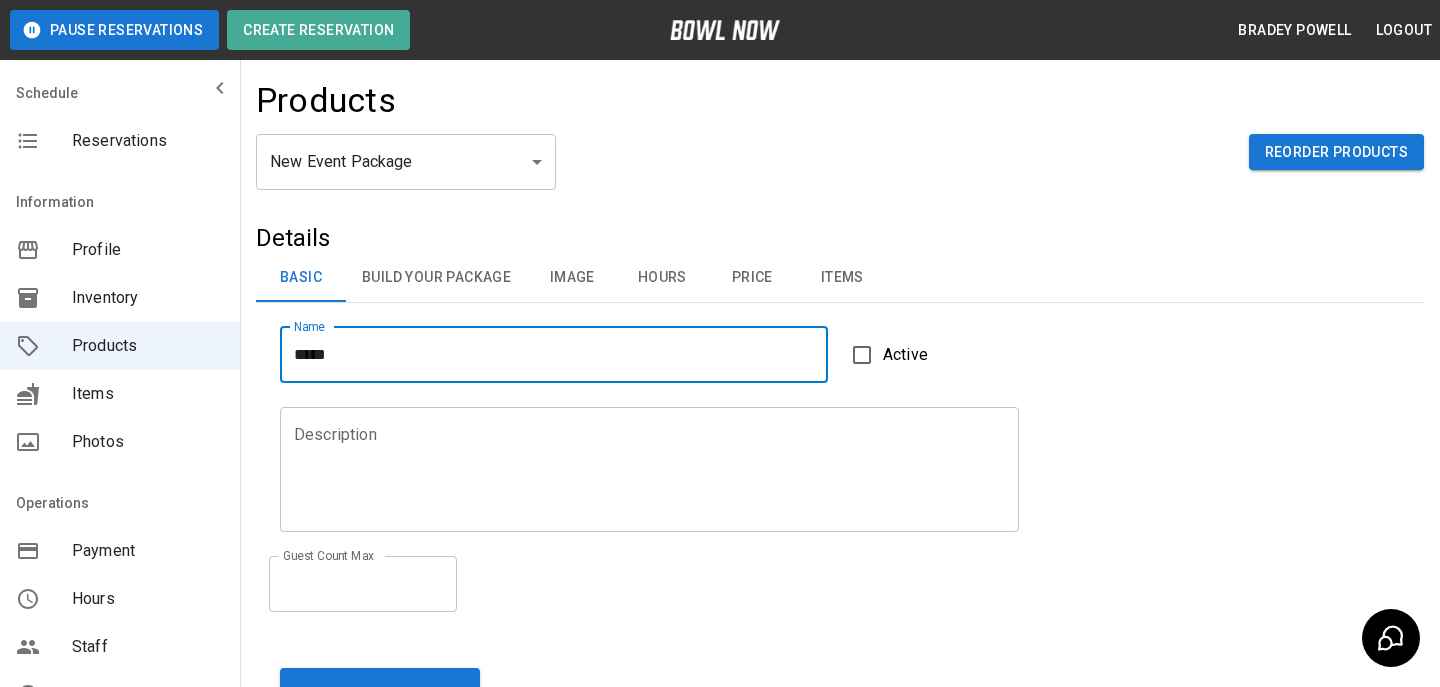 type on "**********" 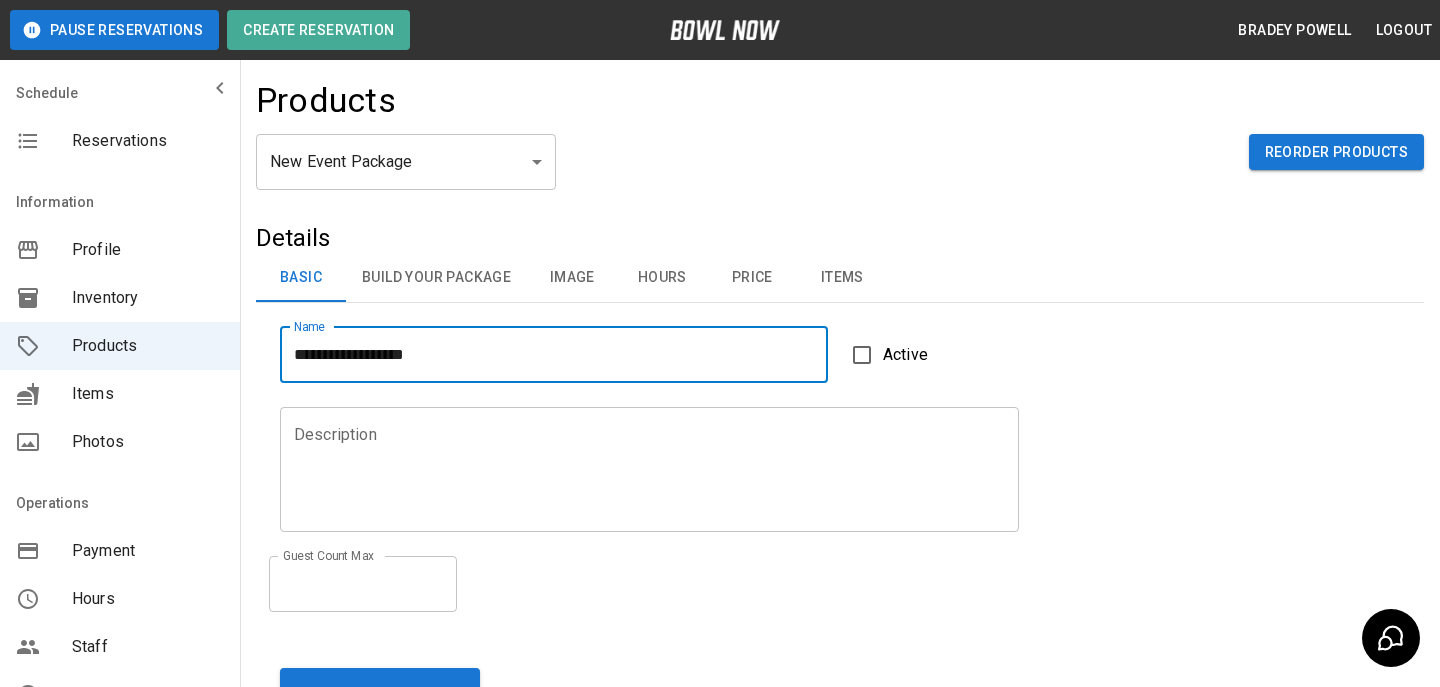 click on "Description" at bounding box center [649, 469] 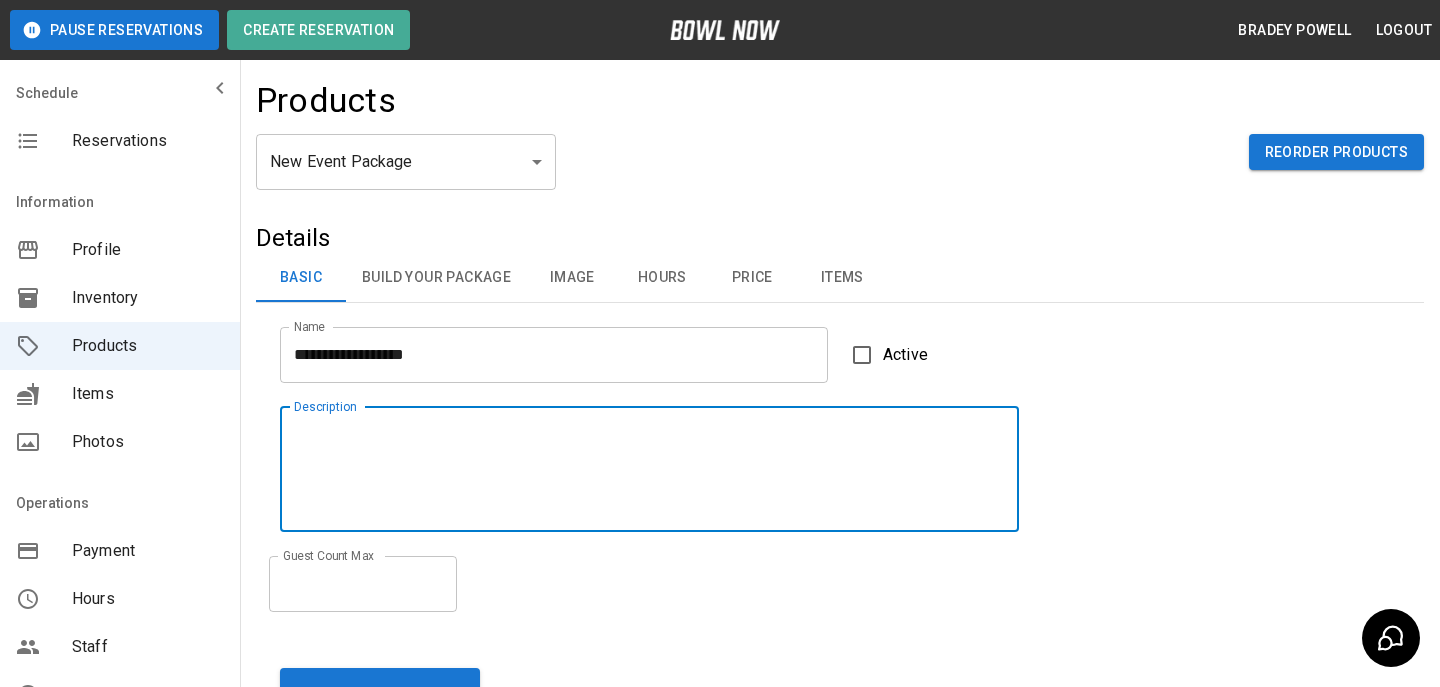paste on "**********" 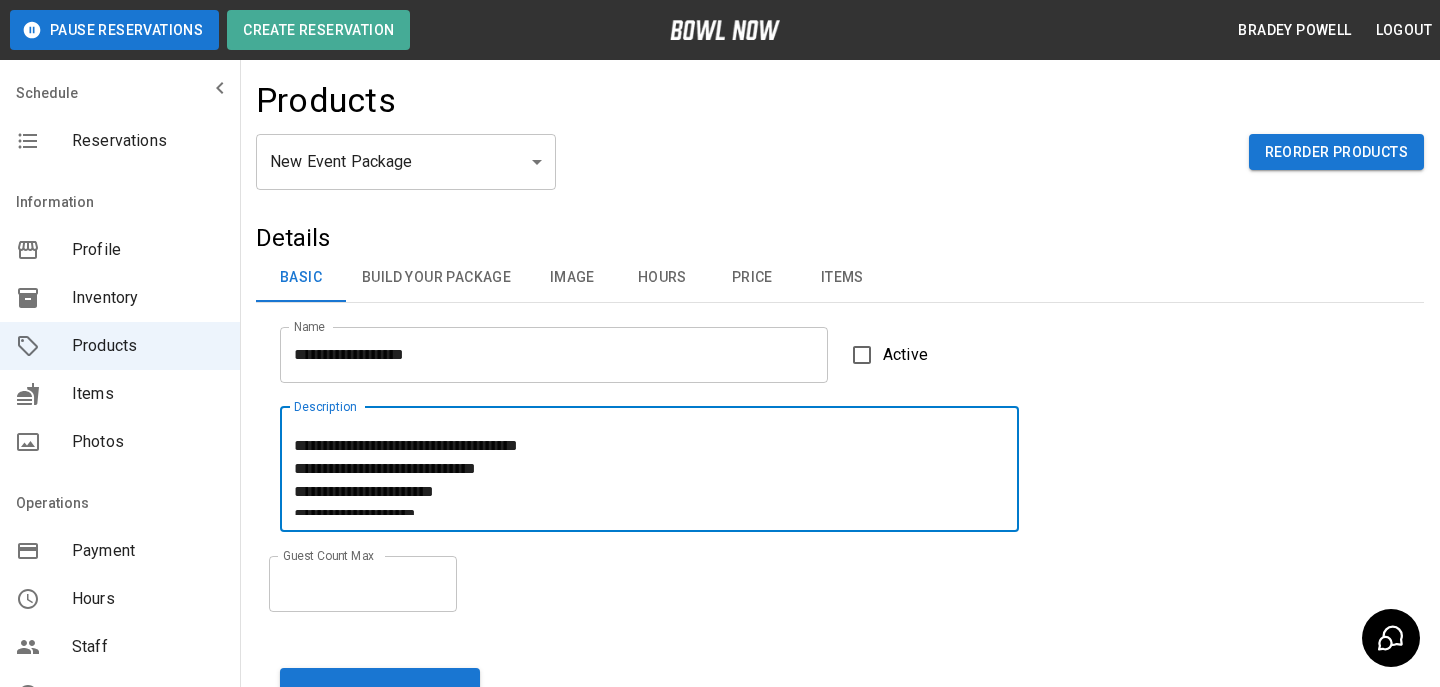 scroll, scrollTop: 0, scrollLeft: 0, axis: both 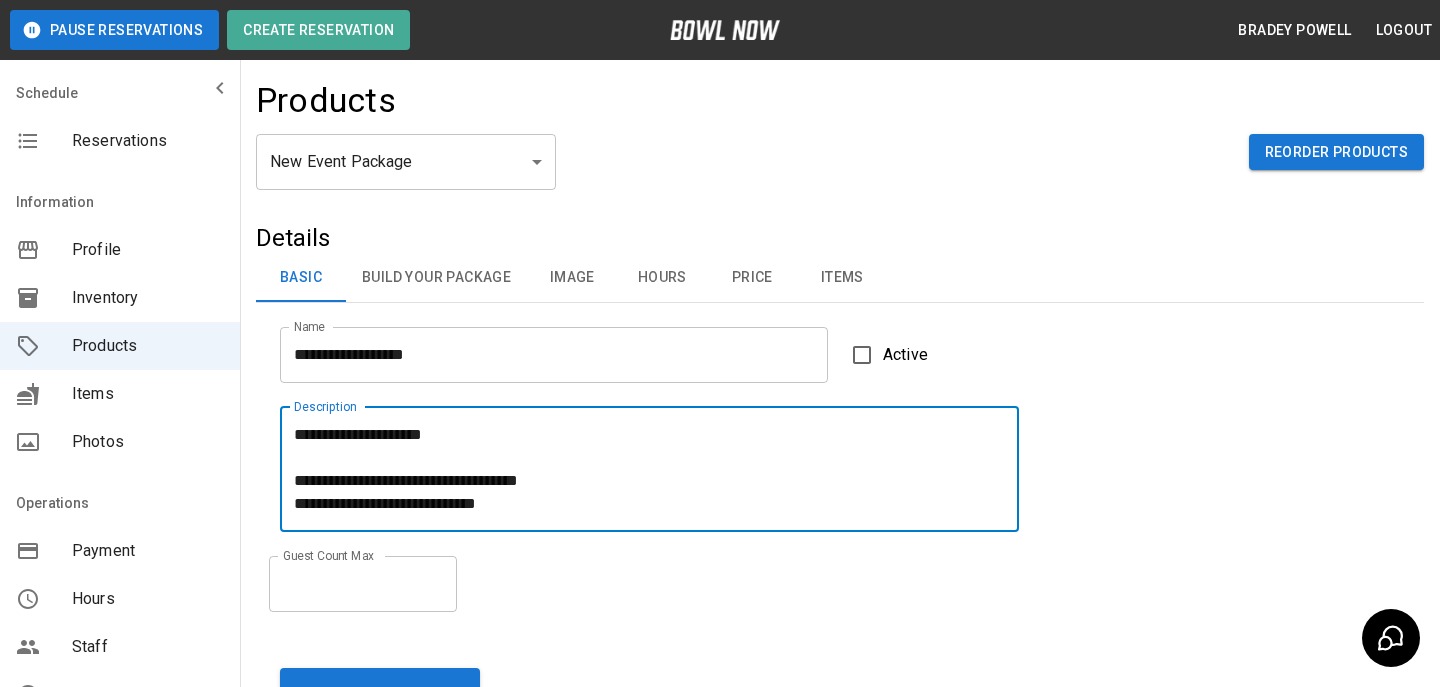 click on "**********" at bounding box center (649, 469) 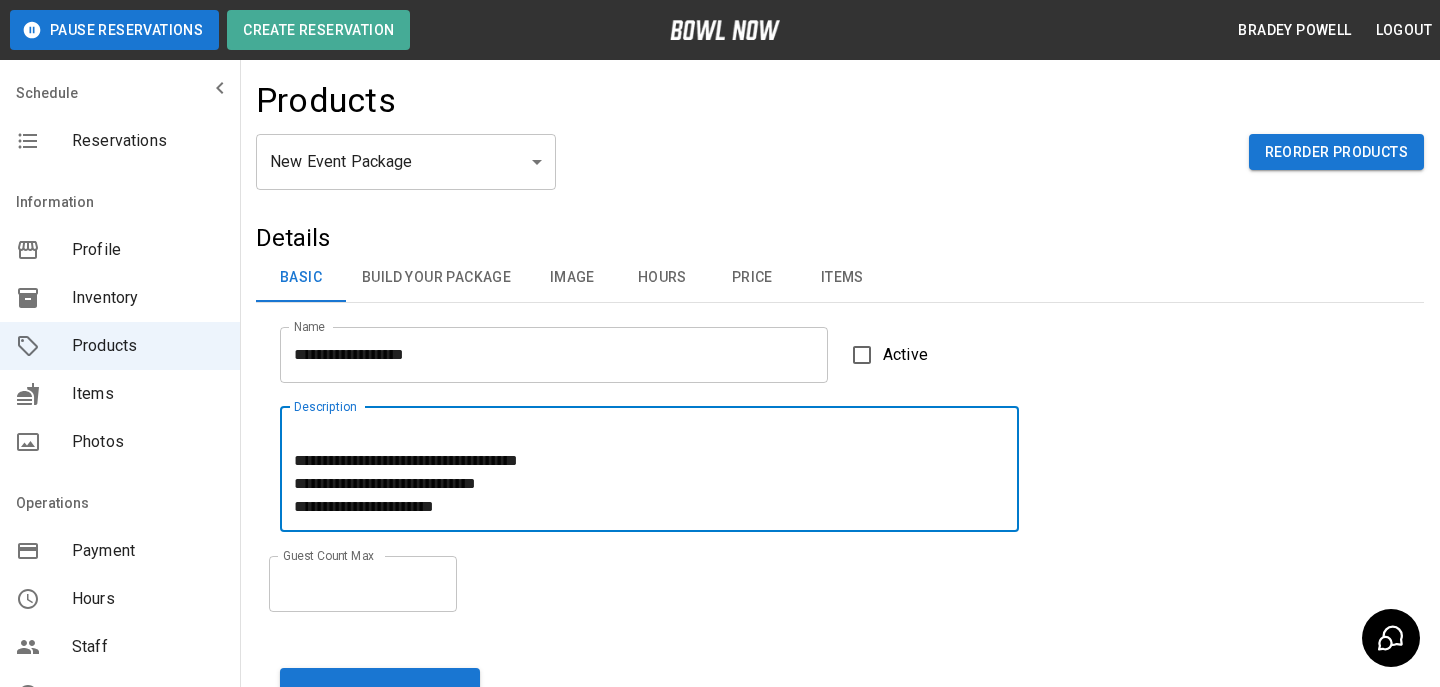scroll, scrollTop: 21, scrollLeft: 0, axis: vertical 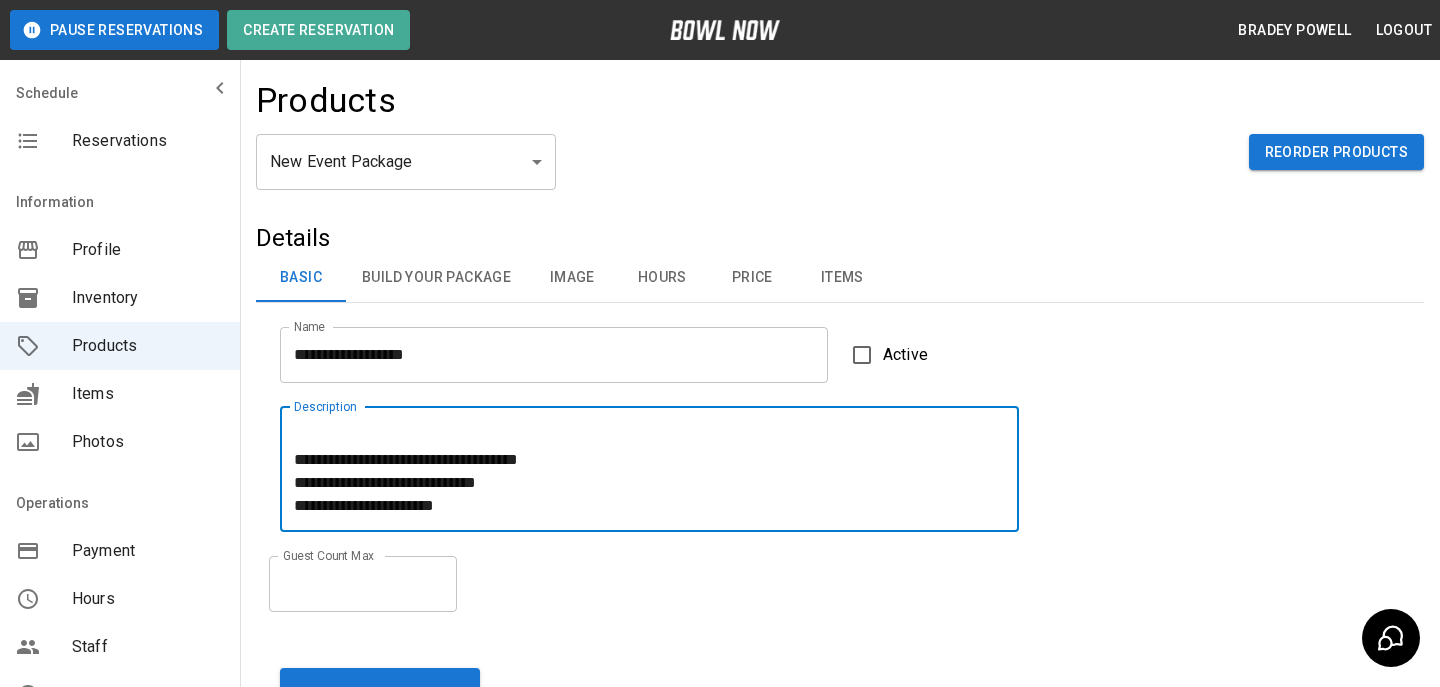 click on "**********" at bounding box center [649, 469] 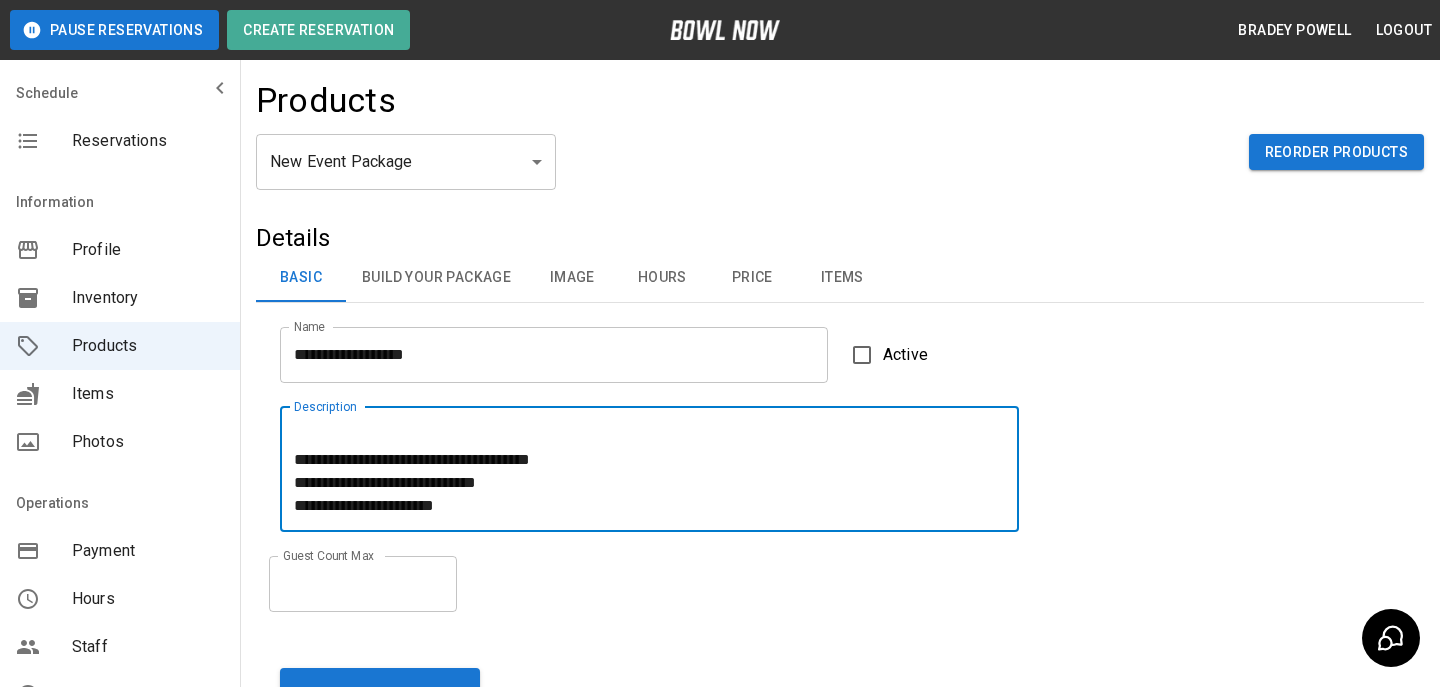 click on "**********" at bounding box center [649, 469] 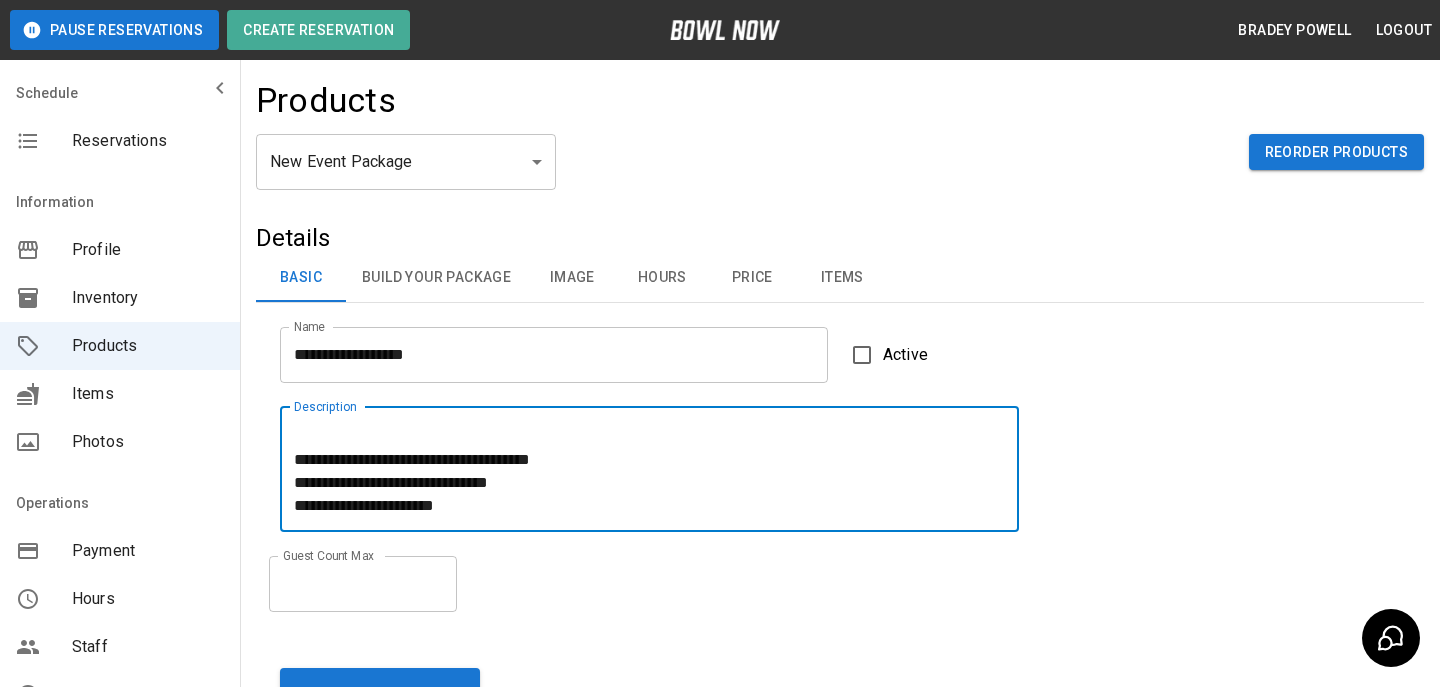 click on "**********" at bounding box center (649, 469) 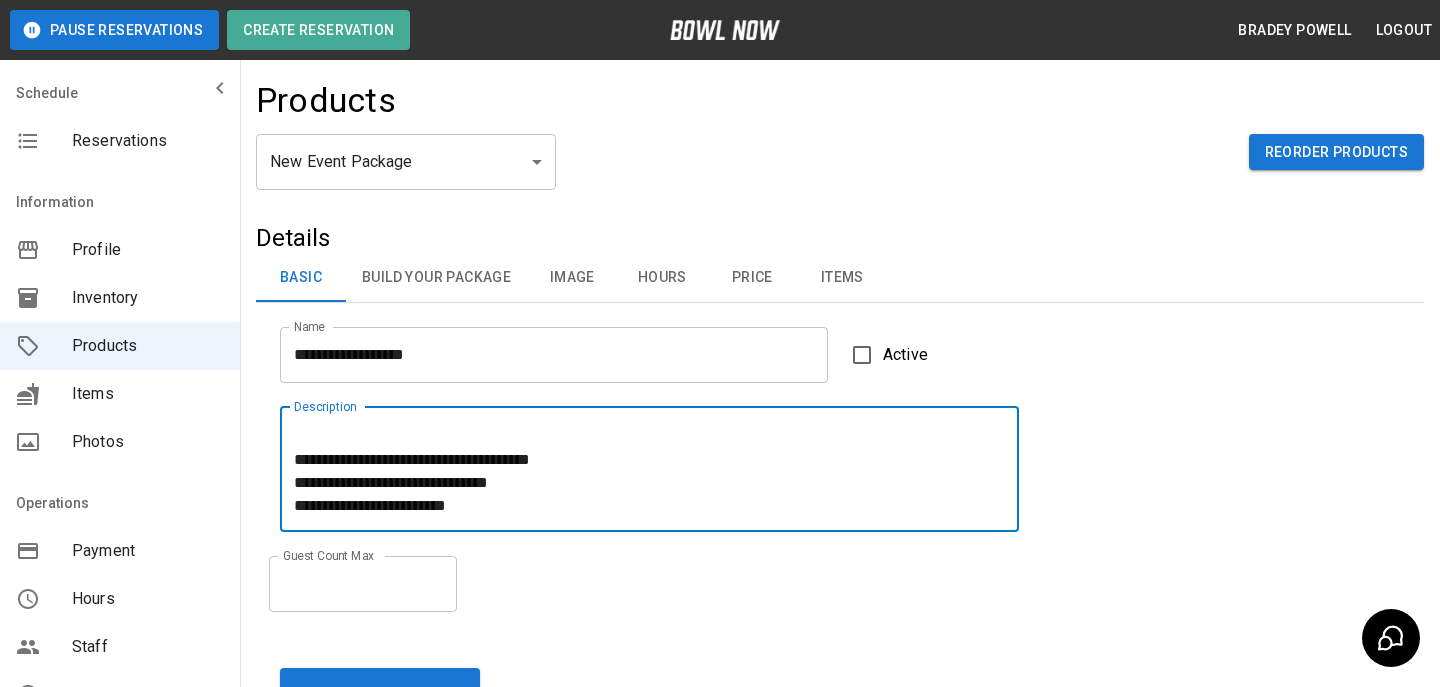 scroll, scrollTop: 81, scrollLeft: 0, axis: vertical 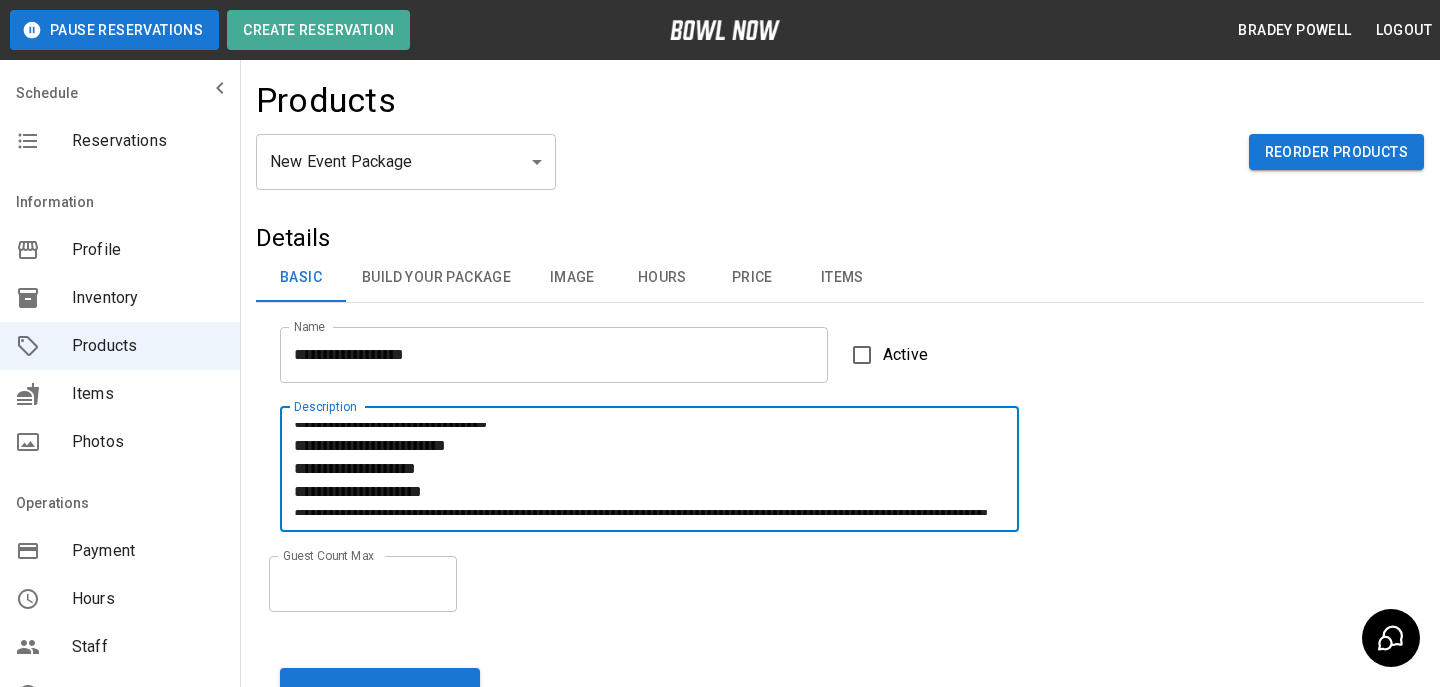 click on "**********" at bounding box center (649, 469) 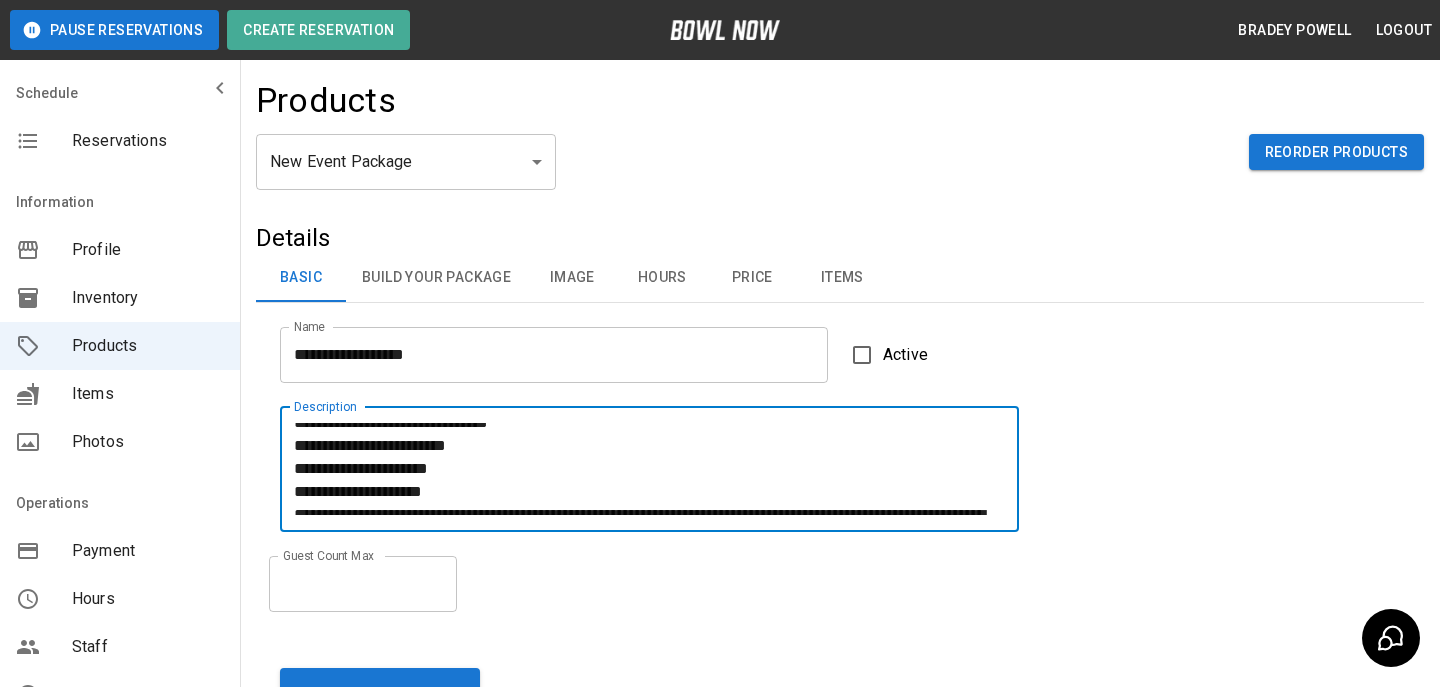 click on "**********" at bounding box center (649, 469) 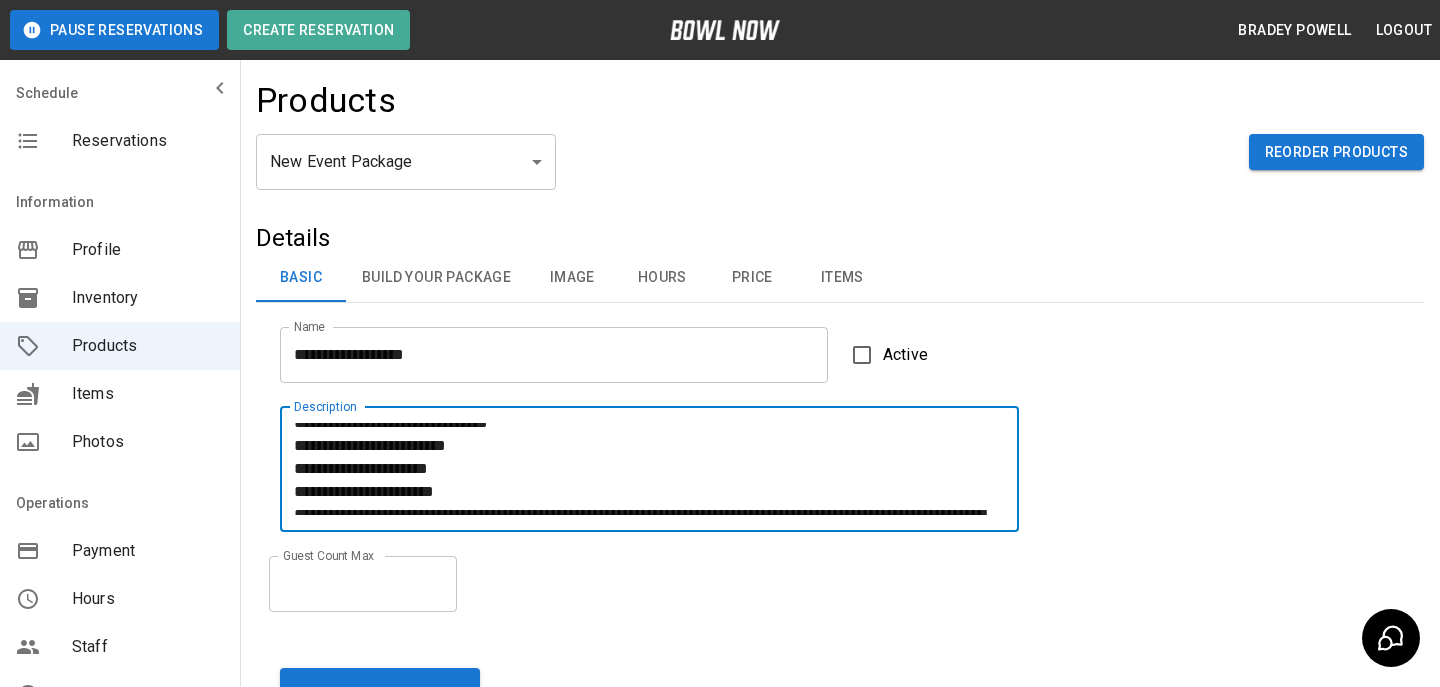 scroll, scrollTop: 115, scrollLeft: 0, axis: vertical 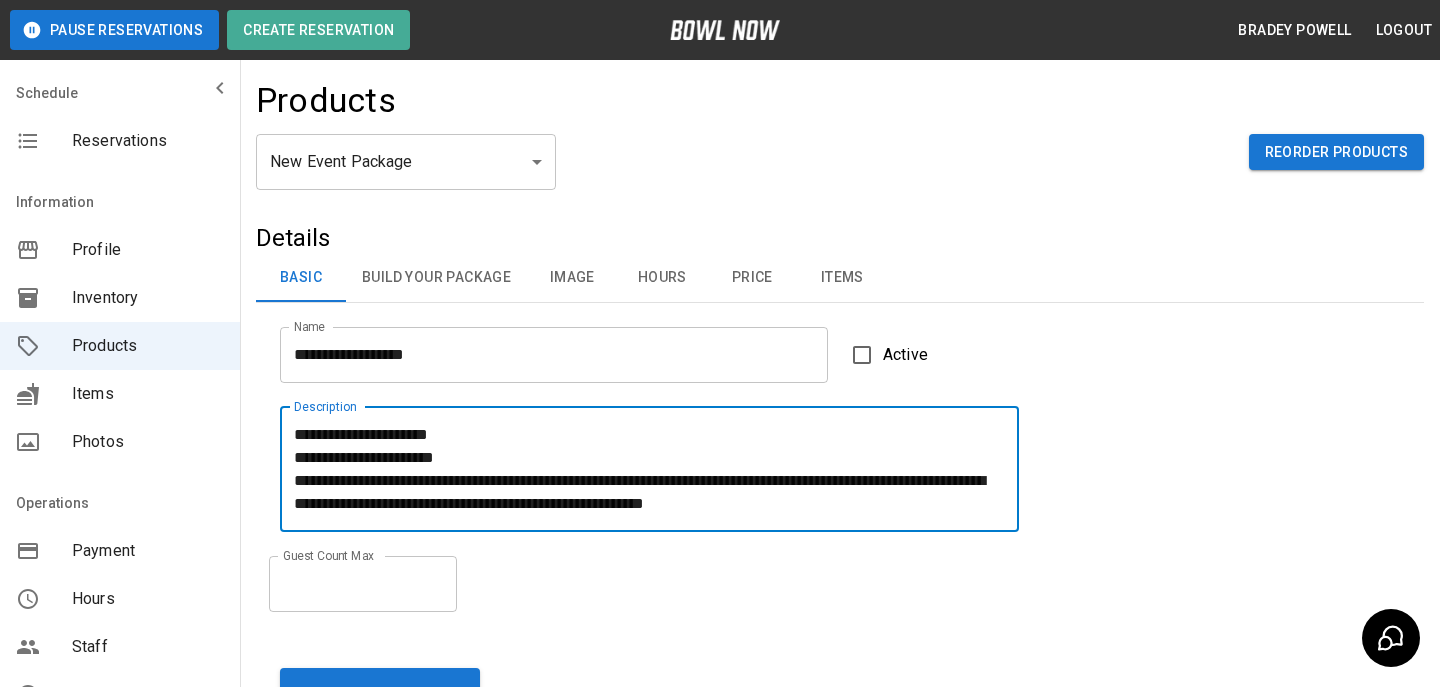 click on "**********" at bounding box center (649, 469) 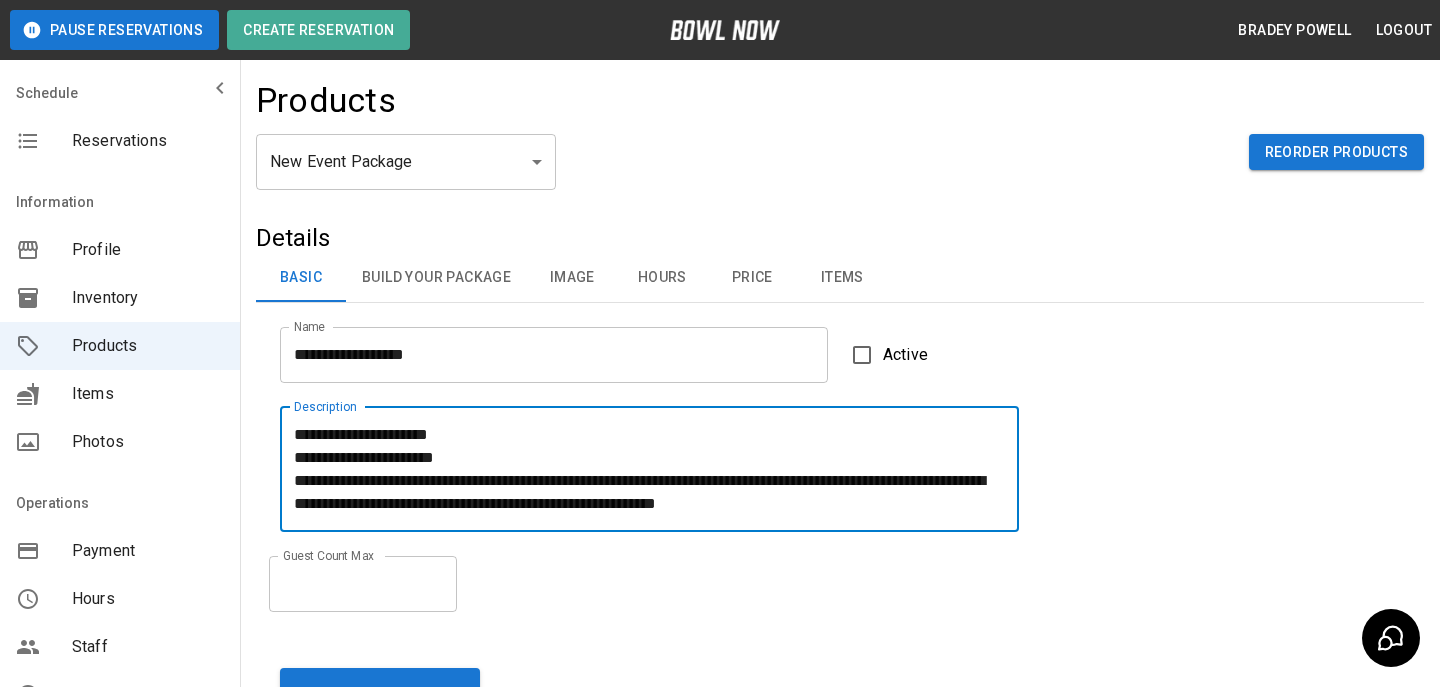 click on "**********" at bounding box center [649, 469] 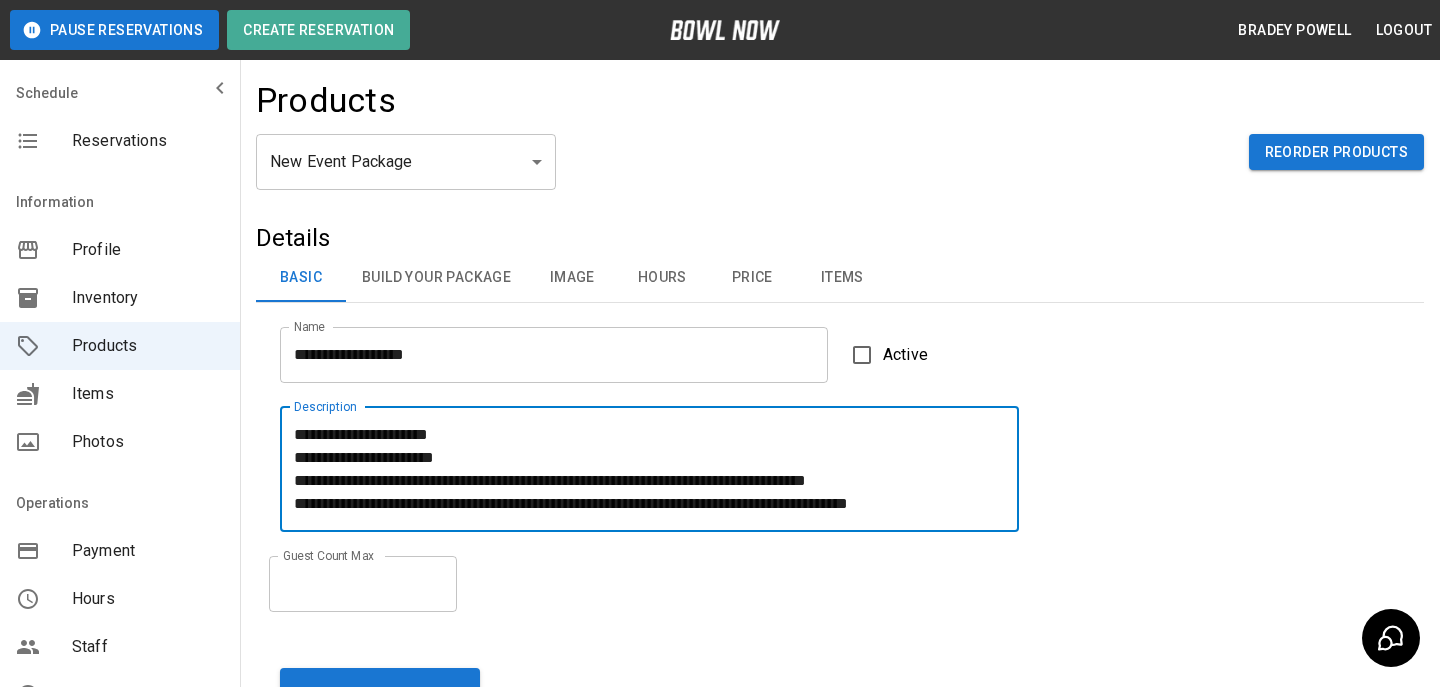 scroll, scrollTop: 40, scrollLeft: 0, axis: vertical 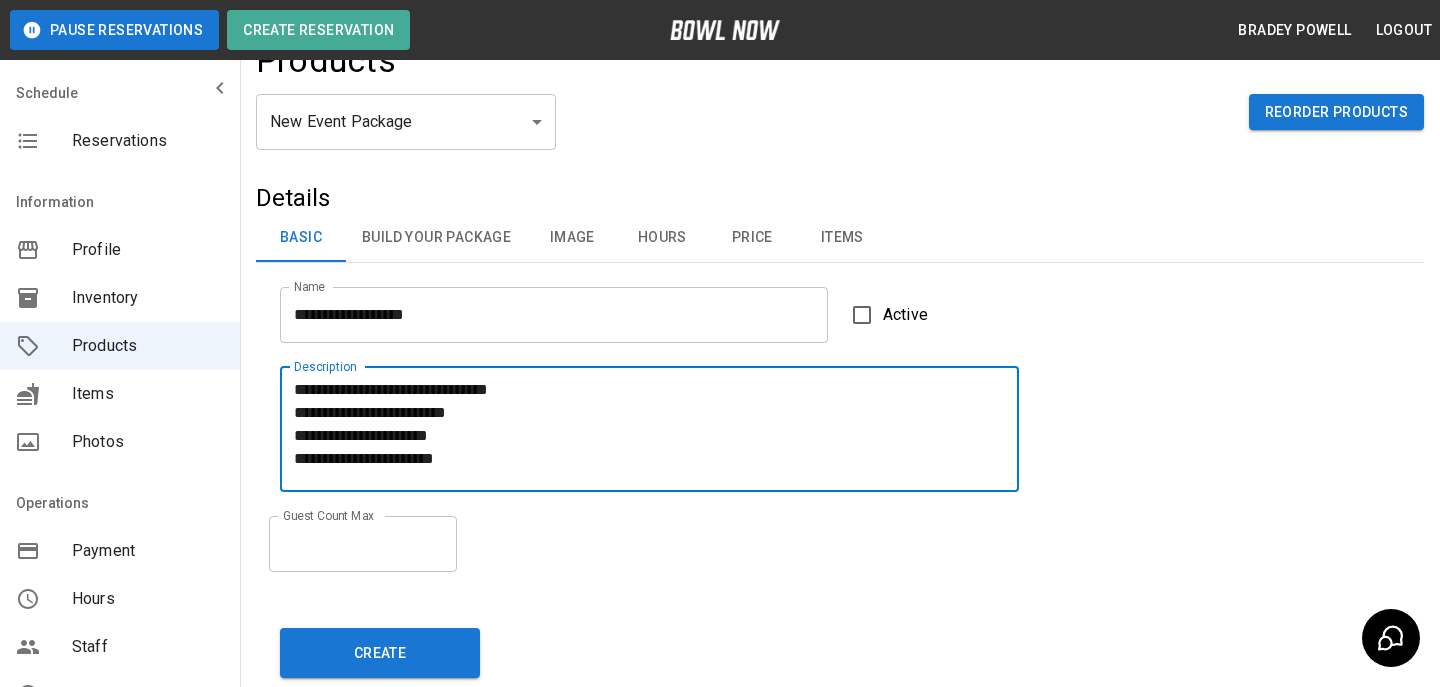 click on "**********" at bounding box center [649, 429] 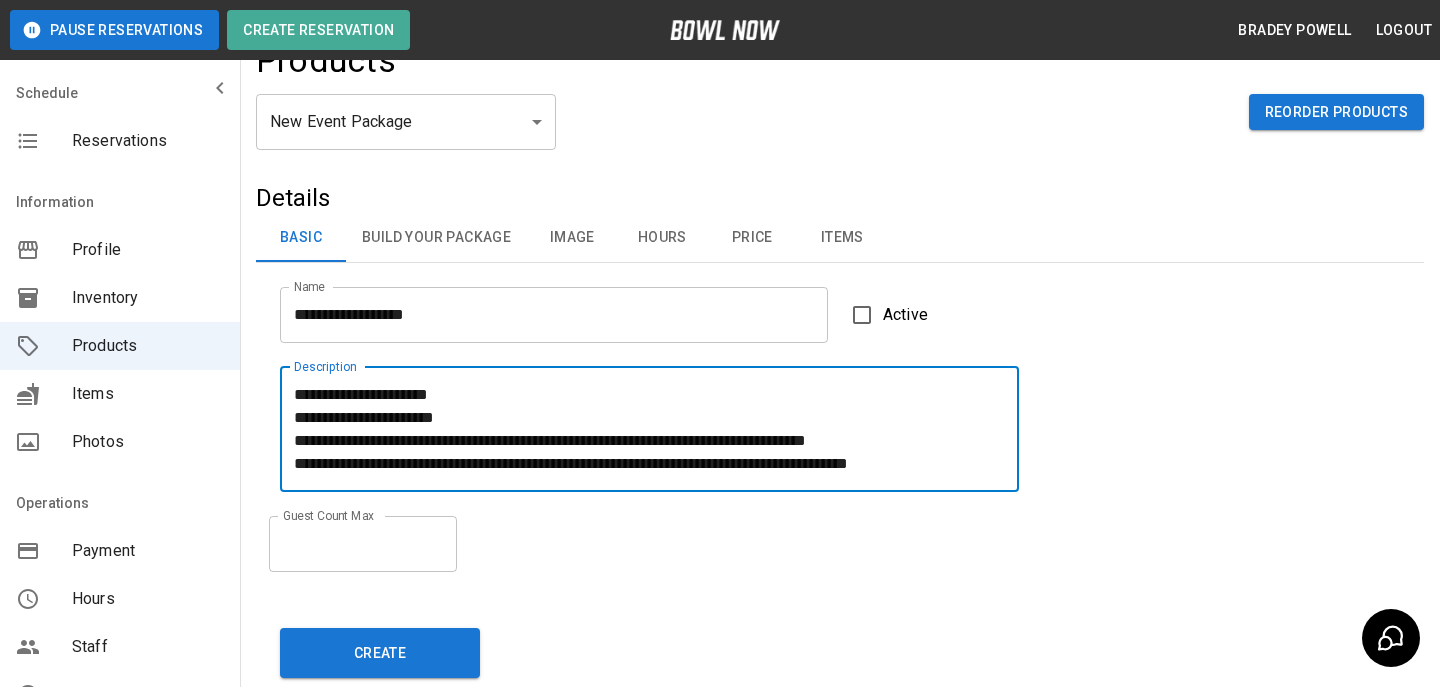 scroll, scrollTop: 0, scrollLeft: 0, axis: both 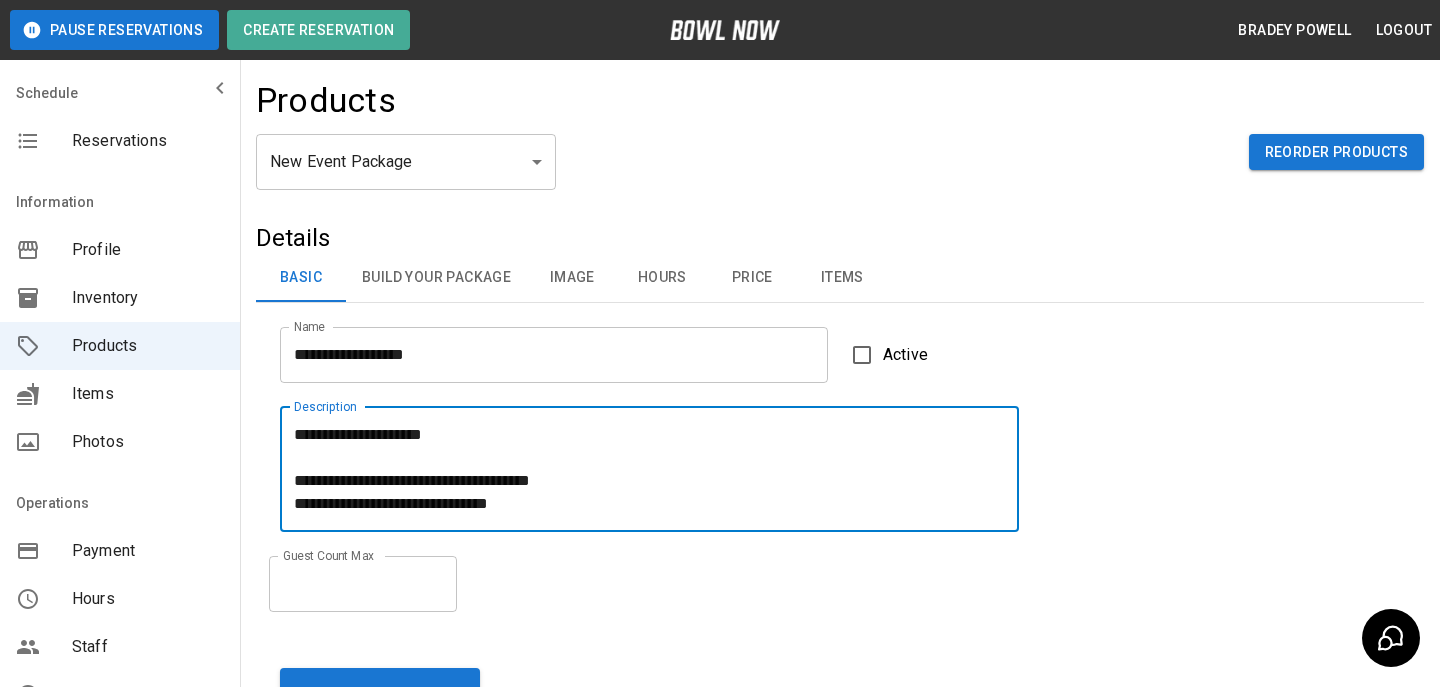 click on "**********" at bounding box center (649, 469) 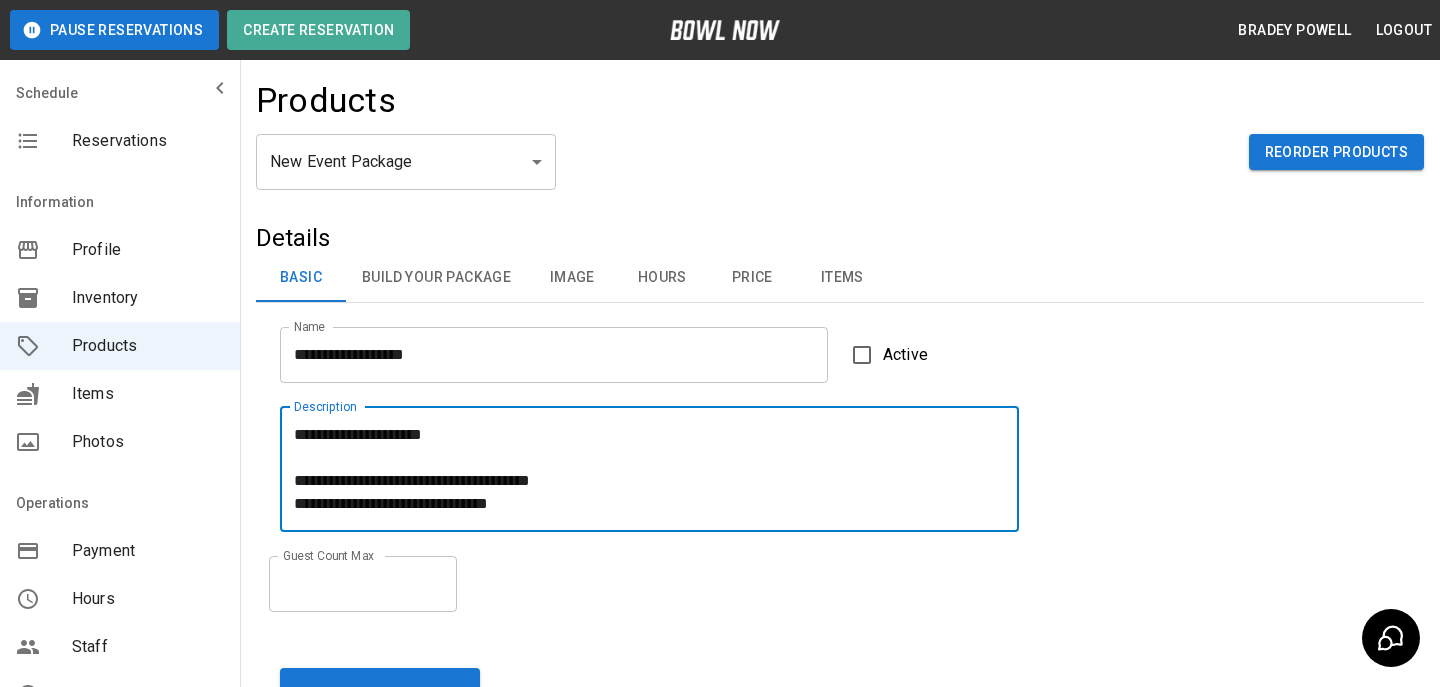 click on "**********" at bounding box center (649, 469) 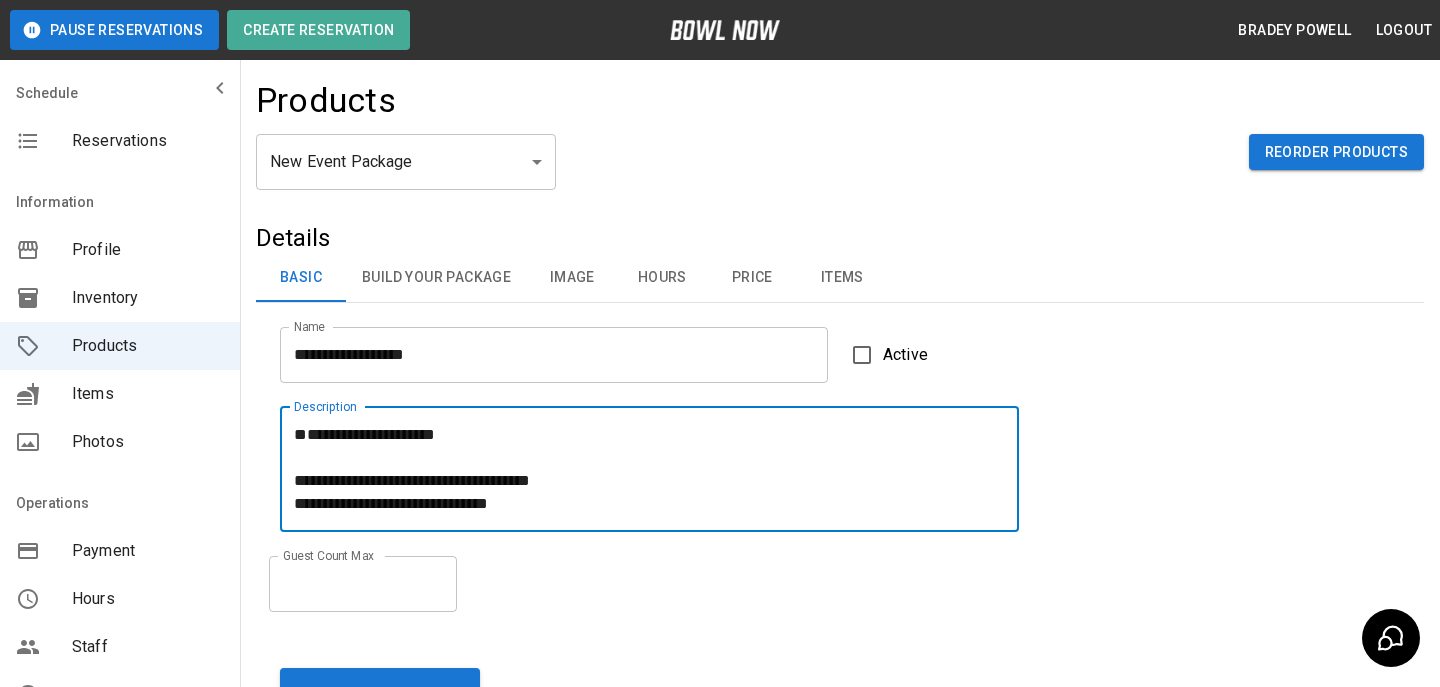 click on "**********" at bounding box center [649, 469] 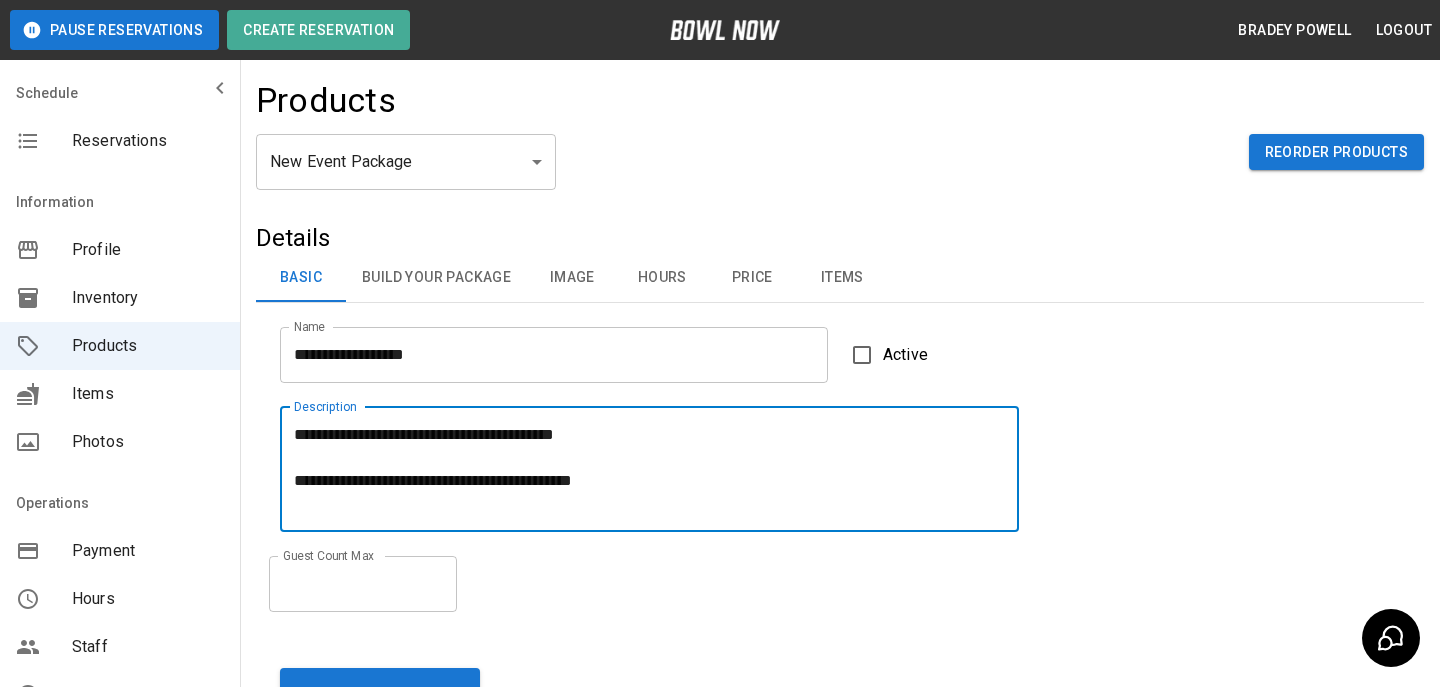 scroll, scrollTop: 21, scrollLeft: 0, axis: vertical 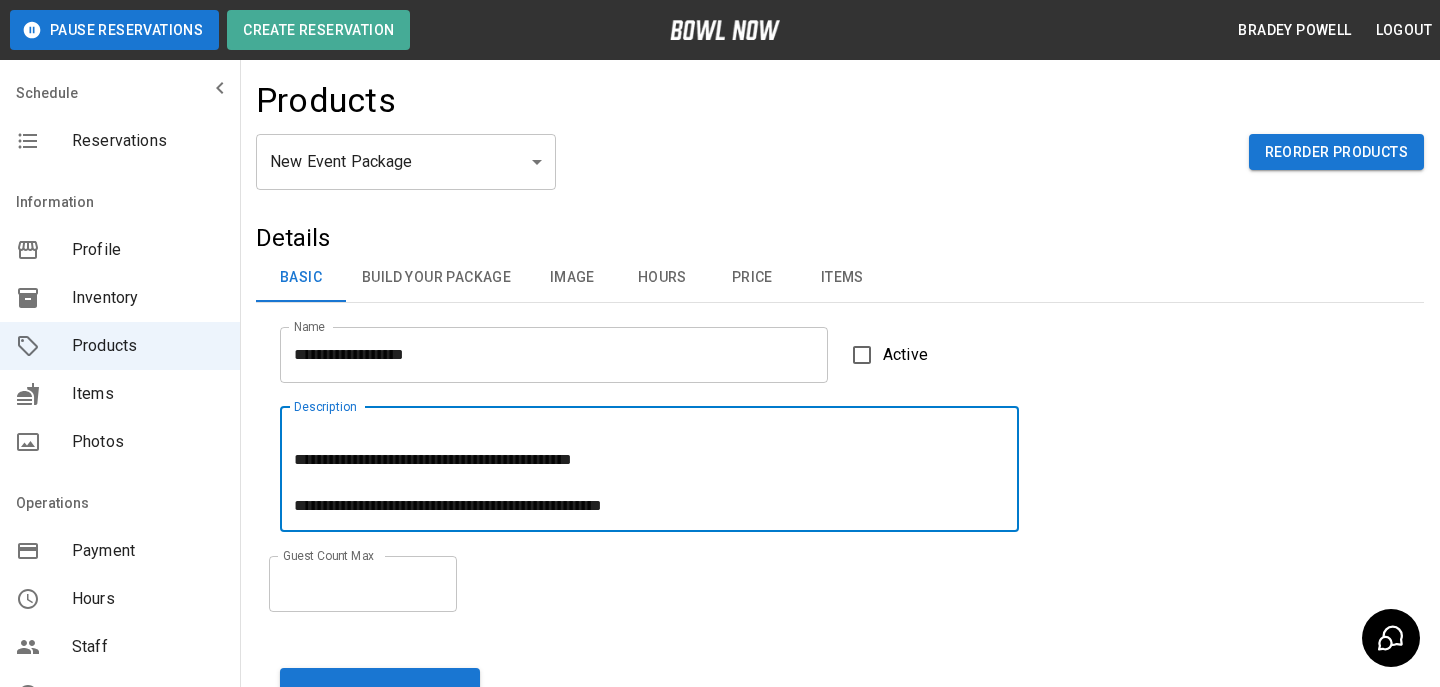 click on "**********" at bounding box center [649, 469] 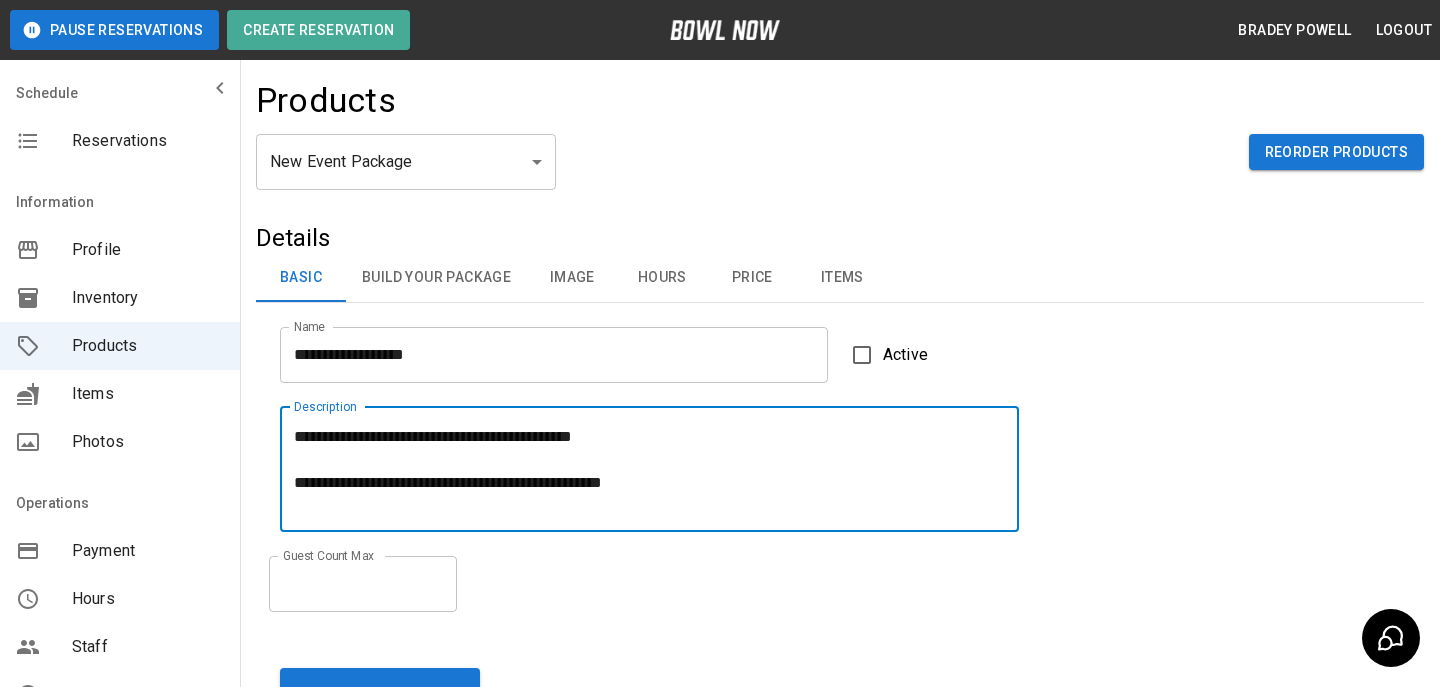 scroll, scrollTop: 0, scrollLeft: 0, axis: both 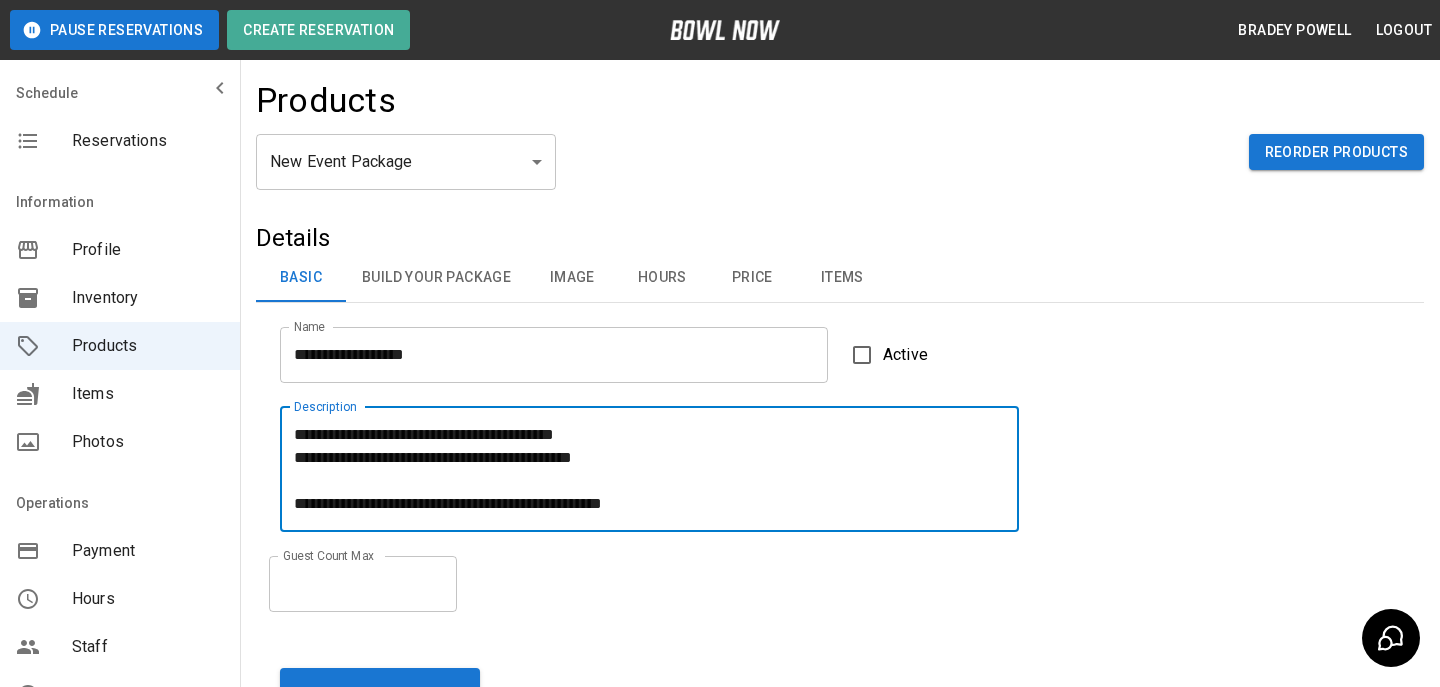 click on "**********" at bounding box center [649, 469] 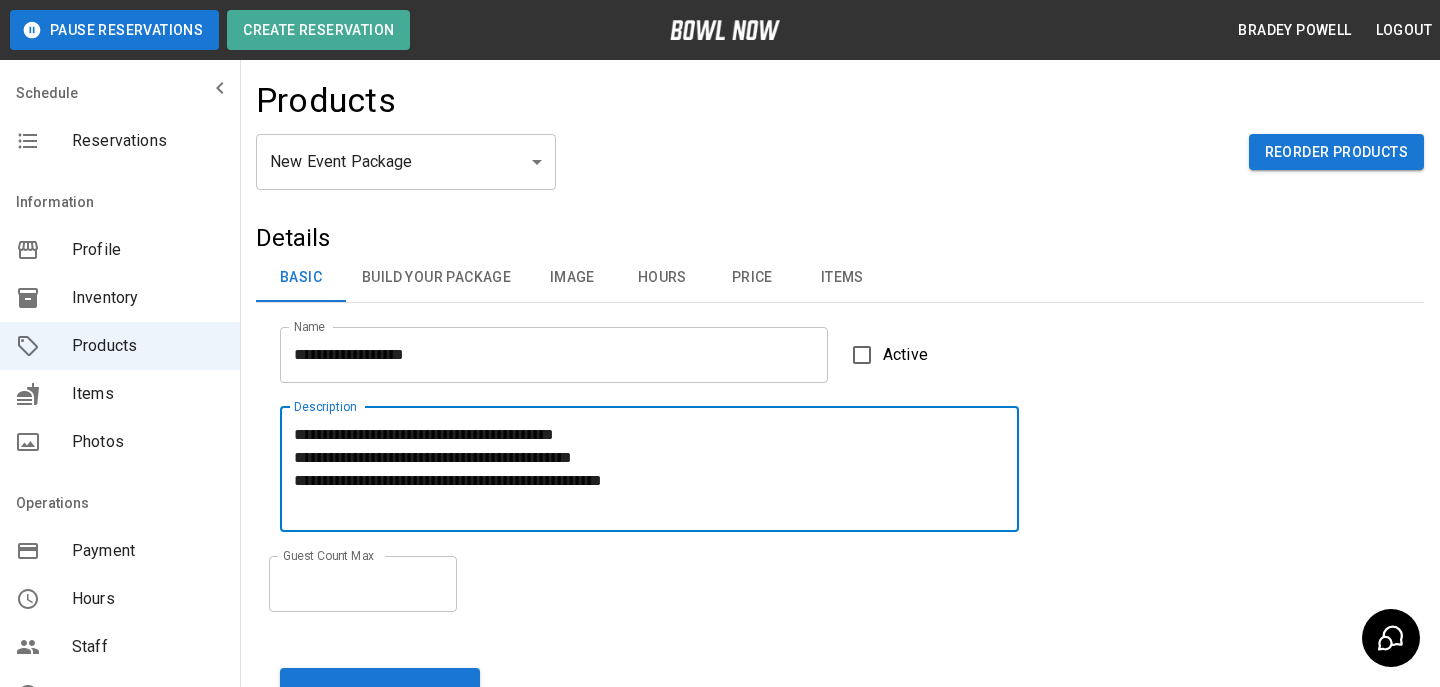 click on "**********" at bounding box center [649, 469] 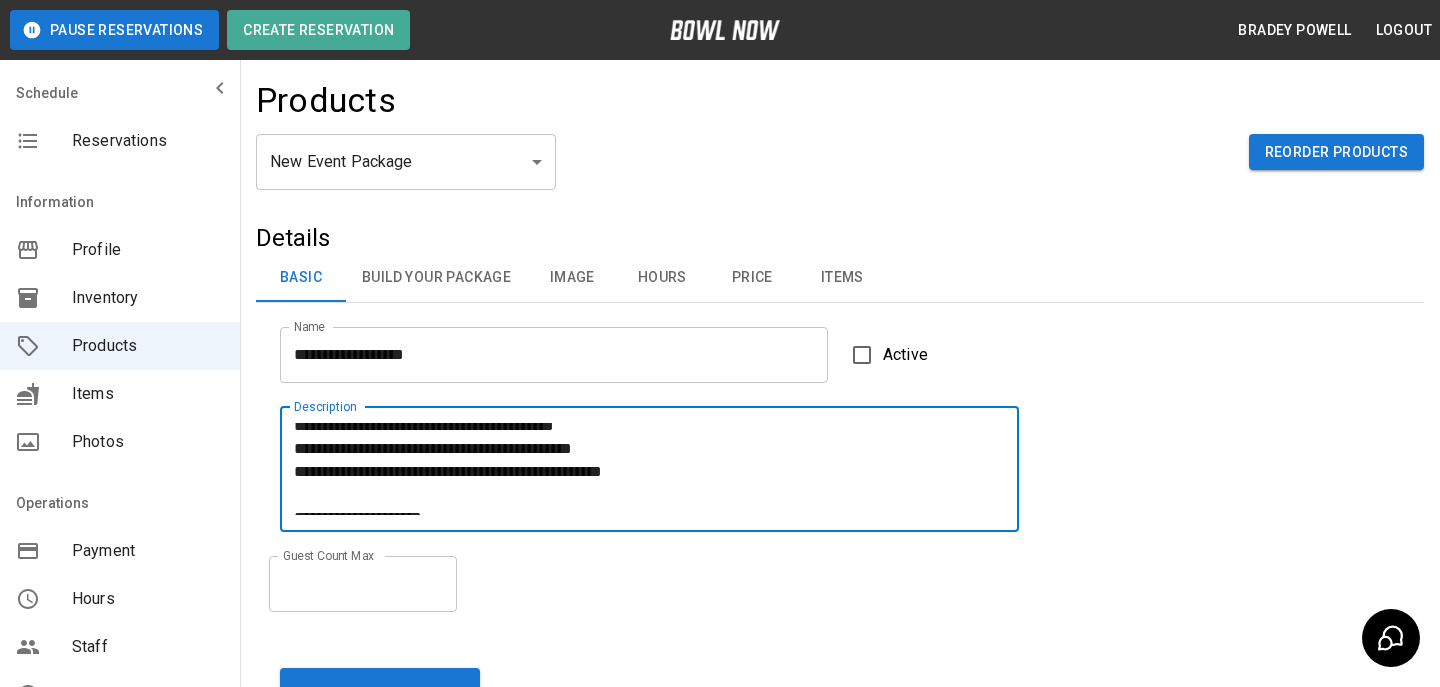scroll, scrollTop: 0, scrollLeft: 0, axis: both 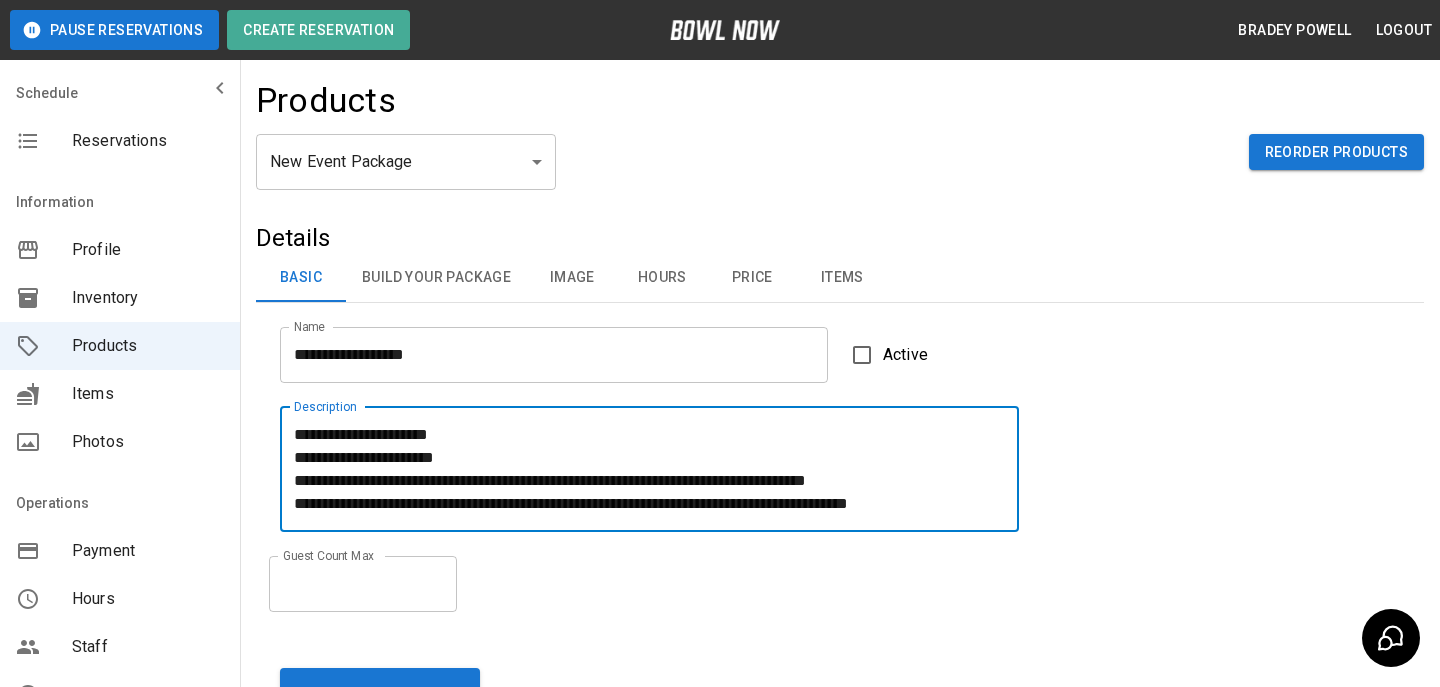 click on "**********" at bounding box center (649, 469) 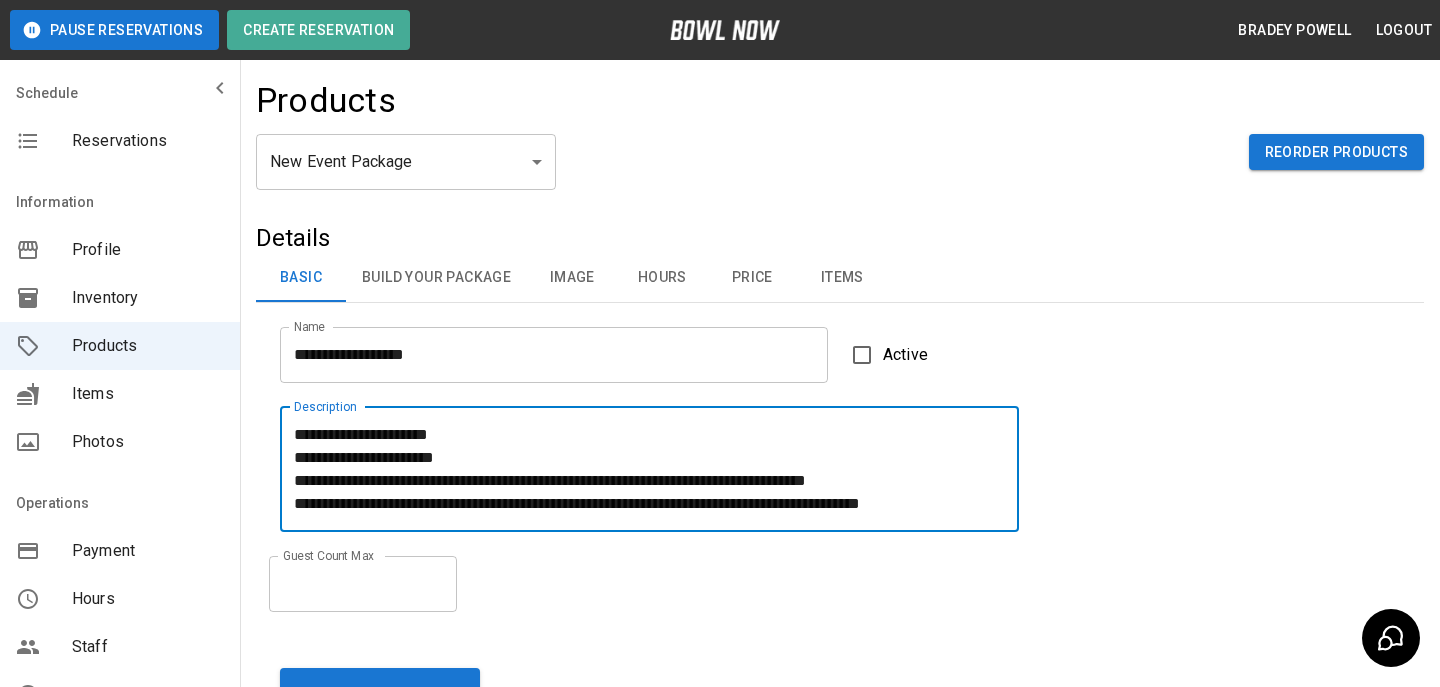 paste on "**********" 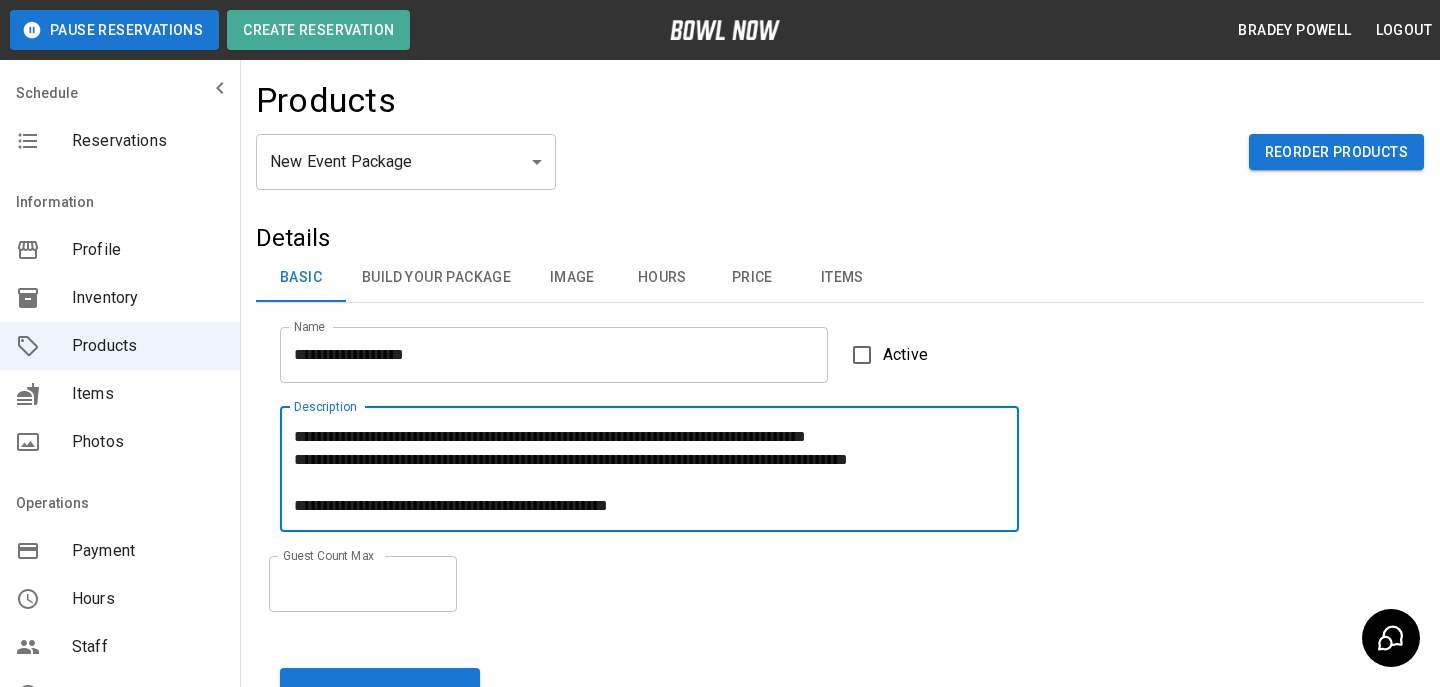 scroll, scrollTop: 481, scrollLeft: 0, axis: vertical 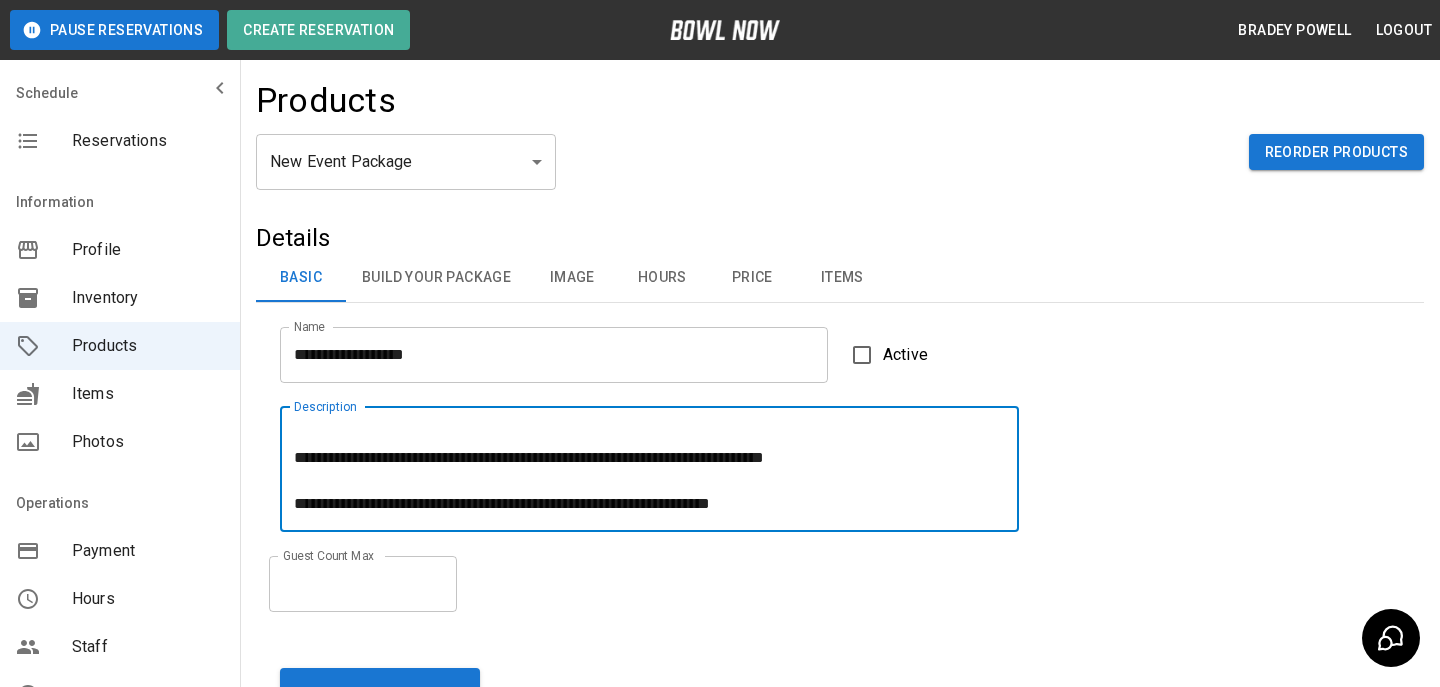click on "Description" at bounding box center [649, 469] 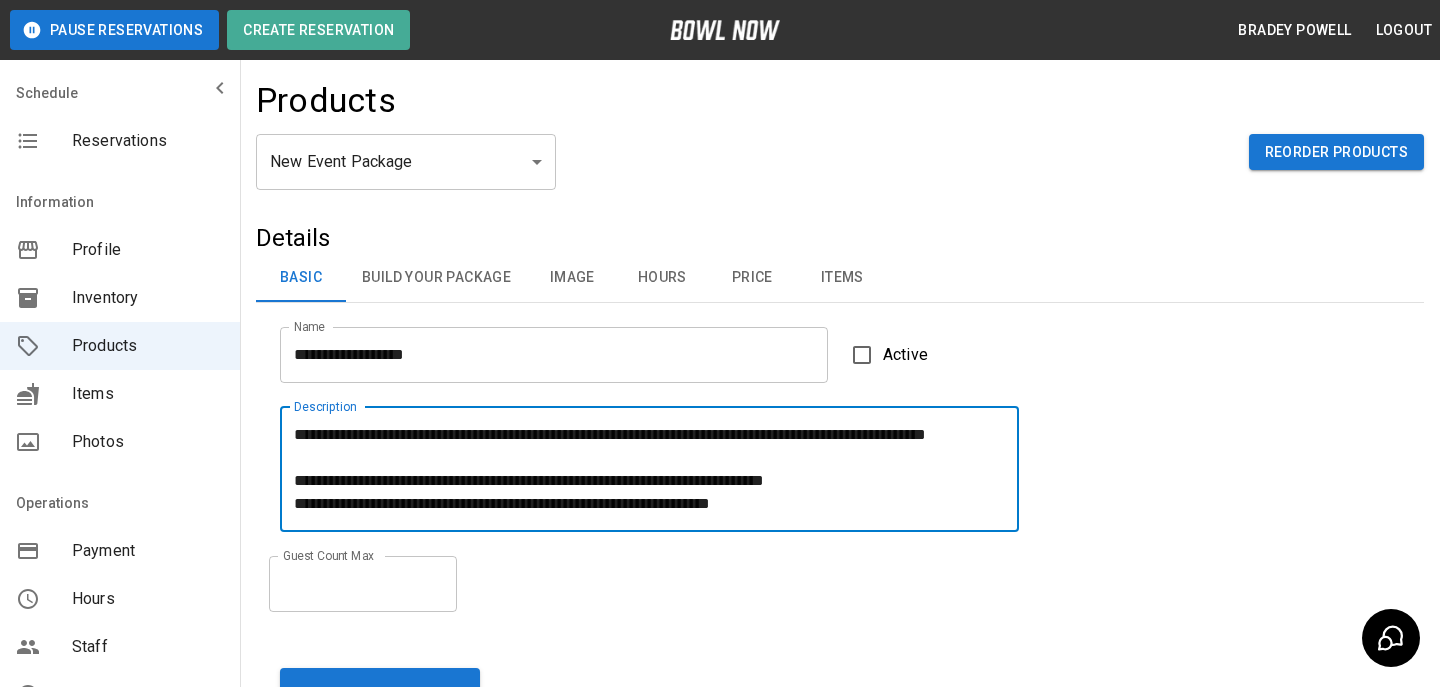 click on "Description" at bounding box center [649, 469] 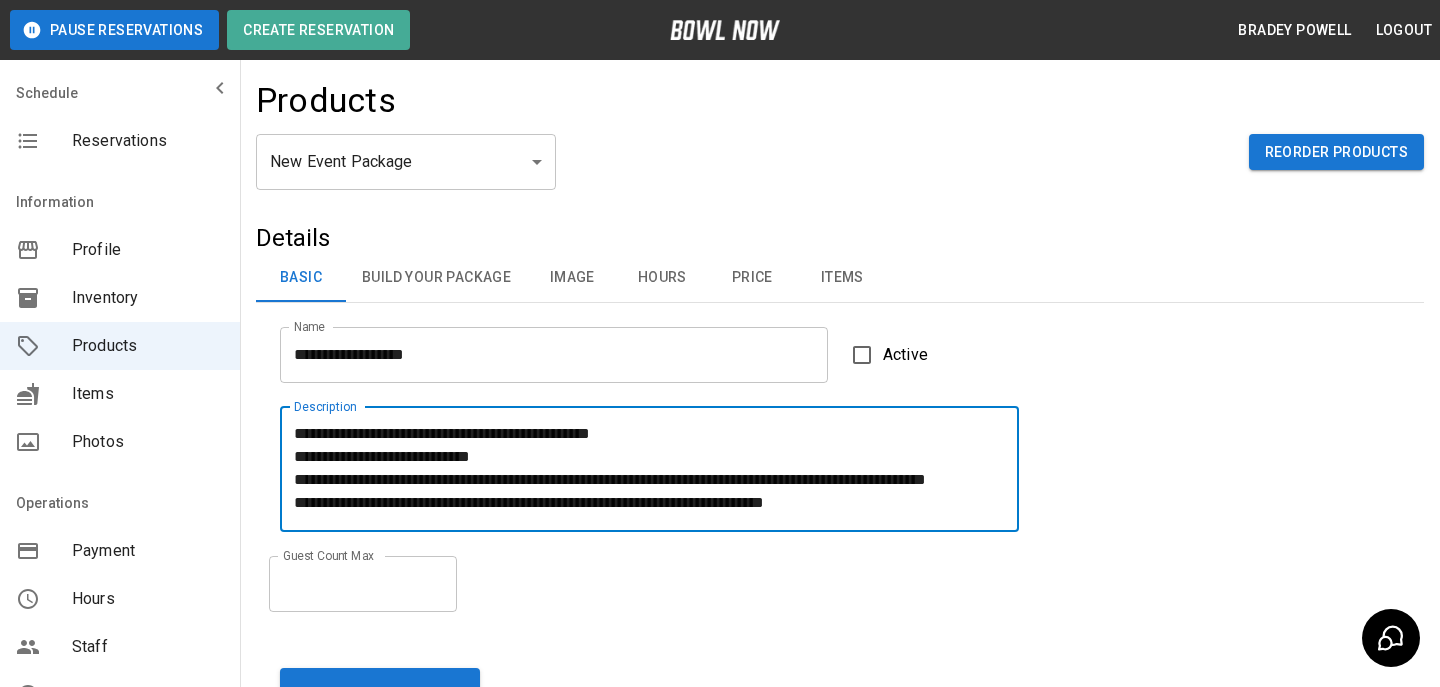 click on "Description" at bounding box center (649, 469) 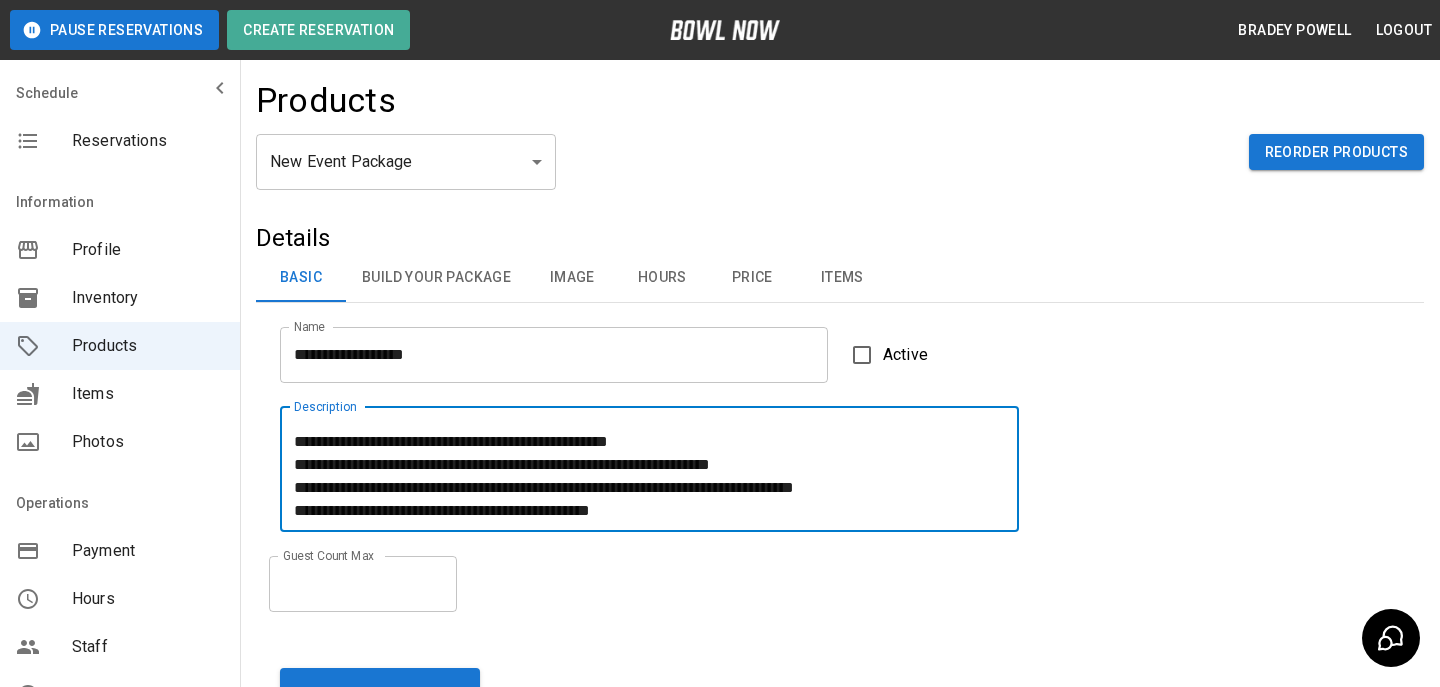 scroll, scrollTop: 278, scrollLeft: 0, axis: vertical 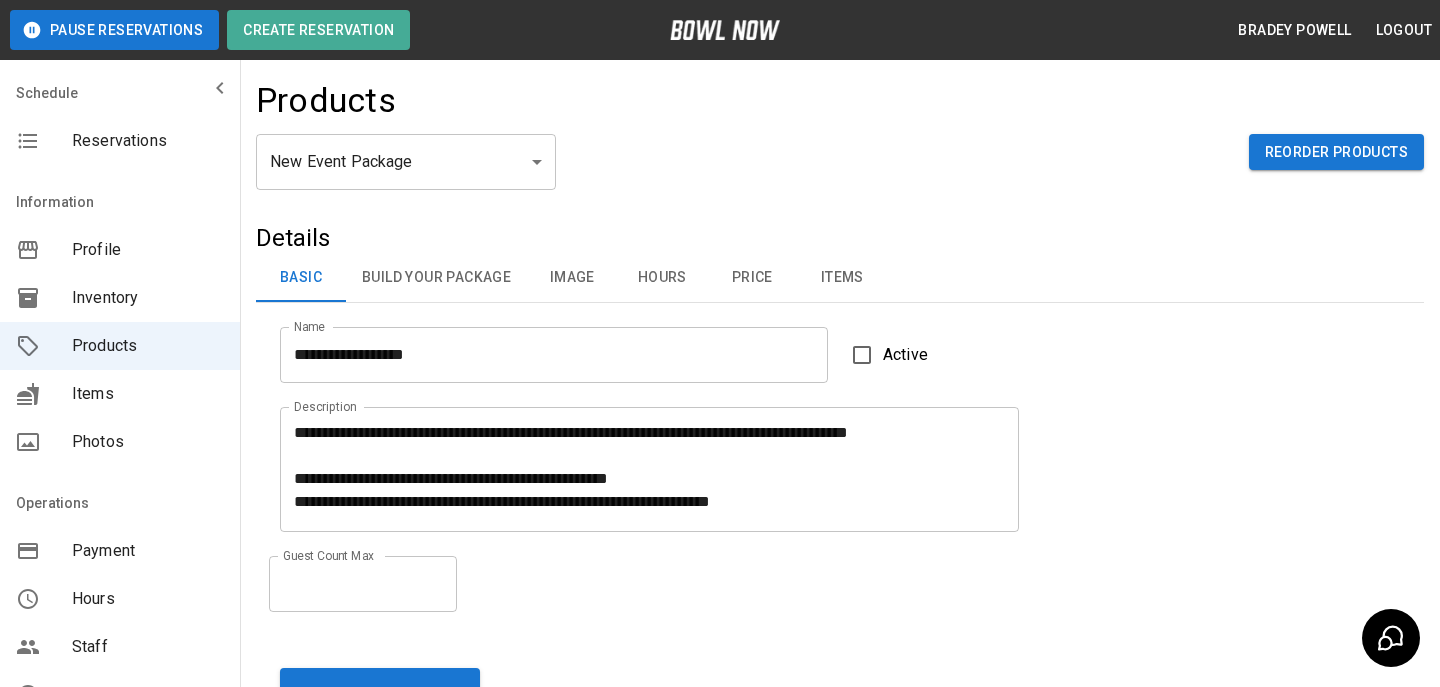 click on "Description" at bounding box center (649, 469) 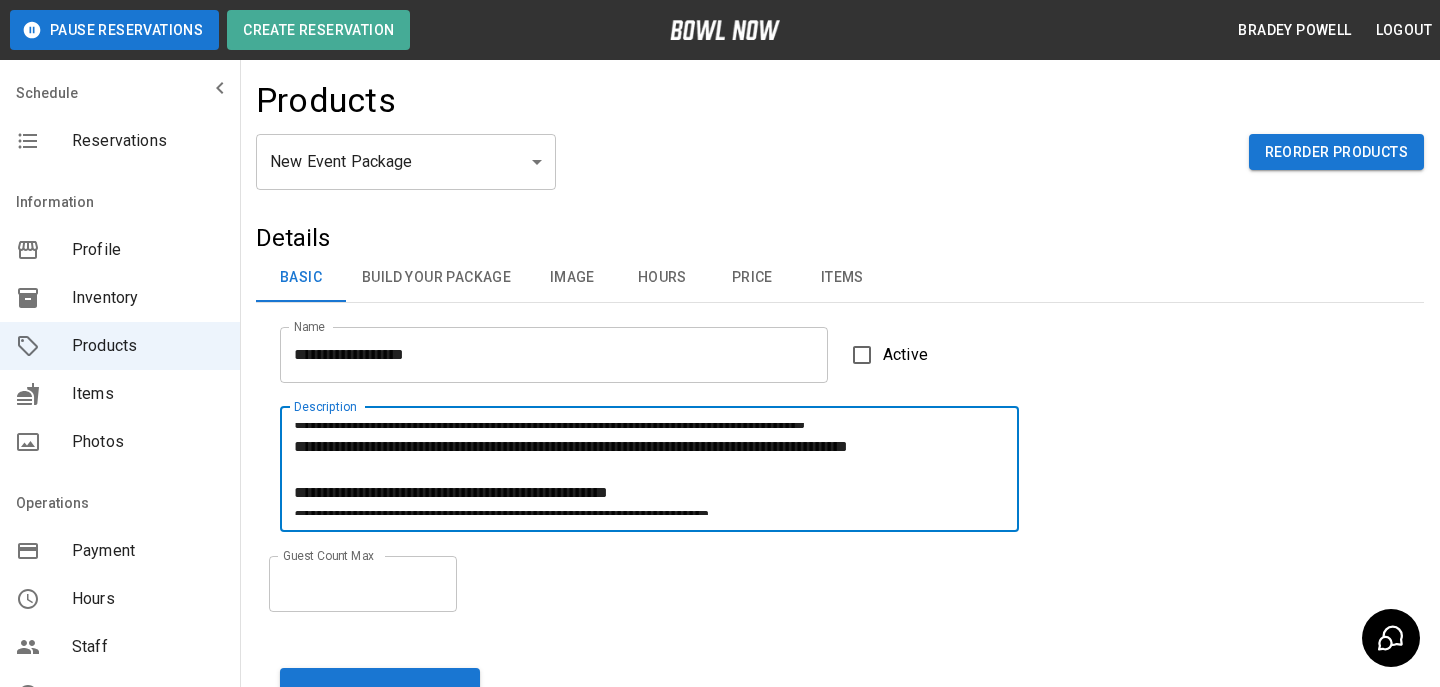 scroll, scrollTop: 257, scrollLeft: 0, axis: vertical 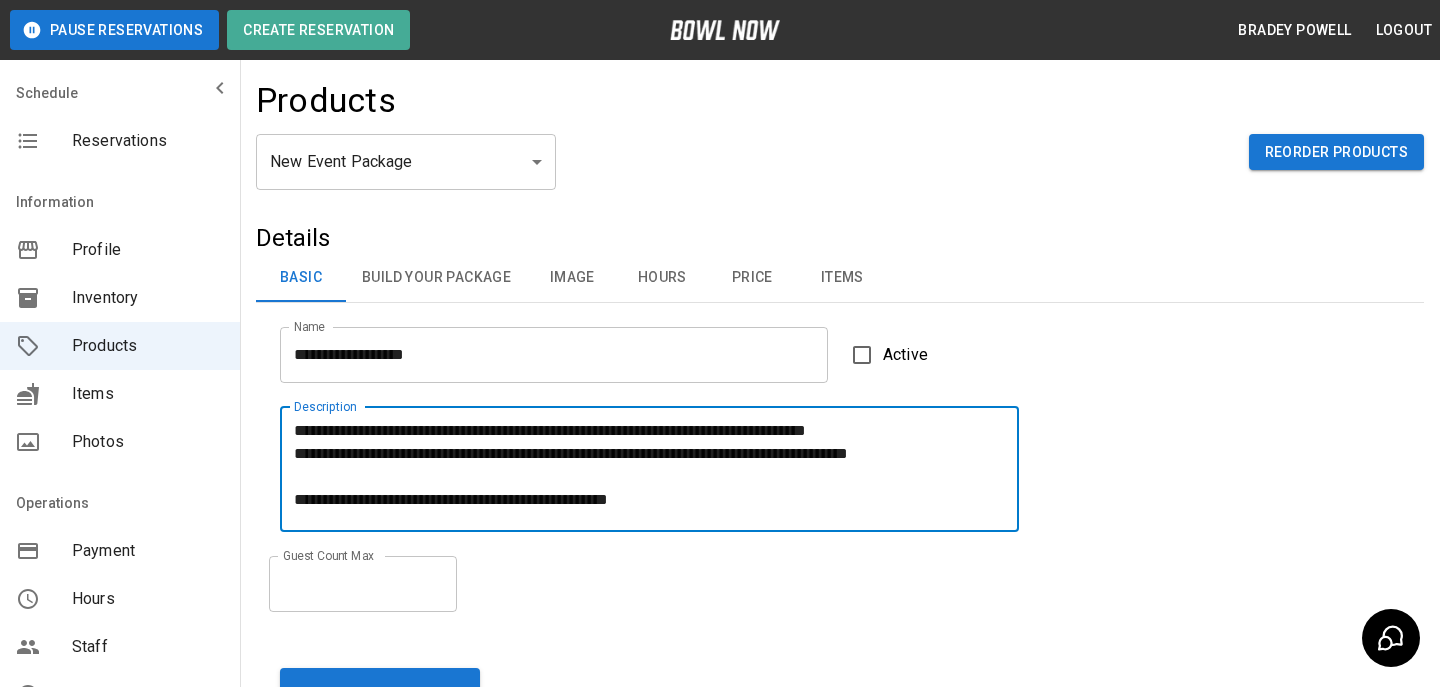 click on "Description" at bounding box center [649, 469] 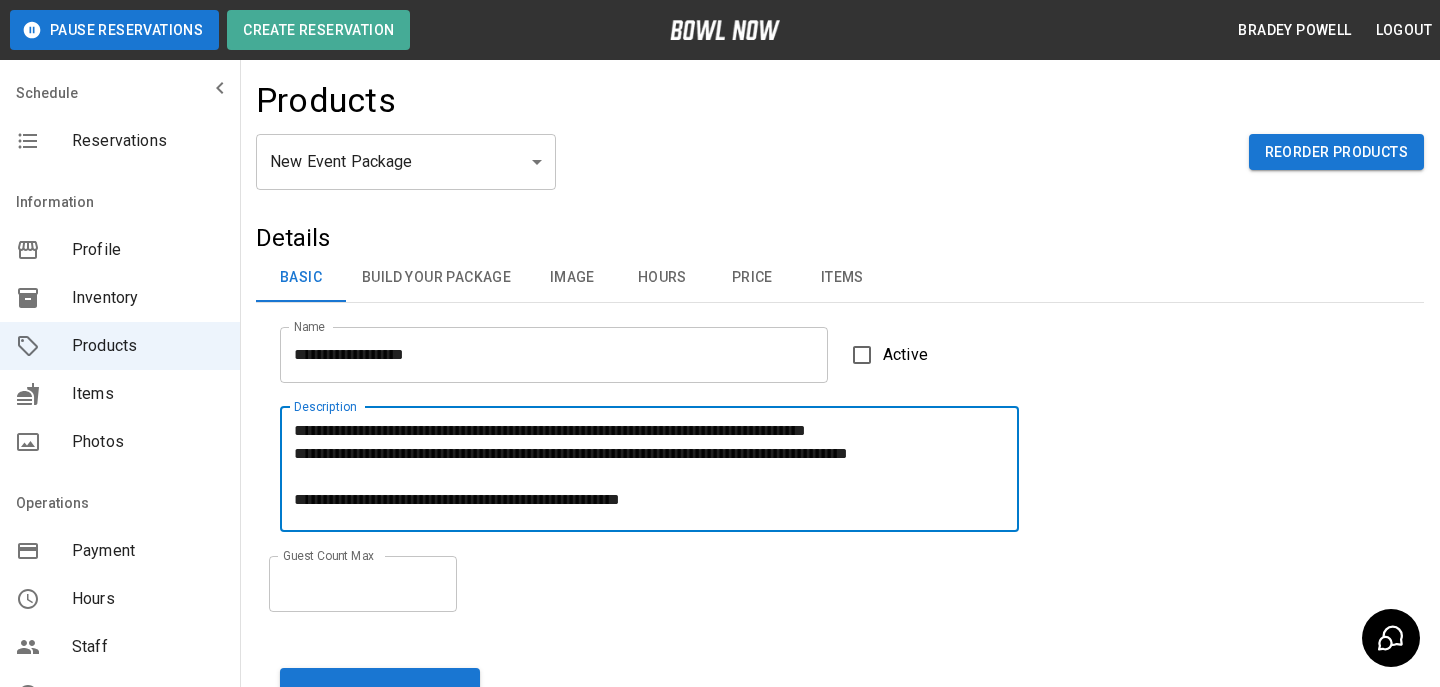 scroll, scrollTop: 56, scrollLeft: 0, axis: vertical 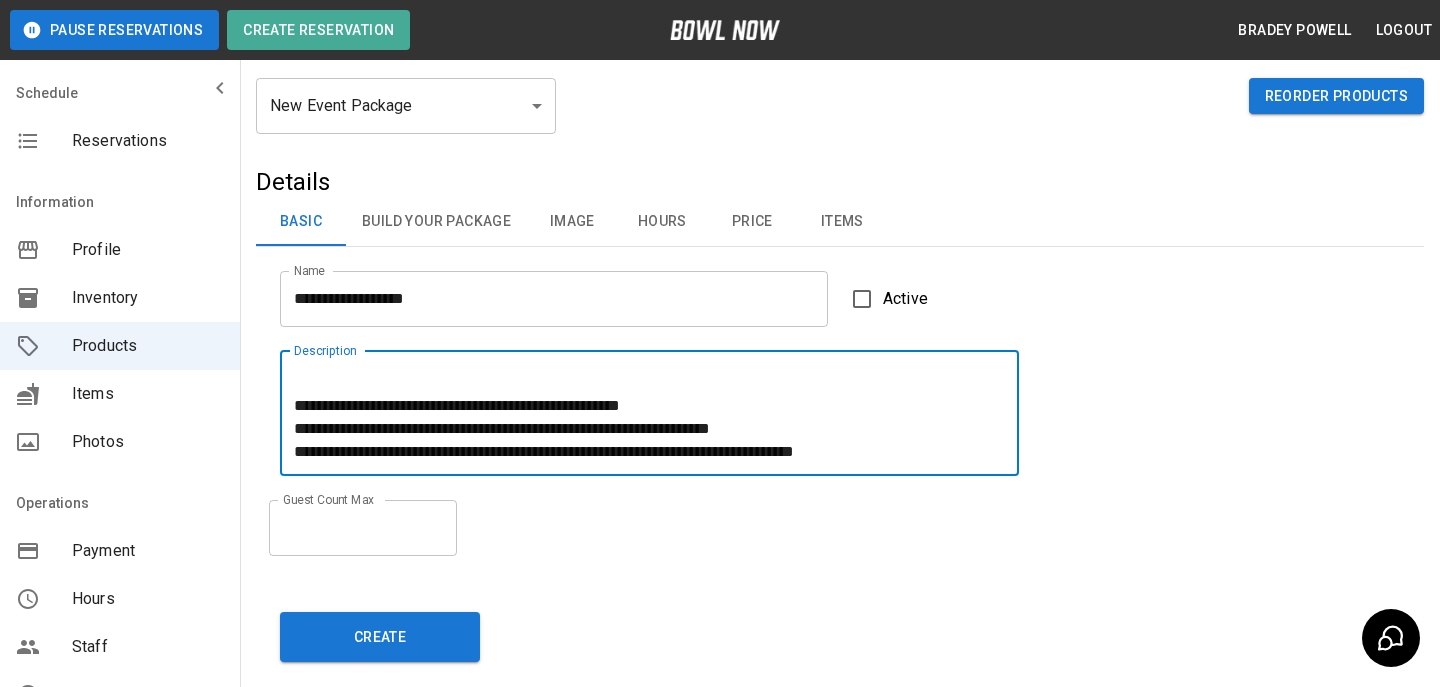 click on "Description" at bounding box center [649, 413] 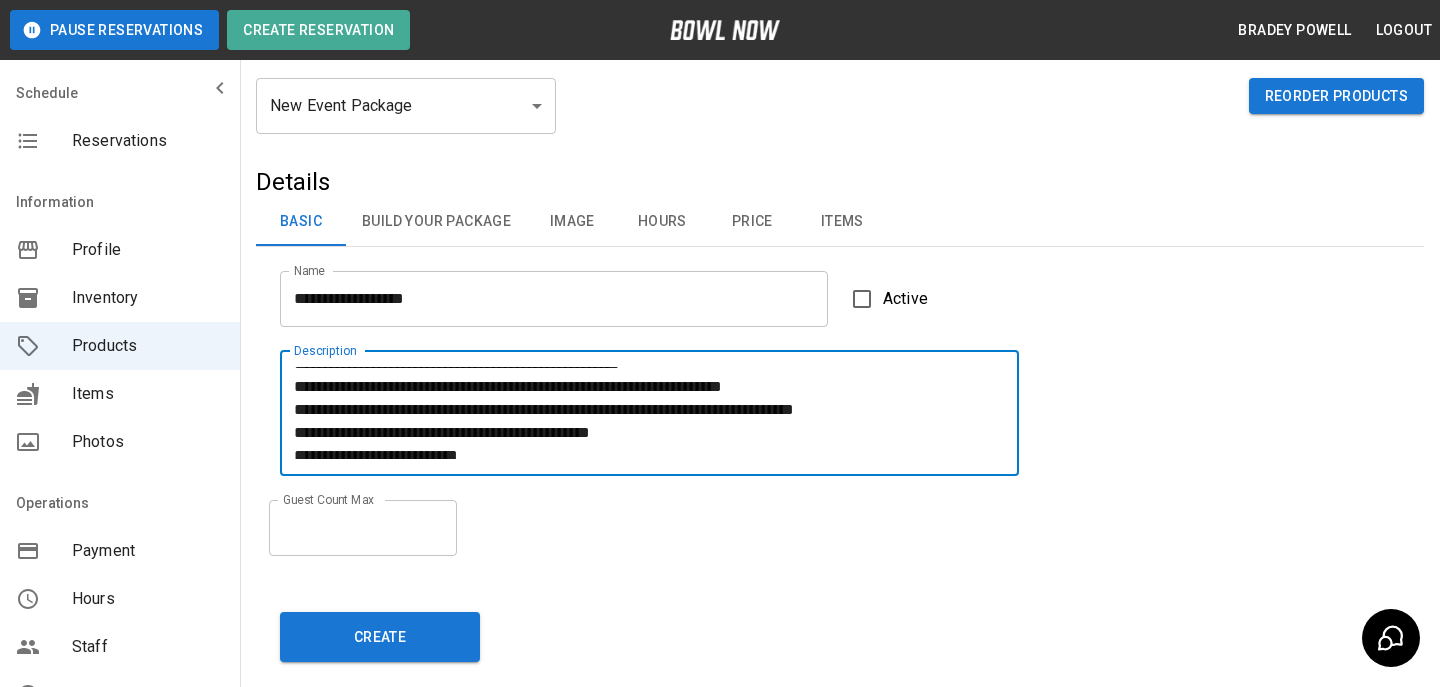 scroll, scrollTop: 340, scrollLeft: 0, axis: vertical 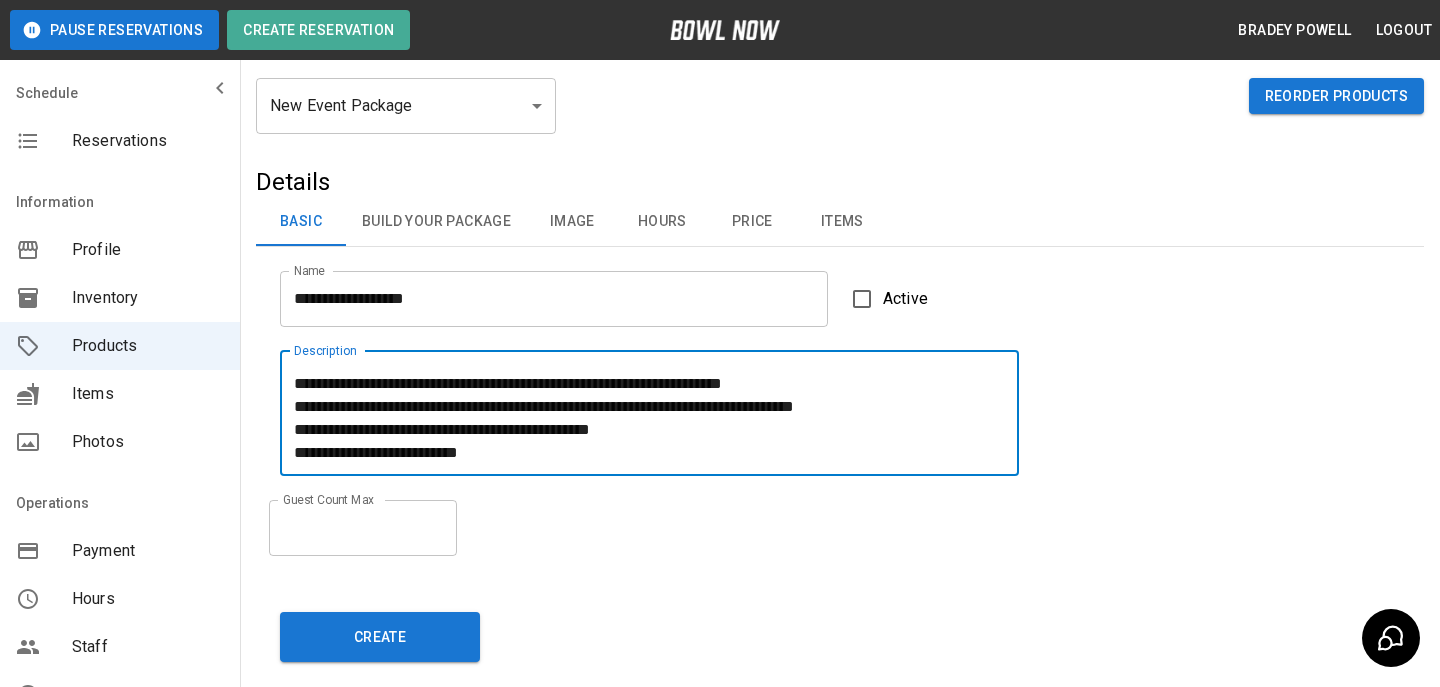 click on "Description" at bounding box center [649, 413] 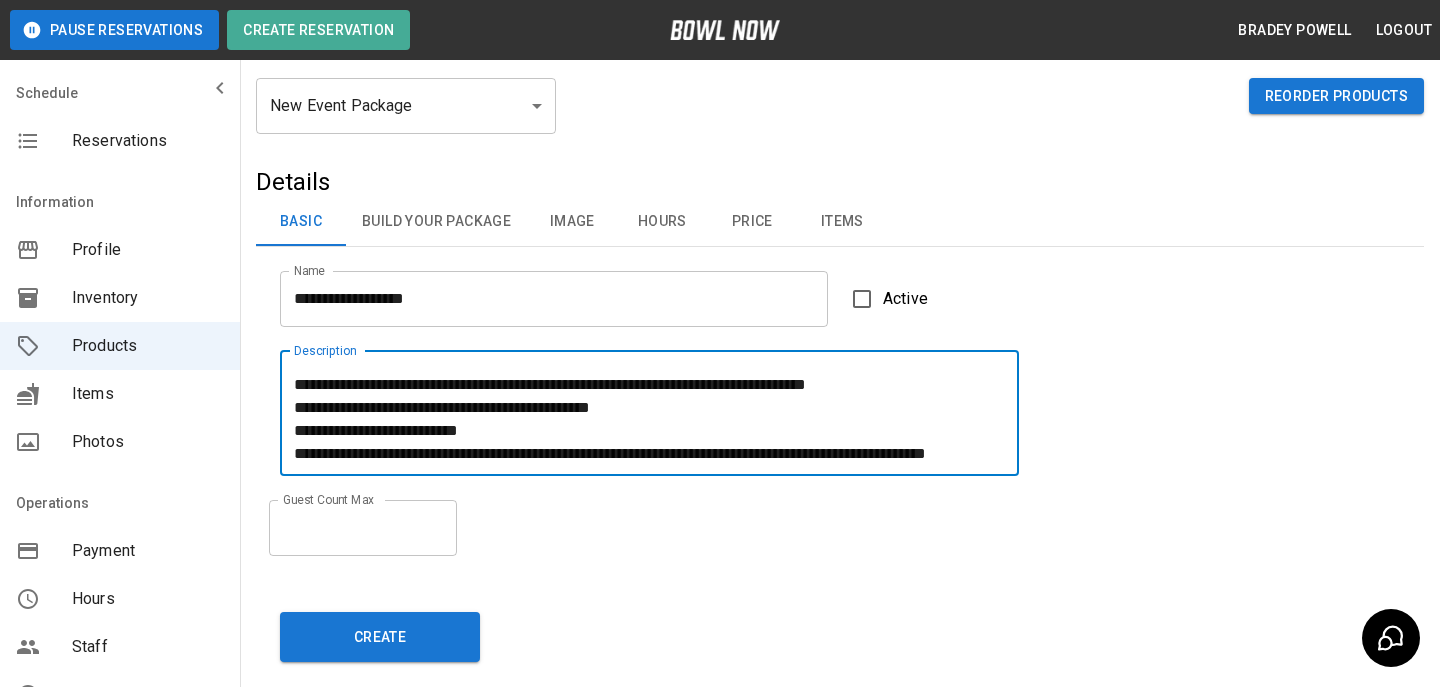 scroll, scrollTop: 363, scrollLeft: 0, axis: vertical 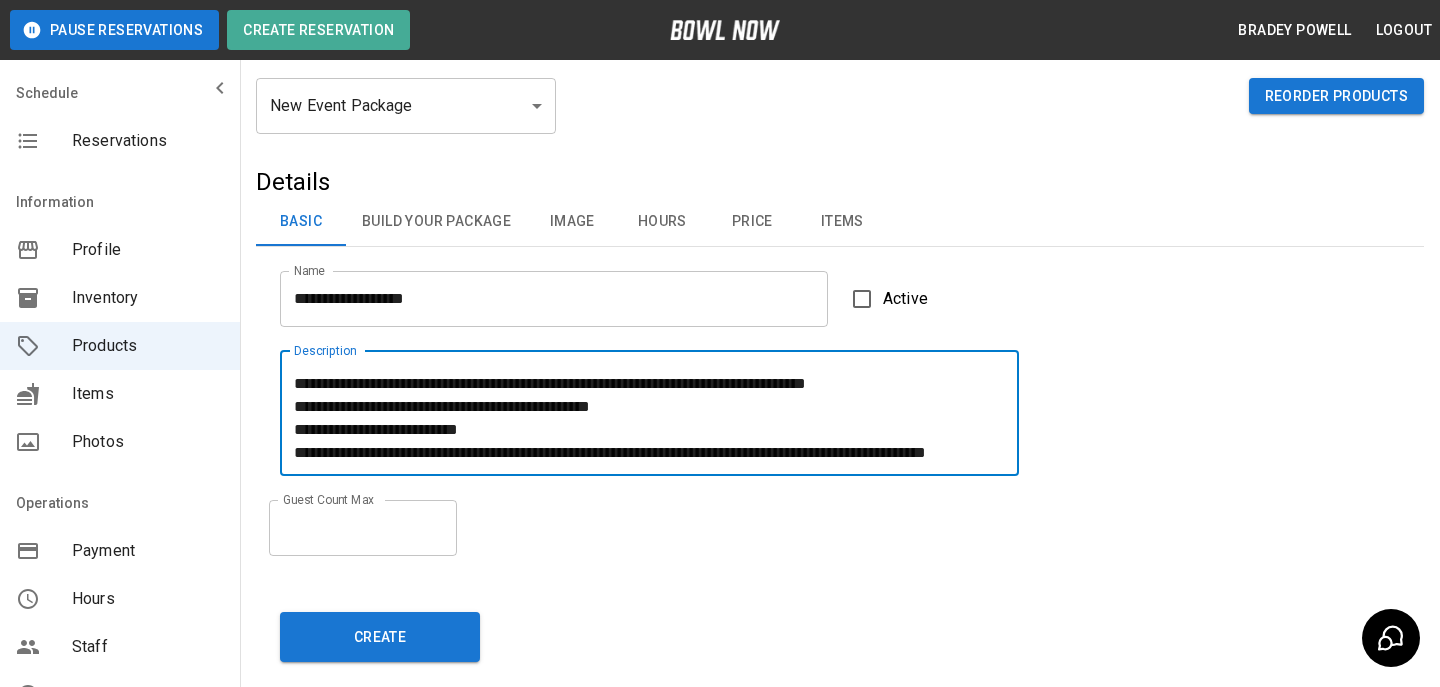 click on "Description" at bounding box center [649, 413] 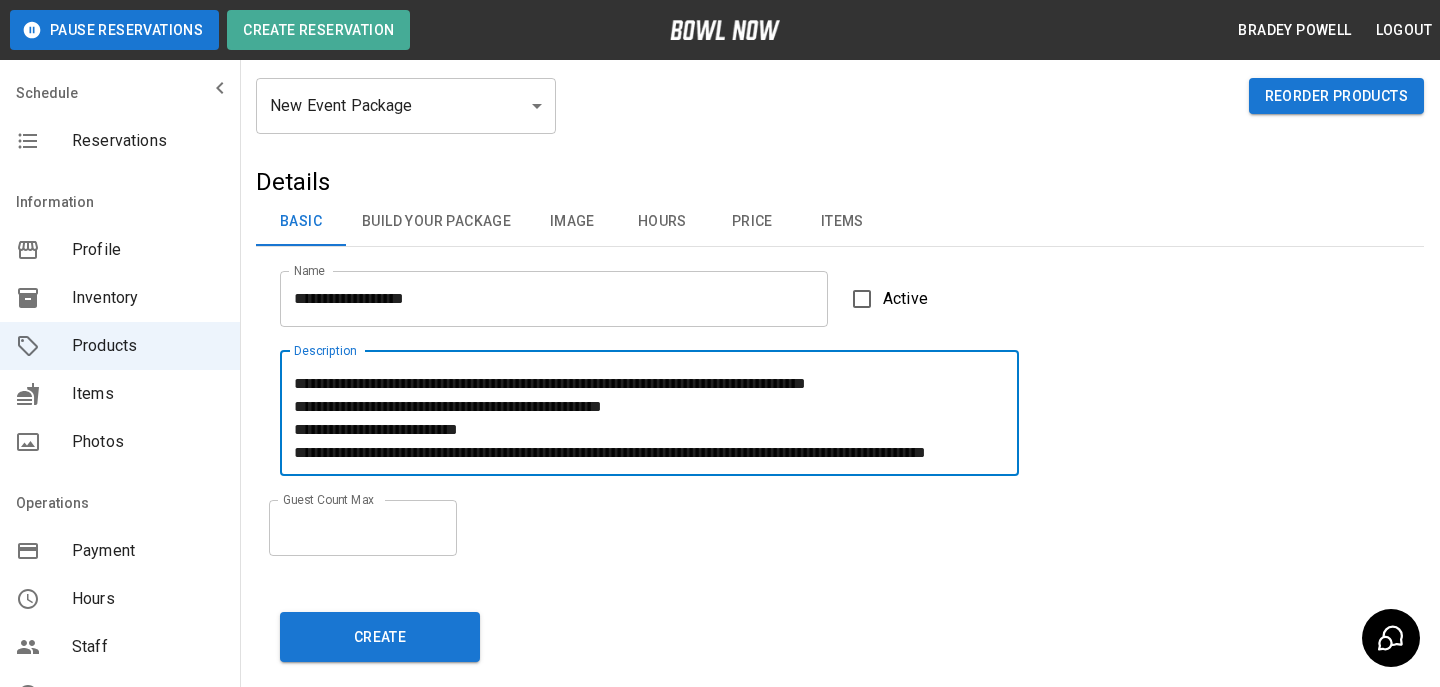 click on "Description" at bounding box center (649, 413) 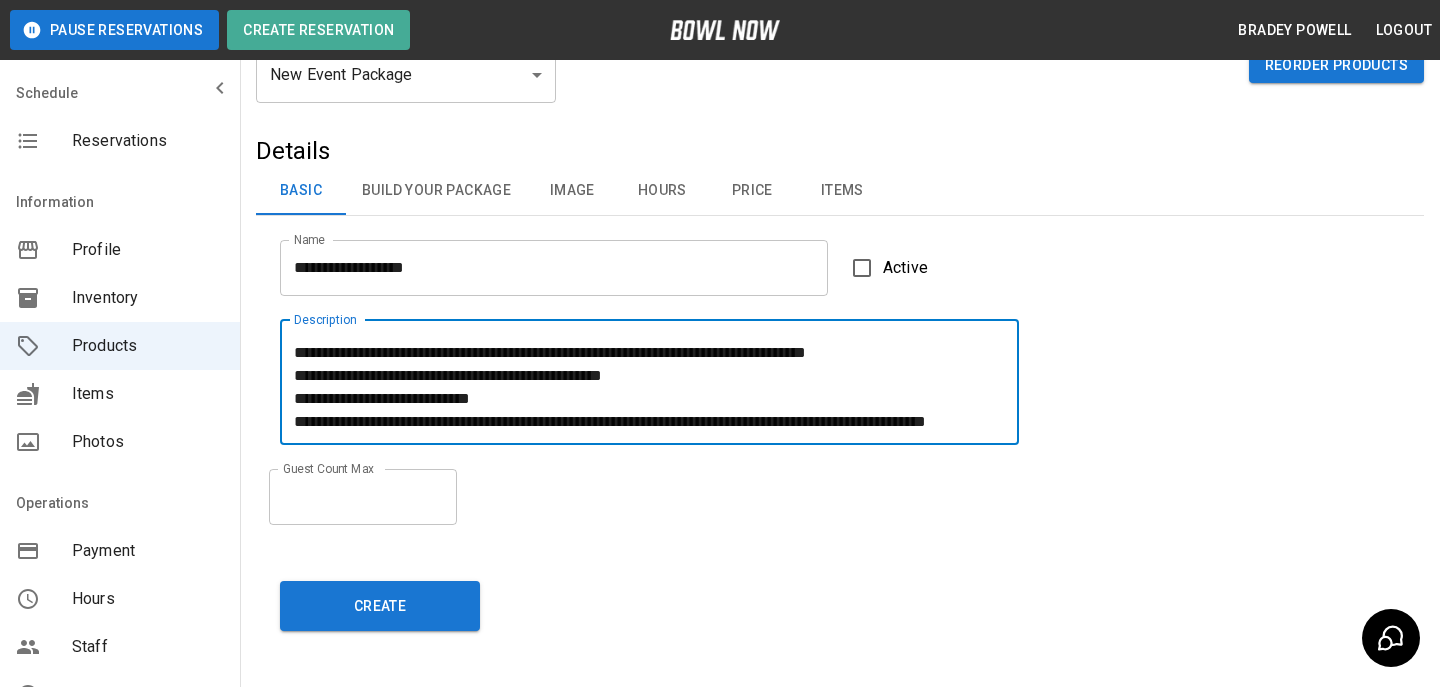 scroll, scrollTop: 88, scrollLeft: 0, axis: vertical 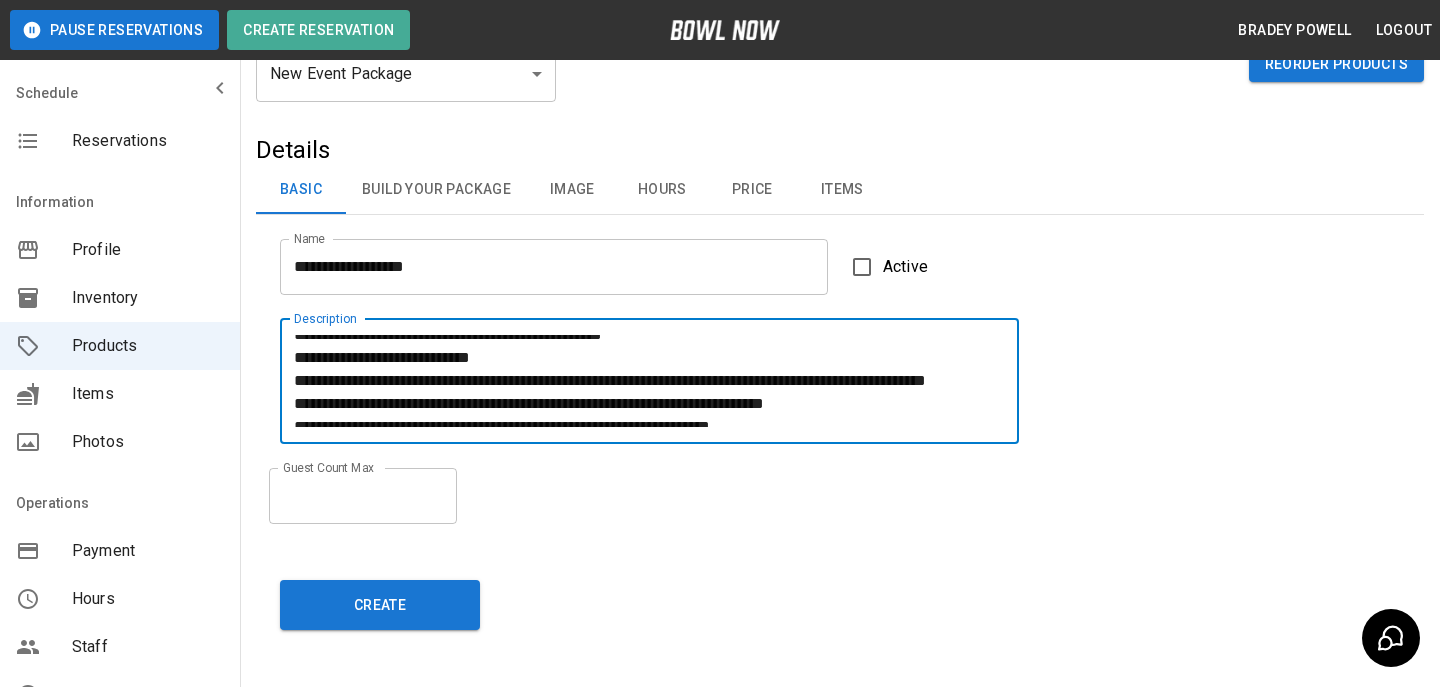 click on "Description" at bounding box center [649, 381] 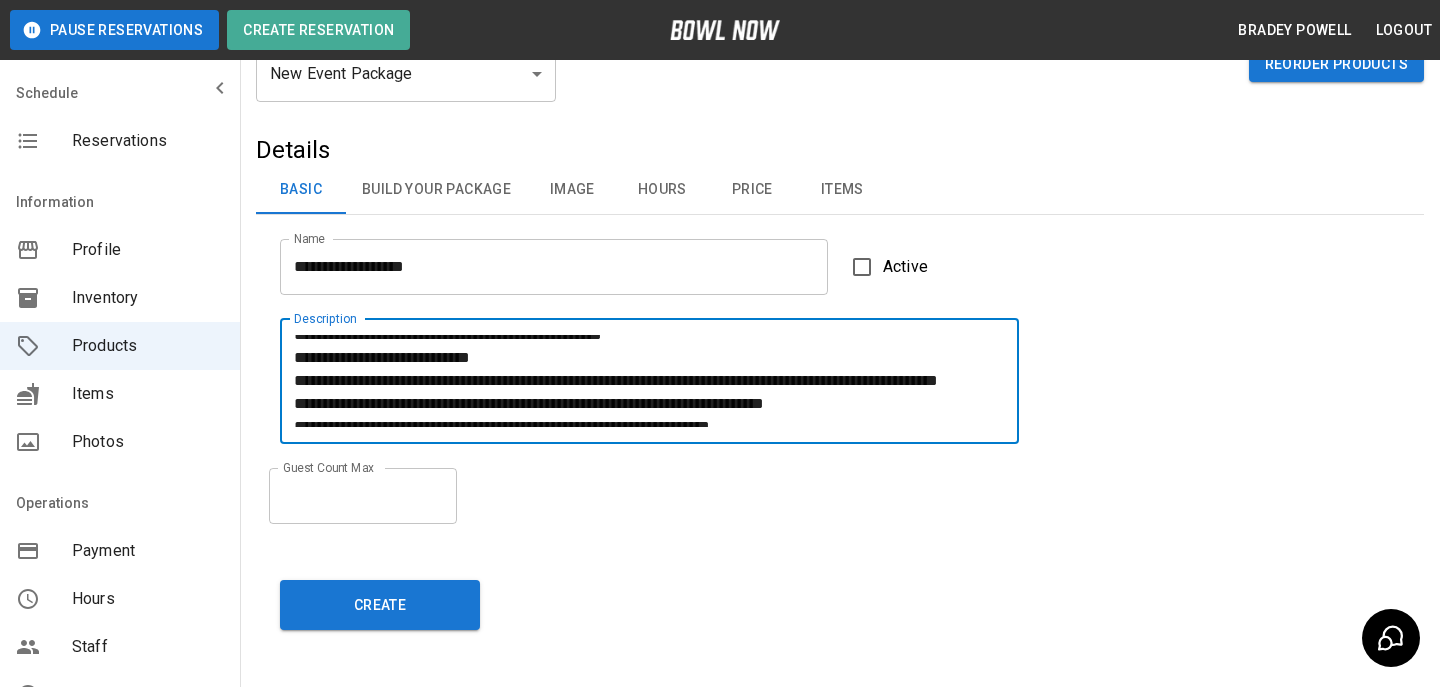 scroll, scrollTop: 437, scrollLeft: 0, axis: vertical 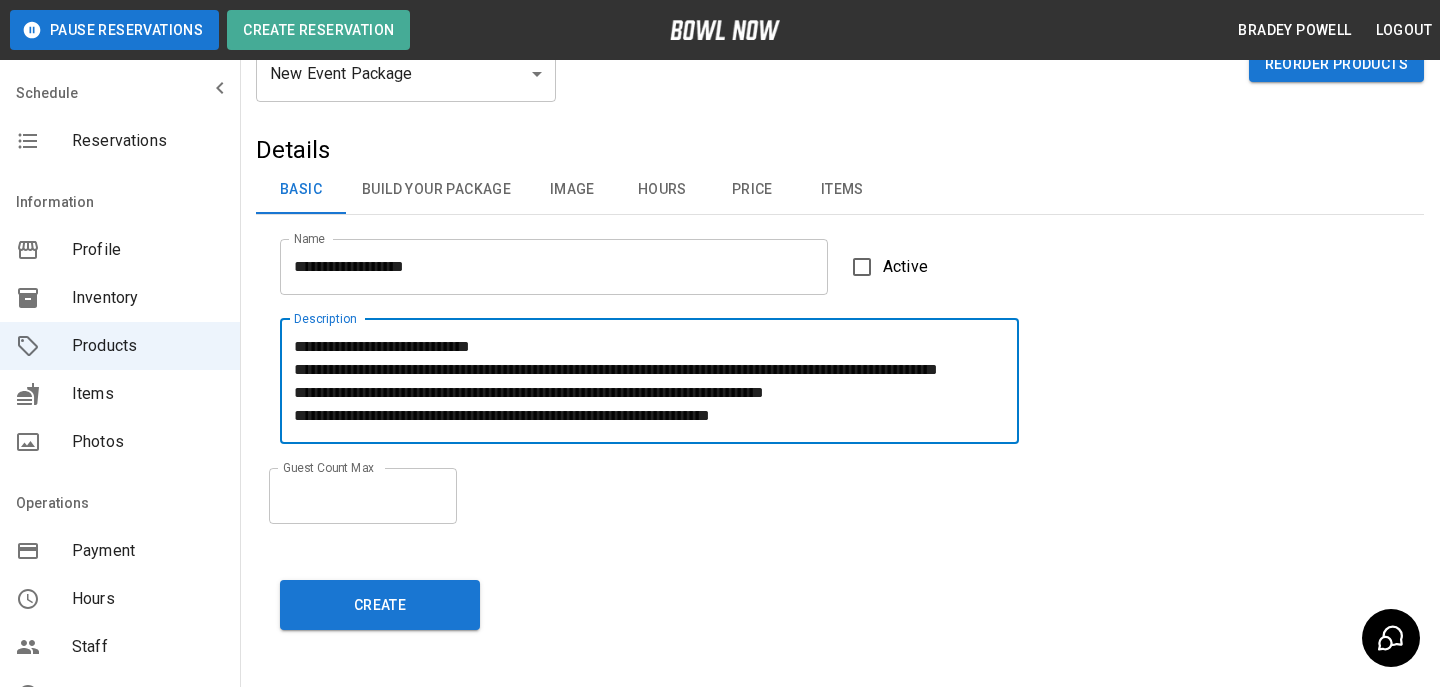 click on "Description" at bounding box center [649, 381] 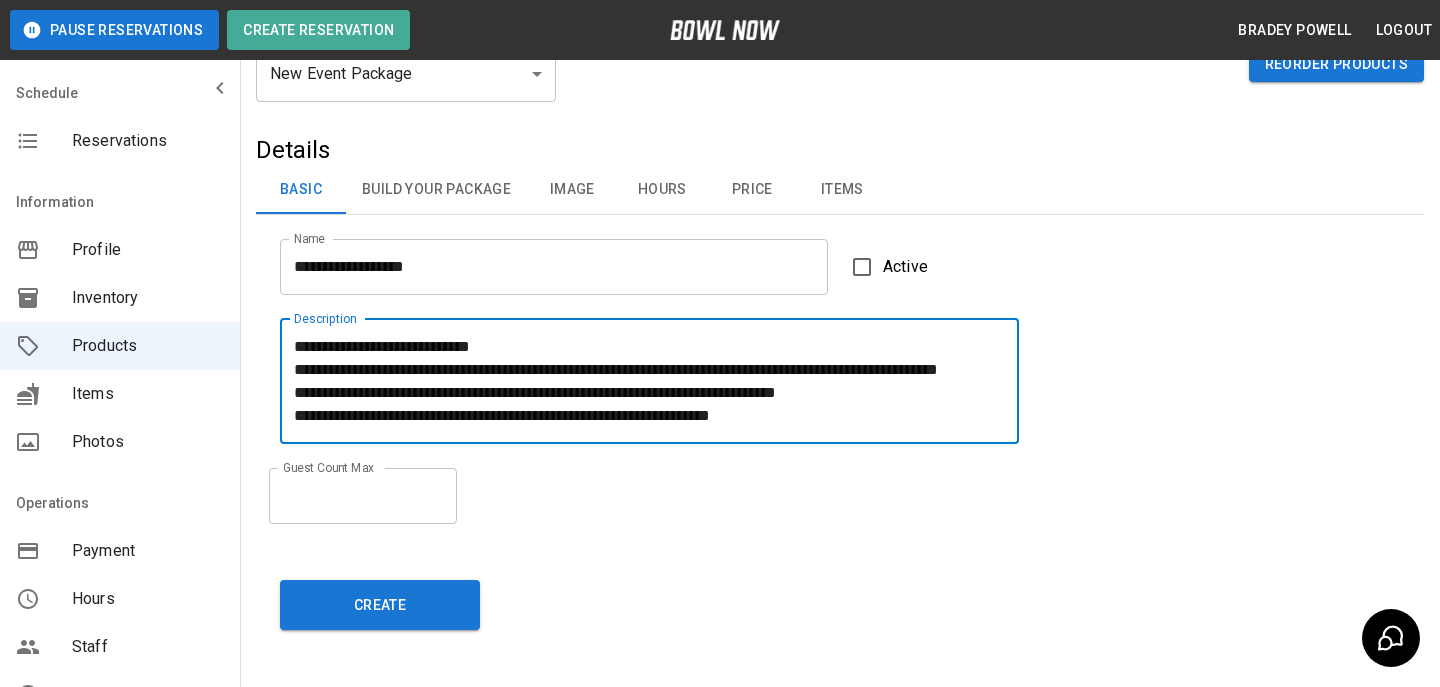 click on "Description" at bounding box center (649, 381) 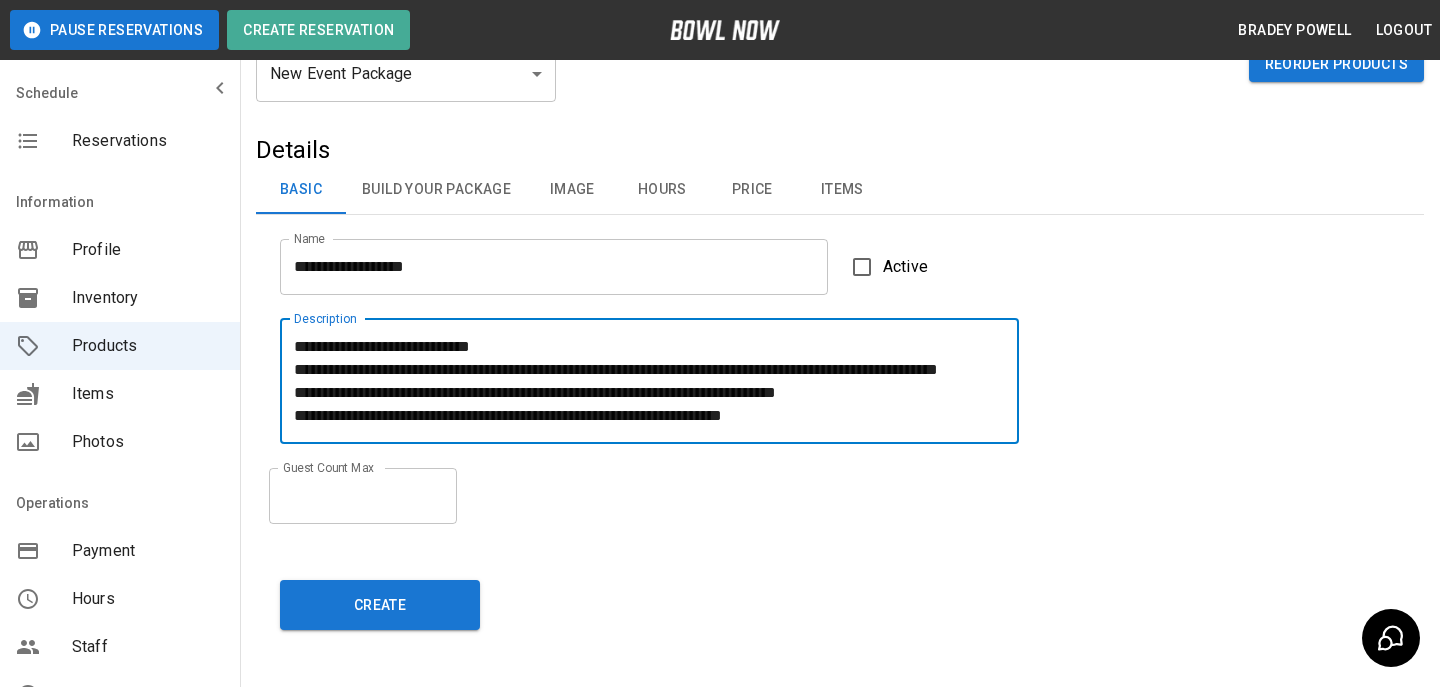 drag, startPoint x: 644, startPoint y: 396, endPoint x: 878, endPoint y: 396, distance: 234 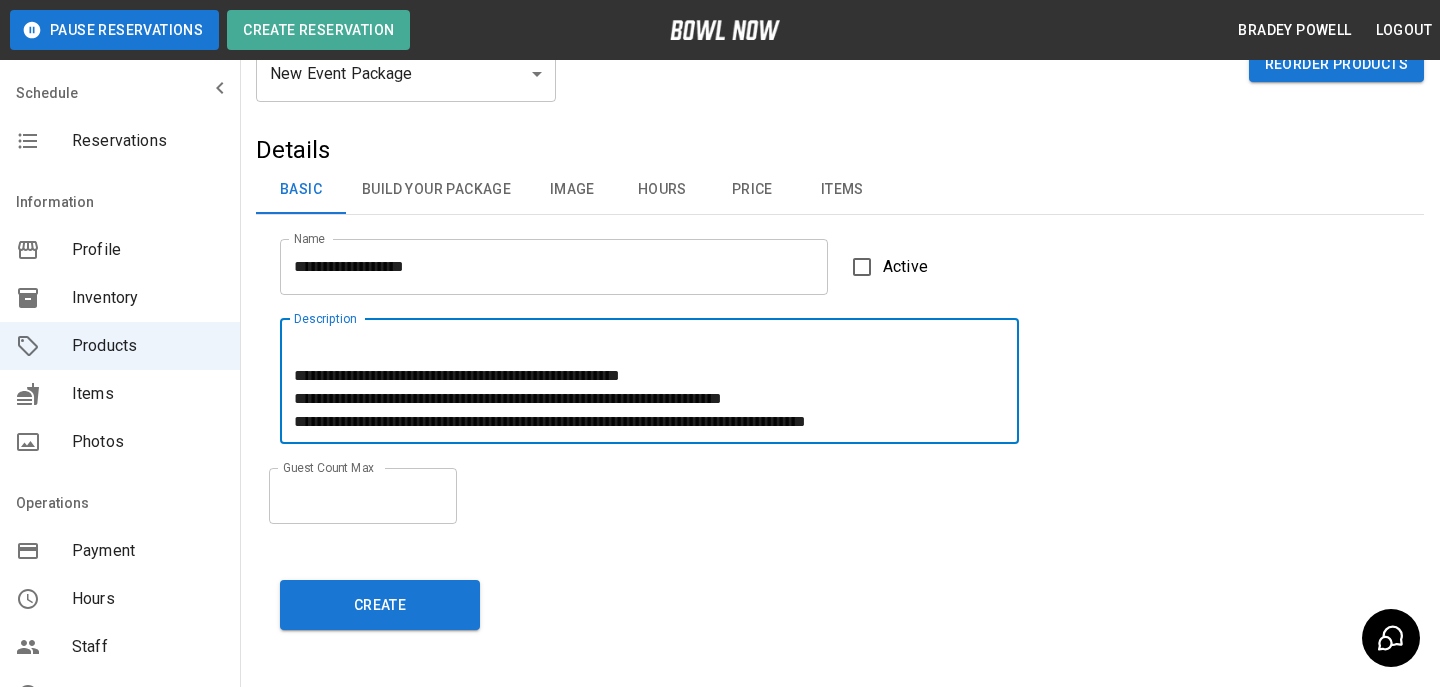 scroll, scrollTop: 286, scrollLeft: 0, axis: vertical 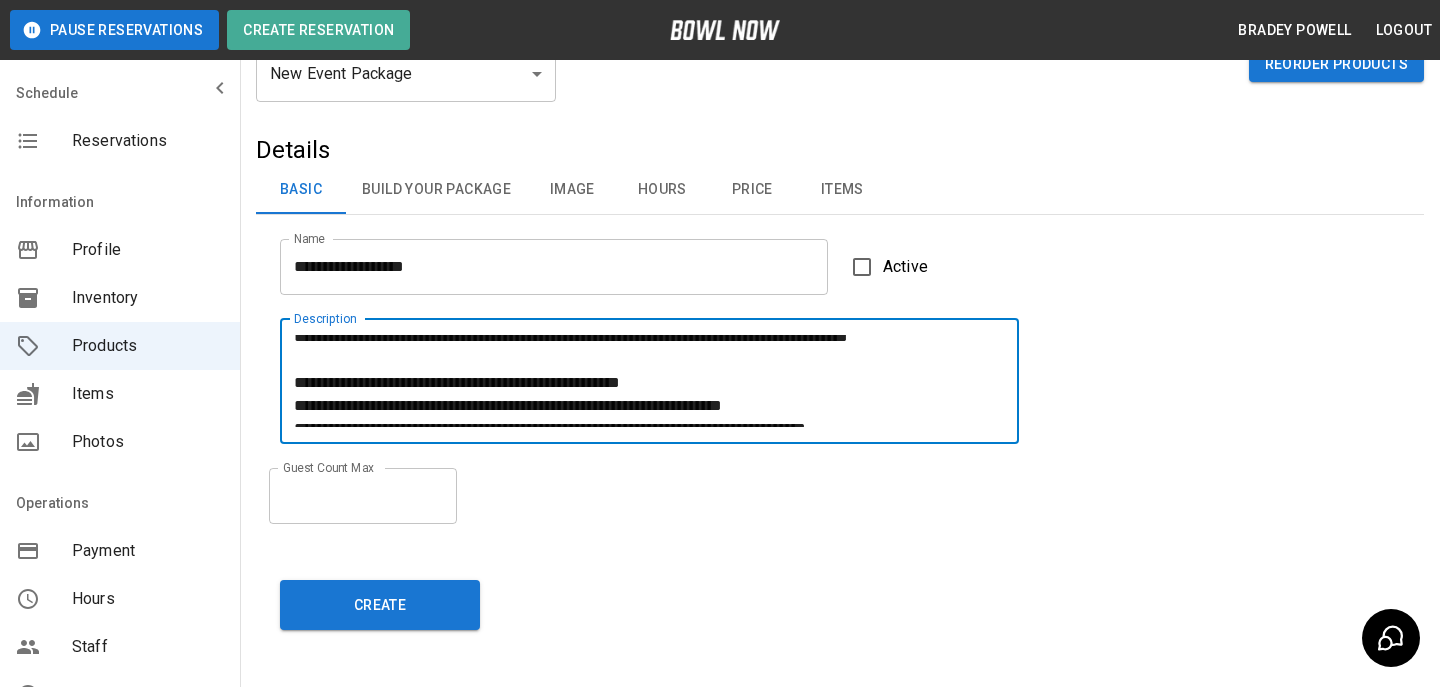 drag, startPoint x: 855, startPoint y: 408, endPoint x: 287, endPoint y: 396, distance: 568.1268 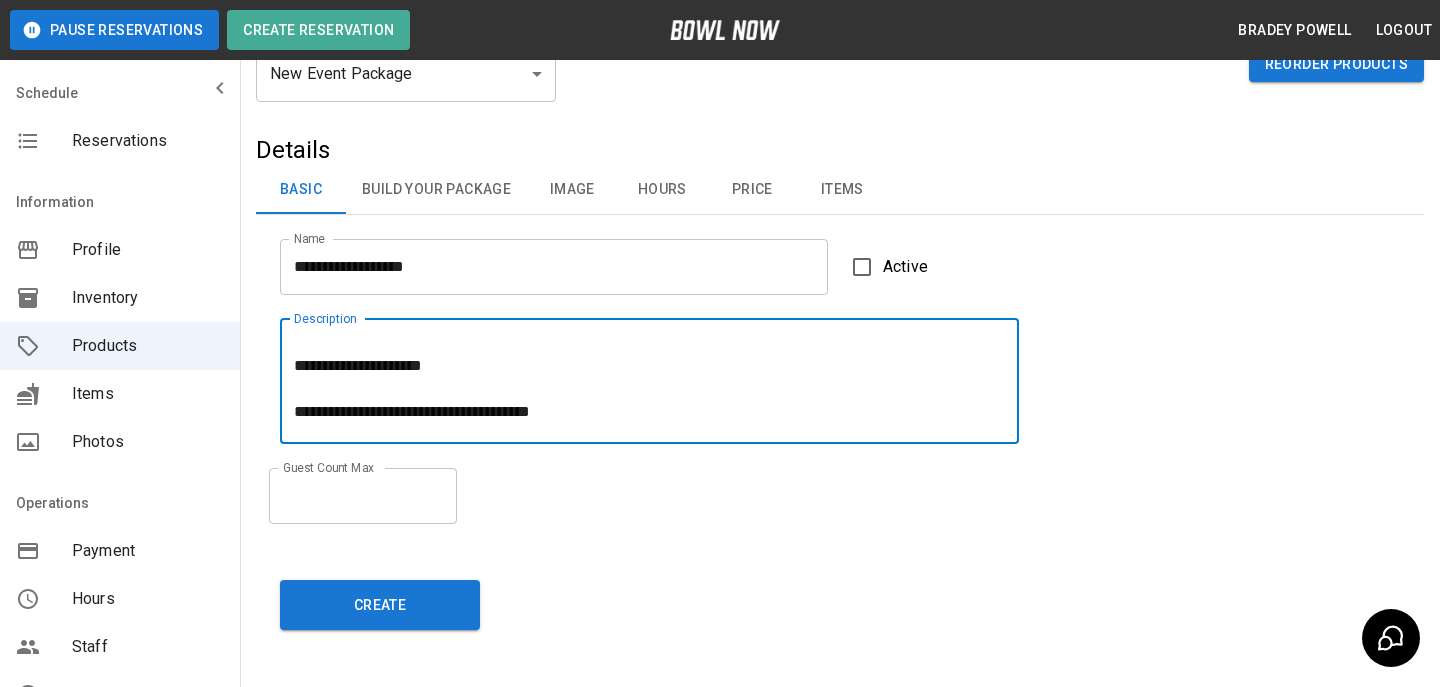 scroll, scrollTop: 0, scrollLeft: 0, axis: both 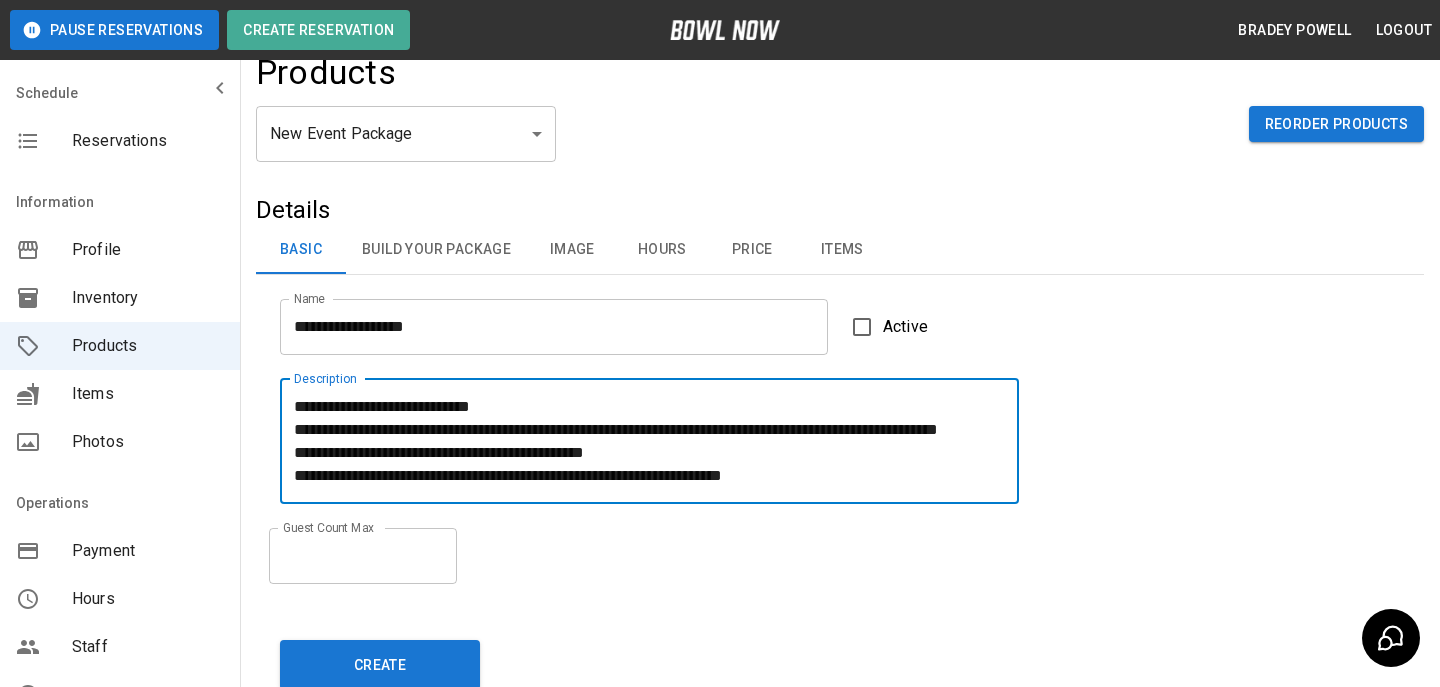 type on "**********" 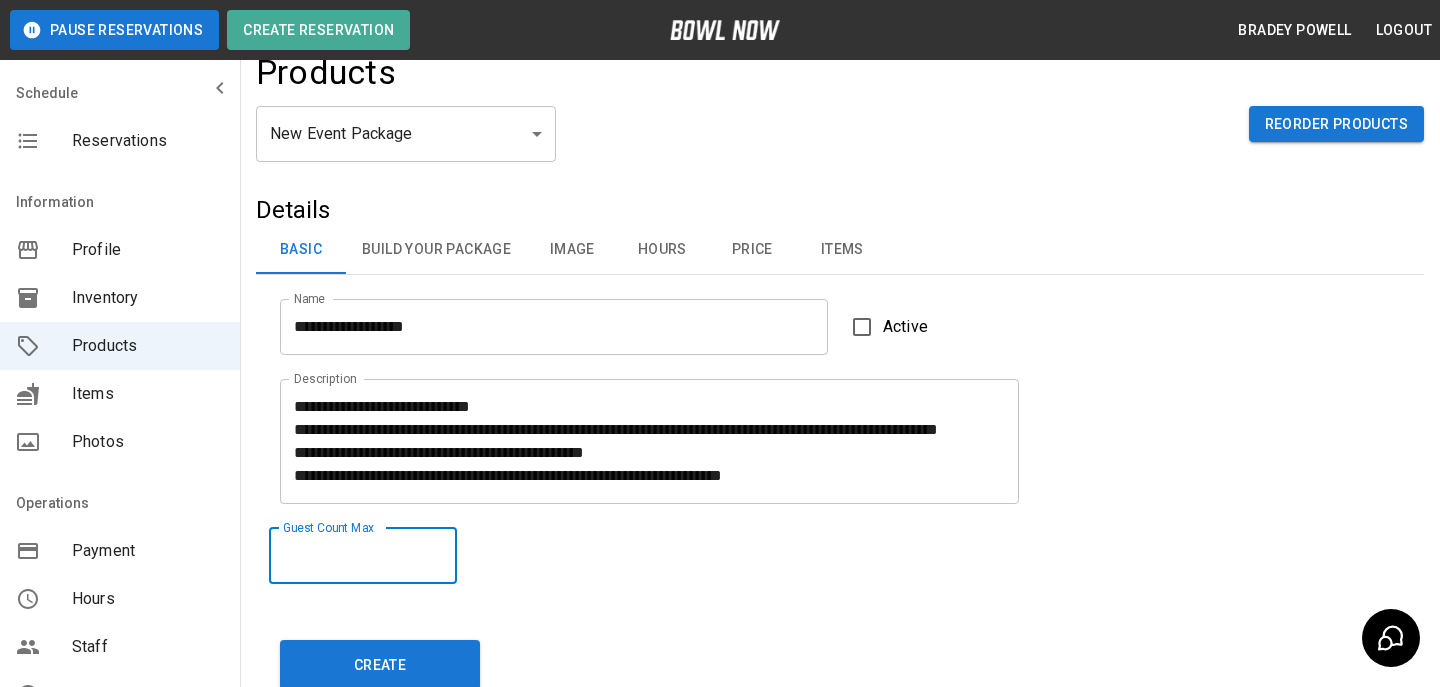 click on "*" at bounding box center (363, 556) 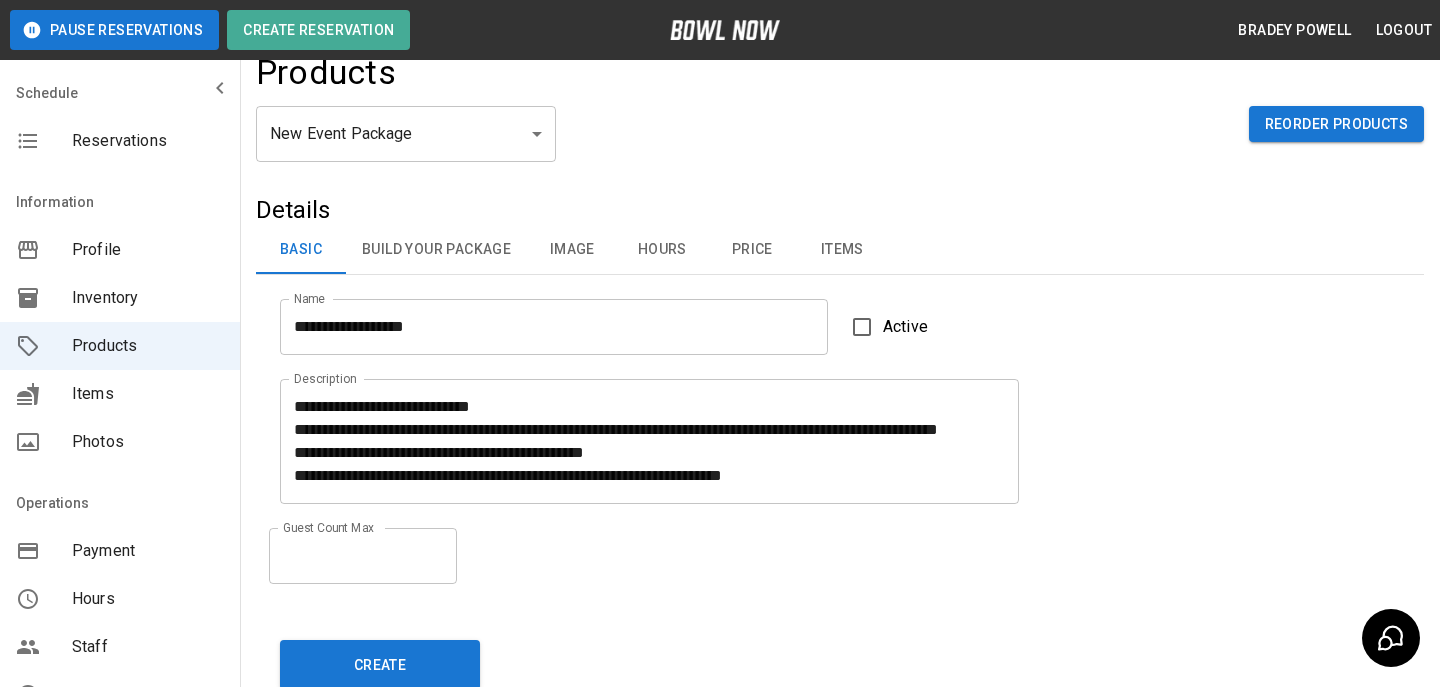 click on "Guest Count Max ** Guest Count Max" at bounding box center [828, 544] 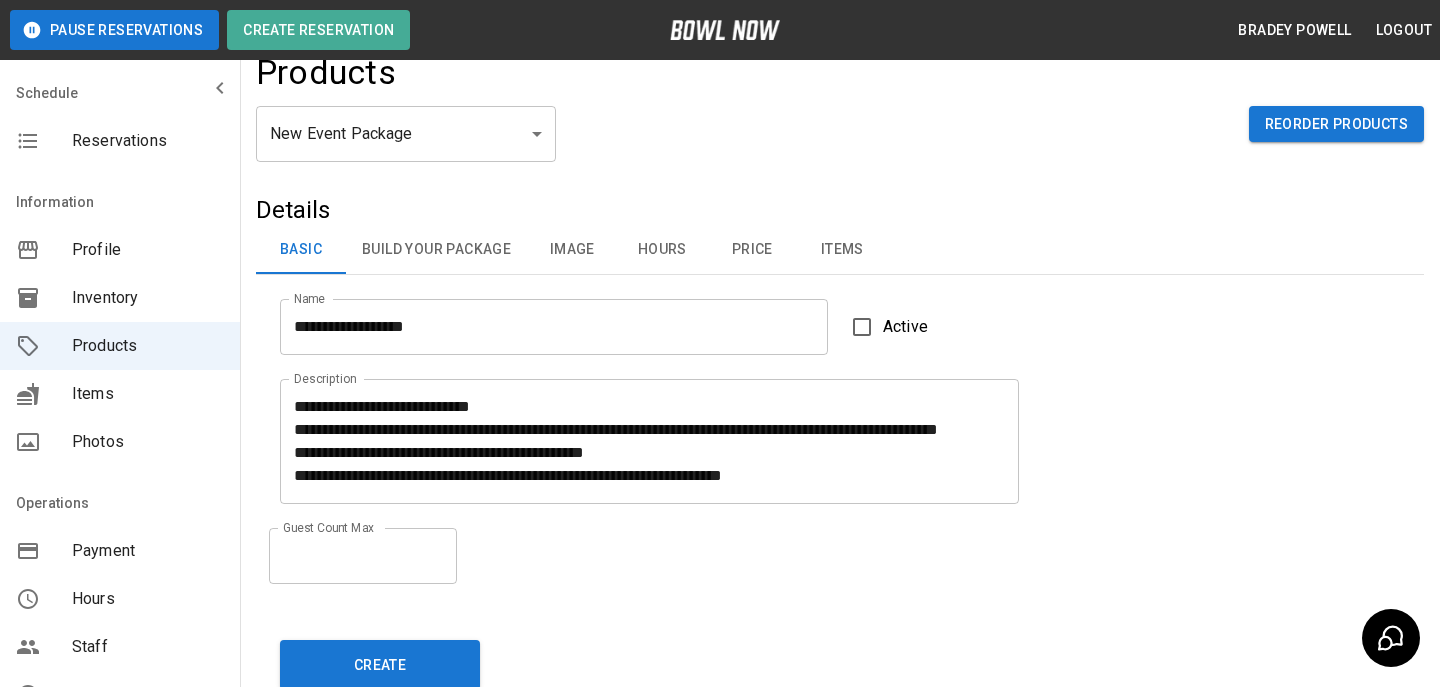 click on "Build Your Package" at bounding box center (436, 250) 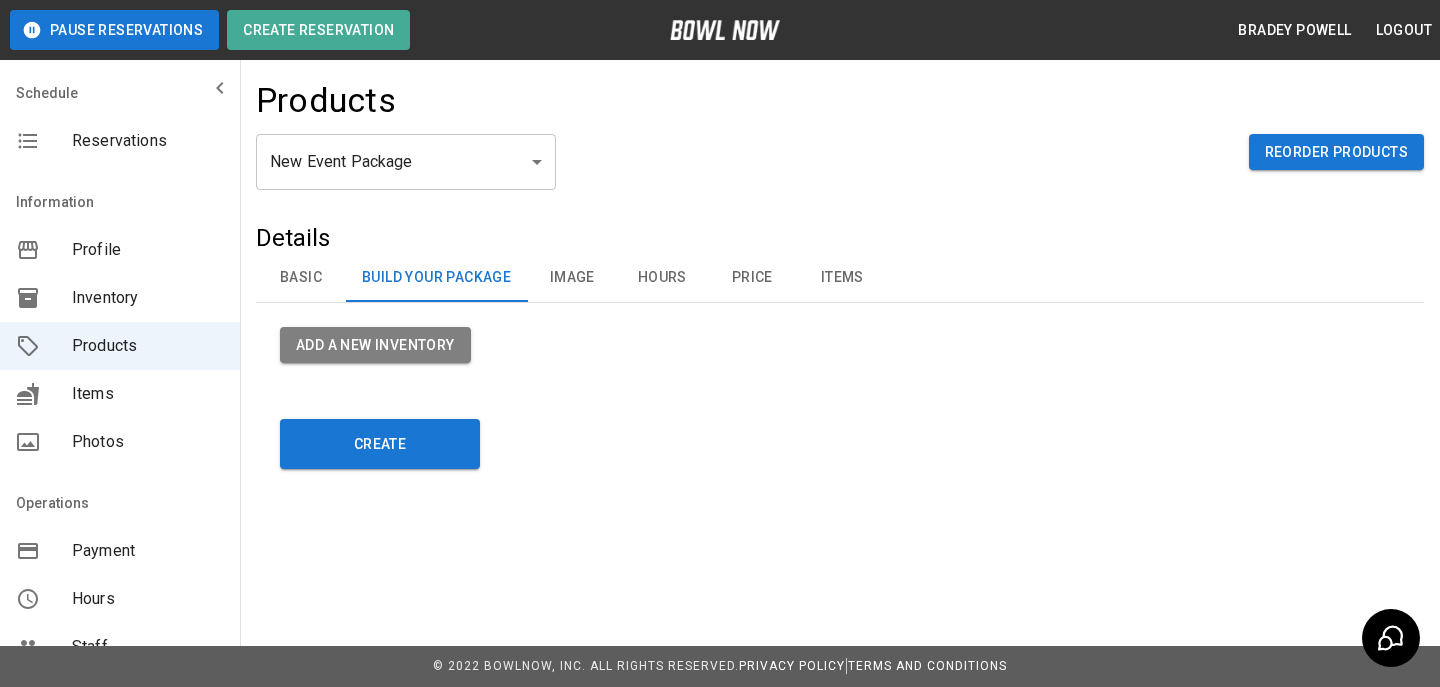 scroll, scrollTop: 0, scrollLeft: 0, axis: both 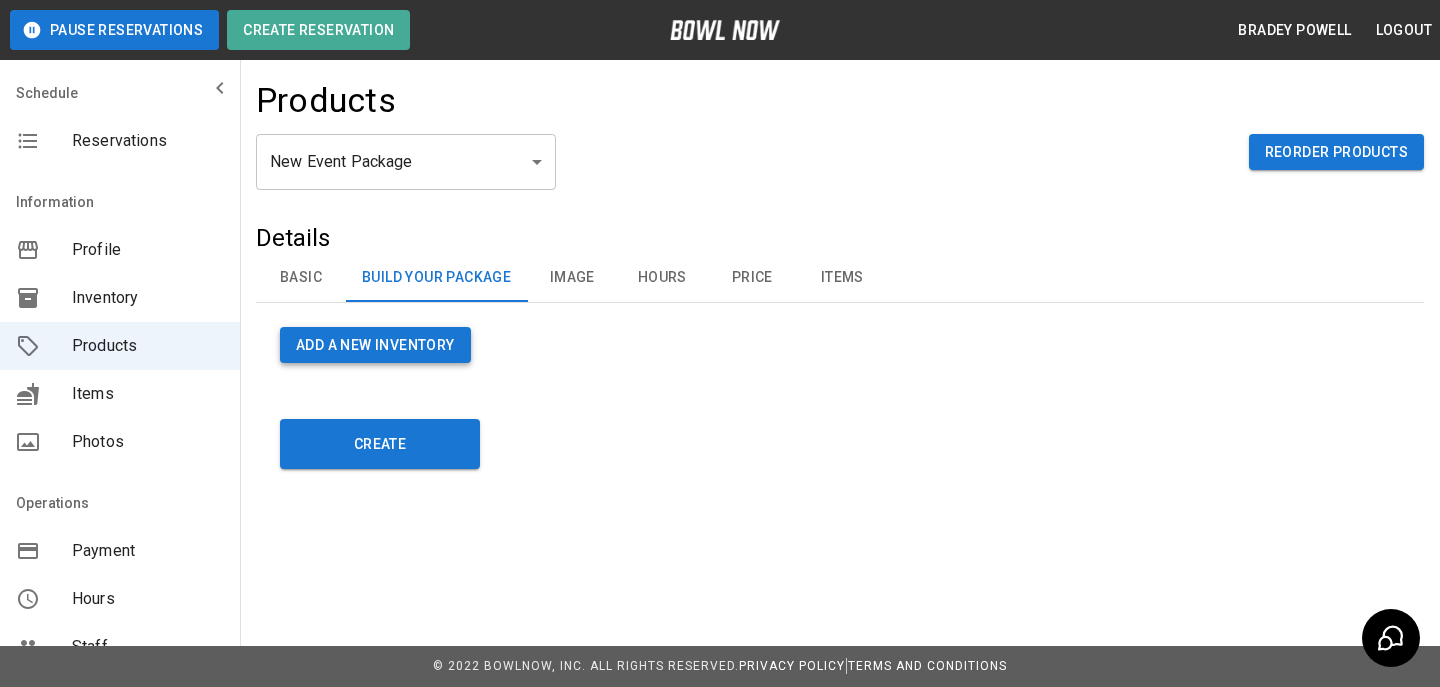 click on "Add a new Inventory" at bounding box center [375, 345] 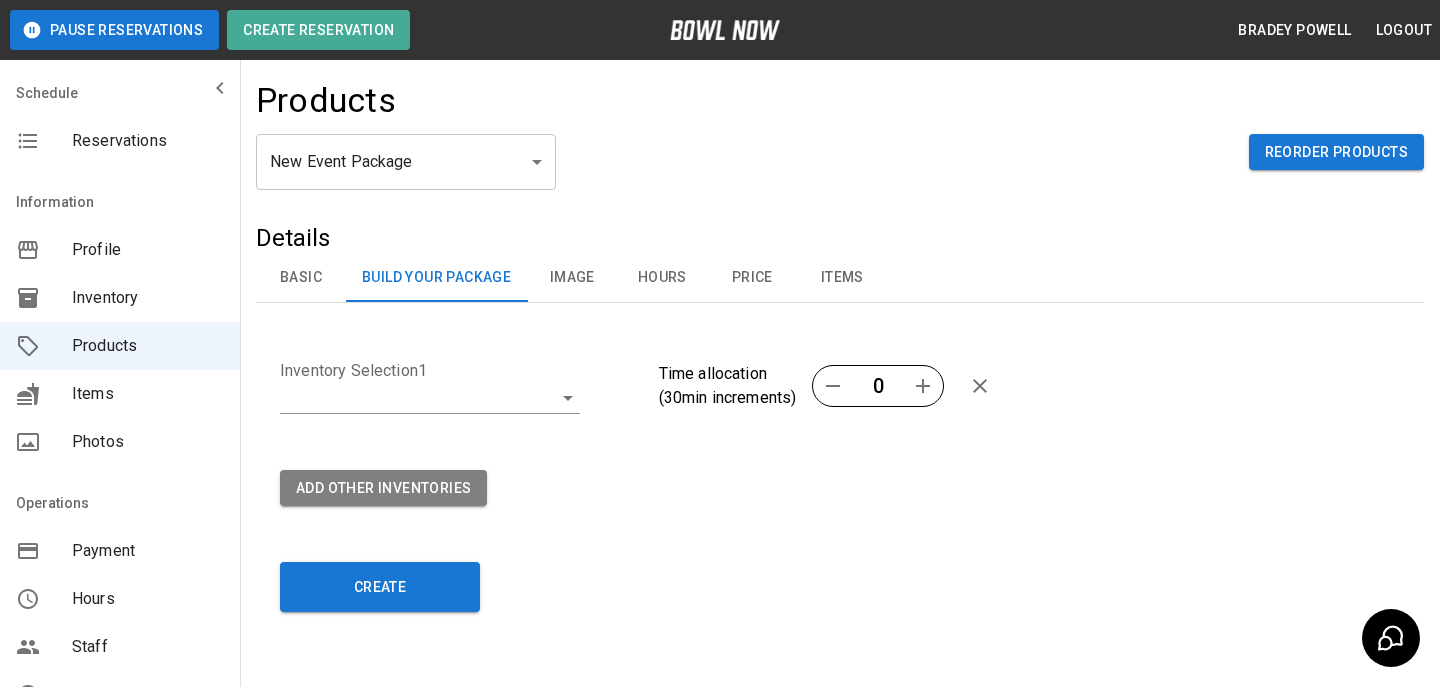 click on "Select an Image Upload   Event Duration (Hours) * ​ Event Times Select how you would like to set availability times: Set times dynamically Set specific times manually S M T W T F S Set Booking Cut Off Time Stop customers from booking this event package Set Booking Cut Off Time Limit Product Availability Restrict product availability within a date range Limit Availability? Deposit only? Collect Deposit Only % * ​ percent ******* ​ Package Price $ * Package Price Guests Per Package * Sales Tax" at bounding box center [720, 380] 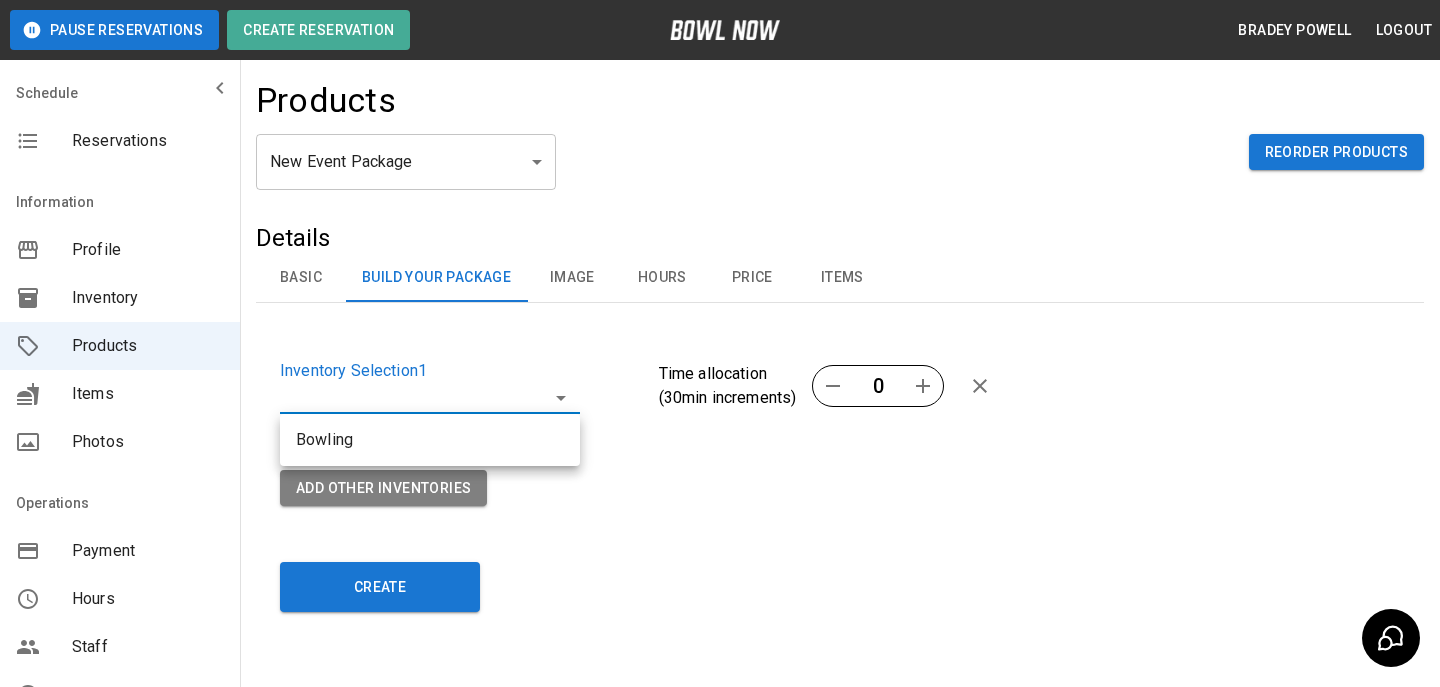 click on "Bowling" at bounding box center (430, 440) 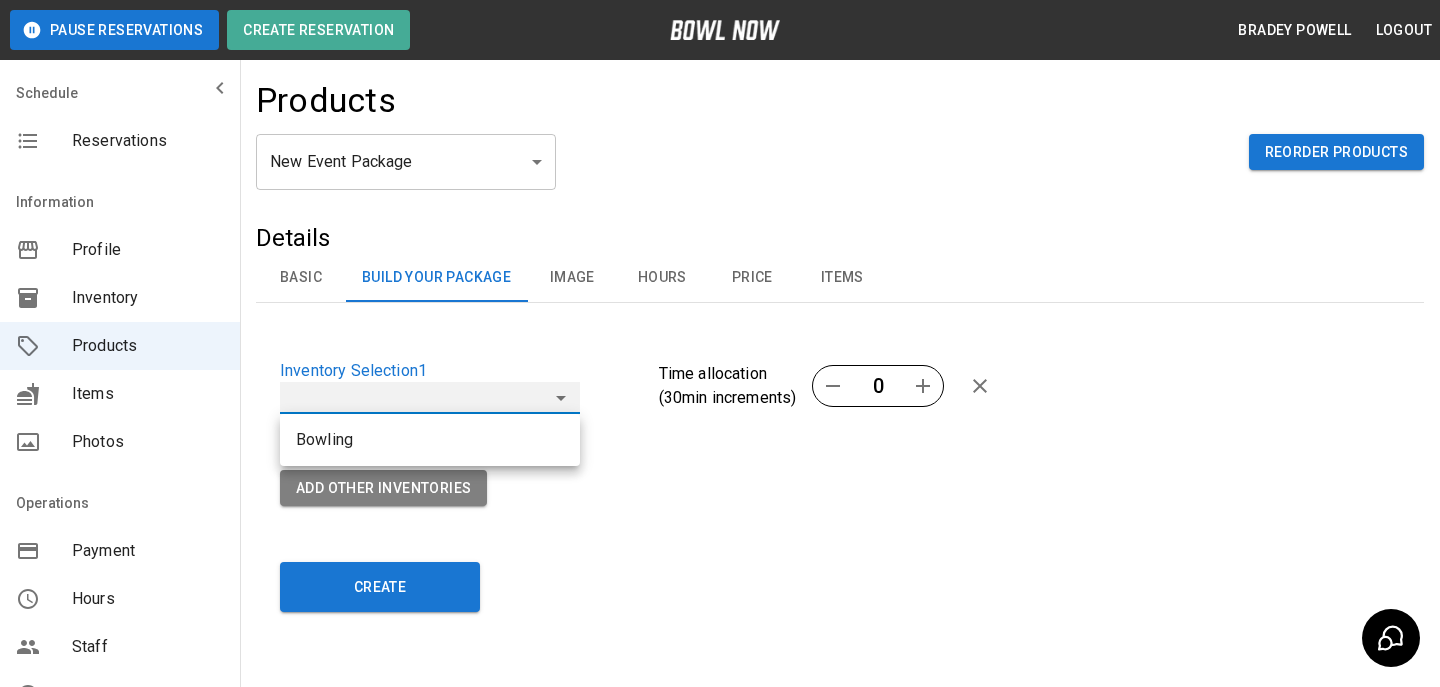 type on "**********" 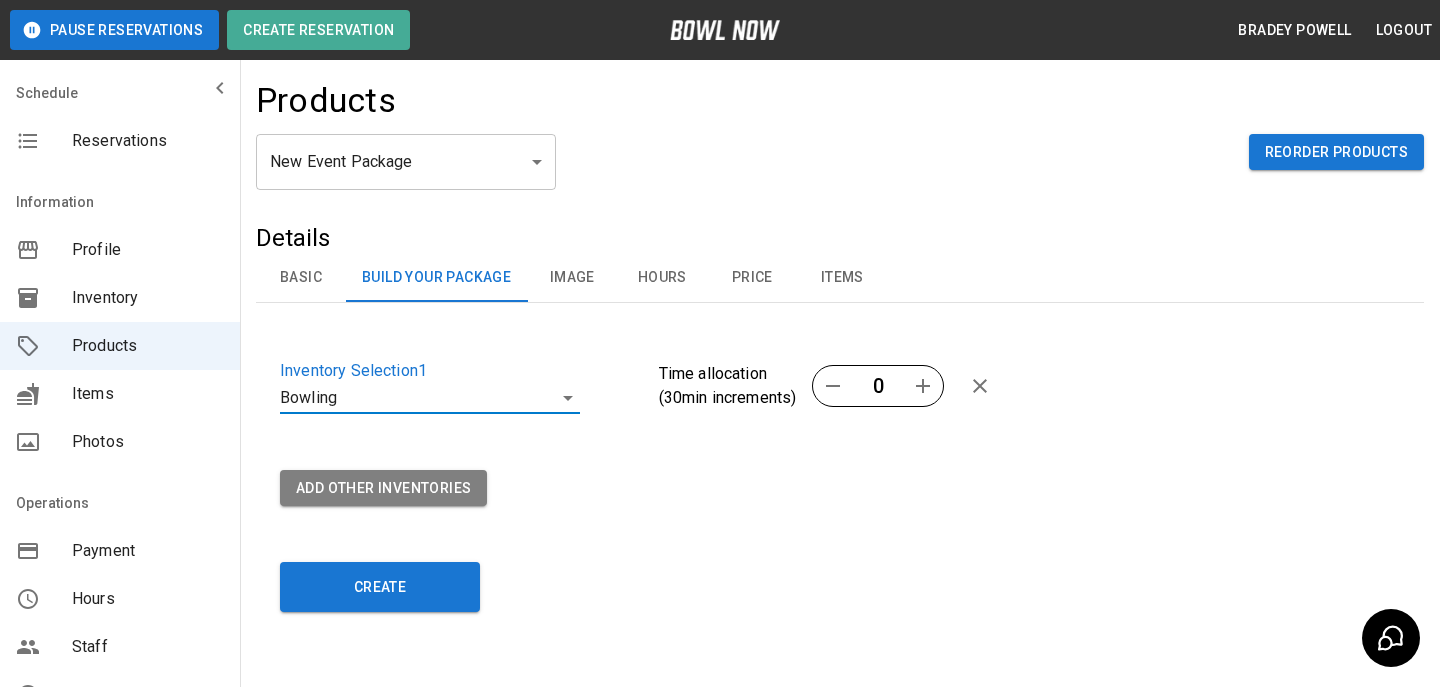 click at bounding box center [923, 386] 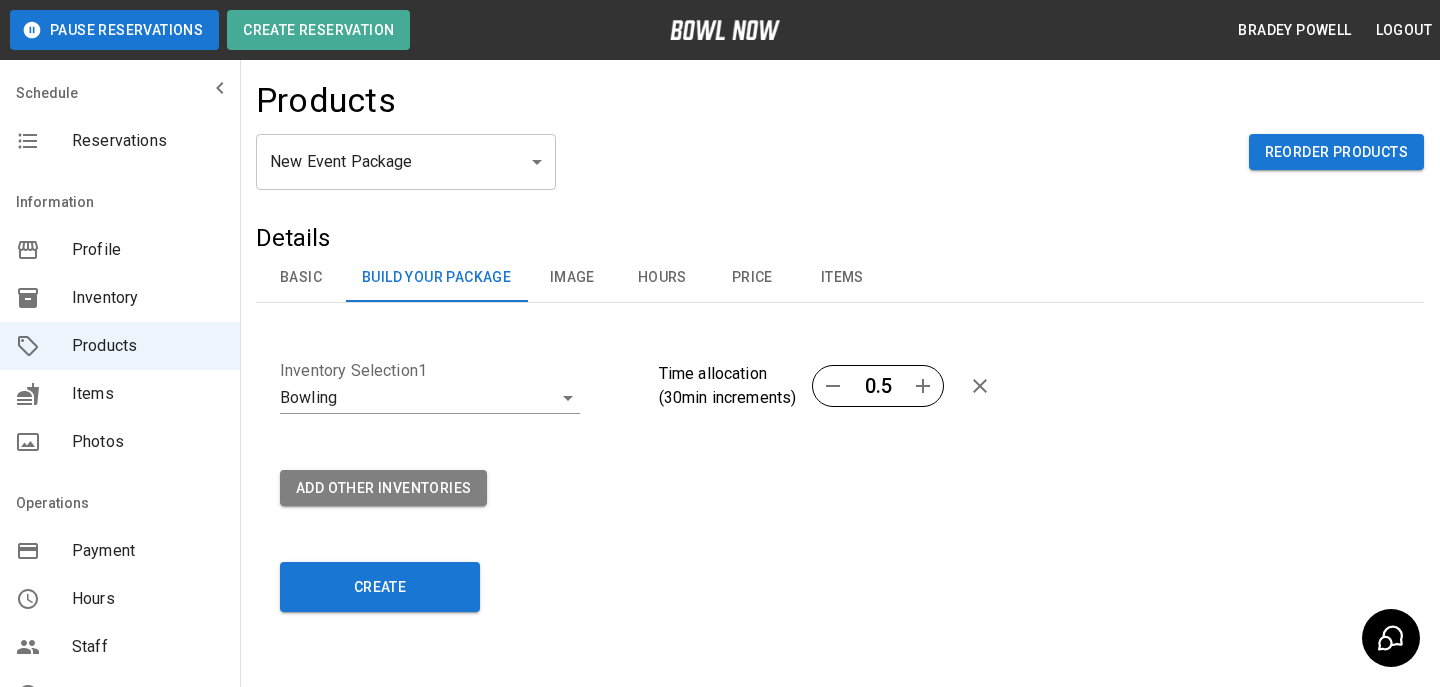 click at bounding box center [923, 386] 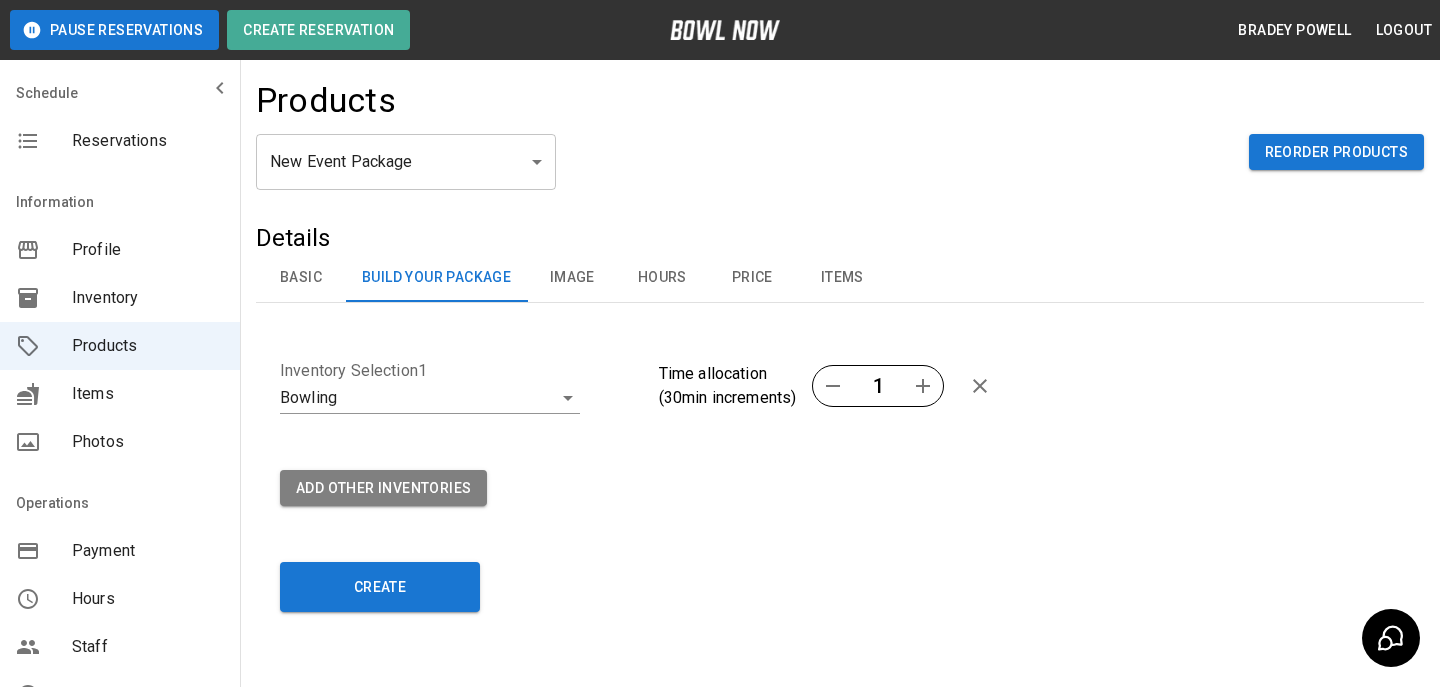 click at bounding box center (923, 386) 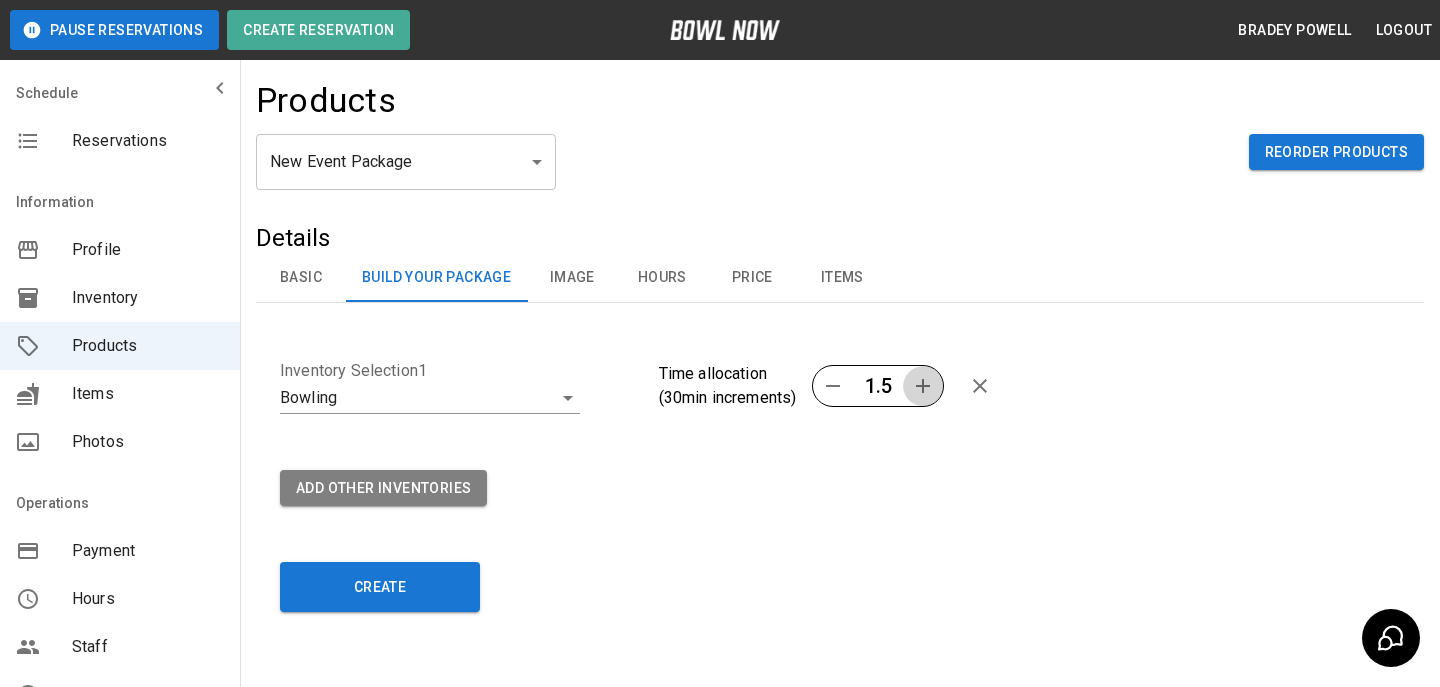 click at bounding box center (923, 386) 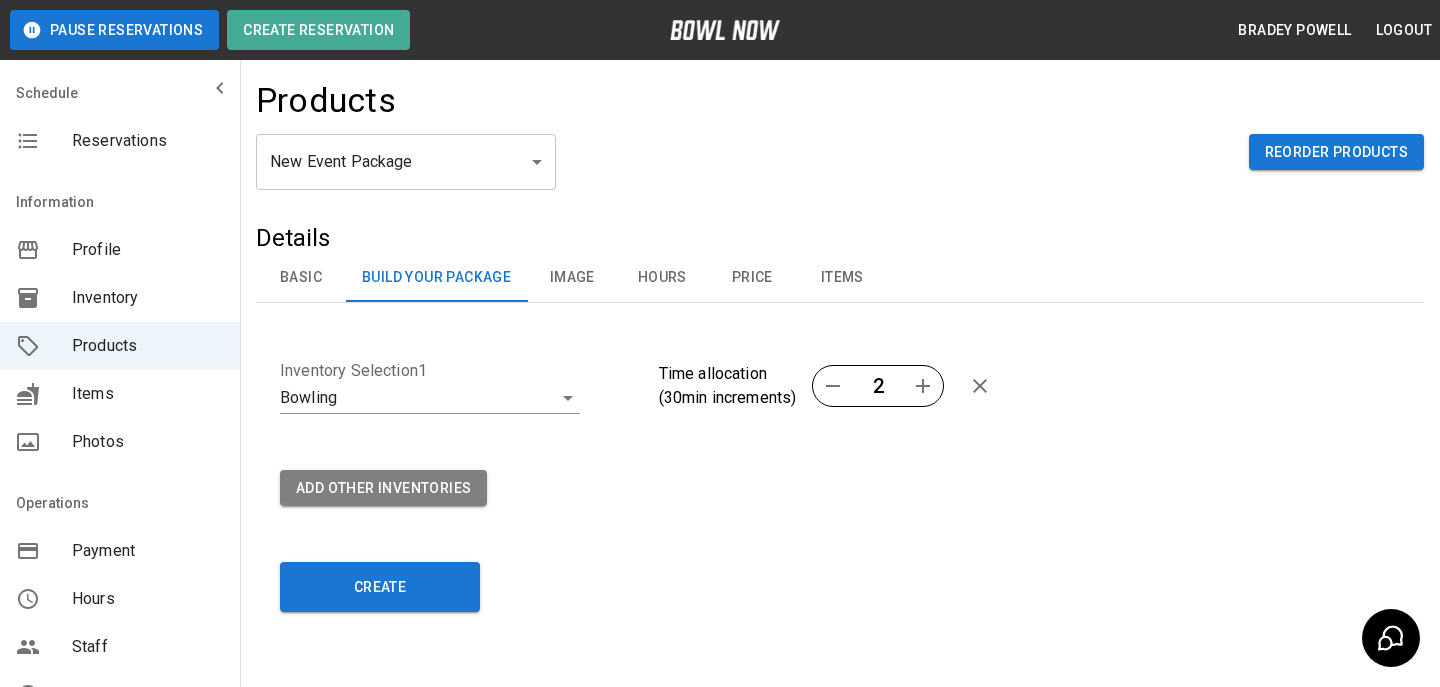 click at bounding box center [923, 386] 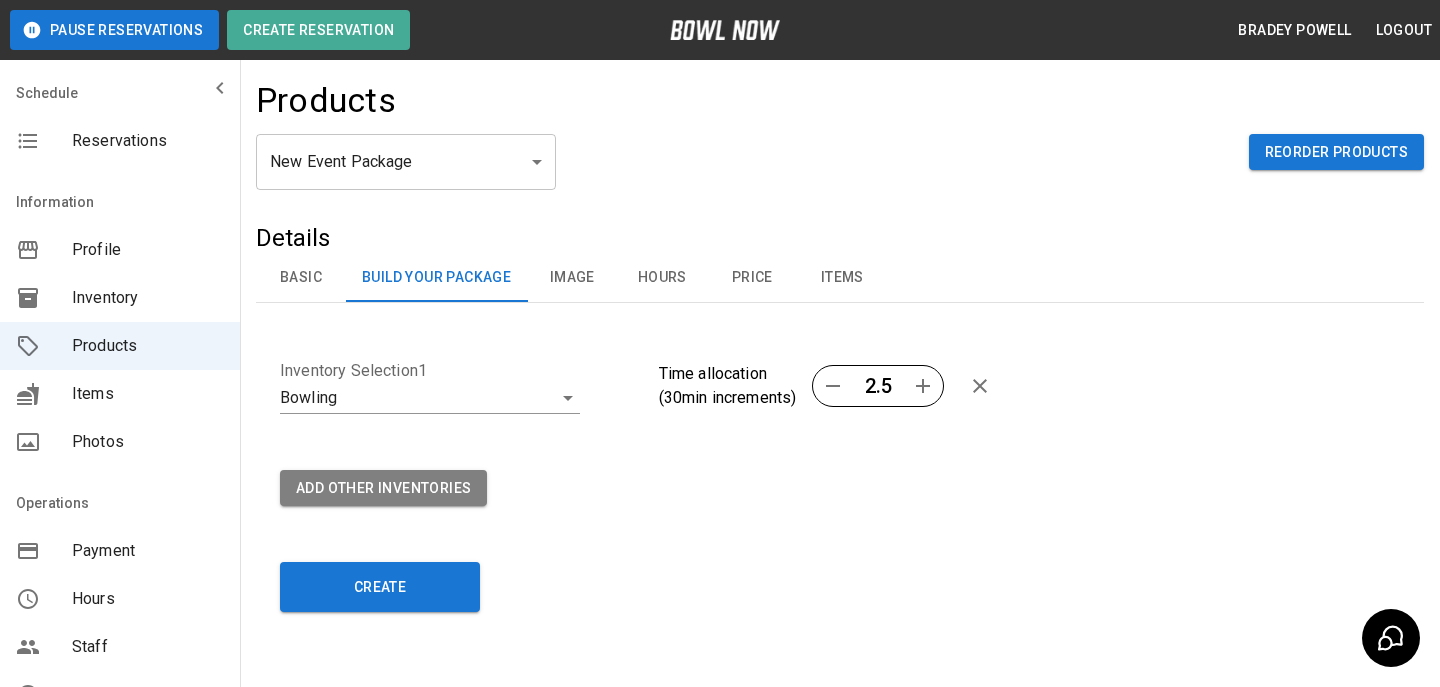 click on "**********" at bounding box center [832, 378] 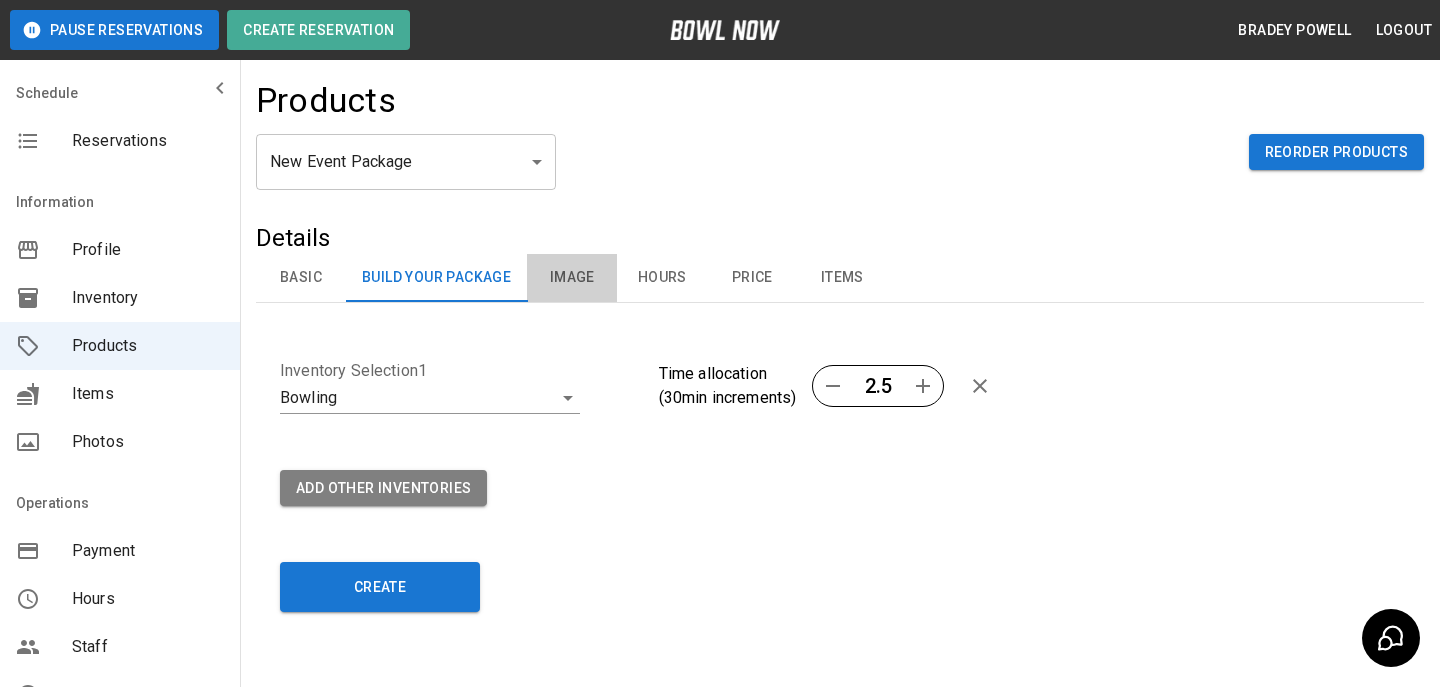 click on "Image" at bounding box center (572, 278) 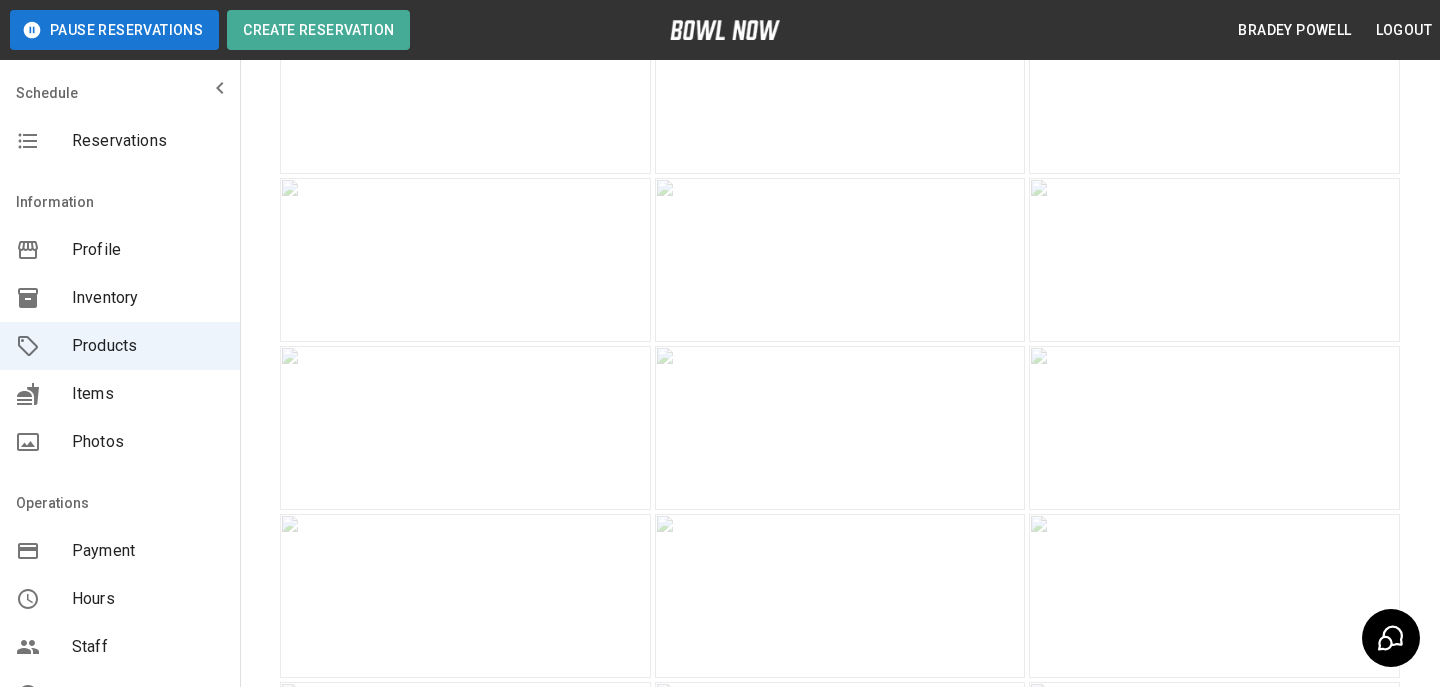 scroll, scrollTop: 0, scrollLeft: 0, axis: both 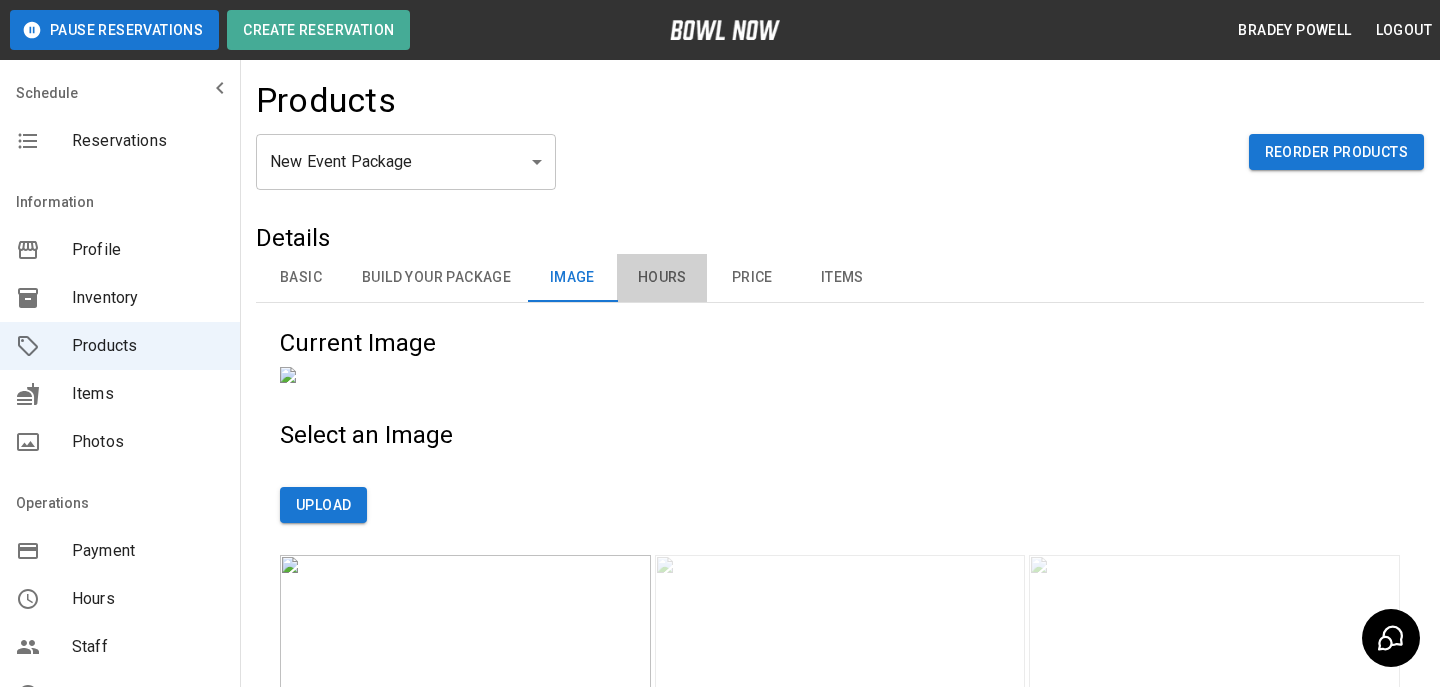click on "Hours" at bounding box center [662, 278] 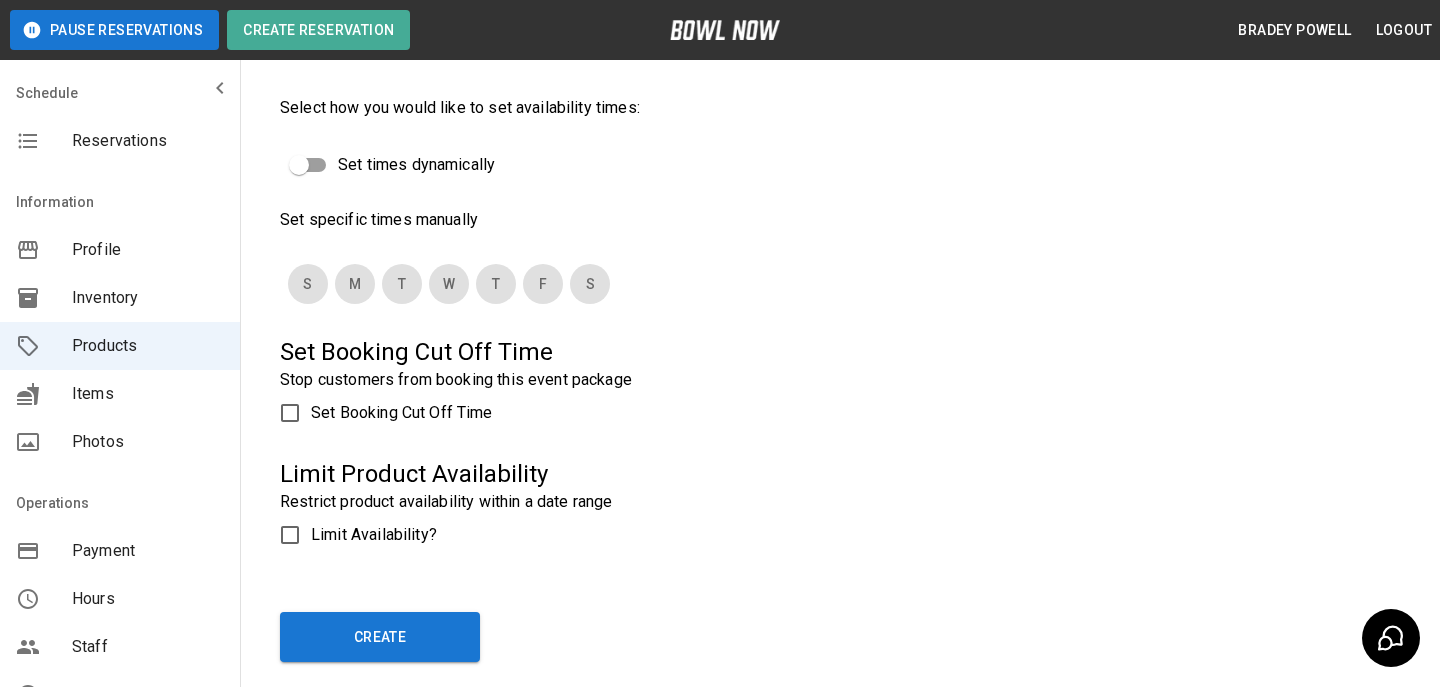 scroll, scrollTop: 458, scrollLeft: 0, axis: vertical 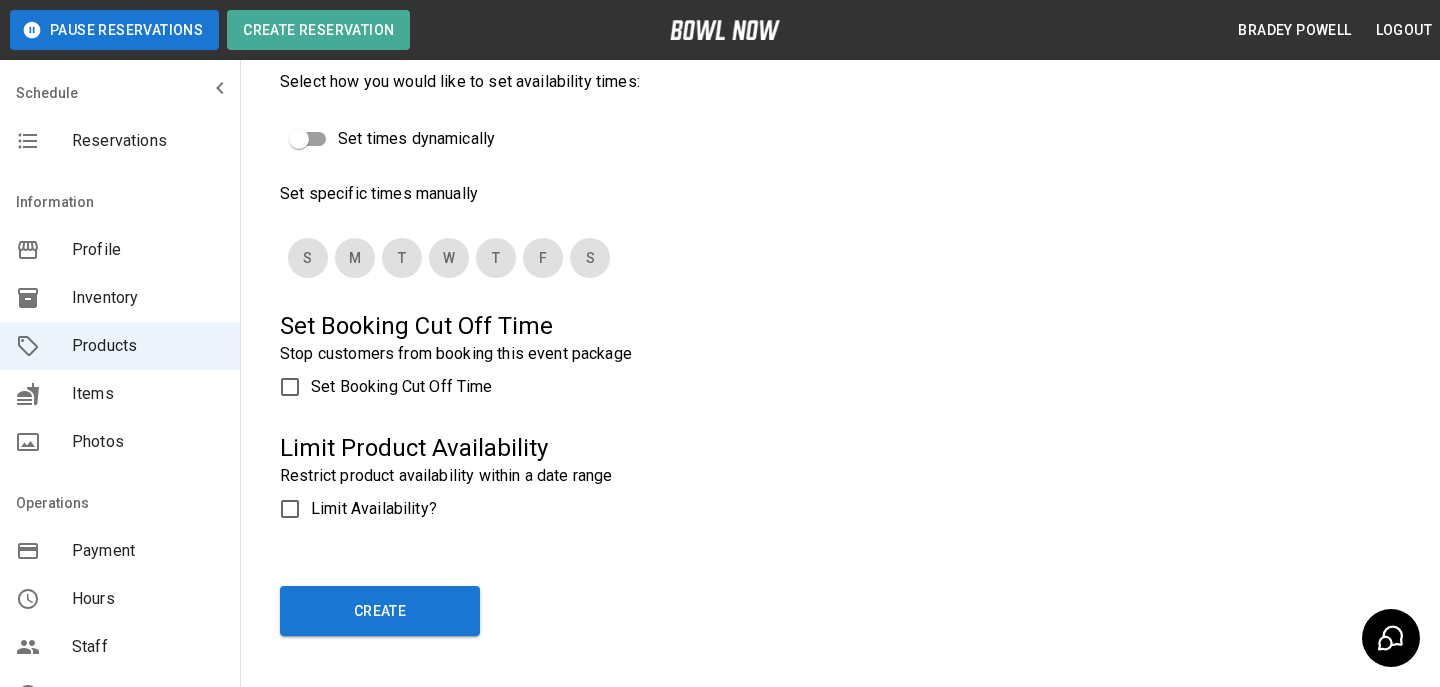 click on "Set Booking Cut Off Time" at bounding box center [402, 387] 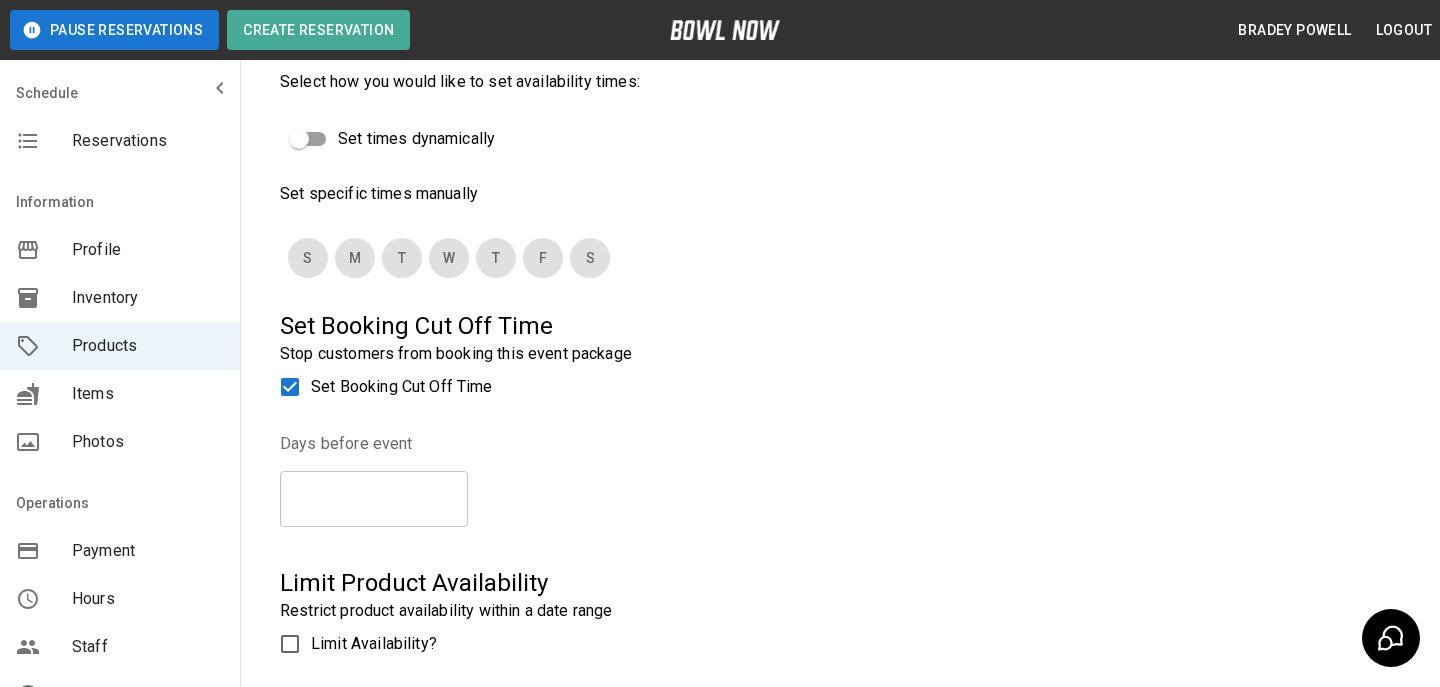 click on "*" at bounding box center [374, -64] 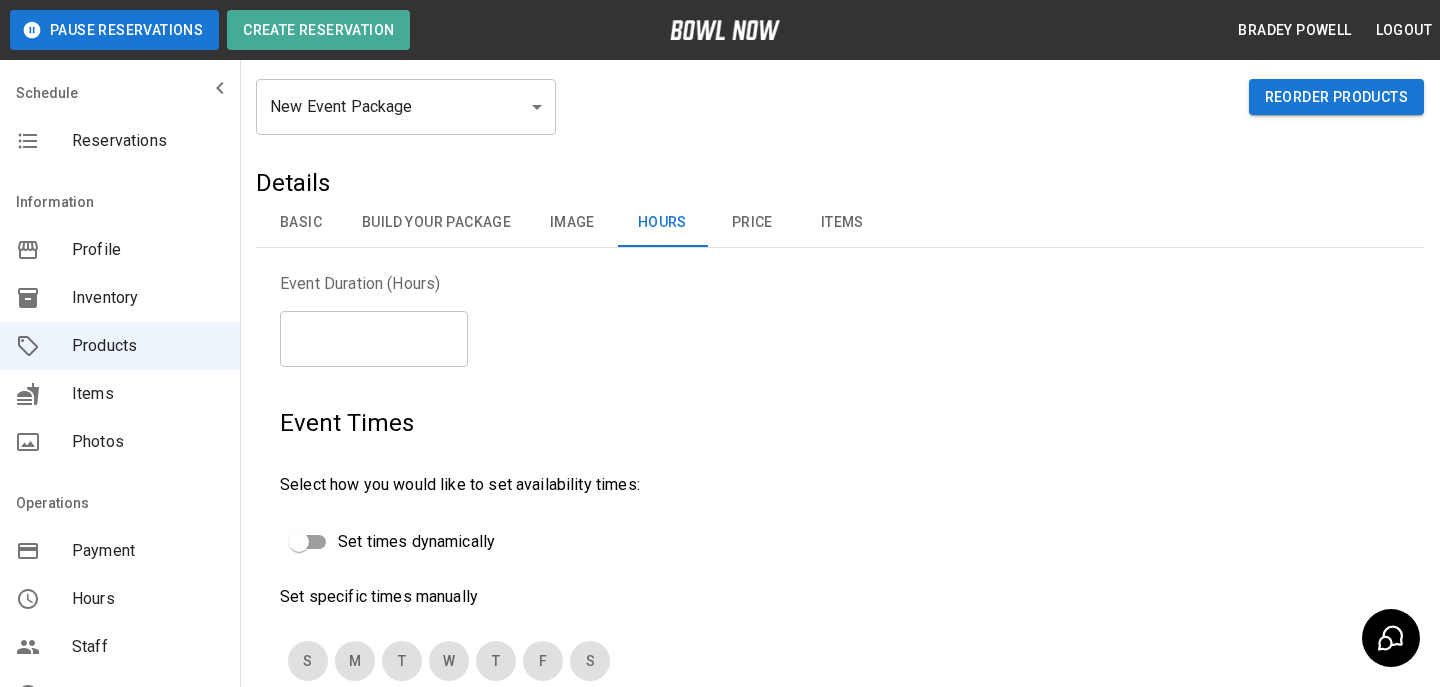 scroll, scrollTop: 0, scrollLeft: 0, axis: both 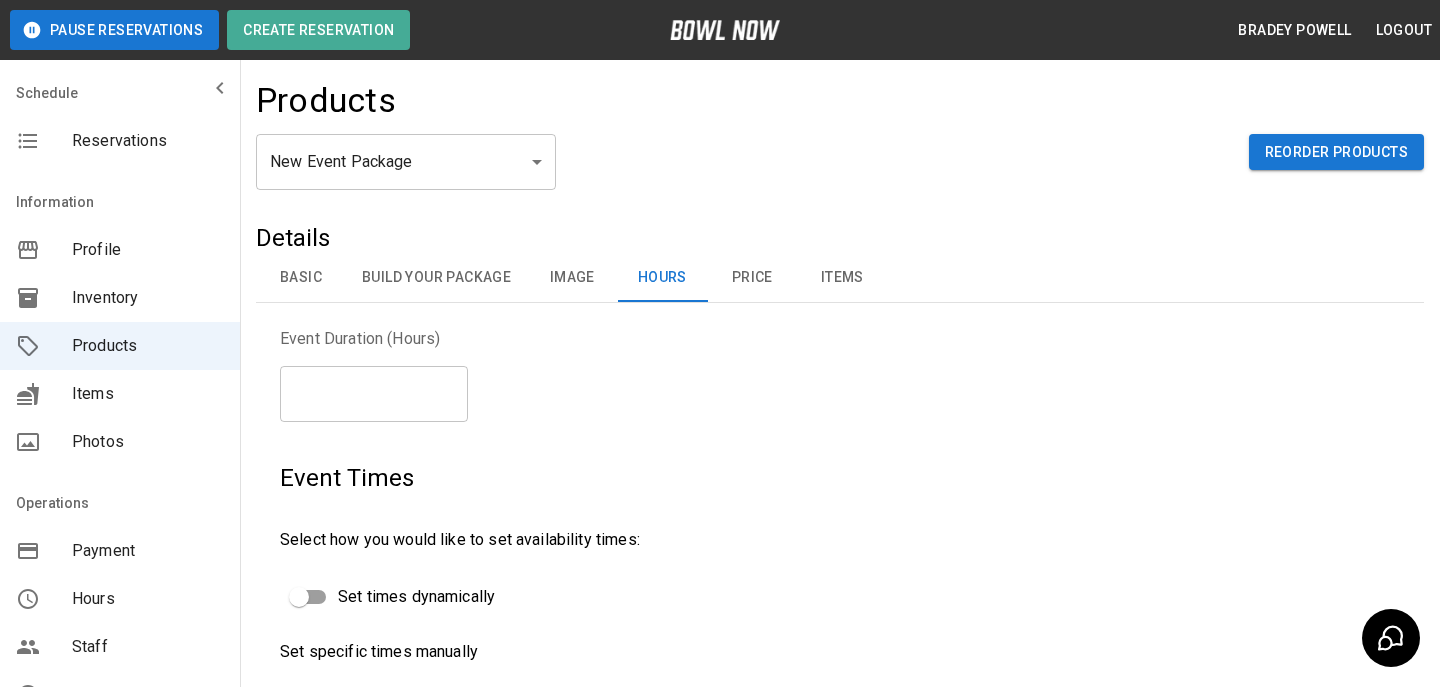 click on "Price" at bounding box center [752, 278] 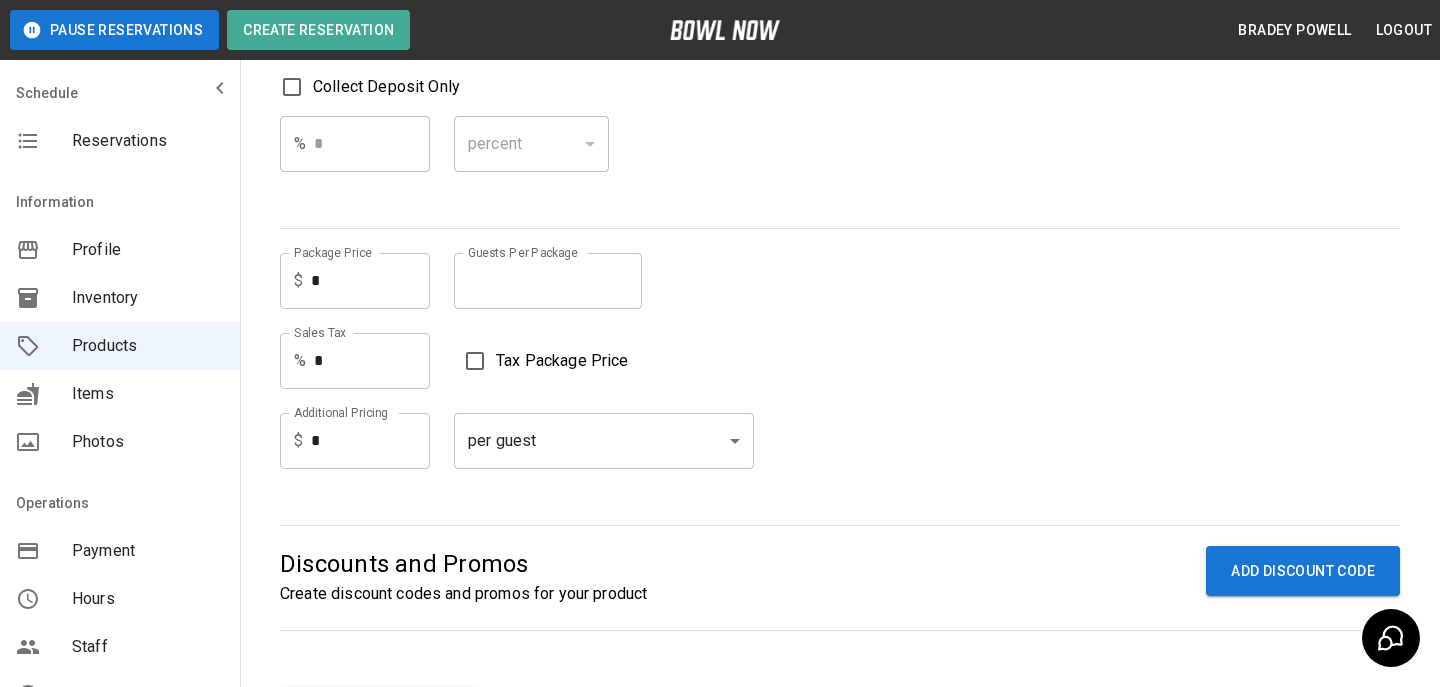 scroll, scrollTop: 0, scrollLeft: 0, axis: both 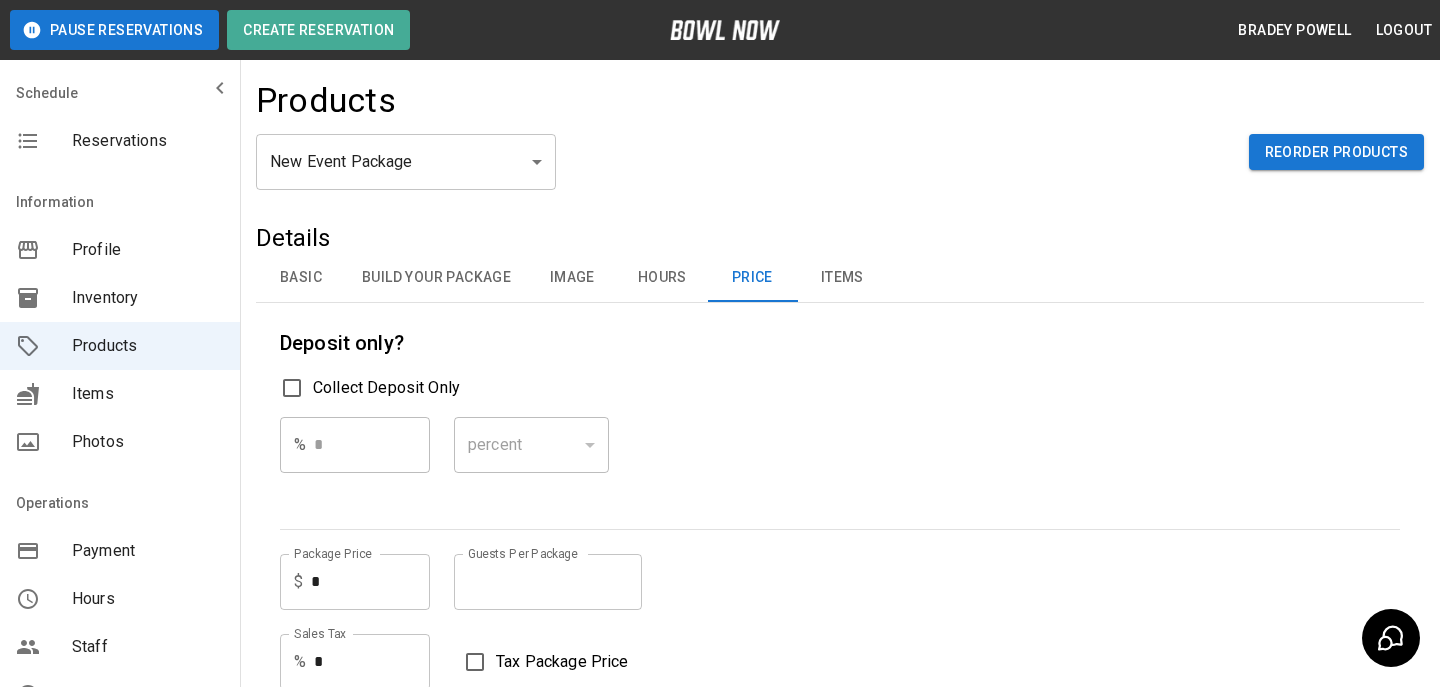 click on "Details" at bounding box center (840, 238) 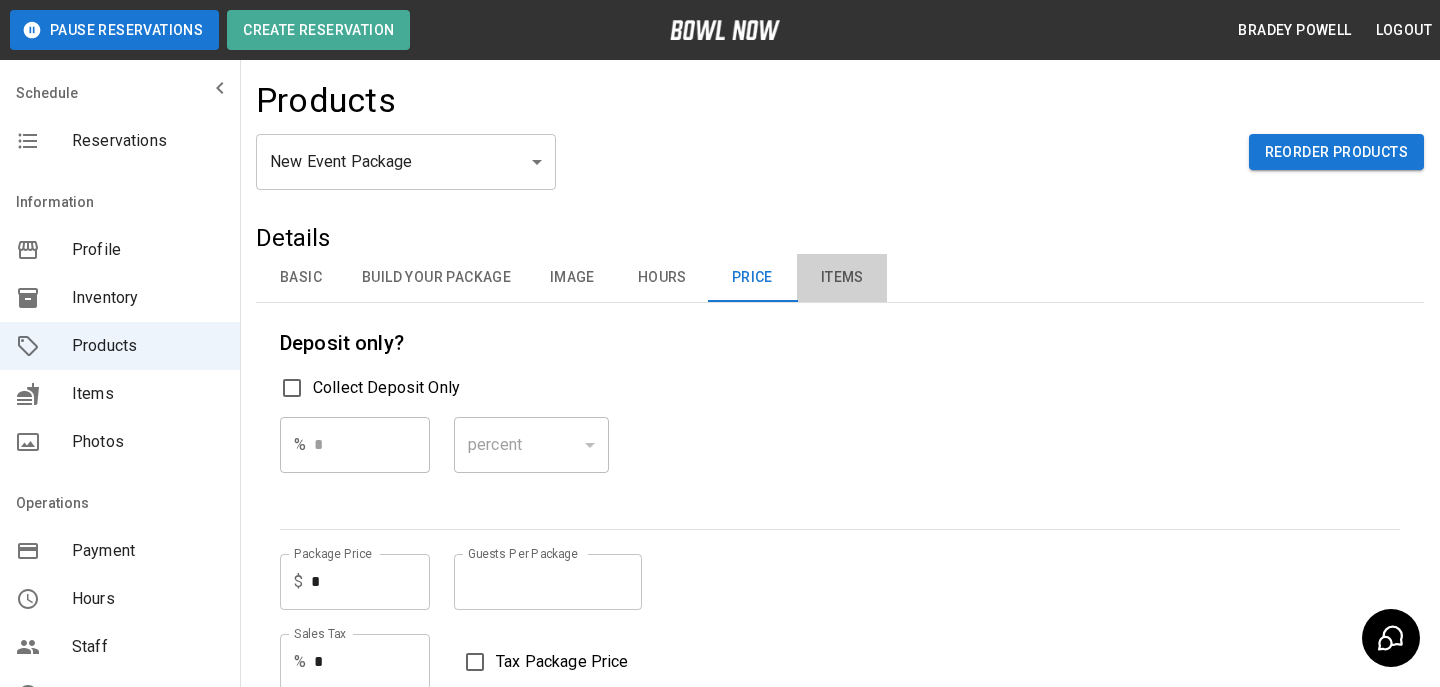 click on "Items" at bounding box center [842, 278] 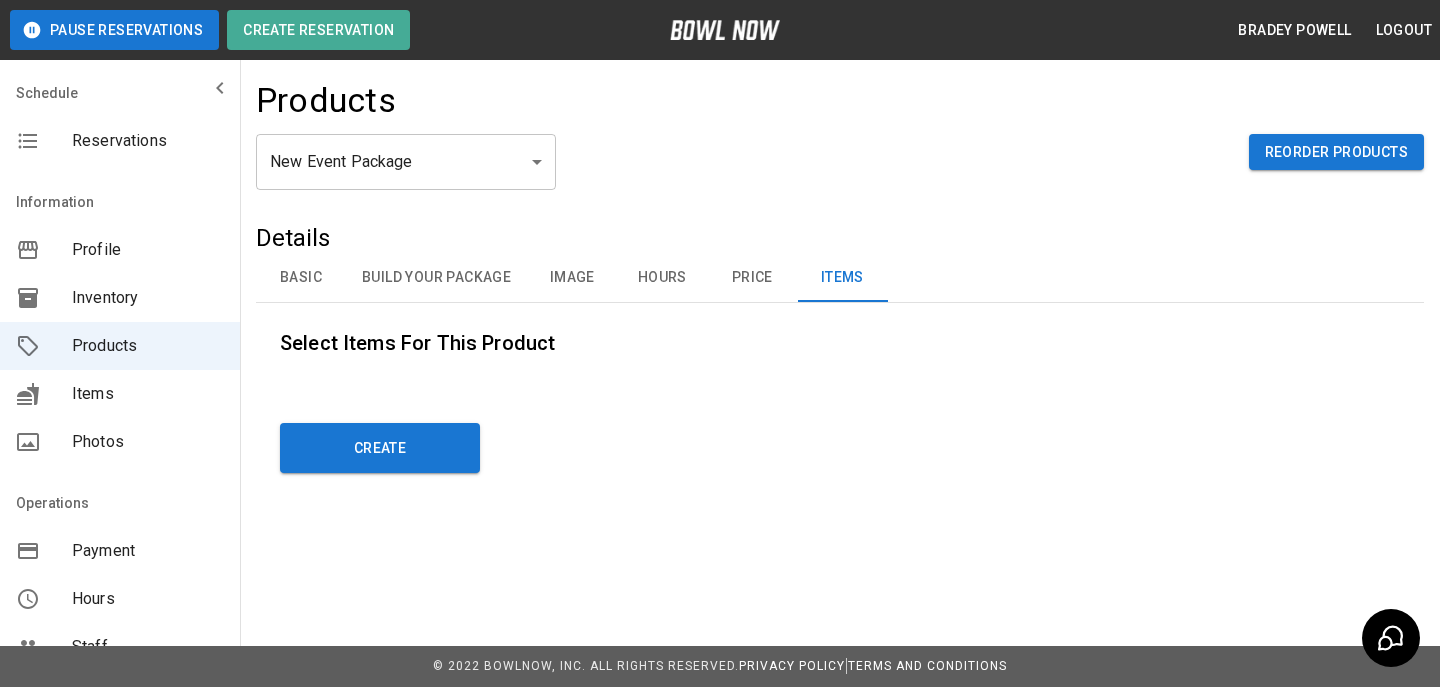 click on "Basic" at bounding box center (301, 278) 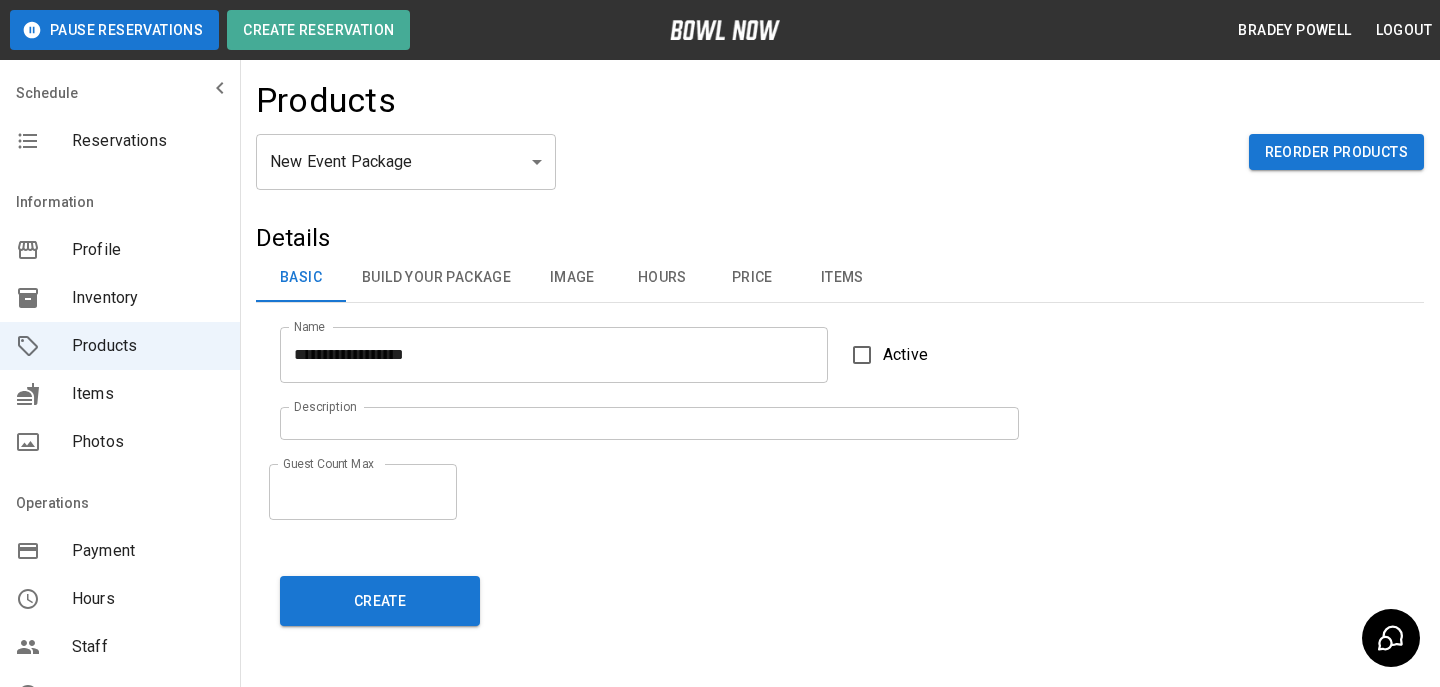 scroll, scrollTop: 115, scrollLeft: 0, axis: vertical 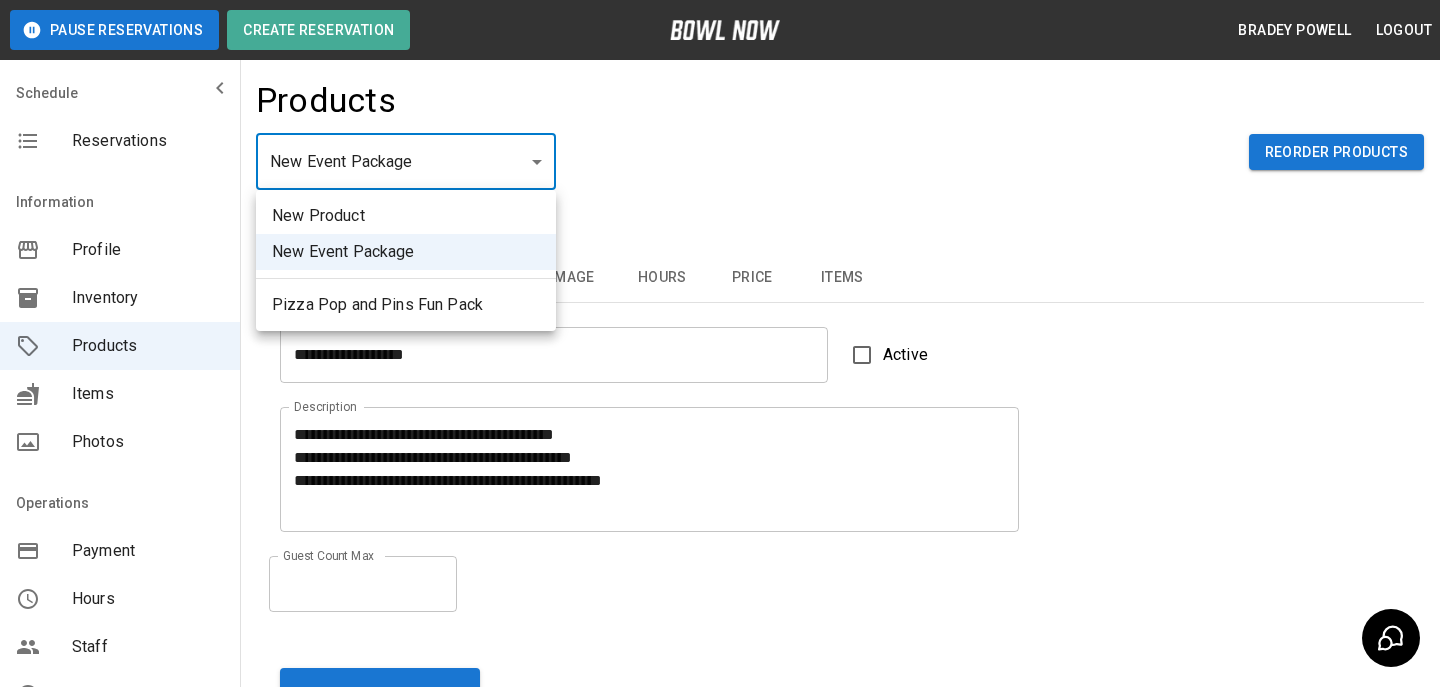 click on "Select an Image Upload   Event Duration (Hours) *** ​ Event Times Select how you would like to set availability times: Set times dynamically Set specific times manually S M T W T F S Set Booking Cut Off Time Stop customers from booking this event package Set Booking Cut Off Time Limit Product Availability Restrict product availability within a date range Limit Availability? Deposit only? Collect Deposit Only % * ​ percent ******* ​ Package Price $ * Package Price Guests Per Package * Sales Tax" at bounding box center (720, 433) 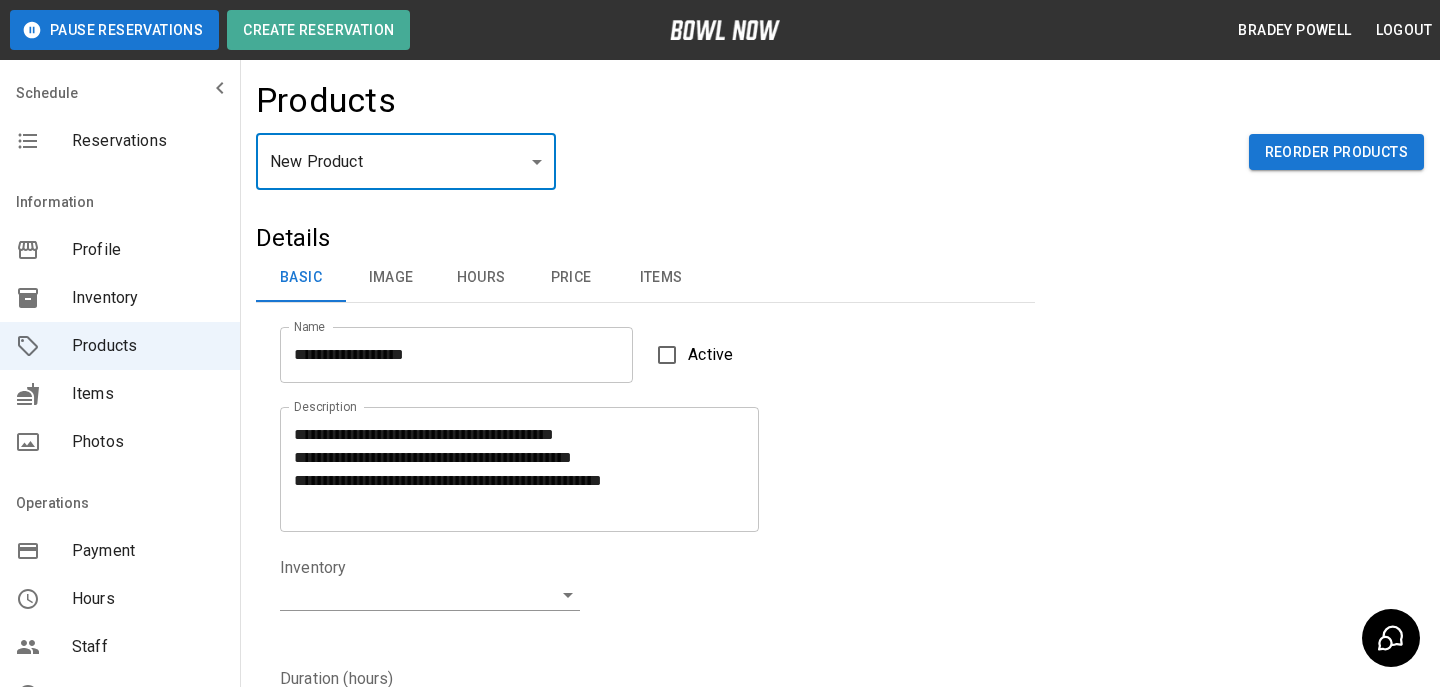 click on "[YEAR]-[MONTH]-[DAY]" at bounding box center (720, 644) 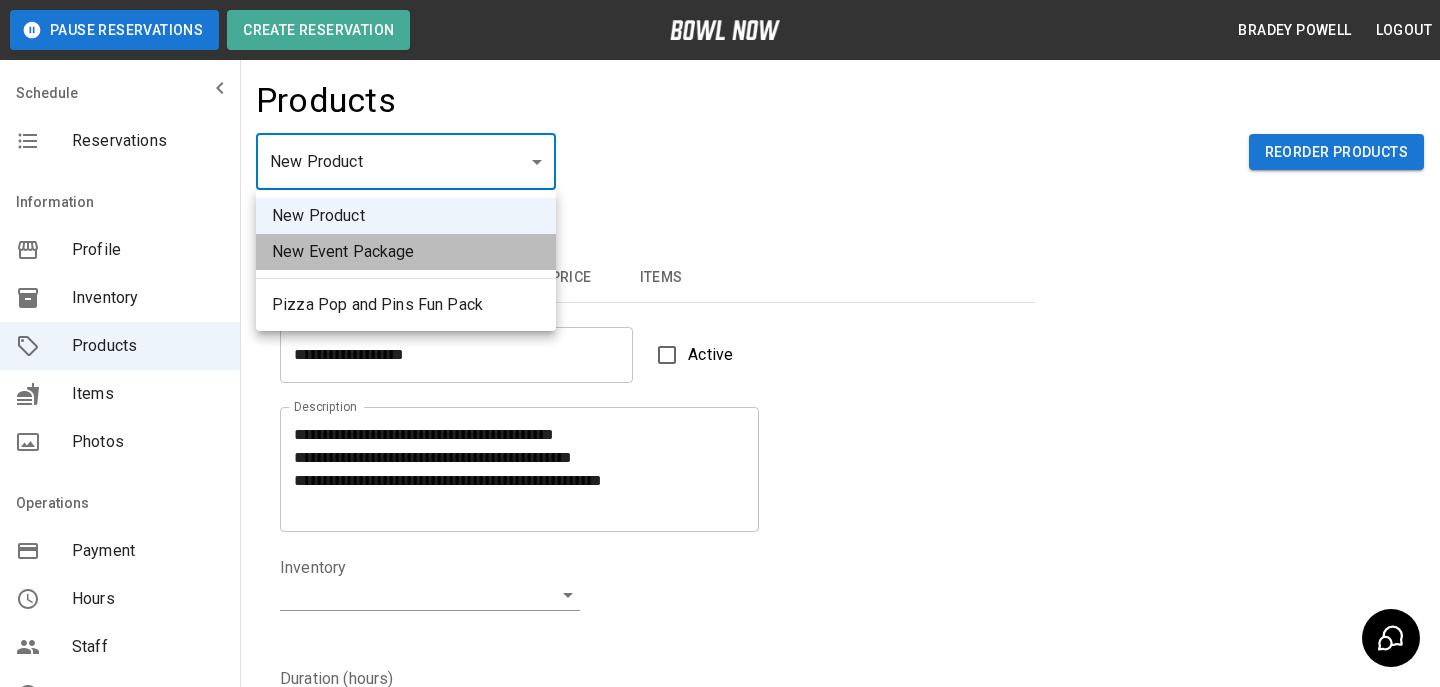 click on "New Event Package" at bounding box center [406, 252] 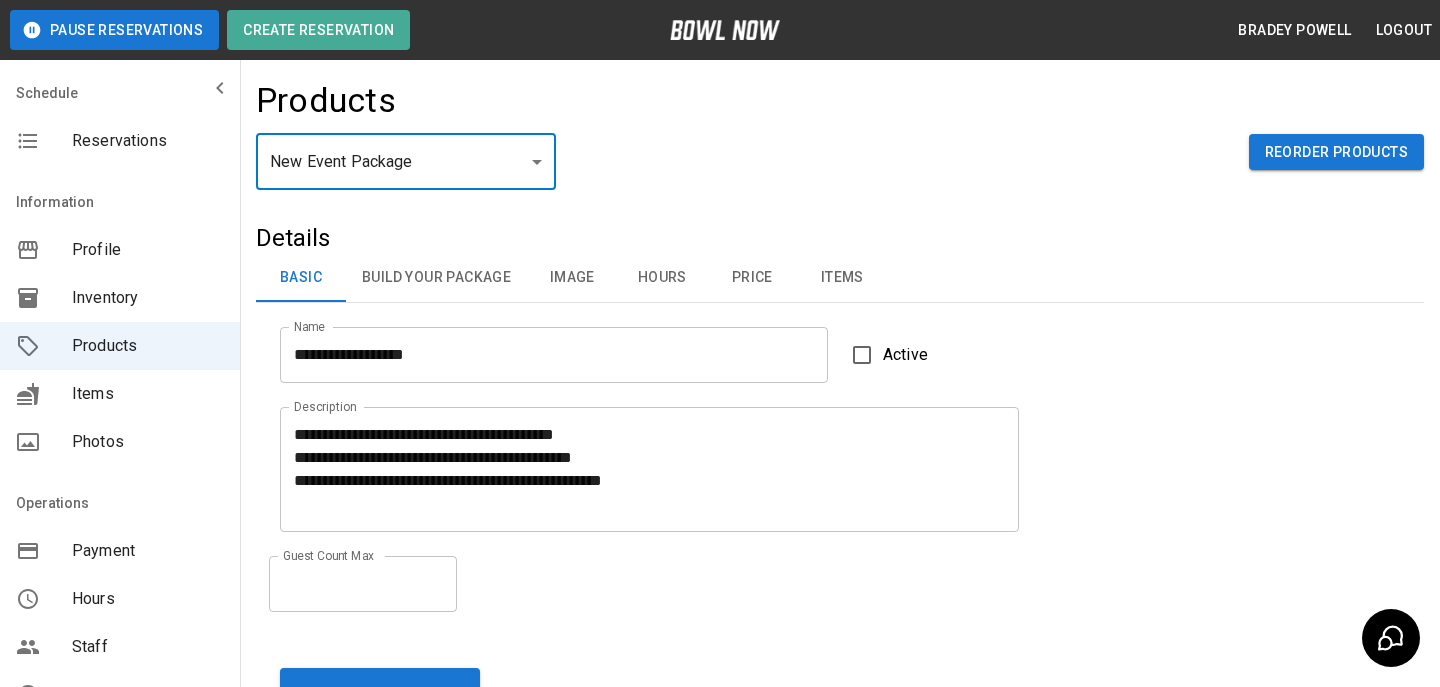 click on "Inventory" at bounding box center [120, 298] 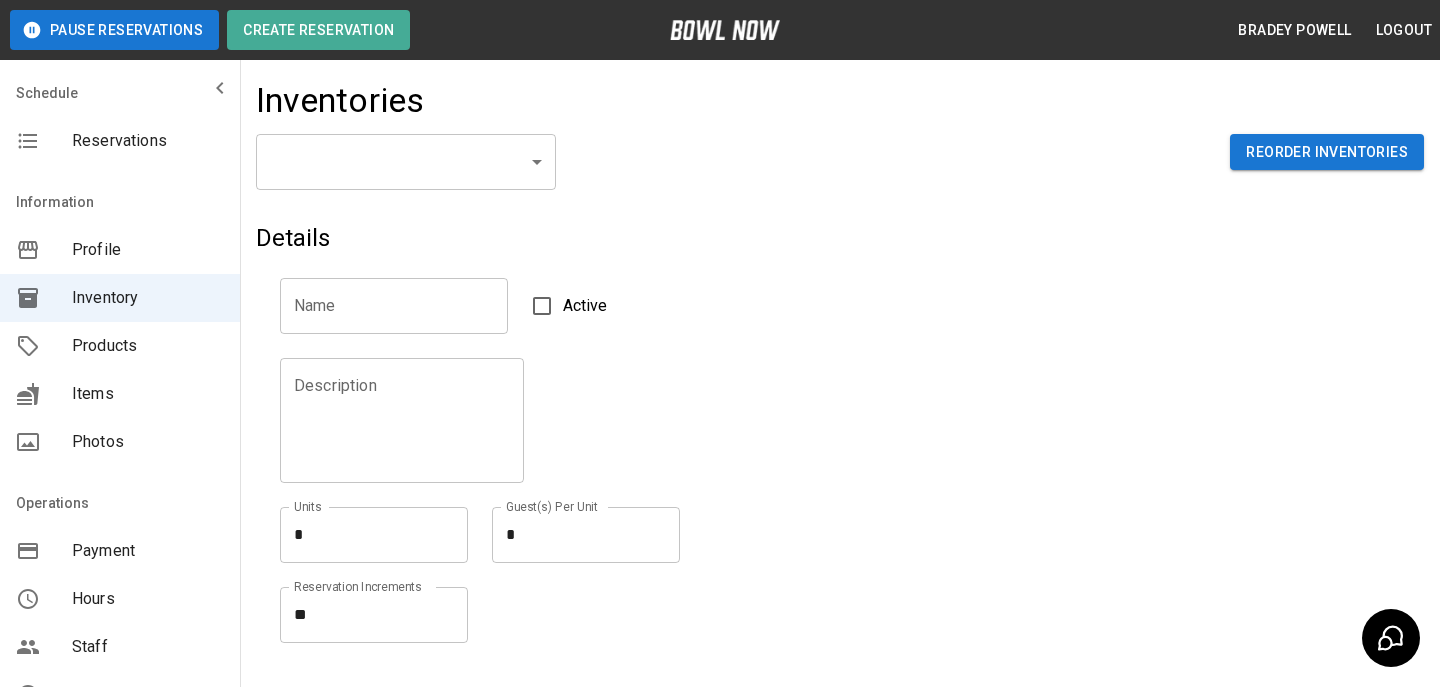 click on "Products" at bounding box center (148, 346) 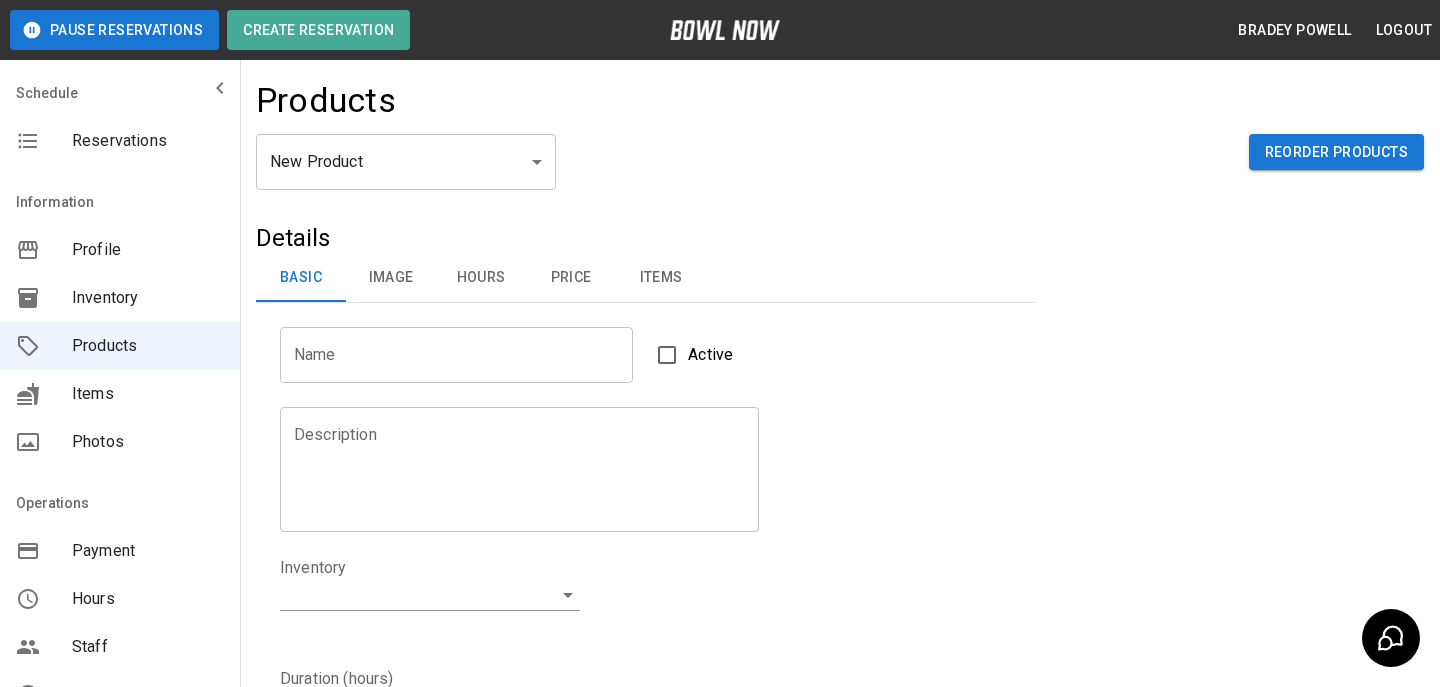 click on "[YEAR]-[MONTH]-[DAY]" at bounding box center [720, 644] 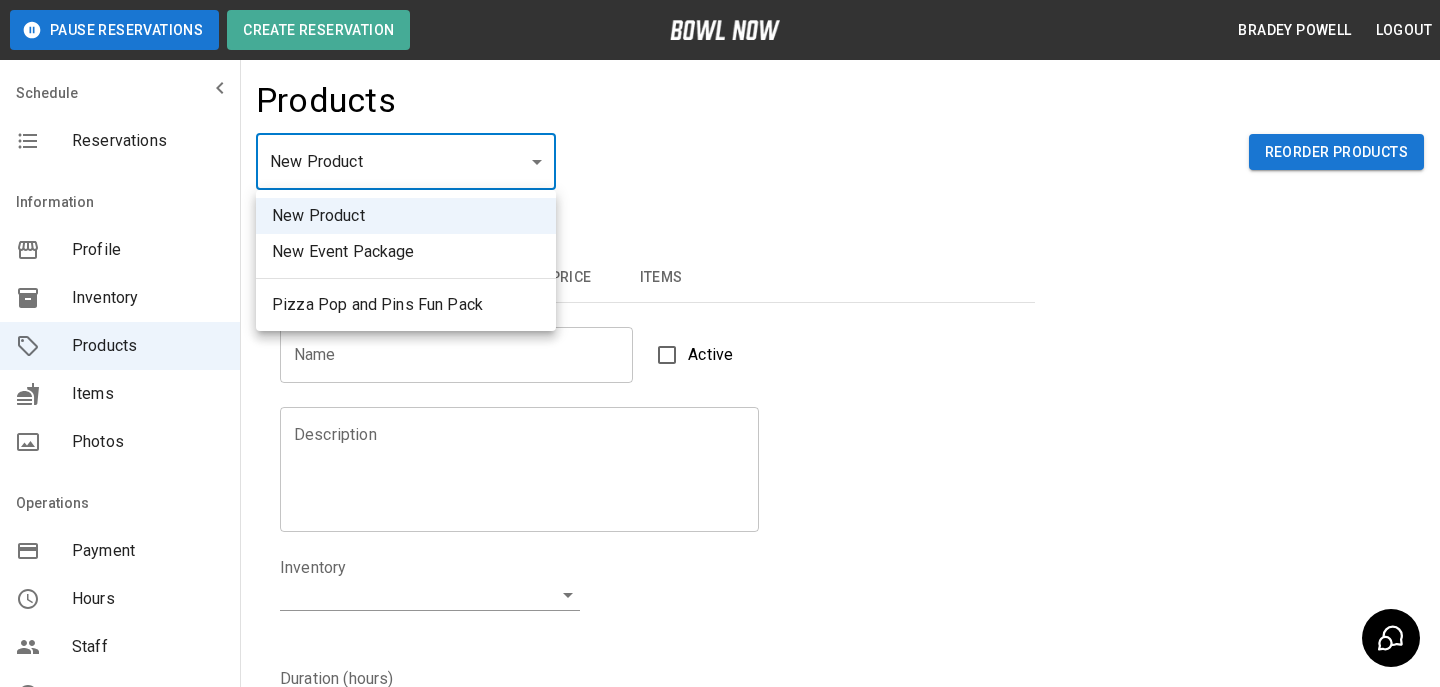 click on "Pizza Pop and Pins Fun Pack" at bounding box center (406, 305) 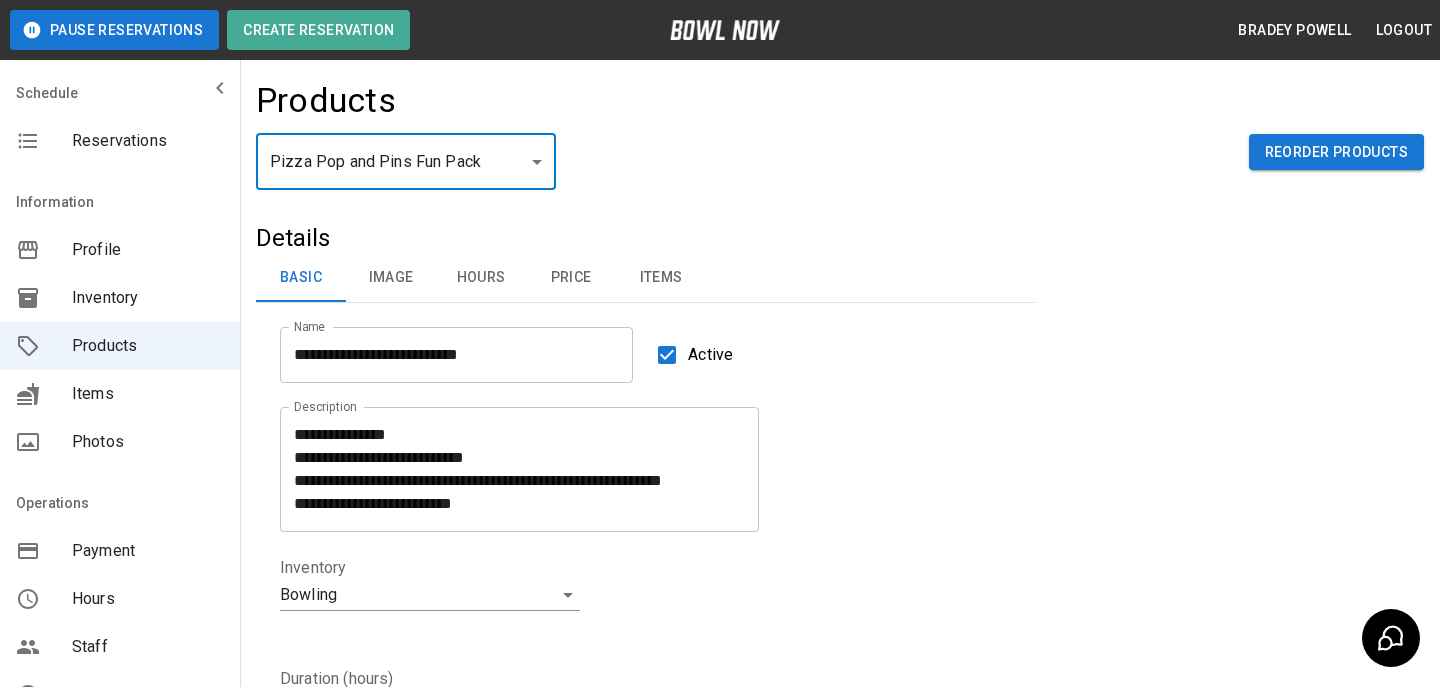 scroll, scrollTop: 46, scrollLeft: 0, axis: vertical 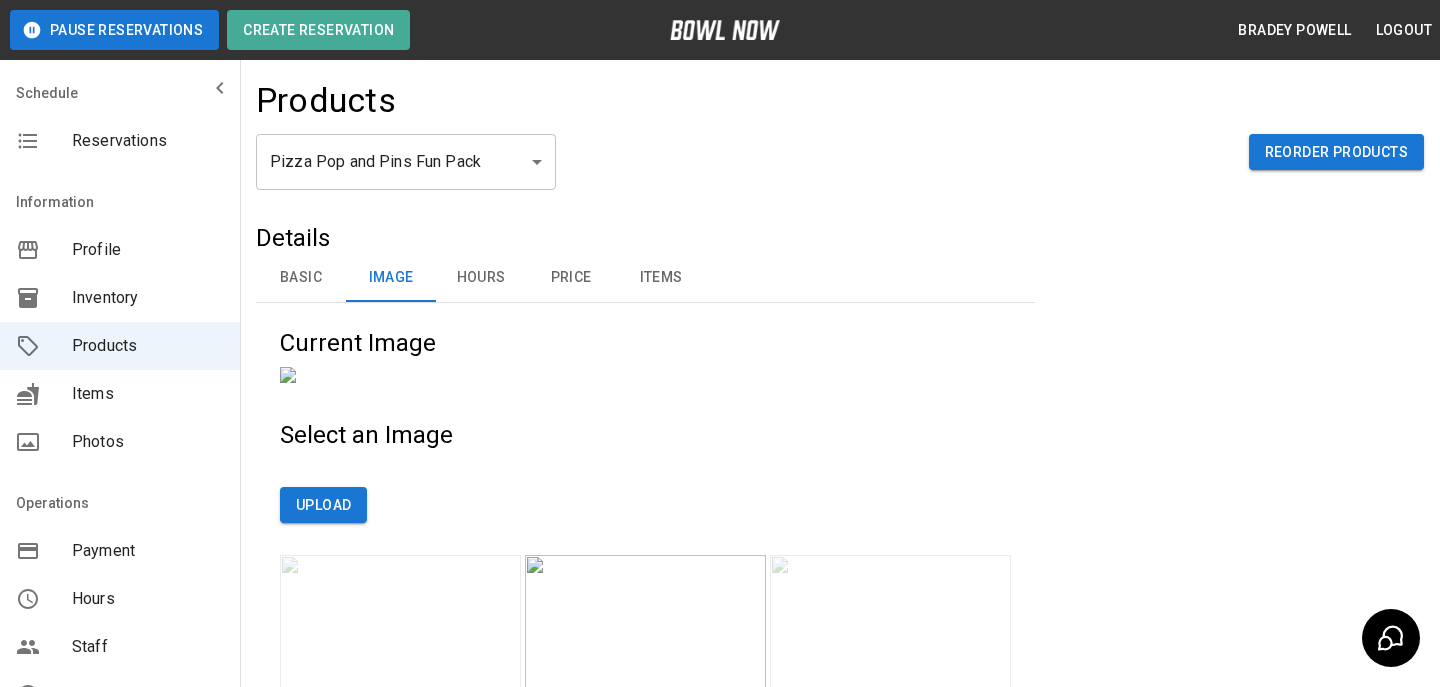 click on "**********" at bounding box center [840, 1220] 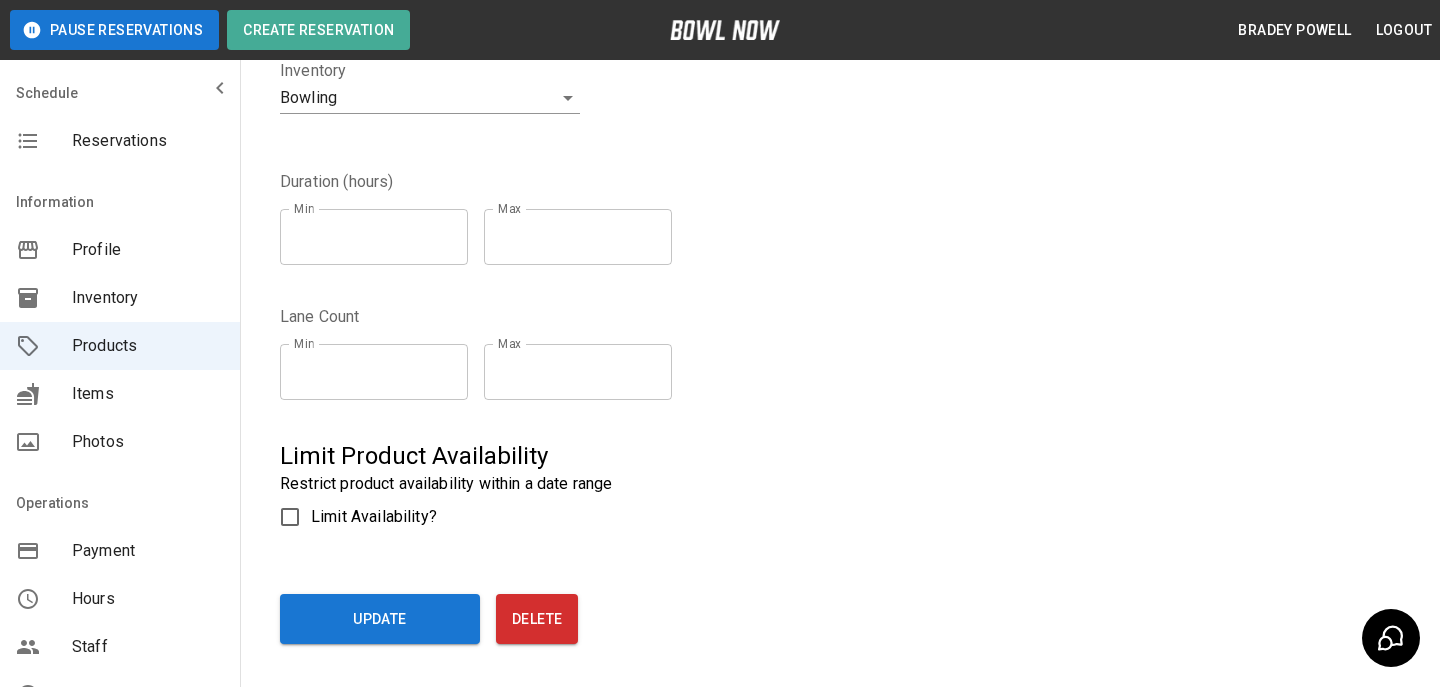 scroll, scrollTop: 516, scrollLeft: 0, axis: vertical 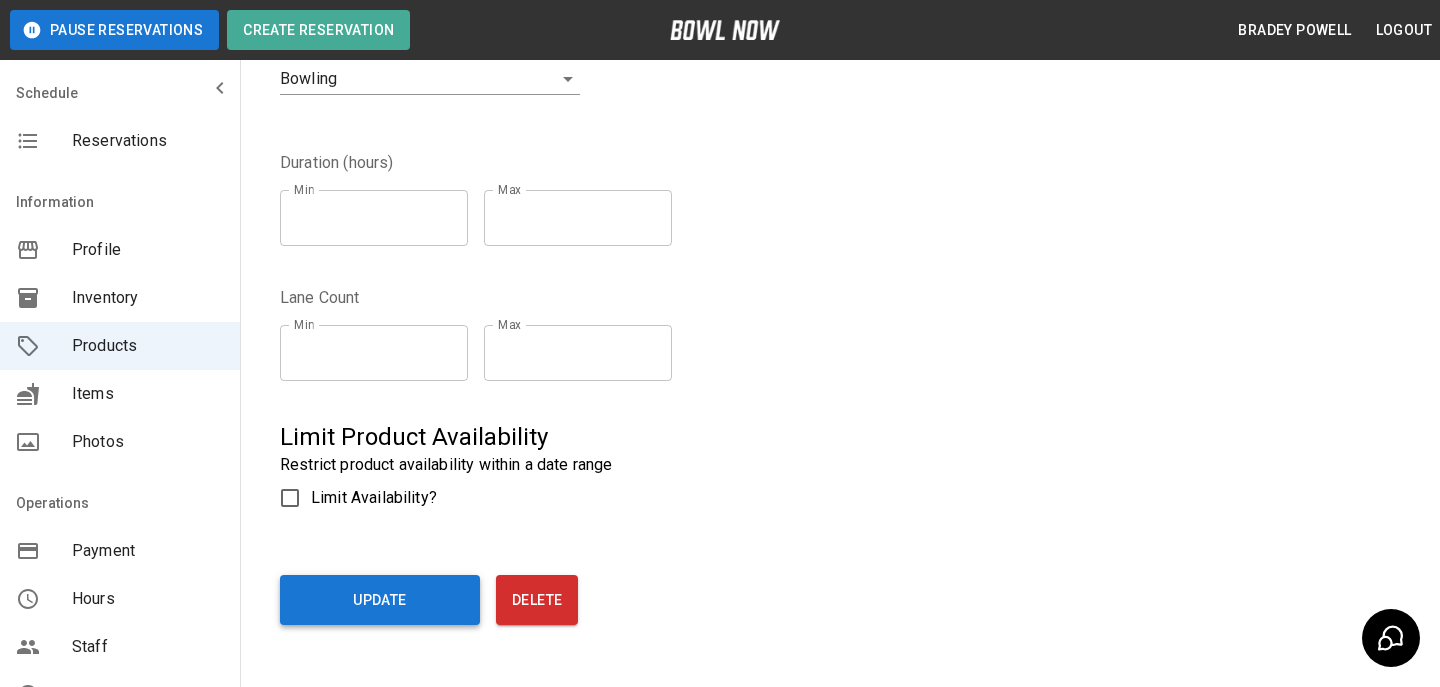click on "Update" at bounding box center [380, 600] 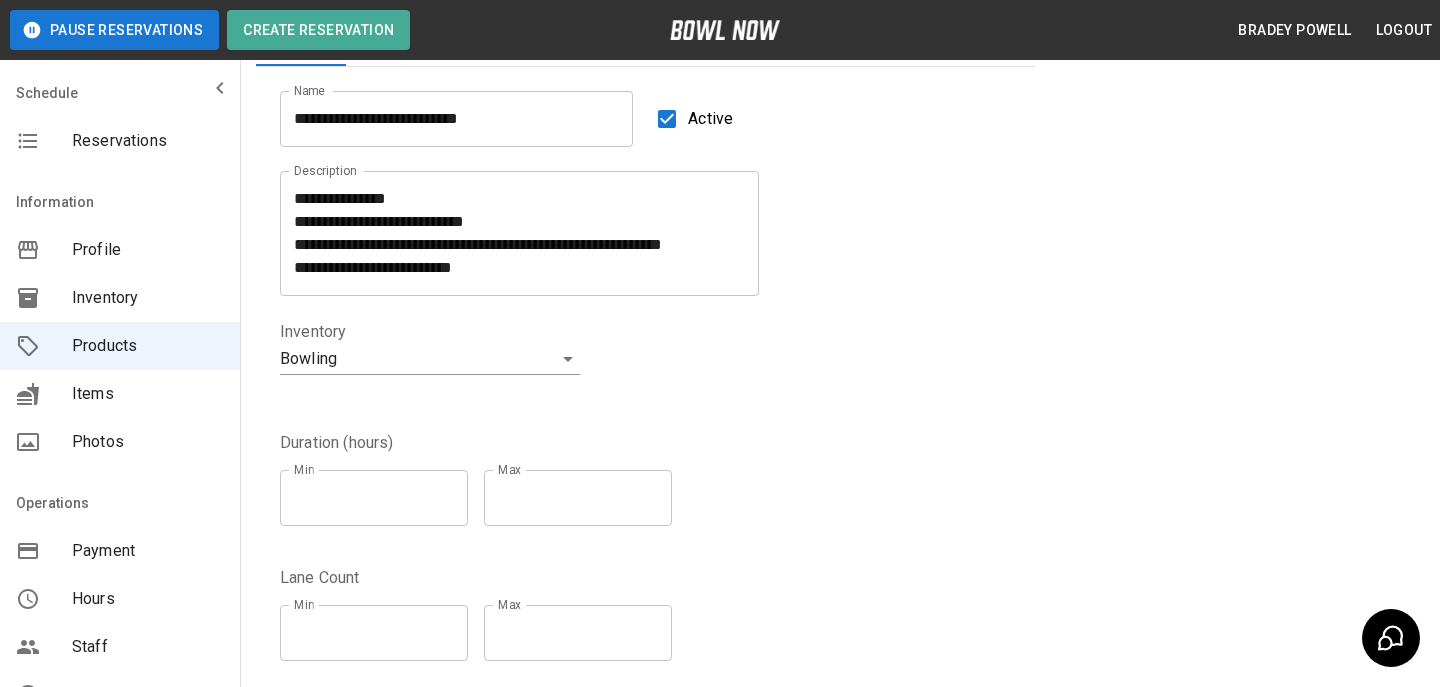 scroll, scrollTop: 0, scrollLeft: 0, axis: both 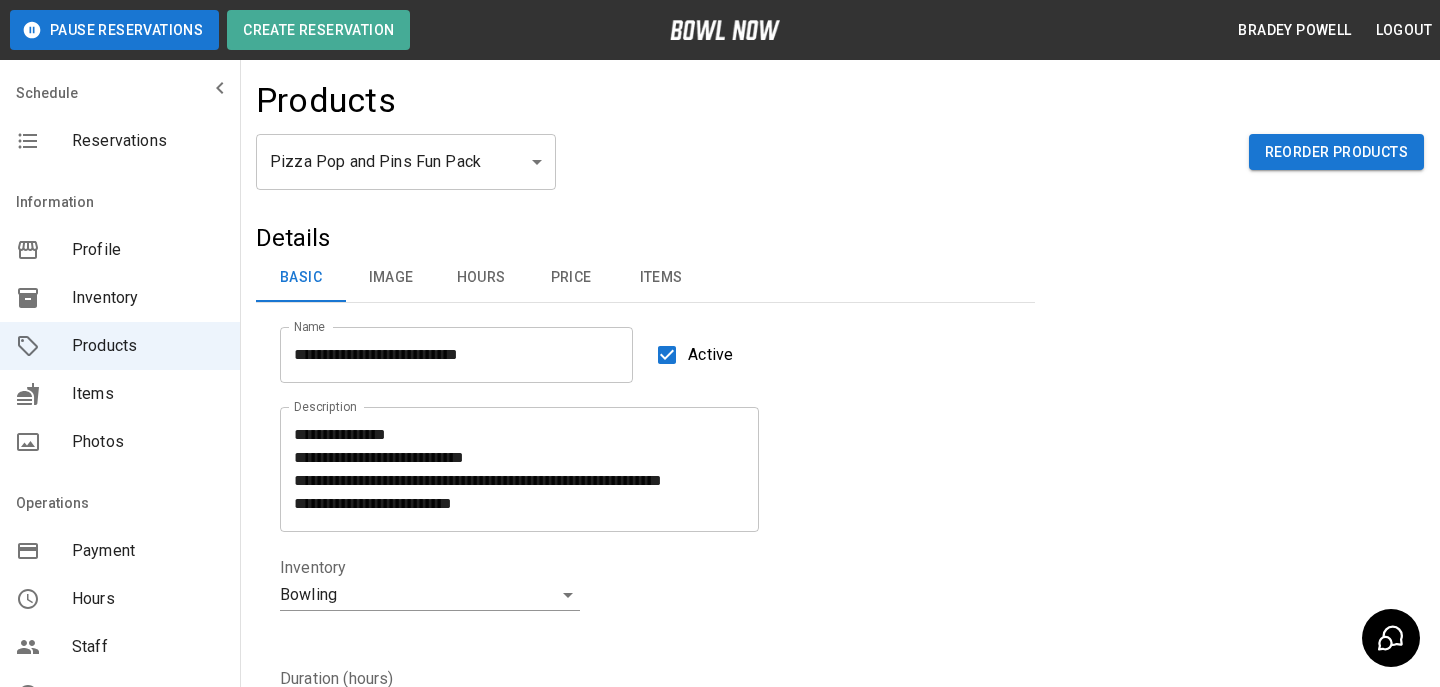 click on "Inventory" at bounding box center [120, 298] 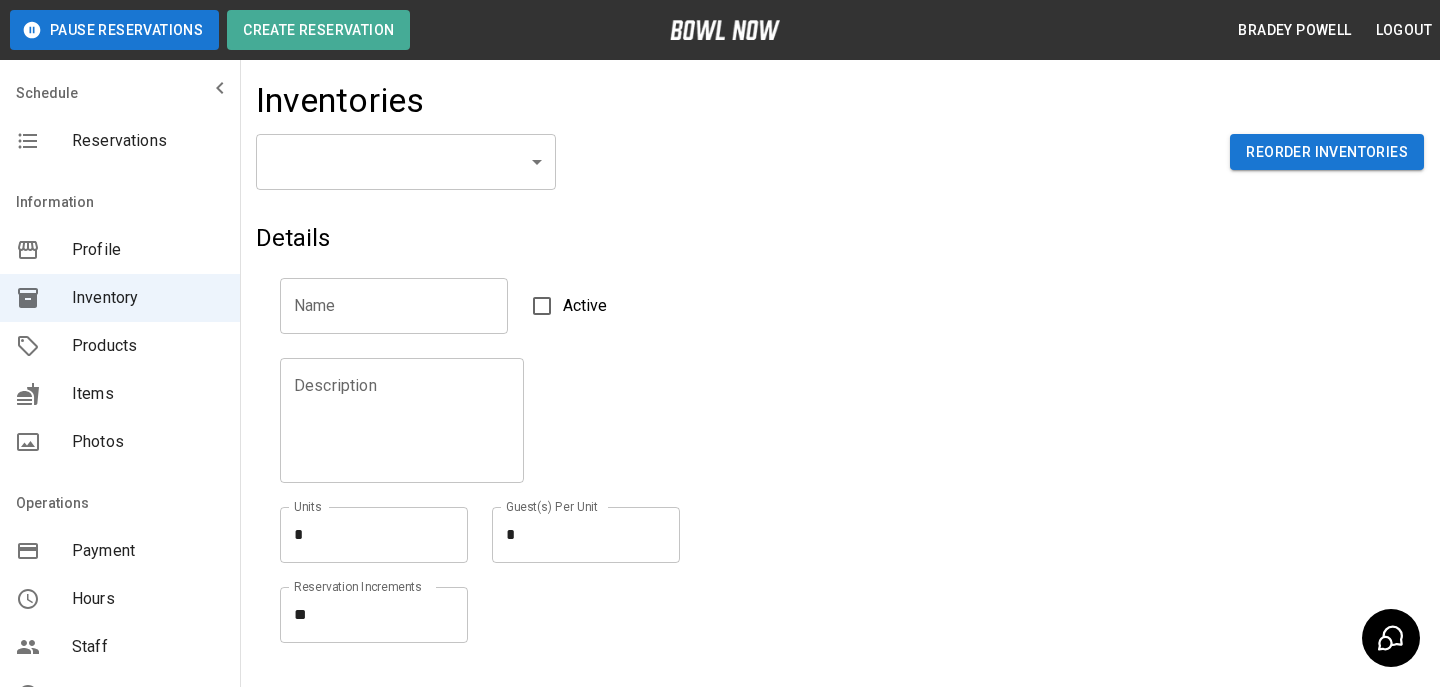 click on "​ ​ Reorder Inventories" at bounding box center [840, 178] 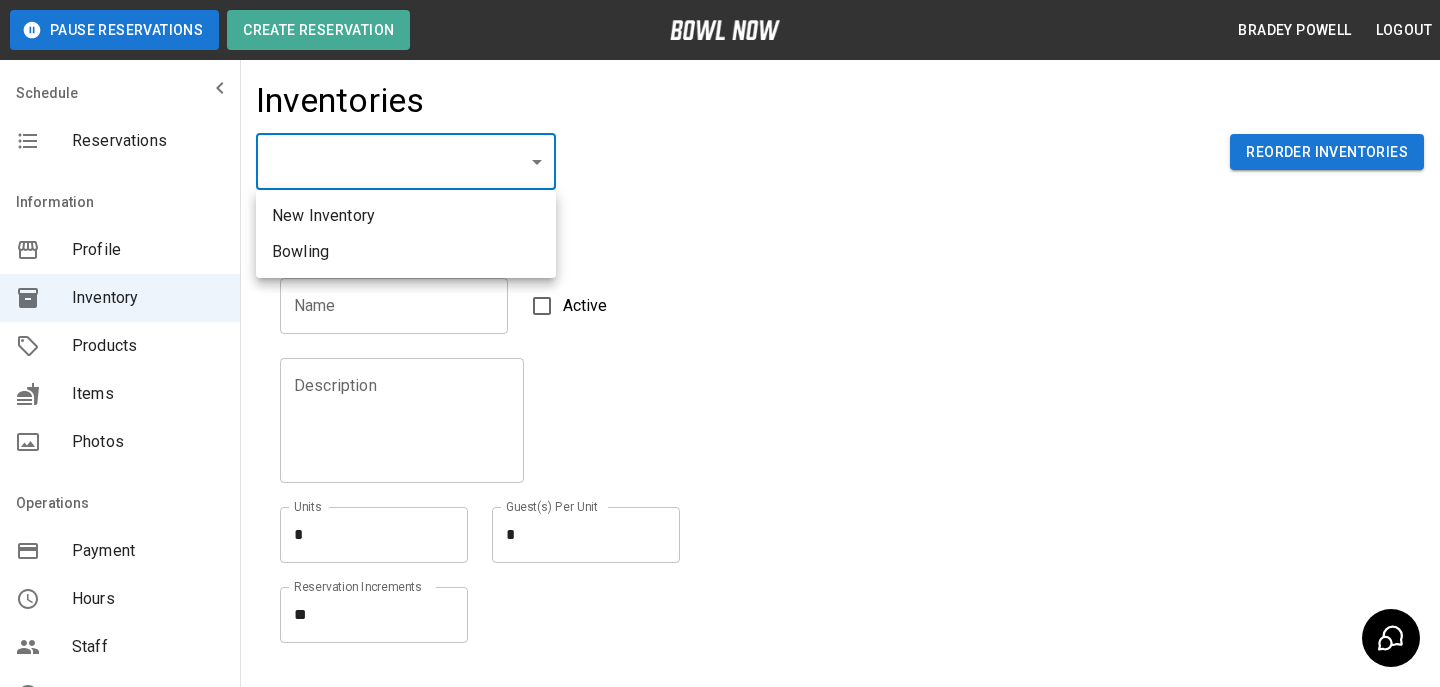 click on "Pause Reservations Create Reservation [FIRST] [LAST] Logout Schedule Reservations Information Profile Inventory Products Items Photos Operations Payment Hours Staff Help Reports Integrations Contacts User Account Inventories ​ ​ Reorder Inventories Details Name Name Active Description Description Units * * Units Guest(s) Per Unit * * Guest(s) Per Unit Reservation Increments ** * Reservation Increments Create © 2022 BowlNow, Inc. All Rights Reserved. Privacy Policy   |   Terms and Conditions /businesses/ccWLwpS4bI7gJa6HJbGH/inventories [FIRST] [LAST] Logout Reservations Profile Inventory Products Items Photos Payment Hours Staff Help Reports Integrations Contacts Account New Inventory Bowling" at bounding box center (720, 440) 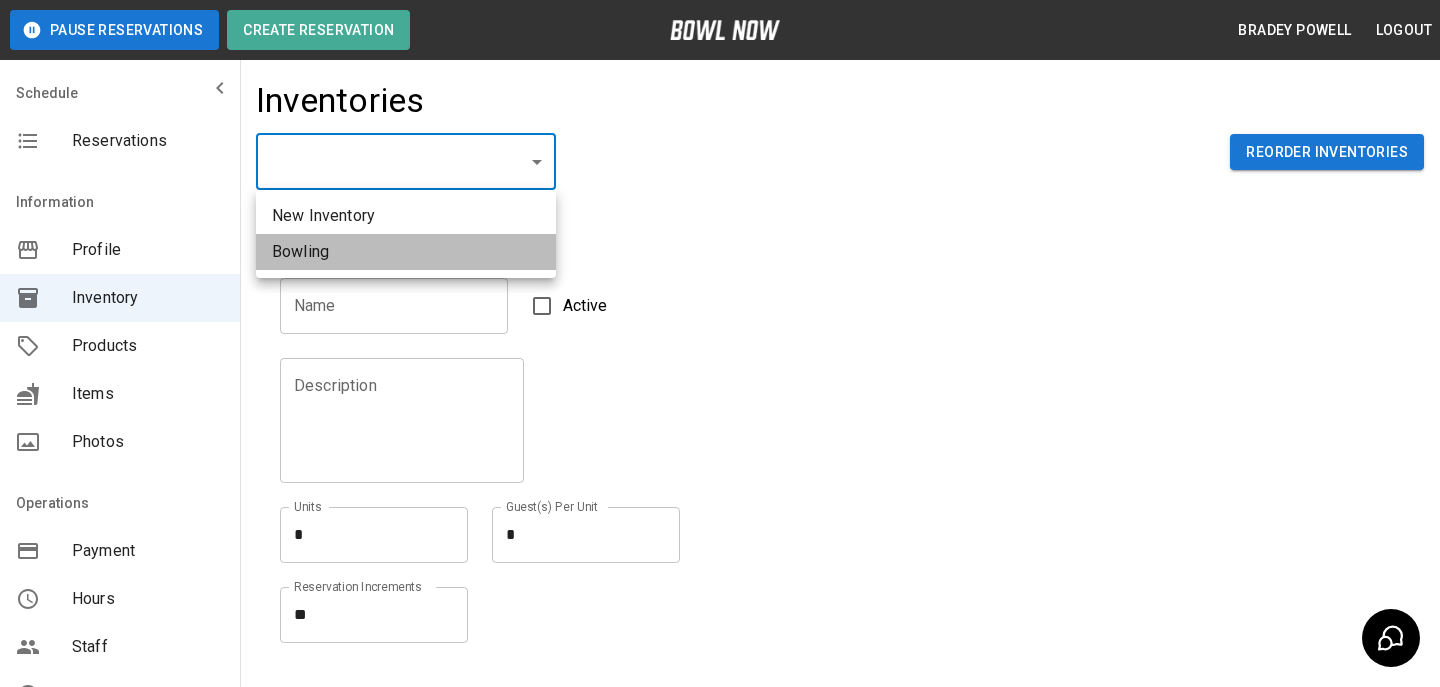 click on "Bowling" at bounding box center [406, 252] 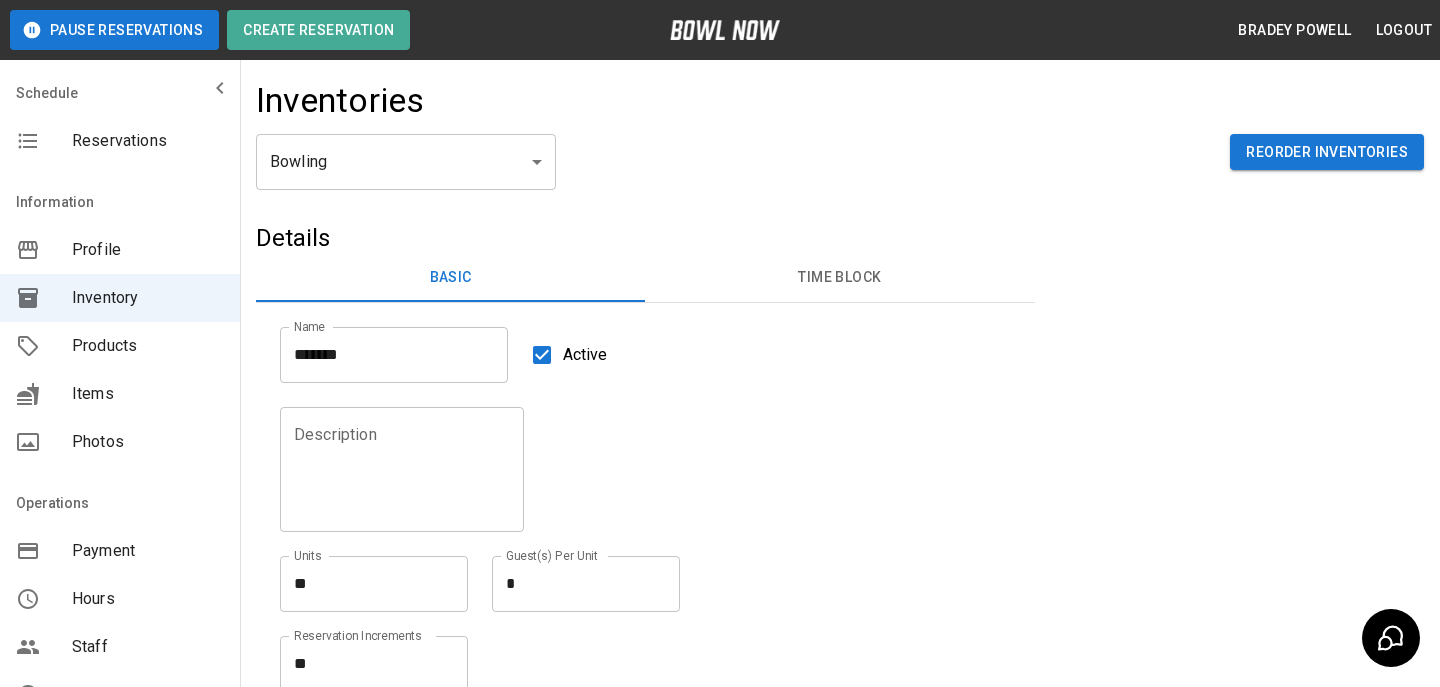 click on "Details" at bounding box center [645, 238] 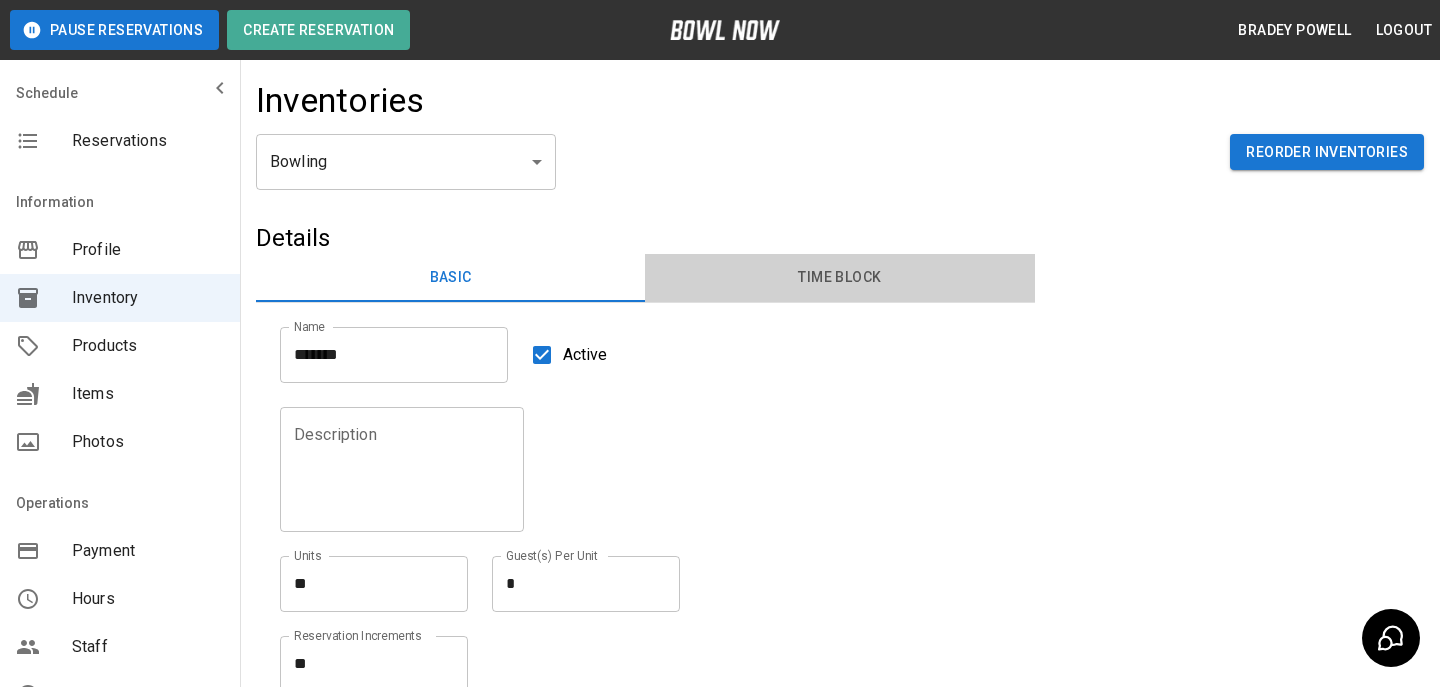 click on "Time Block" at bounding box center (839, 278) 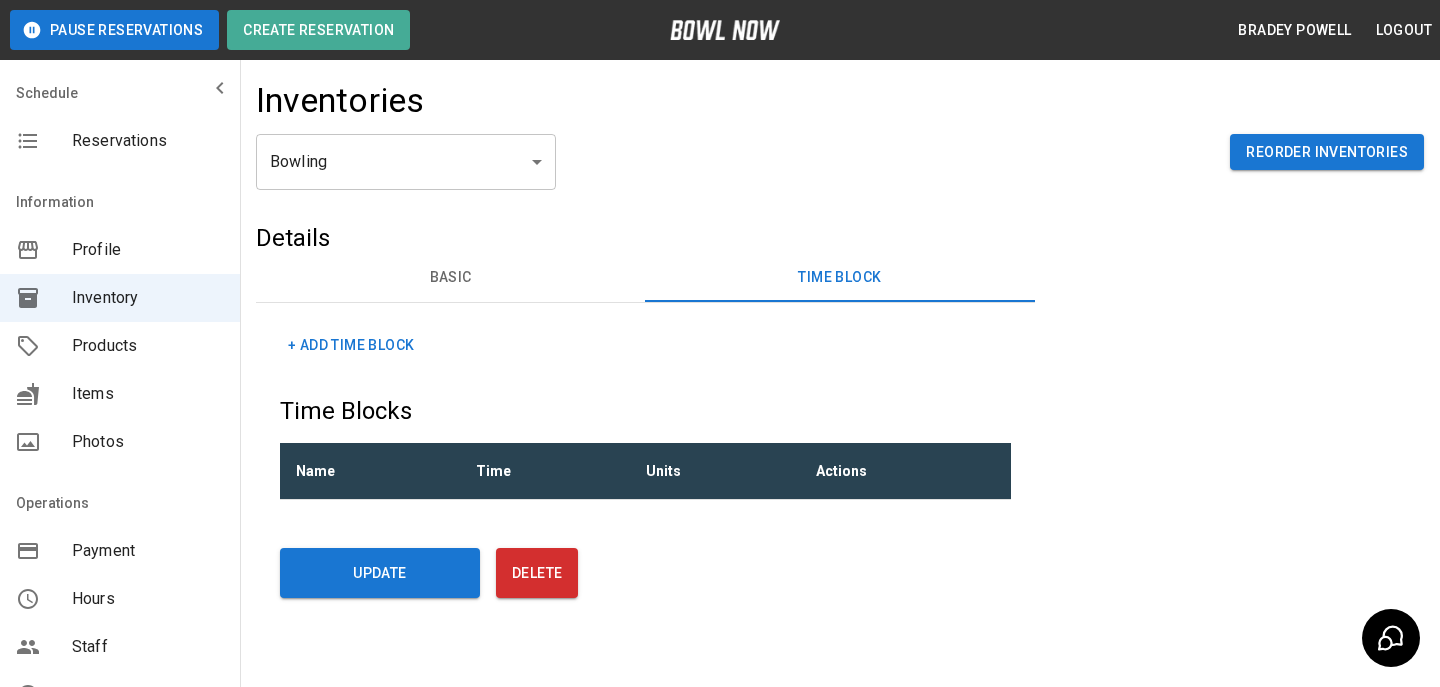 click on "+ Add Time Block Time Blocks Name Time Units Actions" at bounding box center (645, 414) 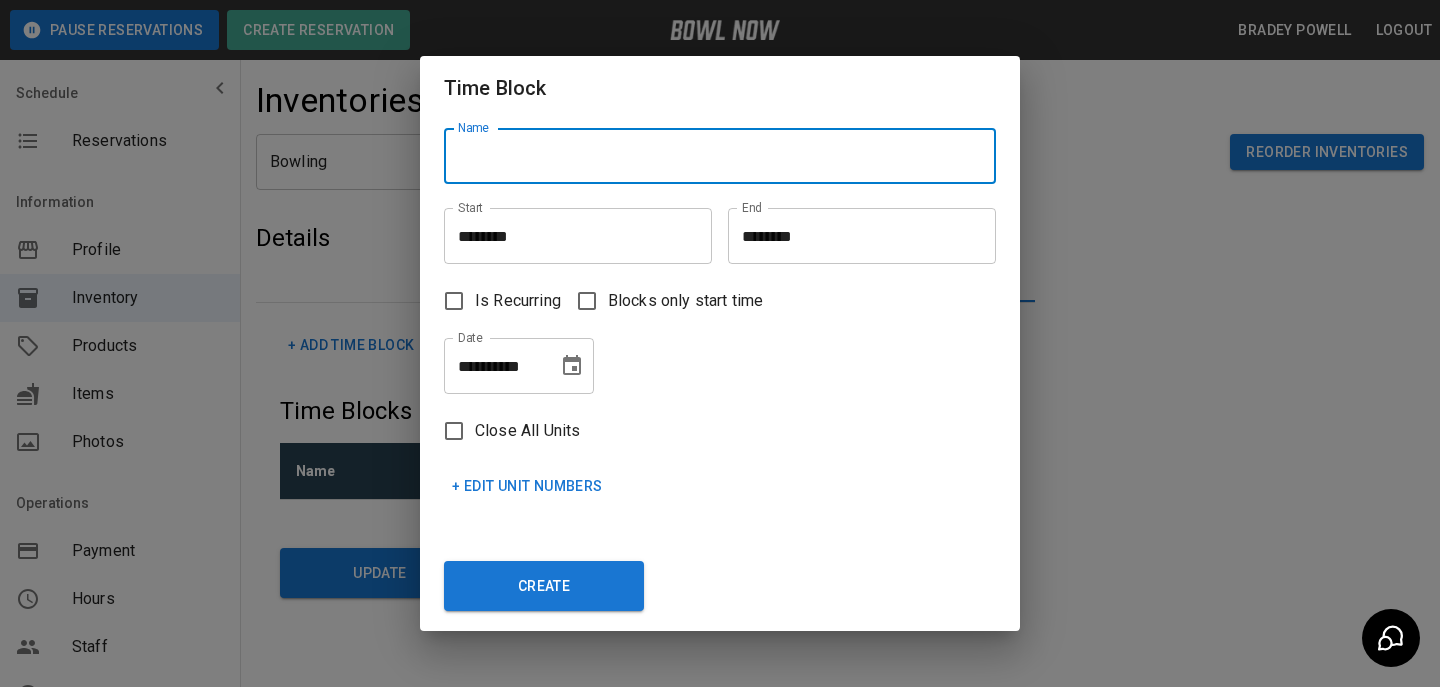 click on "Name" at bounding box center (720, 156) 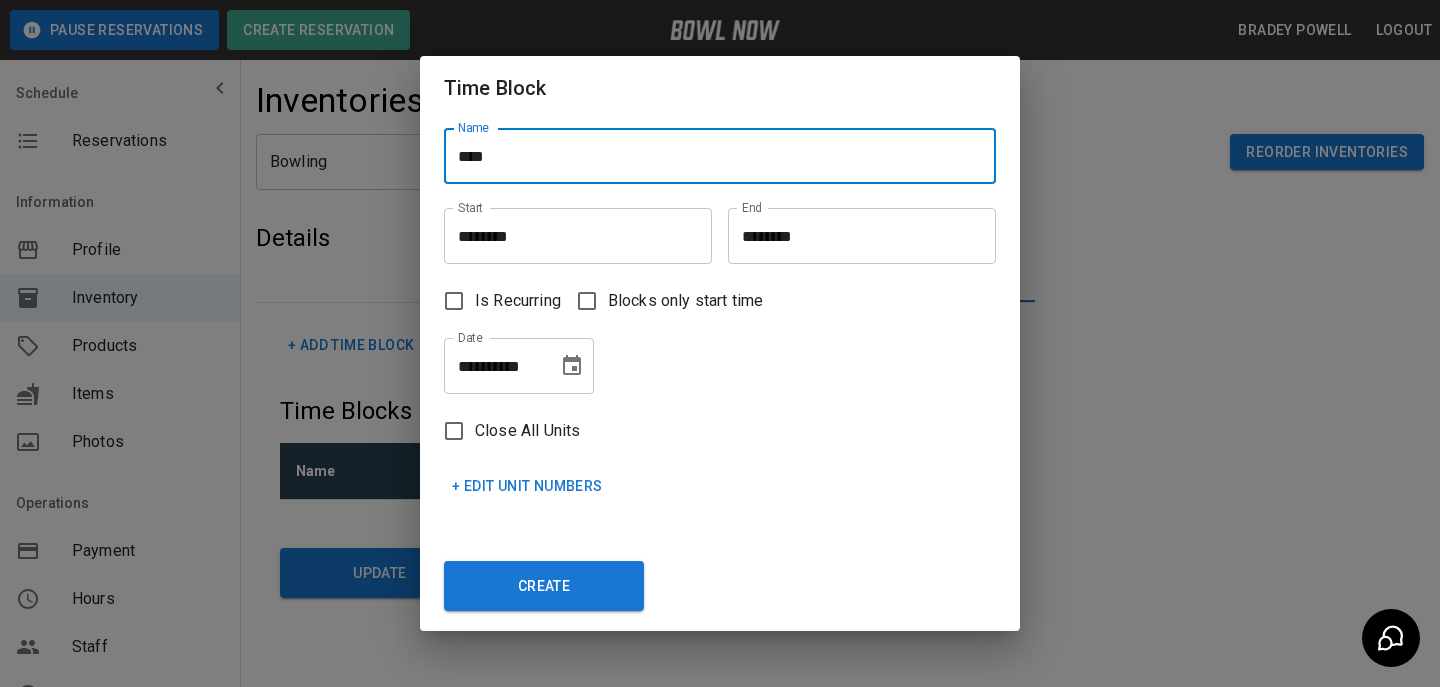 type on "****" 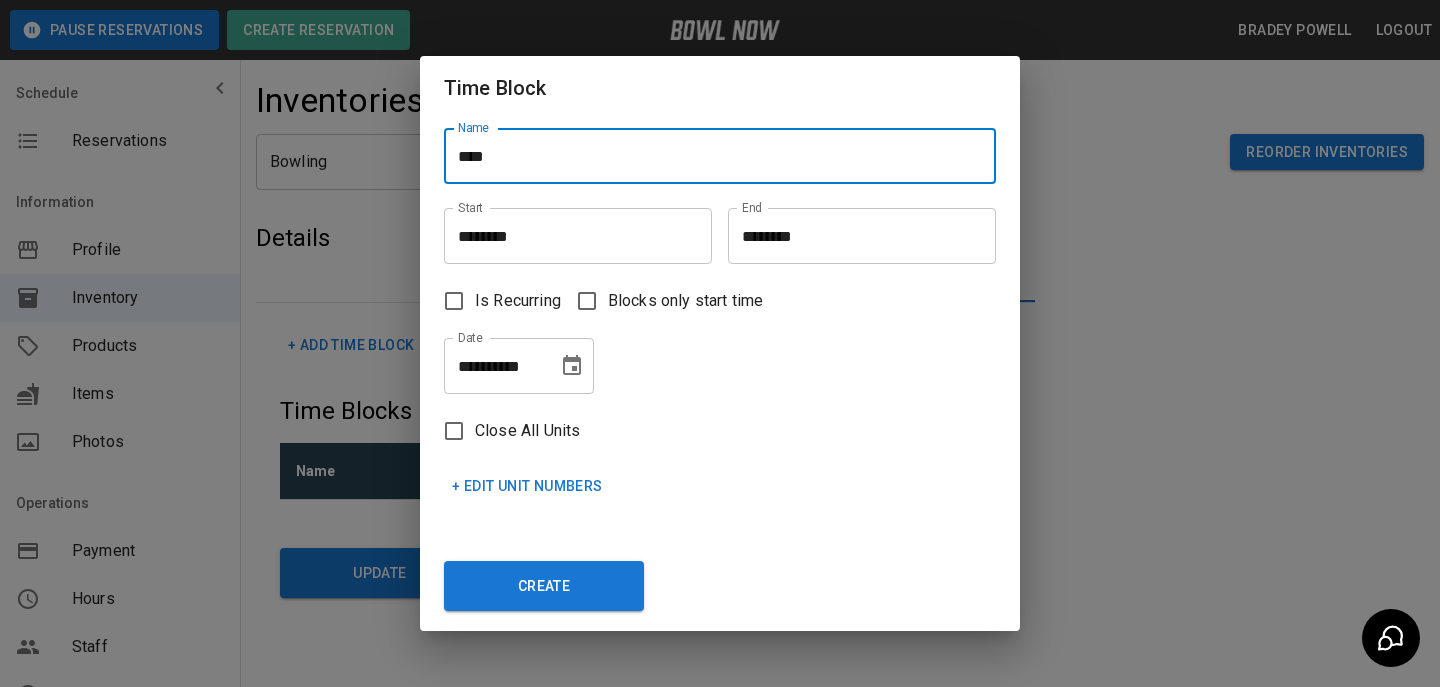 click on "********" at bounding box center [571, 236] 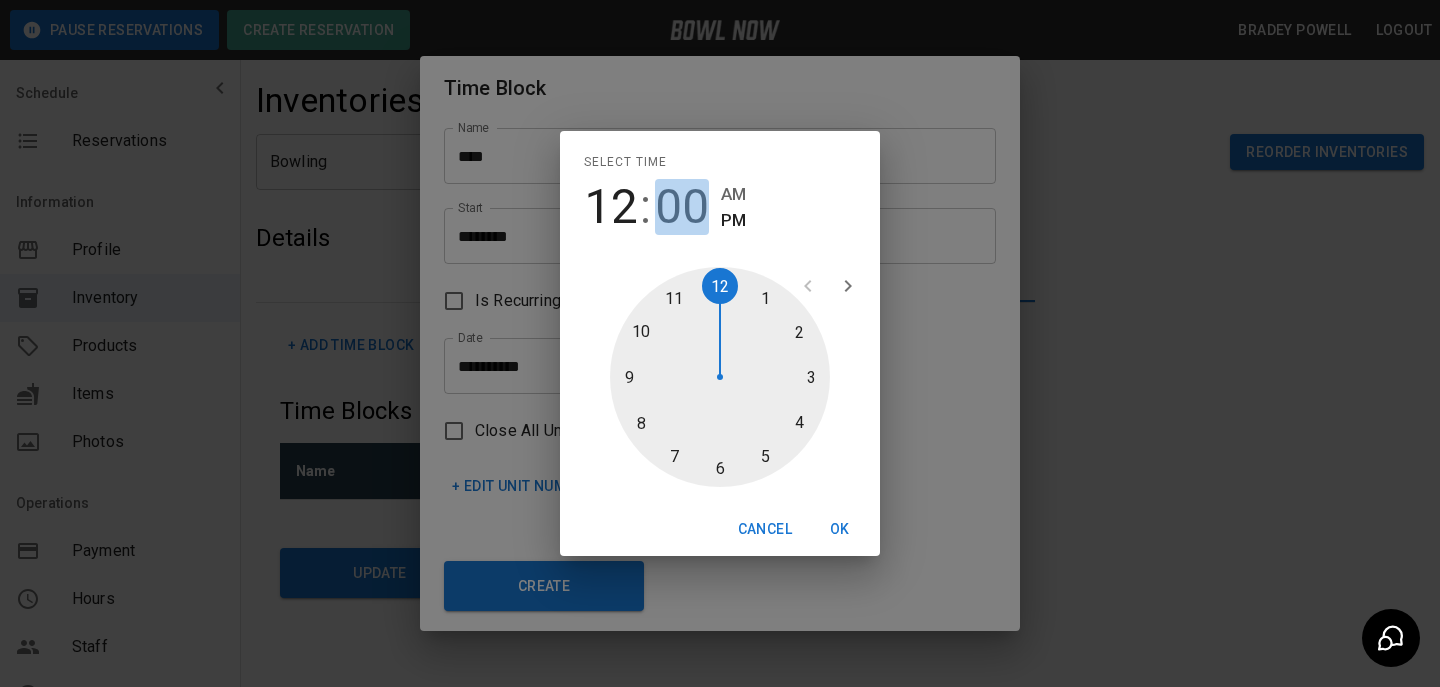 click on "00" at bounding box center (682, 207) 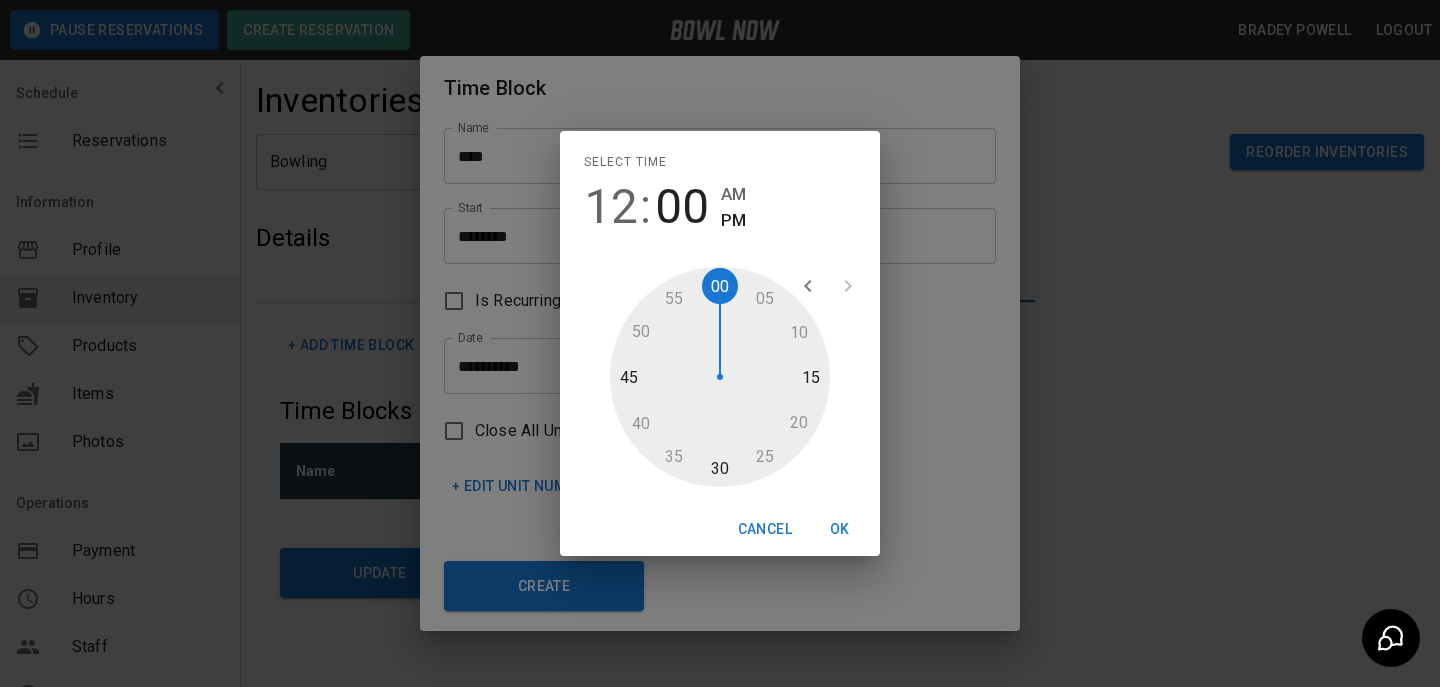 click at bounding box center (720, 377) 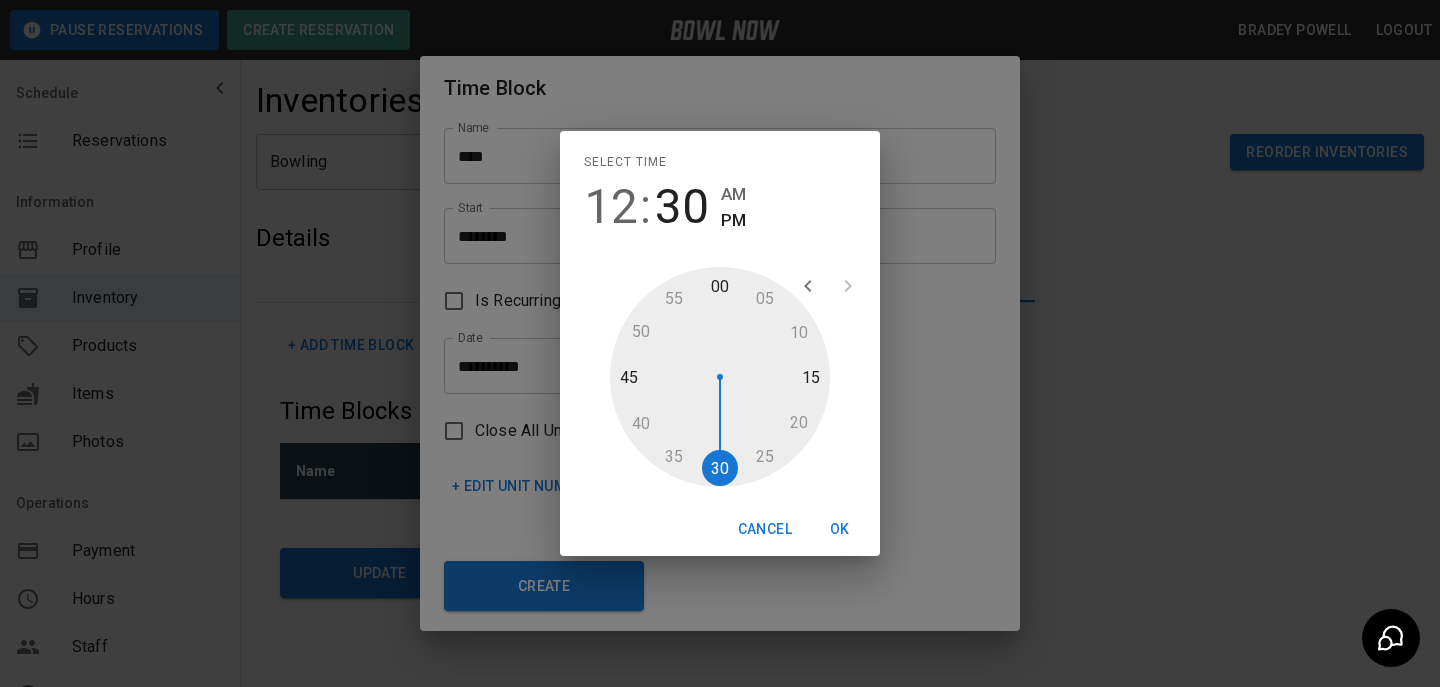 click on "OK" at bounding box center [840, 529] 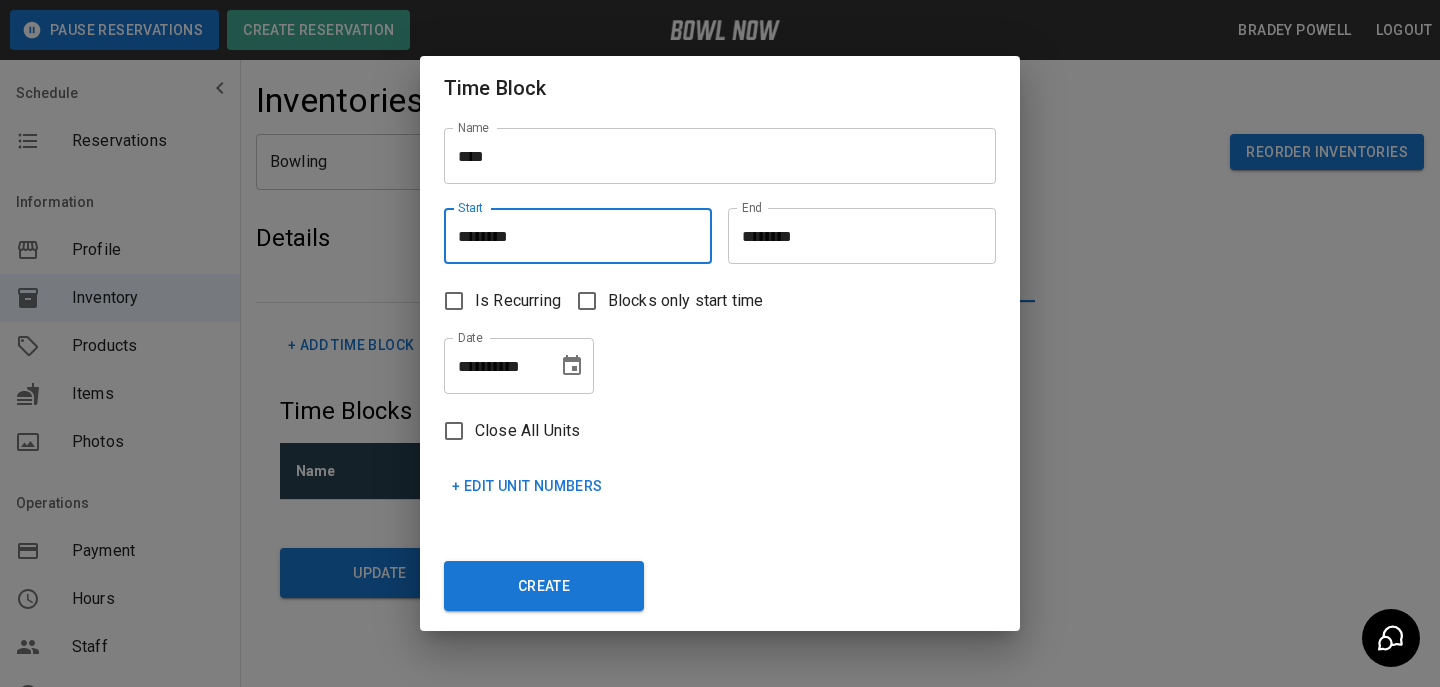 click on "********" at bounding box center [855, 236] 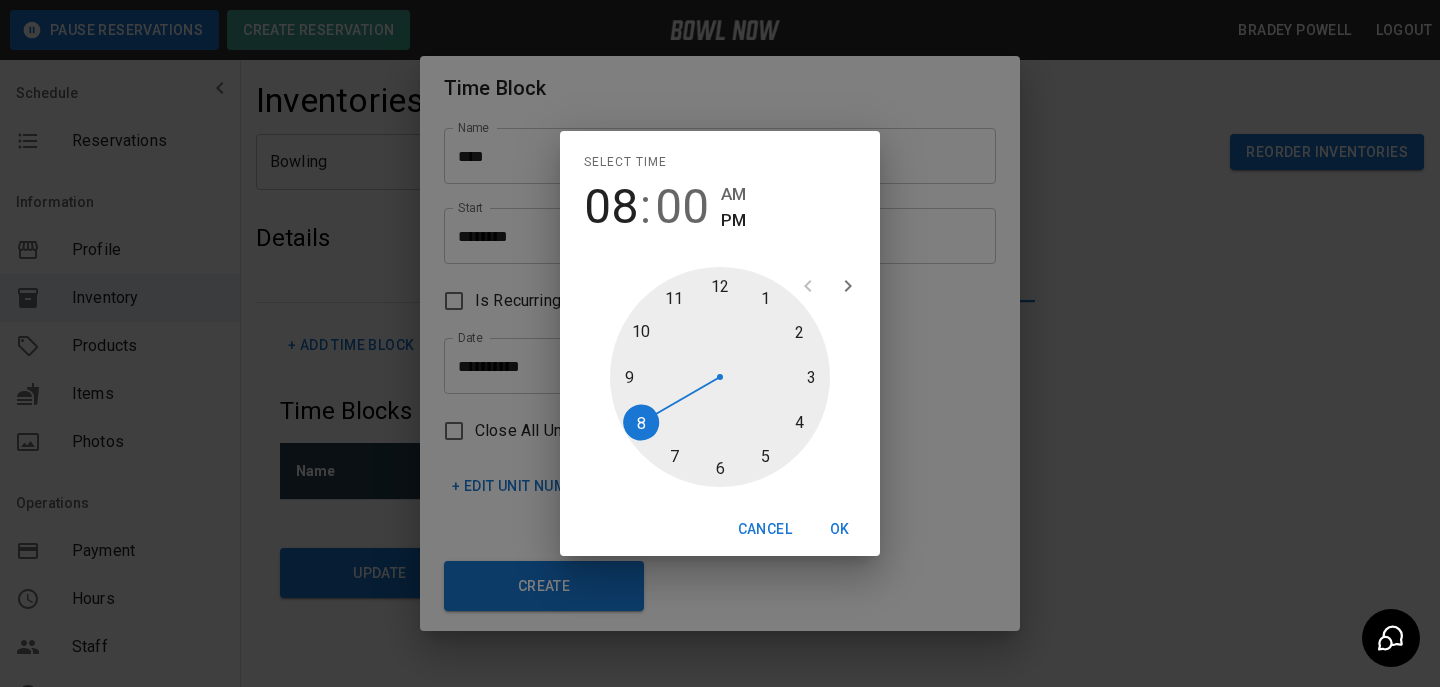 click at bounding box center (720, 377) 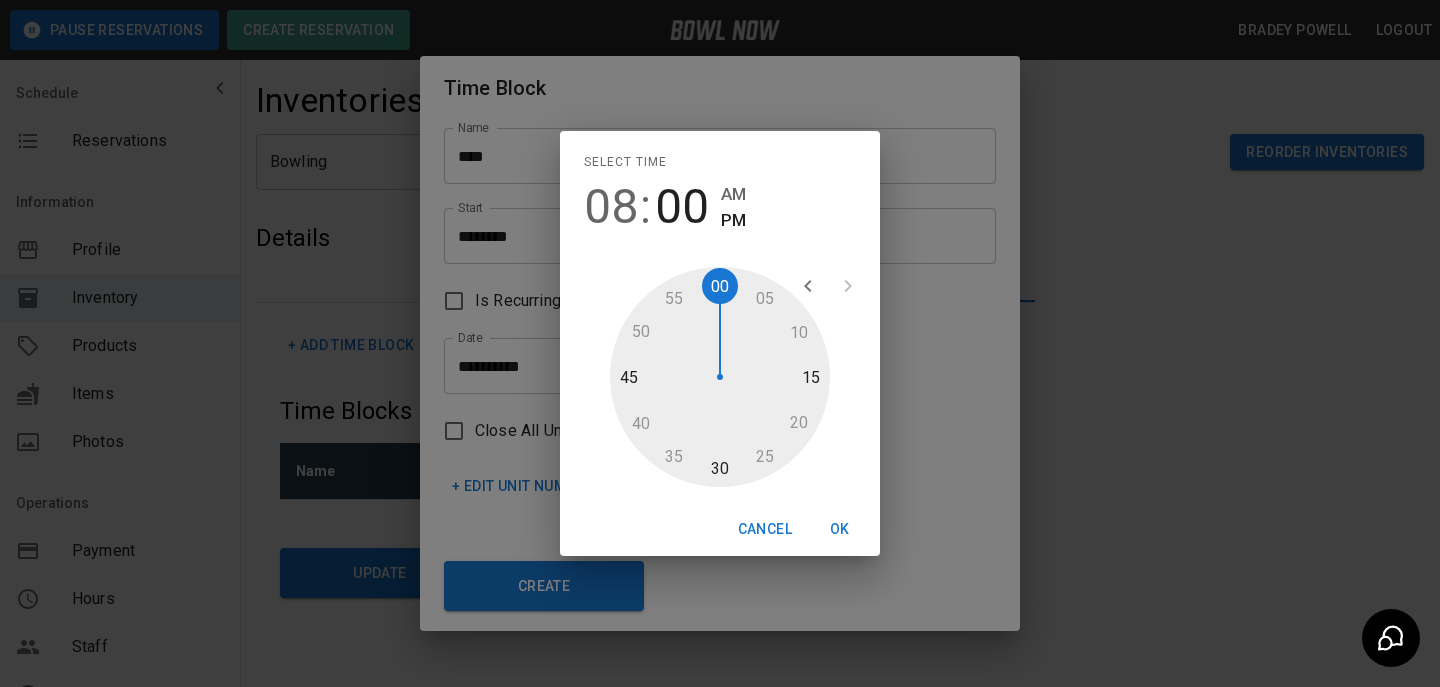 type on "********" 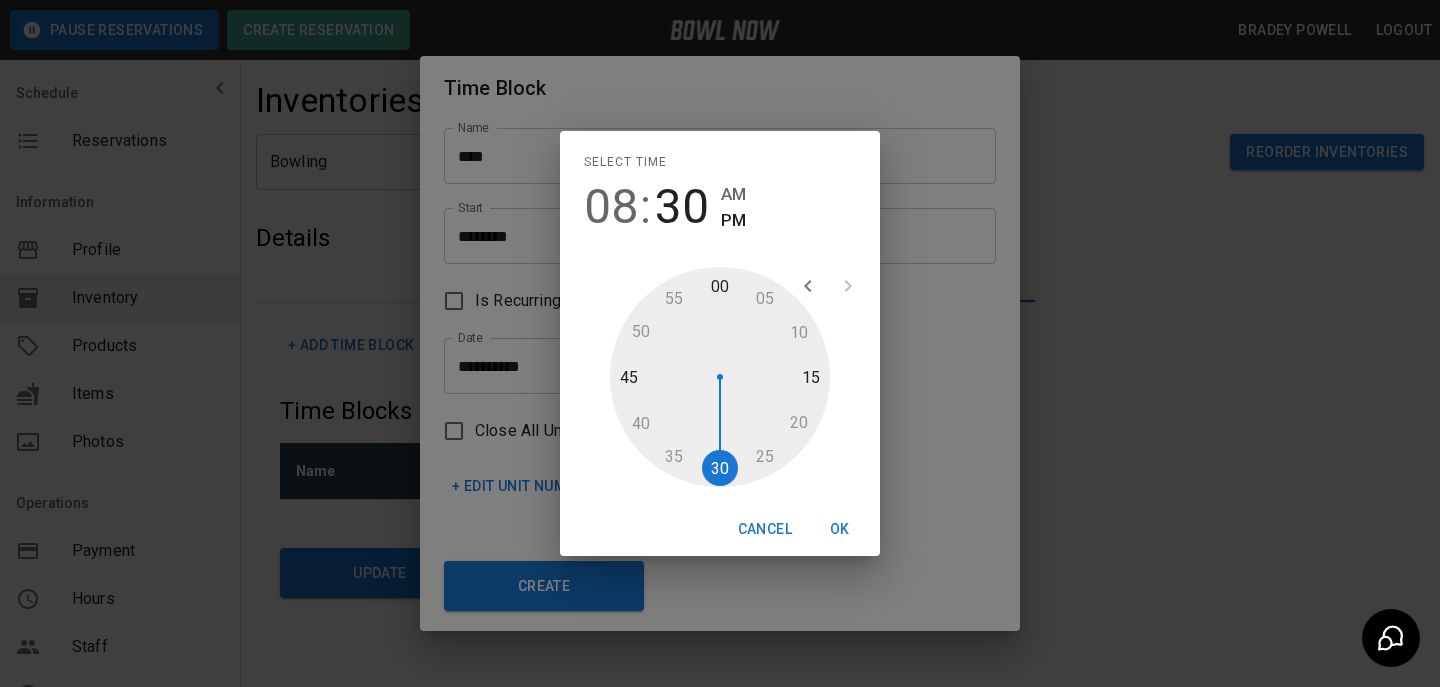 click at bounding box center (720, 377) 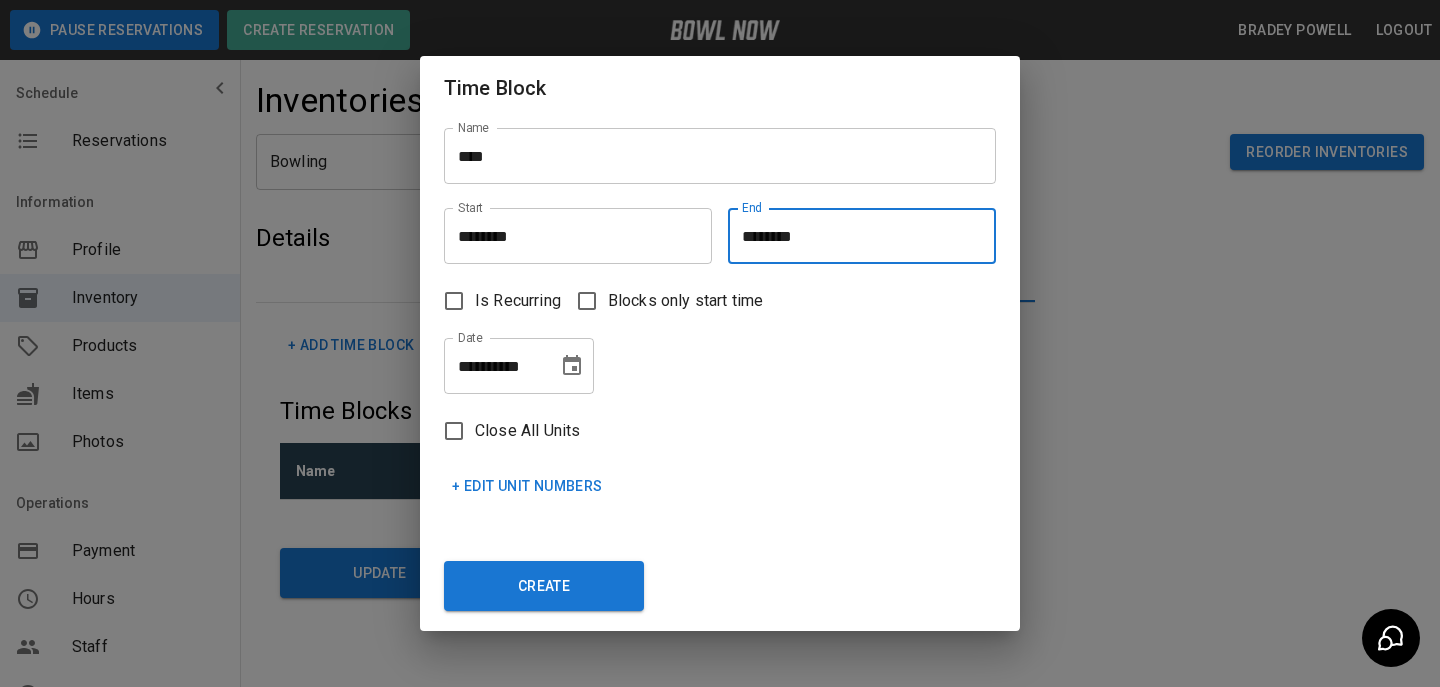click 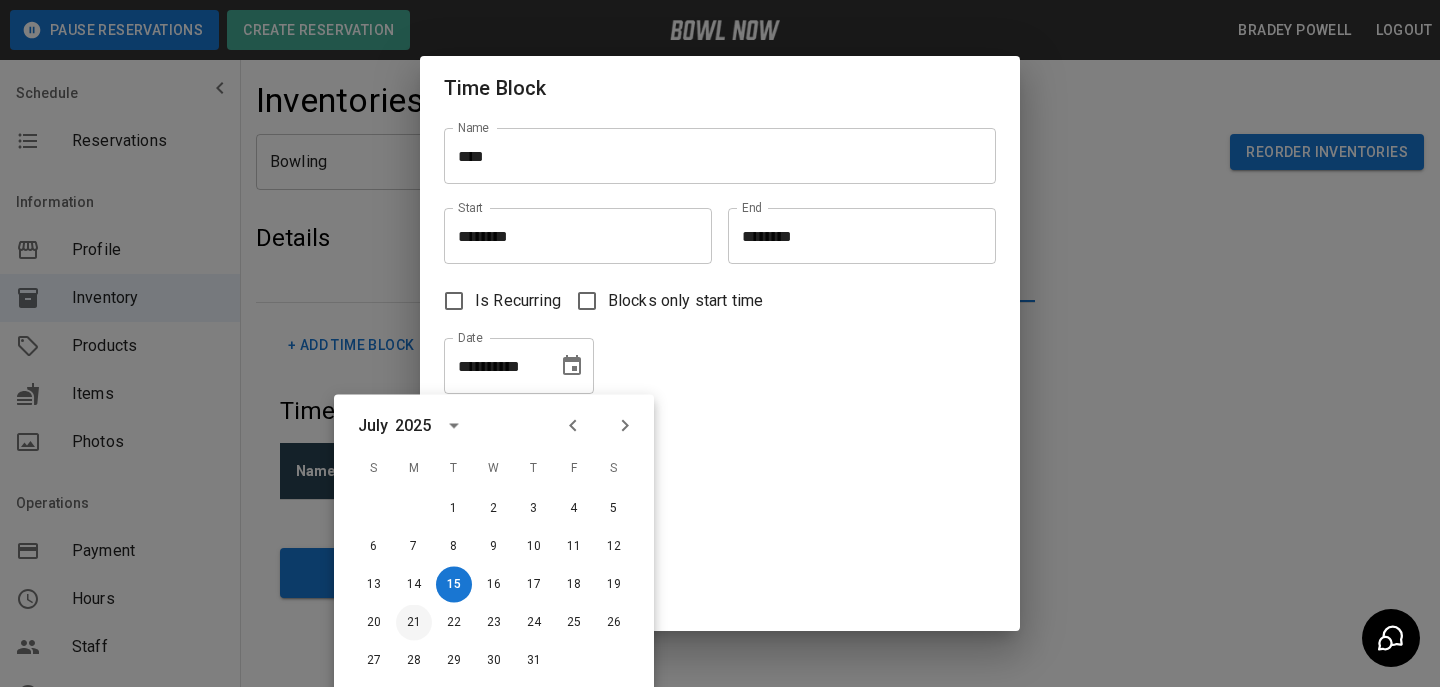 click on "21" at bounding box center (414, 623) 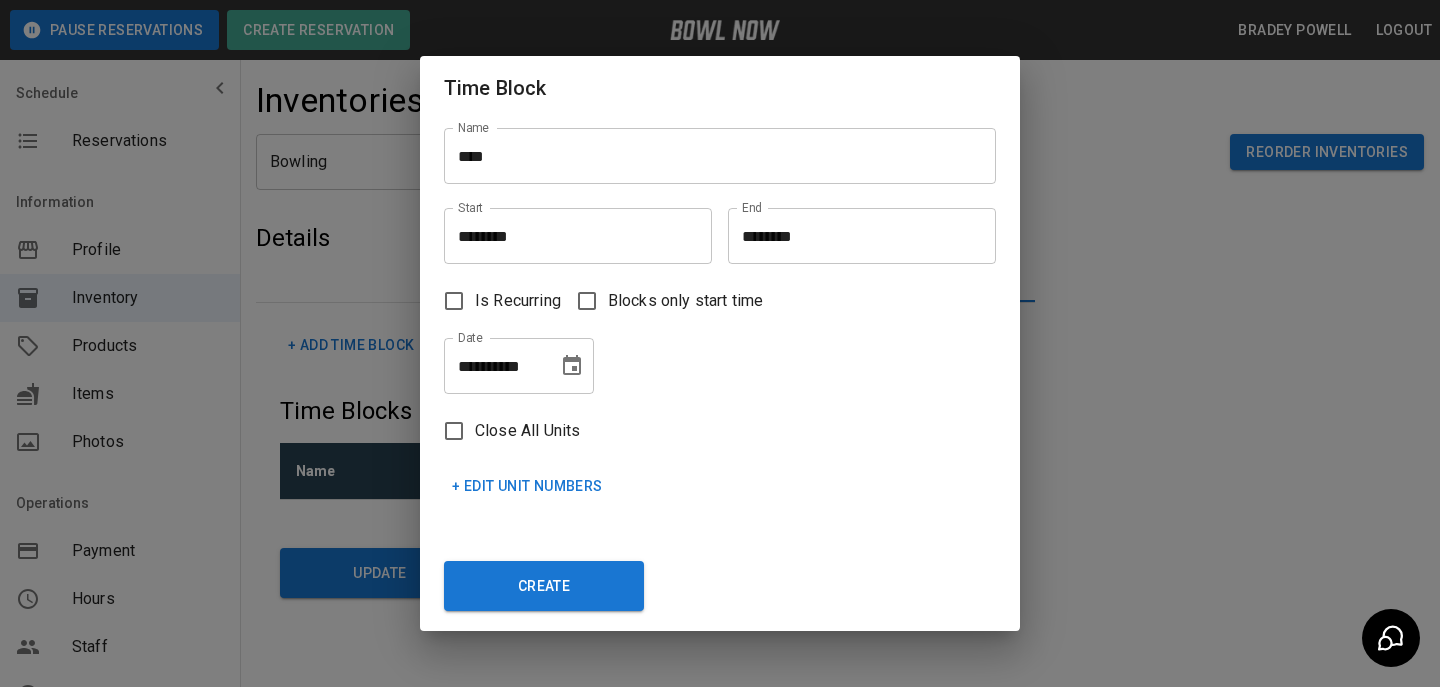 click on "+ Edit Unit Numbers" at bounding box center (527, 486) 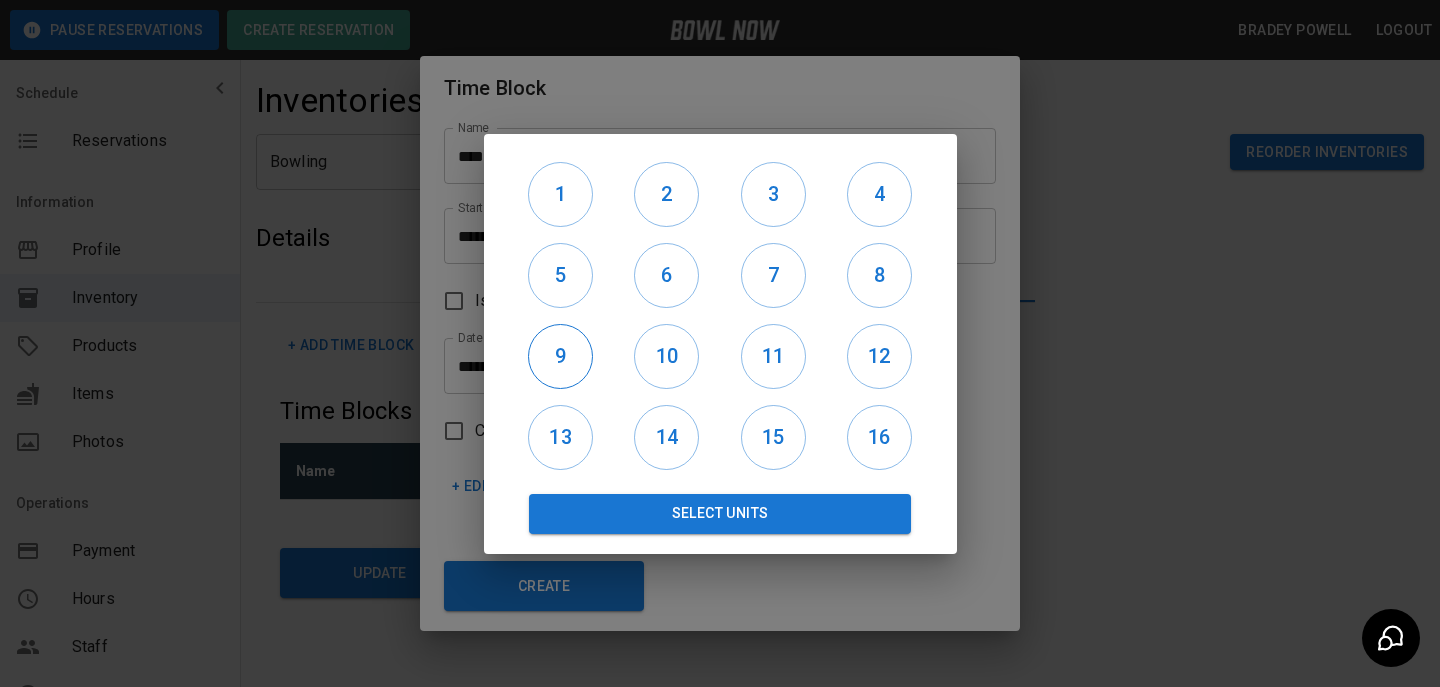 click on "9" at bounding box center (560, 356) 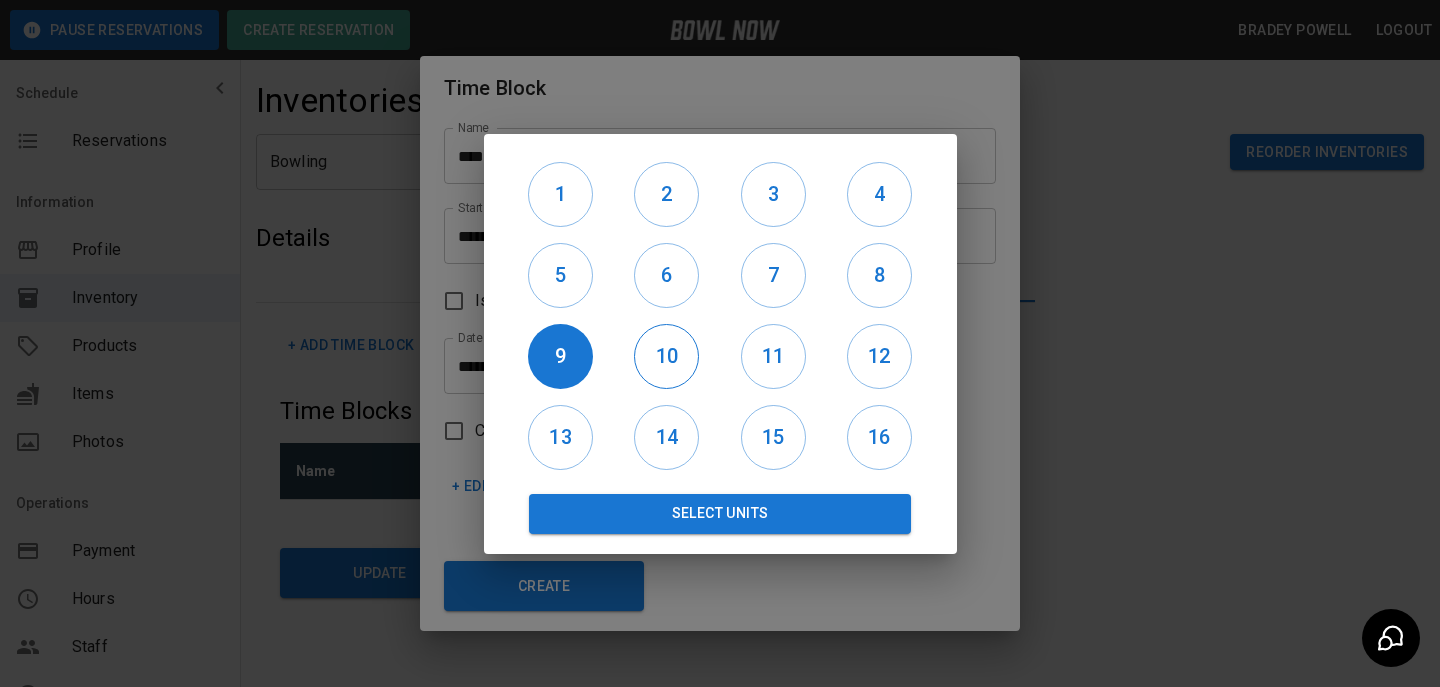 click on "10" at bounding box center (666, 356) 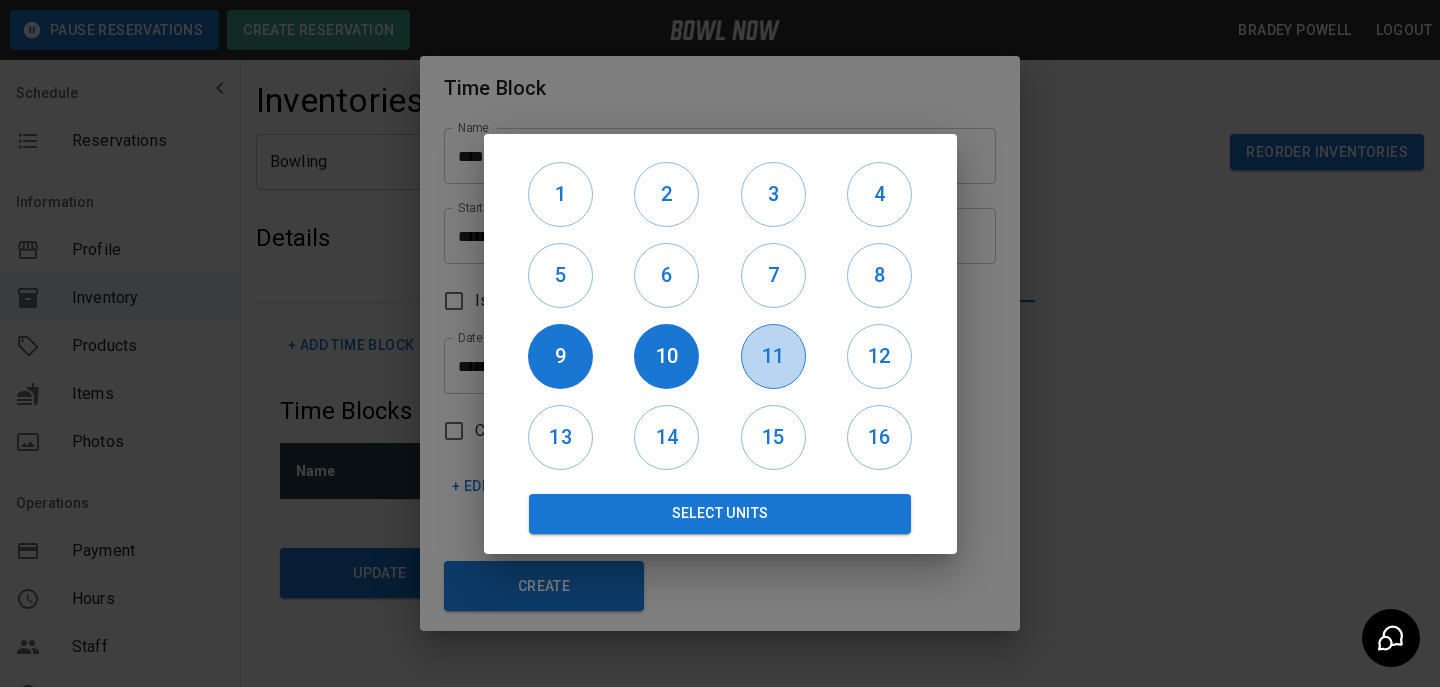 click on "11" at bounding box center (773, 356) 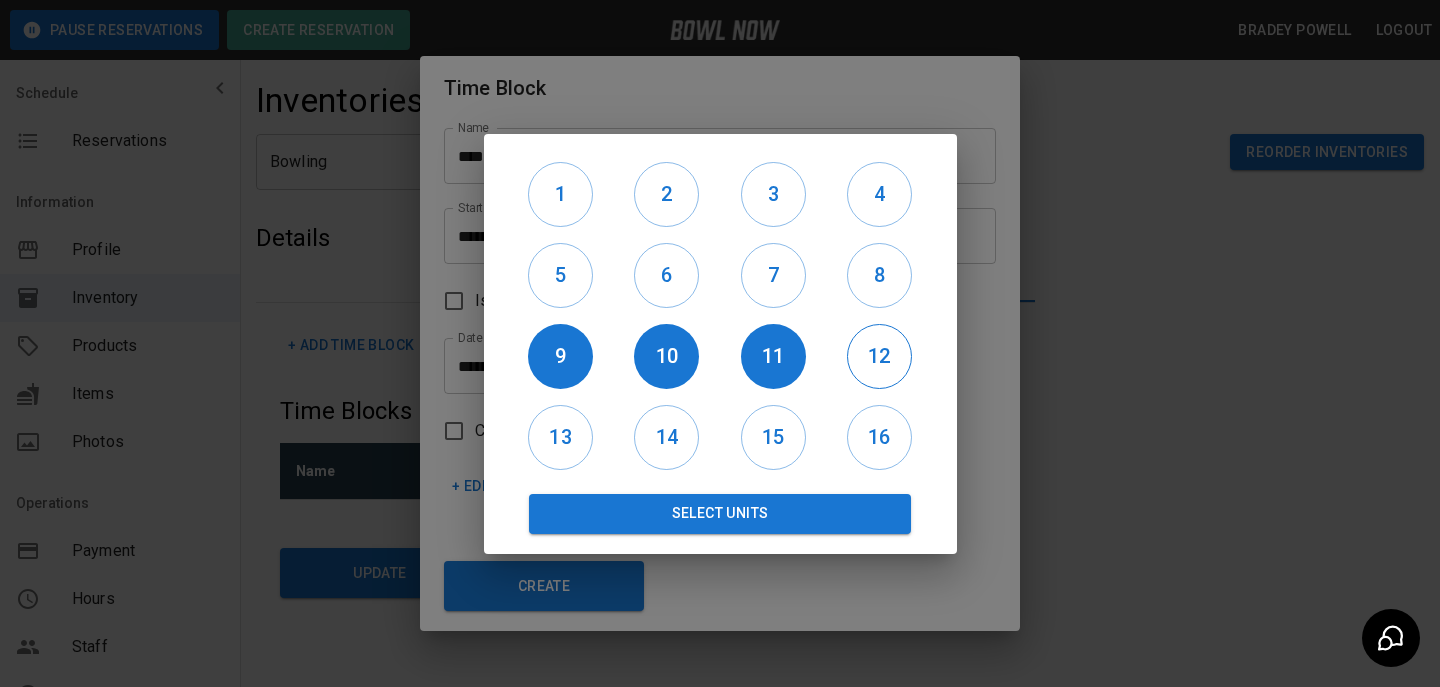 drag, startPoint x: 886, startPoint y: 369, endPoint x: 867, endPoint y: 369, distance: 19 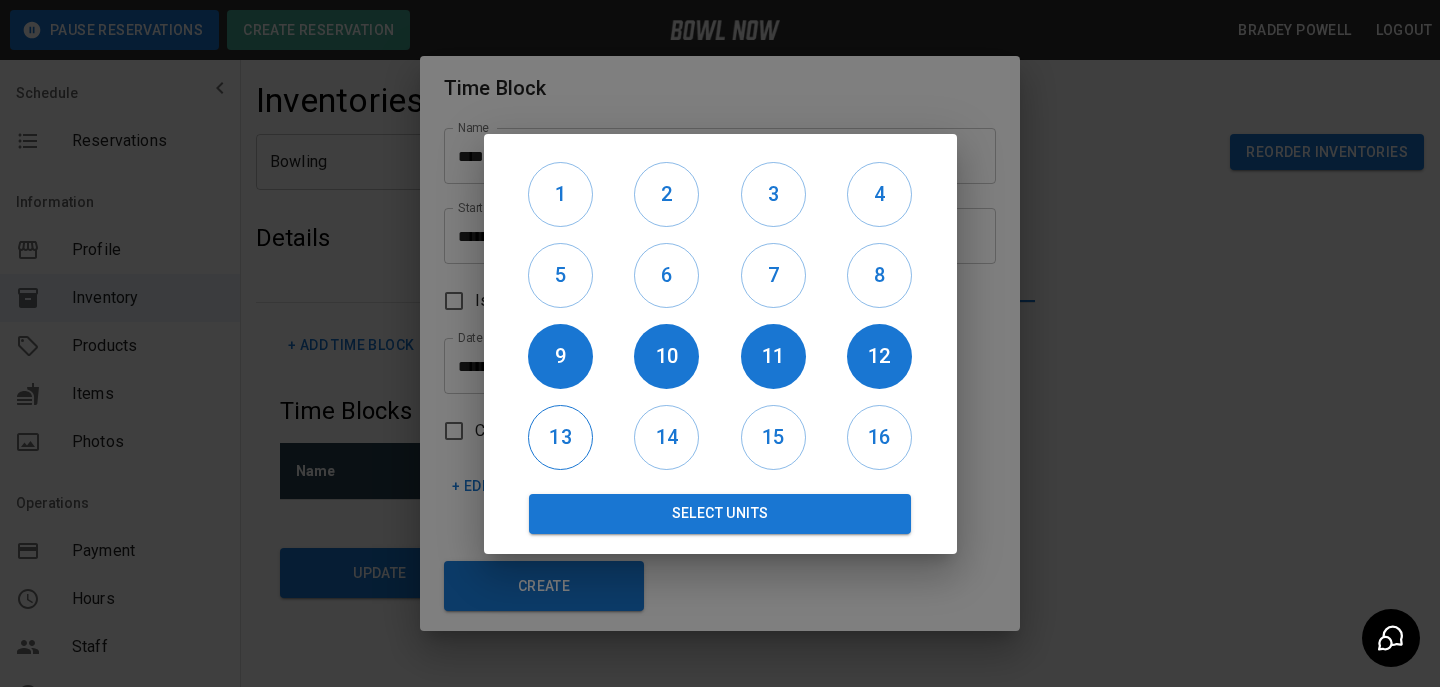 click on "13" at bounding box center [560, 437] 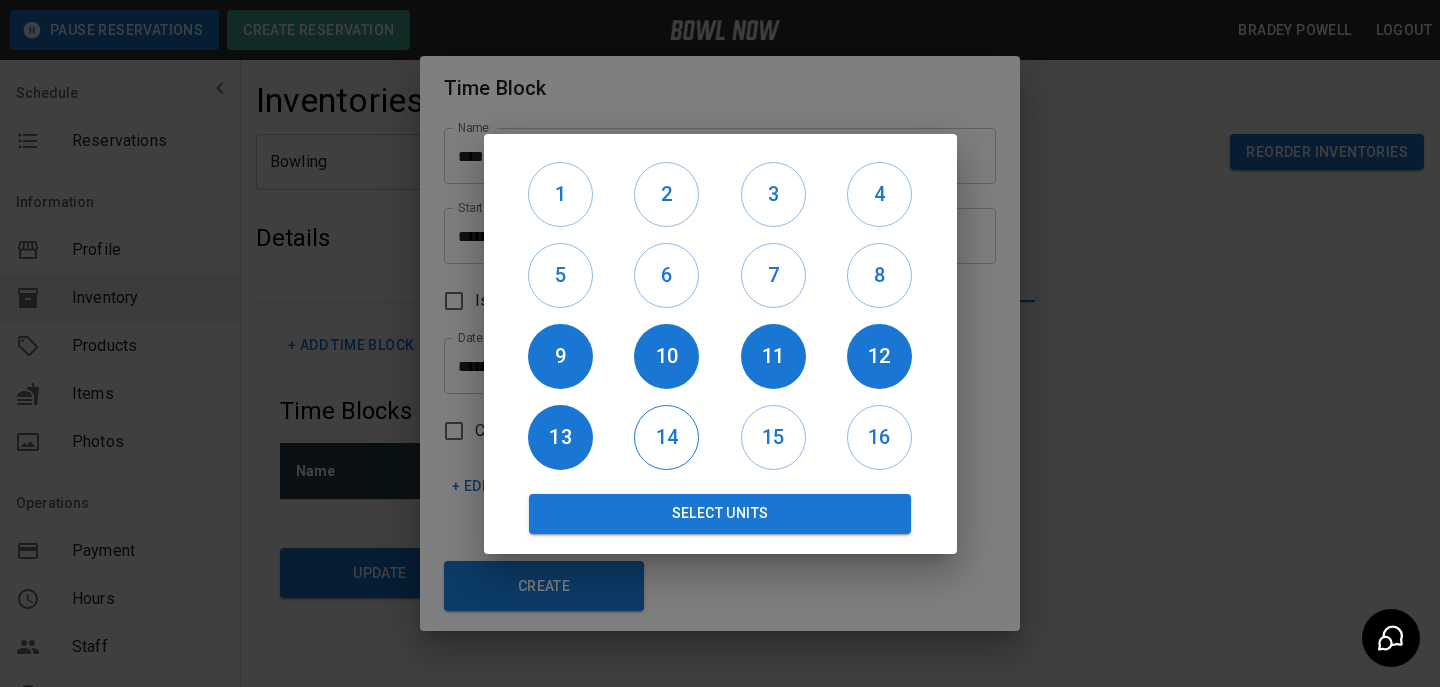 click on "14" at bounding box center (666, 437) 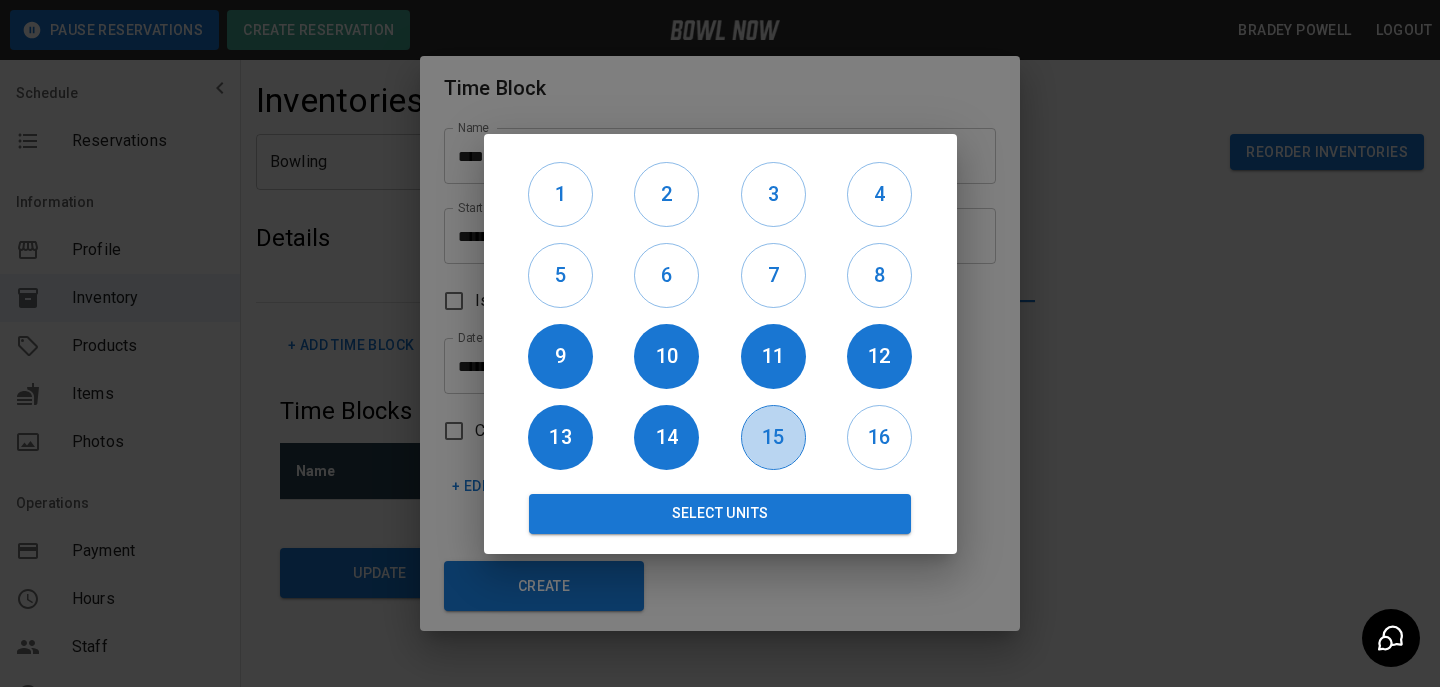 click on "15" at bounding box center [773, 437] 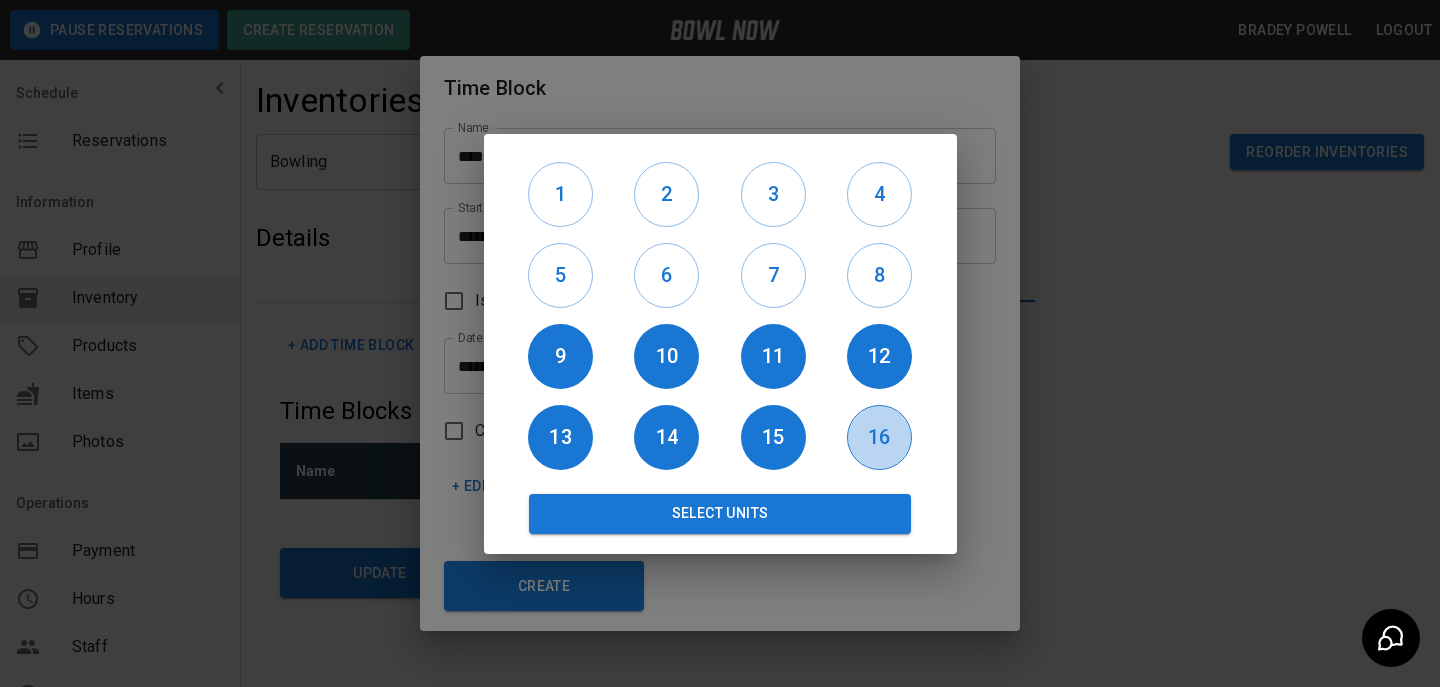 click on "16" at bounding box center (879, 437) 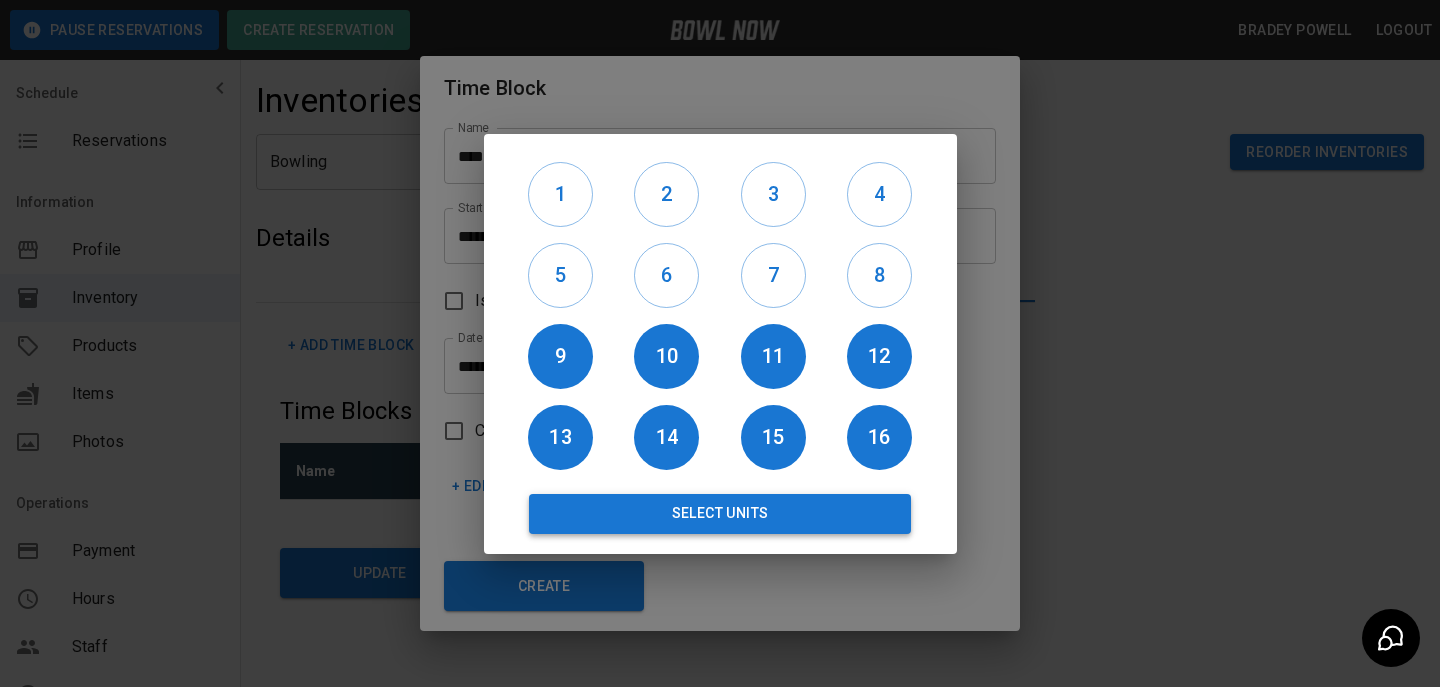 click on "Select Units" at bounding box center [720, 514] 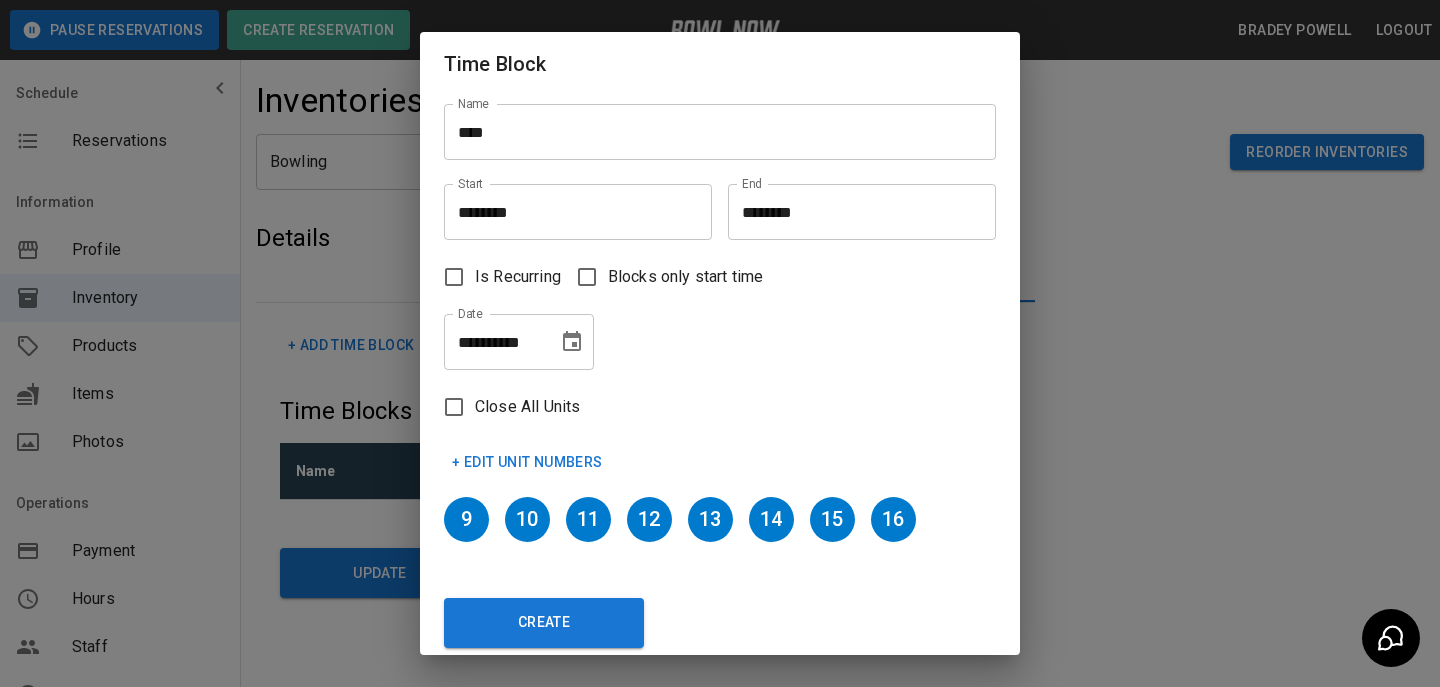 scroll, scrollTop: 12, scrollLeft: 0, axis: vertical 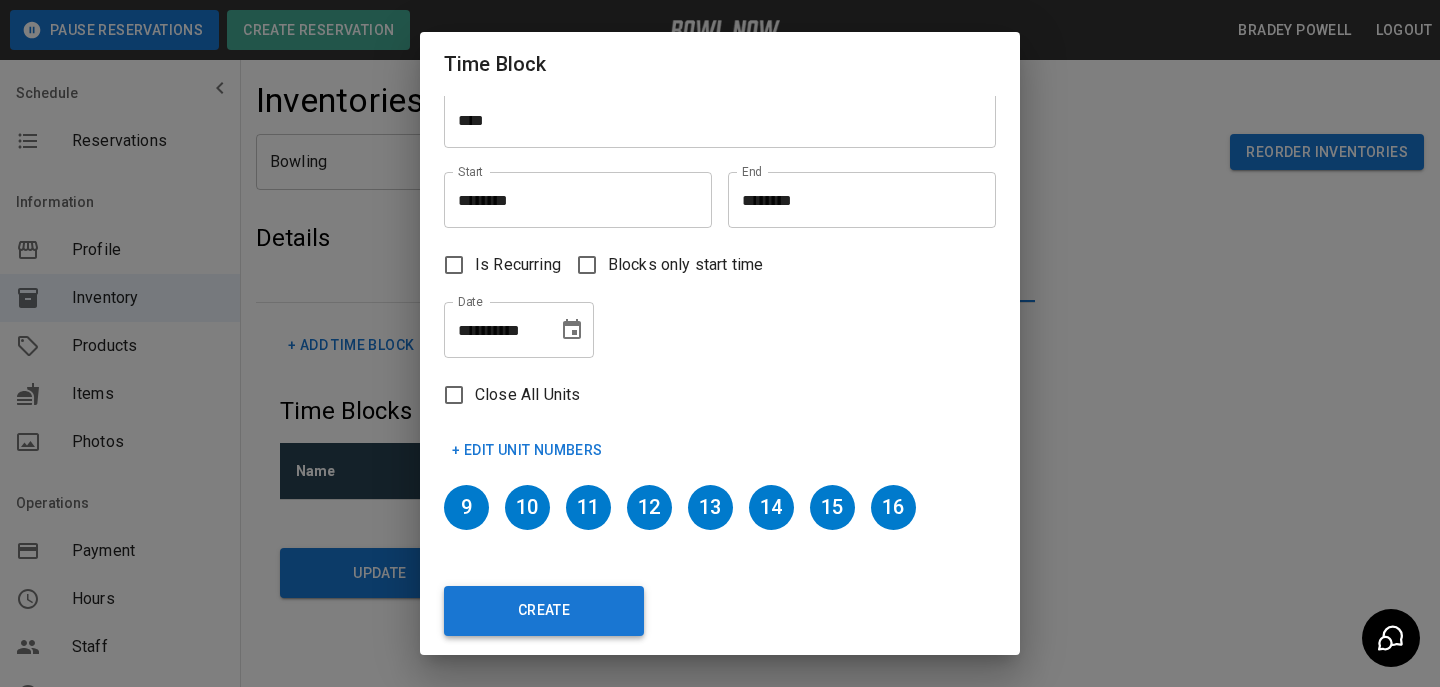 click on "Create" at bounding box center (544, 611) 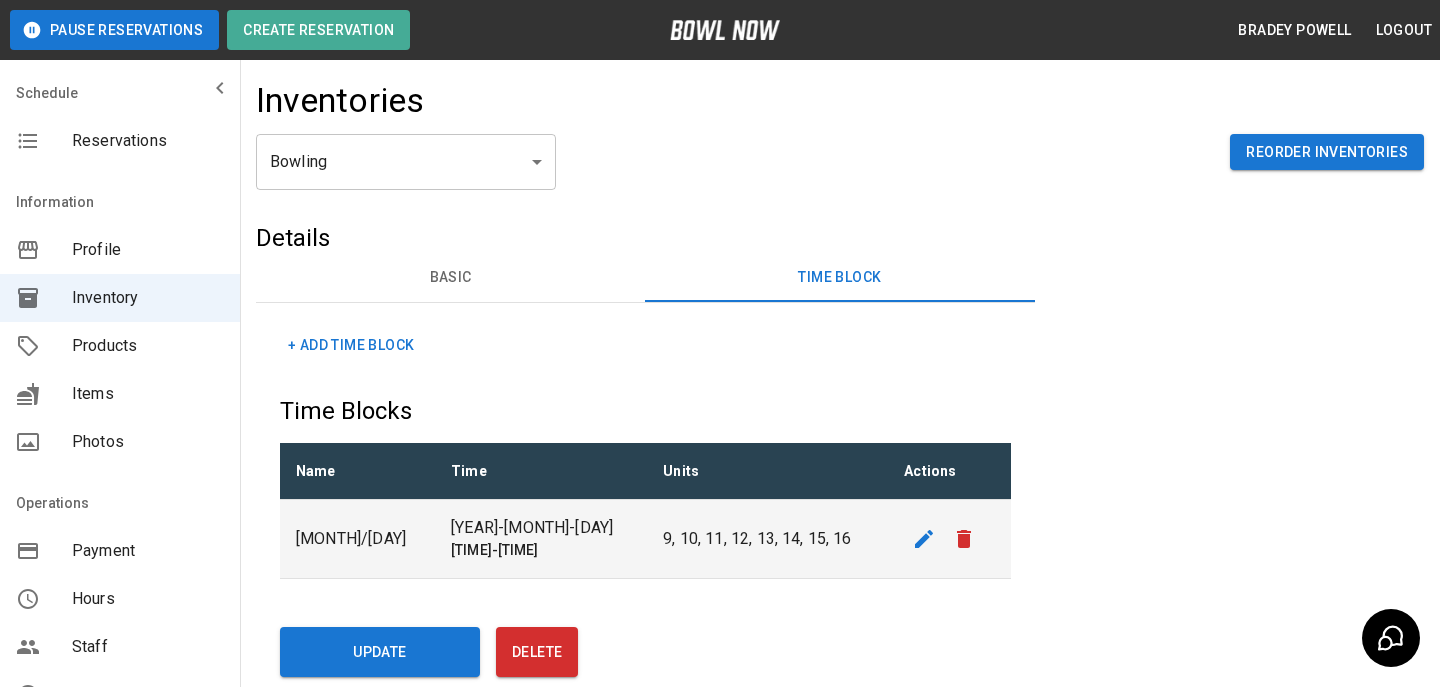 click on "Schedule Reservations" at bounding box center [120, 121] 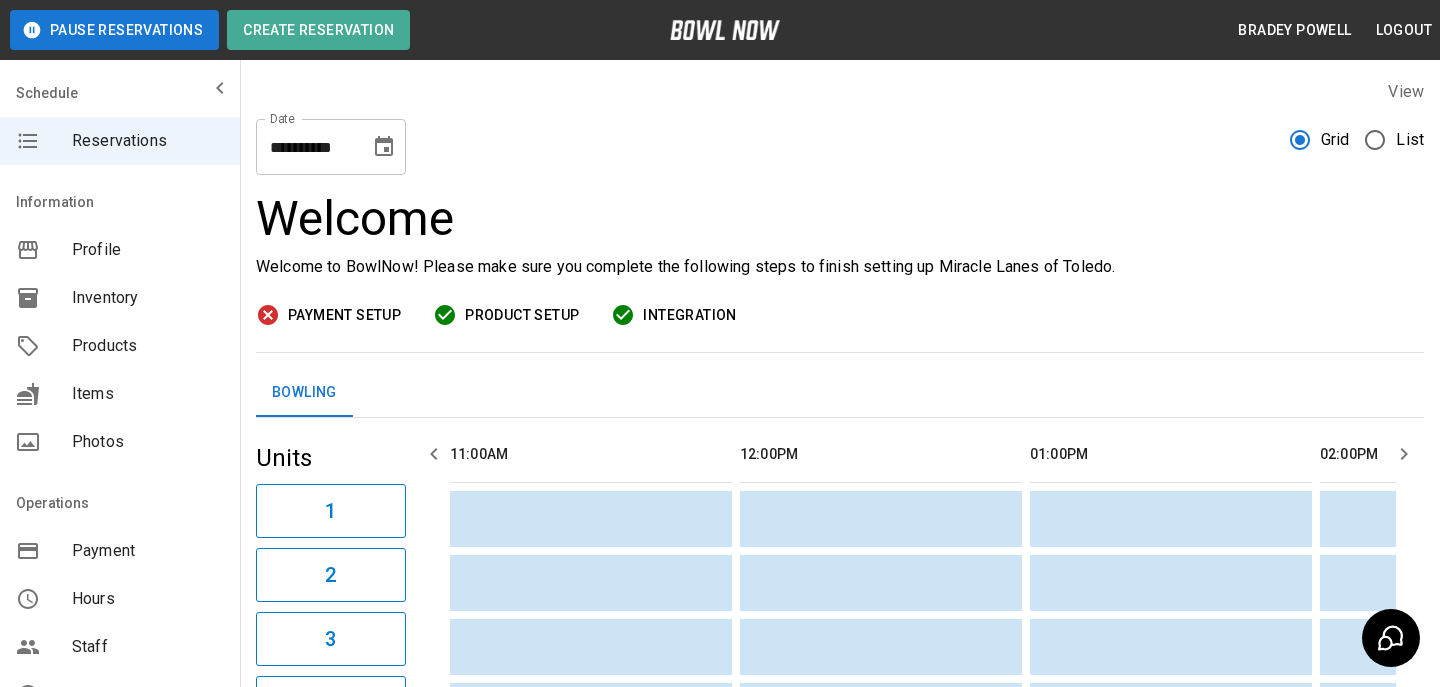 scroll, scrollTop: 0, scrollLeft: 2534, axis: horizontal 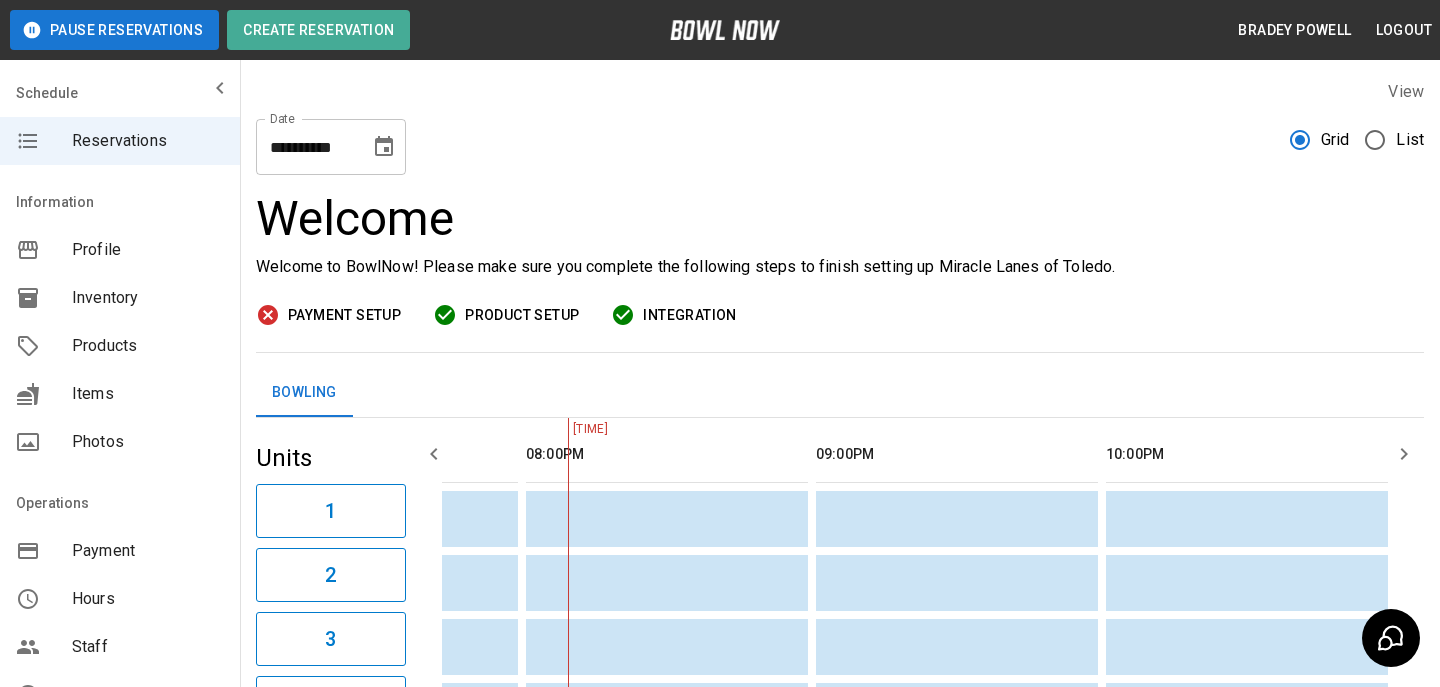 click on "**********" at bounding box center (331, 147) 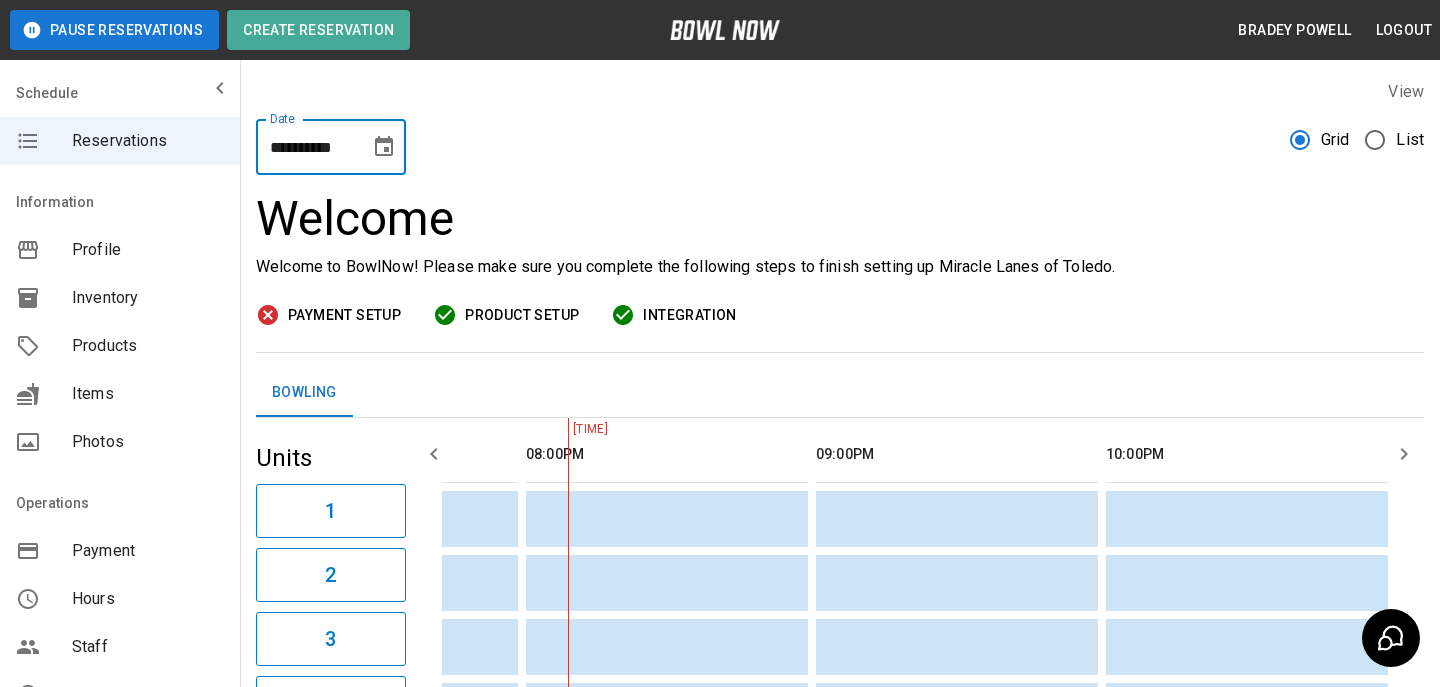click 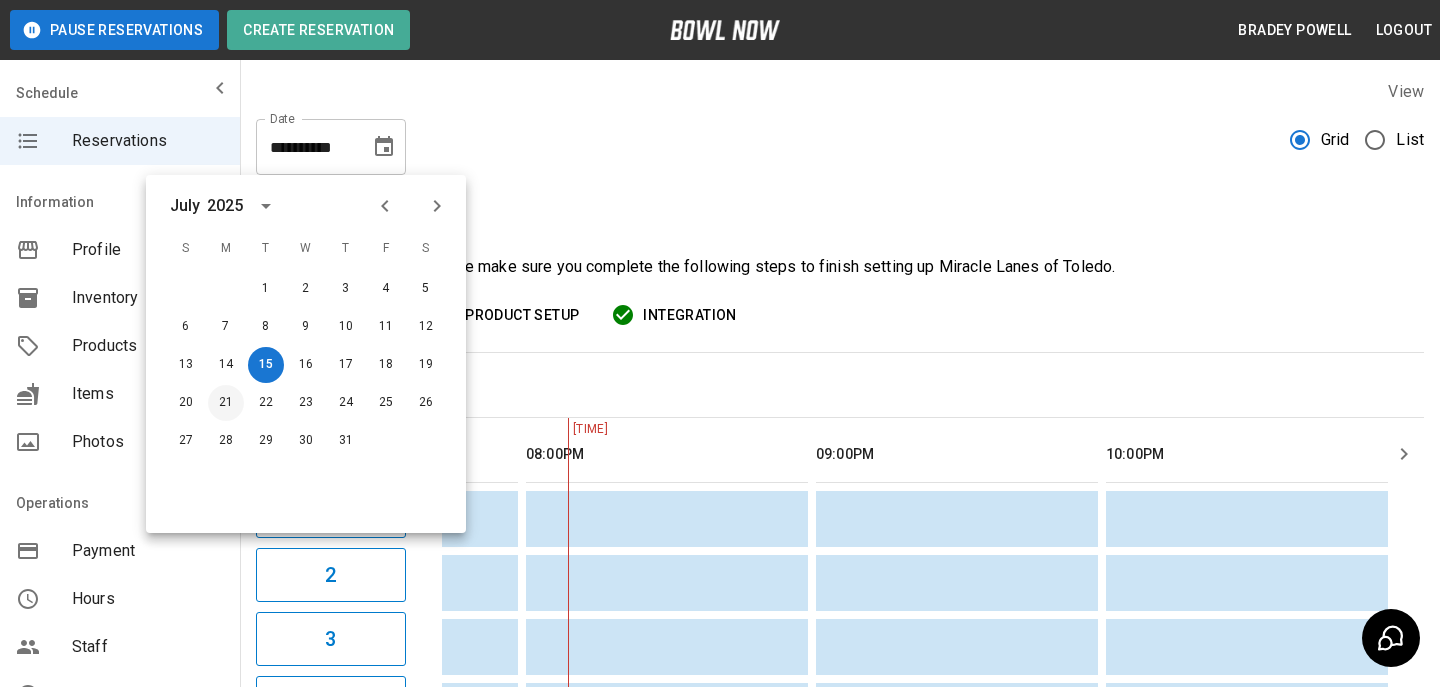 click on "21" at bounding box center (226, 403) 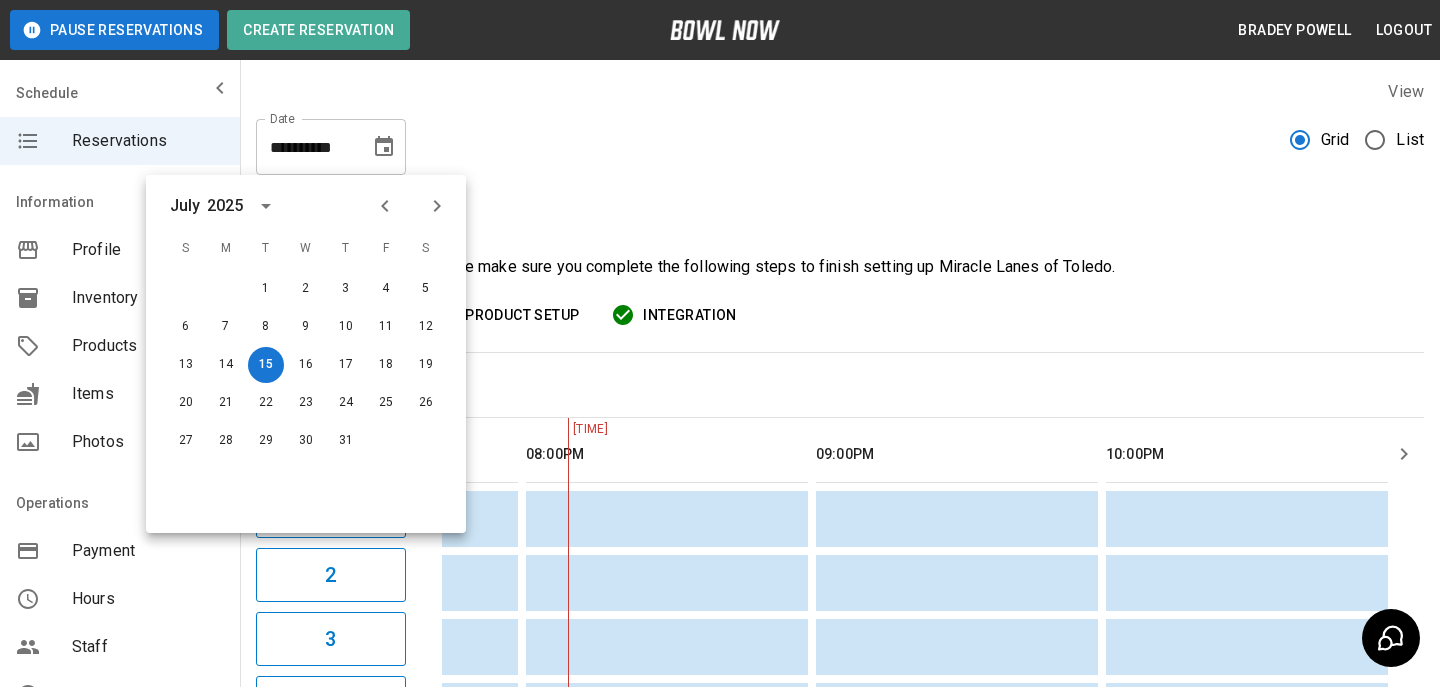 type on "**********" 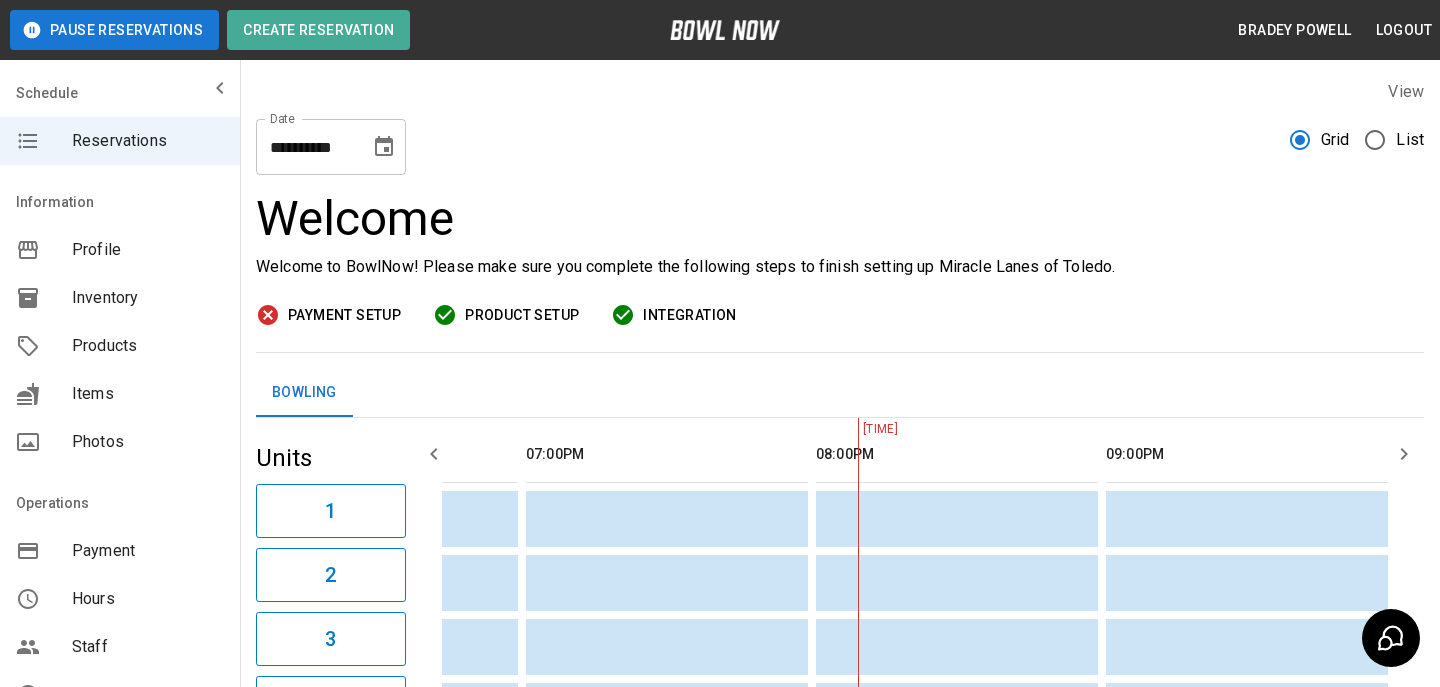 scroll, scrollTop: 0, scrollLeft: 2824, axis: horizontal 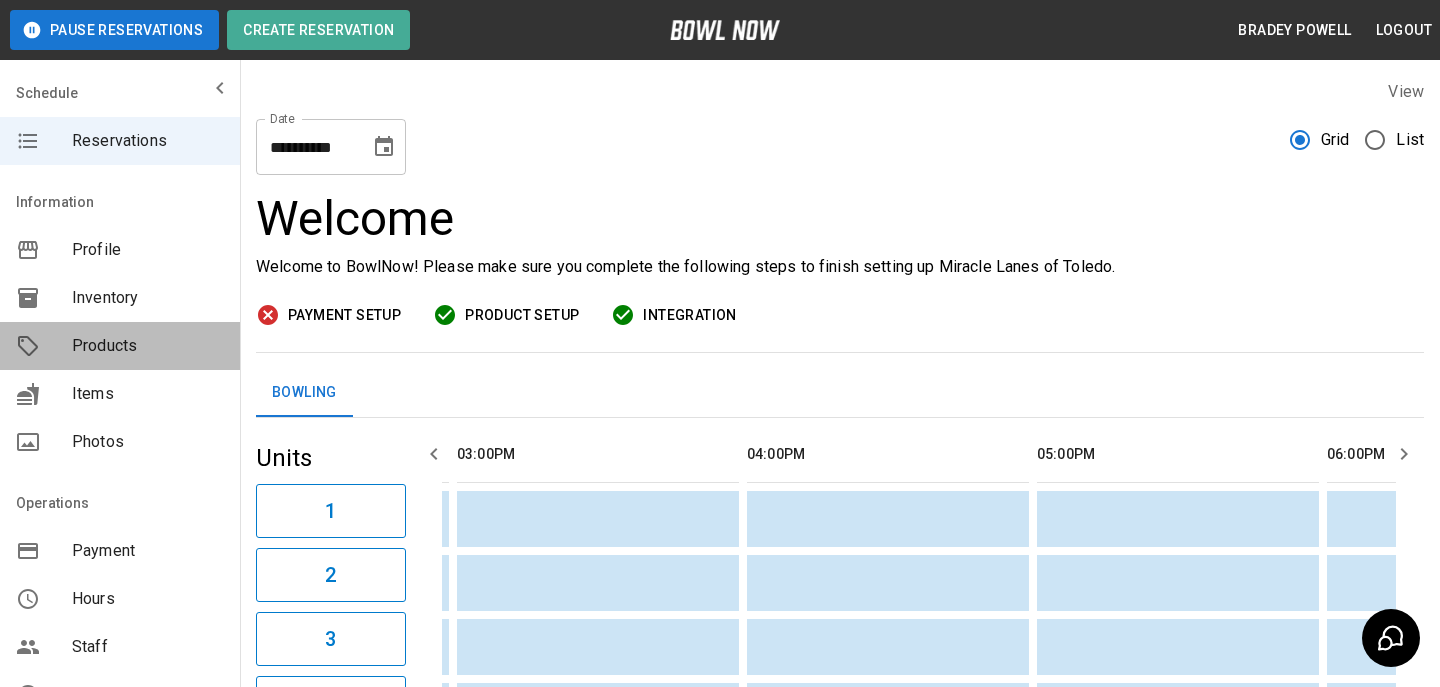 click on "Products" at bounding box center (120, 346) 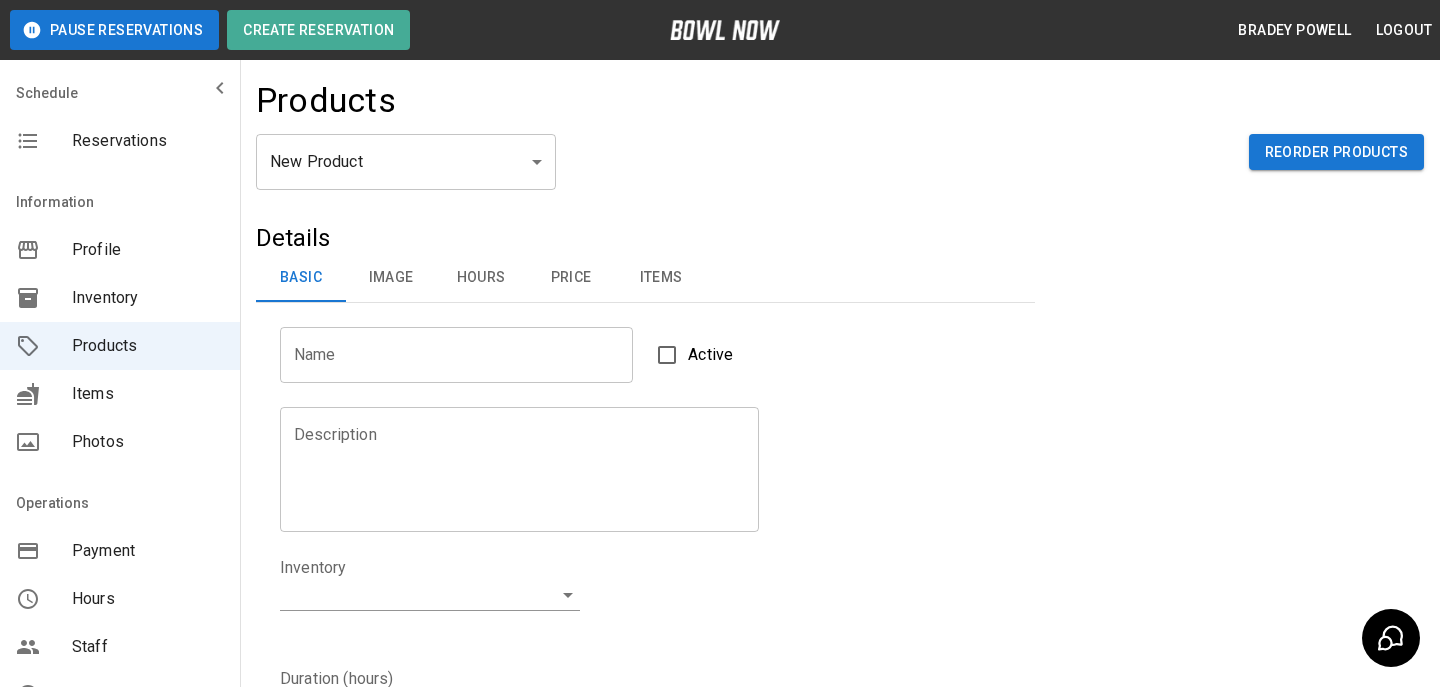click on "[YEAR]-[MONTH]-[DAY]" at bounding box center [720, 644] 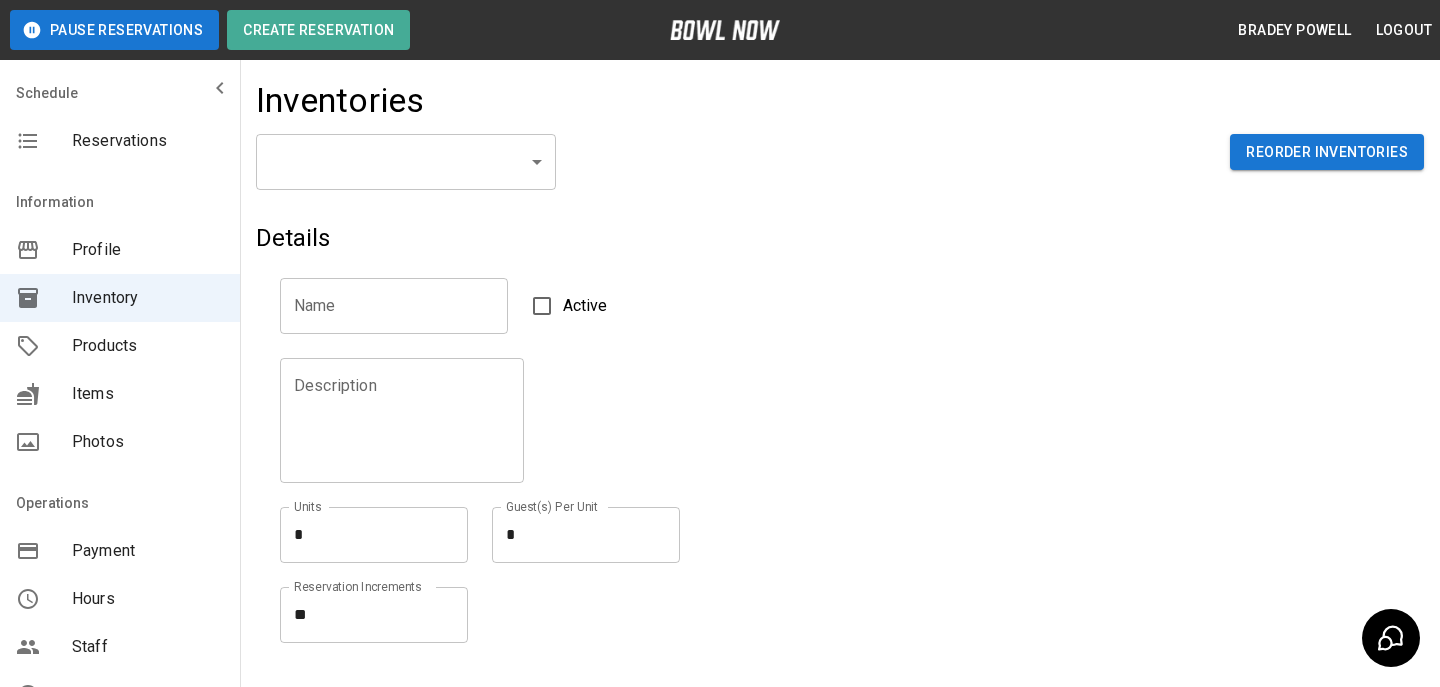click on "Schedule Reservations" at bounding box center (120, 121) 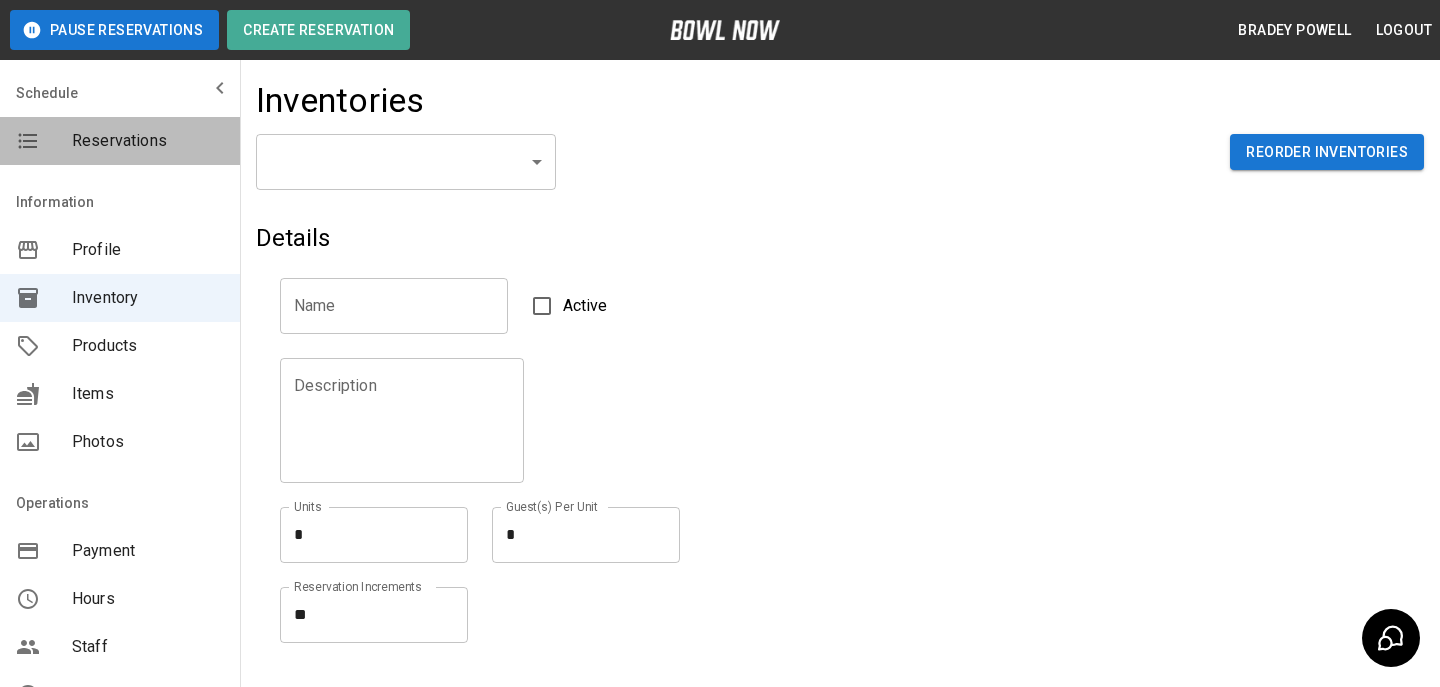 click on "Reservations" at bounding box center [120, 141] 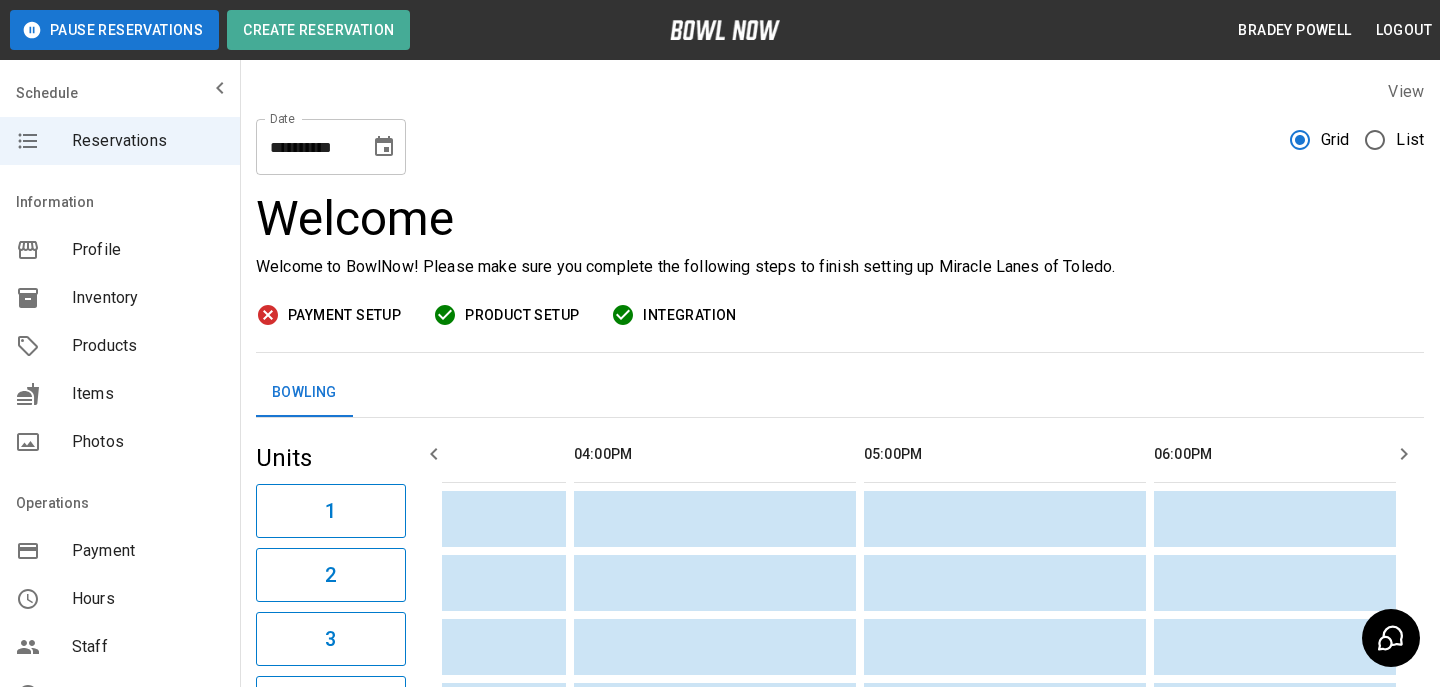 click on "**********" at bounding box center (306, 147) 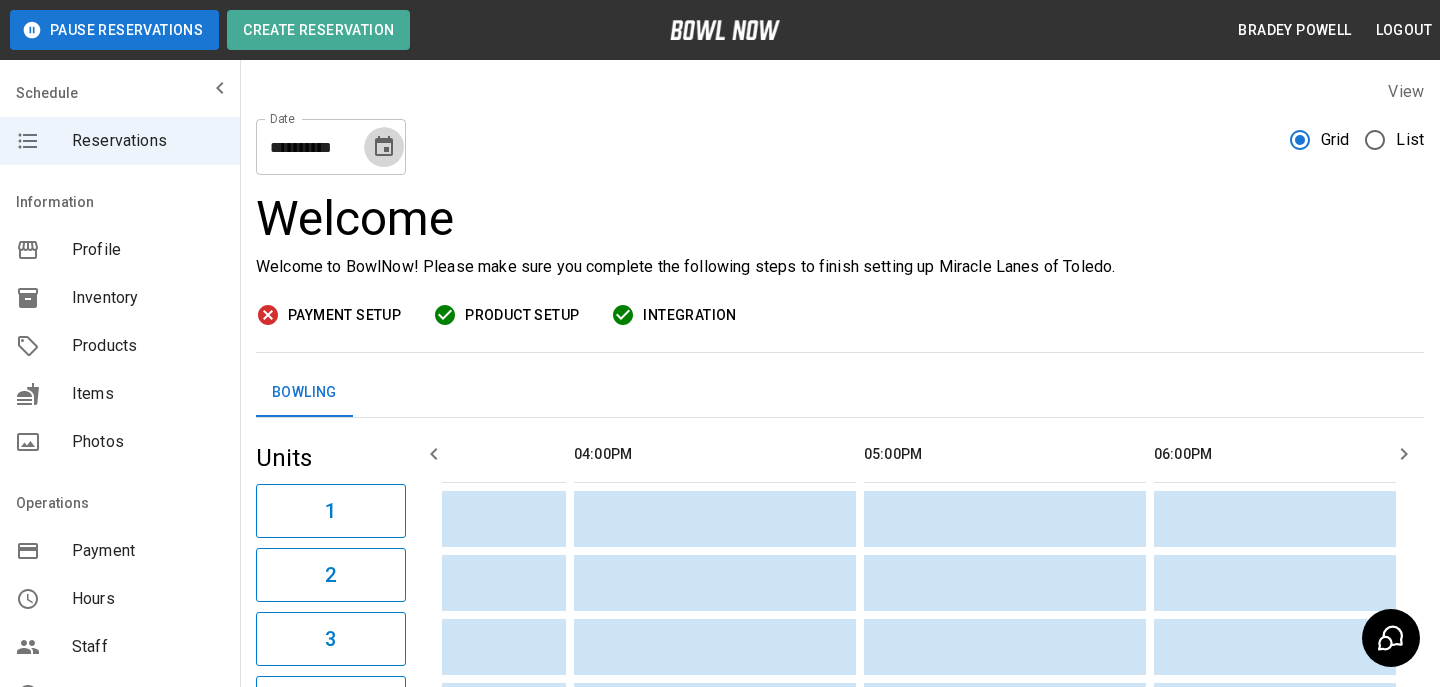 click at bounding box center [384, 147] 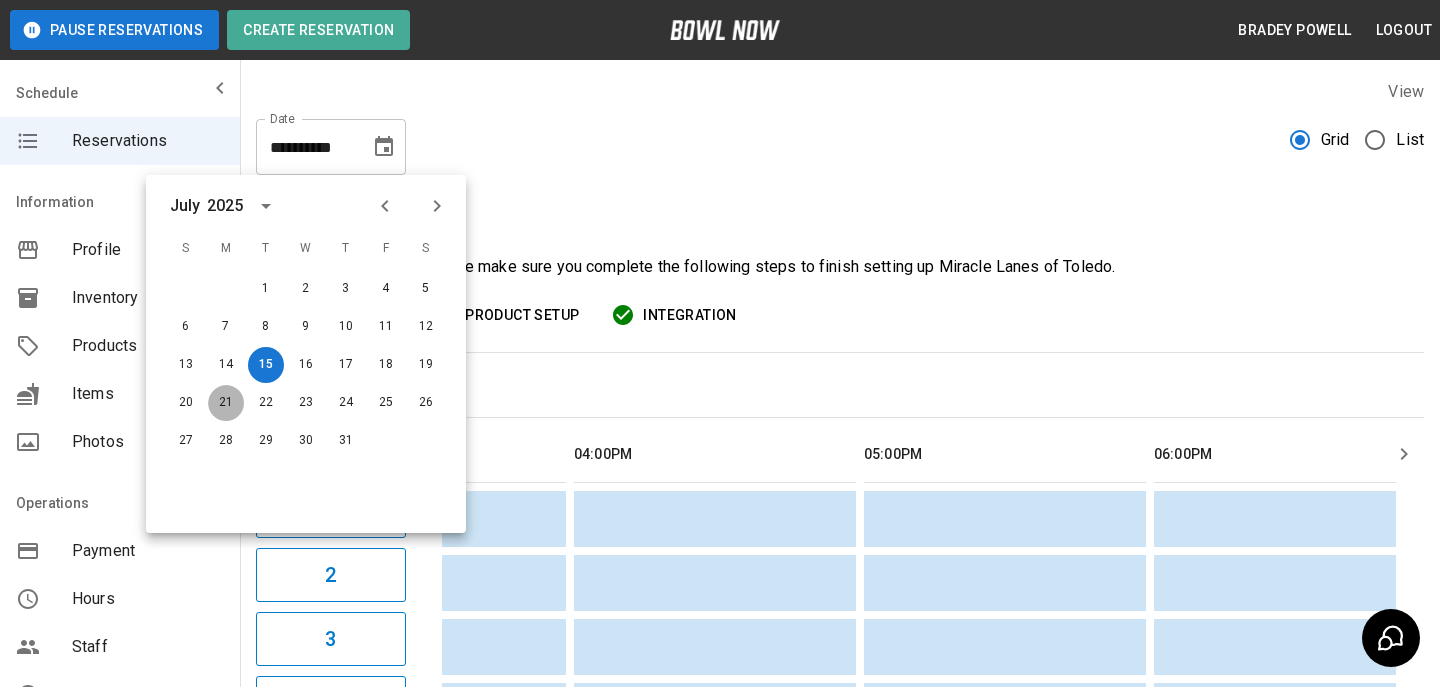 click on "21" at bounding box center (226, 403) 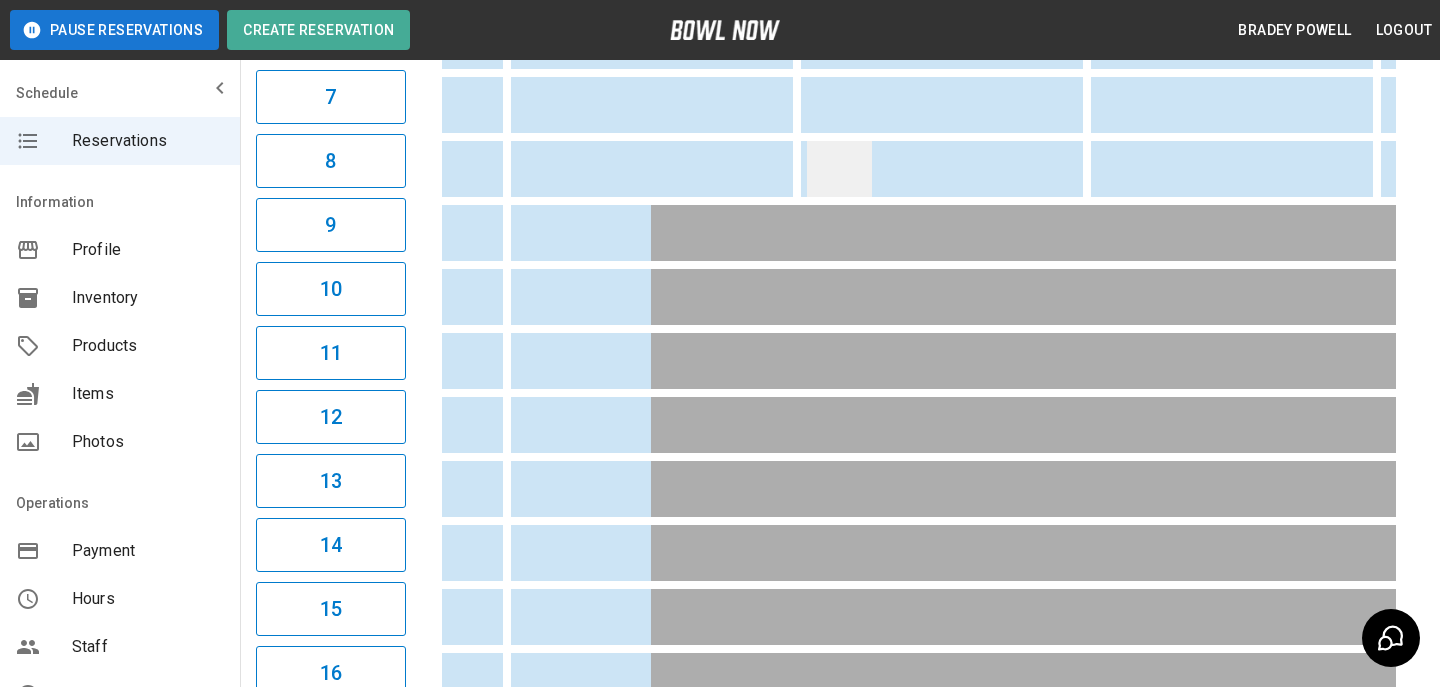 click at bounding box center [839, 169] 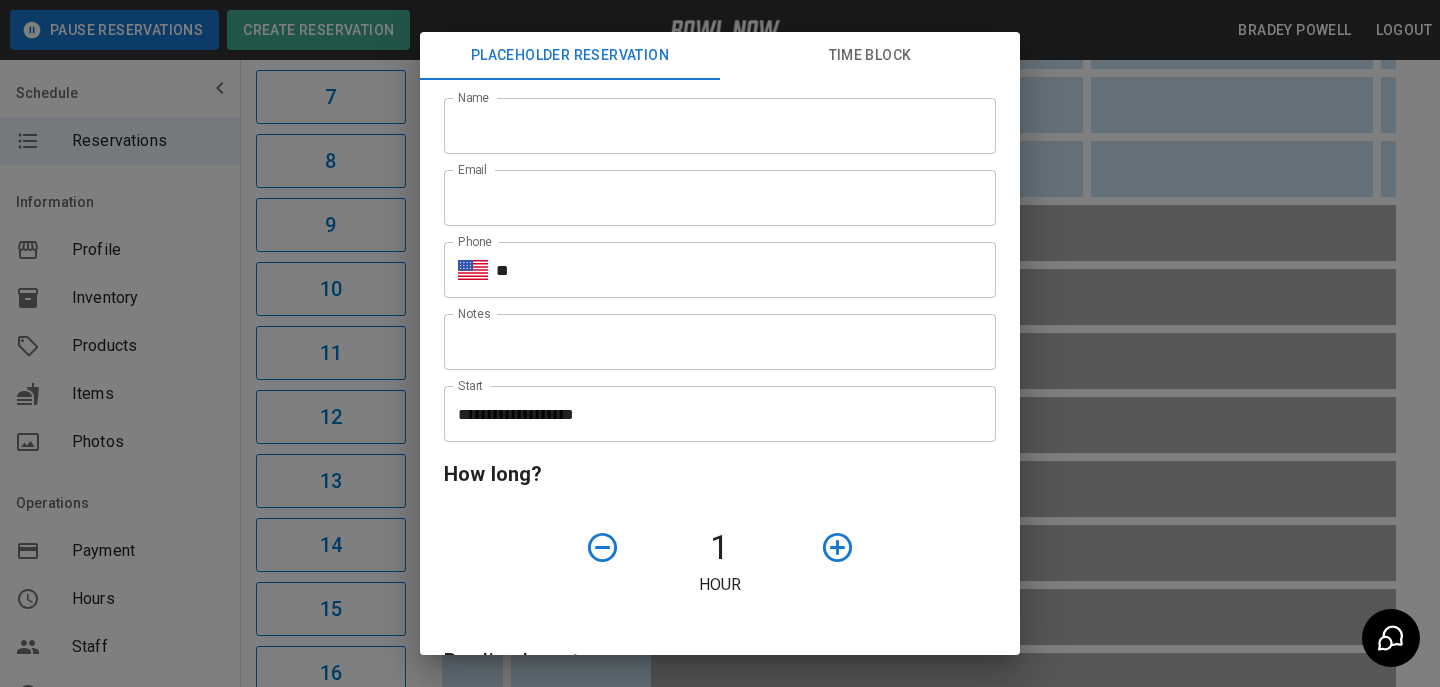 click on "**********" at bounding box center (720, 343) 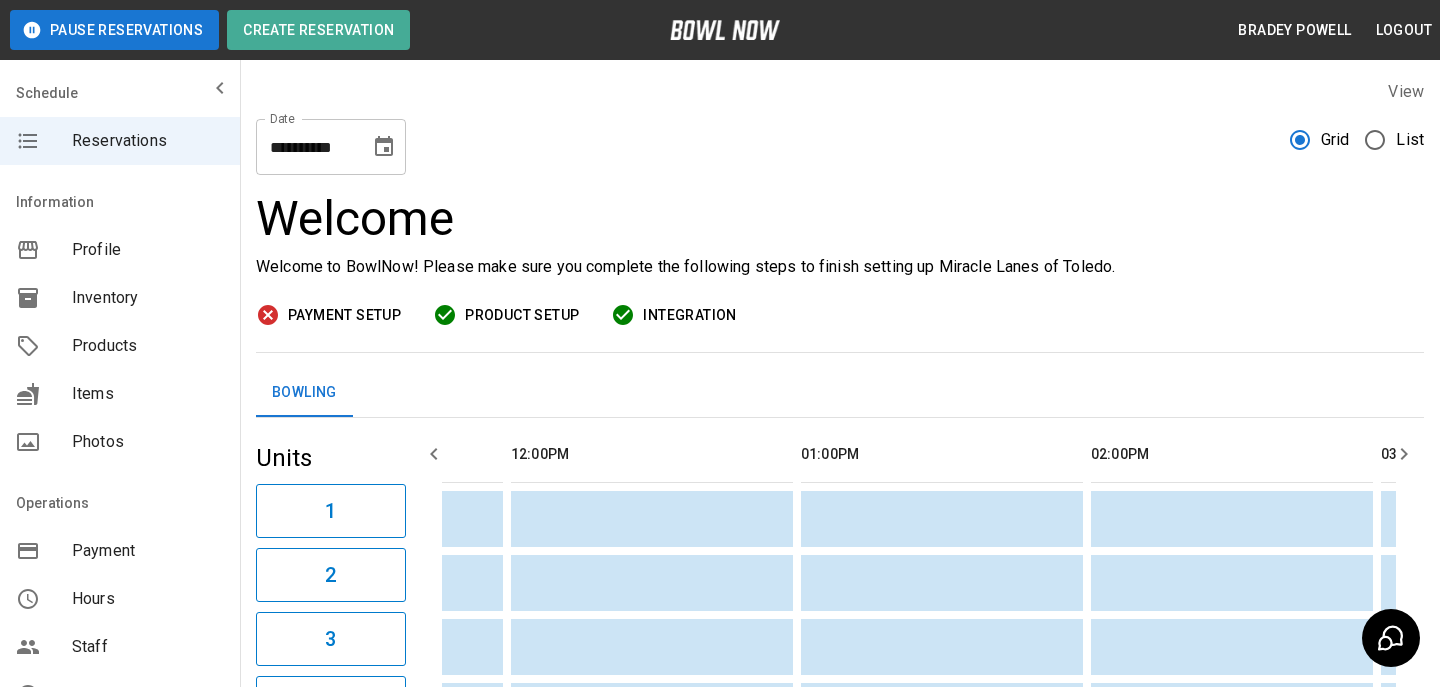 click on "Inventory" at bounding box center (120, 298) 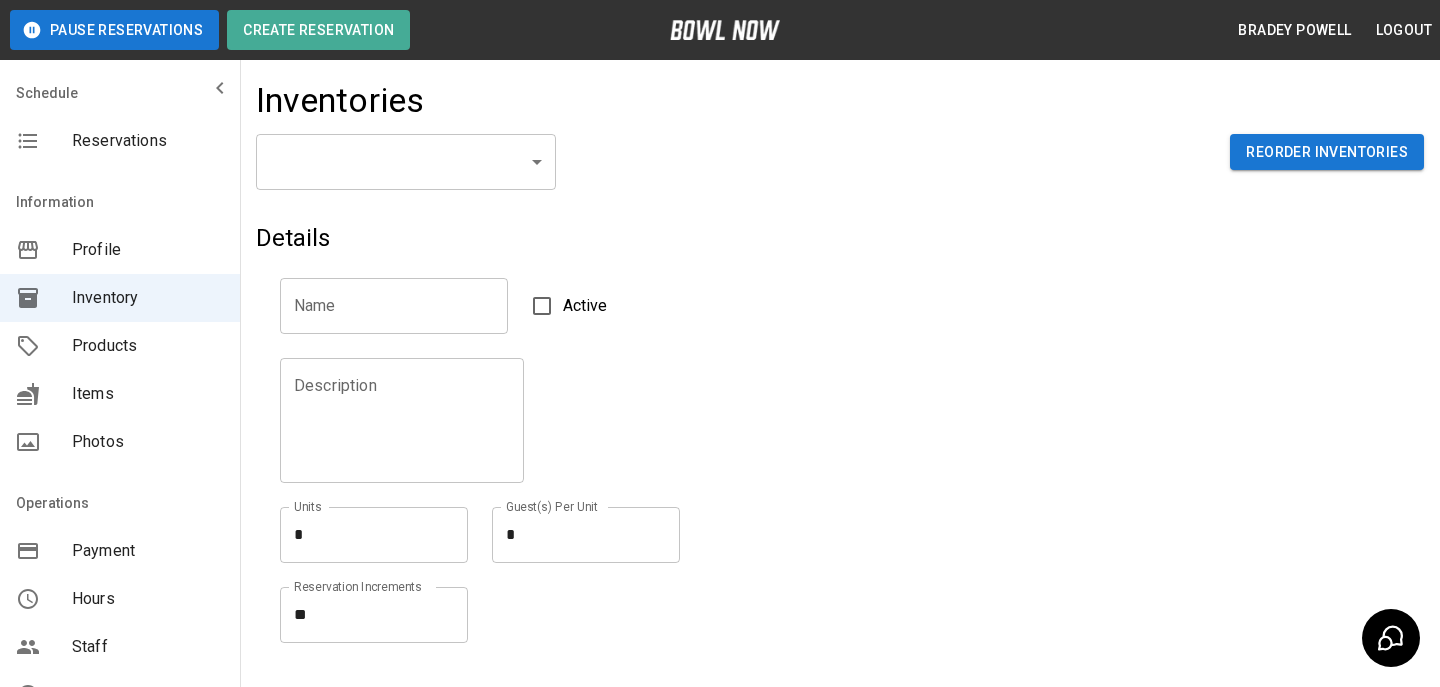 click on "​ ​ Reorder Inventories" at bounding box center (840, 178) 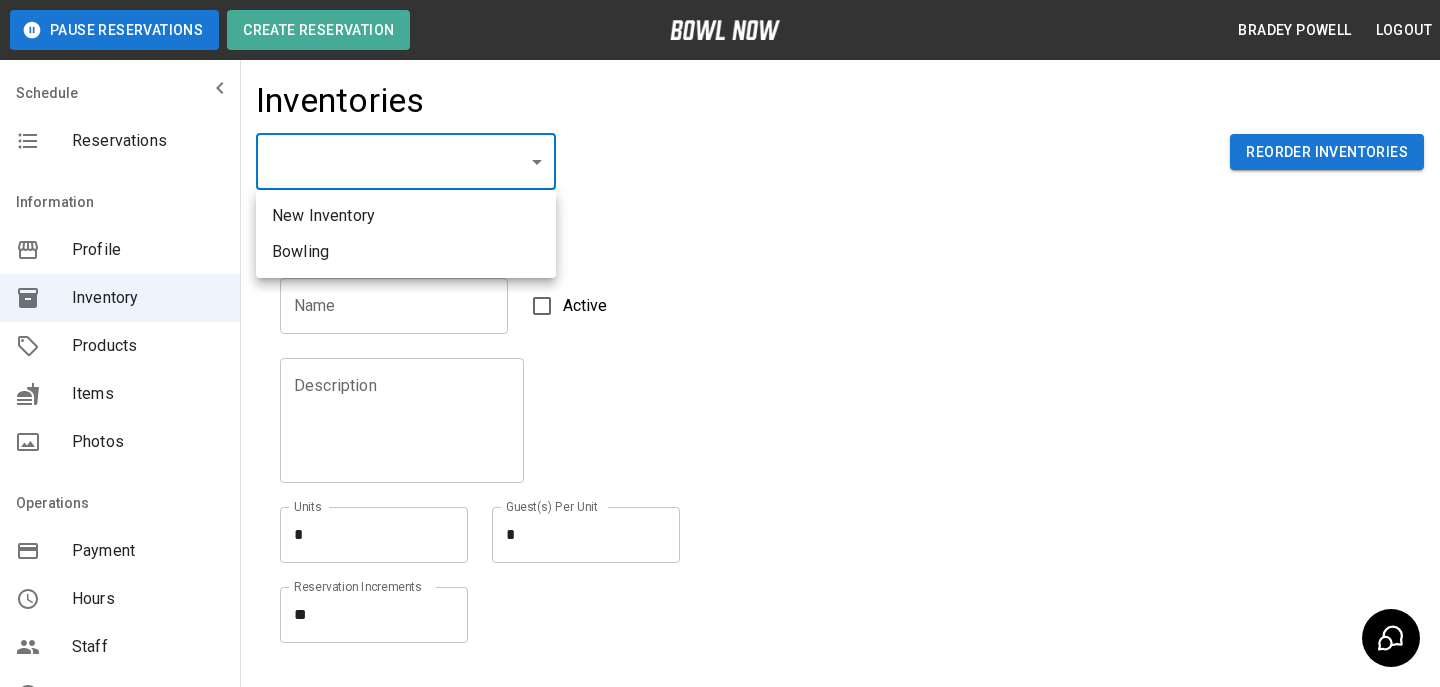 click on "Pause Reservations Create Reservation [FIRST] [LAST] Logout Schedule Reservations Information Profile Inventory Products Items Photos Operations Payment Hours Staff Help Reports Integrations Contacts User Account Inventories ​ ​ Reorder Inventories Details Name Name Active Description Description Units * * Units Guest(s) Per Unit * * Guest(s) Per Unit Reservation Increments ** * Reservation Increments Create © 2022 BowlNow, Inc. All Rights Reserved. Privacy Policy   |   Terms and Conditions /businesses/ccWLwpS4bI7gJa6HJbGH/inventories [FIRST] [LAST] Logout Reservations Profile Inventory Products Items Photos Payment Hours Staff Help Reports Integrations Contacts Account New Inventory Bowling" at bounding box center [720, 440] 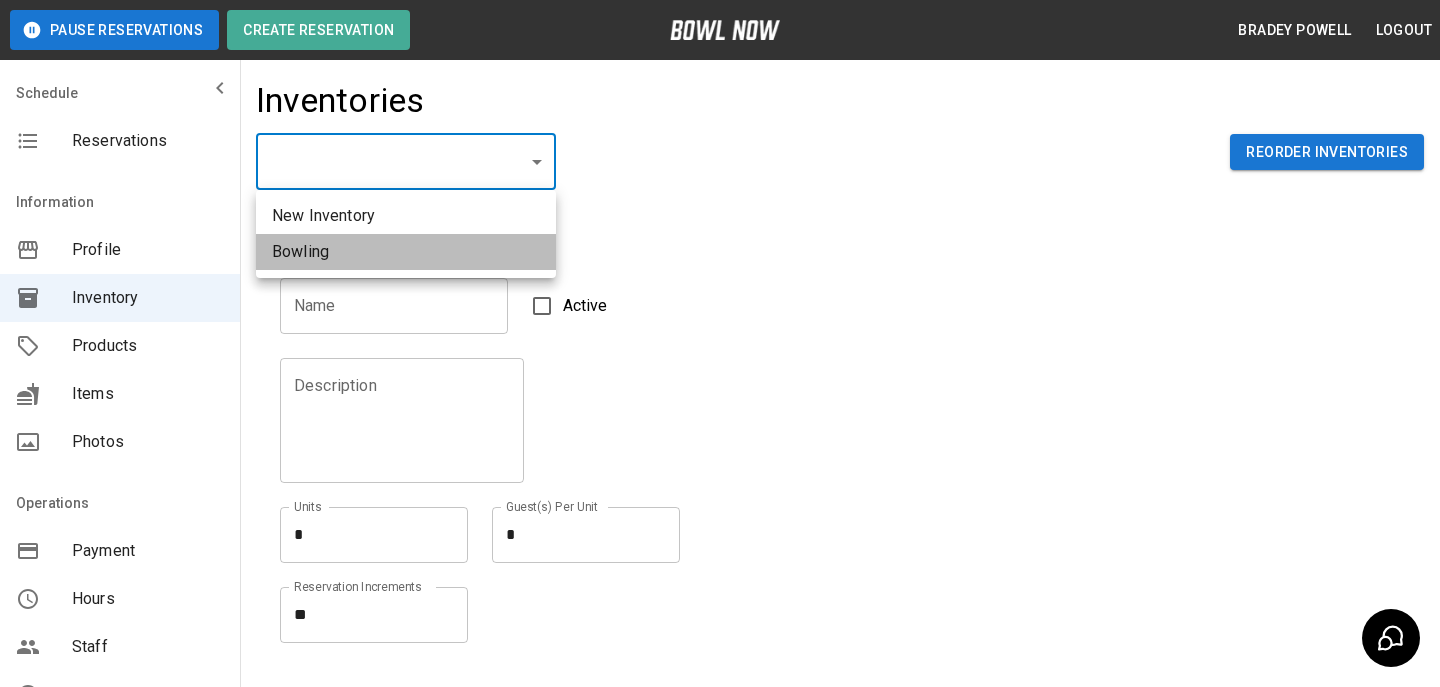 click on "Bowling" at bounding box center (406, 252) 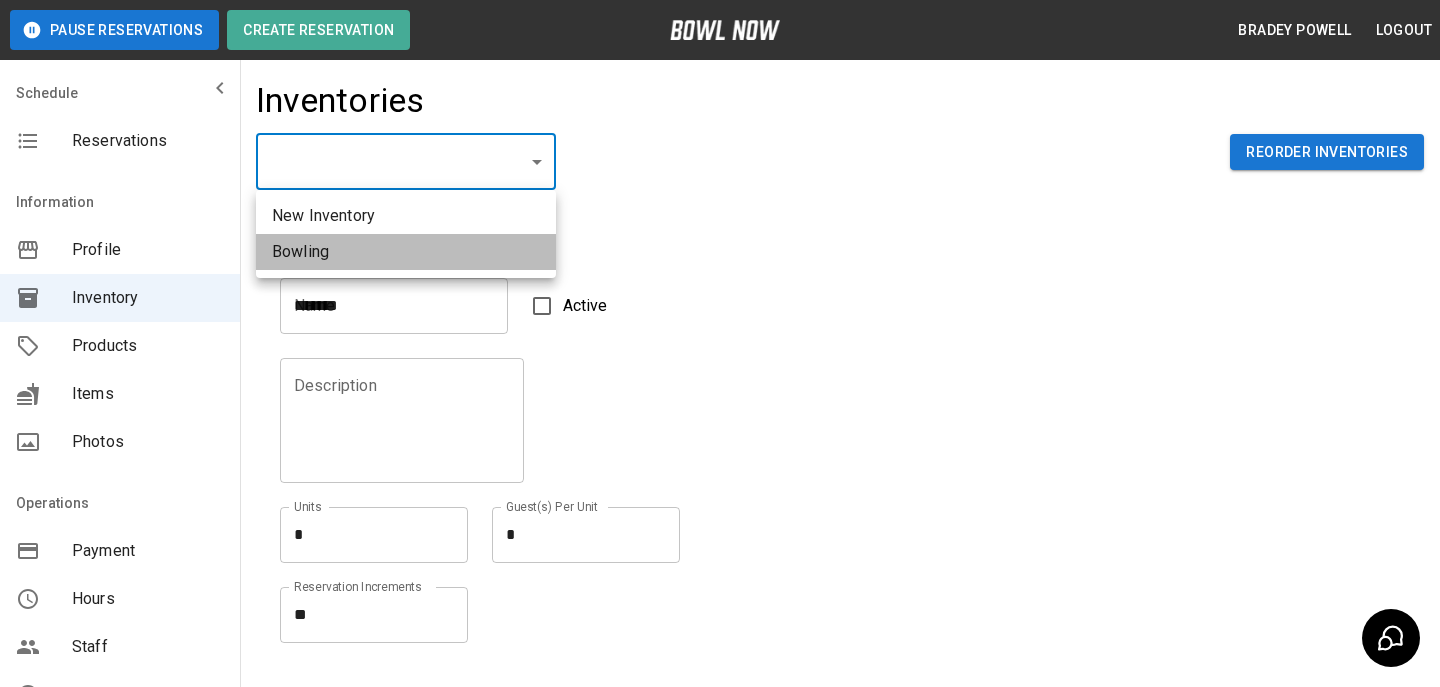 type on "**" 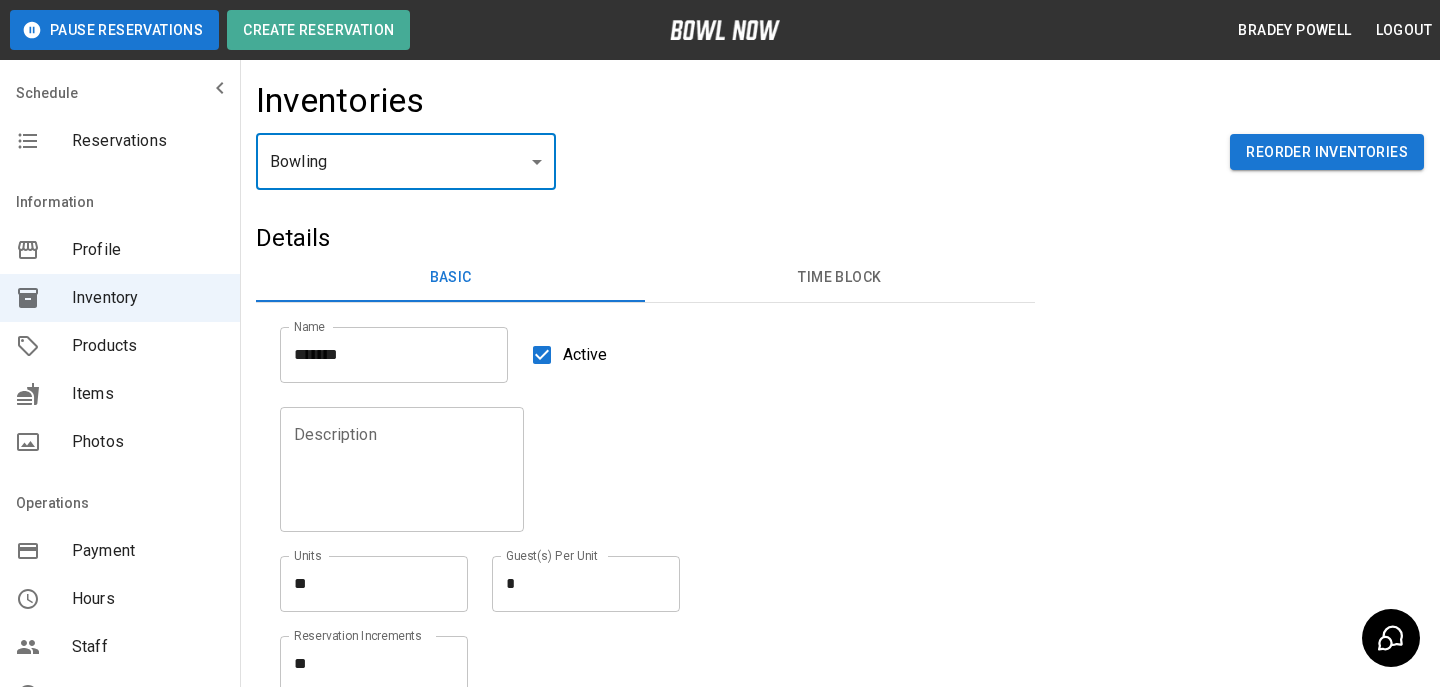 click on "Time Block" at bounding box center (839, 278) 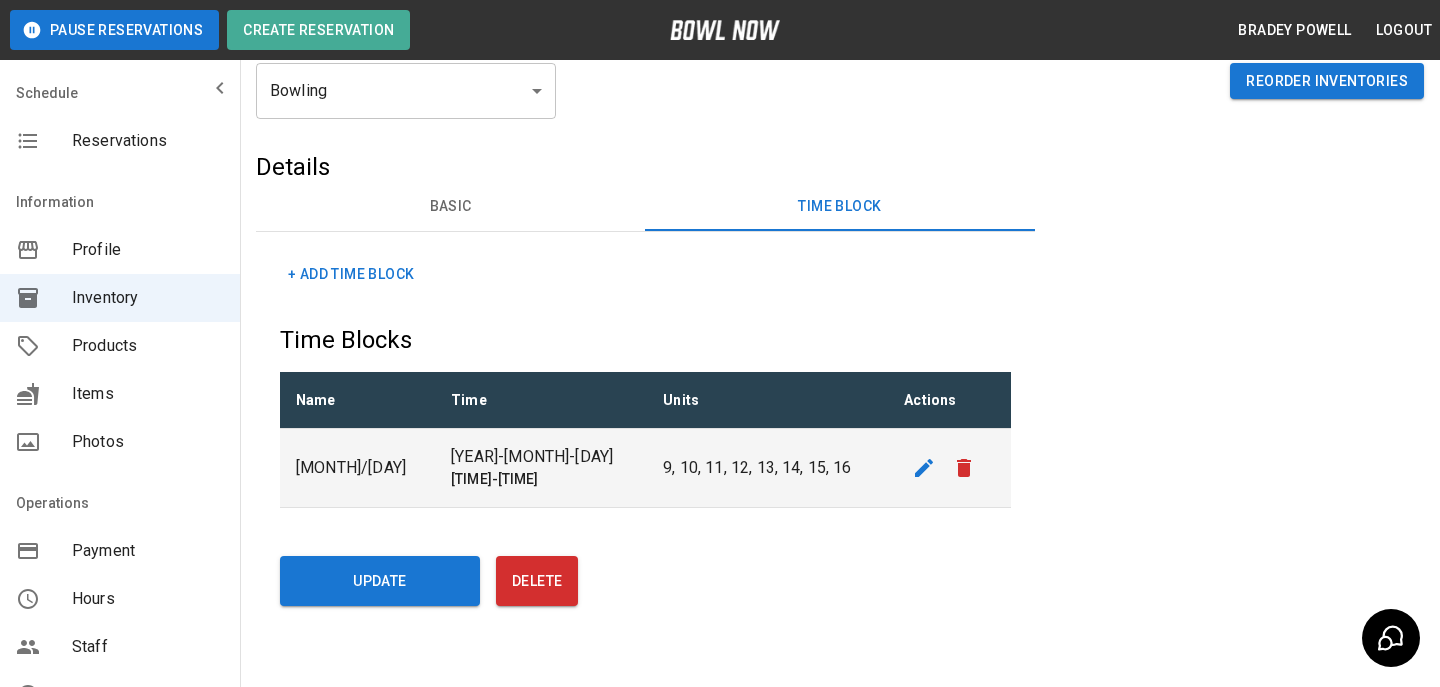 click on "+ Add Time Block" at bounding box center [351, 274] 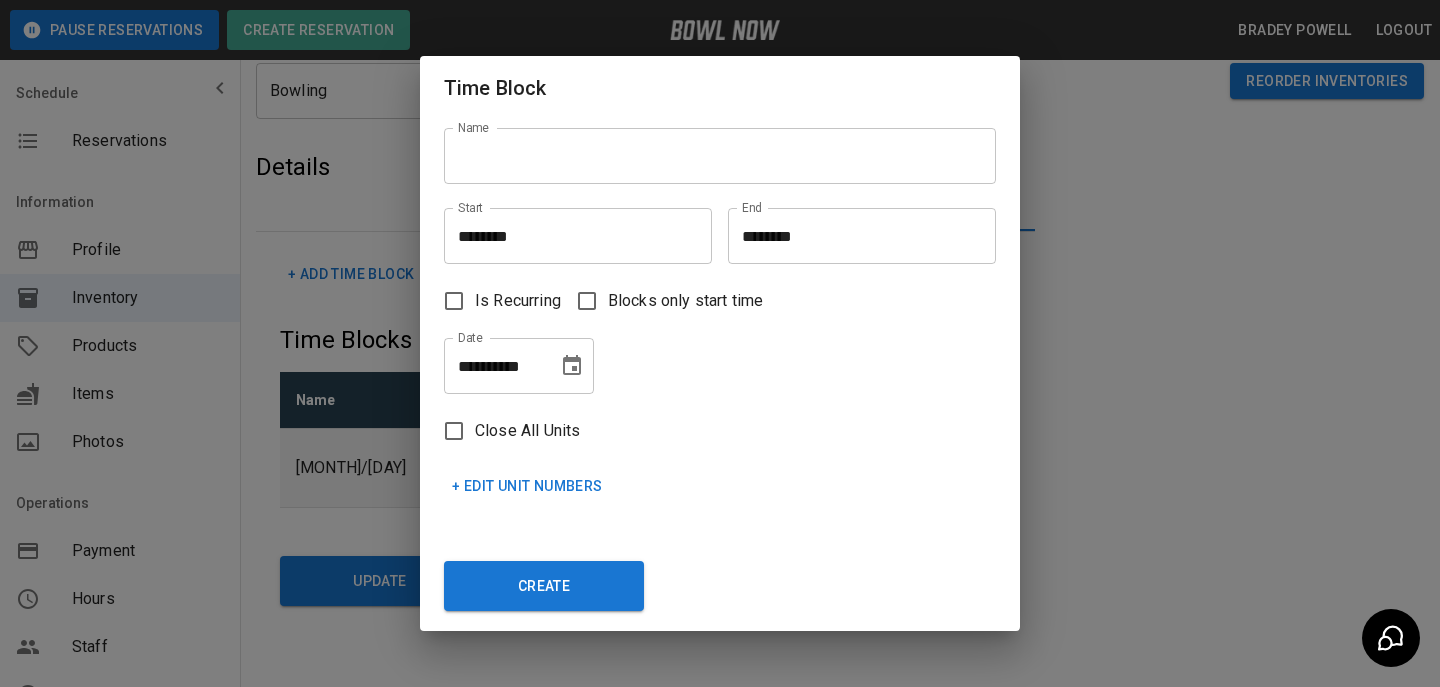 click on "[FIRST] [LAST]" at bounding box center (712, 148) 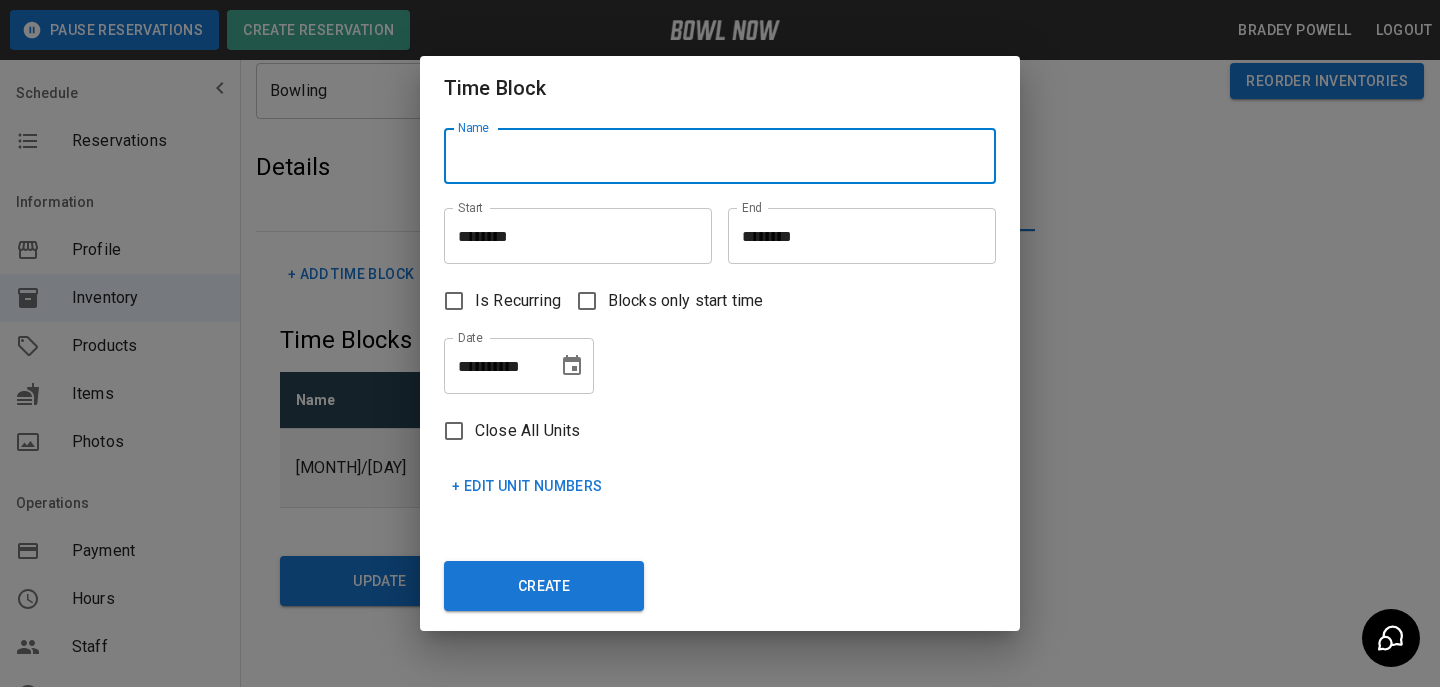 click on "Name" at bounding box center [720, 156] 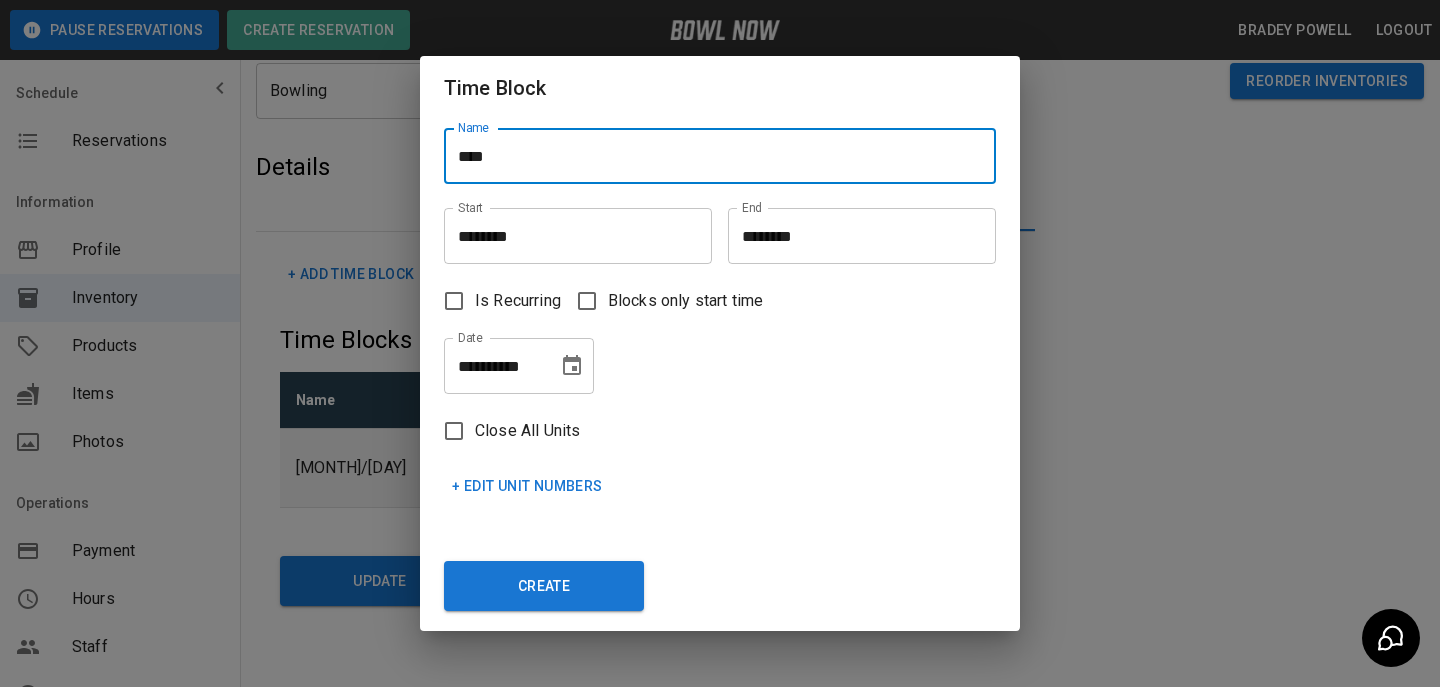 type on "****" 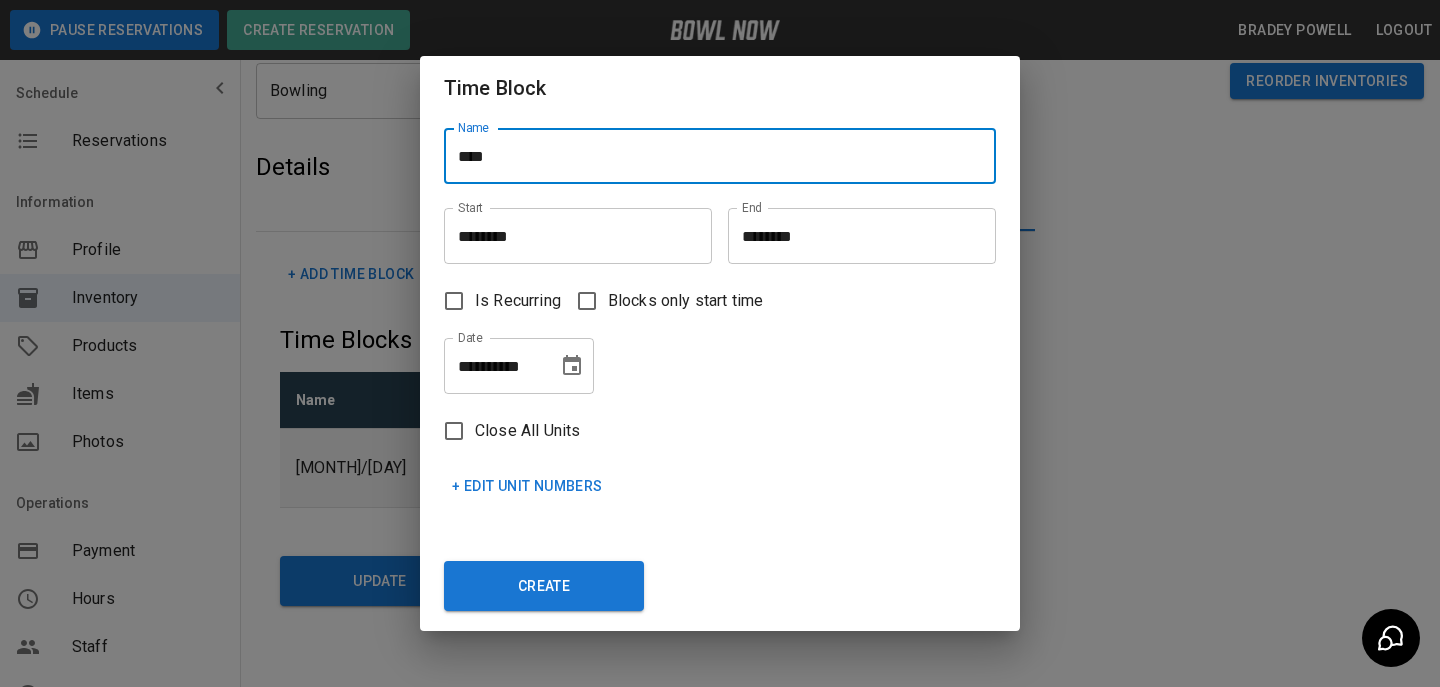 click on "Start ******** Start" at bounding box center [570, 228] 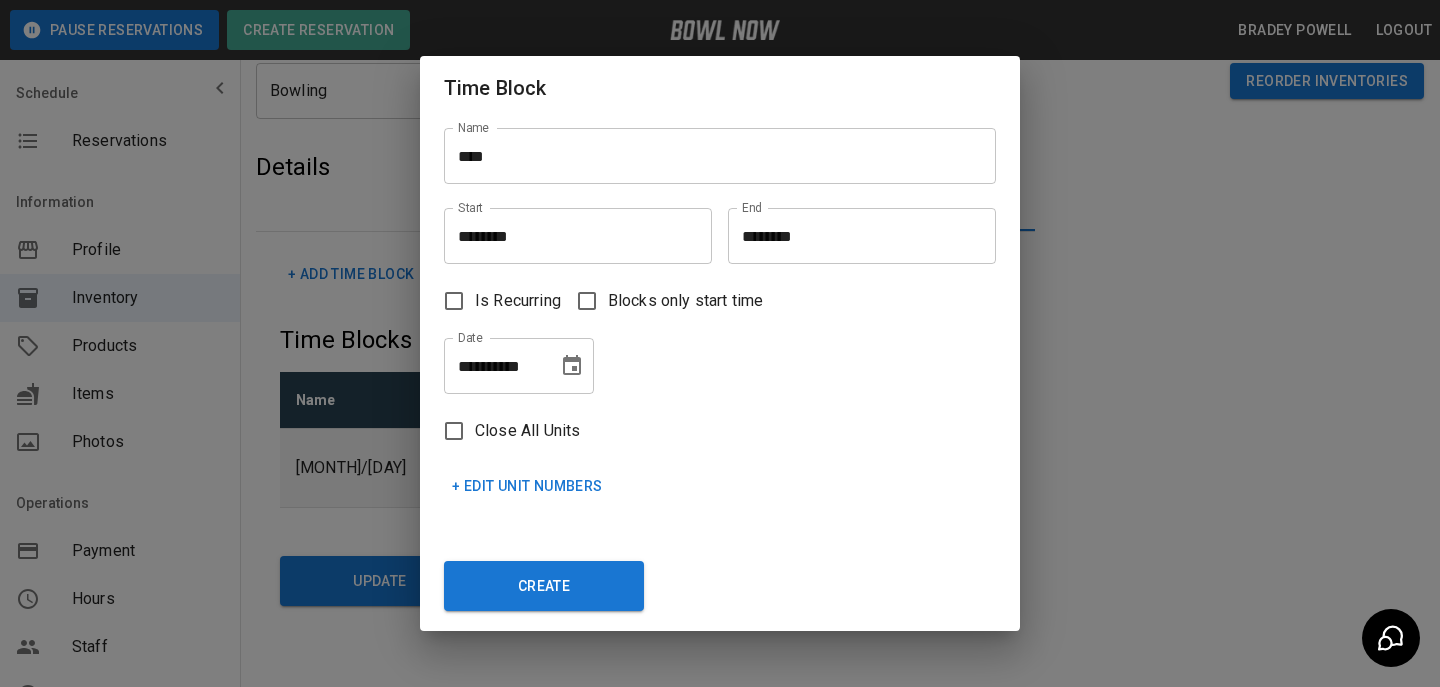 click on "********" at bounding box center [571, 236] 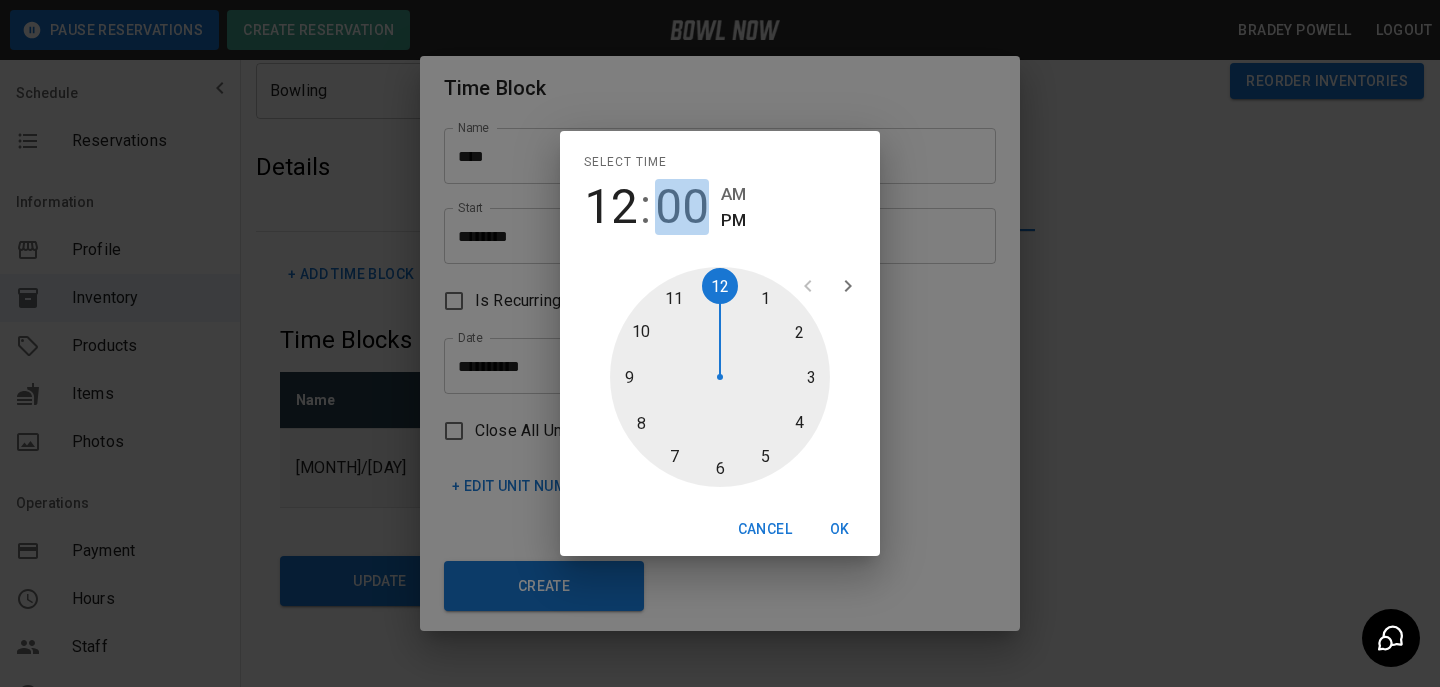 click on "00" at bounding box center [682, 207] 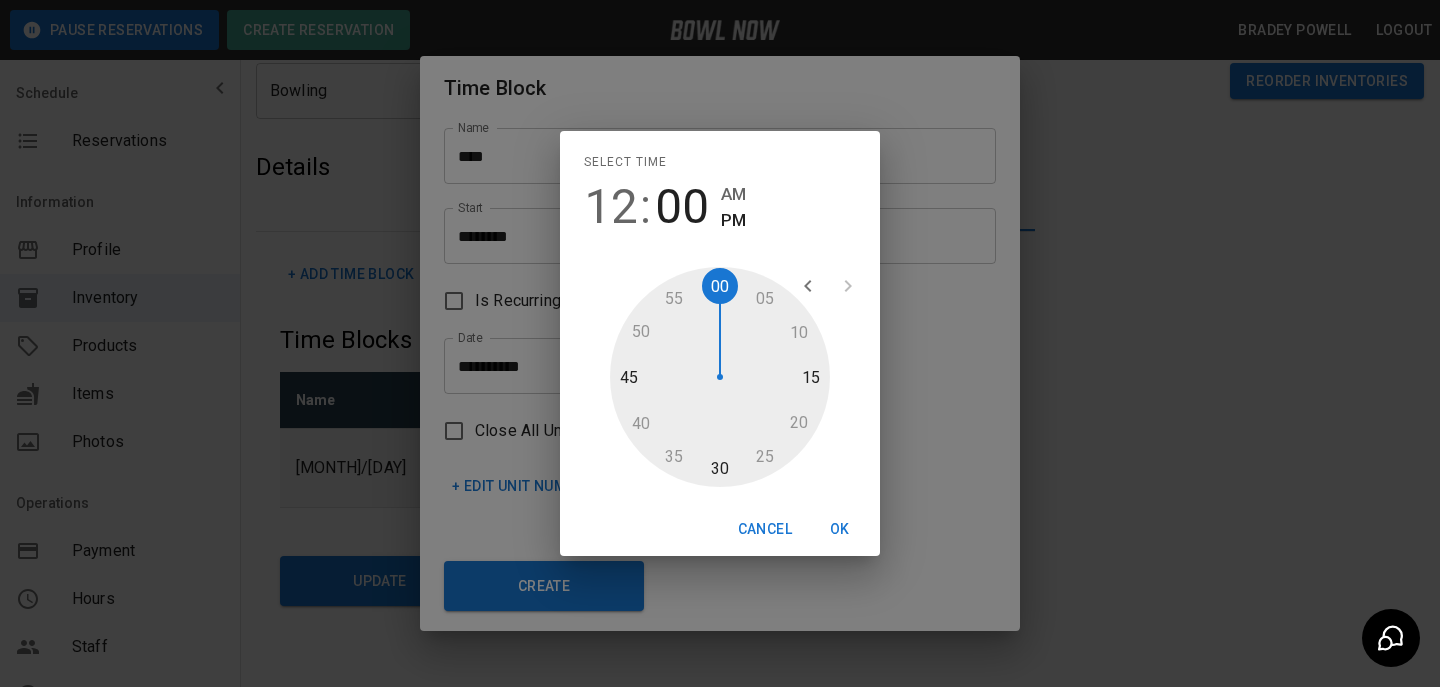 click at bounding box center (720, 377) 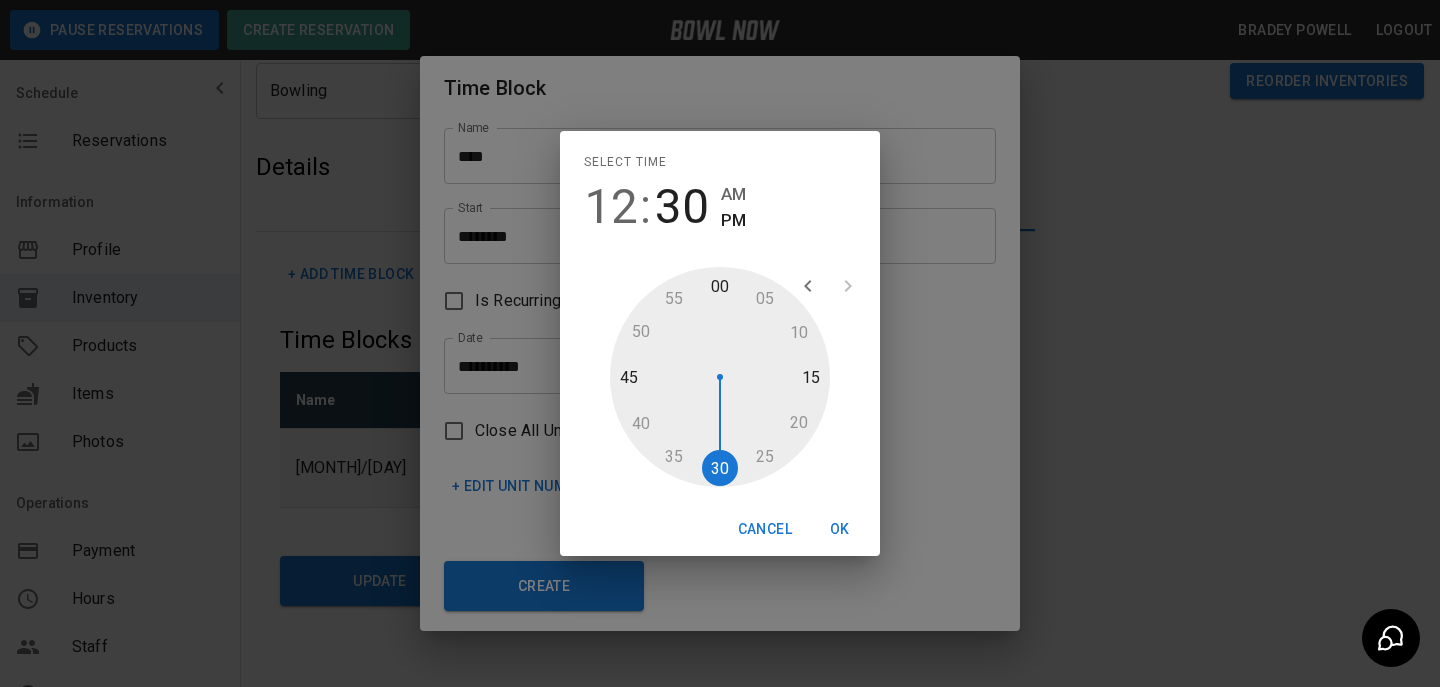 click on "OK" at bounding box center (840, 529) 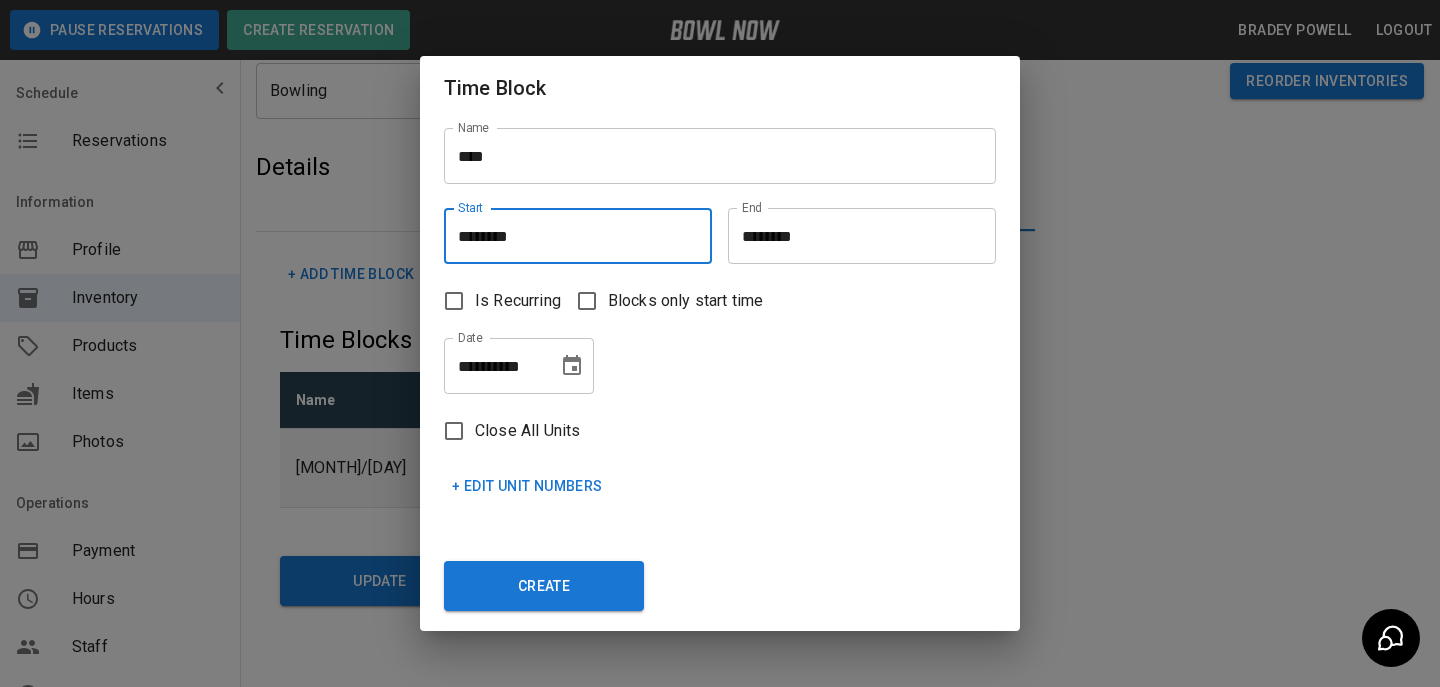 click on "********" at bounding box center [855, 236] 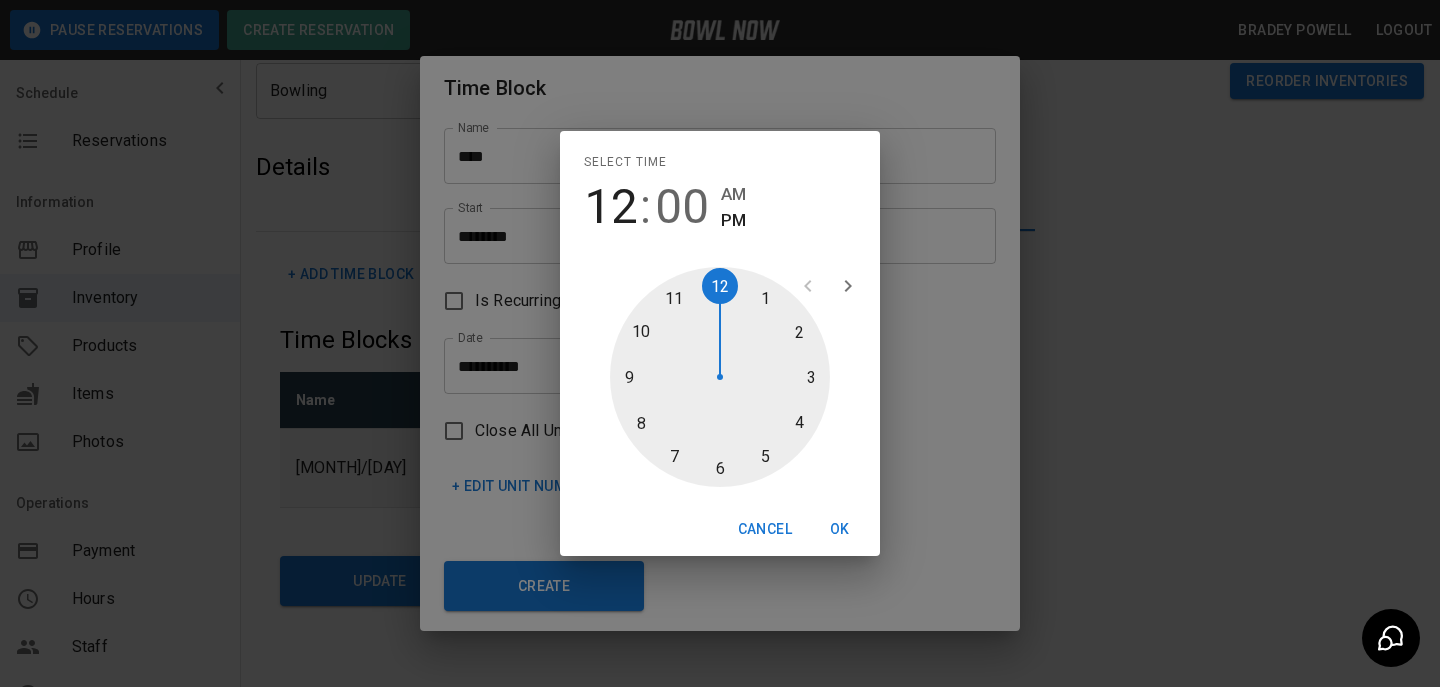 click at bounding box center [720, 377] 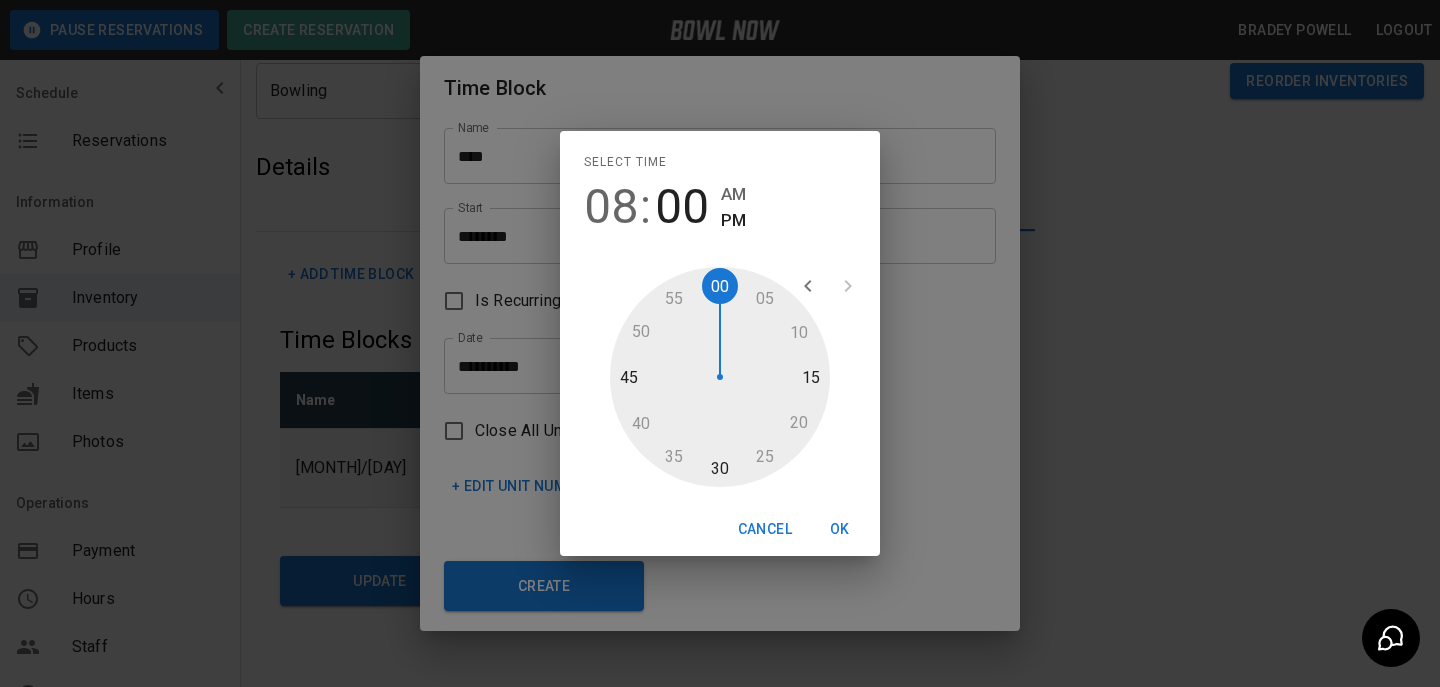 click at bounding box center [720, 377] 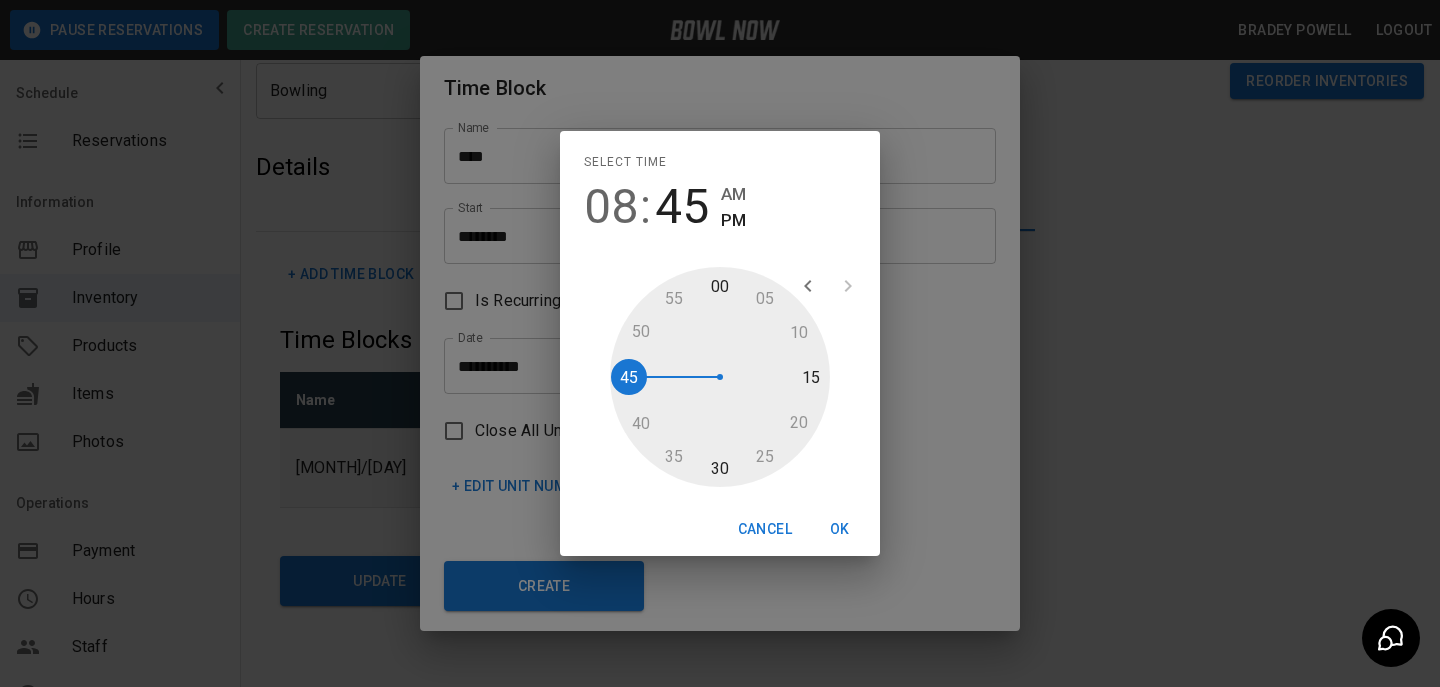 click at bounding box center [720, 377] 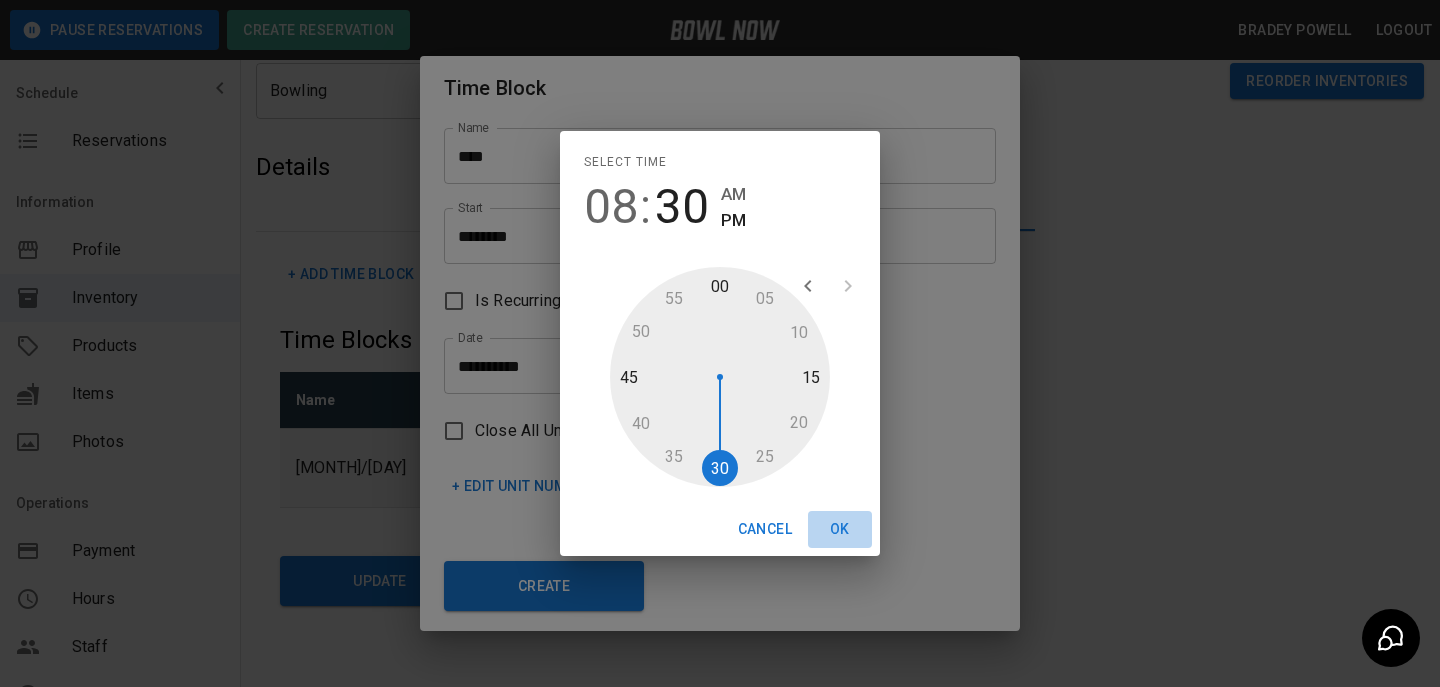 click on "OK" at bounding box center (840, 529) 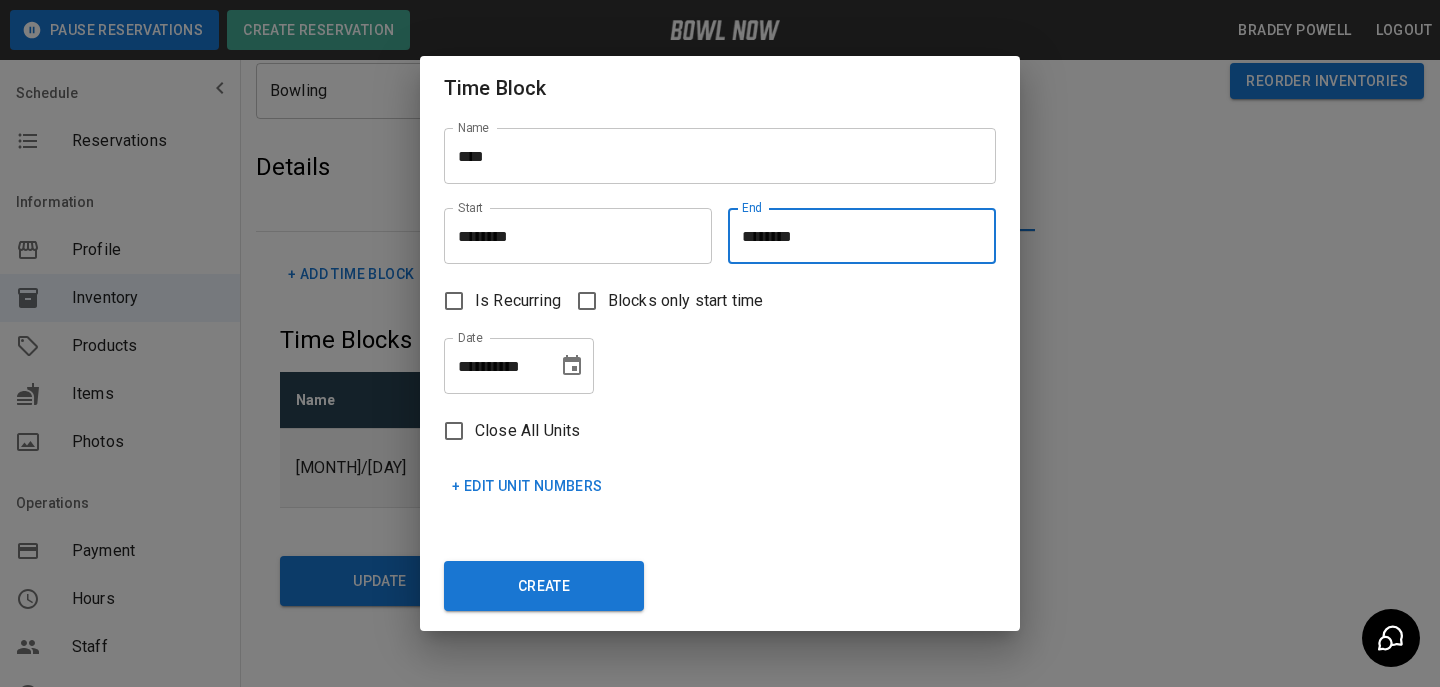 click 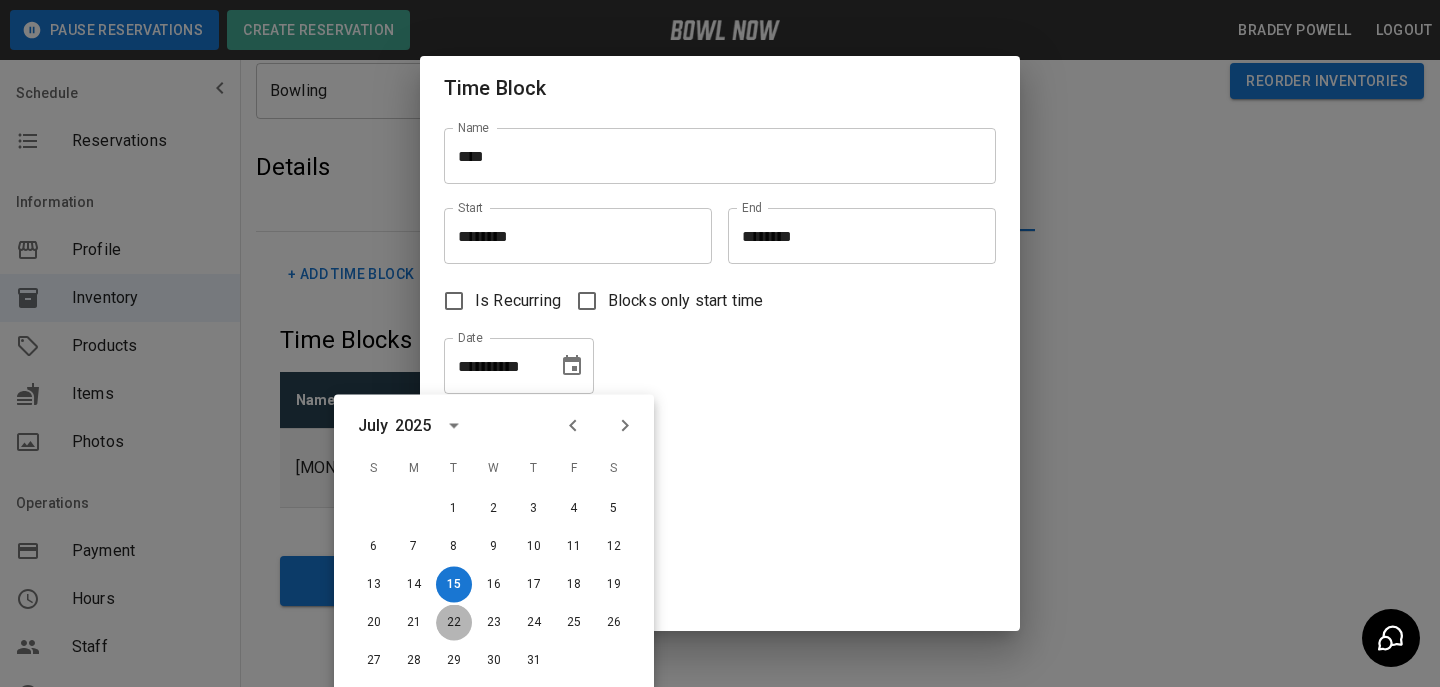 click on "22" at bounding box center (454, 623) 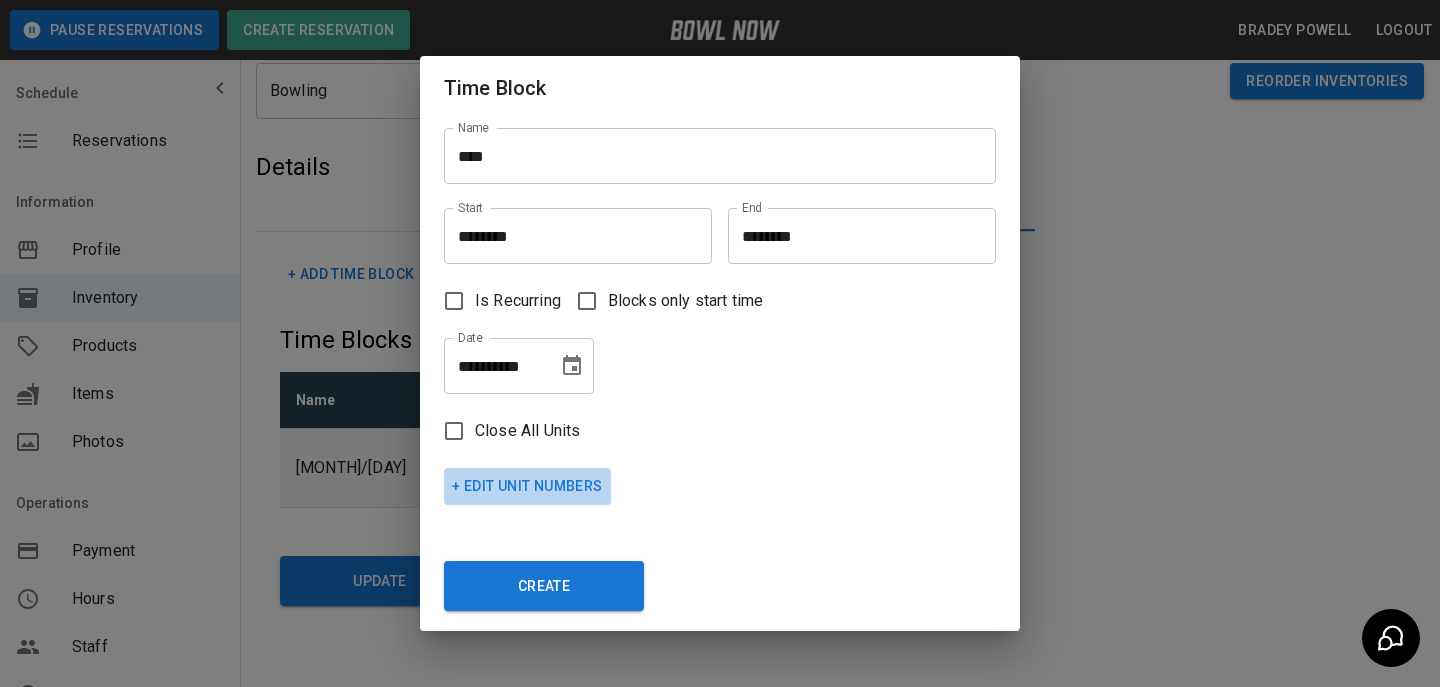 click on "+ Edit Unit Numbers" at bounding box center (527, 486) 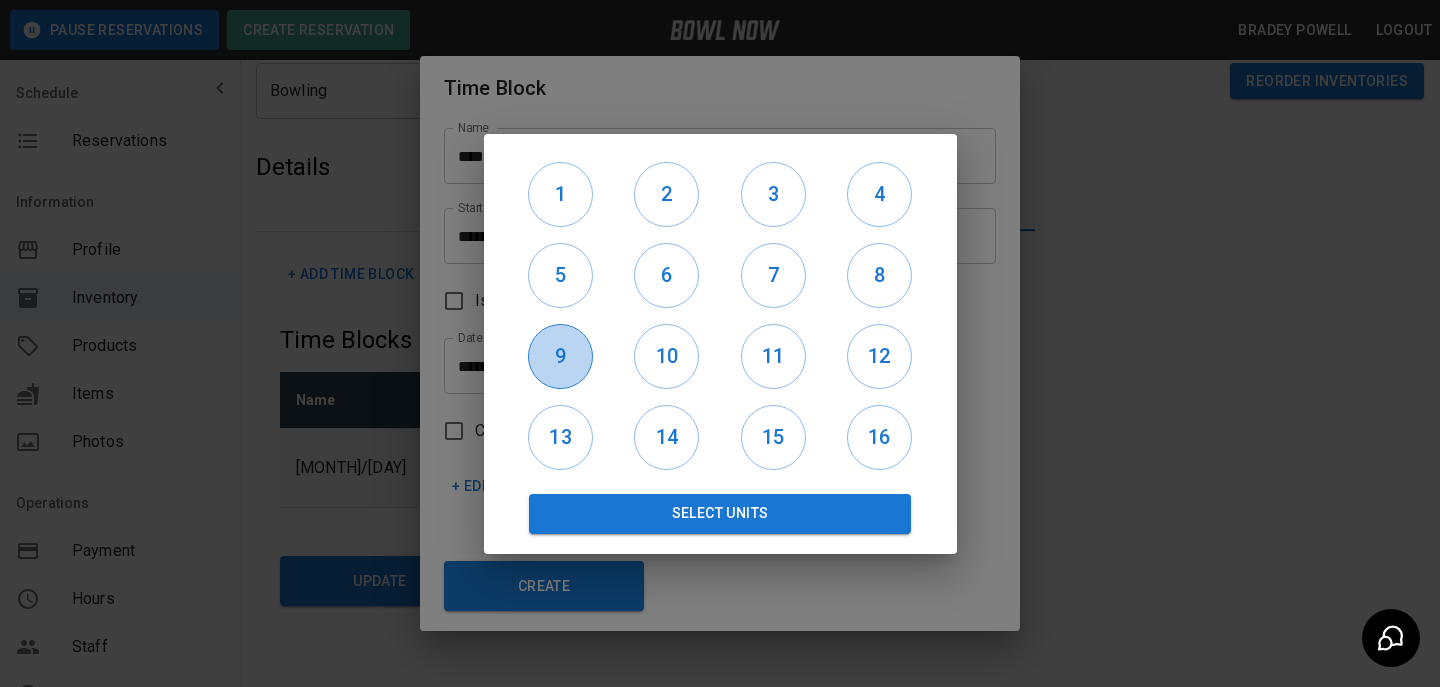 click on "9" at bounding box center [560, 356] 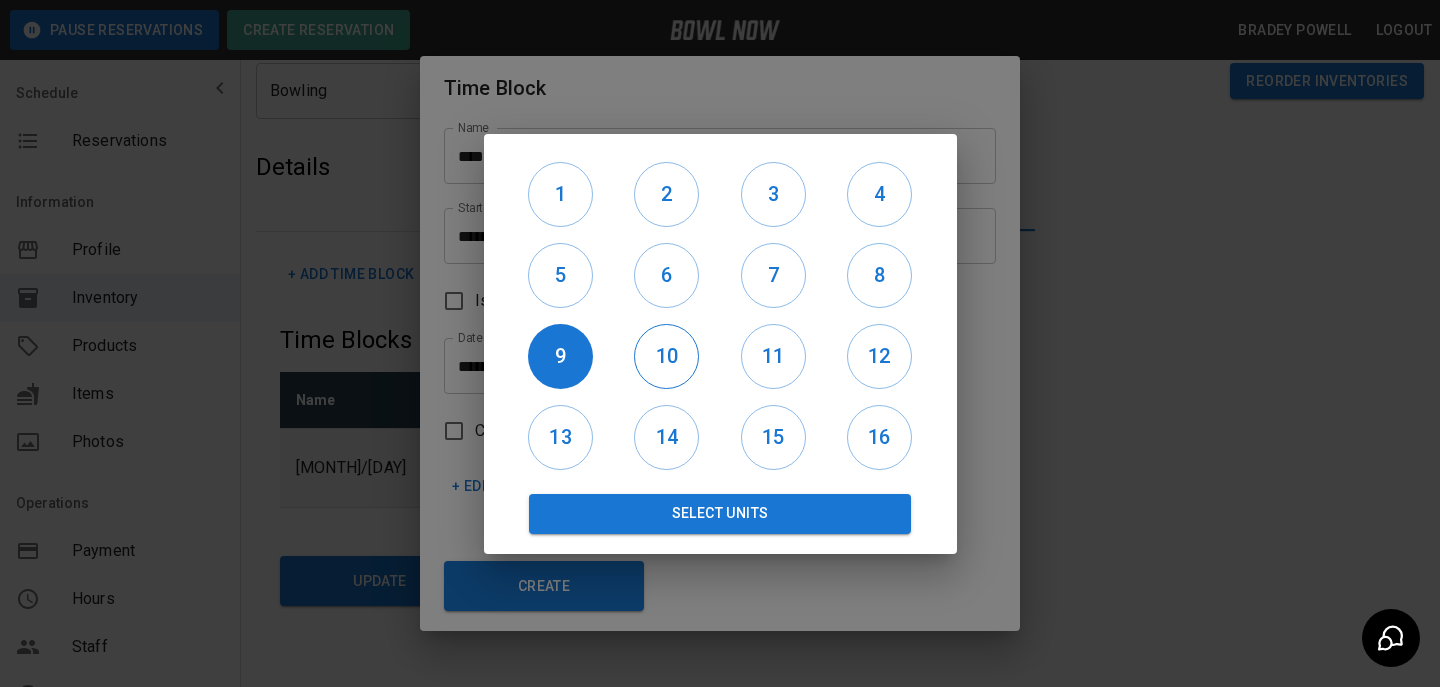 click on "10" at bounding box center (666, 356) 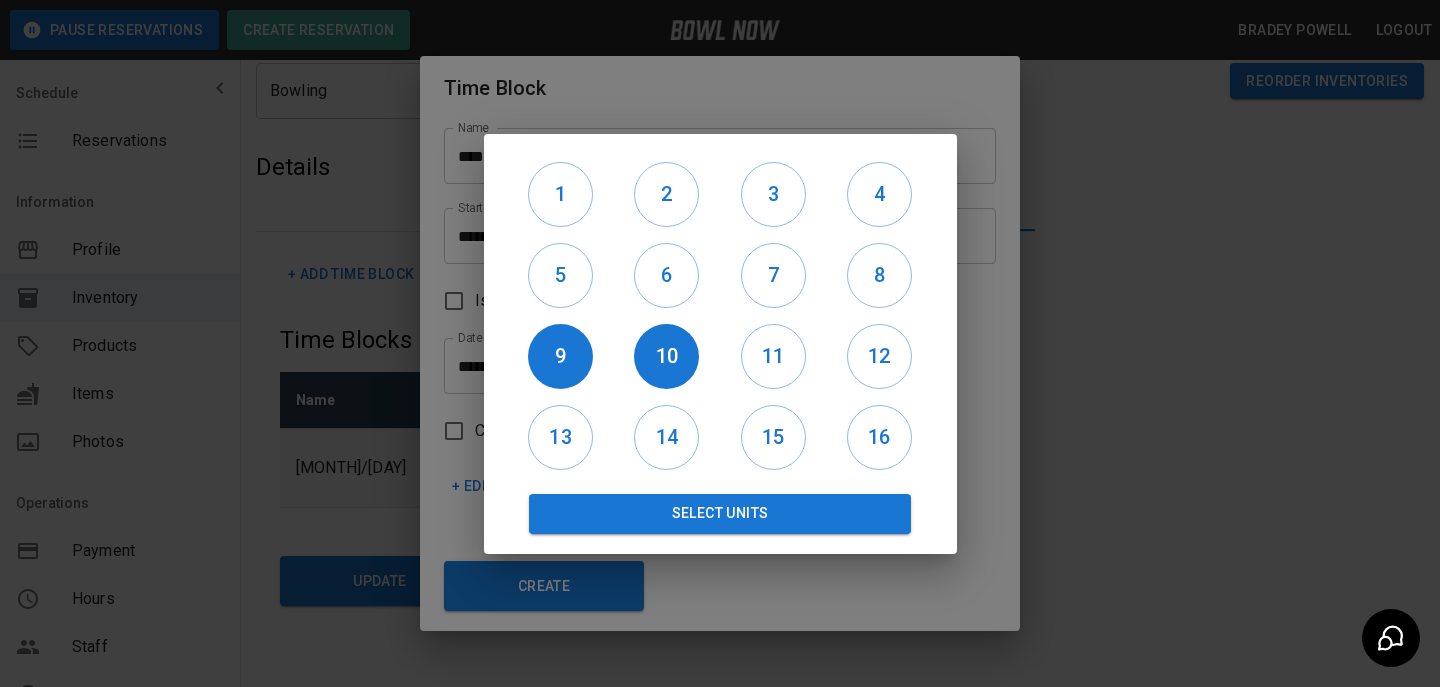 click on "12" at bounding box center [879, 356] 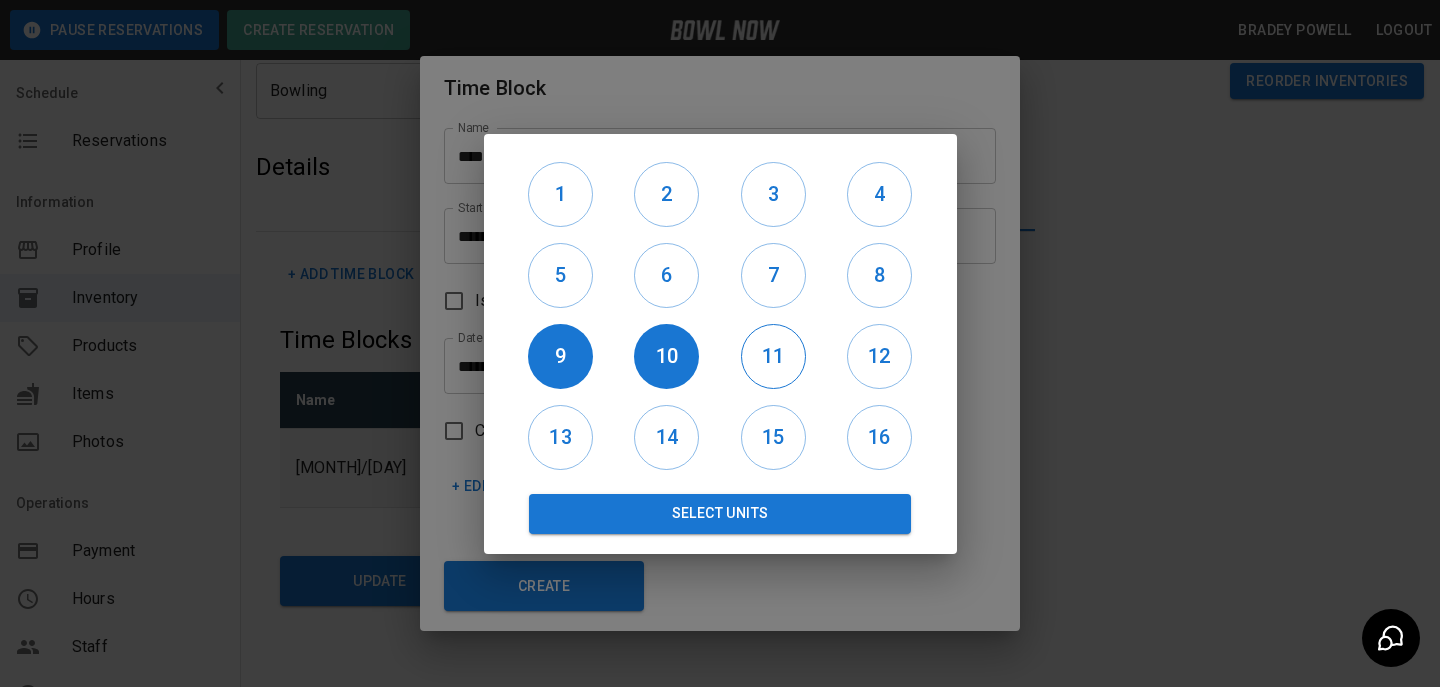 click on "11" at bounding box center (773, 356) 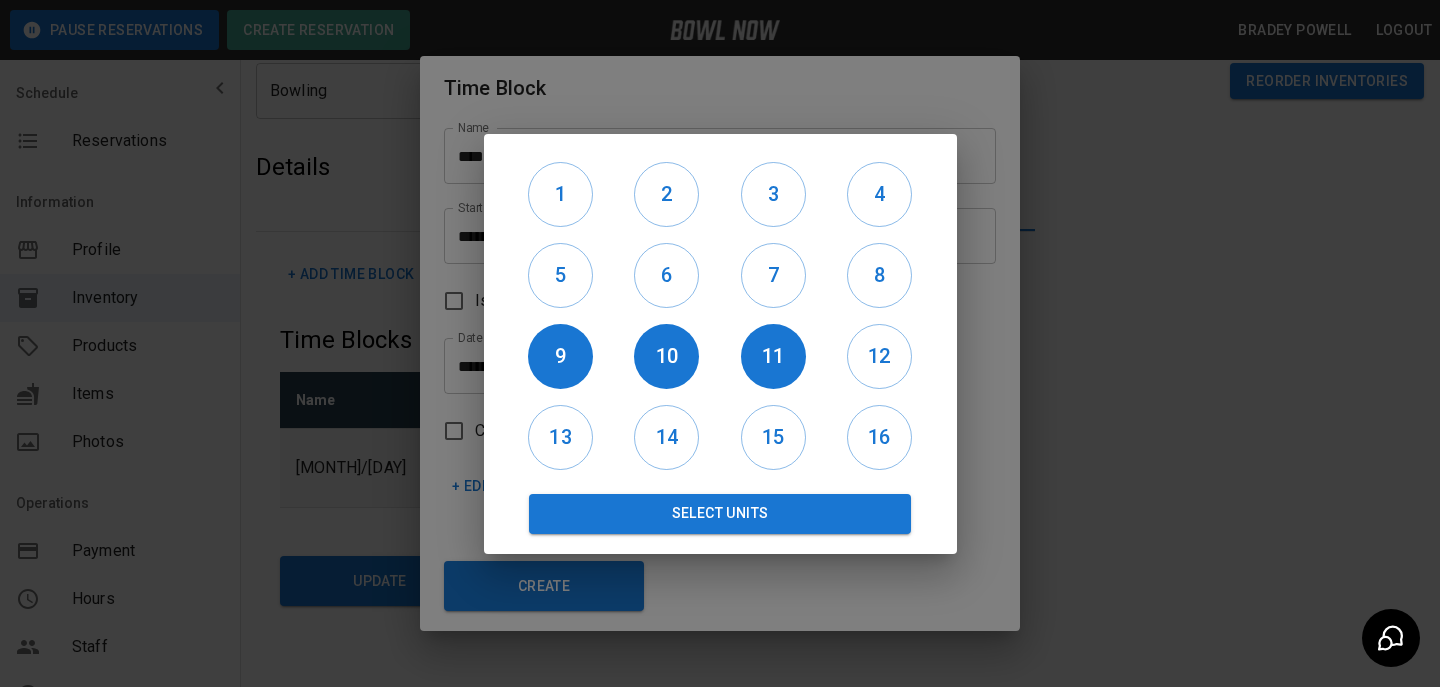 click on "12" at bounding box center [879, 356] 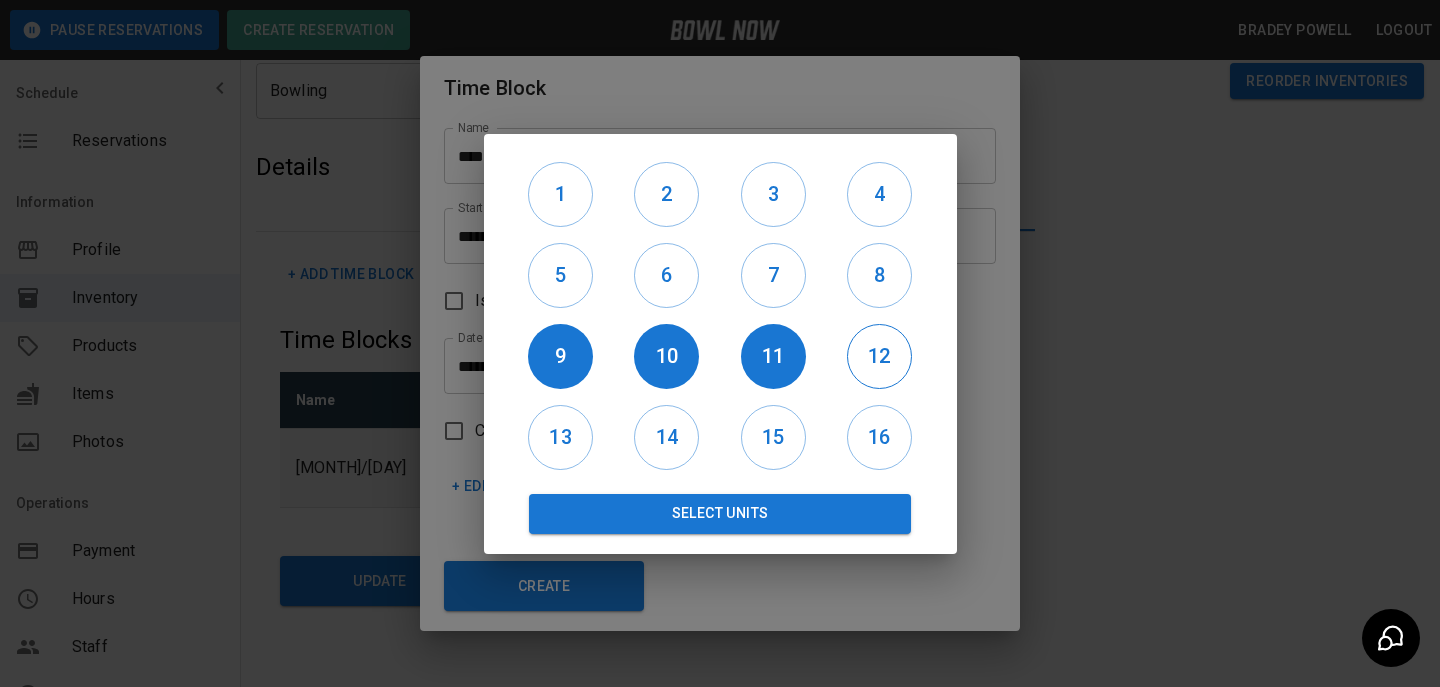 click on "12" at bounding box center (879, 356) 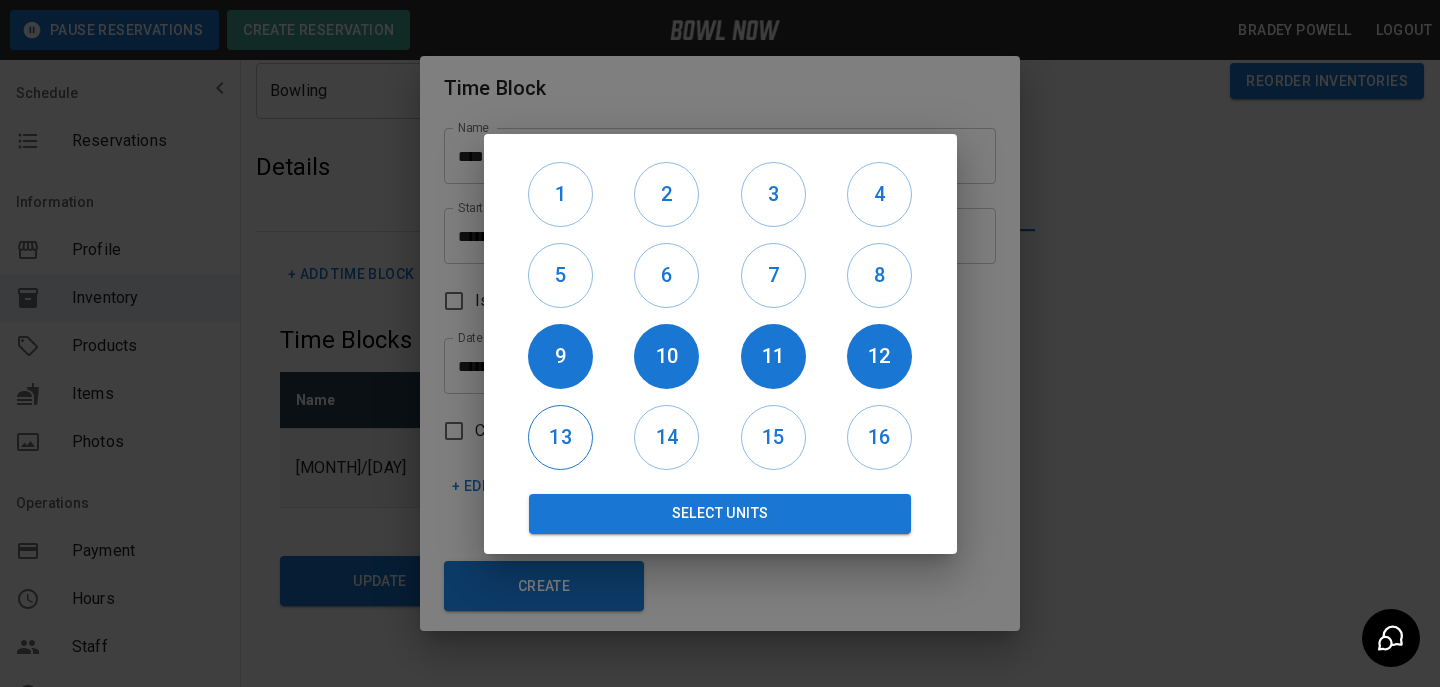click on "13" at bounding box center [560, 437] 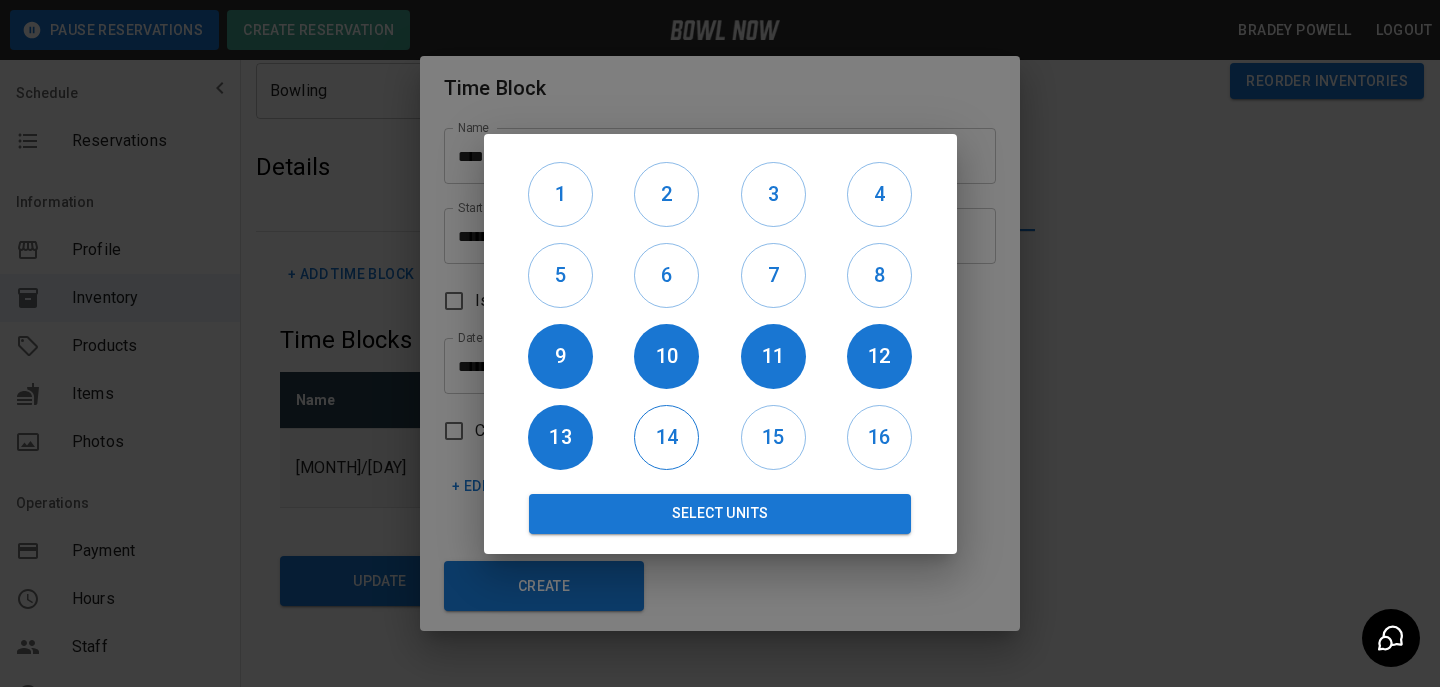 click on "14" at bounding box center [666, 437] 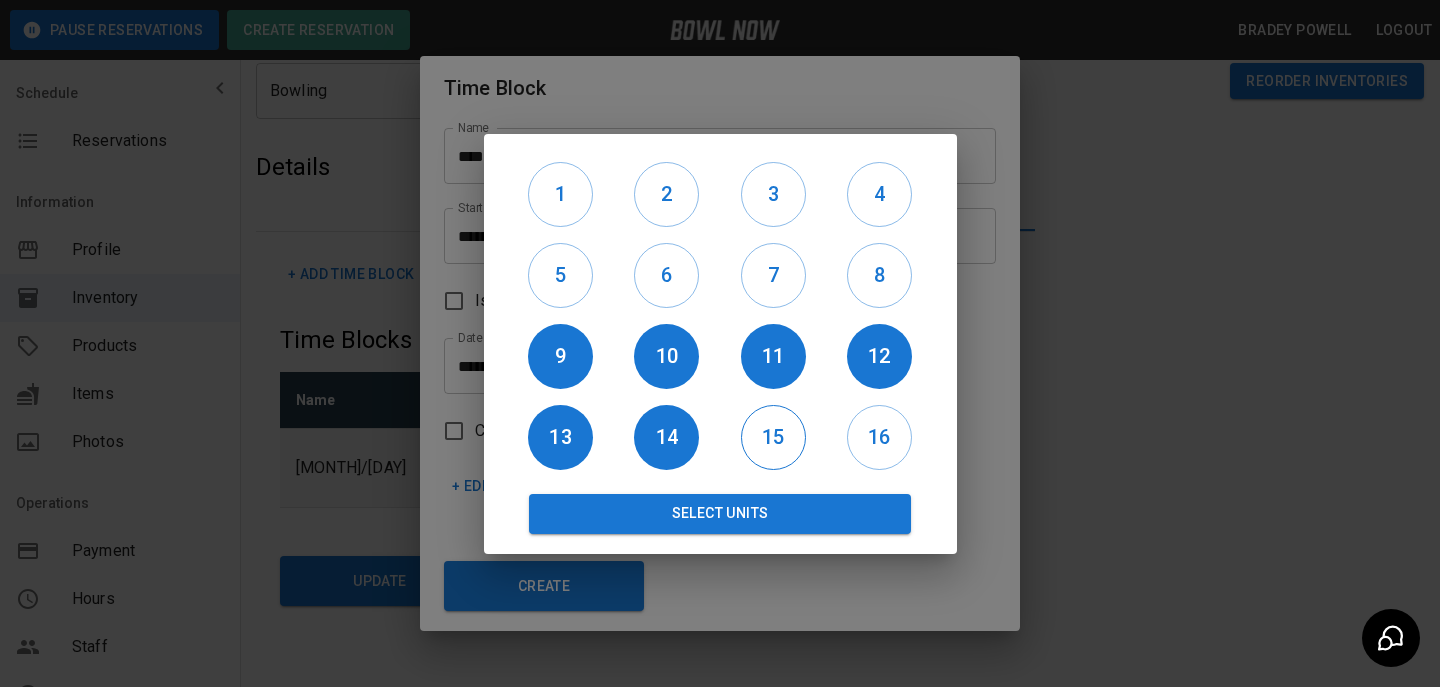 click on "15" at bounding box center [773, 437] 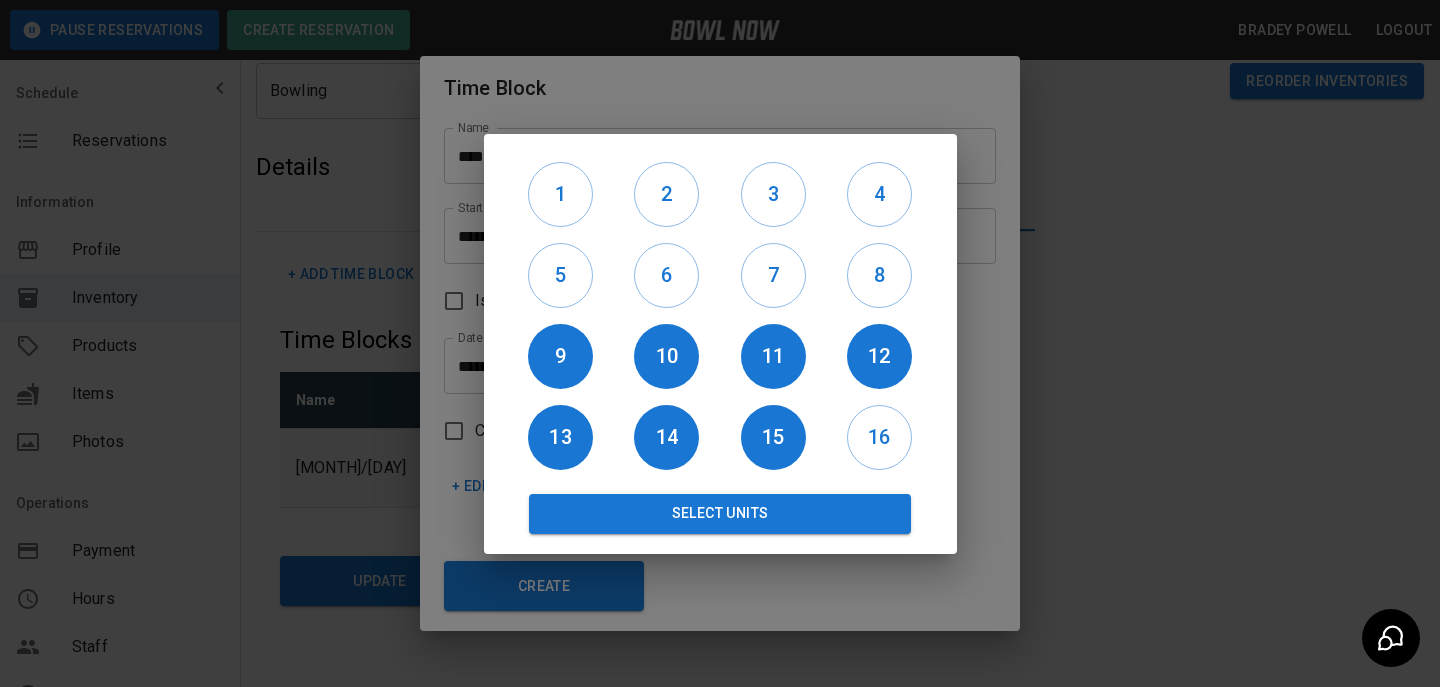 click on "16" at bounding box center (879, 437) 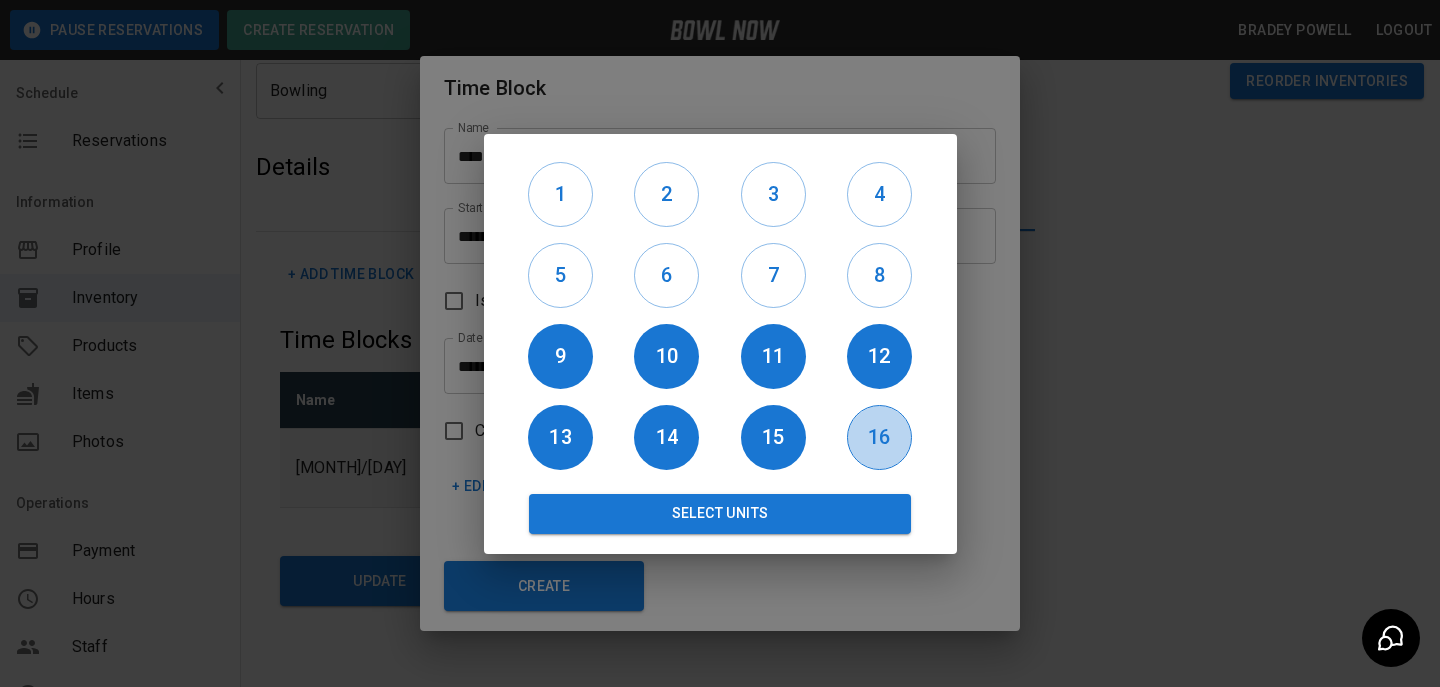 click on "16" at bounding box center [879, 437] 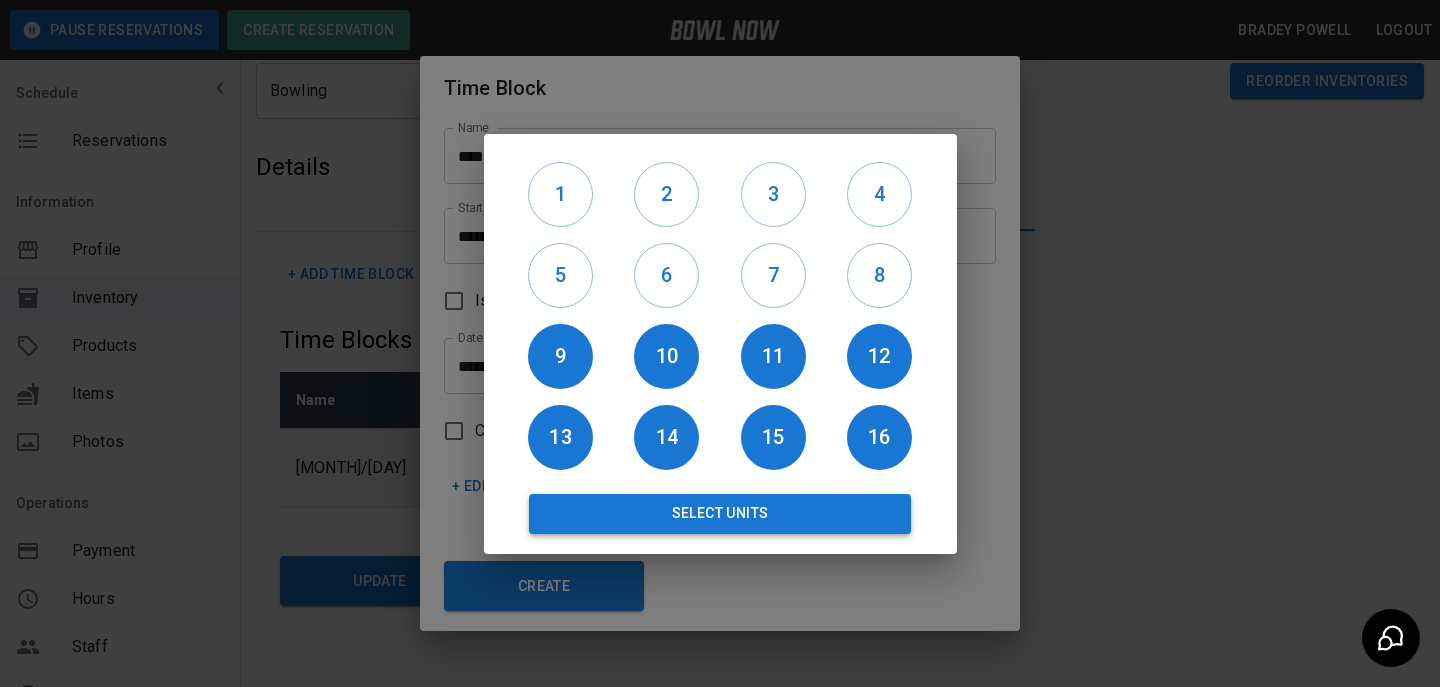 click on "Select Units" at bounding box center [720, 514] 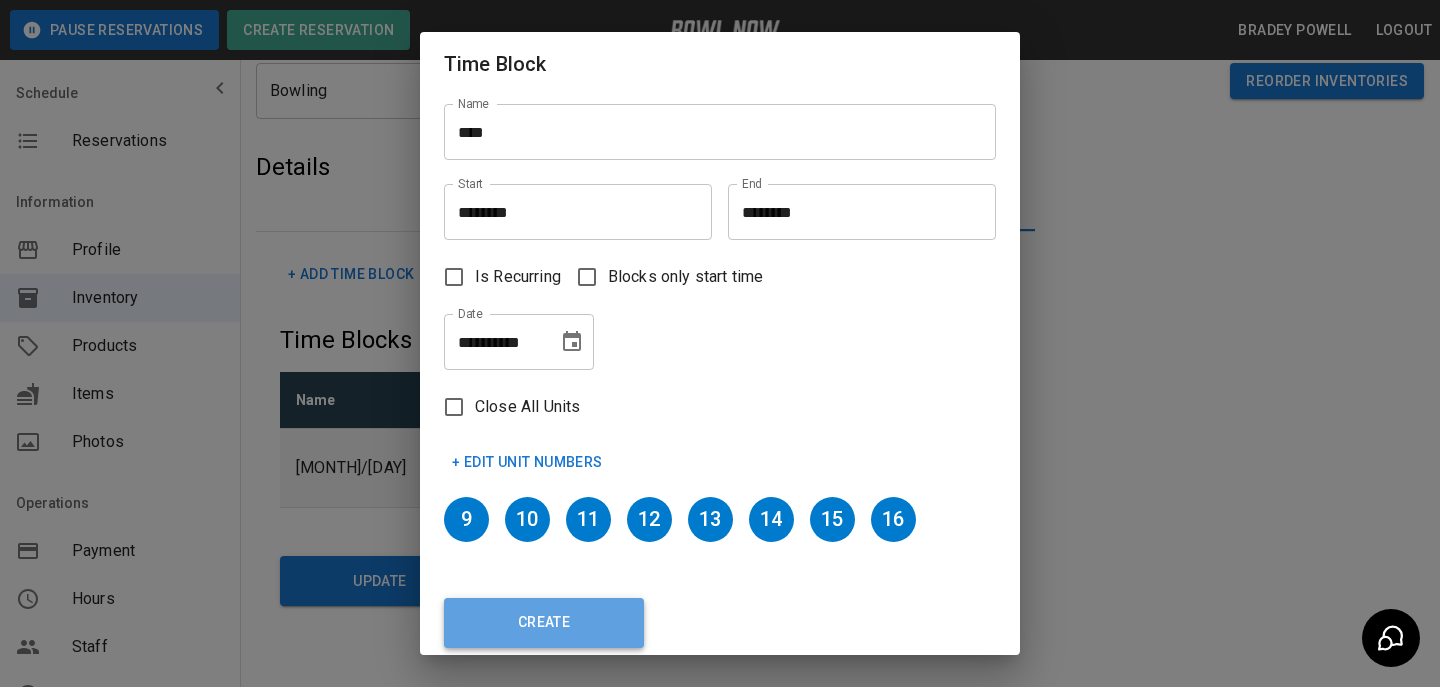 click on "Create" at bounding box center (544, 623) 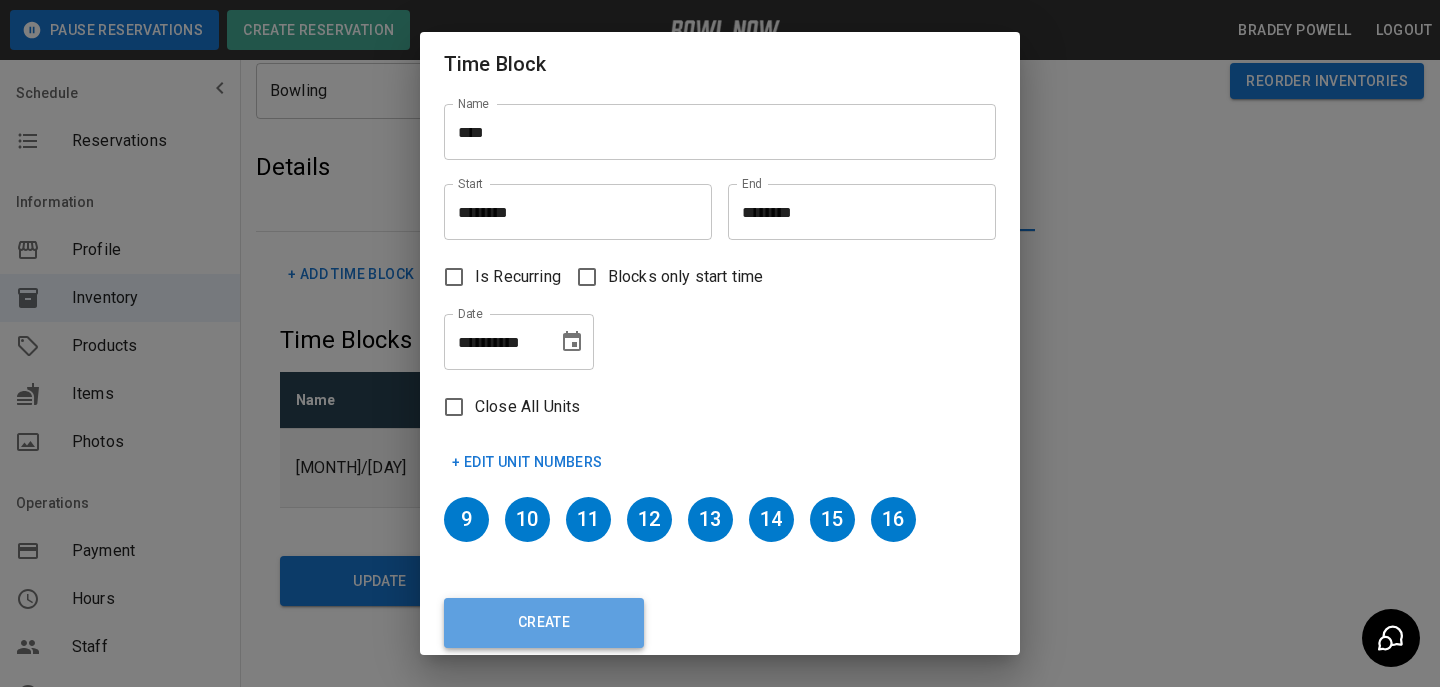 type 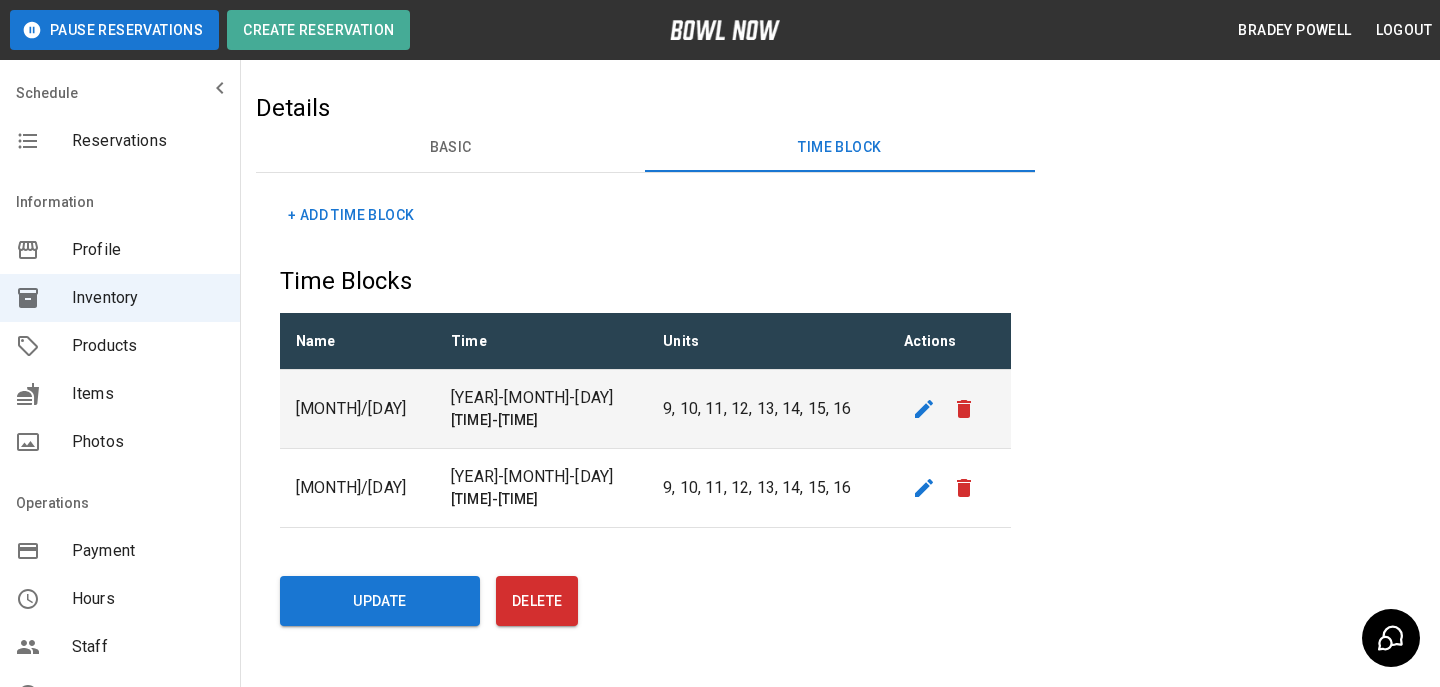 click on "+ Add Time Block" at bounding box center [351, 215] 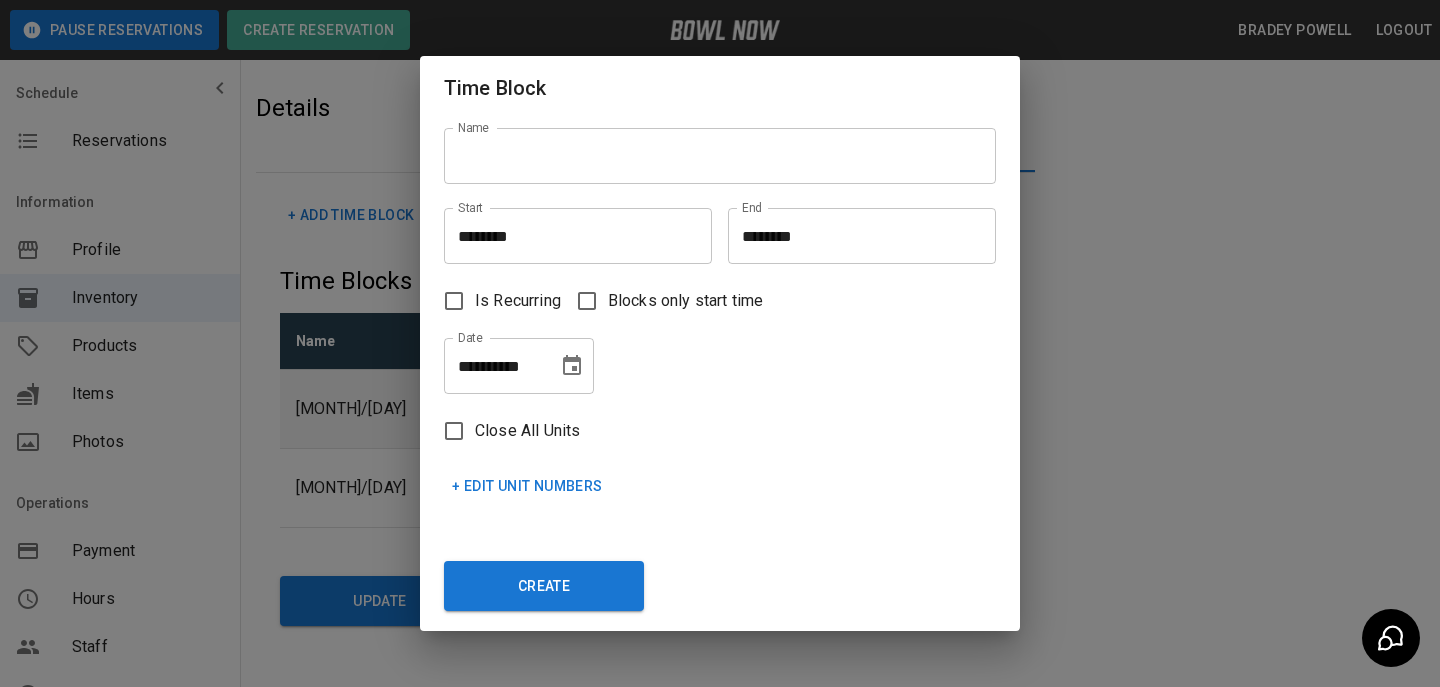 click on "Name" at bounding box center (720, 156) 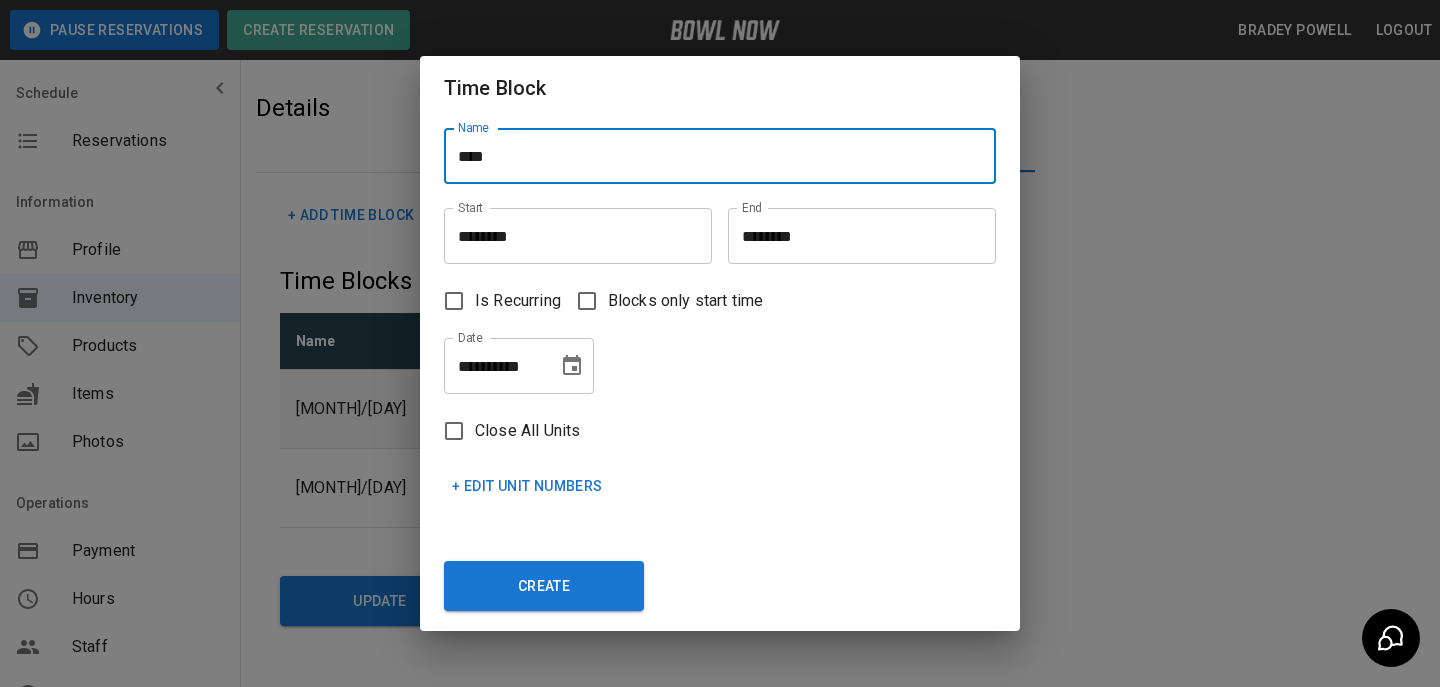 type on "****" 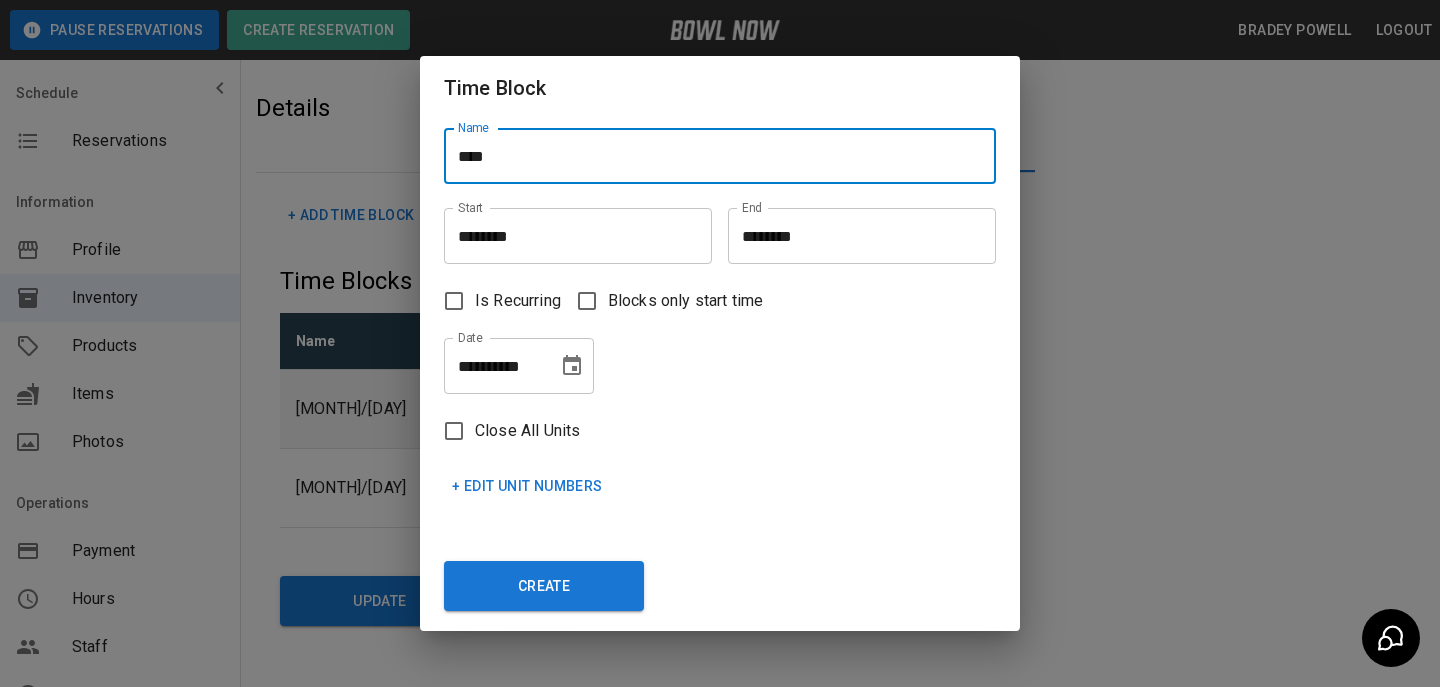 click on "********" at bounding box center (571, 236) 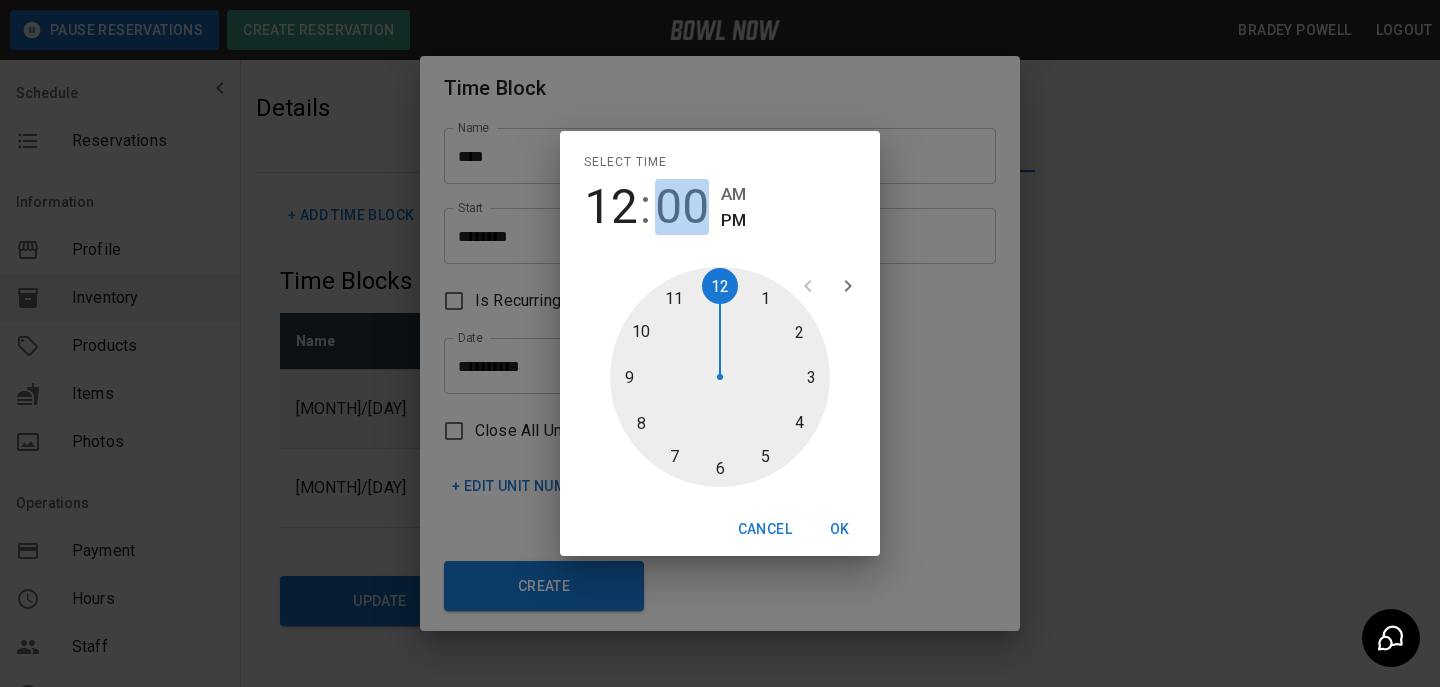 click on "00" at bounding box center (682, 207) 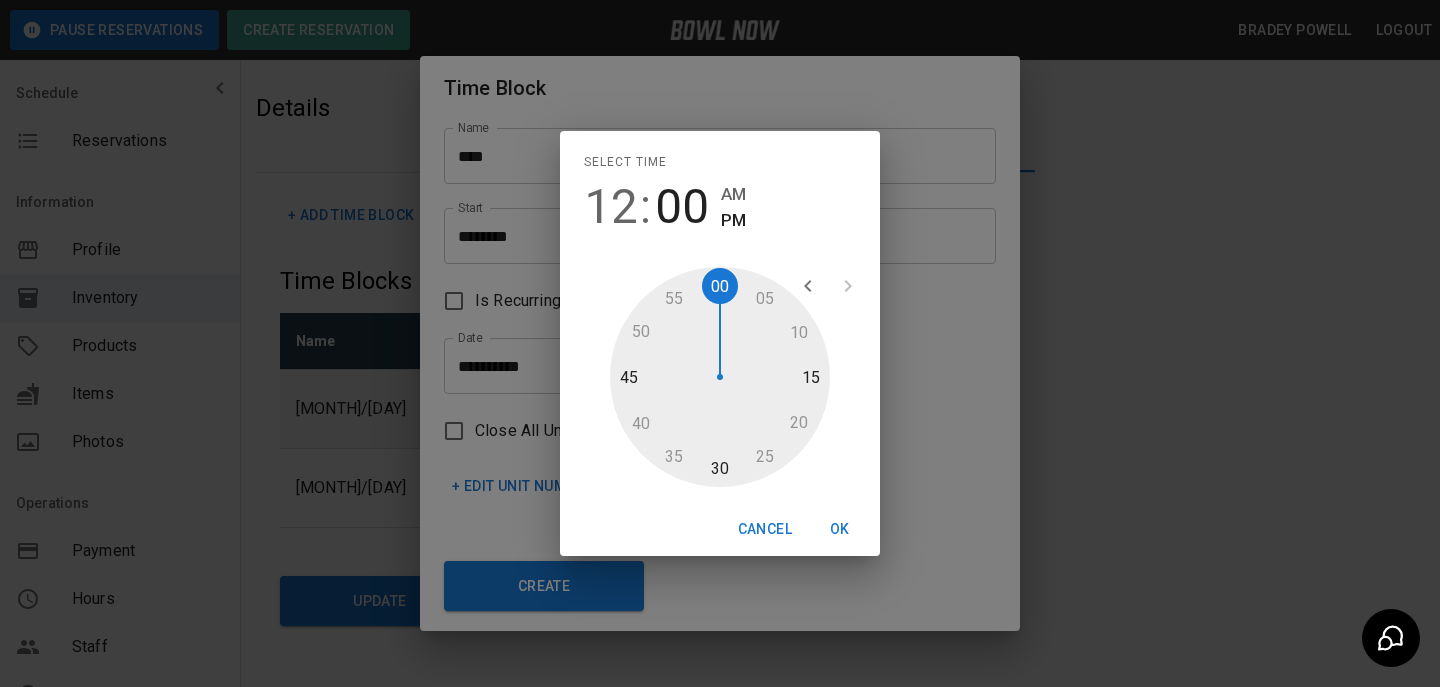 type on "********" 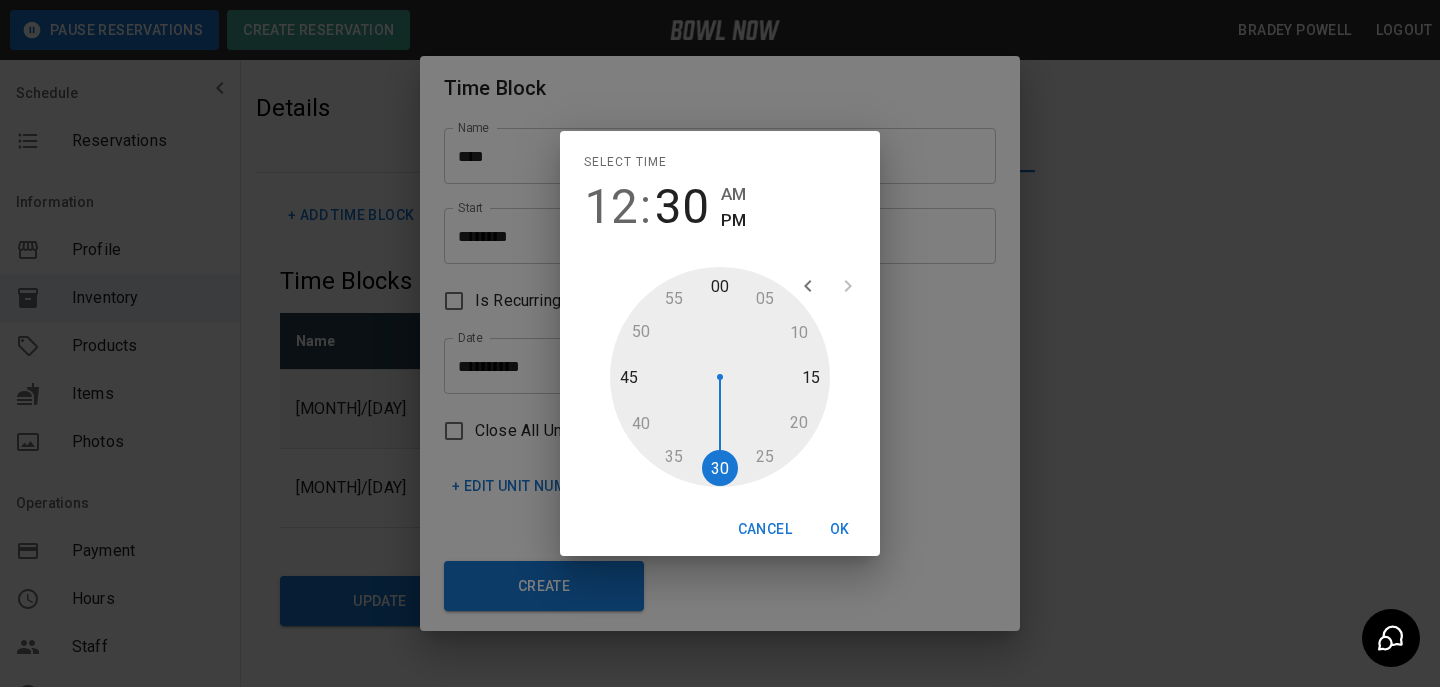 click on "OK" at bounding box center (840, 529) 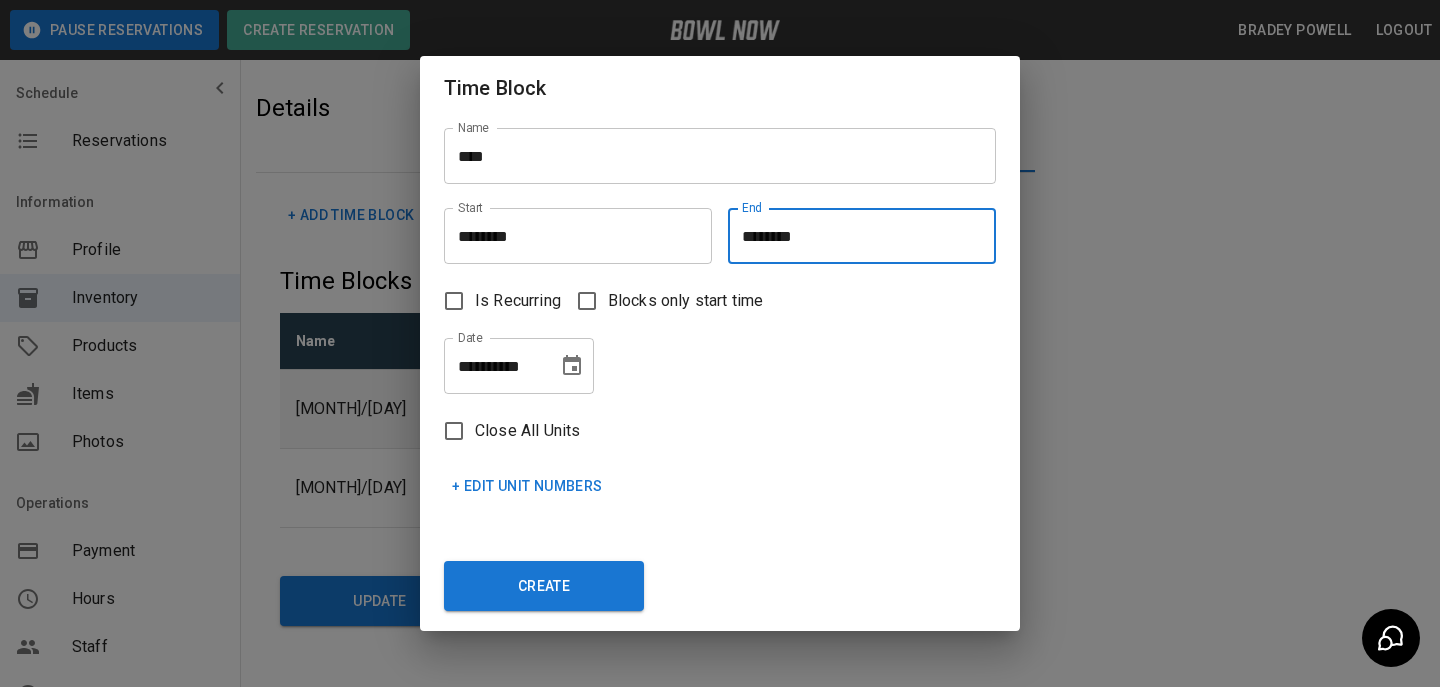 click on "********" at bounding box center (855, 236) 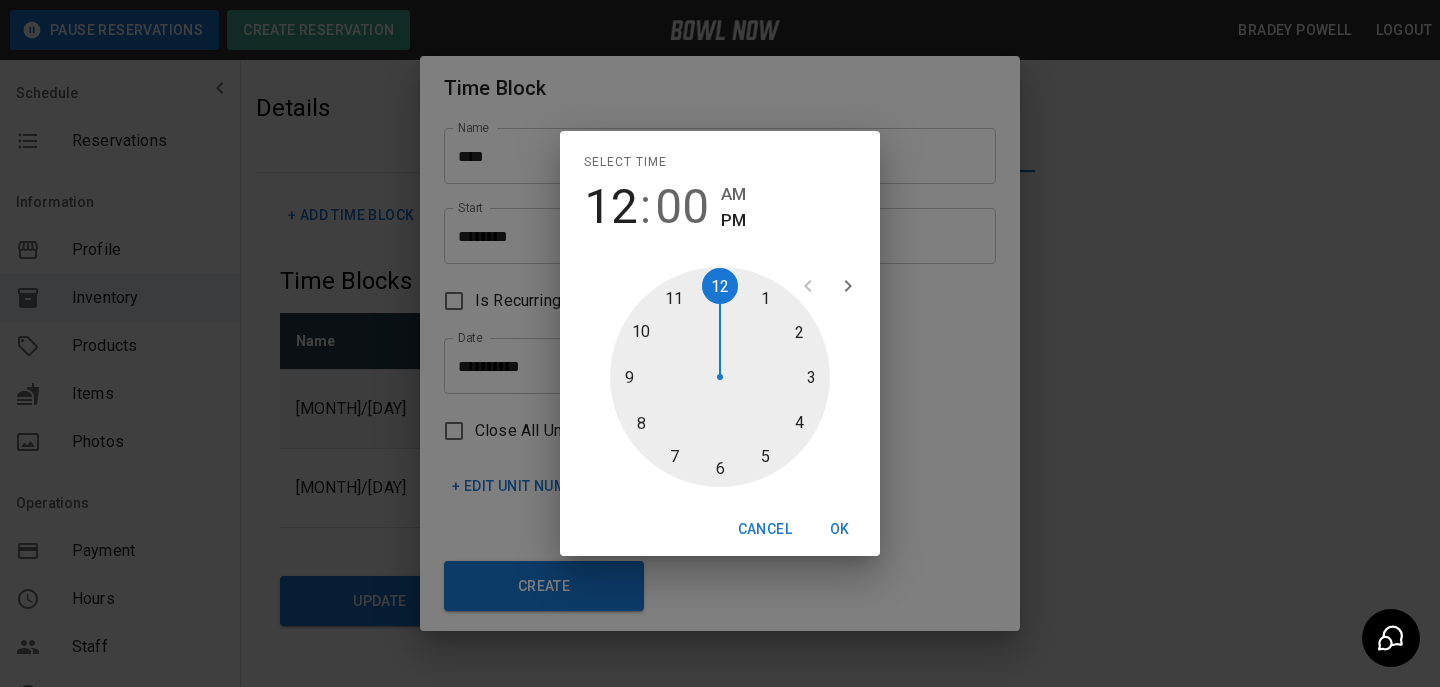 click at bounding box center (720, 377) 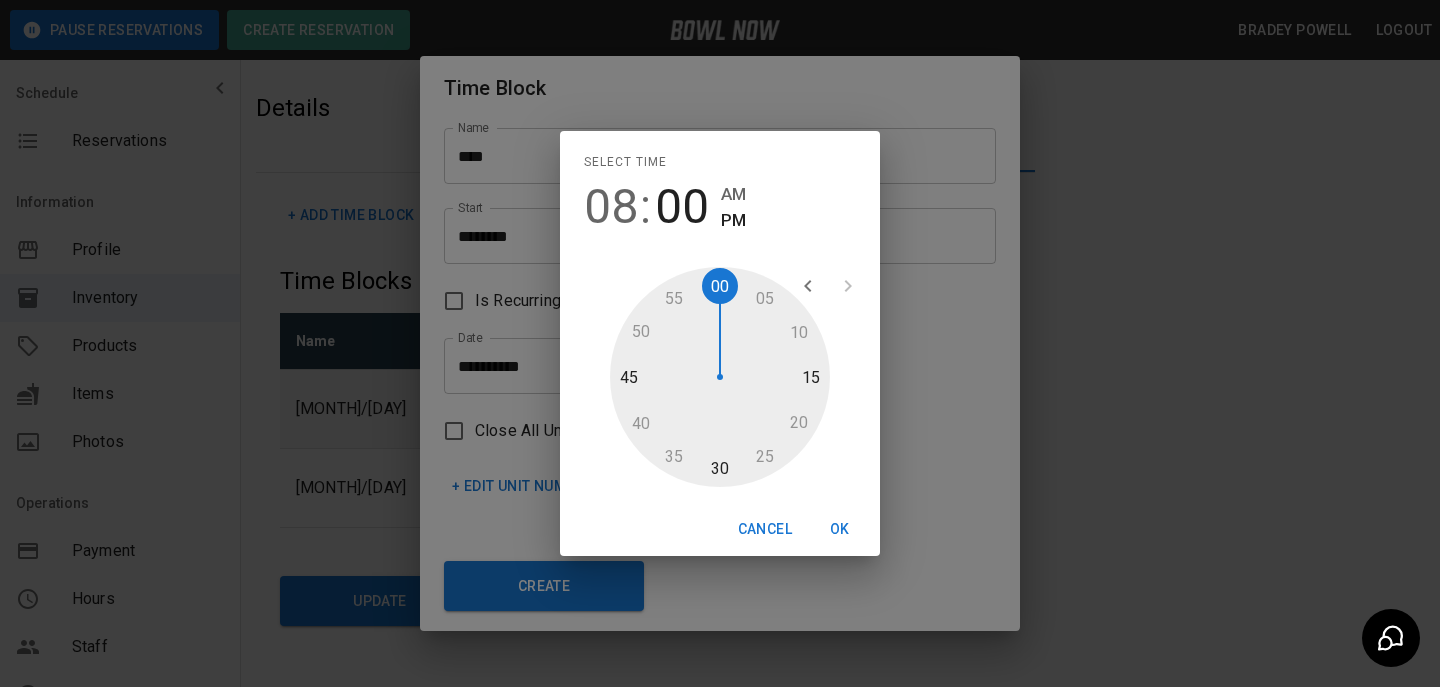 type on "********" 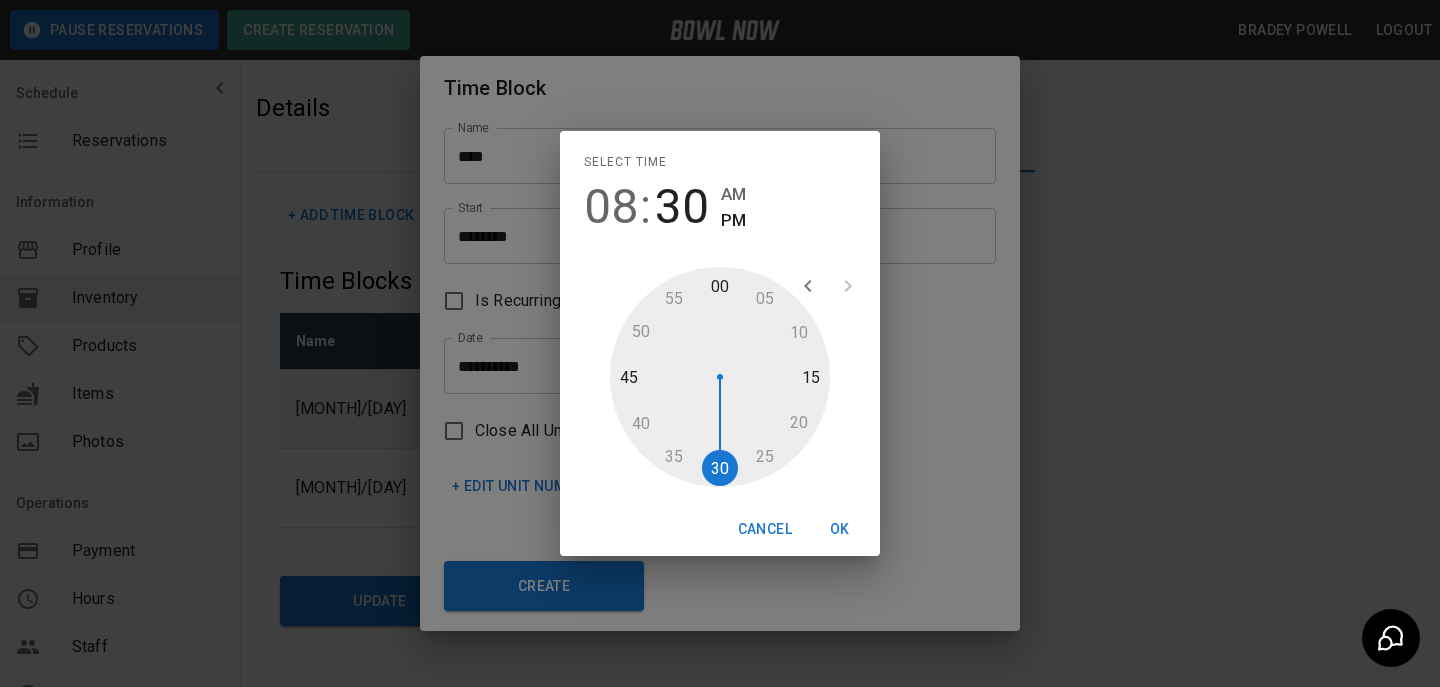 click on "OK" at bounding box center (840, 529) 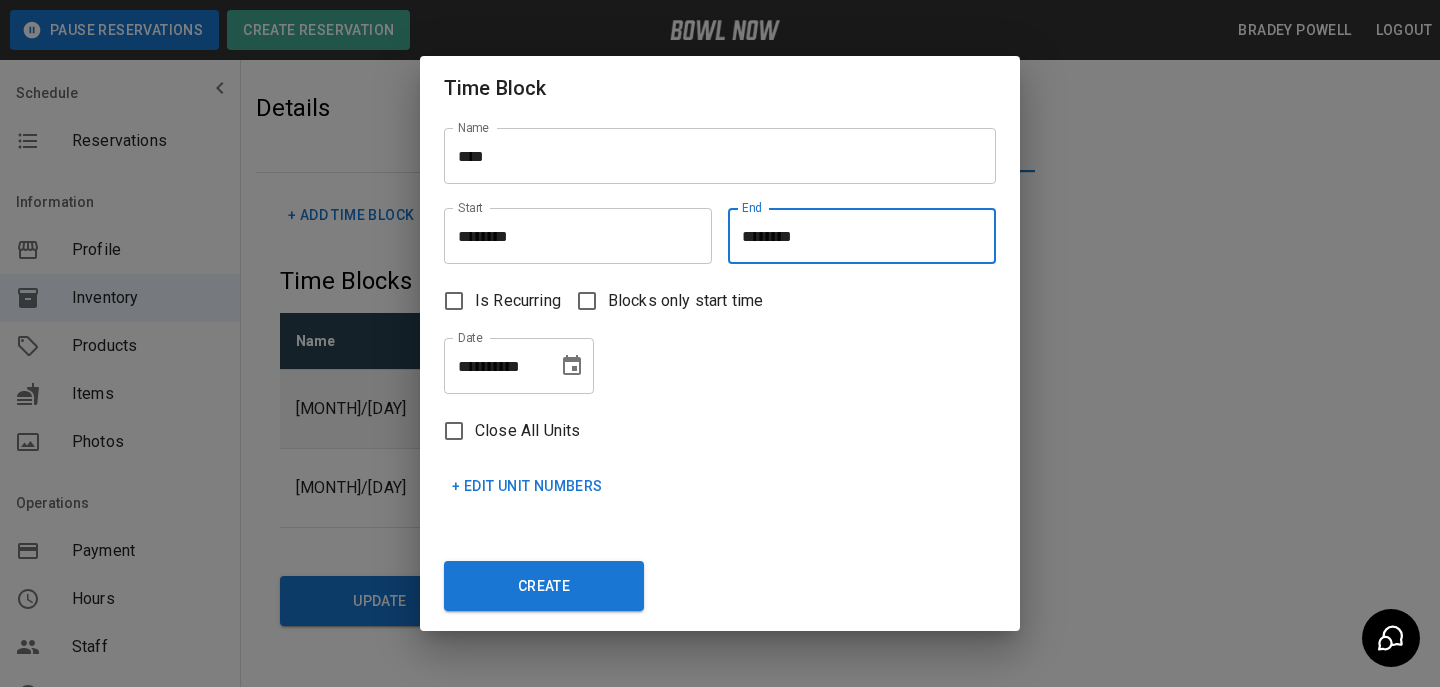 click 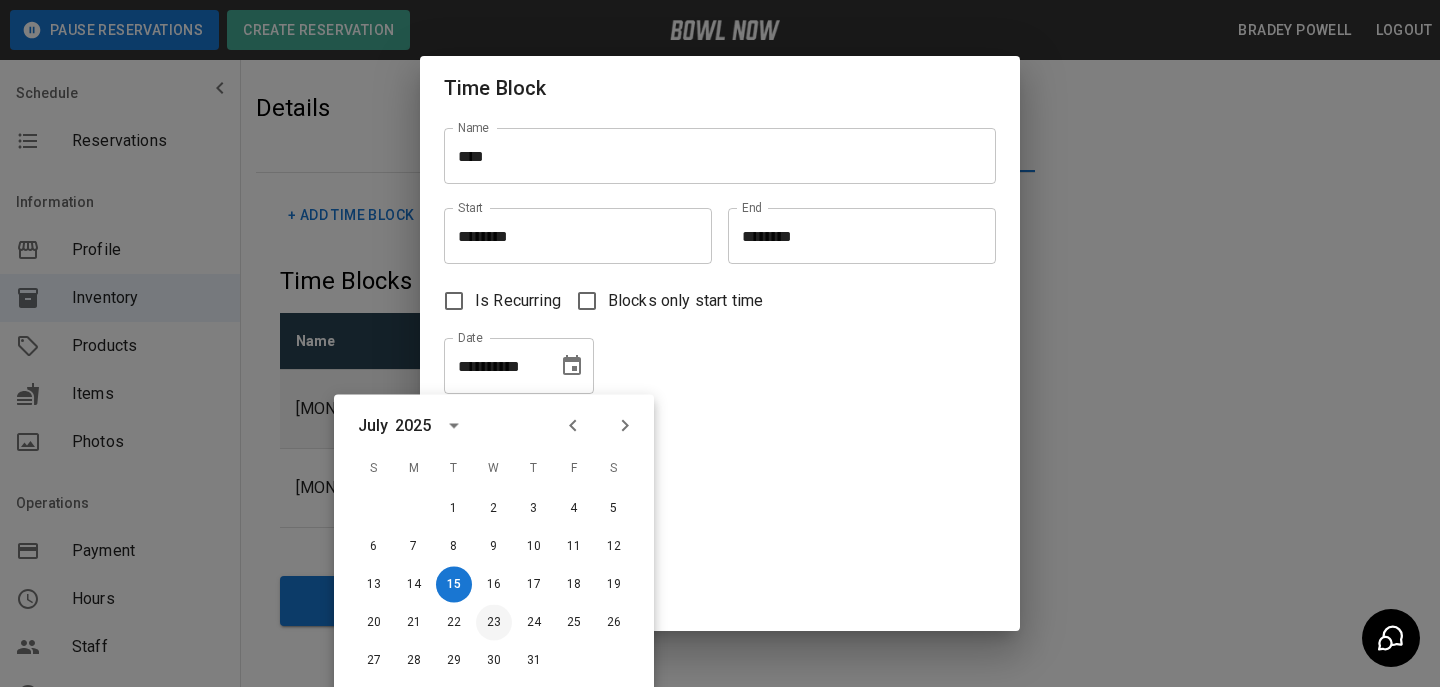 click on "23" at bounding box center (494, 623) 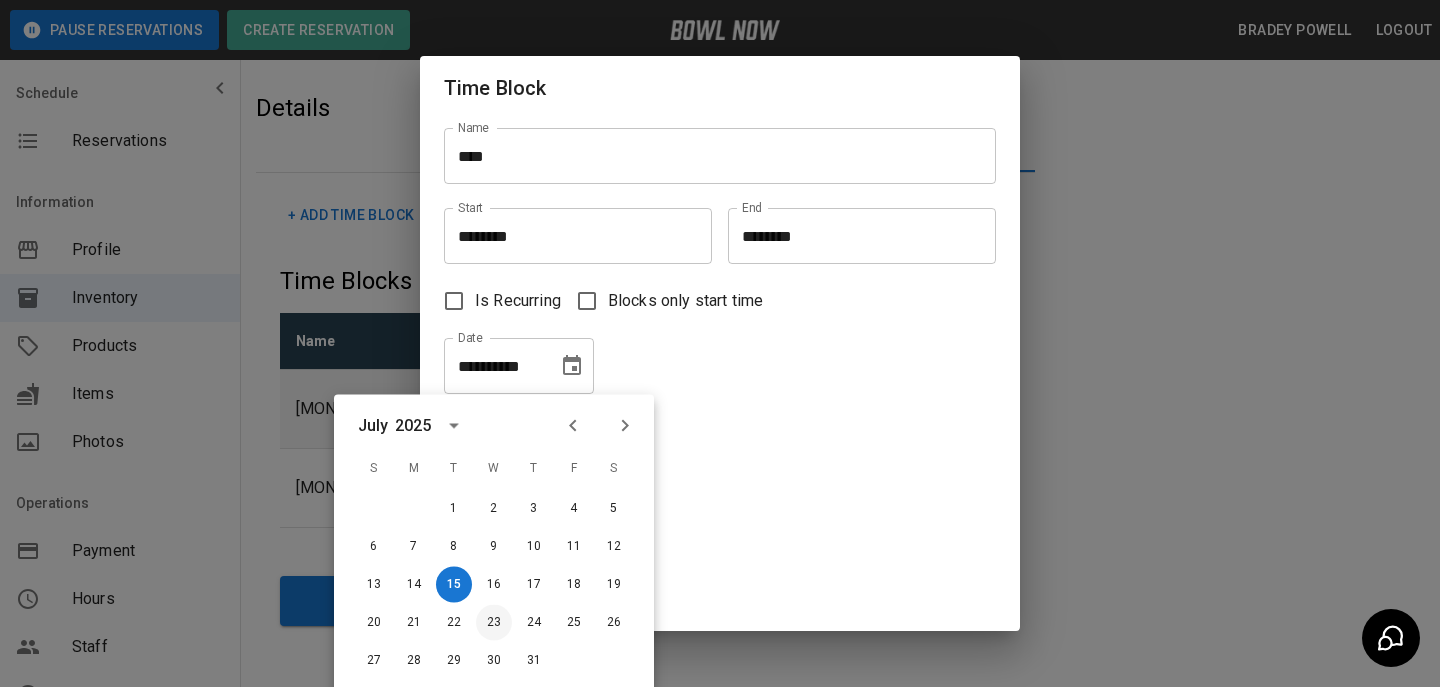 type on "**********" 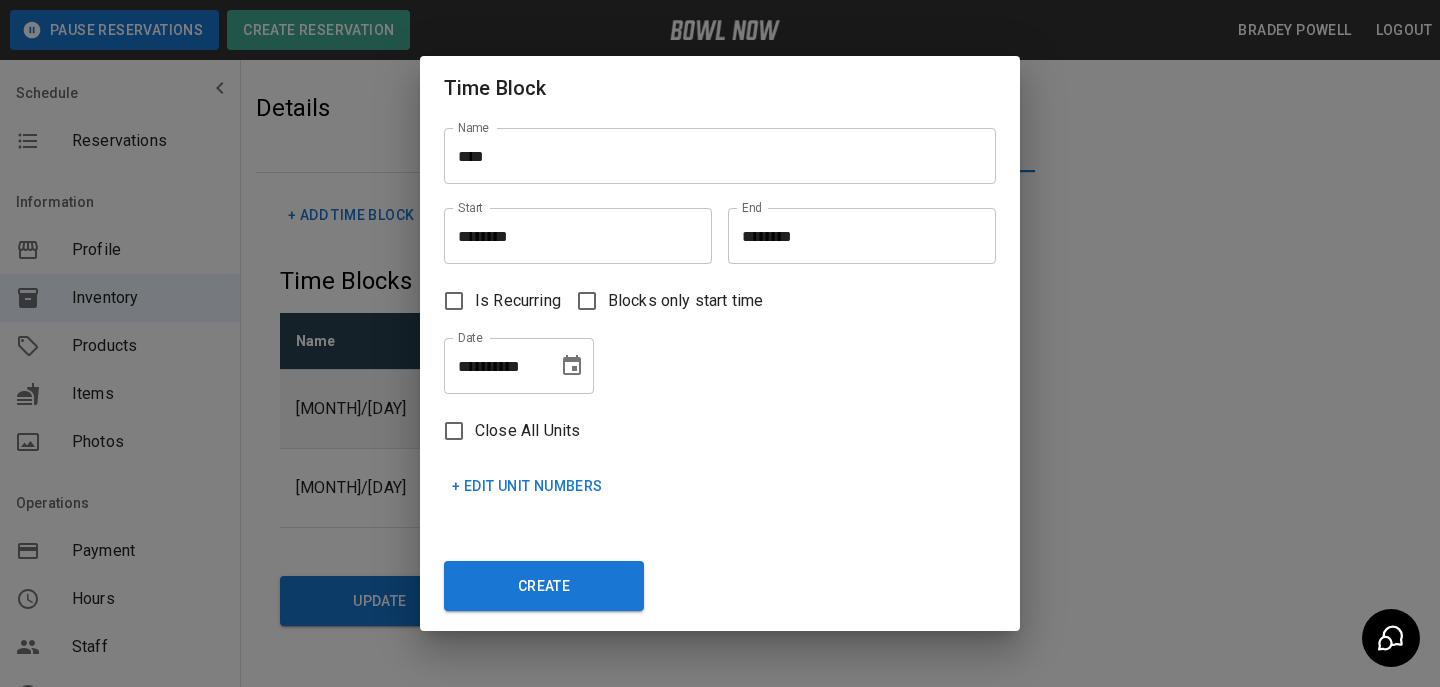 click on "+ Edit Unit Numbers" at bounding box center [527, 486] 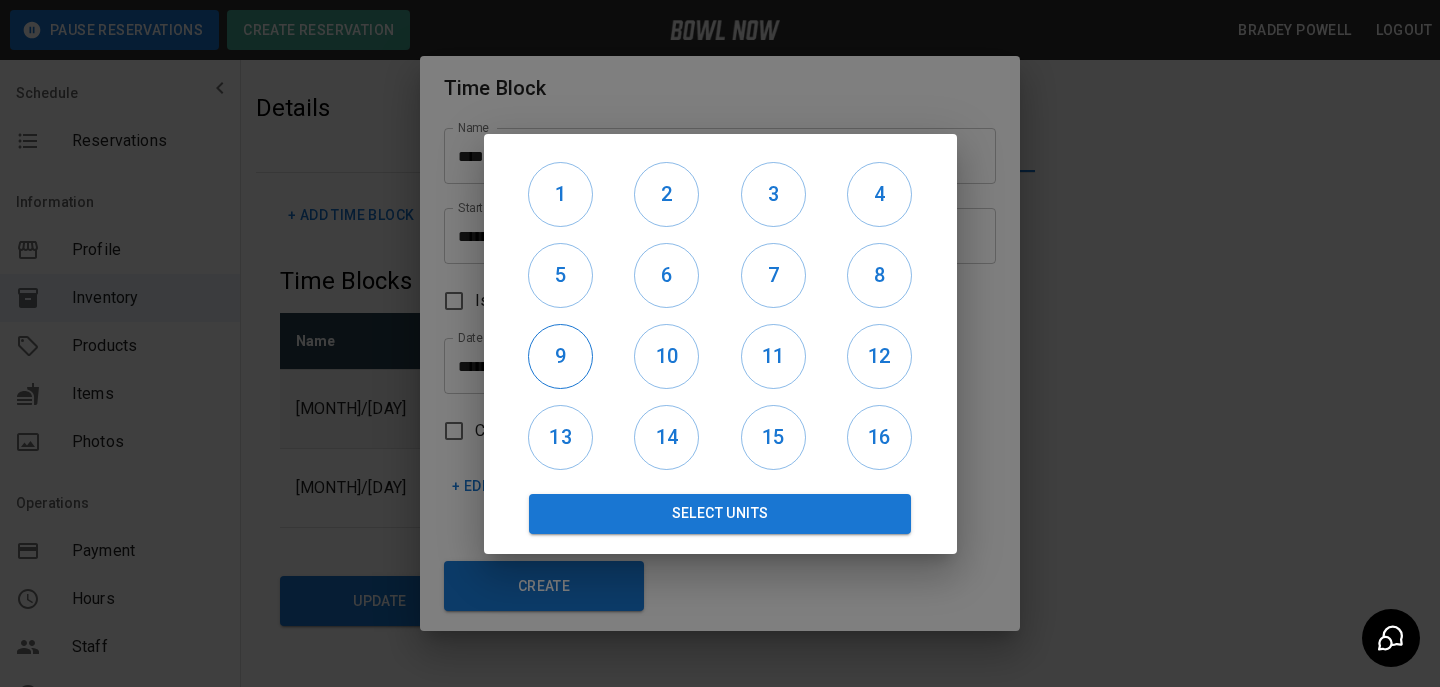 click on "9" at bounding box center (560, 356) 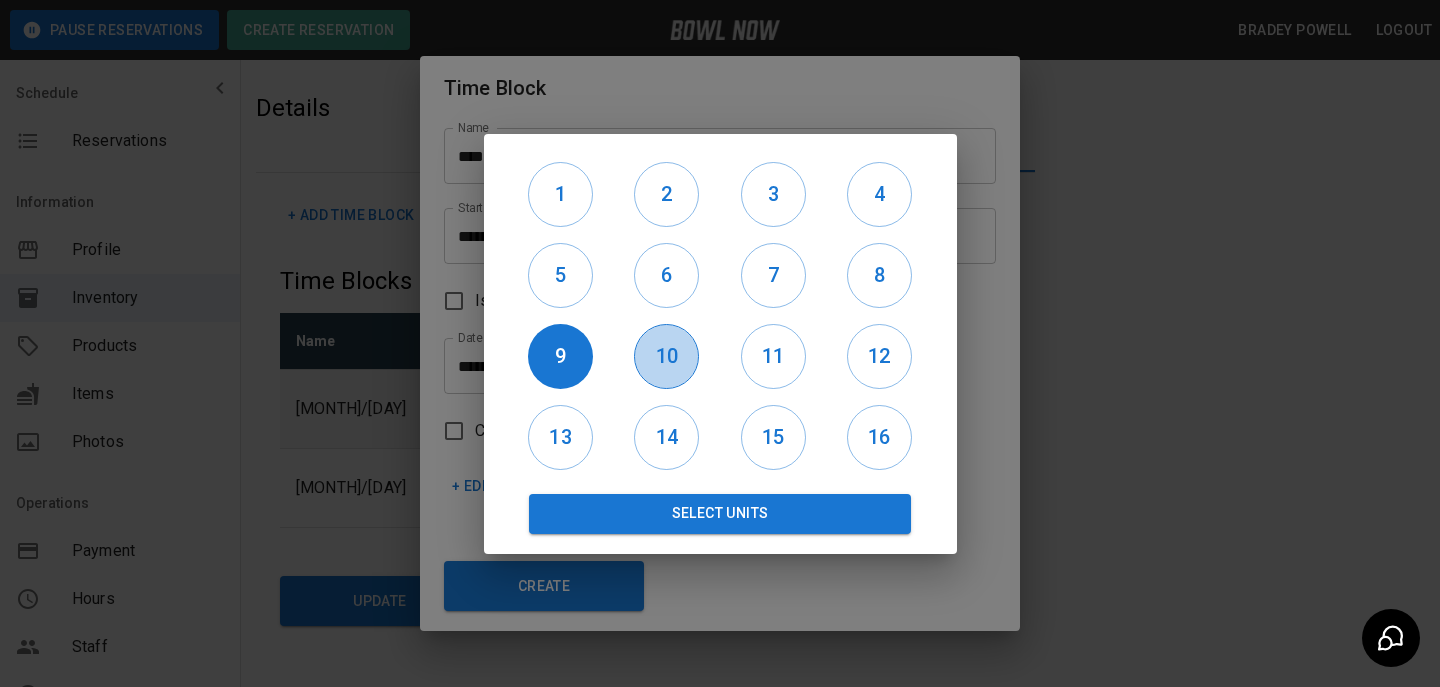 click on "10" at bounding box center (666, 356) 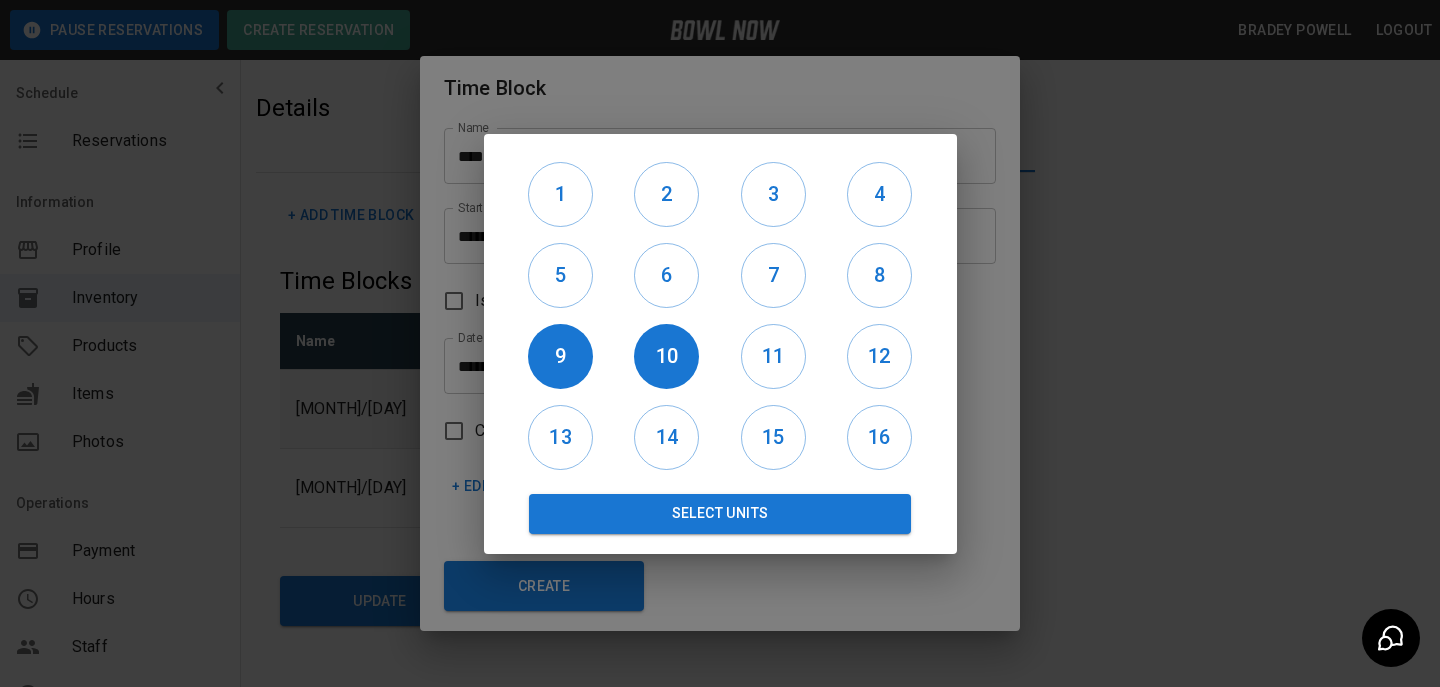 click on "10" at bounding box center (667, 356) 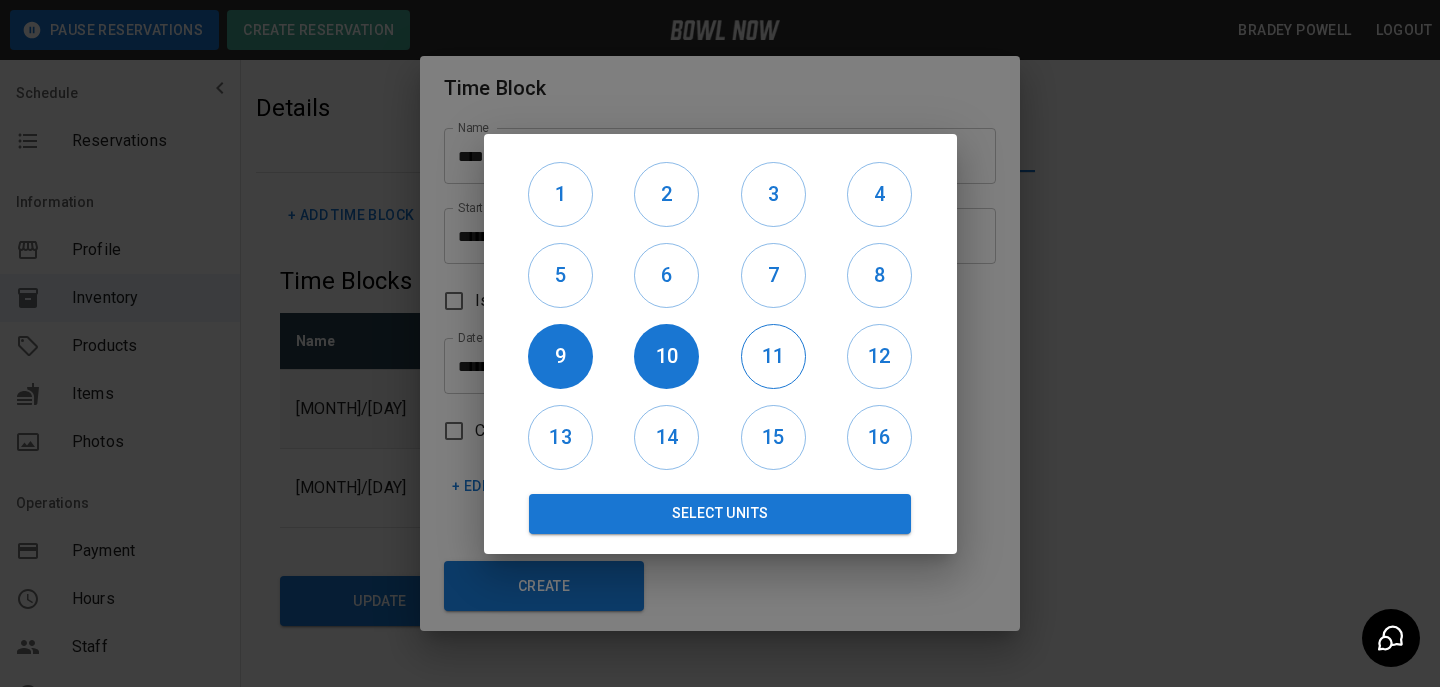 click on "11" at bounding box center [773, 356] 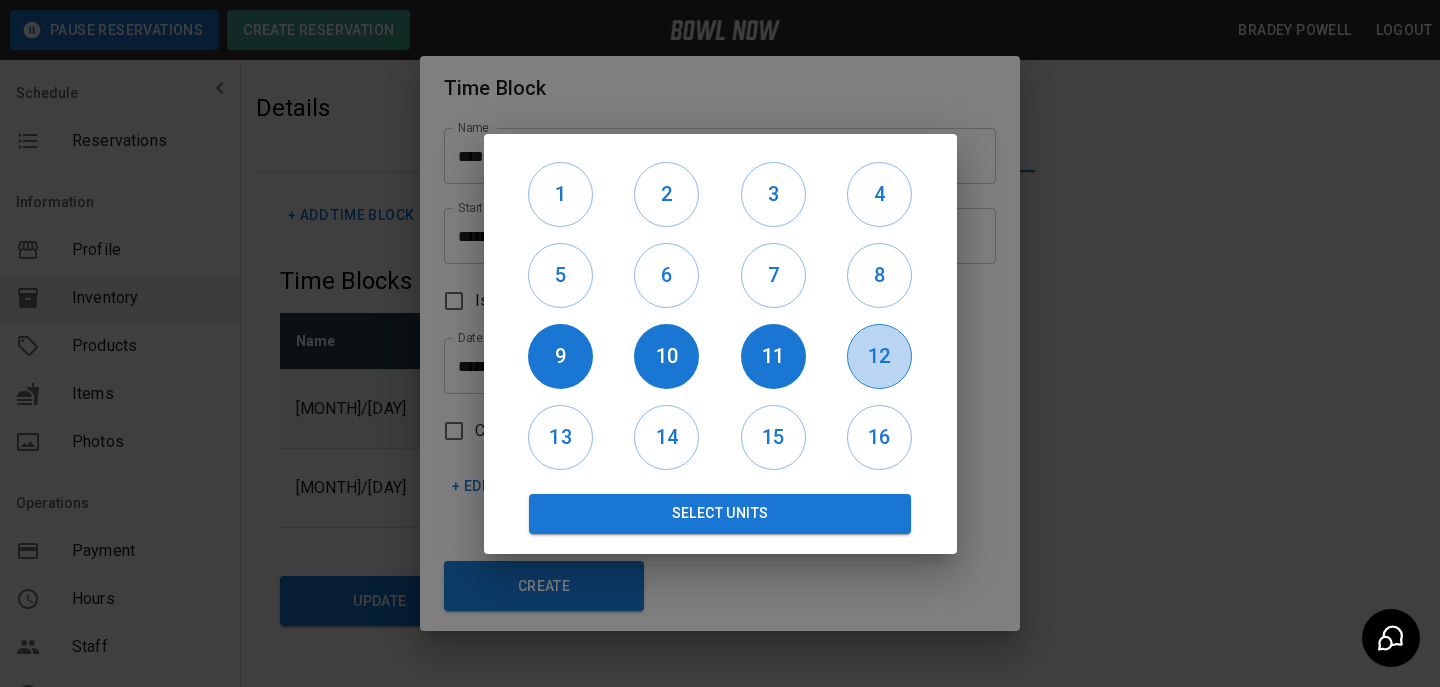click on "12" at bounding box center [879, 356] 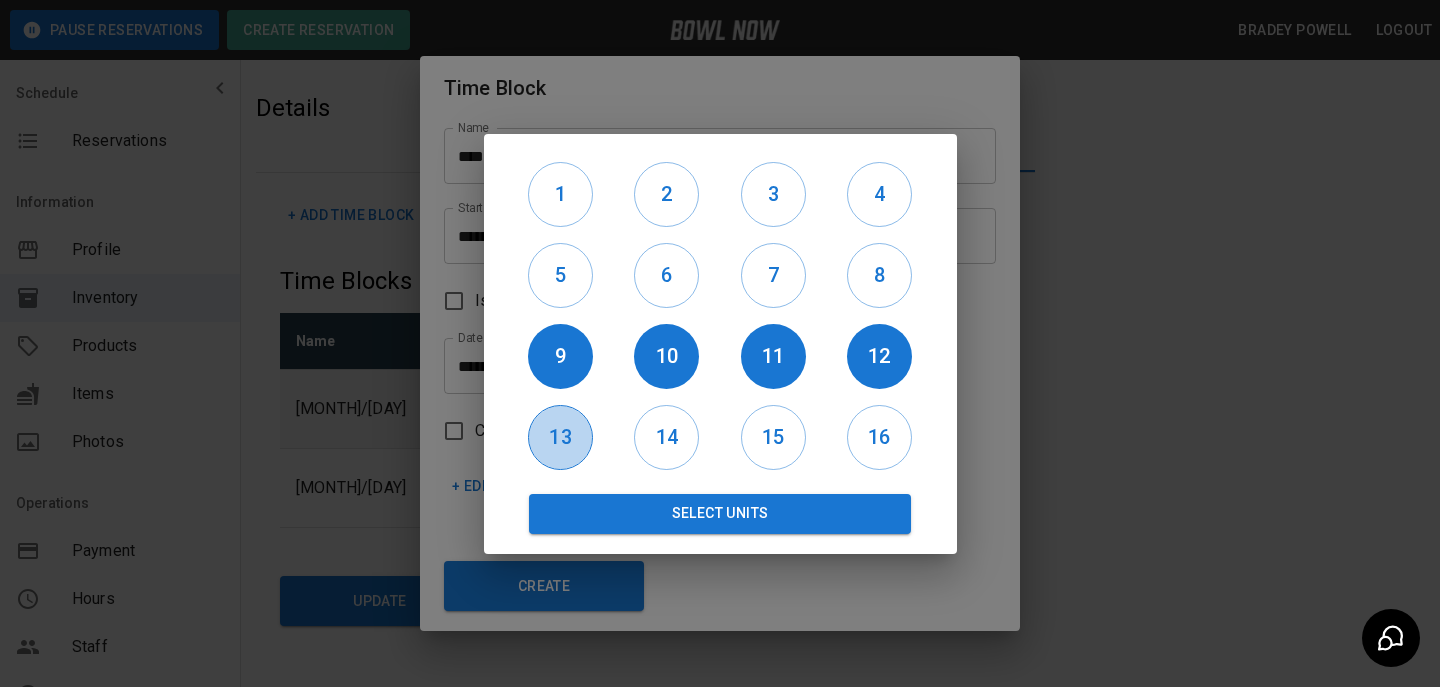 click on "13" at bounding box center (560, 437) 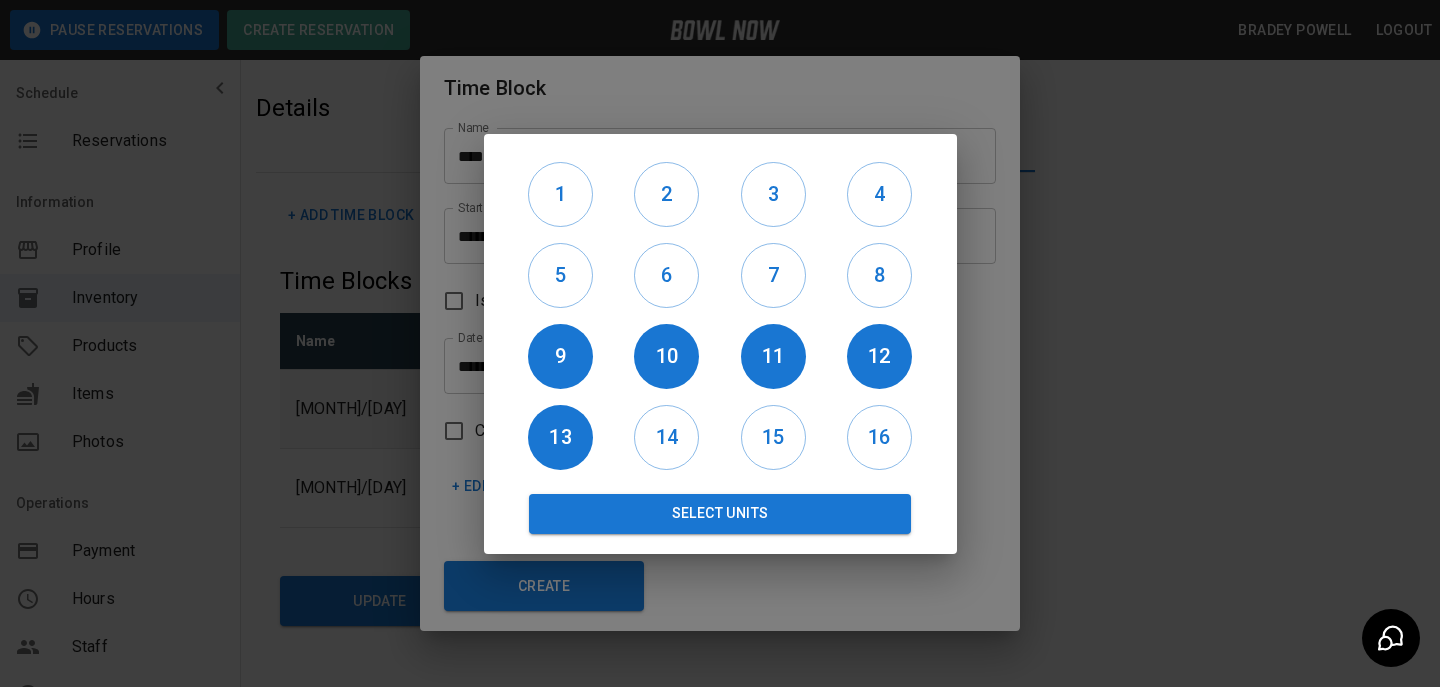 click on "14" at bounding box center (667, 437) 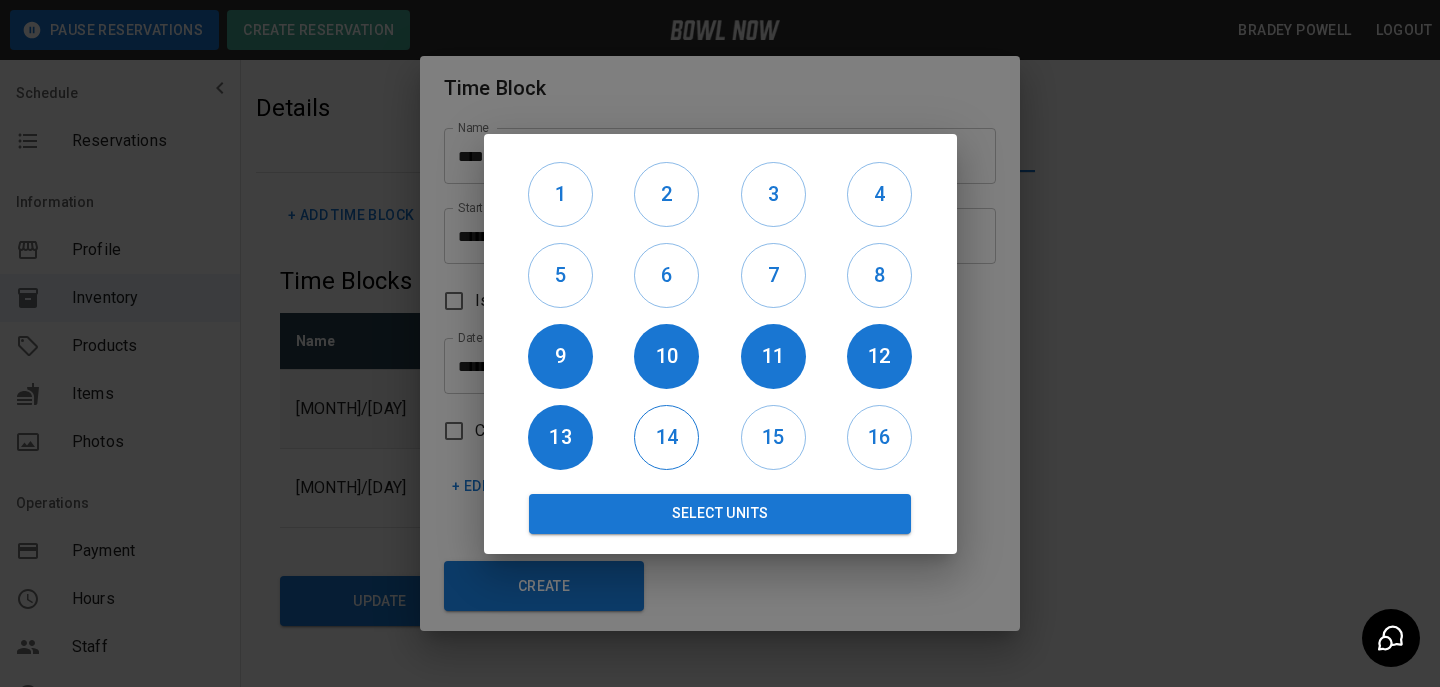 click on "14" at bounding box center (666, 437) 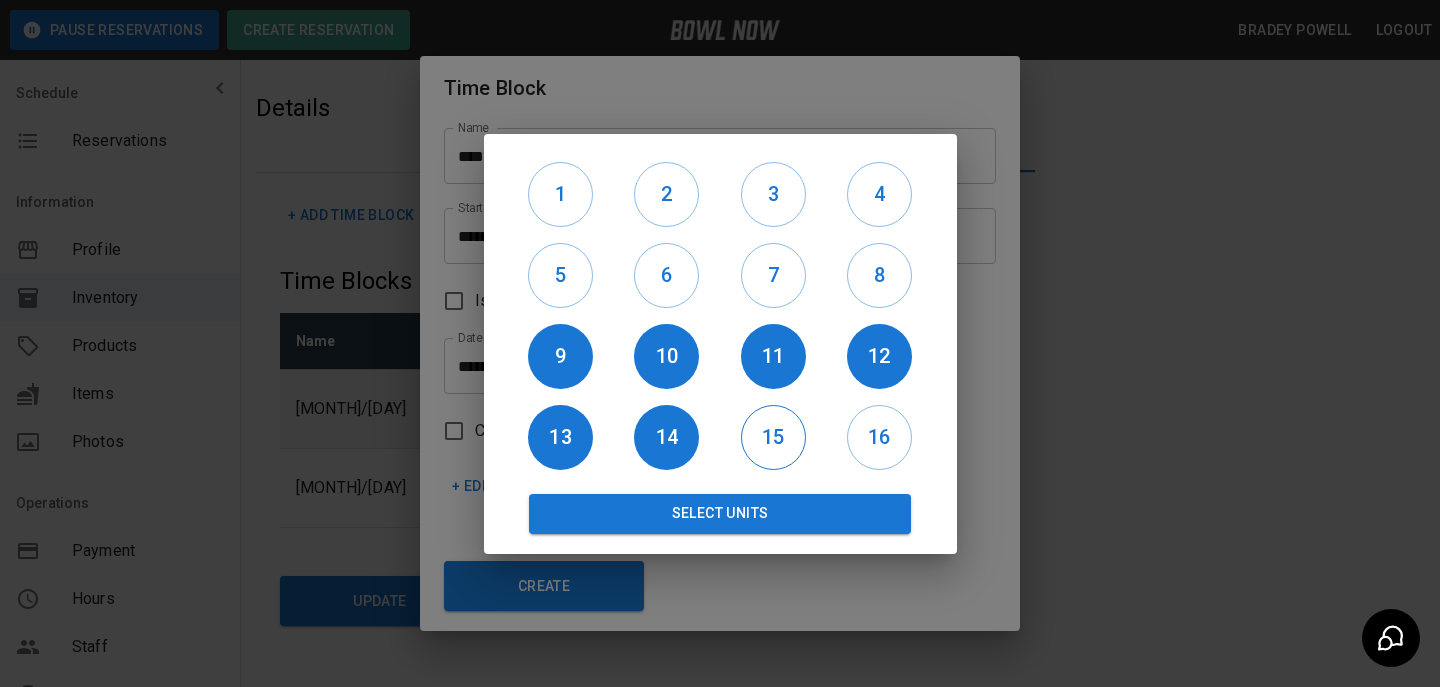 click on "15" at bounding box center [773, 437] 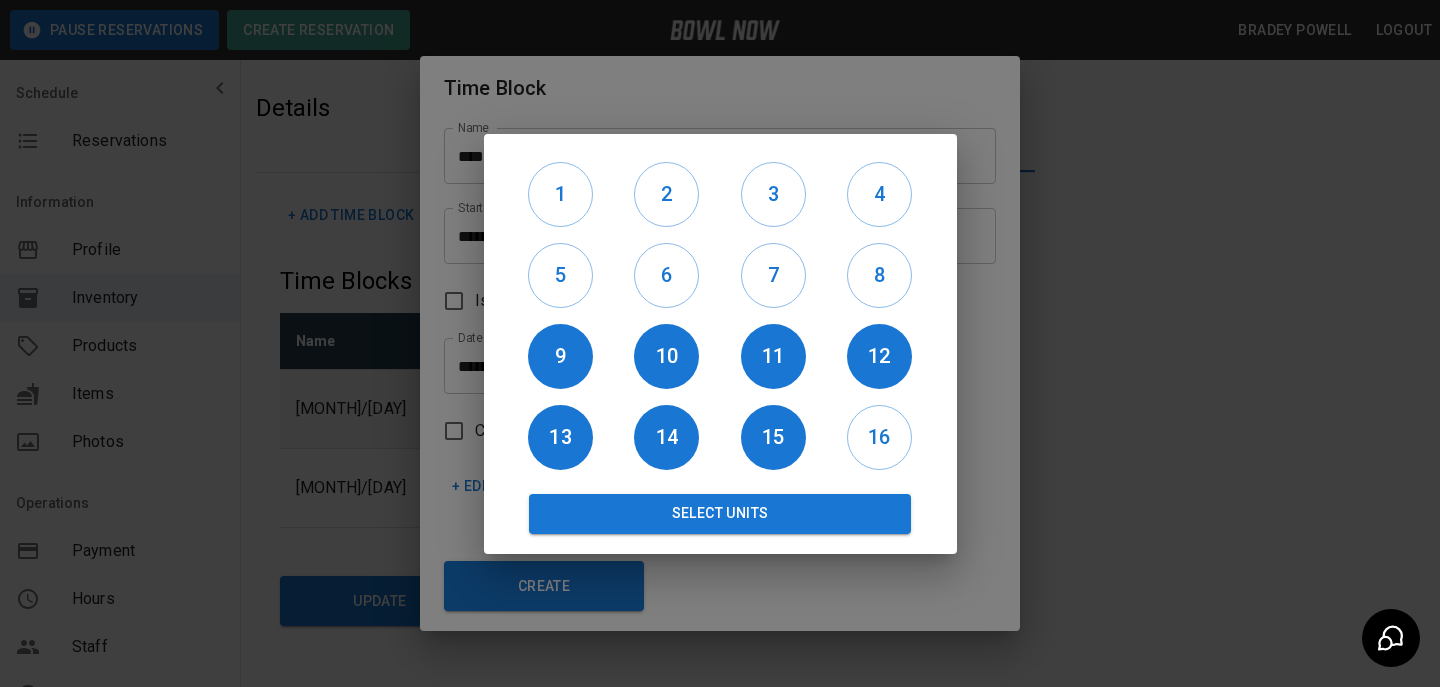 click on "16" at bounding box center (879, 437) 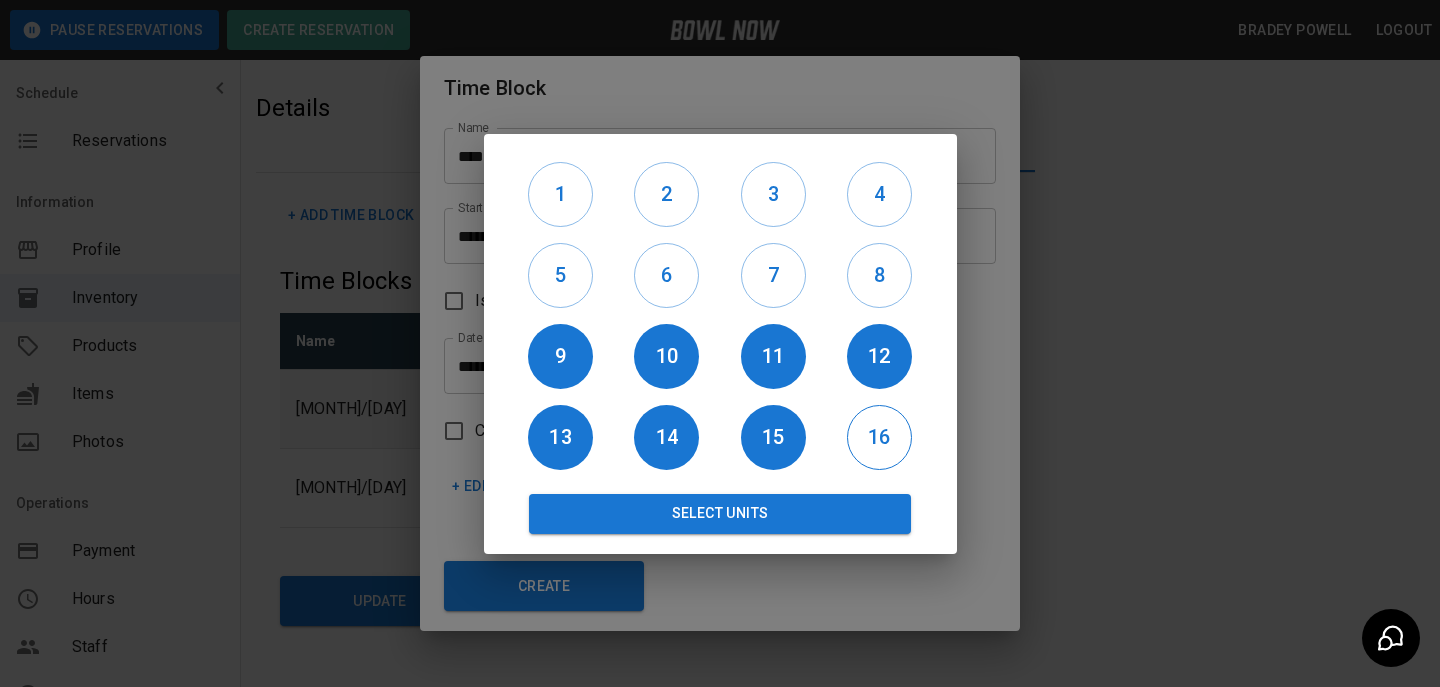 click on "16" at bounding box center (879, 437) 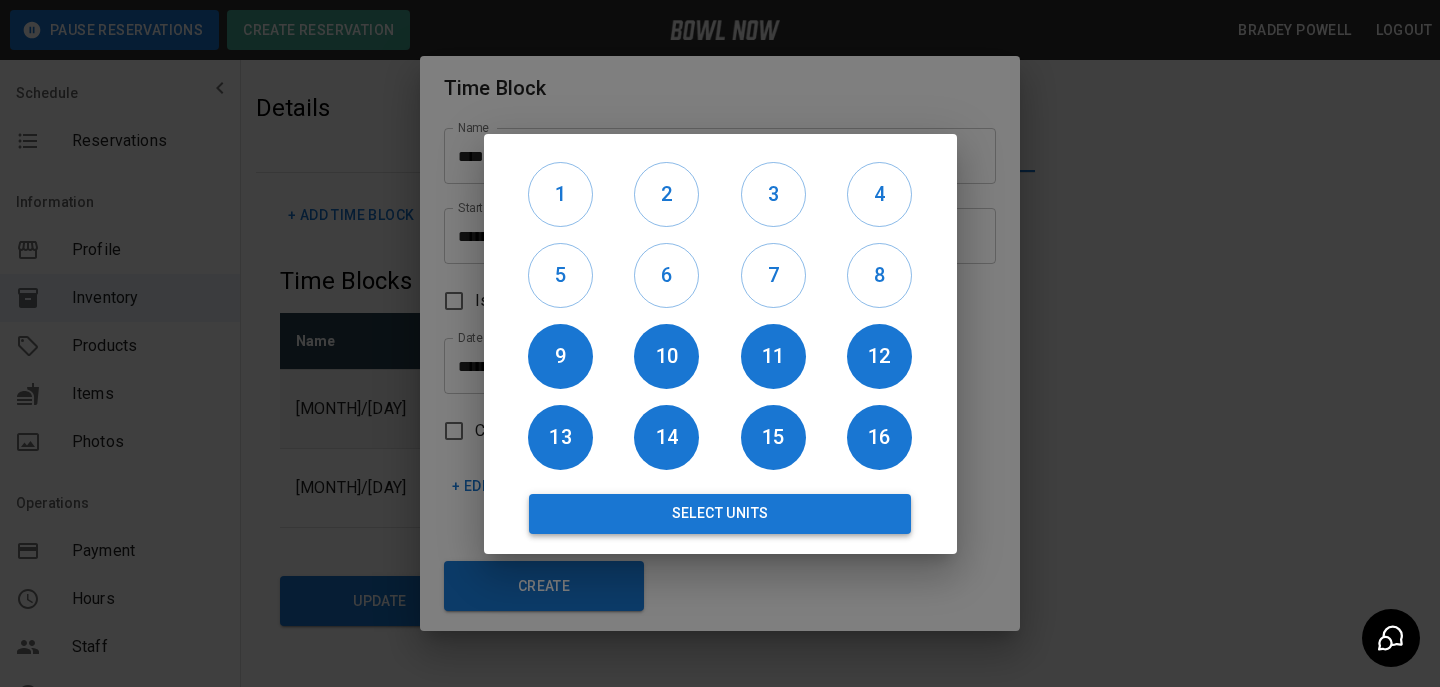 click on "Select Units" at bounding box center (720, 514) 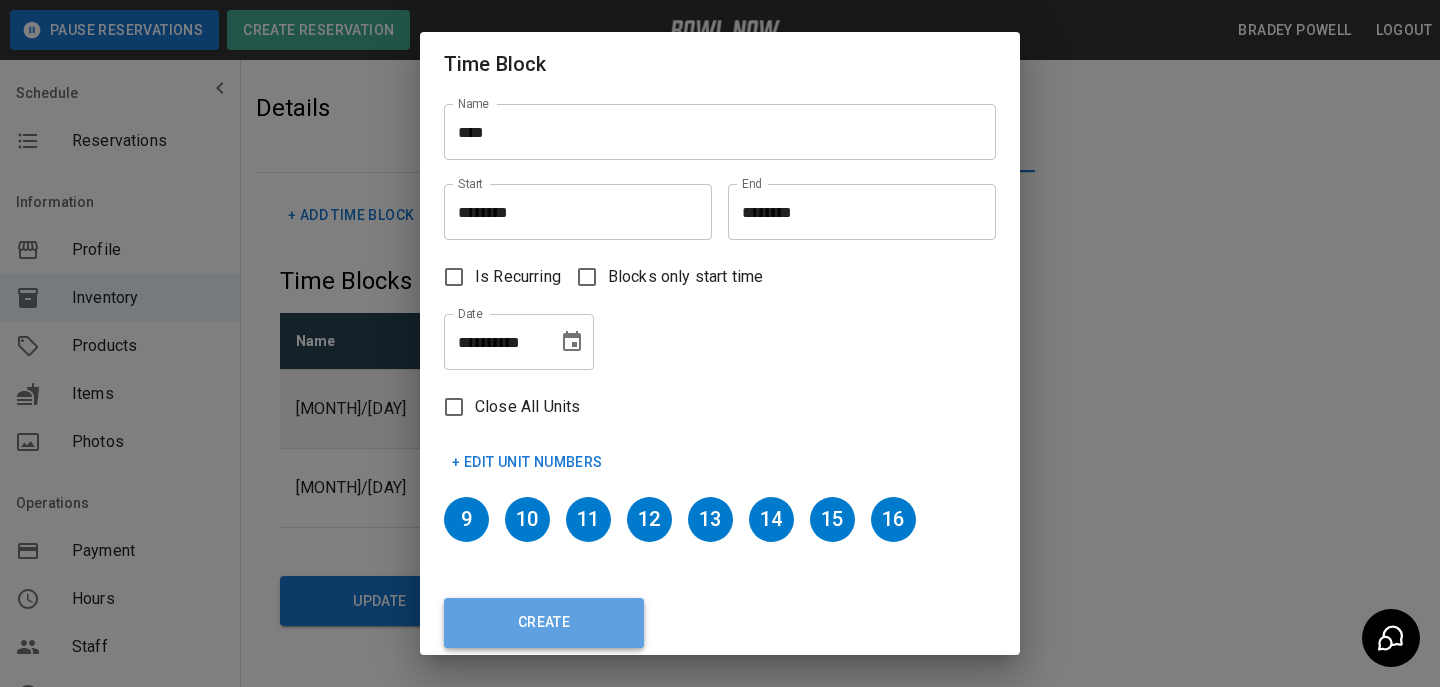 click on "Create" at bounding box center [544, 623] 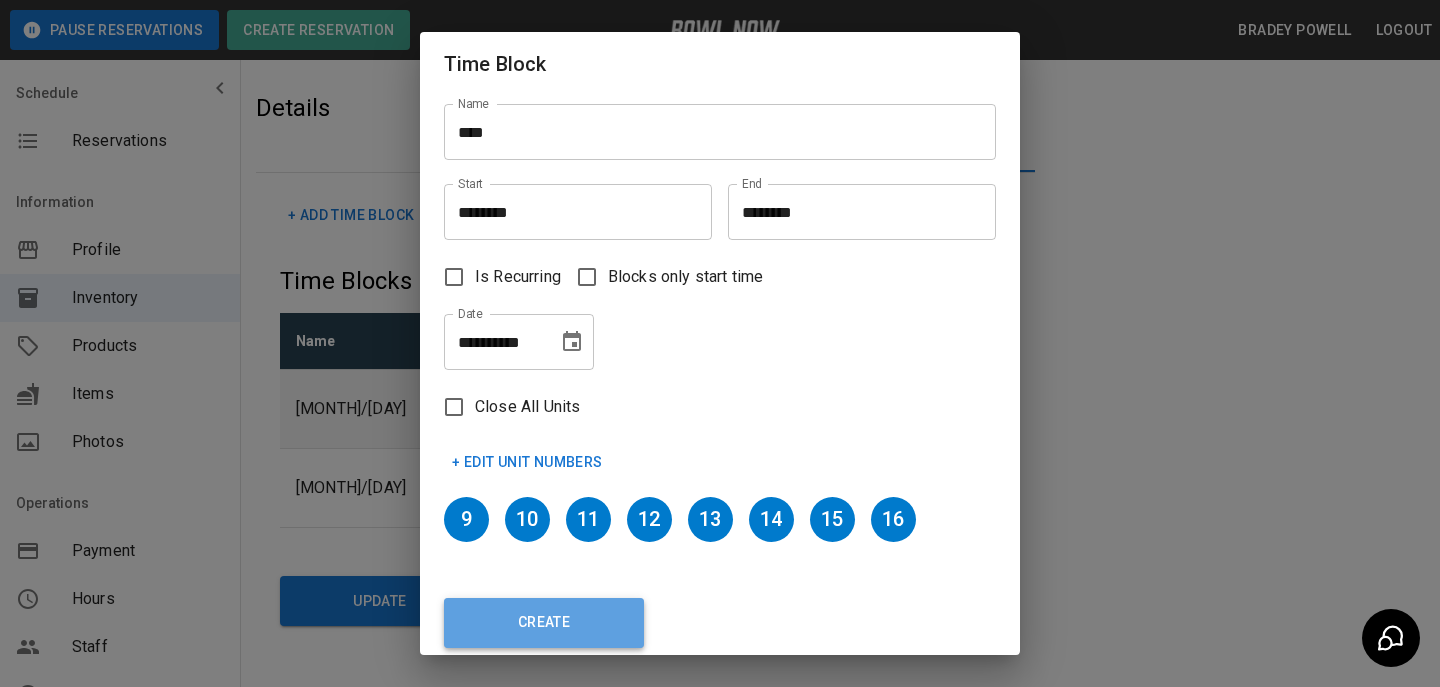type 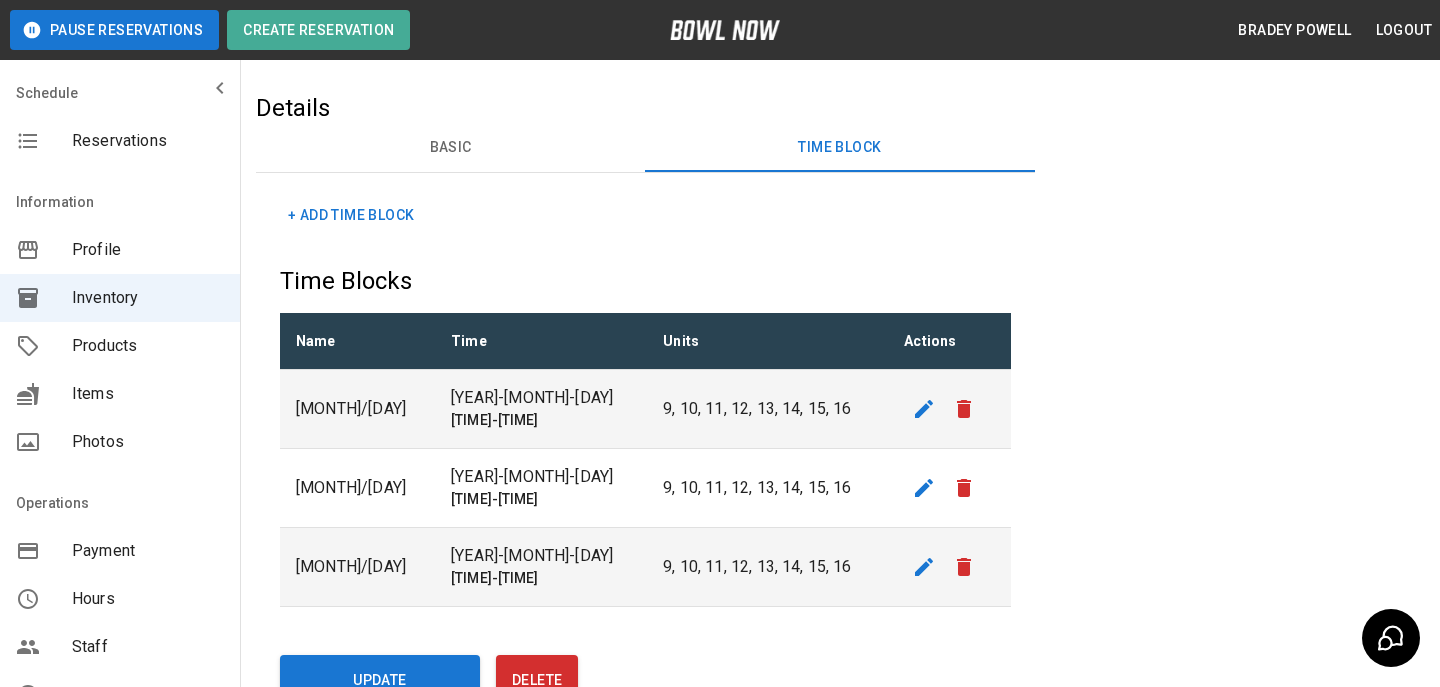 click on "Details Basic Time Block Name ******* Name Active Description Description Units ** * Units Guest(s) Per Unit * * Guest(s) Per Unit Reservation Increments ** * Reservation Increments + Add Time Block Time Blocks Name Time Units Actions 7/[DAY] [DATE] [TIME]-[TIME] 9, 10, 11, 12, 13, 14, 15, 16 7/[DAY] [DATE] [TIME]-[TIME] 9, 10, 11, 12, 13, 14, 15, 16 7/[DAY] [DATE] [TIME]-[TIME] 9, 10, 11, 12, 13, 14, 15, 16" at bounding box center [645, 361] 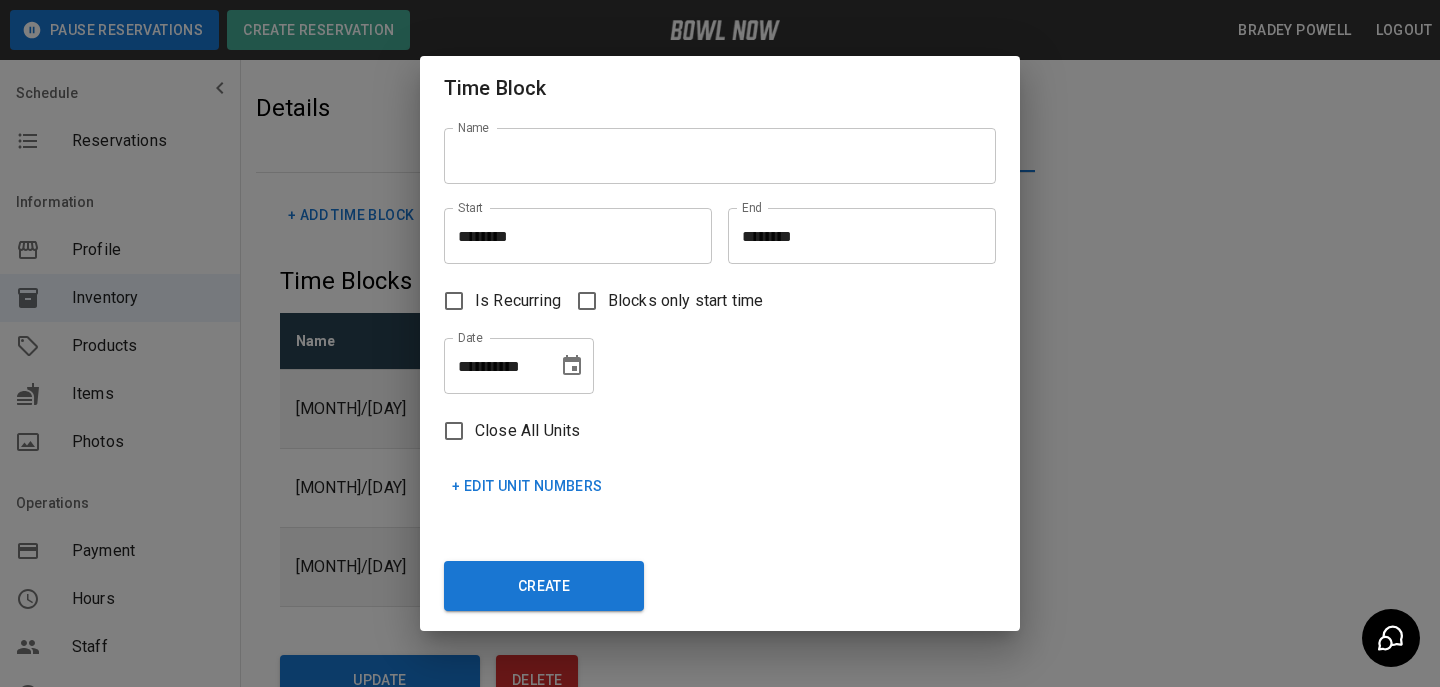 click on "Name" at bounding box center (720, 156) 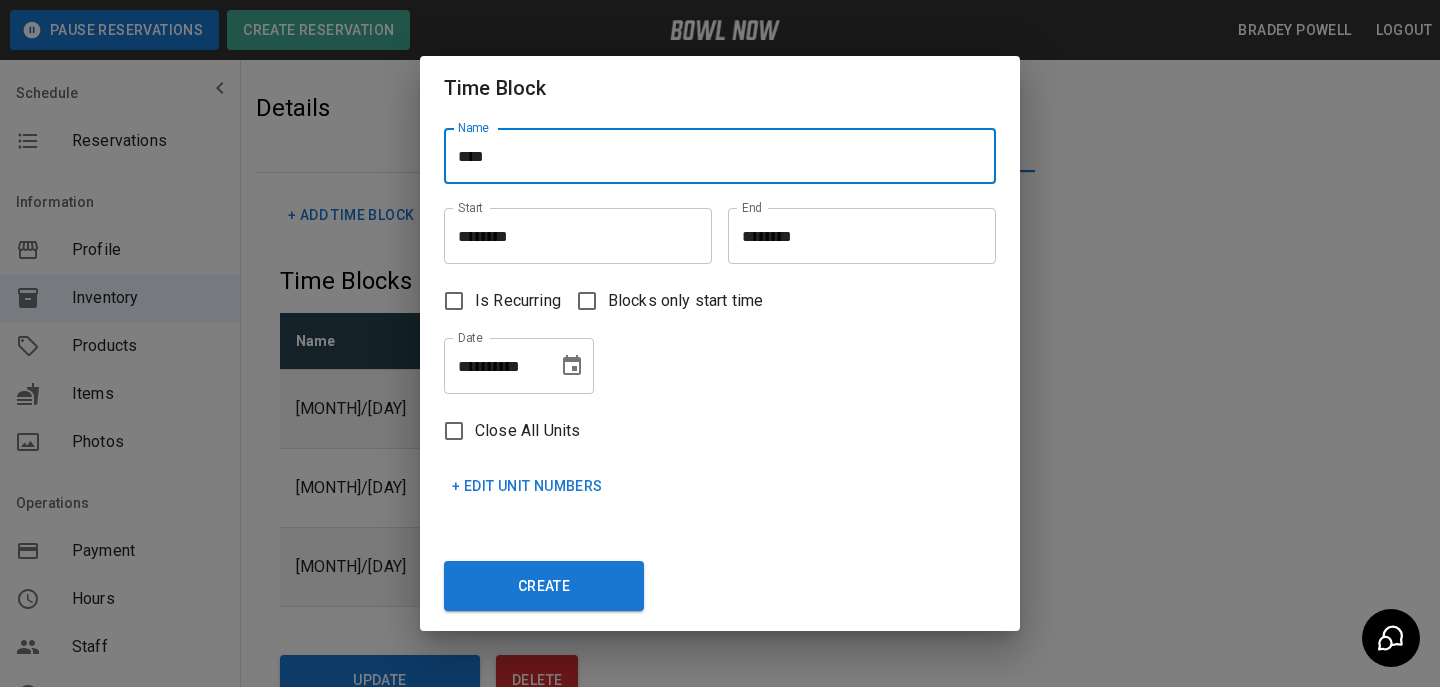 type on "****" 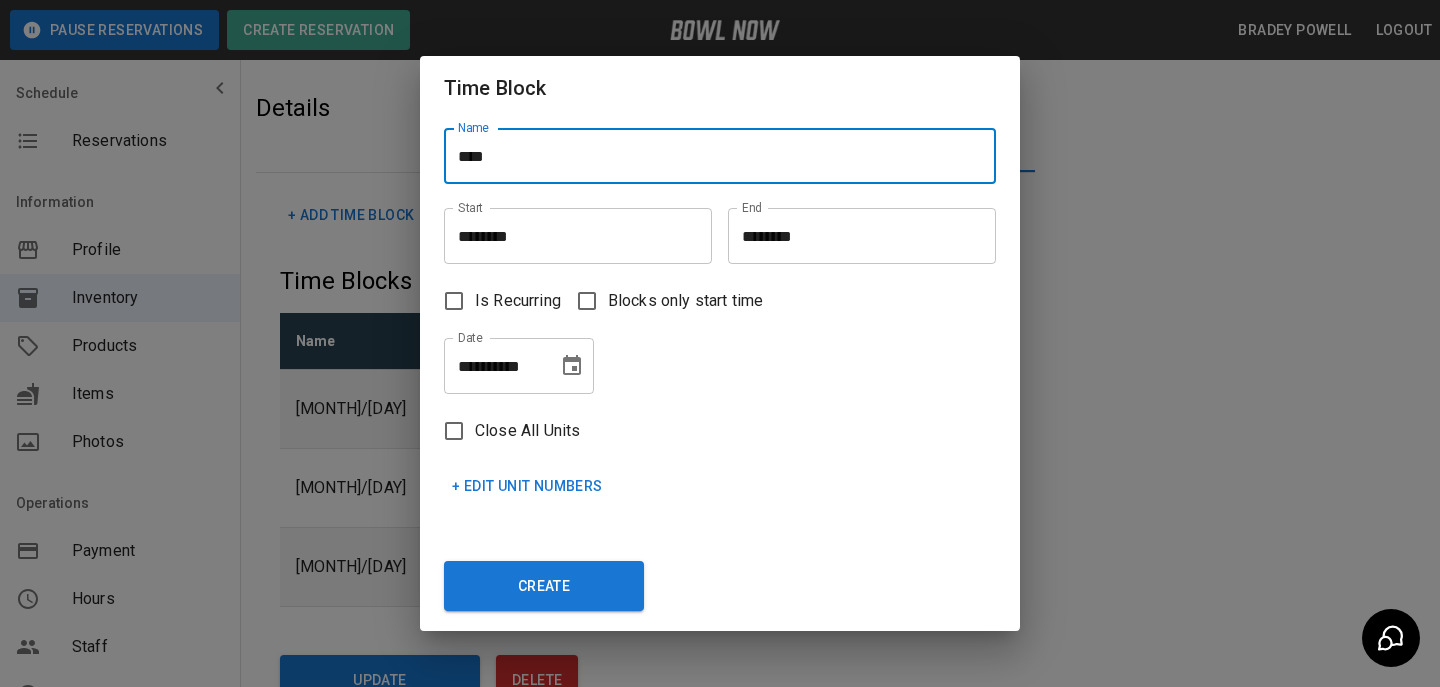 click on "********" at bounding box center [571, 236] 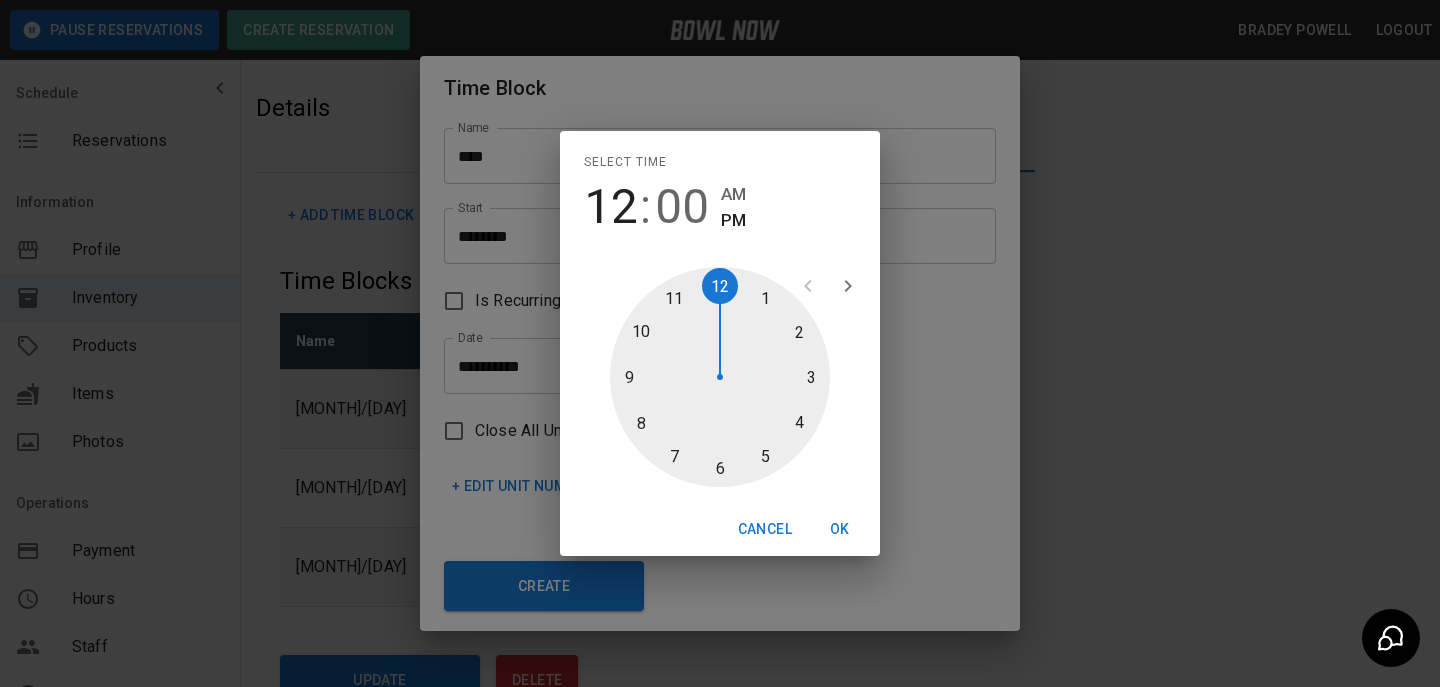 click on ":" at bounding box center (645, 207) 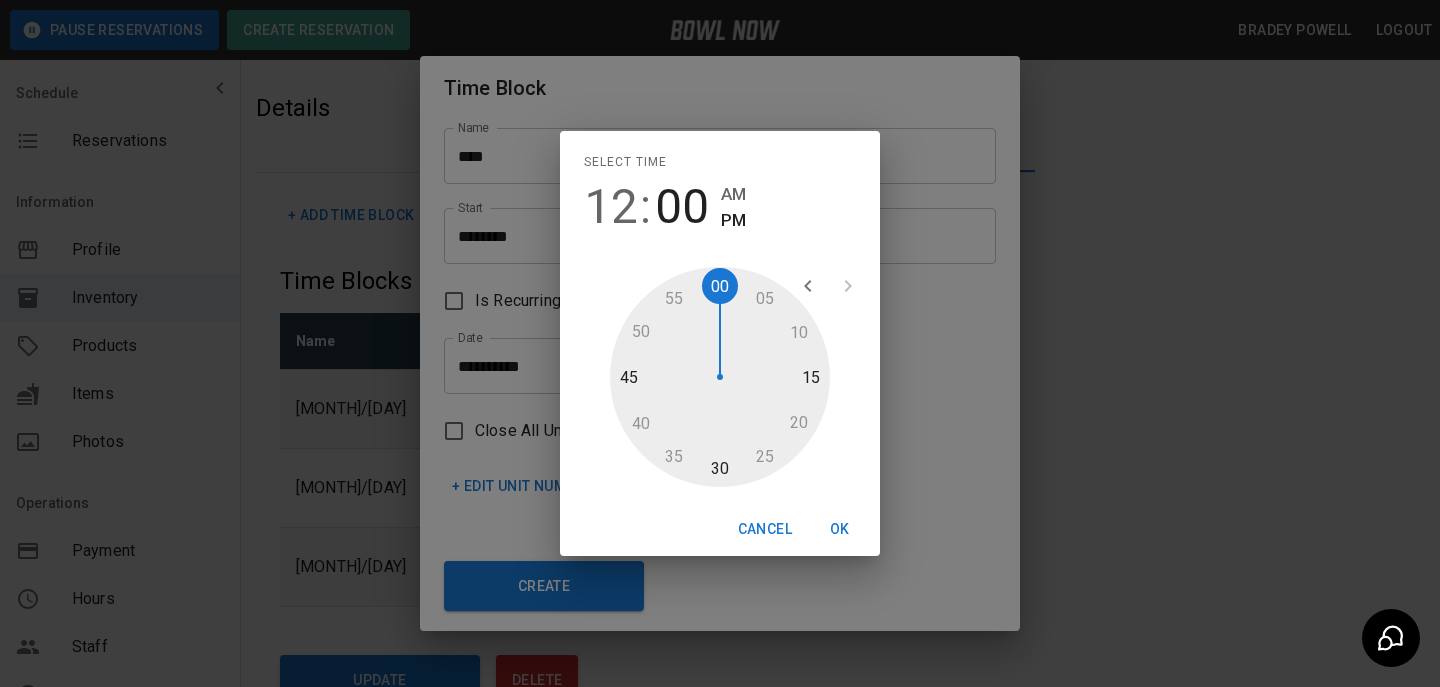 type on "********" 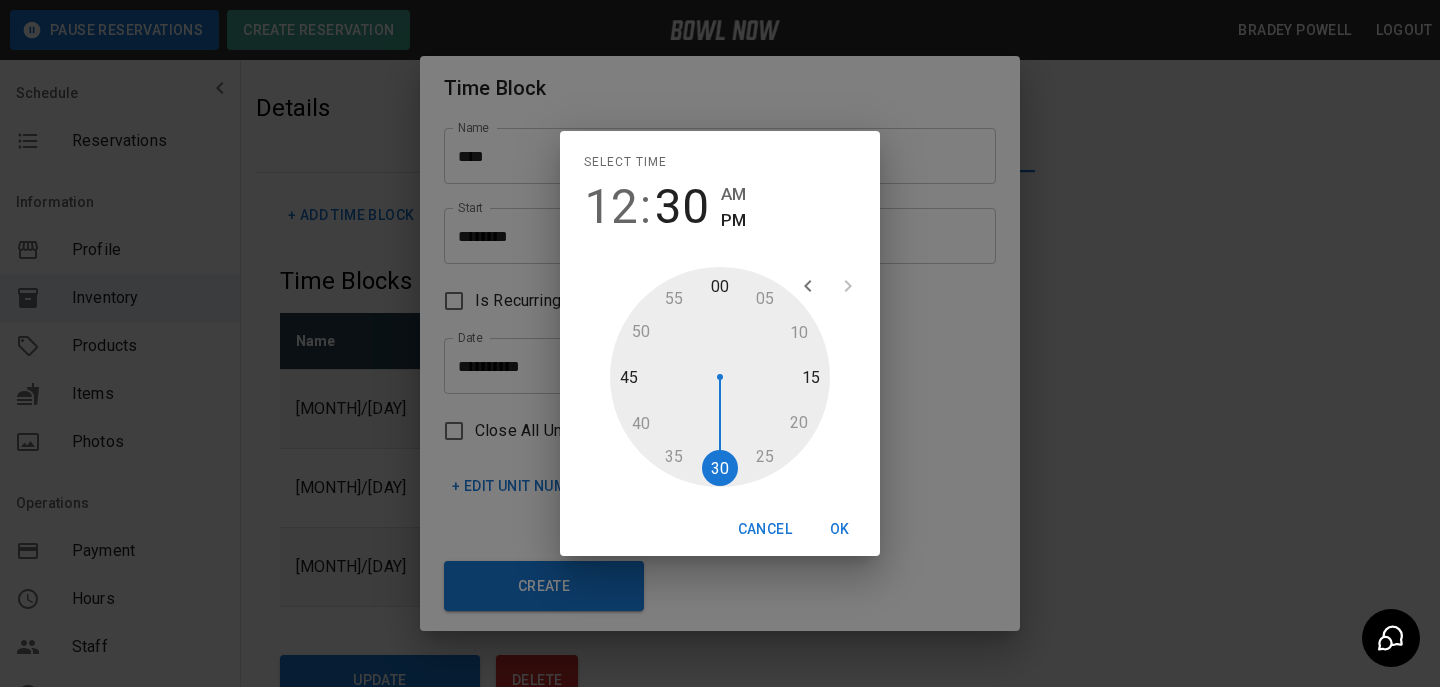 click at bounding box center [720, 377] 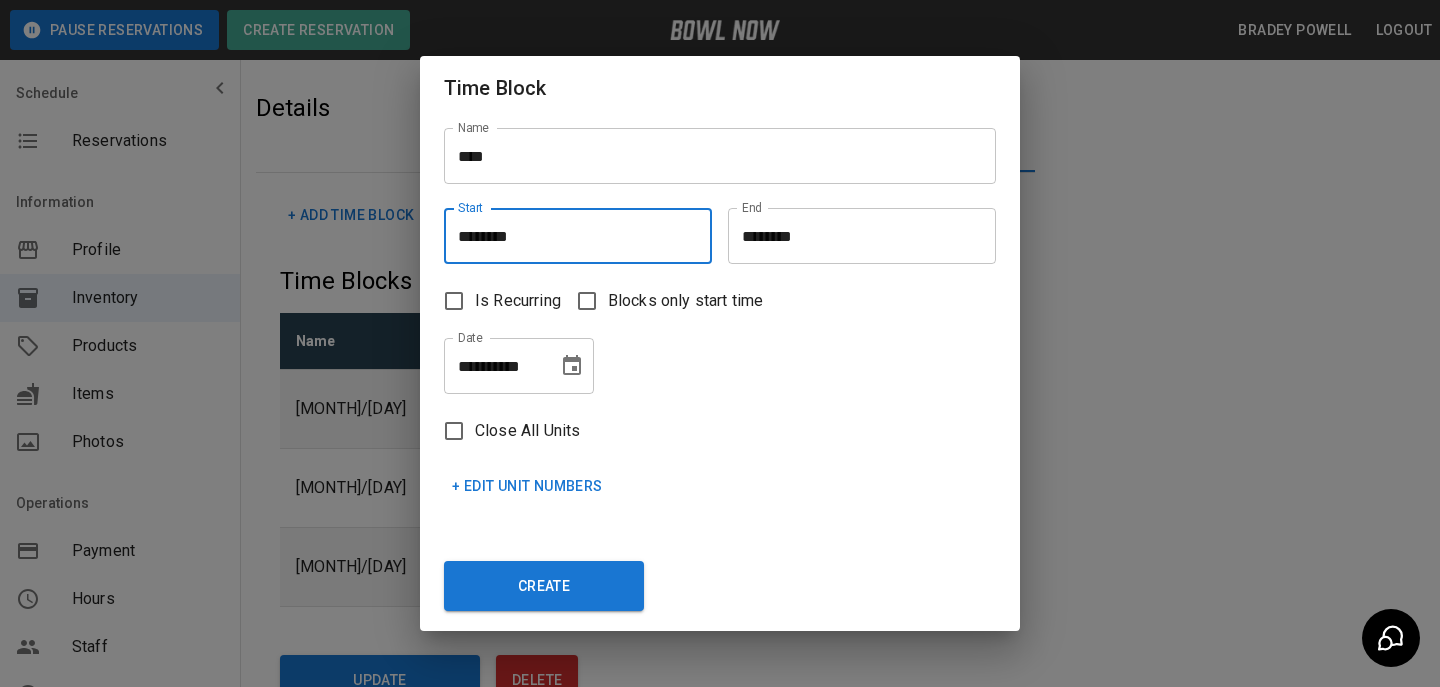click on "********" at bounding box center [855, 236] 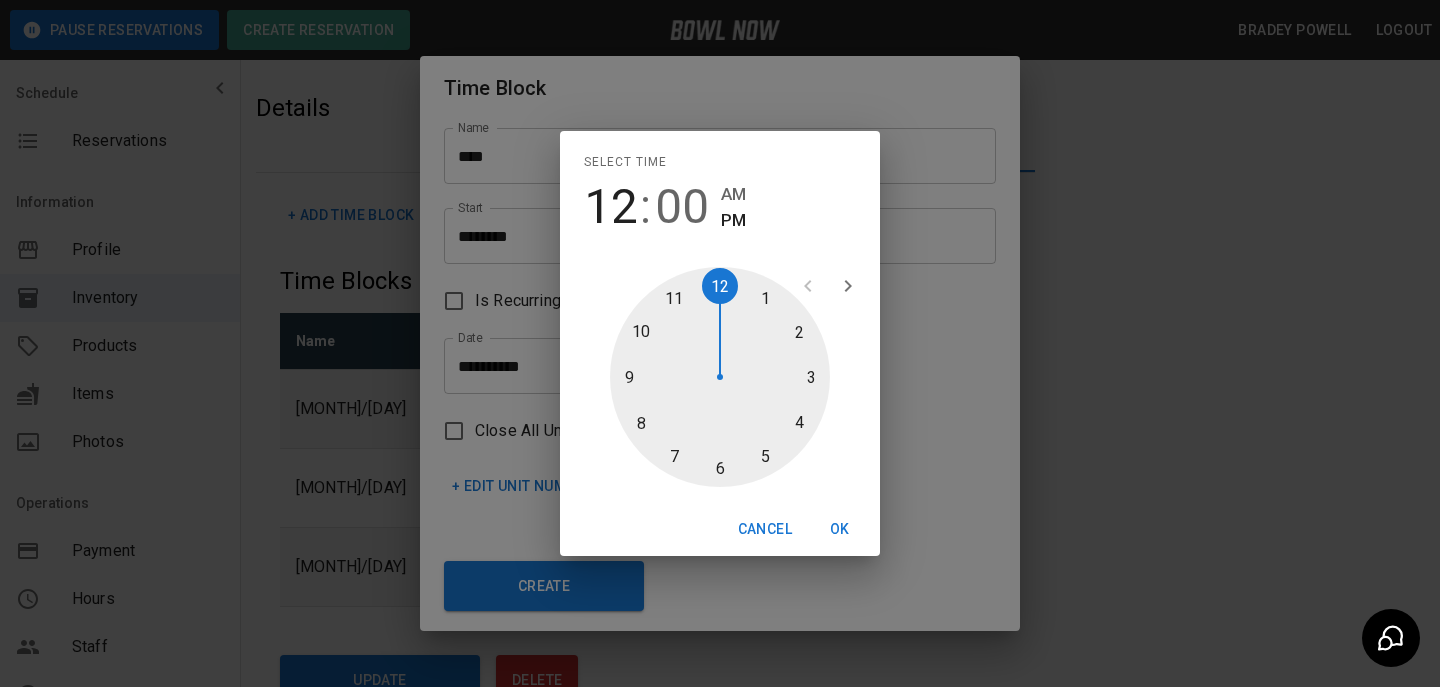 click at bounding box center [720, 377] 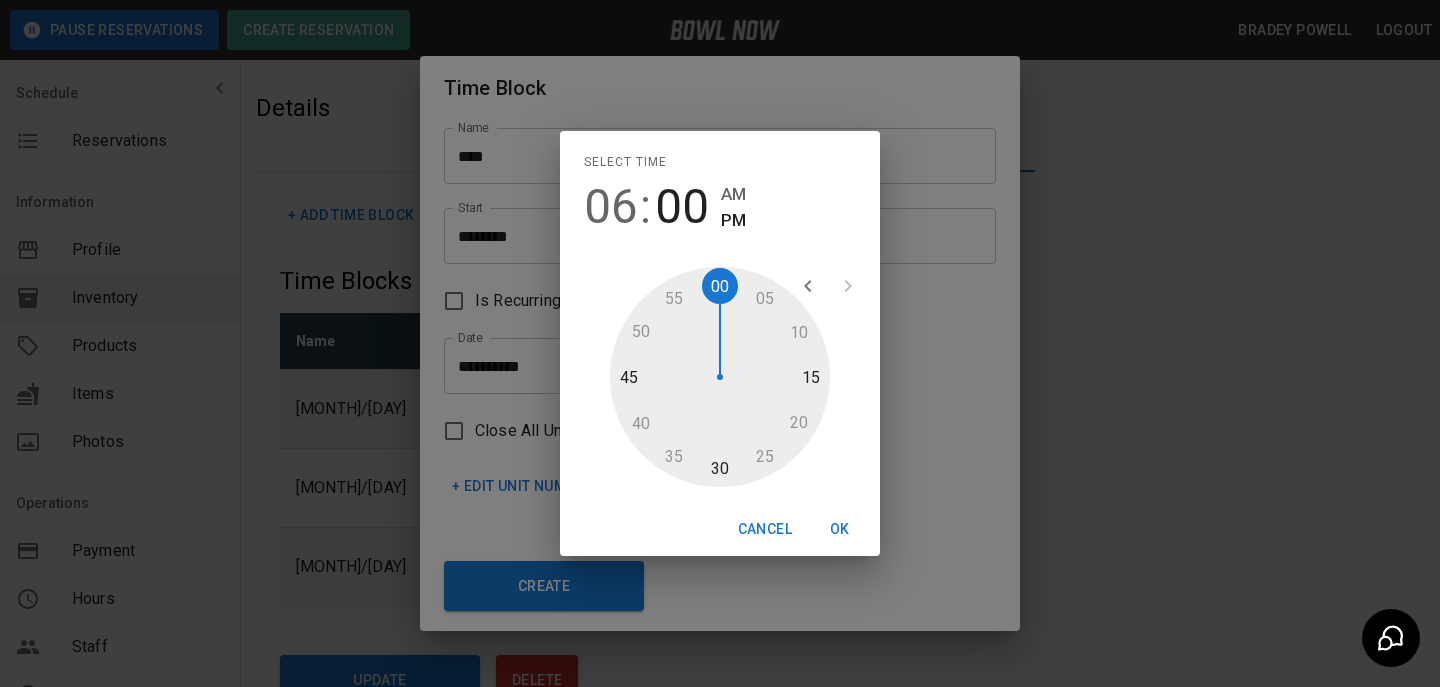 click on "Cancel OK" at bounding box center [720, 529] 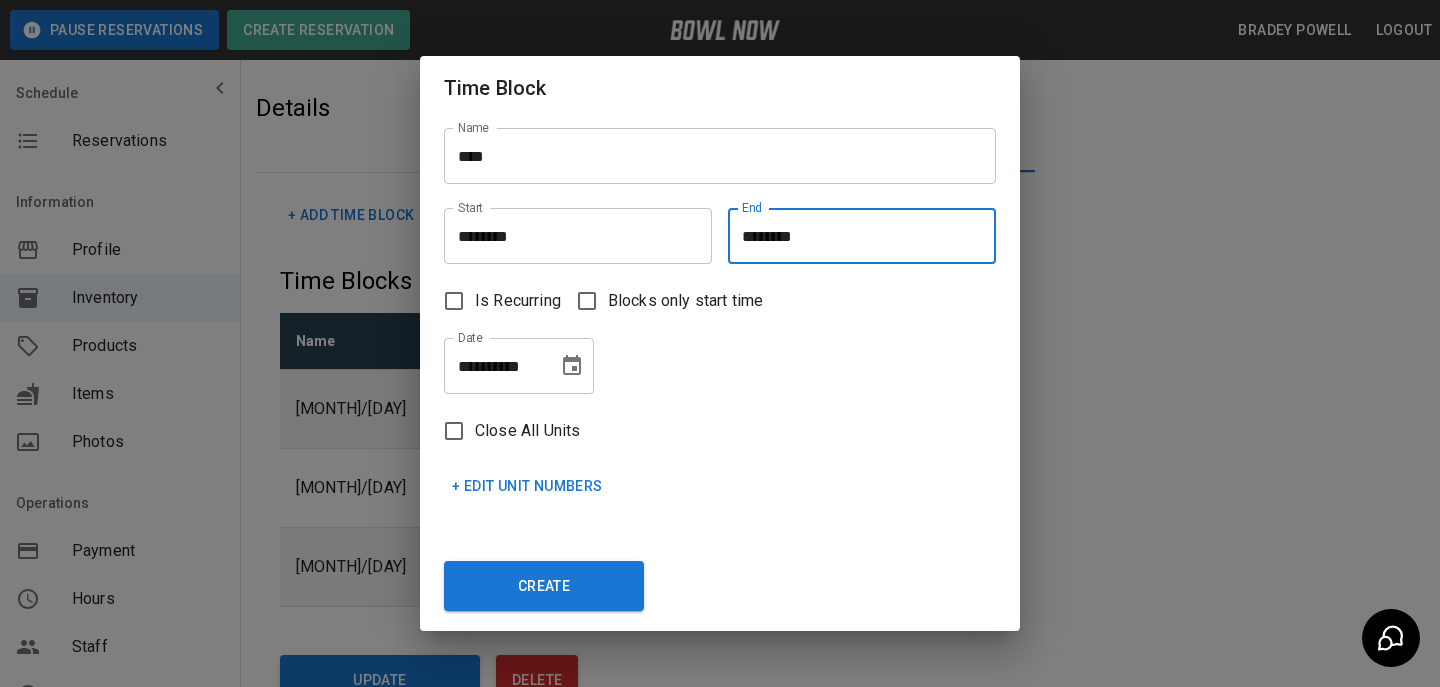 click at bounding box center [572, 366] 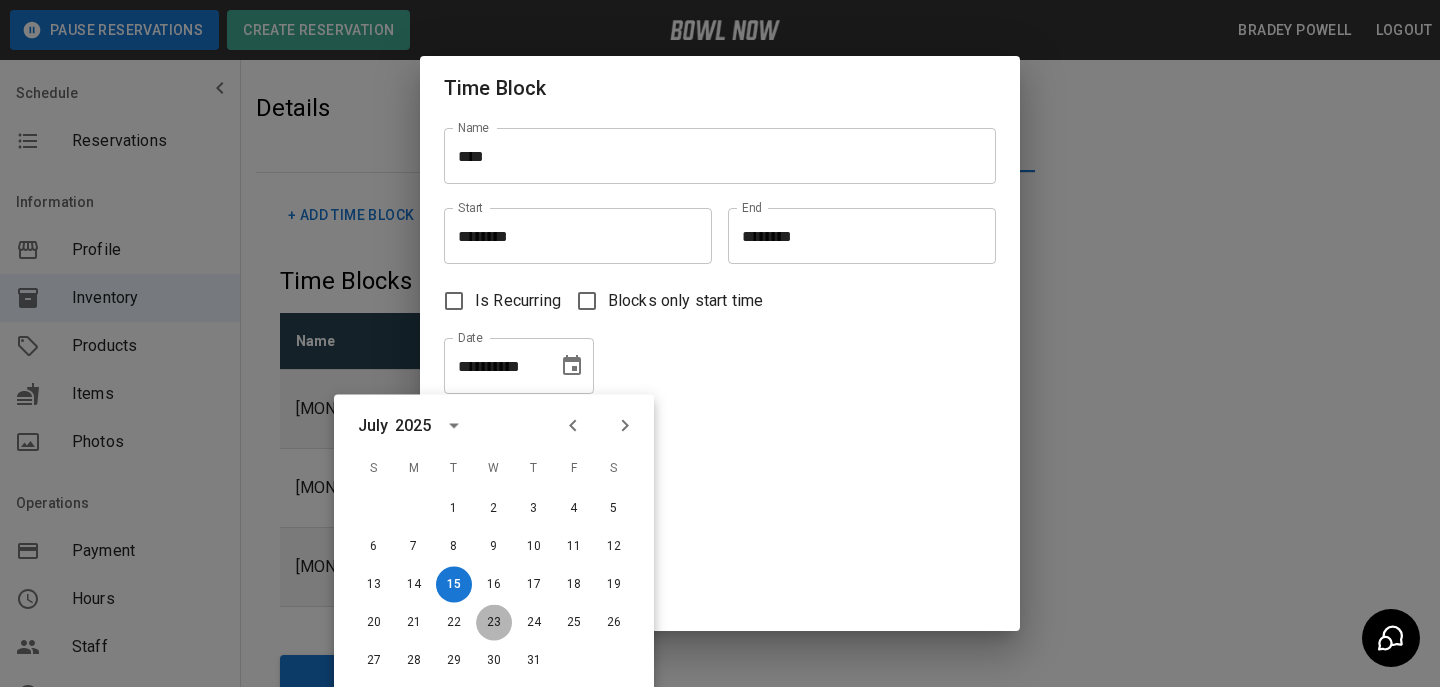 click on "23" at bounding box center [494, 623] 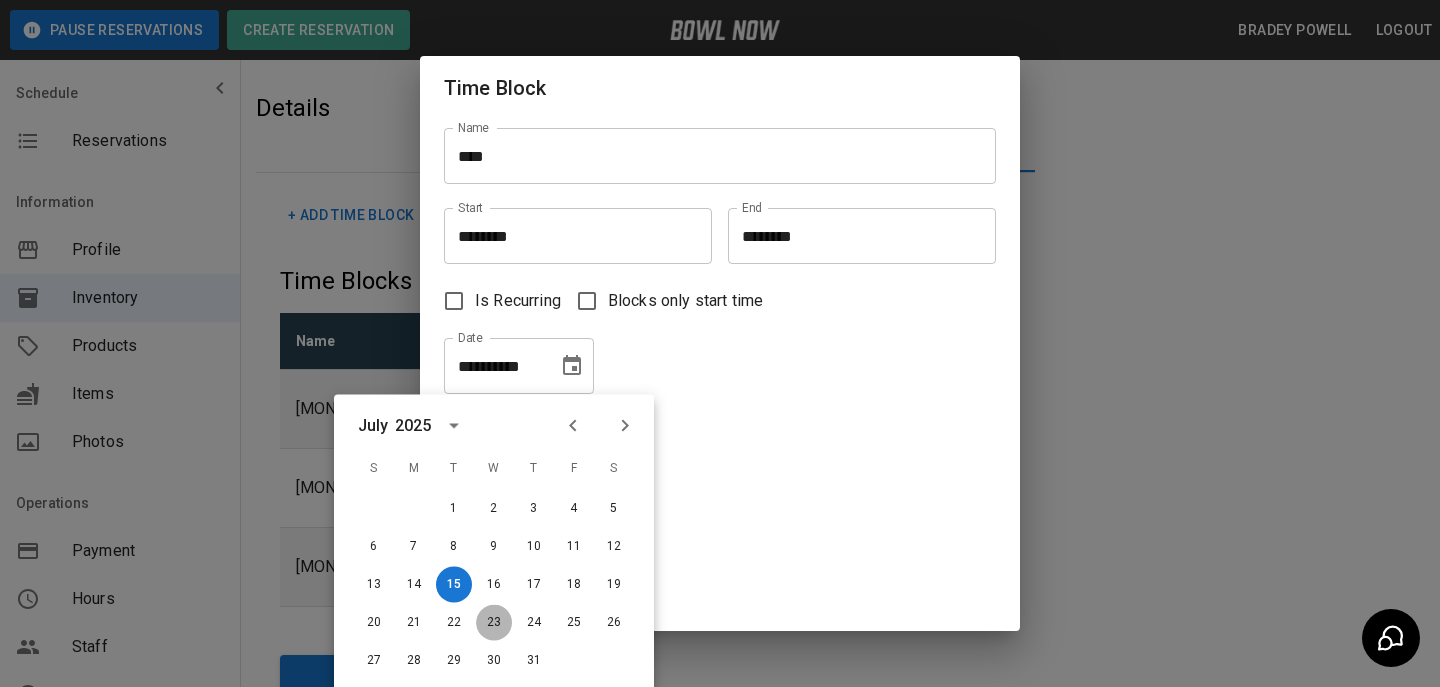 type on "**********" 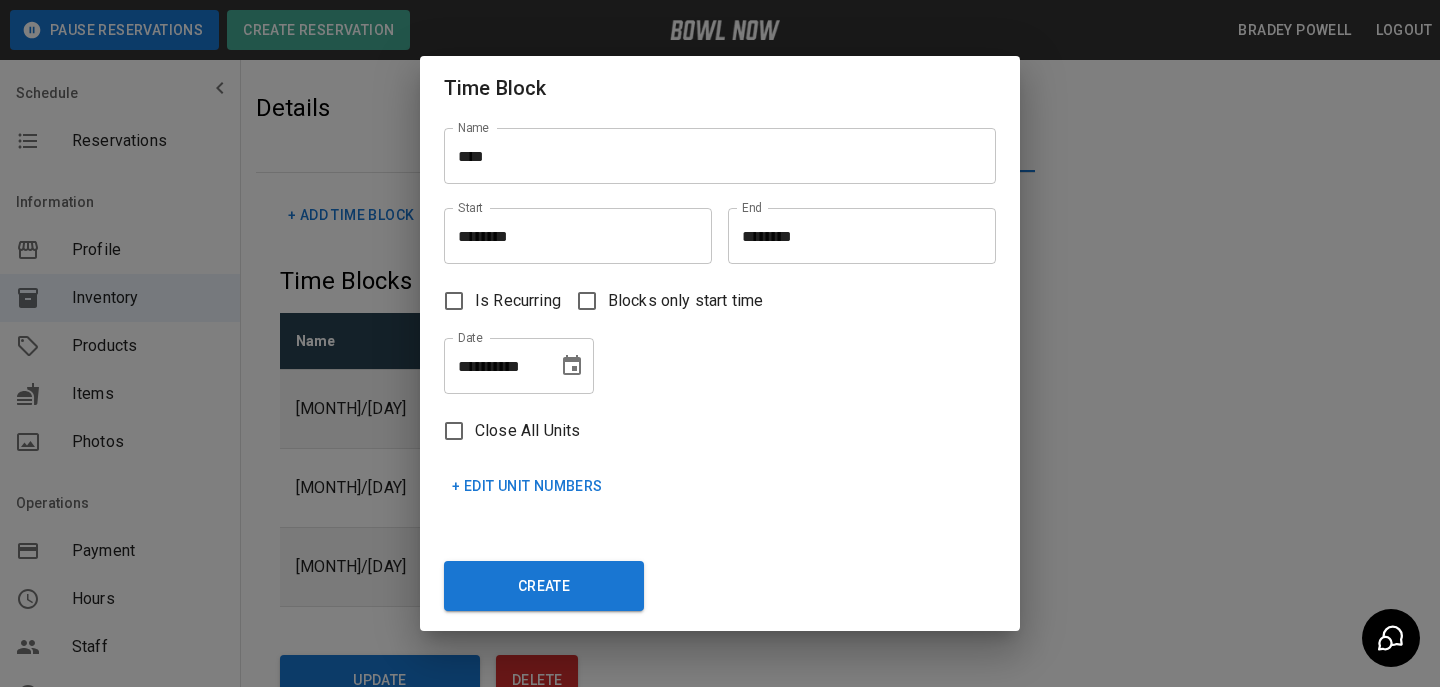 click on "****" at bounding box center [720, 156] 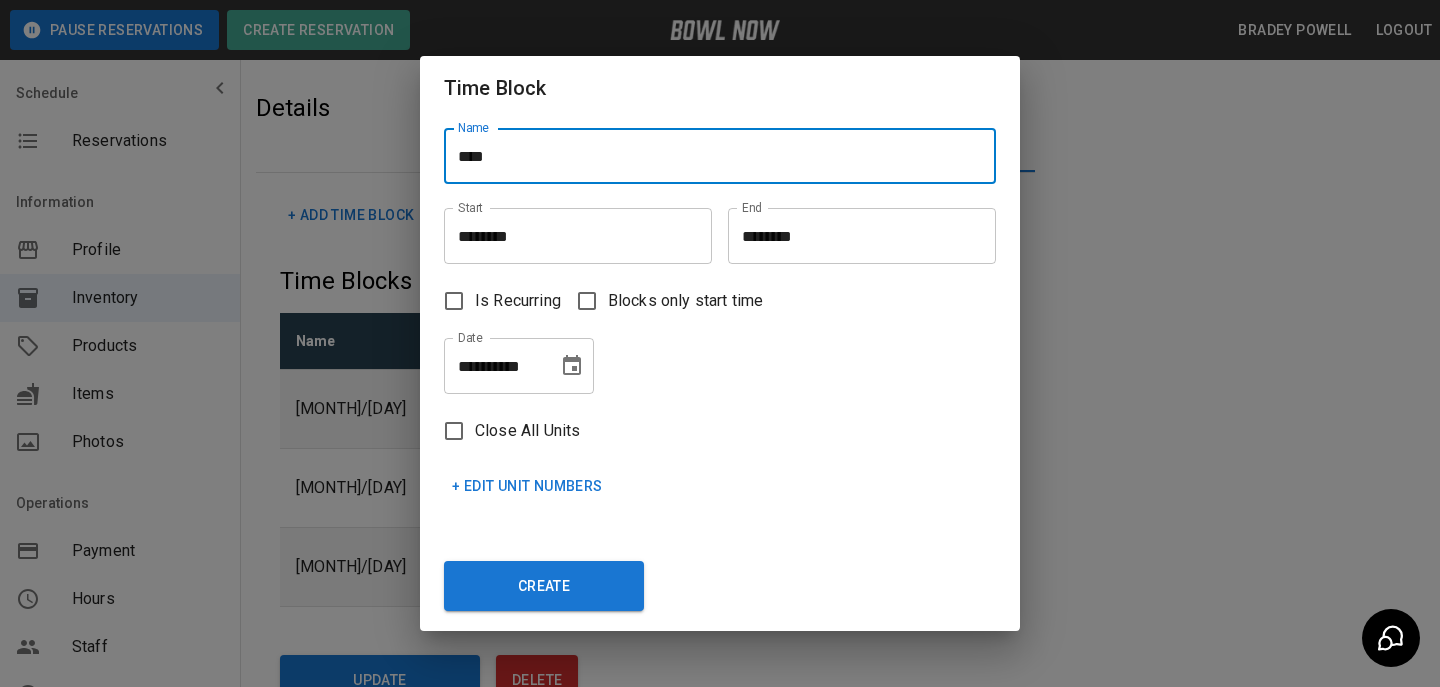 click on "****" at bounding box center (720, 156) 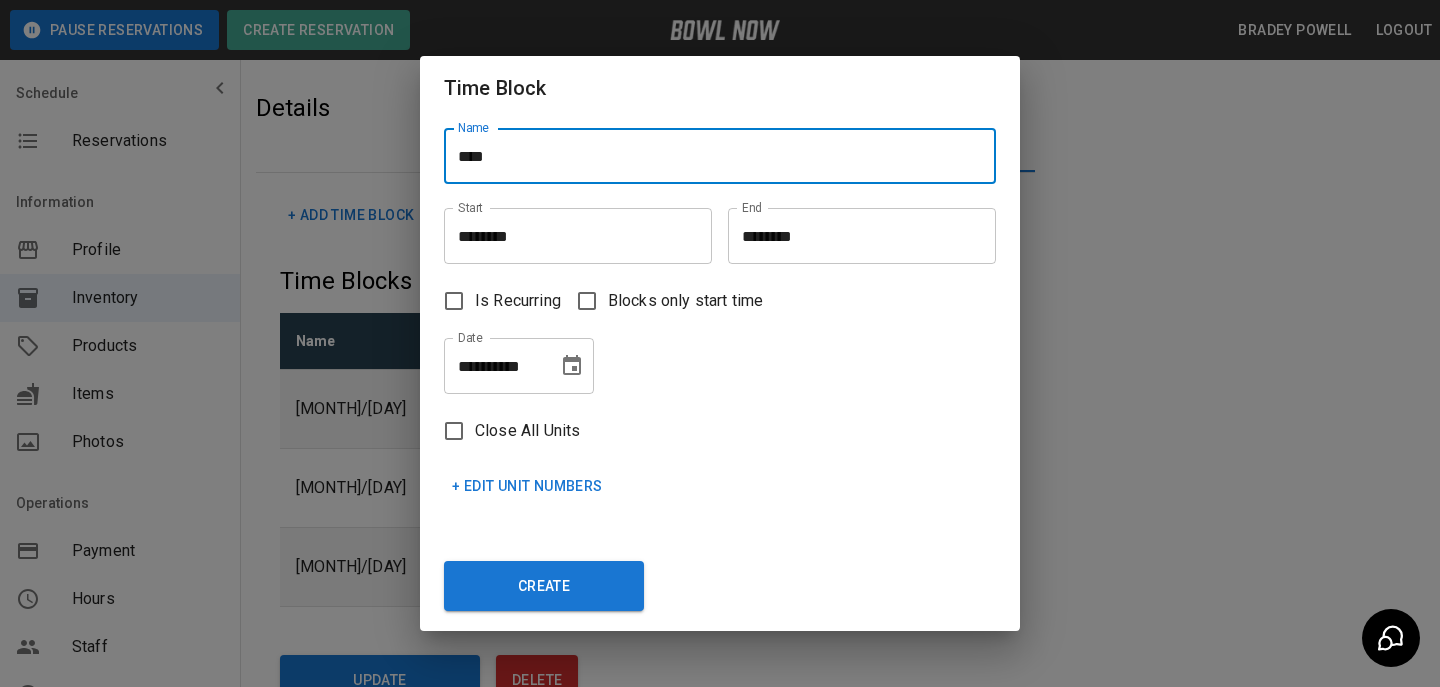 type on "****" 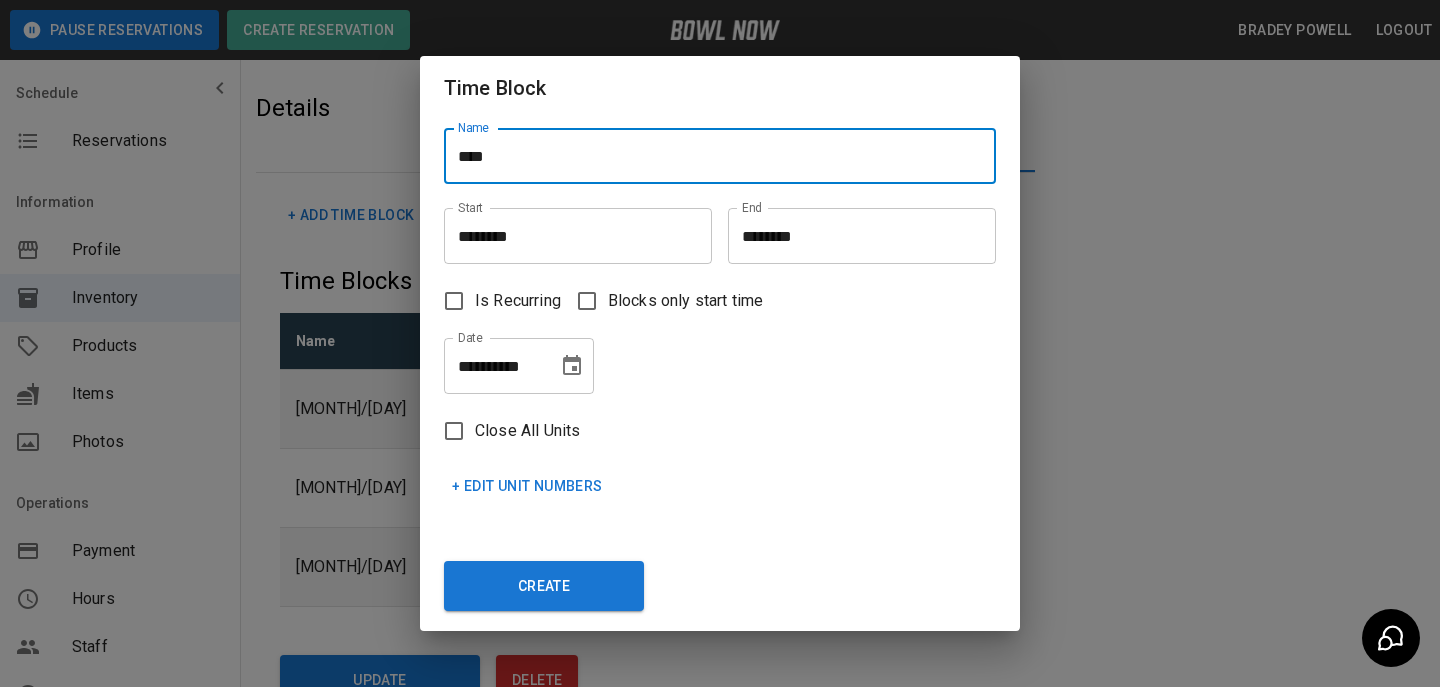click 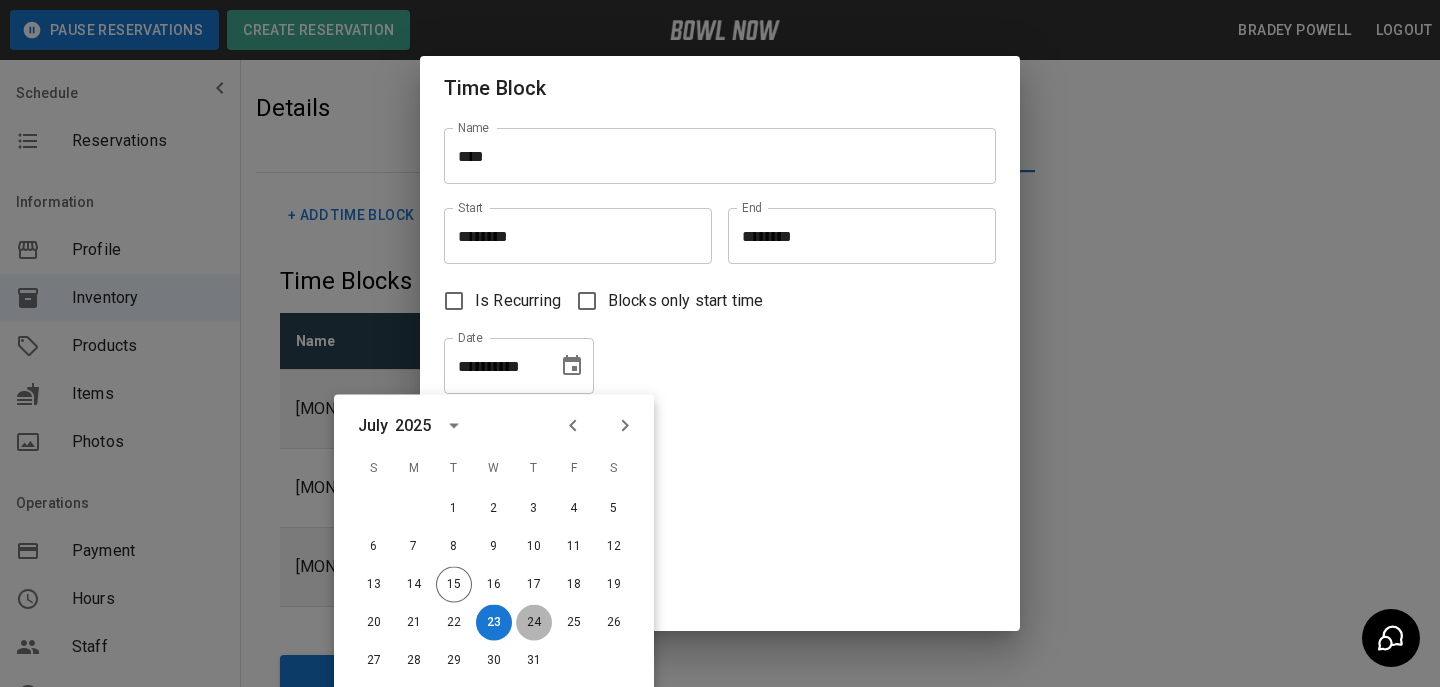 click on "24" at bounding box center (534, 623) 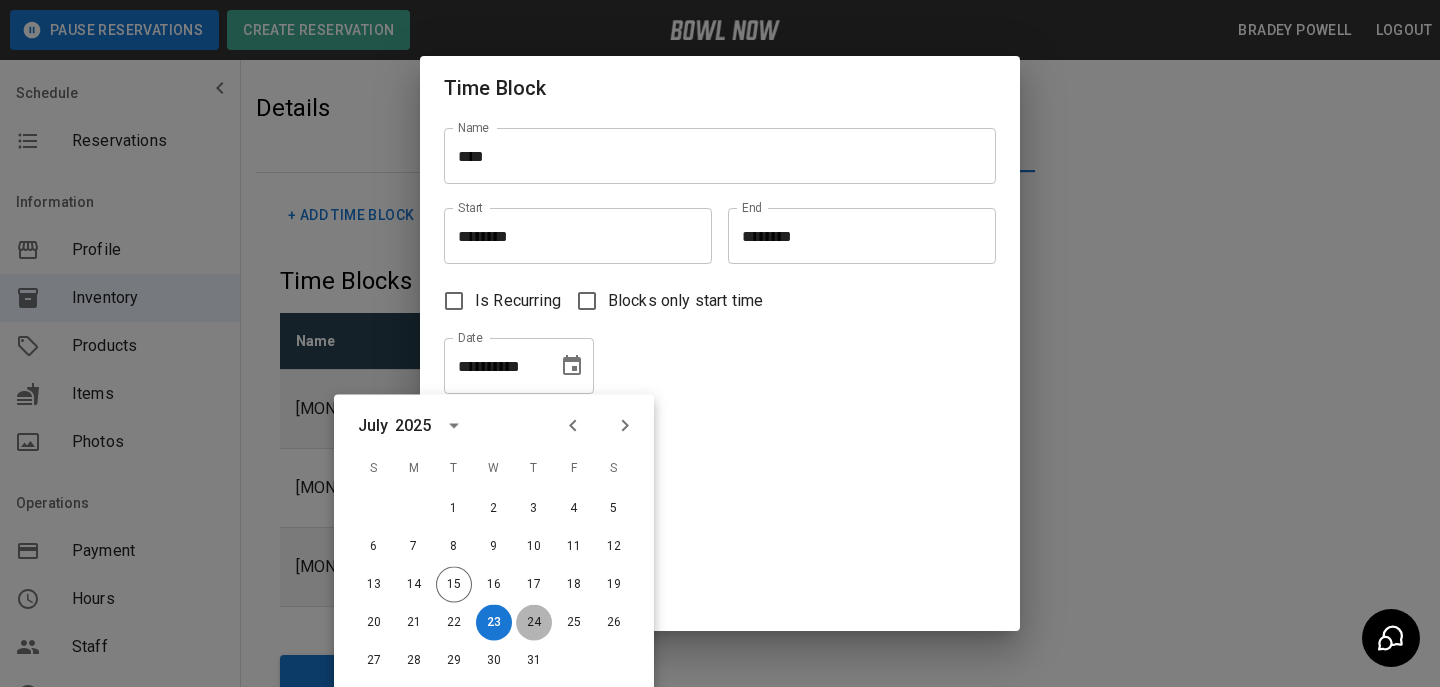 type on "**********" 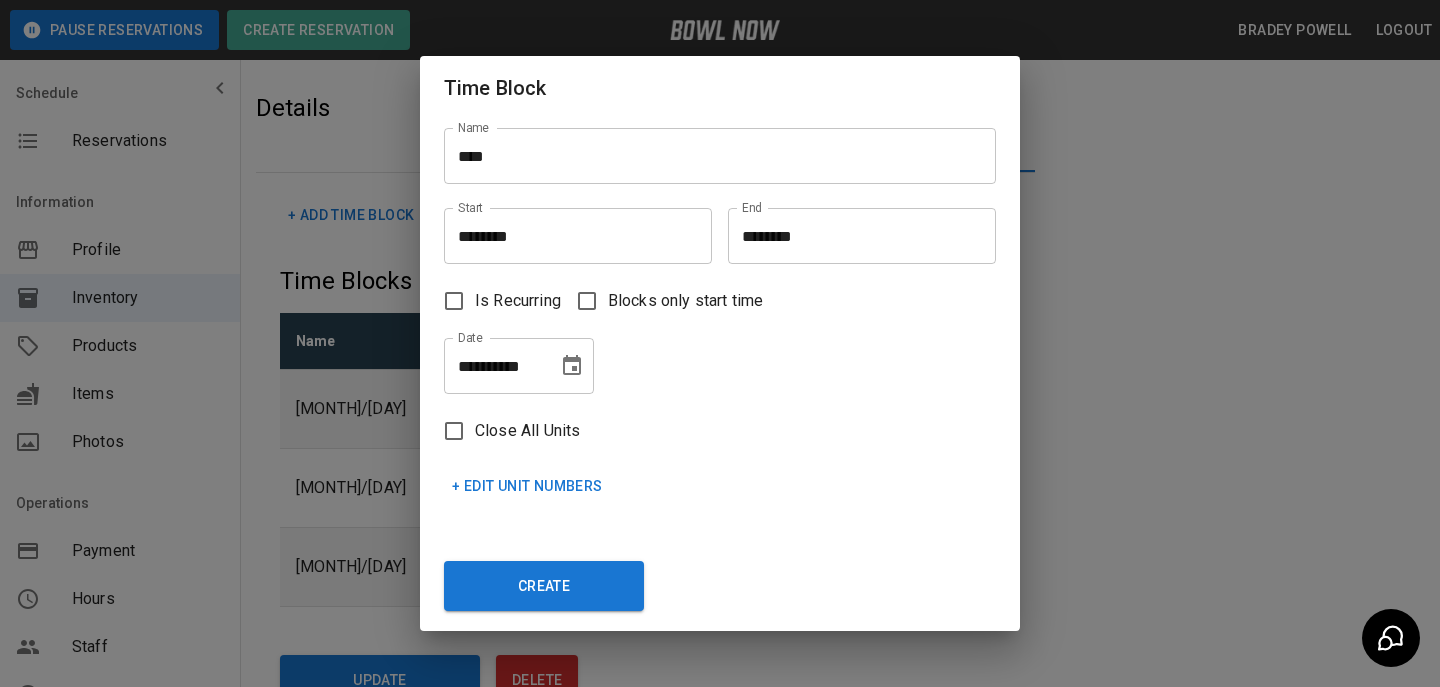 click on "+ Edit Unit Numbers" at bounding box center [527, 486] 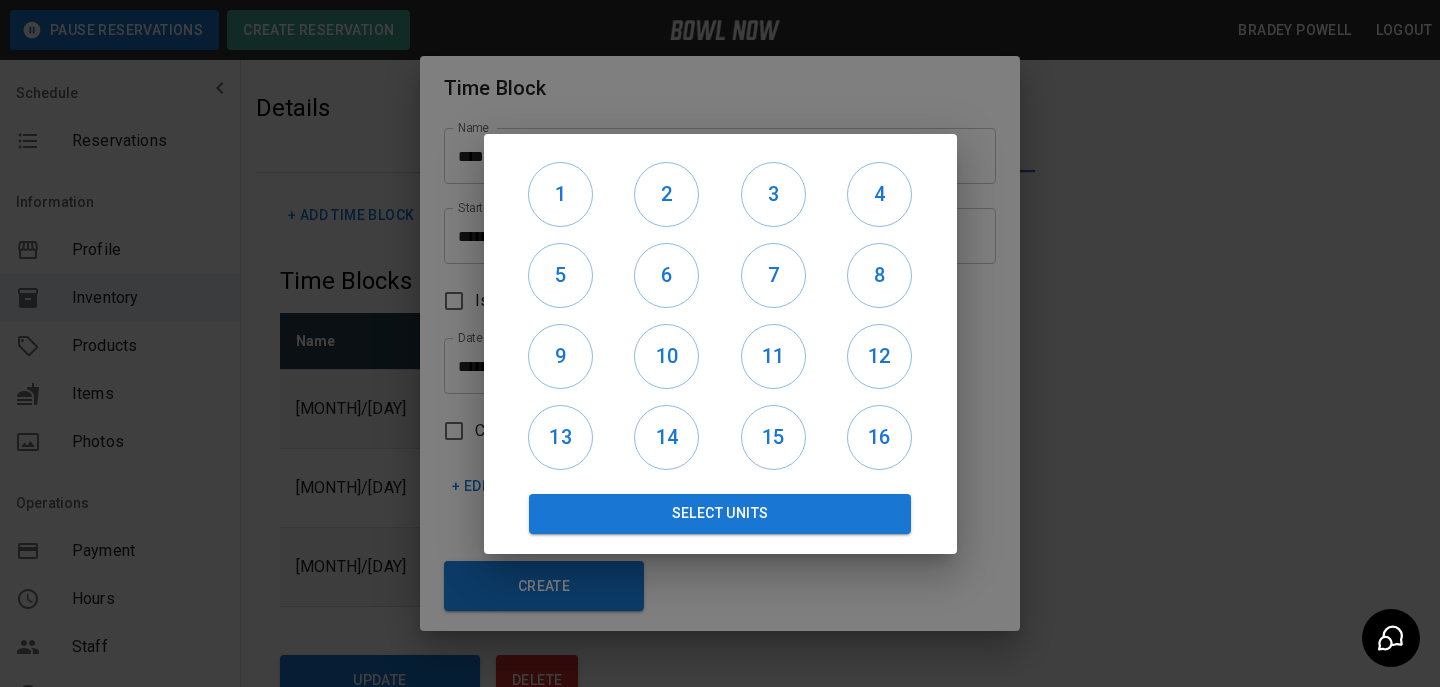 click on "9" at bounding box center [561, 356] 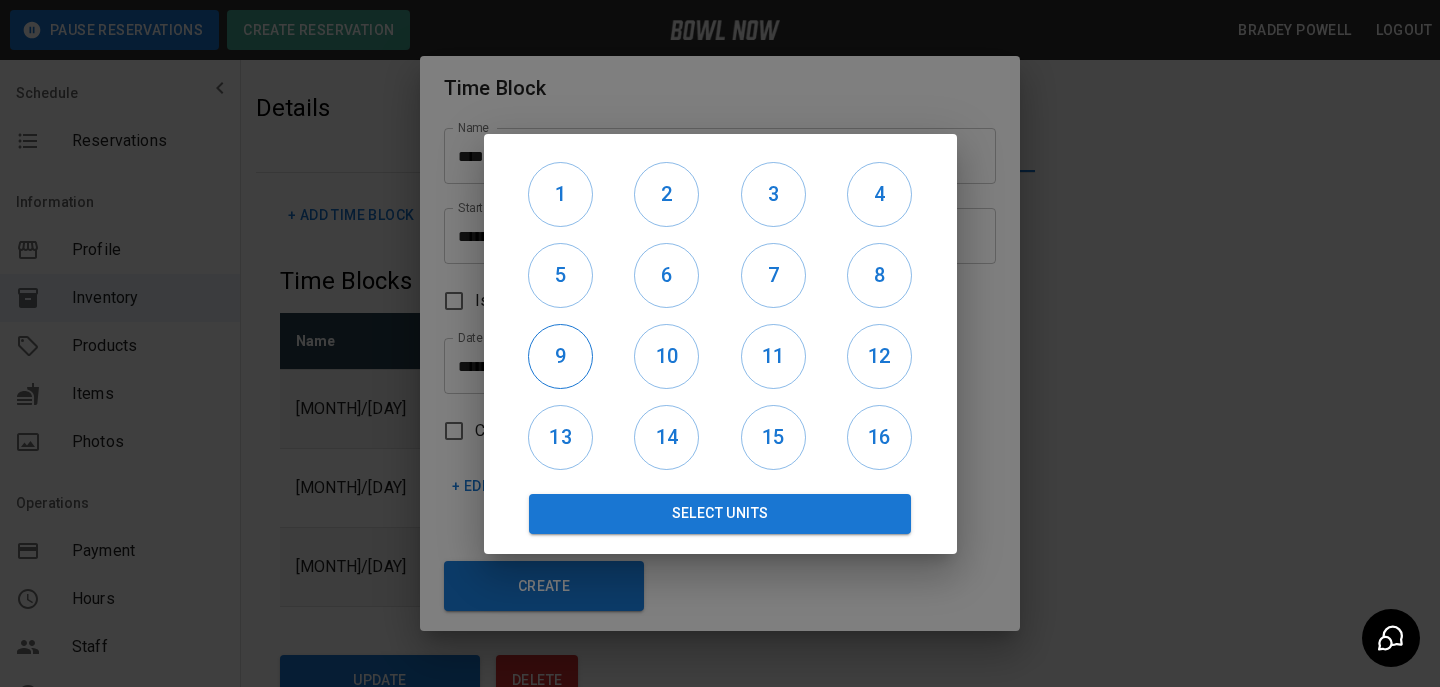 click on "9" at bounding box center [560, 356] 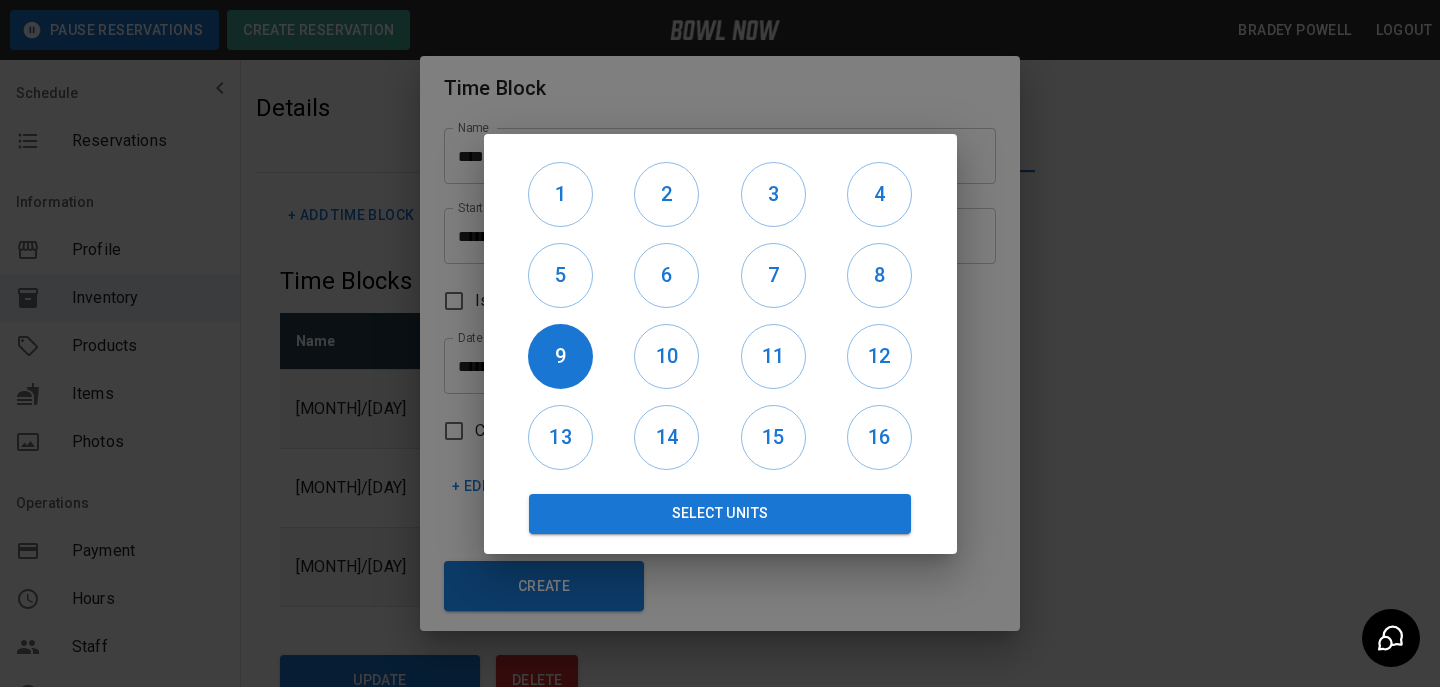 click on "10" at bounding box center [667, 356] 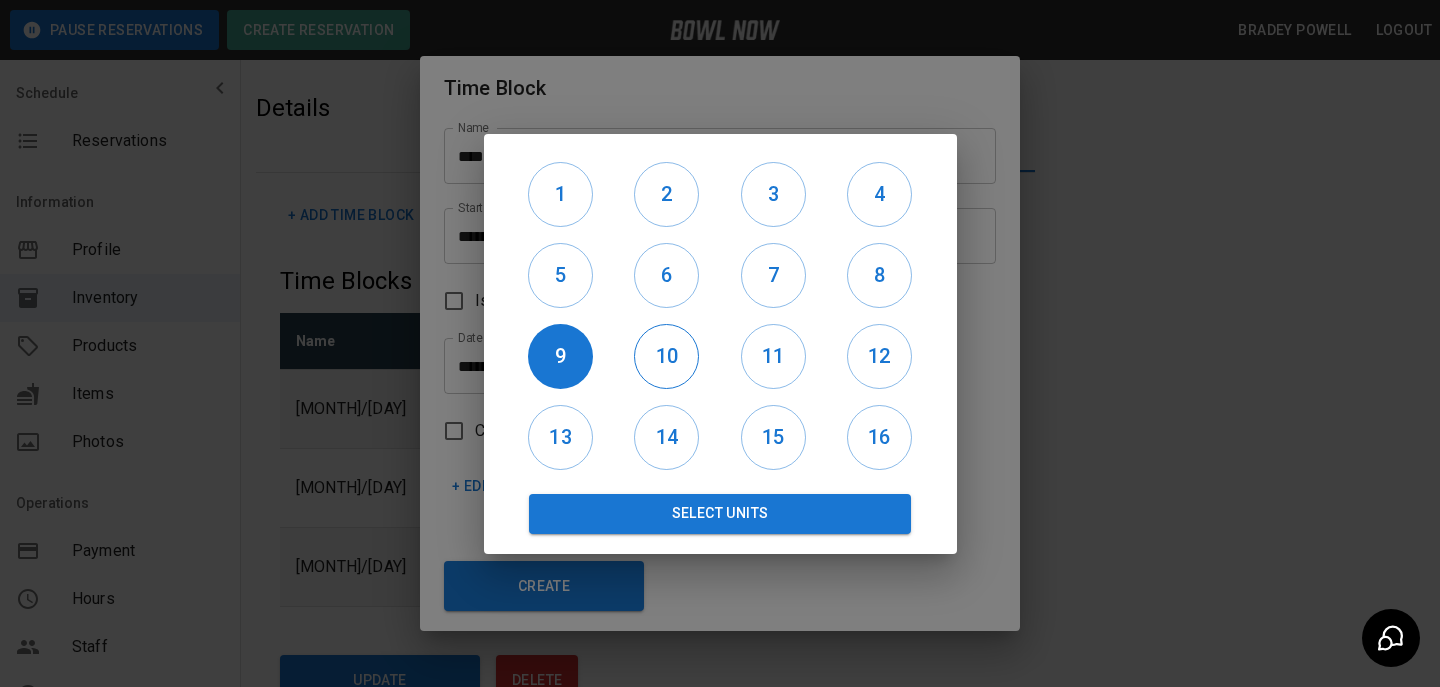 click on "10" at bounding box center [666, 356] 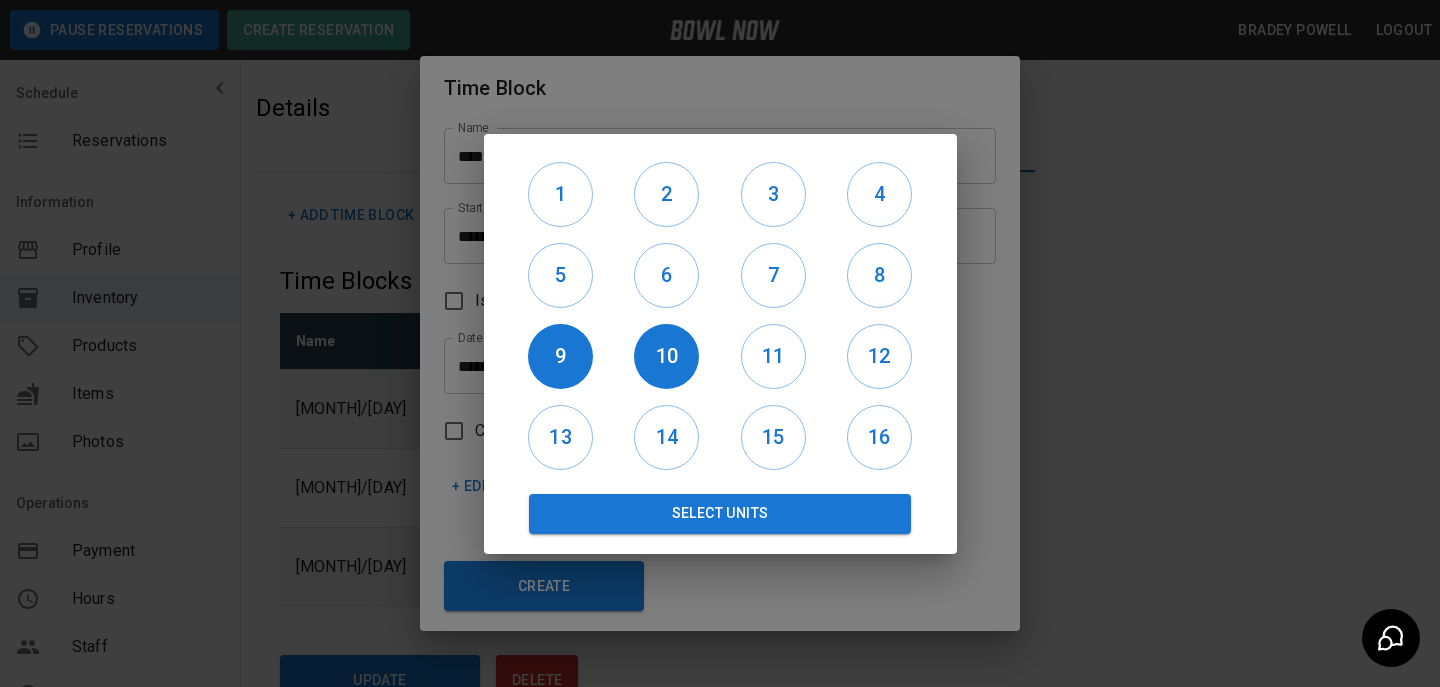click on "11" at bounding box center [773, 356] 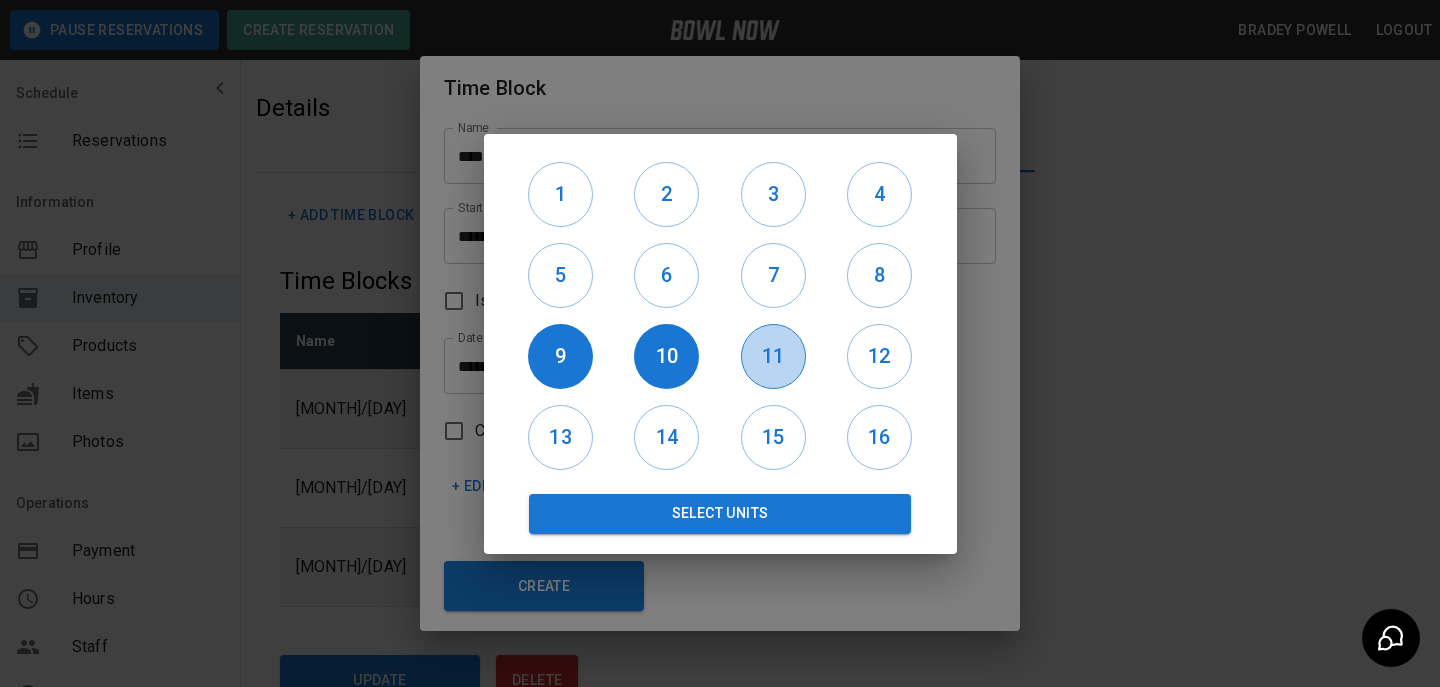 click on "11" at bounding box center (773, 356) 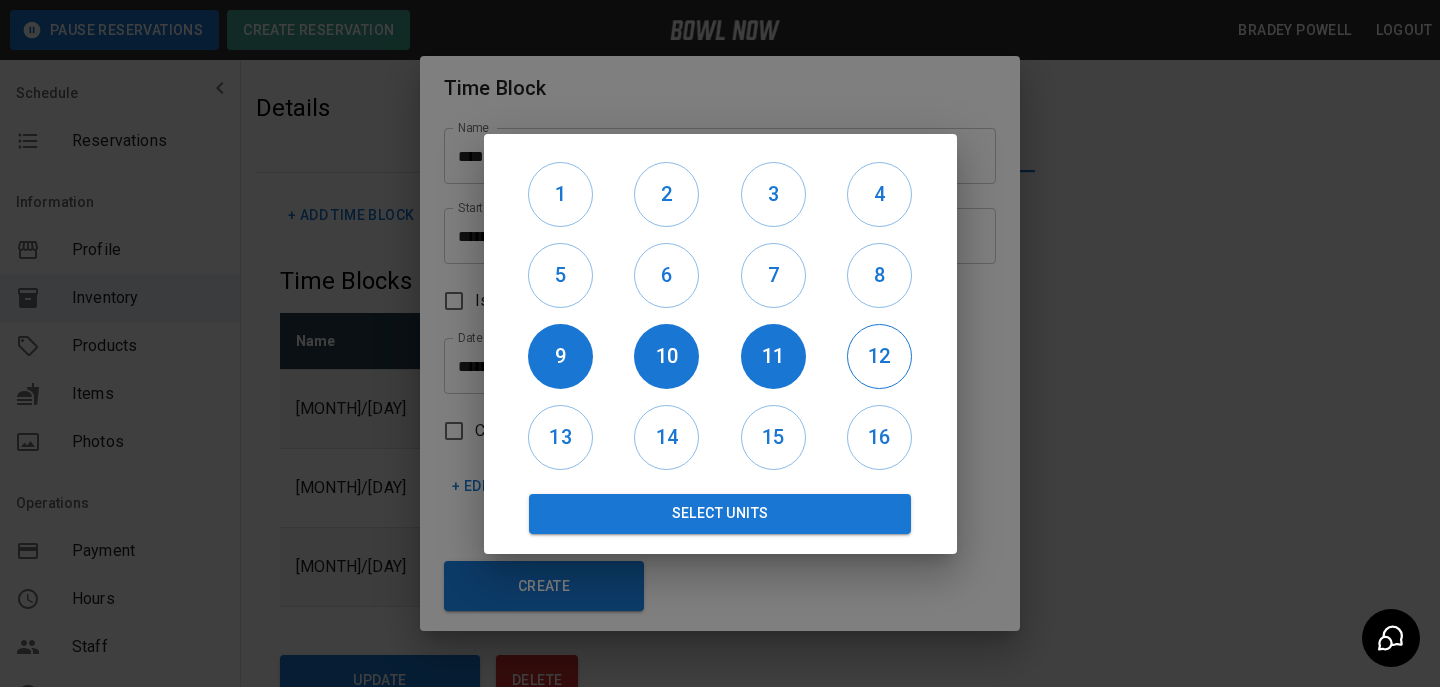 click on "12" at bounding box center (879, 356) 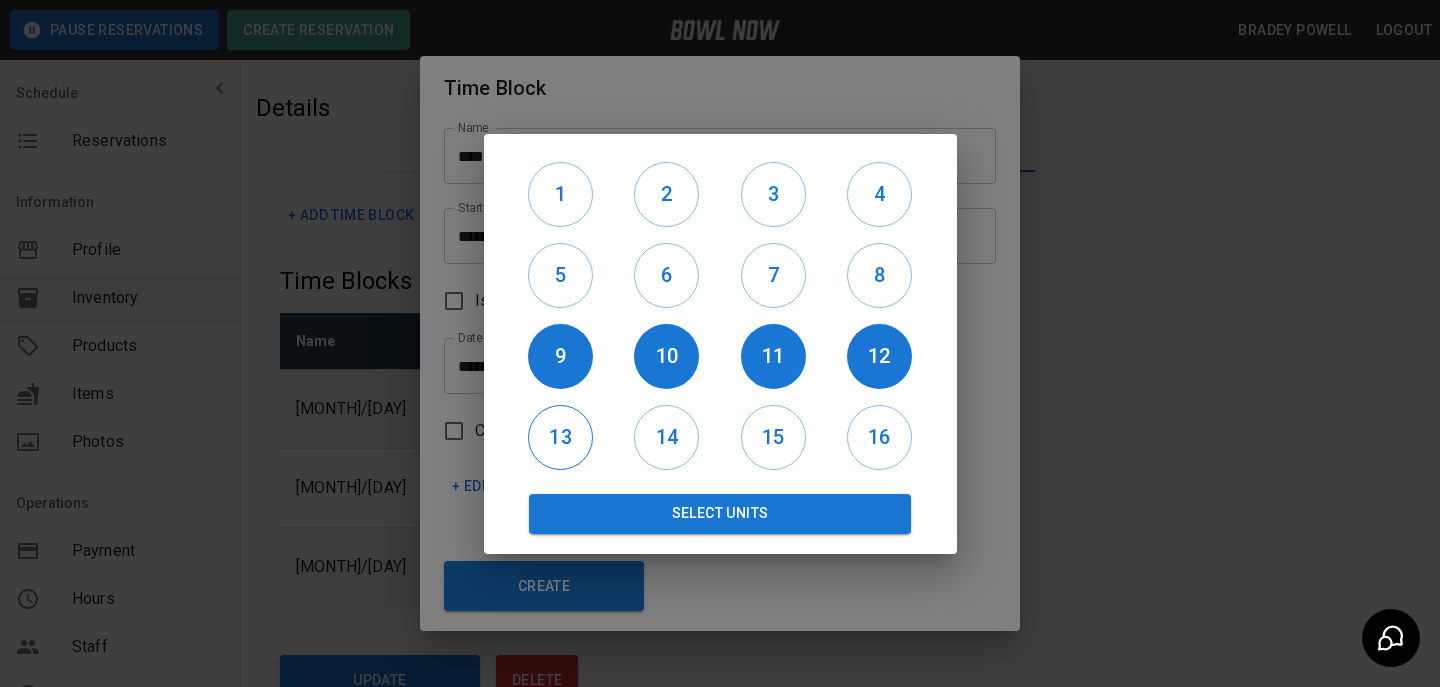 click on "13" at bounding box center [560, 437] 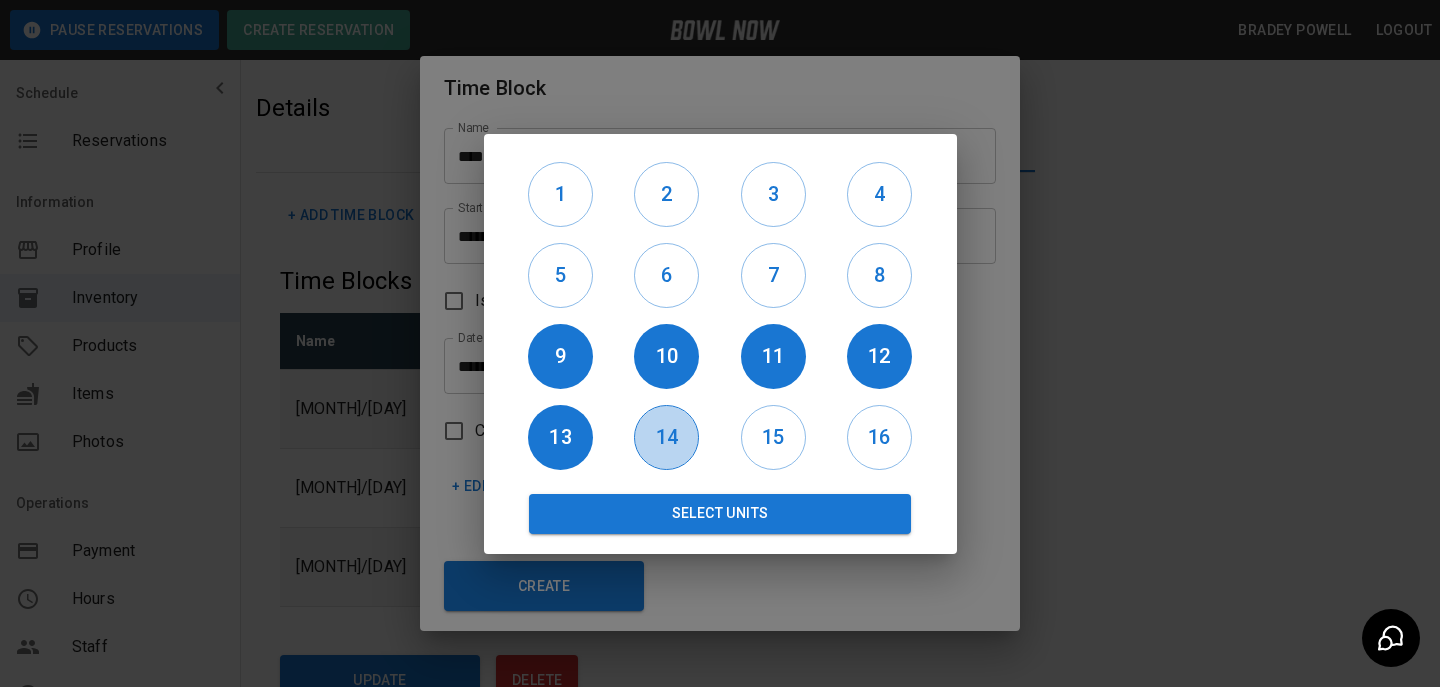 click on "14" at bounding box center [666, 437] 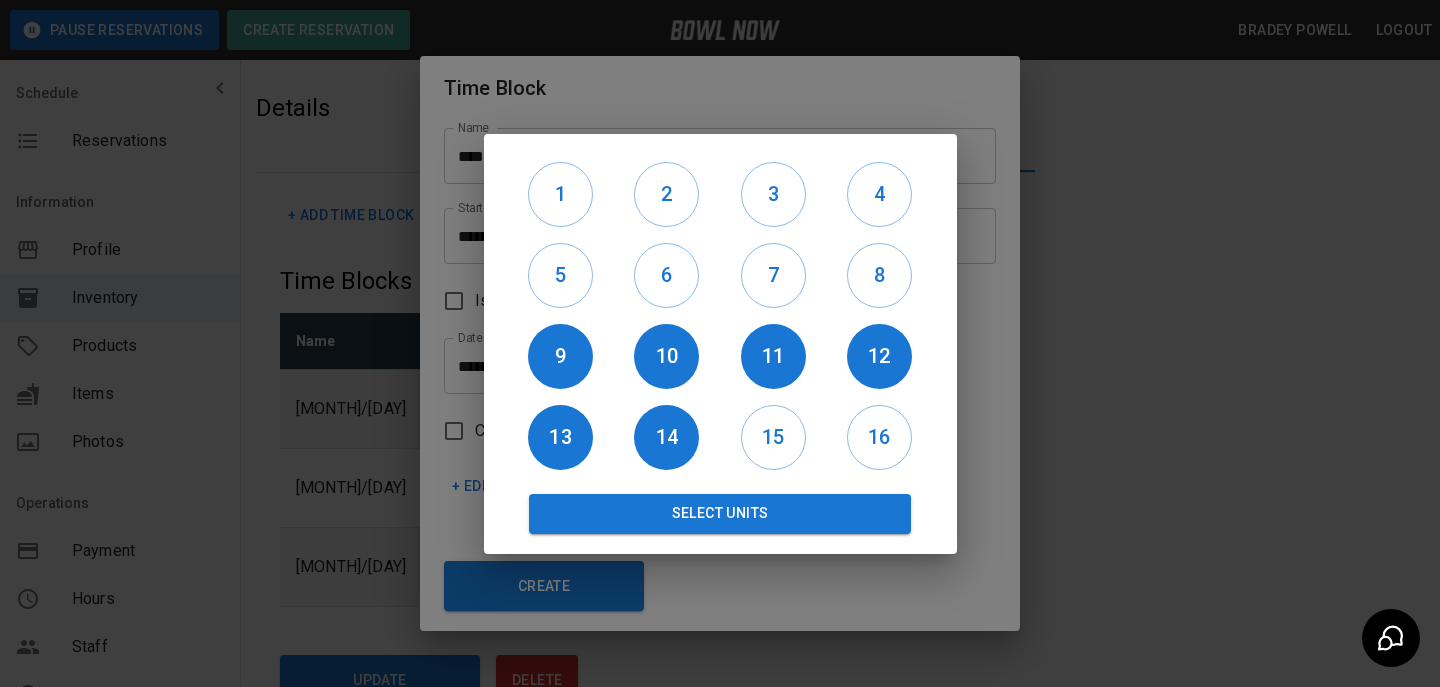 click on "15" at bounding box center (773, 437) 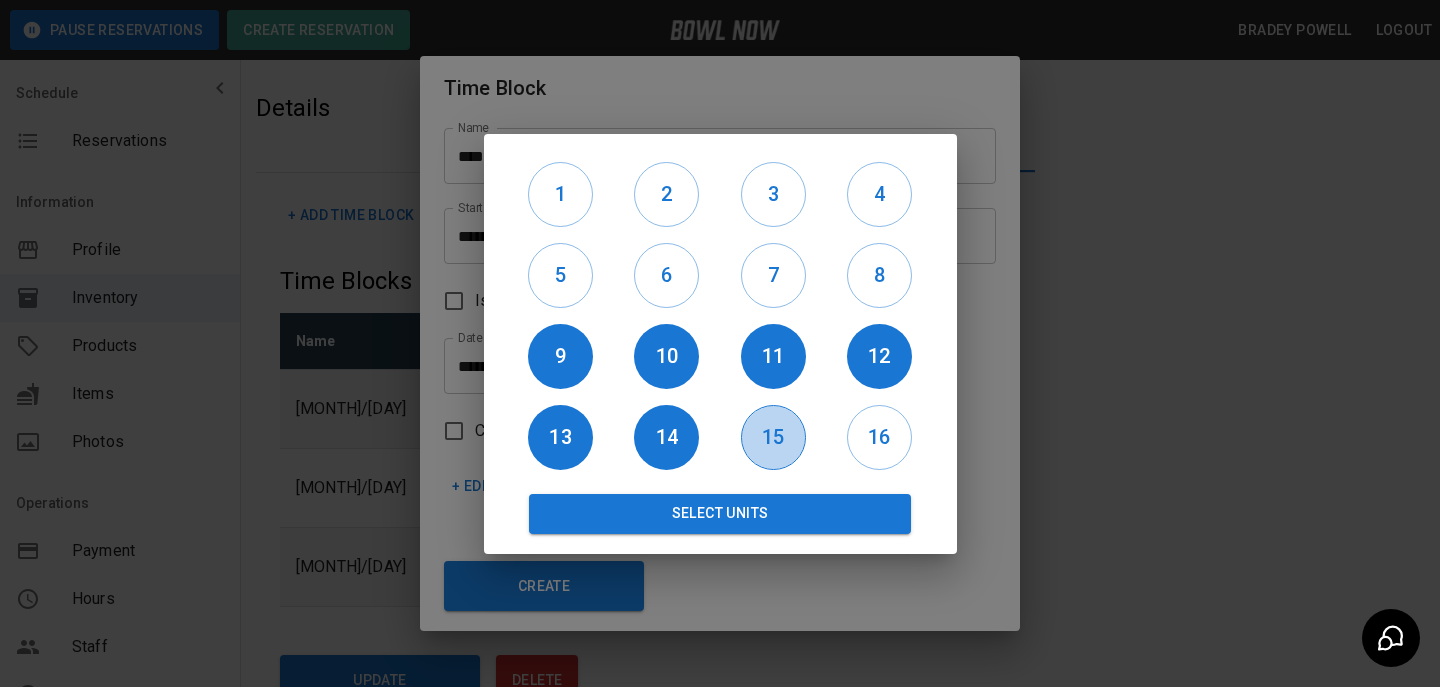 click on "15" at bounding box center [773, 437] 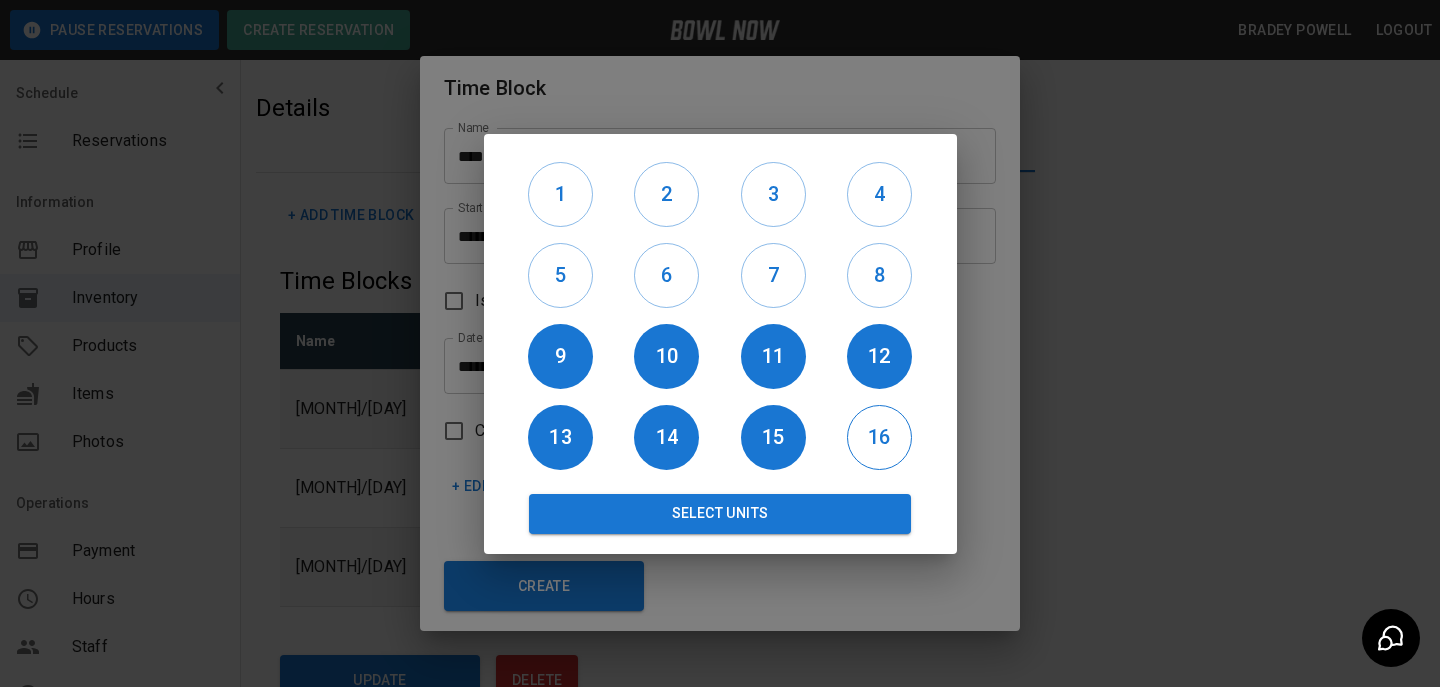 click on "16" at bounding box center [879, 437] 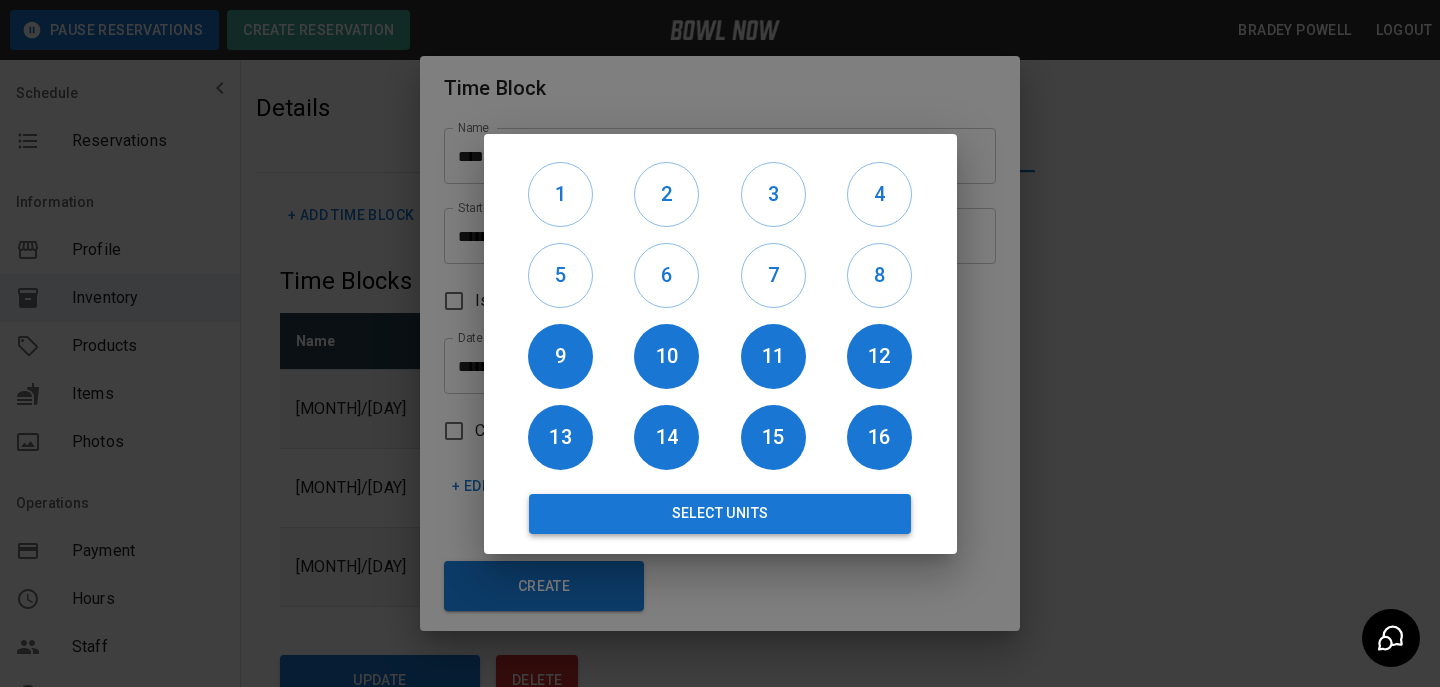 click on "Select Units" at bounding box center [720, 514] 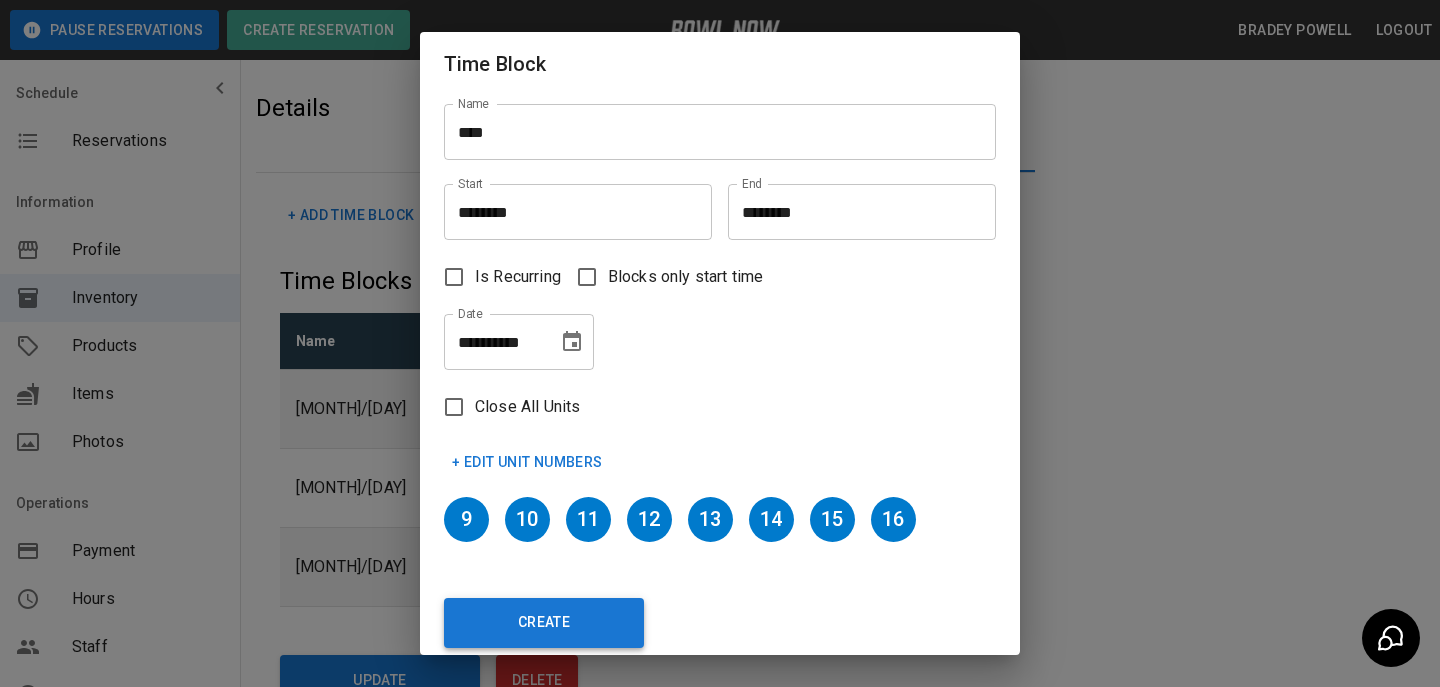 click on "Create" at bounding box center [544, 623] 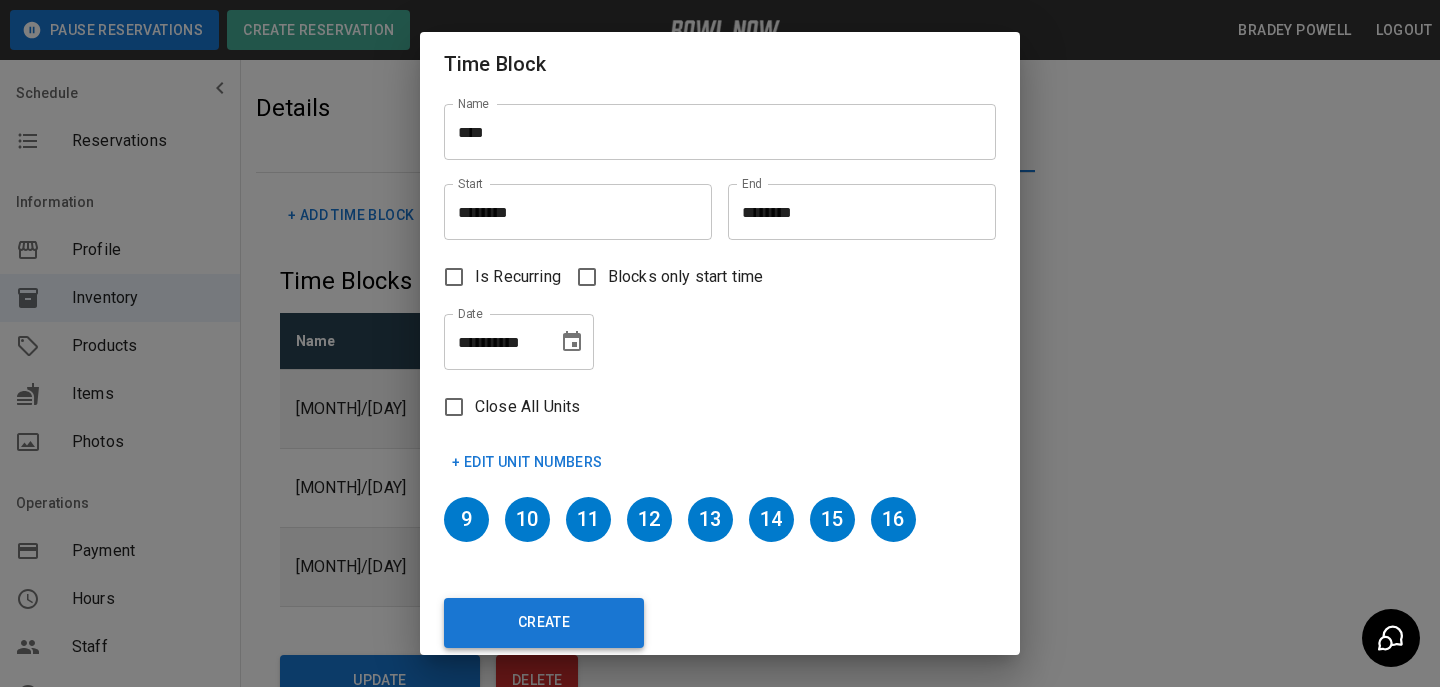 type 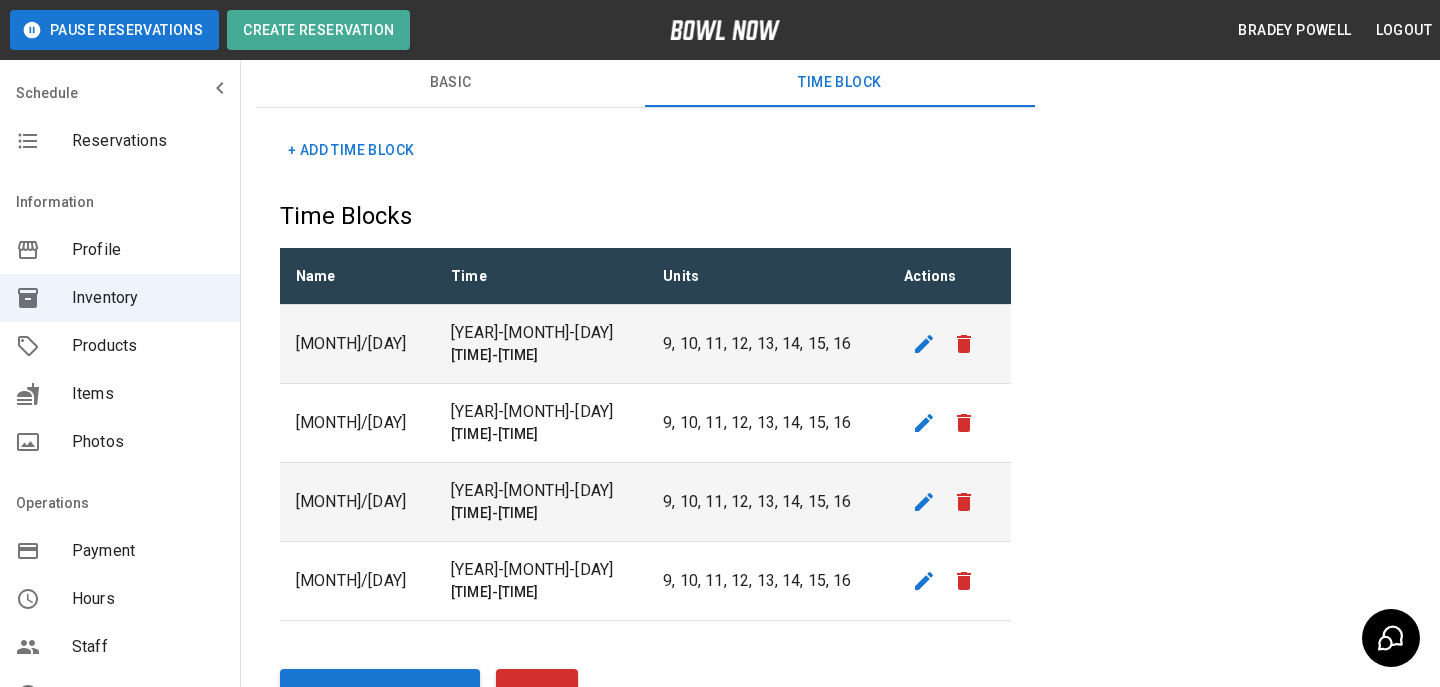 scroll, scrollTop: 201, scrollLeft: 0, axis: vertical 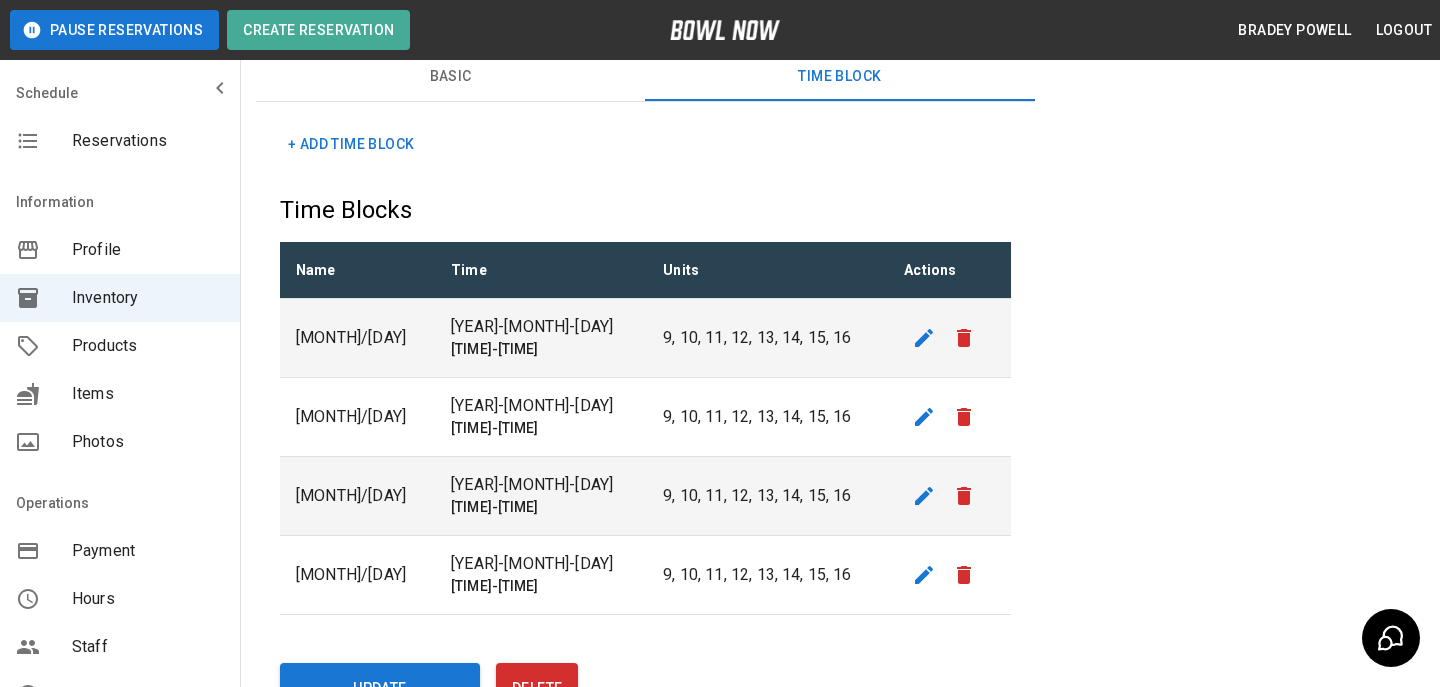 click on "+ Add Time Block" at bounding box center [351, 144] 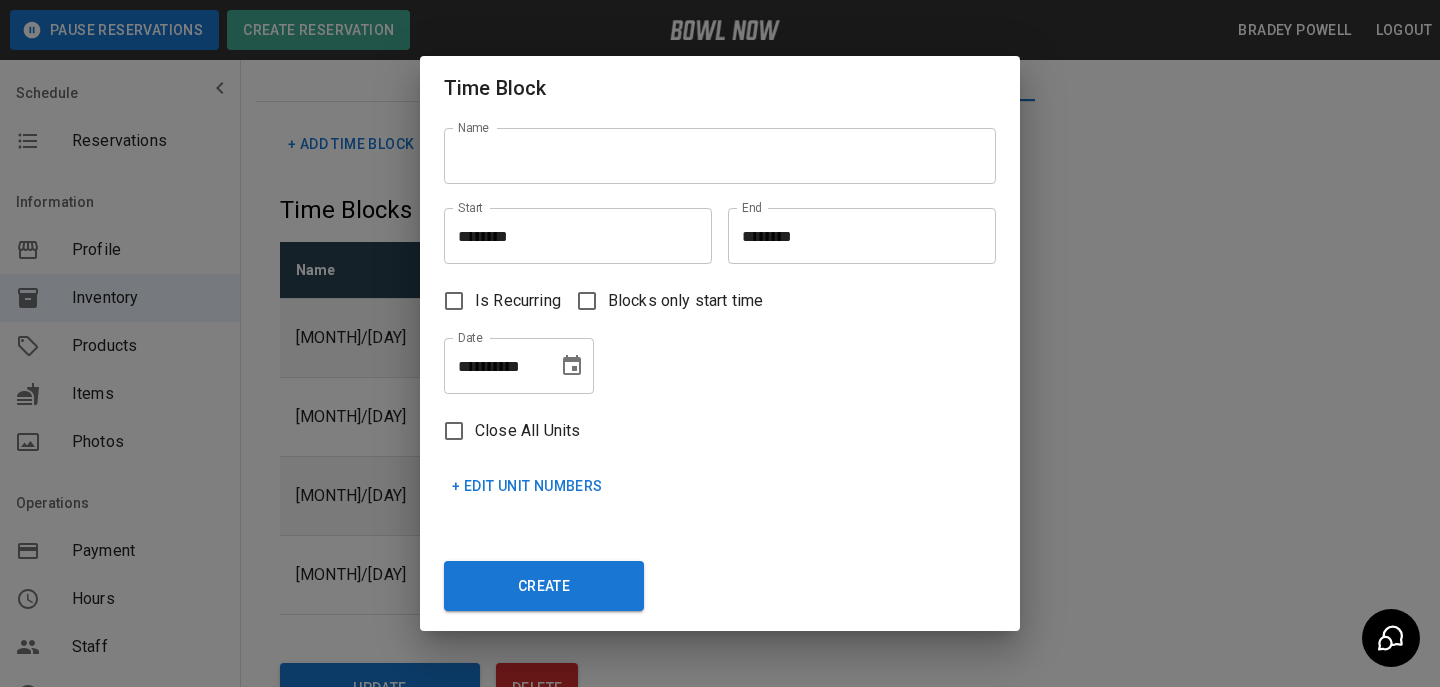 click on "Name" at bounding box center (720, 156) 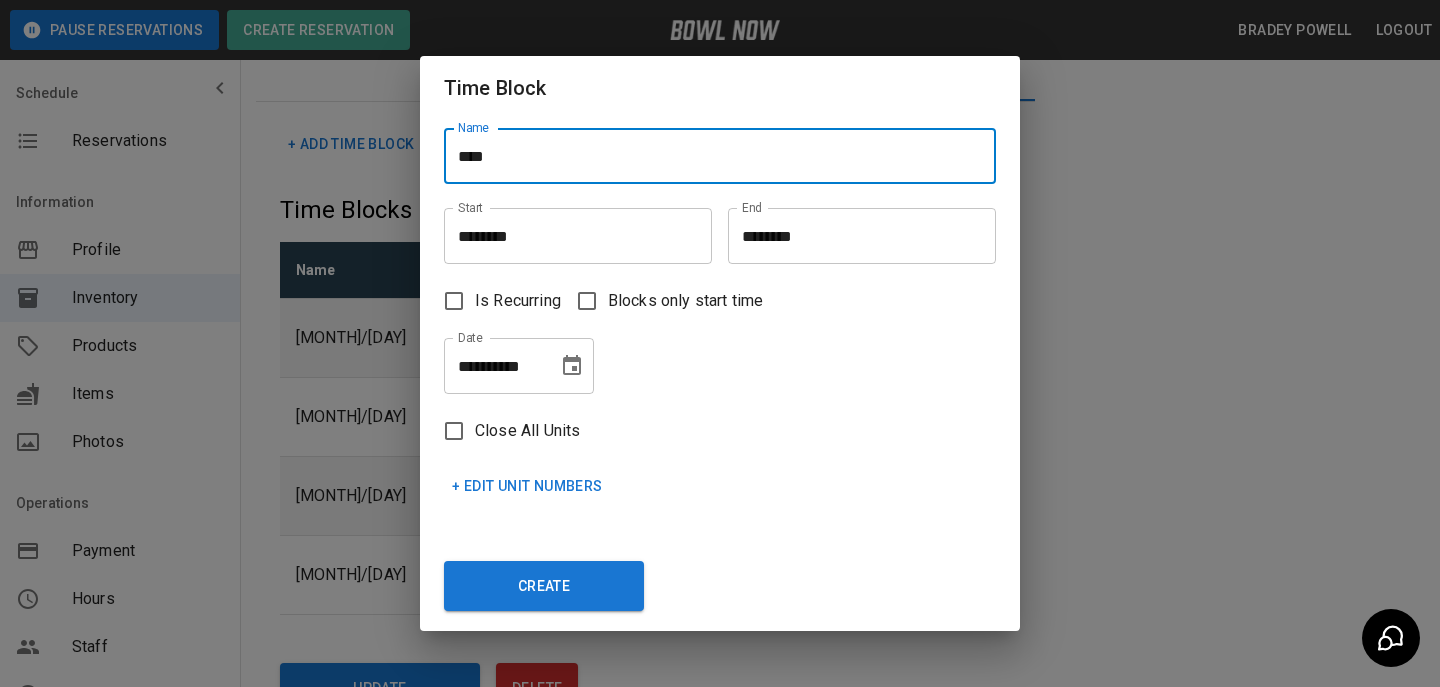 type on "****" 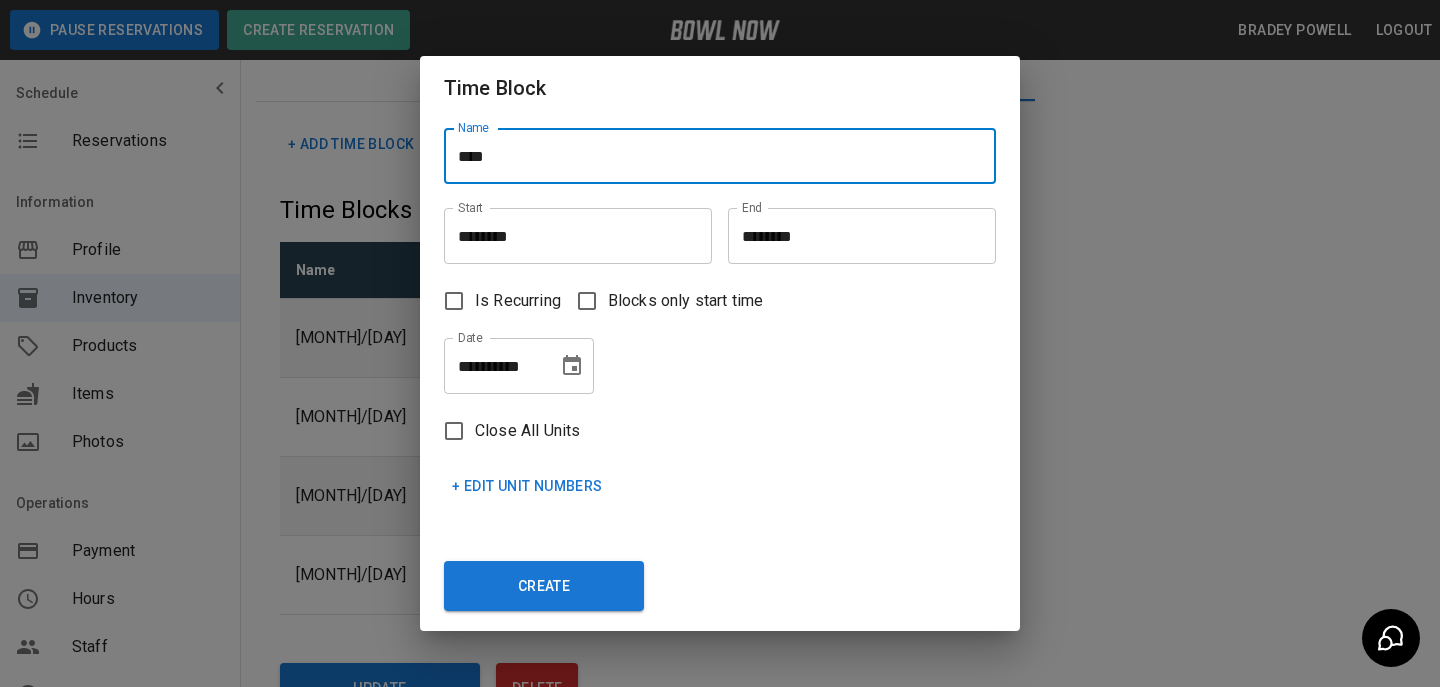 click on "********" at bounding box center (571, 236) 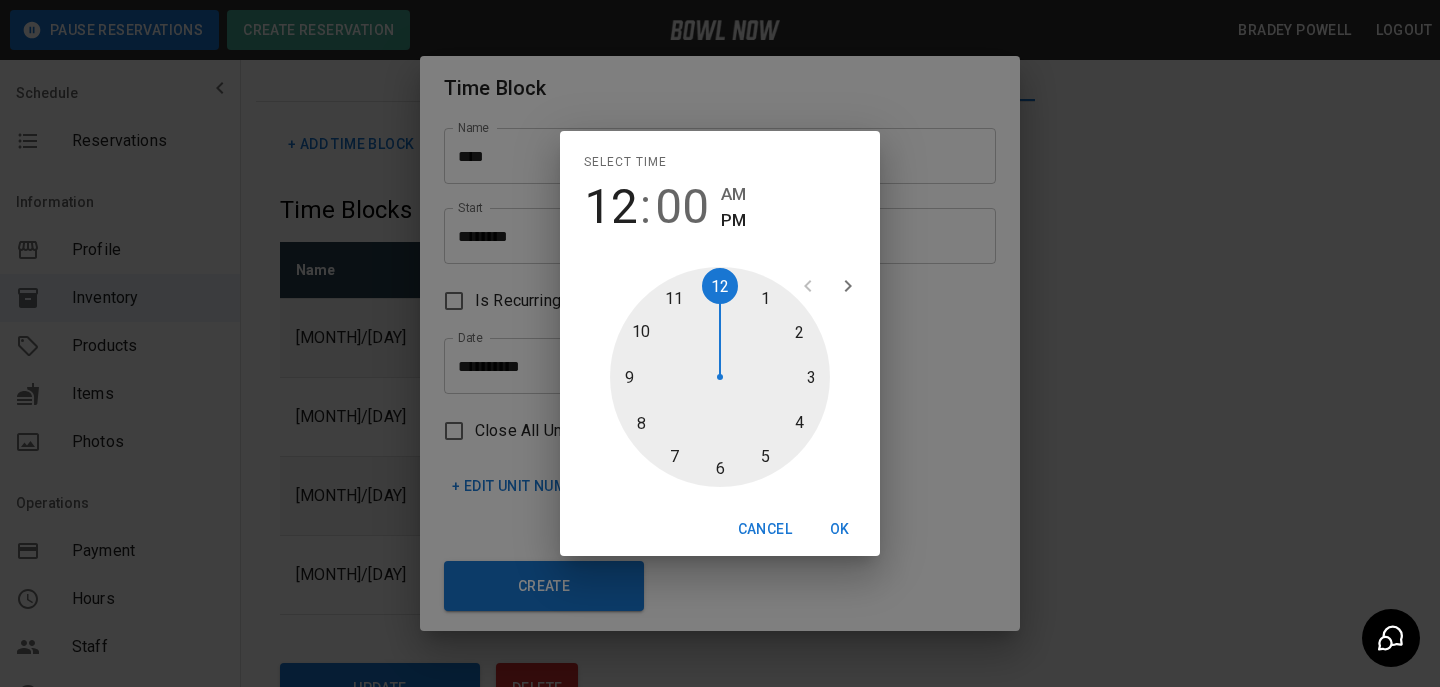click at bounding box center (720, 377) 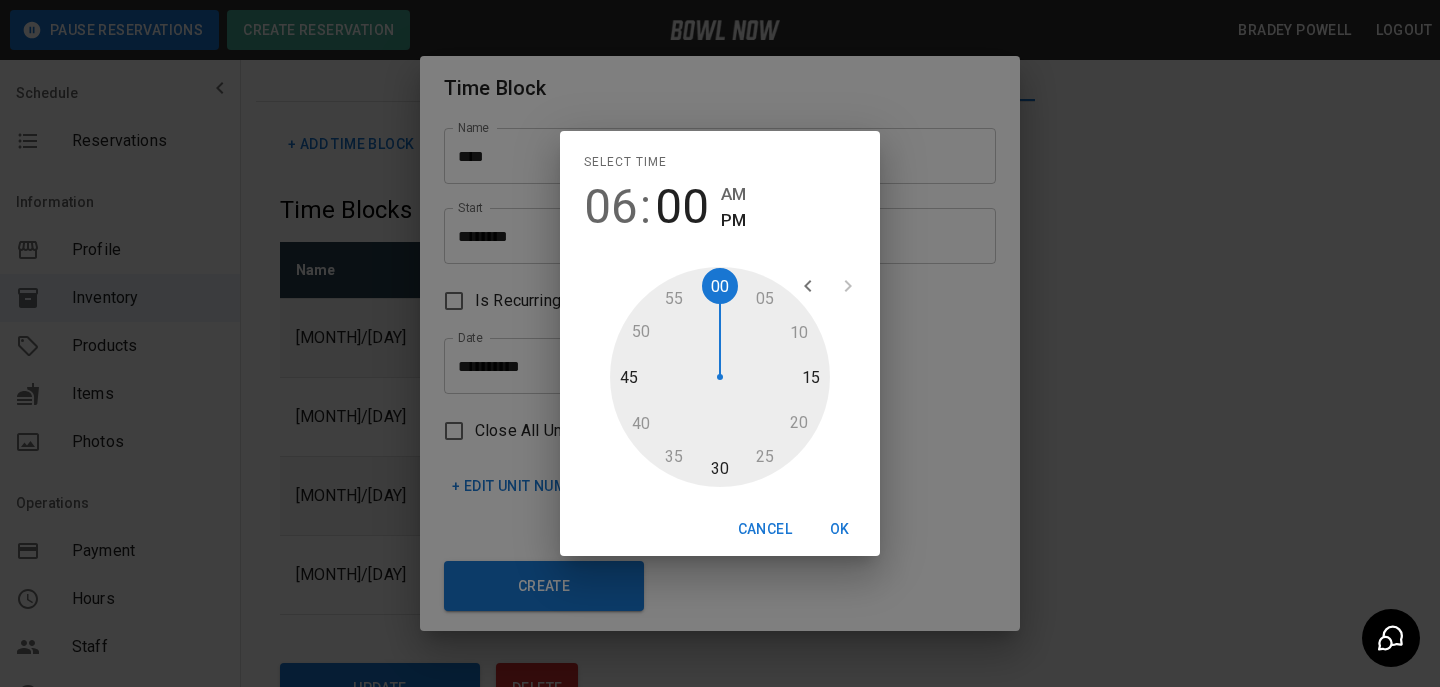 click on "OK" at bounding box center [840, 529] 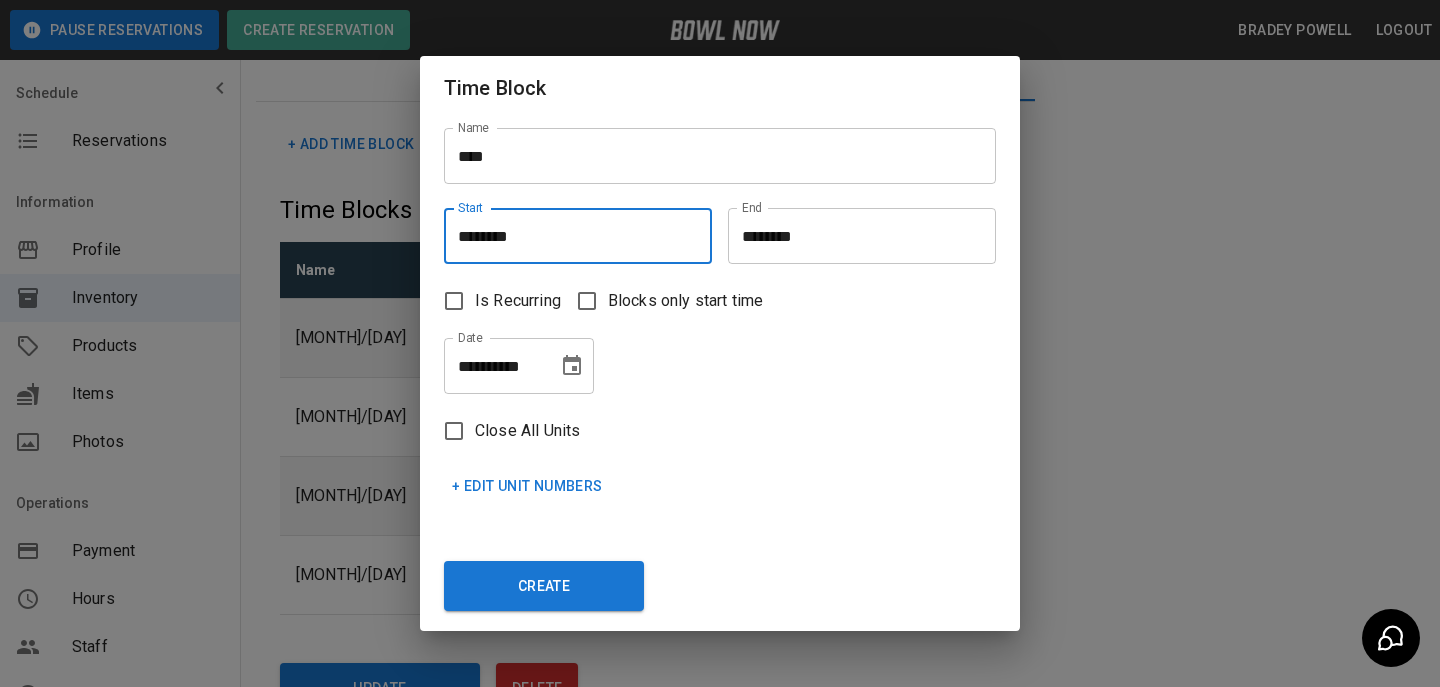 click on "********" at bounding box center (855, 236) 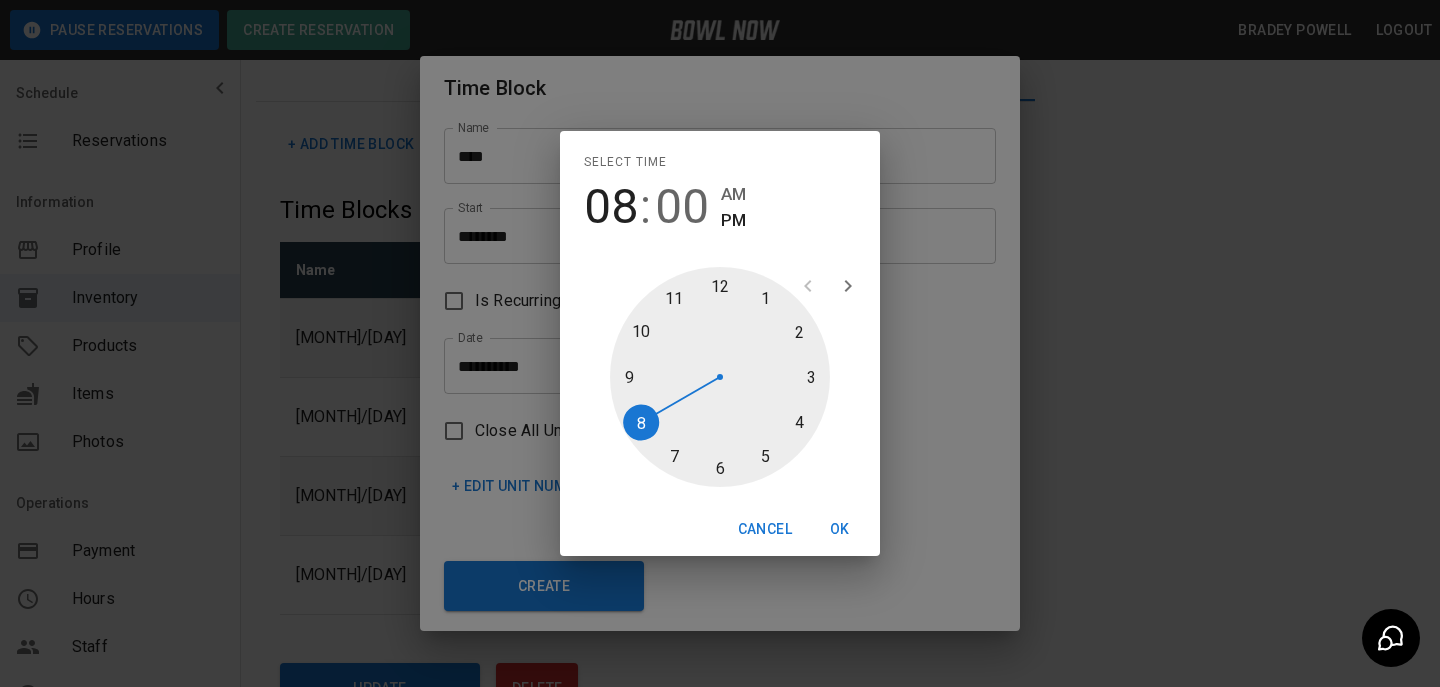 click at bounding box center [720, 377] 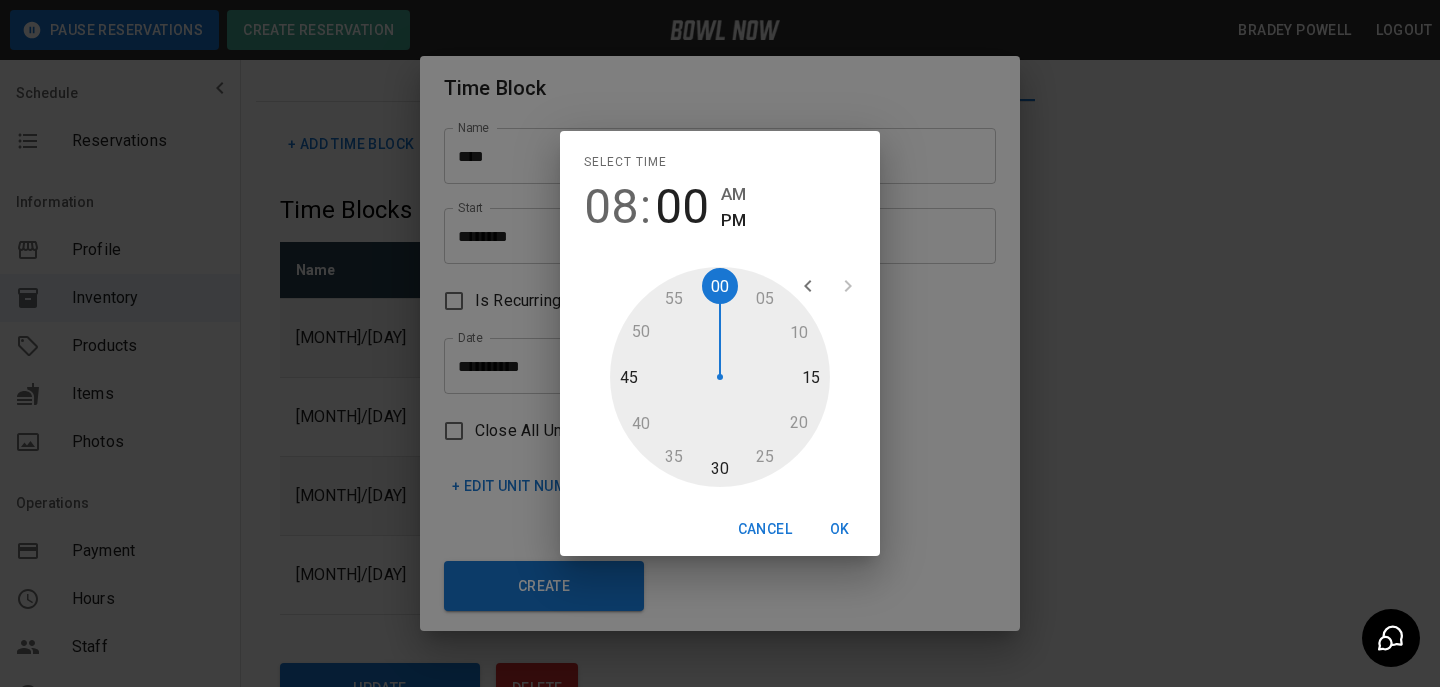 type on "********" 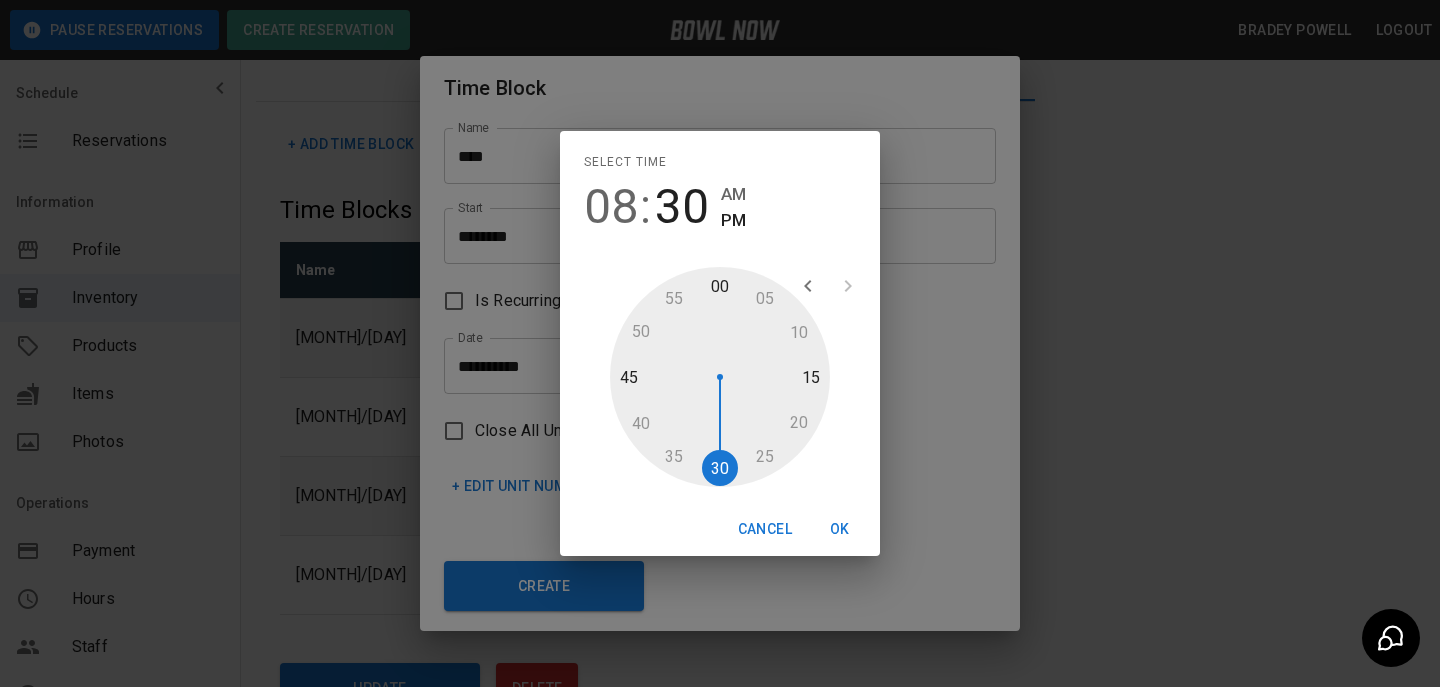 click at bounding box center (720, 377) 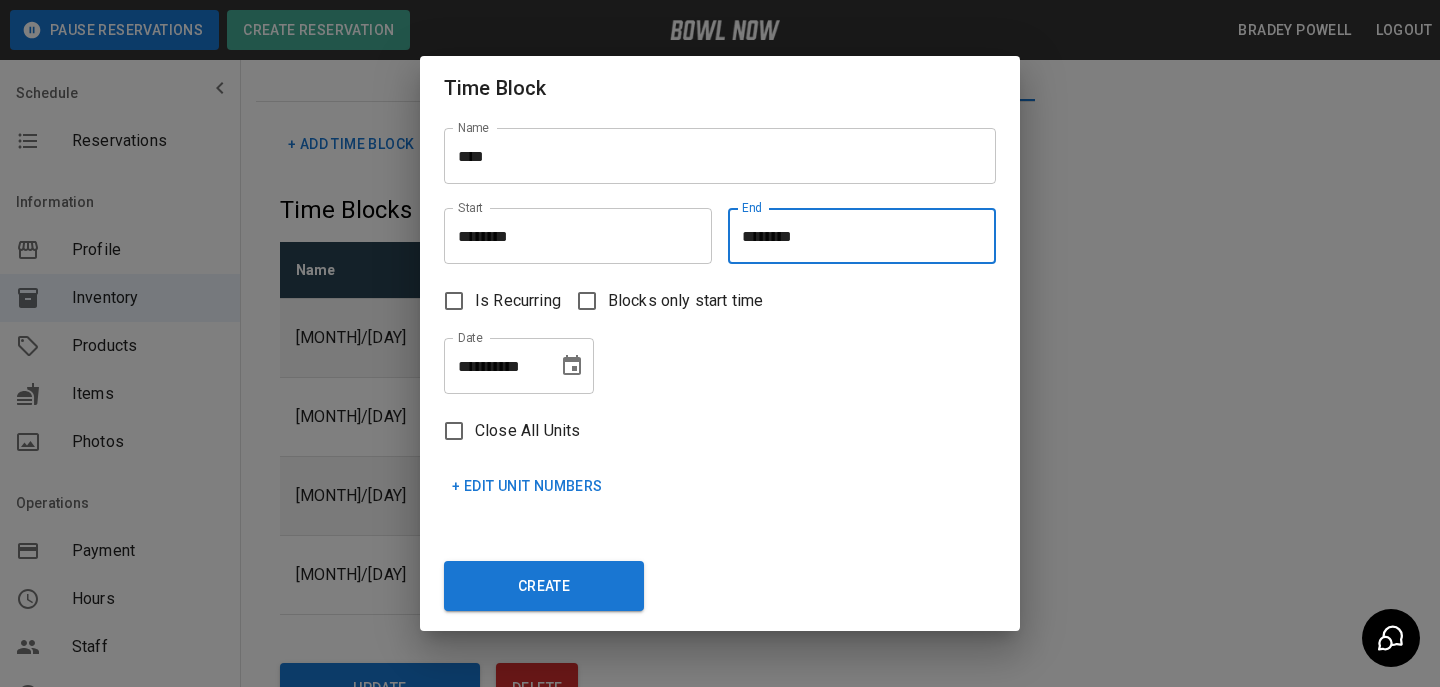 click at bounding box center [572, 366] 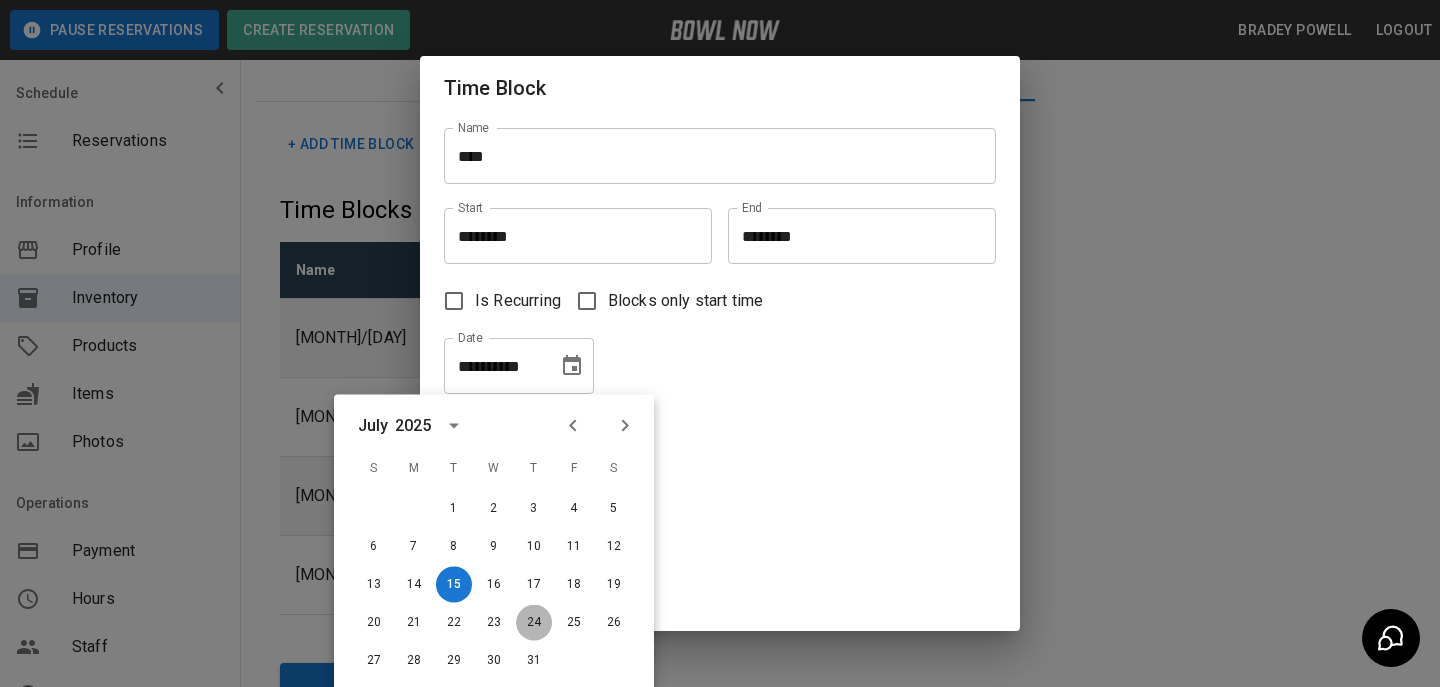 click on "24" at bounding box center (534, 623) 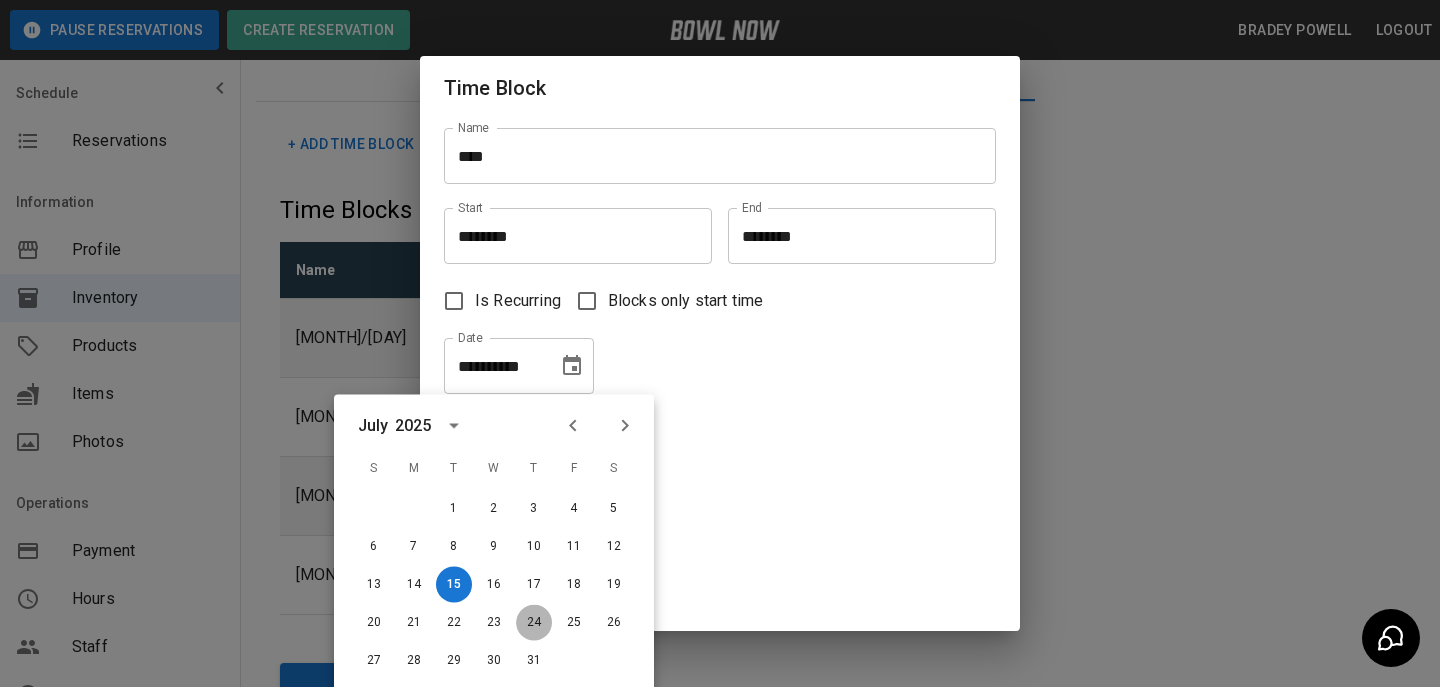 type on "**********" 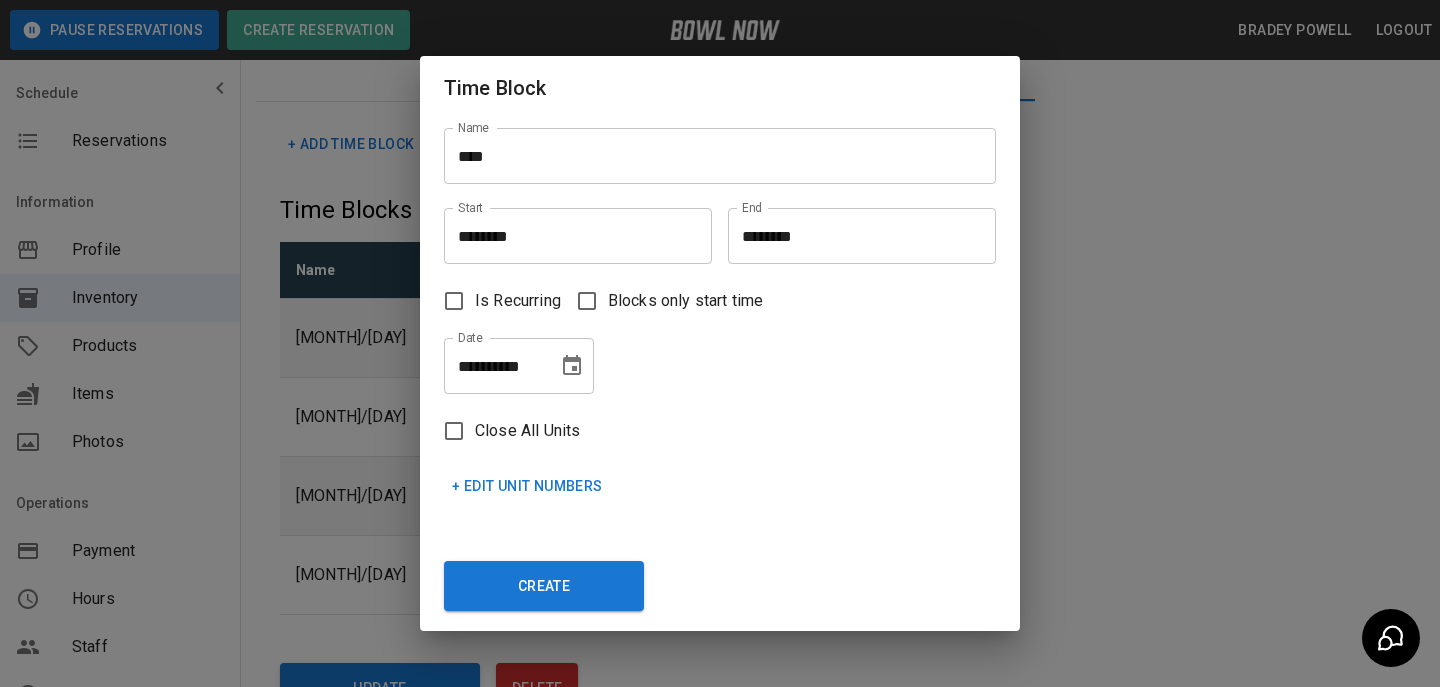 click on "+ Edit Unit Numbers" at bounding box center [527, 486] 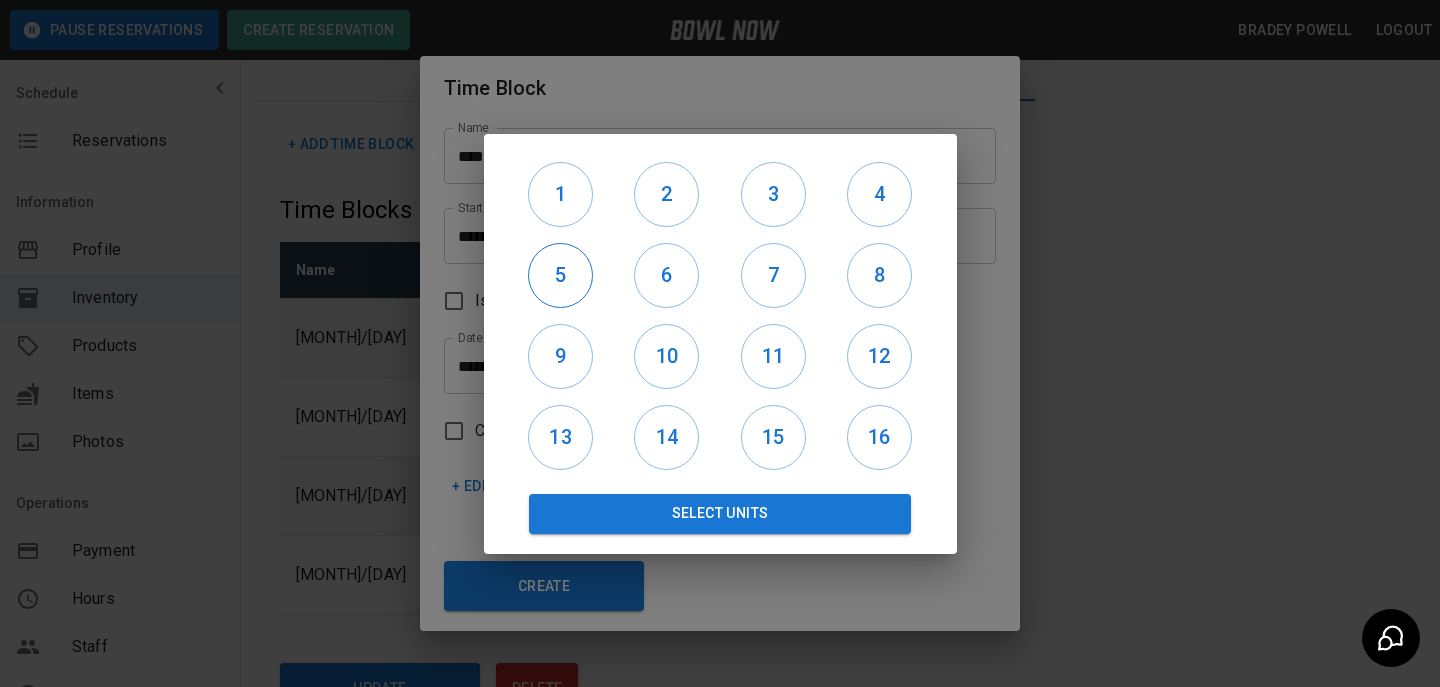 click on "5" at bounding box center (560, 275) 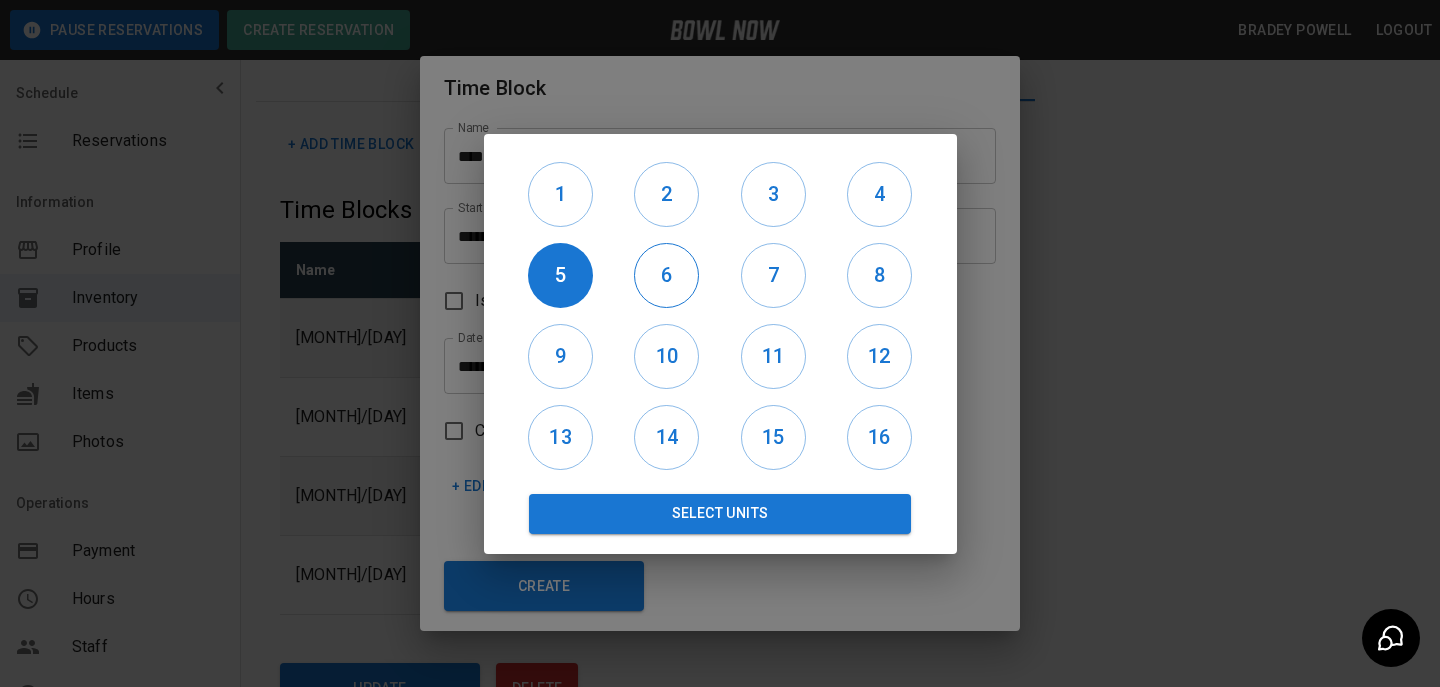 click on "6" at bounding box center [666, 275] 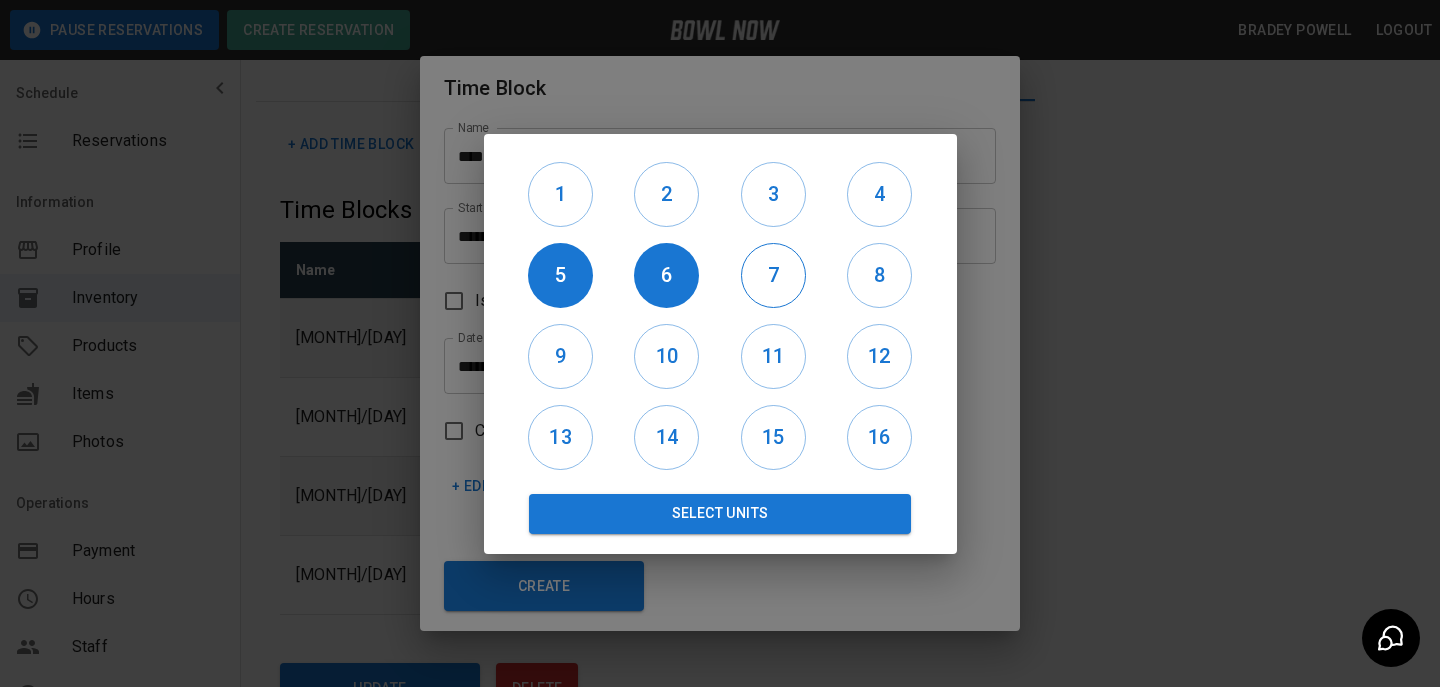 click on "7" at bounding box center [773, 275] 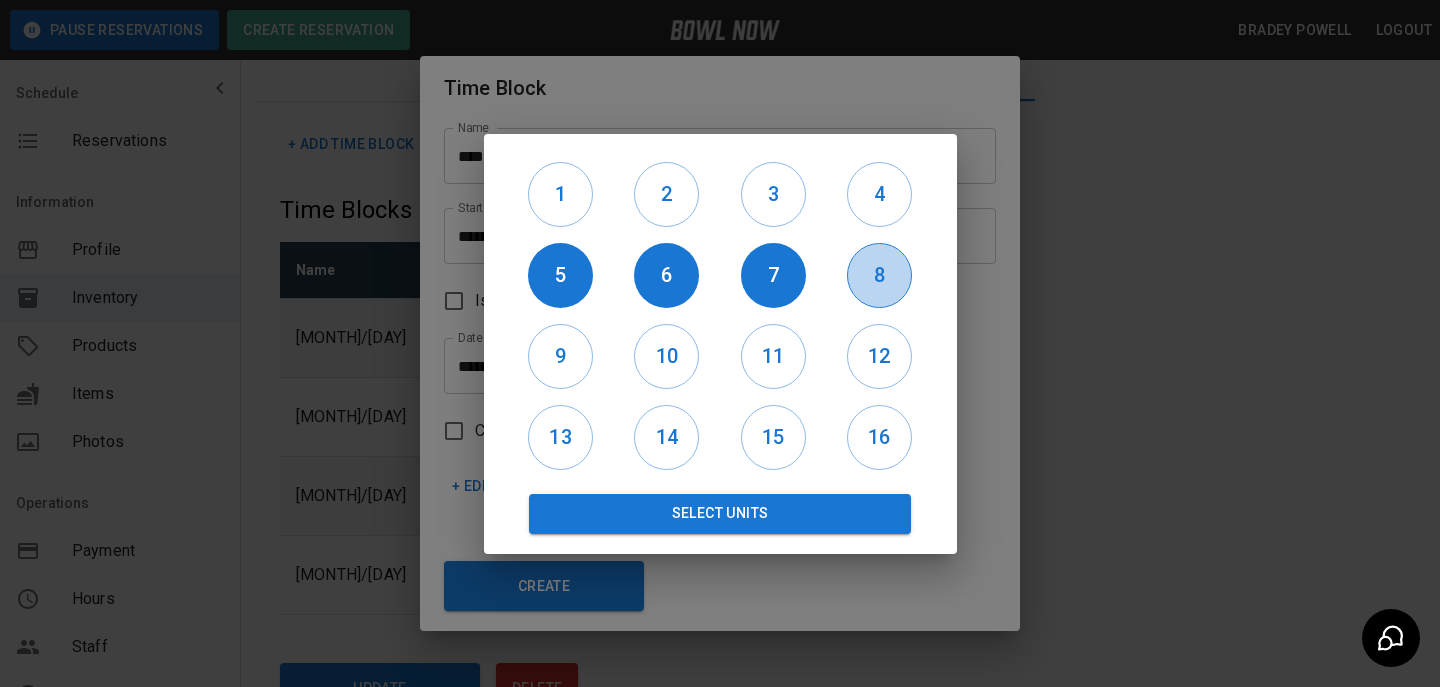 click on "8" at bounding box center (879, 275) 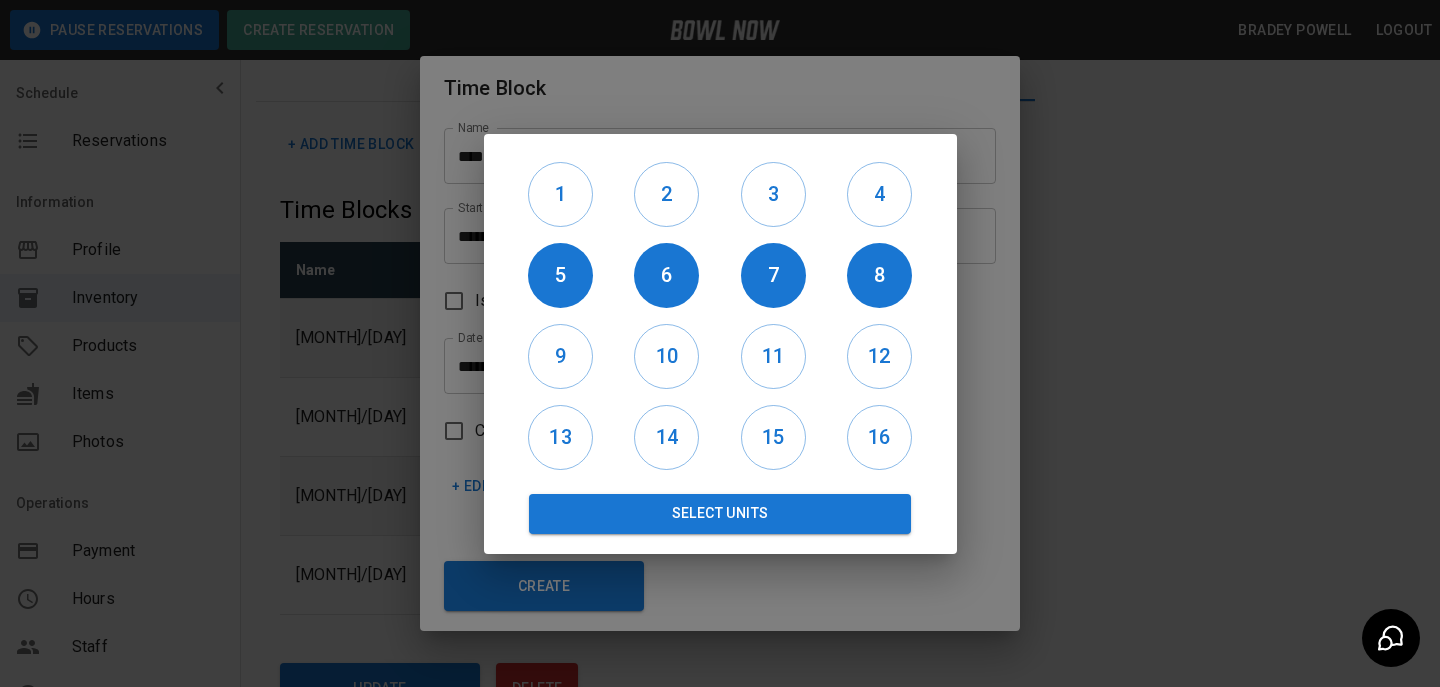 click on "9" at bounding box center (561, 356) 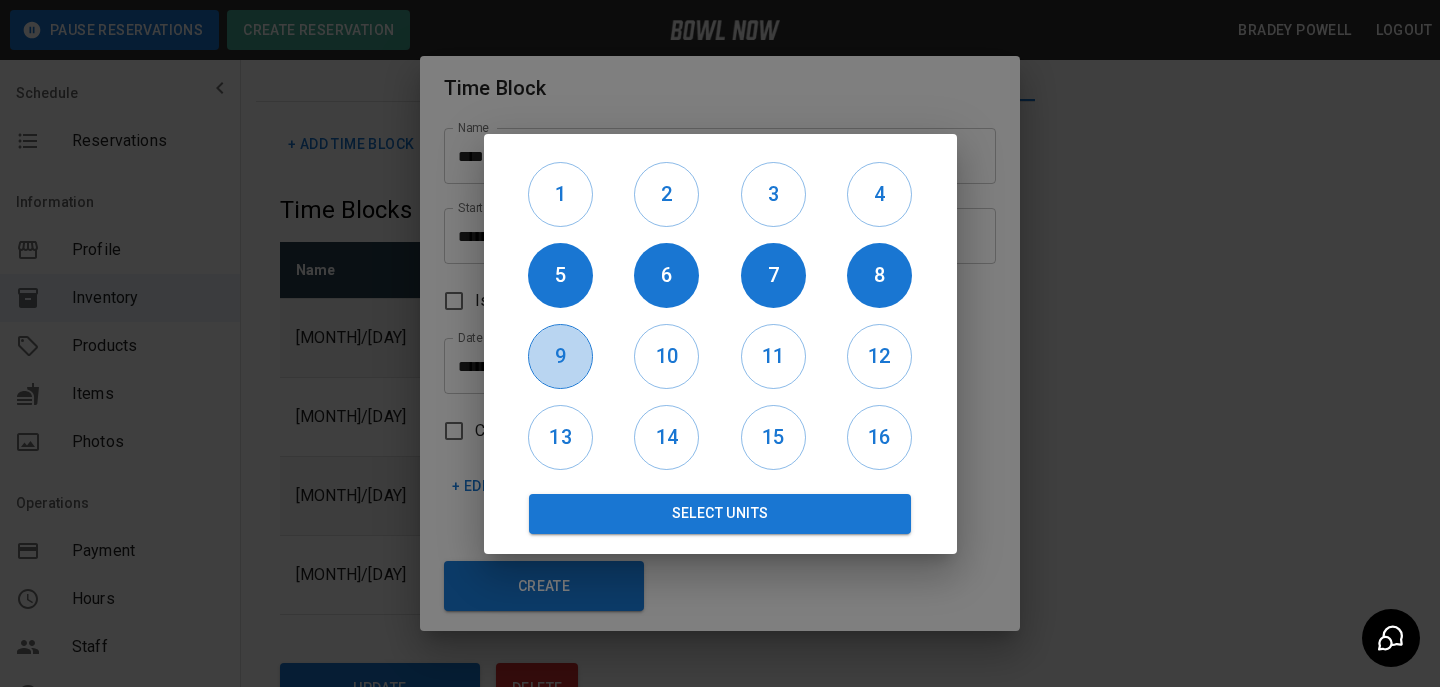 click on "9" at bounding box center [560, 356] 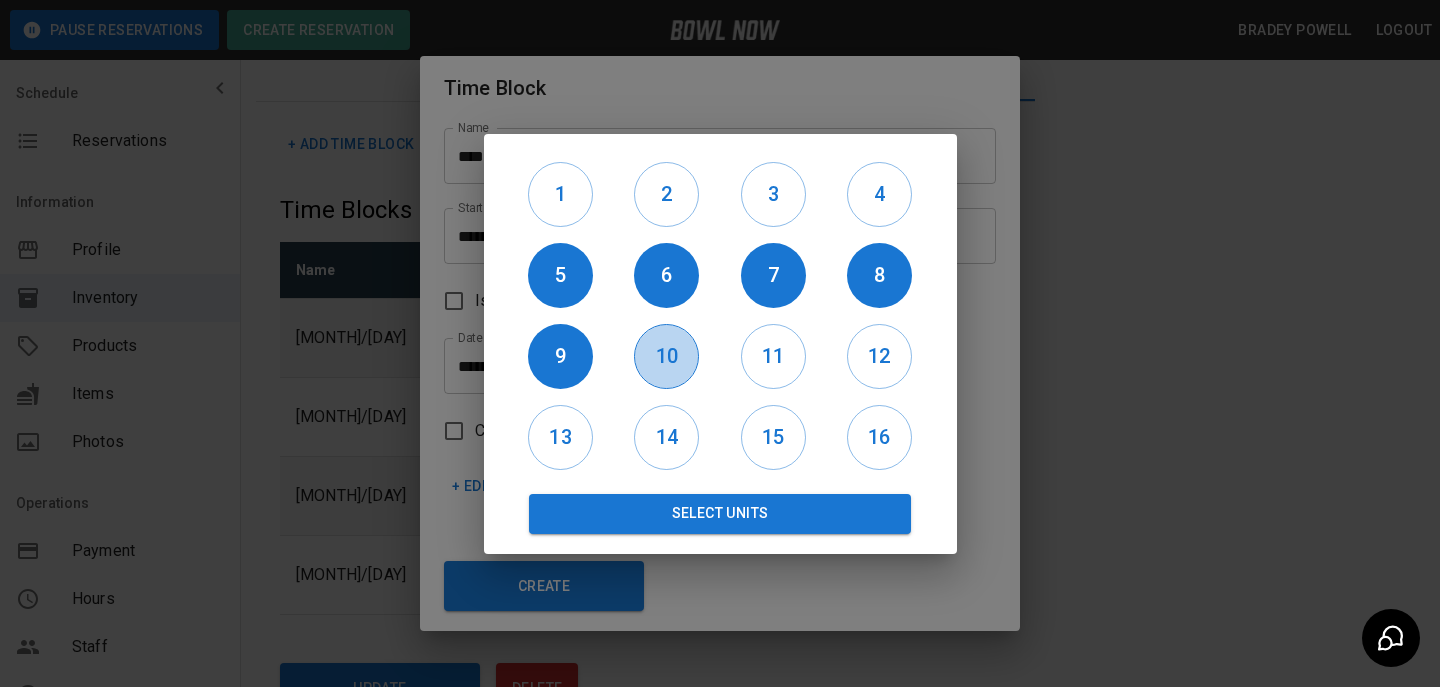 click on "10" at bounding box center (666, 356) 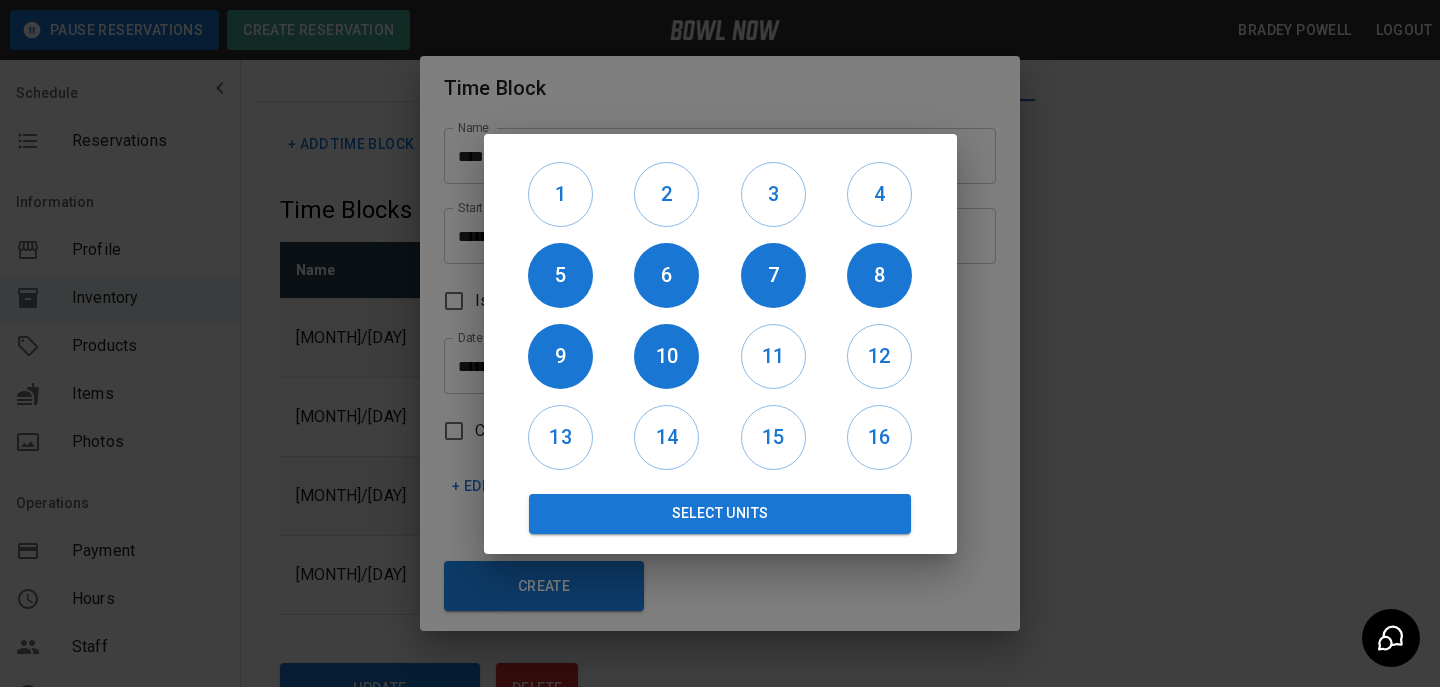 click on "11" at bounding box center (773, 356) 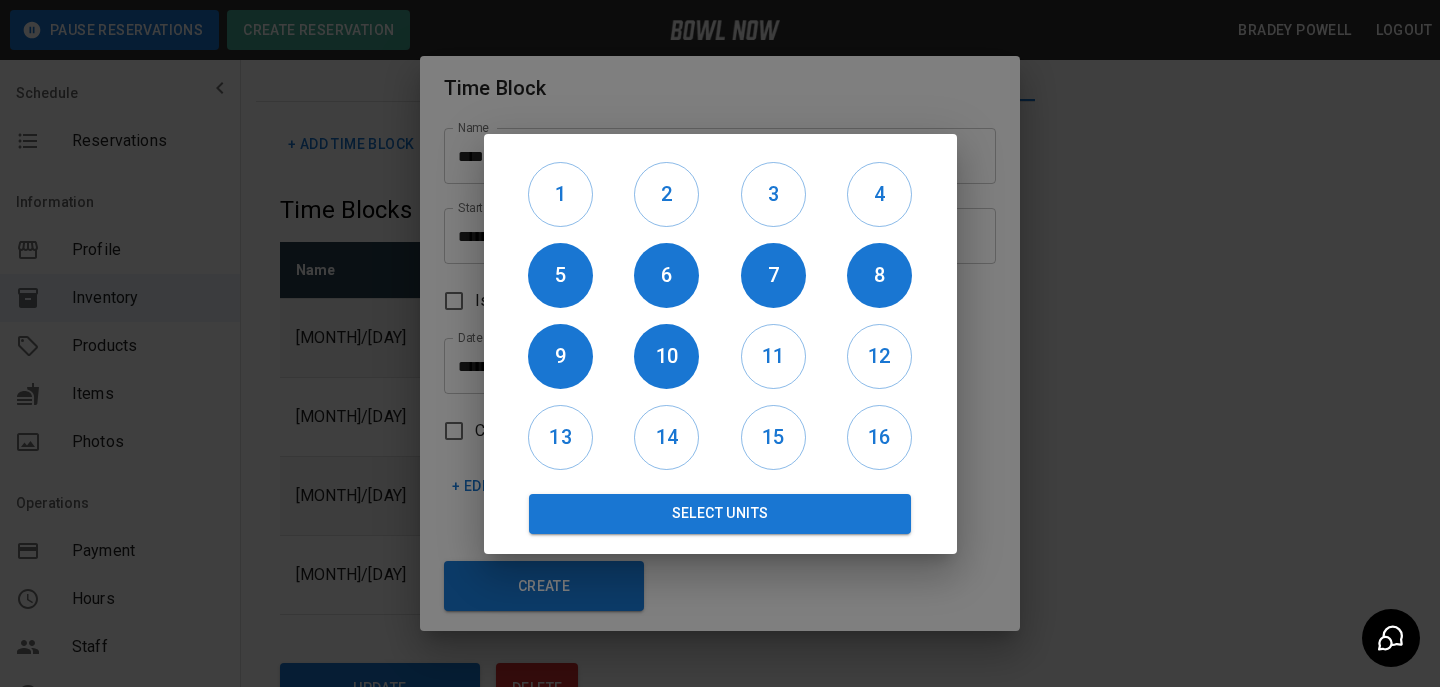 click on "11" at bounding box center (773, 356) 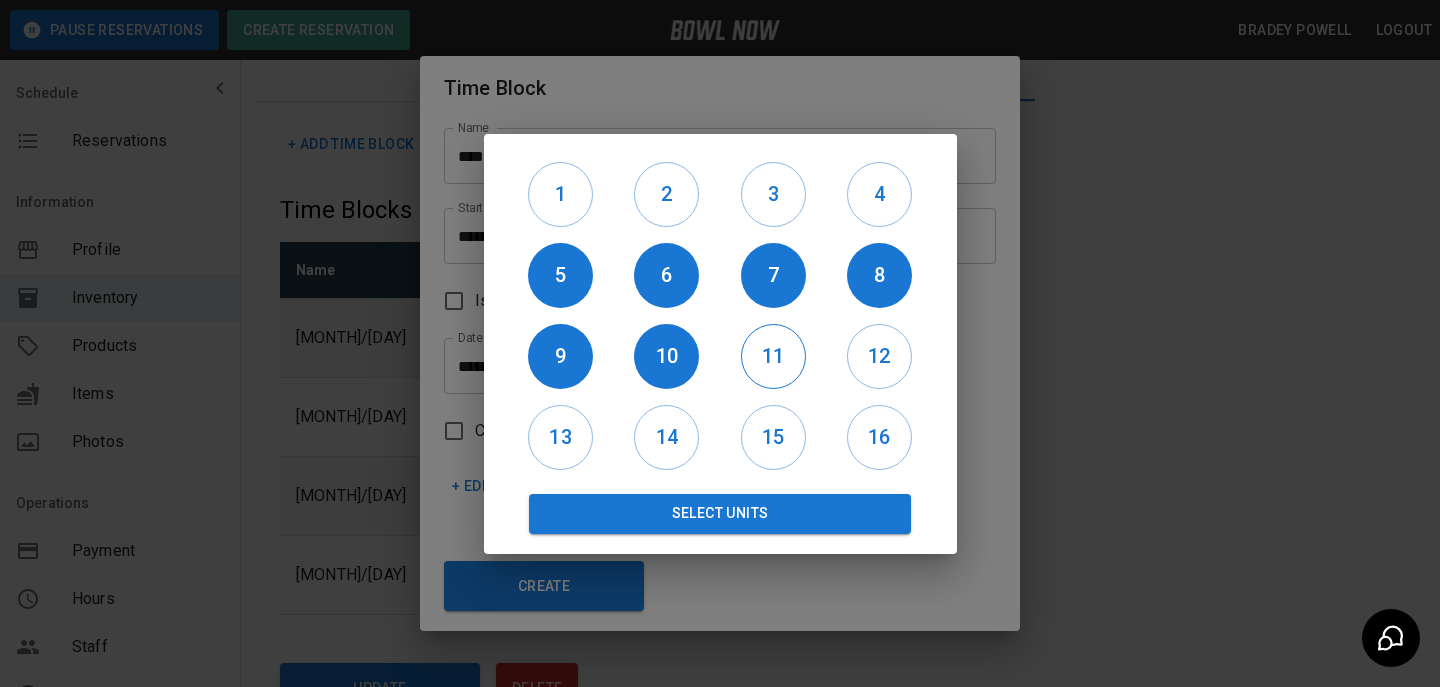 click on "11" at bounding box center [773, 356] 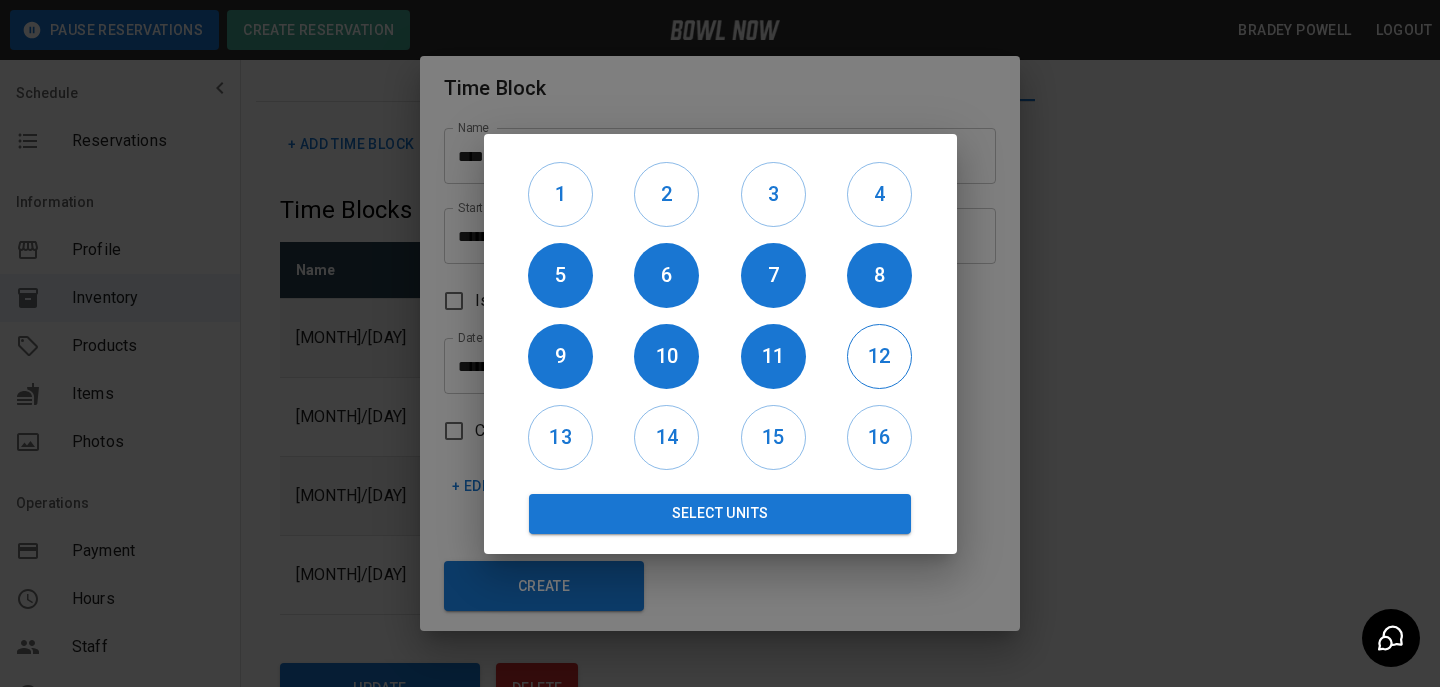 click on "12" at bounding box center (879, 356) 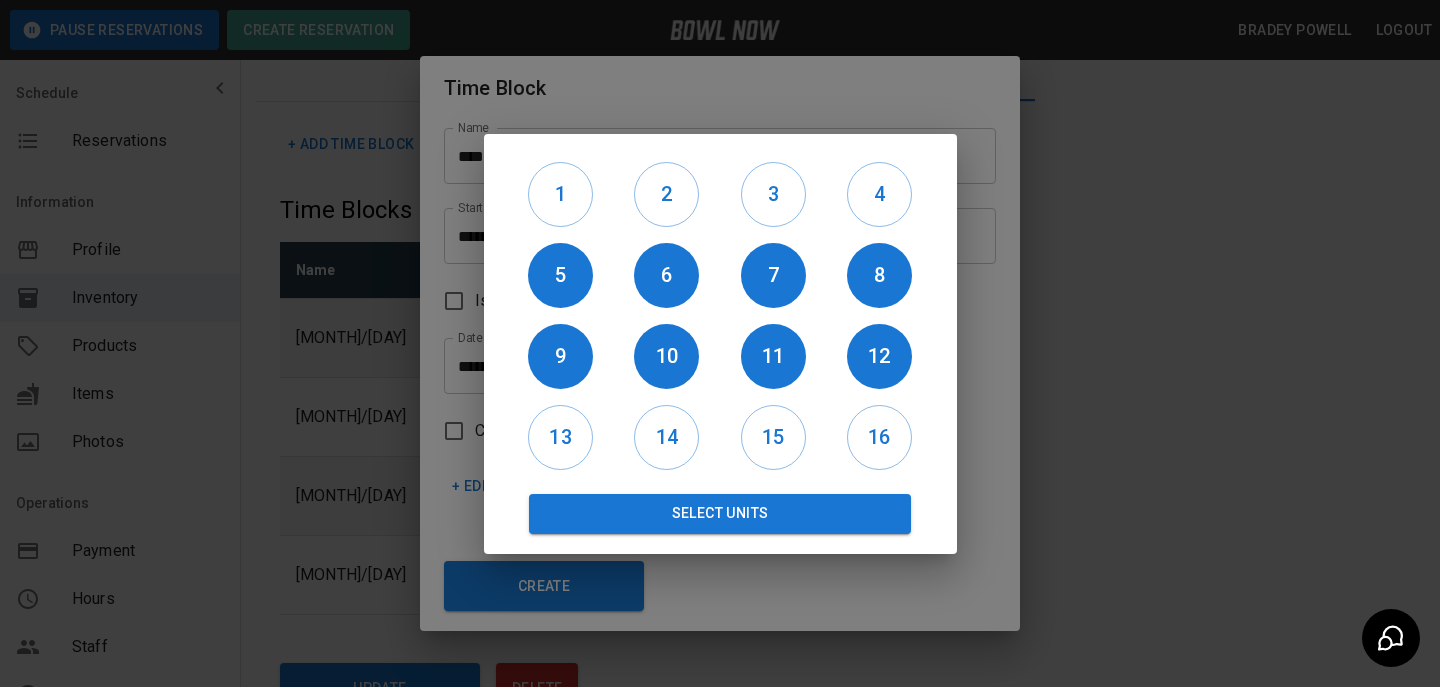 click on "13" at bounding box center (561, 437) 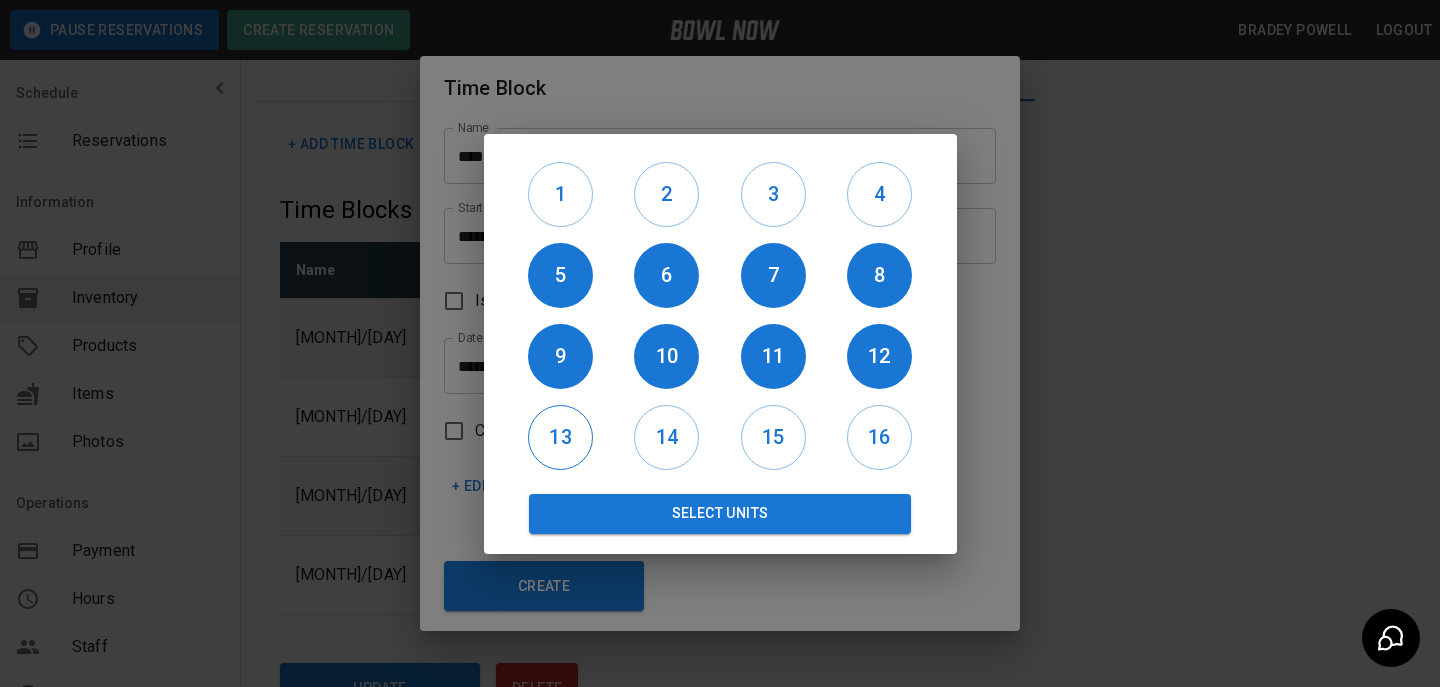 click on "13" at bounding box center (560, 437) 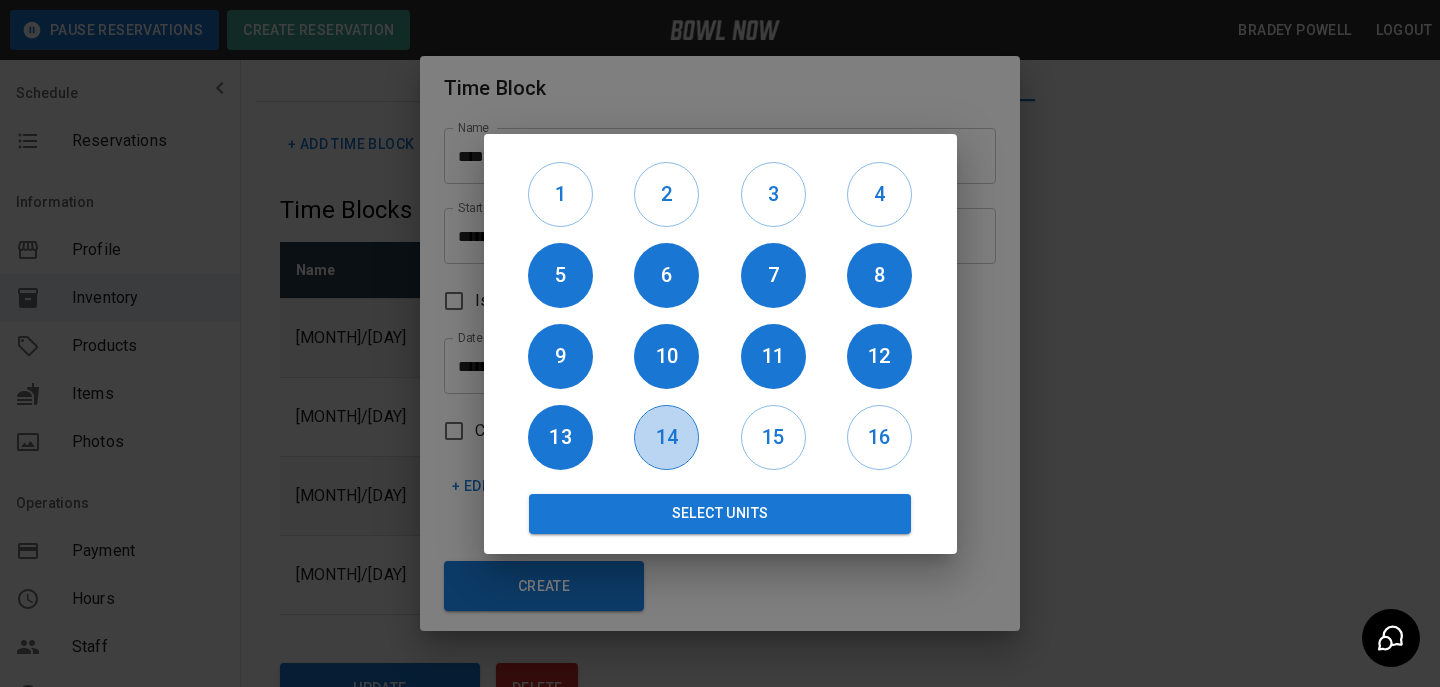 click on "14" at bounding box center [666, 437] 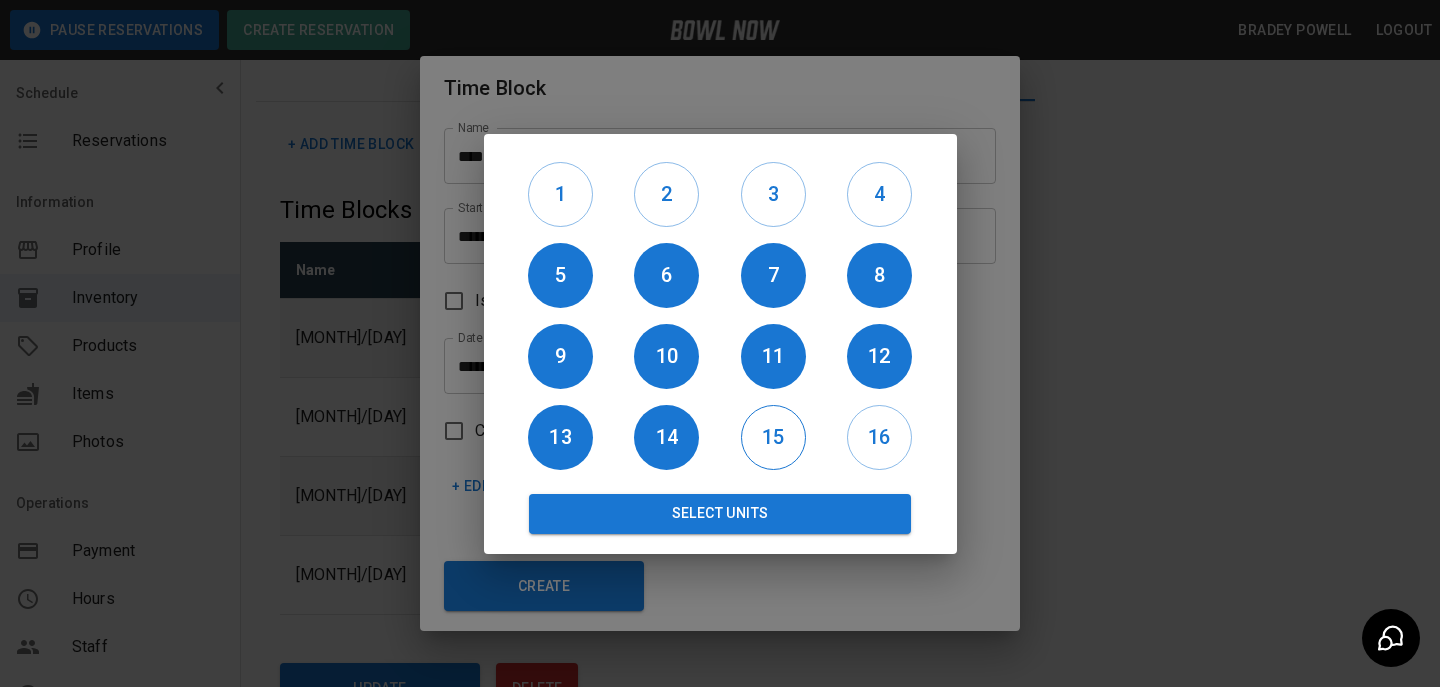 click on "15" at bounding box center (773, 437) 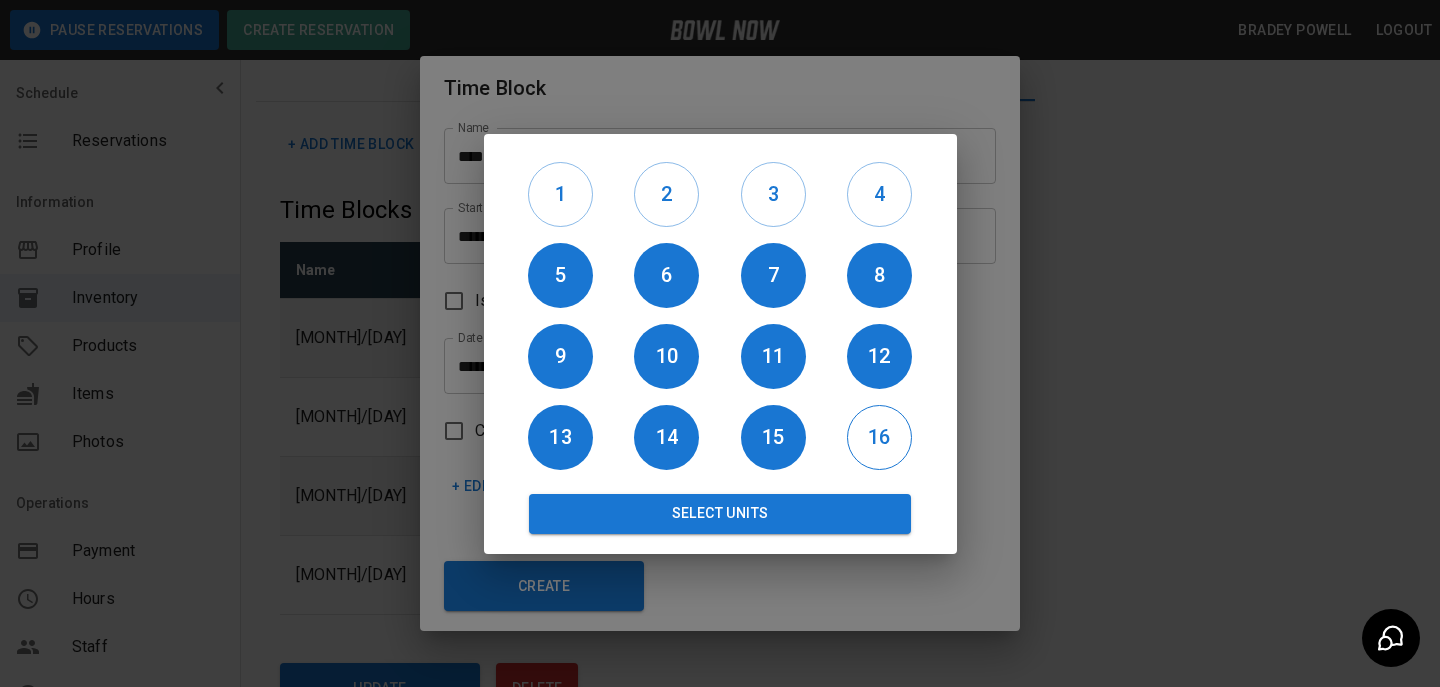 click on "16" at bounding box center [879, 437] 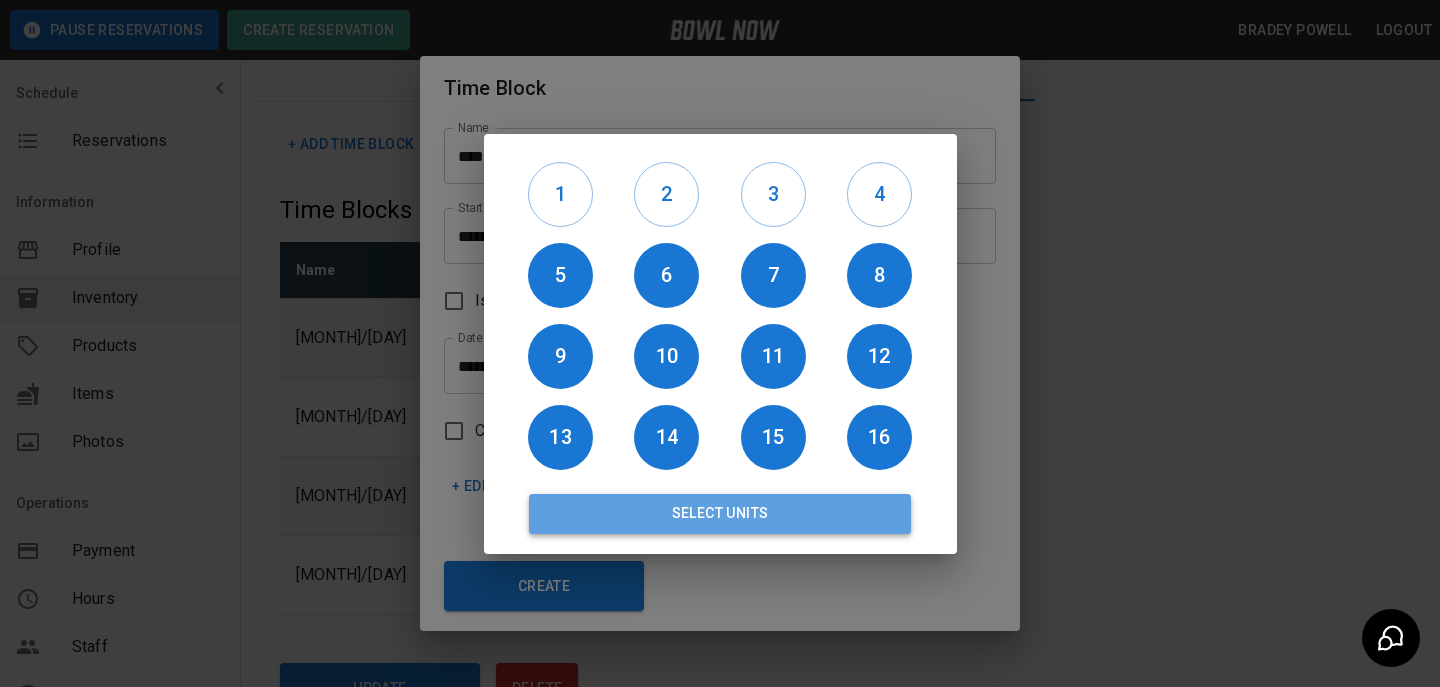 click on "Select Units" at bounding box center (720, 514) 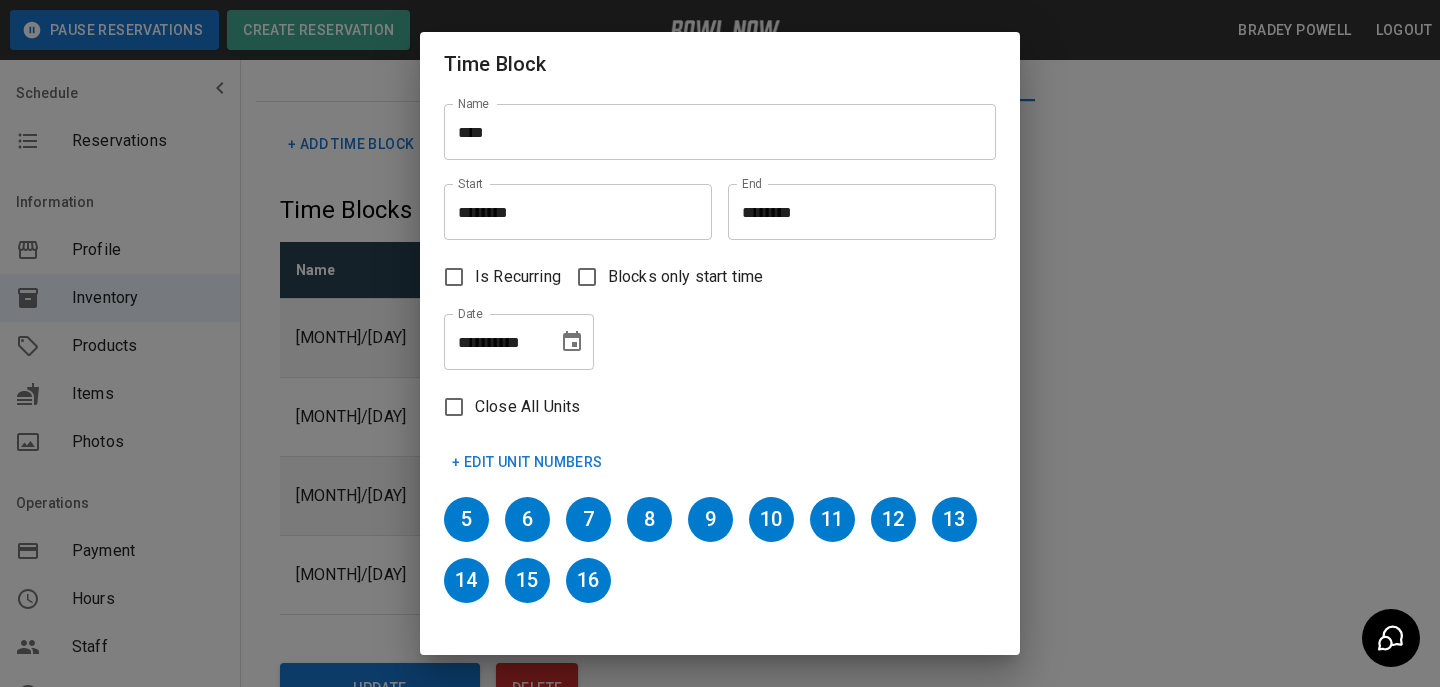 scroll, scrollTop: 73, scrollLeft: 0, axis: vertical 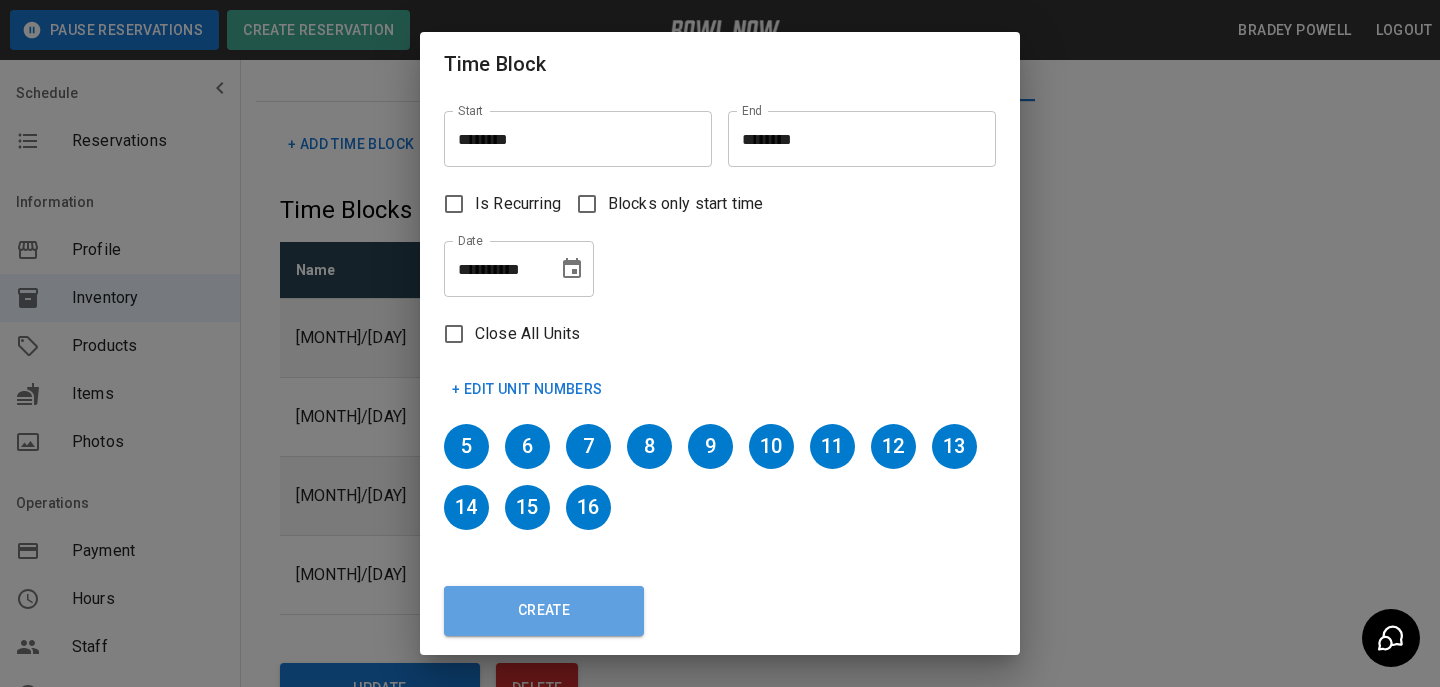 click on "Create" at bounding box center (544, 611) 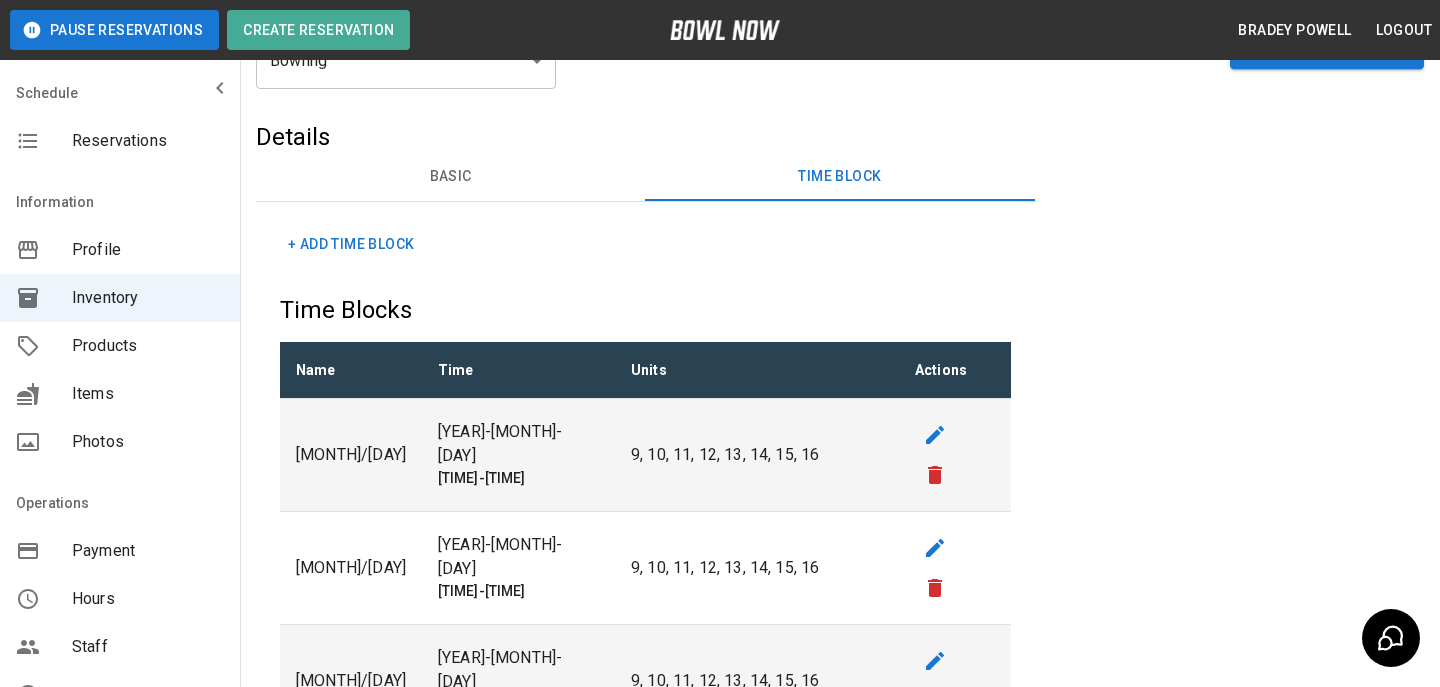 scroll, scrollTop: 0, scrollLeft: 0, axis: both 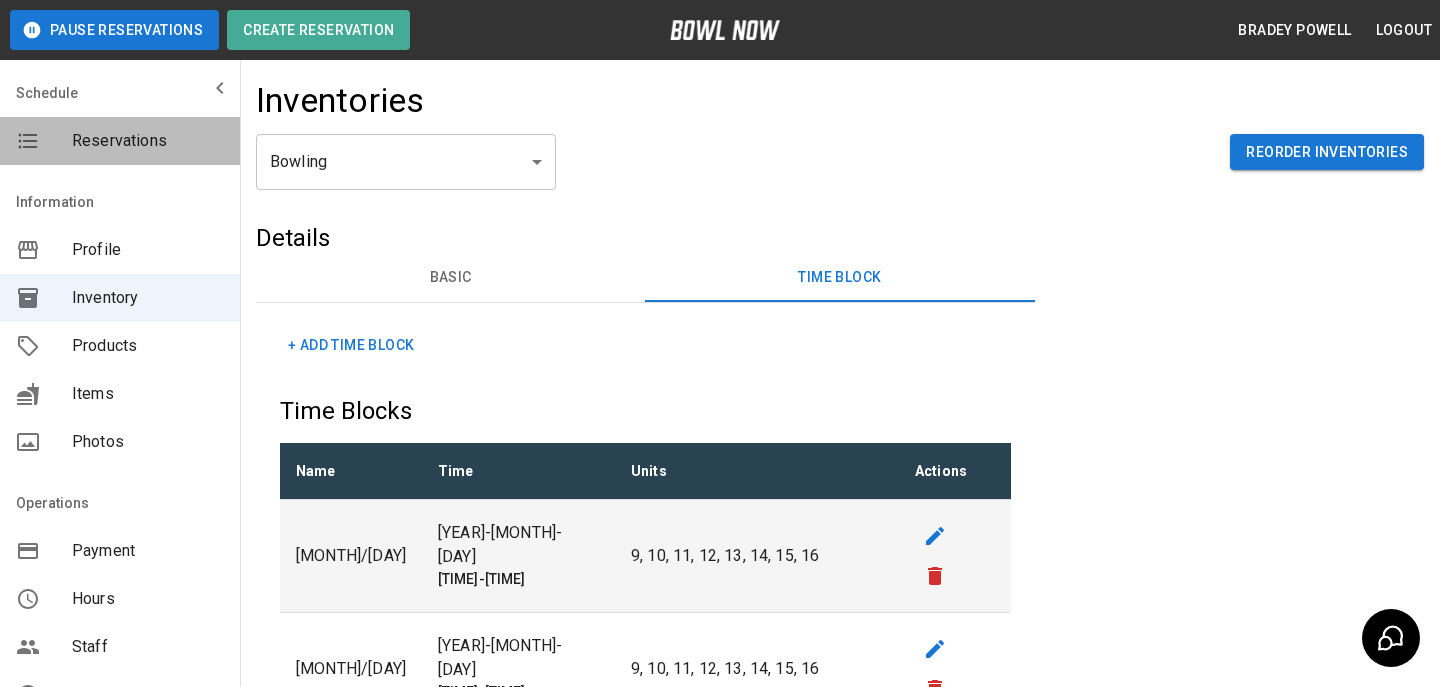 click on "Reservations" at bounding box center (148, 141) 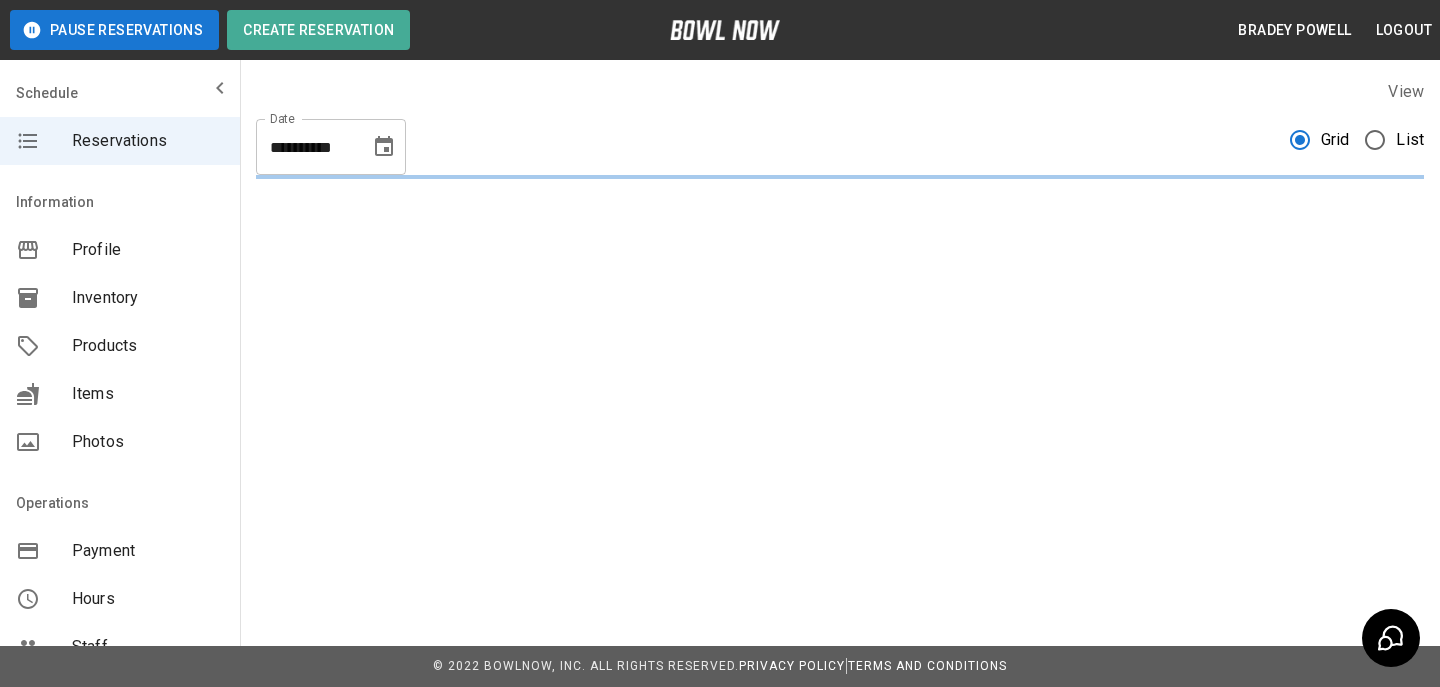 click 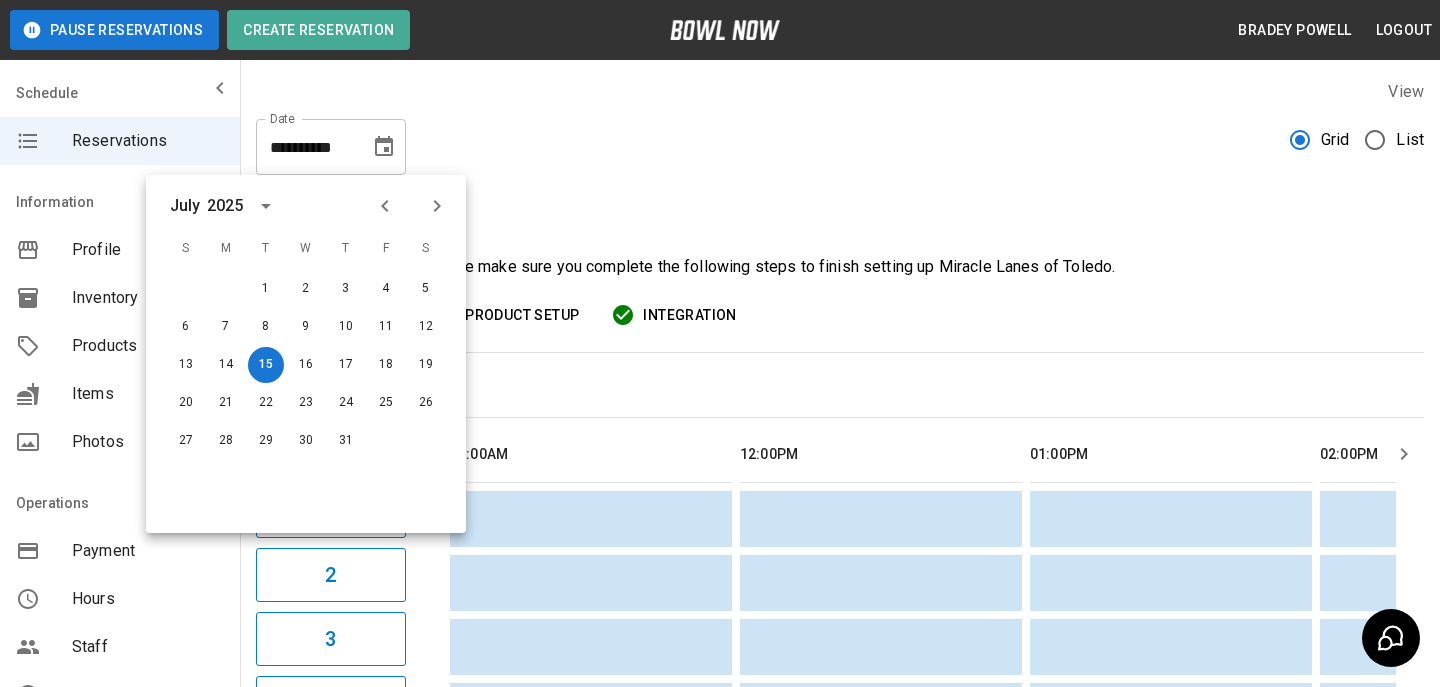 scroll, scrollTop: 0, scrollLeft: 2534, axis: horizontal 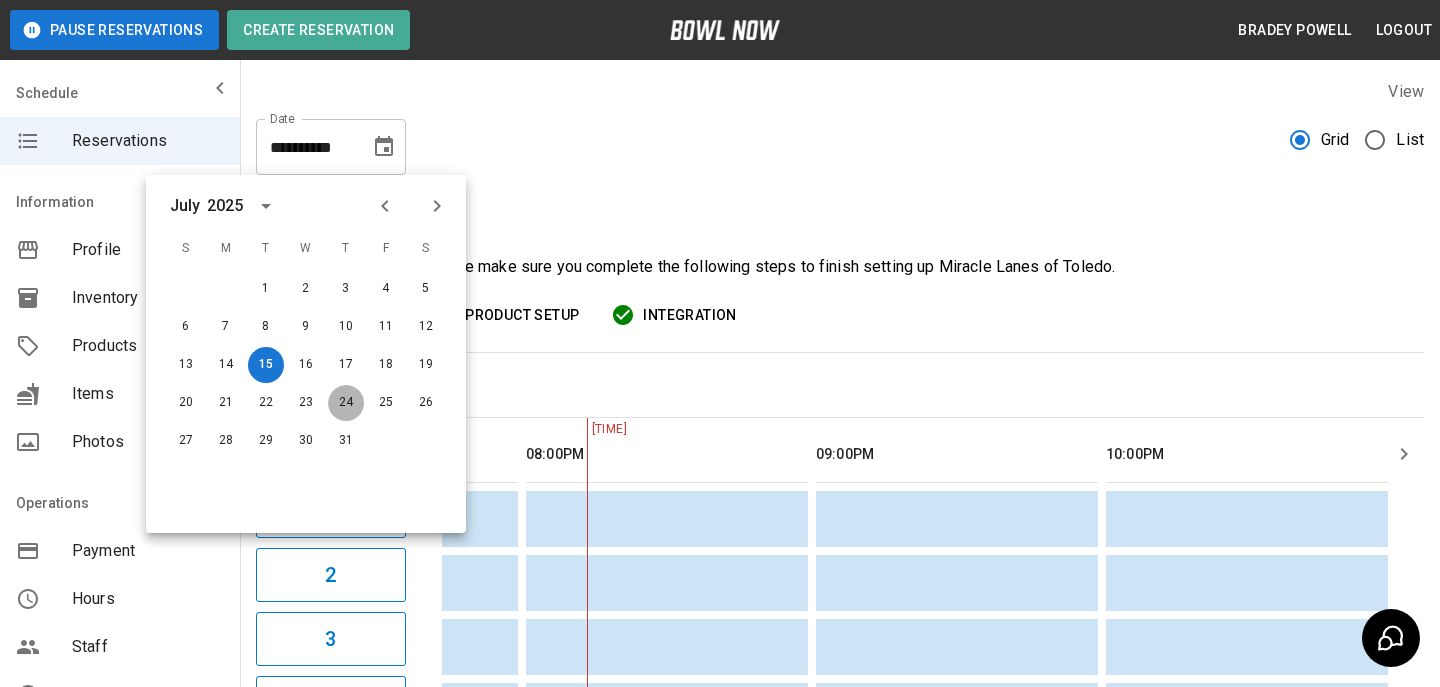 click on "24" at bounding box center [346, 403] 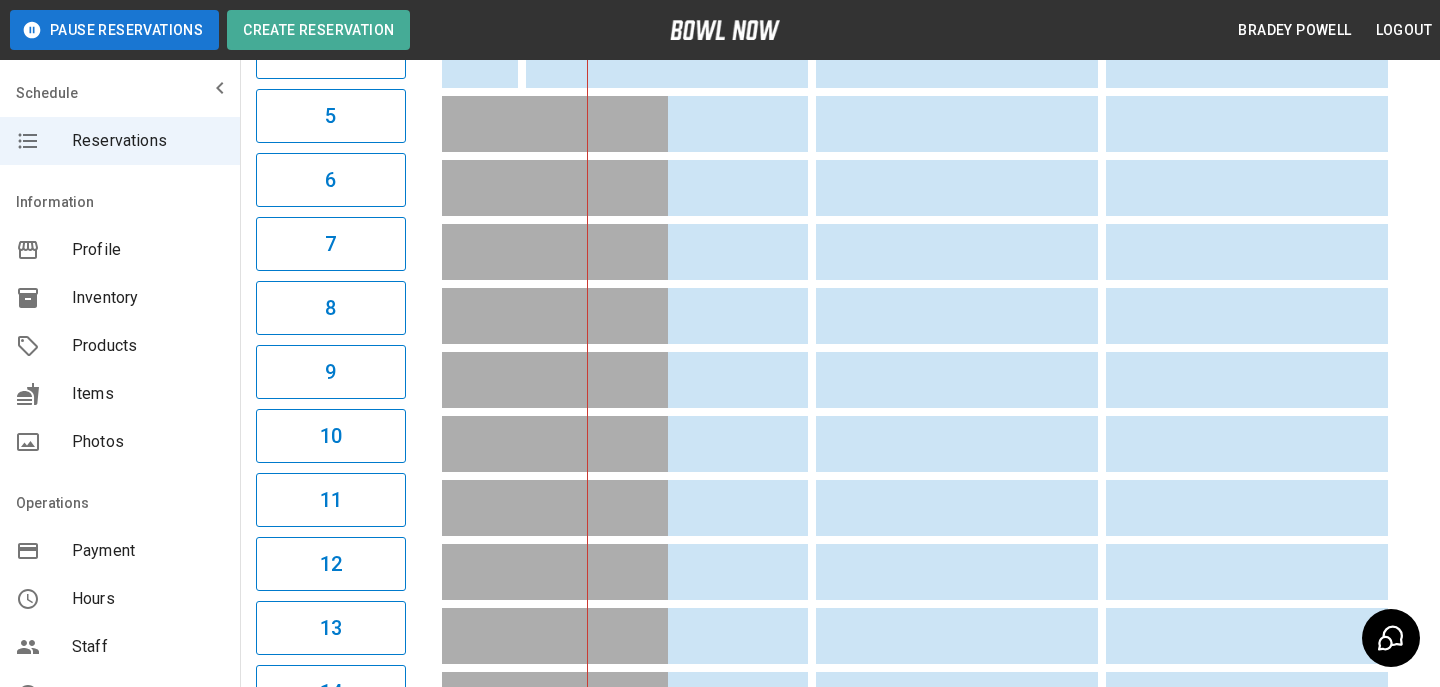 scroll, scrollTop: 656, scrollLeft: 0, axis: vertical 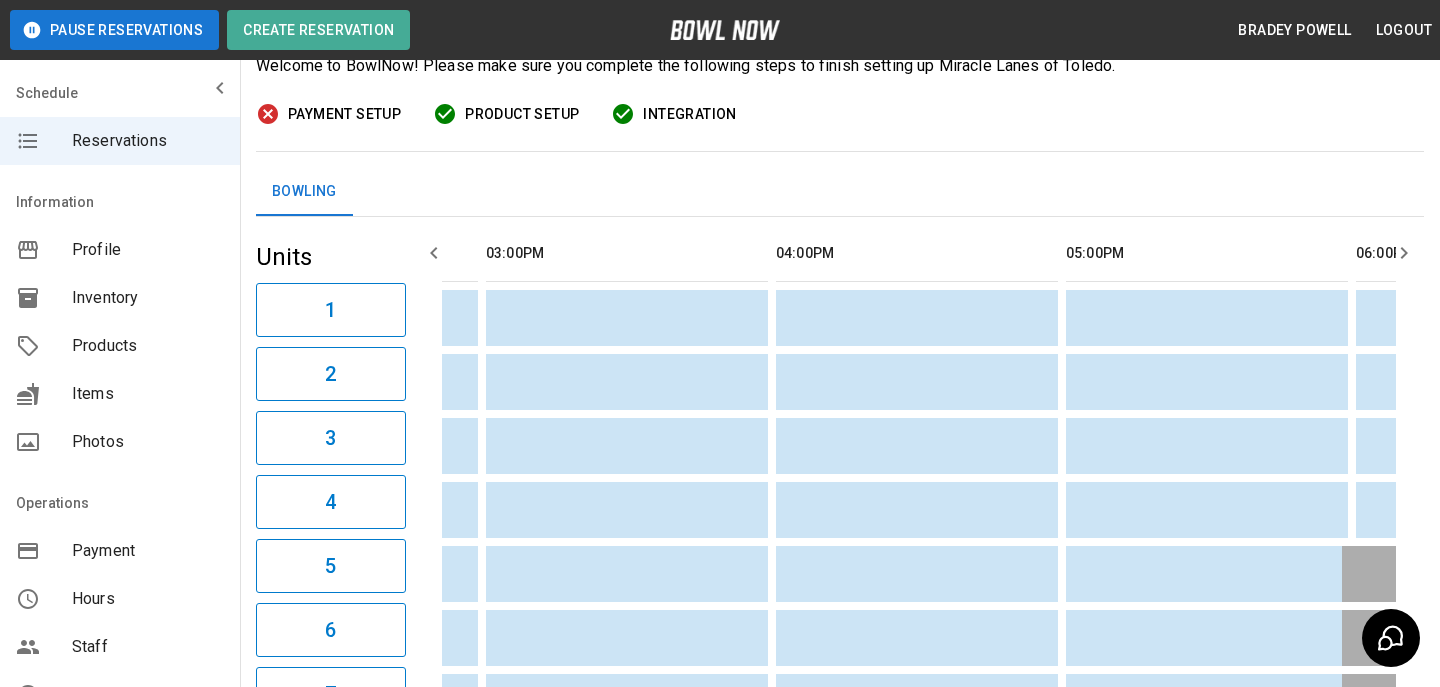 click on "Inventory" at bounding box center (120, 298) 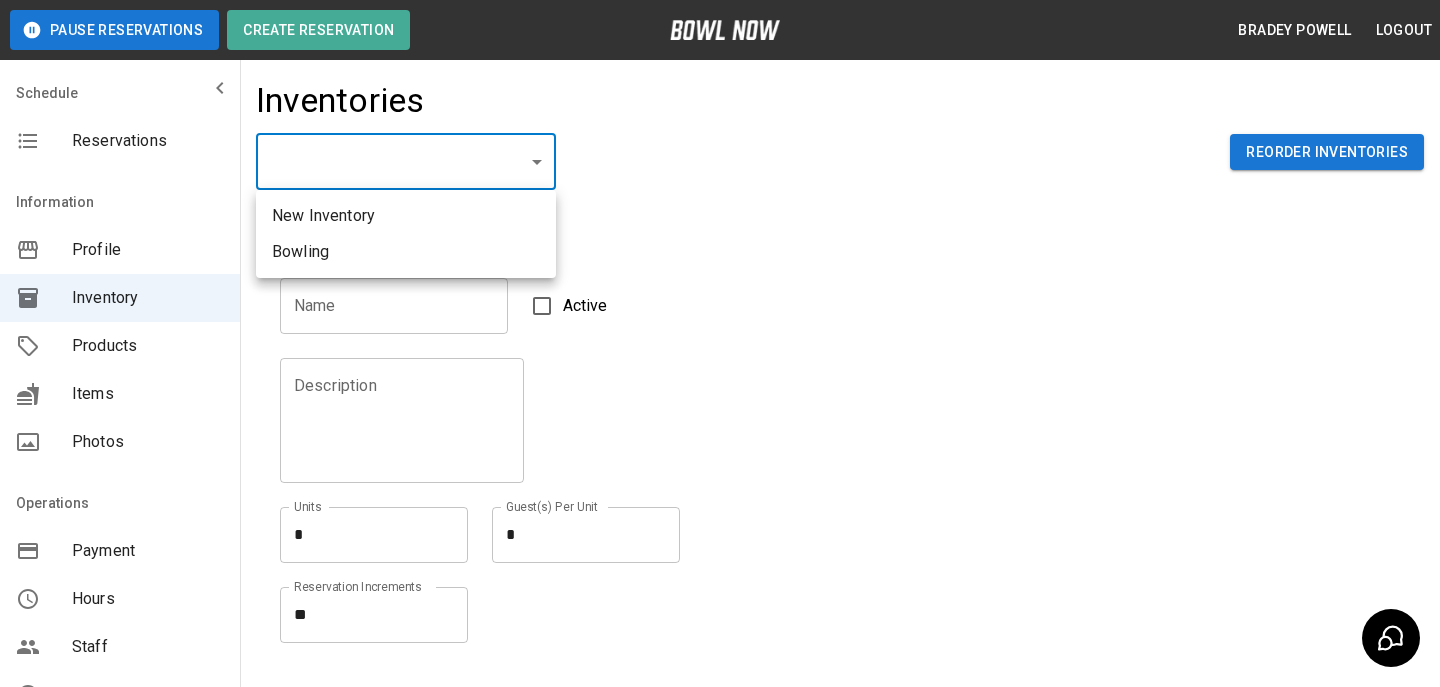 click on "Pause Reservations Create Reservation [FIRST] [LAST] Logout Schedule Reservations Information Profile Inventory Products Items Photos Operations Payment Hours Staff Help Reports Integrations Contacts User Account Inventories ​ ​ Reorder Inventories Details Name Name Active Description Description Units * * Units Guest(s) Per Unit * * Guest(s) Per Unit Reservation Increments ** * Reservation Increments Create © 2022 BowlNow, Inc. All Rights Reserved. Privacy Policy   |   Terms and Conditions /businesses/ccWLwpS4bI7gJa6HJbGH/inventories [FIRST] [LAST] Logout Reservations Profile Inventory Products Items Photos Payment Hours Staff Help Reports Integrations Contacts Account New Inventory Bowling" at bounding box center (720, 440) 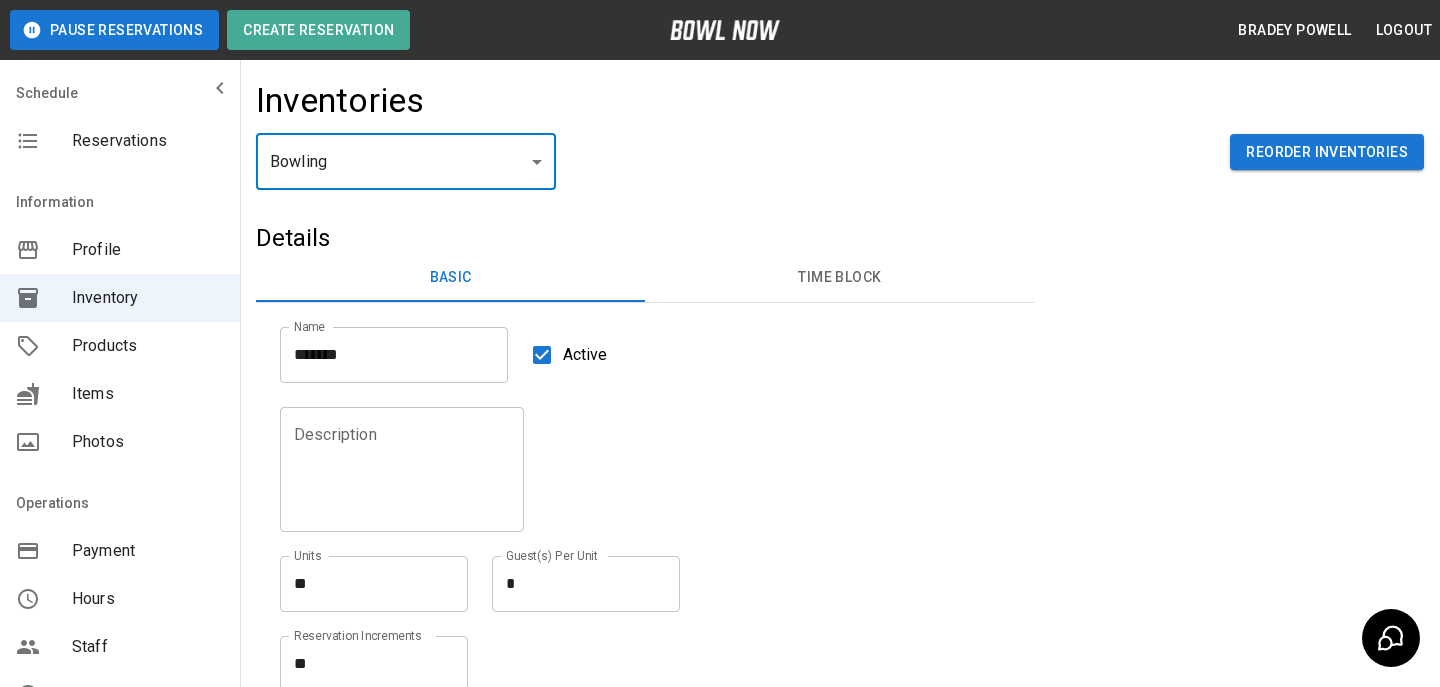 click on "Time Block" at bounding box center [839, 278] 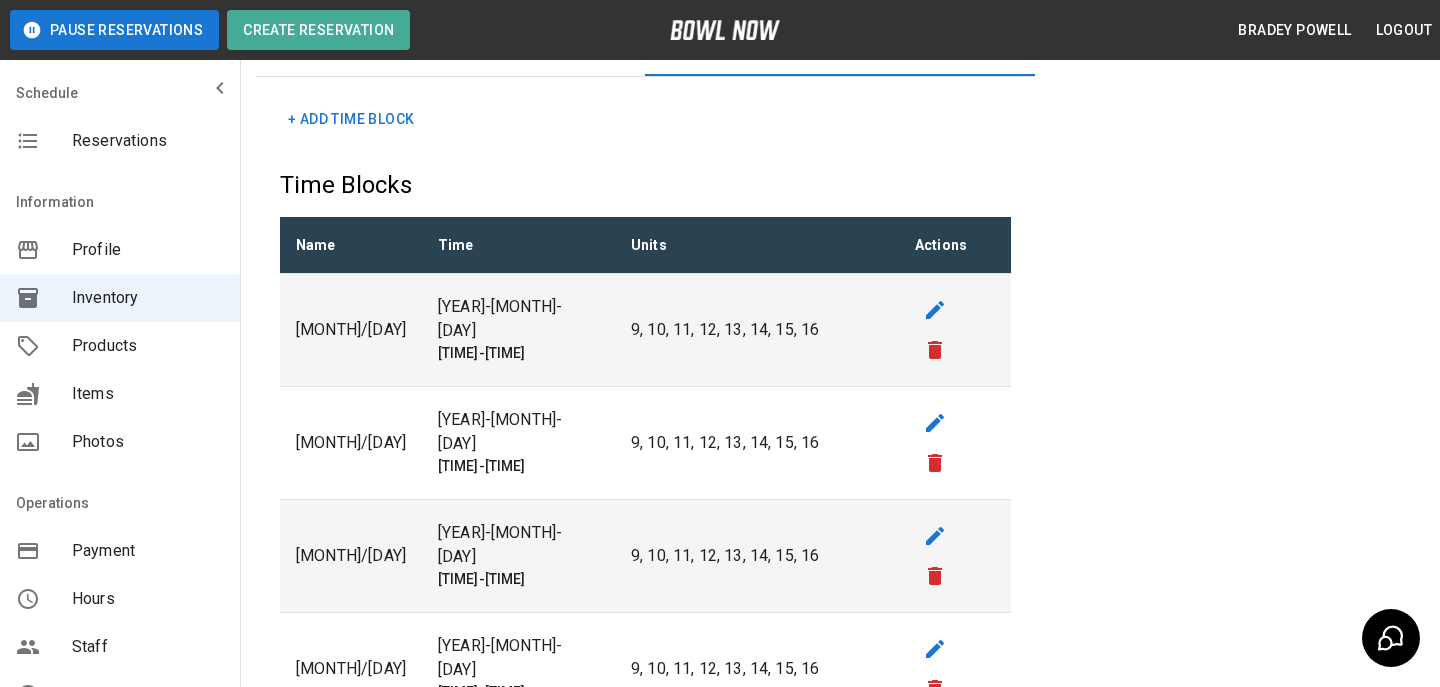click on "+ Add Time Block" at bounding box center [351, 119] 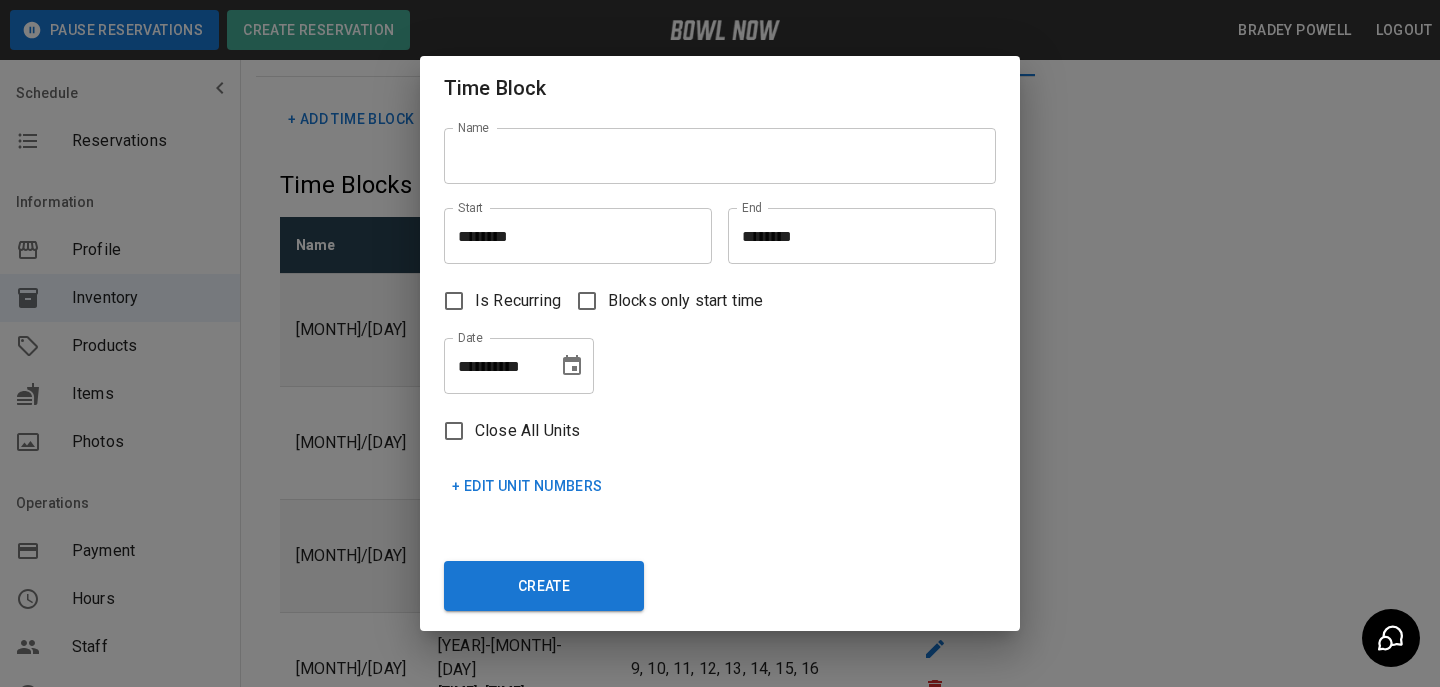 click on "Name" at bounding box center (720, 156) 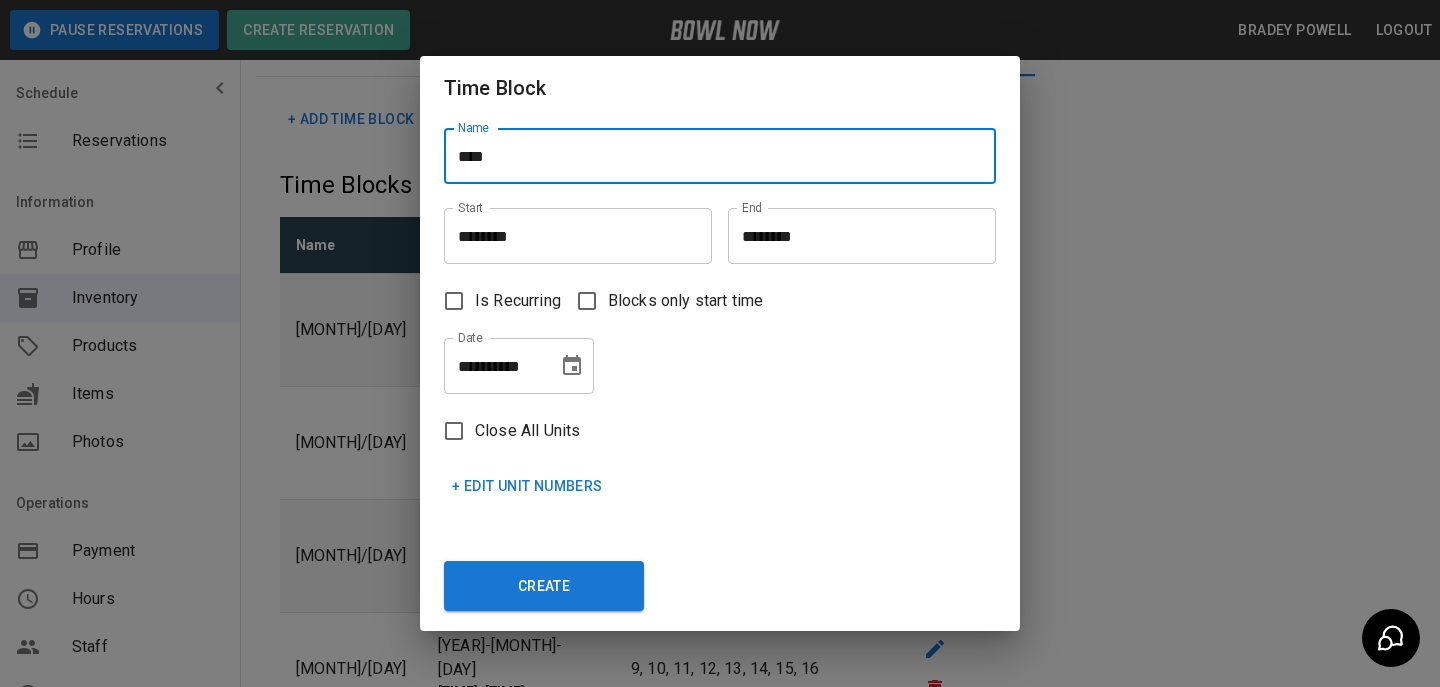 type on "****" 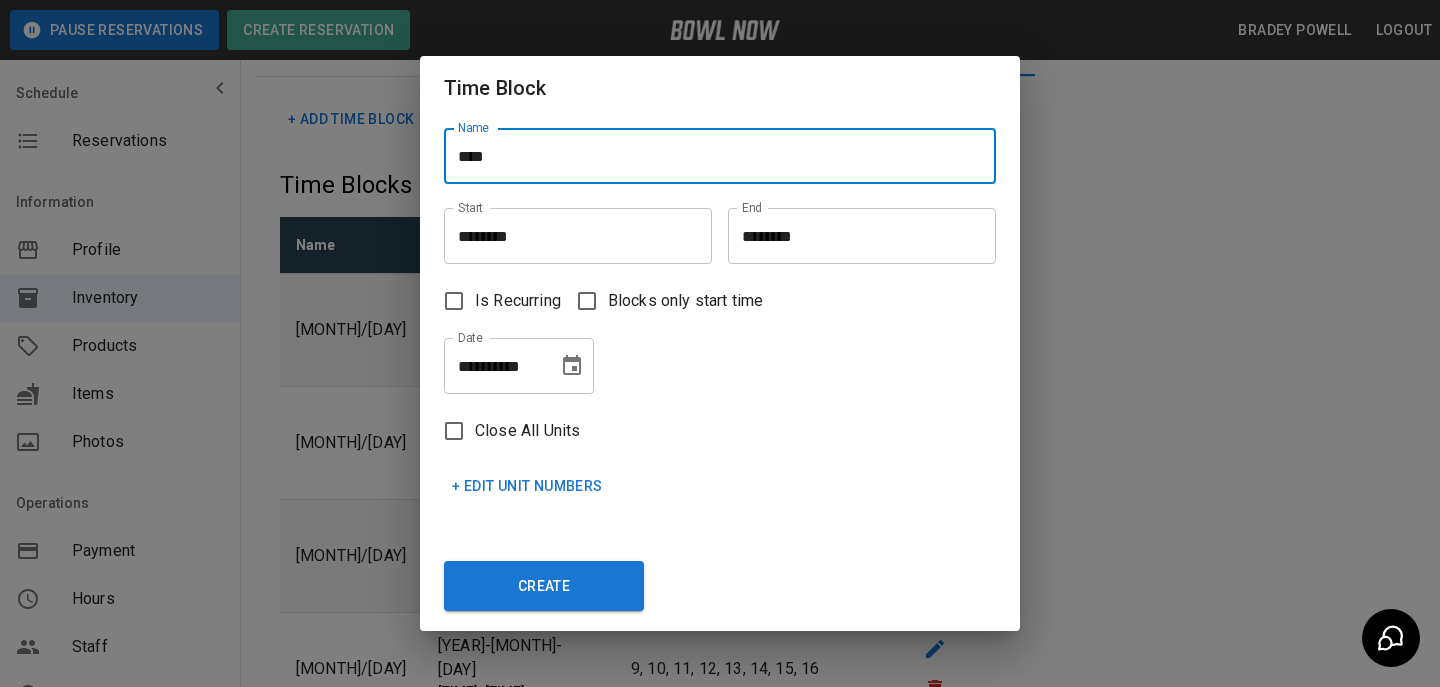 click on "Start ******** Start" at bounding box center [570, 228] 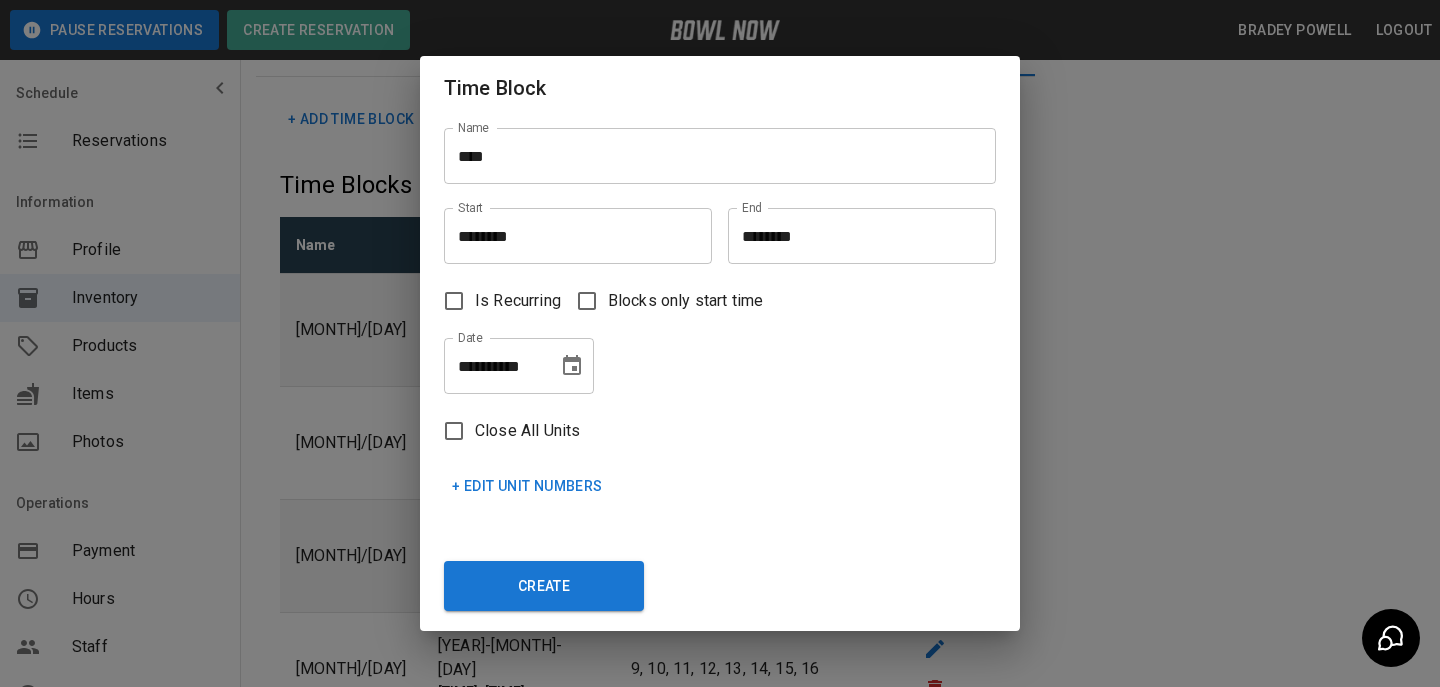 click on "********" at bounding box center [571, 236] 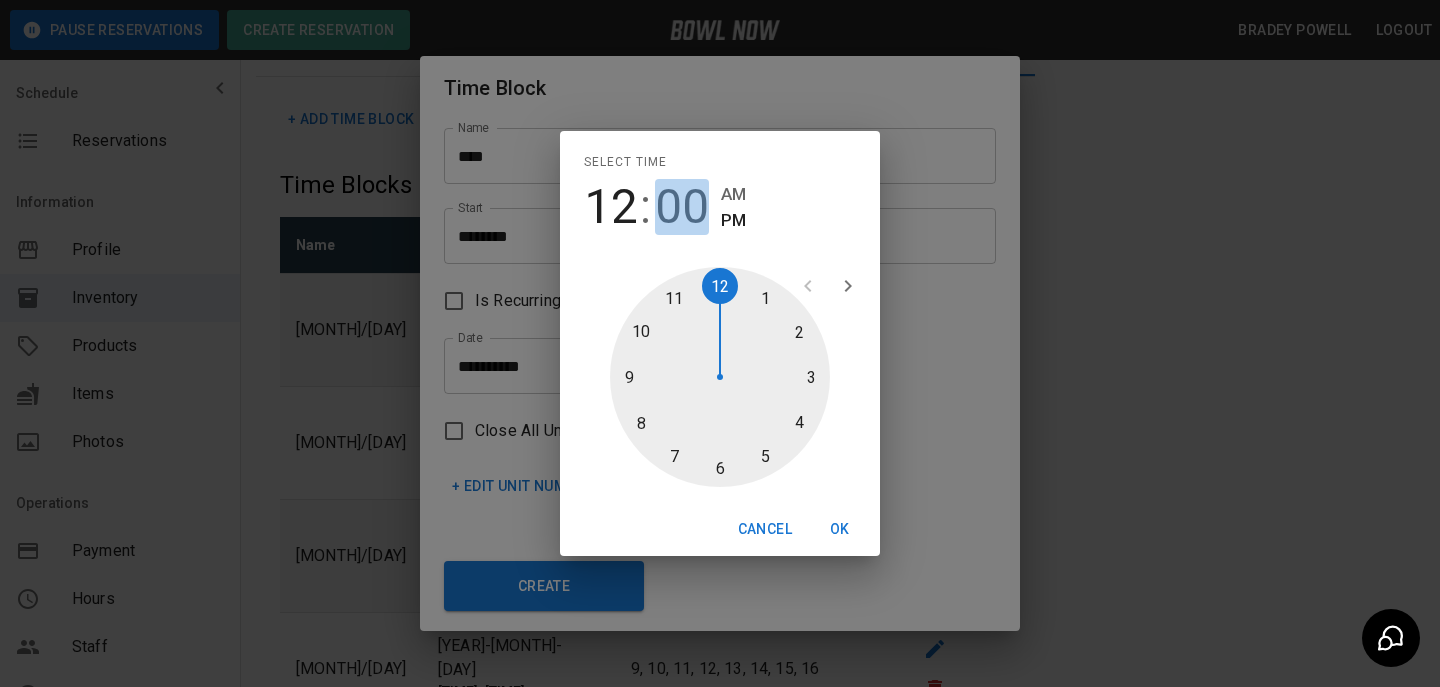 click on "00" at bounding box center (682, 207) 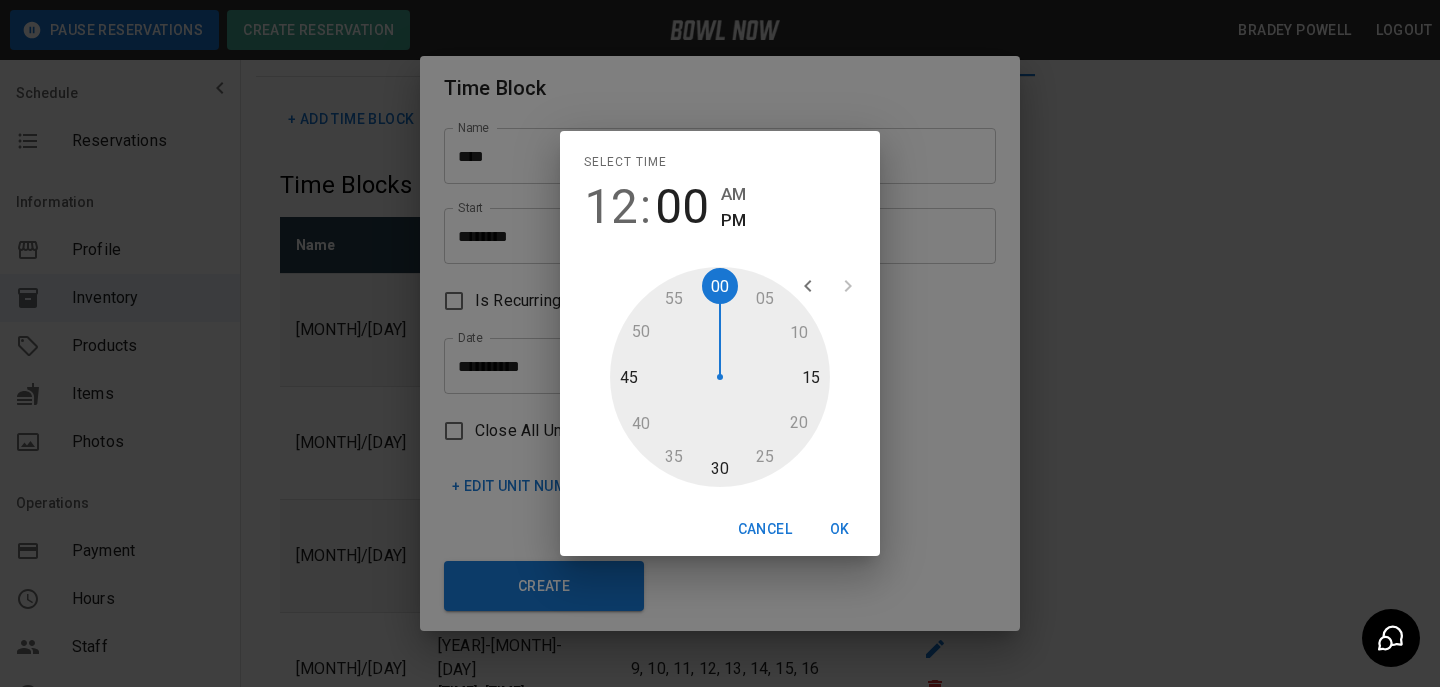 type on "********" 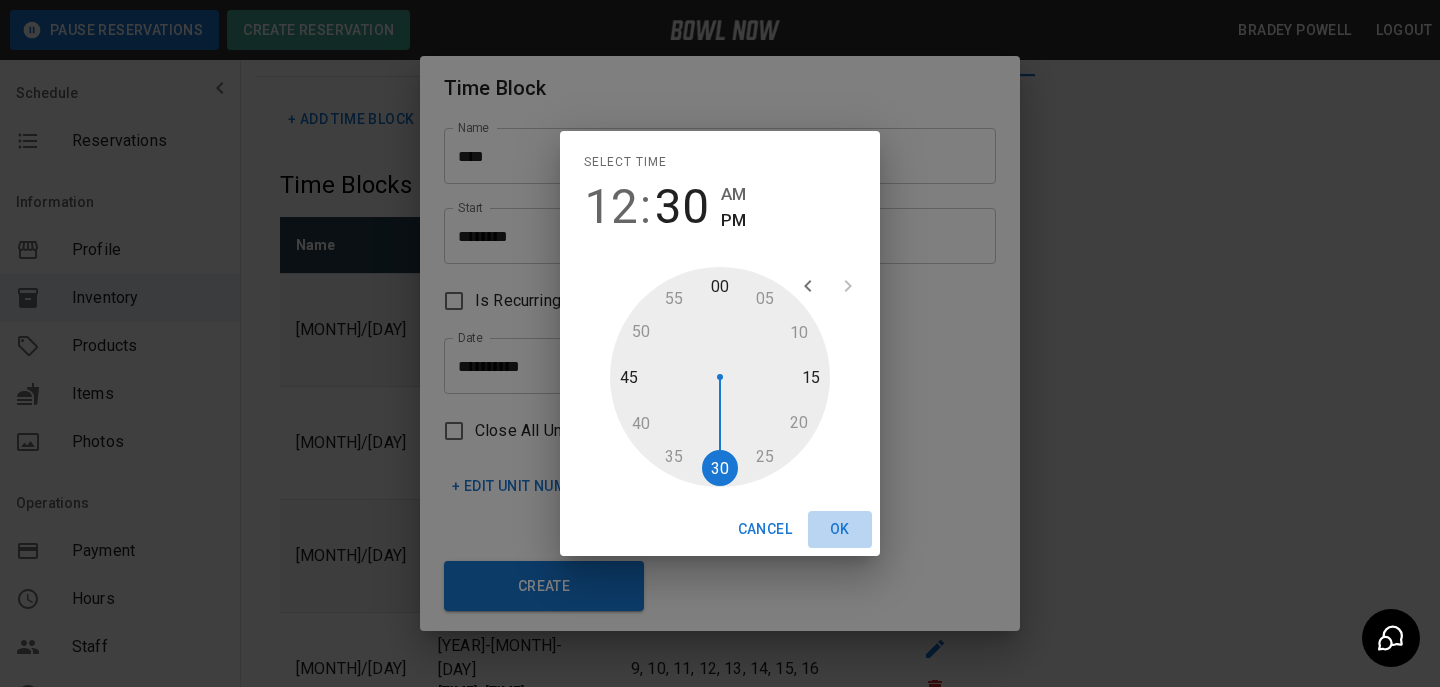 click on "OK" at bounding box center (840, 529) 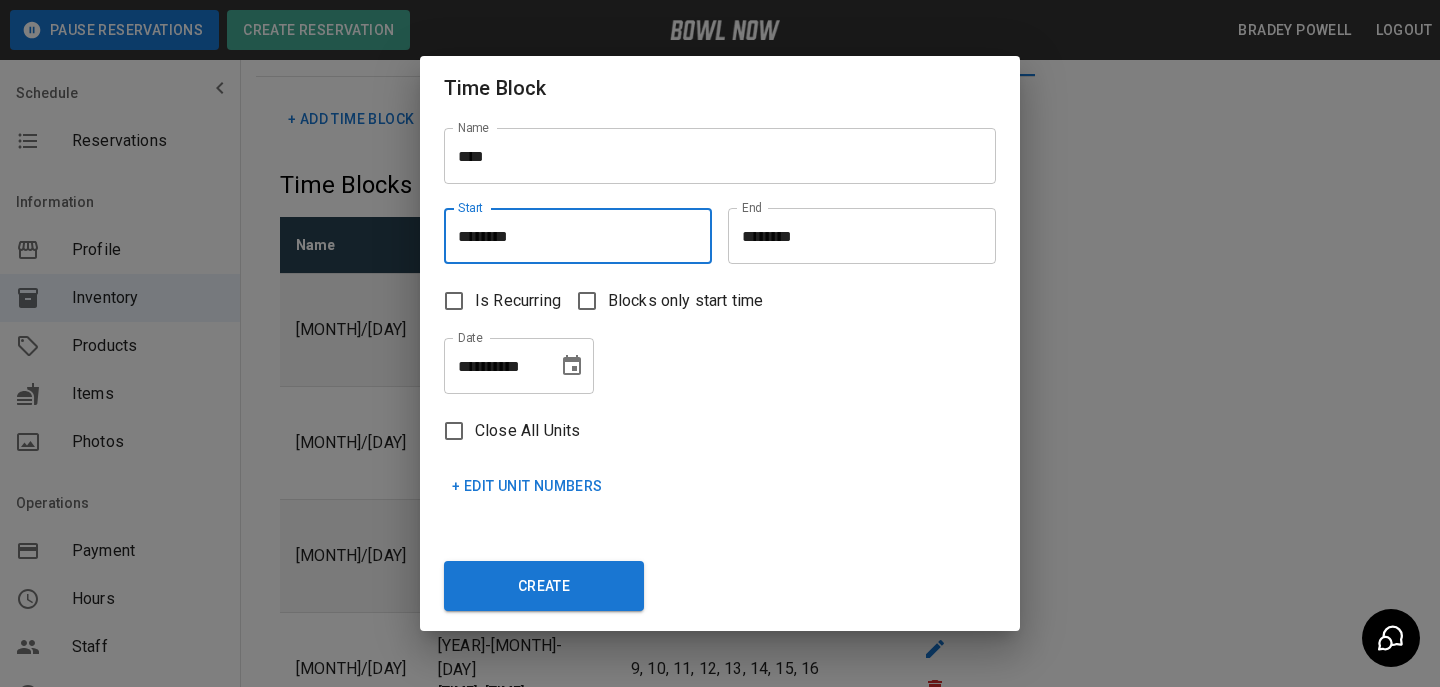 click on "********" at bounding box center (855, 236) 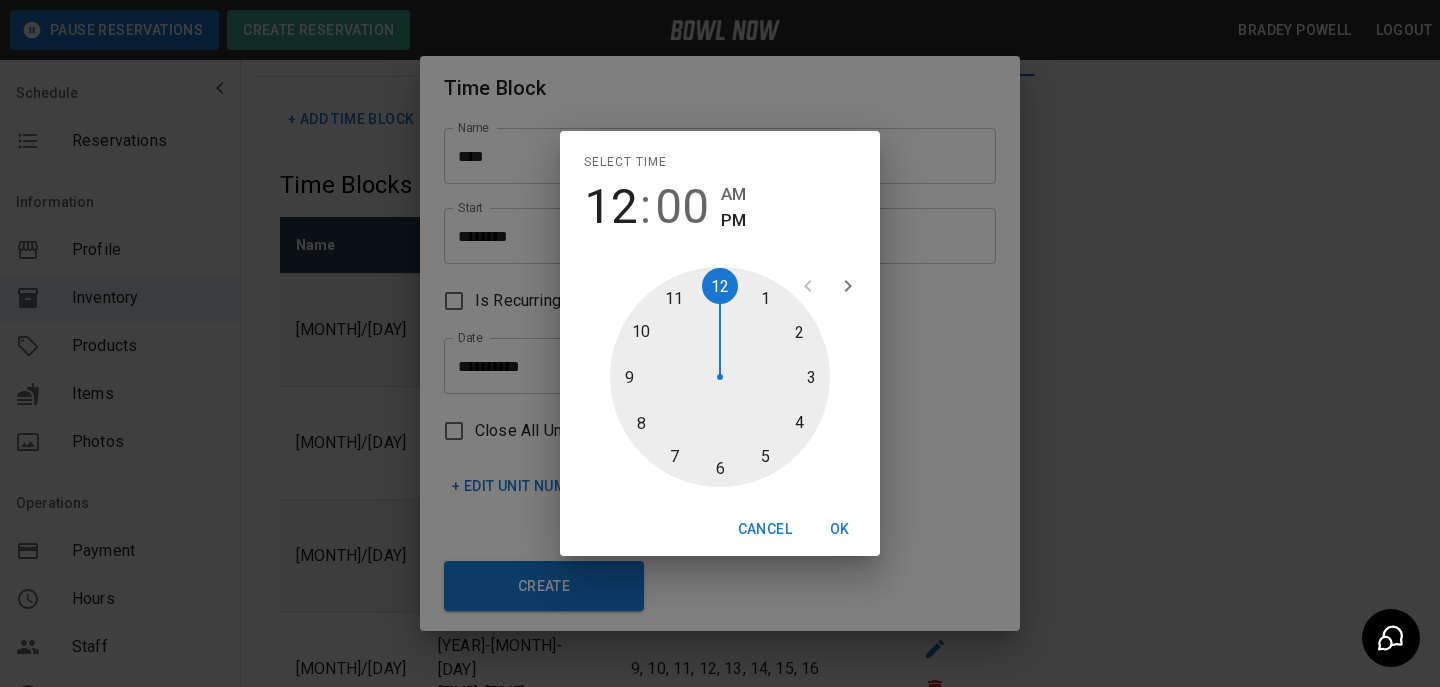 click at bounding box center (720, 377) 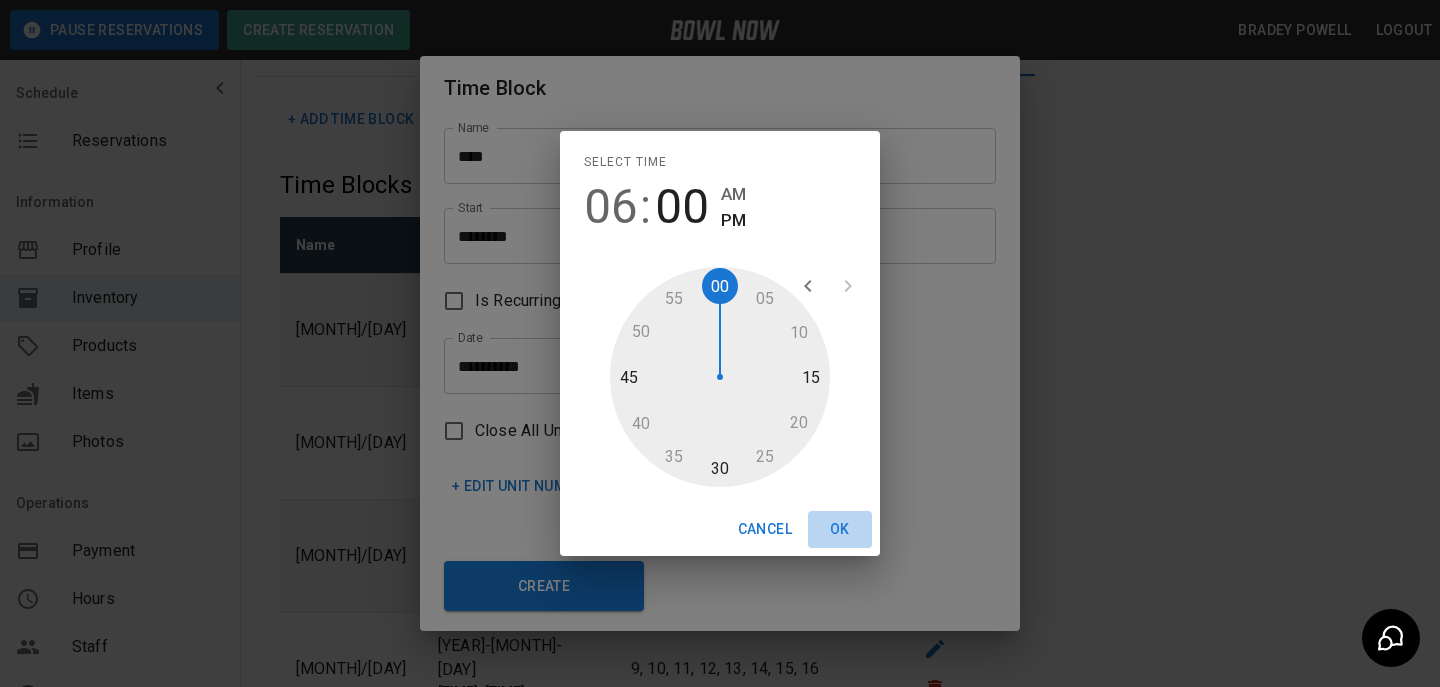 click on "OK" at bounding box center (840, 529) 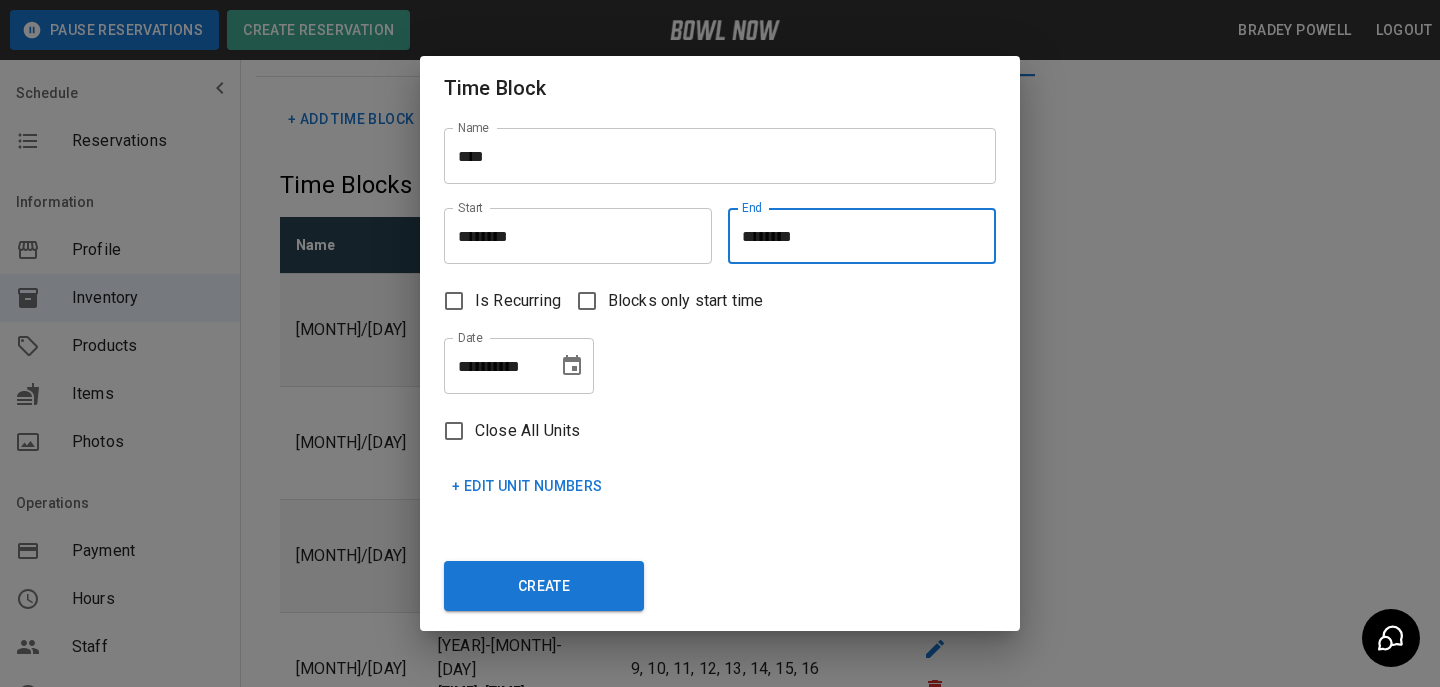 click on "**********" at bounding box center (519, 366) 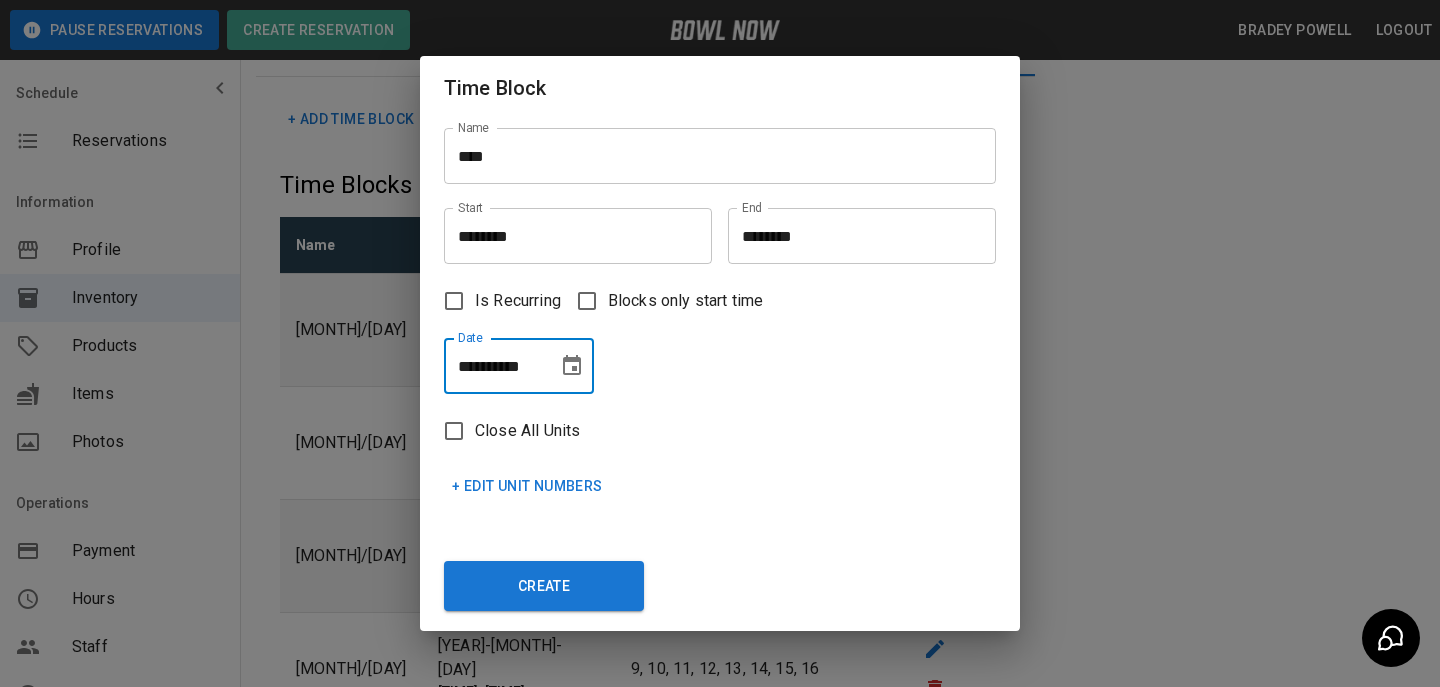 click 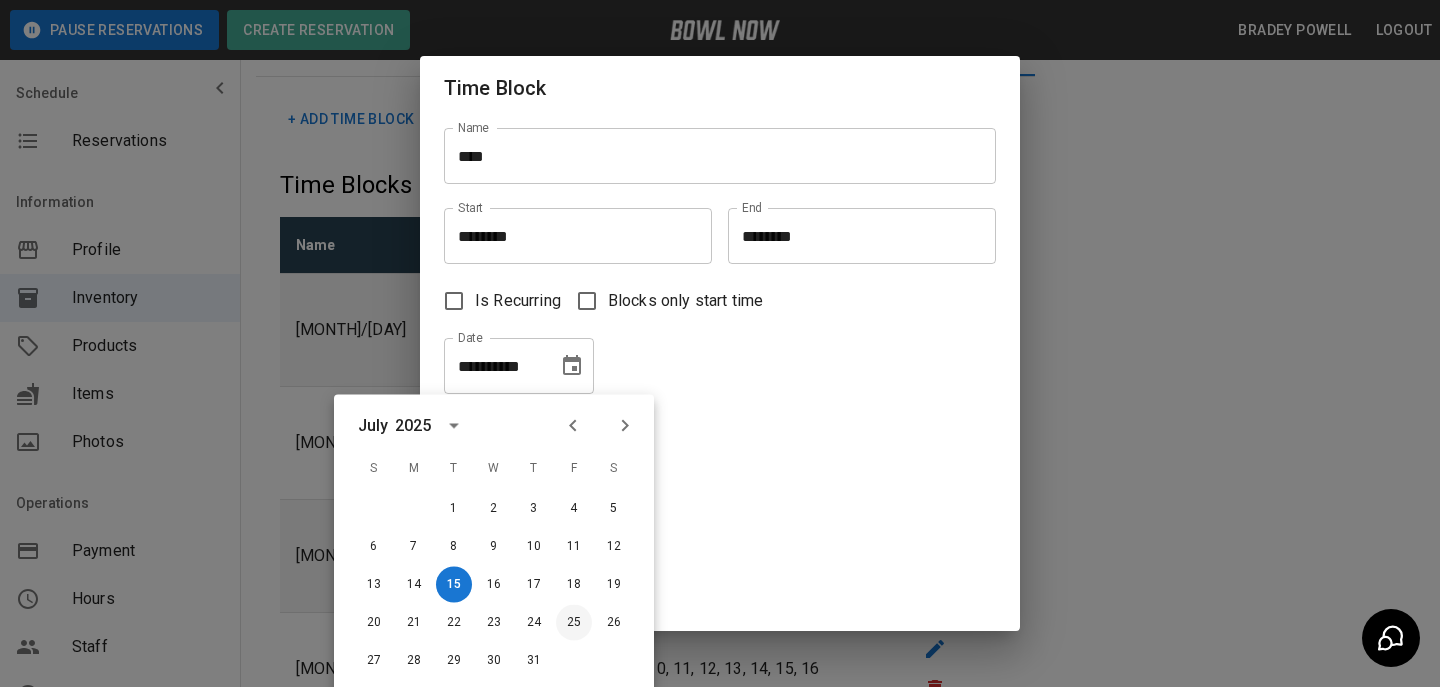 click on "25" at bounding box center (574, 623) 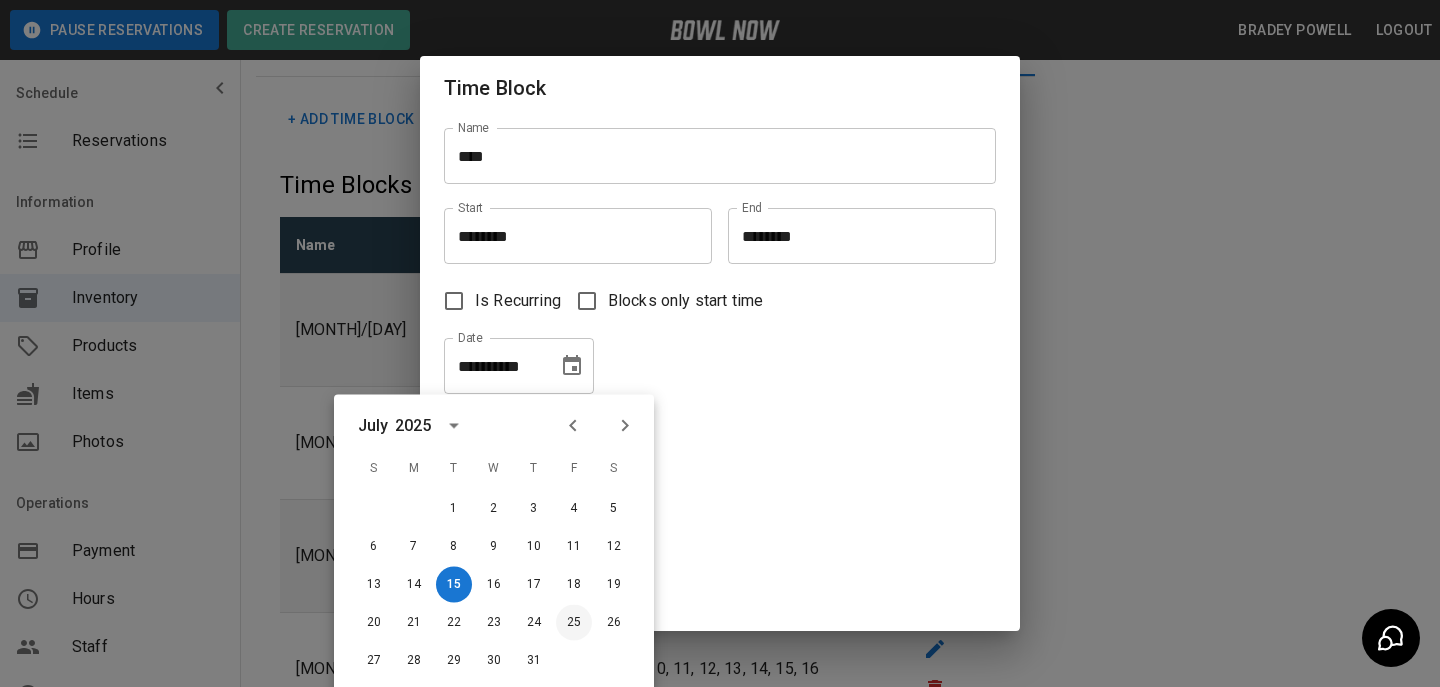 type on "**********" 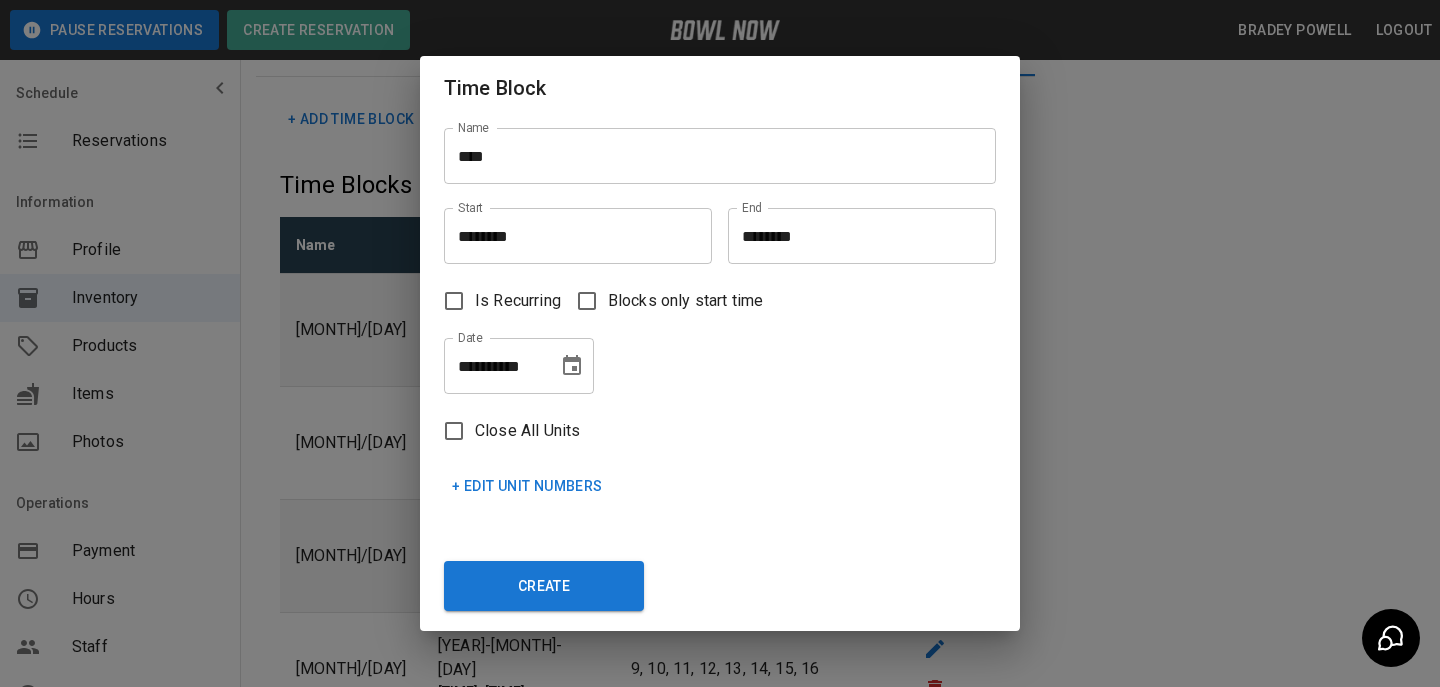click on "+ Edit Unit Numbers" at bounding box center (527, 486) 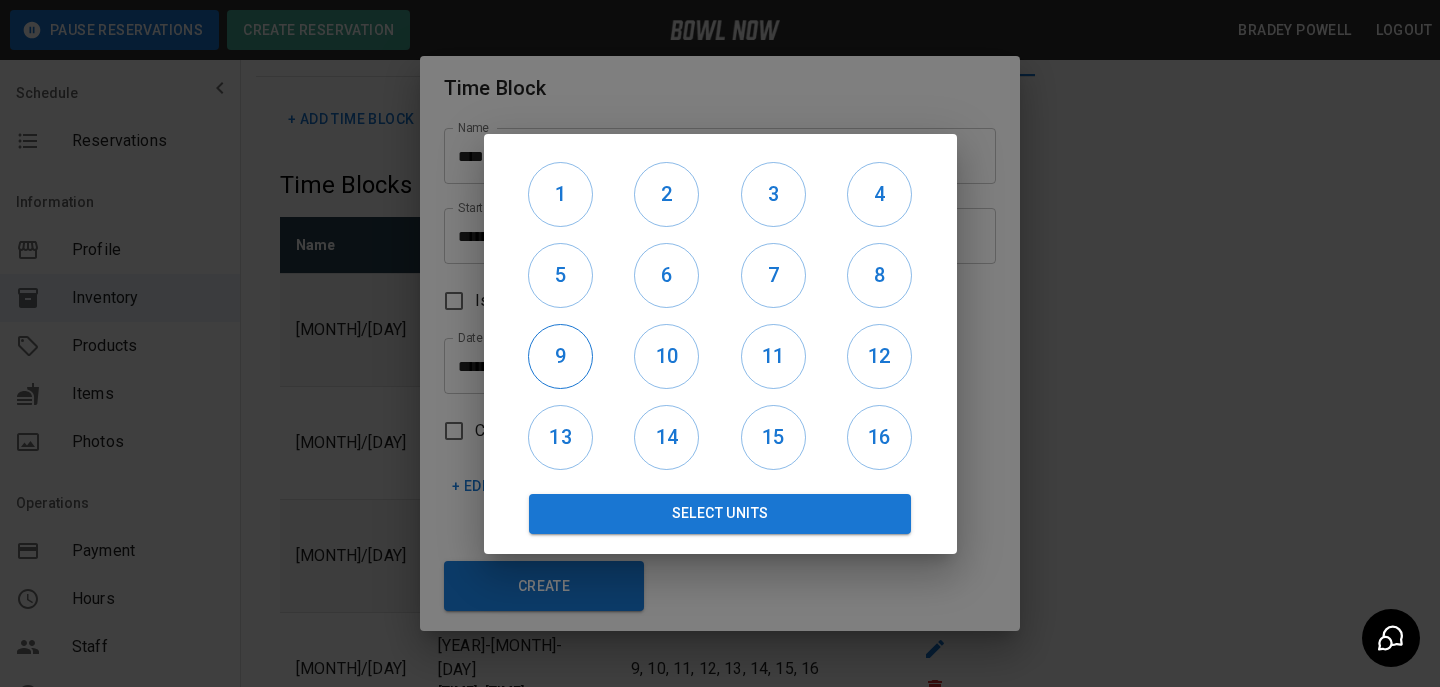 click on "9" at bounding box center (560, 356) 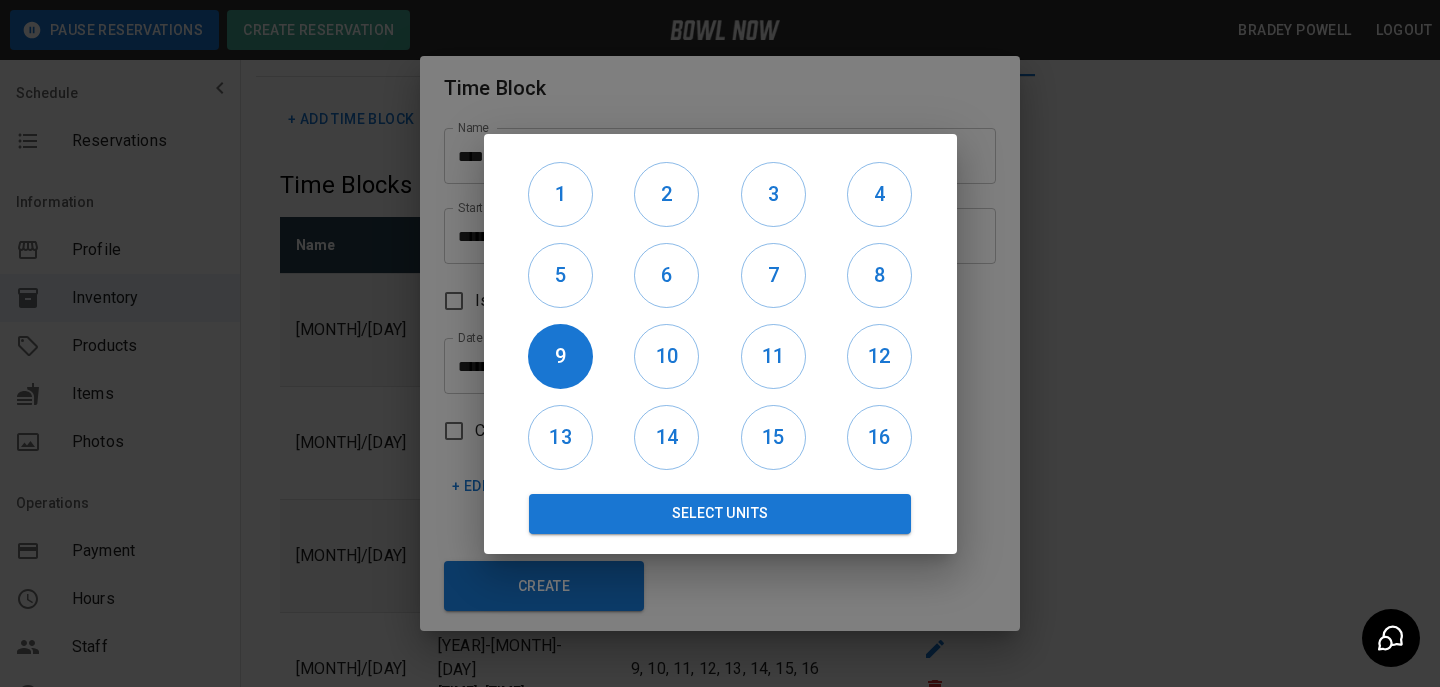 click on "10" at bounding box center [667, 356] 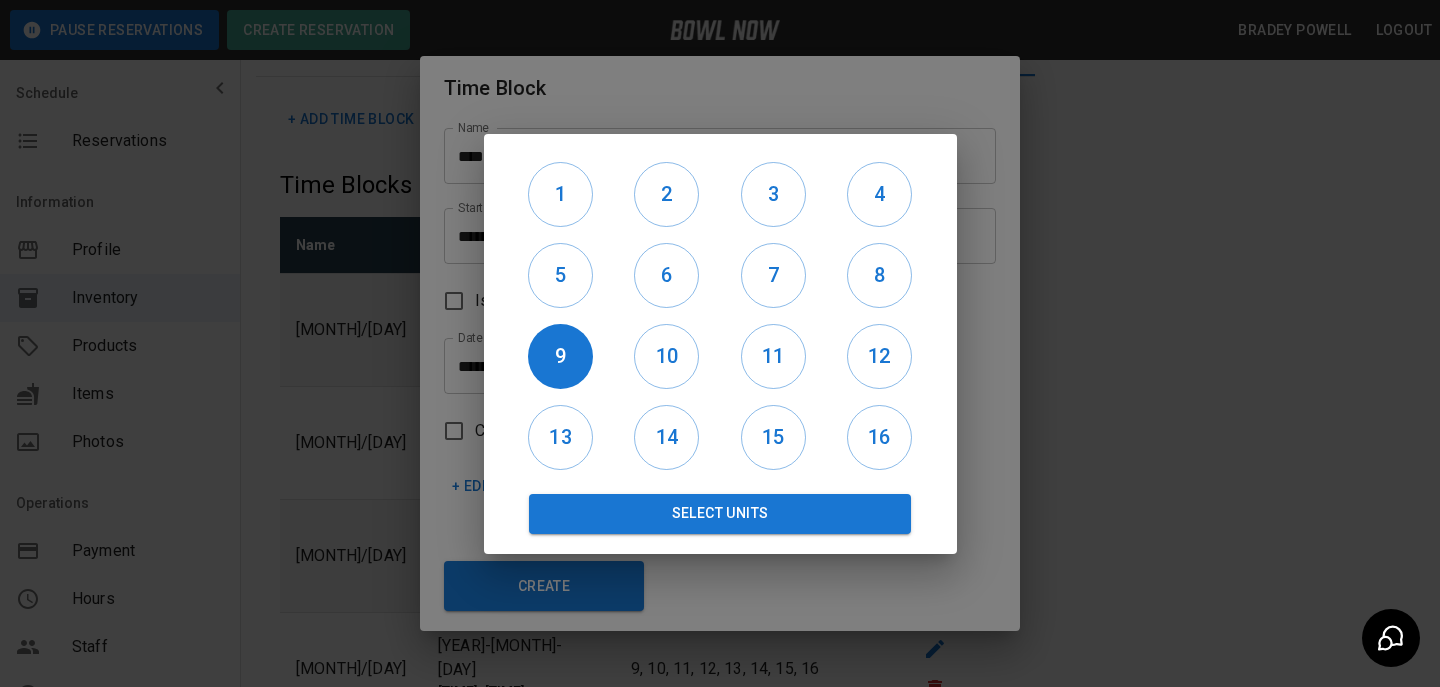 click on "10" at bounding box center (667, 356) 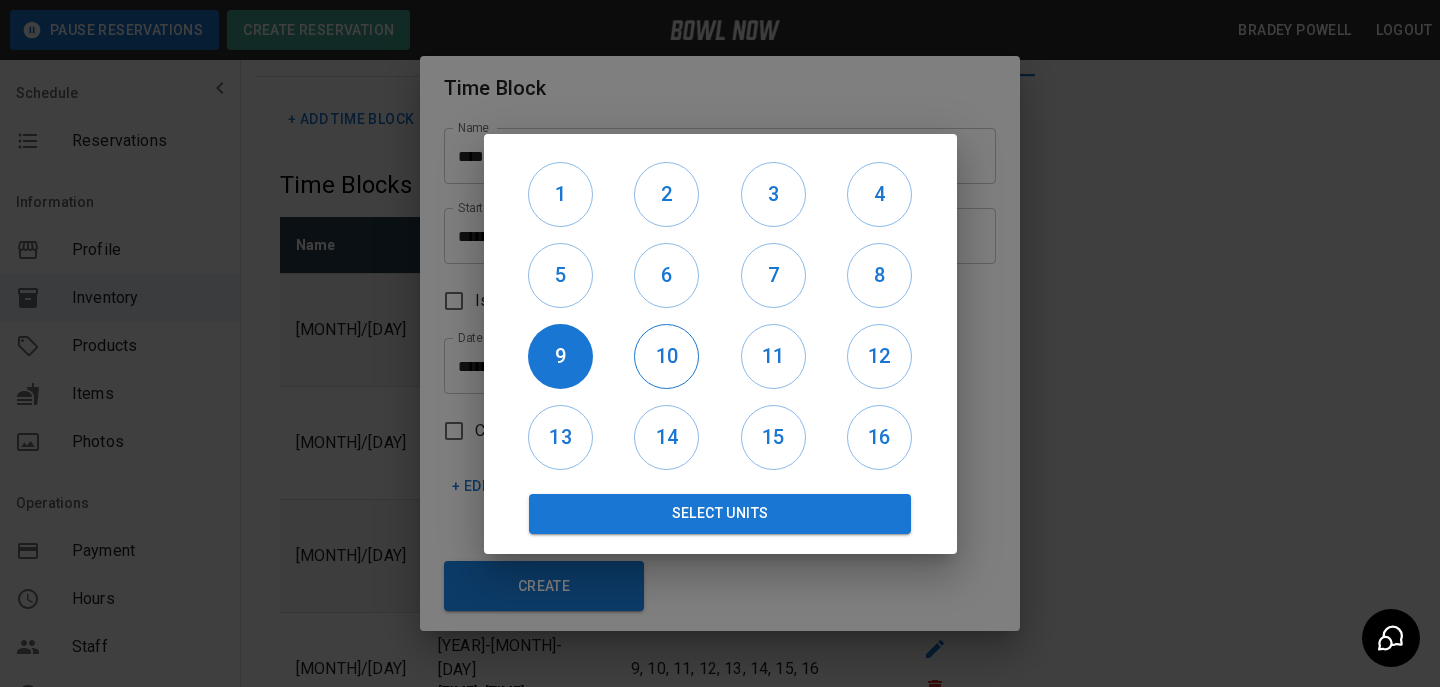click on "10" at bounding box center (666, 356) 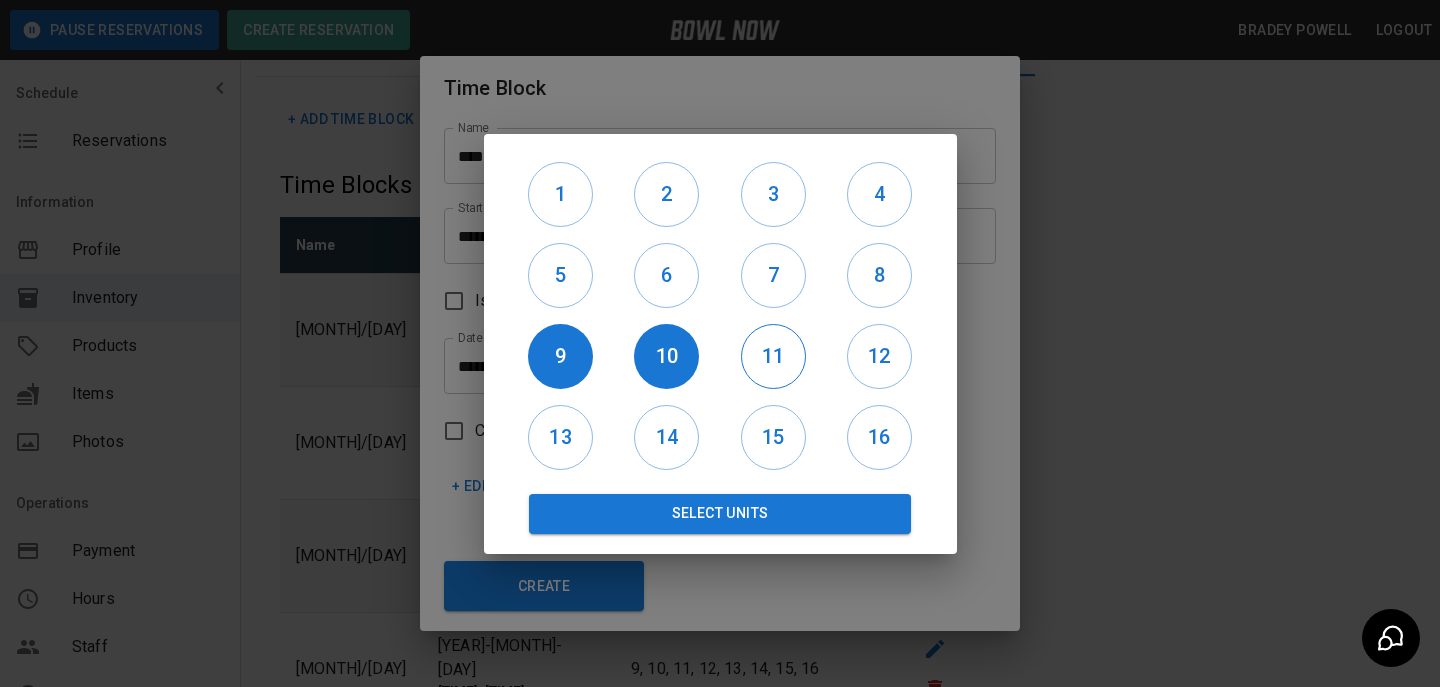 click on "11" at bounding box center [773, 356] 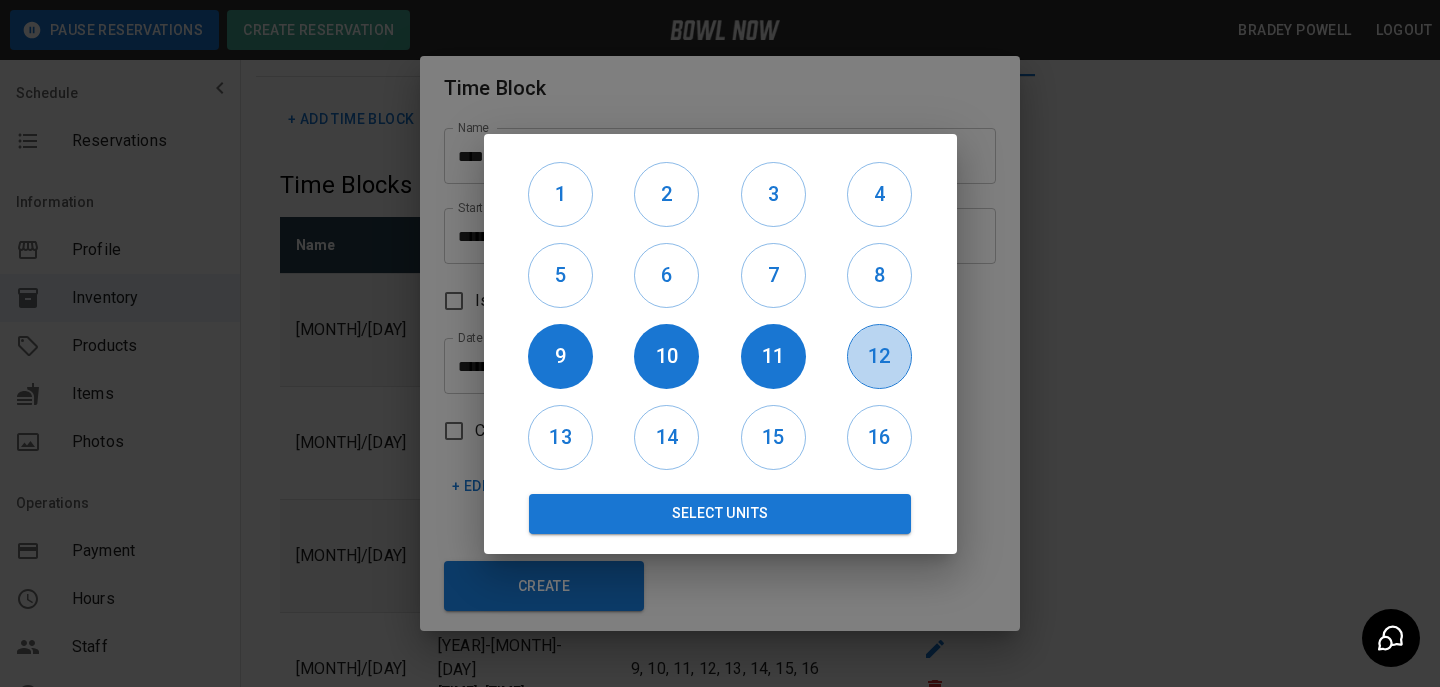 click on "12" at bounding box center (879, 356) 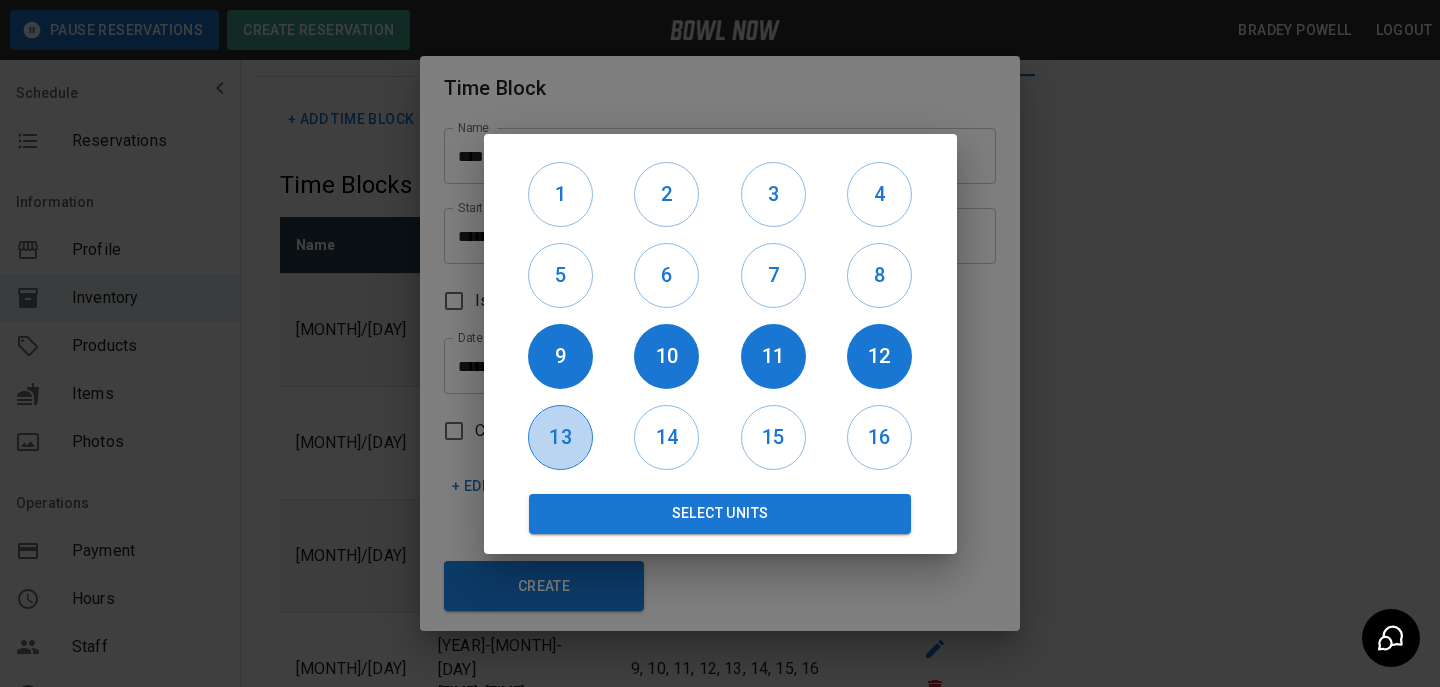 click on "13" at bounding box center (560, 437) 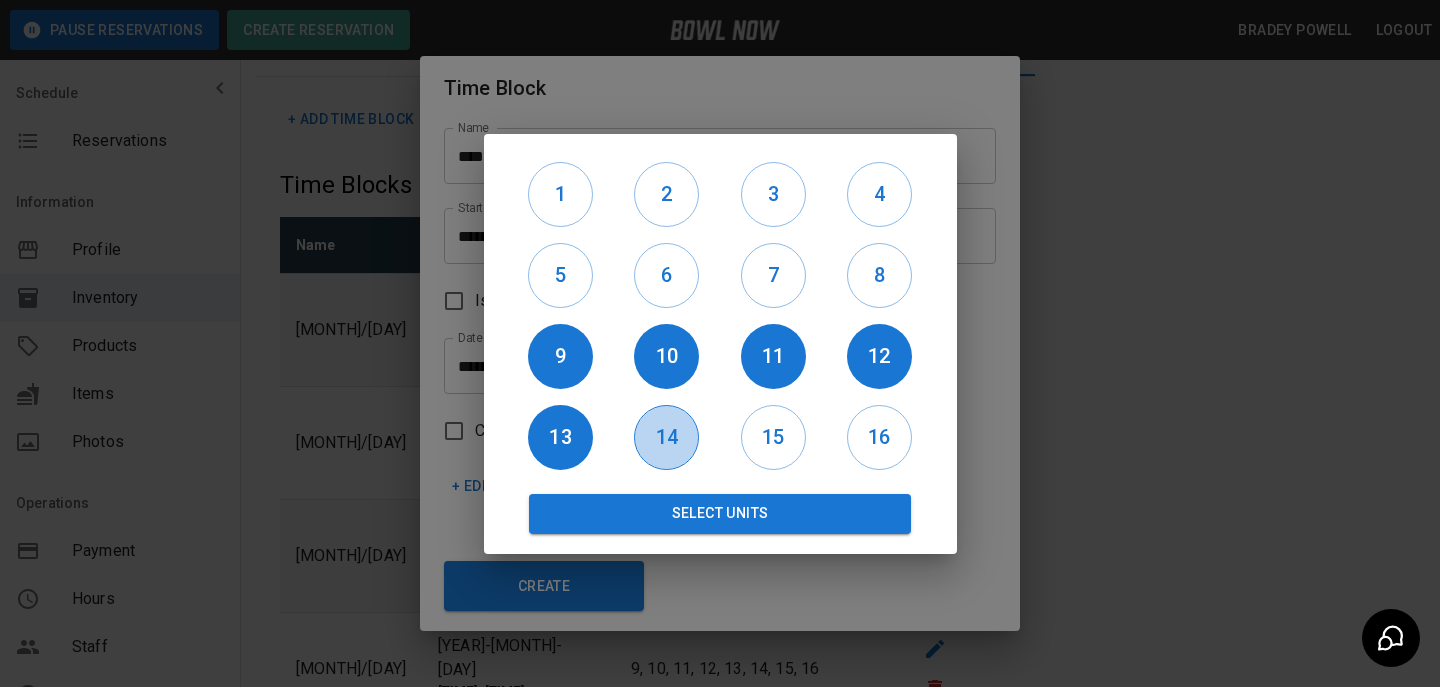 click on "14" at bounding box center [666, 437] 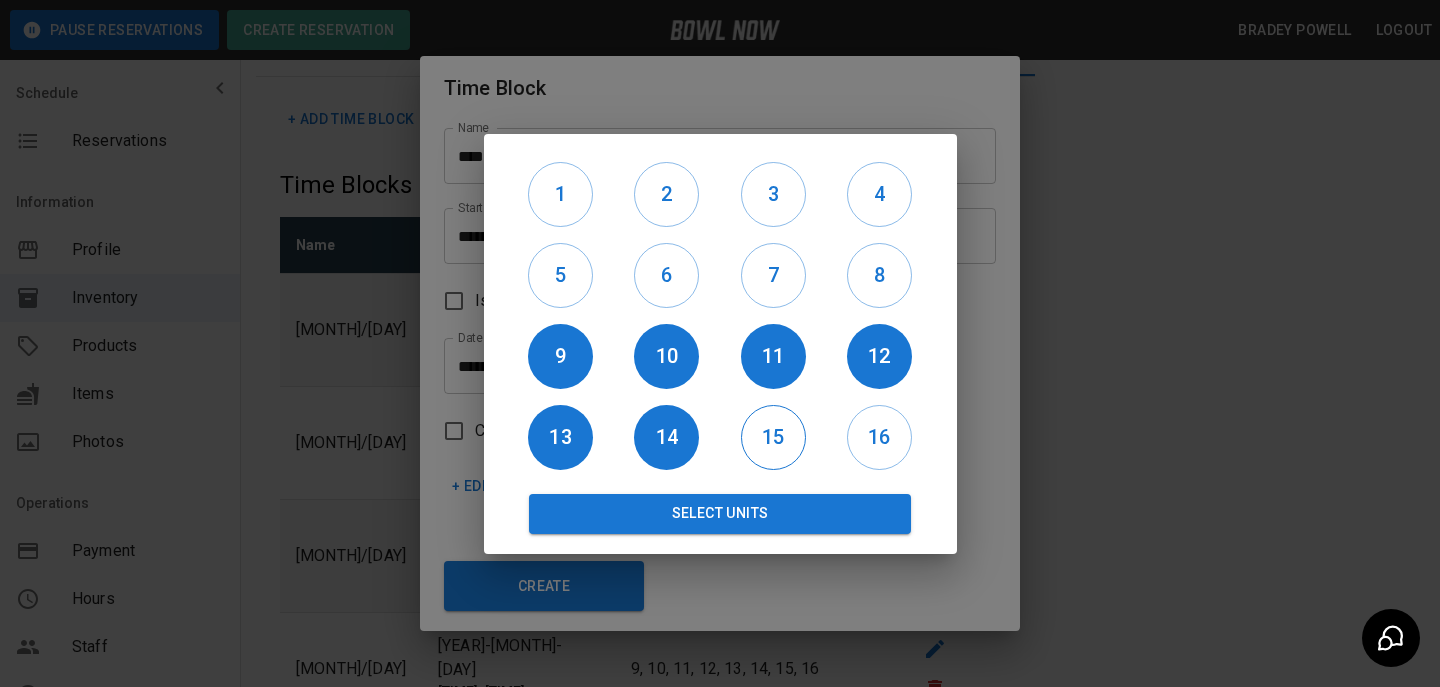 click on "15" at bounding box center (773, 437) 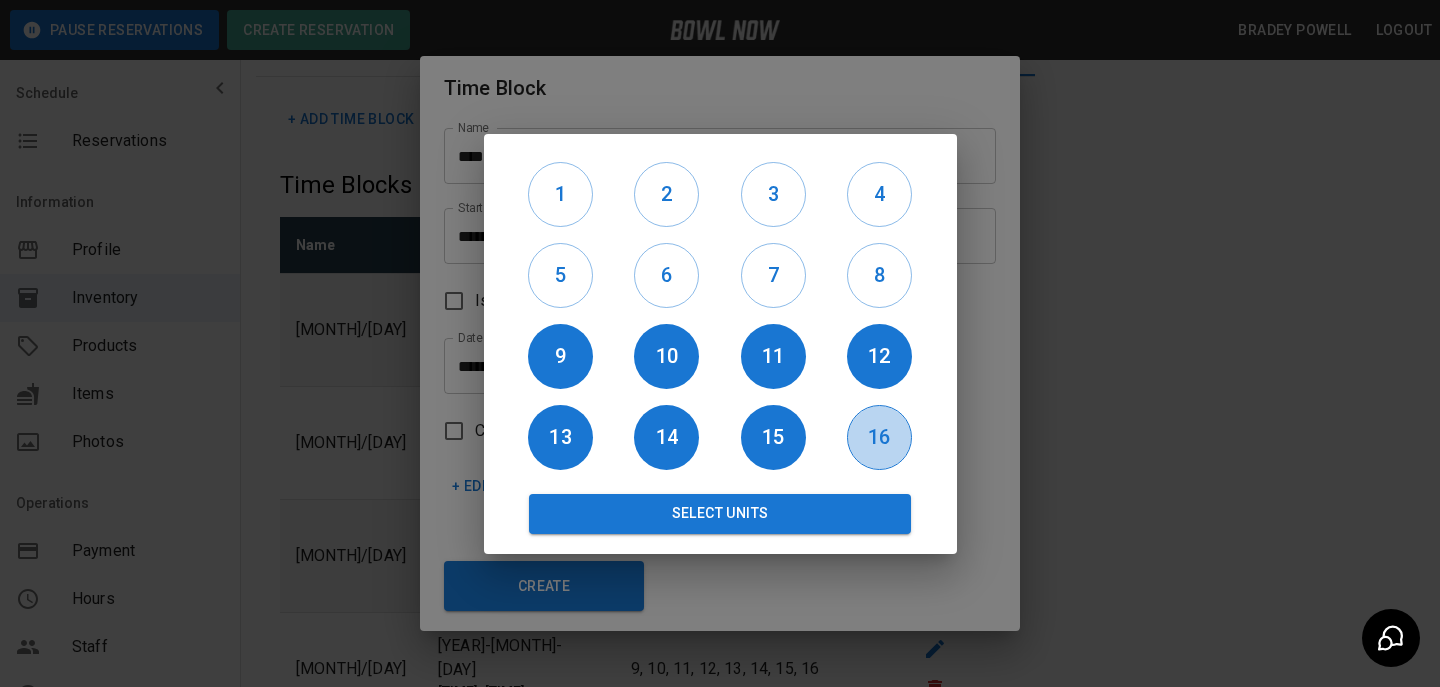click on "16" at bounding box center (879, 437) 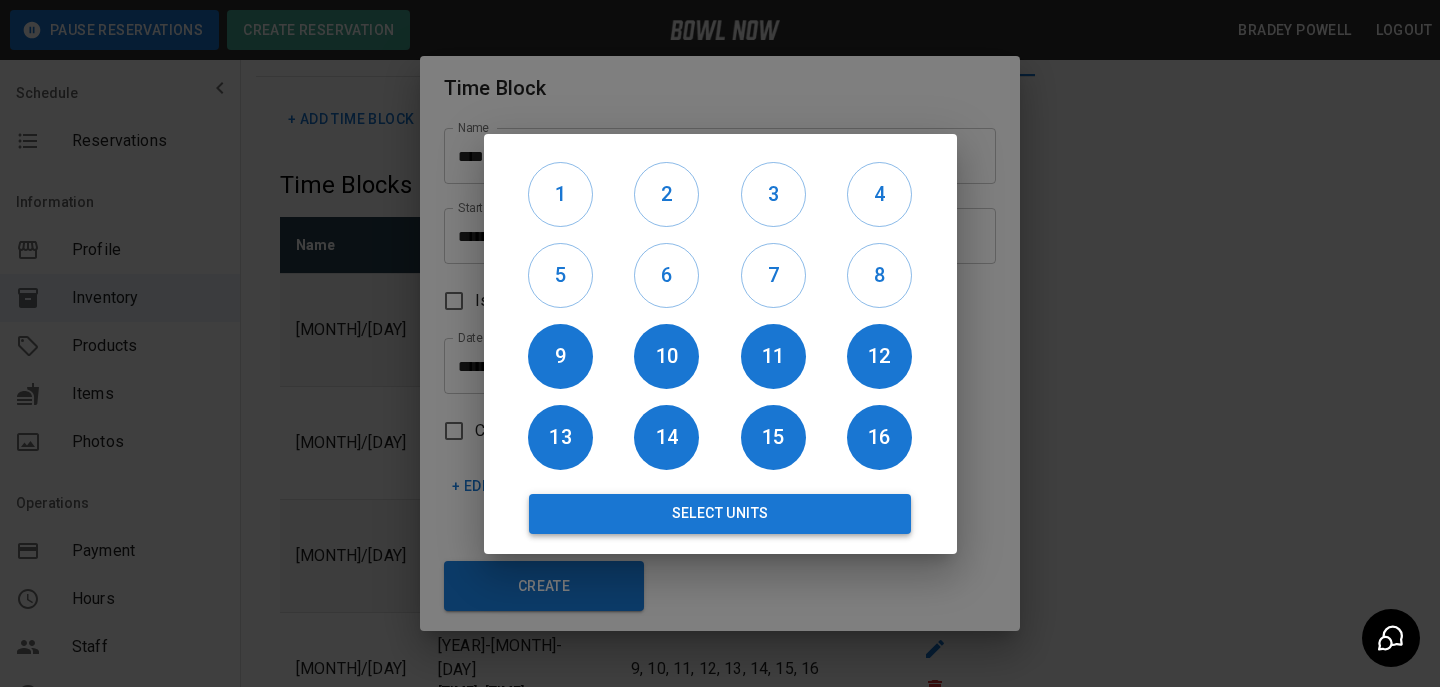 click on "Select Units" at bounding box center [720, 514] 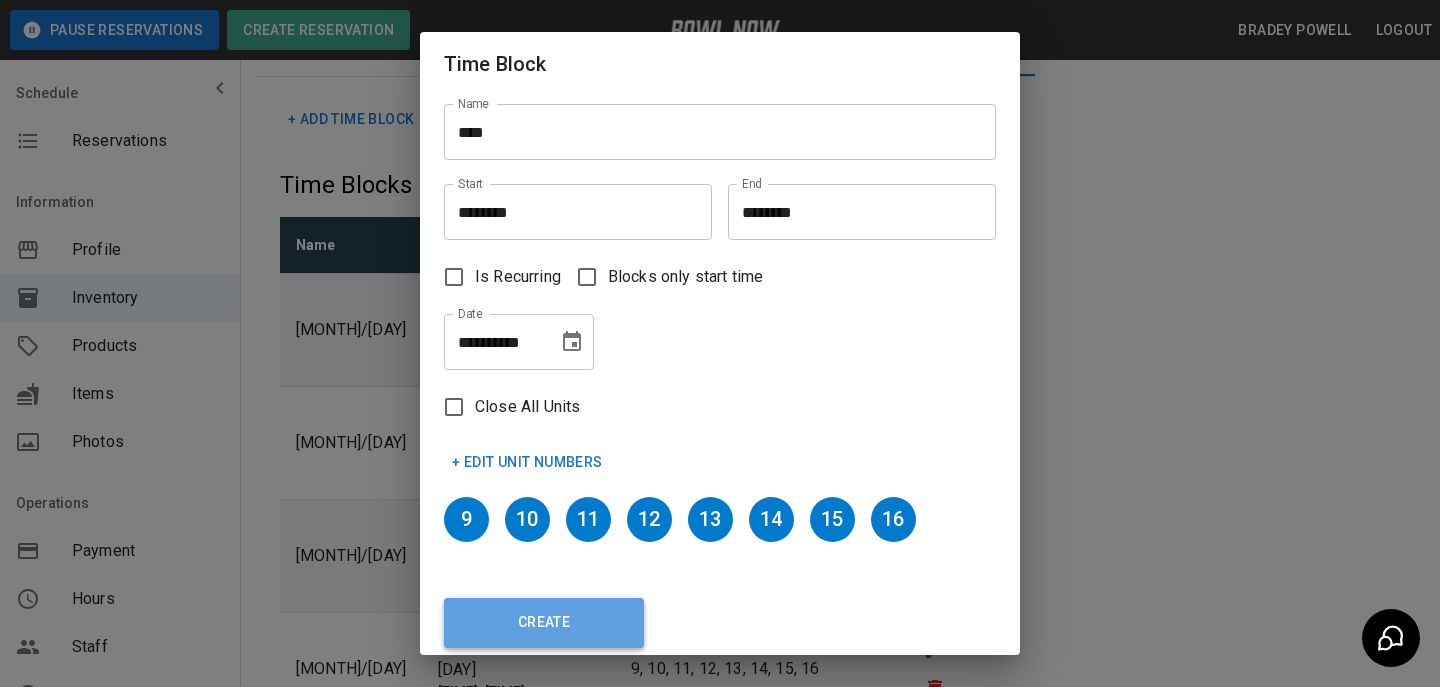 click on "Create" at bounding box center (544, 623) 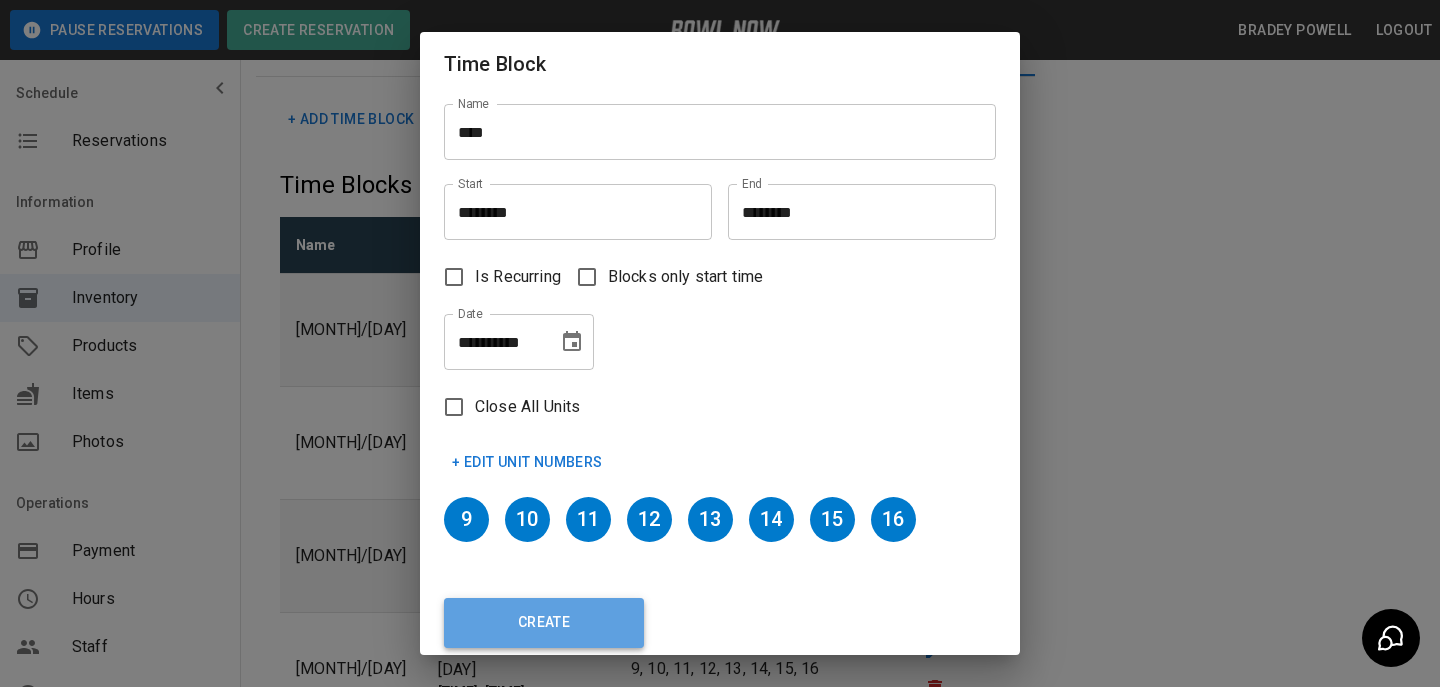 type 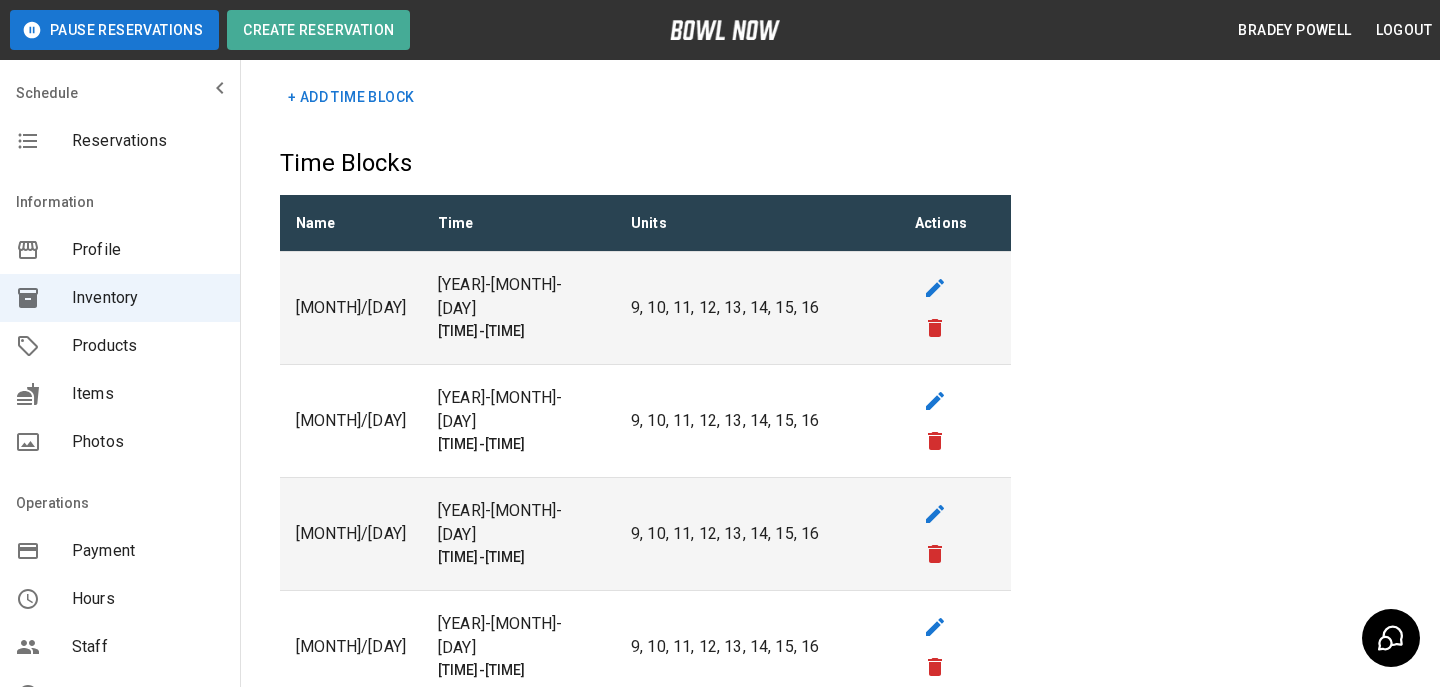 scroll, scrollTop: 234, scrollLeft: 0, axis: vertical 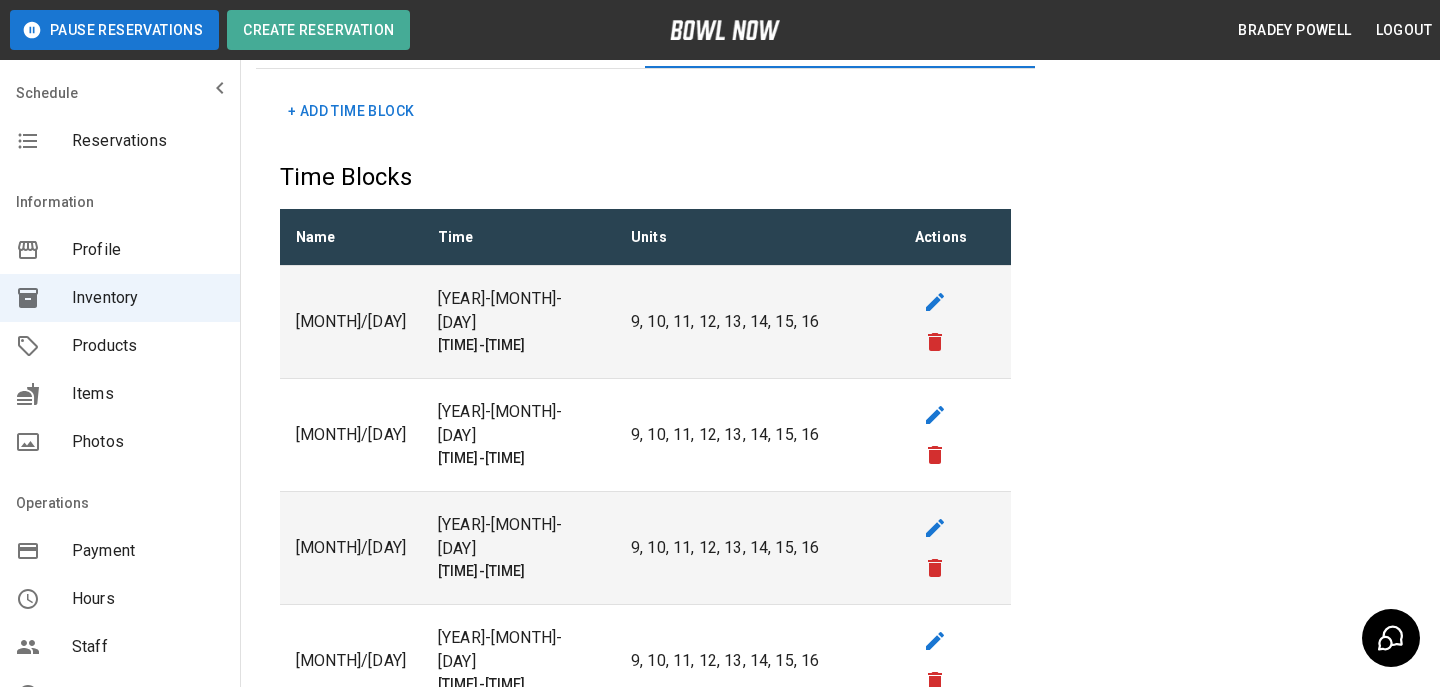 click on "+ Add Time Block Time Blocks Name Time Units Actions 7/[DAY] [DATE] [TIME]-[TIME] 9, 10, 11, 12, 13, 14, 15, 16 7/[DAY] [DATE] [TIME]-[TIME] 9, 10, 11, 12, 13, 14, 15, 16 7/[DAY] [DATE] [TIME]-[TIME] 9, 10, 11, 12, 13, 14, 15, 16 7/[DAY] [DATE] [TIME]-[TIME] 9, 10, 11, 12, 13, 14, 15, 16 7/[DAY] [DATE] [TIME]-[TIME] 5, 6, 7, 8, 9, 10, 11, 12, 13, 14, 15, 16 7/[DAY] [DATE] [TIME]-[TIME] 9, 10, 11, 12, 13, 14, 15, 16 7/[DAY] [DATE] [TIME]-[TIME] 9, 10, 11, 12, 13, 14, 15, 16 7/[DAY] [DATE] [TIME]-[TIME] 9, 10, 11, 12, 13, 14, 15, 16 7/[DAY] [DATE] [TIME]-[TIME] 9, 10, 11, 12, 13, 14, 15, 16 7/[DAY] [DATE] [TIME]-[TIME] 9, 10, 11, 12, 13, 14, 15, 16 7/[DAY] [DATE] [TIME]-[TIME] 9, 10, 11, 12, 13, 14, 15, 16 7/[DAY] [DATE] [TIME]-[TIME] 9, 10, 11, 12, 13, 14, 15, 16 7/[DAY] [DATE] [TIME]-[TIME] 5, 6, 7, 8, 9, 10, 11, 12, 13, 14, 15, 16 8/[DAY] [DATE] [TIME]-[TIME] 9, 10, 11, 12, 13, 14, 15, 16 8/[DAY] [DATE] [TIME]-[TIME] 9, 10, 11, 12, 13, 14, 15, 16" at bounding box center [645, 519] 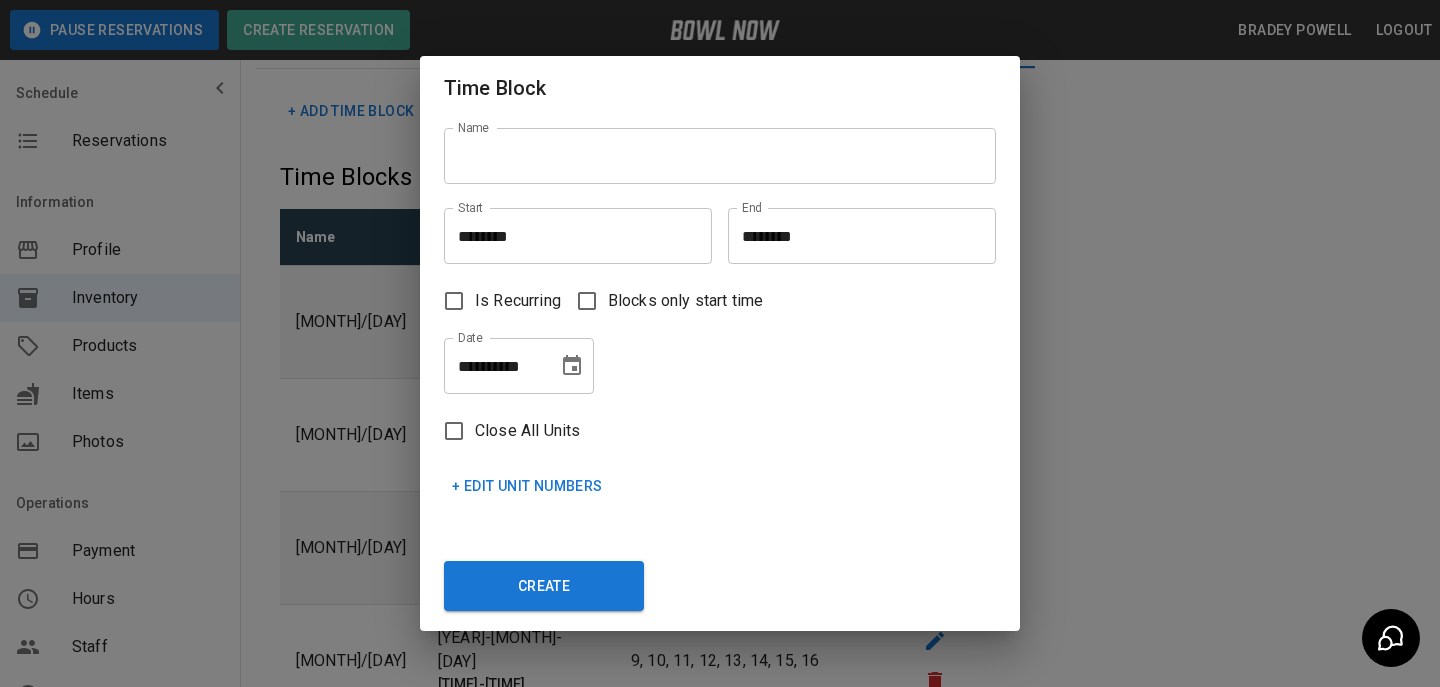 click on "Name" at bounding box center [720, 156] 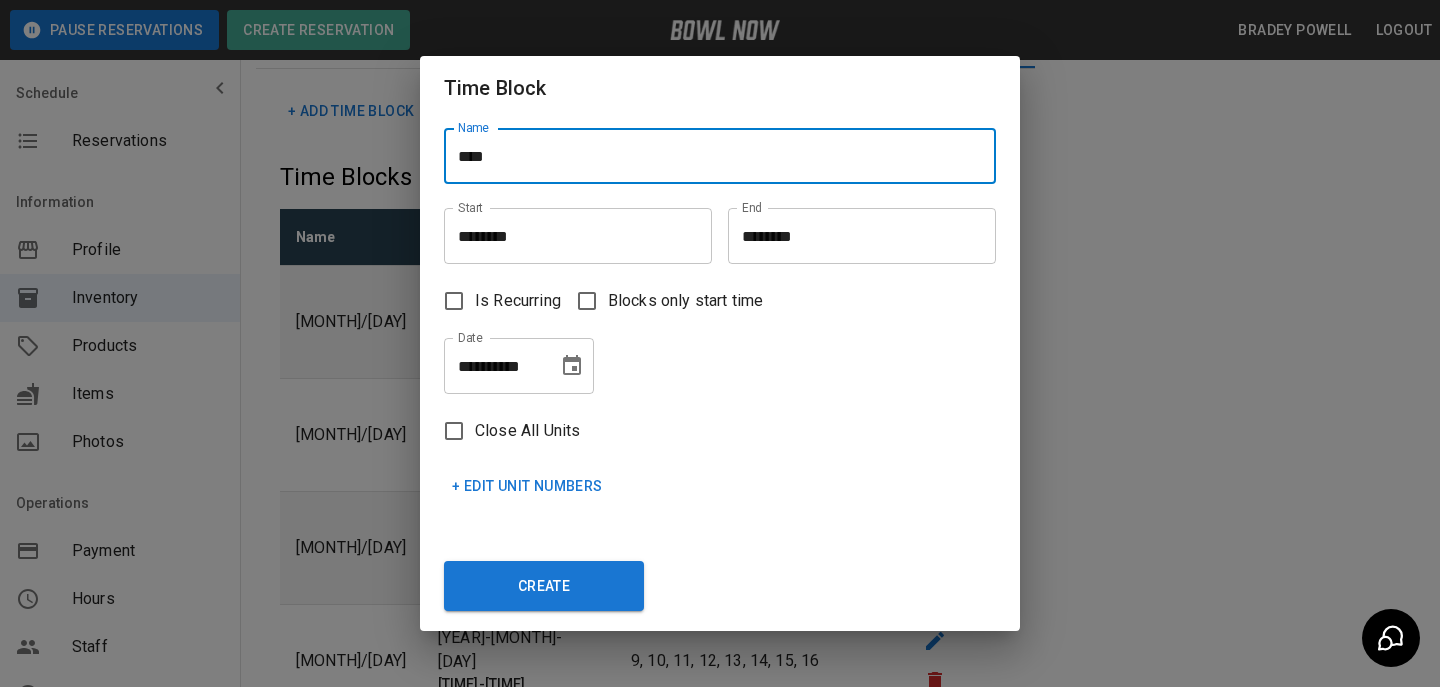 type on "****" 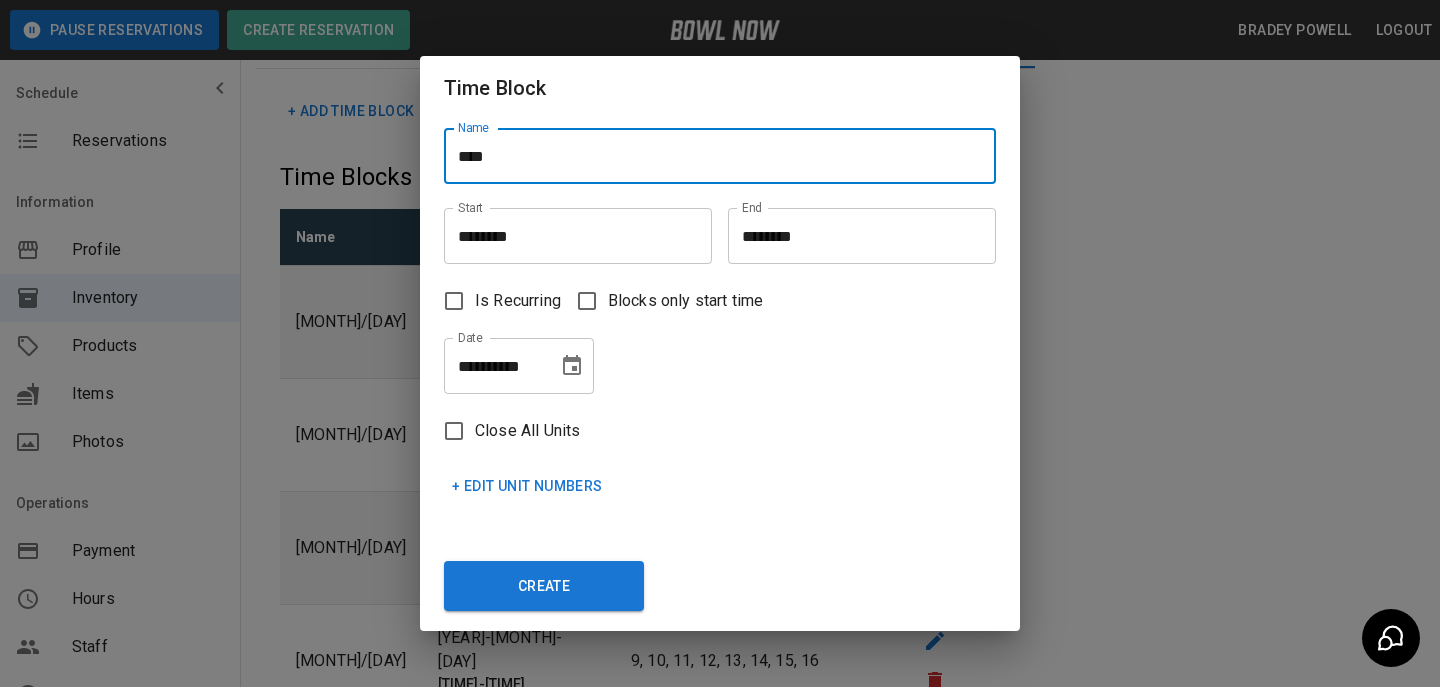 click on "********" at bounding box center [571, 236] 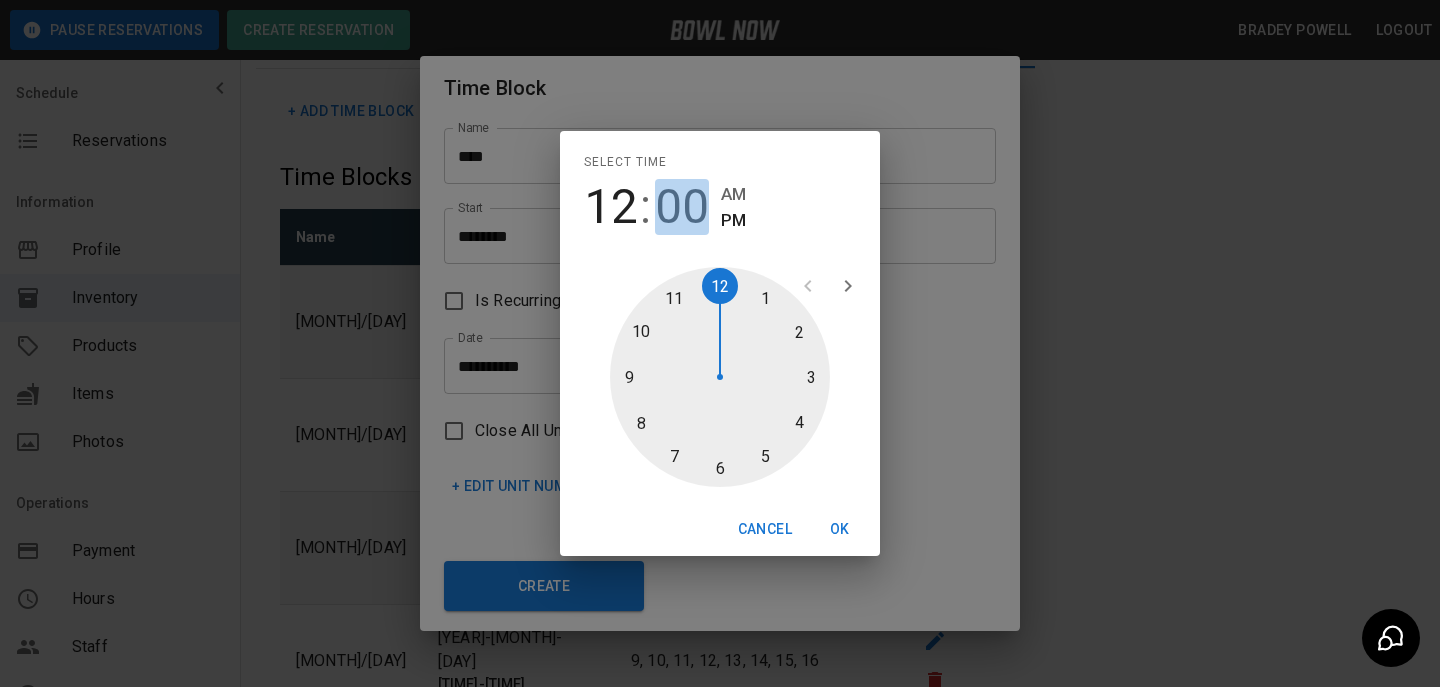 click on "00" at bounding box center (682, 207) 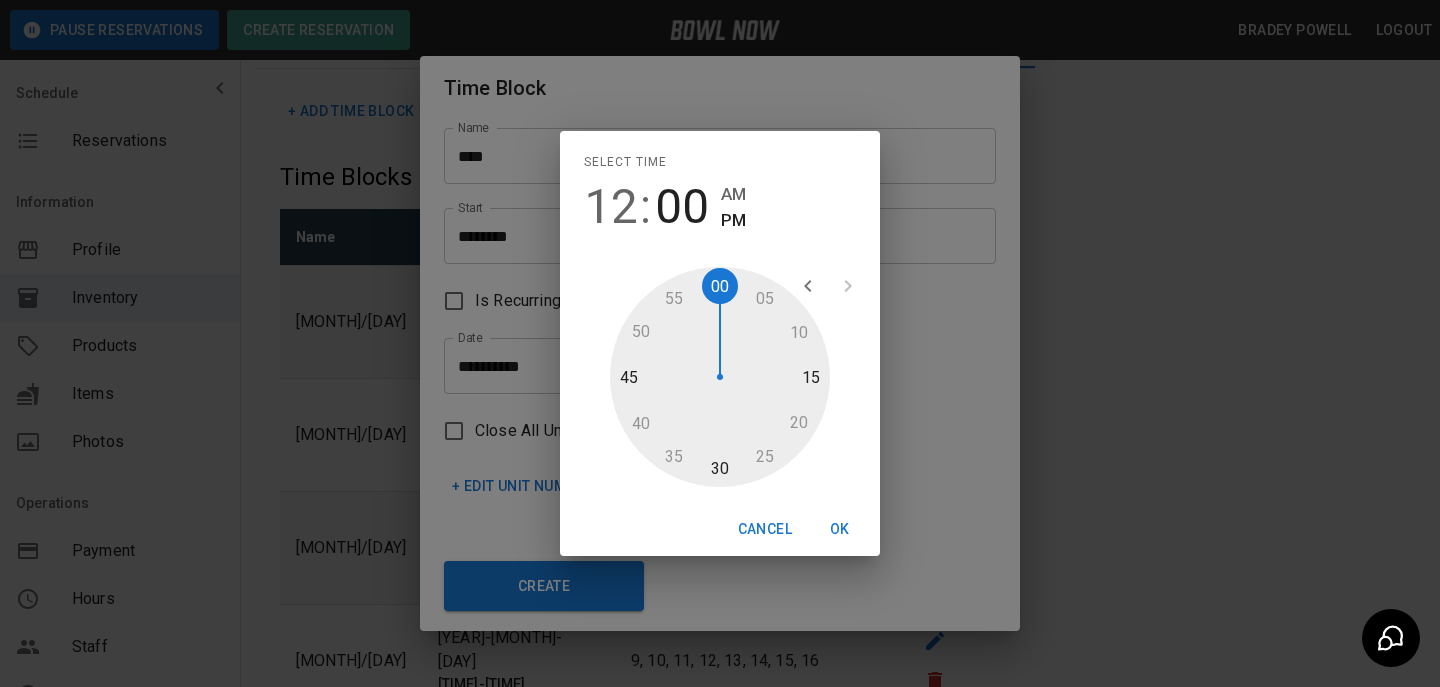 click at bounding box center [720, 377] 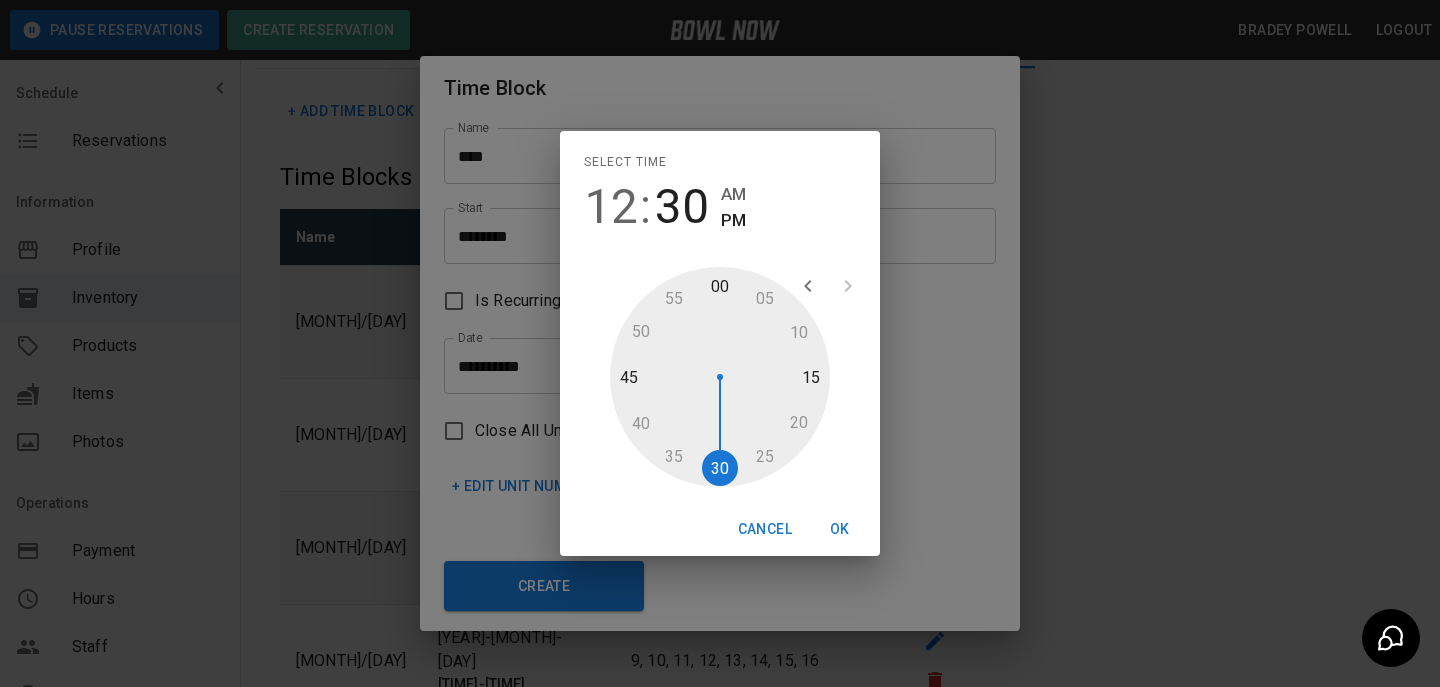 click on "OK" at bounding box center [840, 529] 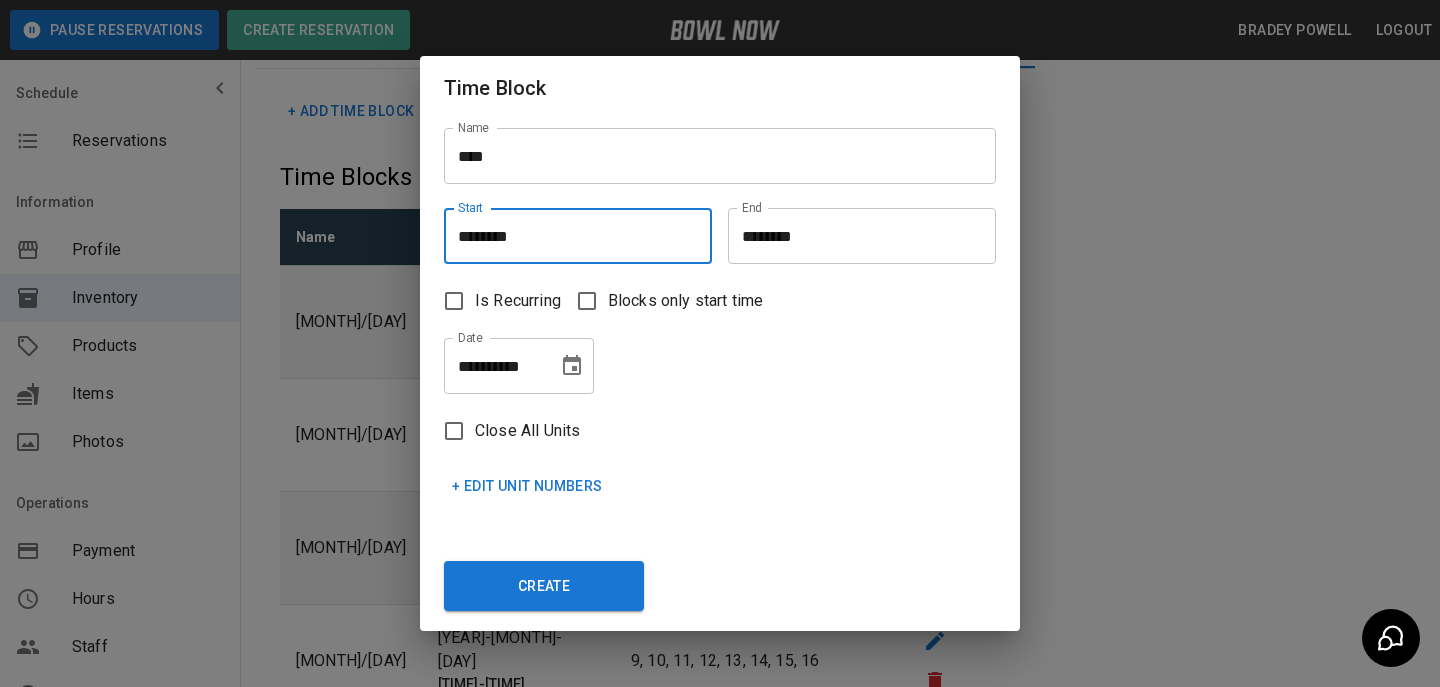 click on "********" at bounding box center (855, 236) 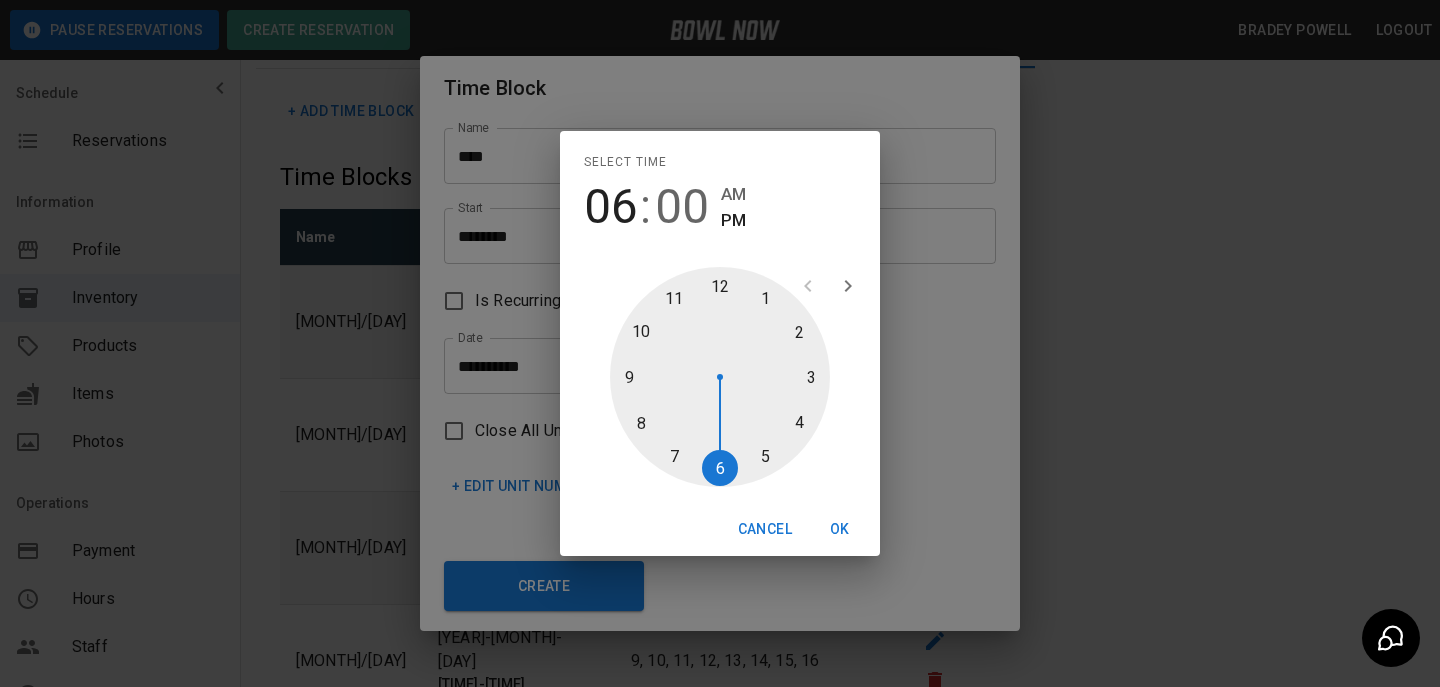 type on "********" 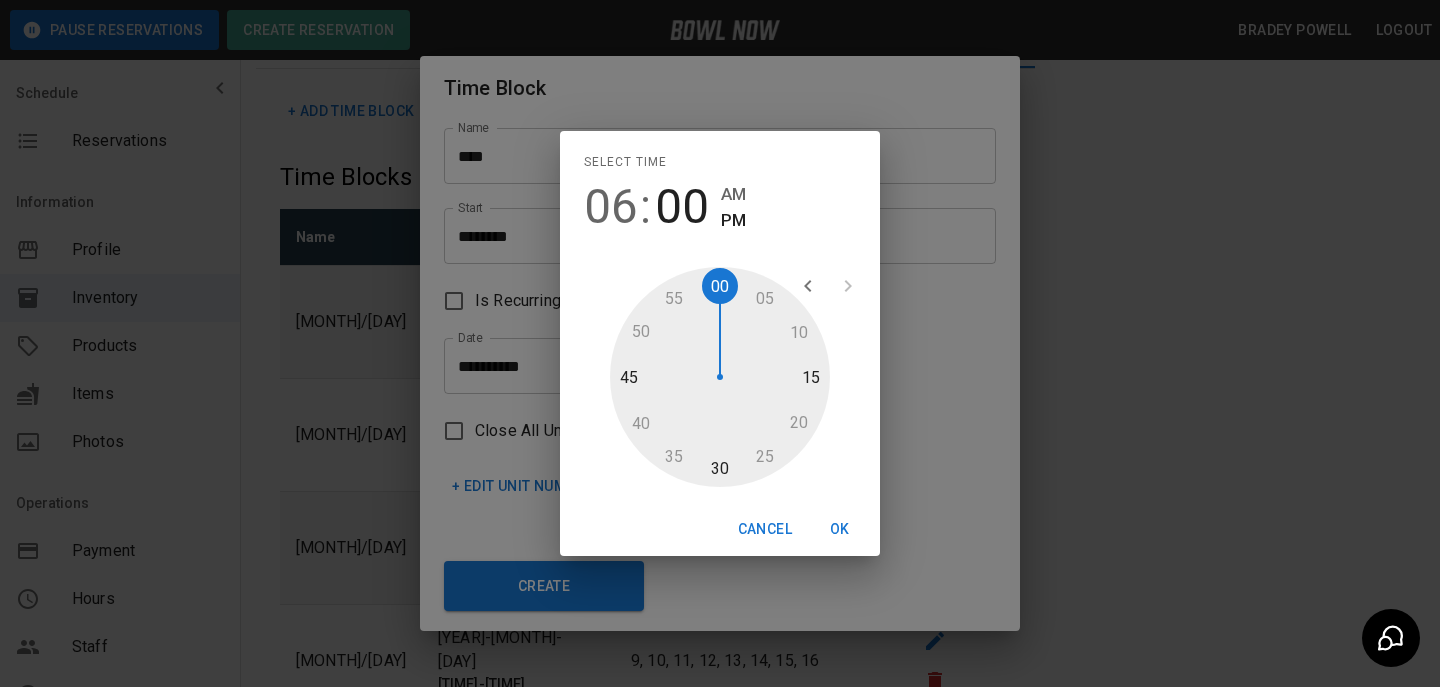 click on "05 10 15 20 25 30 35 40 45 50 55 00" at bounding box center [720, 377] 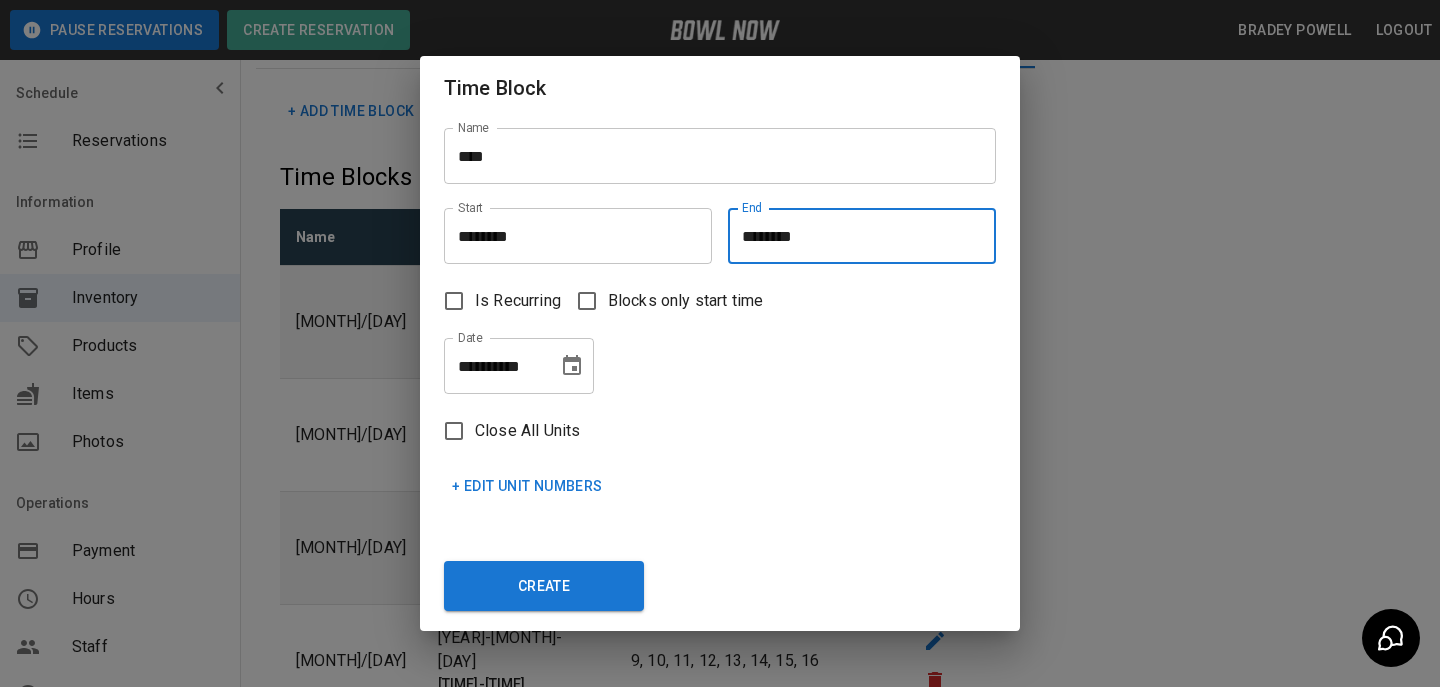 click at bounding box center (572, 366) 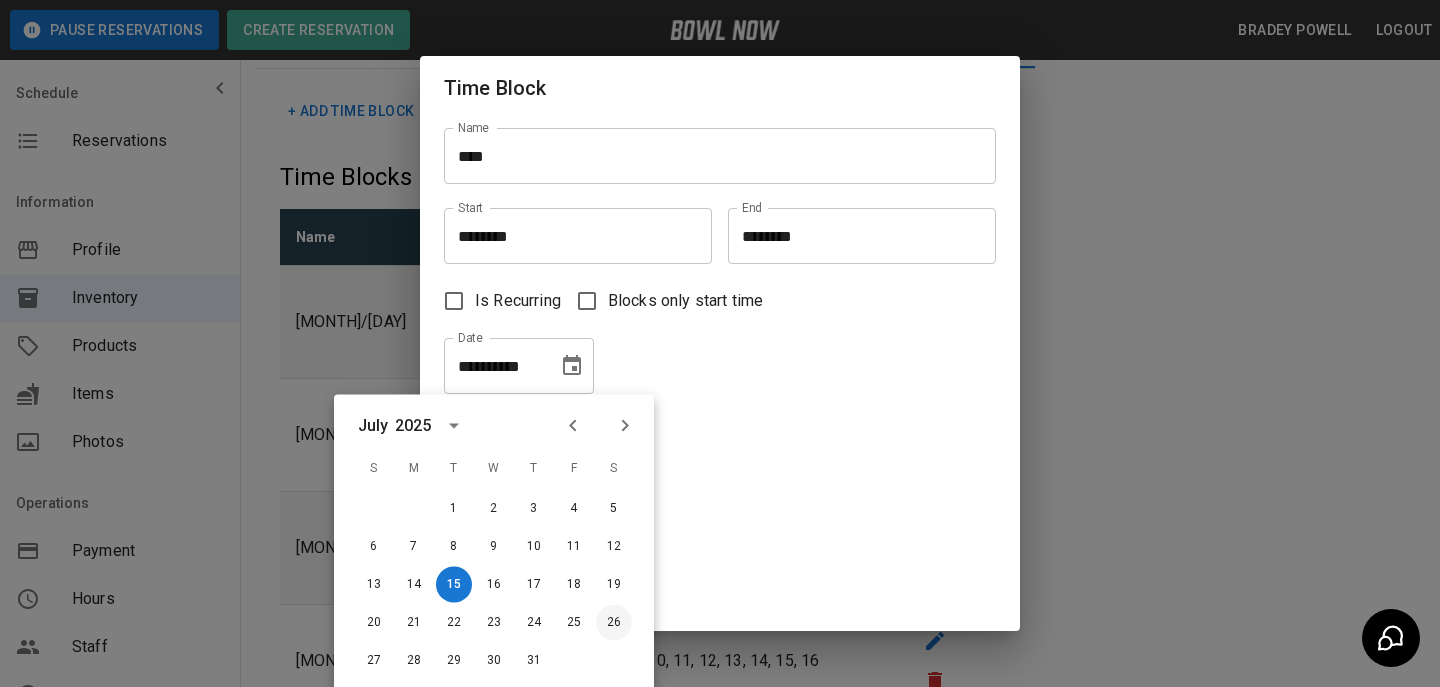 click on "26" at bounding box center [614, 623] 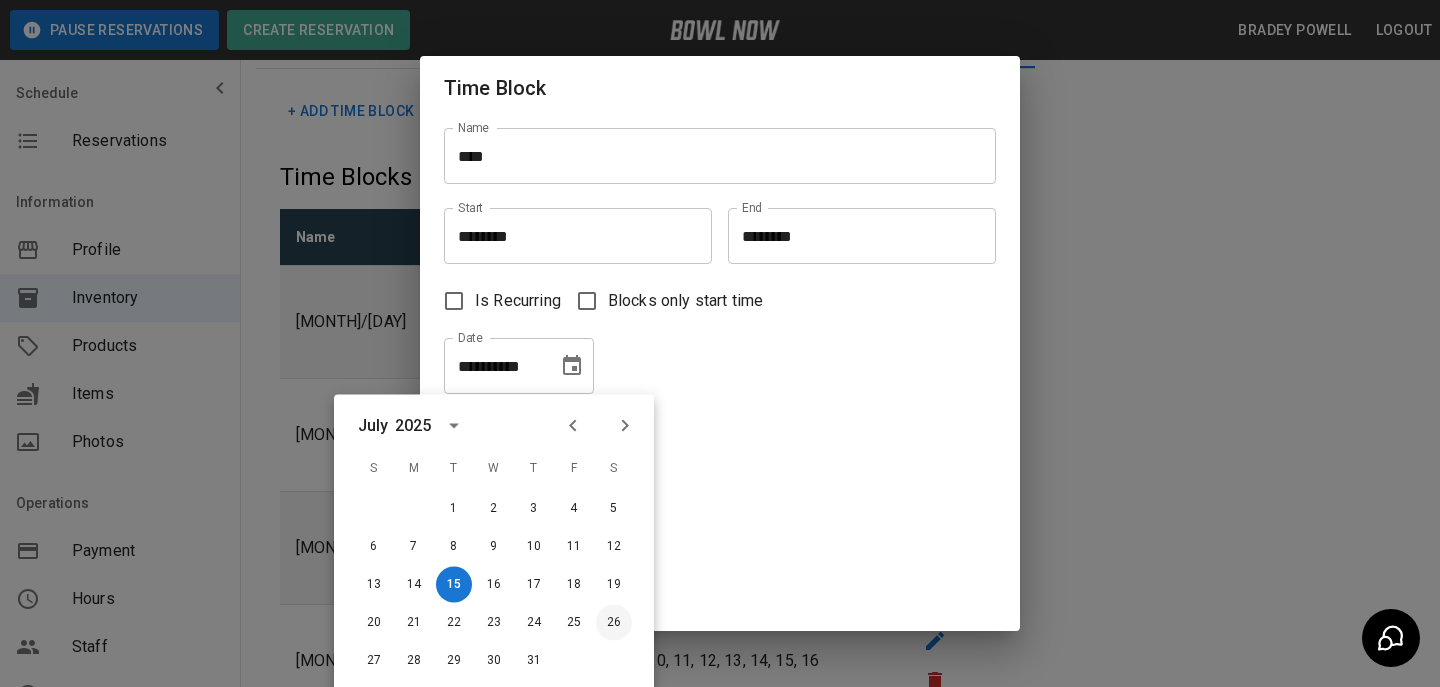 type on "**********" 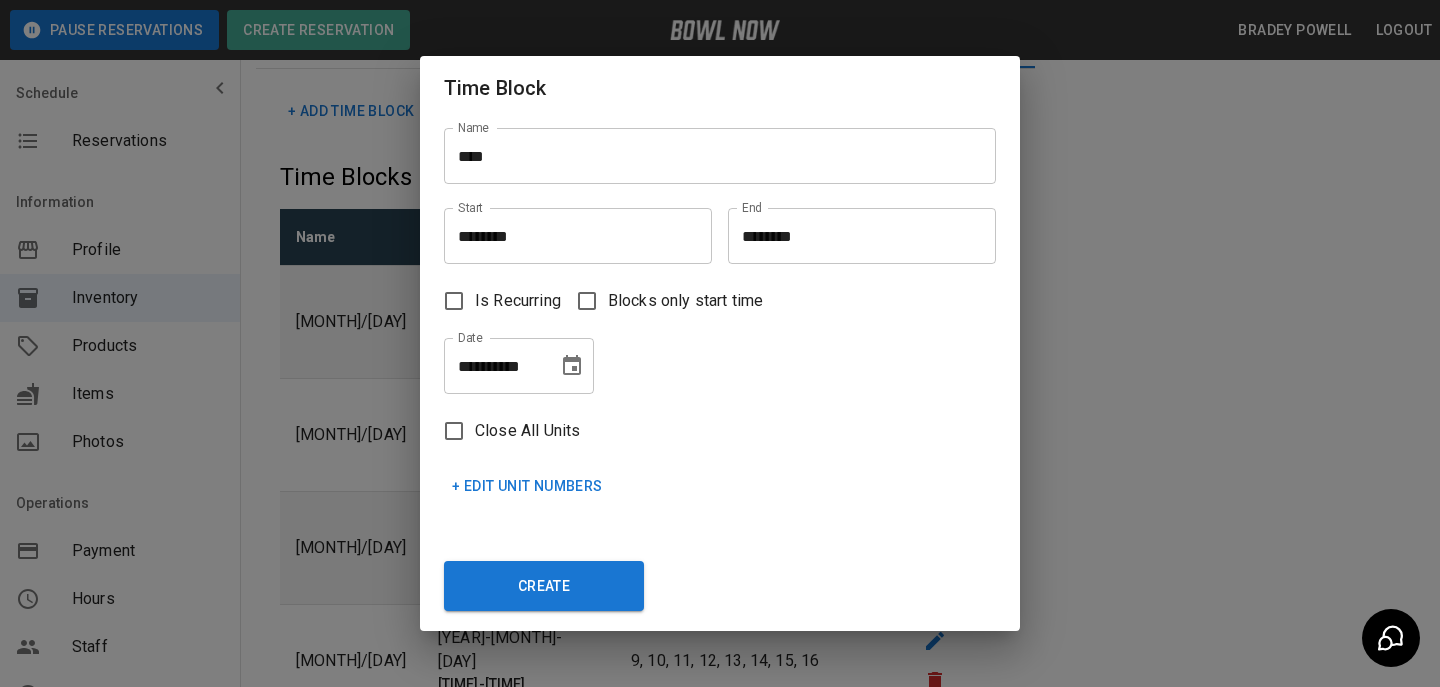 click on "+ Edit Unit Numbers" at bounding box center [527, 486] 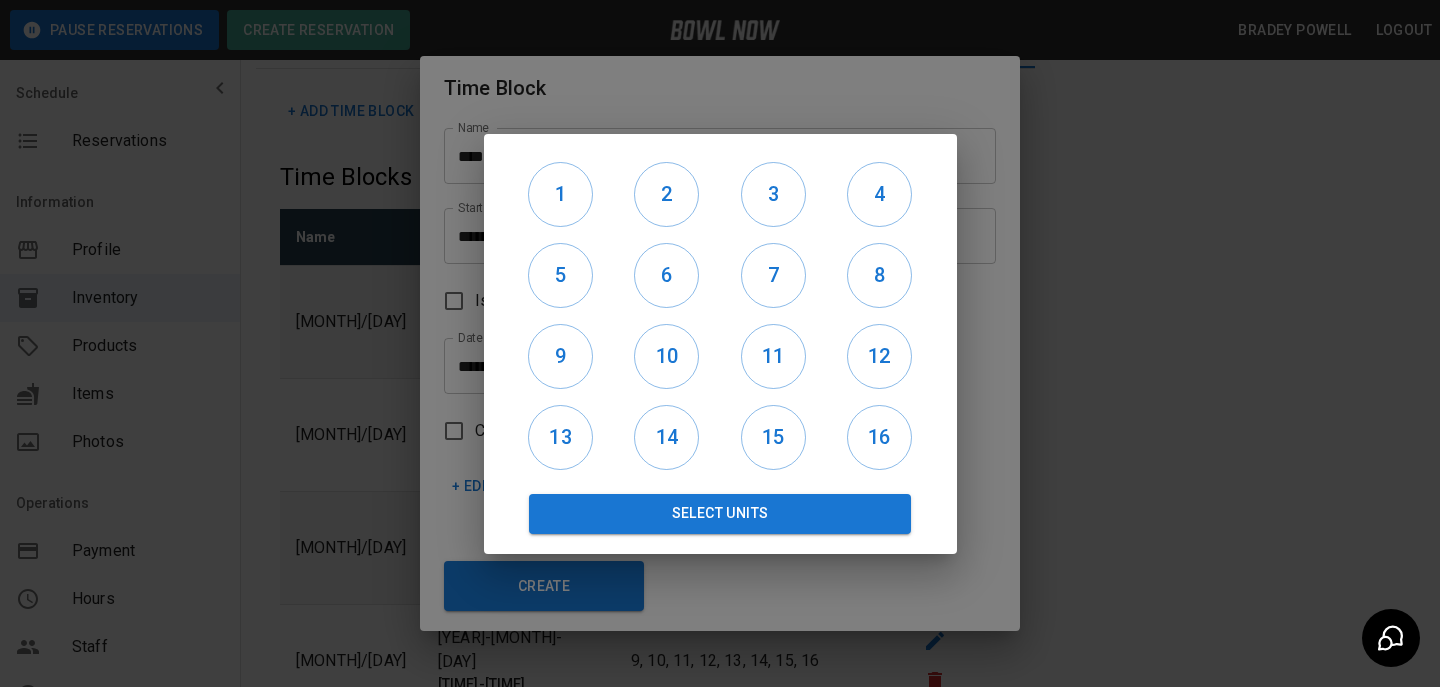 click on "9" at bounding box center (561, 356) 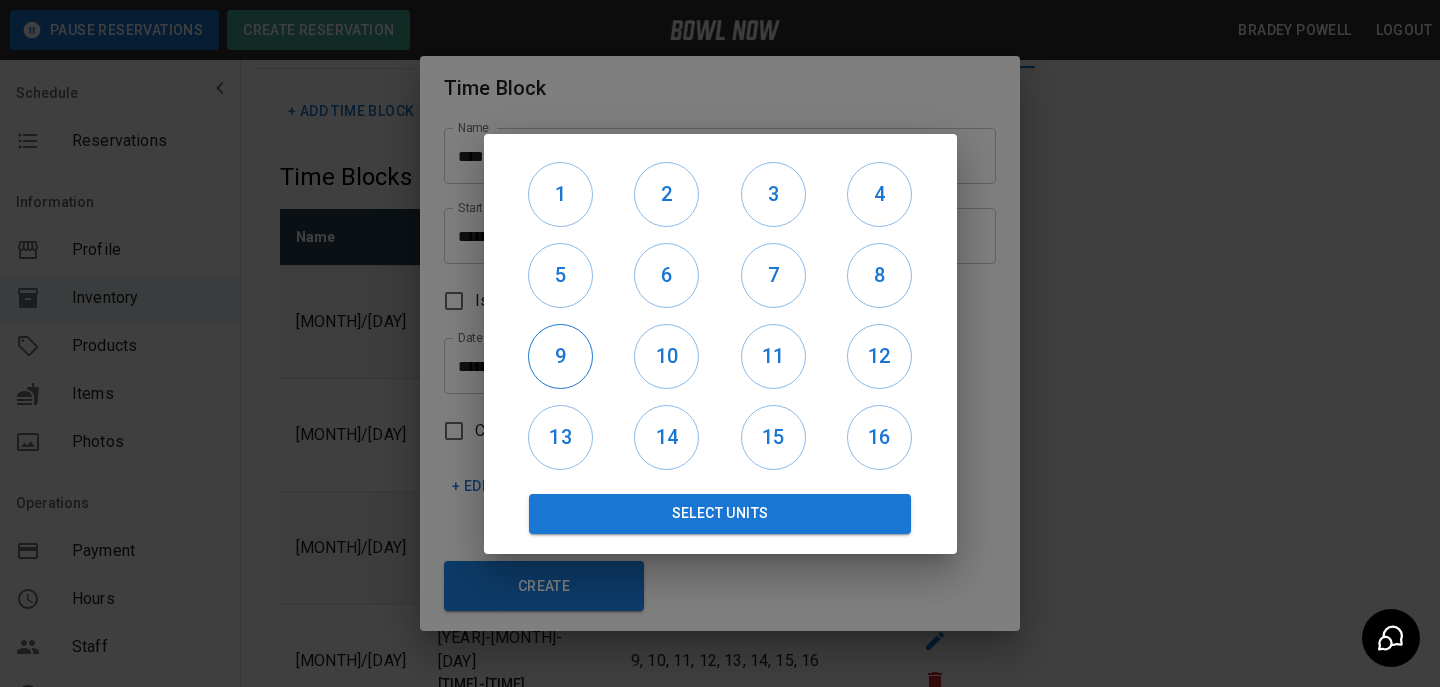 click on "9" at bounding box center [560, 356] 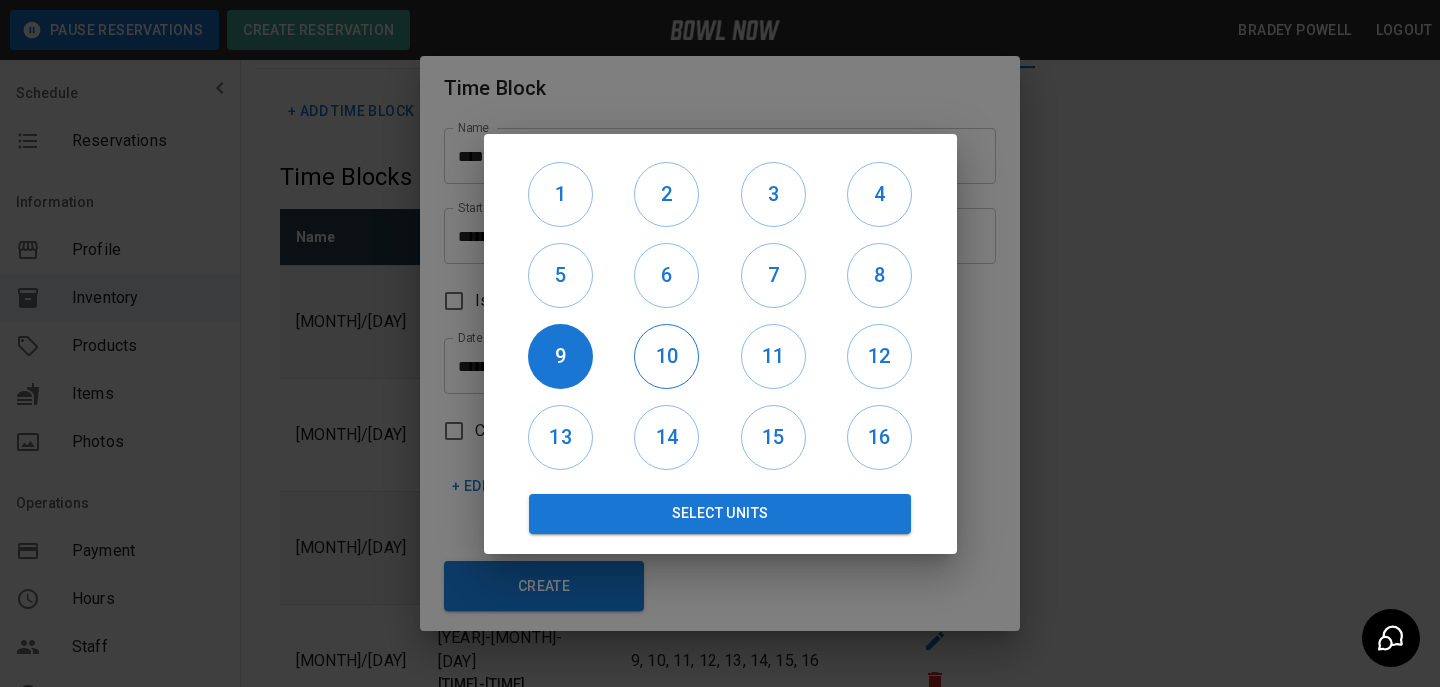click on "10" at bounding box center (666, 356) 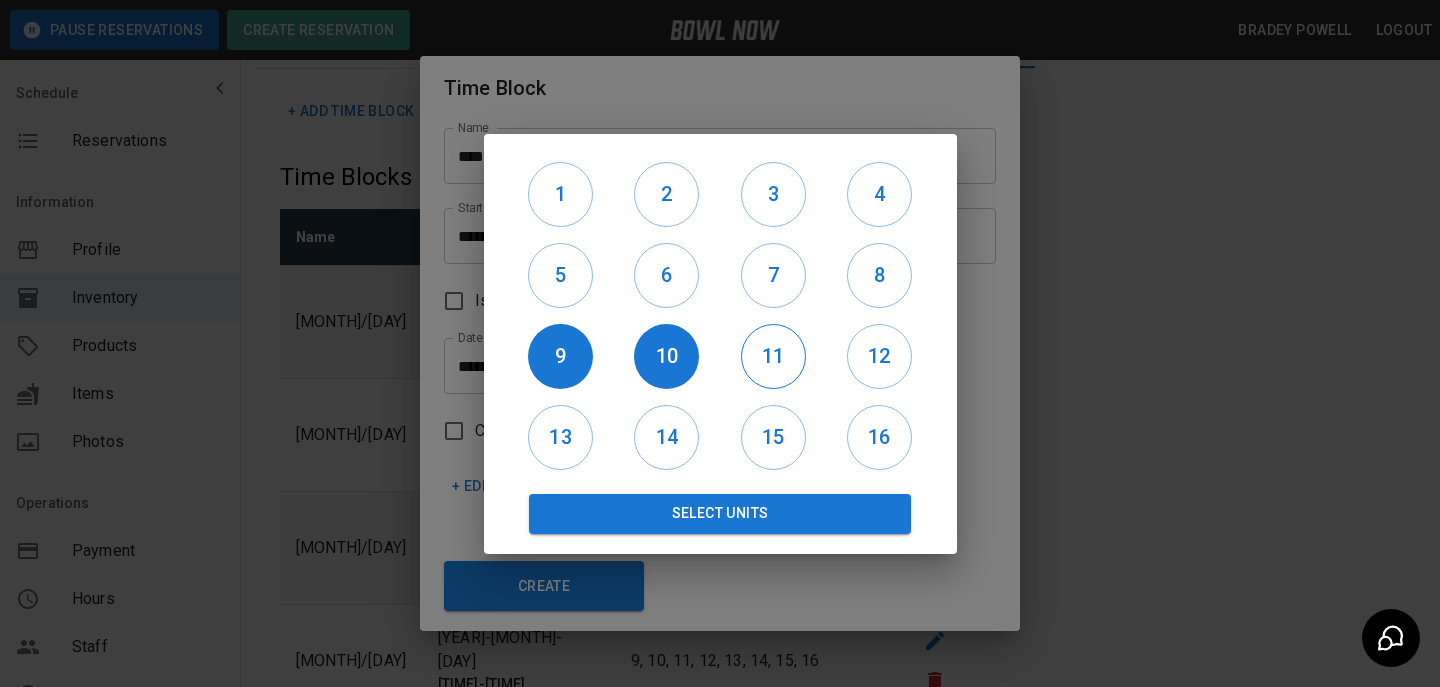 click on "11" at bounding box center [773, 356] 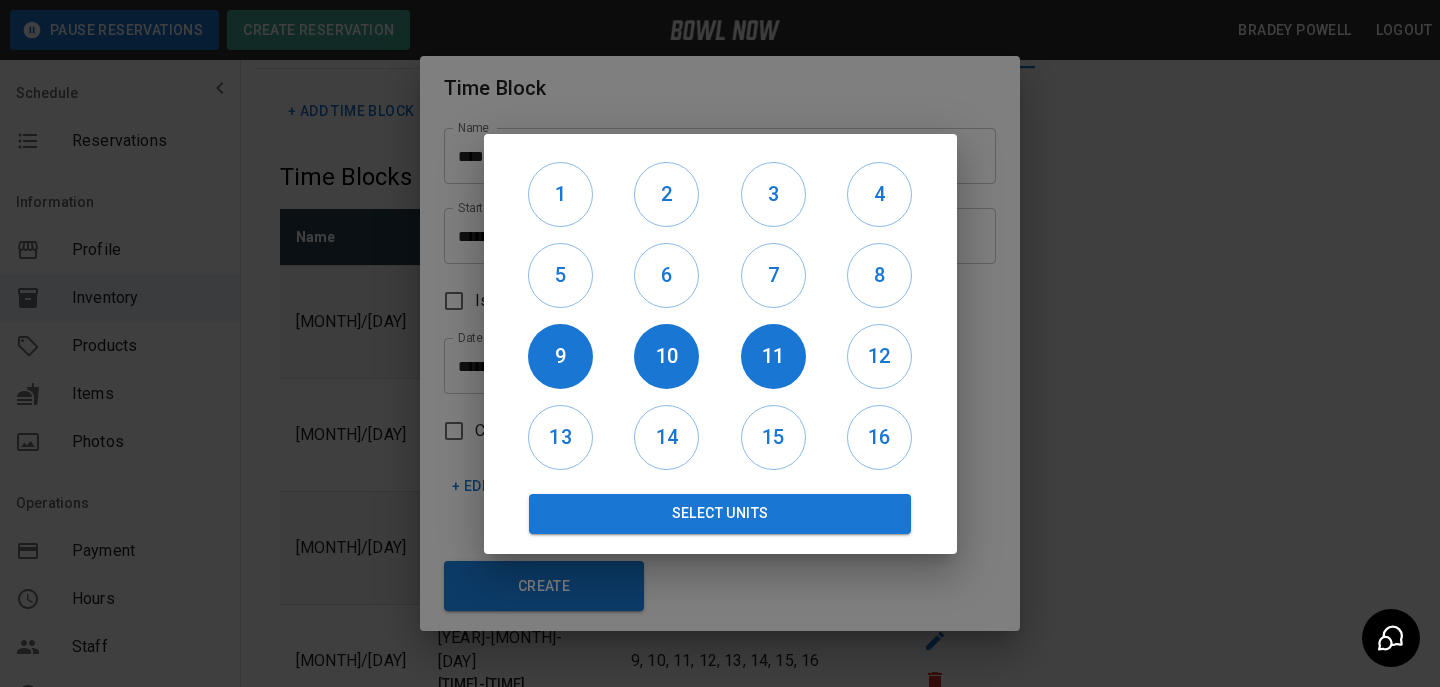 click on "12" at bounding box center [879, 356] 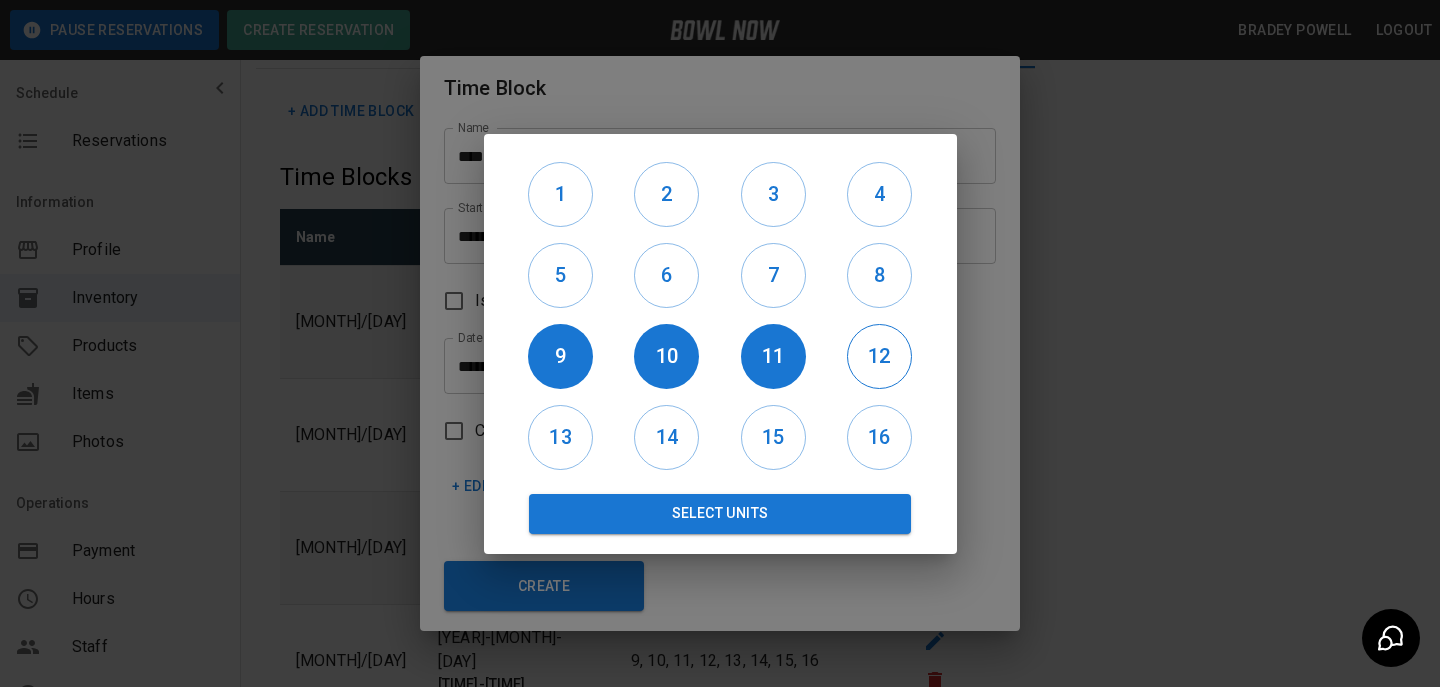 click on "12" at bounding box center (879, 356) 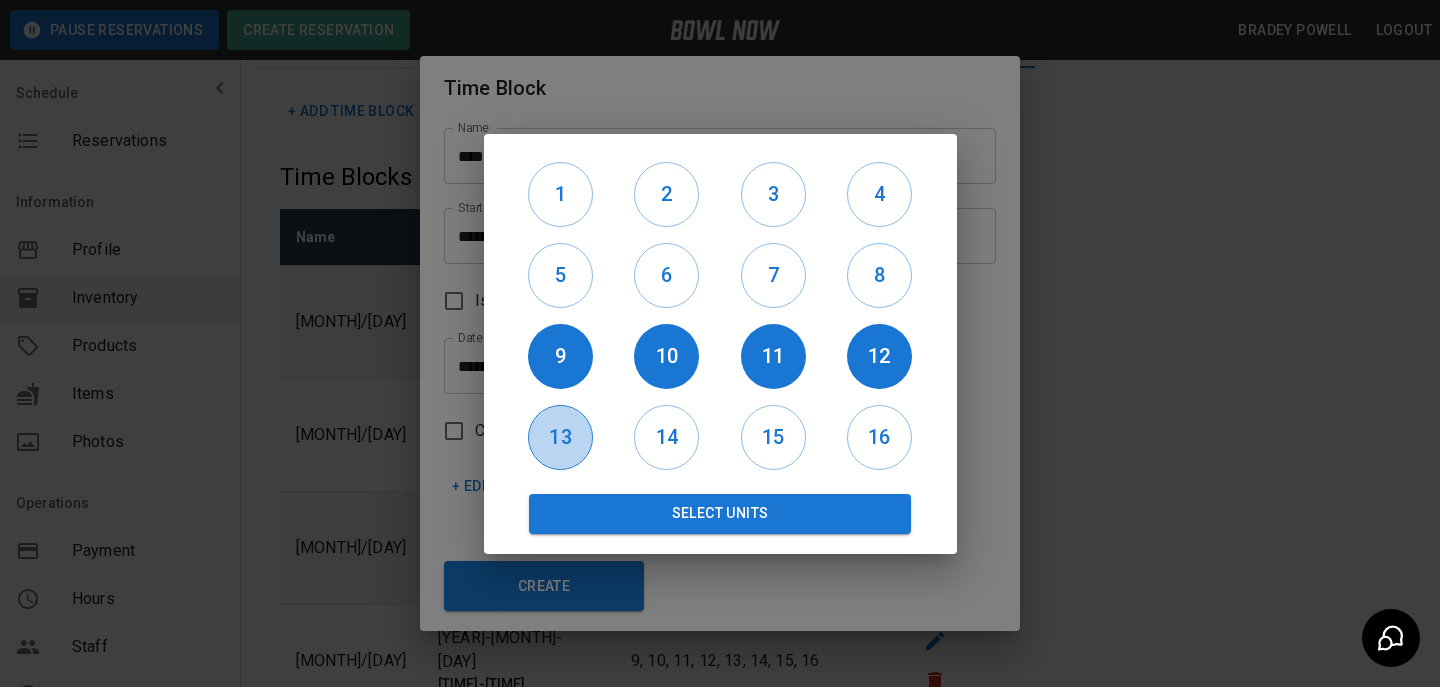 click on "13" at bounding box center [560, 437] 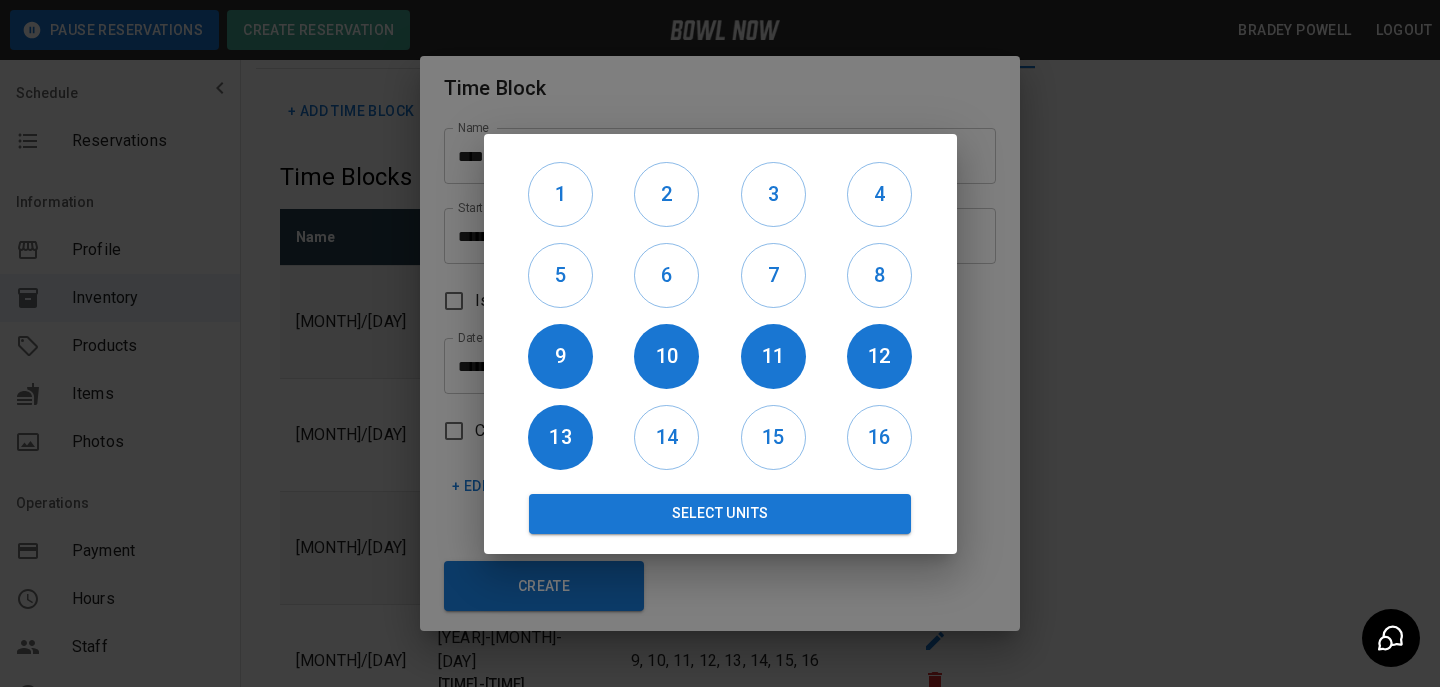 click on "14" at bounding box center (667, 437) 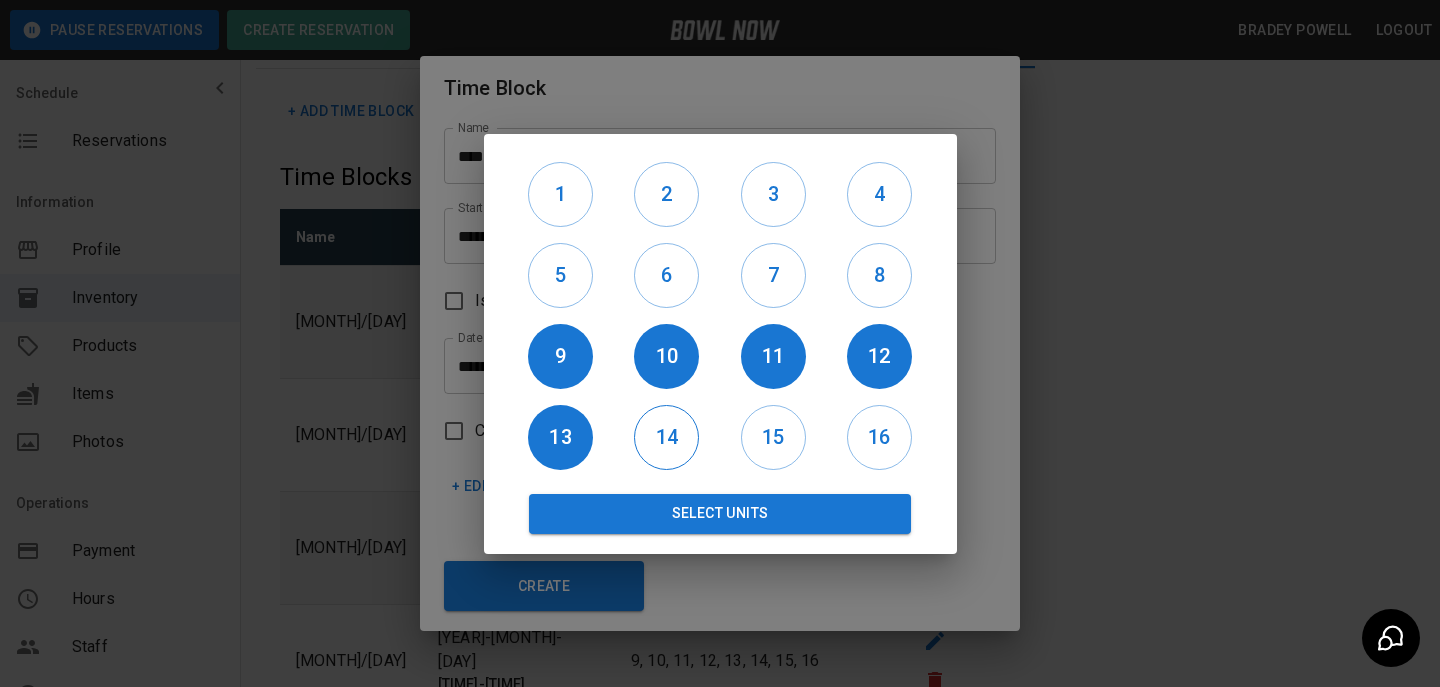 click on "14" at bounding box center (666, 437) 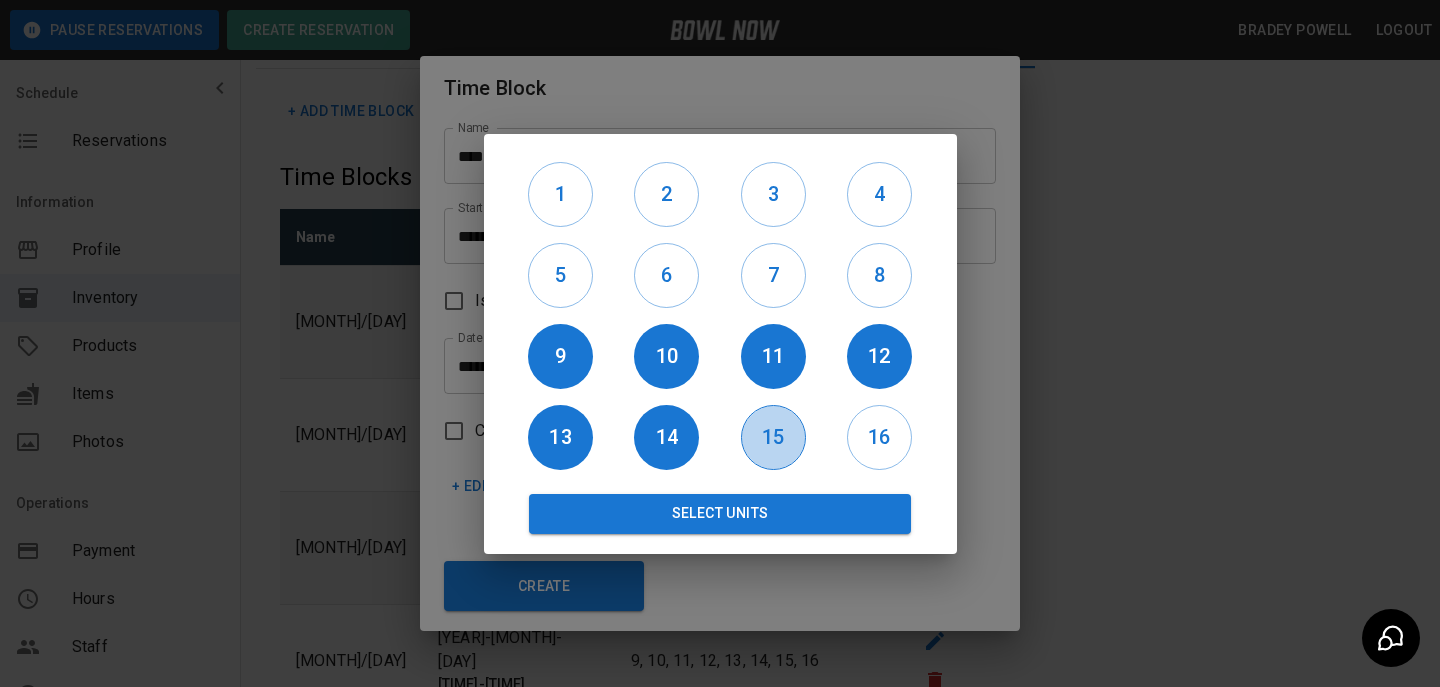 click on "15" at bounding box center (773, 437) 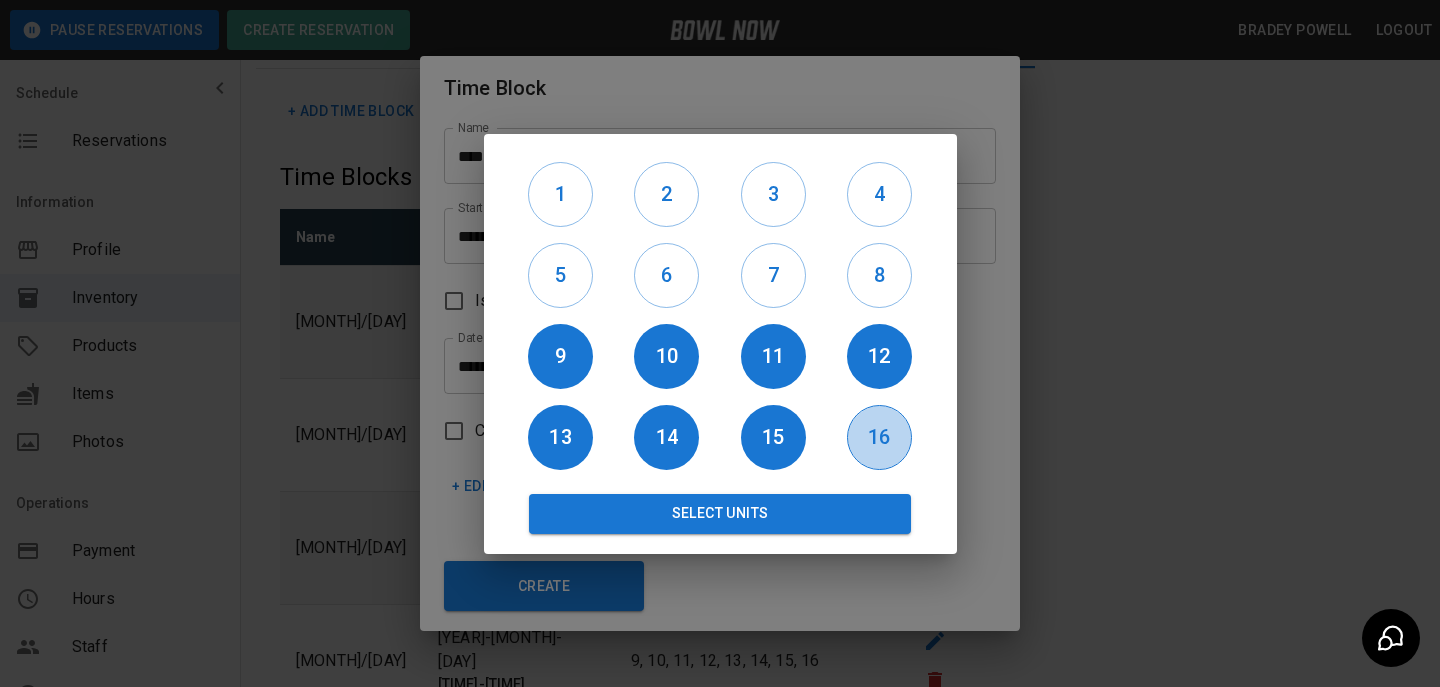 click on "16" at bounding box center [879, 437] 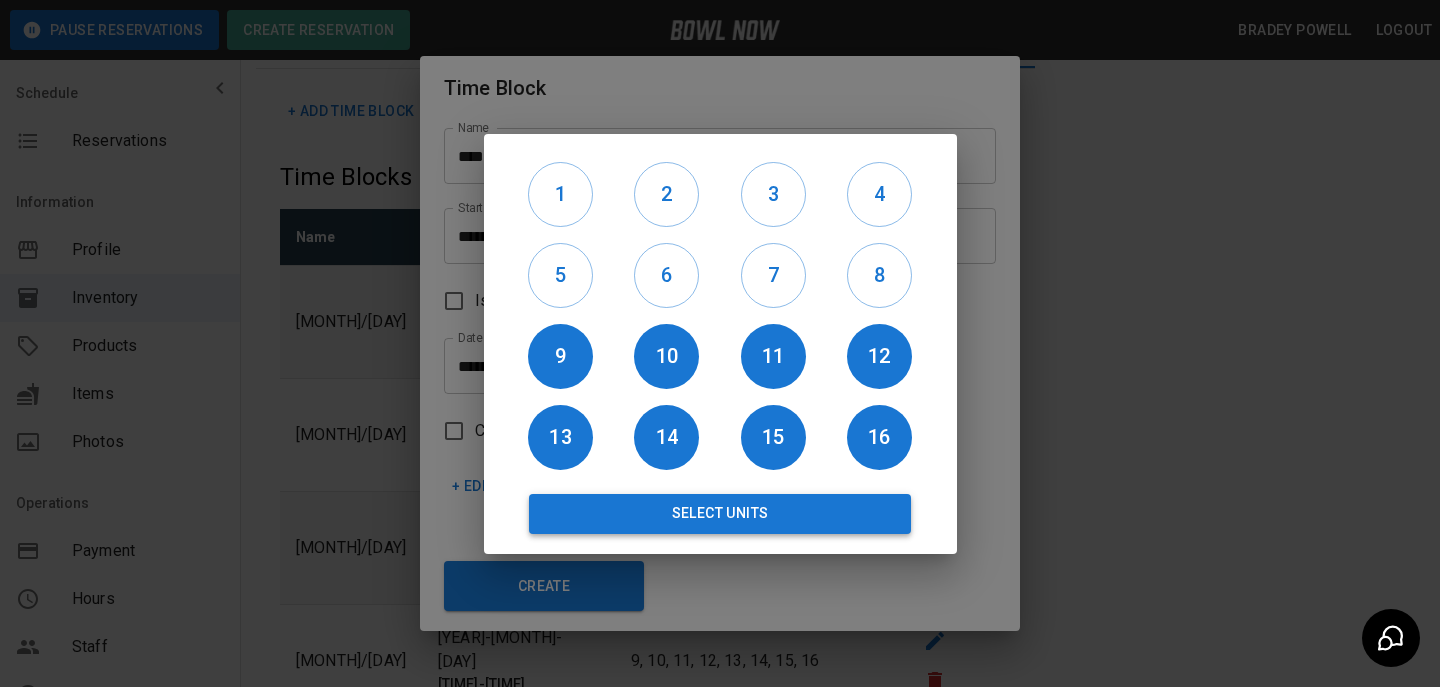 click on "Select Units" at bounding box center (720, 514) 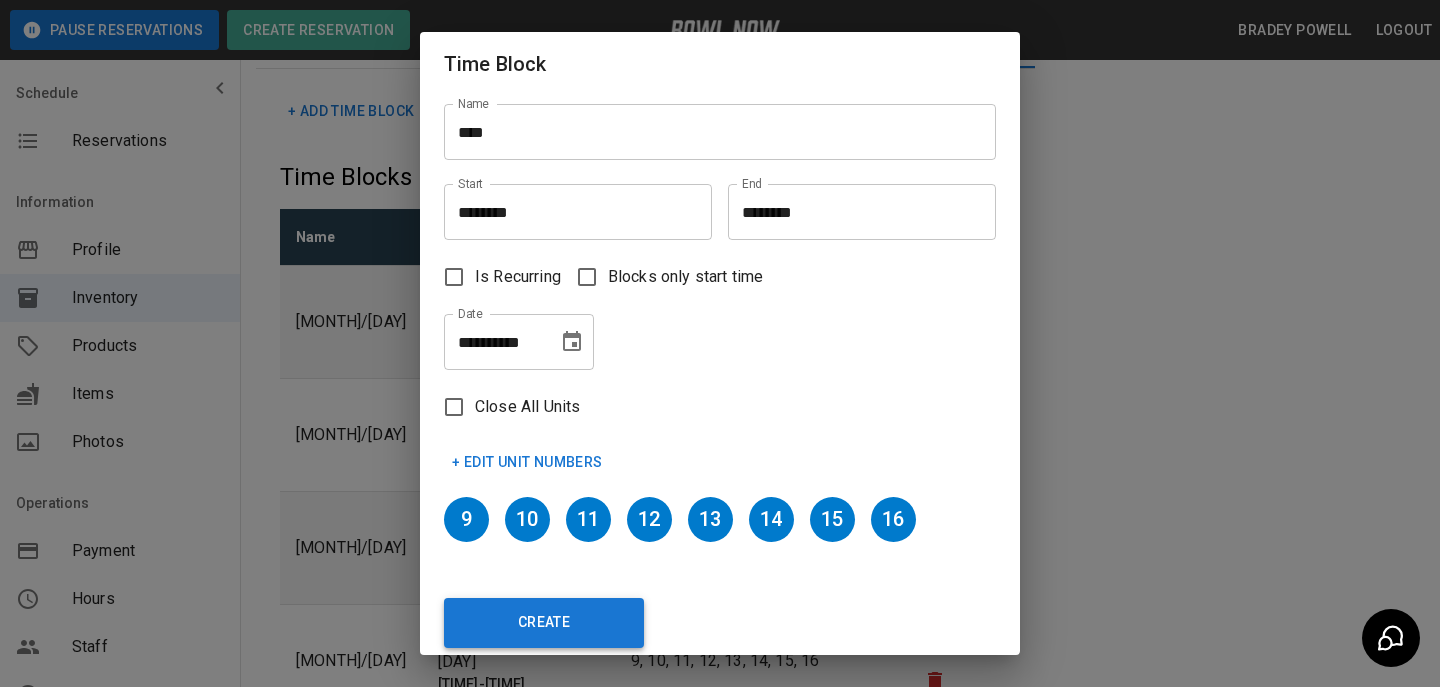 click on "Create" at bounding box center [544, 623] 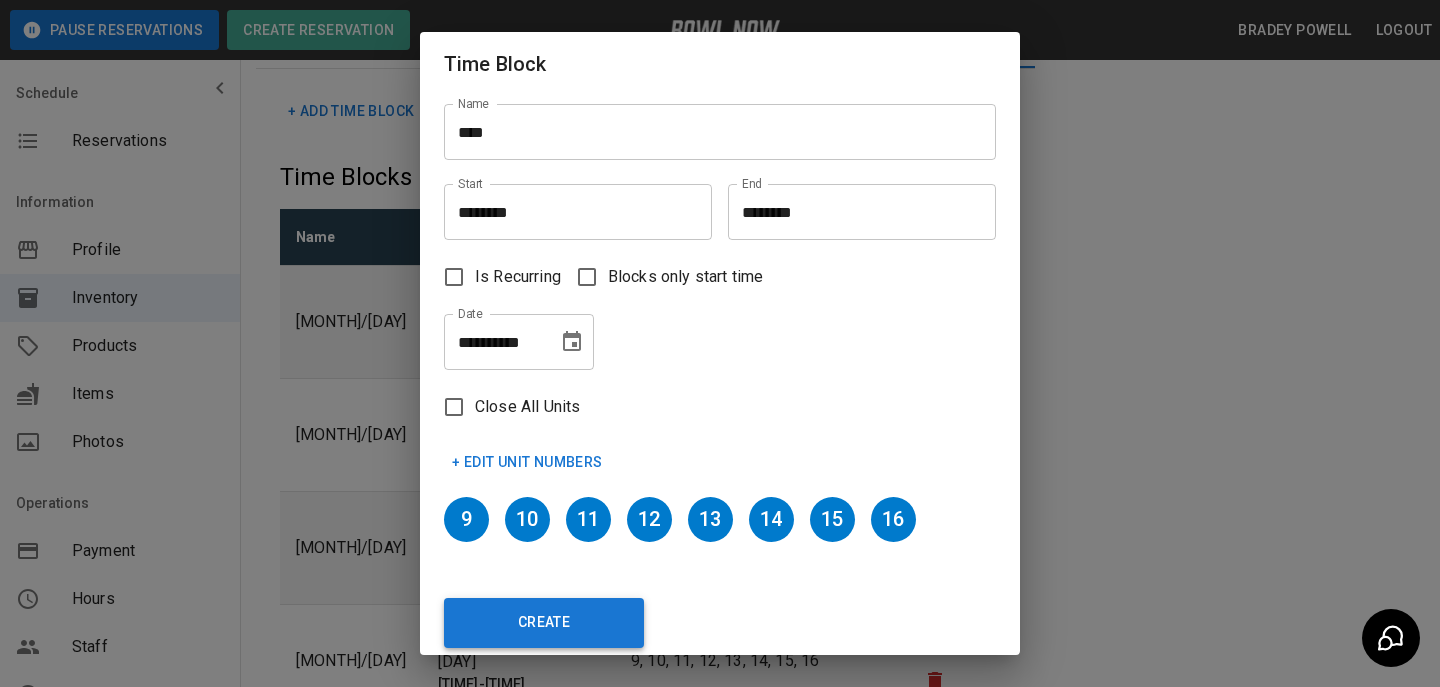 type 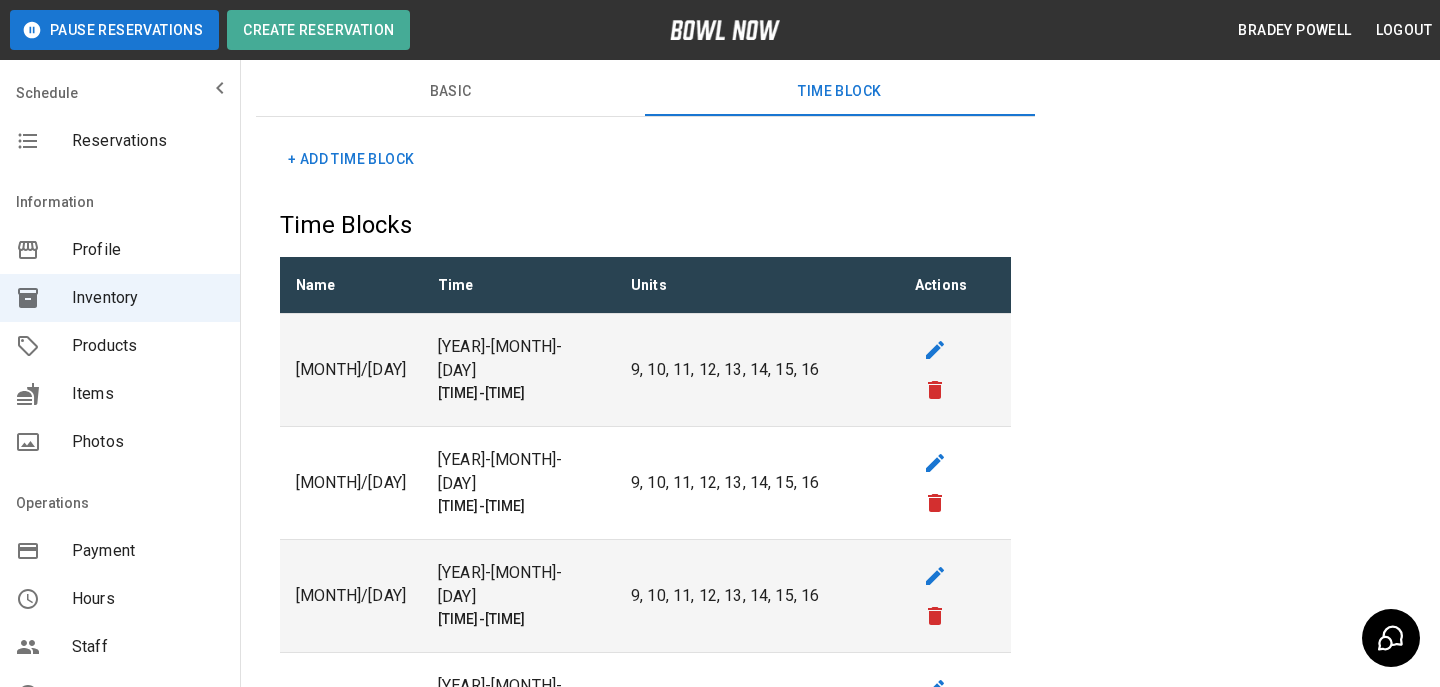 scroll, scrollTop: 0, scrollLeft: 0, axis: both 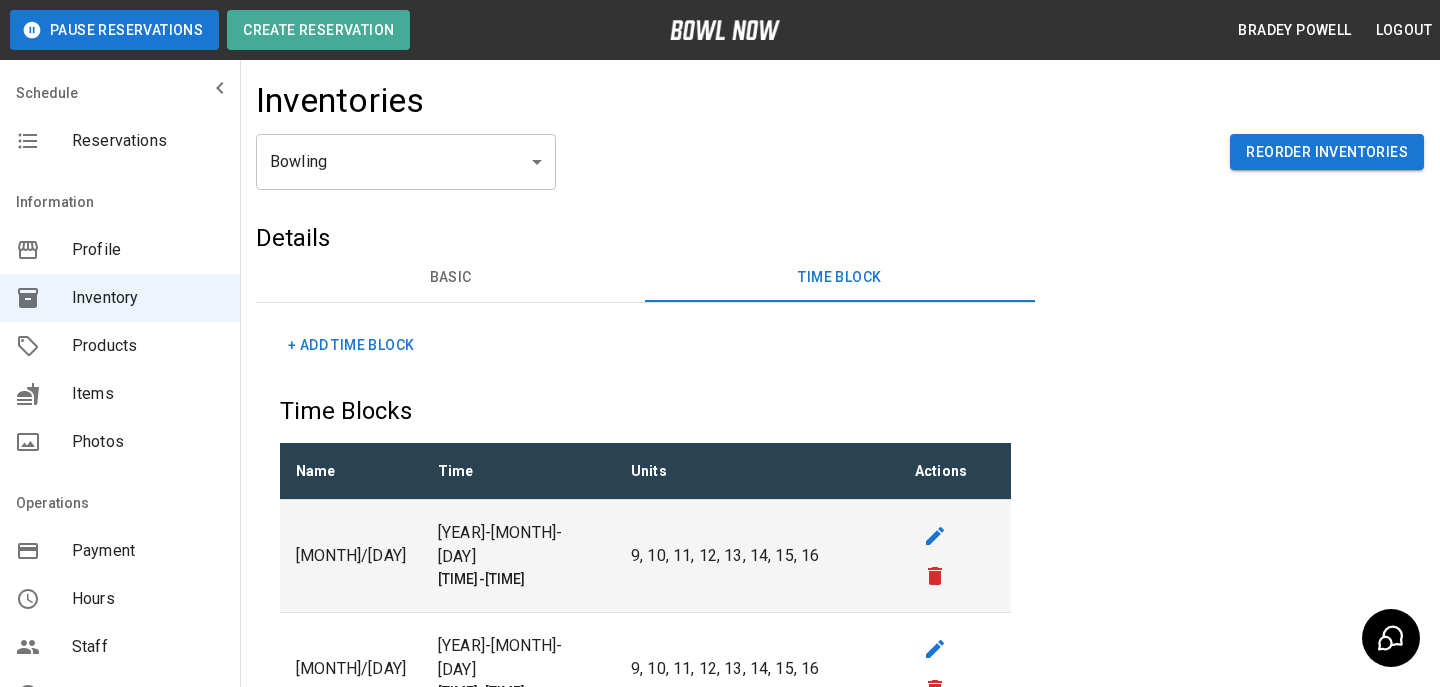 click on "+ Add Time Block" at bounding box center (351, 345) 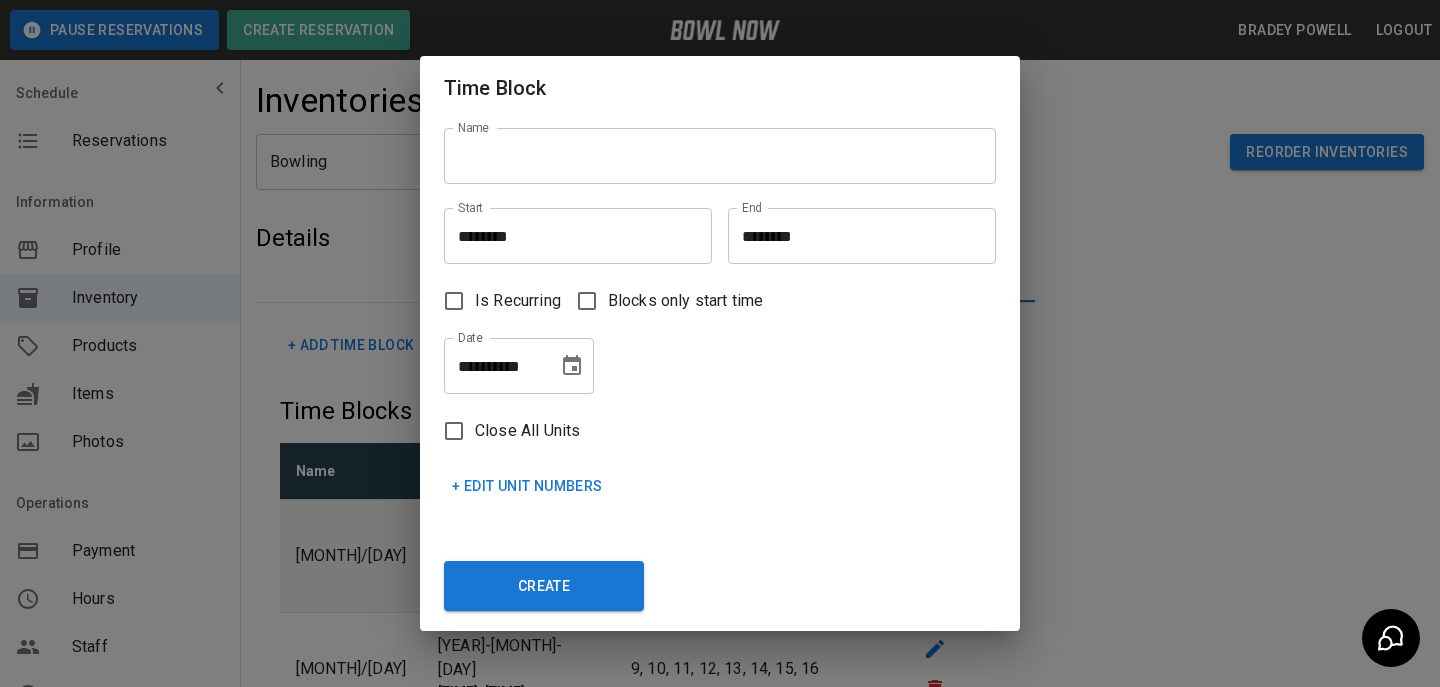 click on "[FIRST] [LAST]" at bounding box center [712, 148] 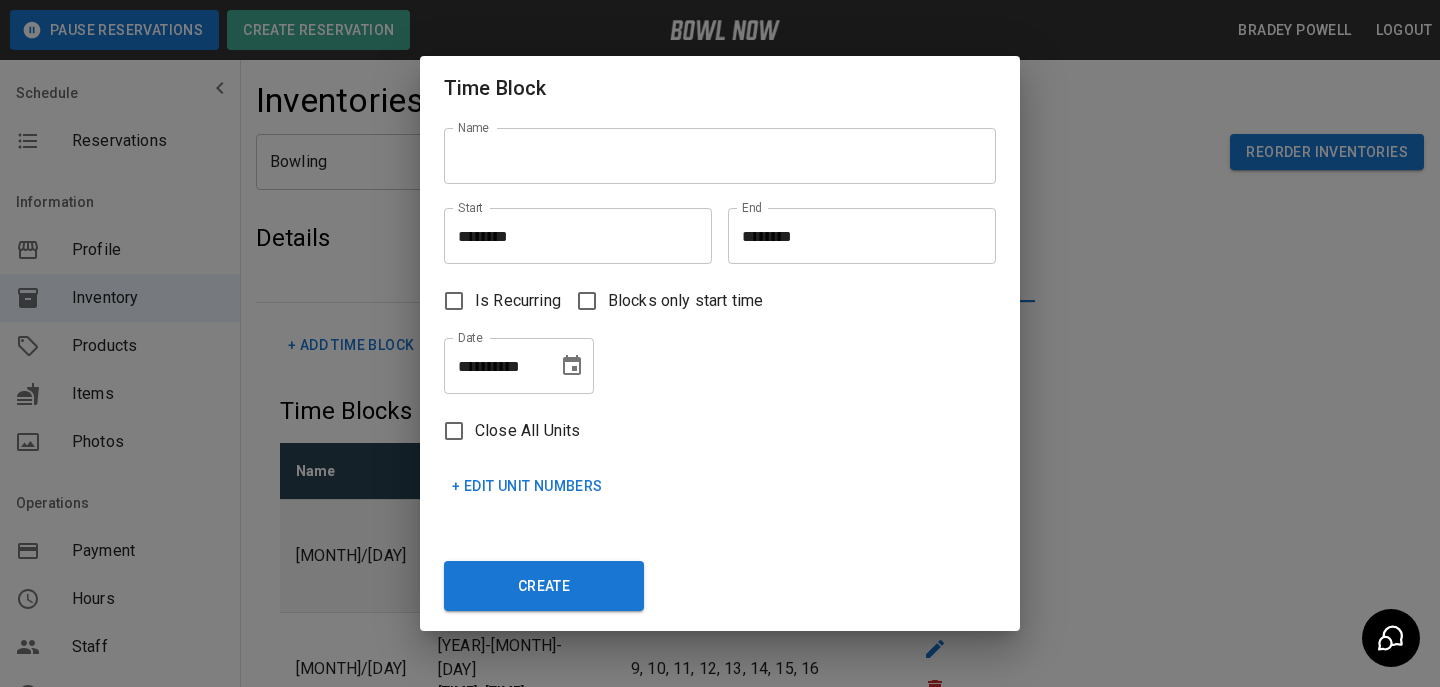 click on "Name" at bounding box center (720, 156) 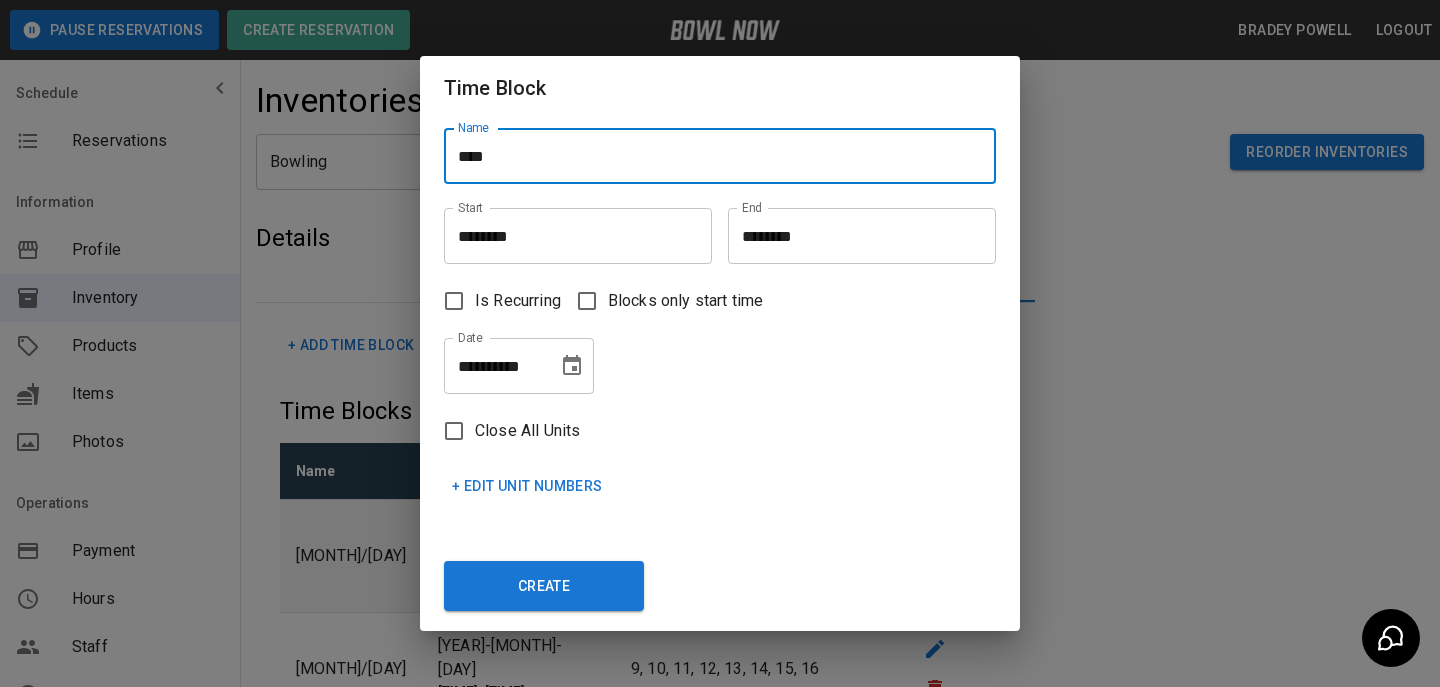 type on "****" 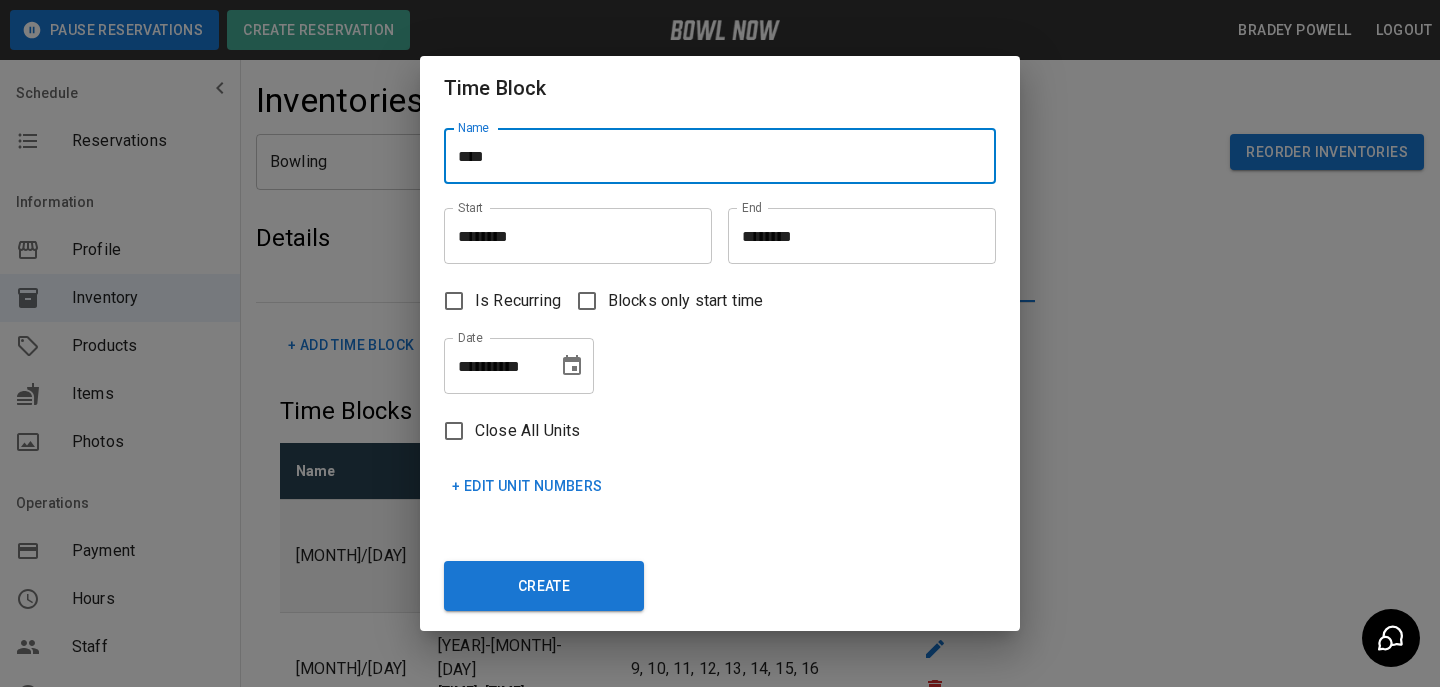 click on "********" at bounding box center (571, 236) 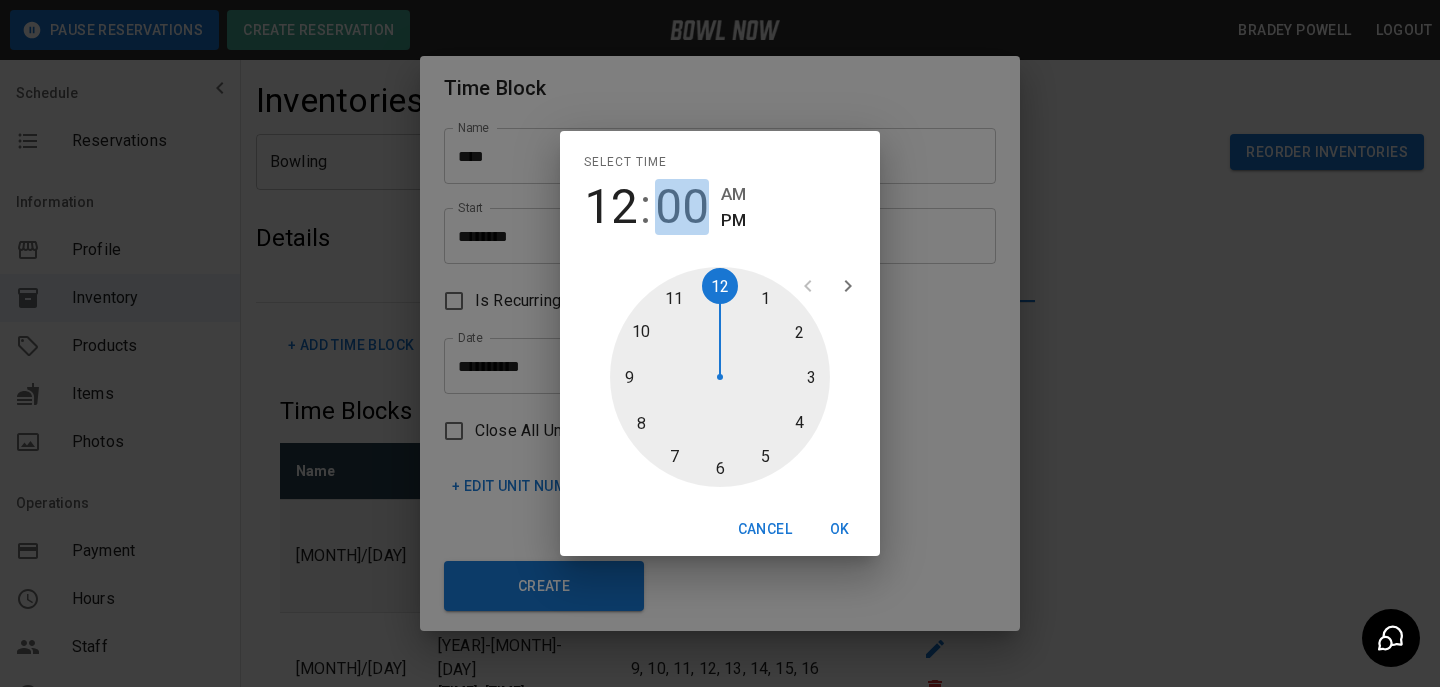 click on "00" at bounding box center [682, 207] 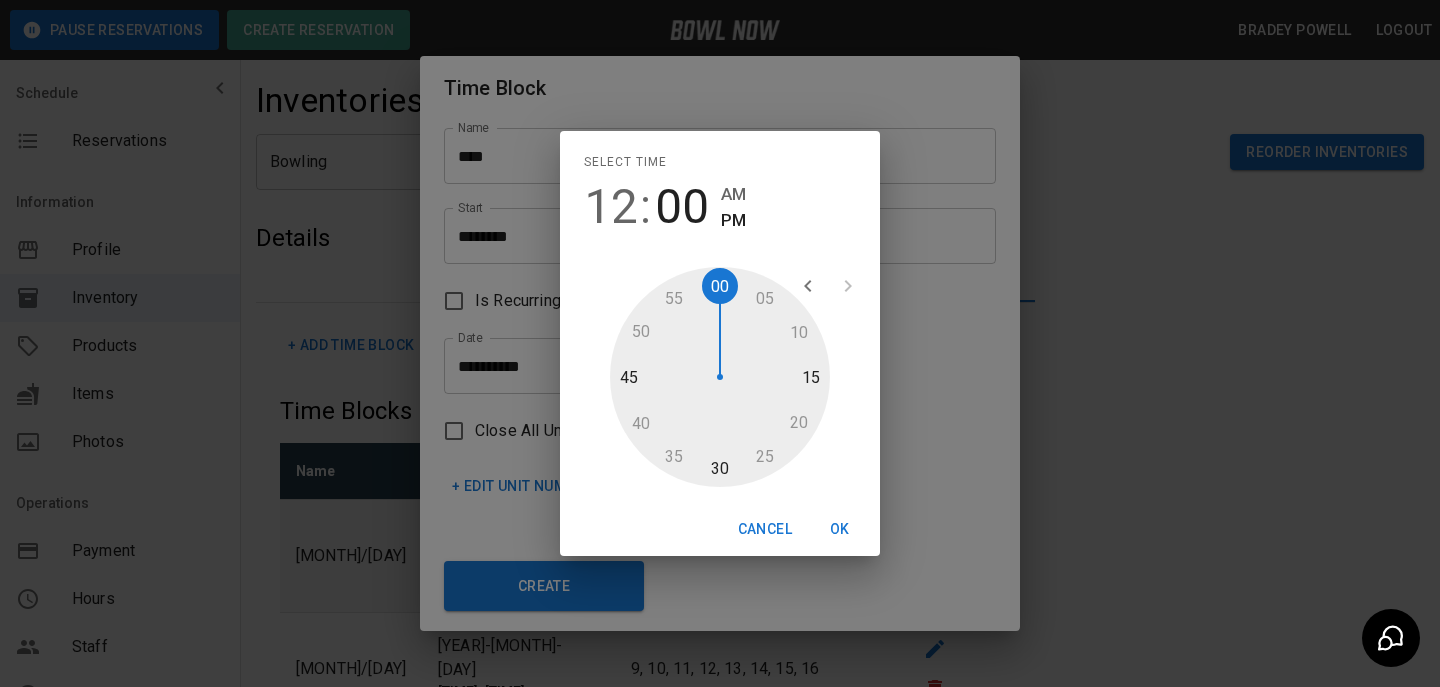 click at bounding box center [720, 377] 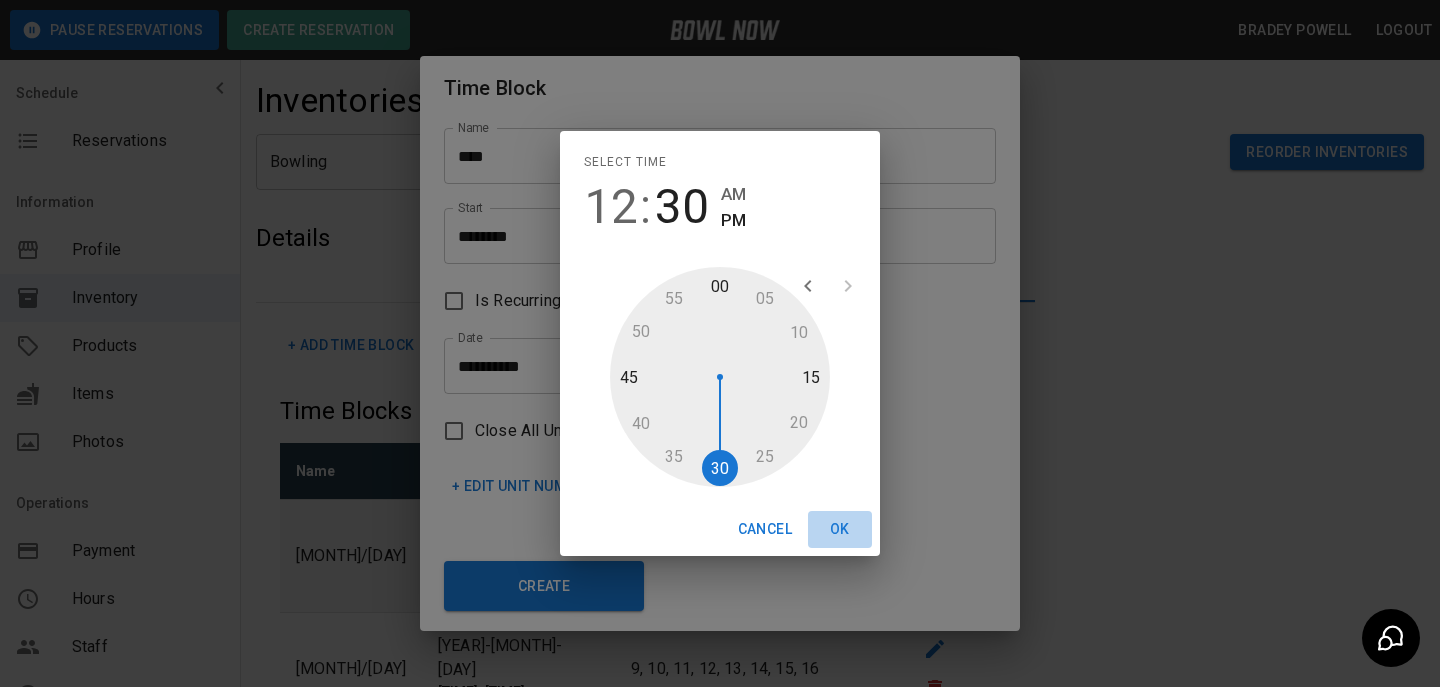 click on "OK" at bounding box center [840, 529] 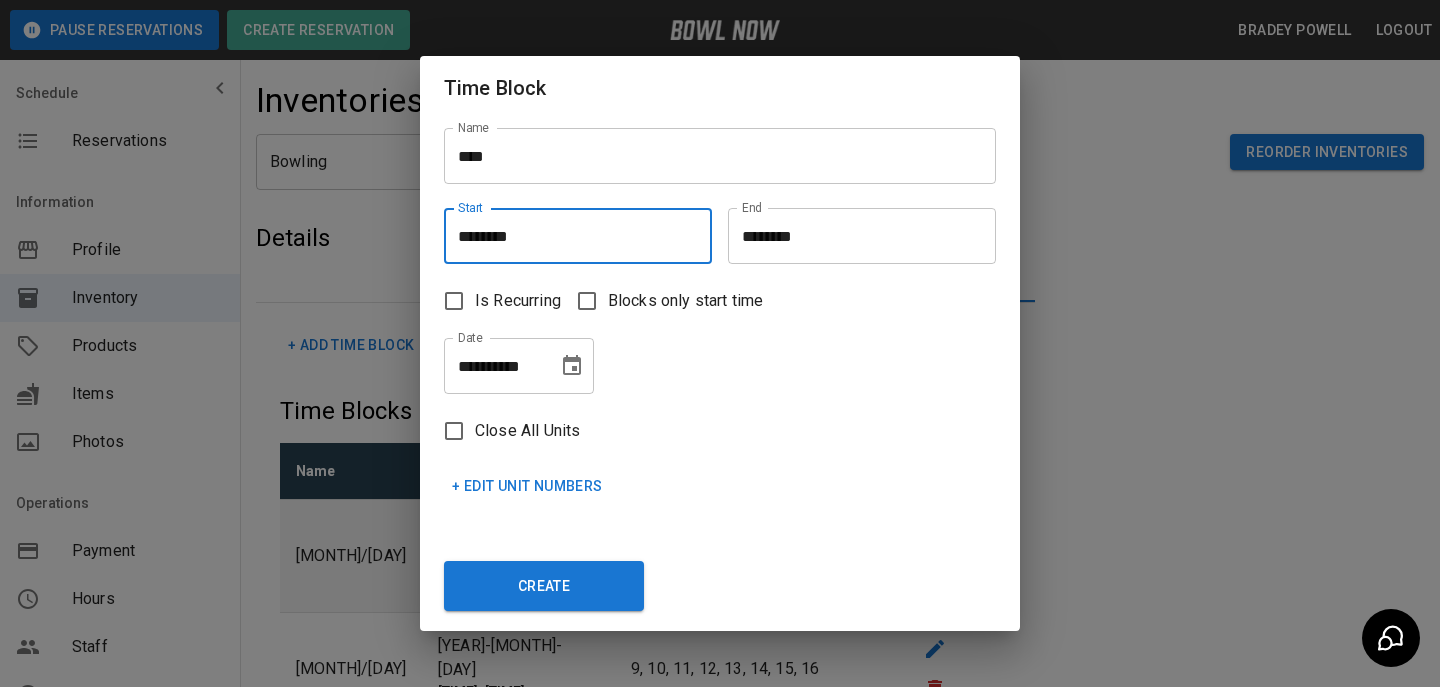 click on "********" at bounding box center (855, 236) 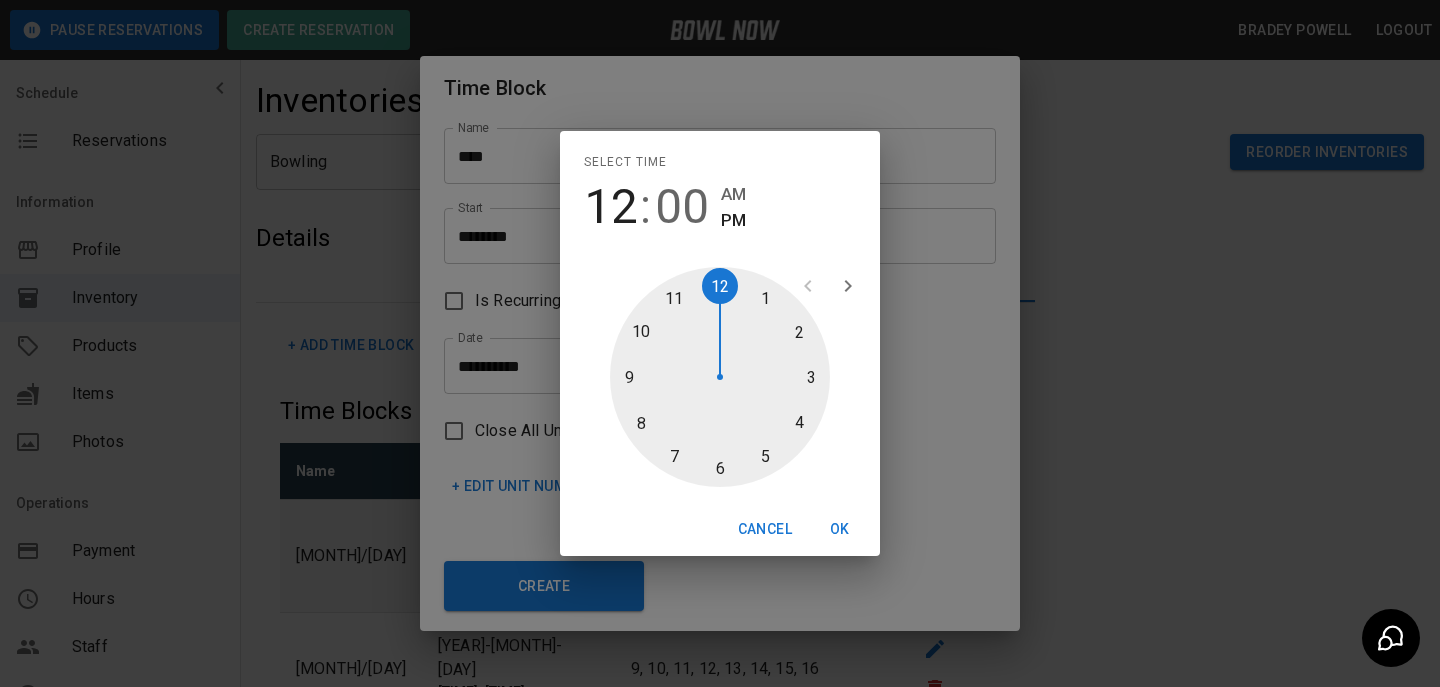 click at bounding box center [720, 377] 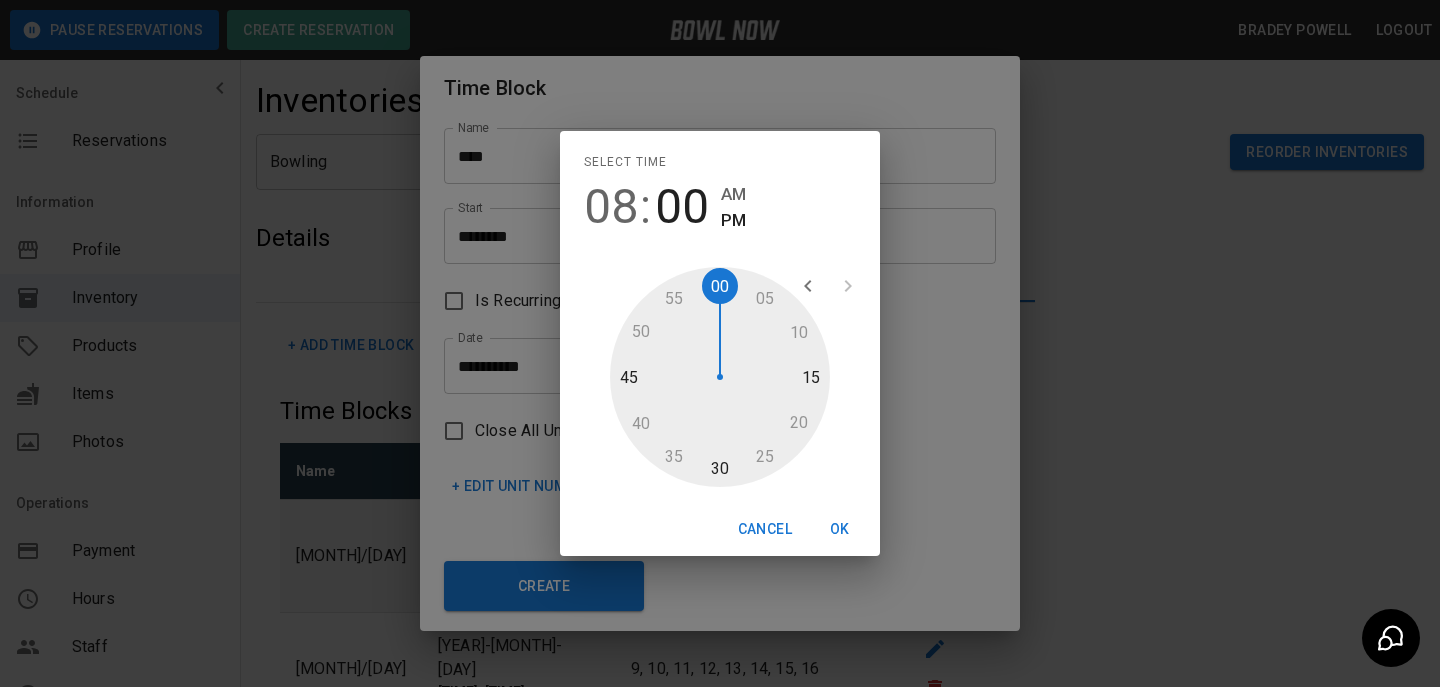 click at bounding box center [720, 377] 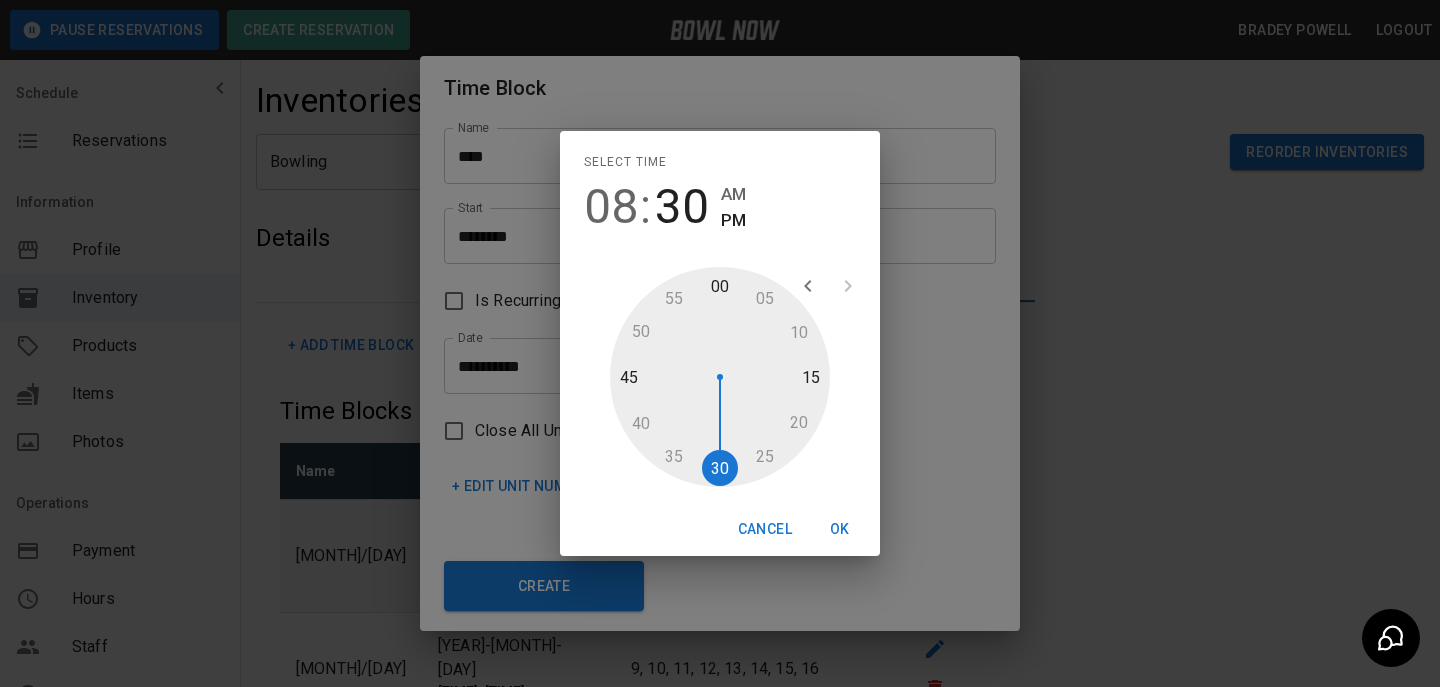 click on "OK" at bounding box center (840, 529) 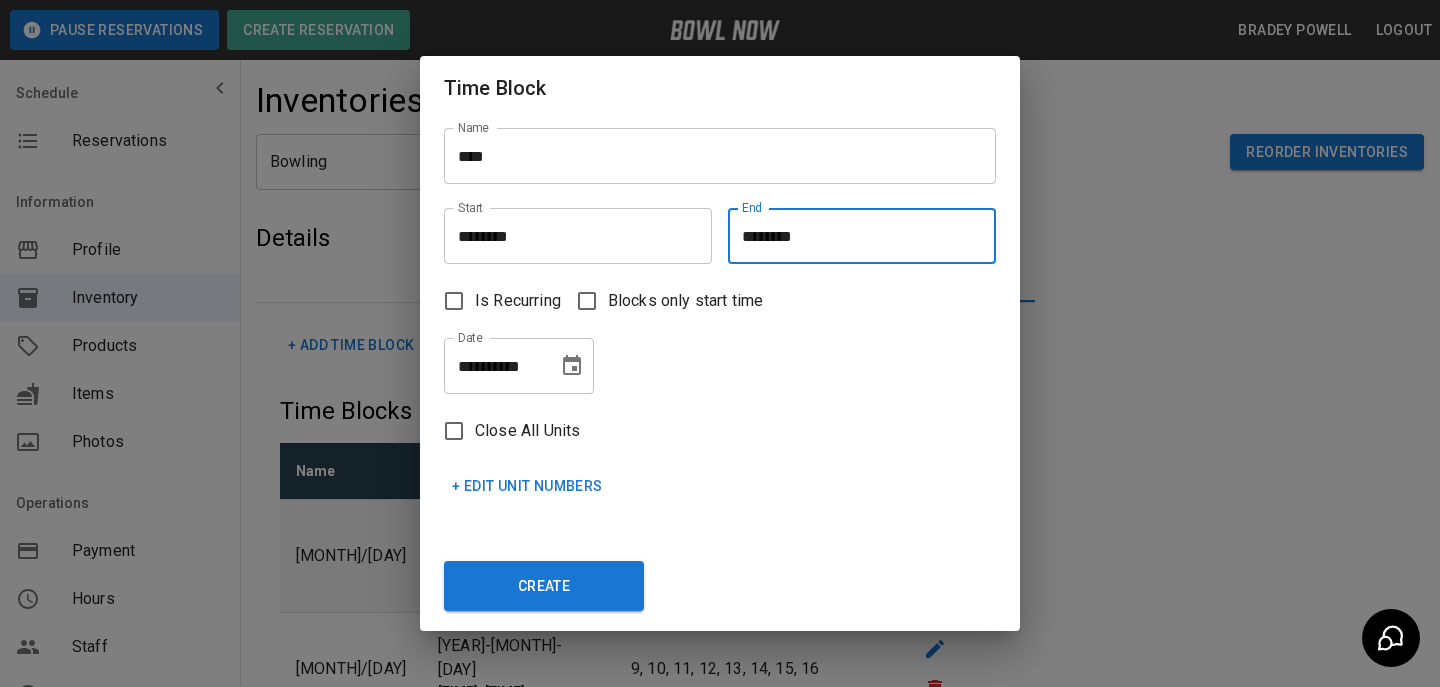click at bounding box center (572, 366) 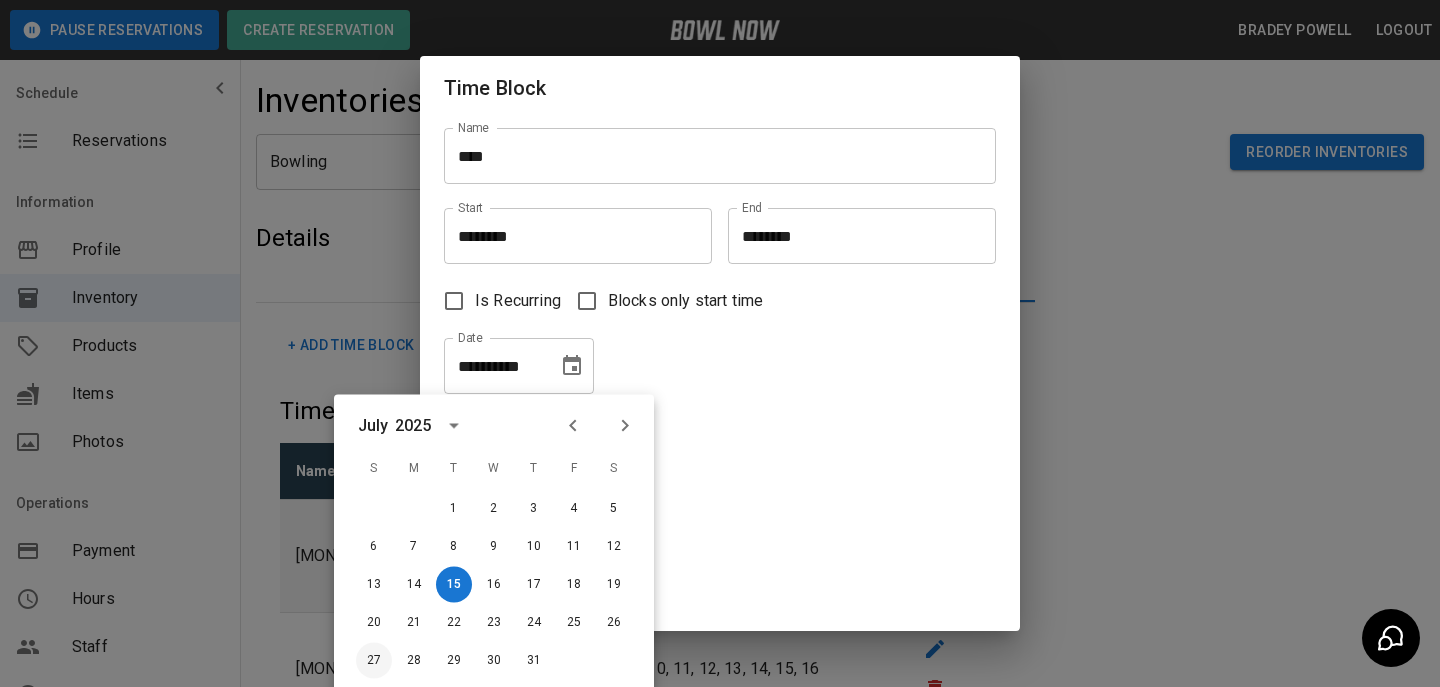 click on "27" at bounding box center (374, 661) 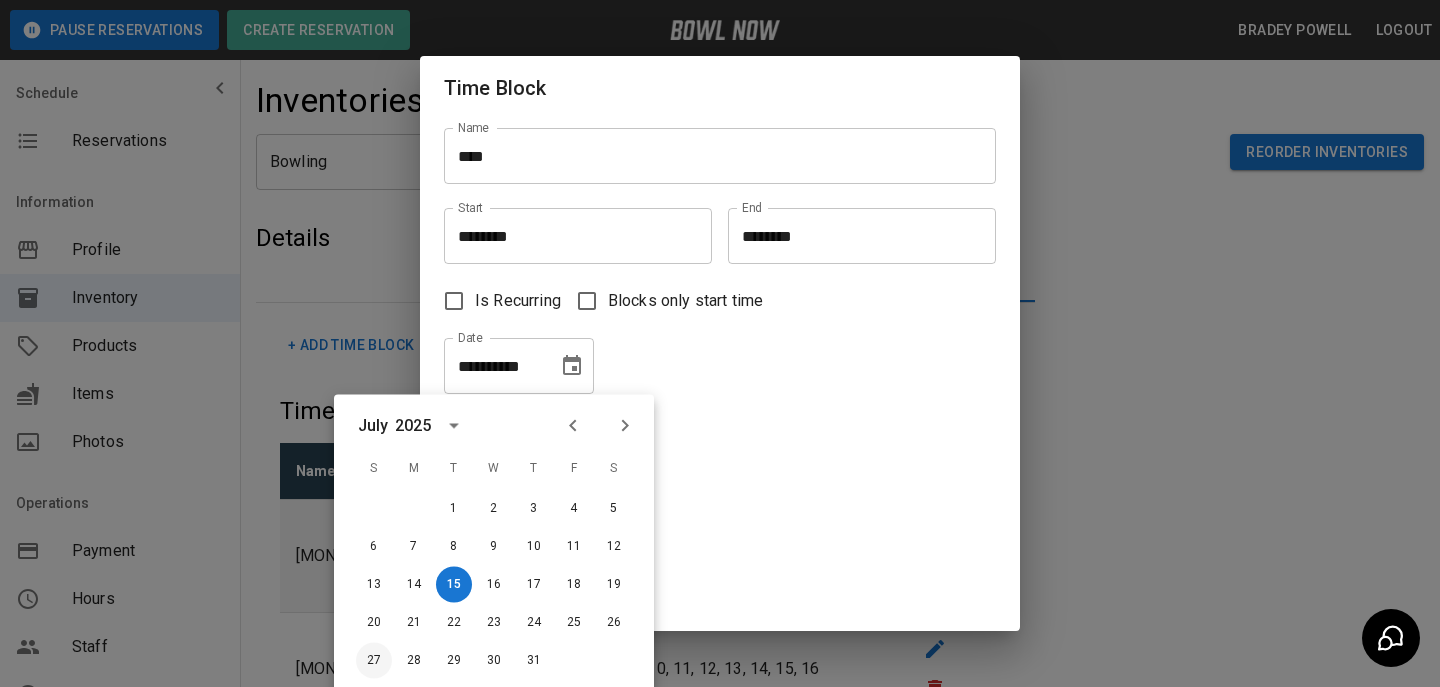 type on "**********" 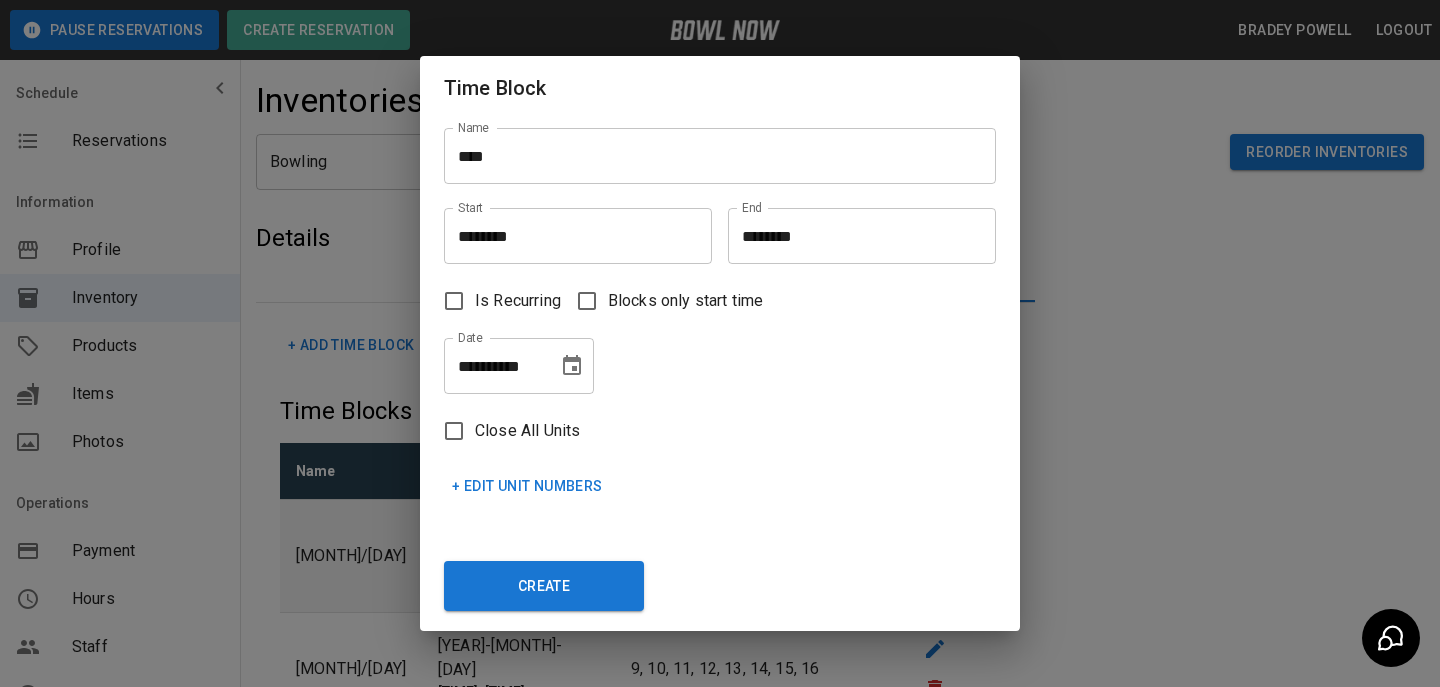 click on "+ Edit Unit Numbers" at bounding box center [527, 486] 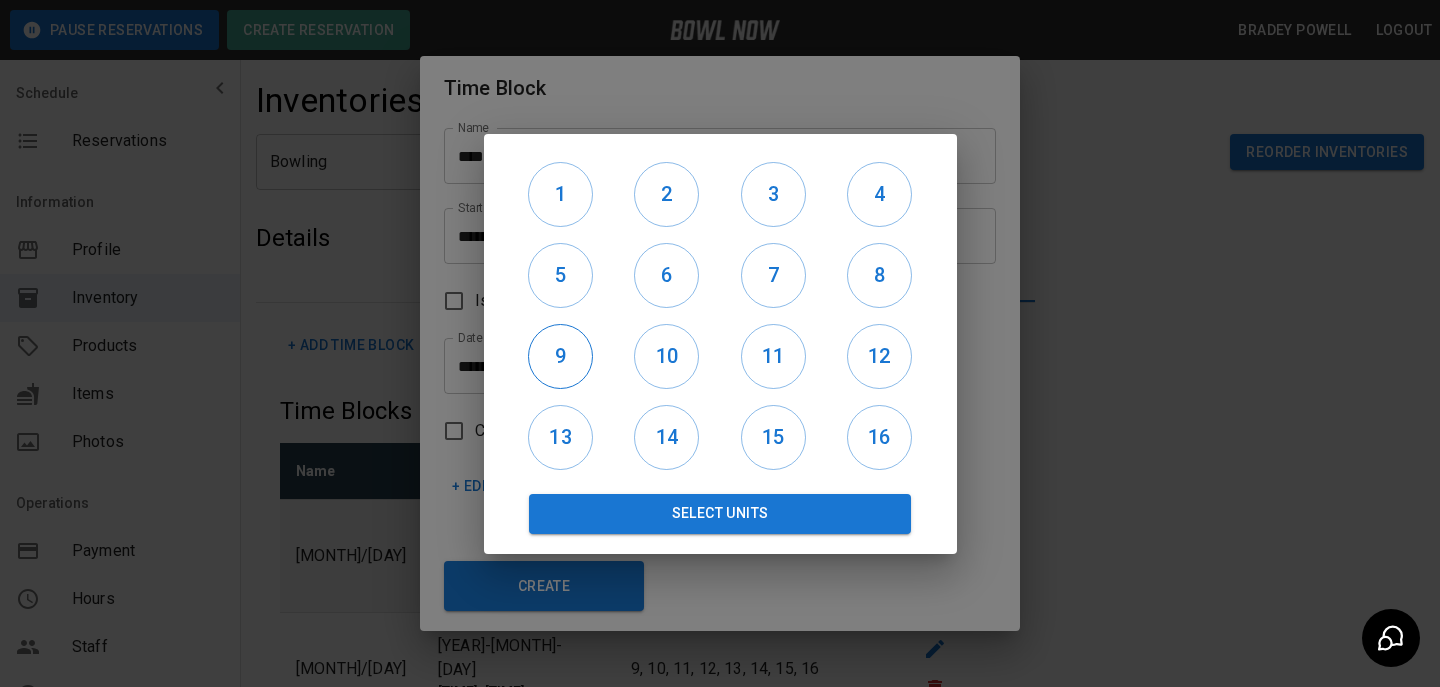 click on "9" at bounding box center [560, 356] 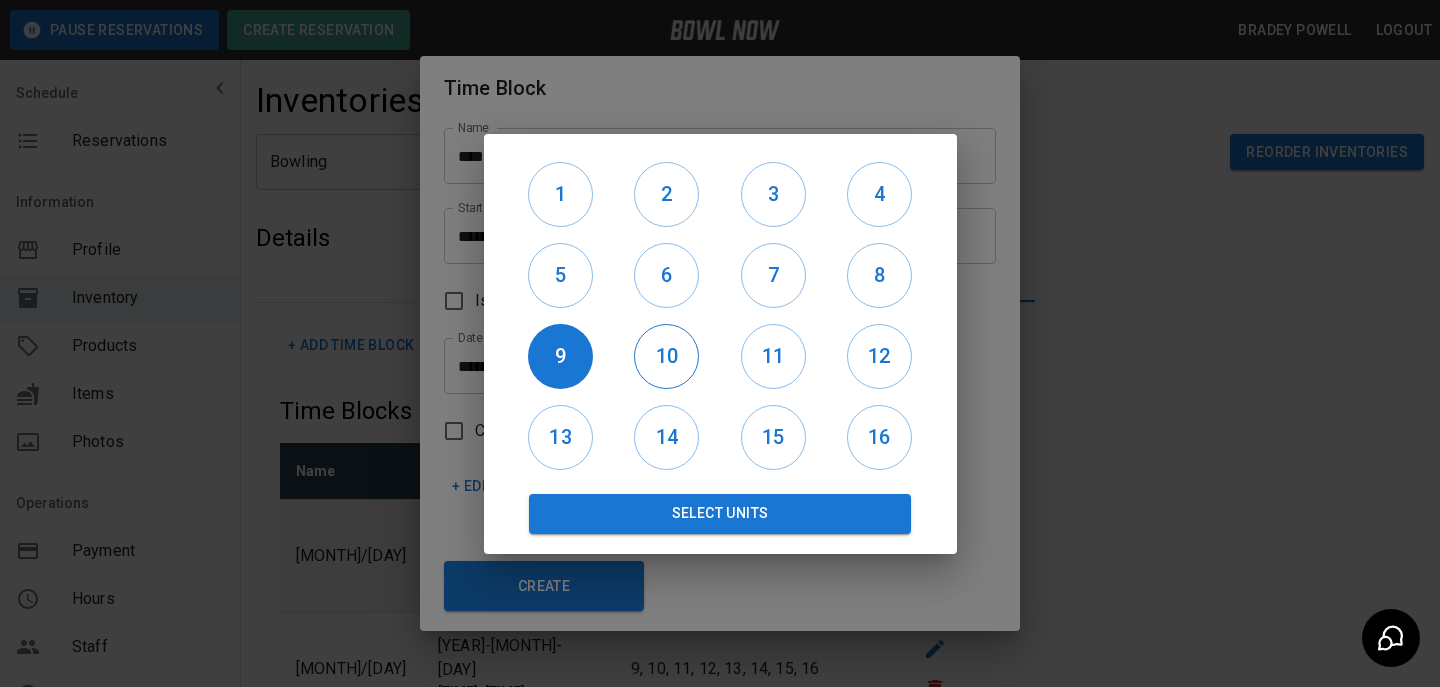 click on "10" at bounding box center [666, 356] 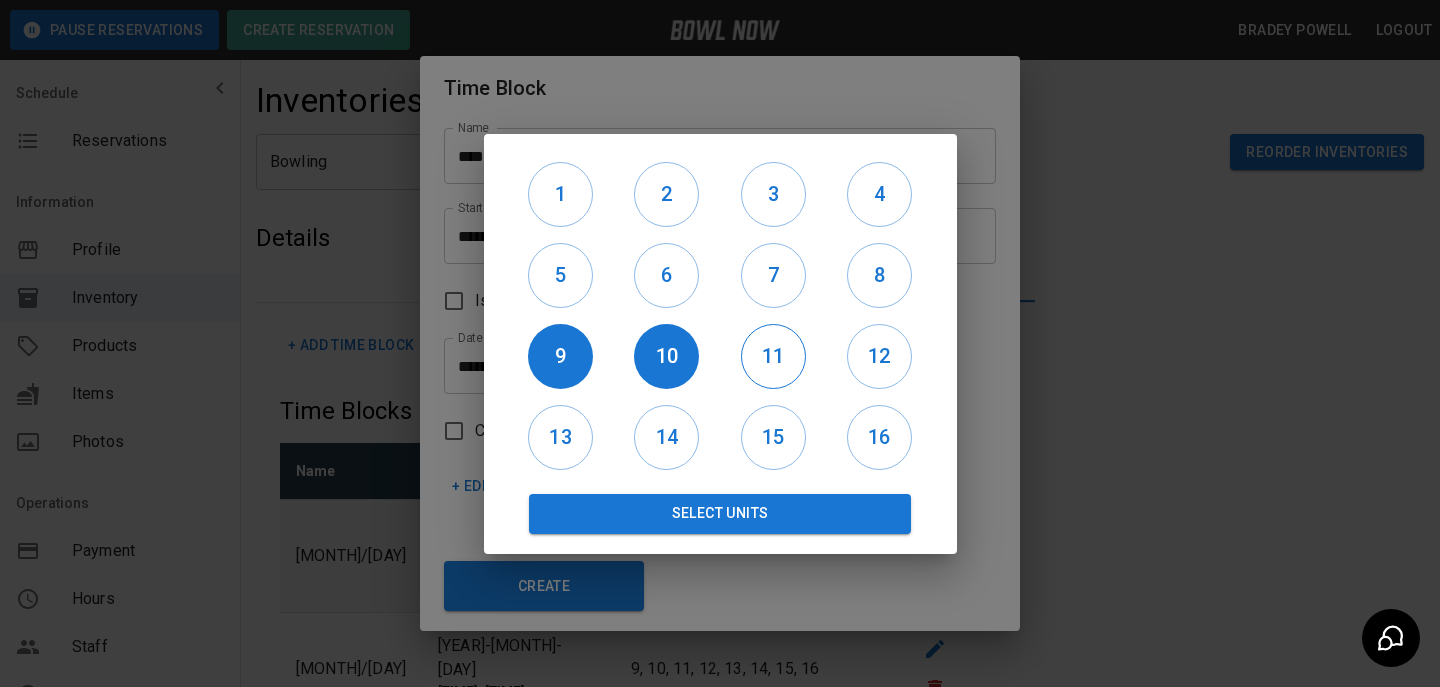 click on "11" at bounding box center (773, 356) 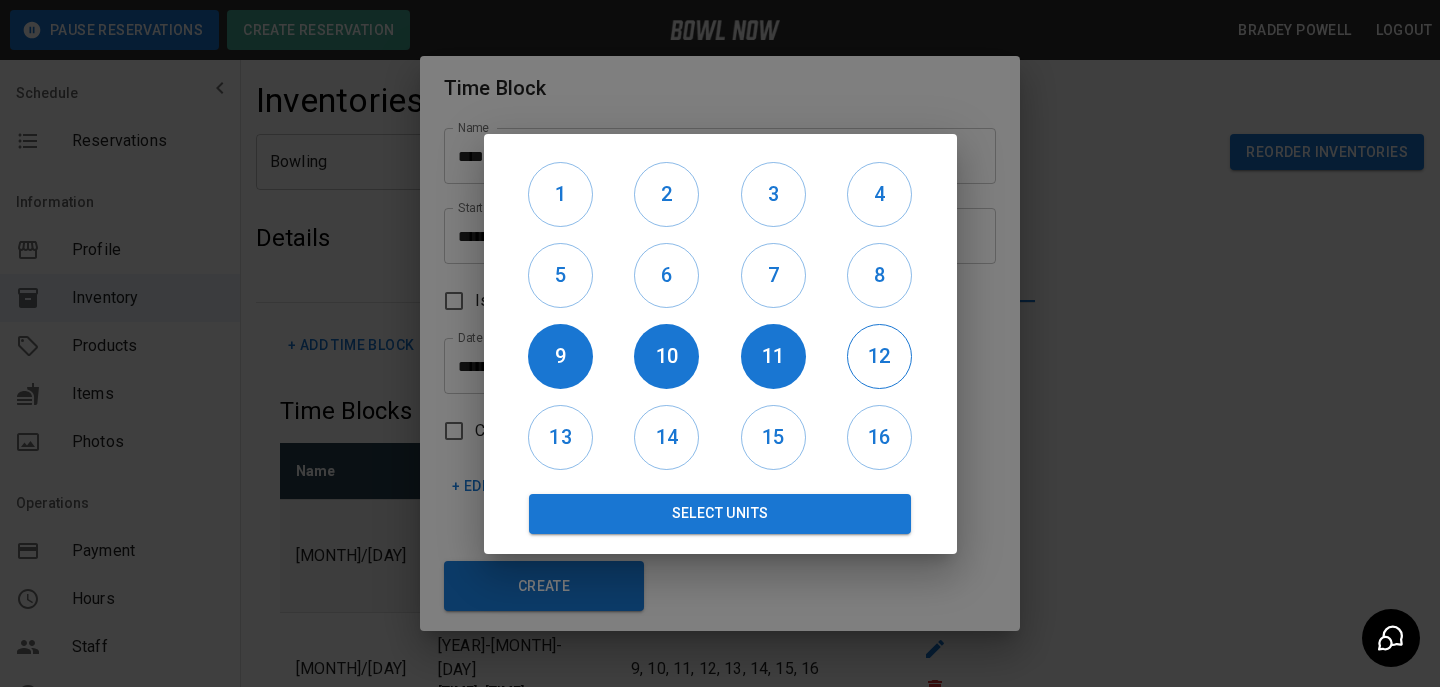click on "12" at bounding box center [879, 356] 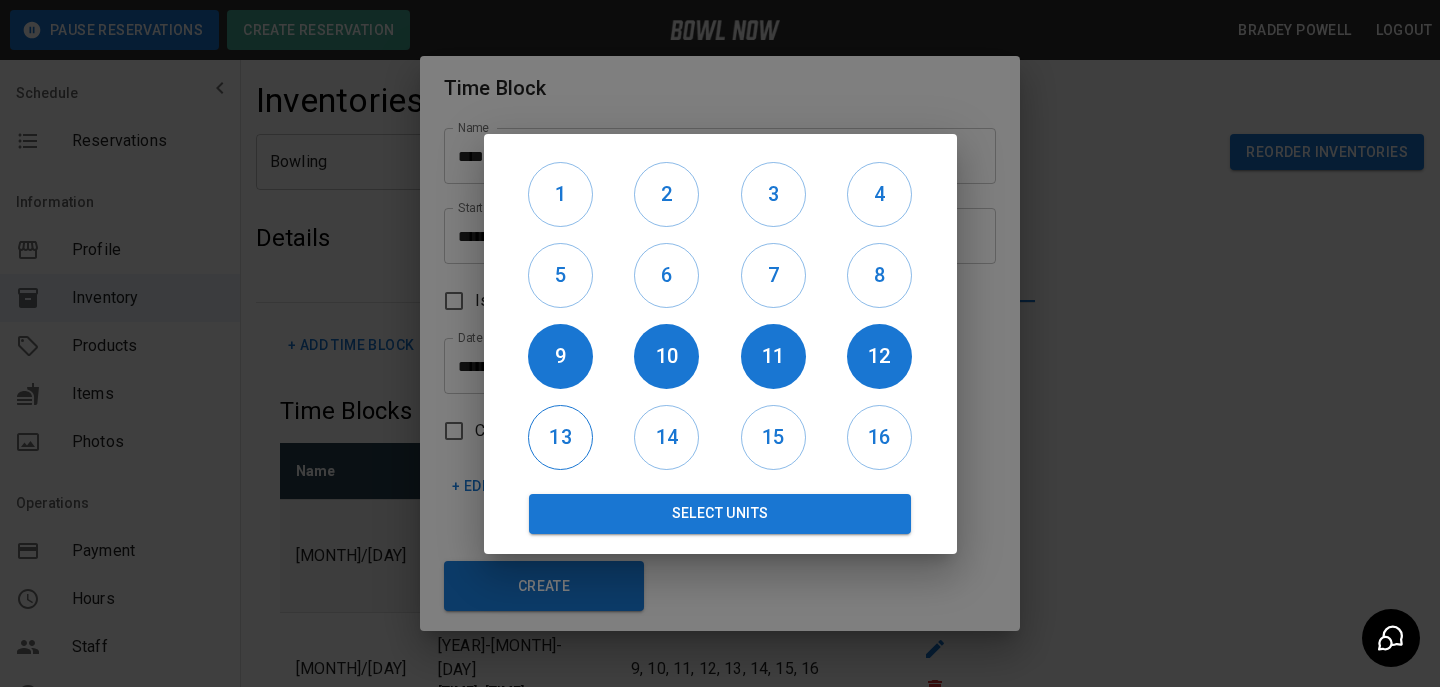 click on "13" at bounding box center [560, 437] 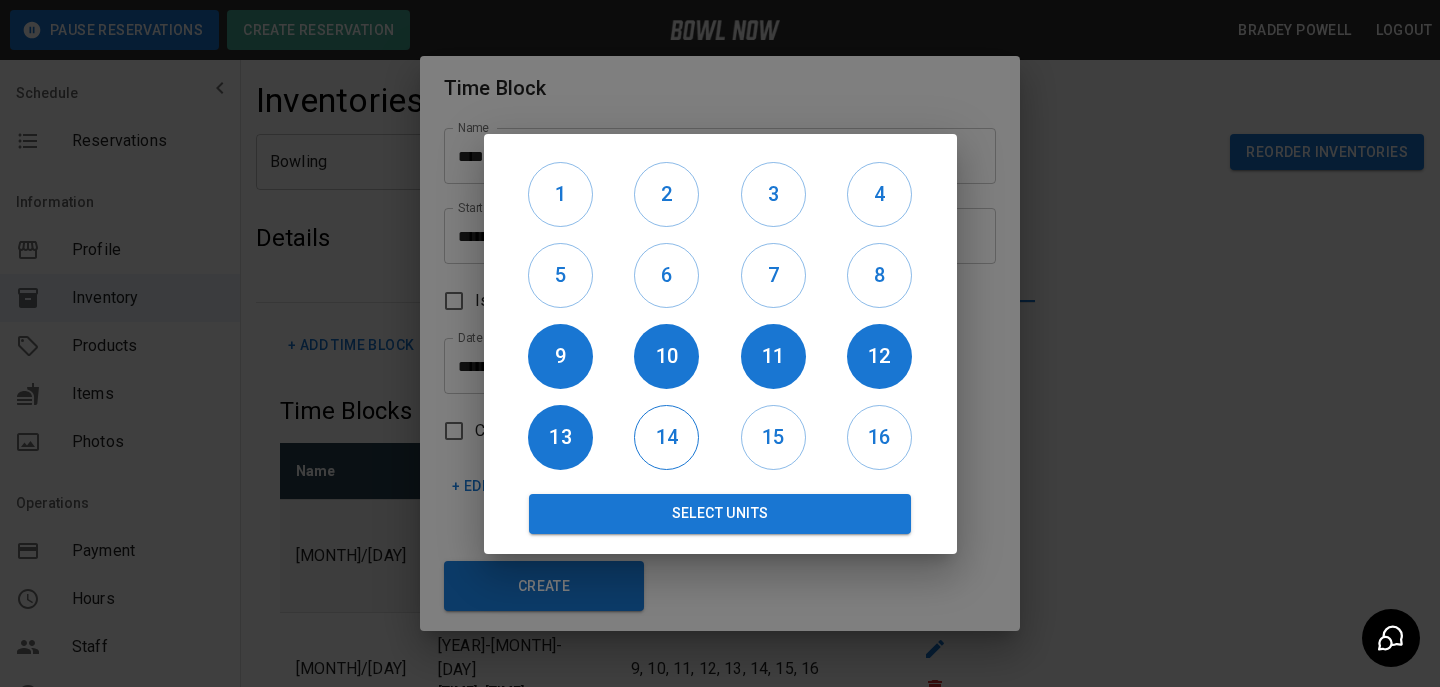click on "14" at bounding box center [666, 437] 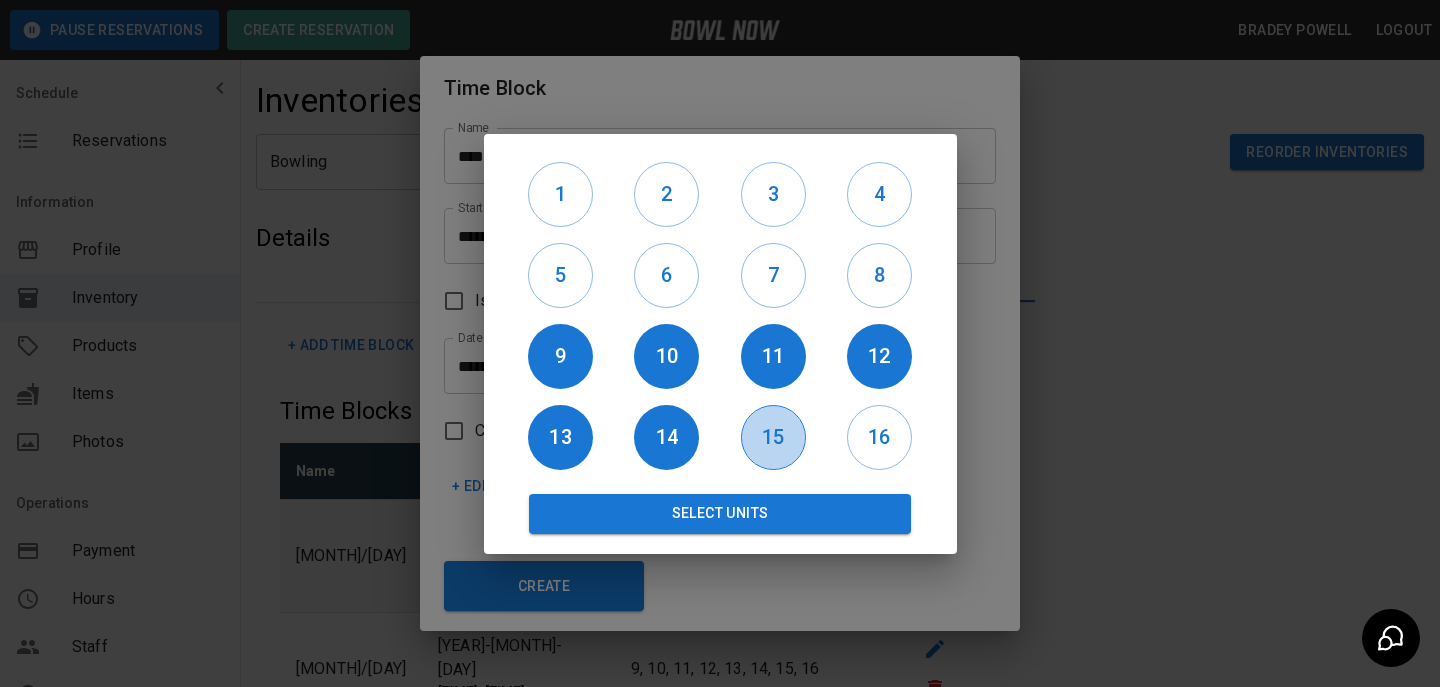 click on "15" at bounding box center [773, 437] 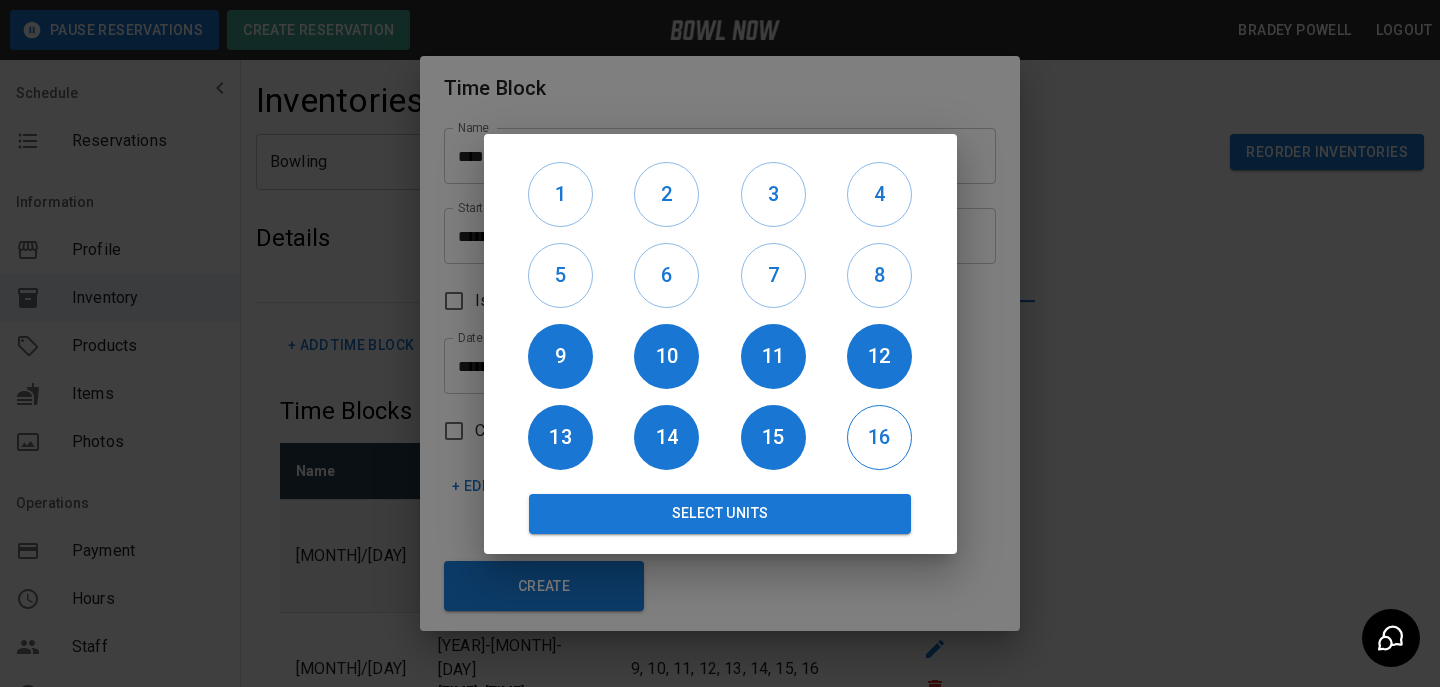 click on "16" at bounding box center (879, 437) 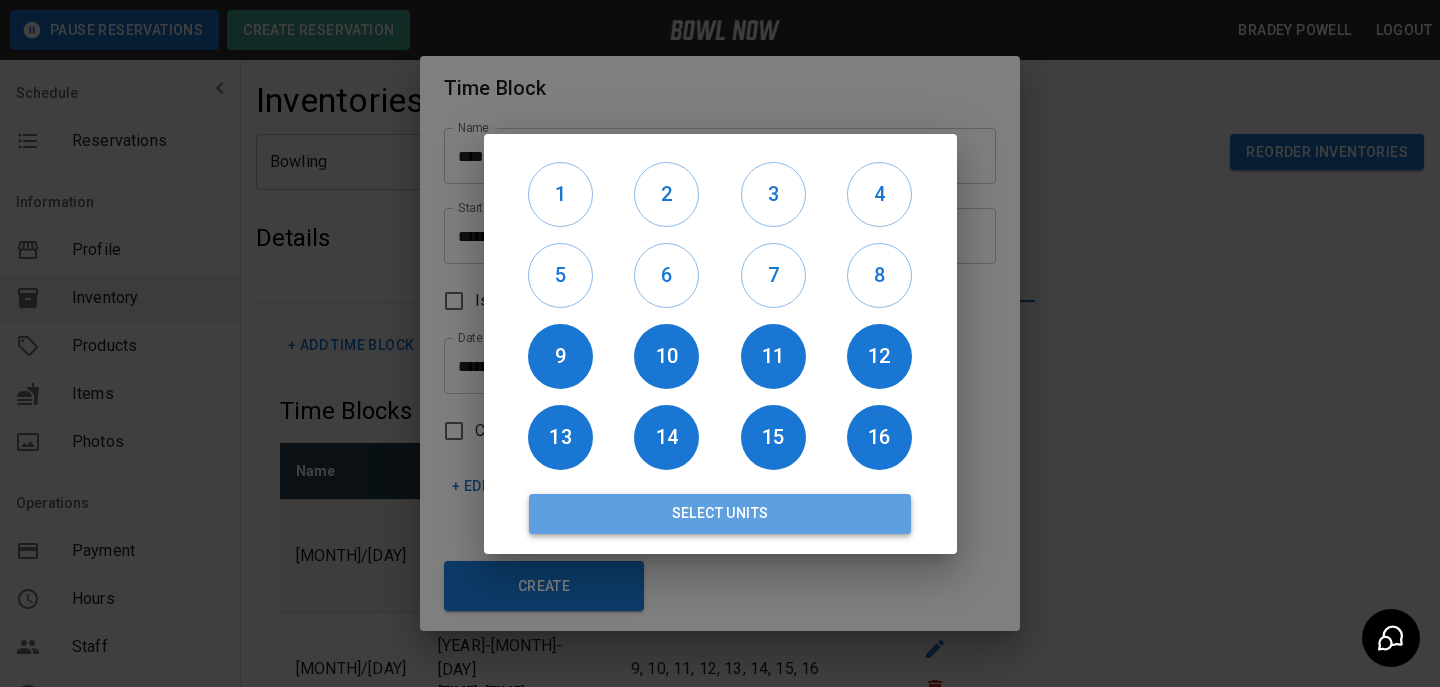 click on "Select Units" at bounding box center (720, 514) 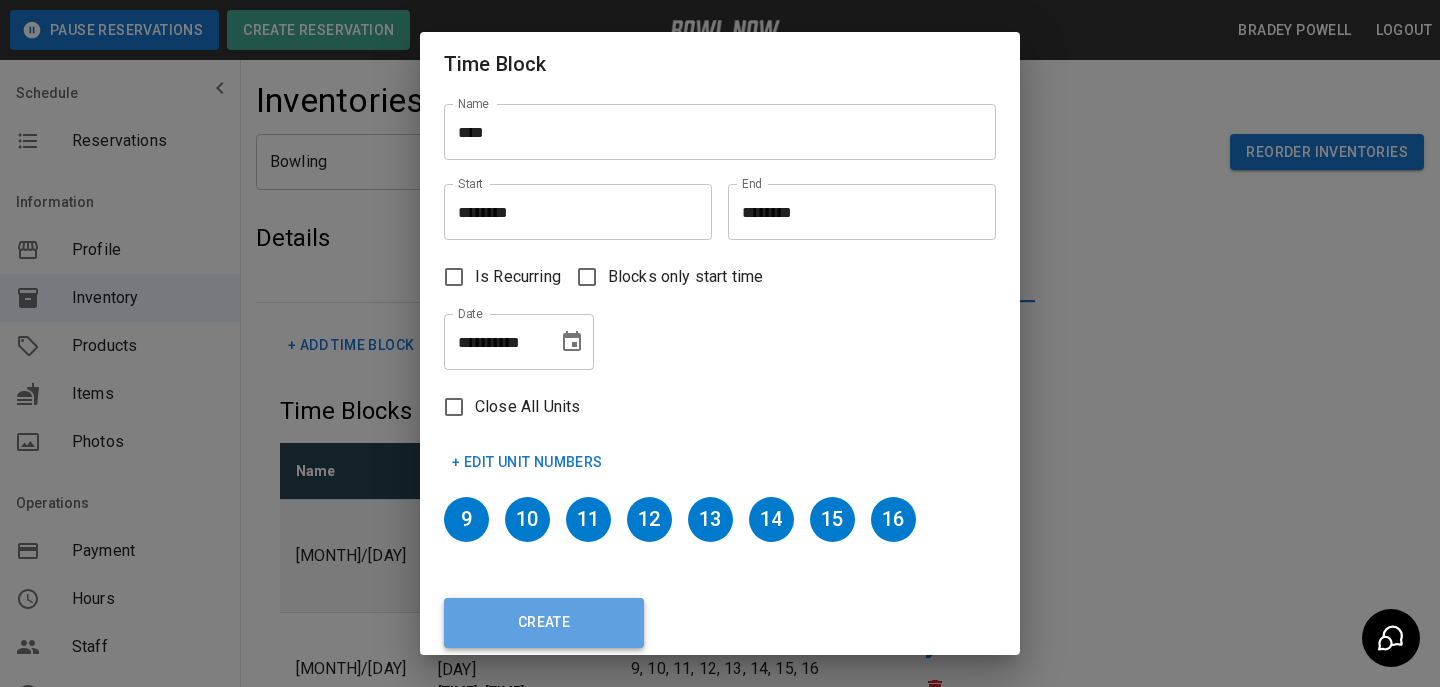 click on "Create" at bounding box center [544, 623] 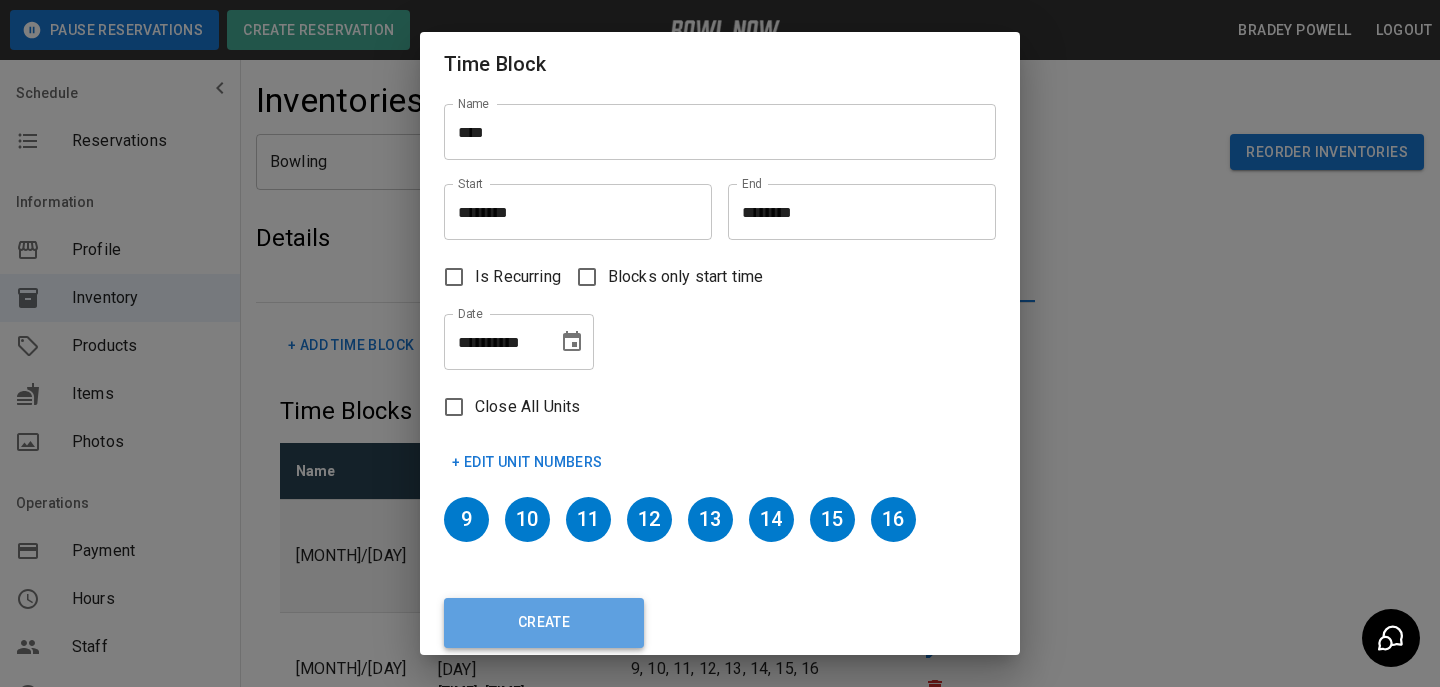 type 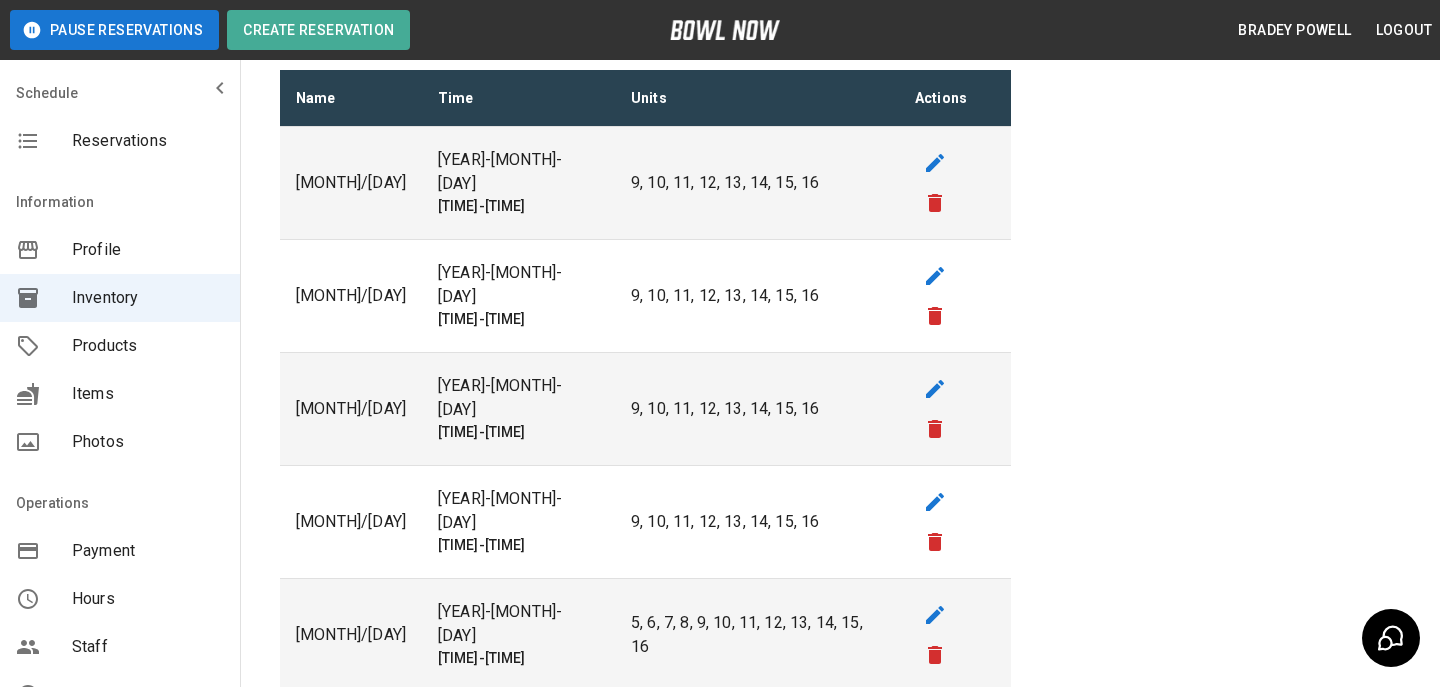 scroll, scrollTop: 0, scrollLeft: 0, axis: both 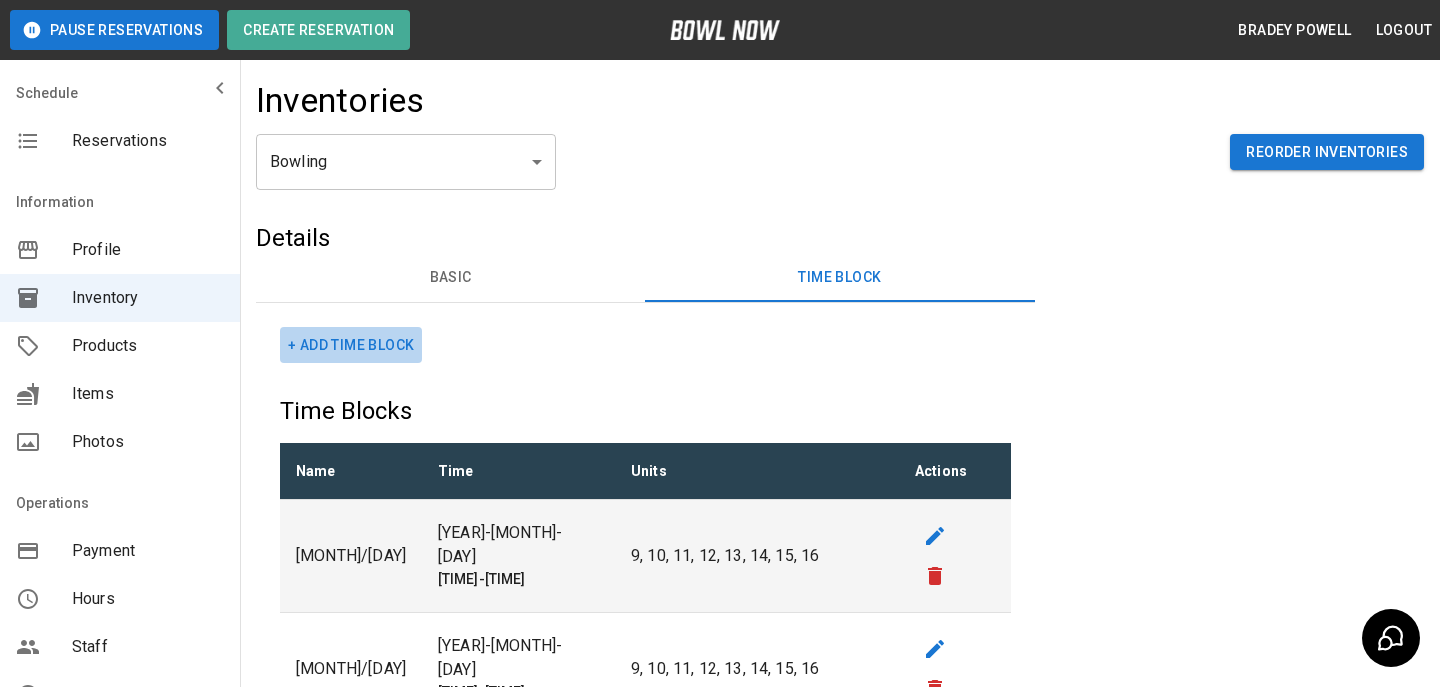 click on "+ Add Time Block" at bounding box center (351, 345) 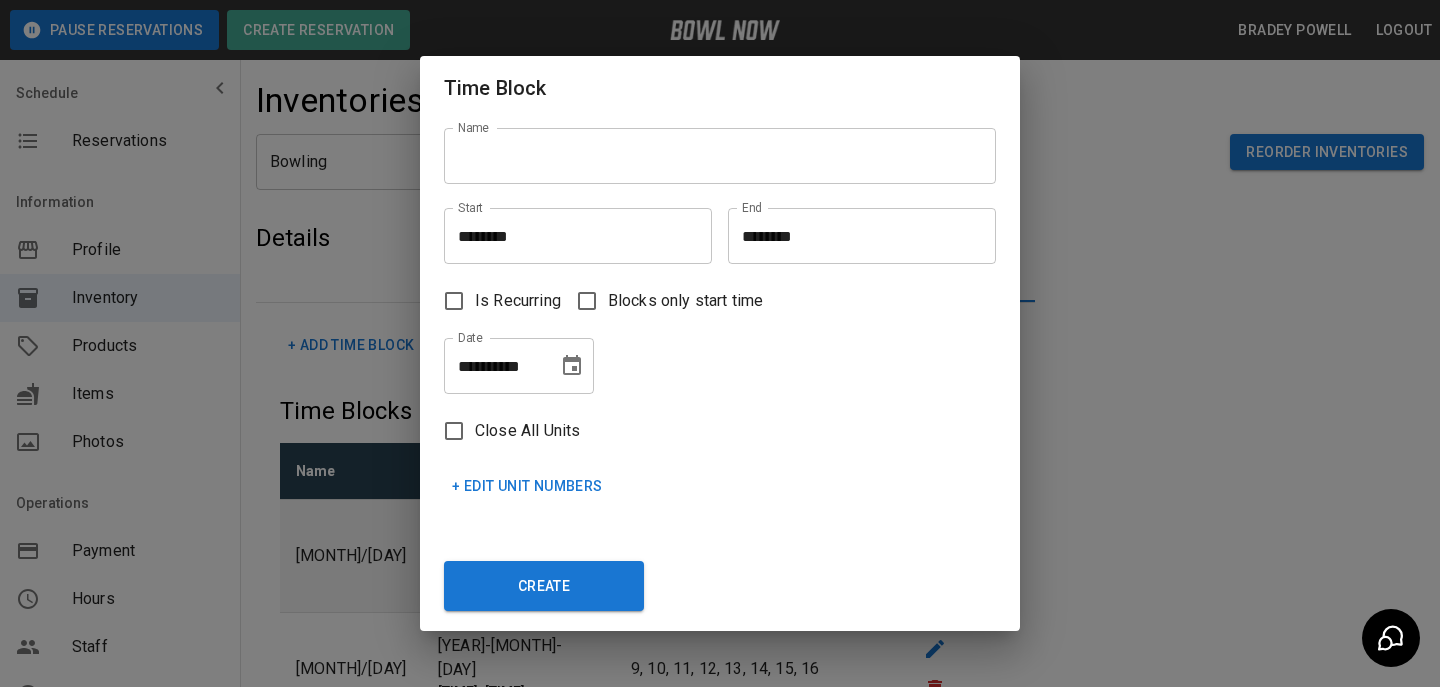 click on "[FIRST] [LAST]" at bounding box center (712, 148) 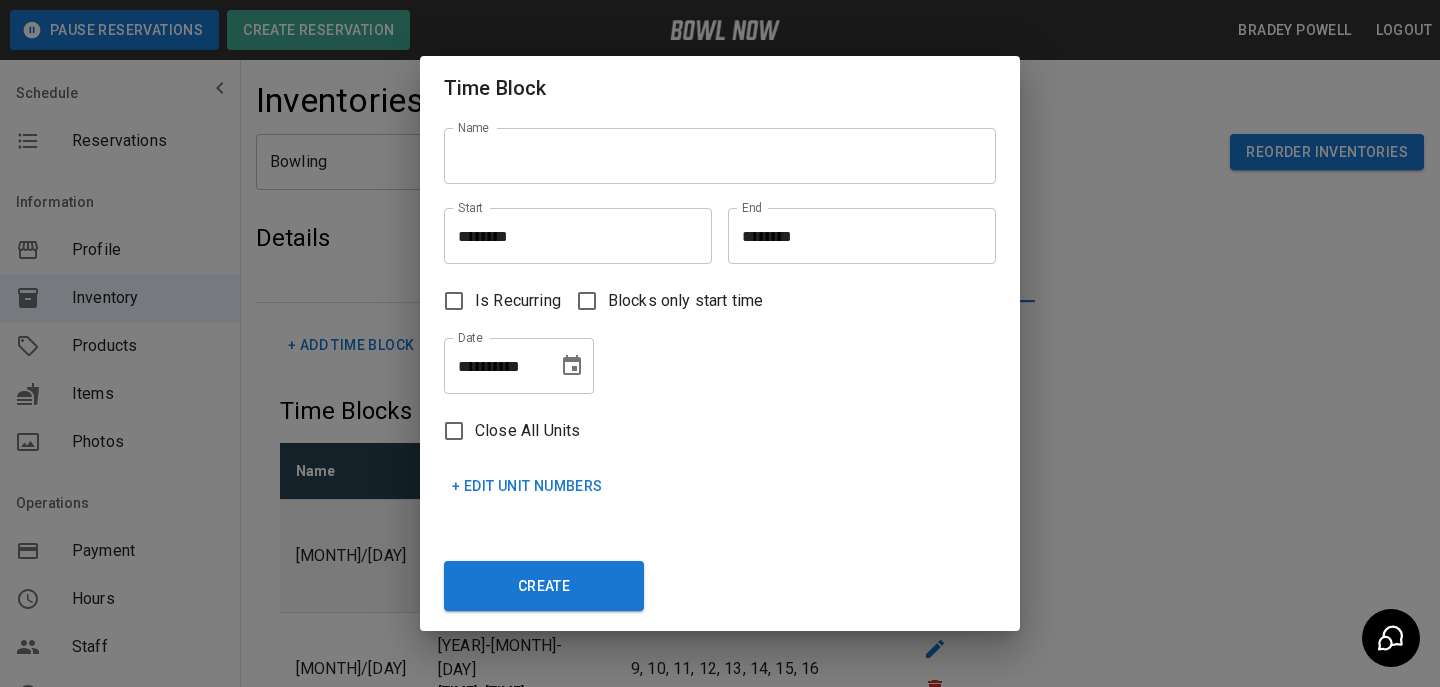 click on "Name" at bounding box center (720, 156) 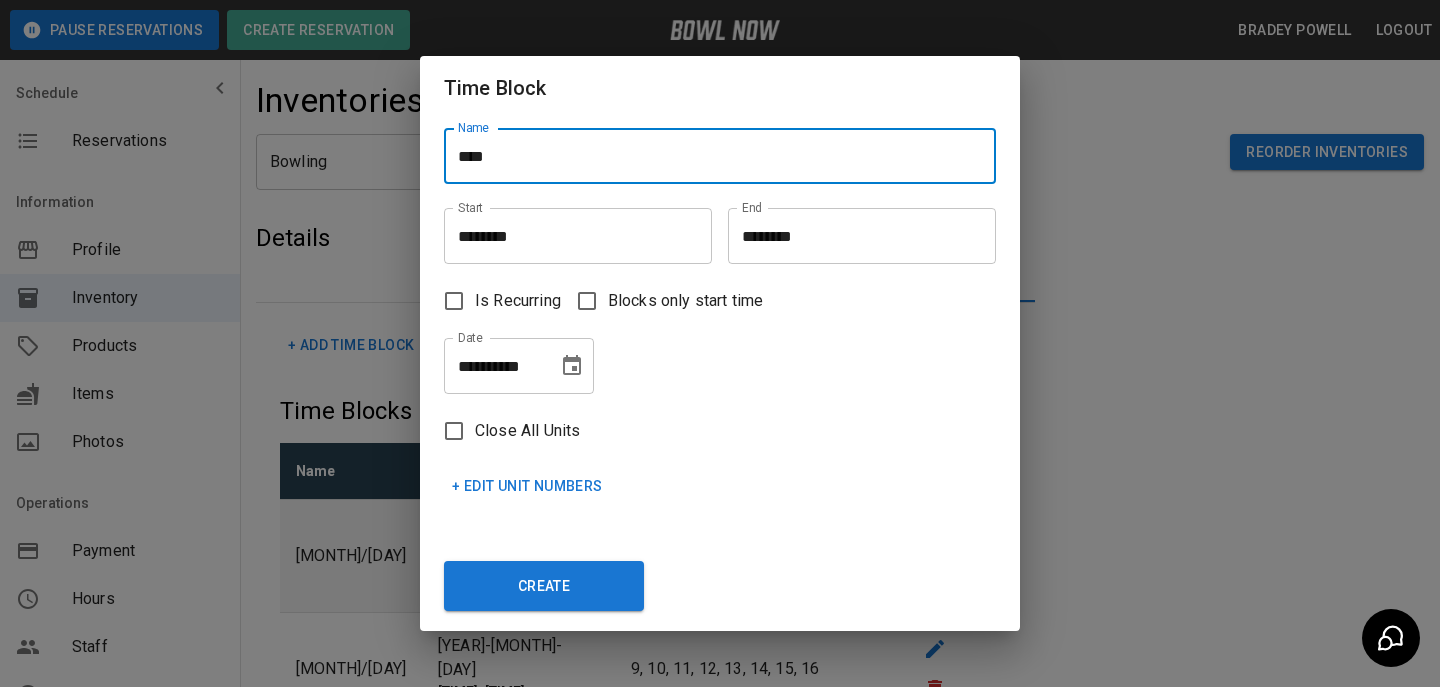 type on "****" 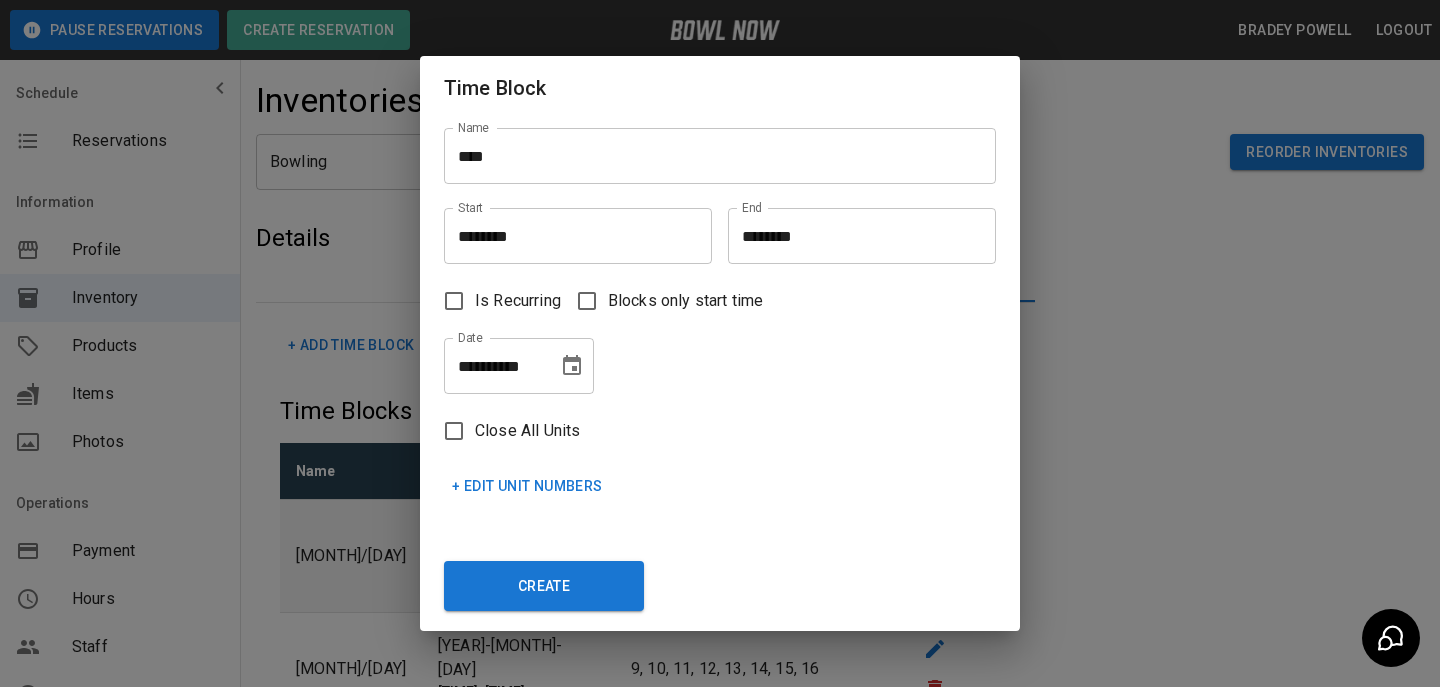 click on "**********" at bounding box center [712, 358] 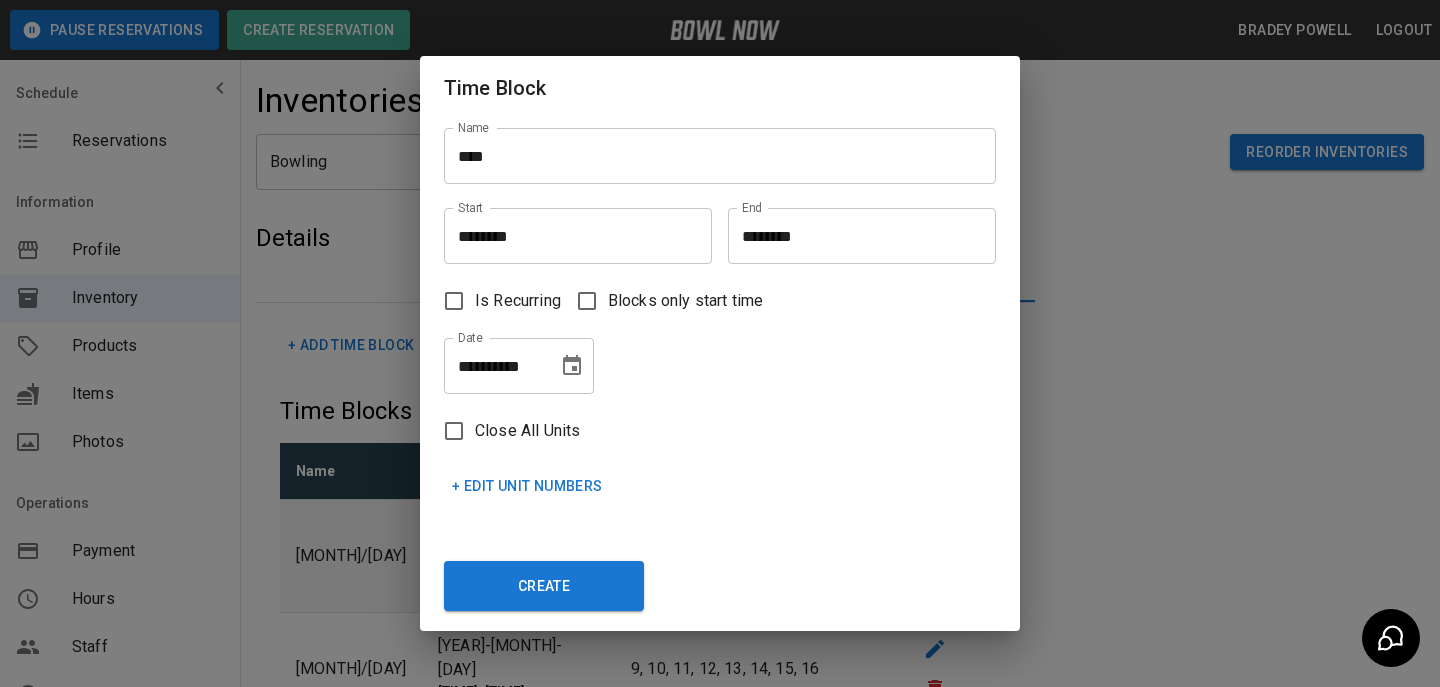 click on "********" at bounding box center (571, 236) 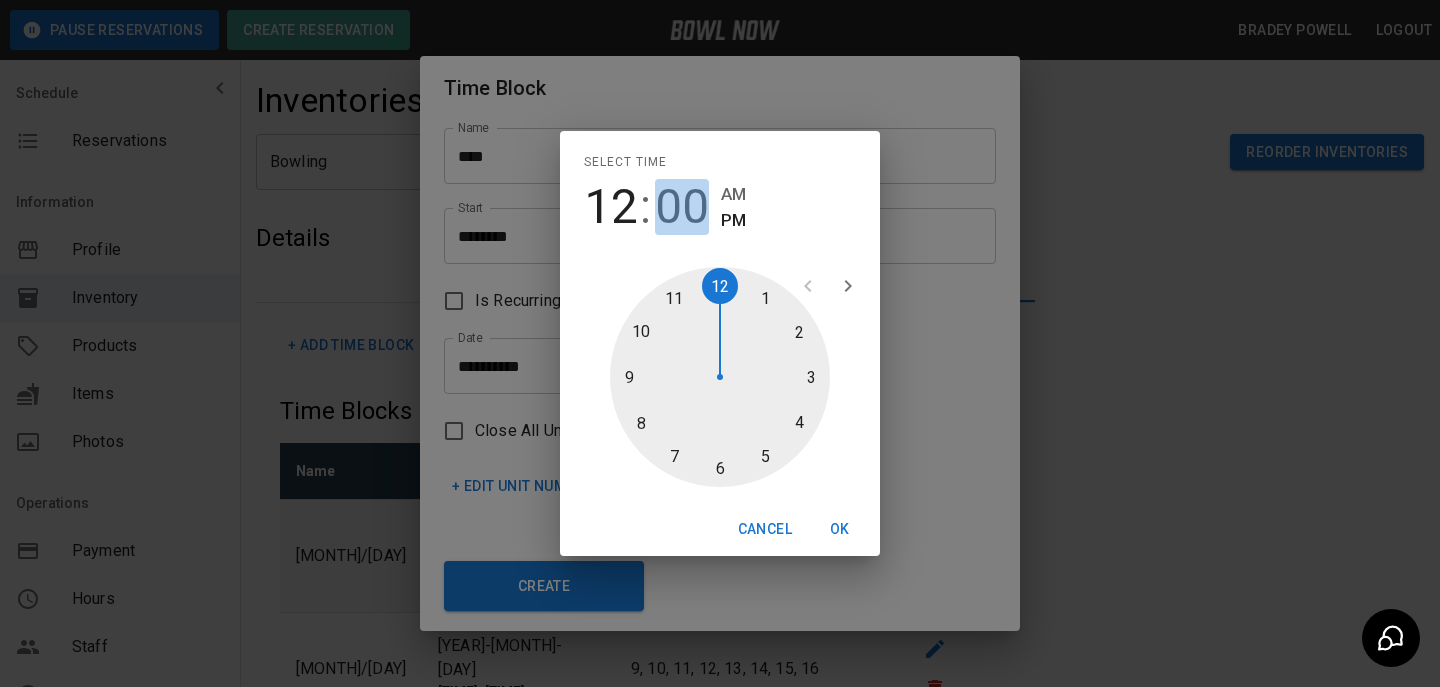 click on "00" at bounding box center (682, 207) 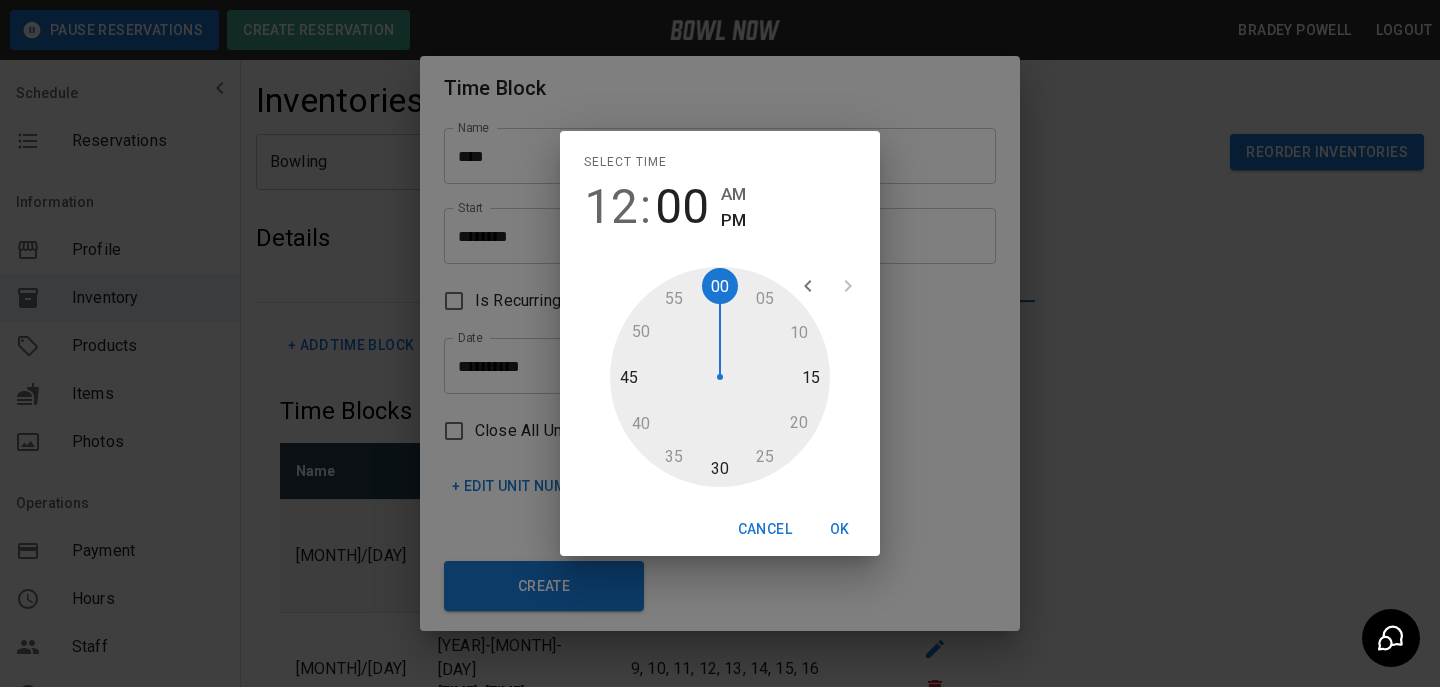 type on "********" 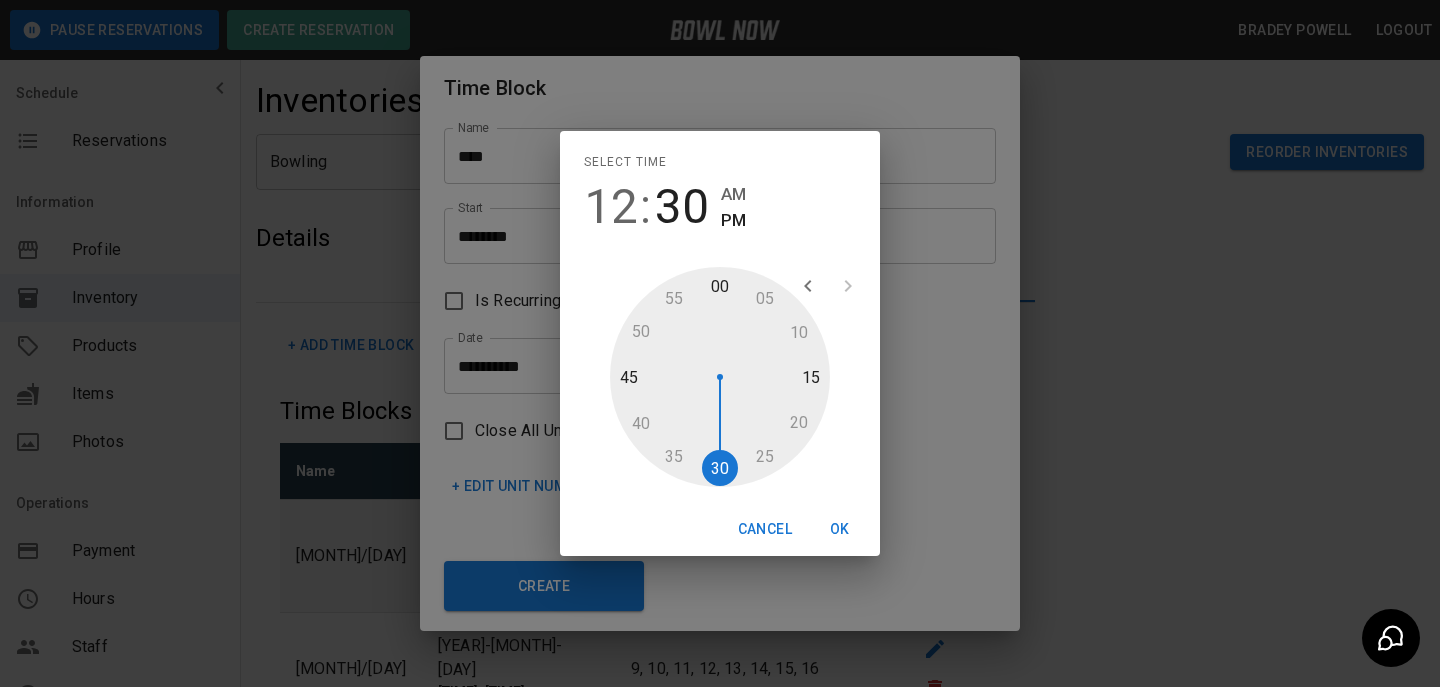 click on "OK" at bounding box center [840, 529] 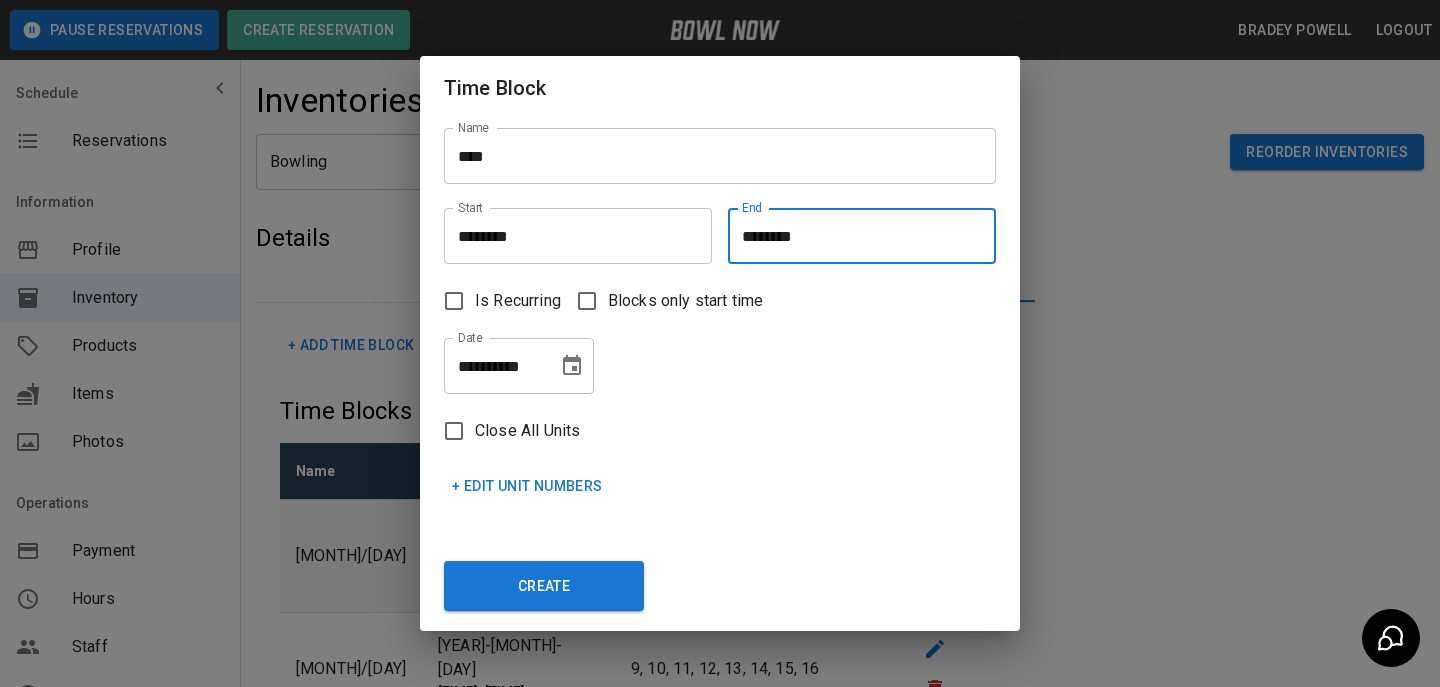 click on "********" at bounding box center (855, 236) 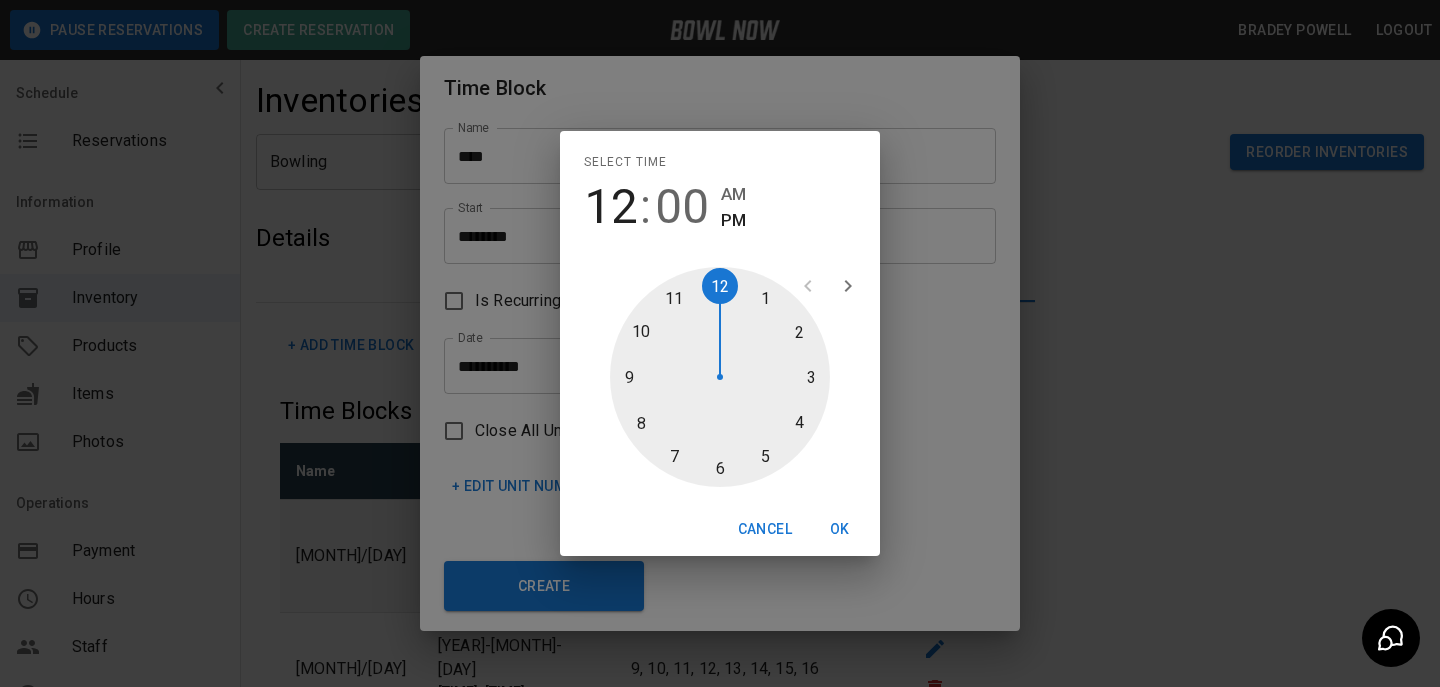 click at bounding box center (720, 377) 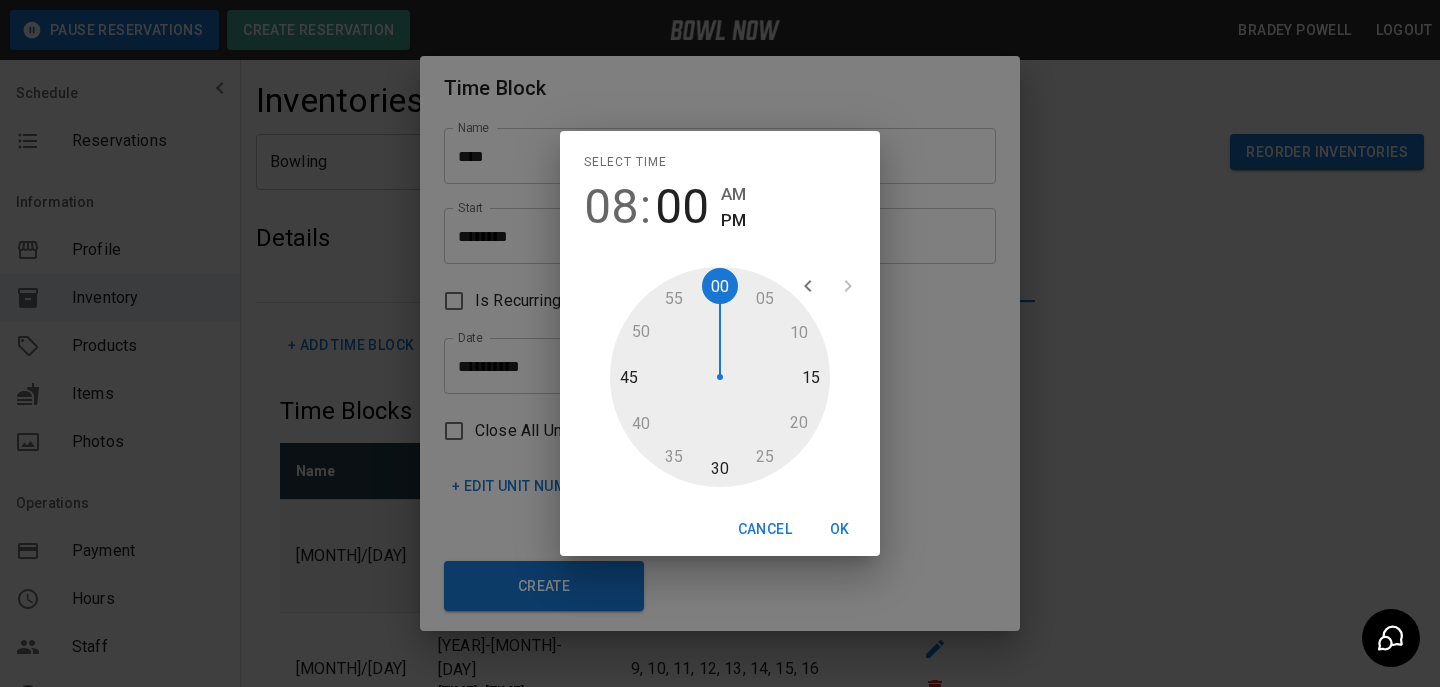 type on "********" 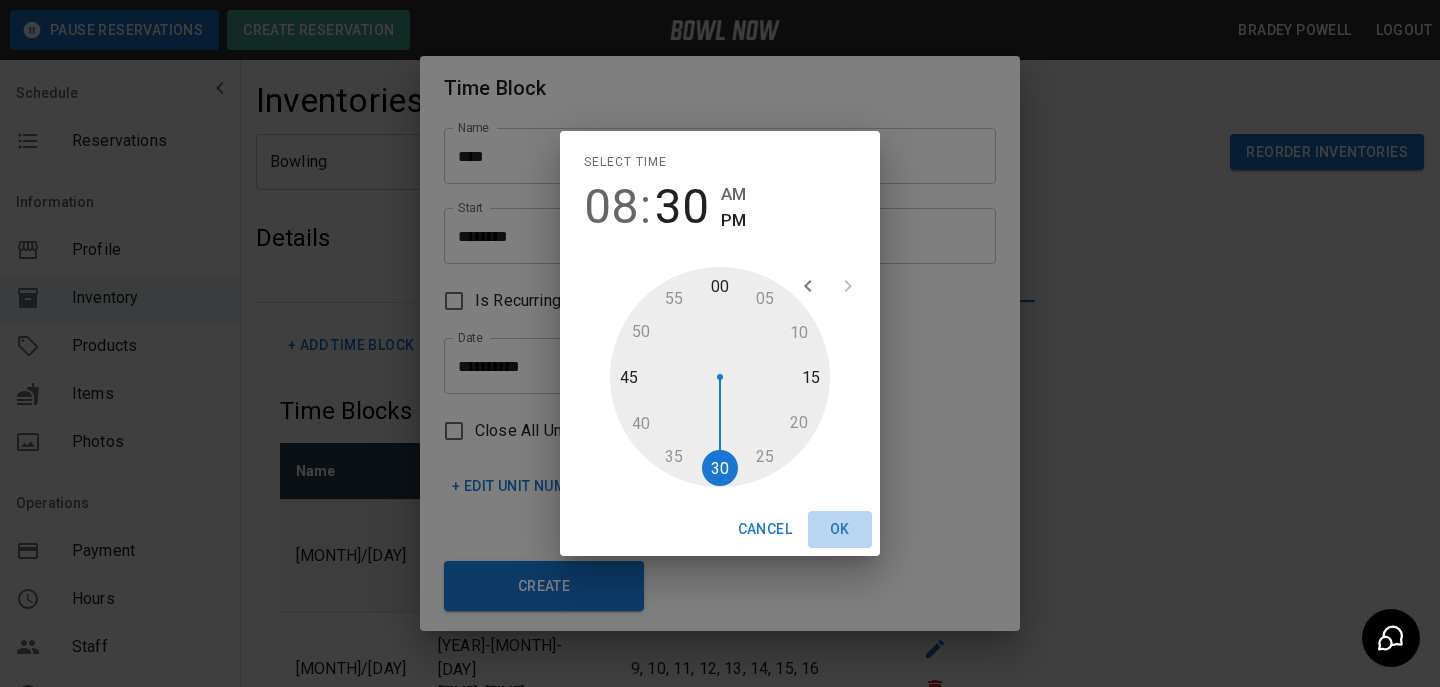 click on "OK" at bounding box center [840, 529] 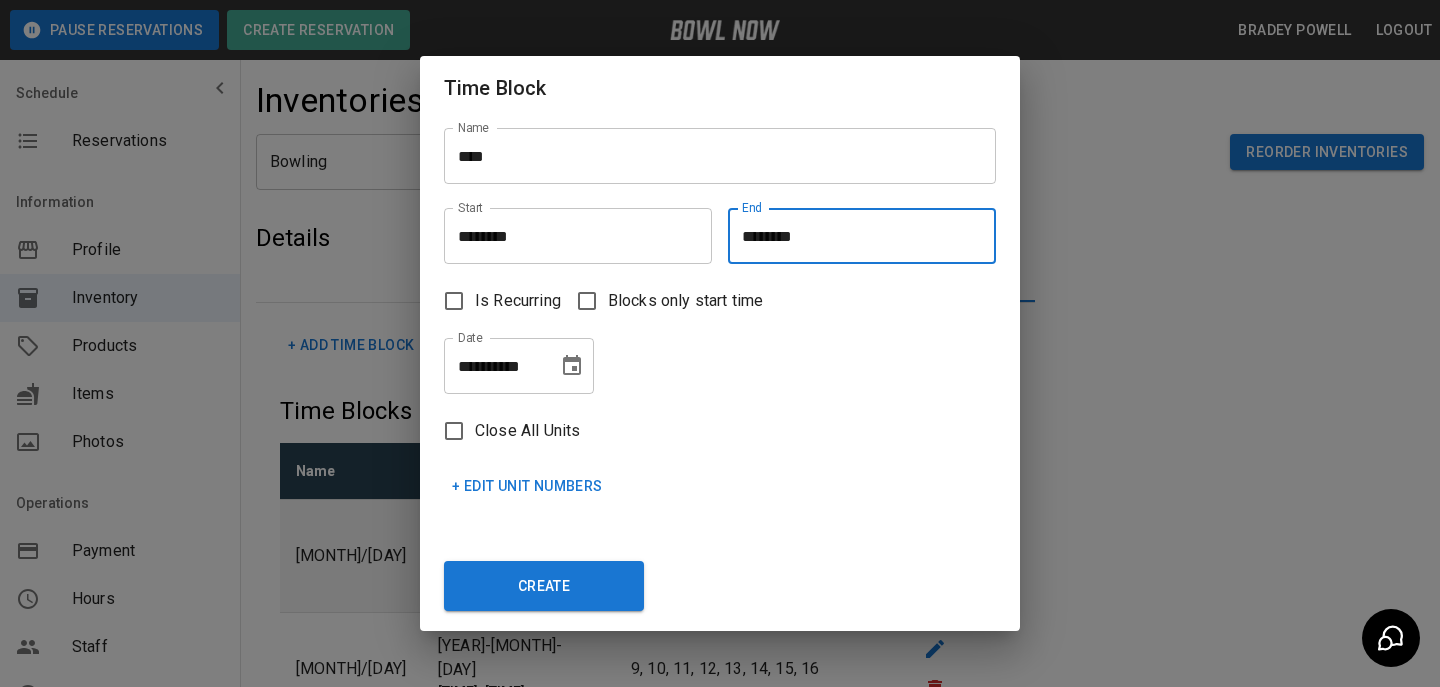click 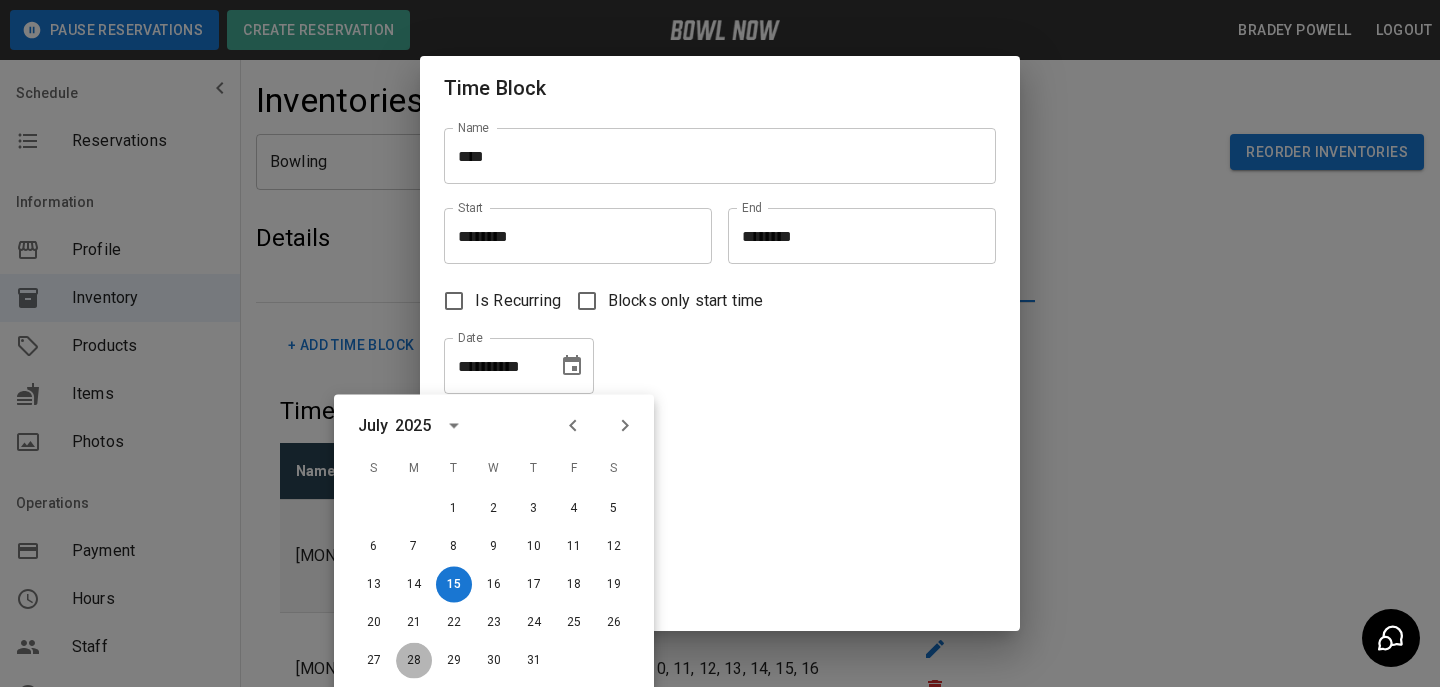 click on "28" at bounding box center (414, 661) 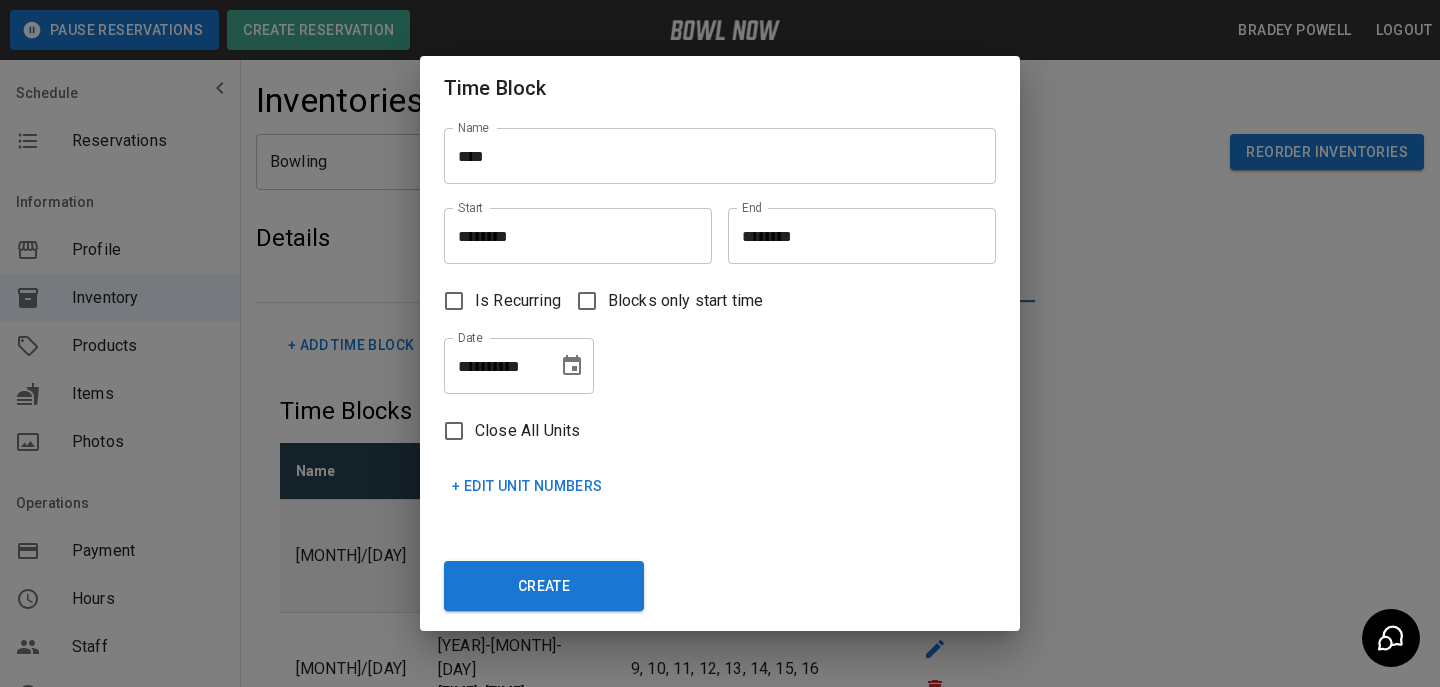 click on "+ Edit Unit Numbers" at bounding box center (527, 486) 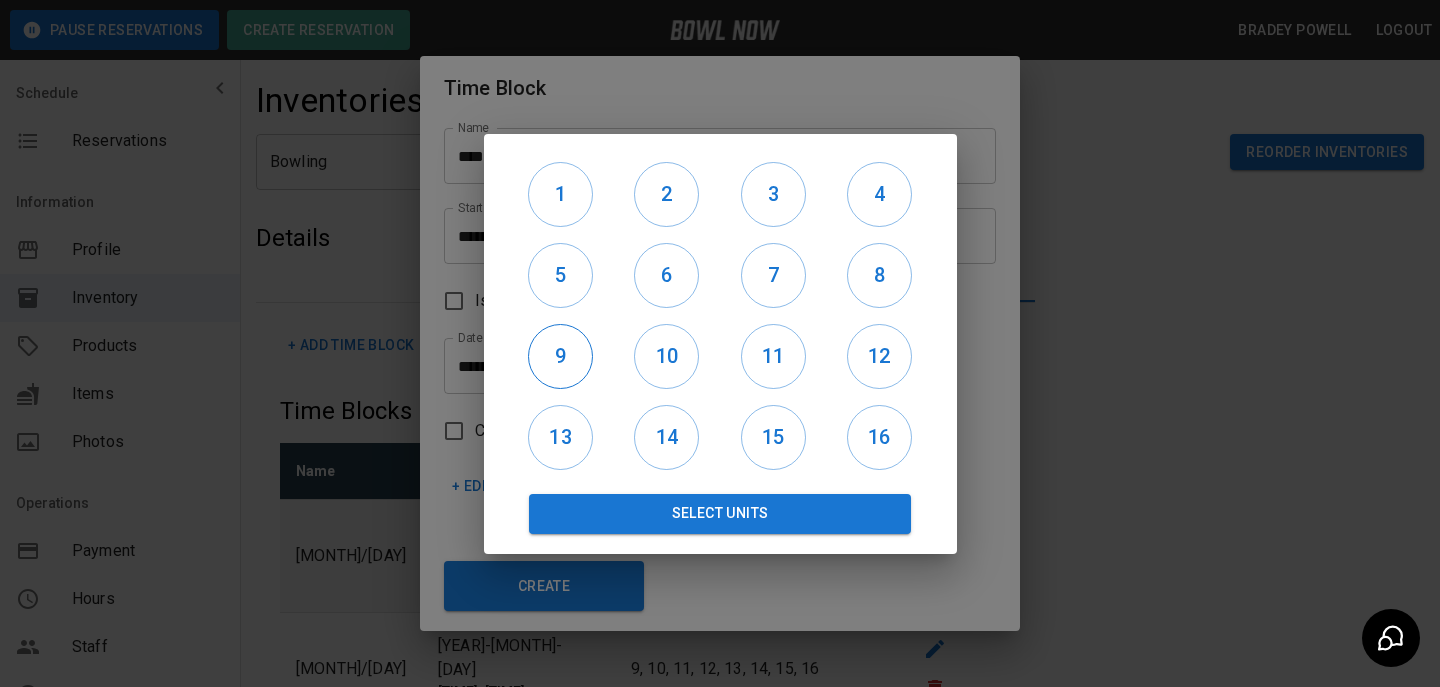 click on "9" at bounding box center [560, 356] 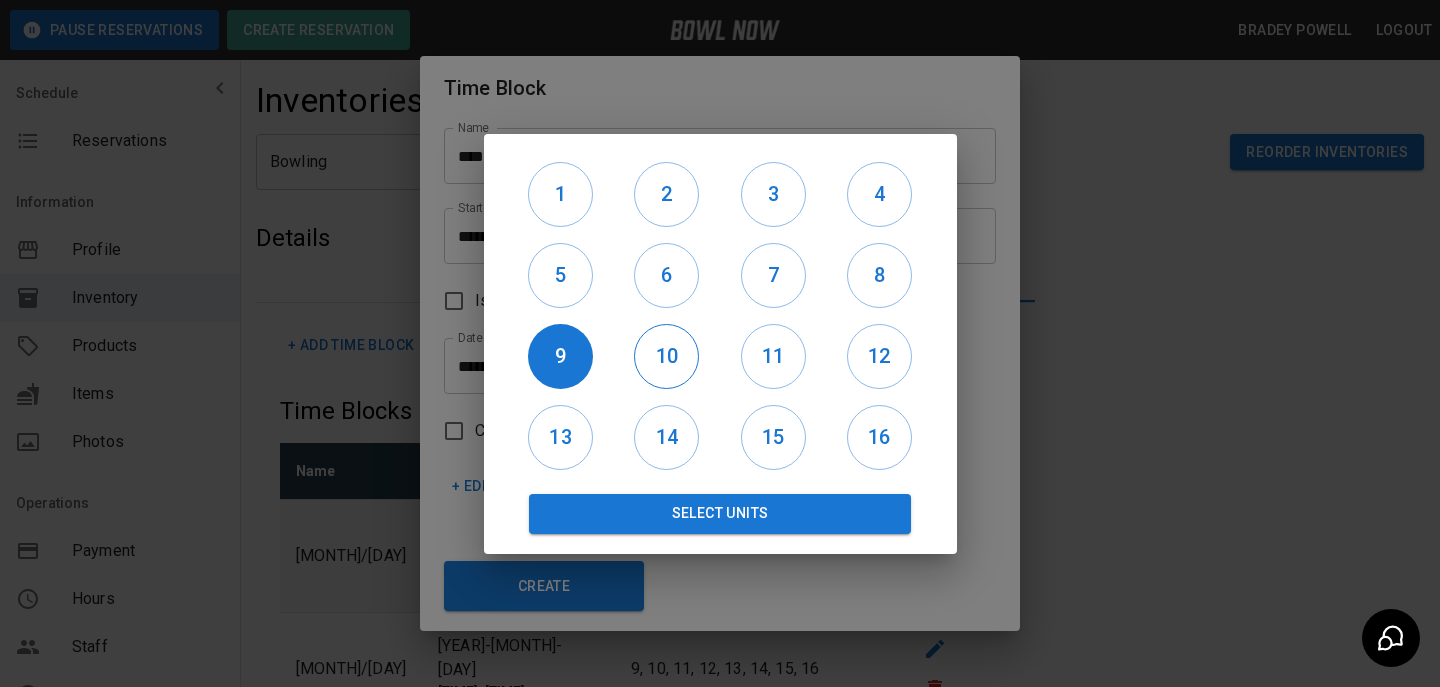 click on "10" at bounding box center [666, 356] 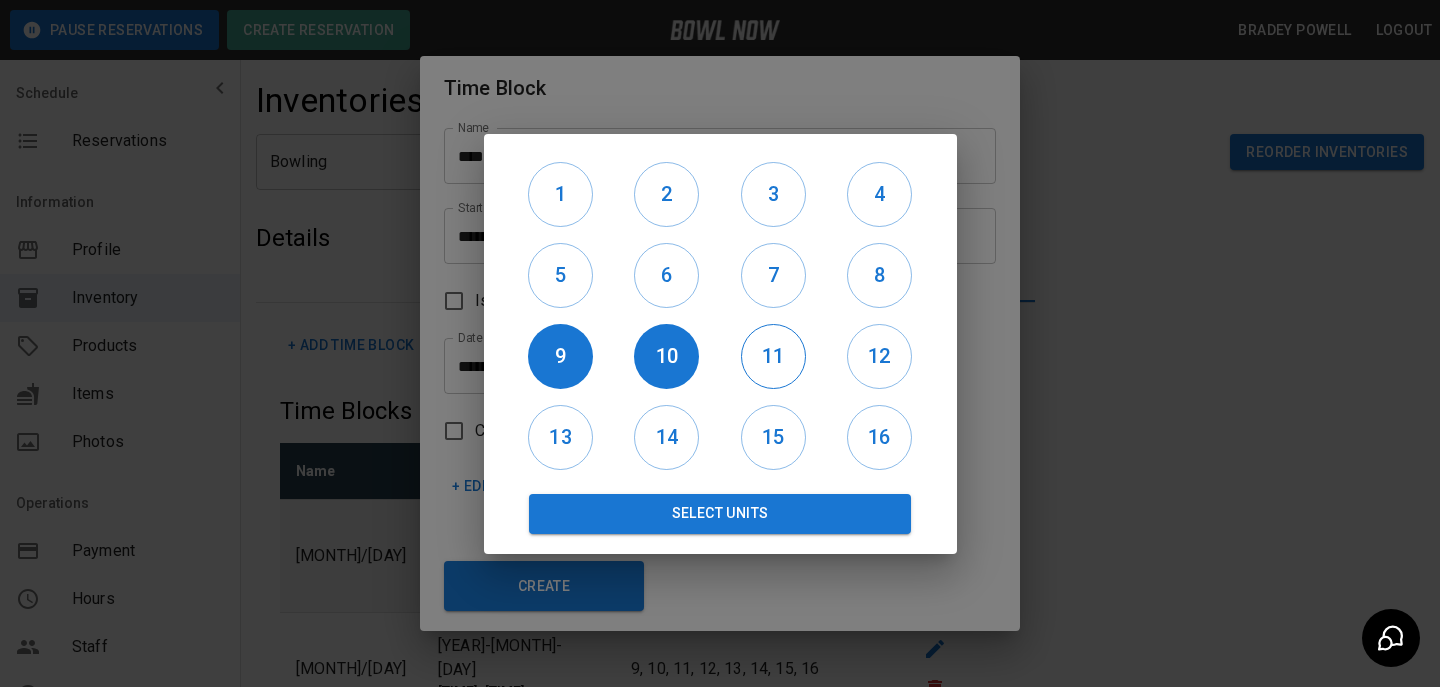 click on "11" at bounding box center (773, 356) 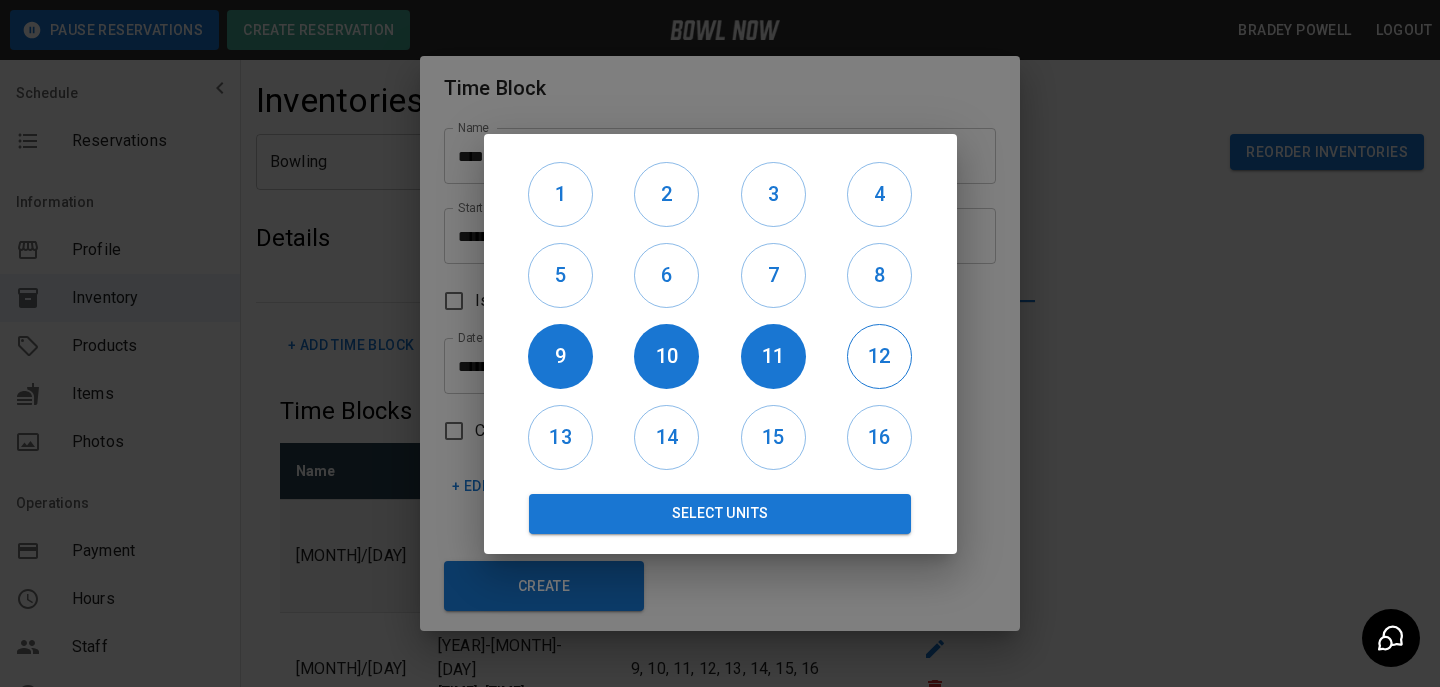 click on "12" at bounding box center [879, 356] 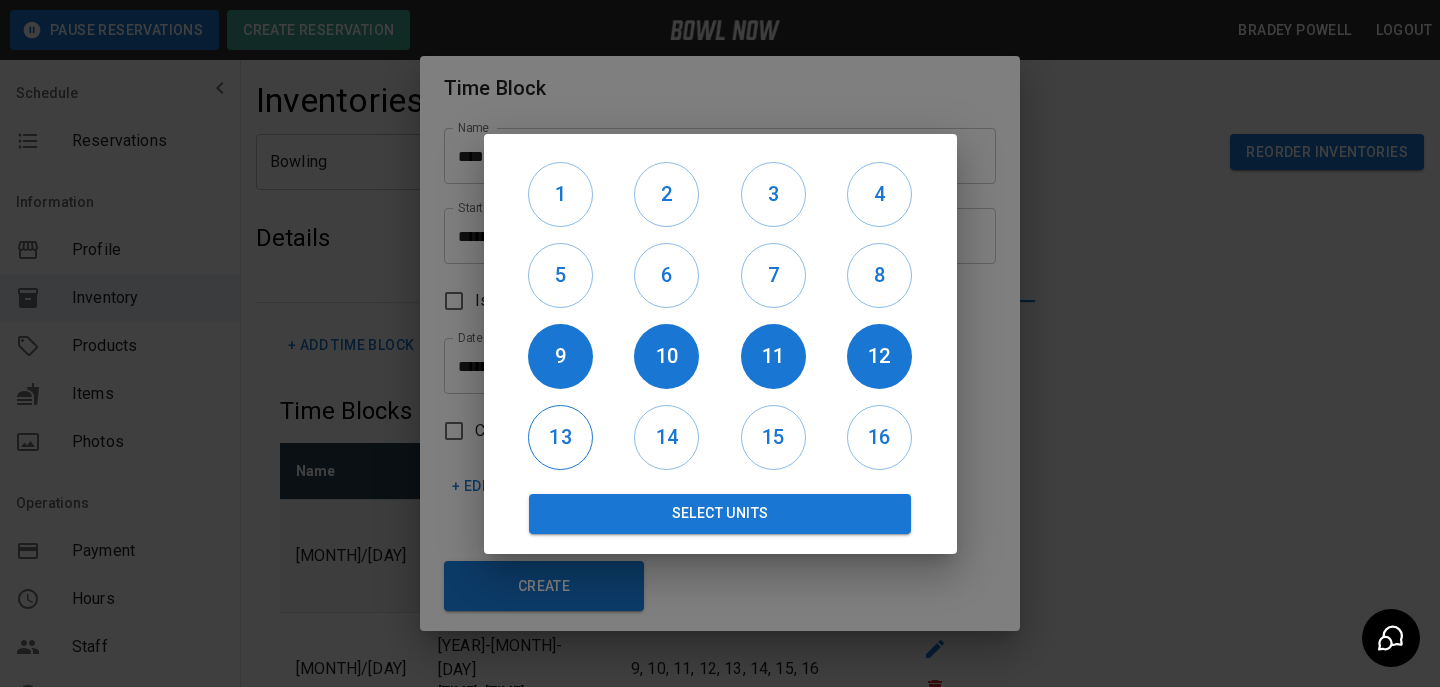 click on "13" at bounding box center (560, 437) 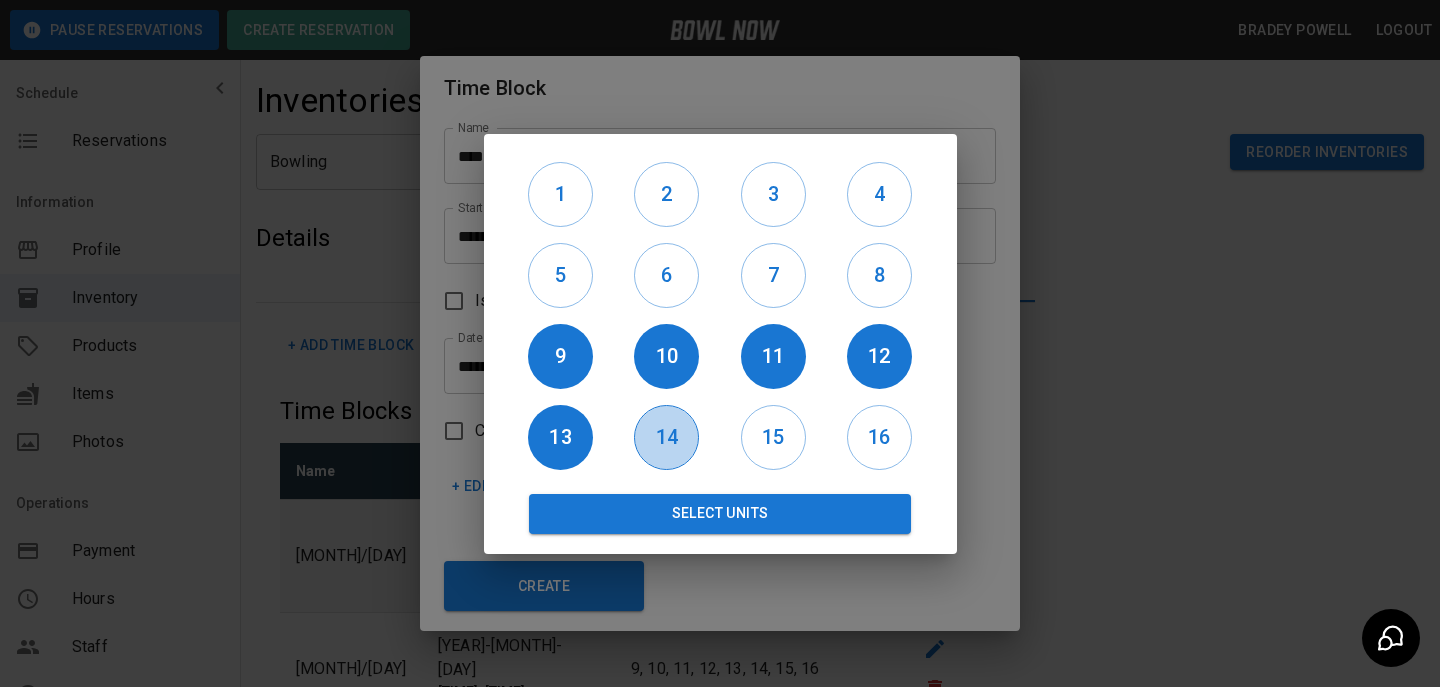 click on "14" at bounding box center (666, 437) 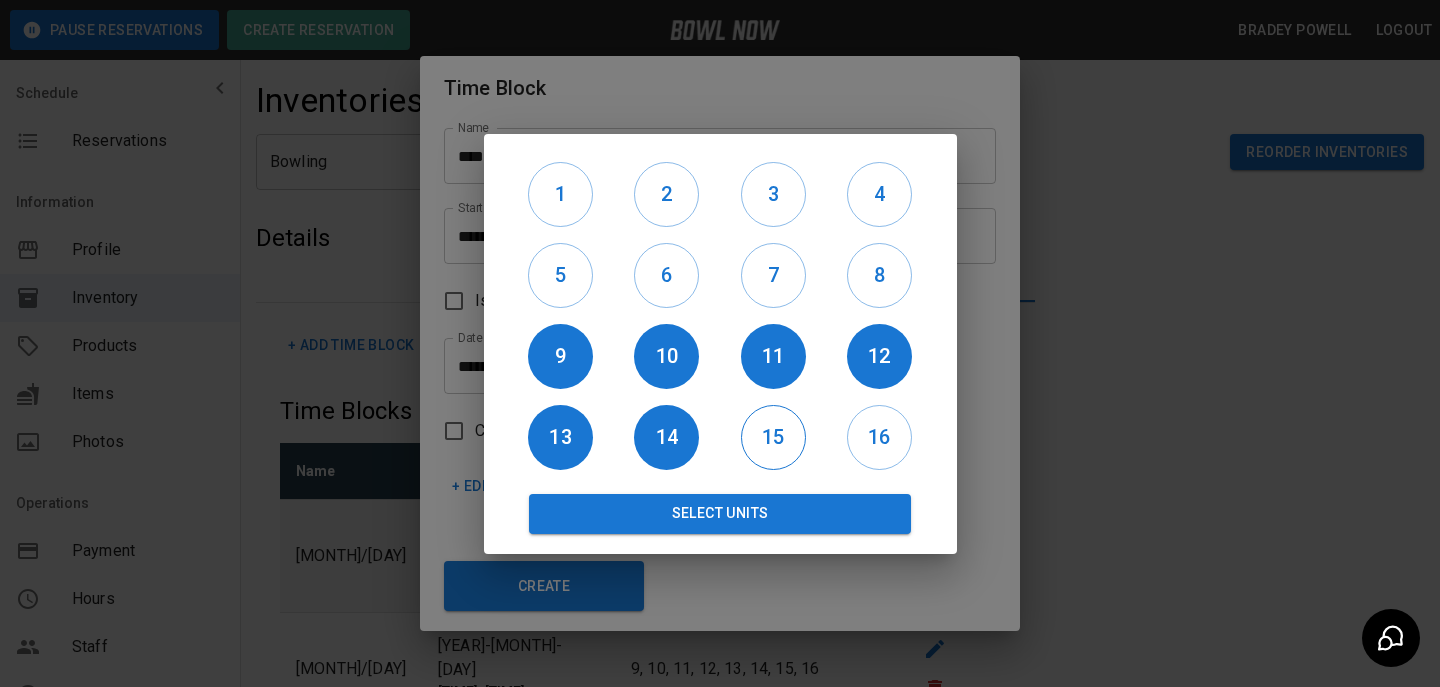 click on "15" at bounding box center [773, 437] 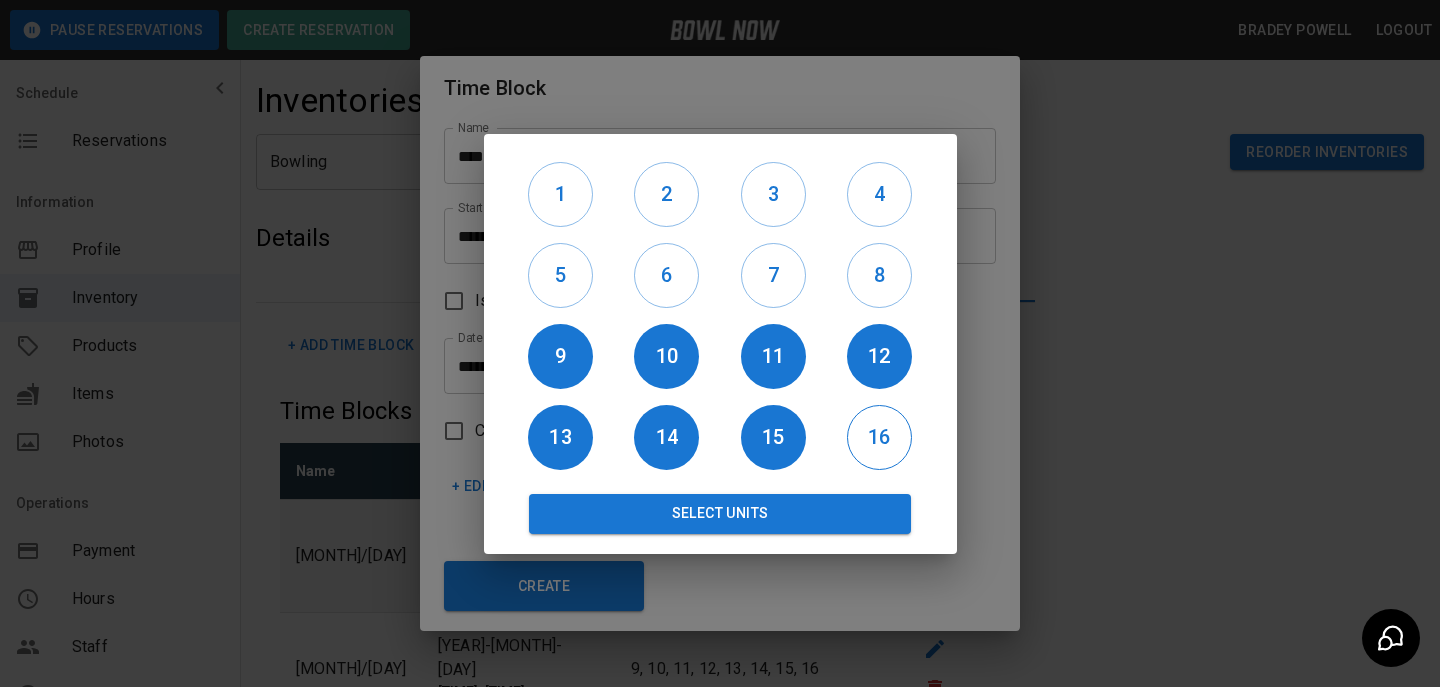 click on "16" at bounding box center [879, 437] 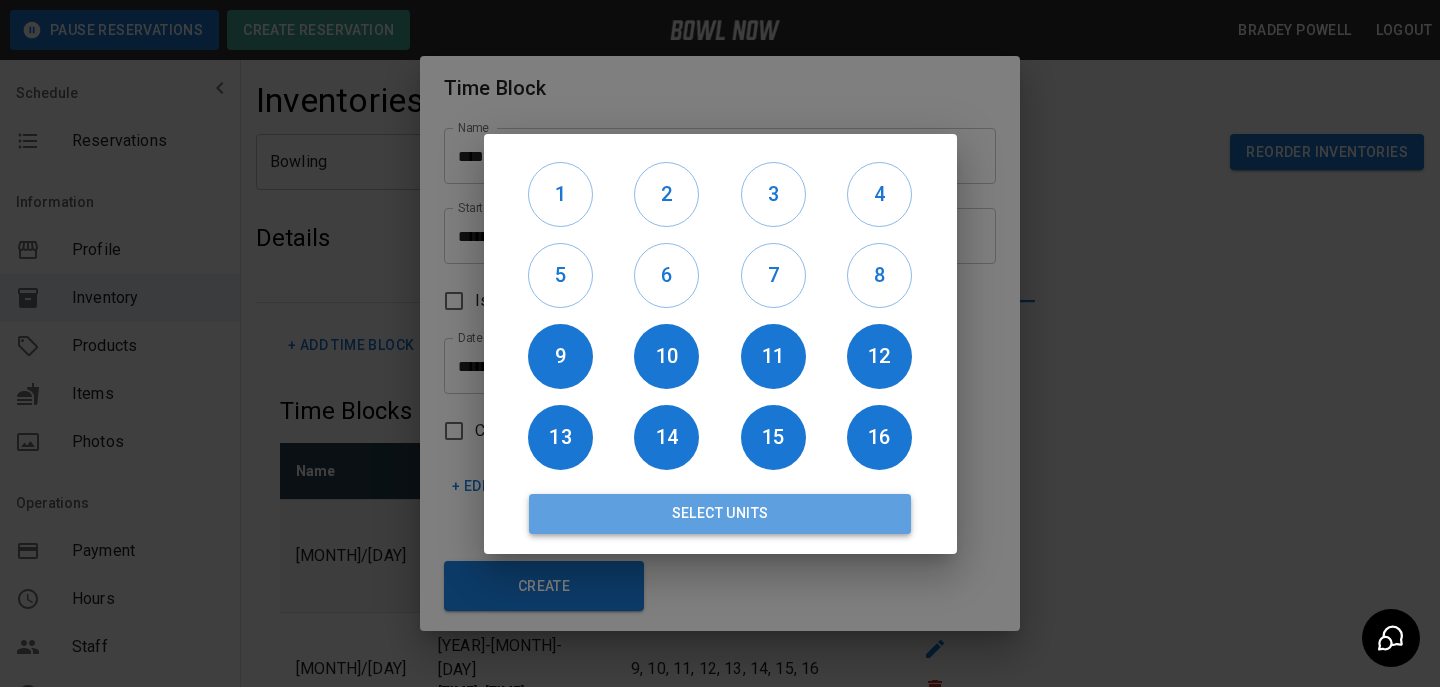 click on "Select Units" at bounding box center [720, 514] 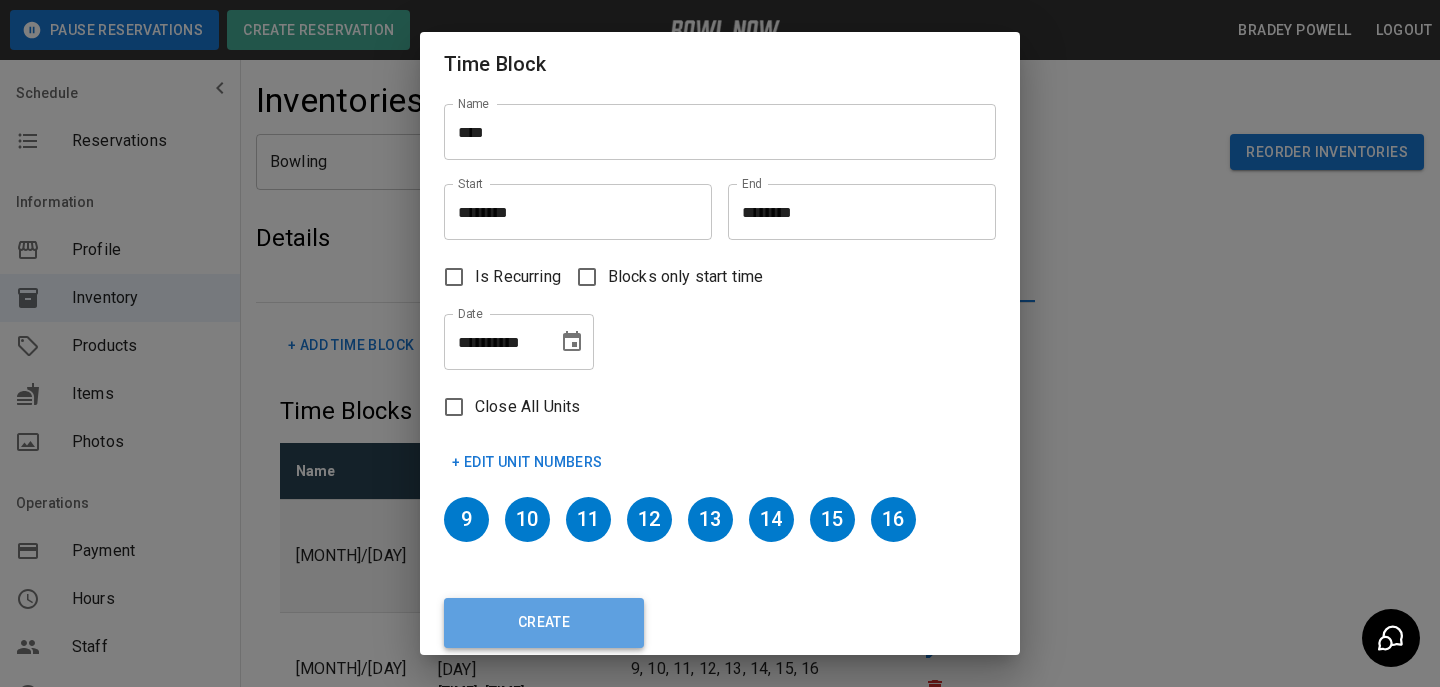 click on "Create" at bounding box center [544, 623] 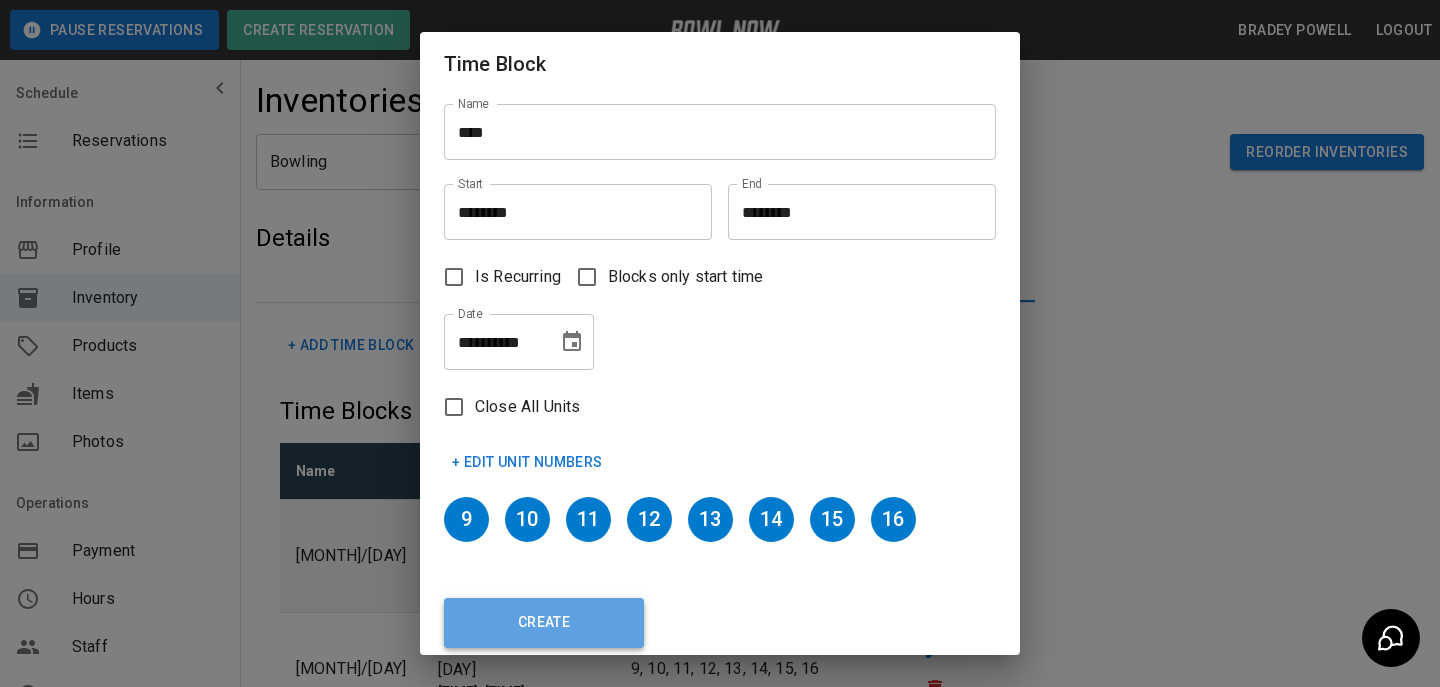 type 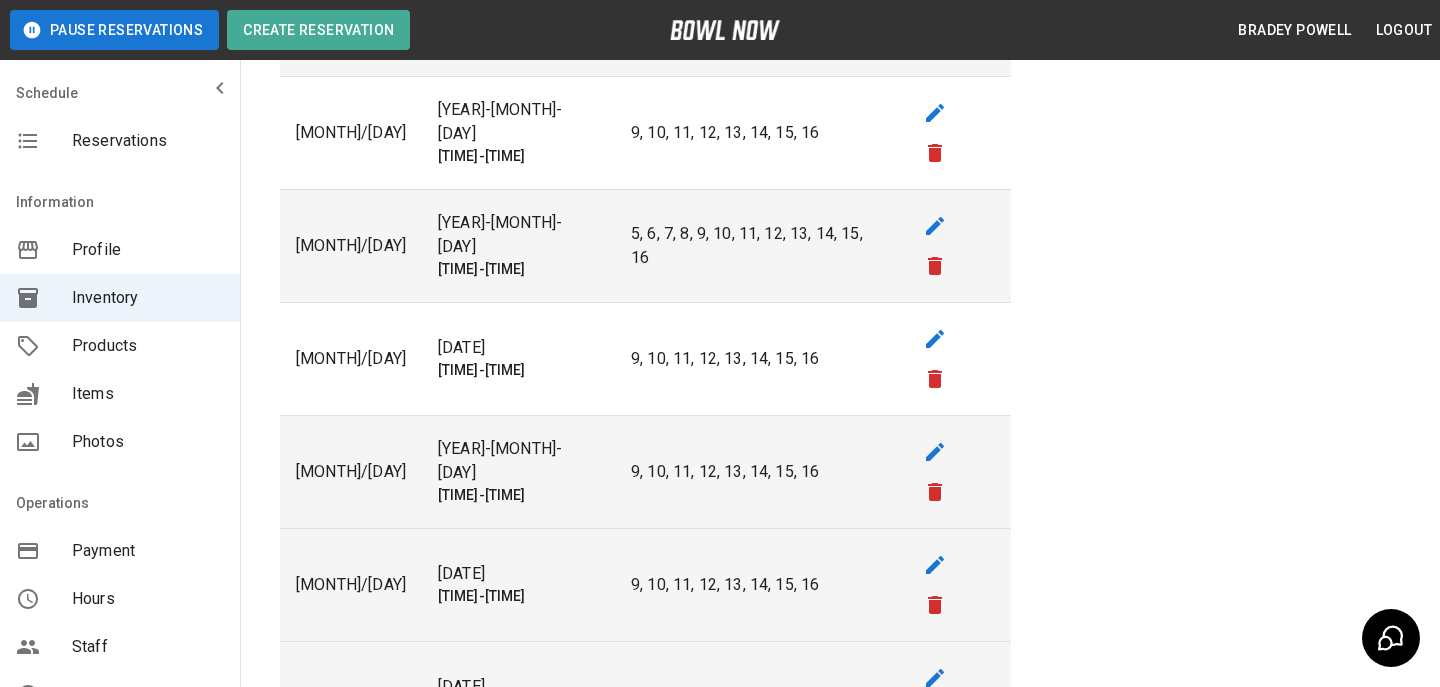 scroll, scrollTop: 0, scrollLeft: 0, axis: both 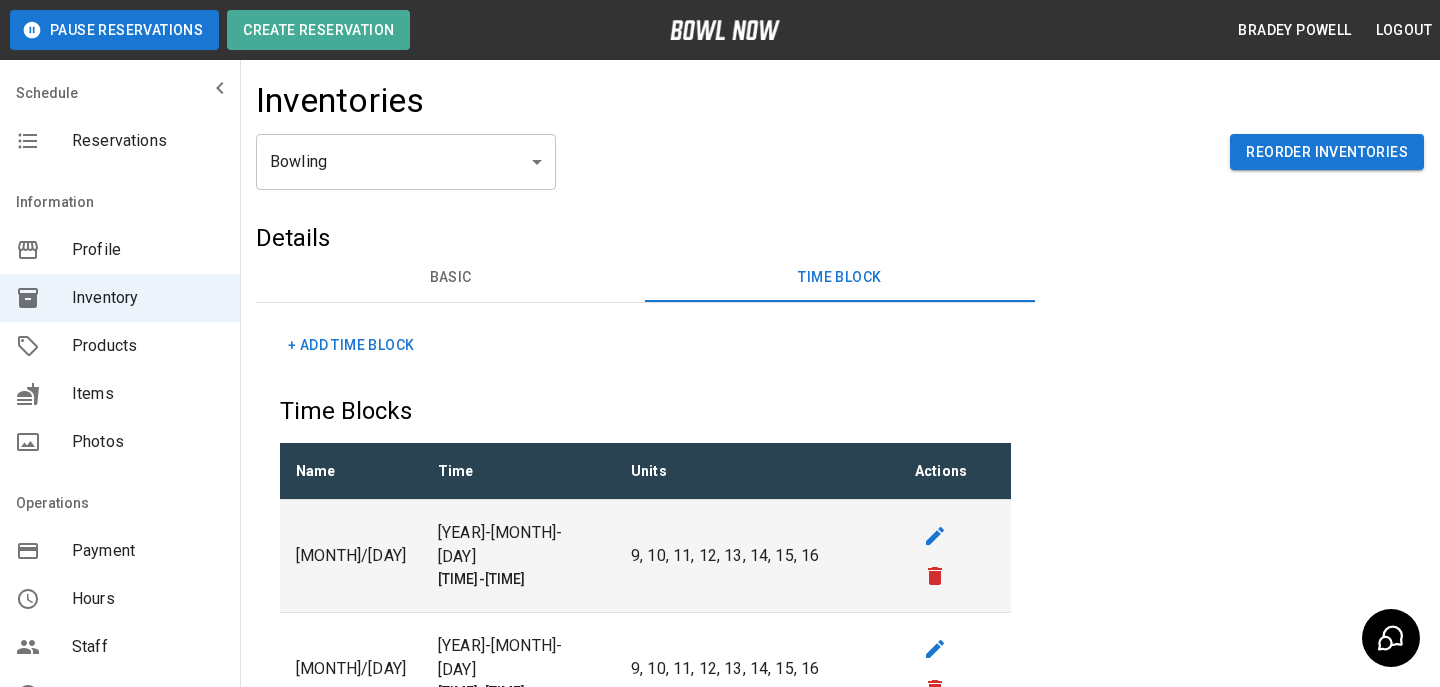 click on "Time Blocks" at bounding box center [645, 411] 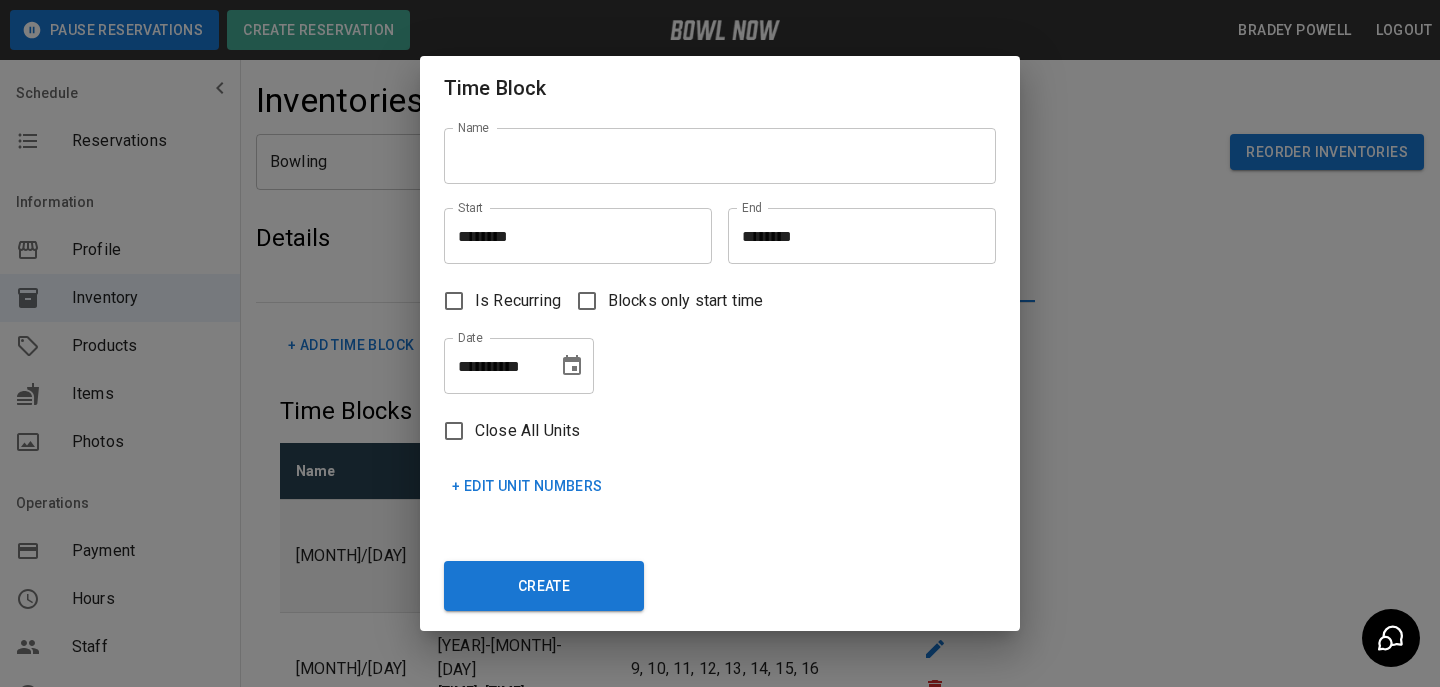 click on "Name" at bounding box center [720, 156] 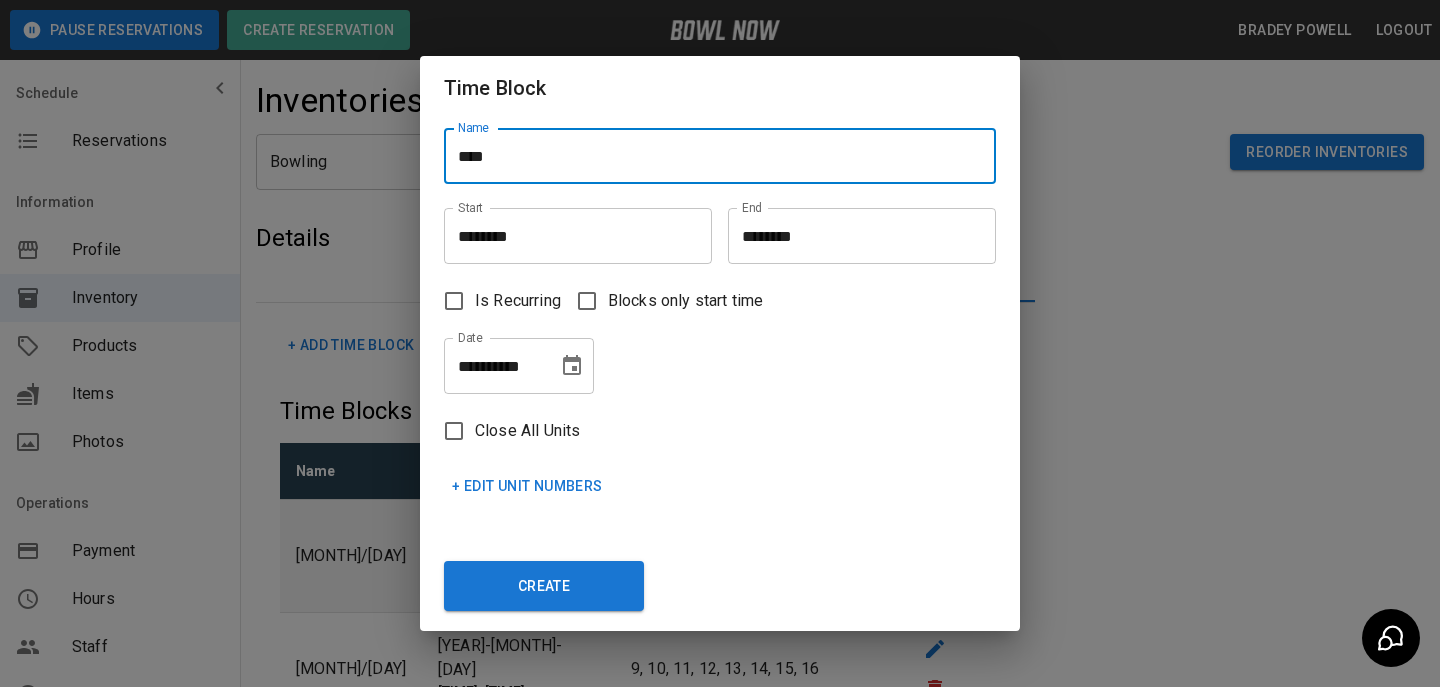 type on "****" 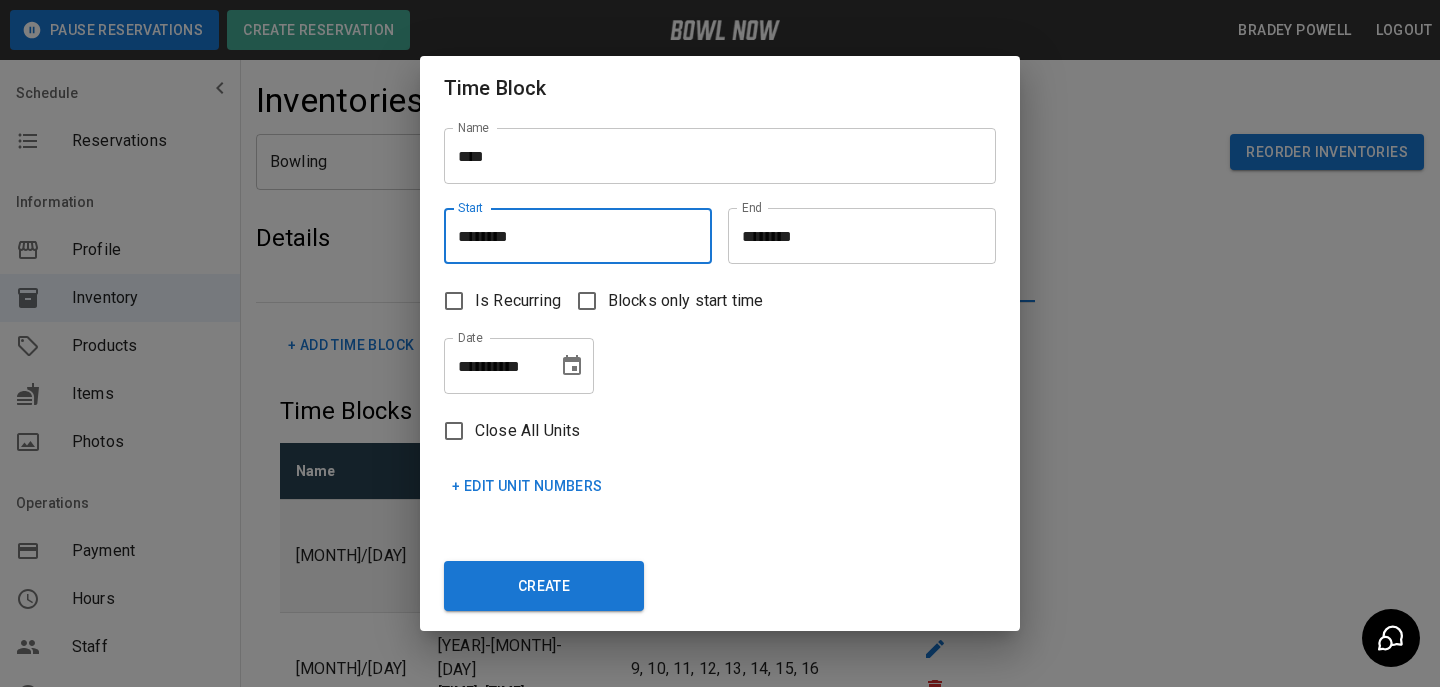 click on "********" at bounding box center [571, 236] 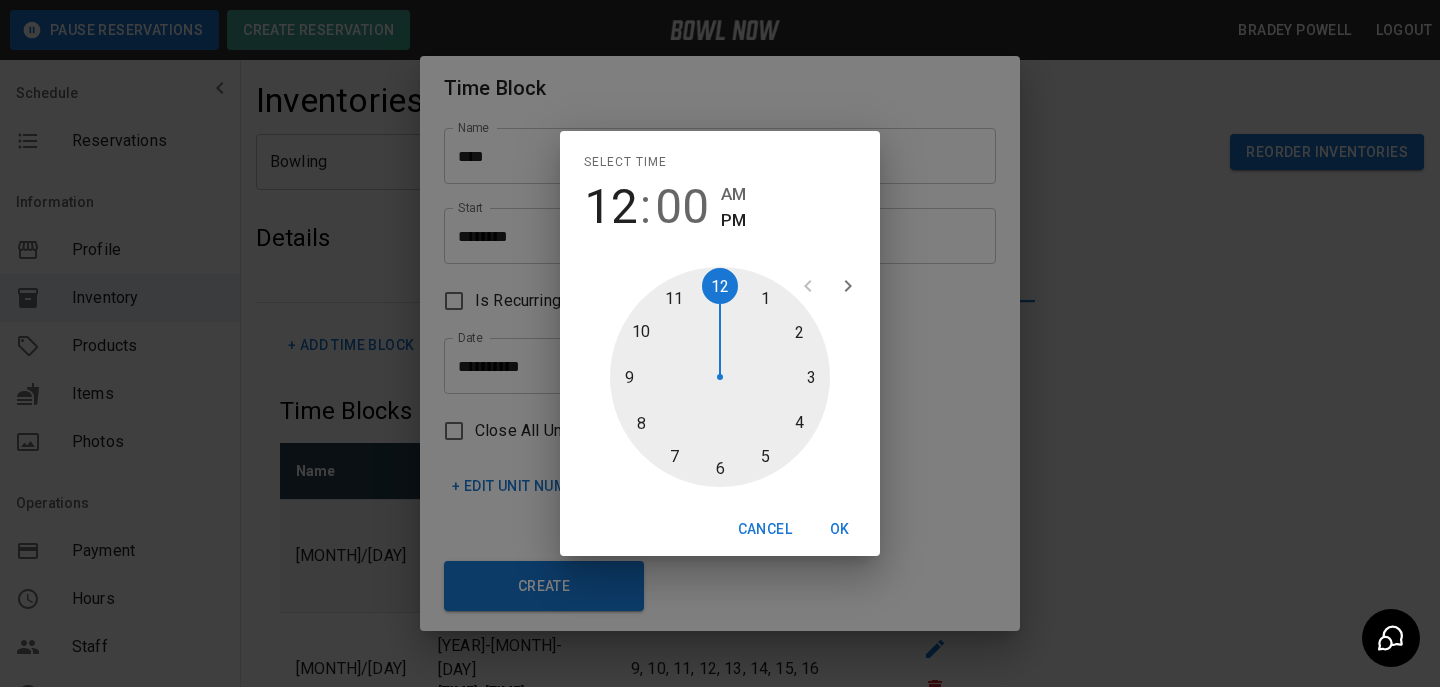 click on "00" at bounding box center [682, 207] 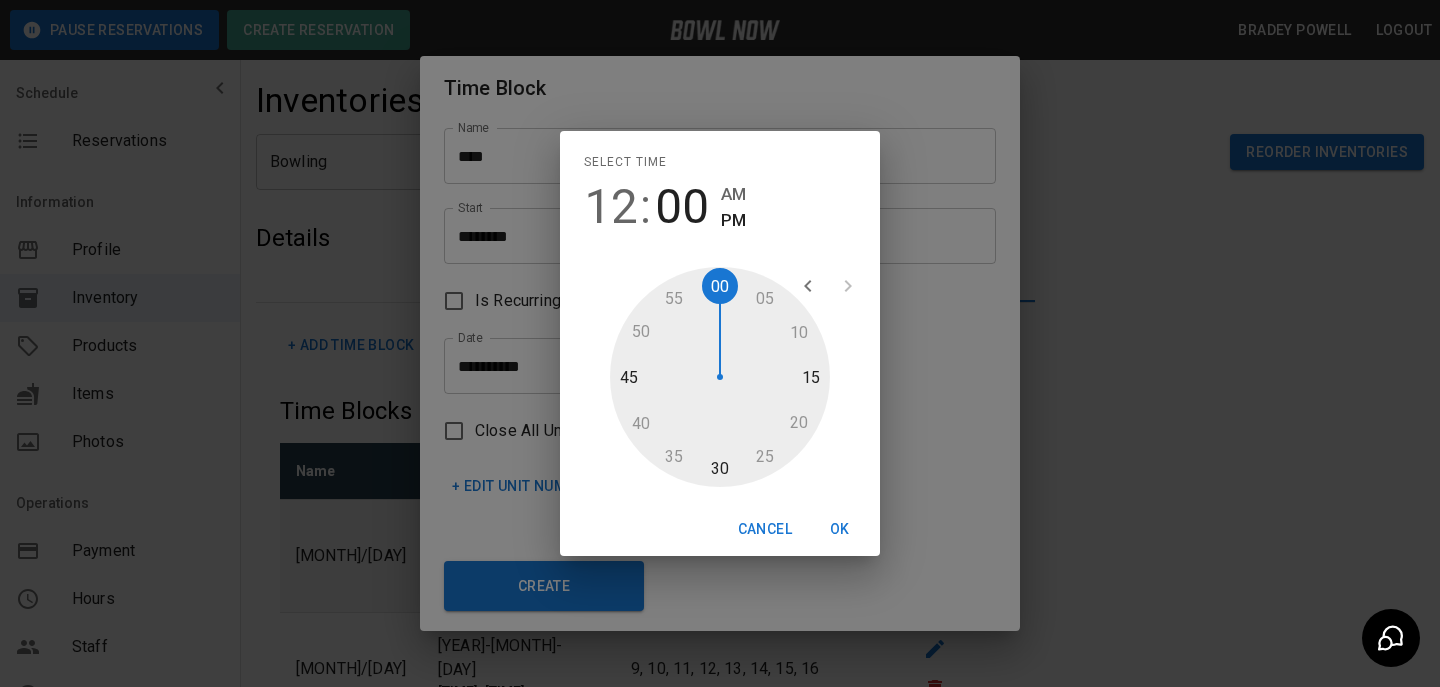 type on "********" 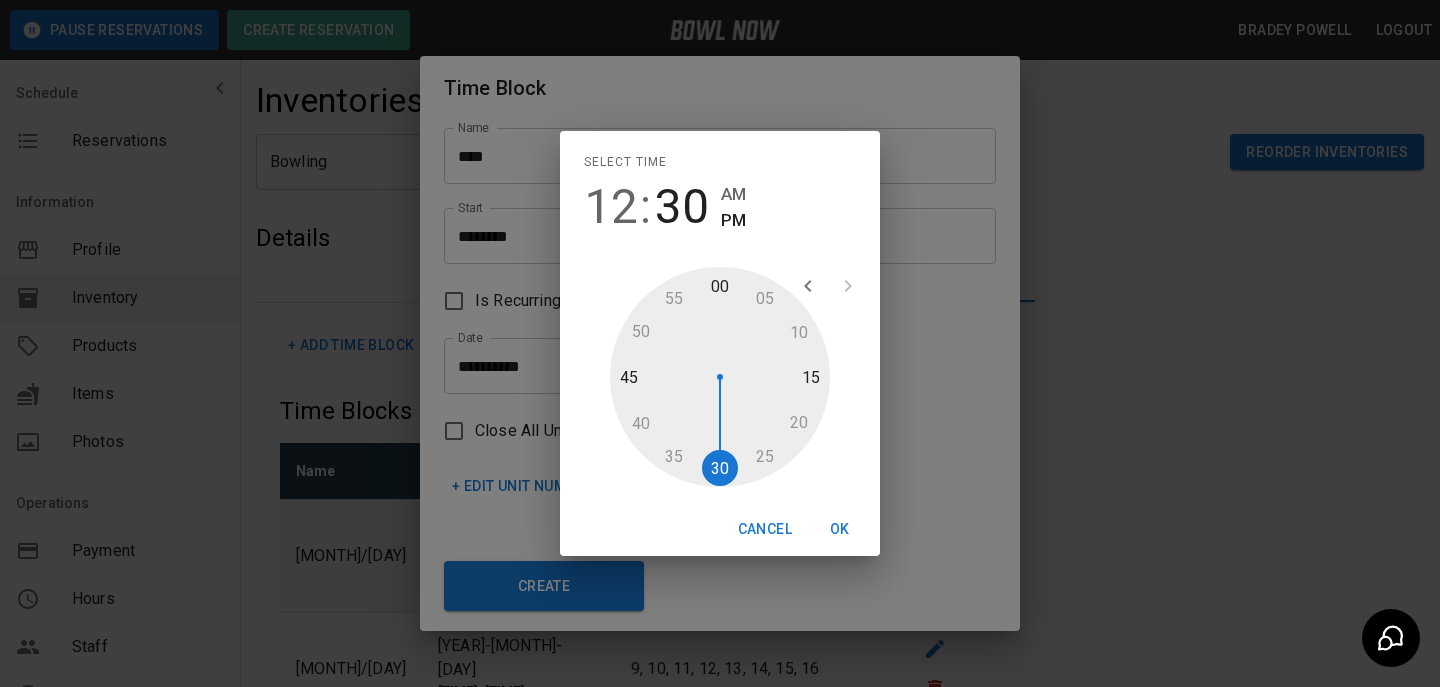 click on "OK" at bounding box center [840, 529] 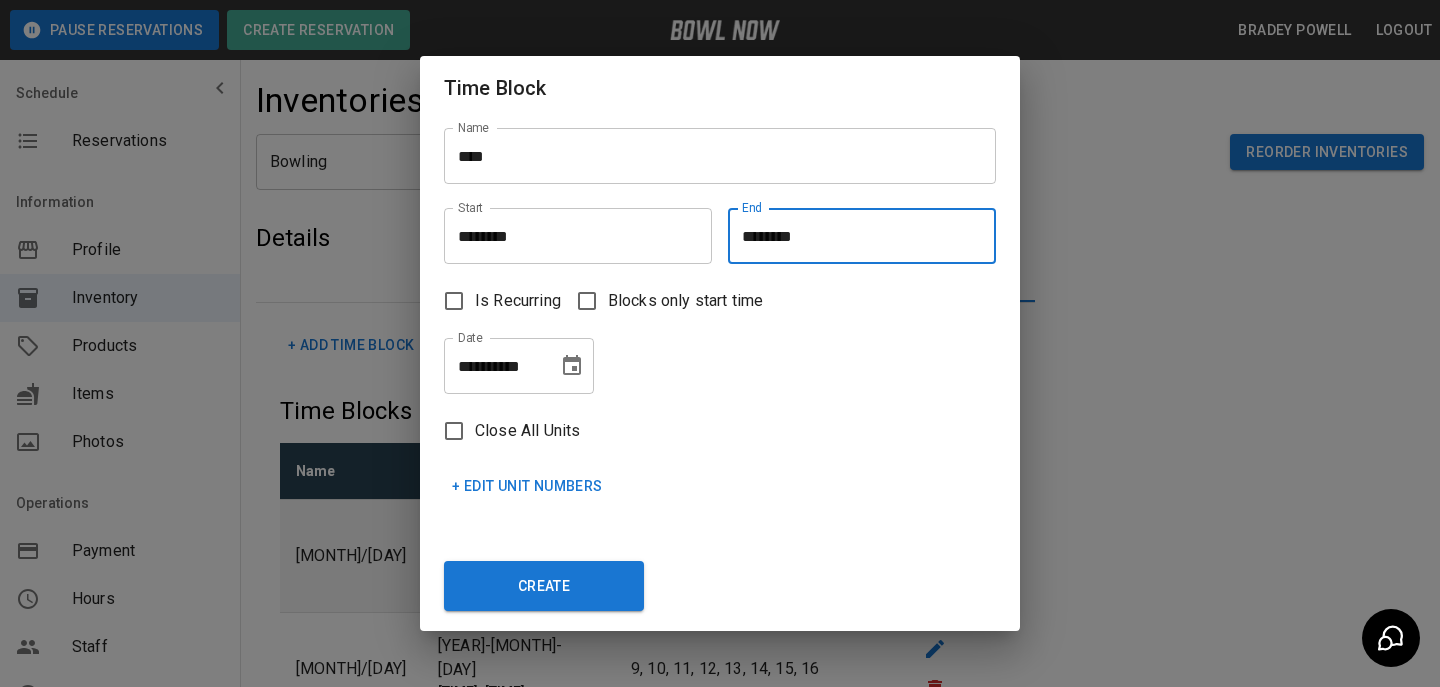 click on "********" at bounding box center (855, 236) 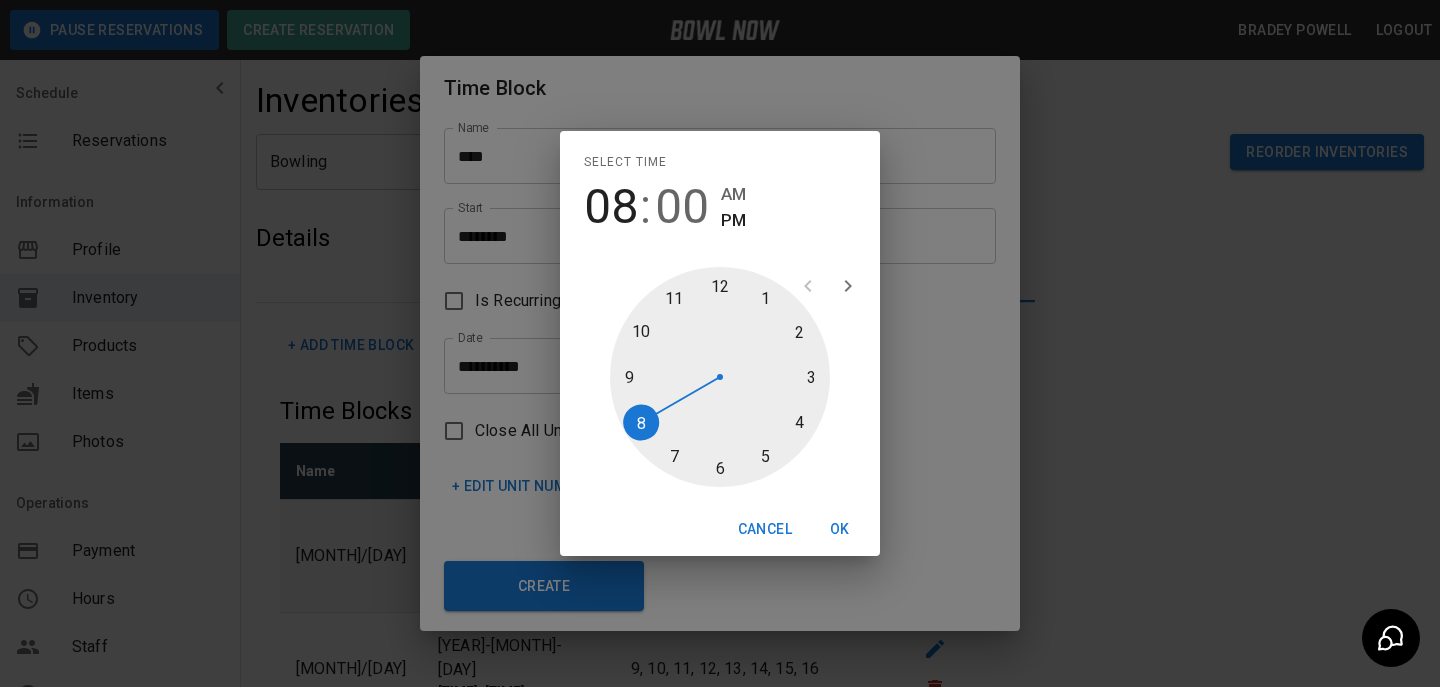 click at bounding box center [720, 377] 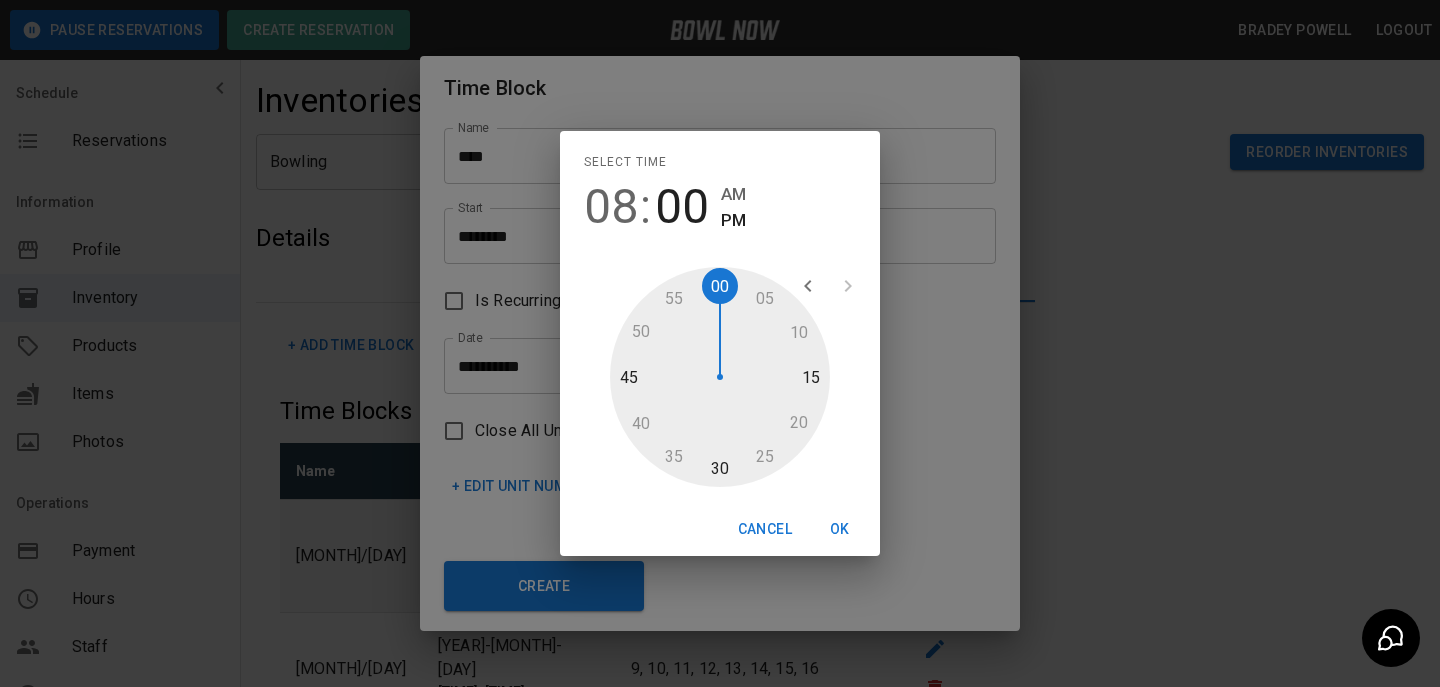 click at bounding box center [720, 377] 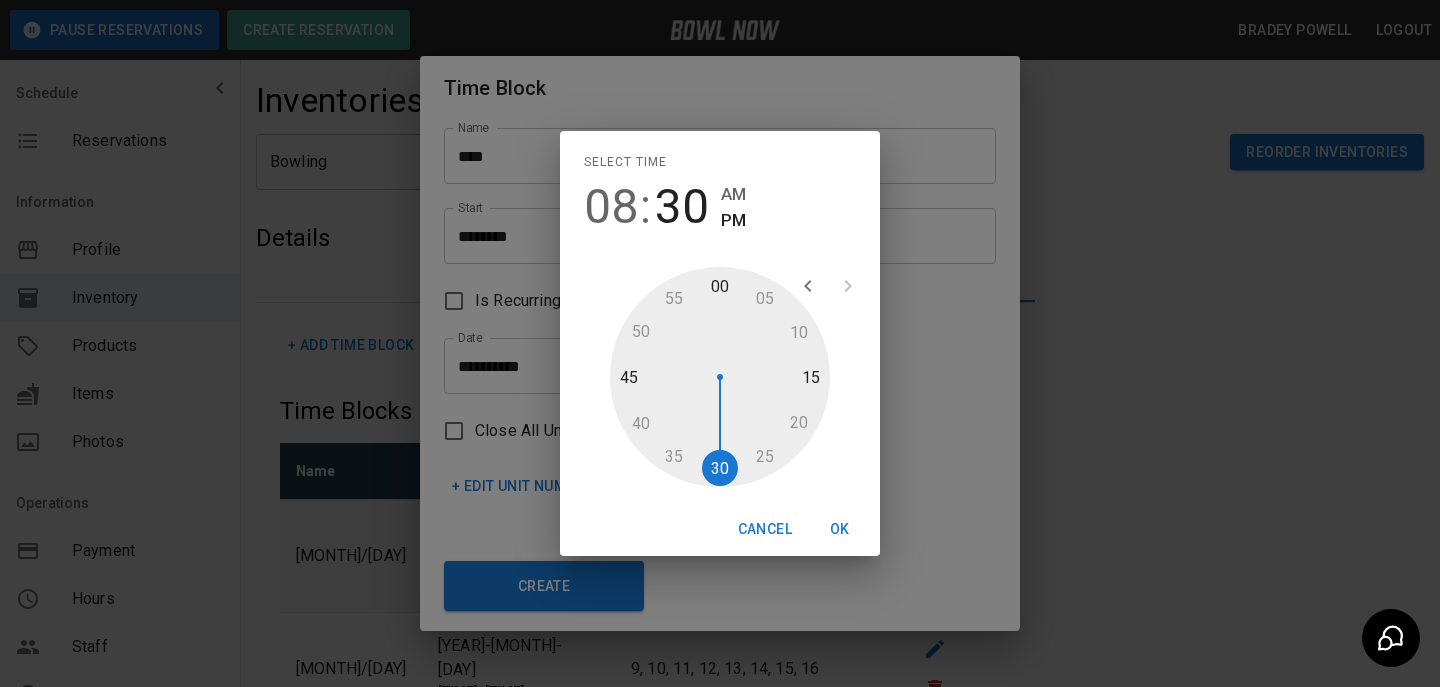 click on "OK" at bounding box center (840, 529) 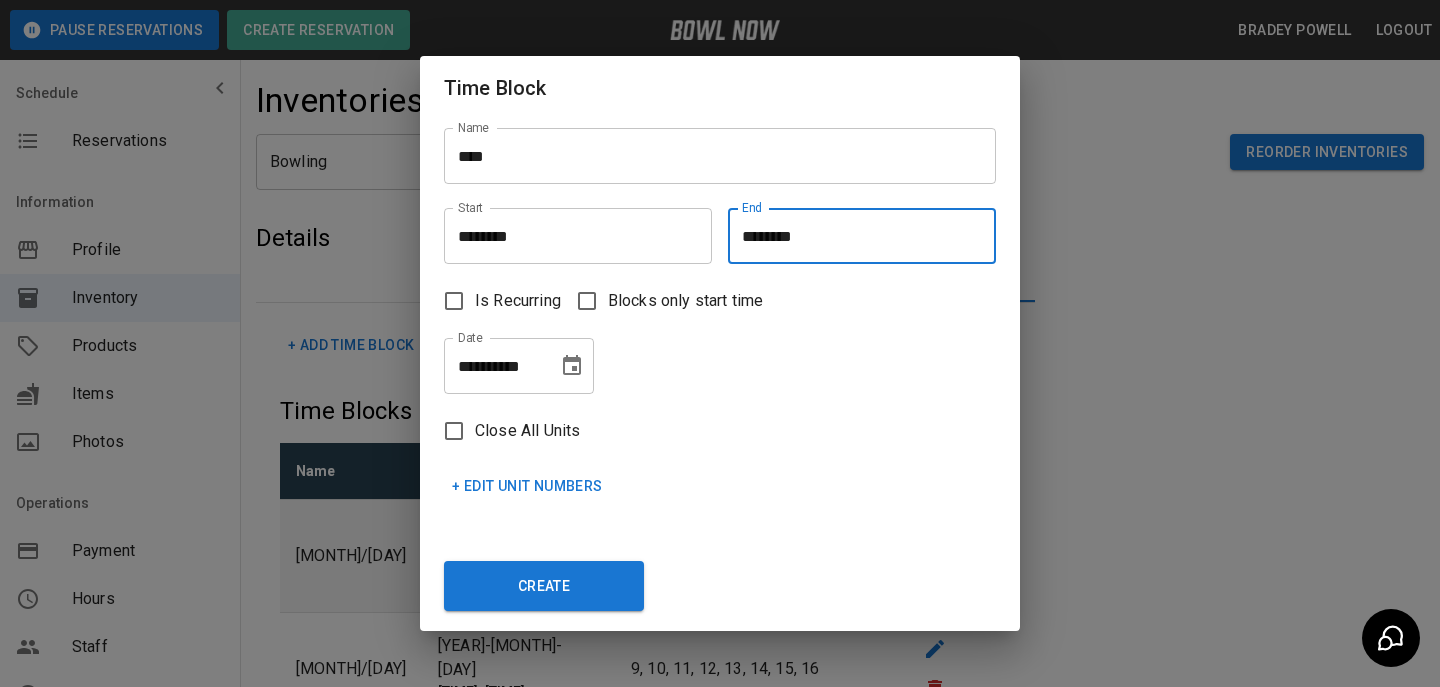 click 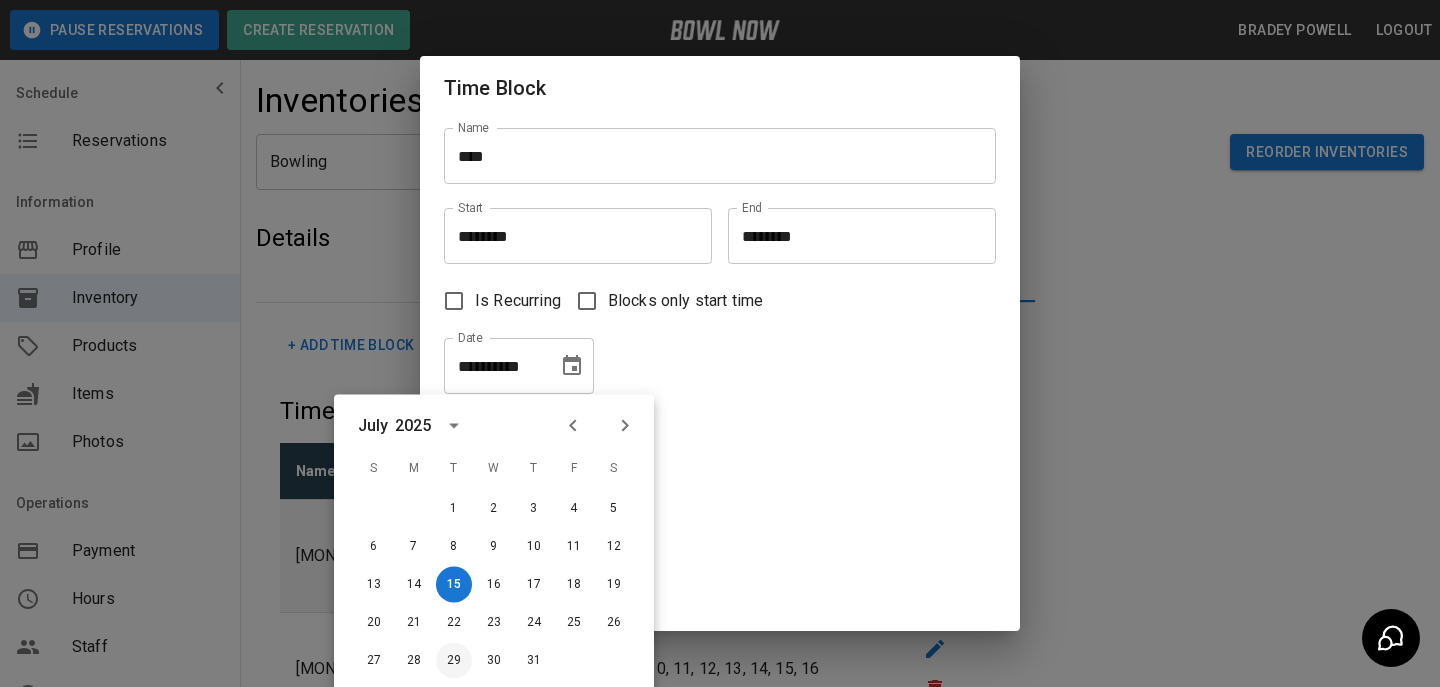 click on "29" at bounding box center [454, 661] 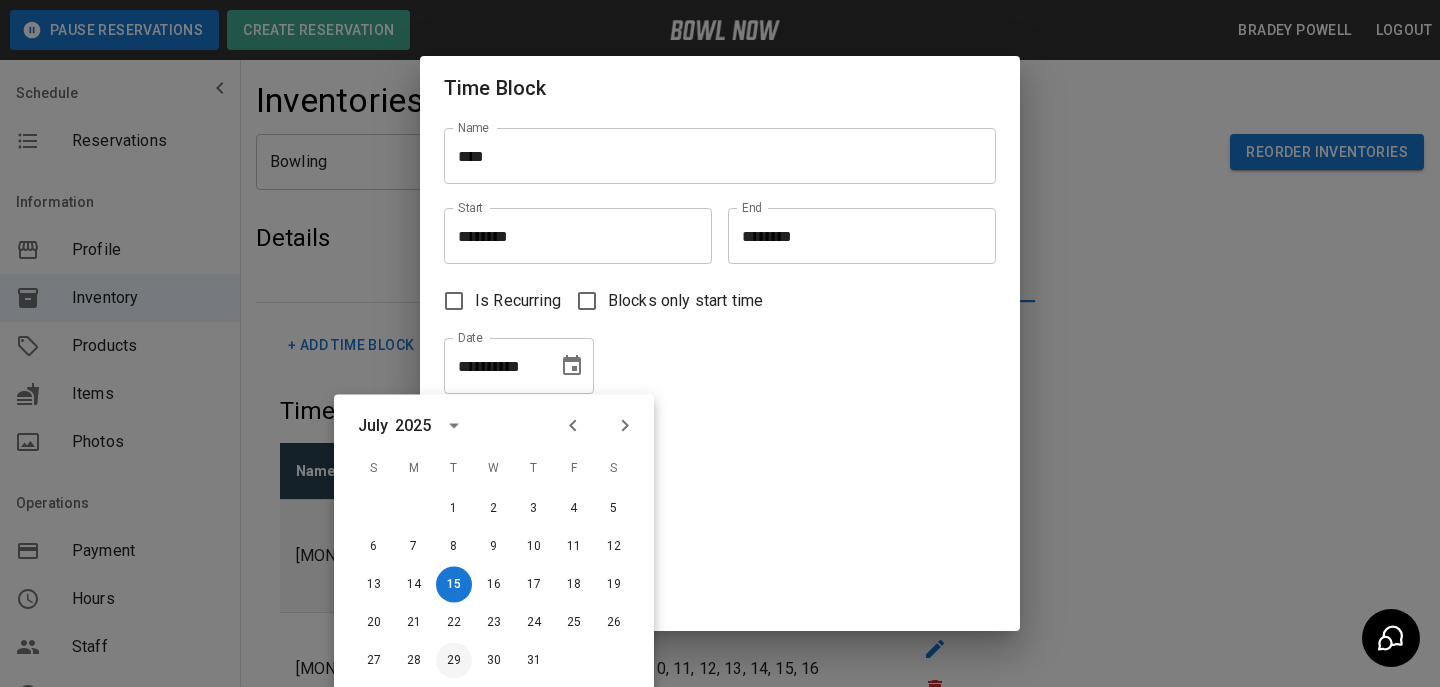 type on "**********" 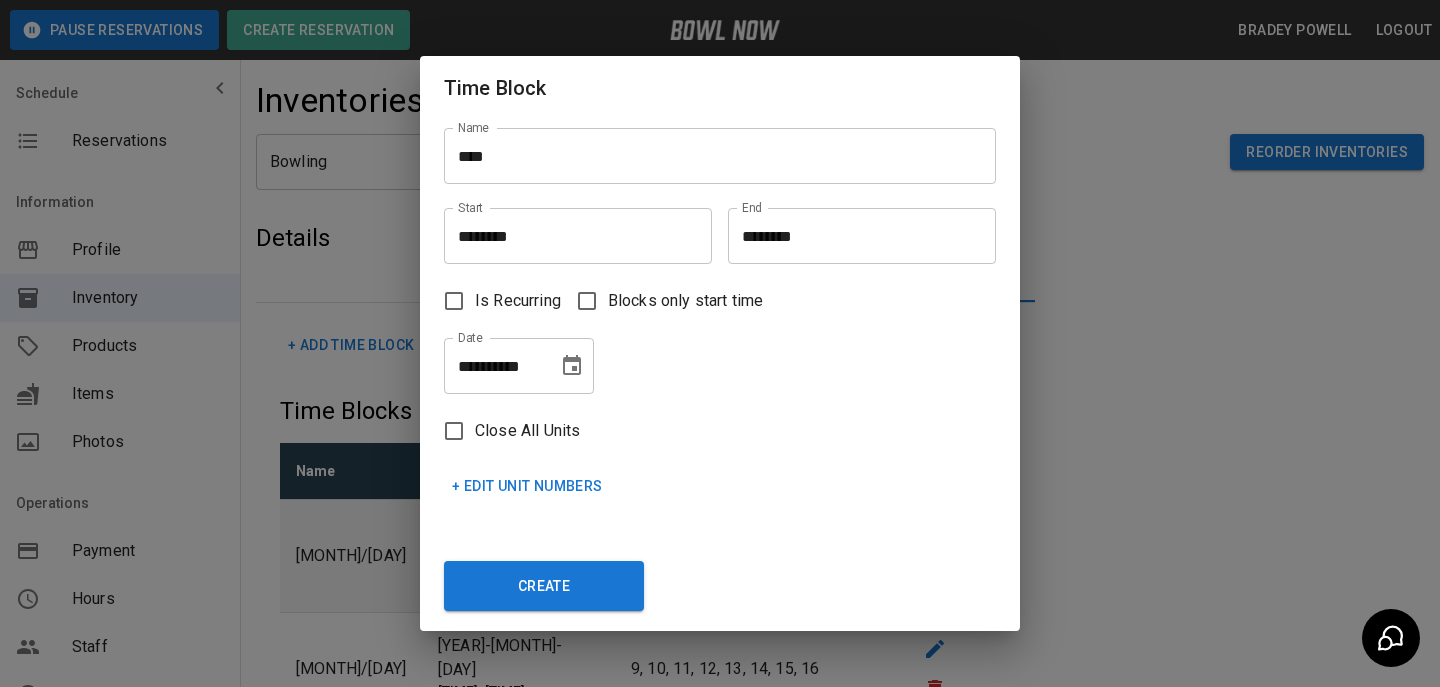 click on "+ Edit Unit Numbers" at bounding box center (527, 486) 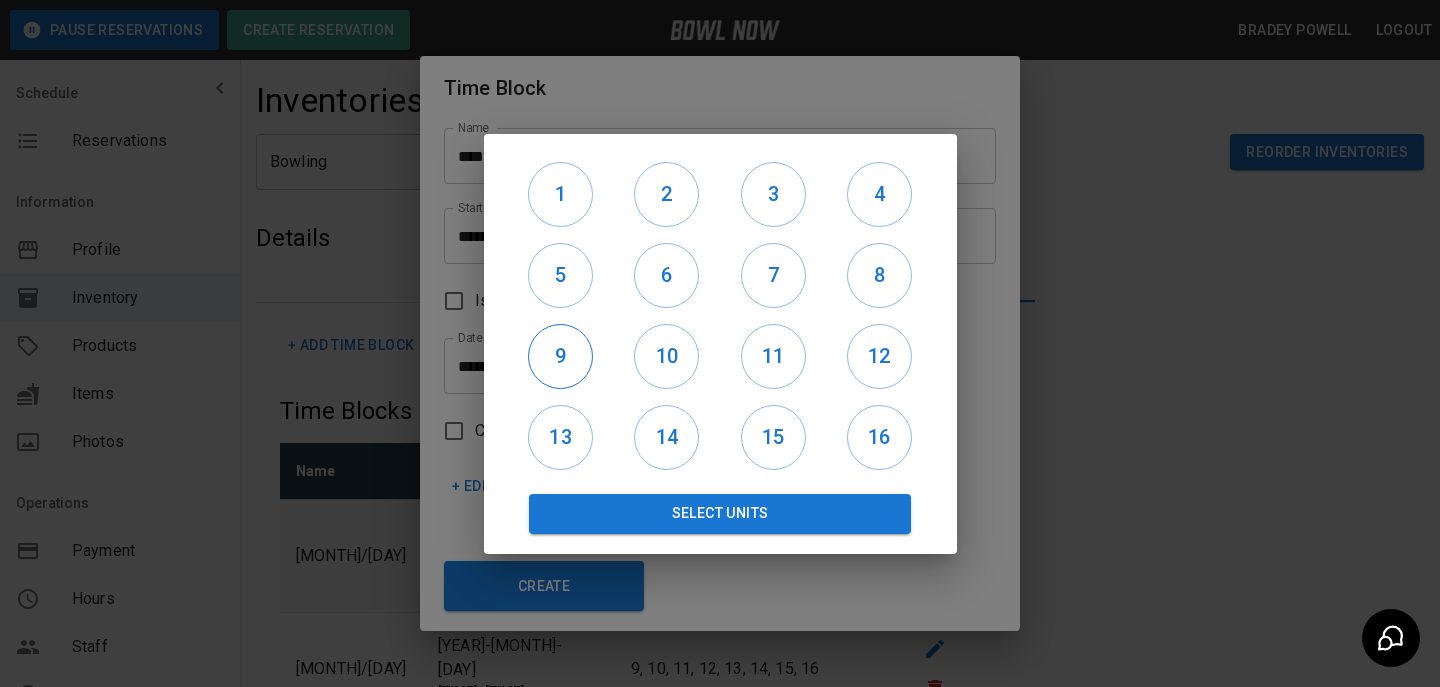 click on "9" at bounding box center [560, 356] 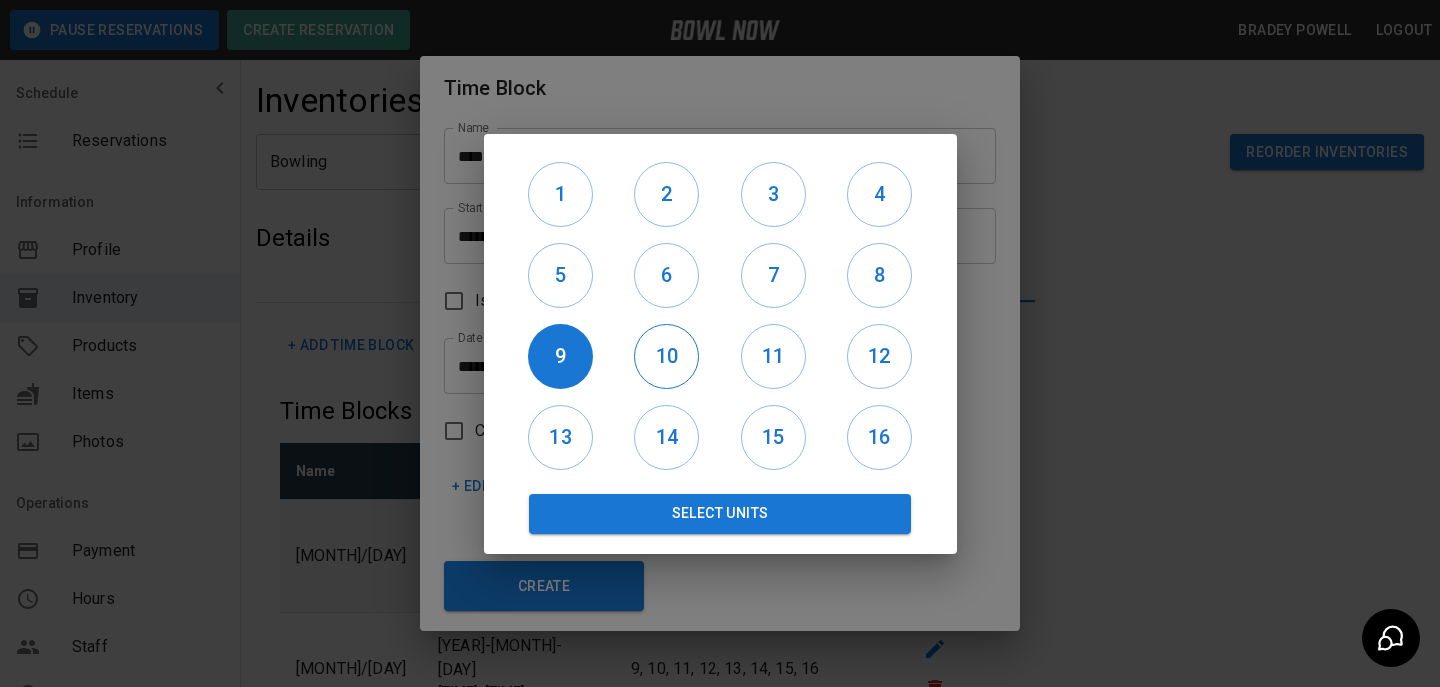 click on "10" at bounding box center (666, 356) 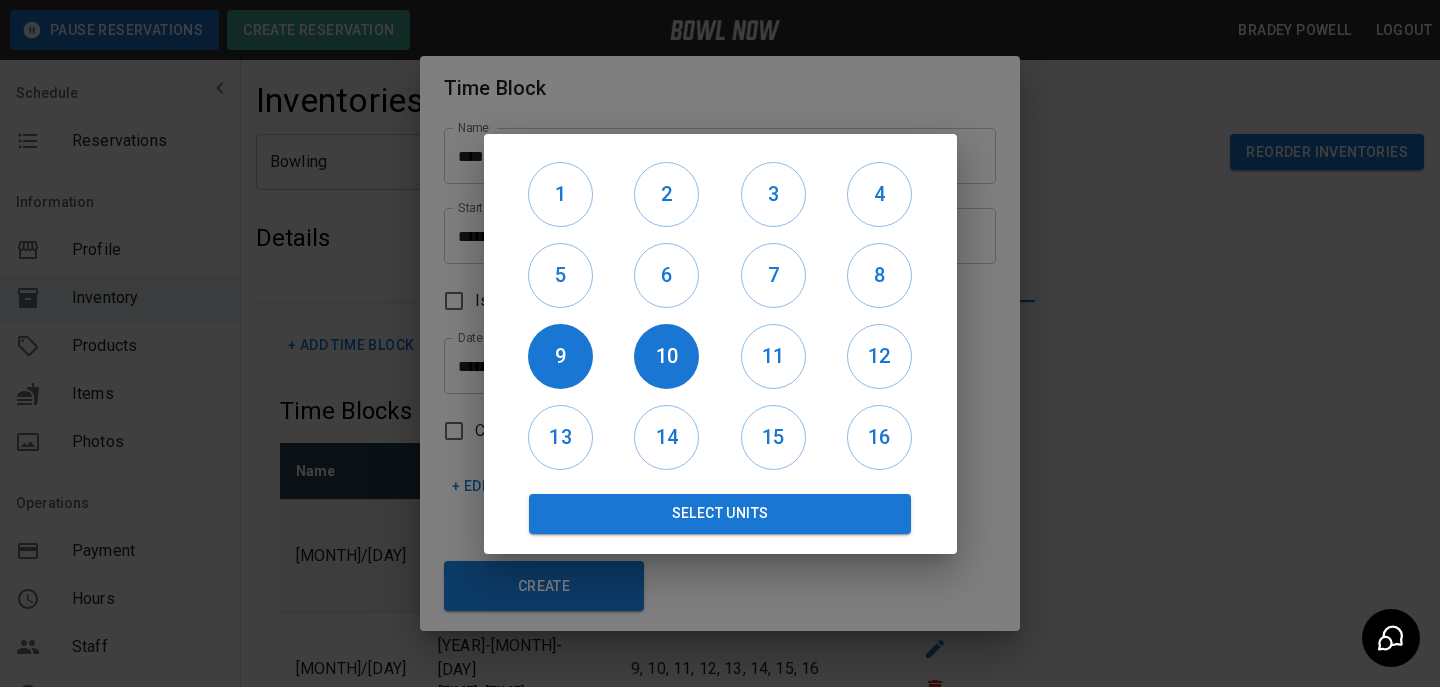 click on "11" at bounding box center (773, 356) 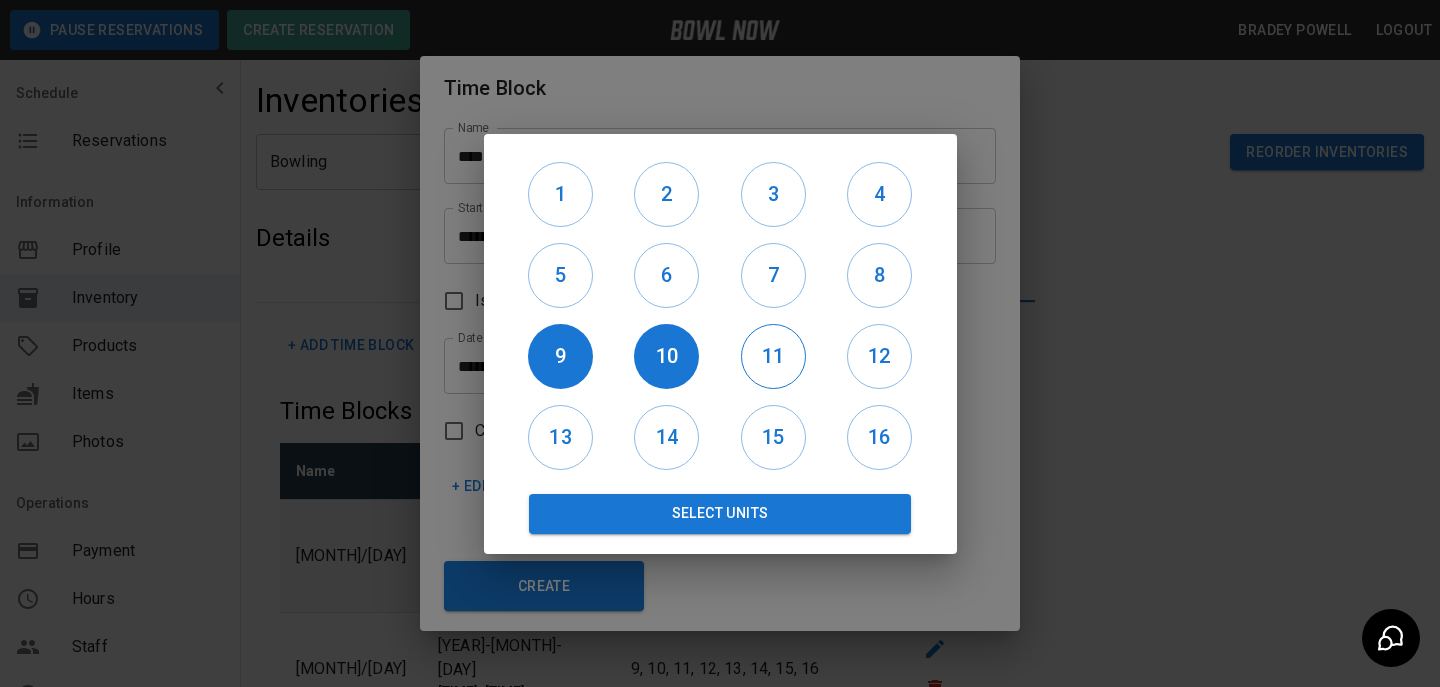 click on "11" at bounding box center (773, 356) 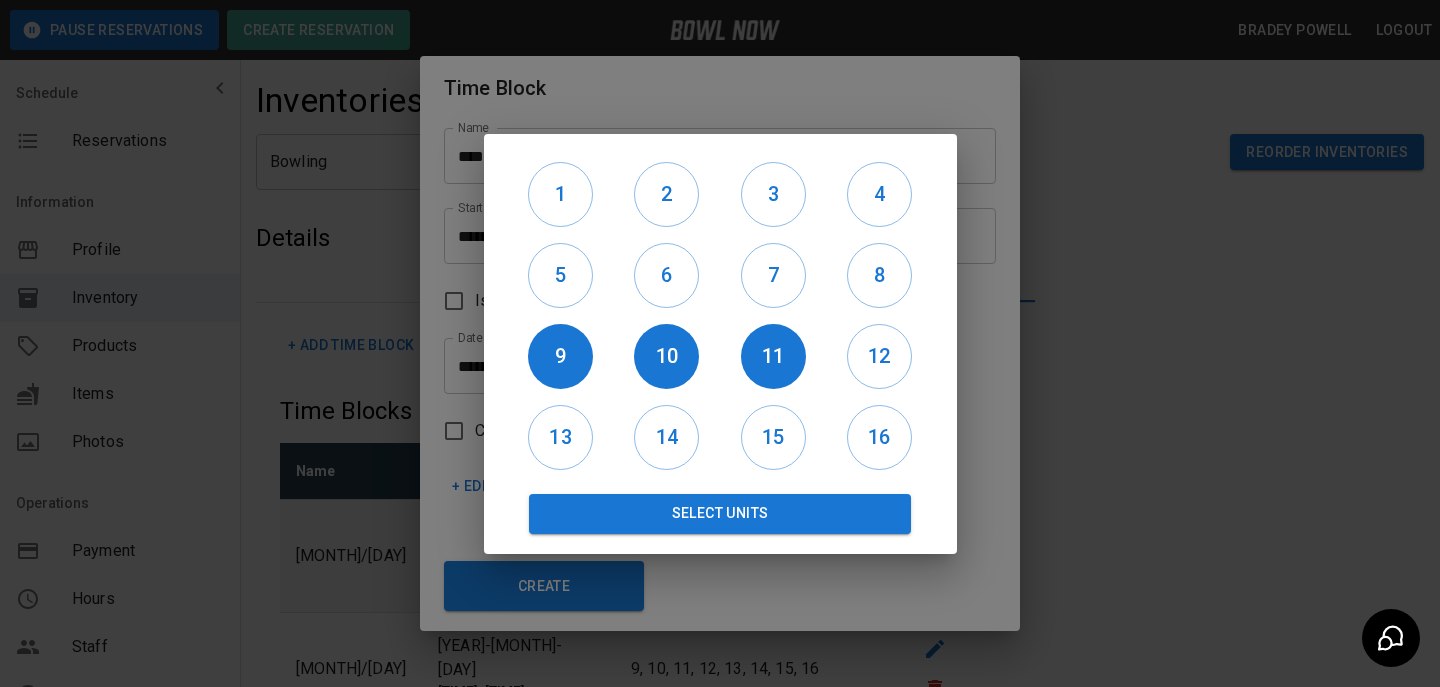 click on "12" at bounding box center [879, 356] 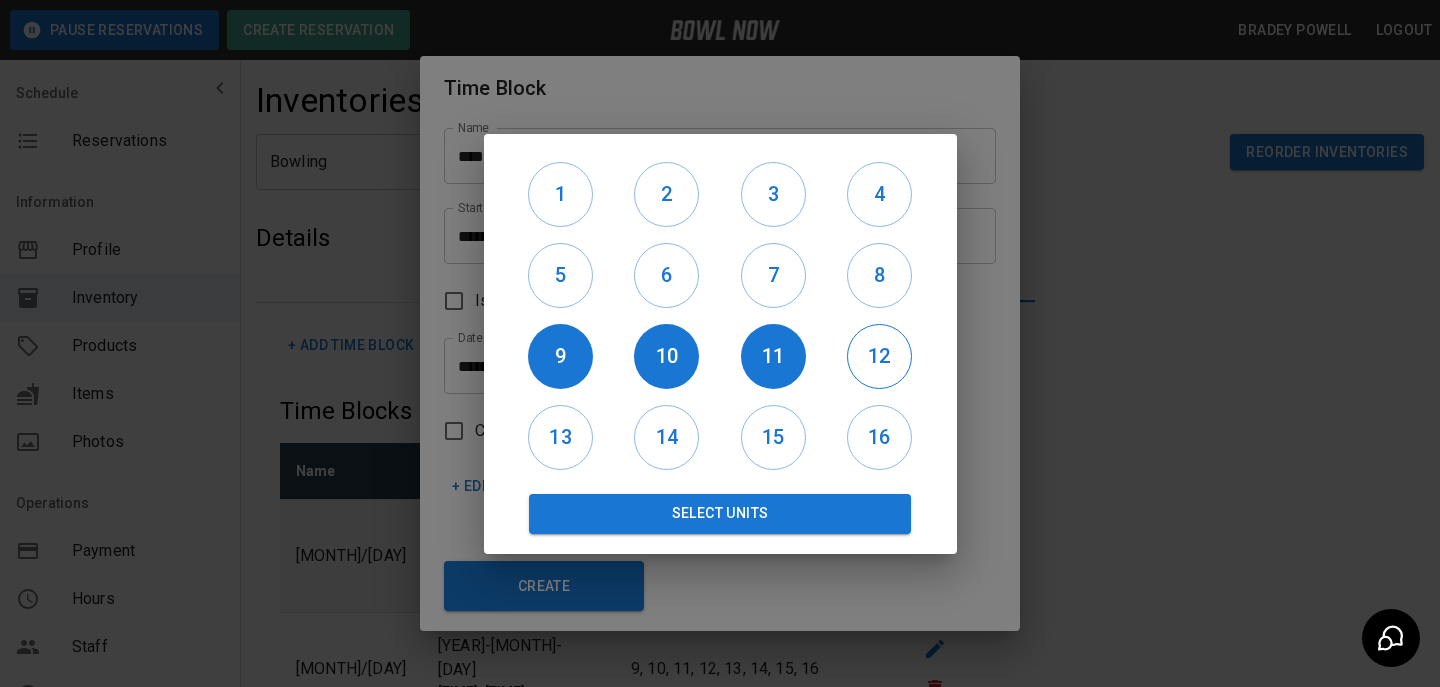 click on "12" at bounding box center [879, 356] 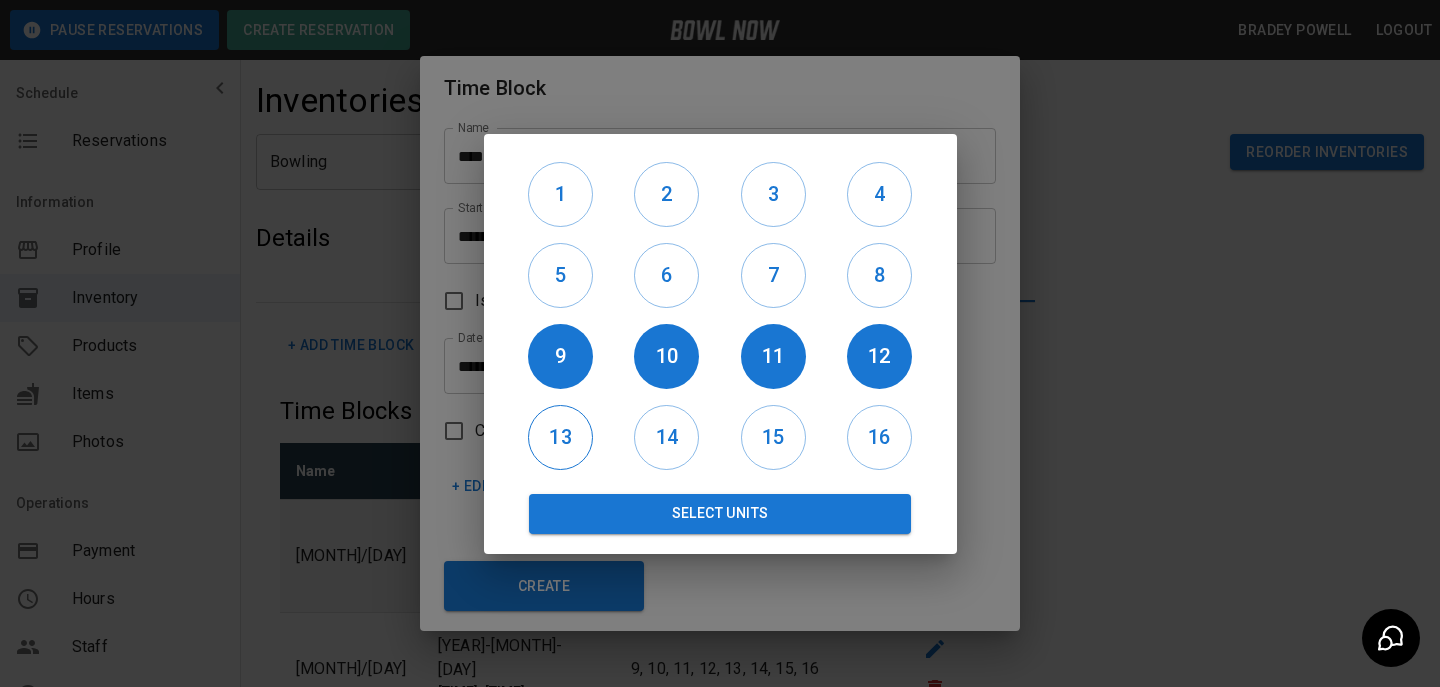 click on "13" at bounding box center (560, 437) 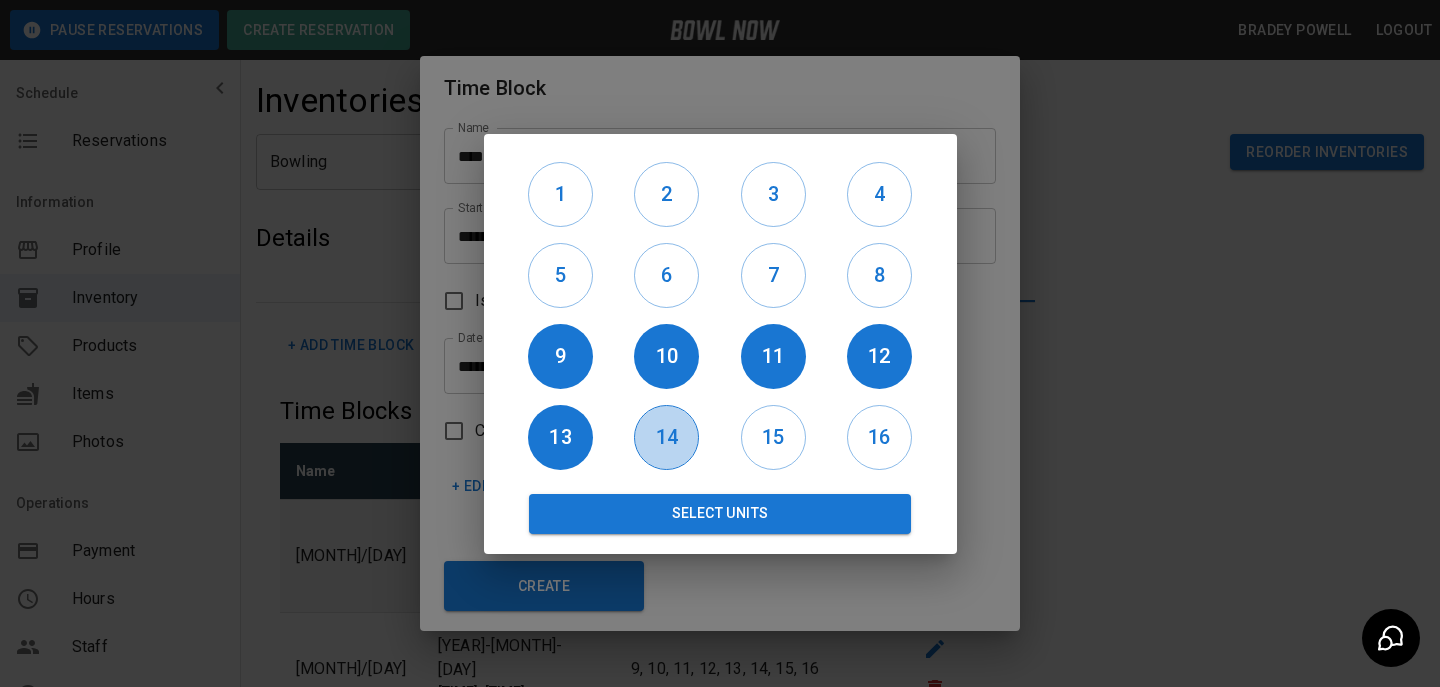 click on "14" at bounding box center [666, 437] 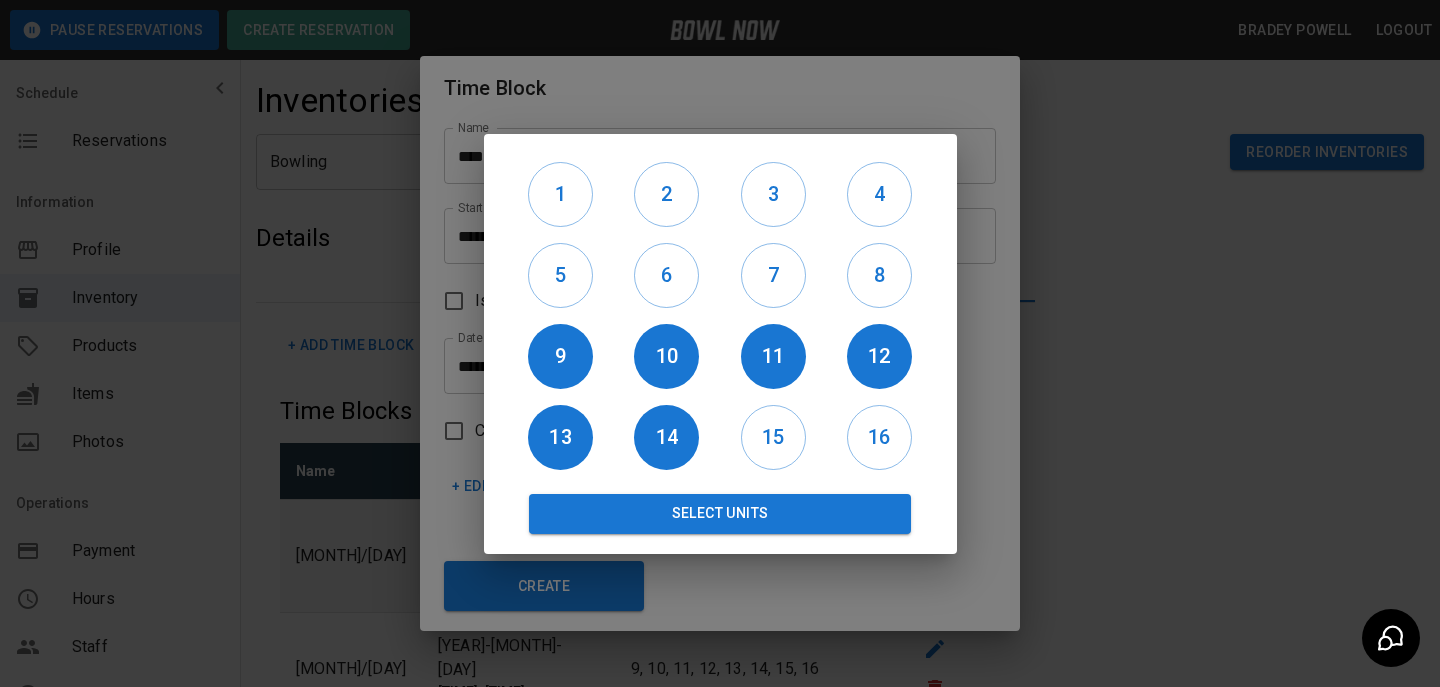 click on "15" at bounding box center (773, 437) 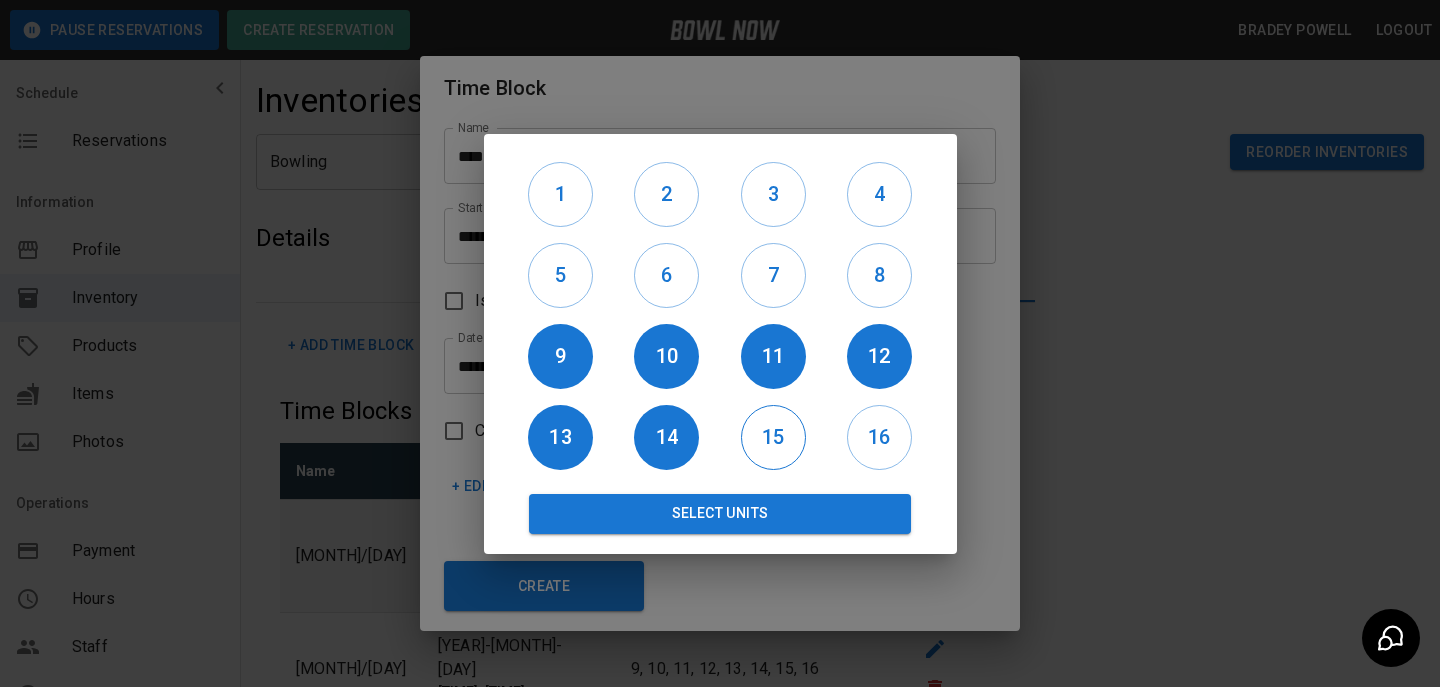 click on "15" at bounding box center [773, 437] 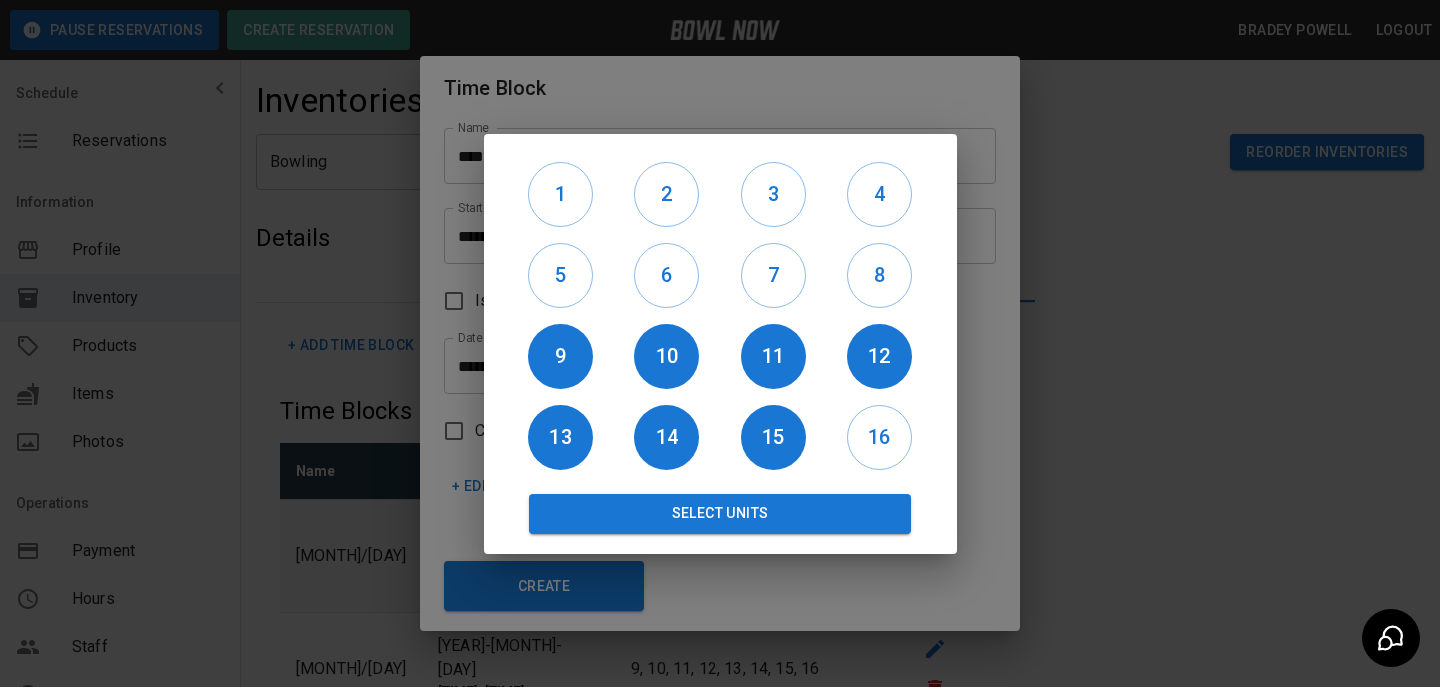 click on "16" at bounding box center (879, 437) 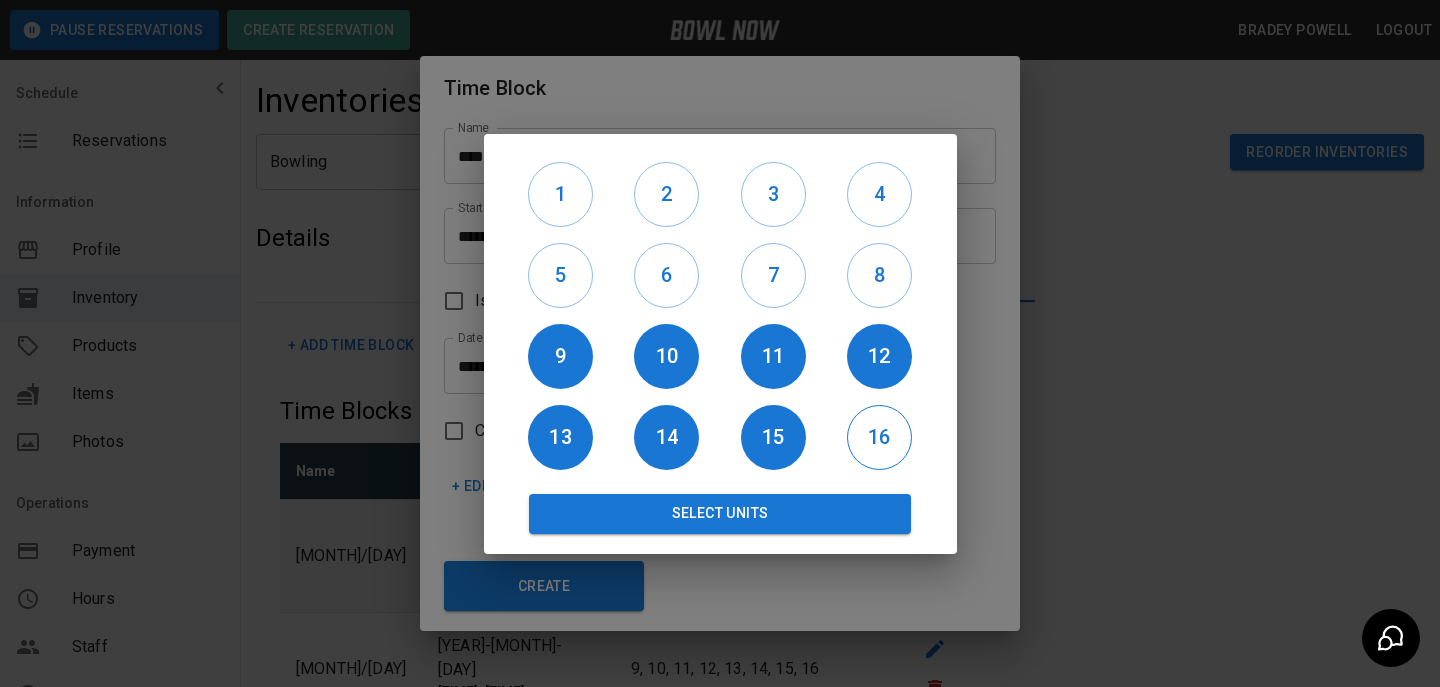 click on "16" at bounding box center [879, 437] 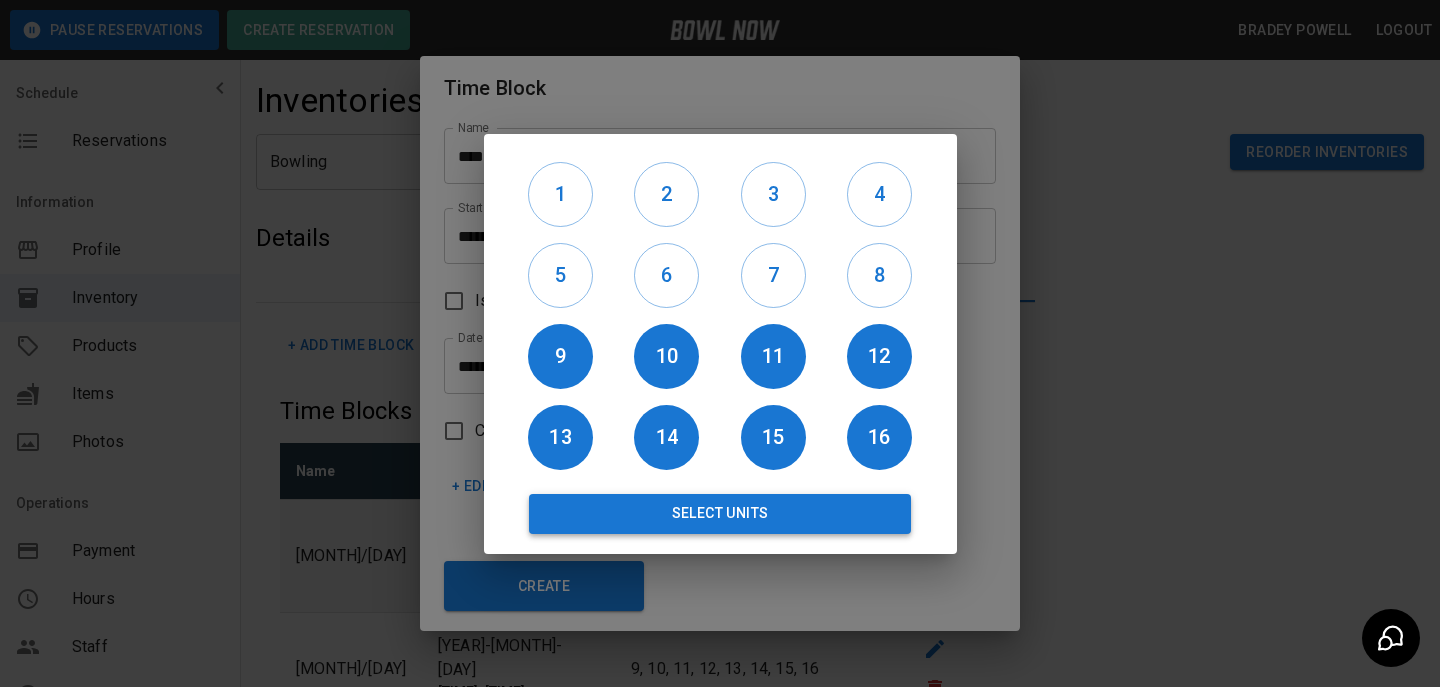 click on "Select Units" at bounding box center (720, 514) 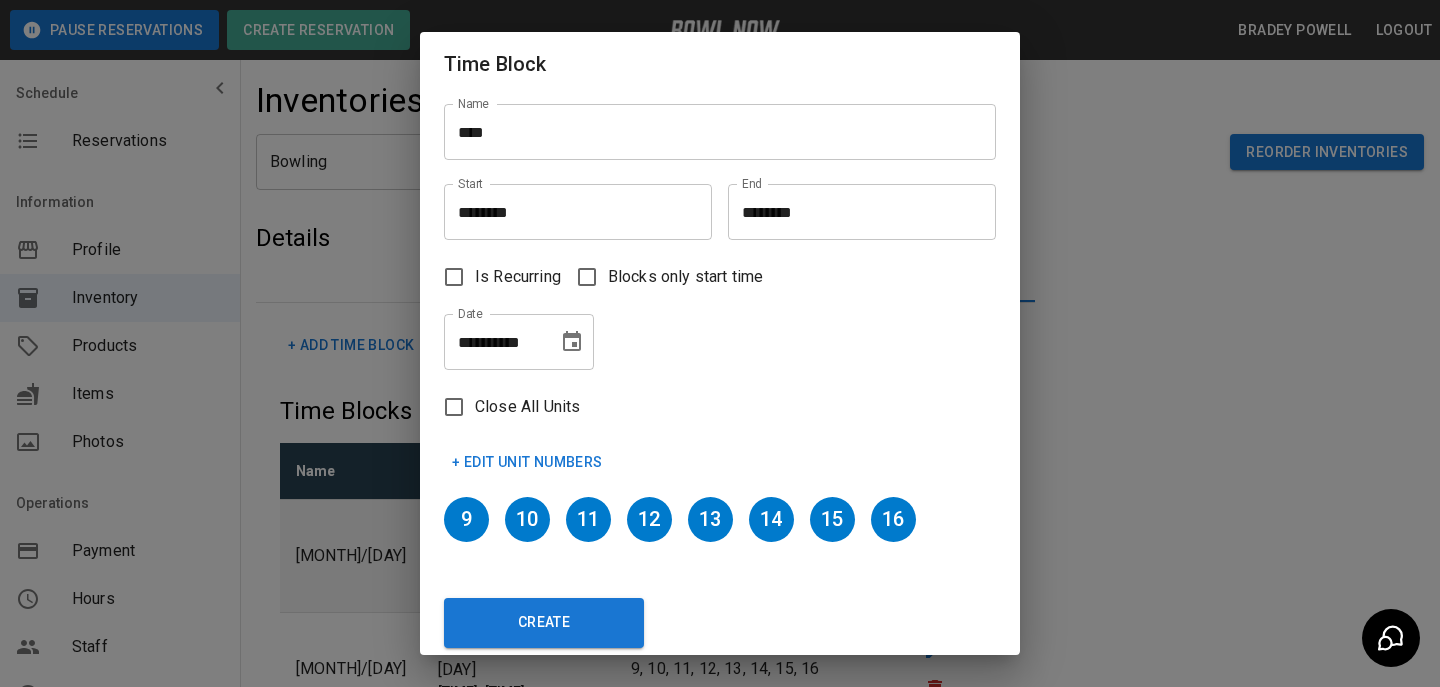 scroll, scrollTop: 12, scrollLeft: 0, axis: vertical 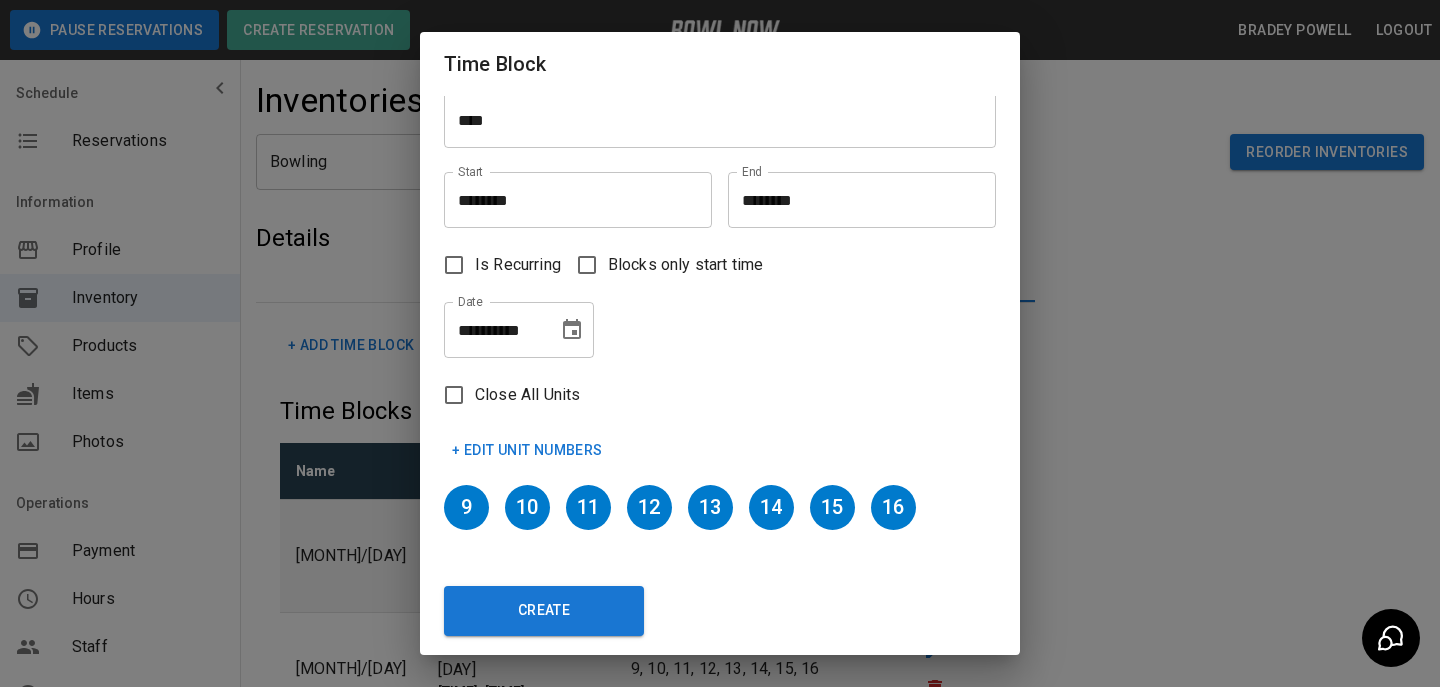 click on "Create" 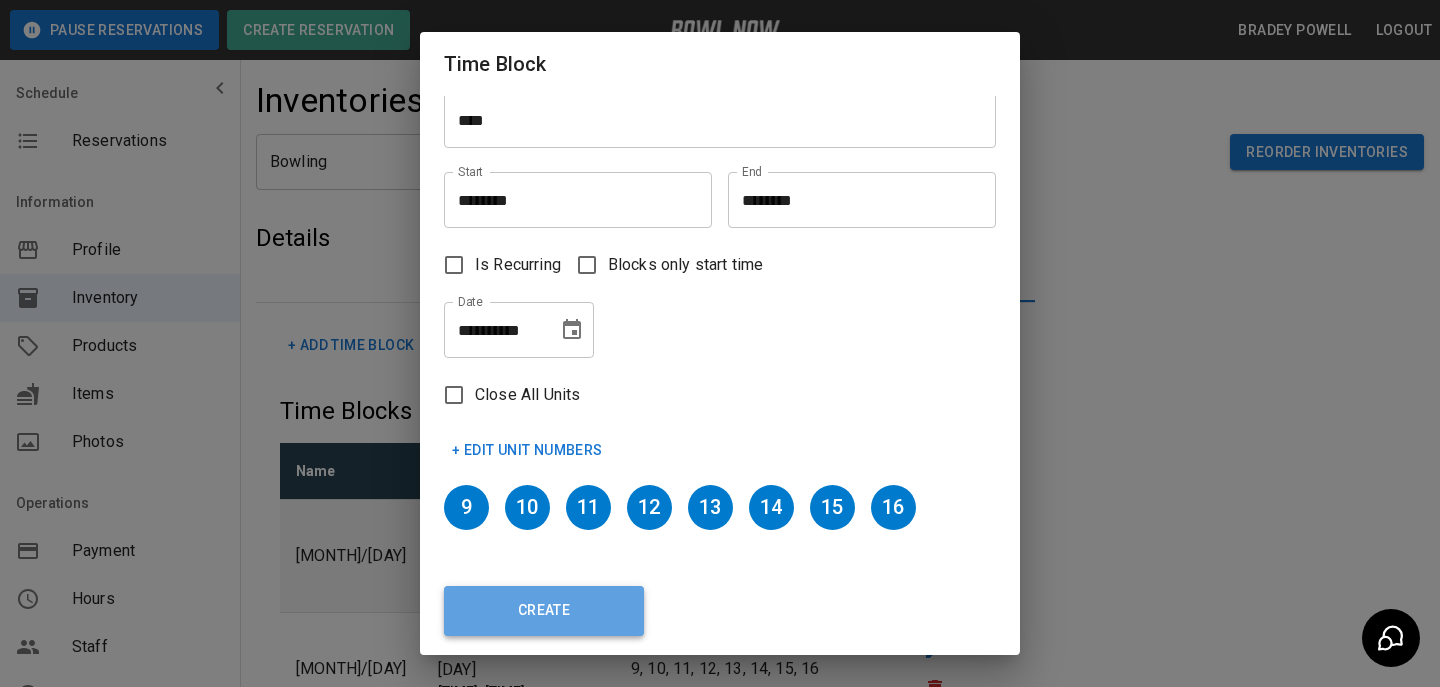 click on "Create" at bounding box center [544, 611] 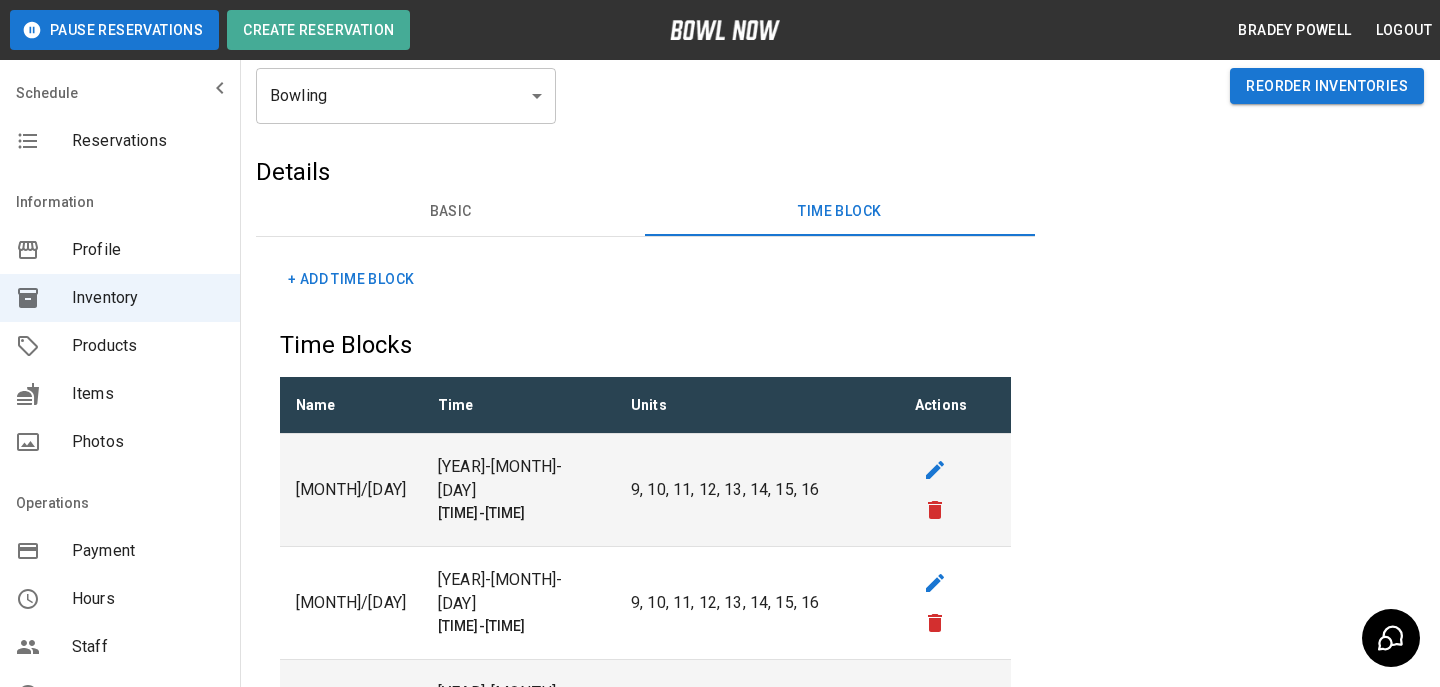 scroll, scrollTop: 0, scrollLeft: 0, axis: both 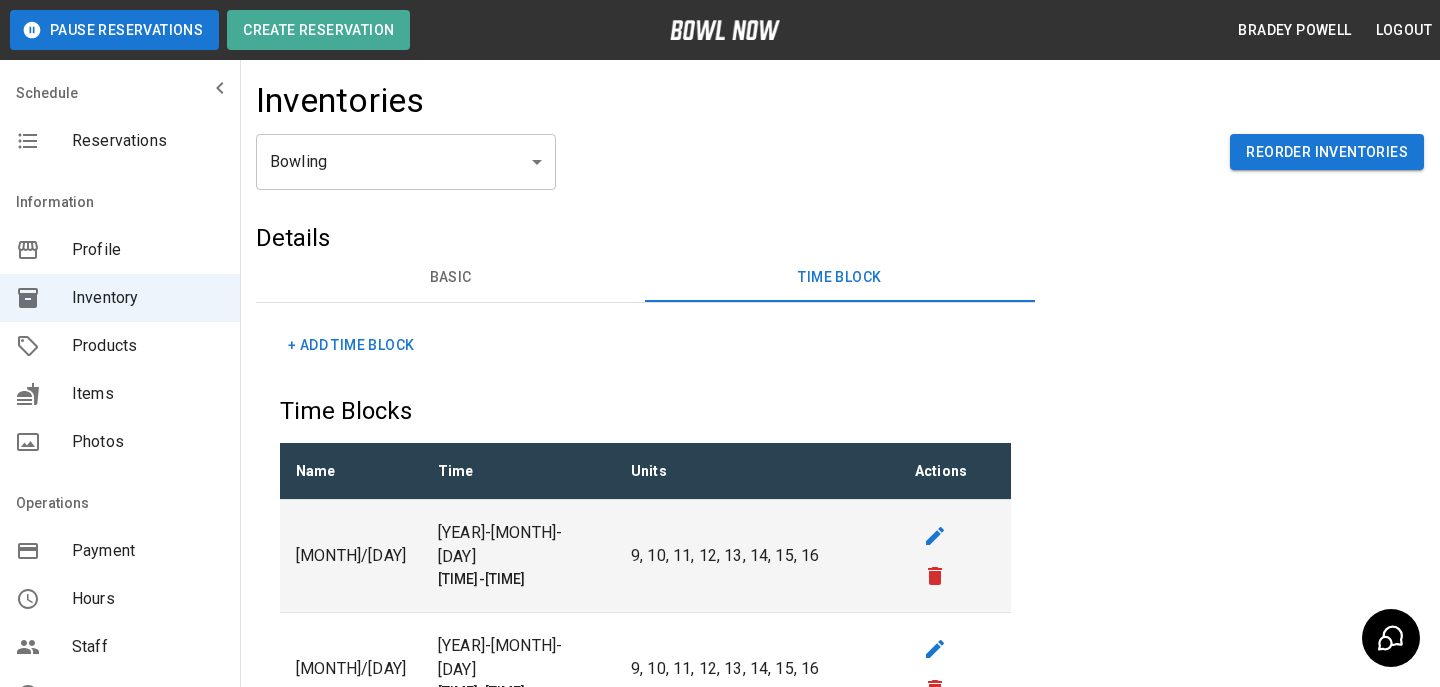 click on "+ Add Time Block" at bounding box center (351, 345) 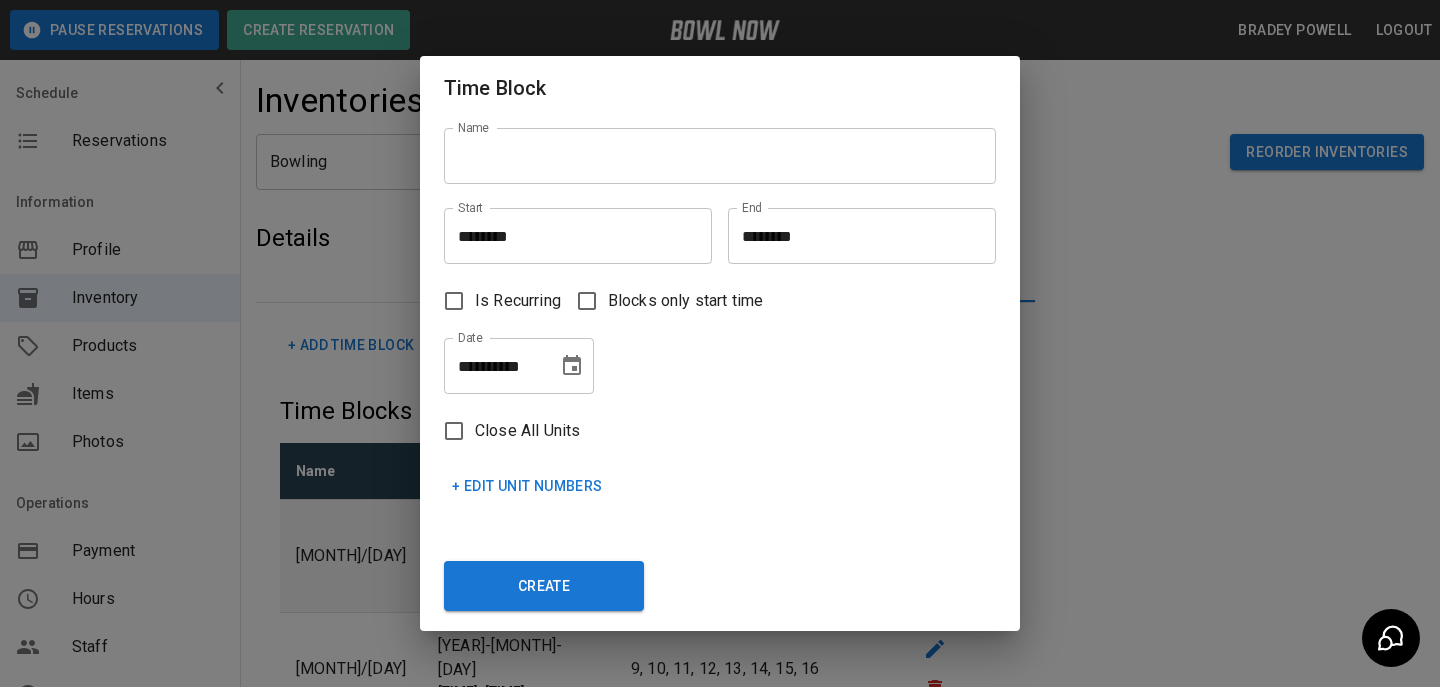 click on "[FIRST] [LAST]" at bounding box center [712, 148] 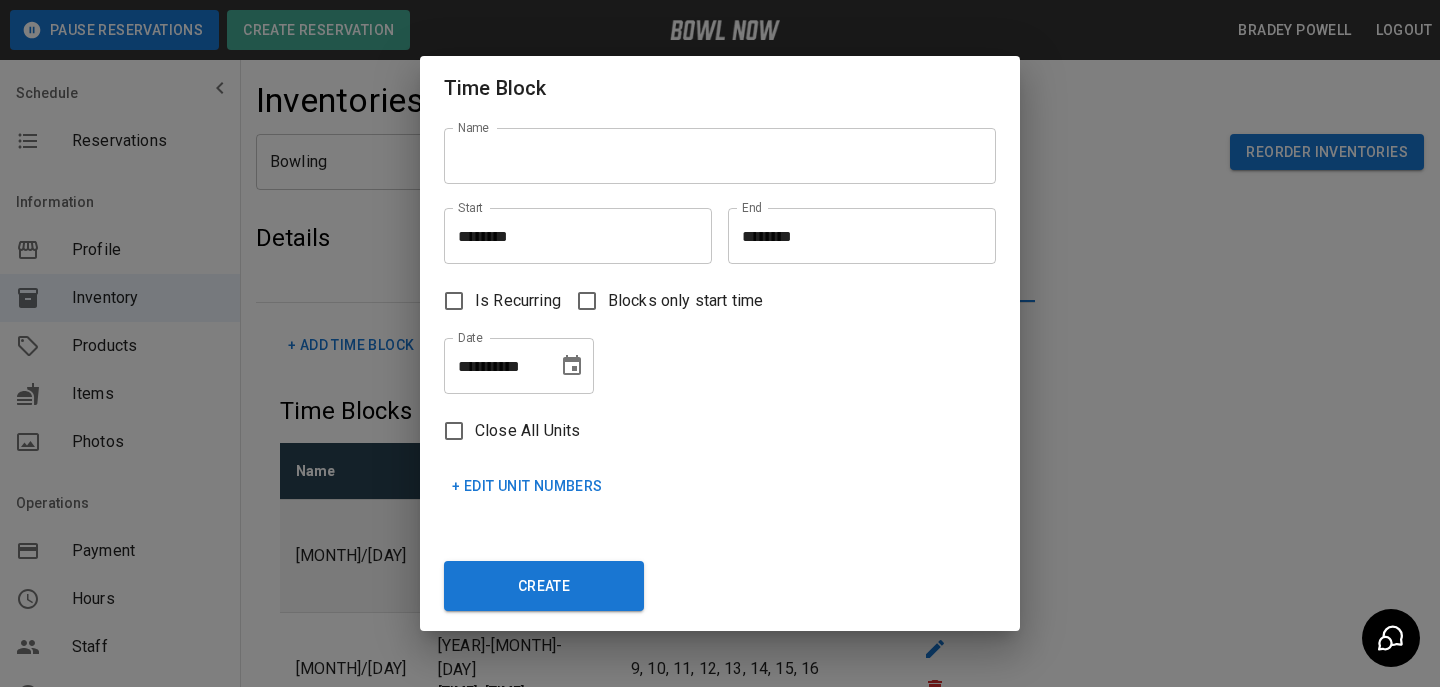 click on "[FIRST] [LAST]" at bounding box center (712, 148) 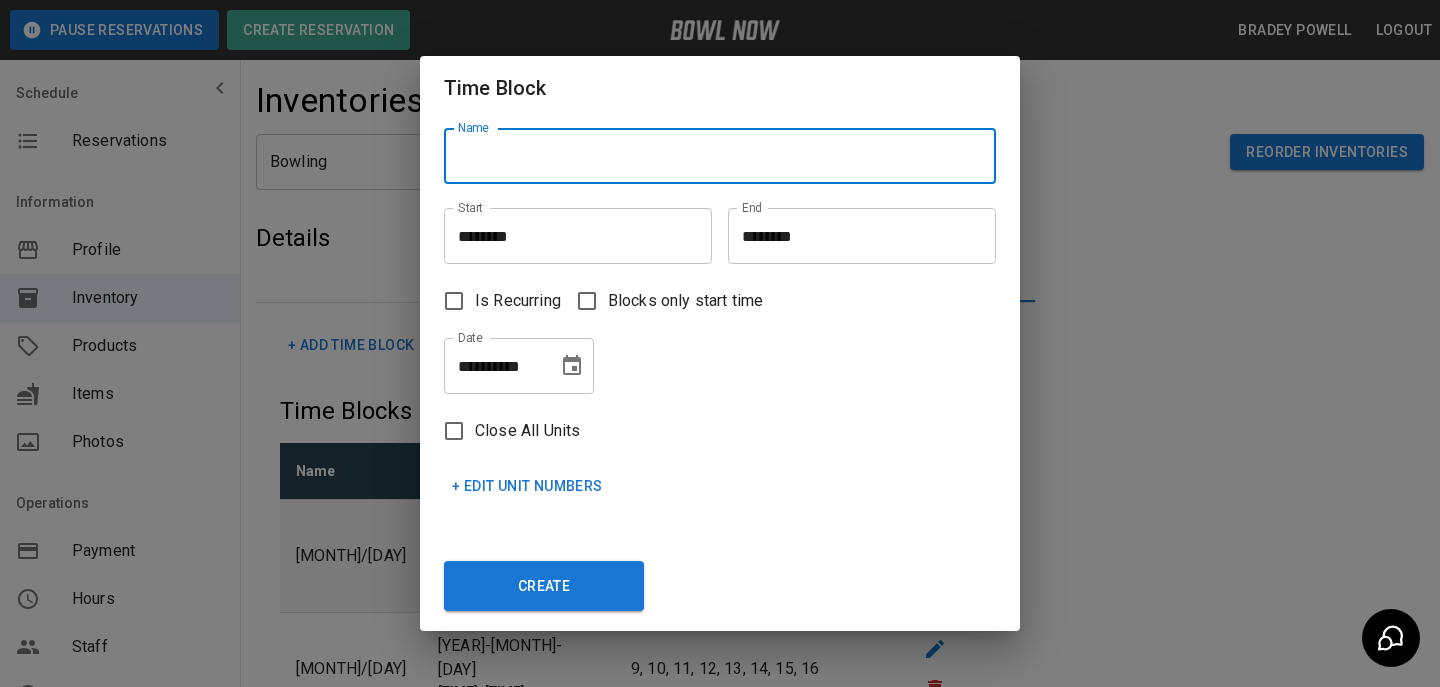 click on "Name" at bounding box center [720, 156] 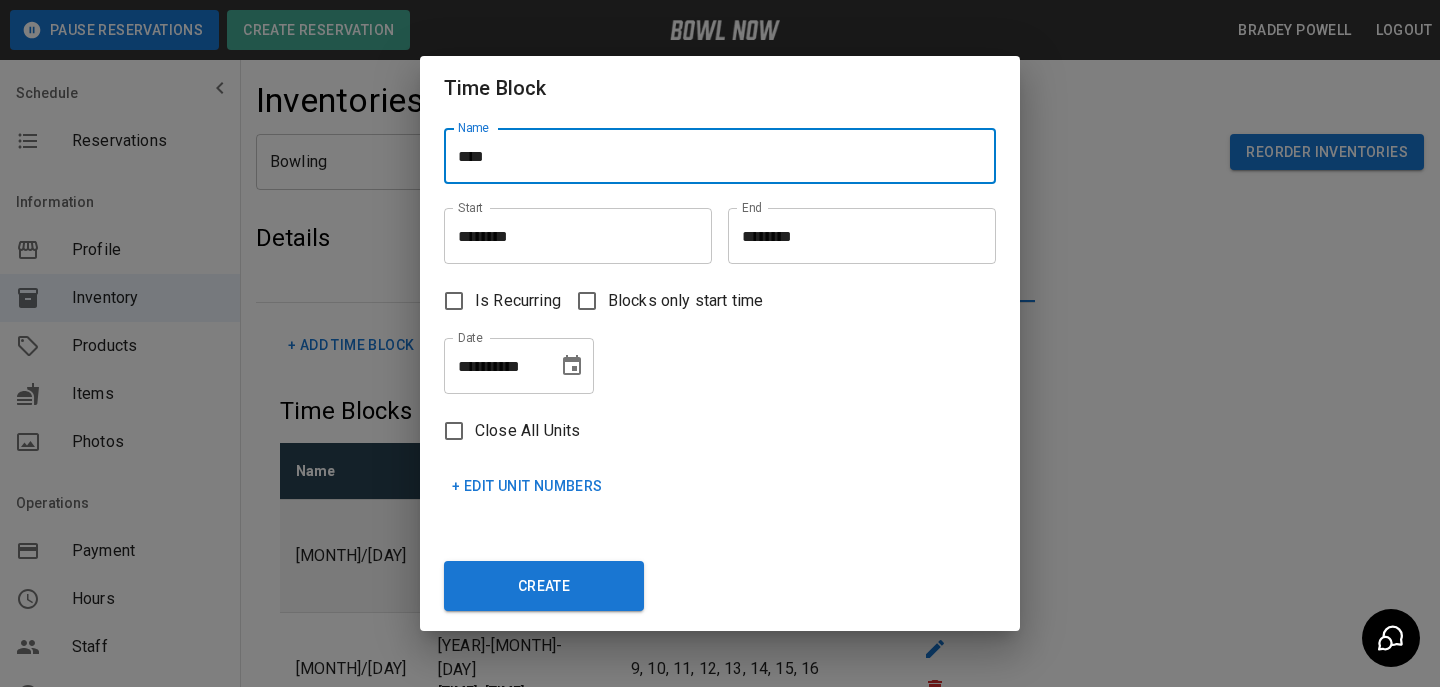 type on "****" 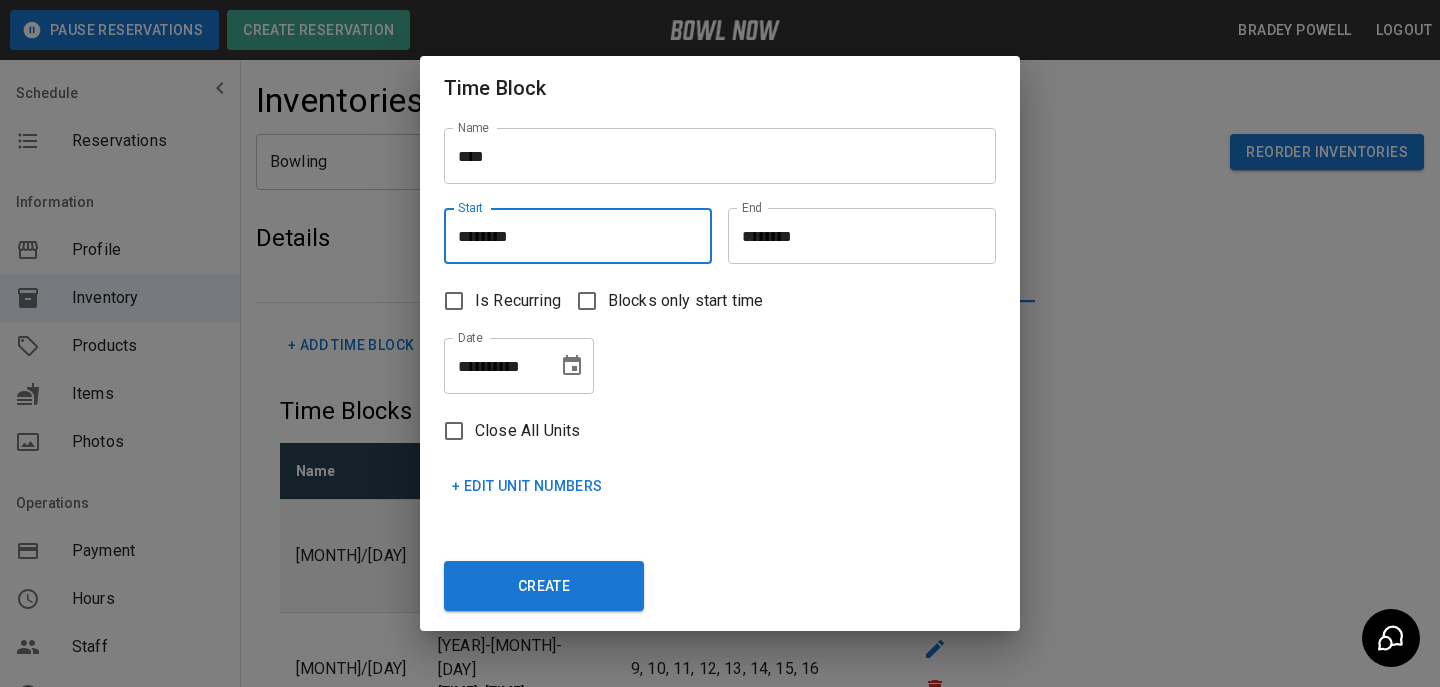 click on "********" at bounding box center [571, 236] 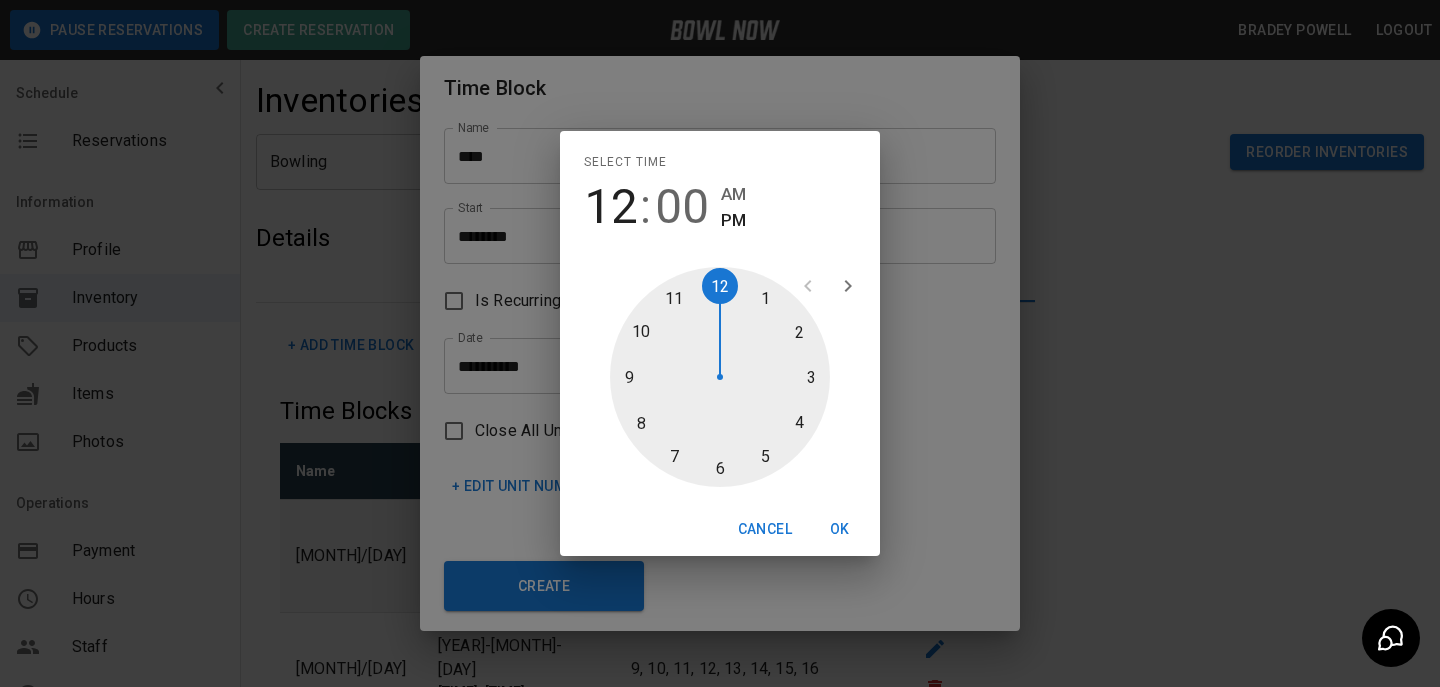 click on "00" at bounding box center (682, 207) 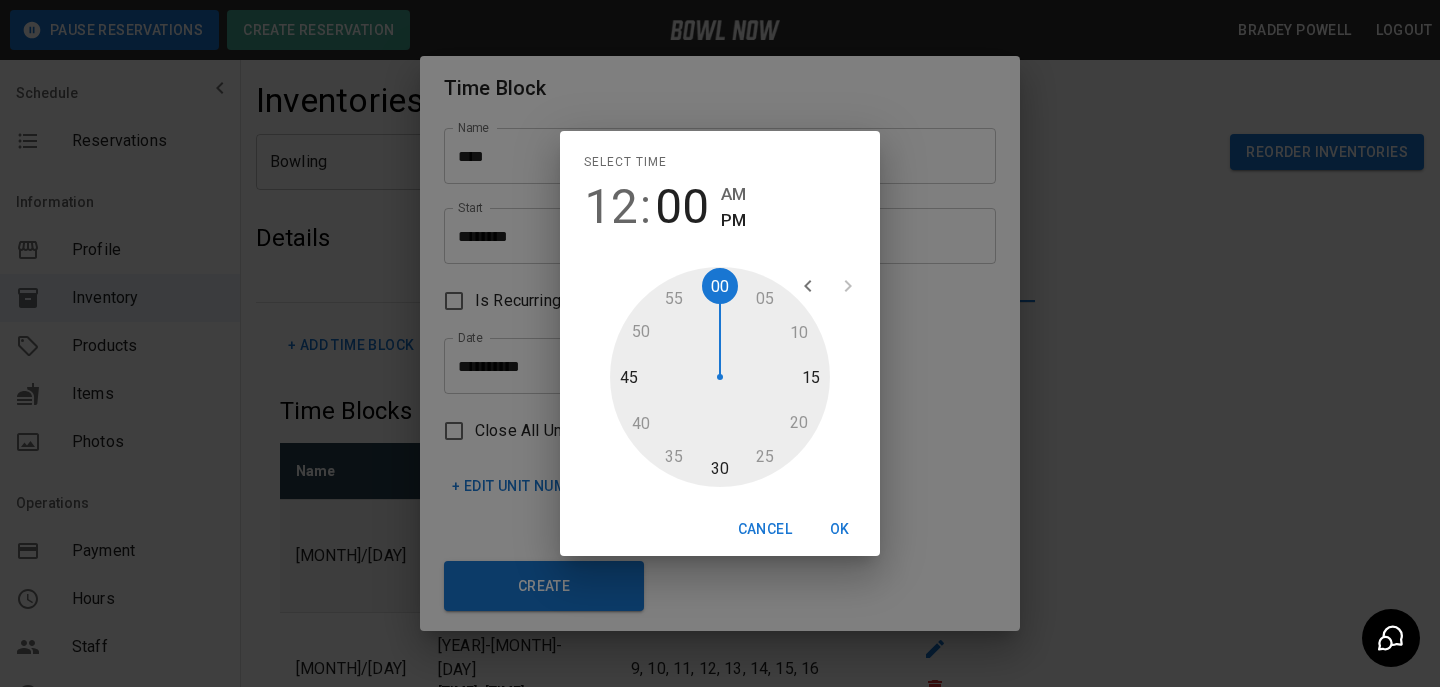 type on "********" 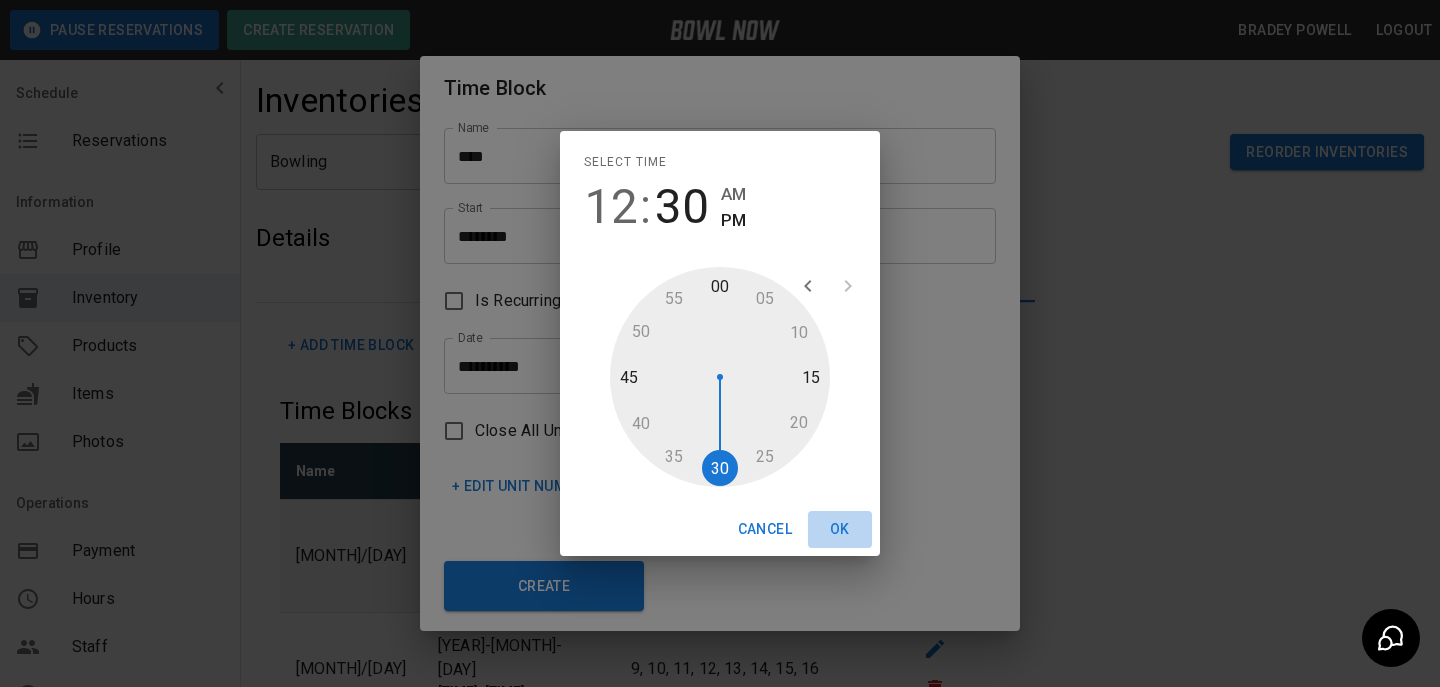 click on "OK" at bounding box center [840, 529] 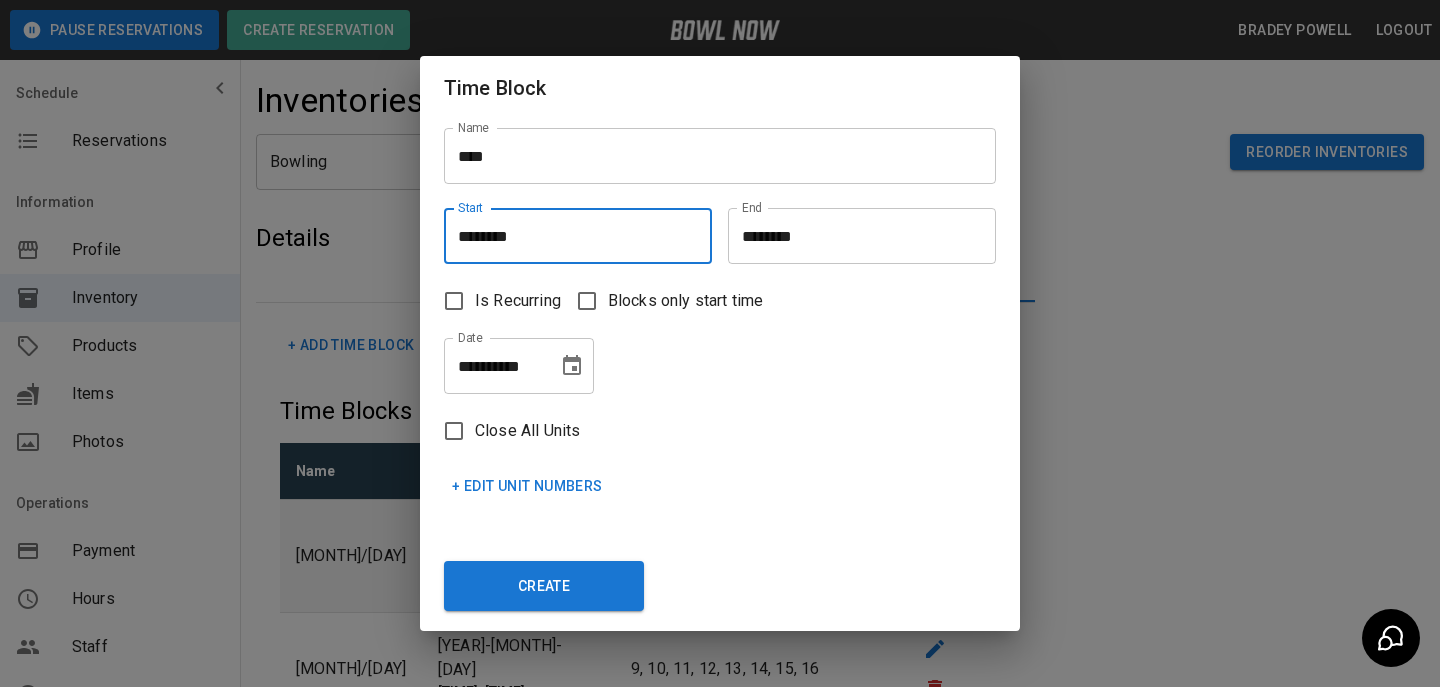 click on "********" at bounding box center (855, 236) 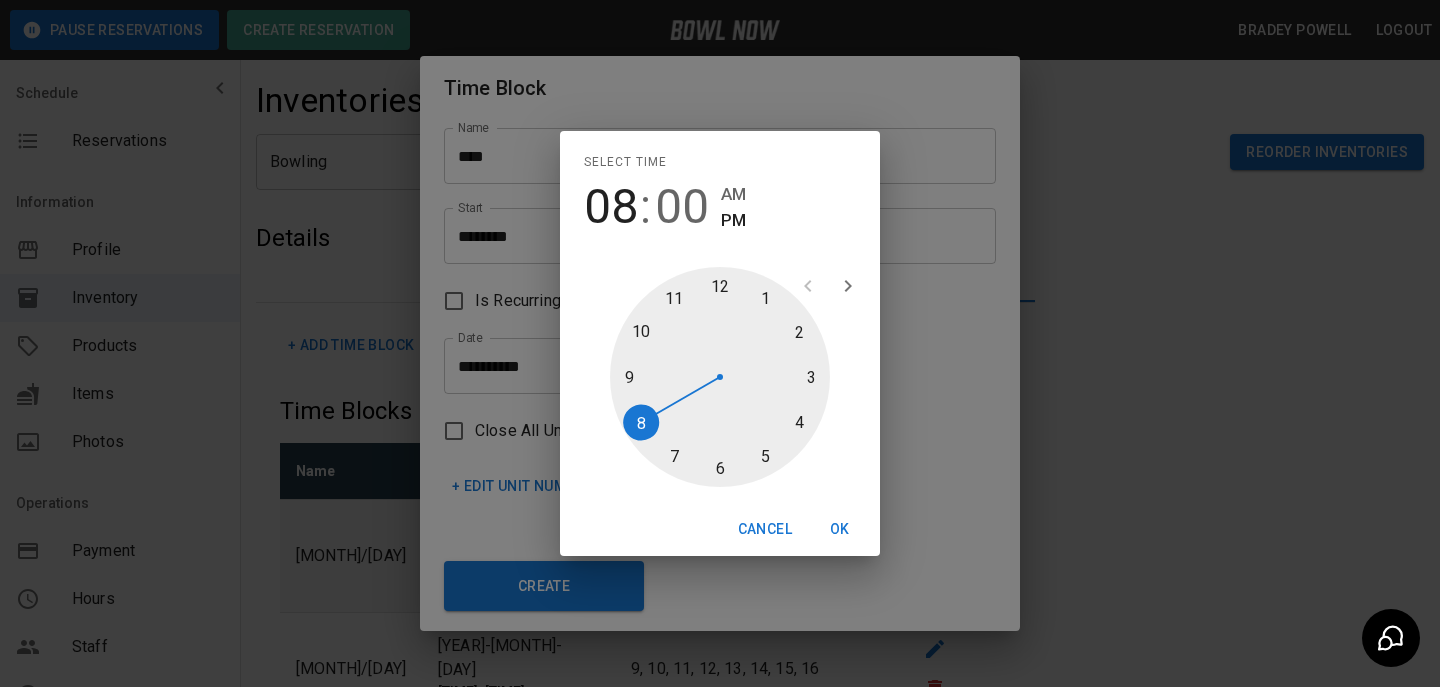 click at bounding box center [720, 377] 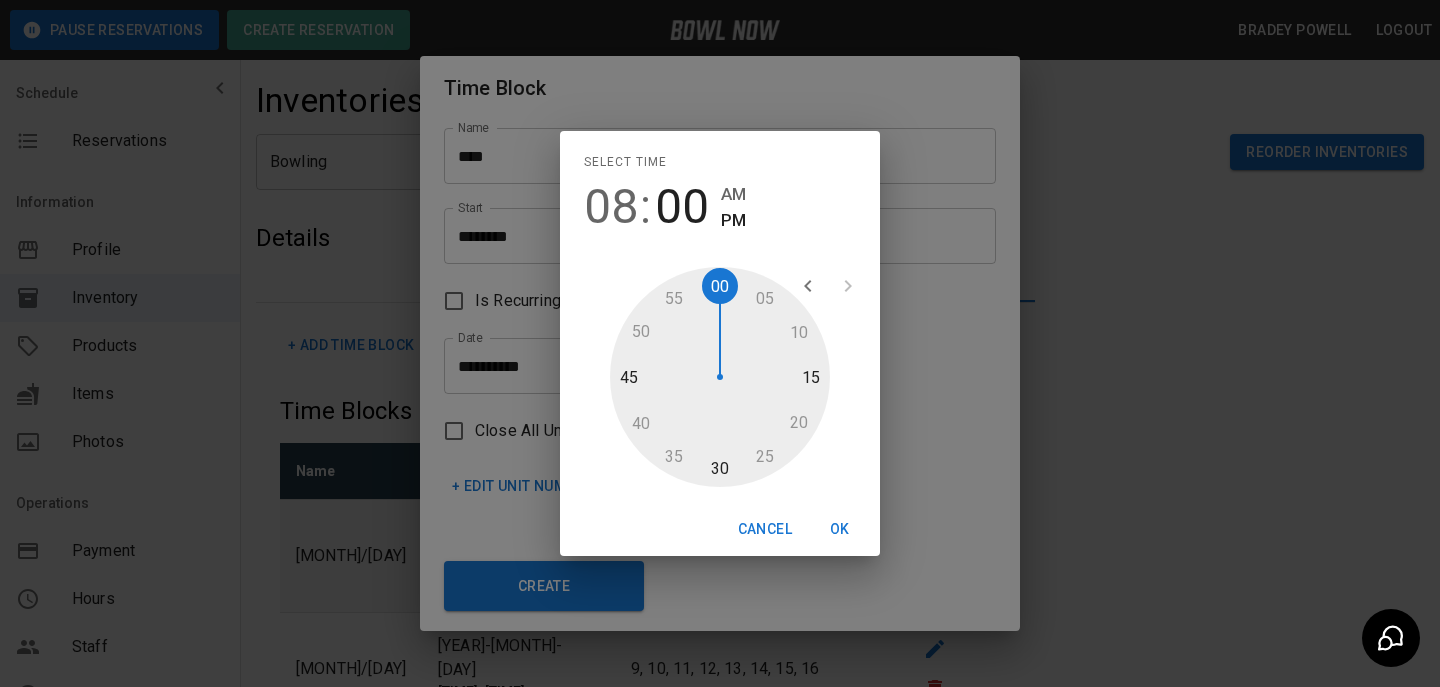 click at bounding box center [720, 377] 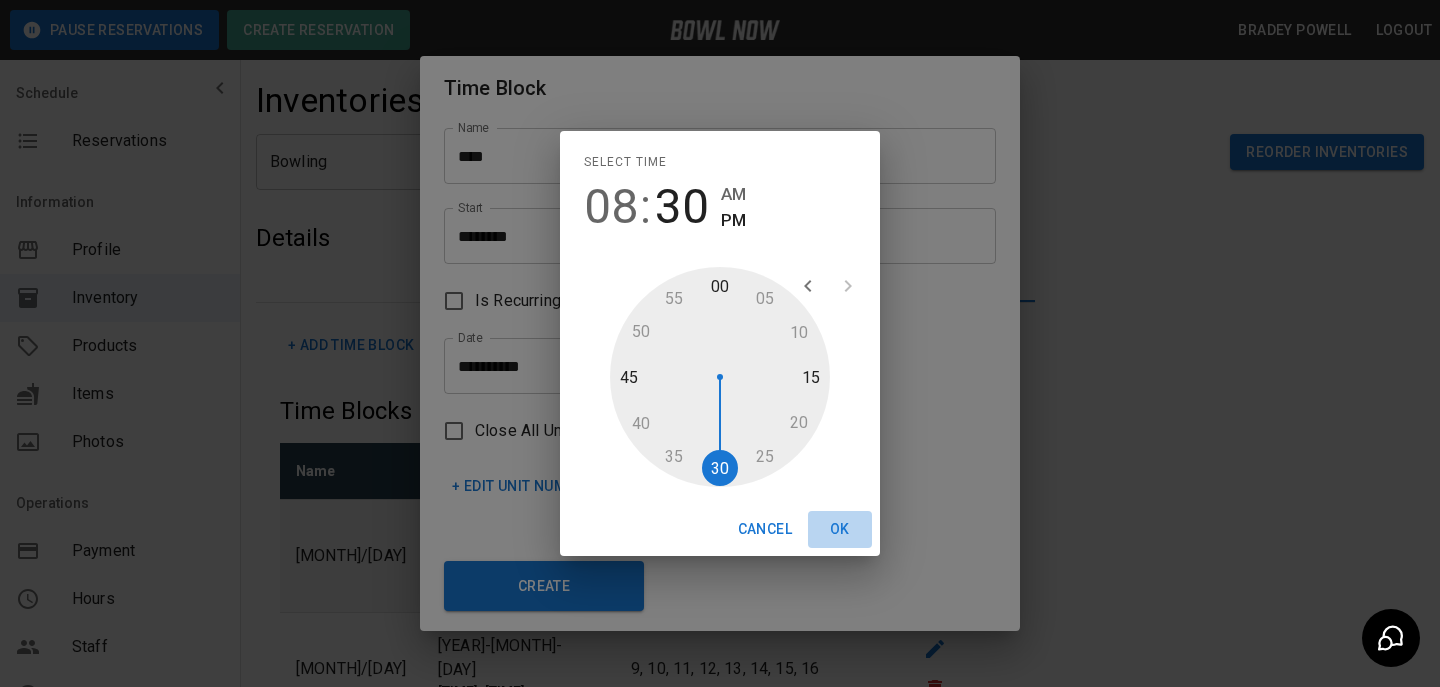click on "OK" at bounding box center (840, 529) 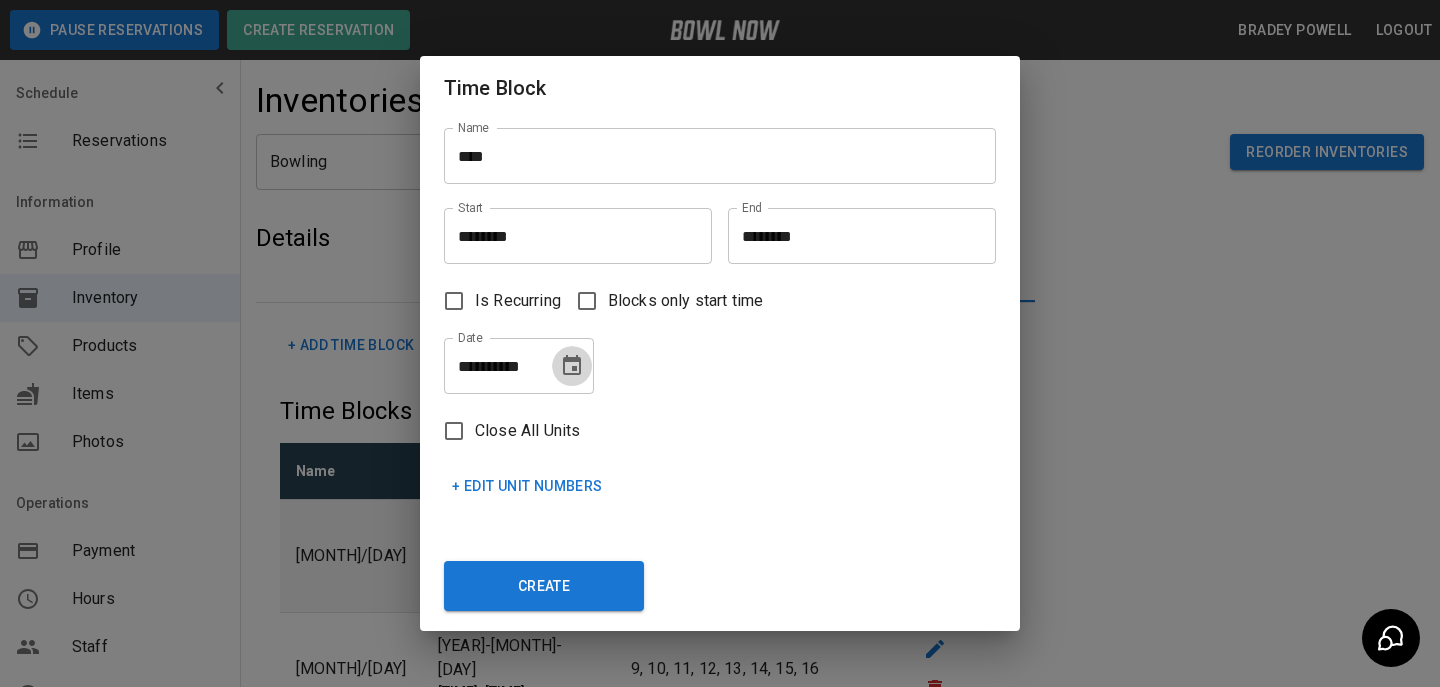 click at bounding box center (572, 366) 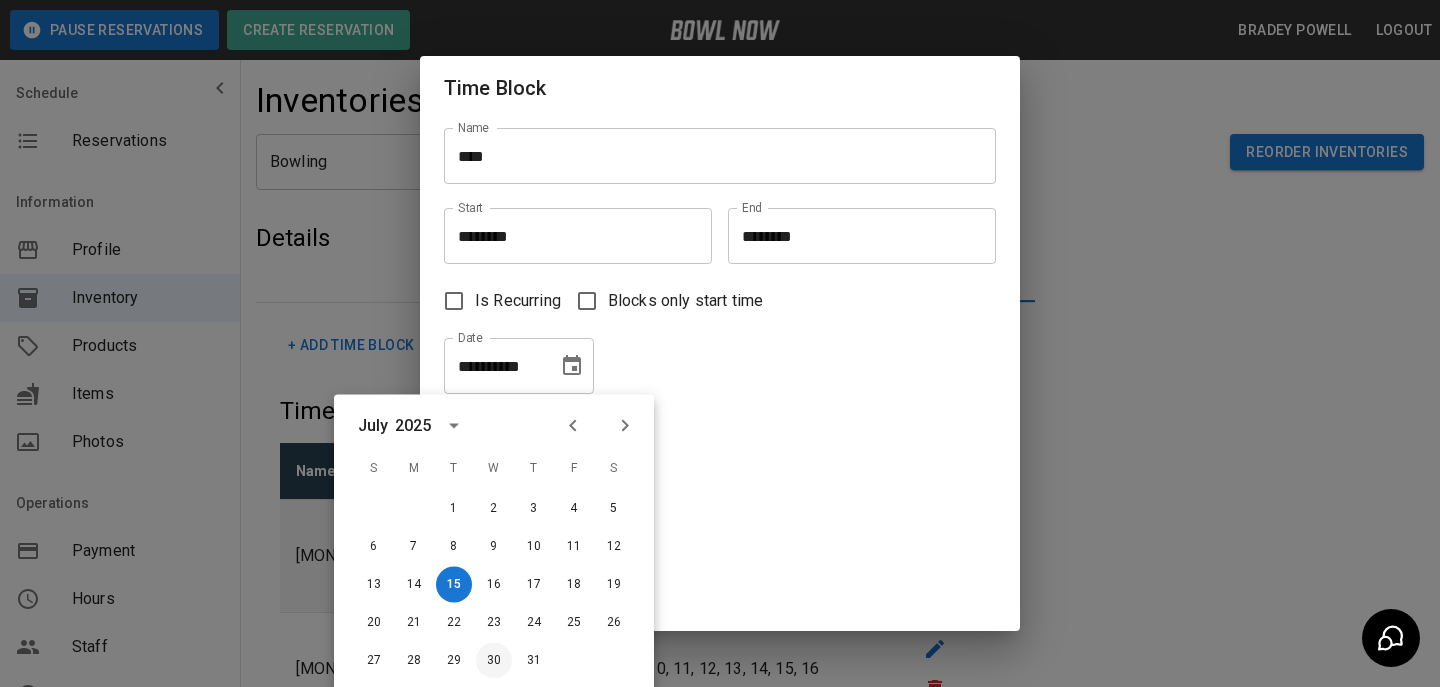 click on "30" at bounding box center [494, 661] 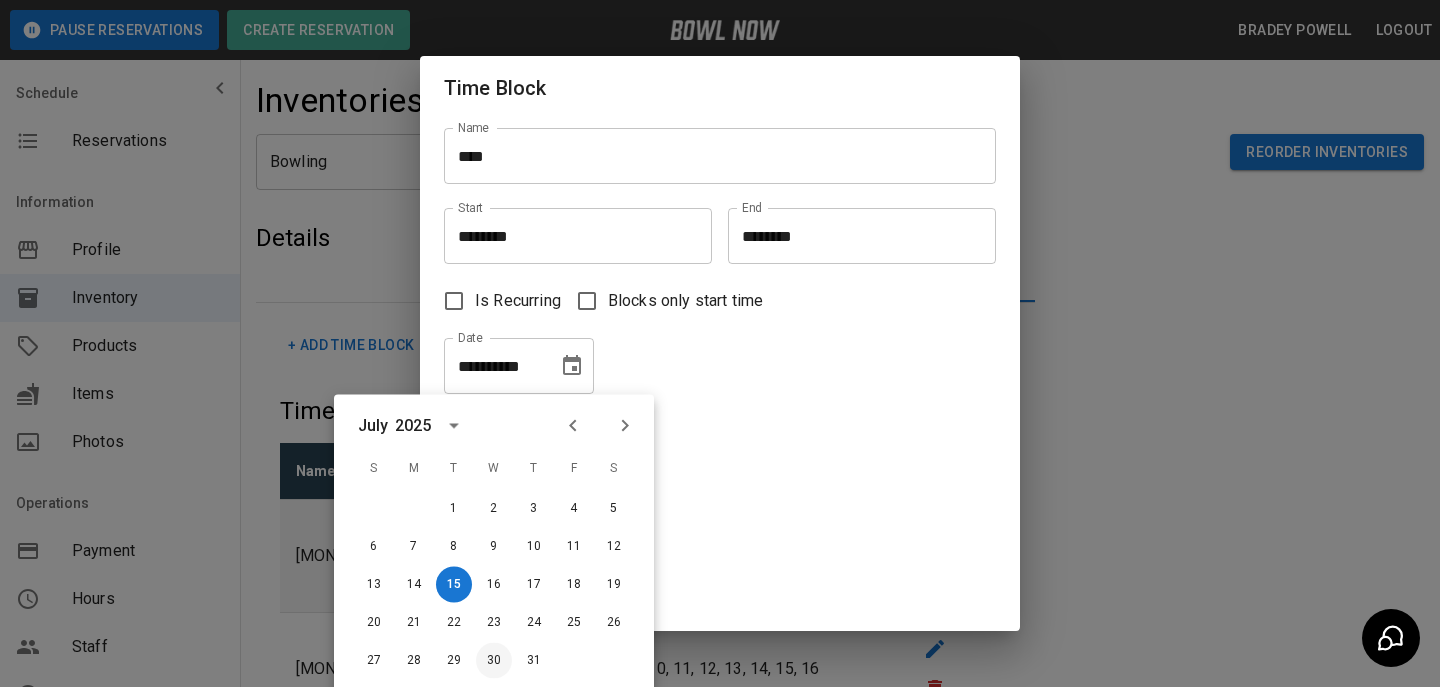 type on "**********" 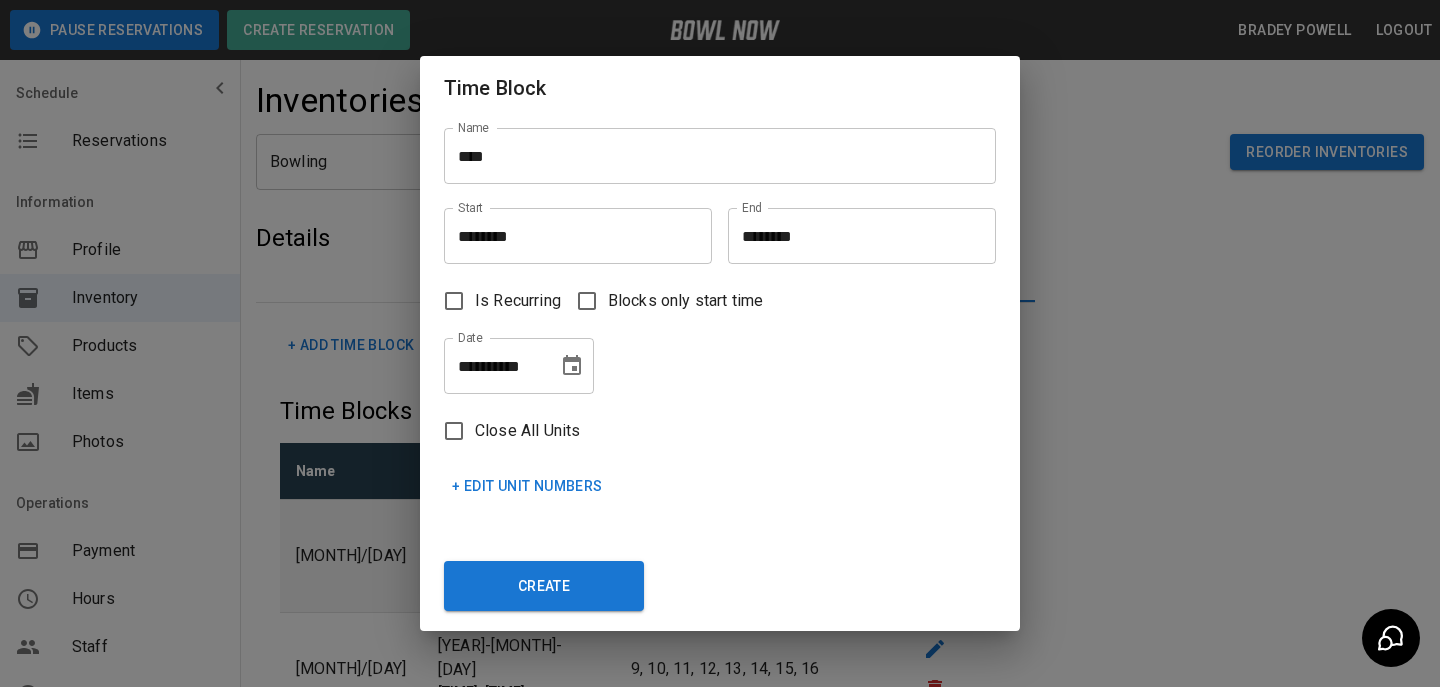 click on "+ Edit Unit Numbers" at bounding box center (527, 486) 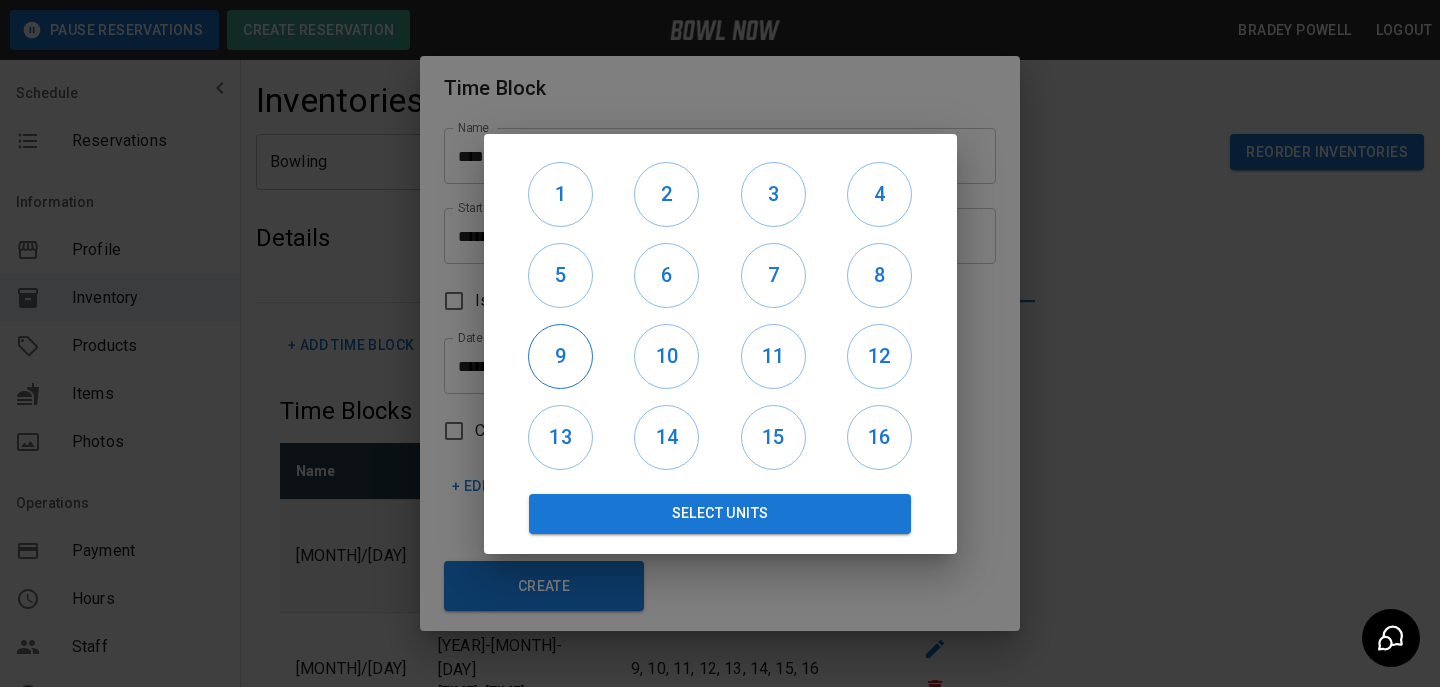 click on "9" at bounding box center (560, 356) 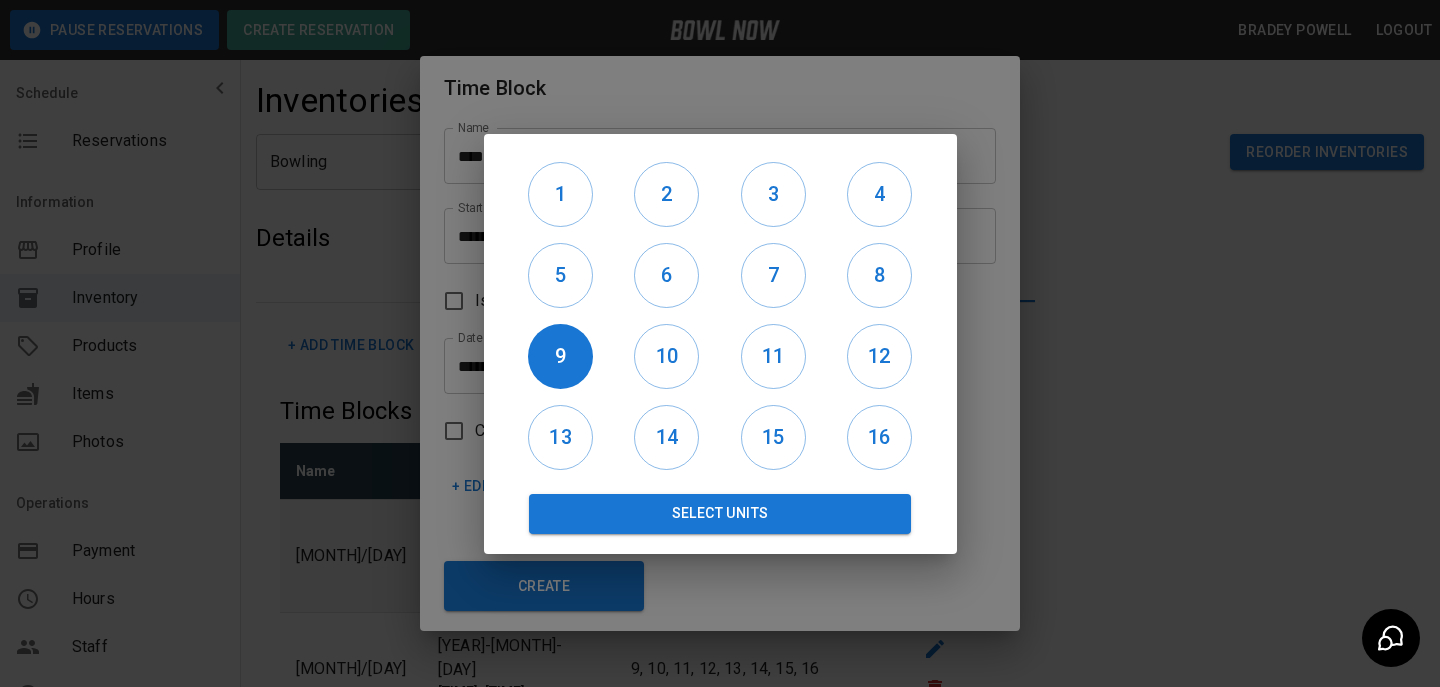 click on "10" at bounding box center [667, 356] 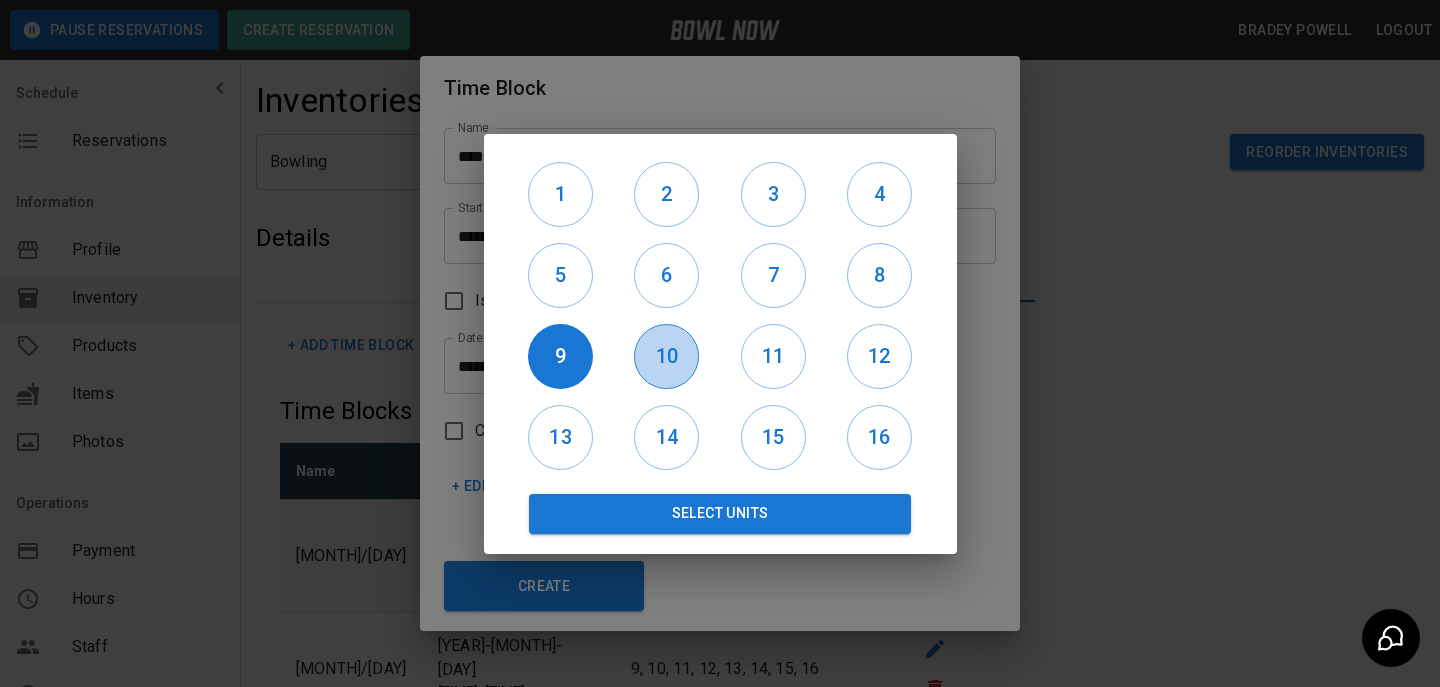 click on "10" at bounding box center [666, 356] 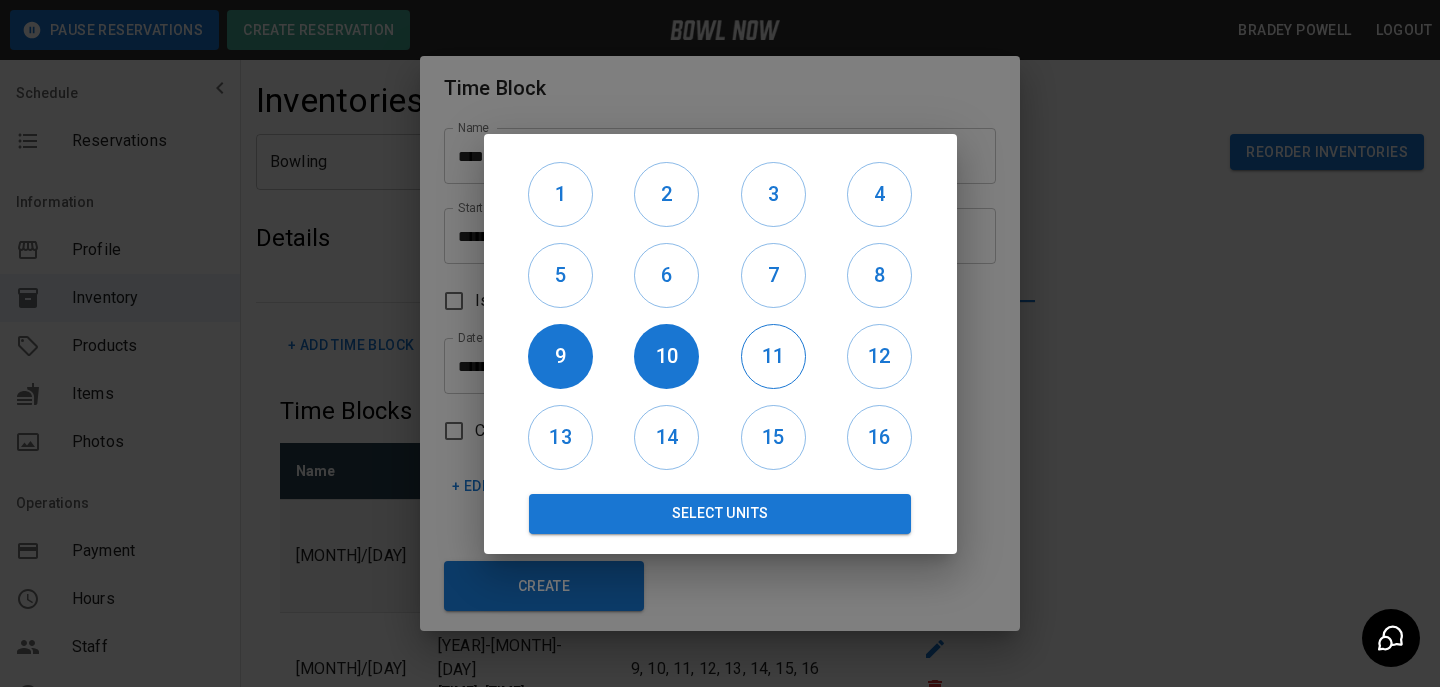 click on "11" at bounding box center [773, 356] 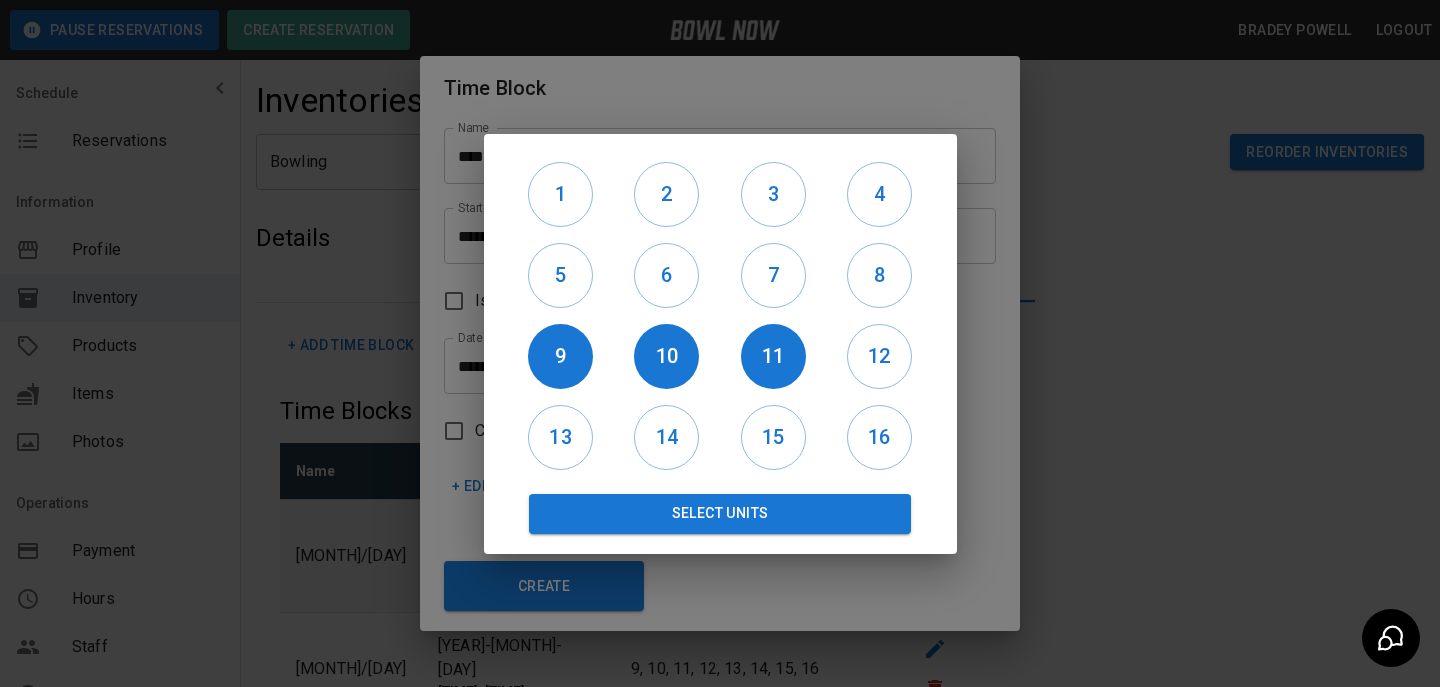 click on "12" at bounding box center (879, 356) 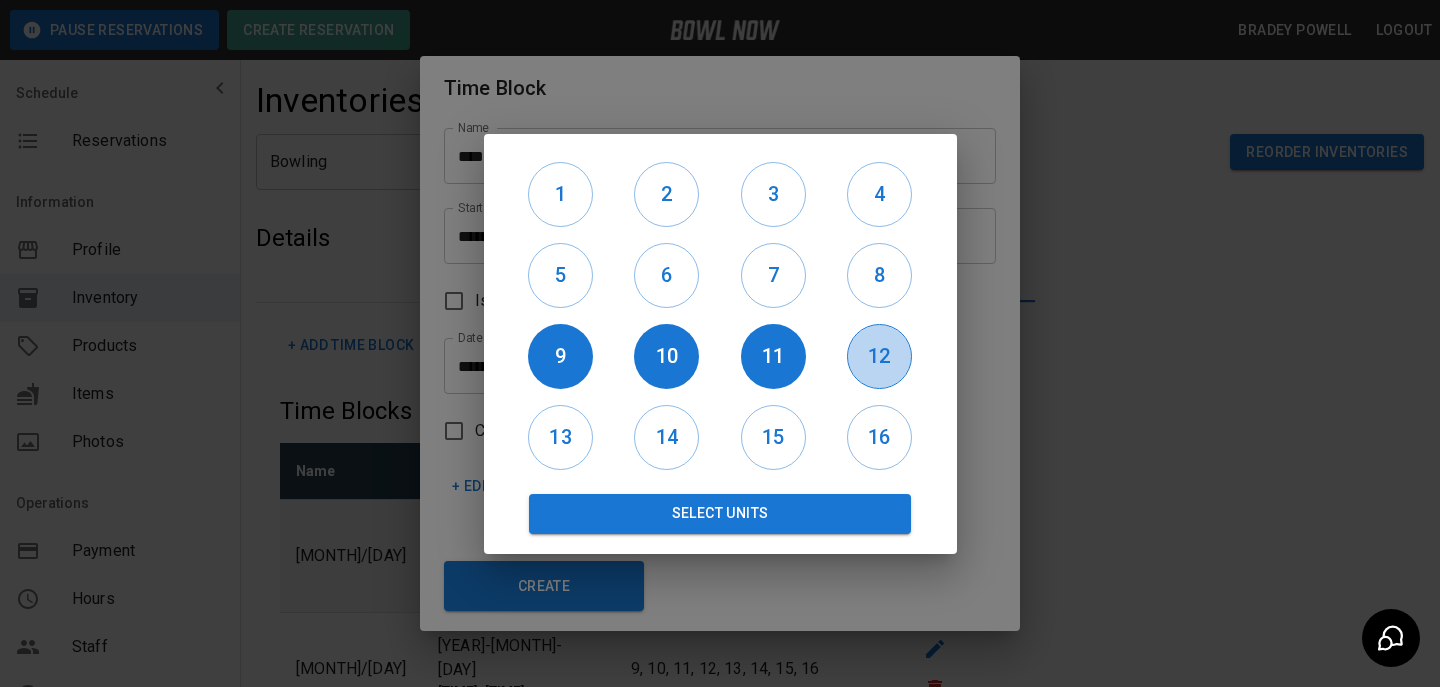 click on "12" at bounding box center (879, 356) 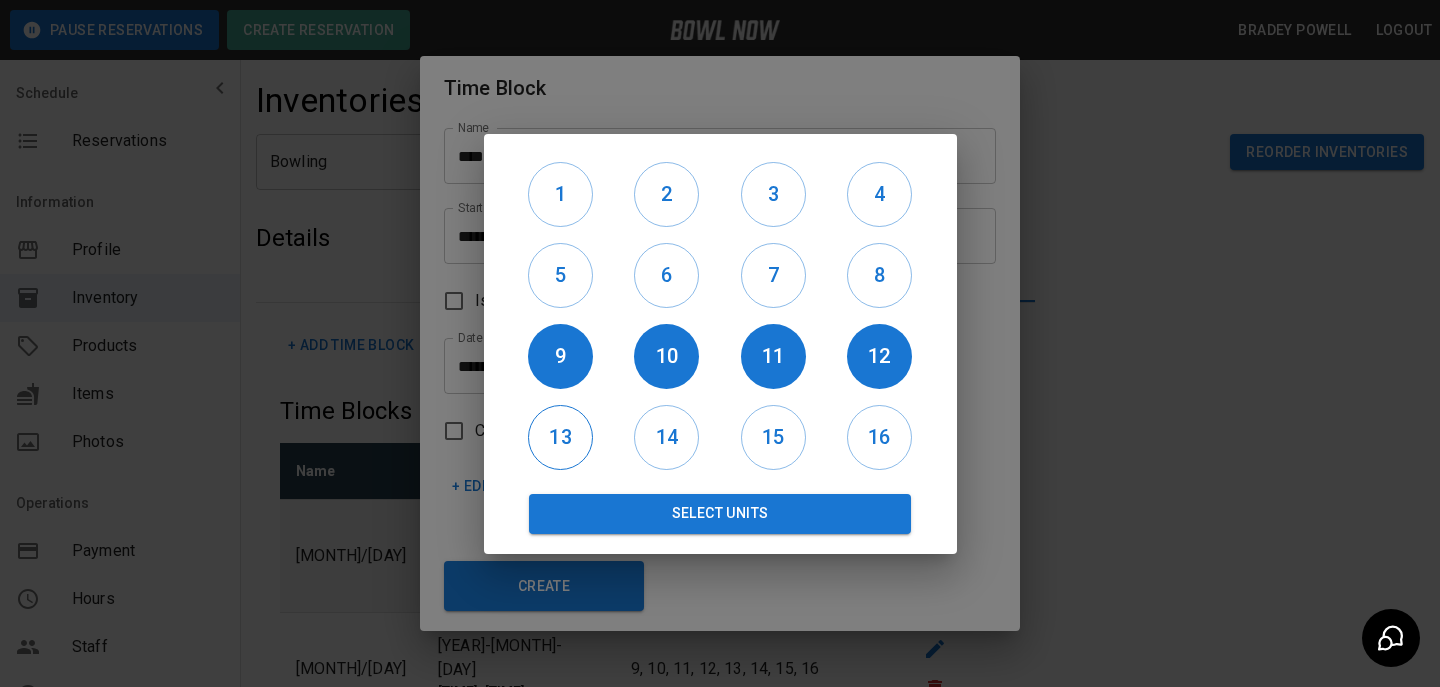 click on "13" at bounding box center (560, 437) 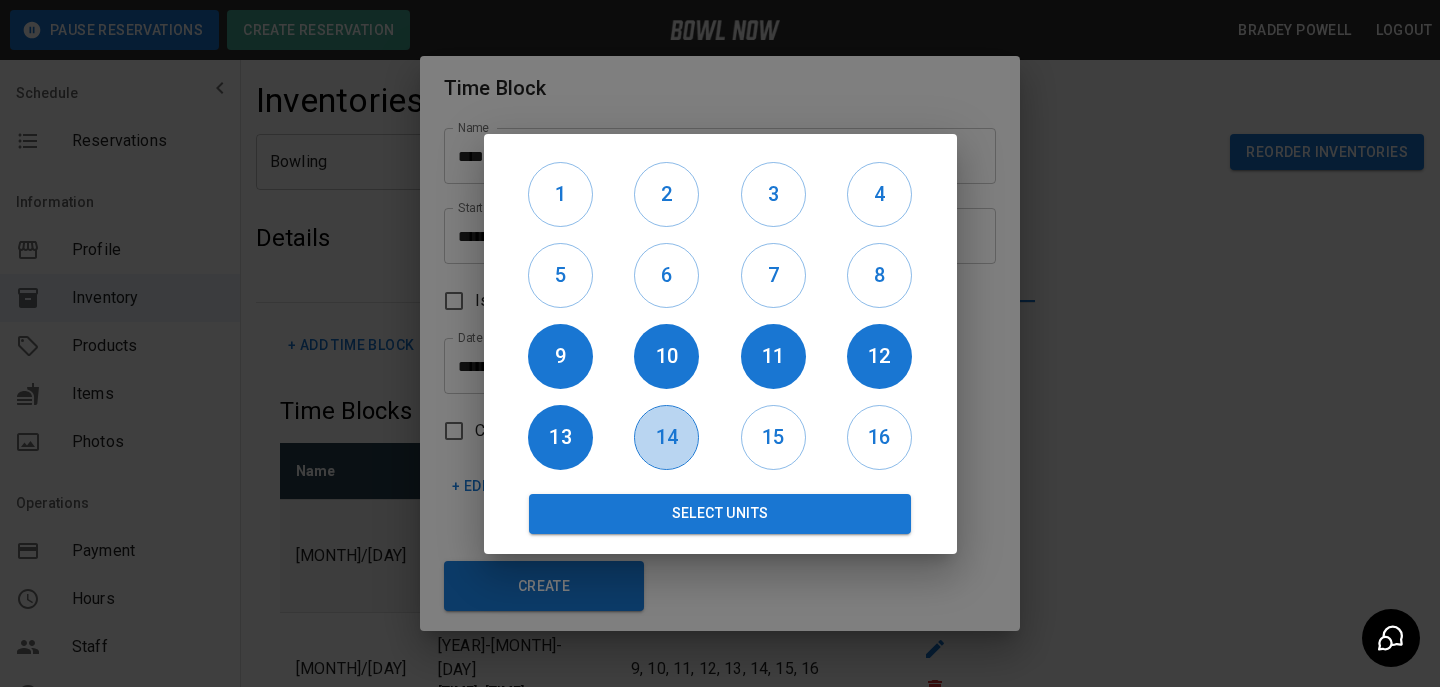 click on "14" at bounding box center (666, 437) 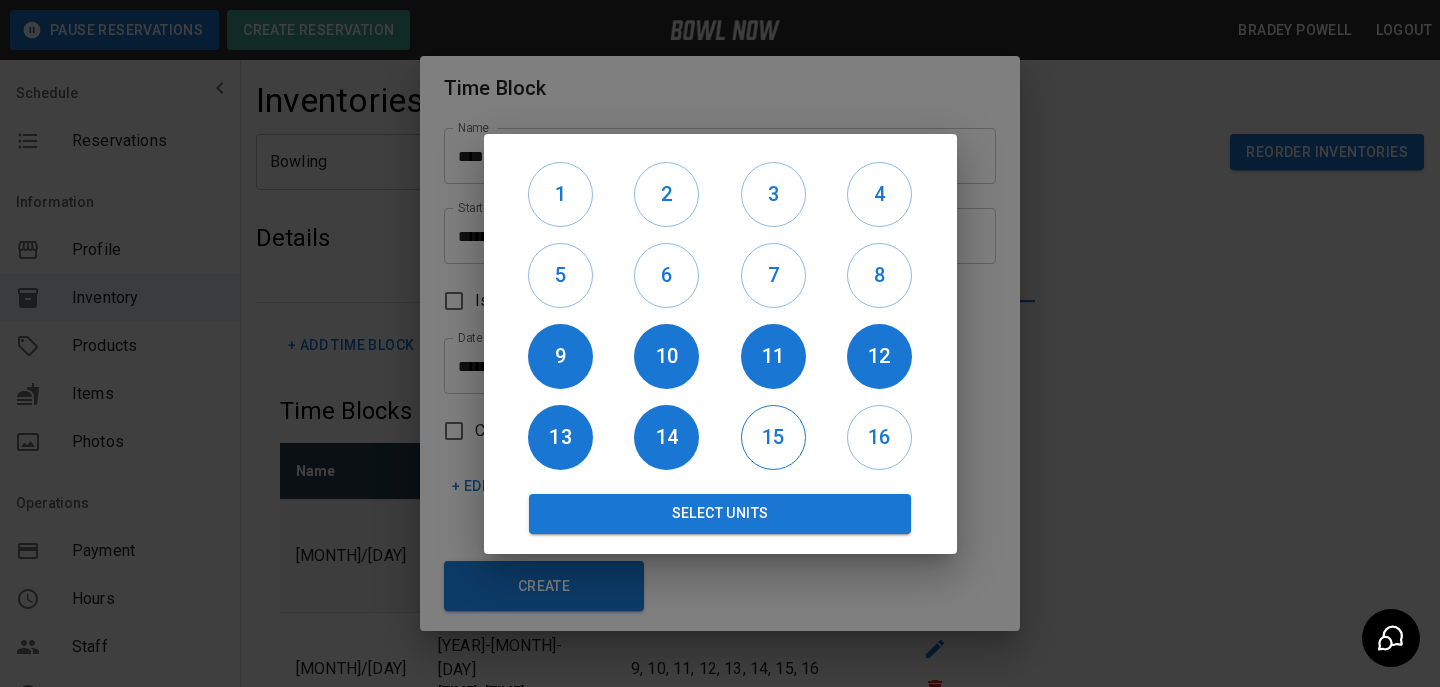 click on "15" at bounding box center [773, 437] 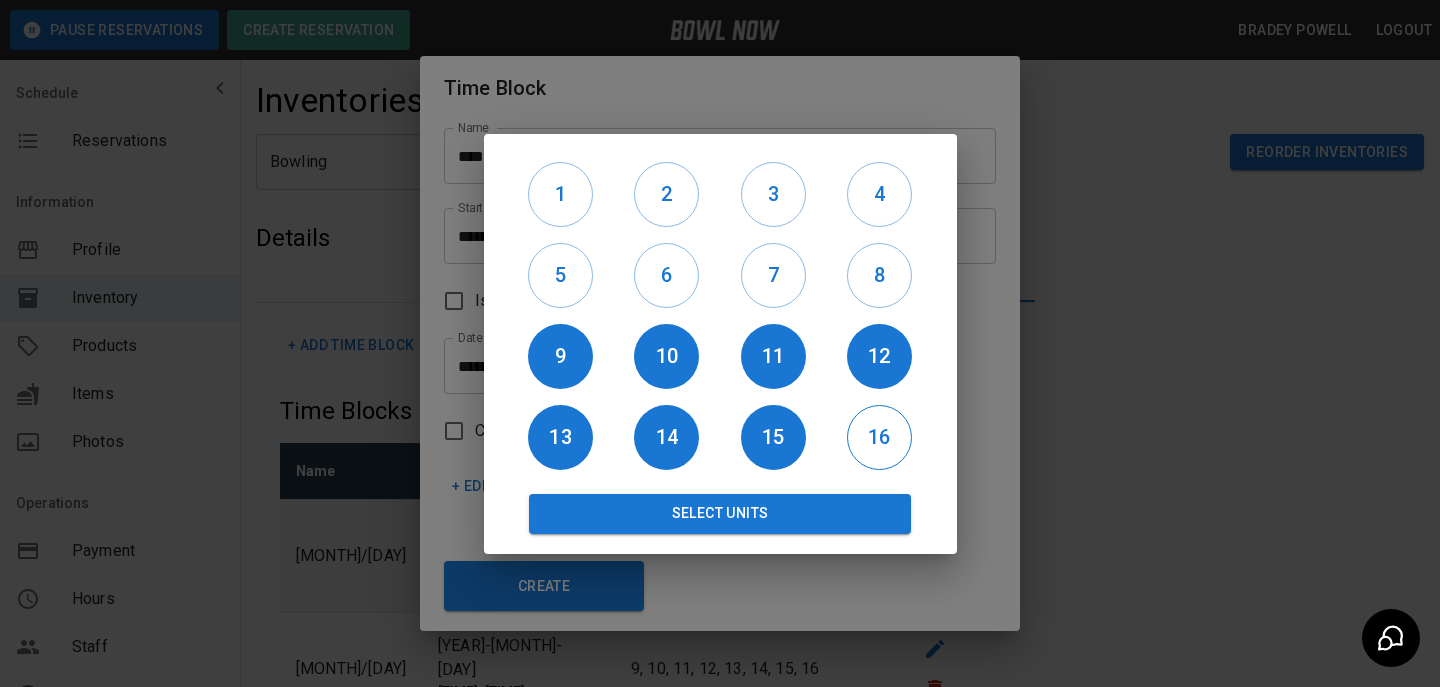 click on "16" at bounding box center (879, 437) 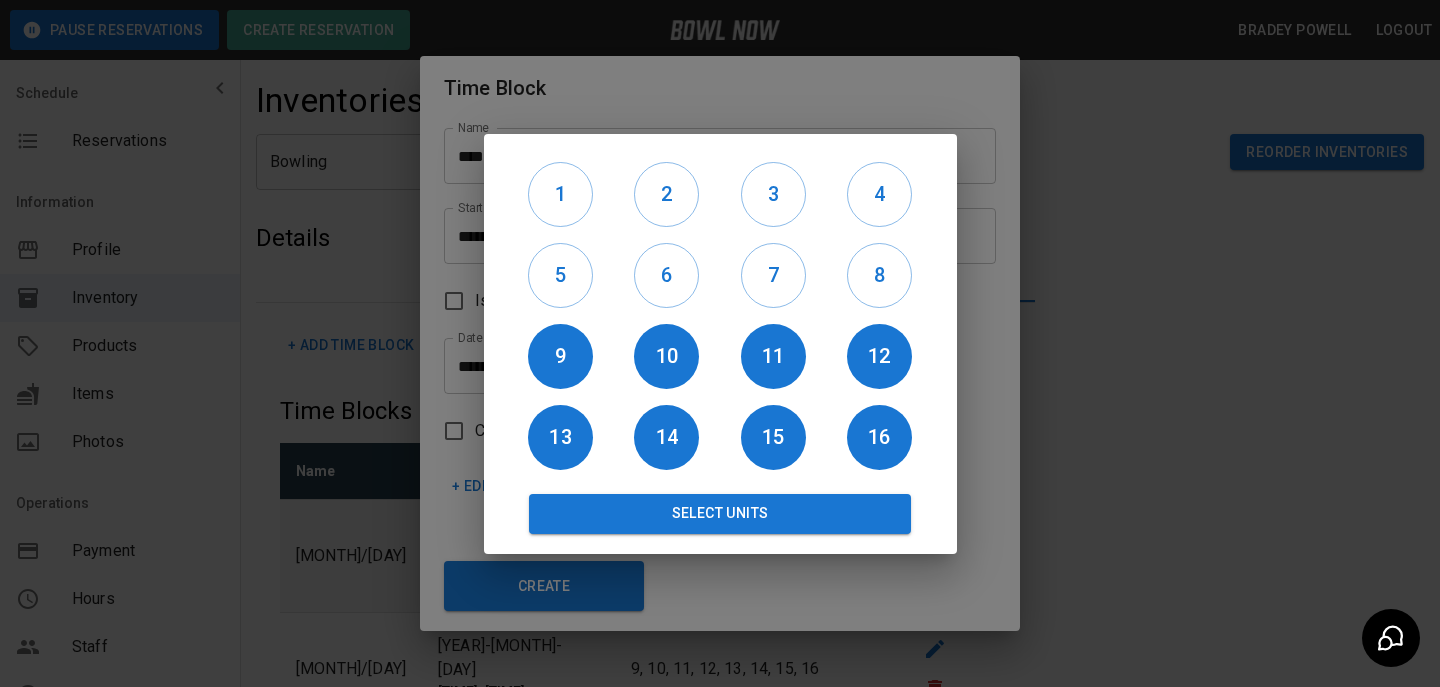 click on "1 2 3 4 5 6 7 8 9 10 11 12 13 14 15 16 Select Units" at bounding box center [720, 344] 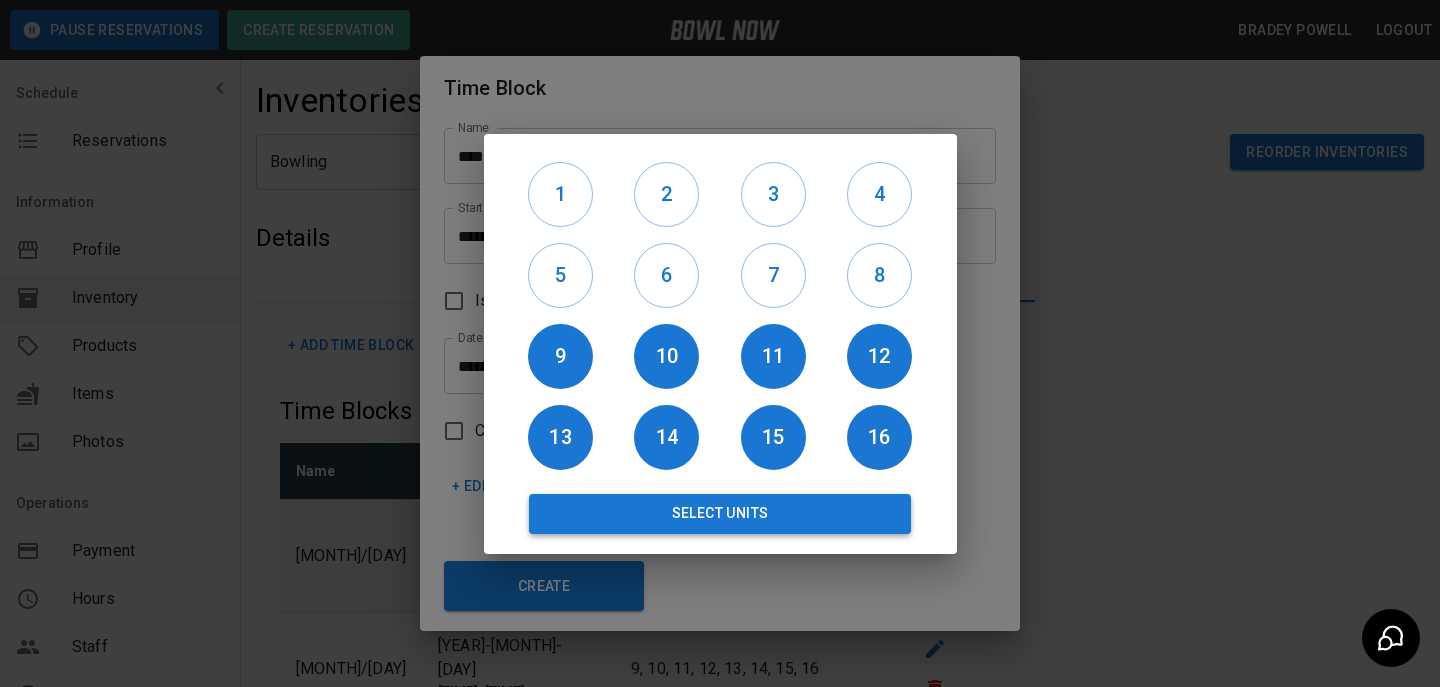 click on "Select Units" at bounding box center [720, 514] 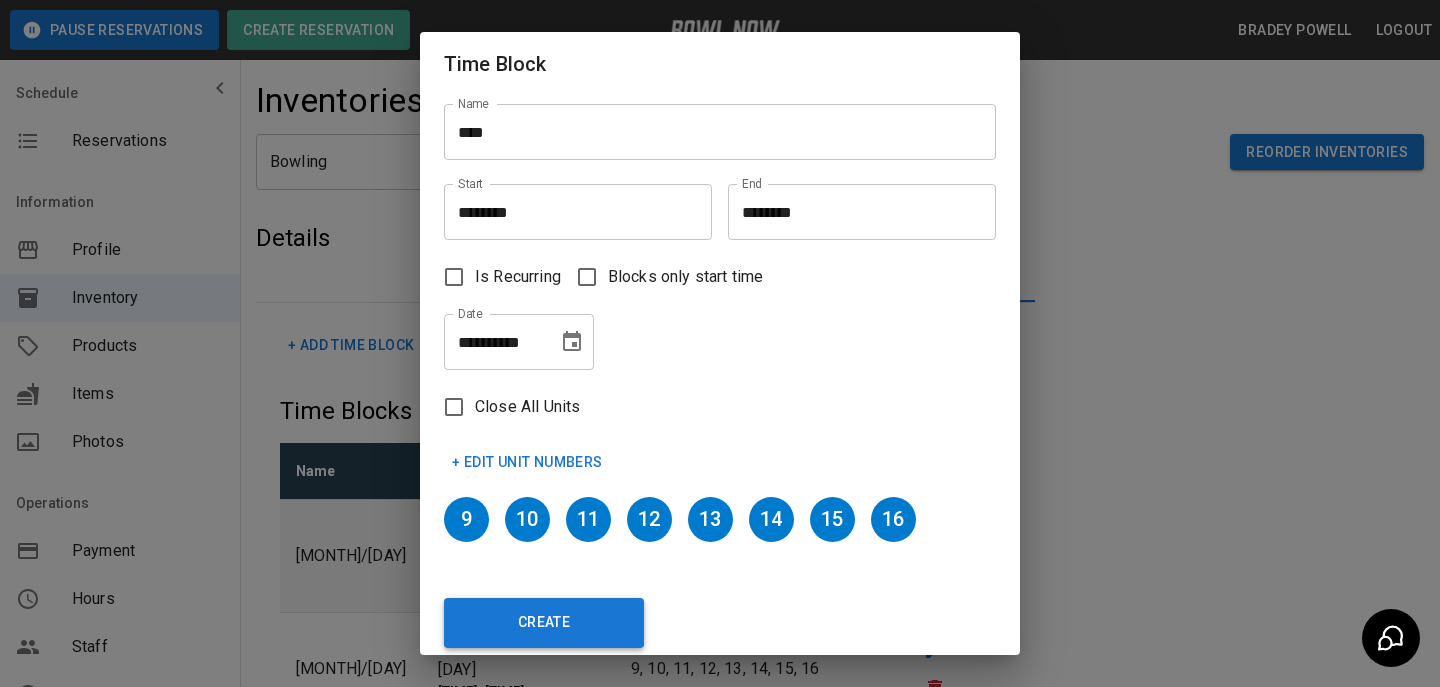 click on "Create" at bounding box center (544, 623) 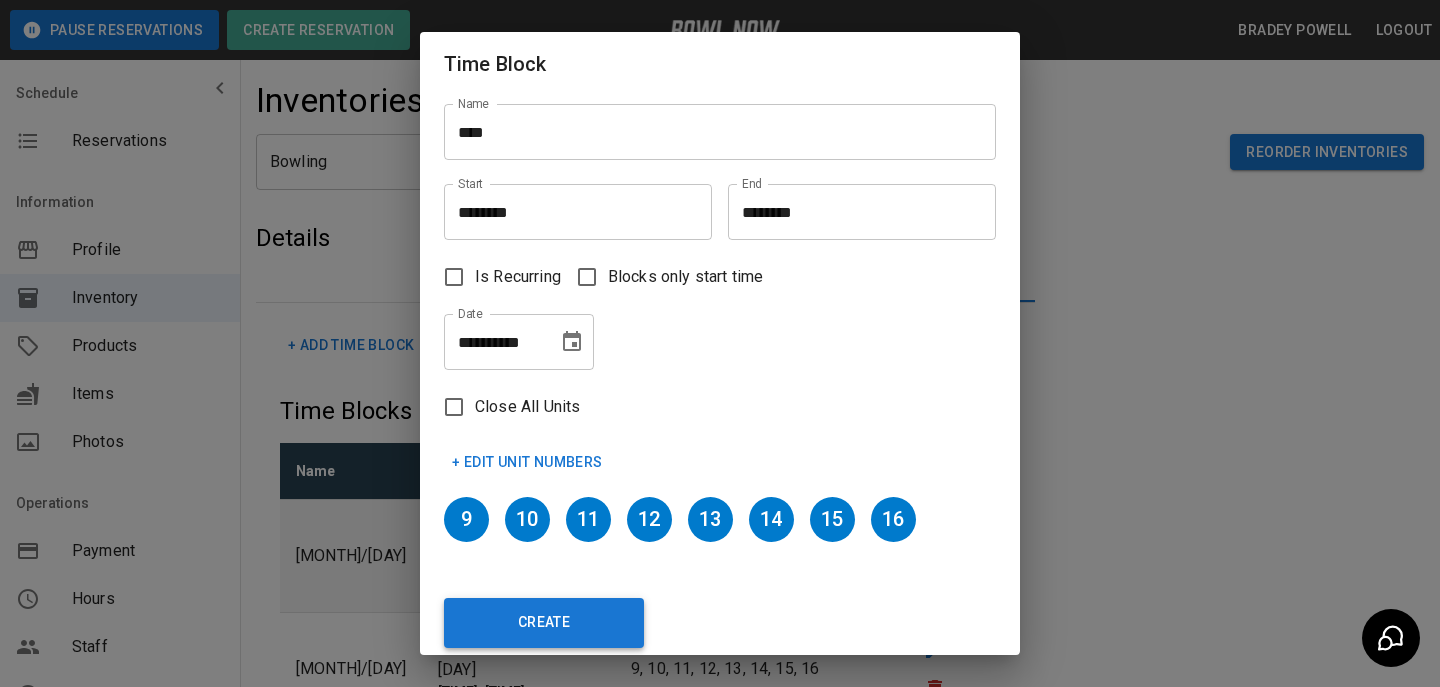 type 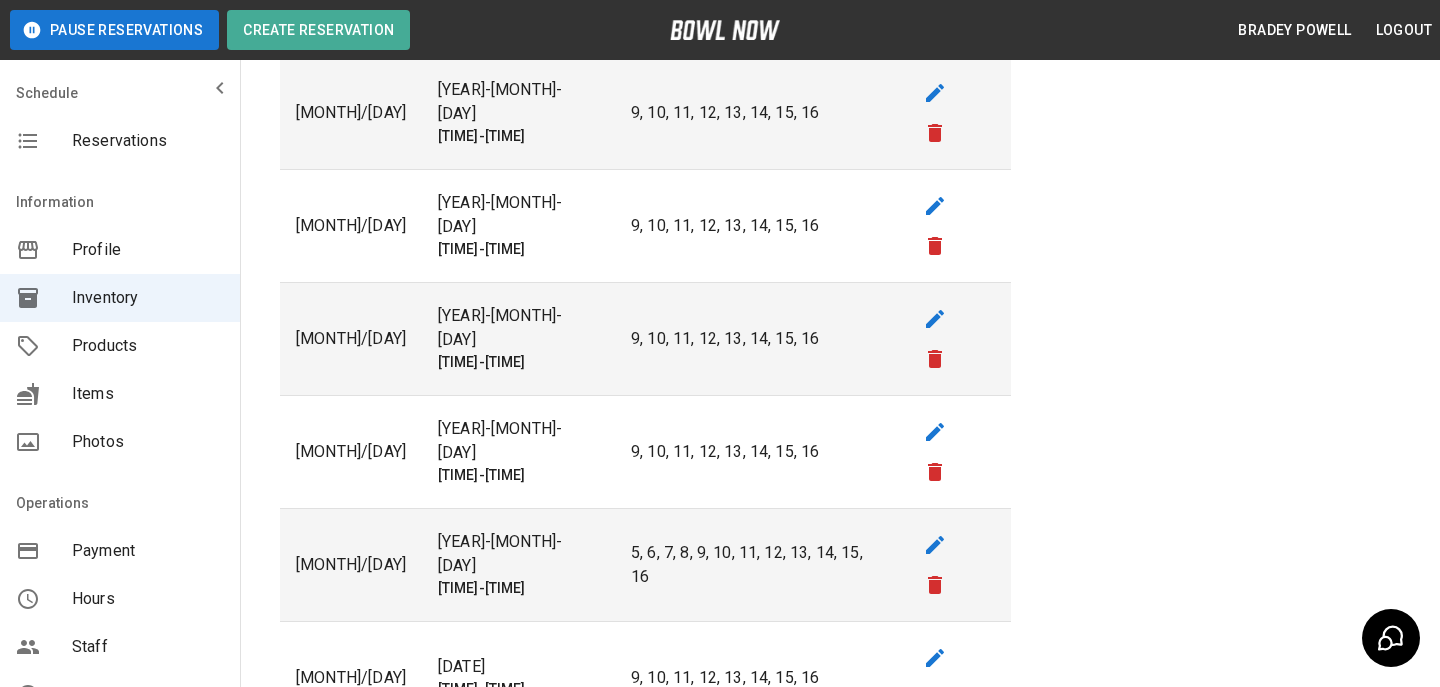 scroll, scrollTop: 138, scrollLeft: 0, axis: vertical 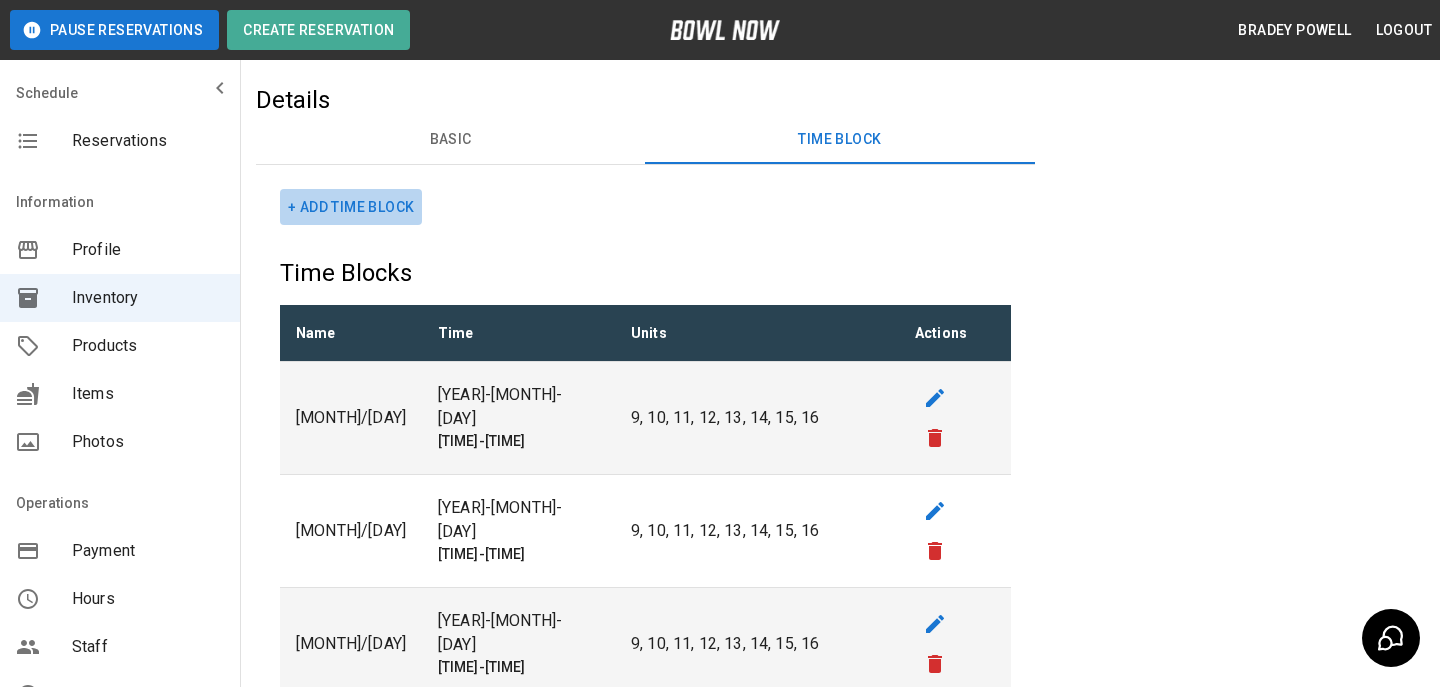 click on "+ Add Time Block" at bounding box center (351, 207) 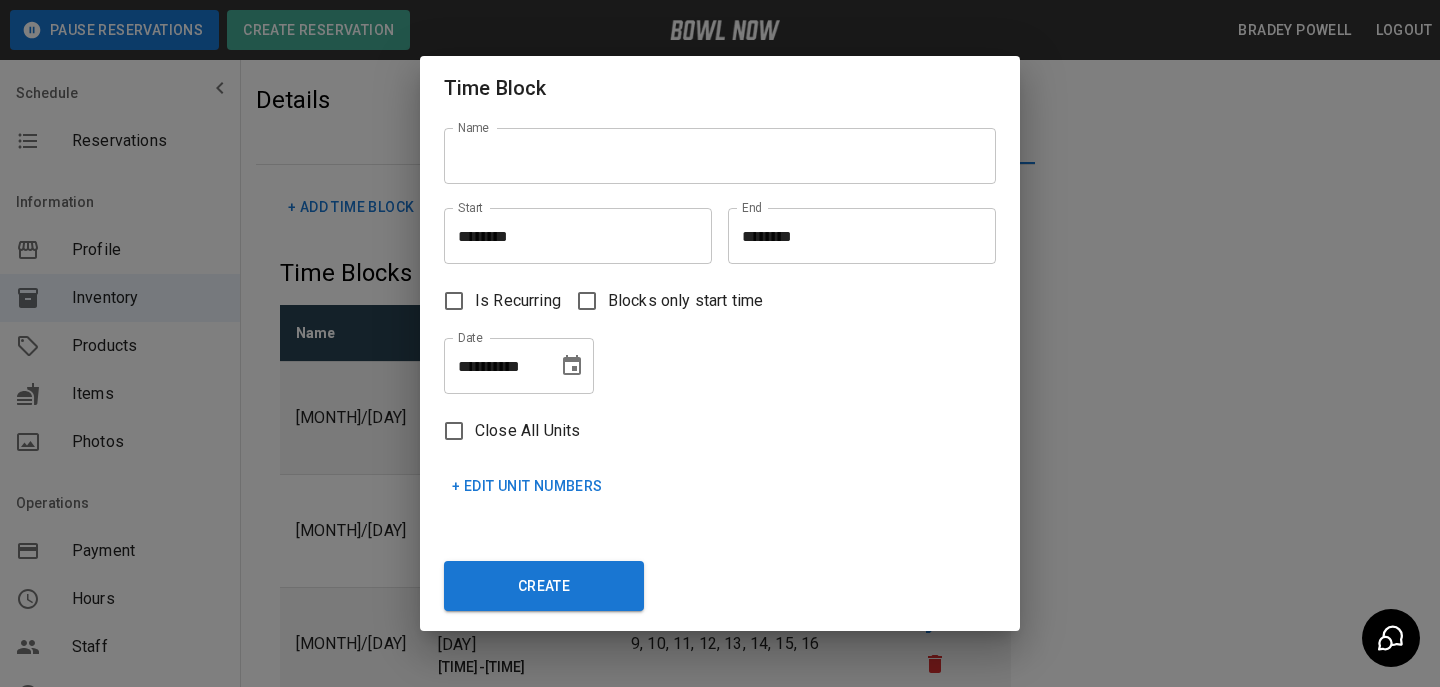 click on "Name" at bounding box center [720, 156] 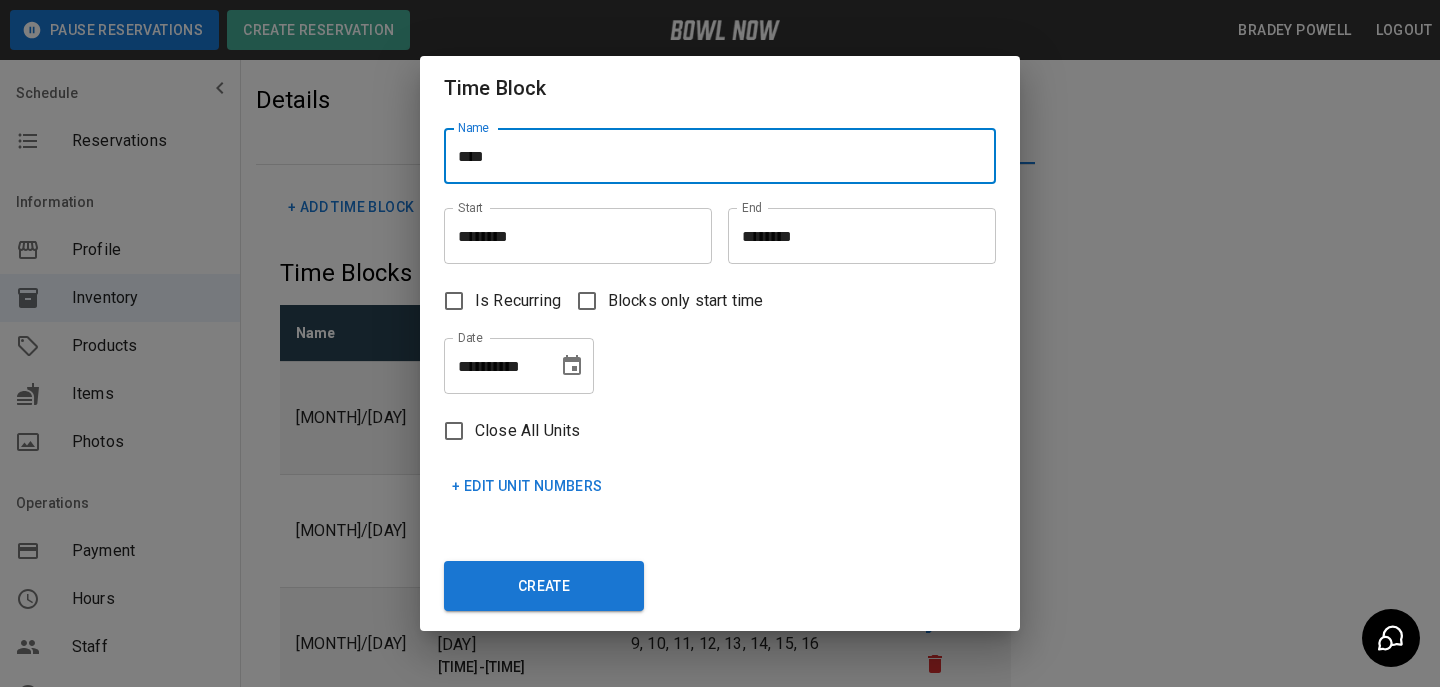 type on "****" 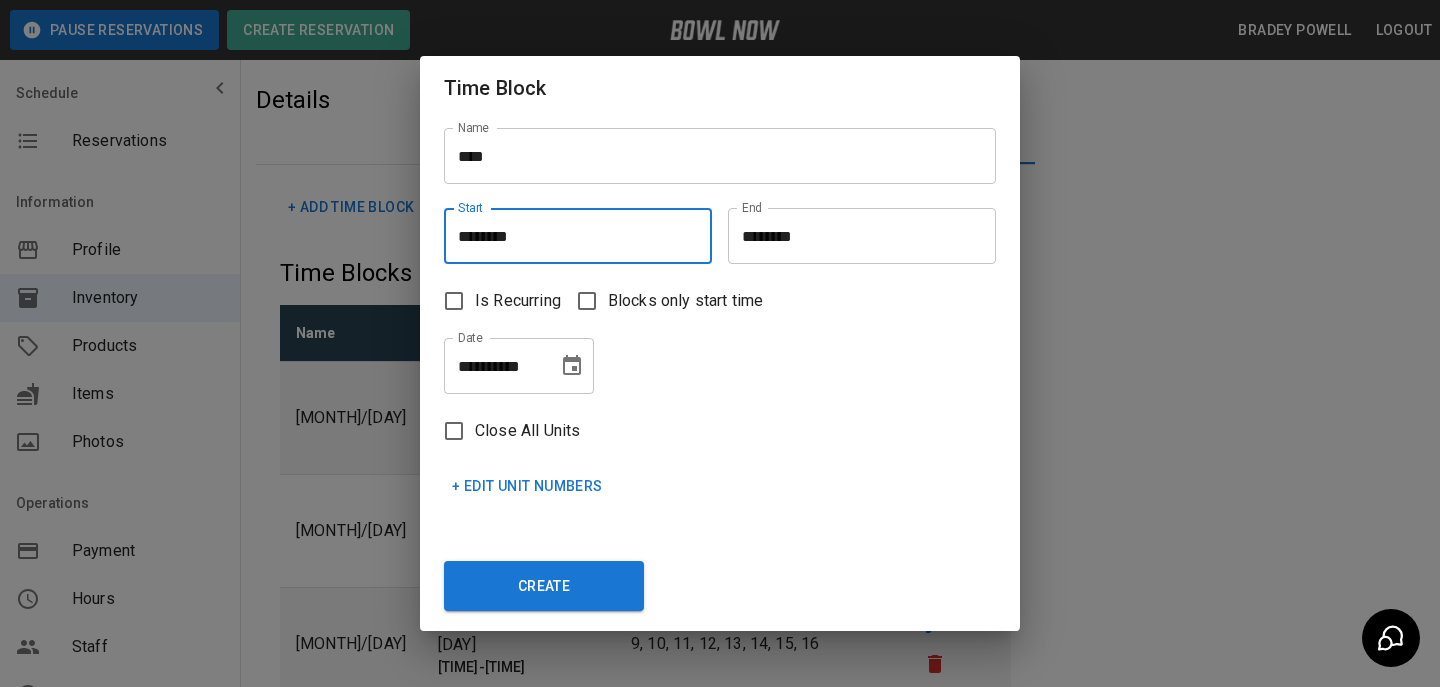 click on "********" at bounding box center (571, 236) 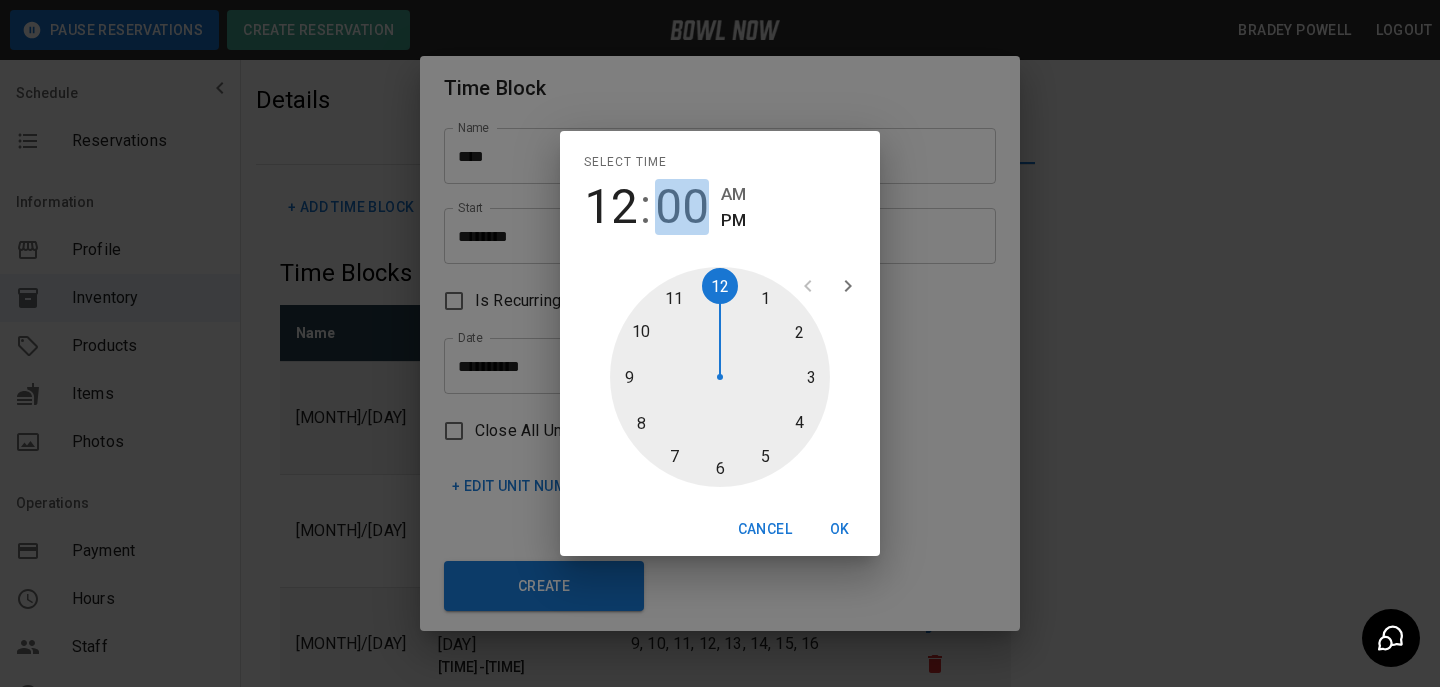 click on "00" at bounding box center [682, 207] 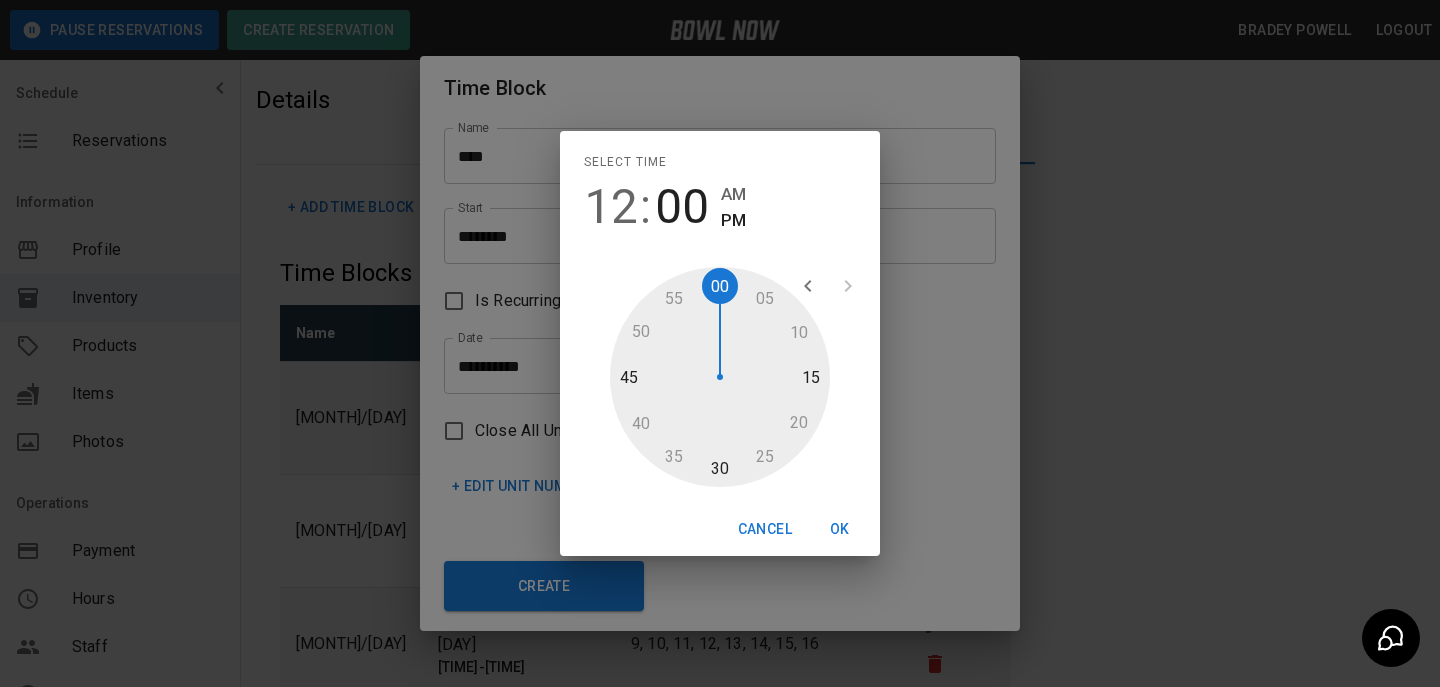 type on "********" 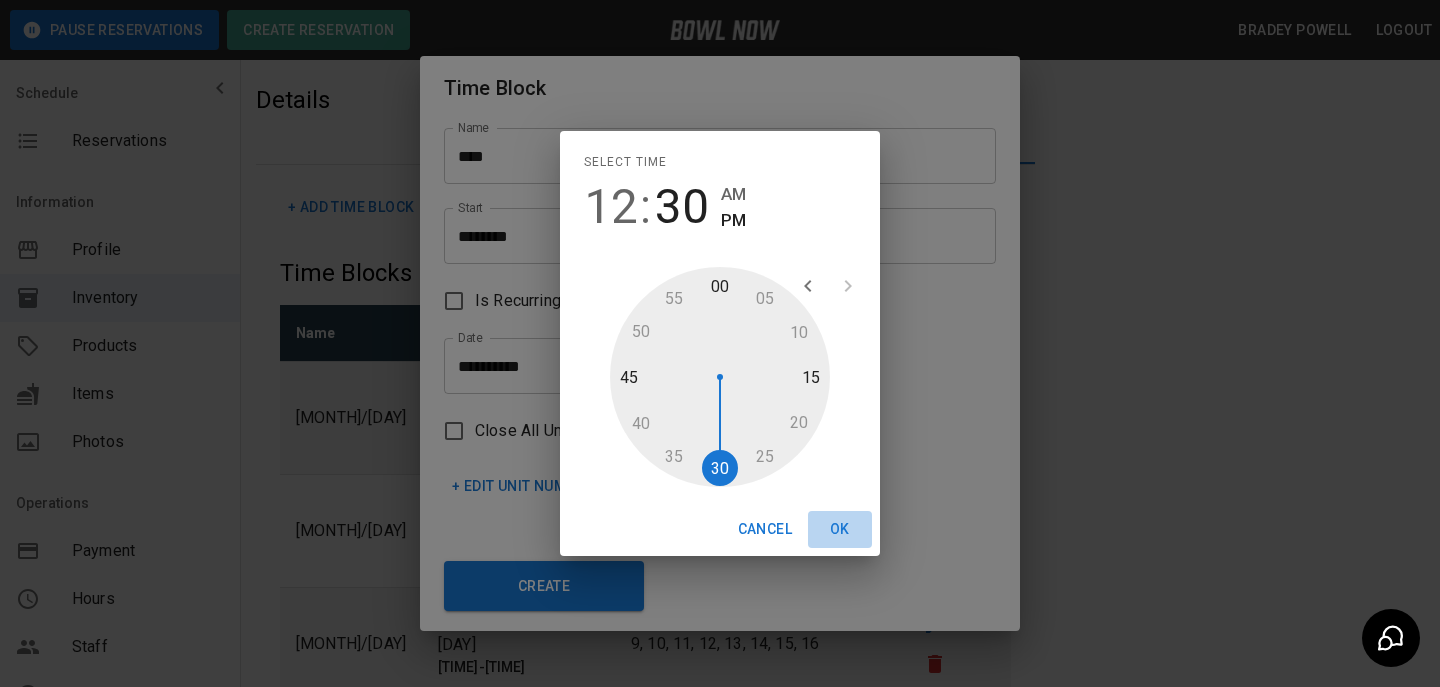 click on "OK" at bounding box center [840, 529] 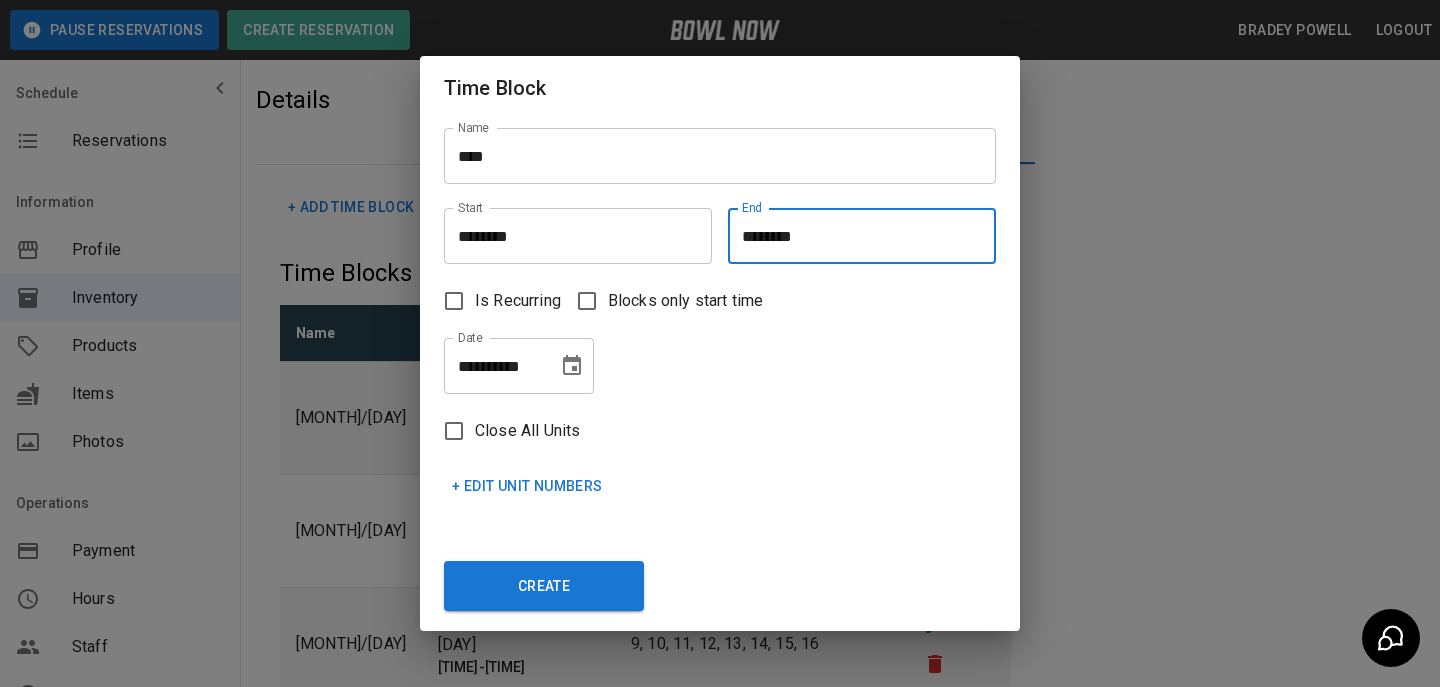 click on "********" at bounding box center [855, 236] 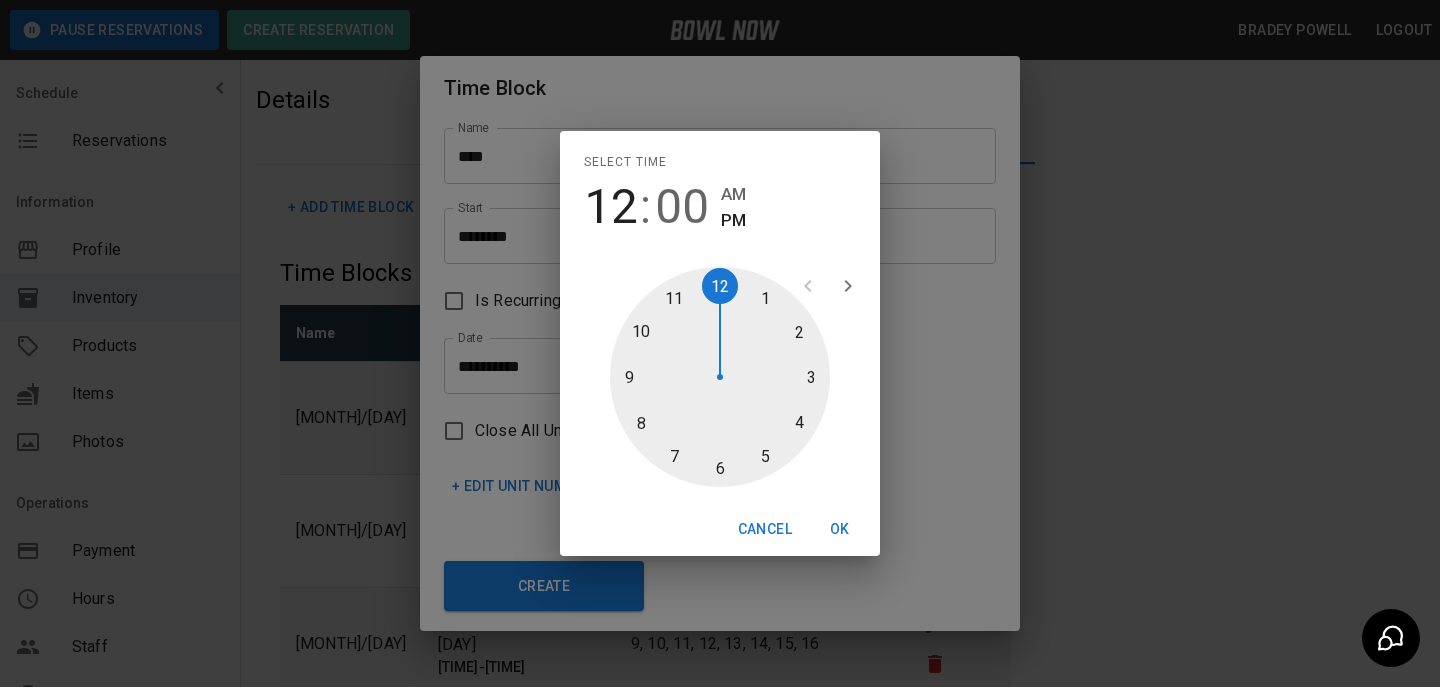type on "********" 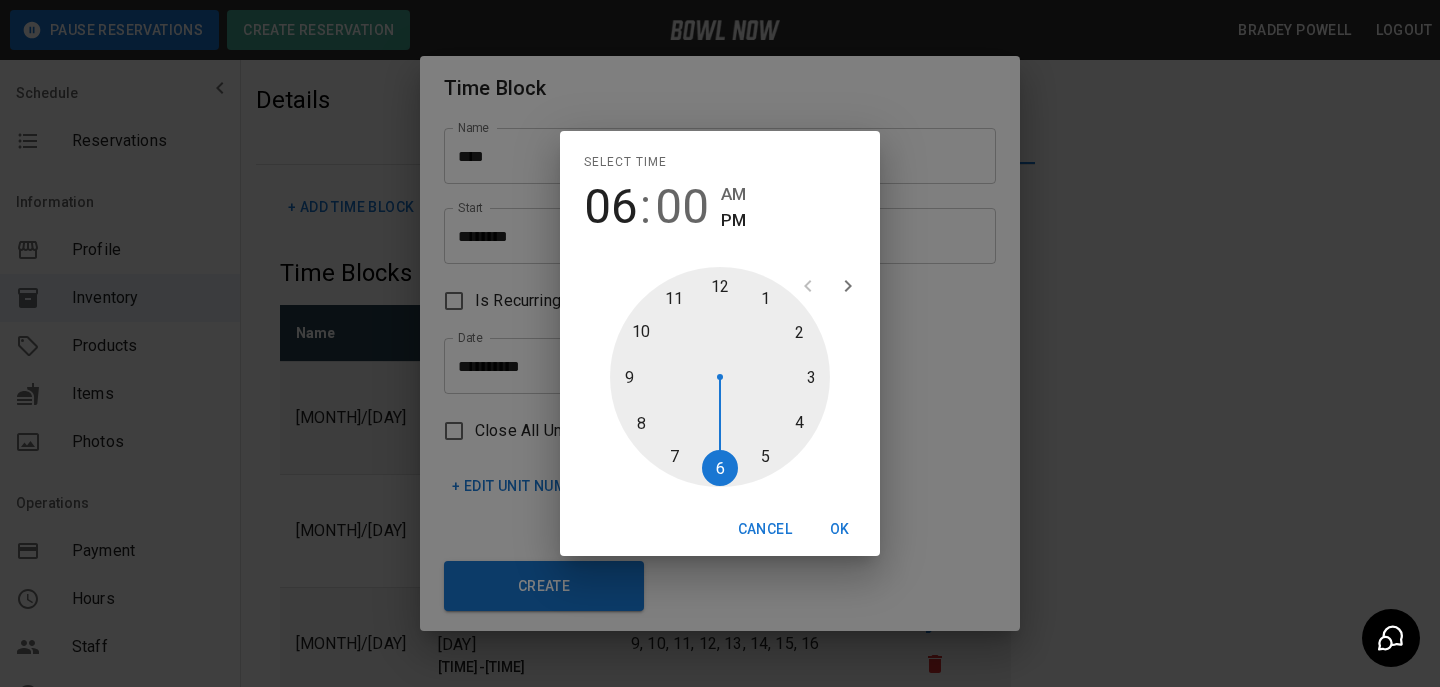 click at bounding box center [720, 377] 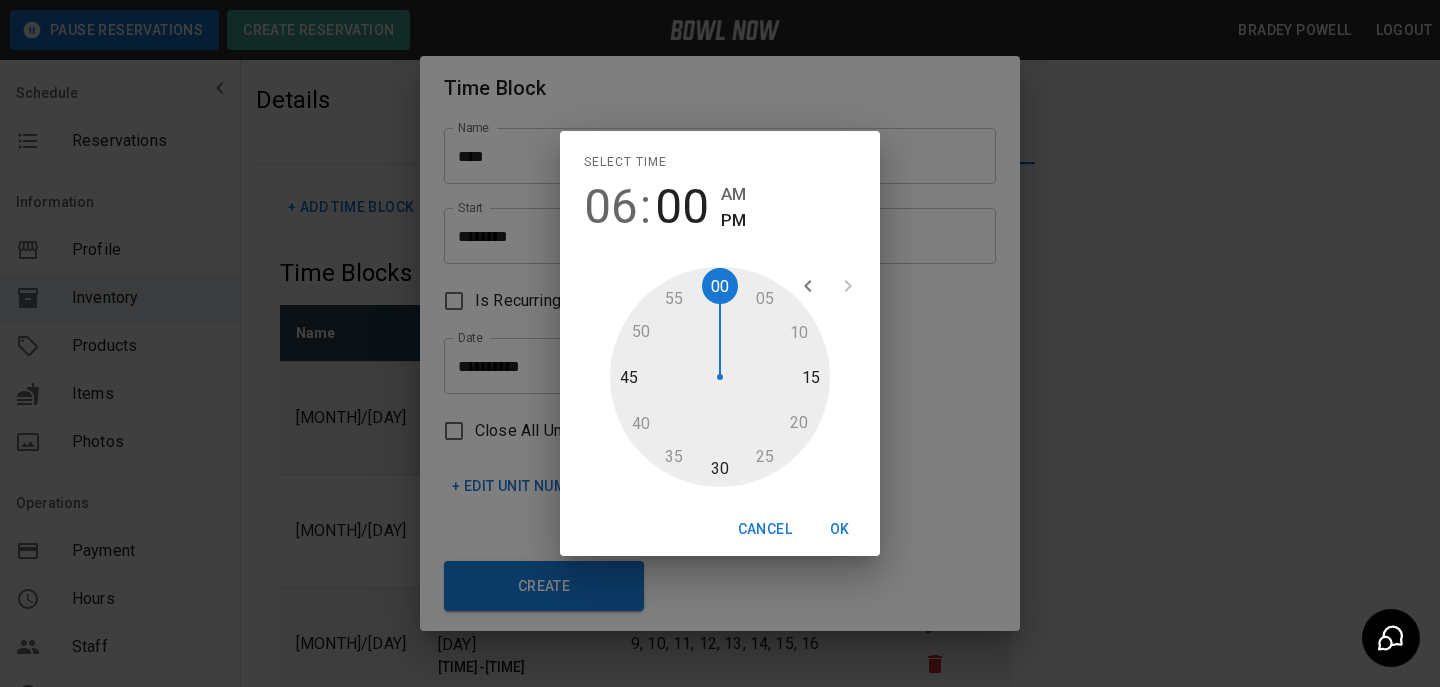 click on "OK" at bounding box center (840, 529) 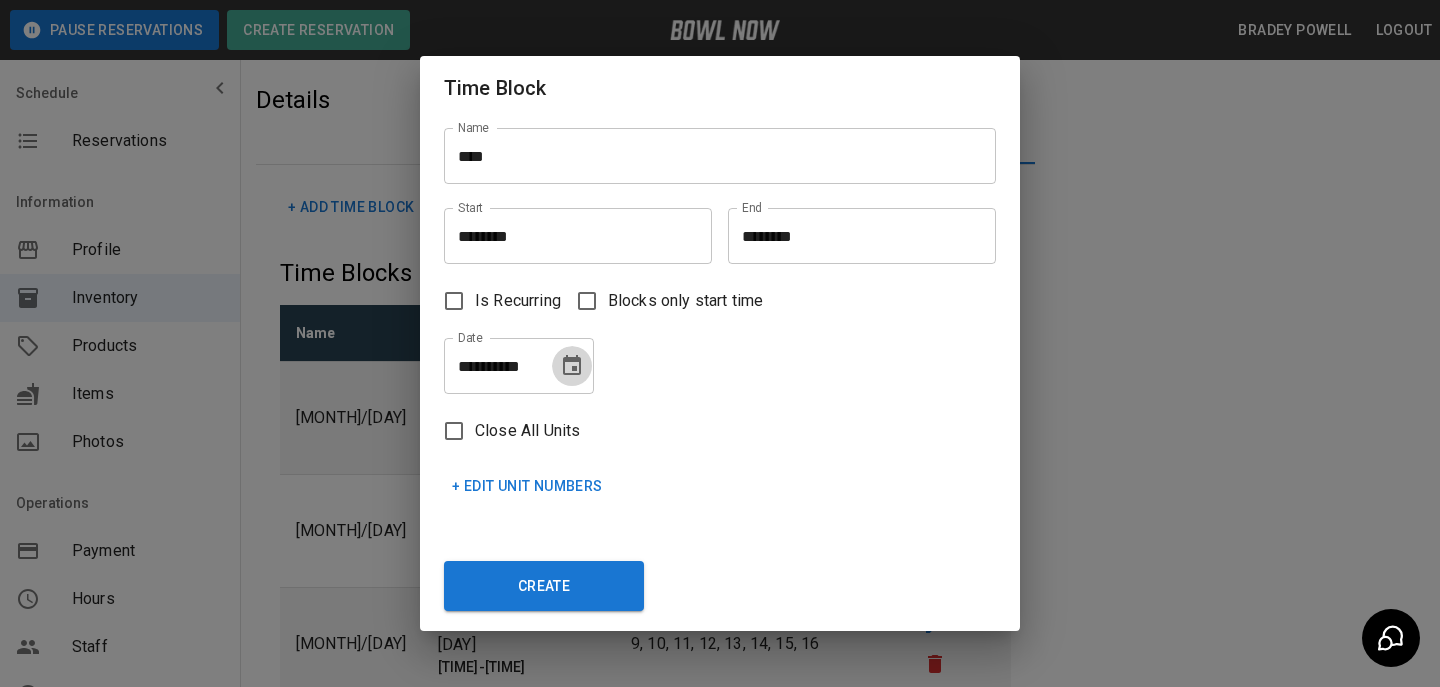 click 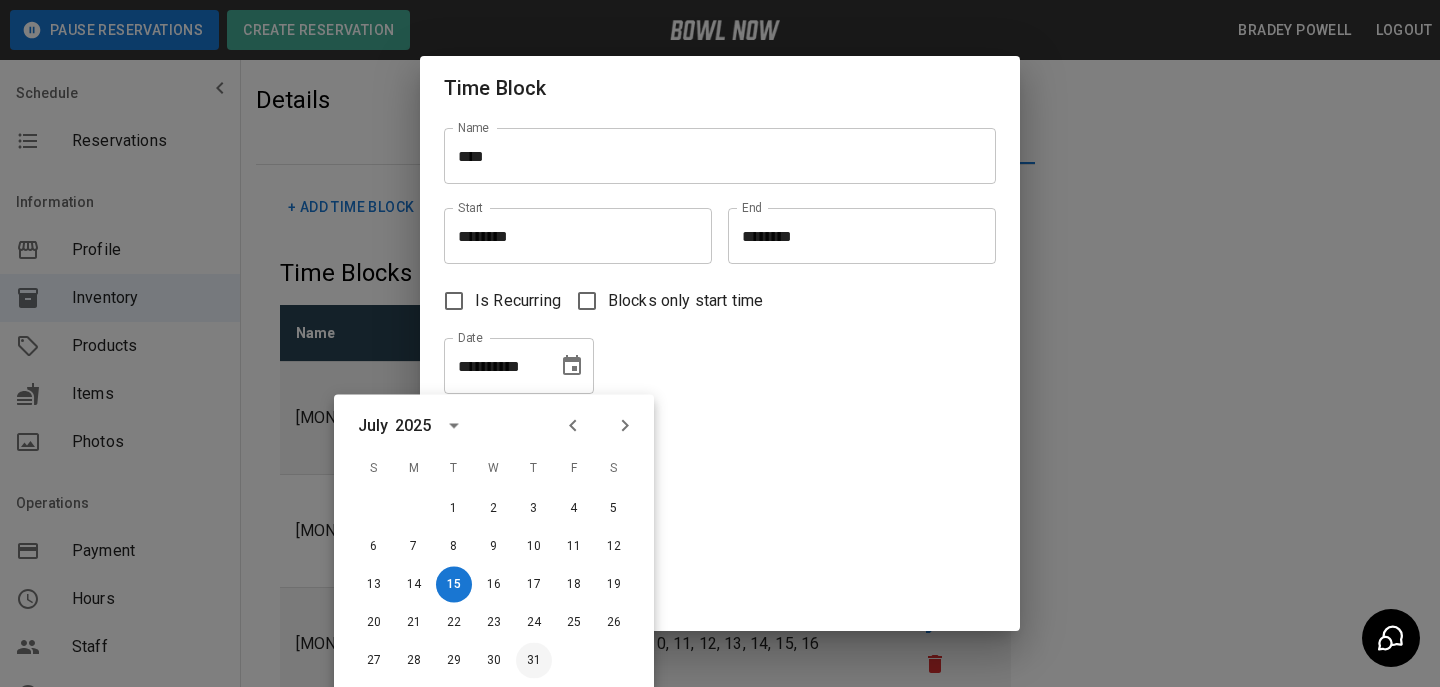 click on "31" at bounding box center (534, 661) 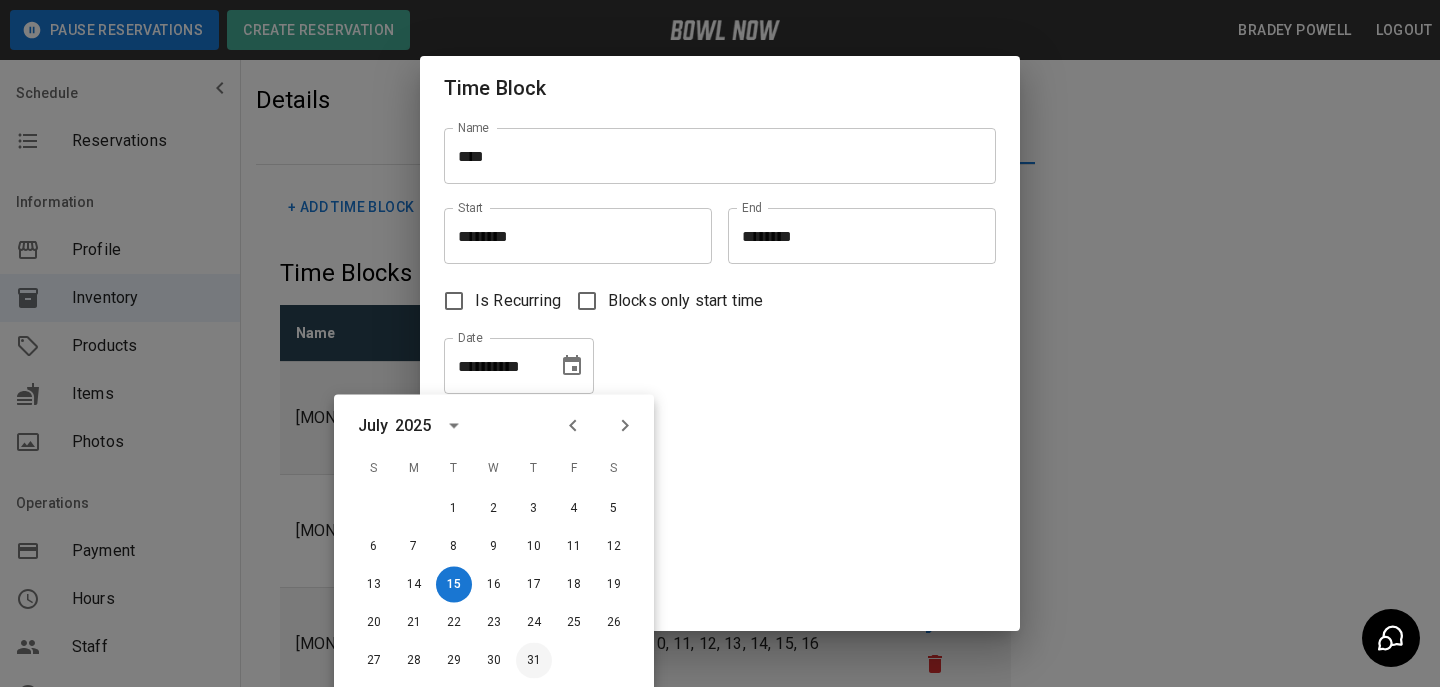 type on "**********" 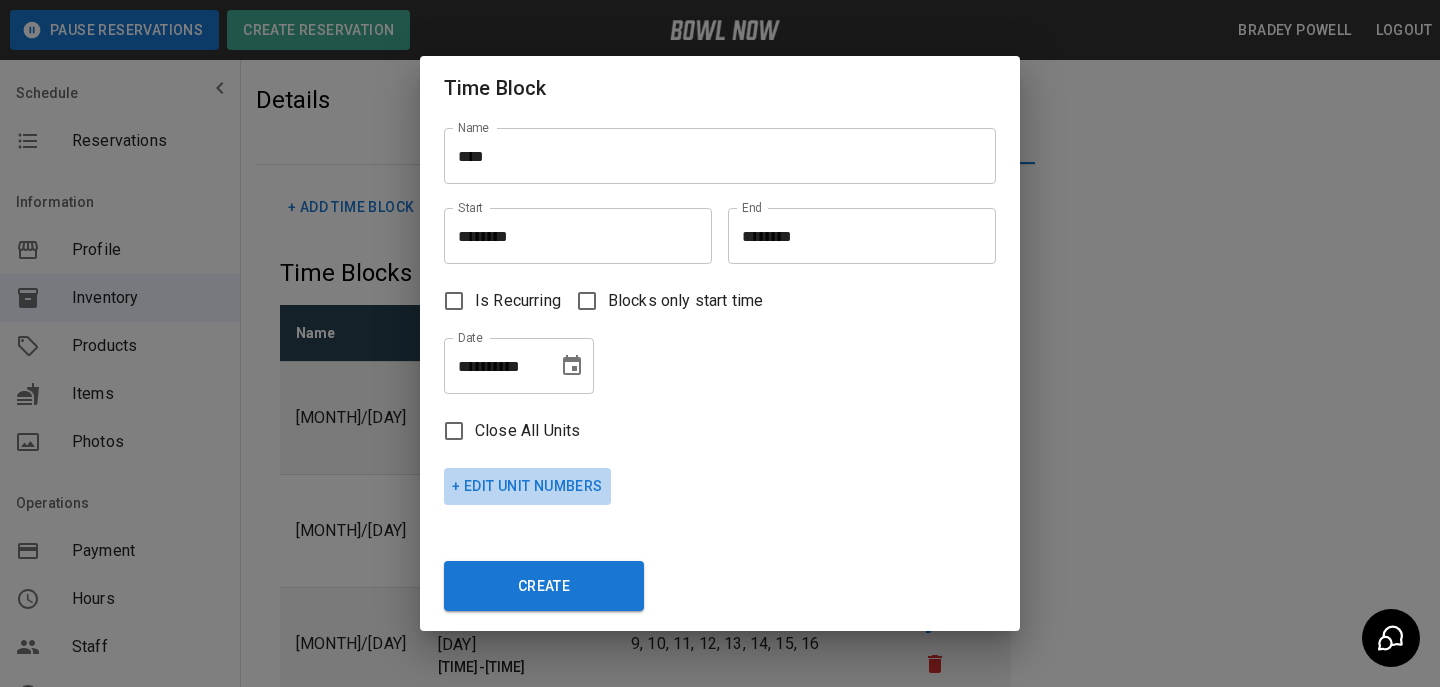 click on "+ Edit Unit Numbers" at bounding box center (527, 486) 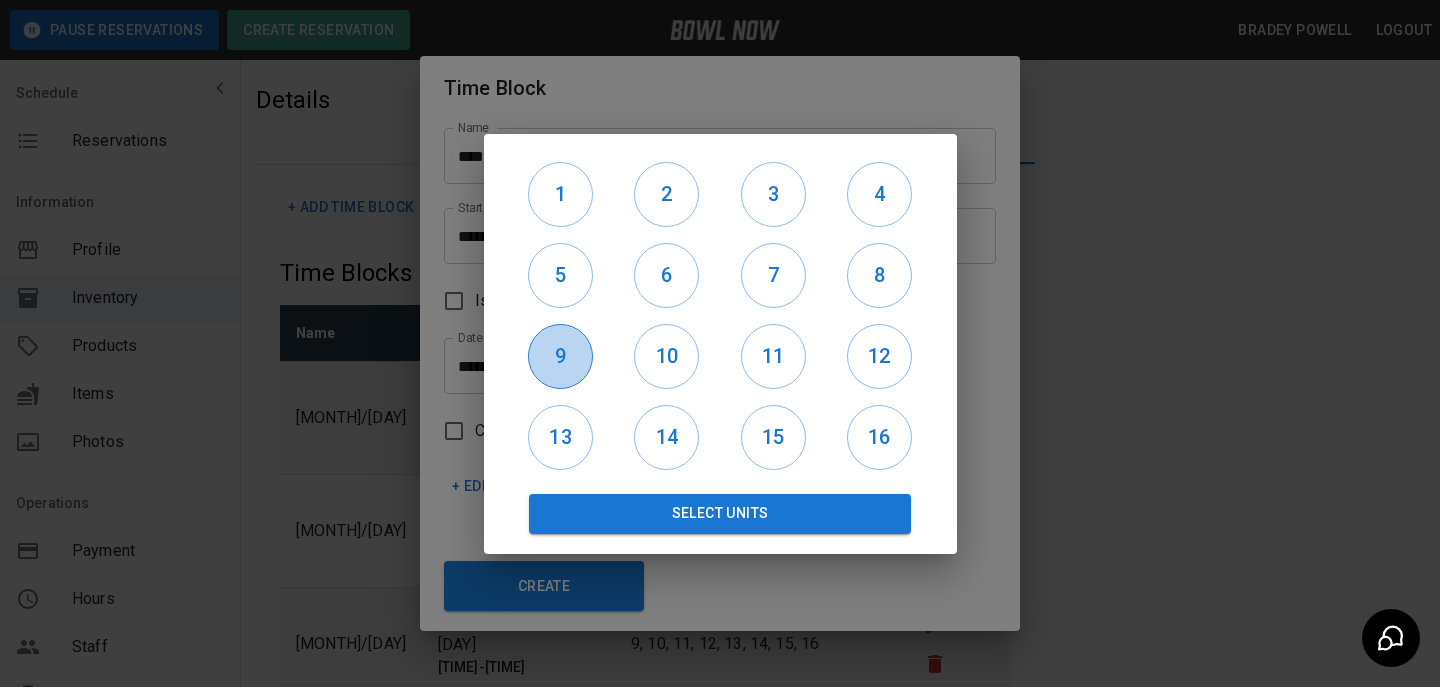 click on "9" at bounding box center [560, 356] 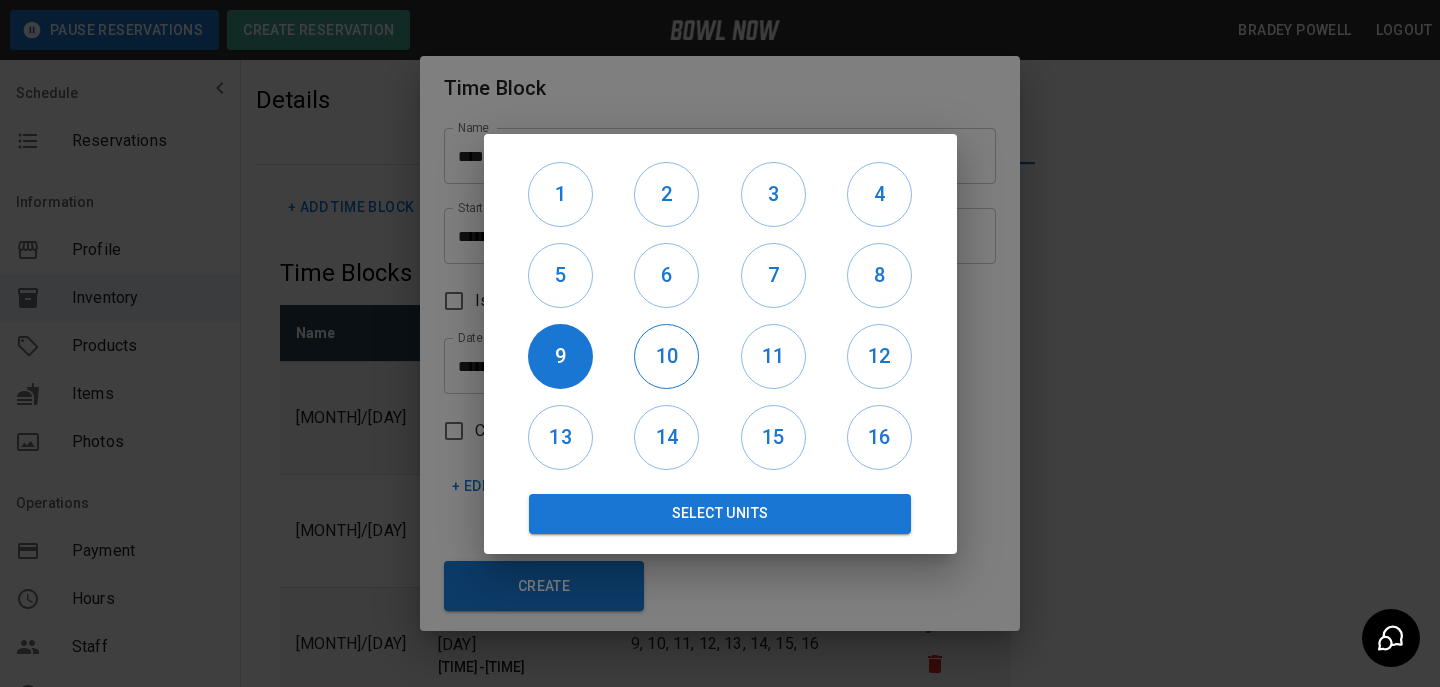 click on "10" at bounding box center [666, 356] 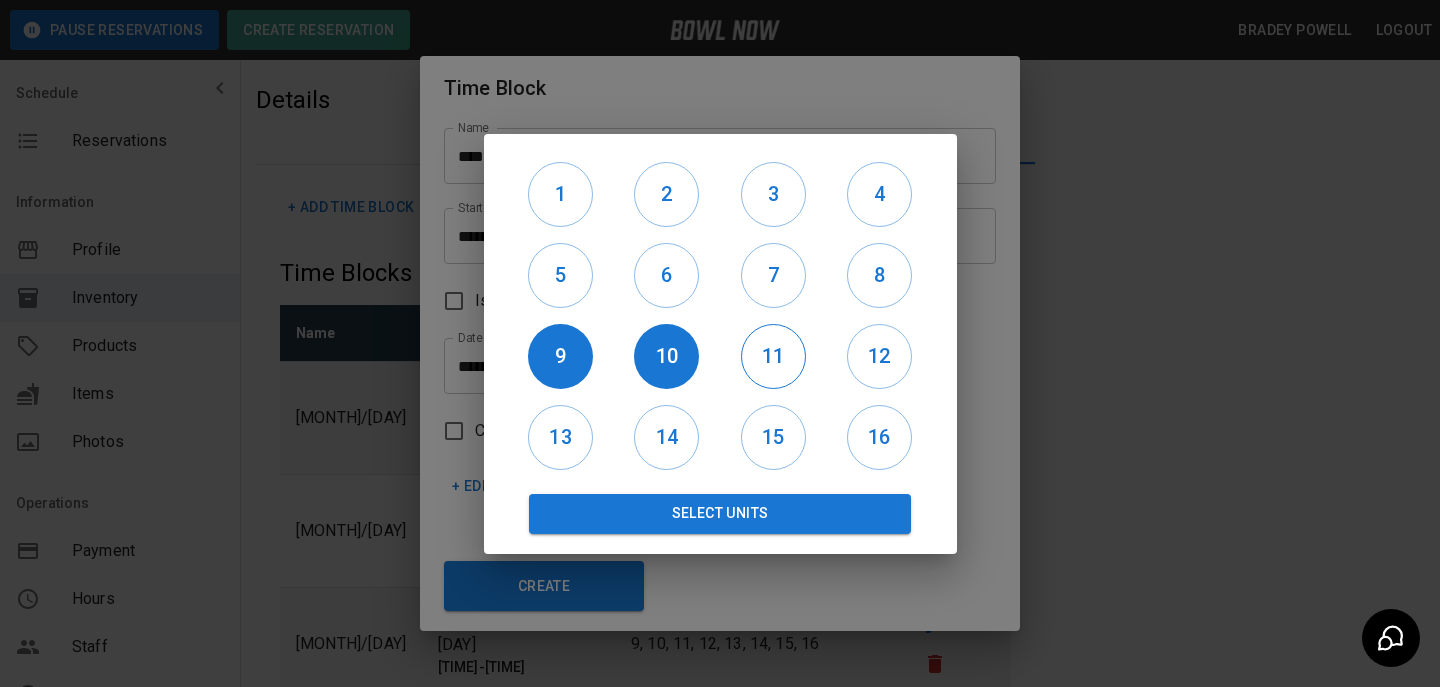 click on "11" at bounding box center (773, 356) 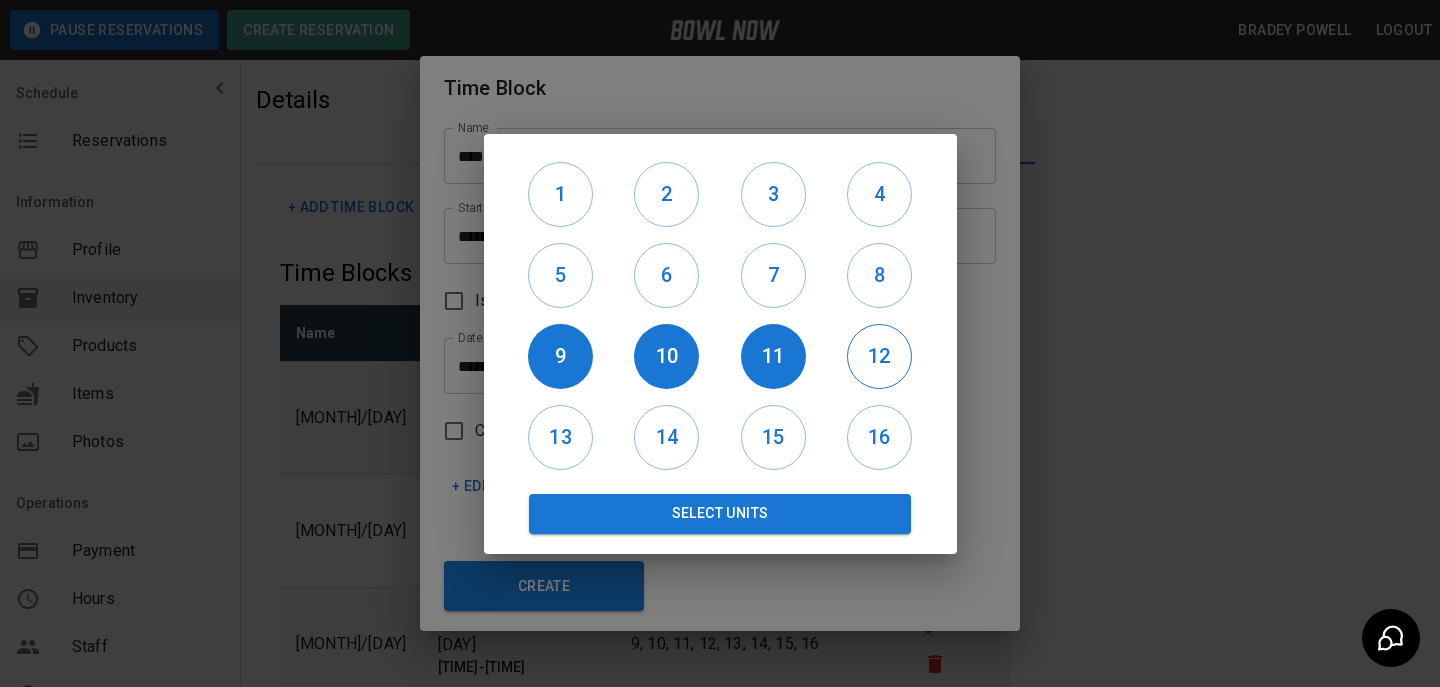 click on "12" at bounding box center (879, 356) 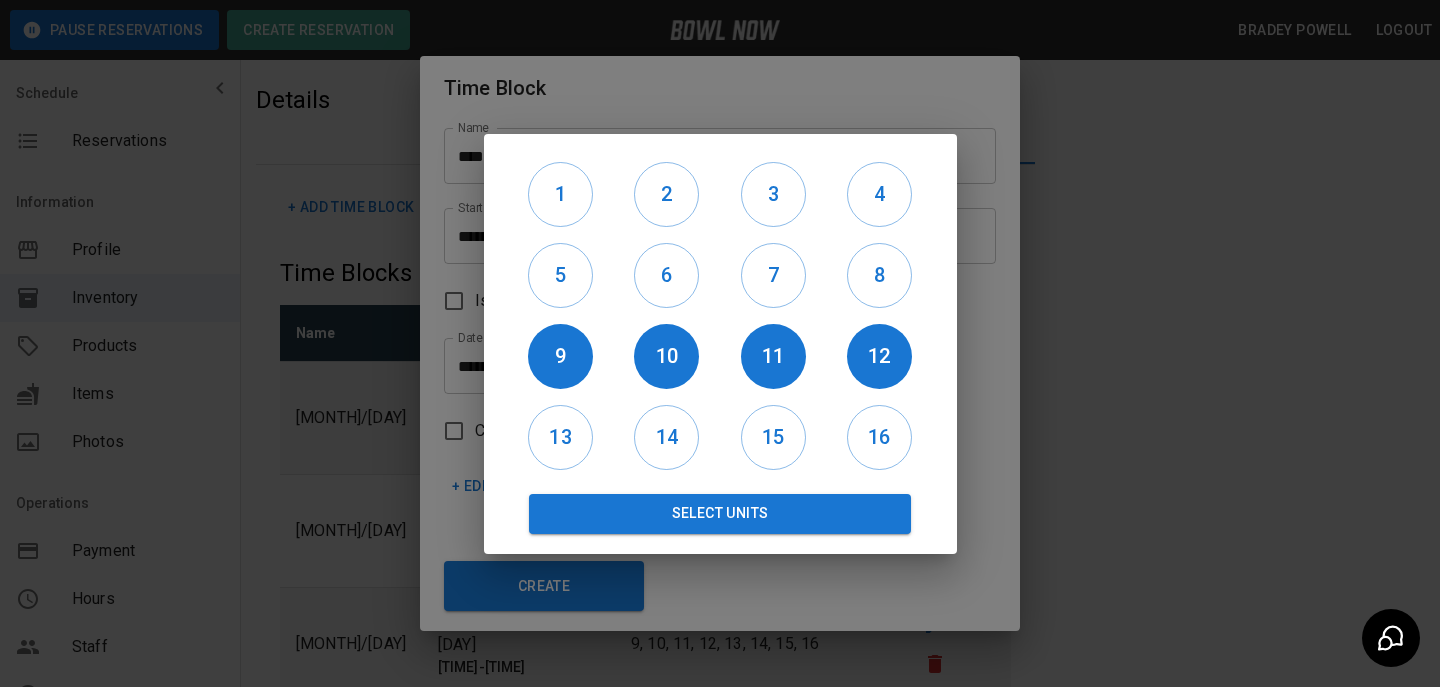 click on "13" at bounding box center (561, 437) 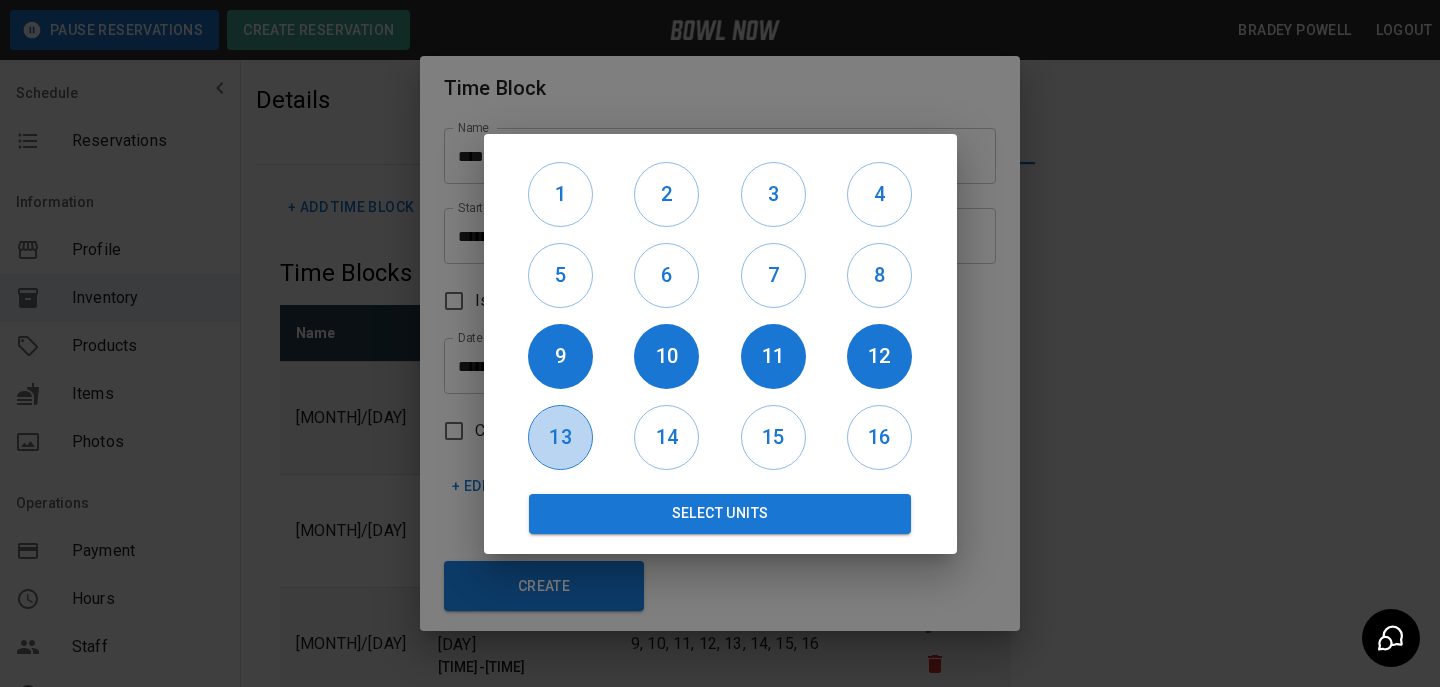 click on "13" at bounding box center [560, 437] 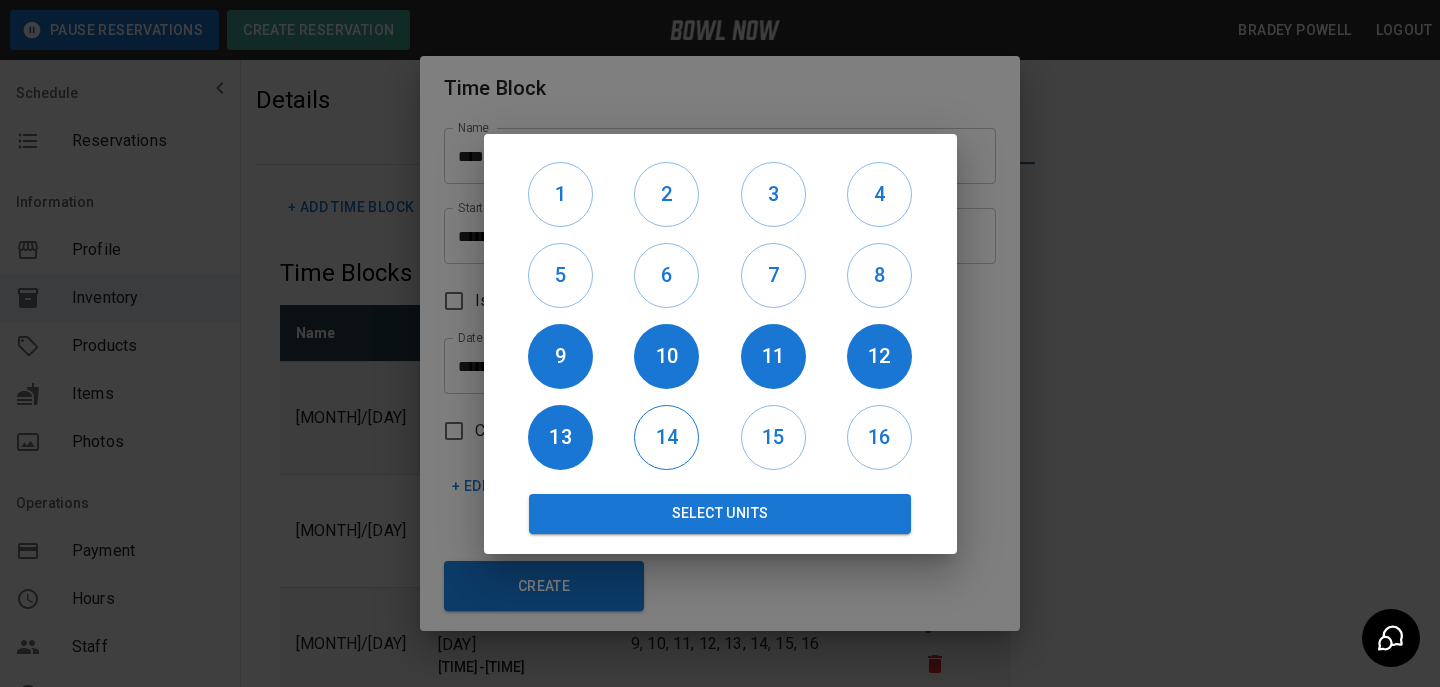 click on "14" at bounding box center [666, 437] 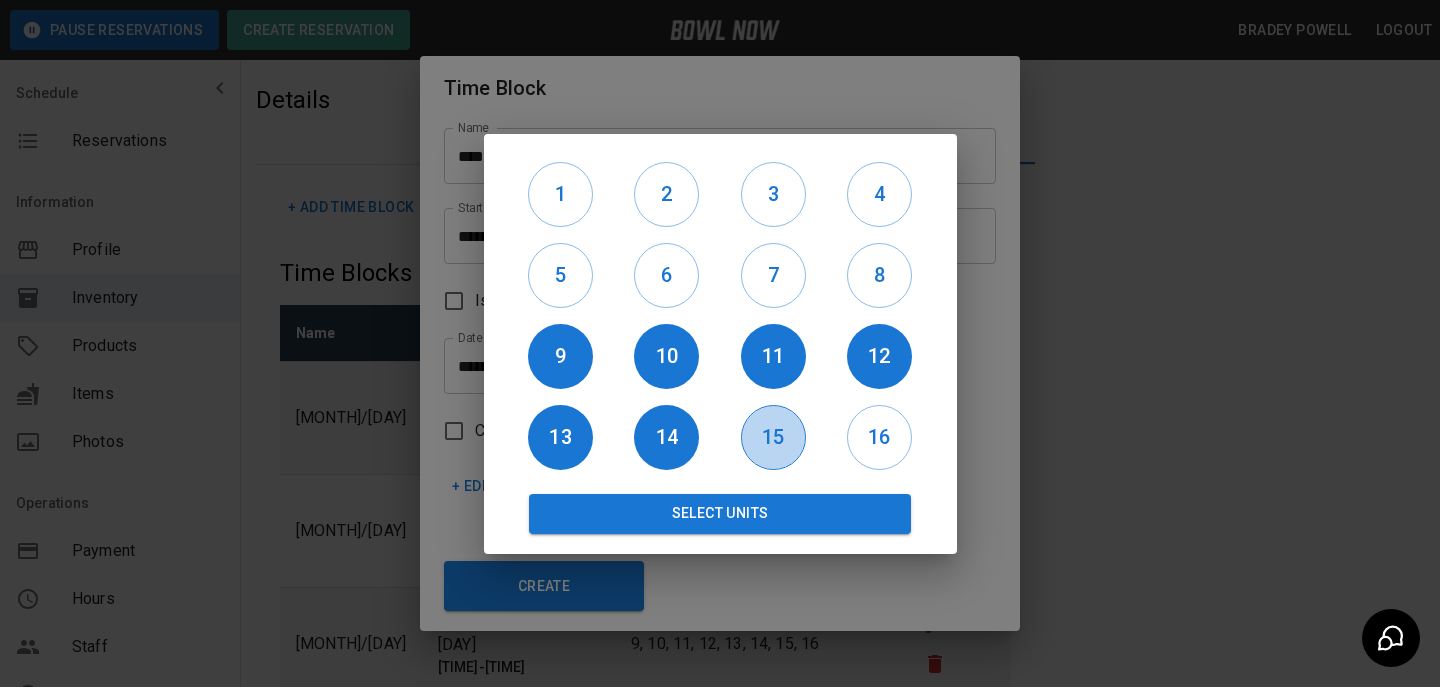click on "15" at bounding box center [773, 437] 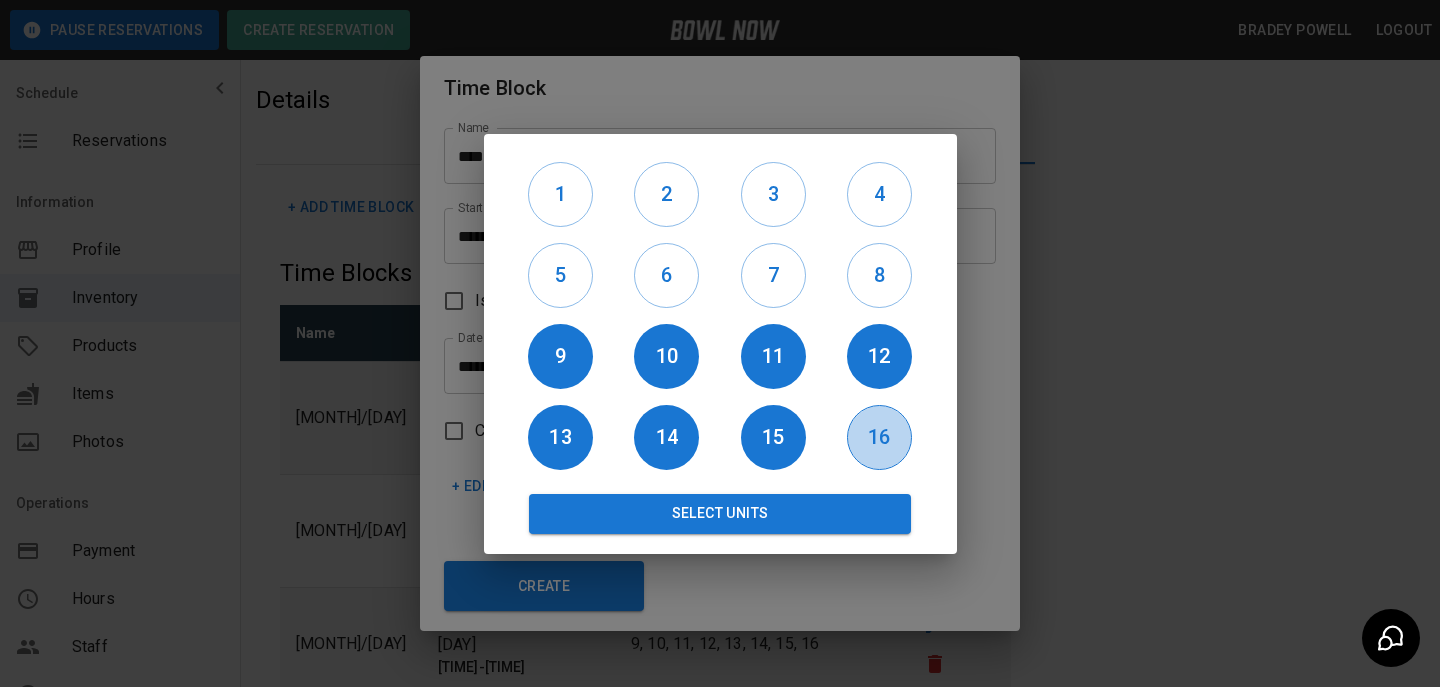 click on "16" at bounding box center [879, 437] 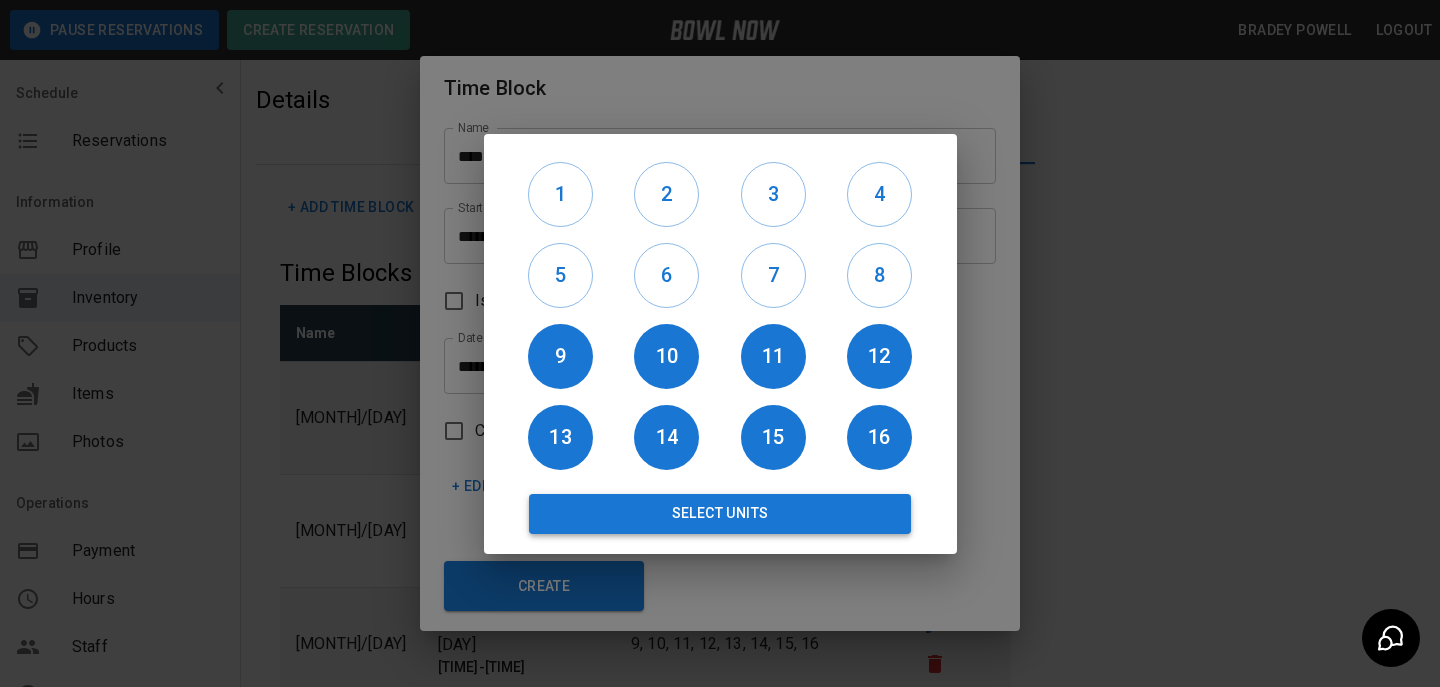 click on "Select Units" at bounding box center (720, 514) 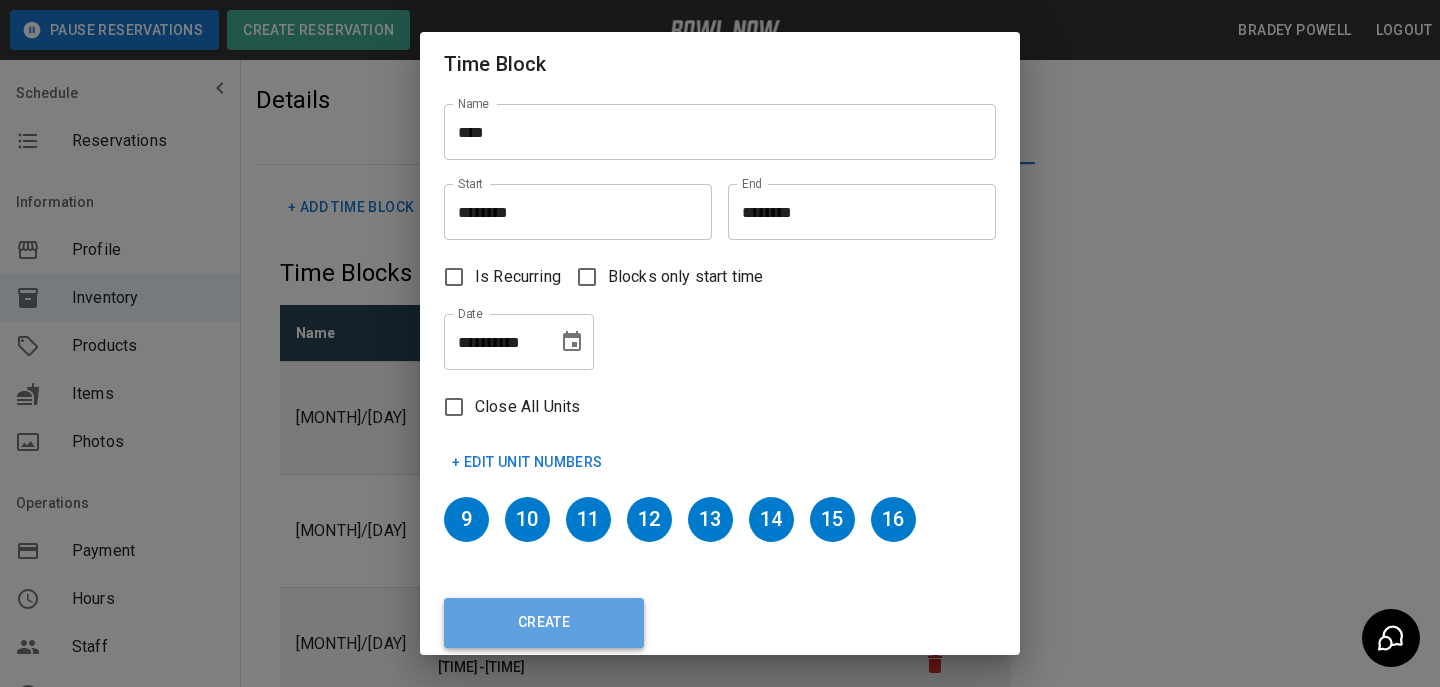 click on "Create" at bounding box center (544, 623) 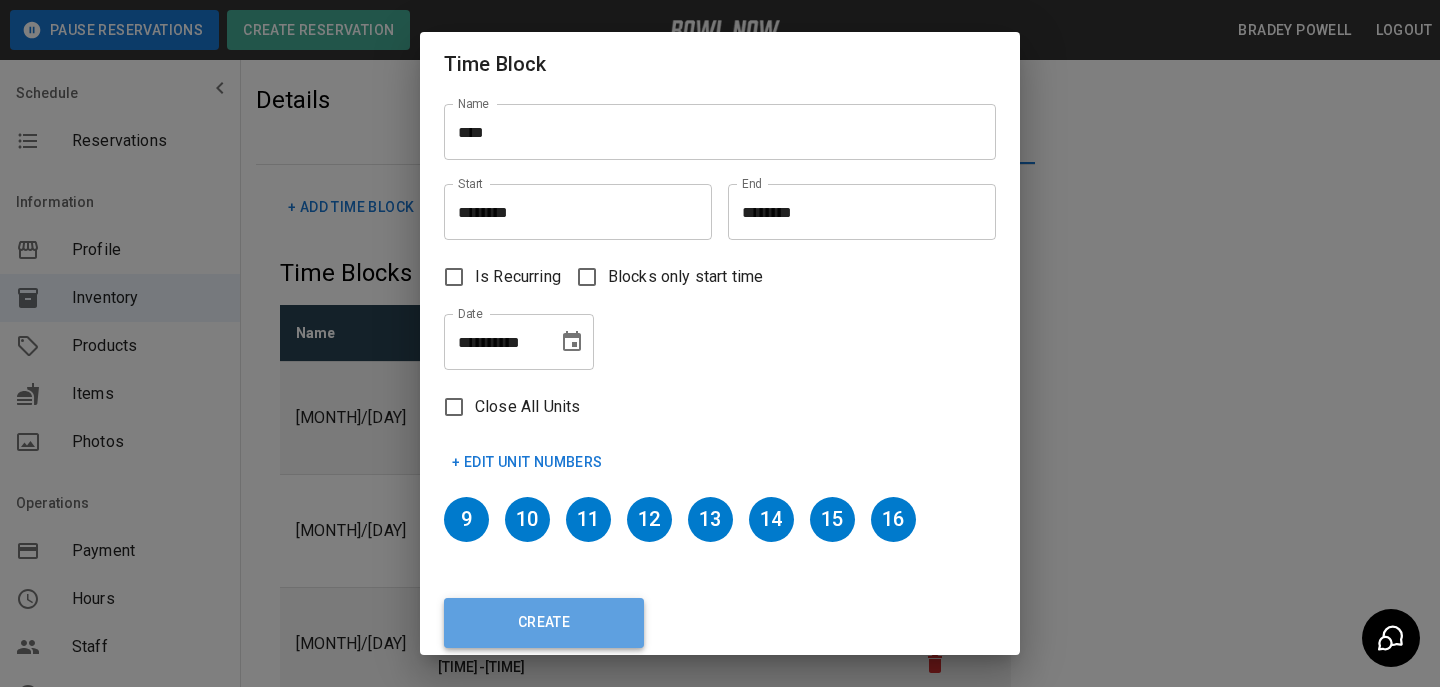 type 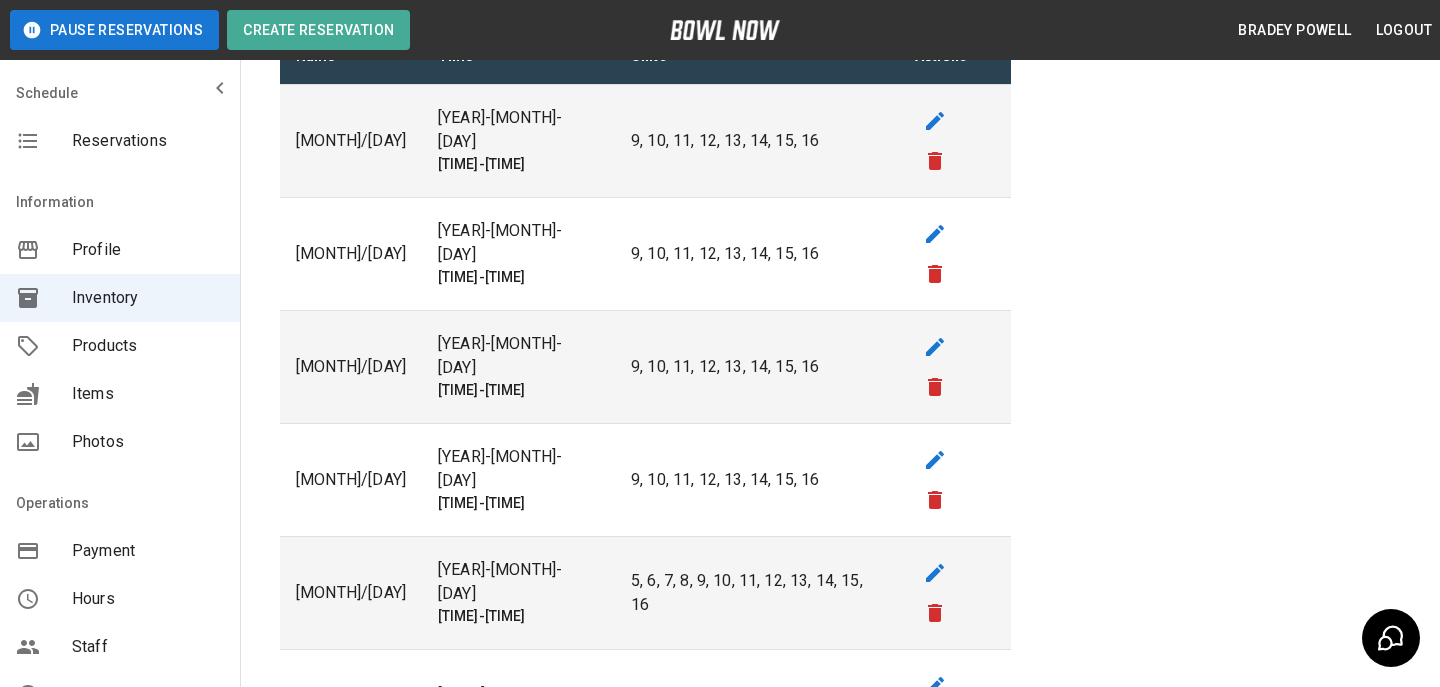 scroll, scrollTop: 0, scrollLeft: 0, axis: both 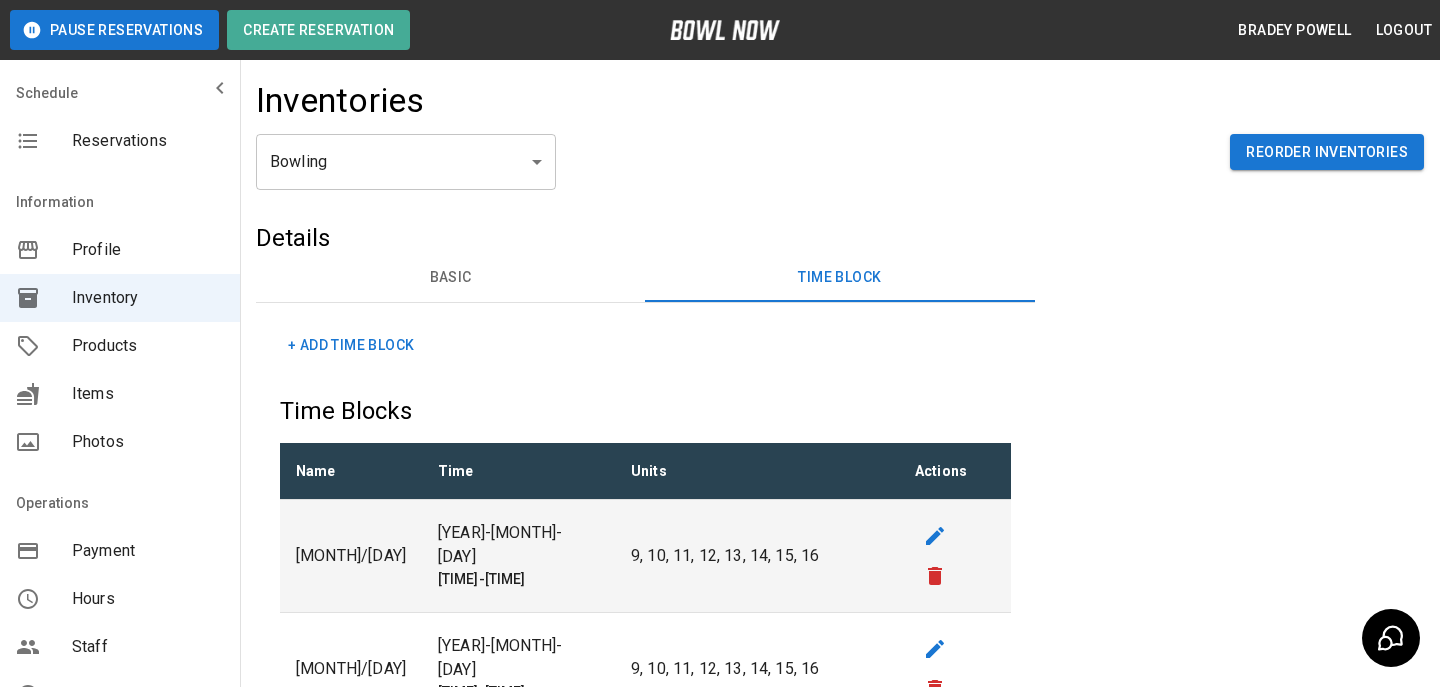 click on "[MONTH]/[DAY] [YEAR]-[MONTH]-[DAY] [TIME]-[TIME]" at bounding box center (645, 1051) 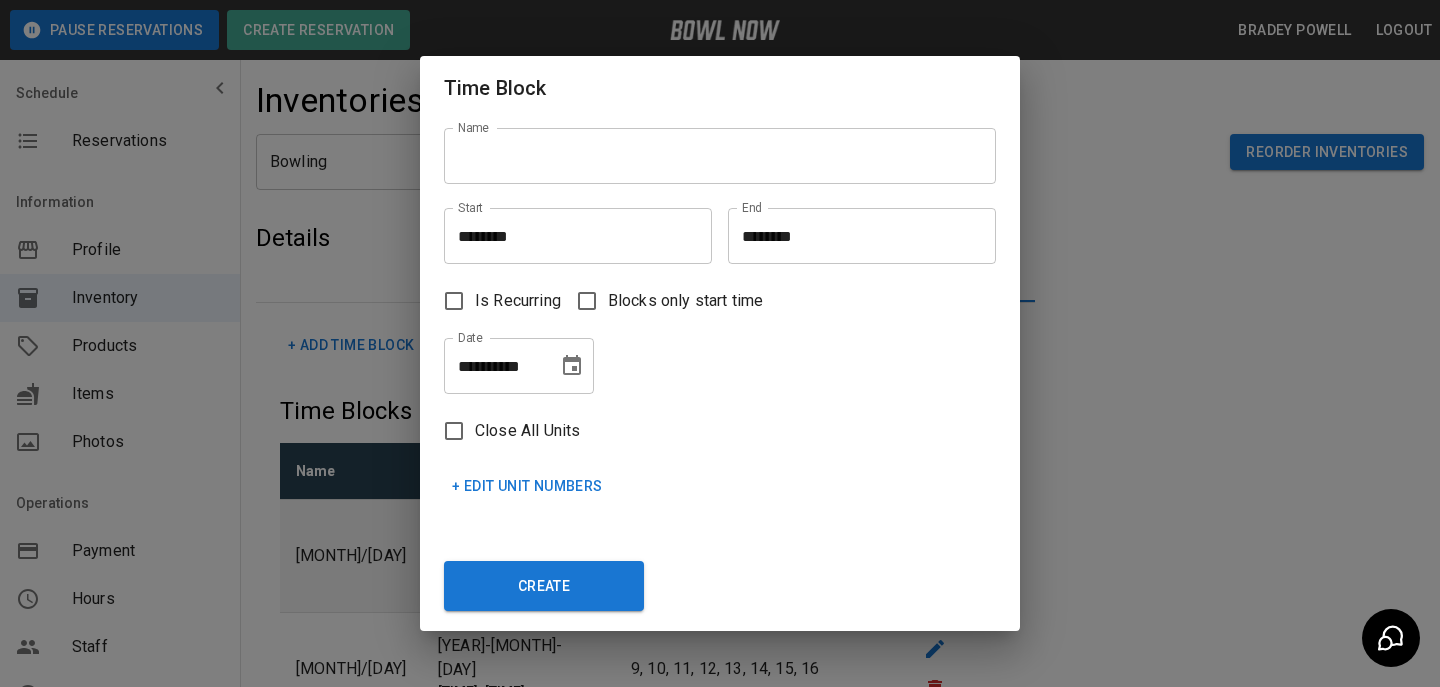 click on "Name" at bounding box center [720, 156] 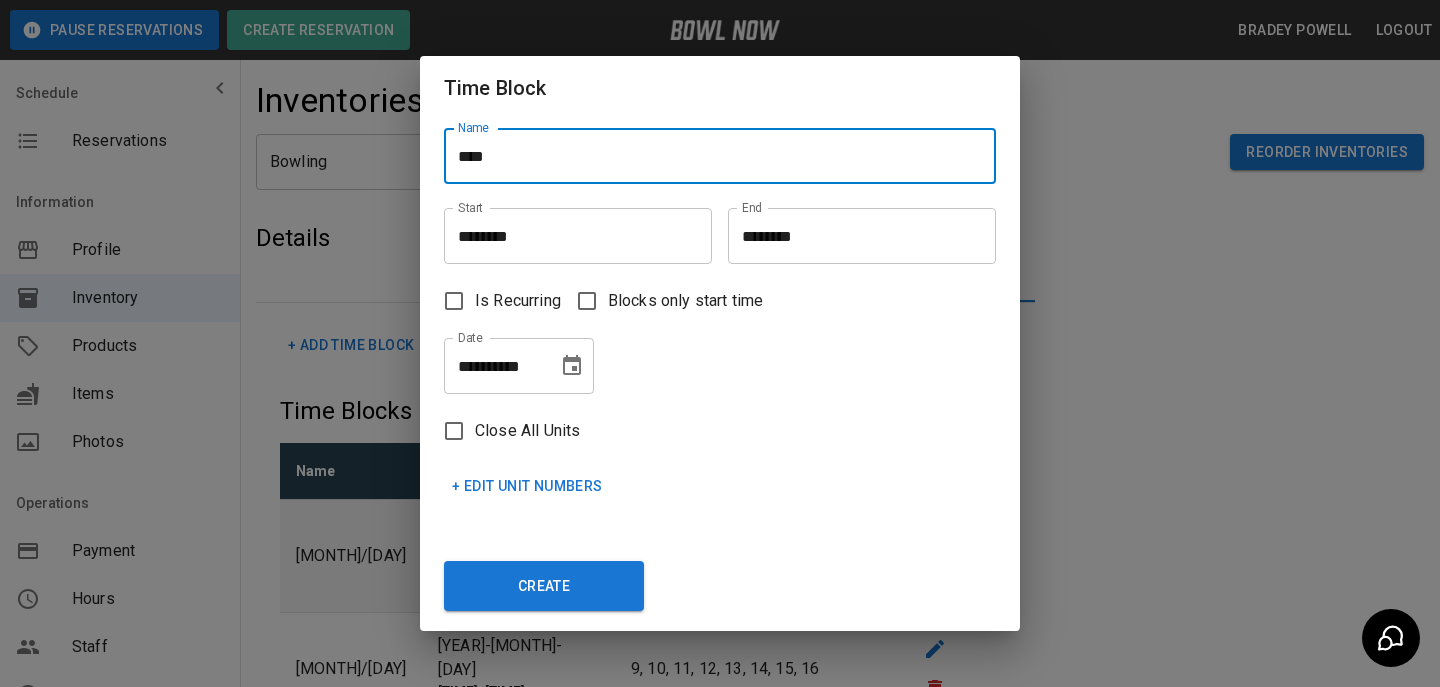 type on "****" 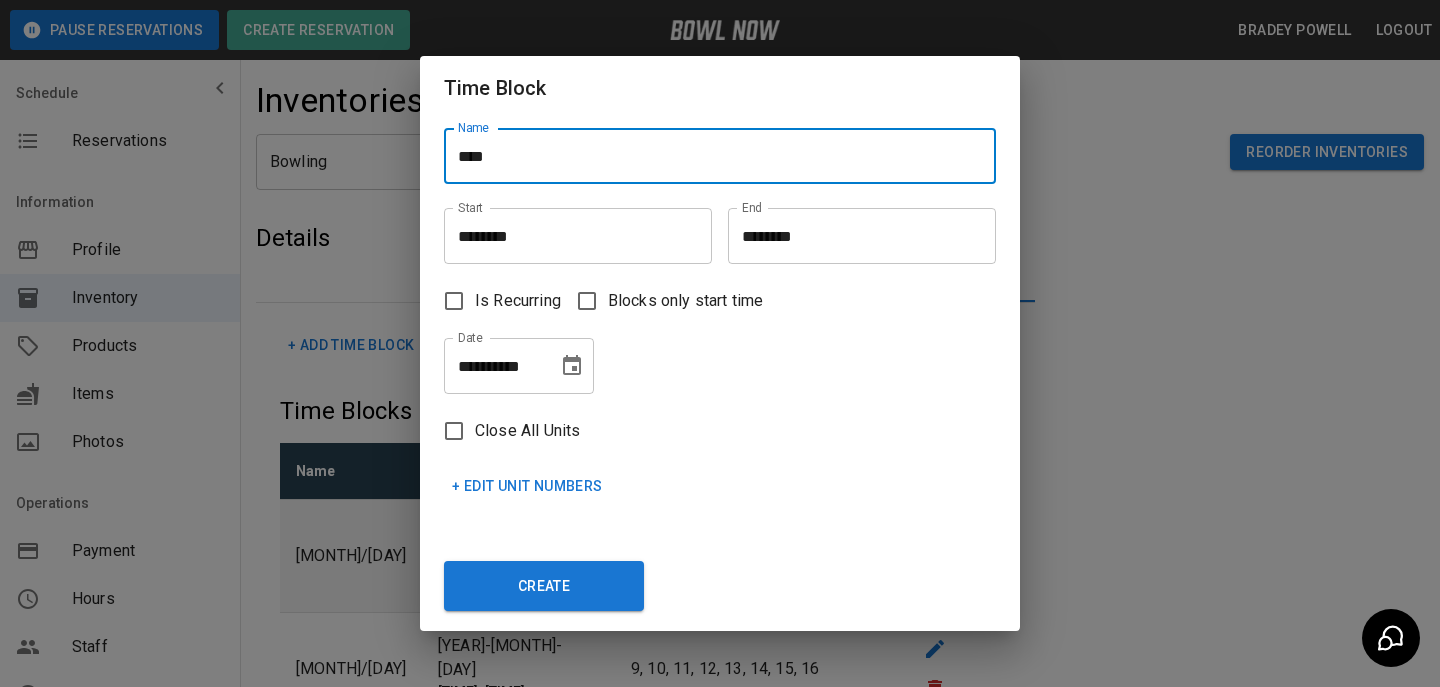 click on "Is Recurring" at bounding box center (497, 301) 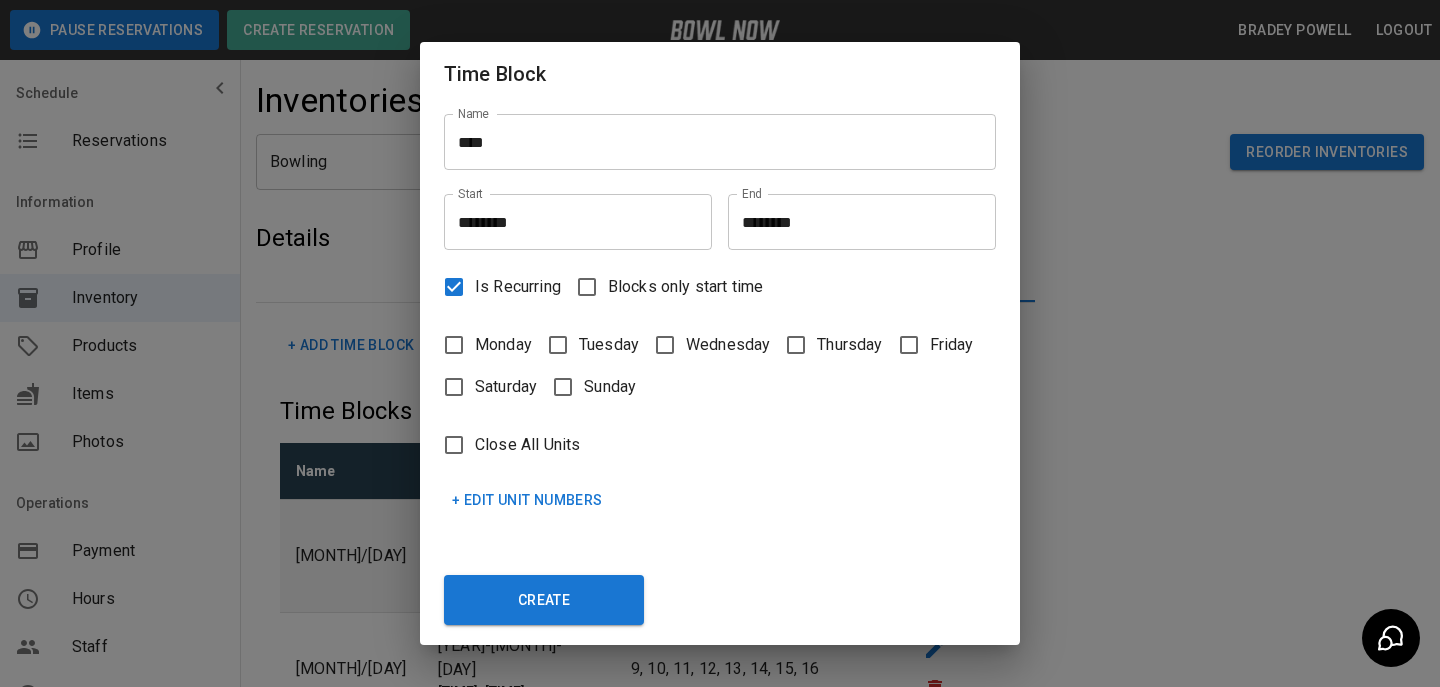 click on "Is Recurring" at bounding box center (518, 287) 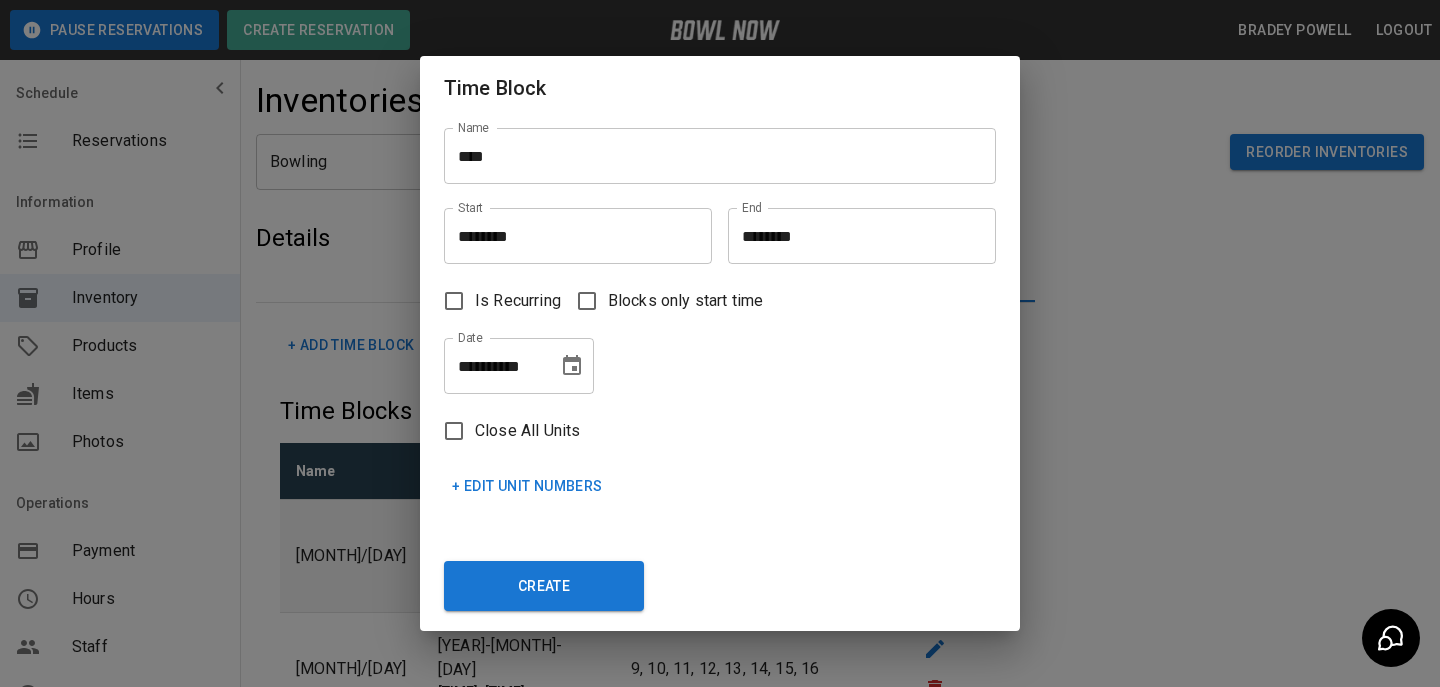 click on "Is Recurring" at bounding box center (497, 301) 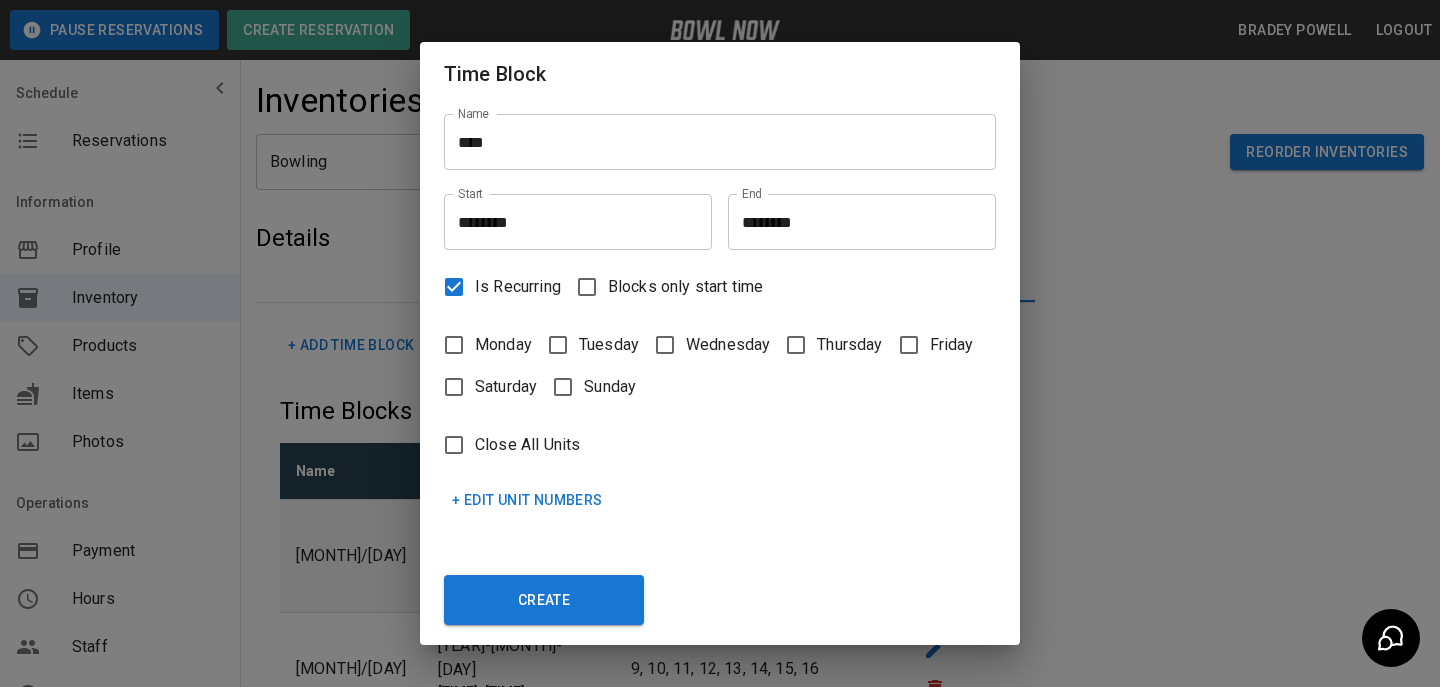 click on "Is Recurring" at bounding box center [518, 287] 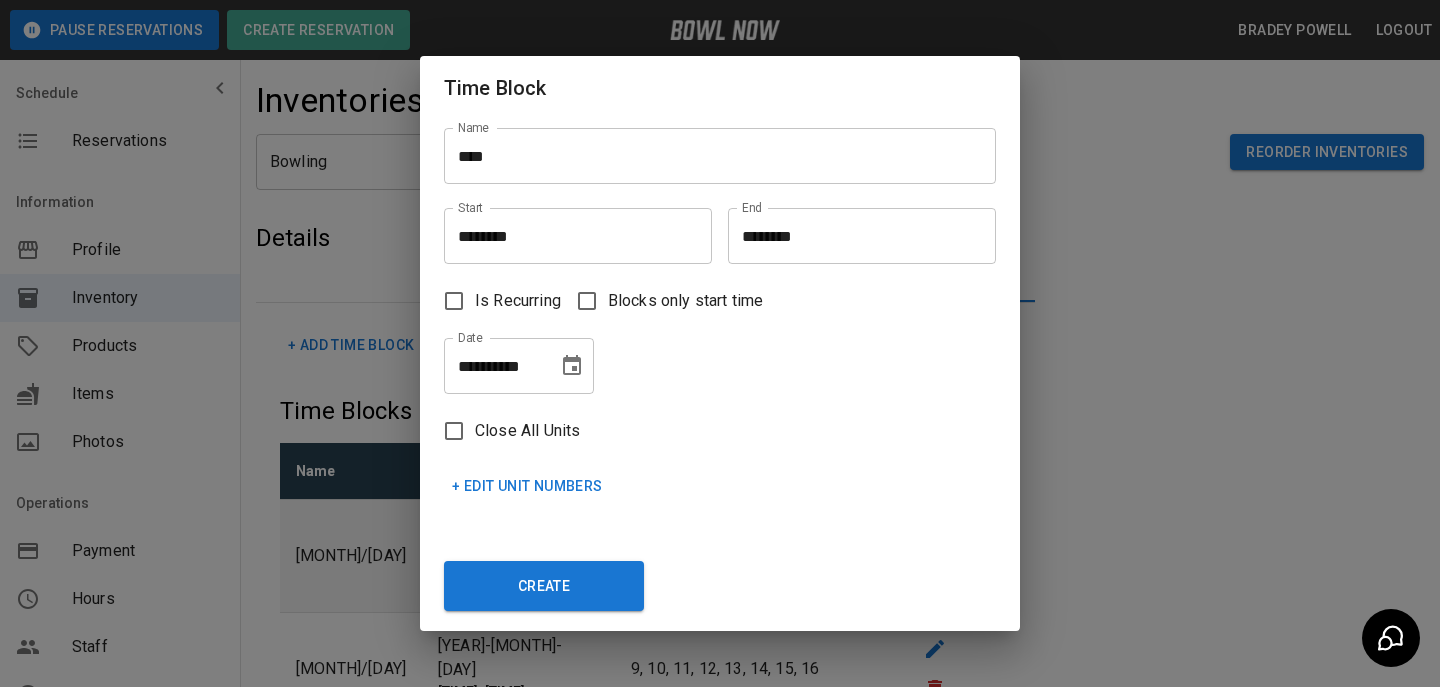 click on "********" at bounding box center [571, 236] 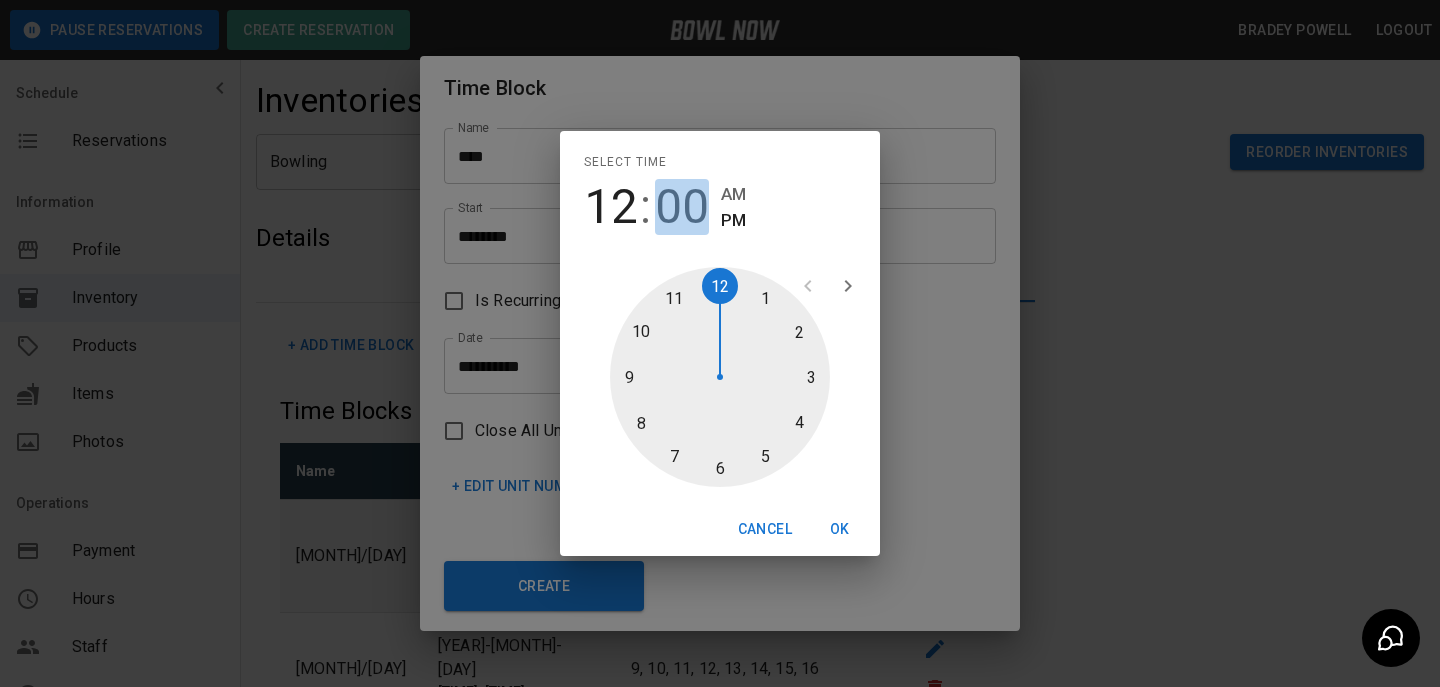 click on "00" at bounding box center (682, 207) 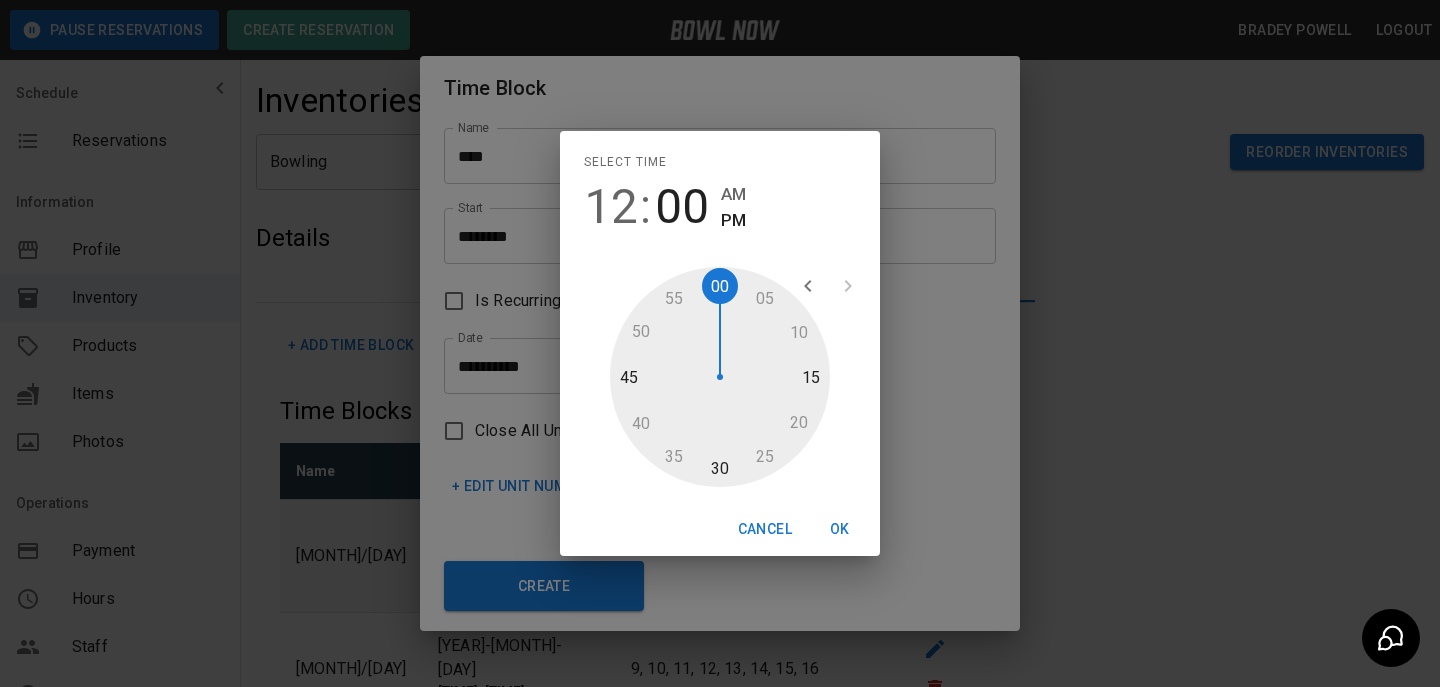 click at bounding box center (720, 377) 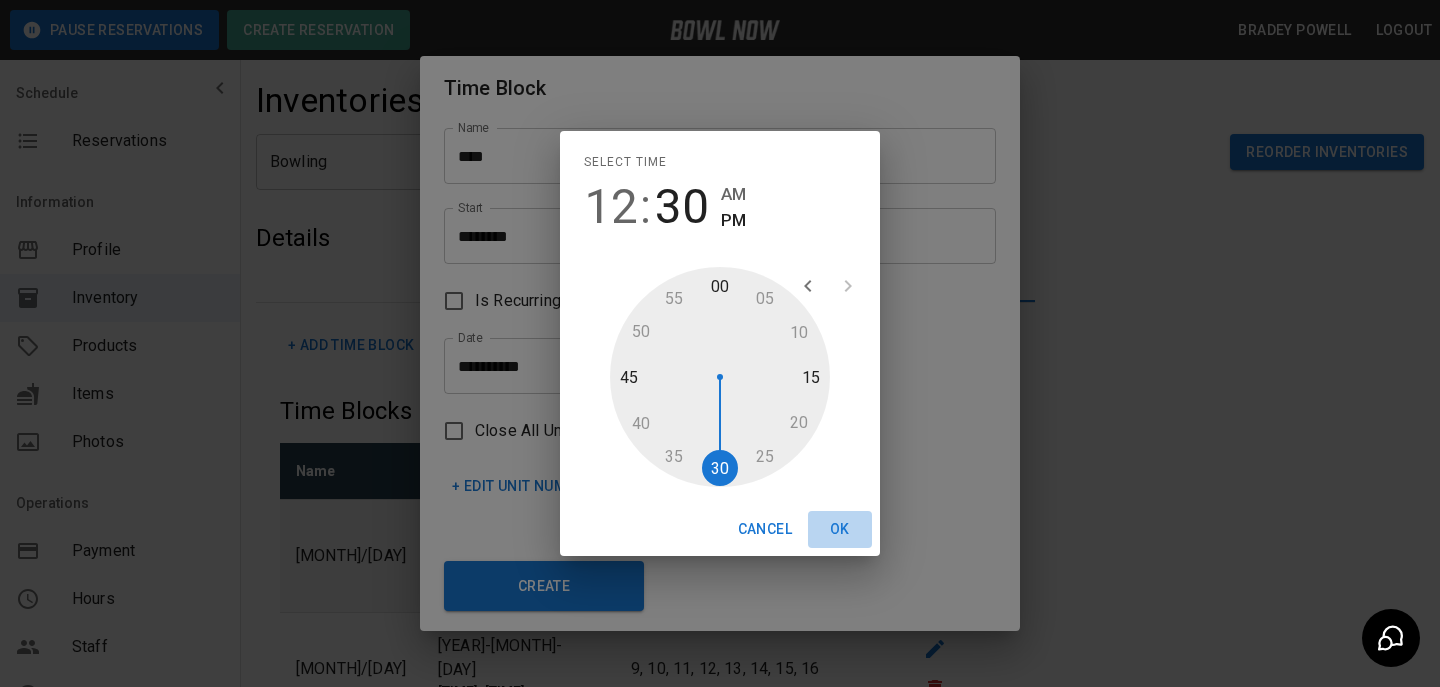 click on "OK" at bounding box center [840, 529] 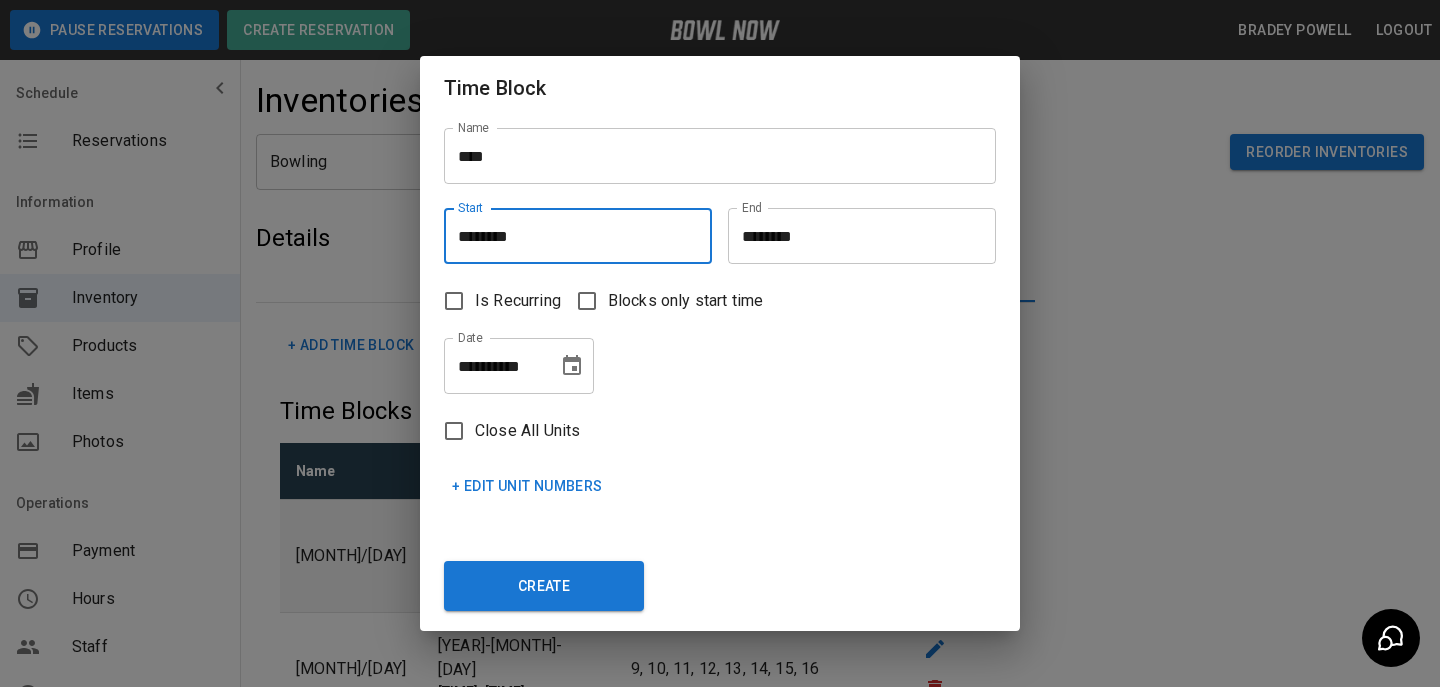 click on "********" at bounding box center (571, 236) 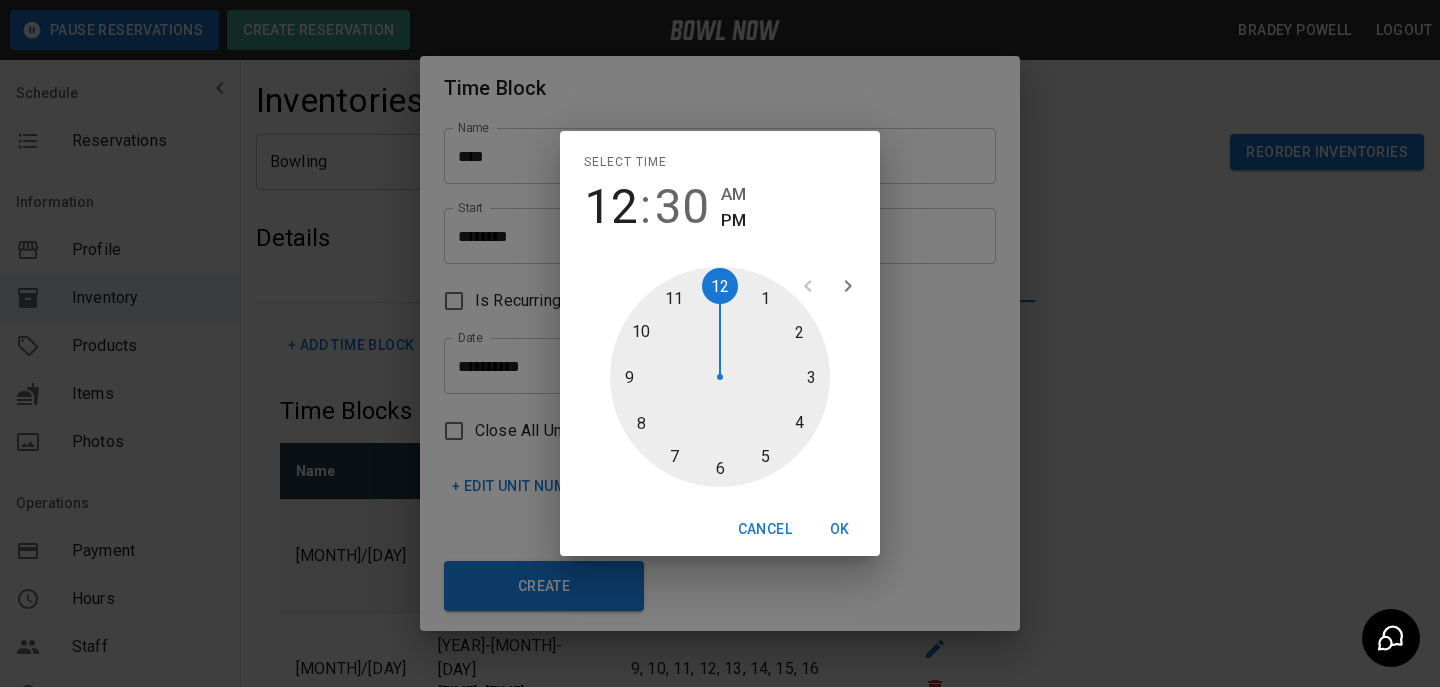 click at bounding box center (720, 377) 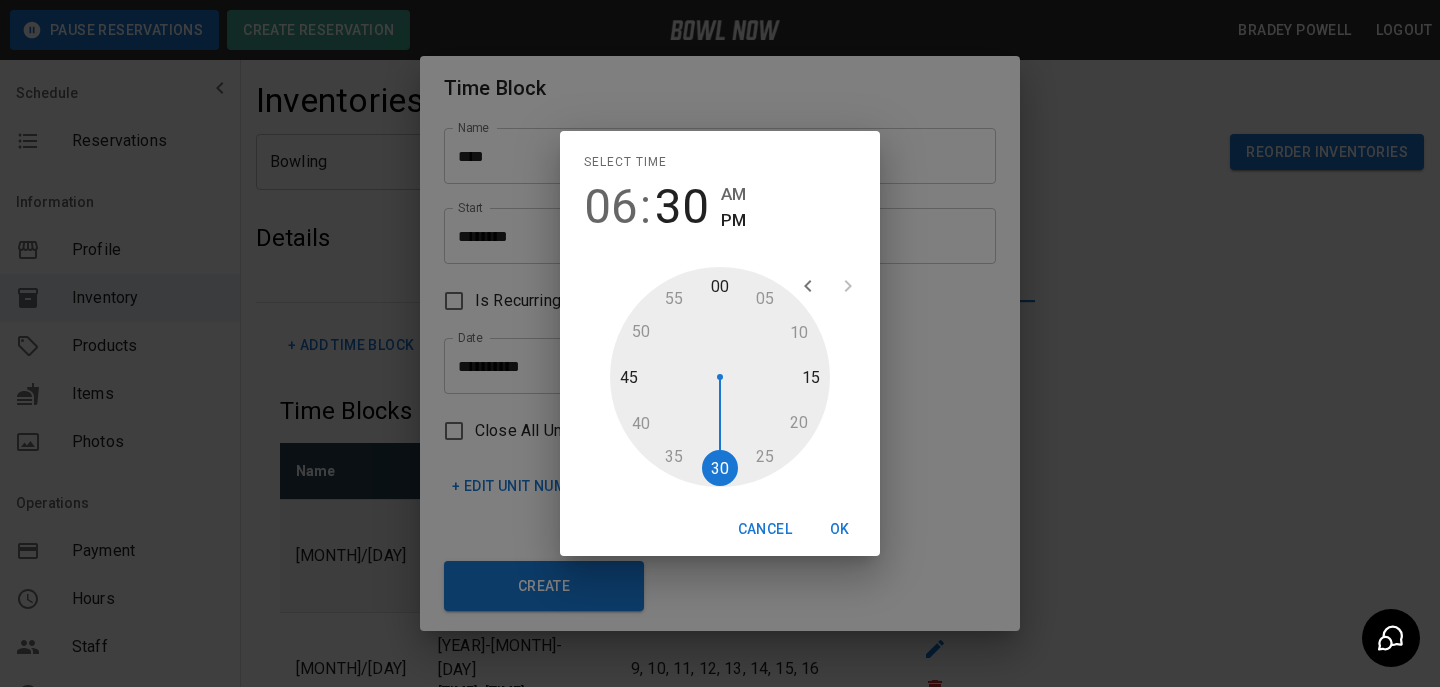 click at bounding box center [720, 377] 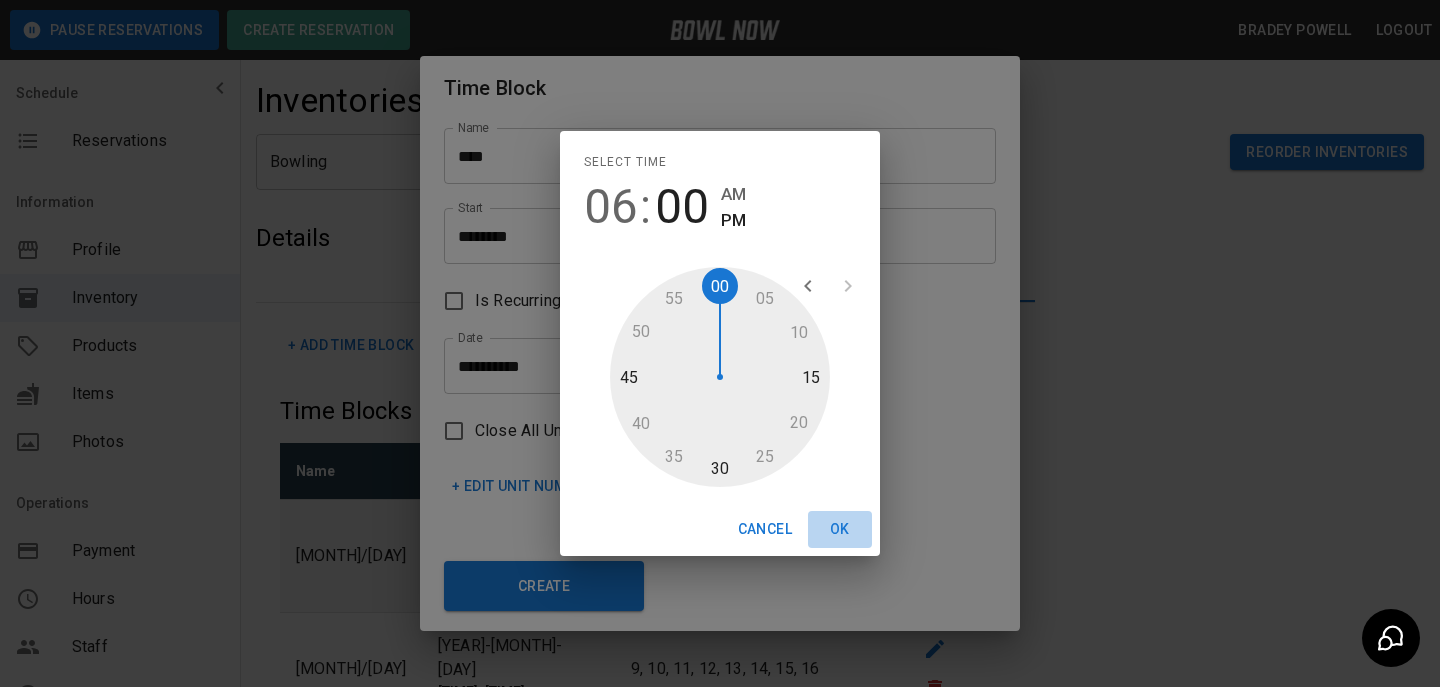 click on "OK" at bounding box center [840, 529] 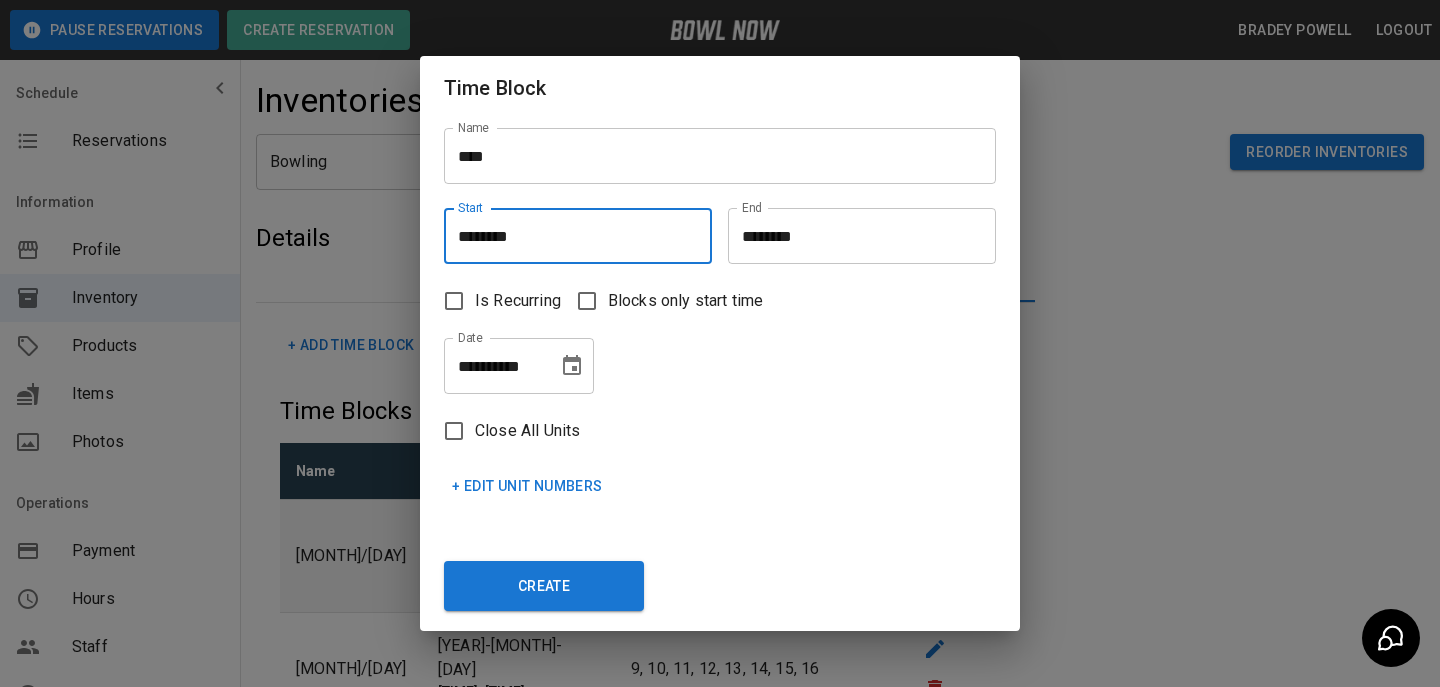 click on "********" at bounding box center (855, 236) 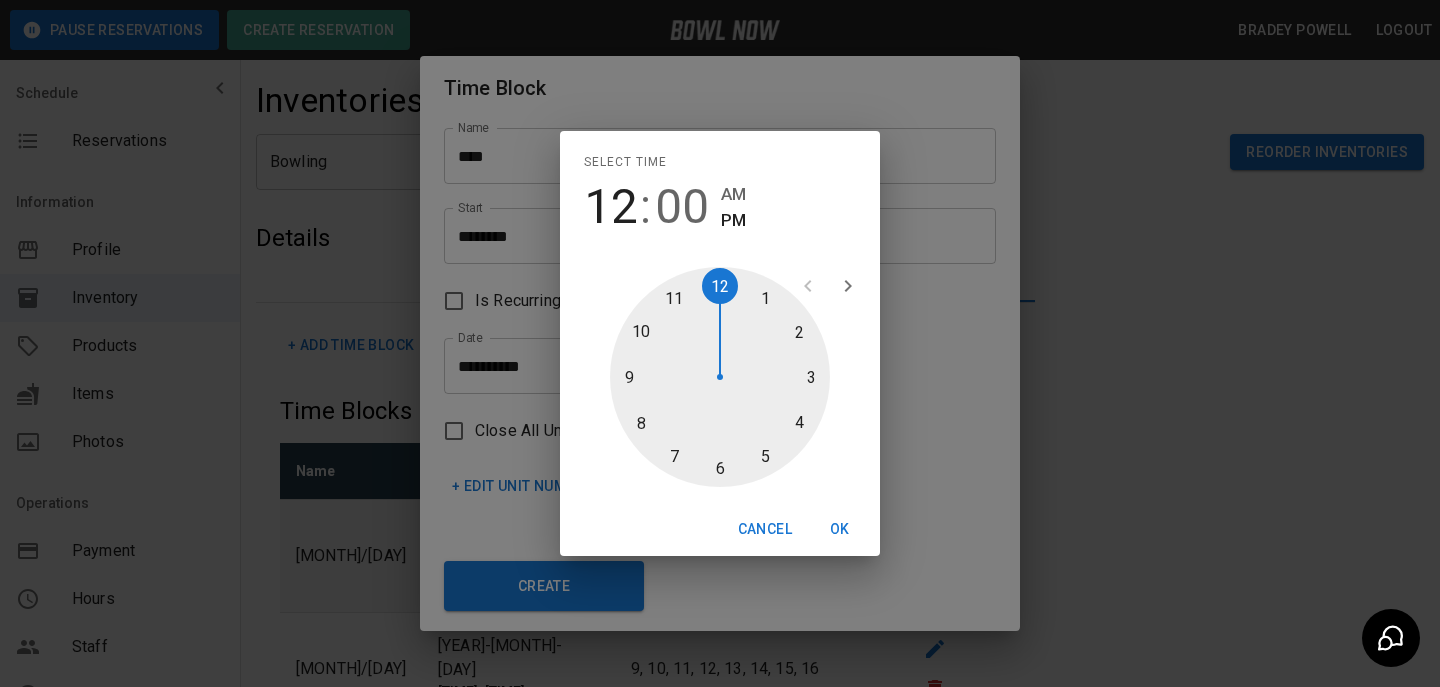 click at bounding box center [720, 377] 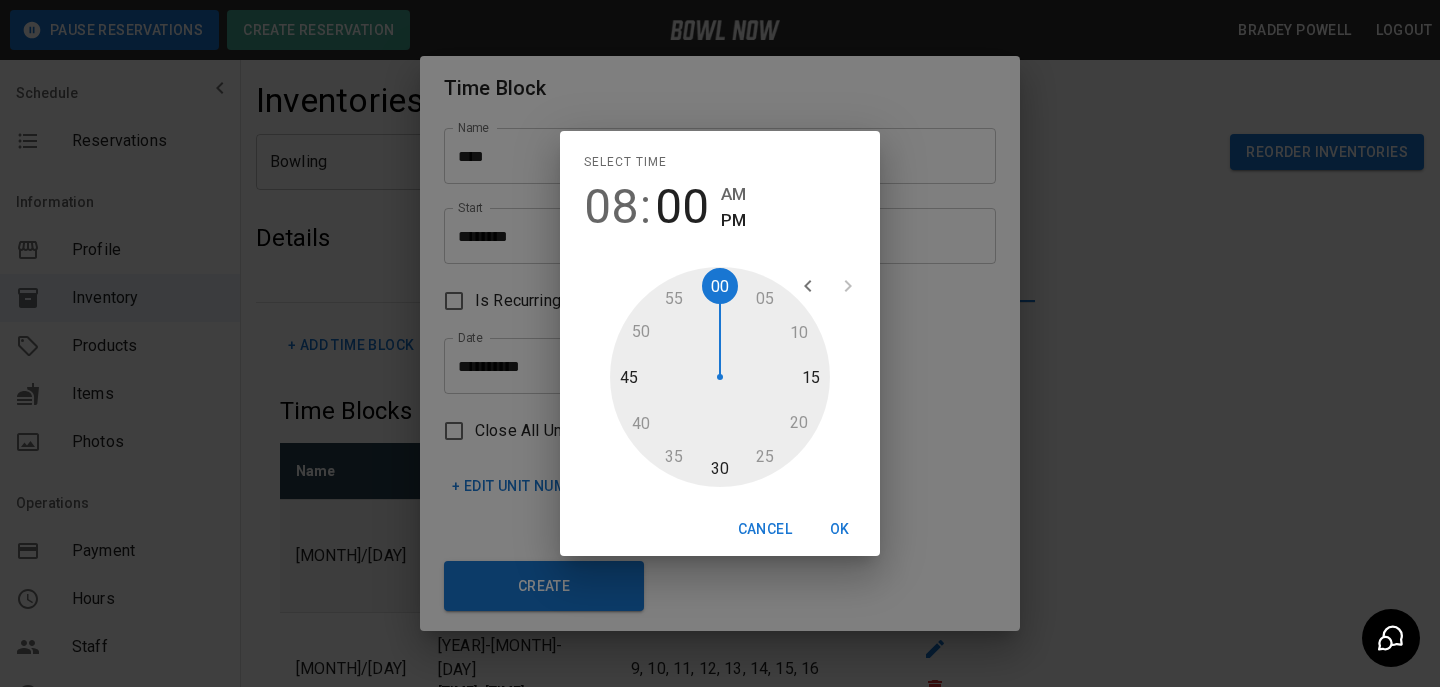type on "********" 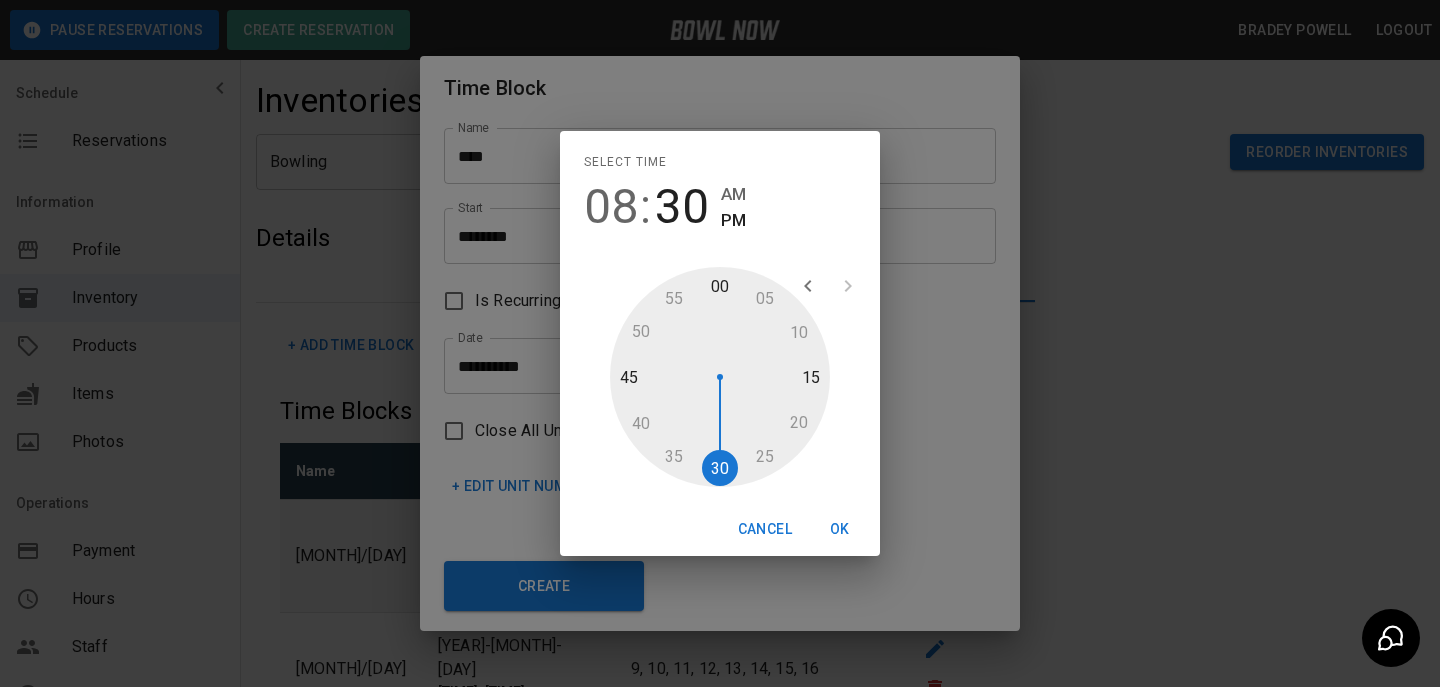 click on "OK" at bounding box center (840, 529) 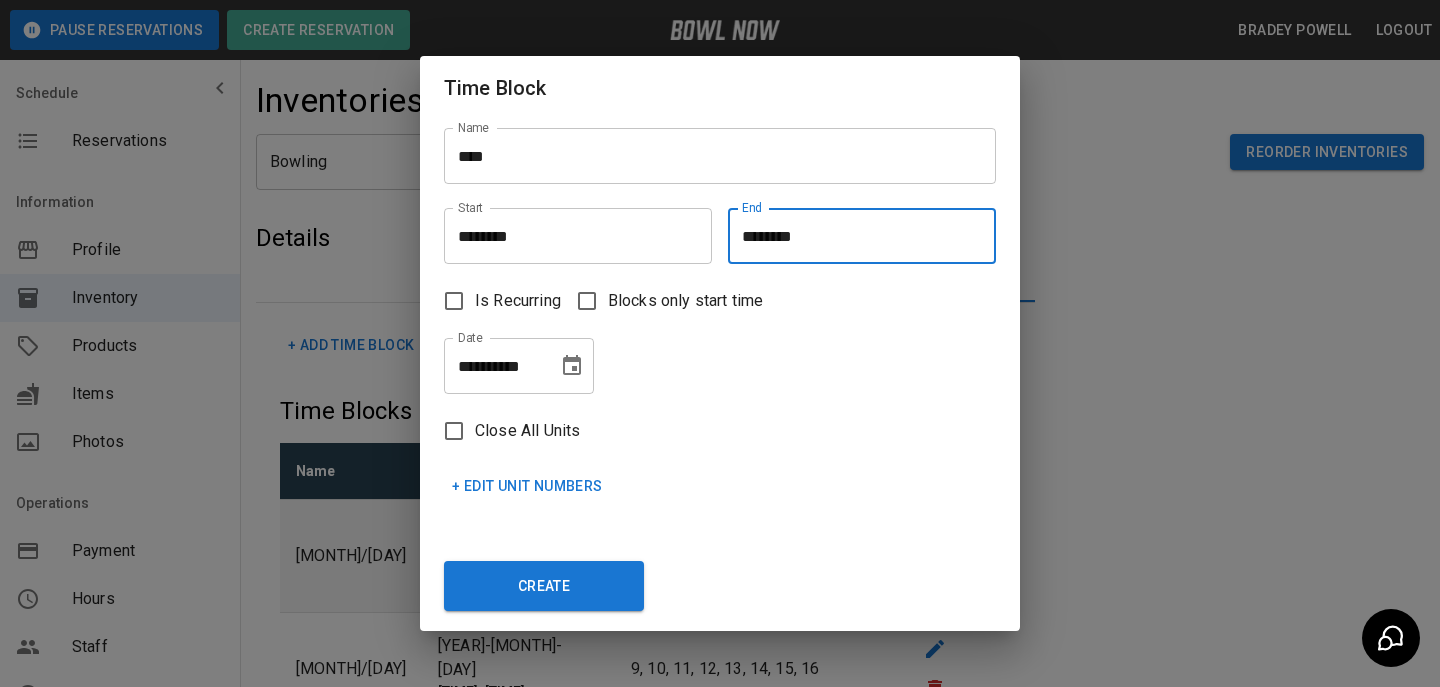 click on "**********" at bounding box center [519, 366] 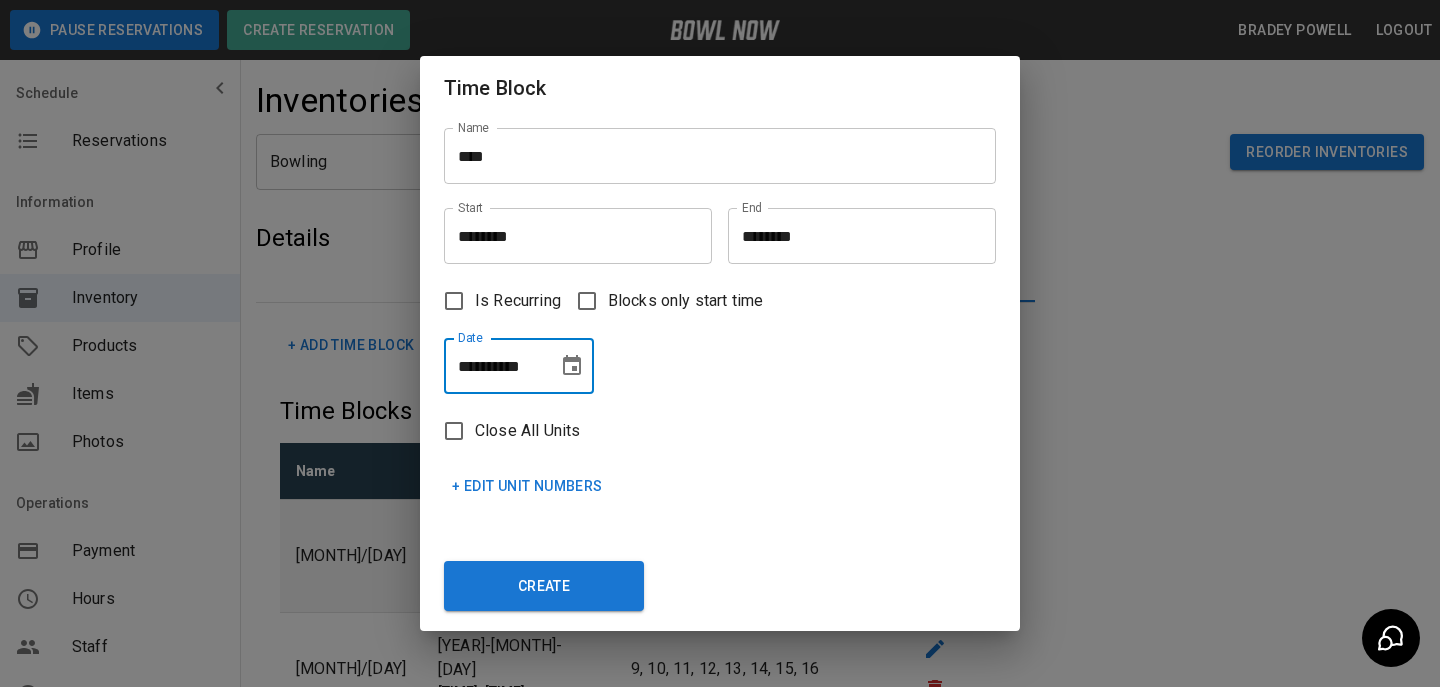 click on "**********" at bounding box center [519, 366] 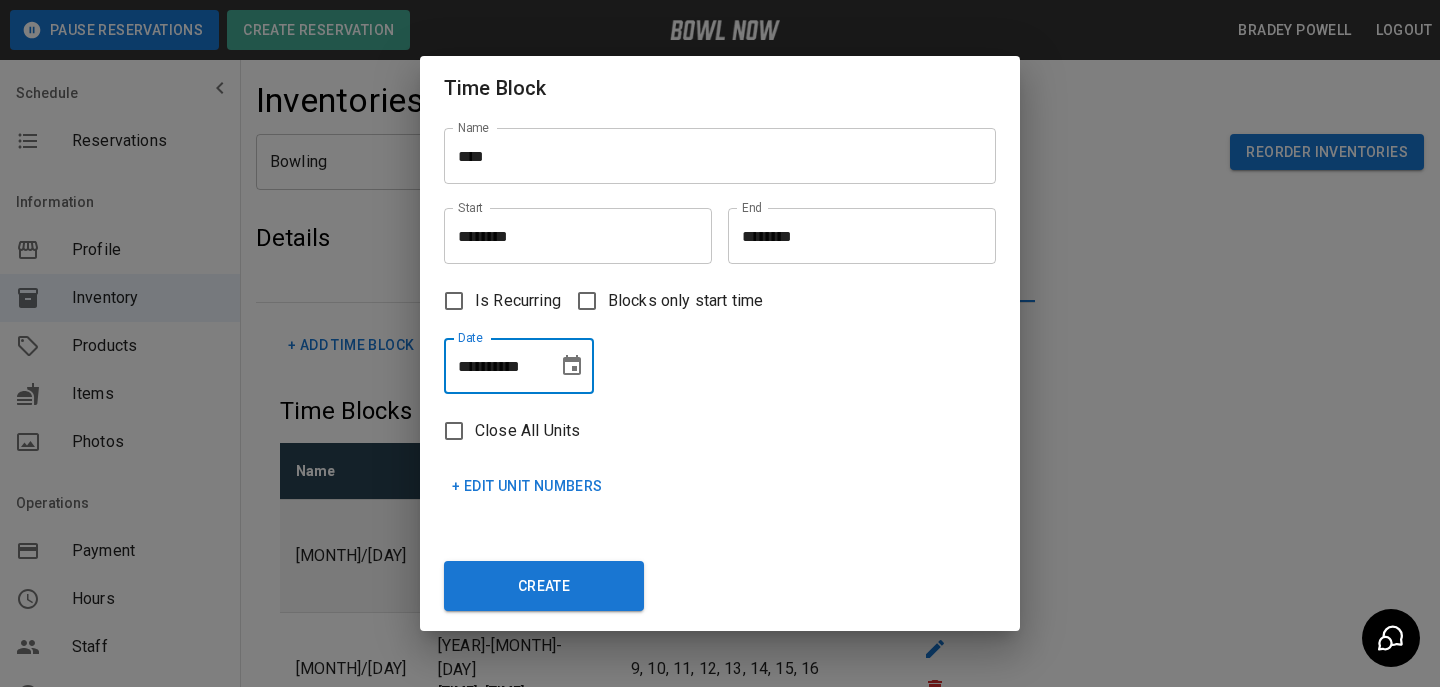 click 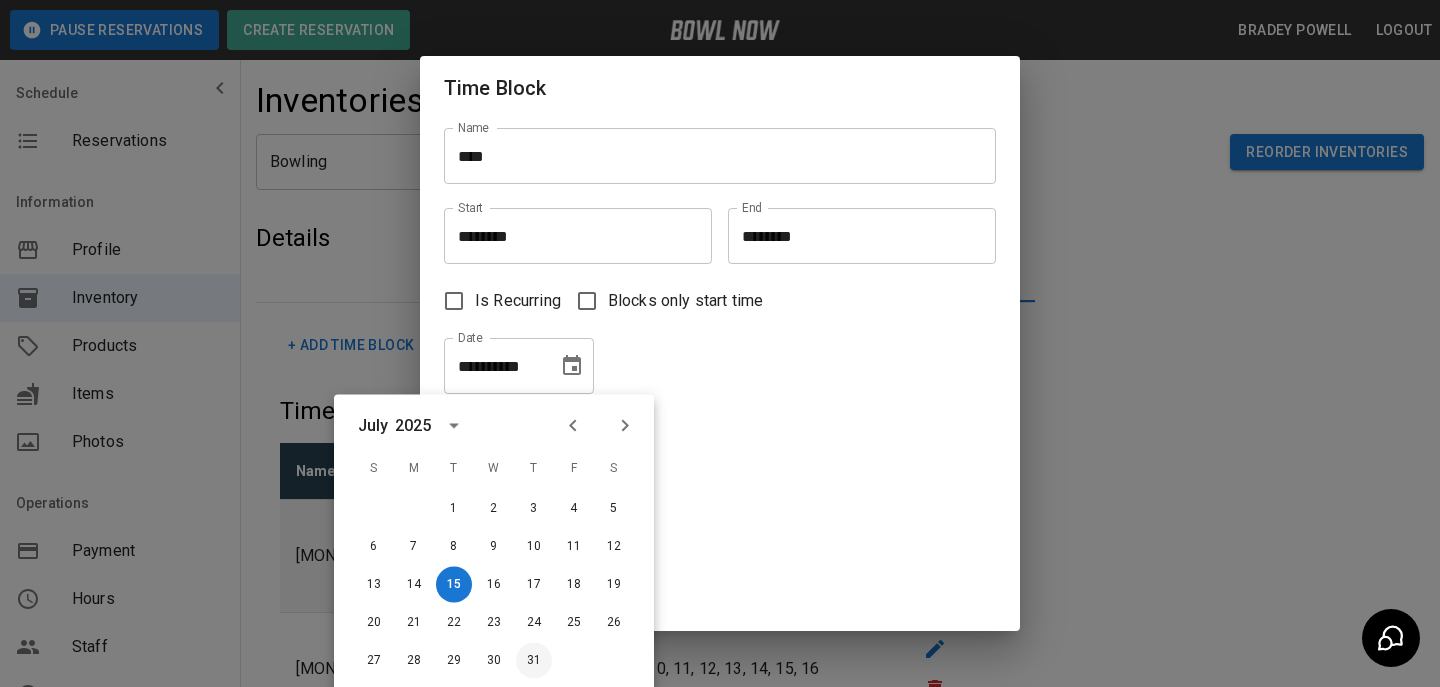 click on "31" at bounding box center (534, 661) 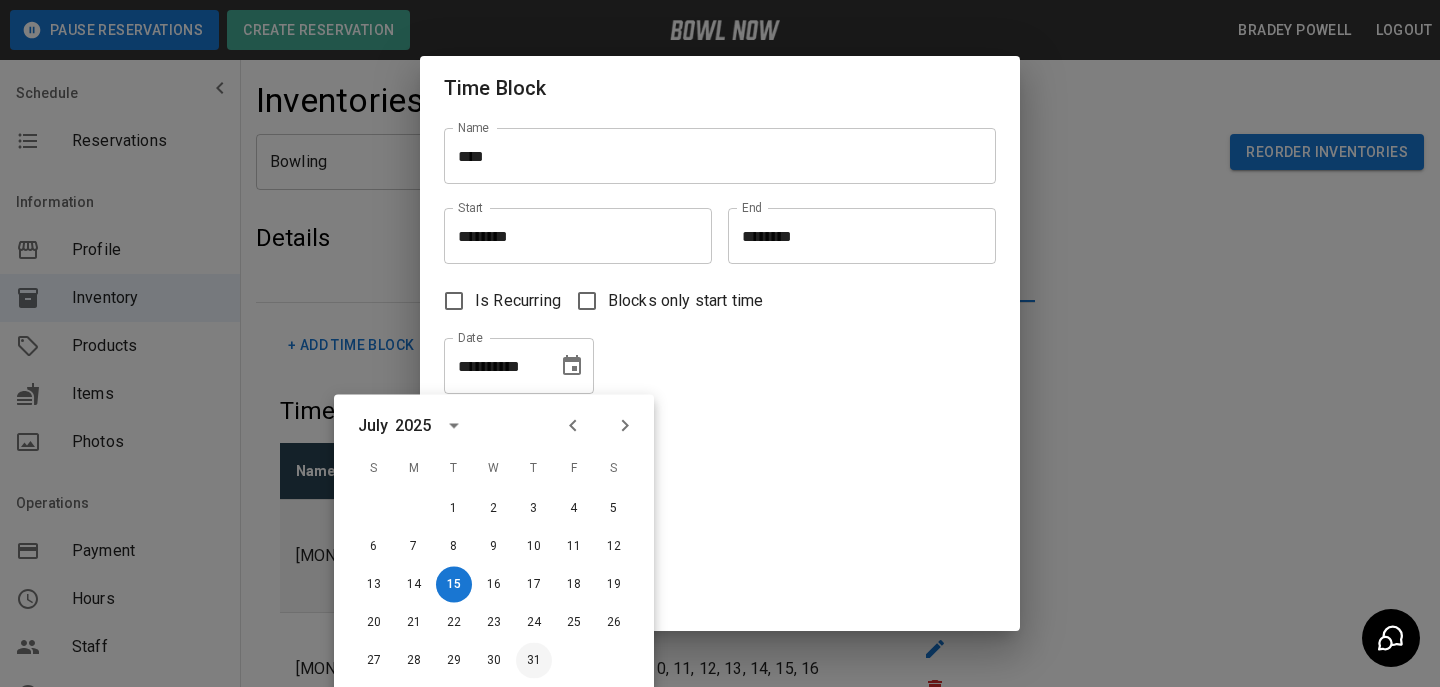 type on "**********" 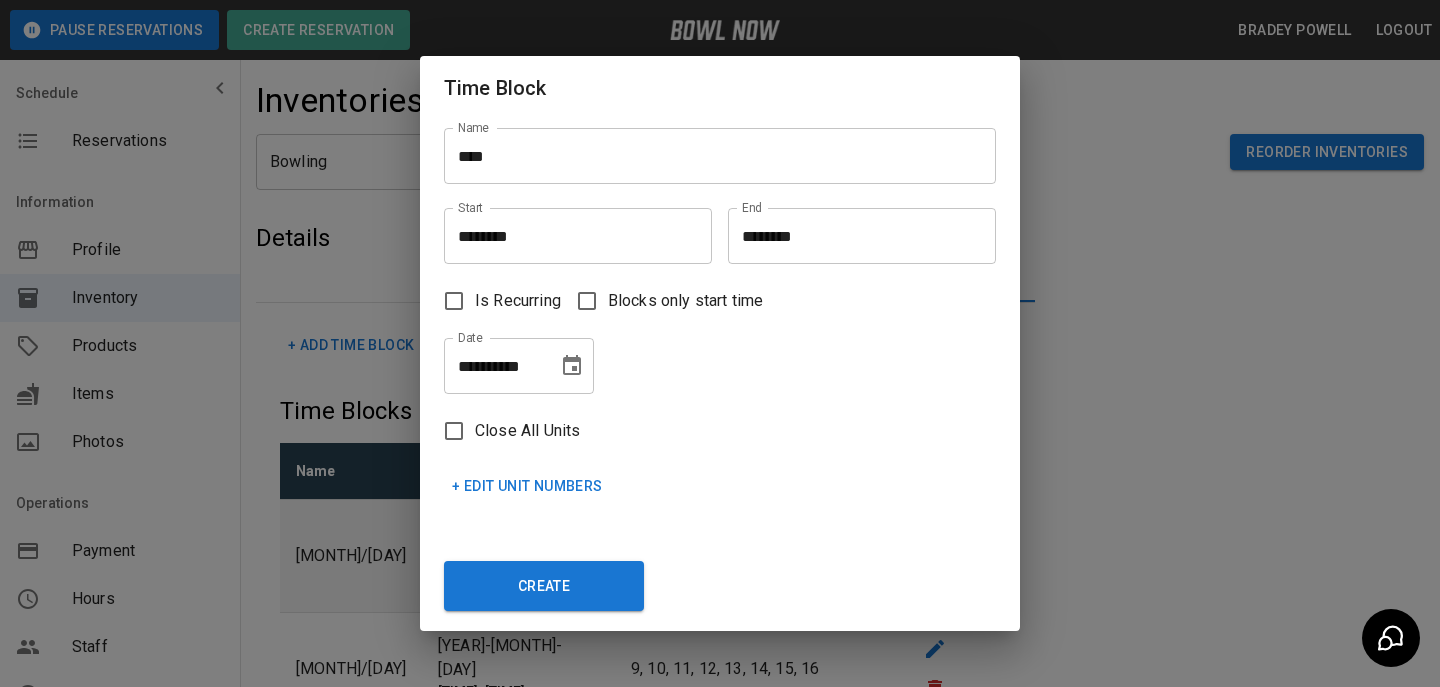 click on "+ Edit Unit Numbers" at bounding box center (527, 486) 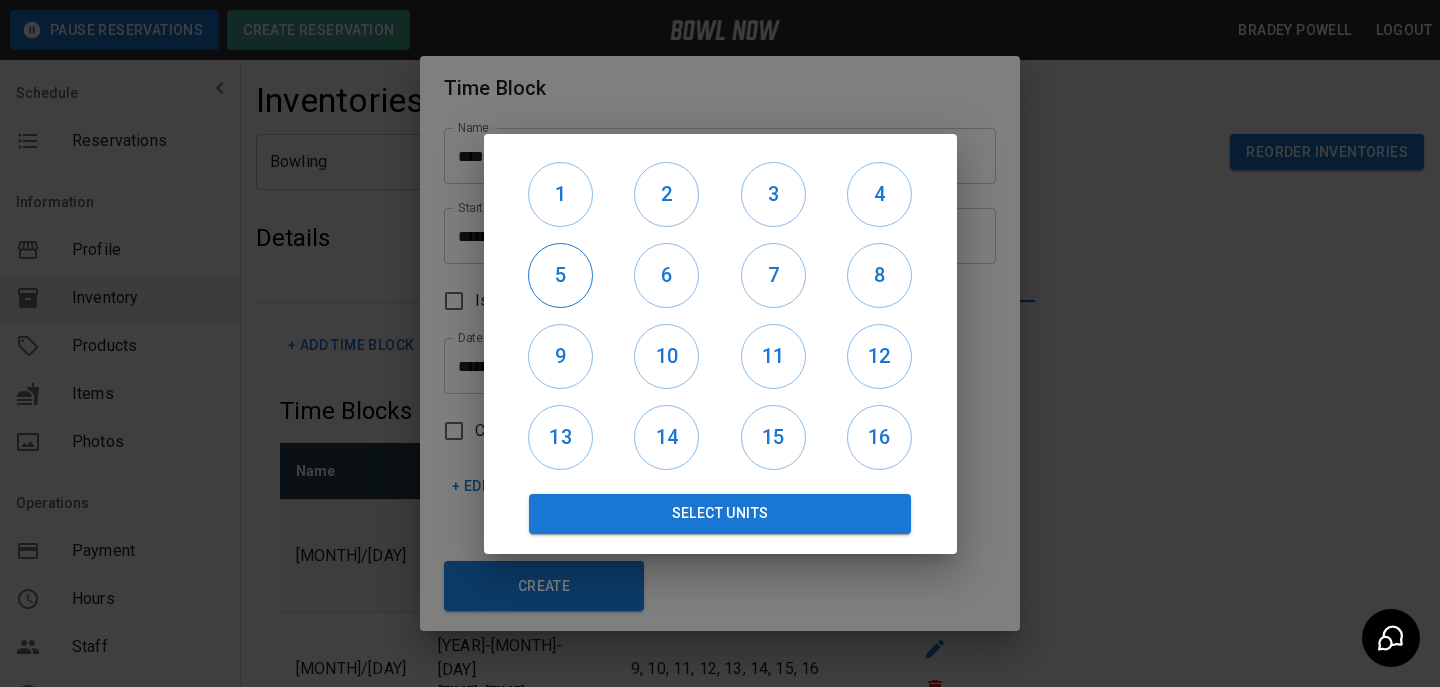 click on "5" at bounding box center (560, 275) 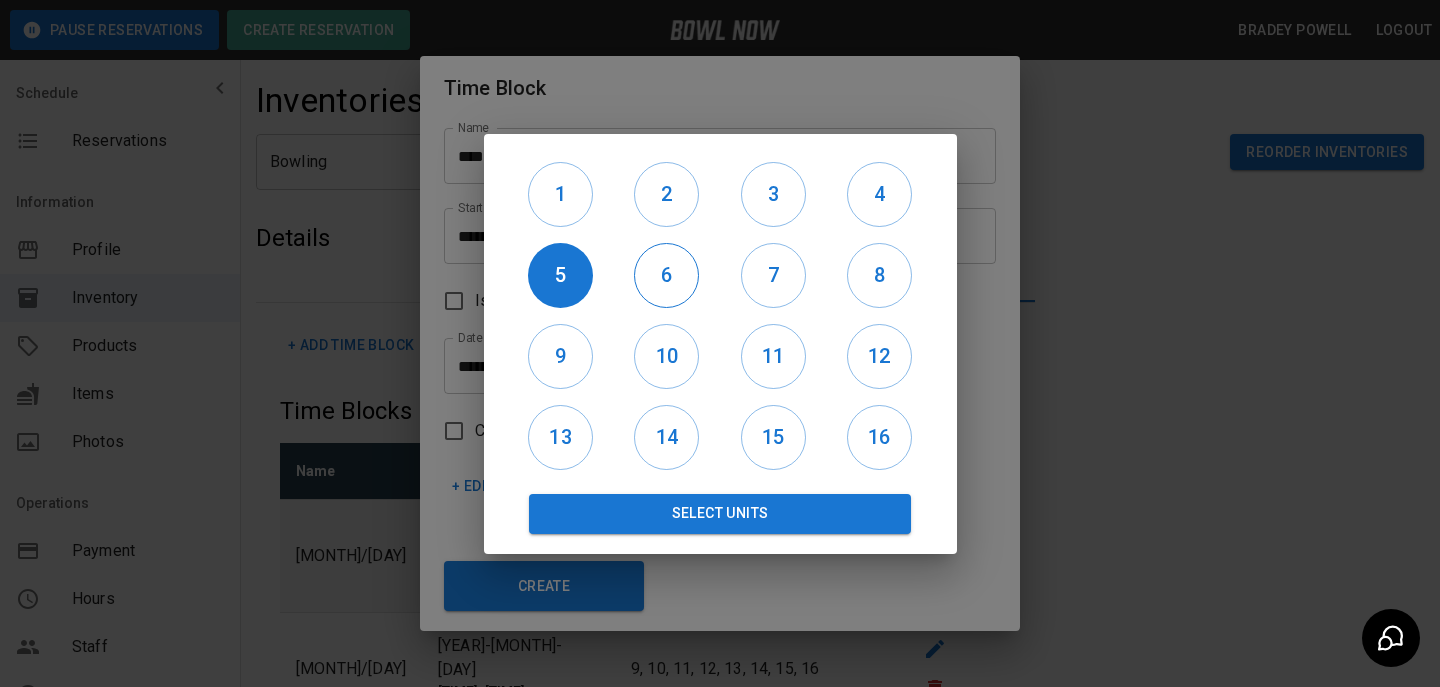 click on "6" at bounding box center [666, 275] 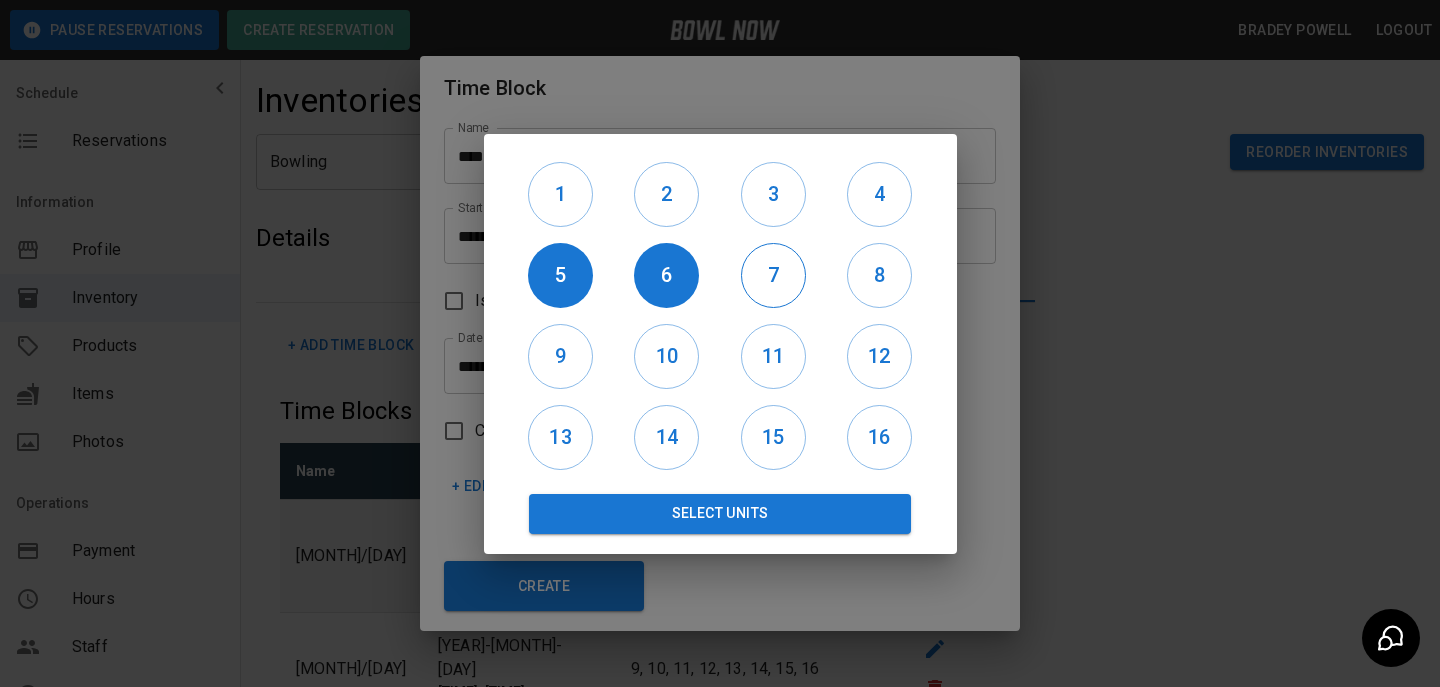 click on "7" at bounding box center (773, 275) 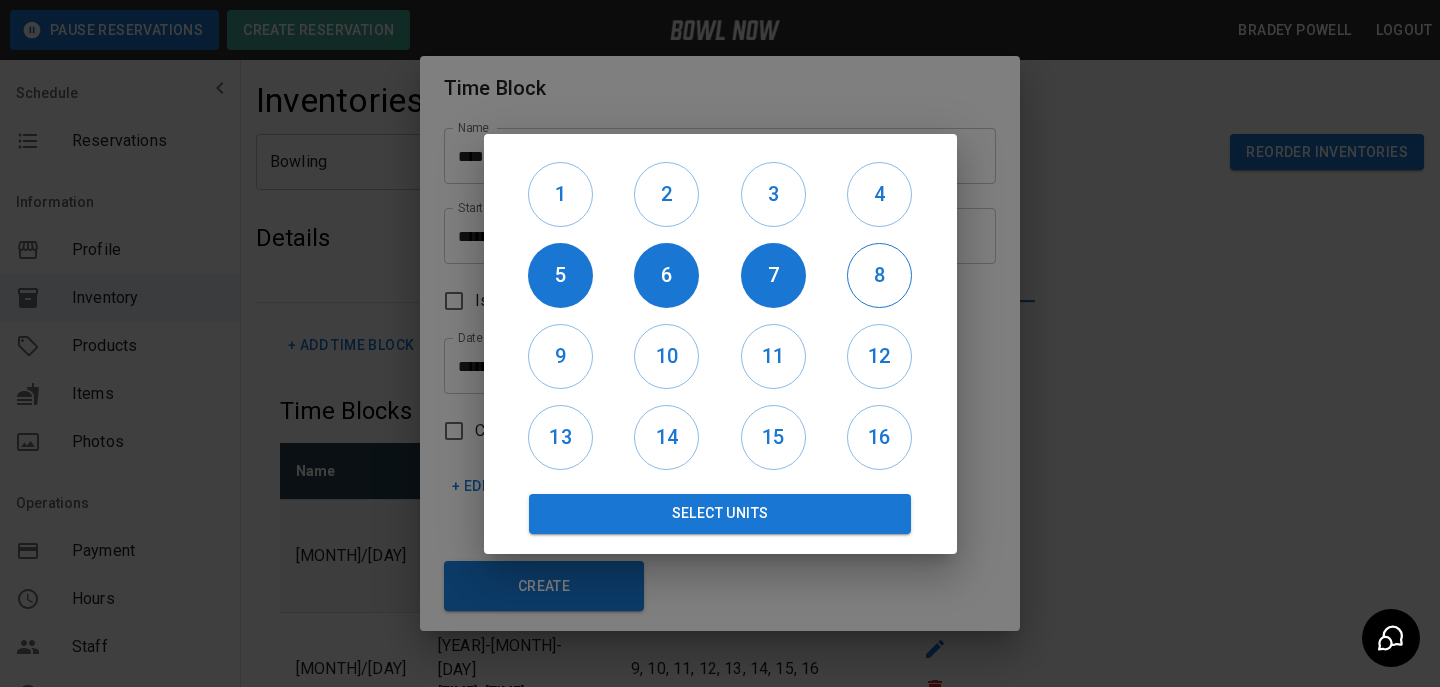 click on "8" at bounding box center [879, 275] 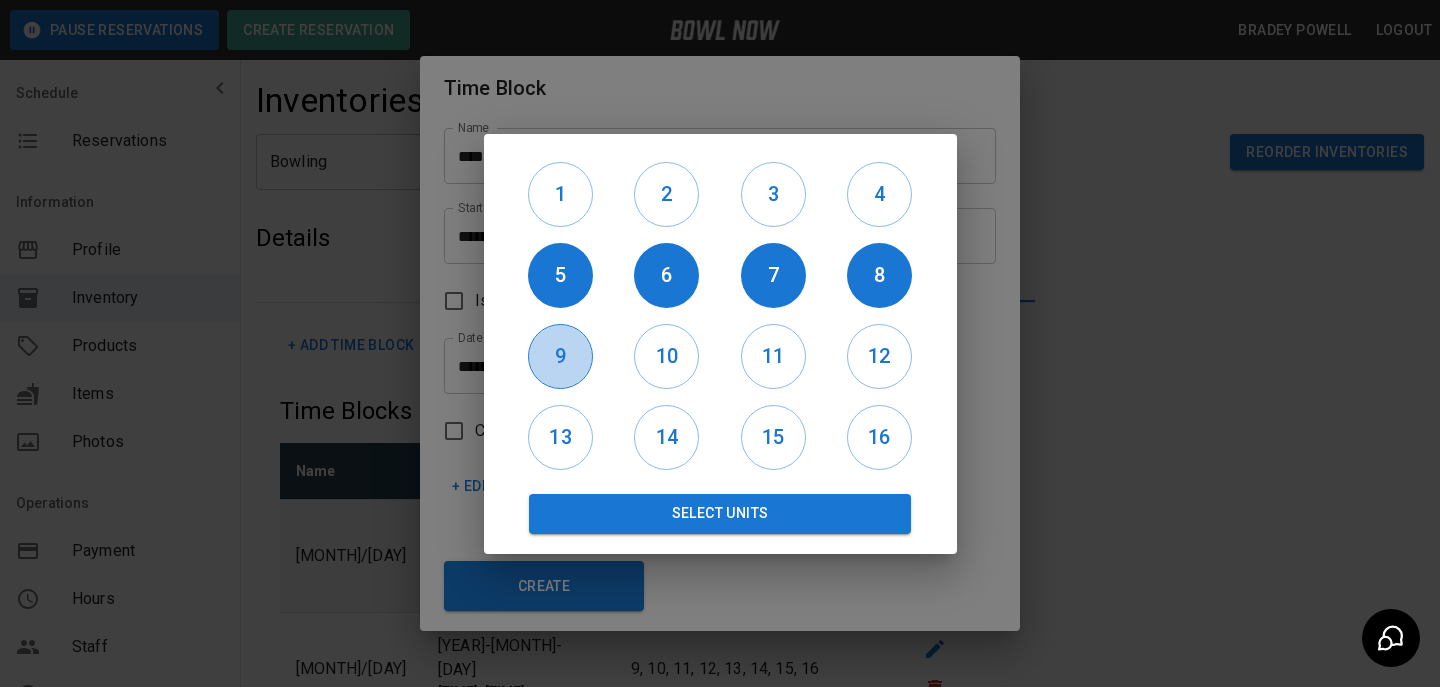 click on "9" at bounding box center (560, 356) 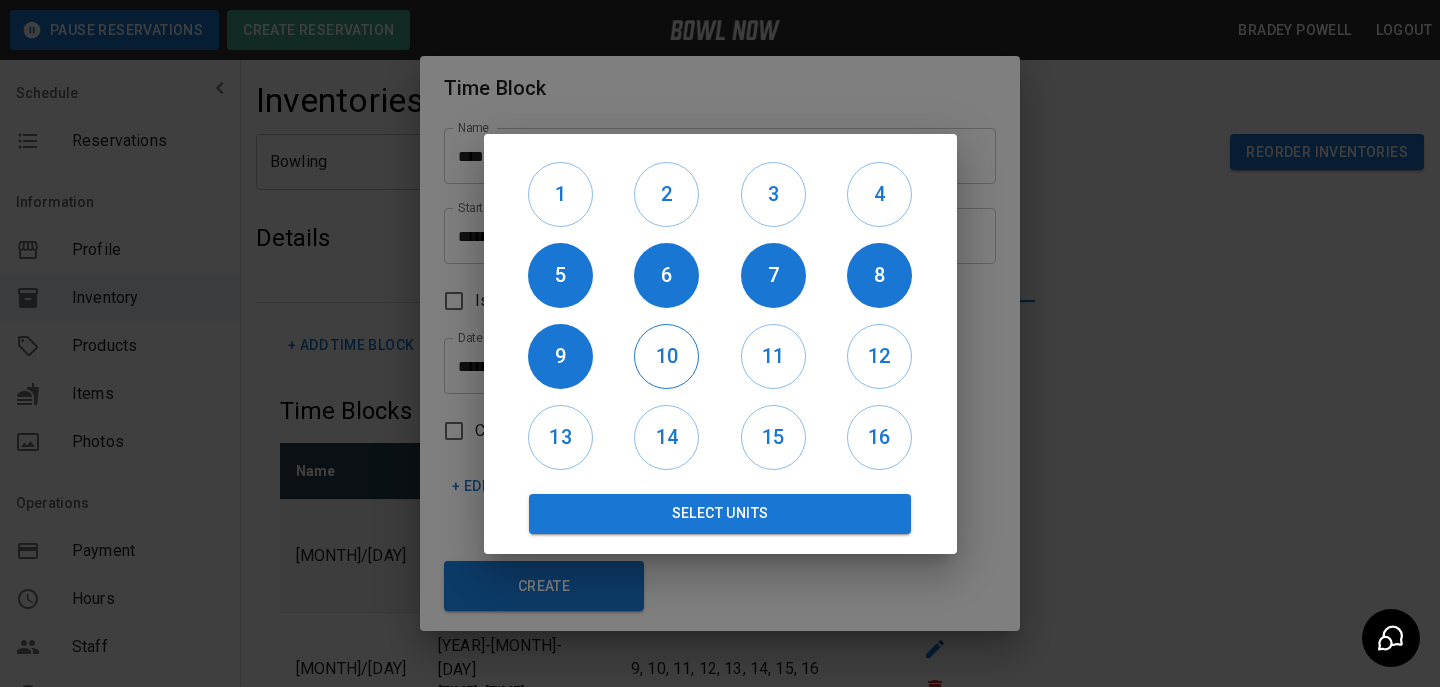 click on "10" at bounding box center (666, 356) 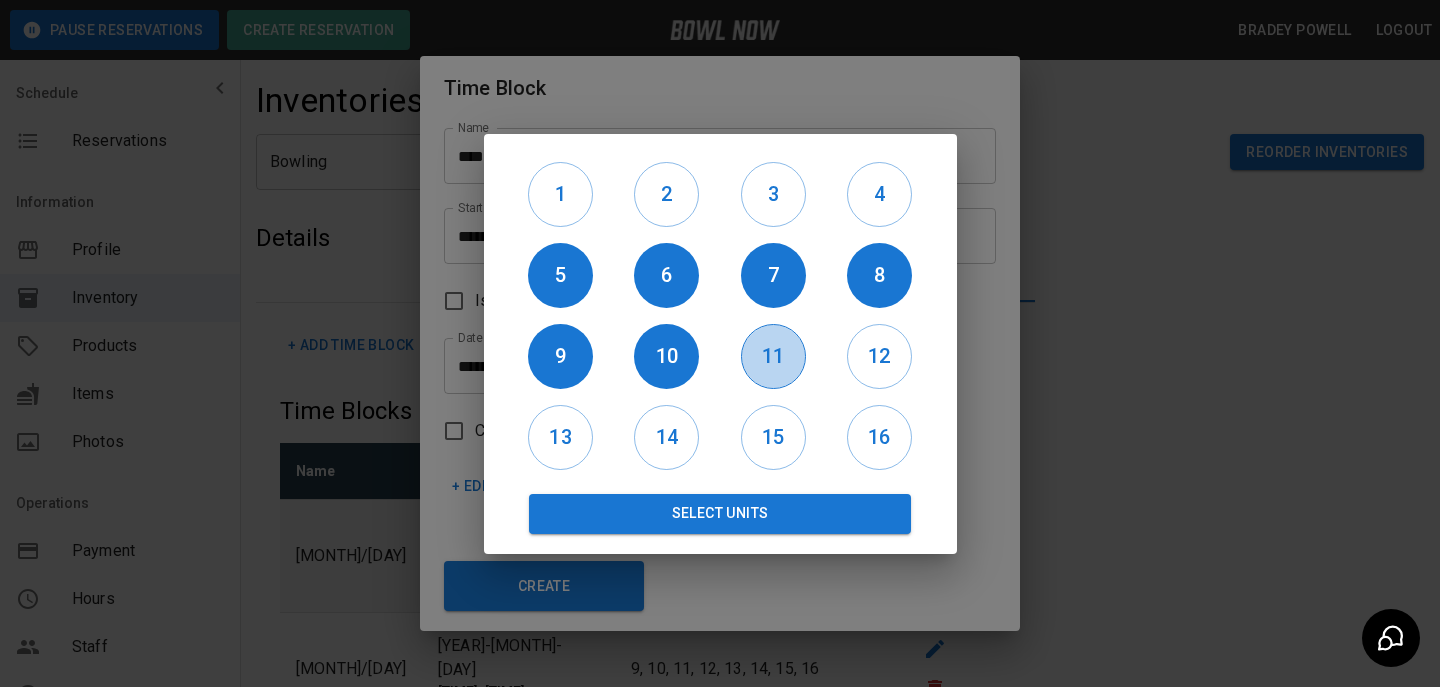 click on "11" at bounding box center [773, 356] 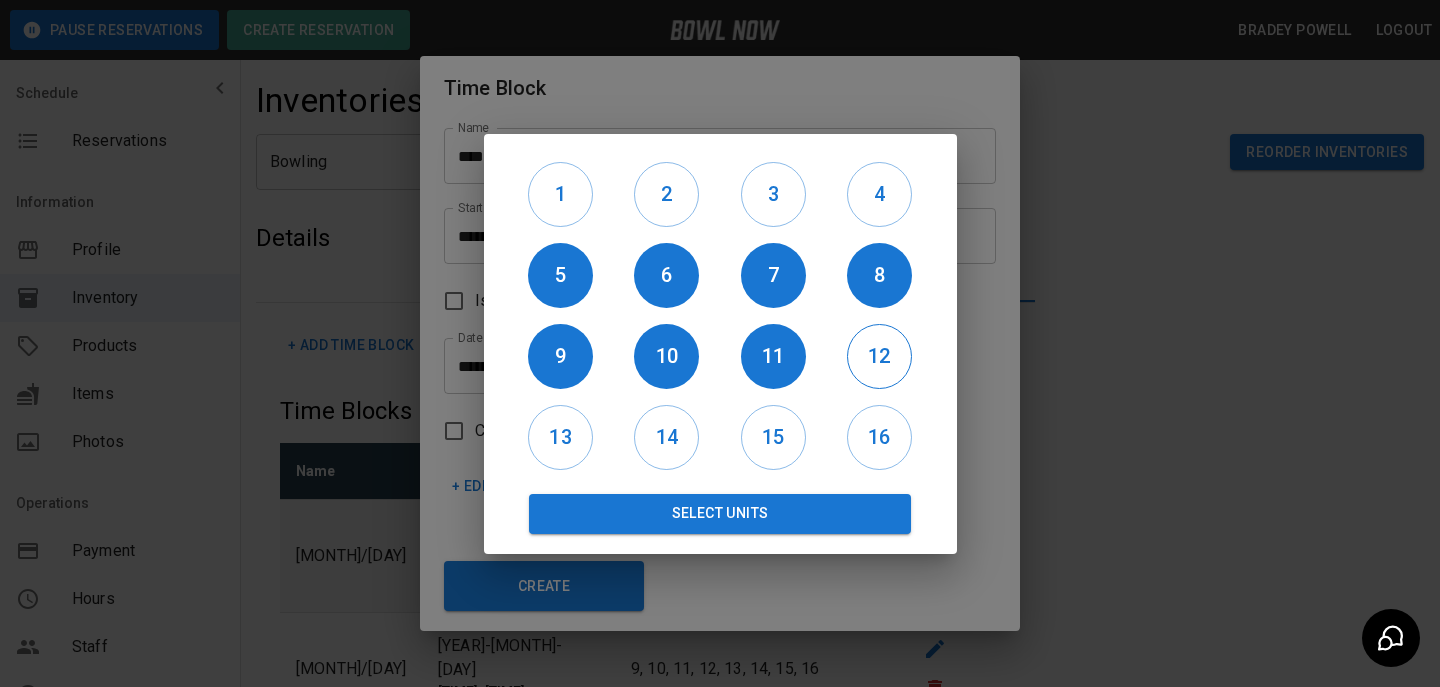 click on "12" at bounding box center (879, 356) 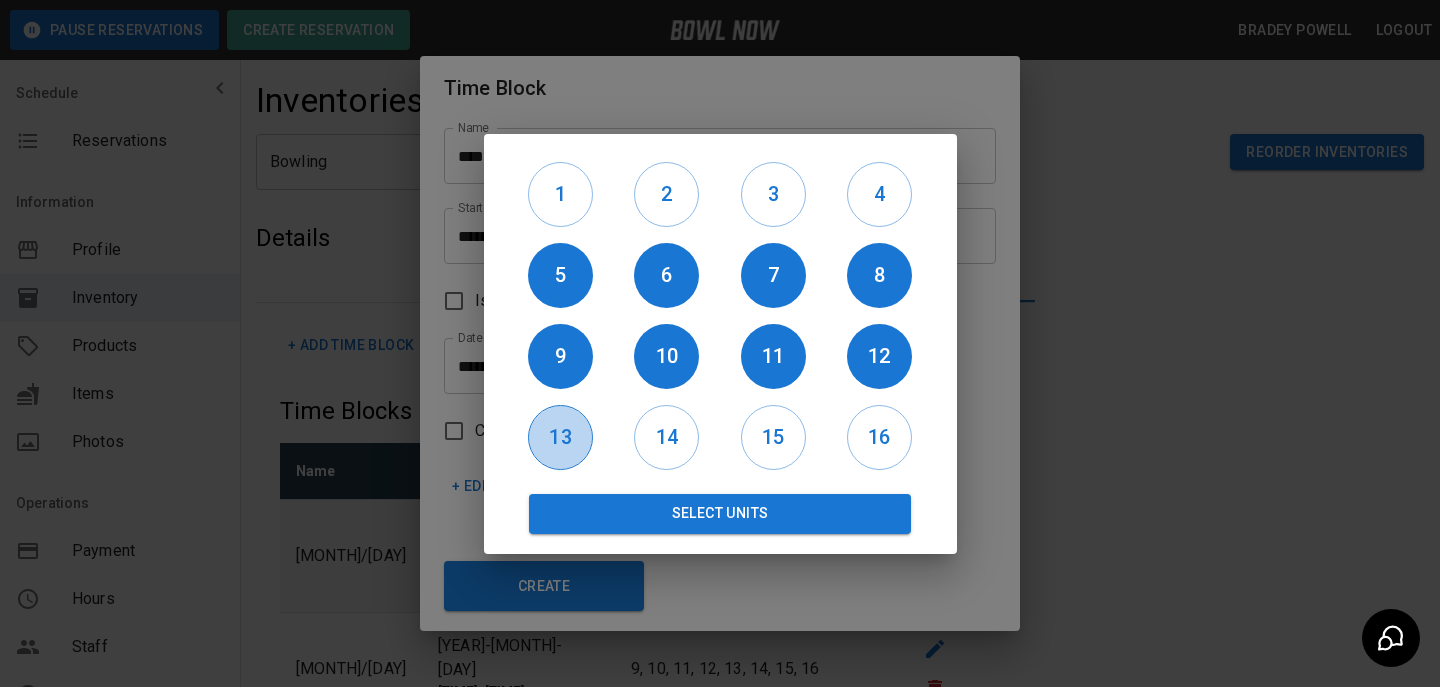 click on "13" at bounding box center (560, 437) 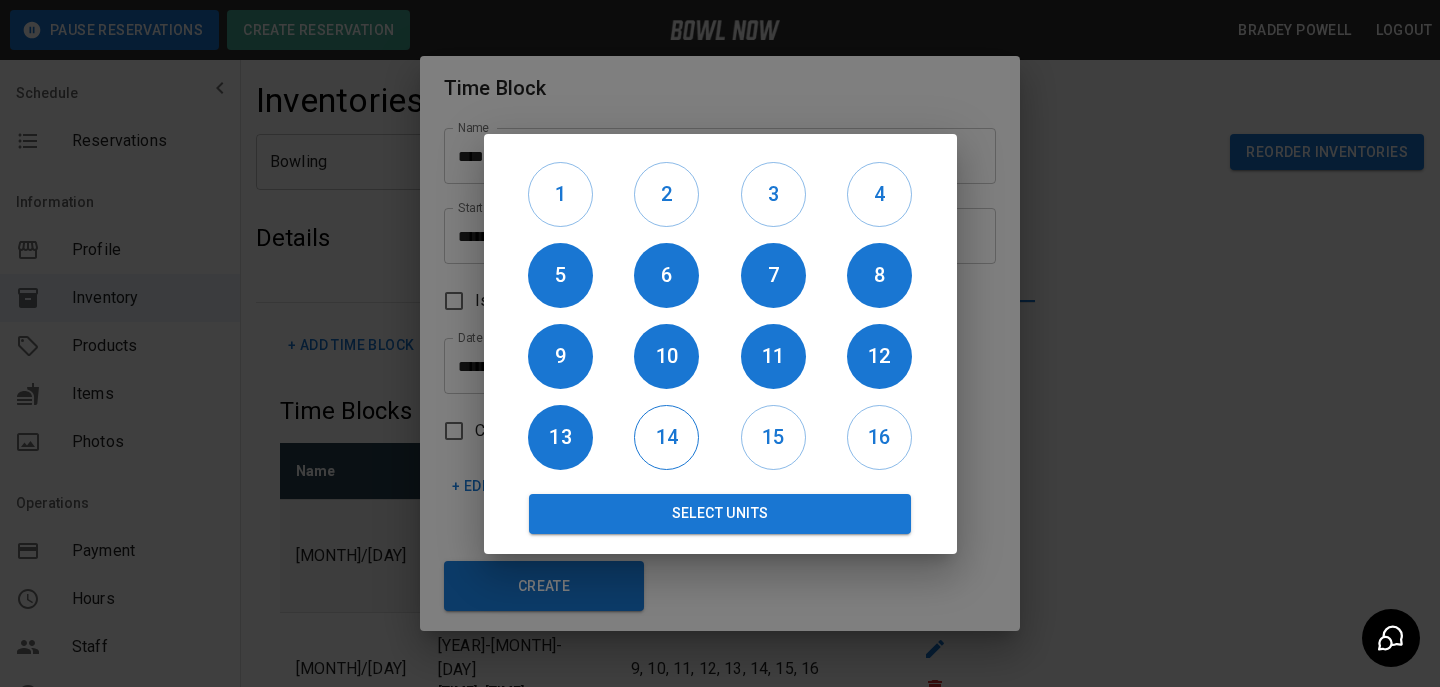 click on "14" at bounding box center [666, 437] 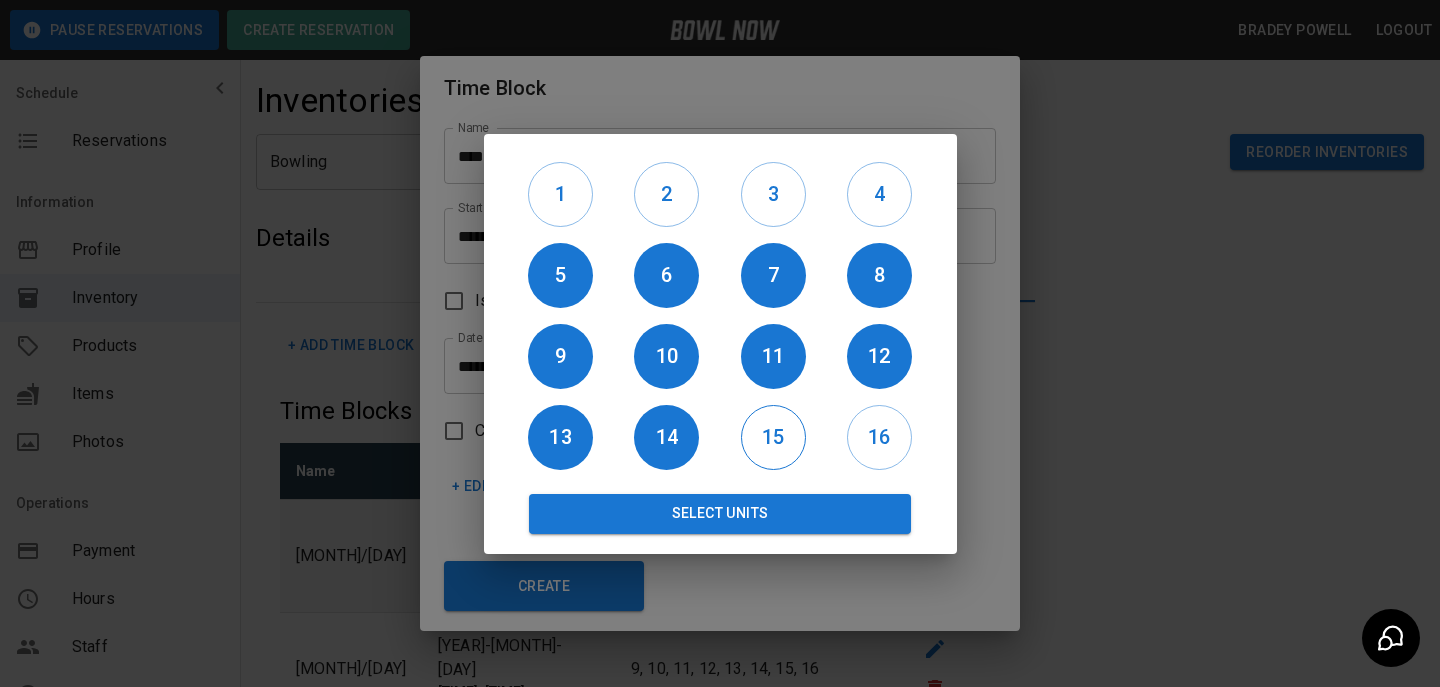 click on "15" at bounding box center [773, 437] 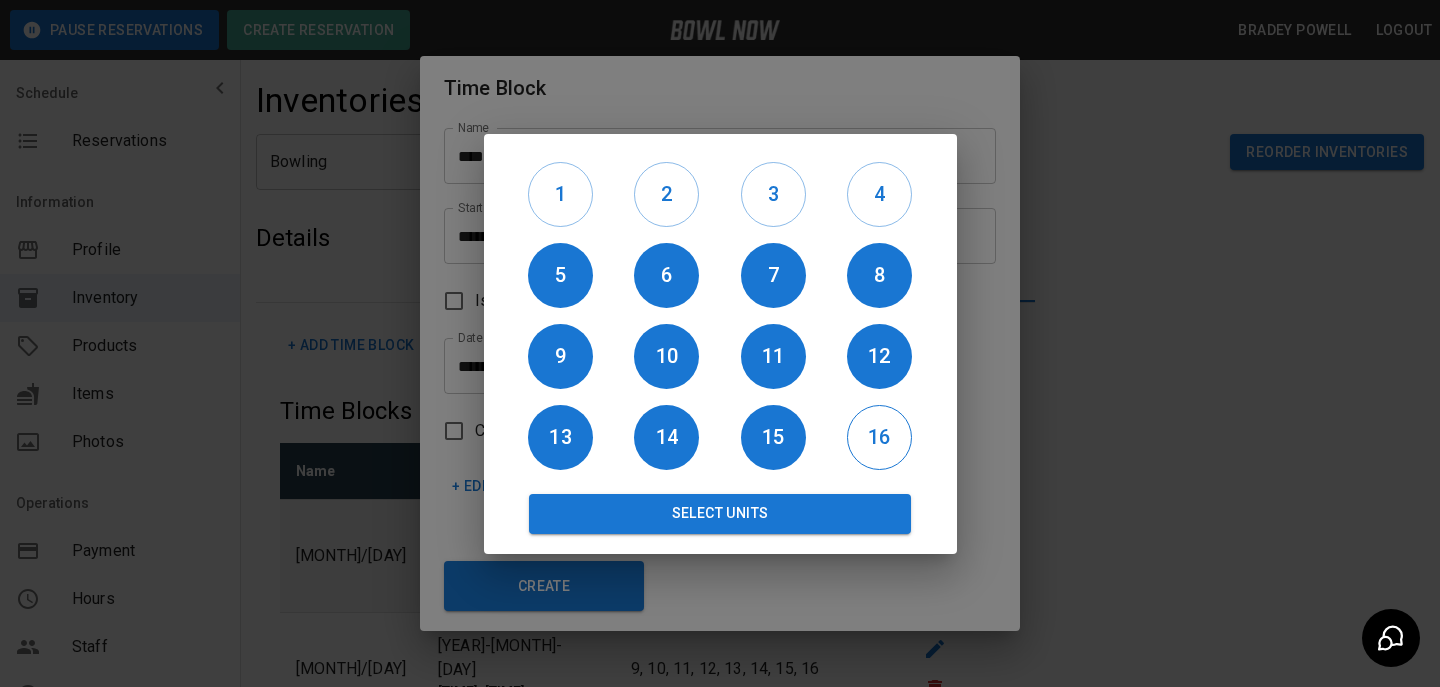 click on "16" at bounding box center [879, 437] 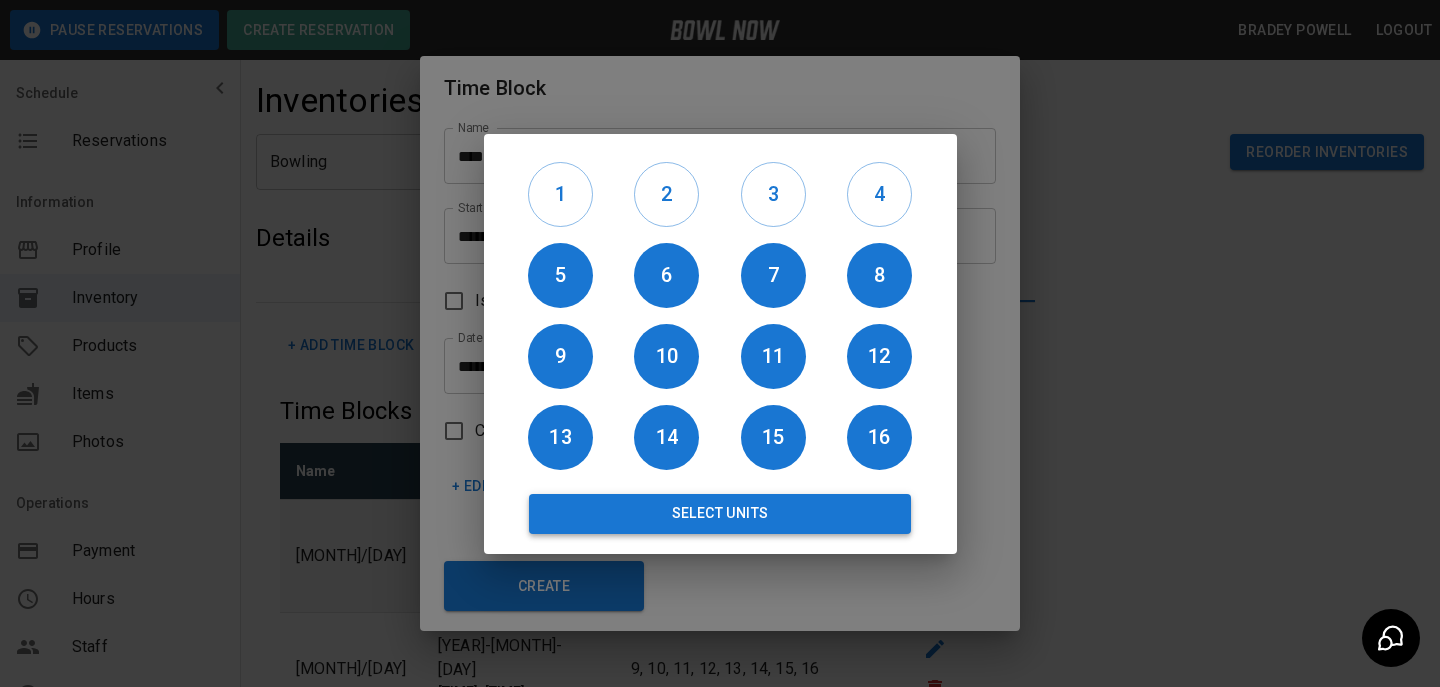 click on "Select Units" at bounding box center [720, 514] 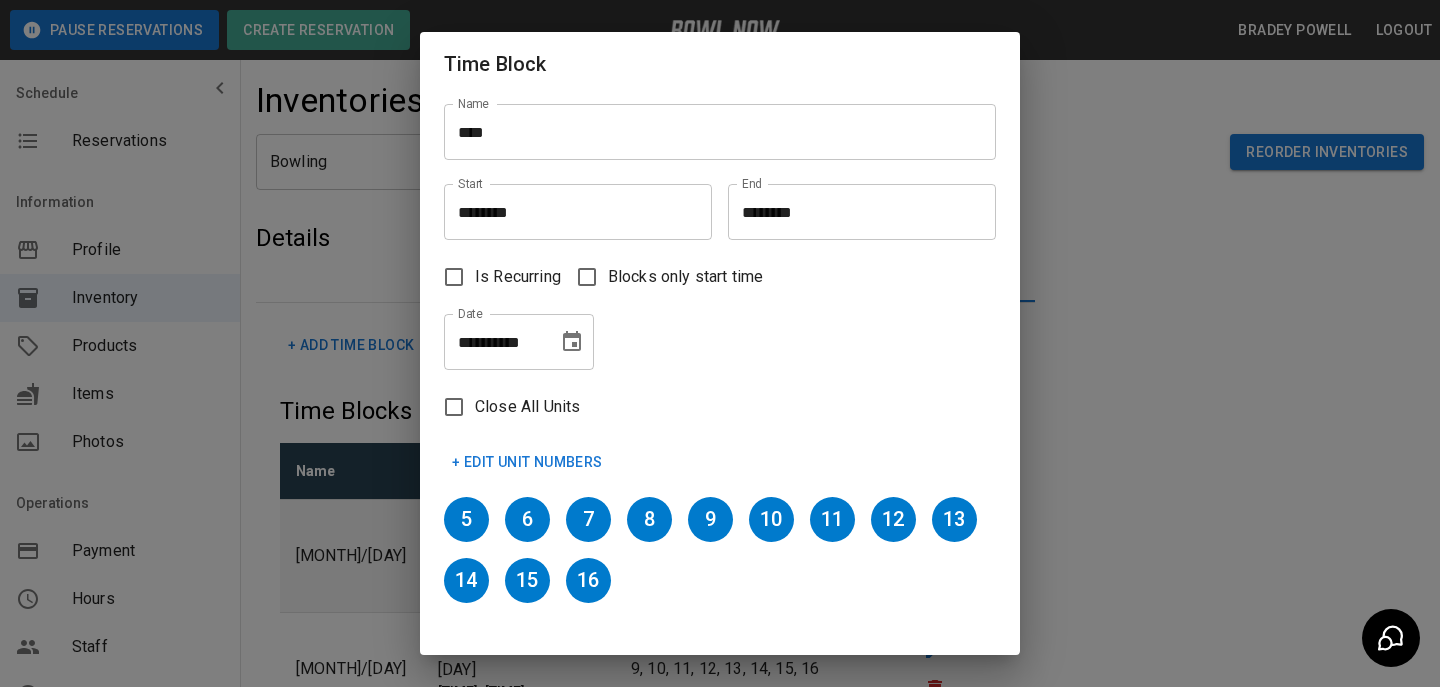scroll, scrollTop: 73, scrollLeft: 0, axis: vertical 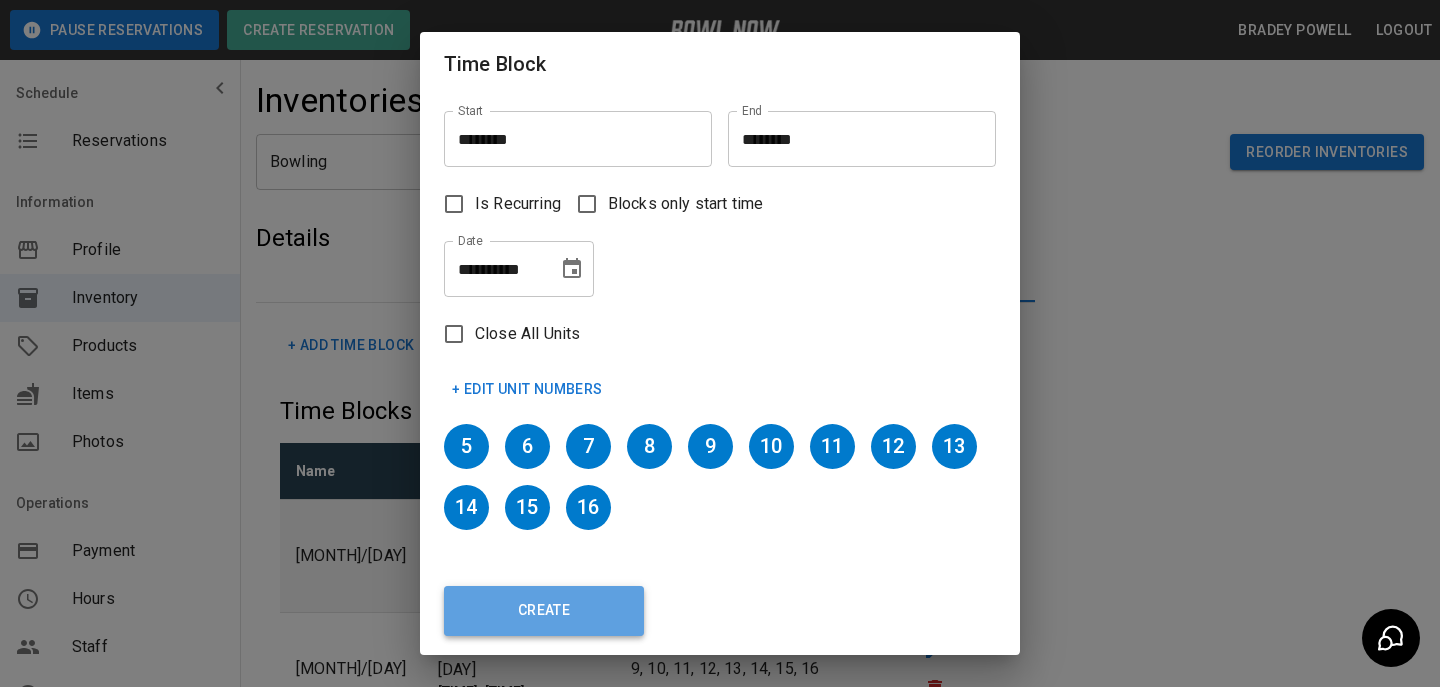 click on "Create" at bounding box center (544, 611) 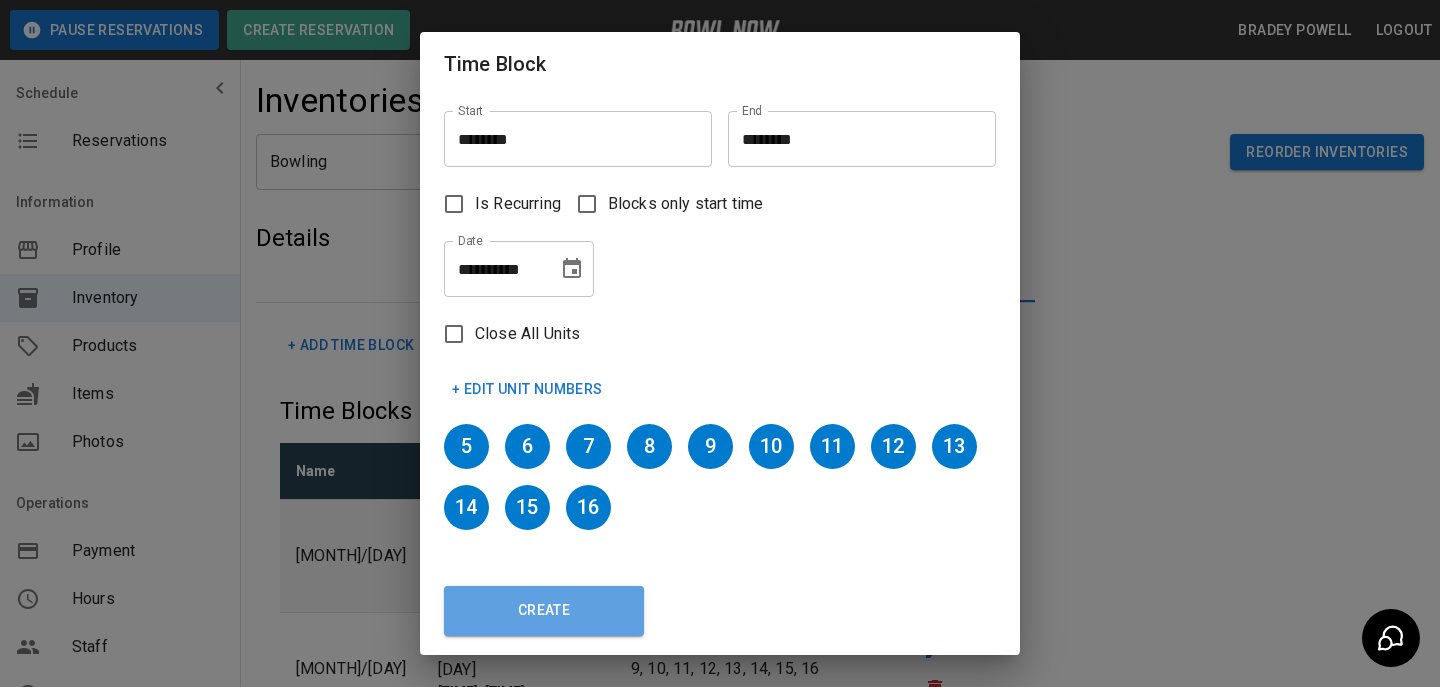 type 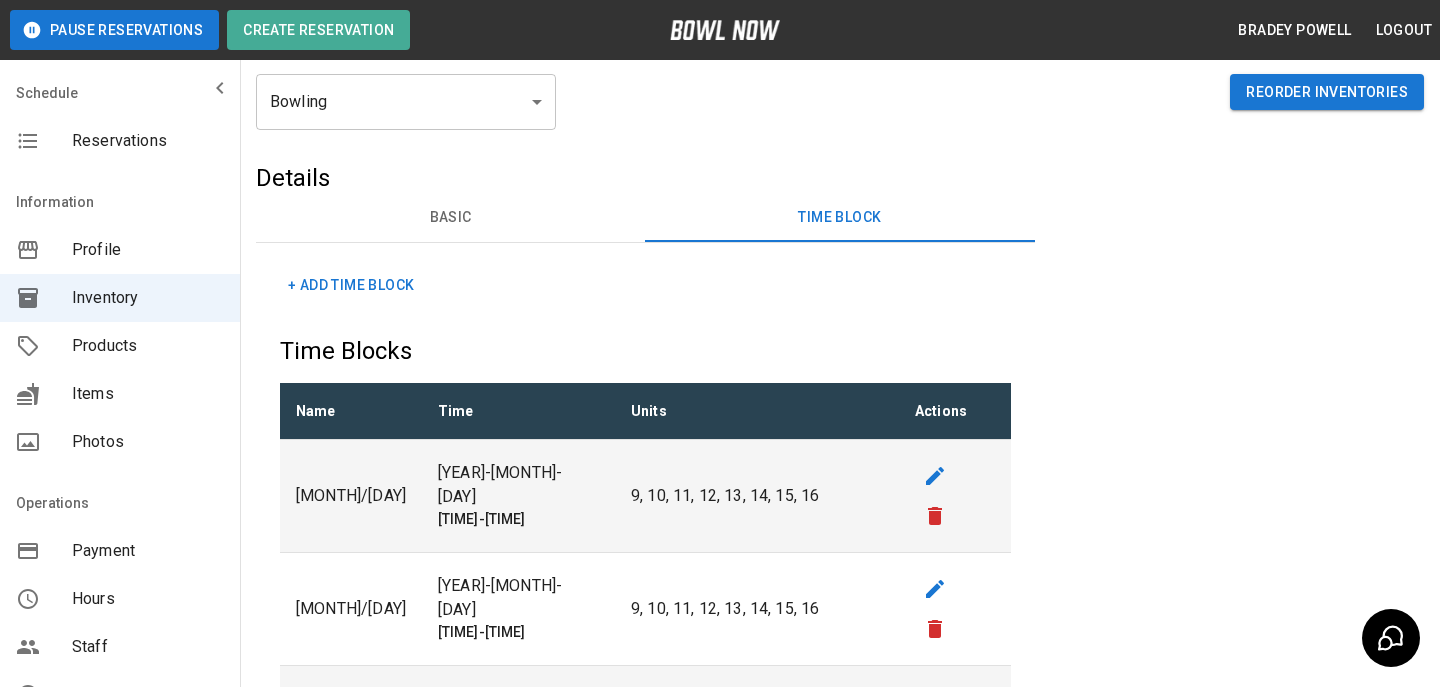 scroll, scrollTop: 0, scrollLeft: 0, axis: both 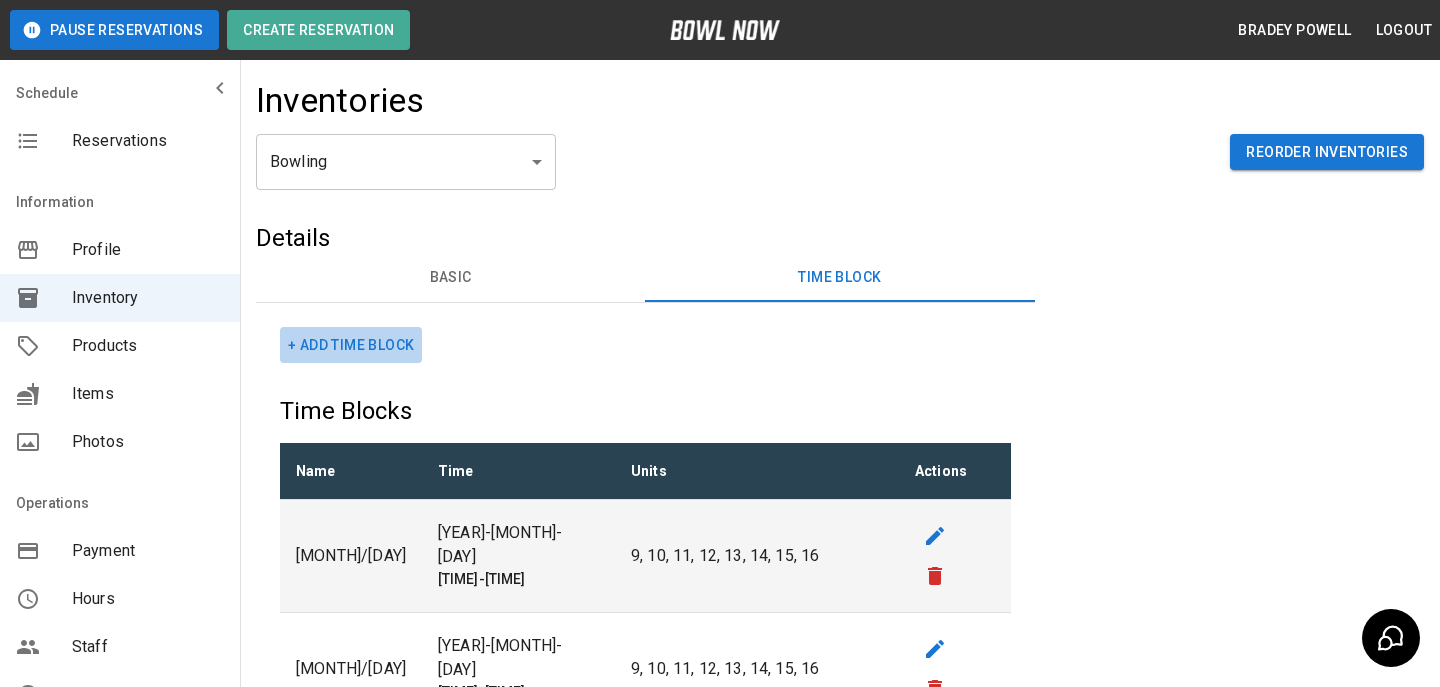 click on "+ Add Time Block" at bounding box center (351, 345) 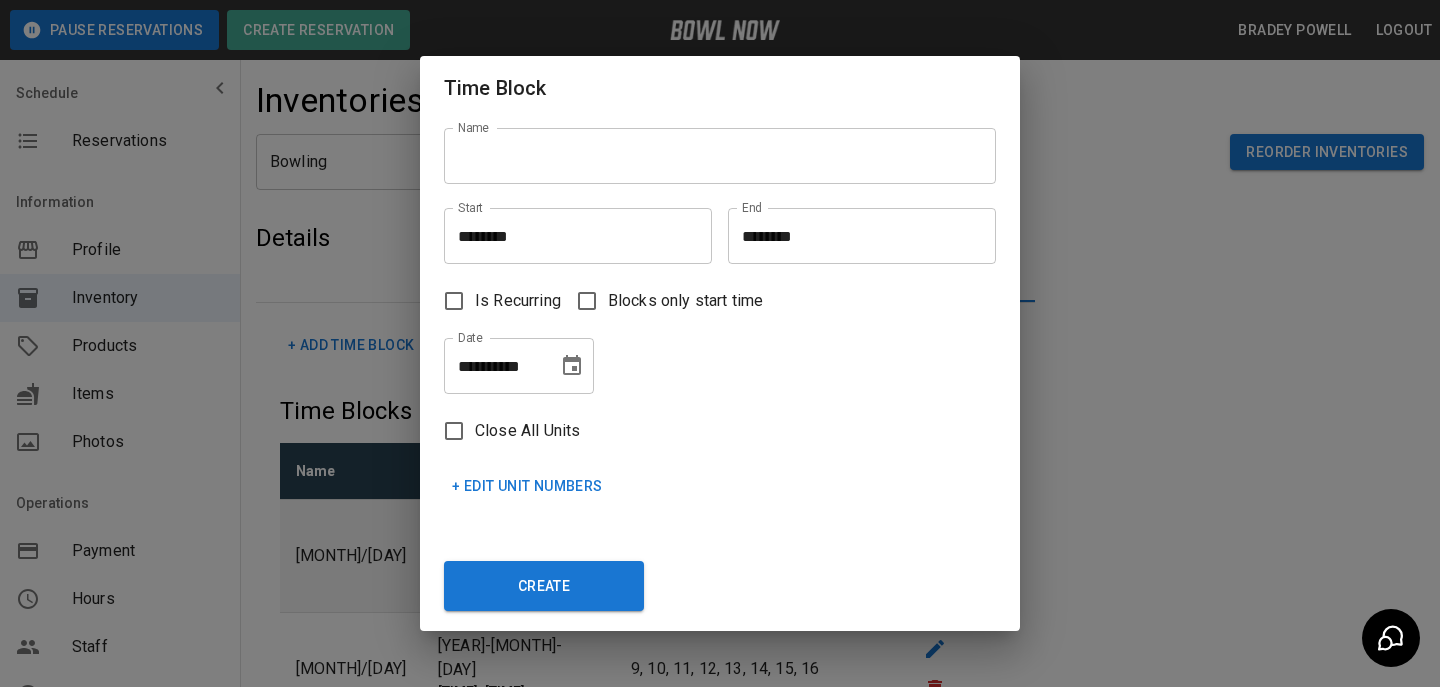 click on "Name" at bounding box center [720, 156] 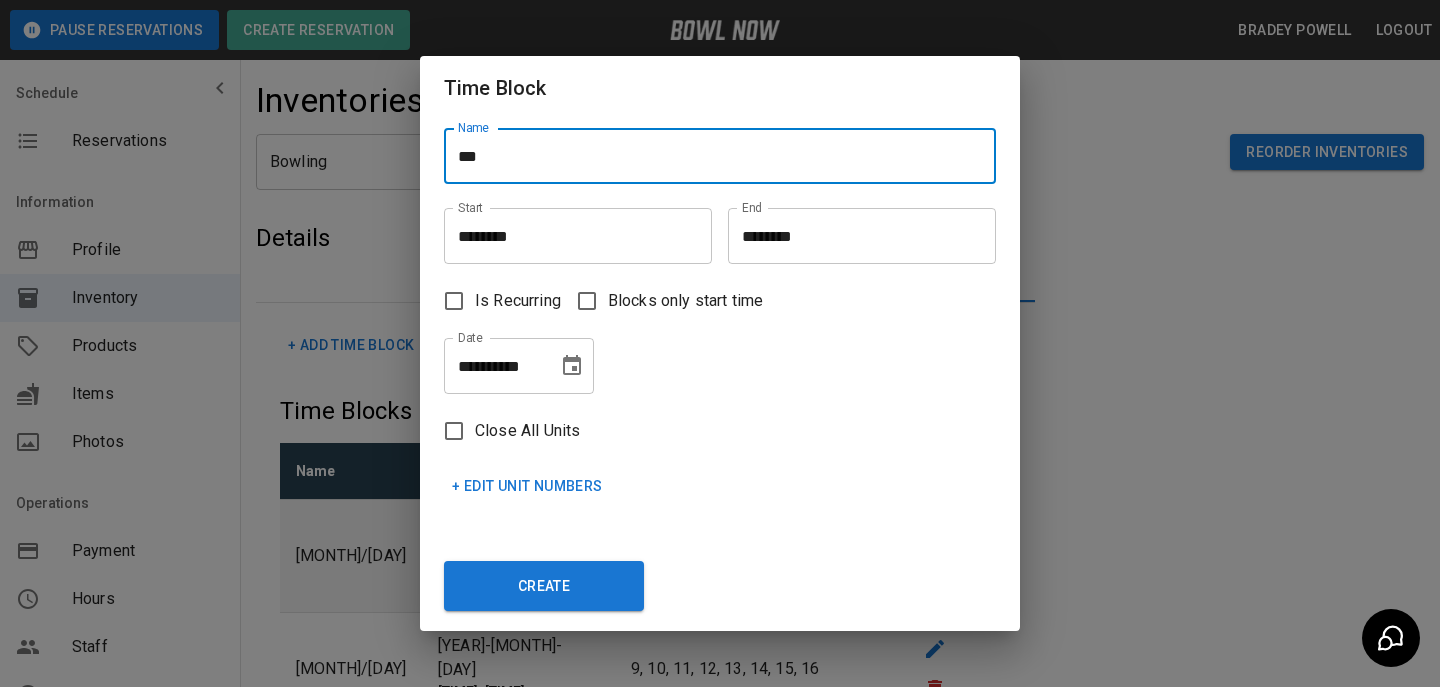 type on "***" 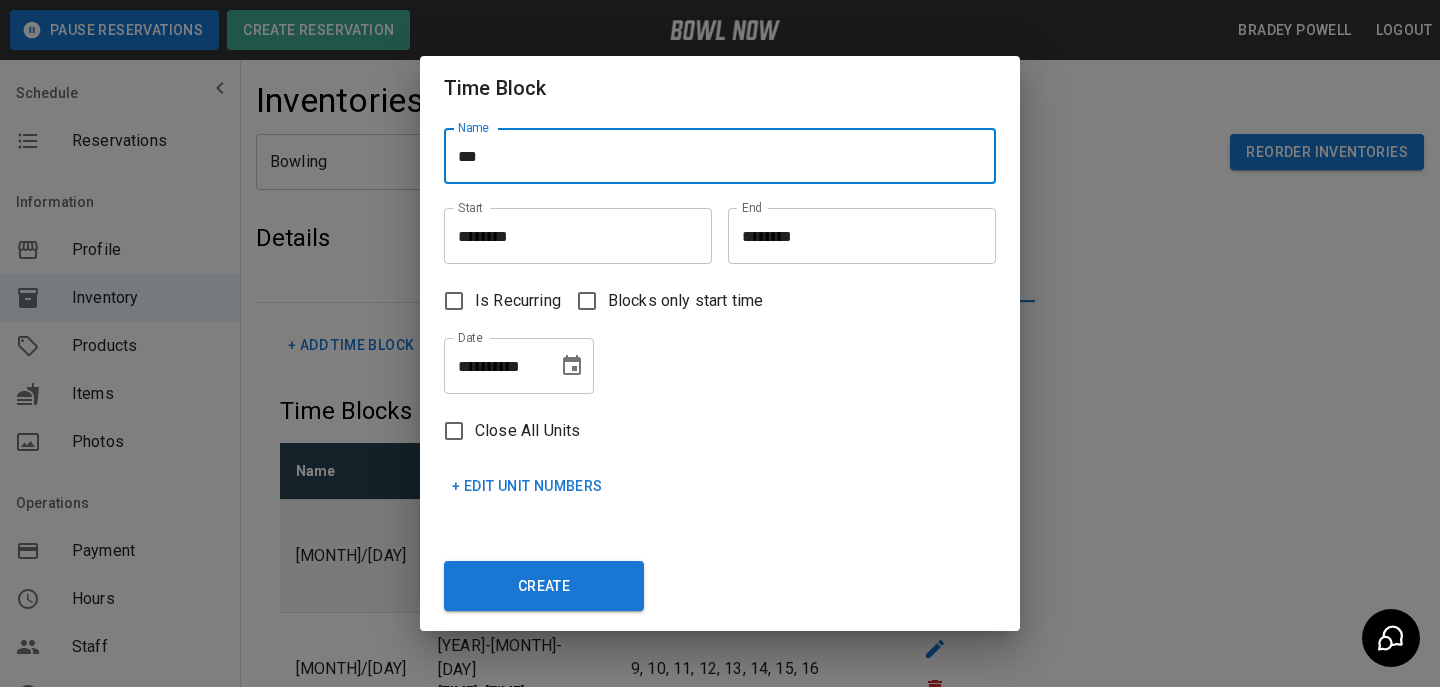 click on "********" at bounding box center [571, 236] 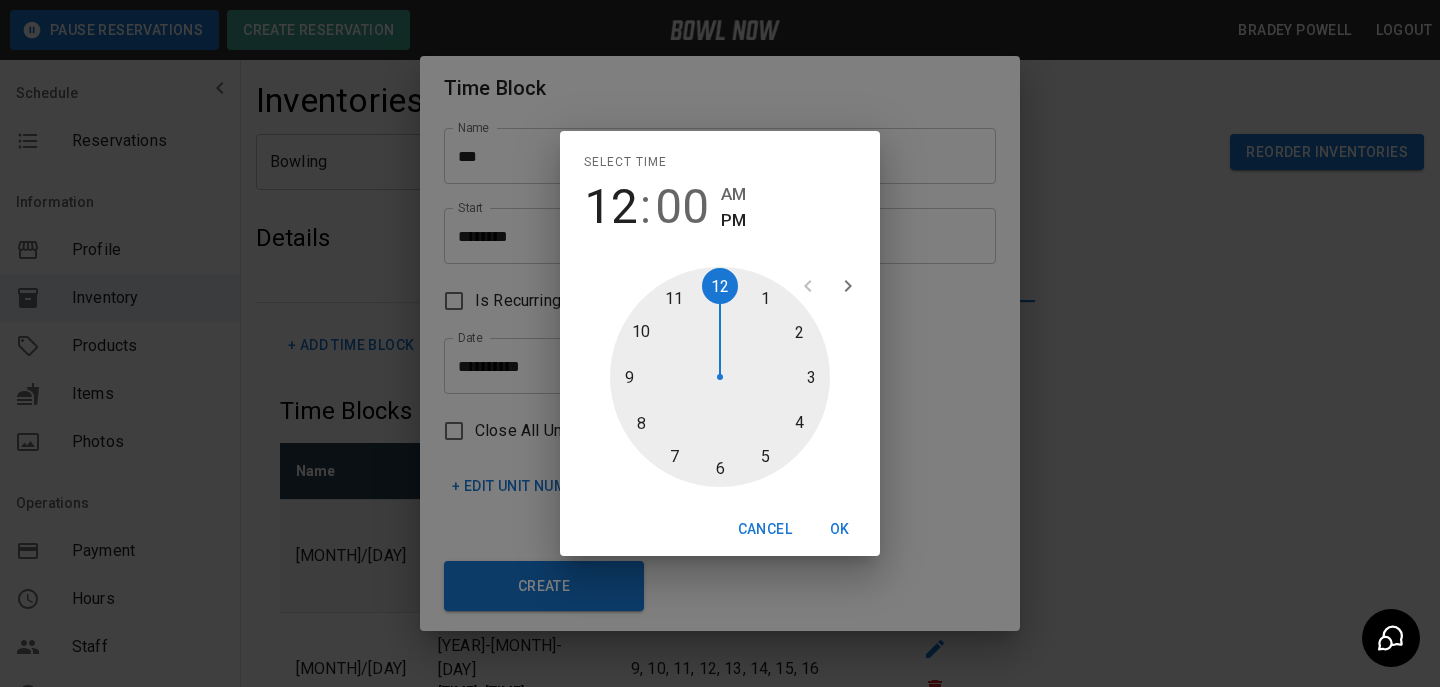 click on "00" at bounding box center [682, 207] 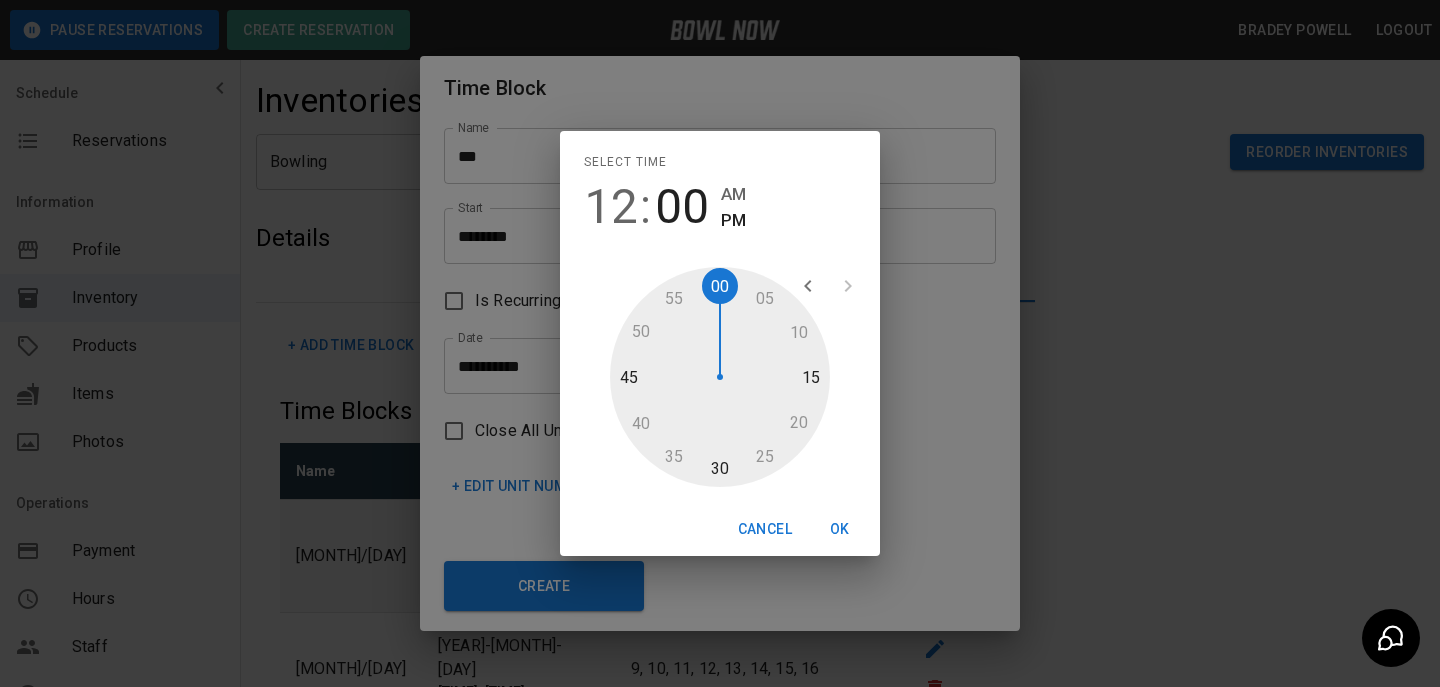 click at bounding box center (720, 377) 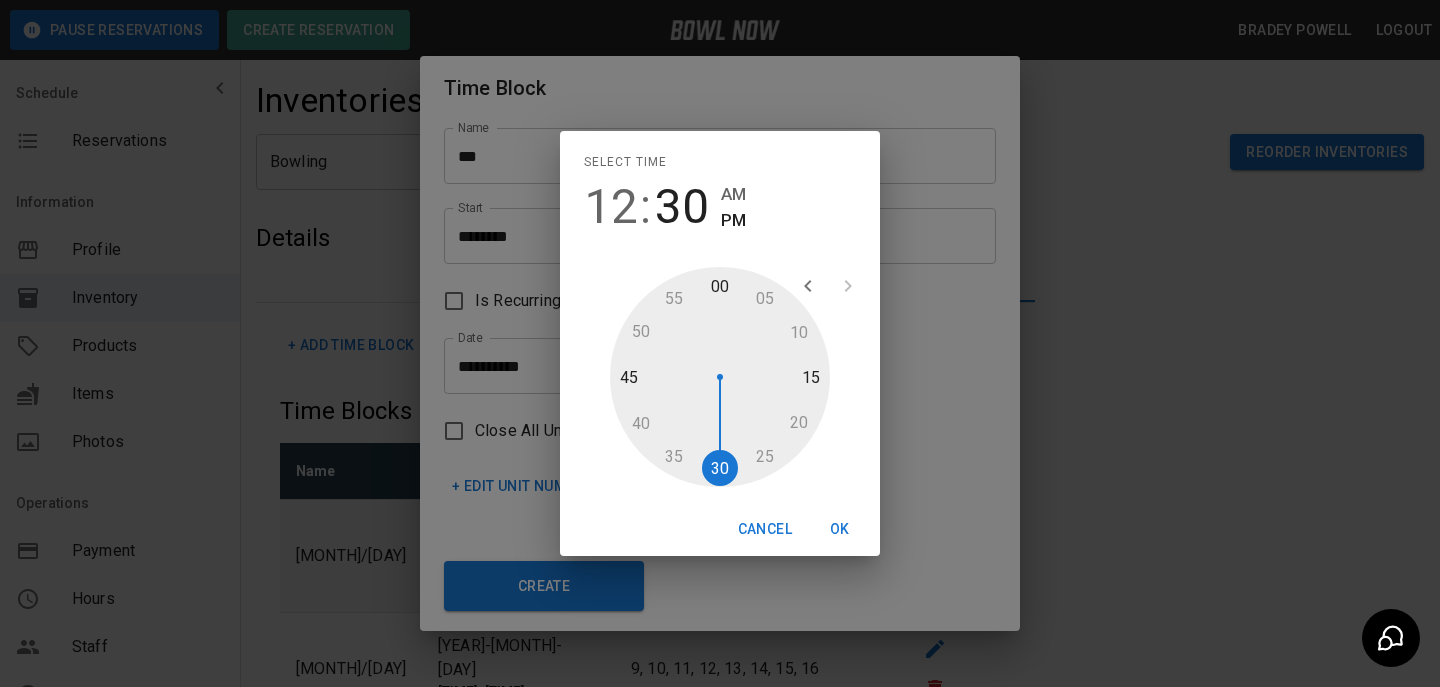 click on "OK" at bounding box center [840, 529] 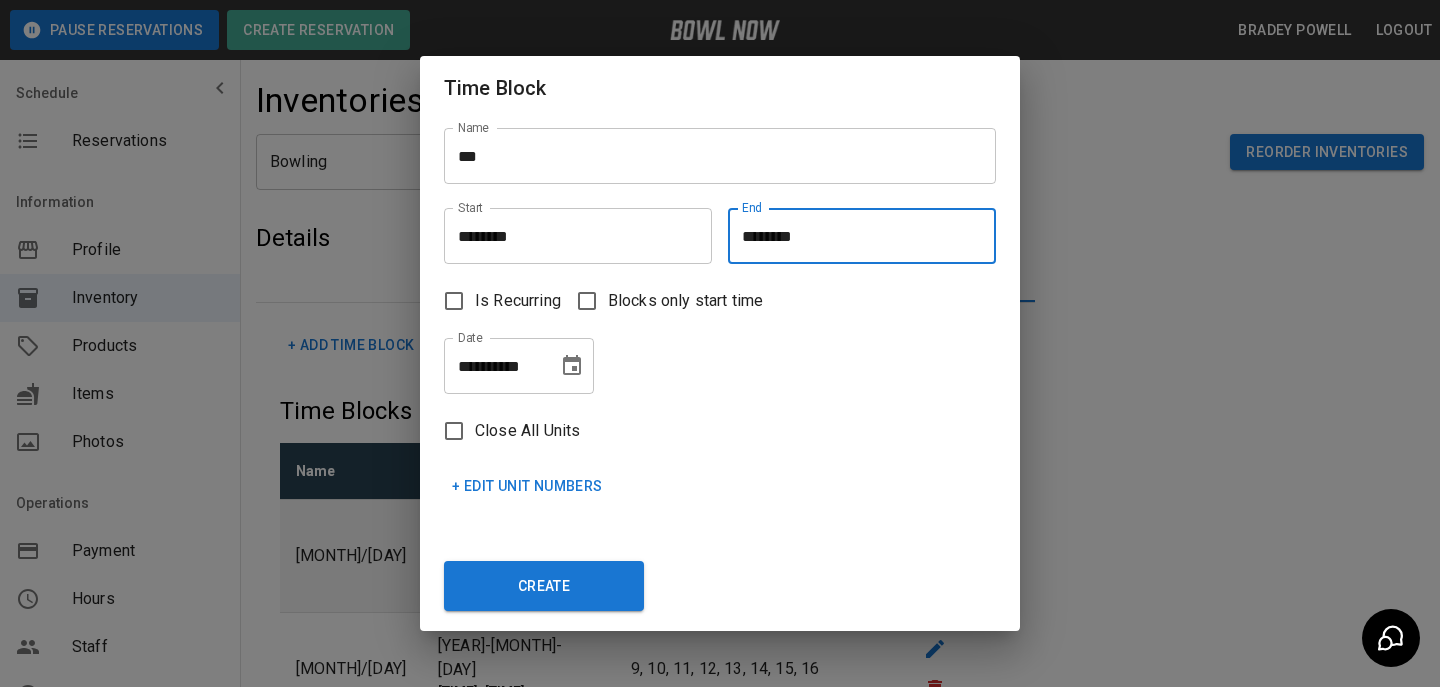 click on "********" at bounding box center [855, 236] 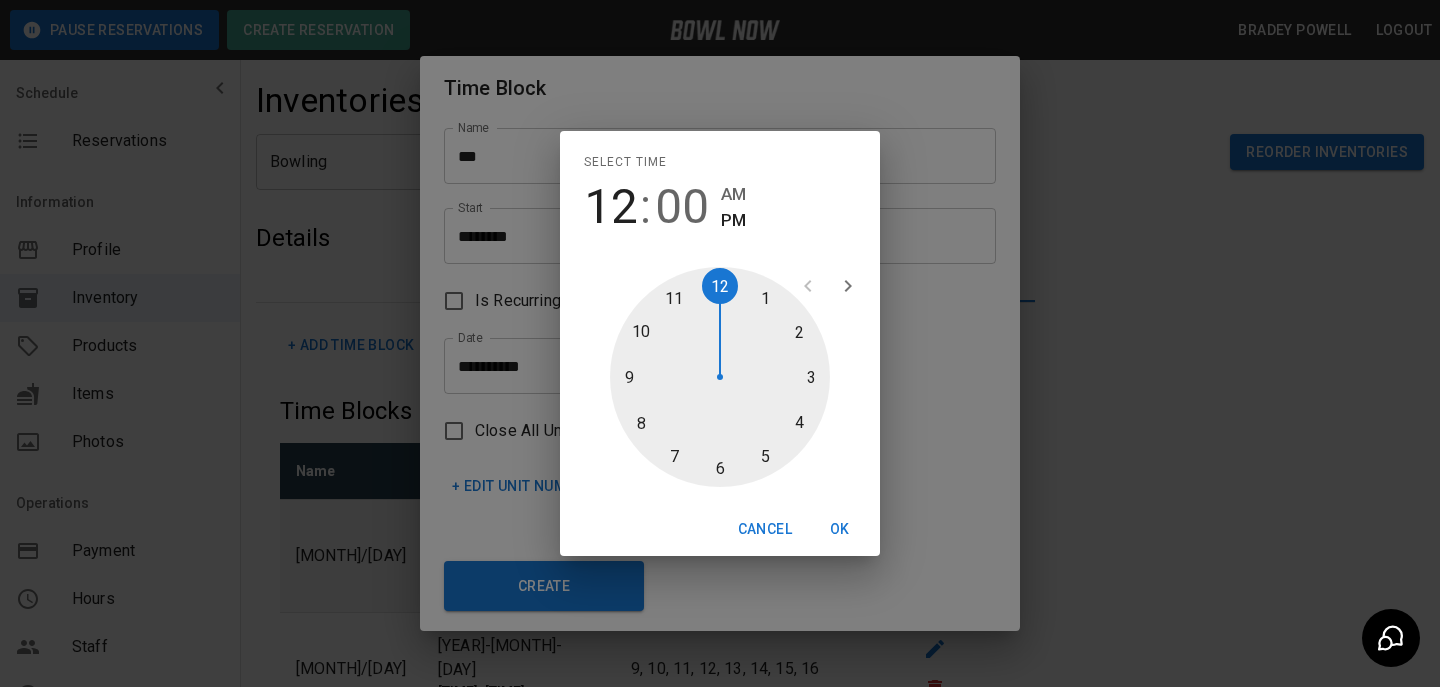 type on "********" 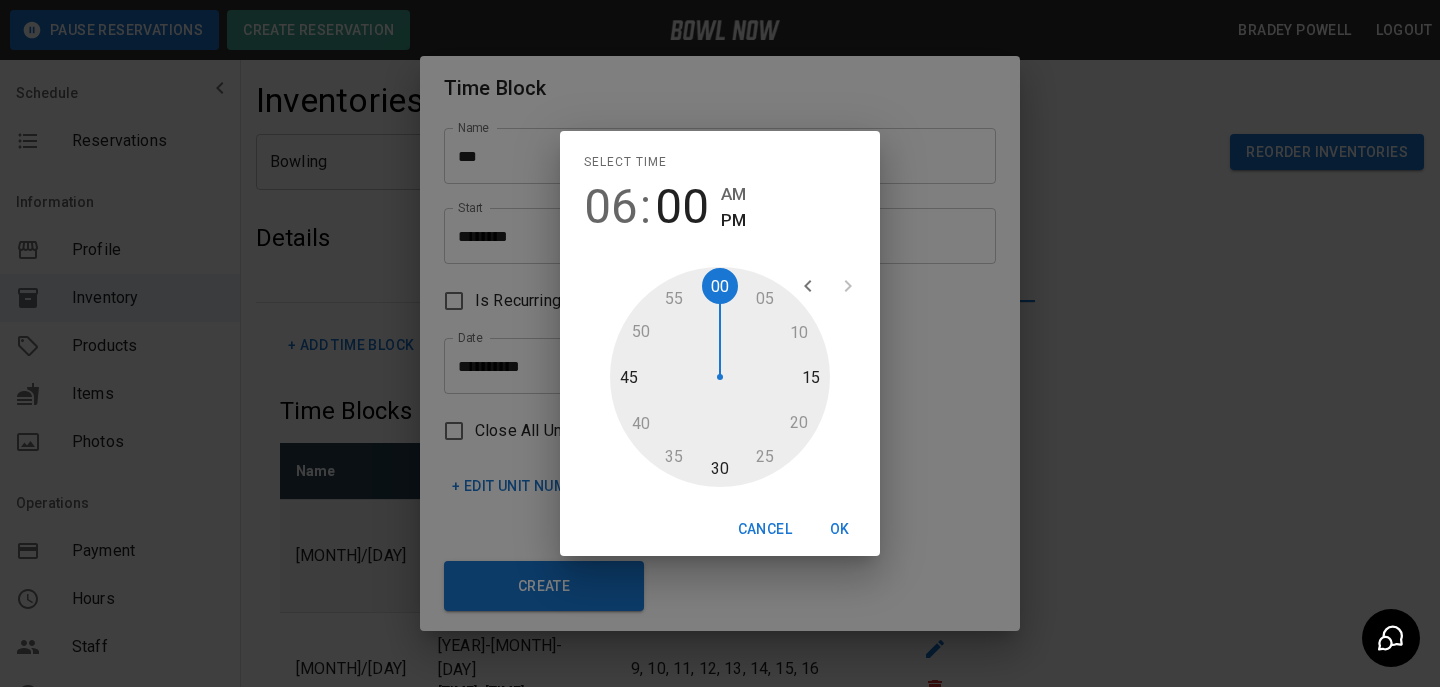 click on "Cancel OK" at bounding box center [720, 529] 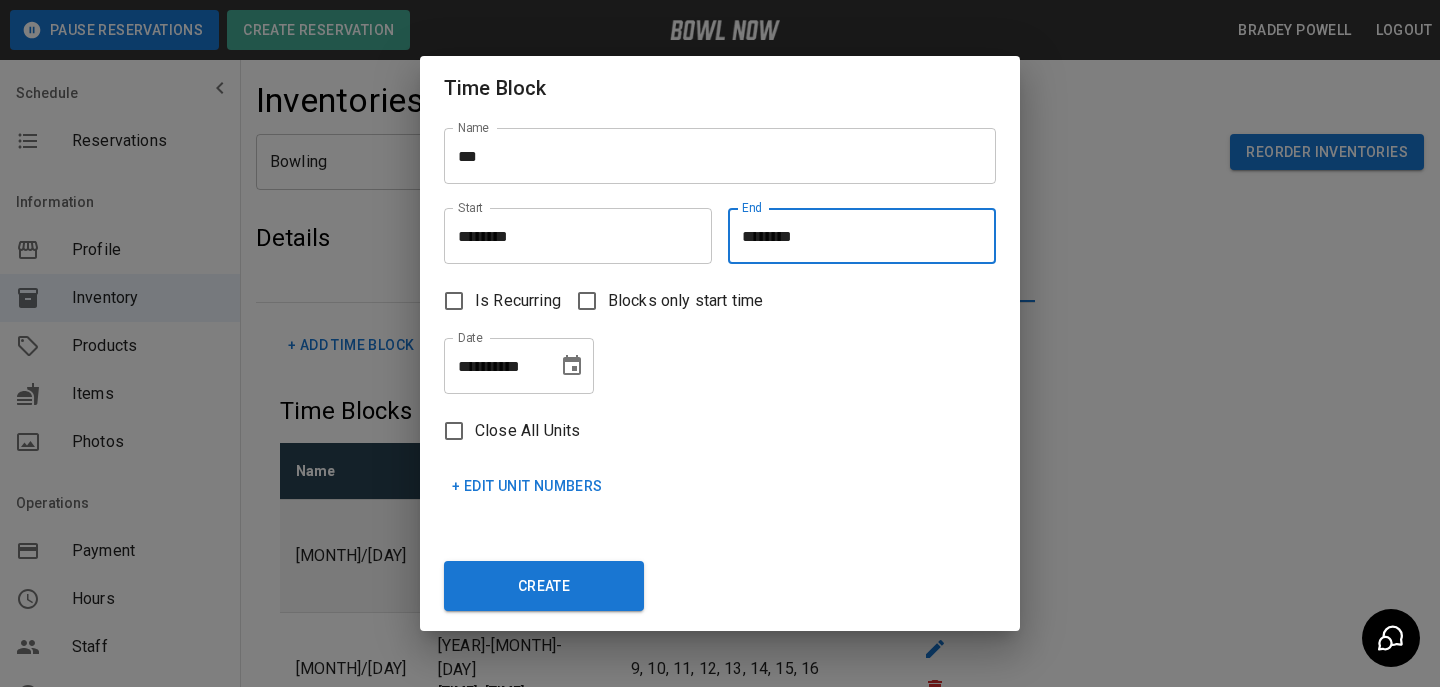 click at bounding box center [572, 366] 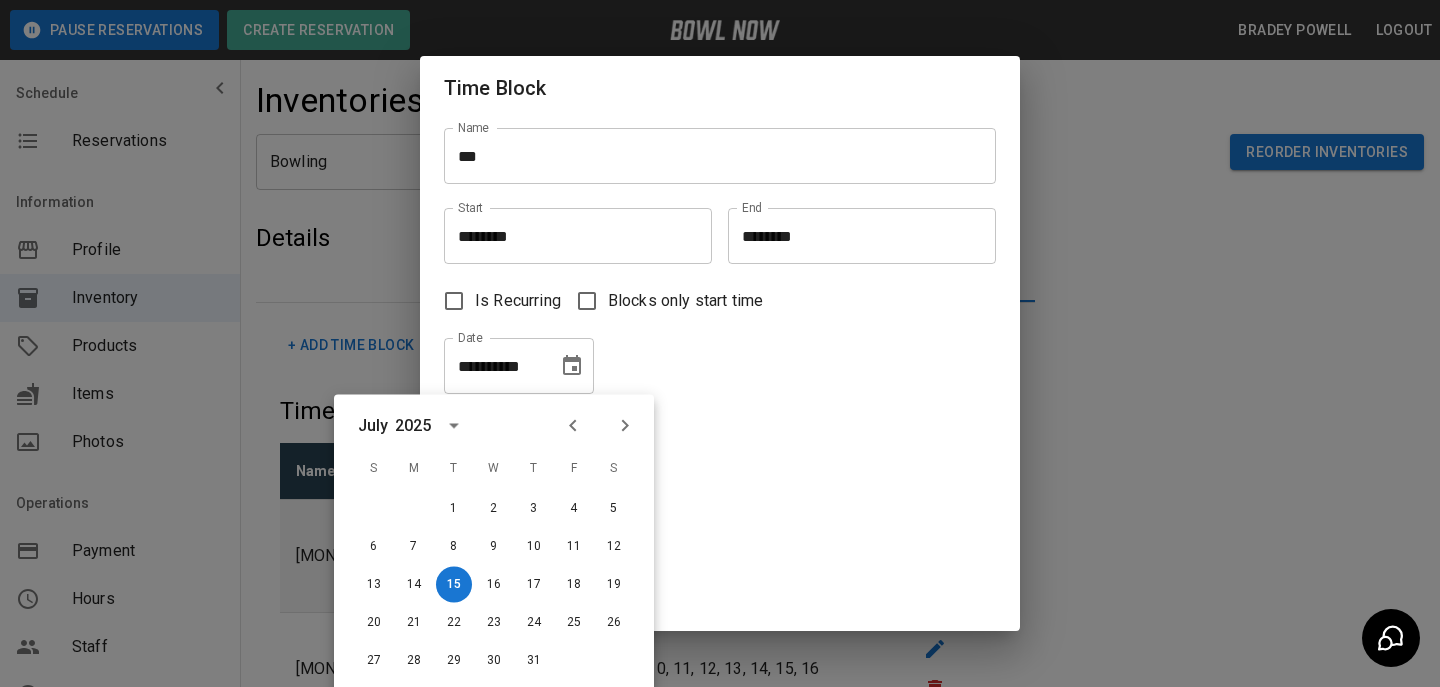 click at bounding box center (625, 426) 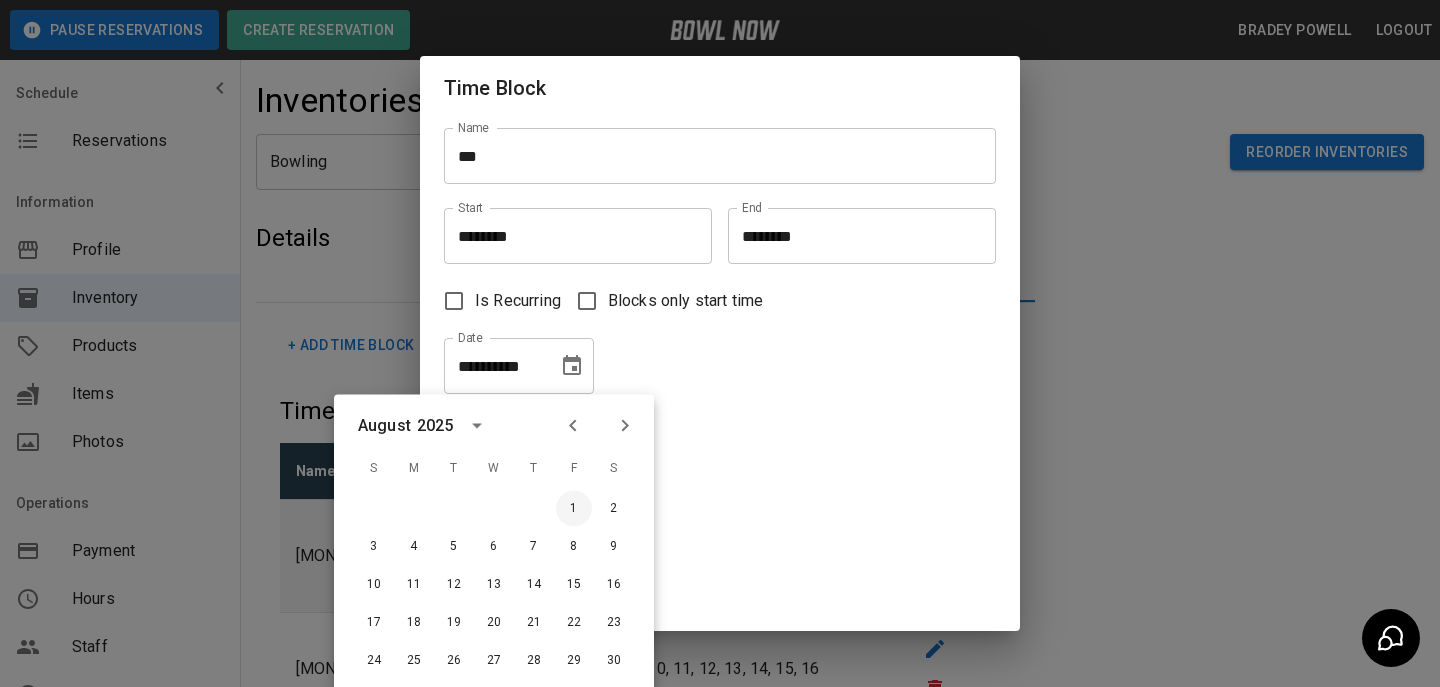 click on "1" at bounding box center [574, 509] 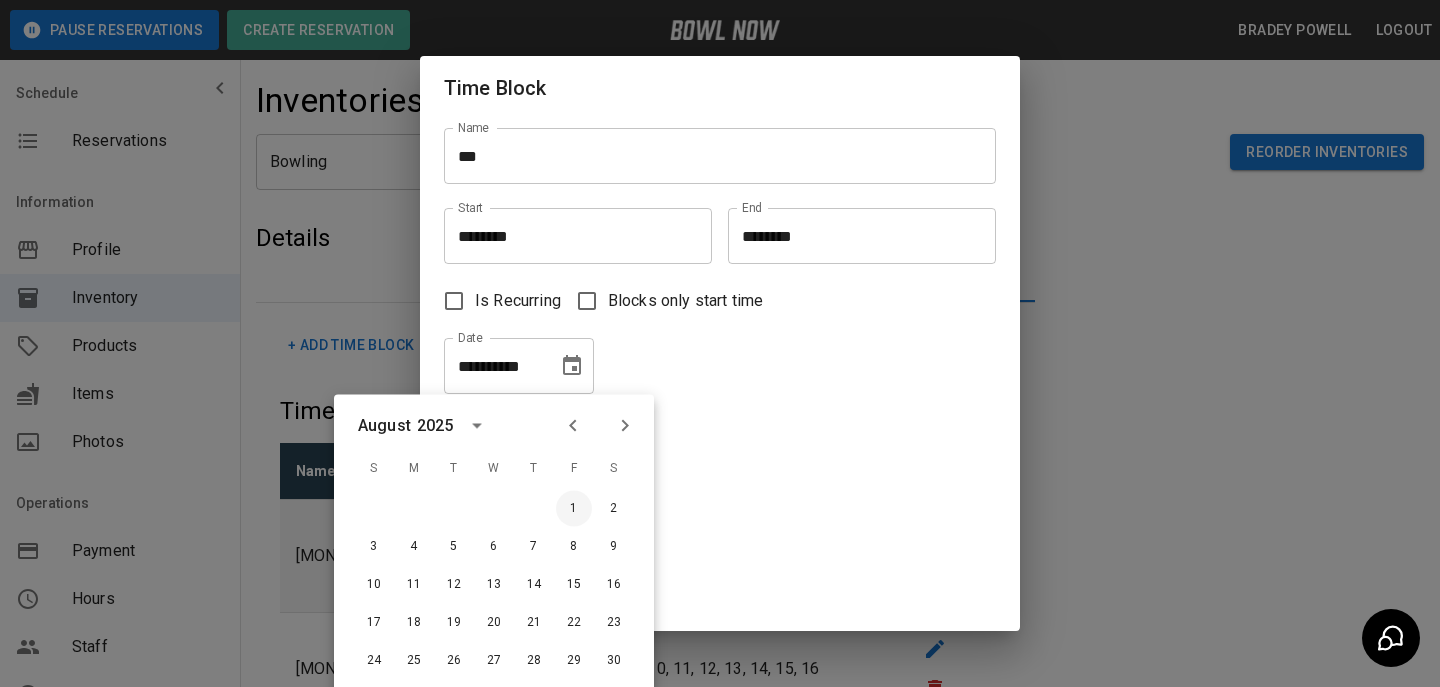 type on "**********" 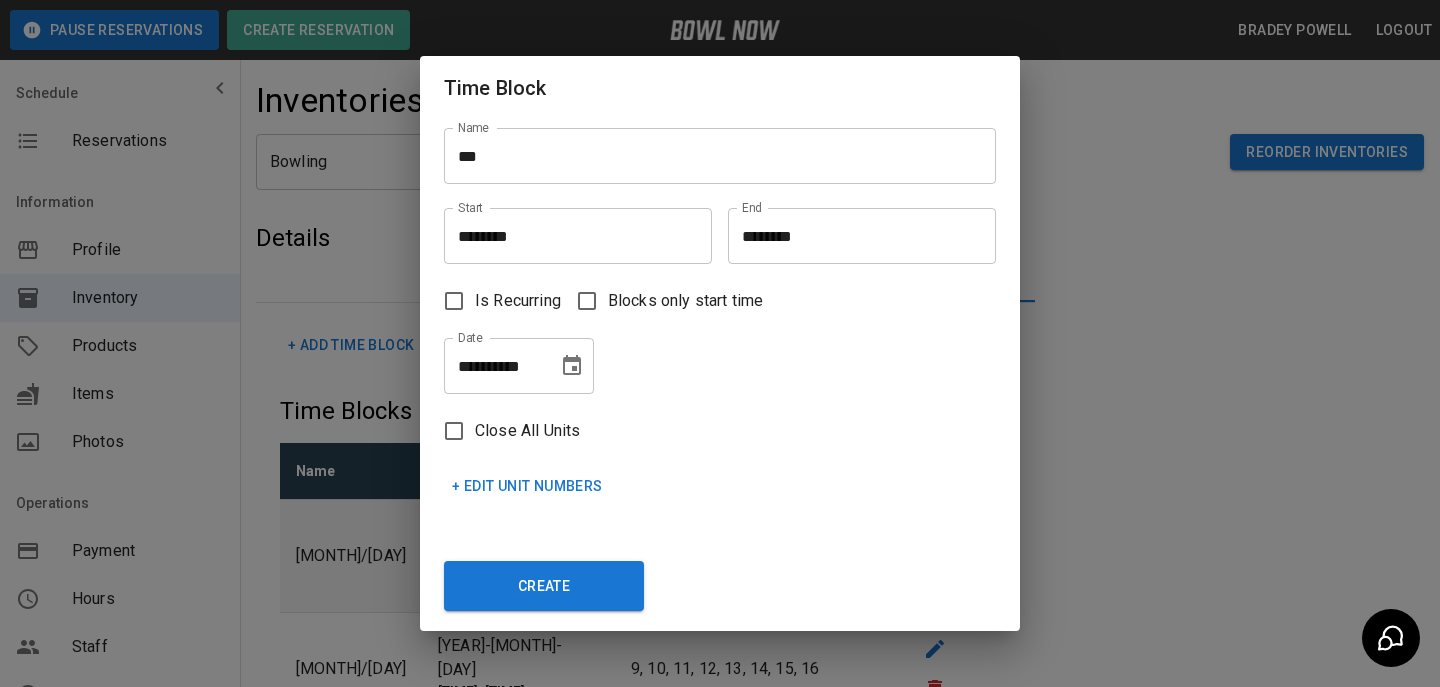 click on "+ Edit Unit Numbers" at bounding box center [527, 486] 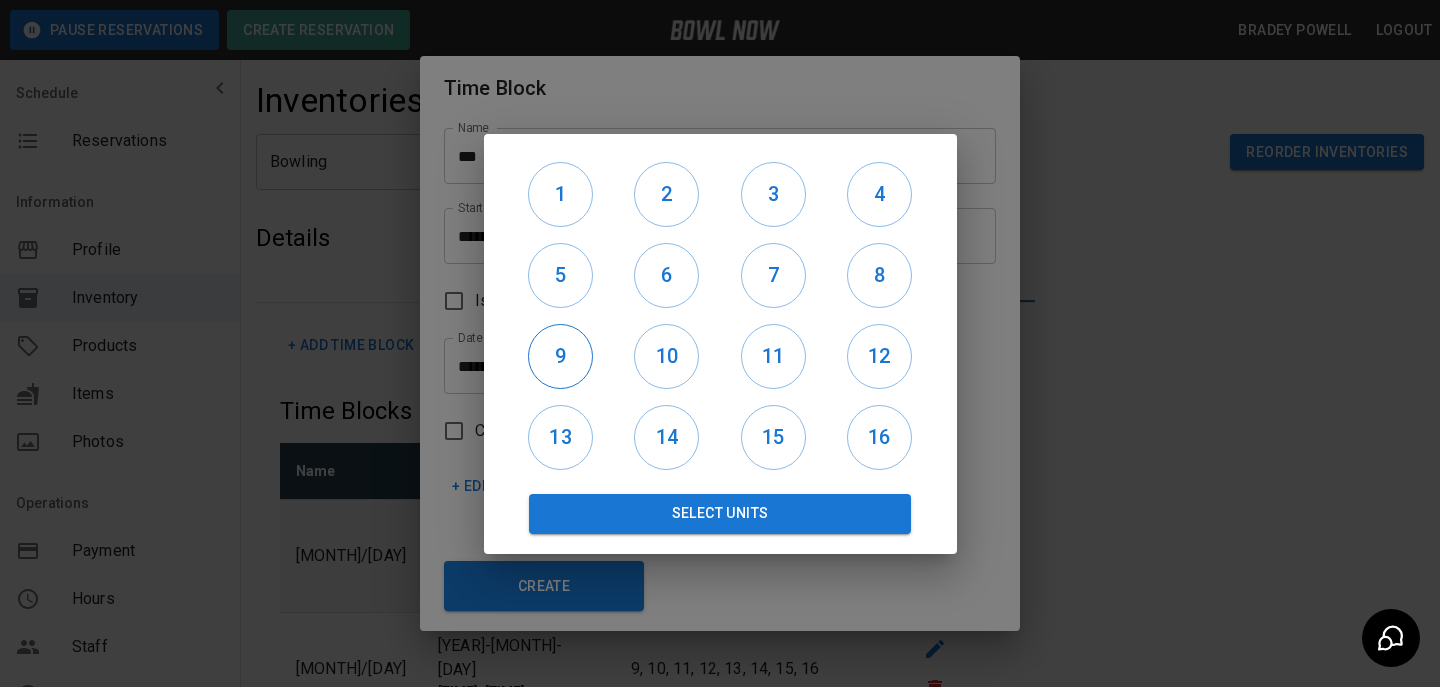 click on "9" at bounding box center [560, 356] 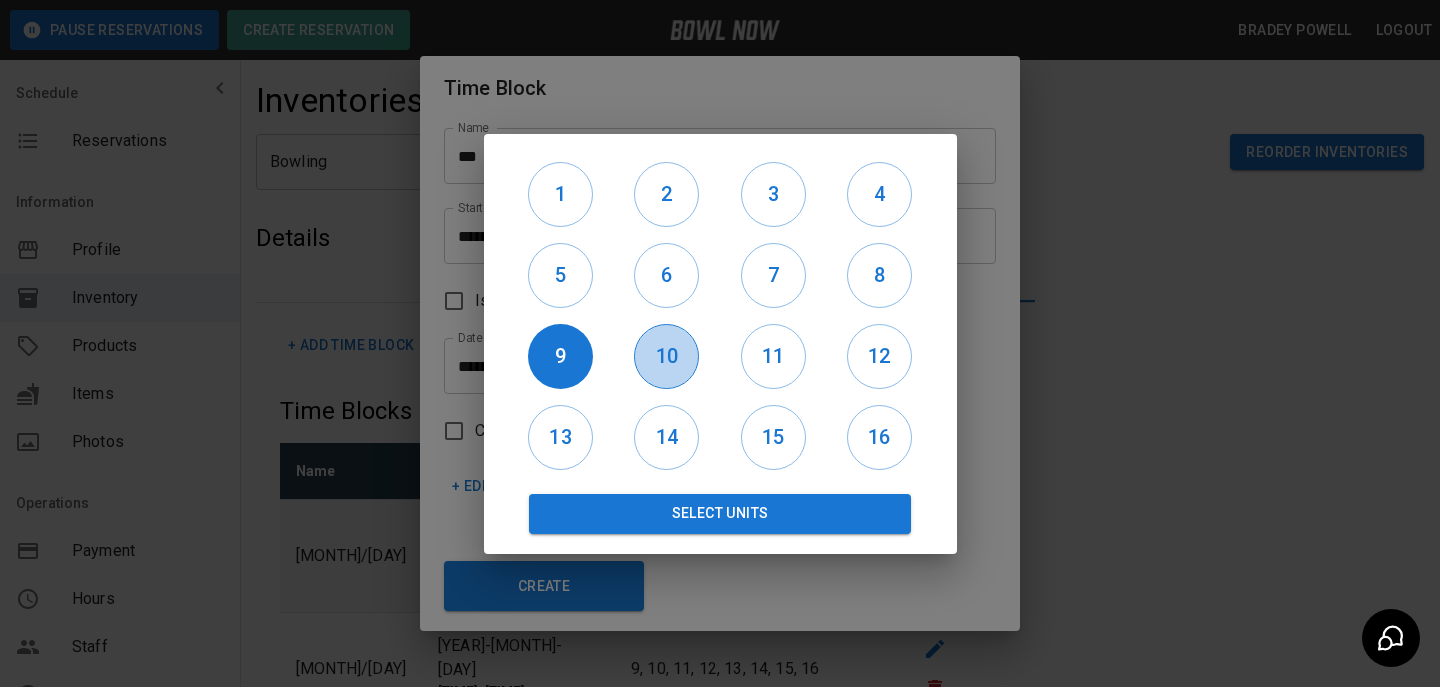 click on "10" at bounding box center [666, 356] 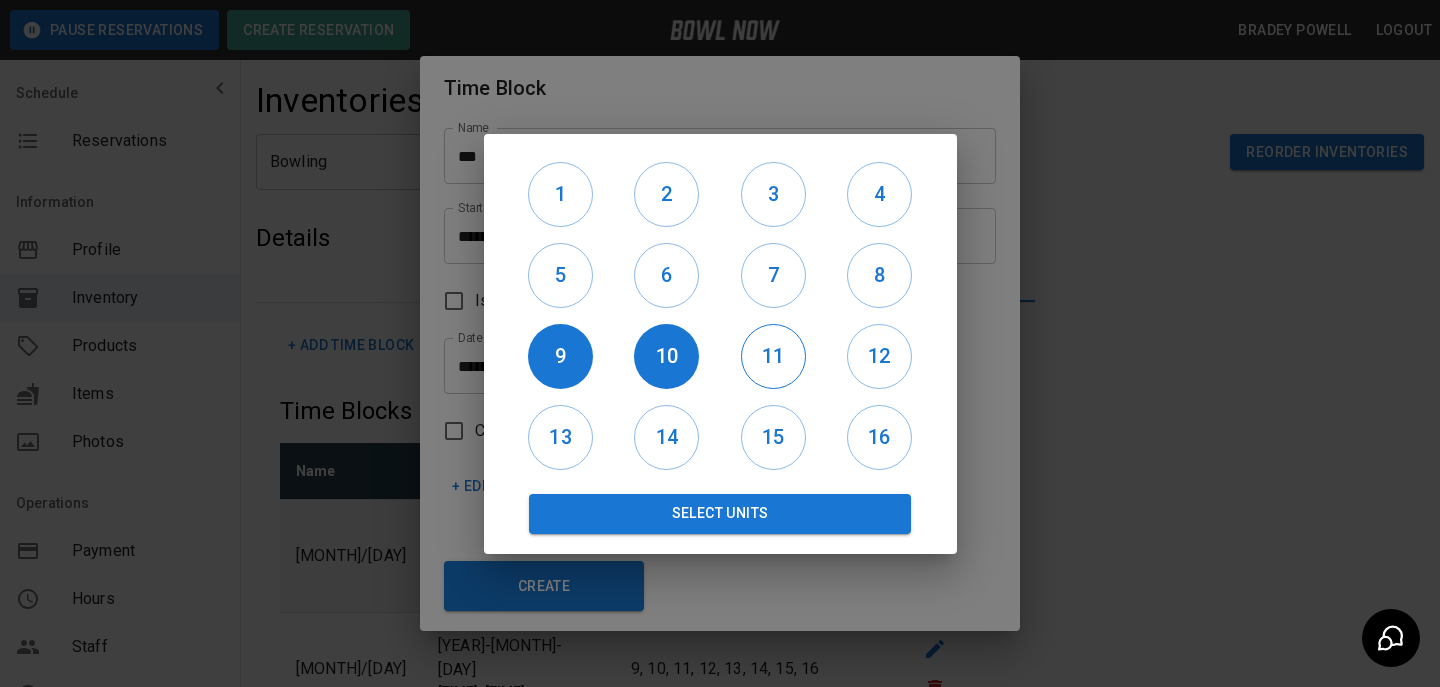 click on "11" at bounding box center [773, 356] 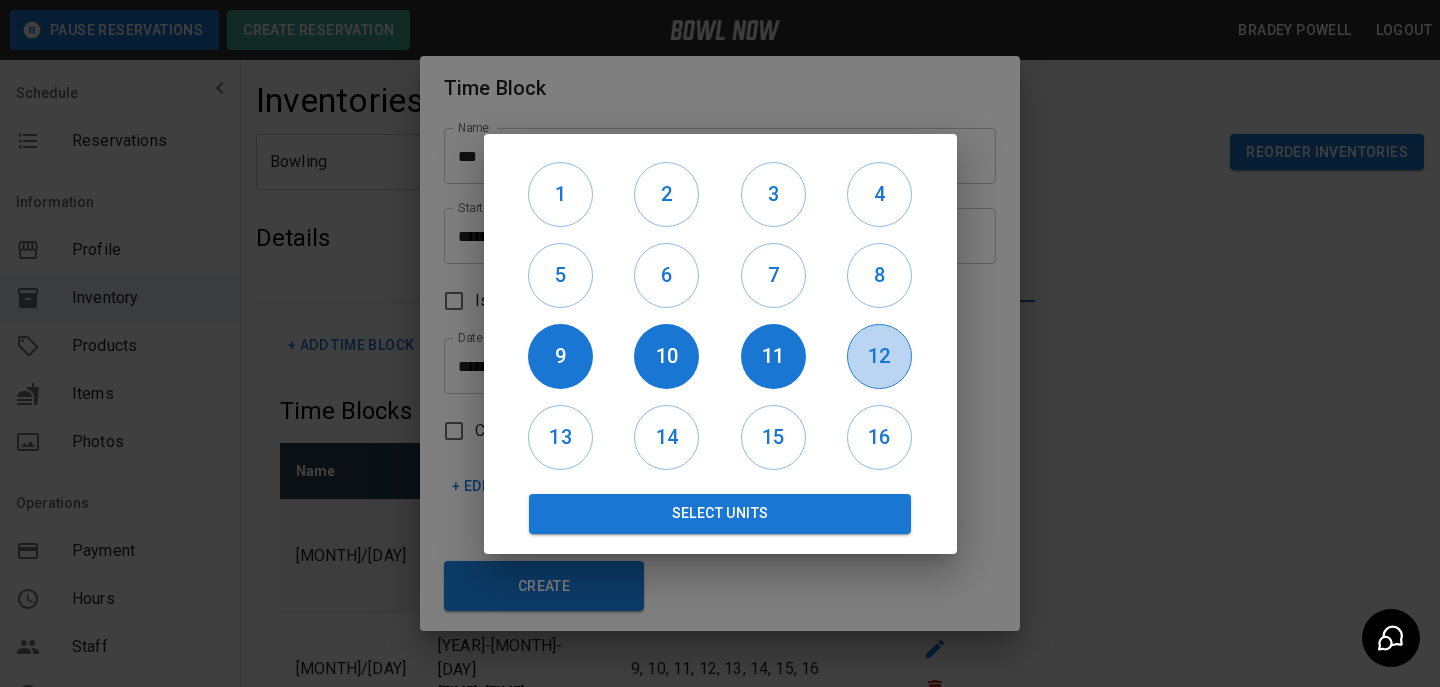 click on "12" at bounding box center [879, 356] 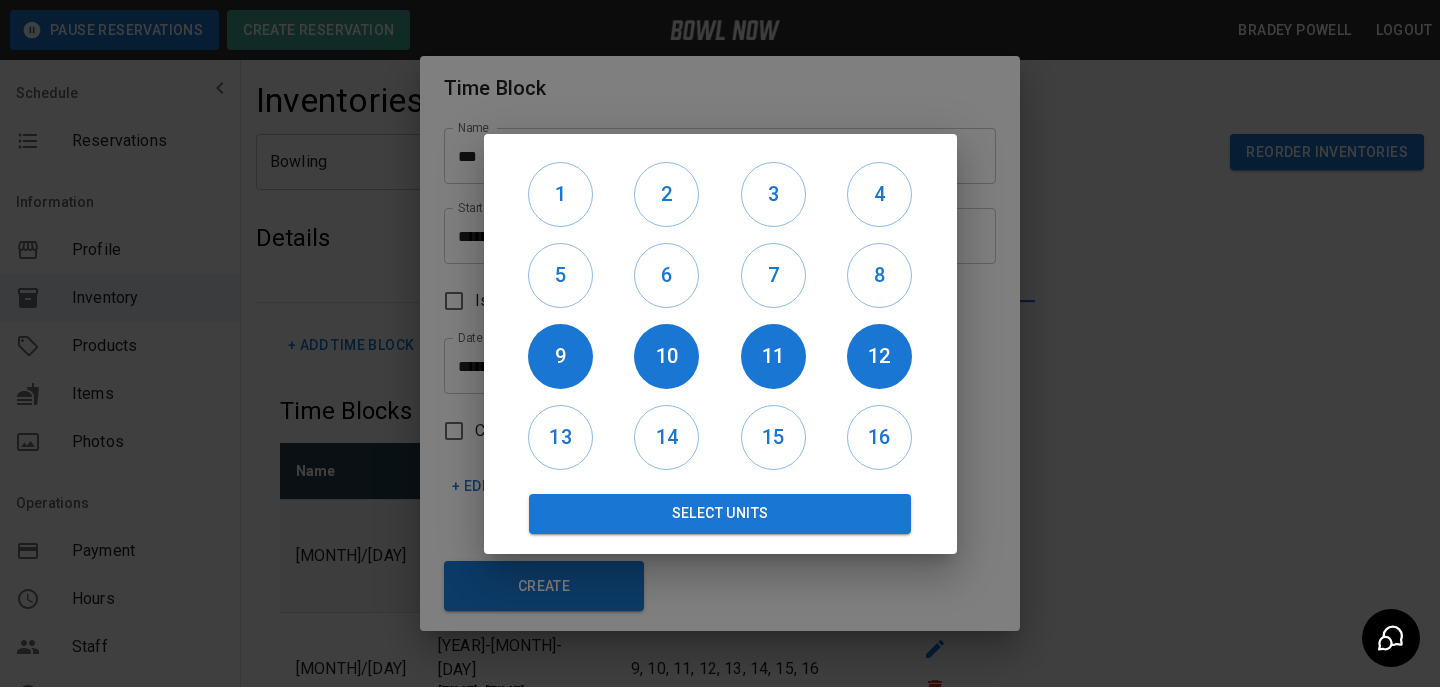click on "13" at bounding box center (561, 437) 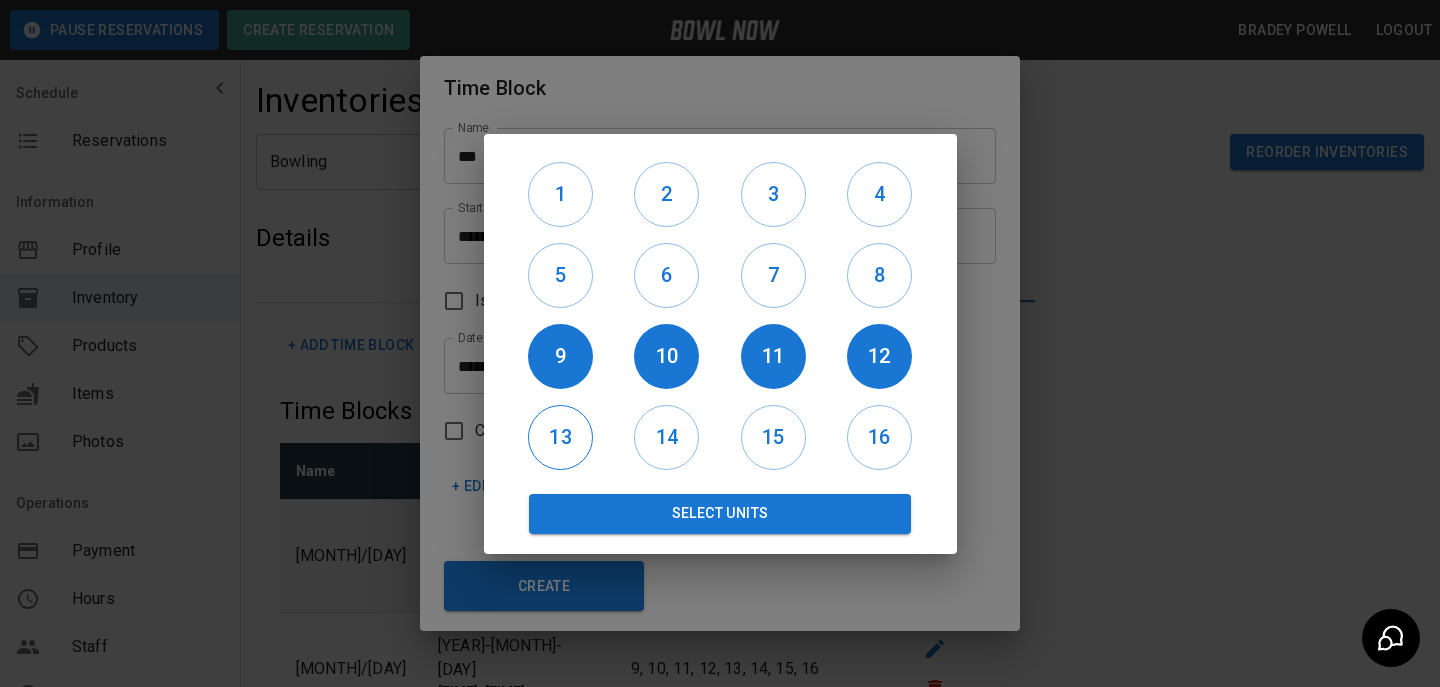 click on "13" at bounding box center [560, 437] 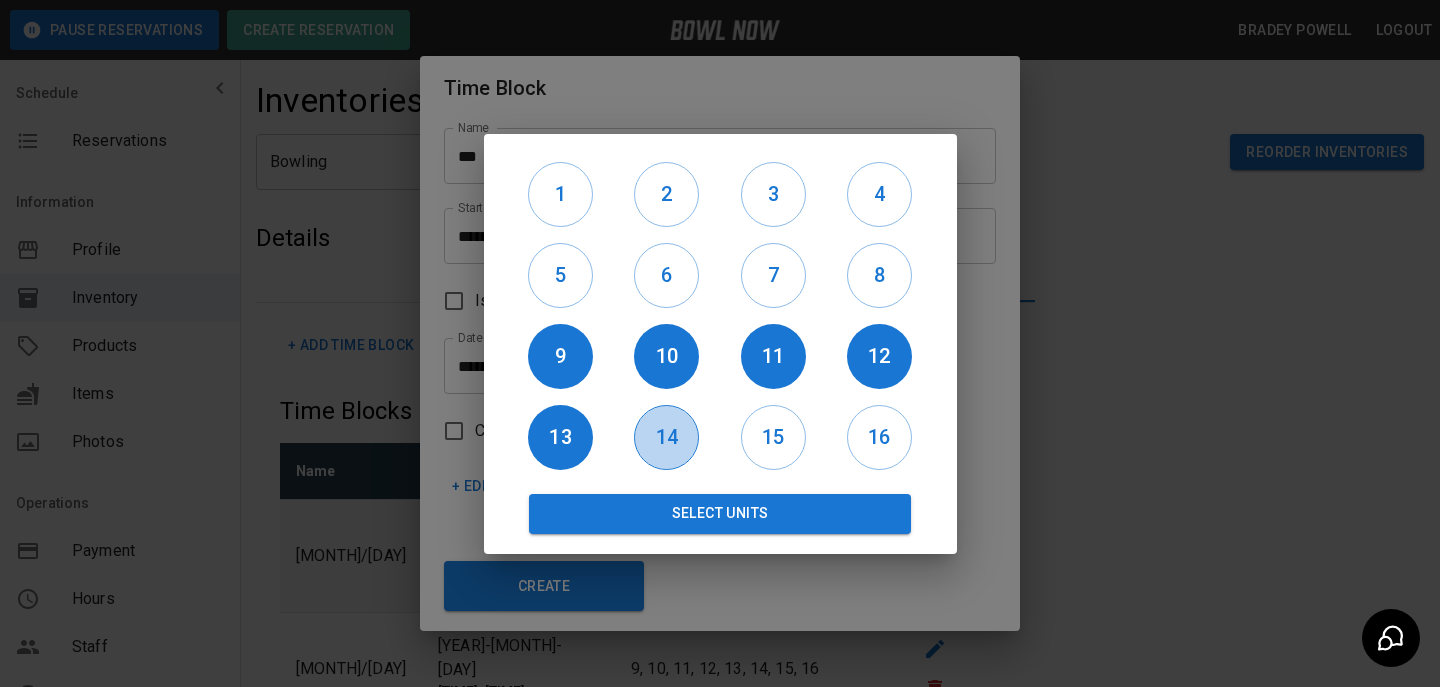 click on "14" at bounding box center (666, 437) 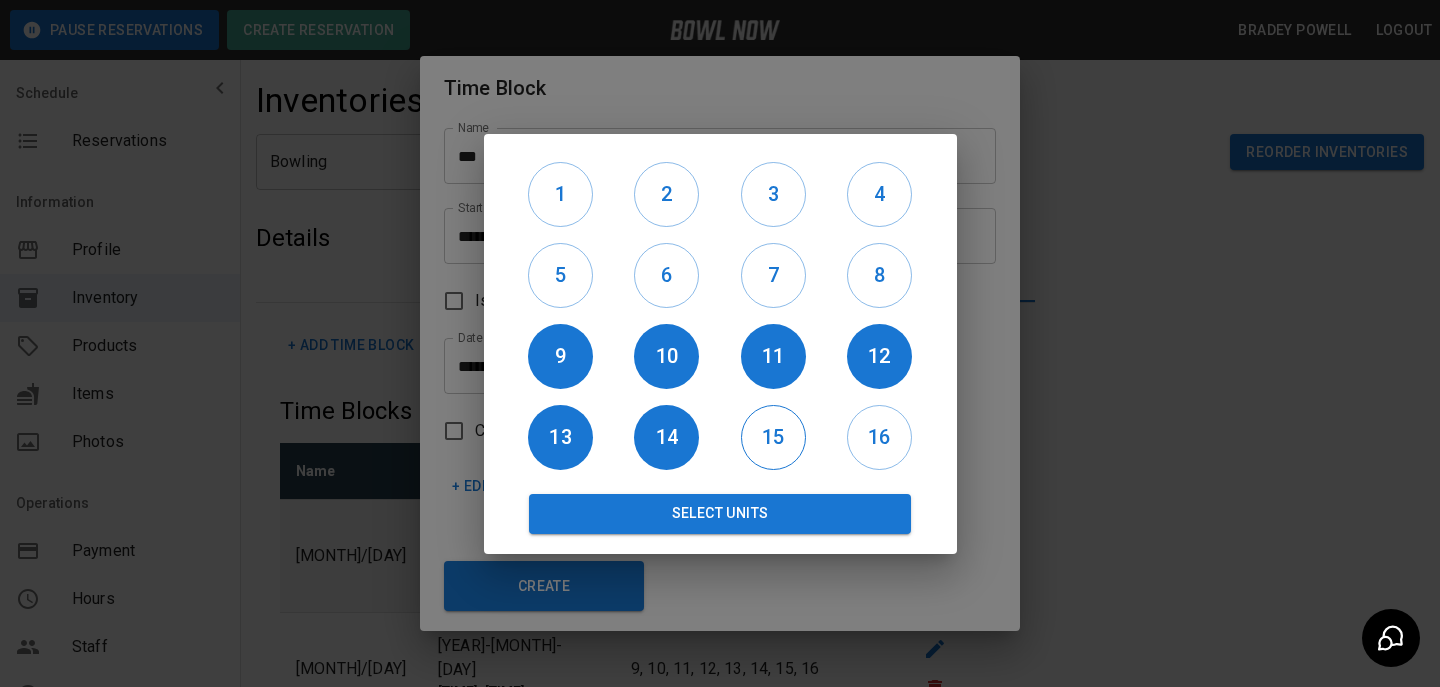 click on "15" at bounding box center [773, 437] 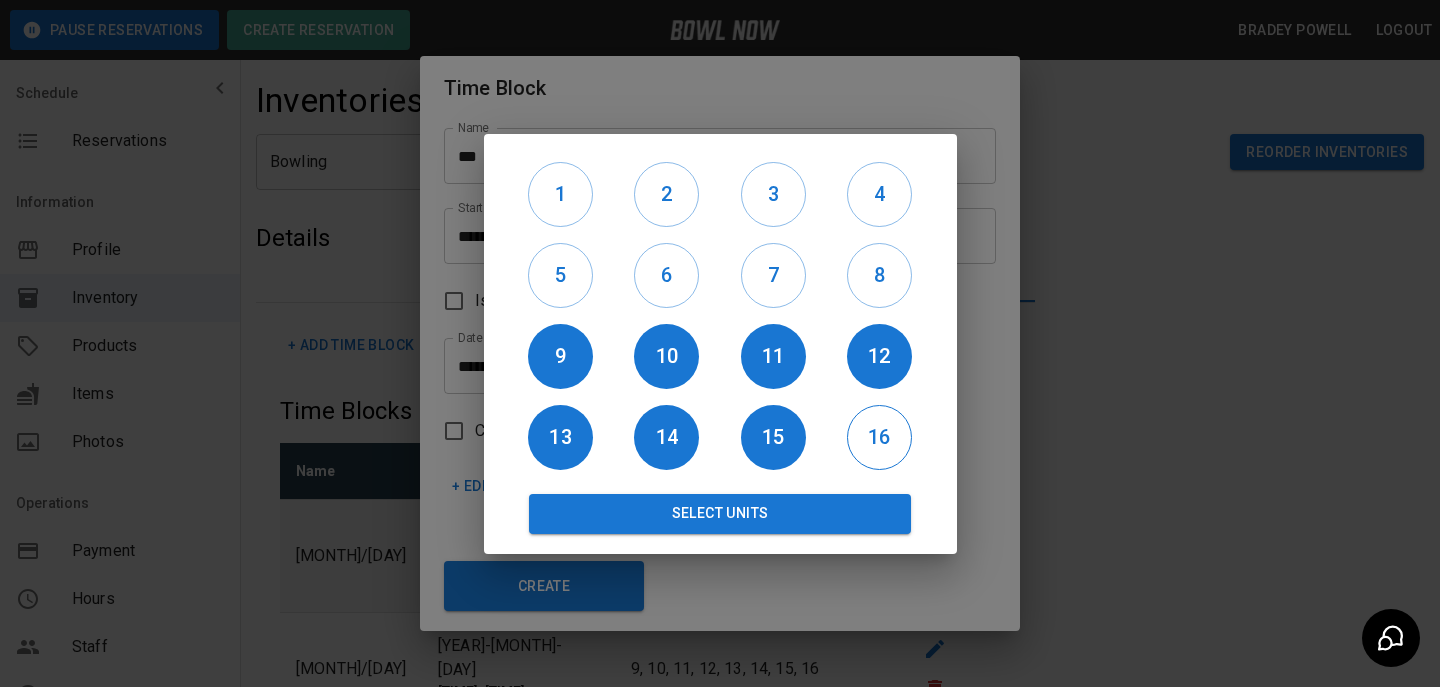 click on "16" at bounding box center (879, 437) 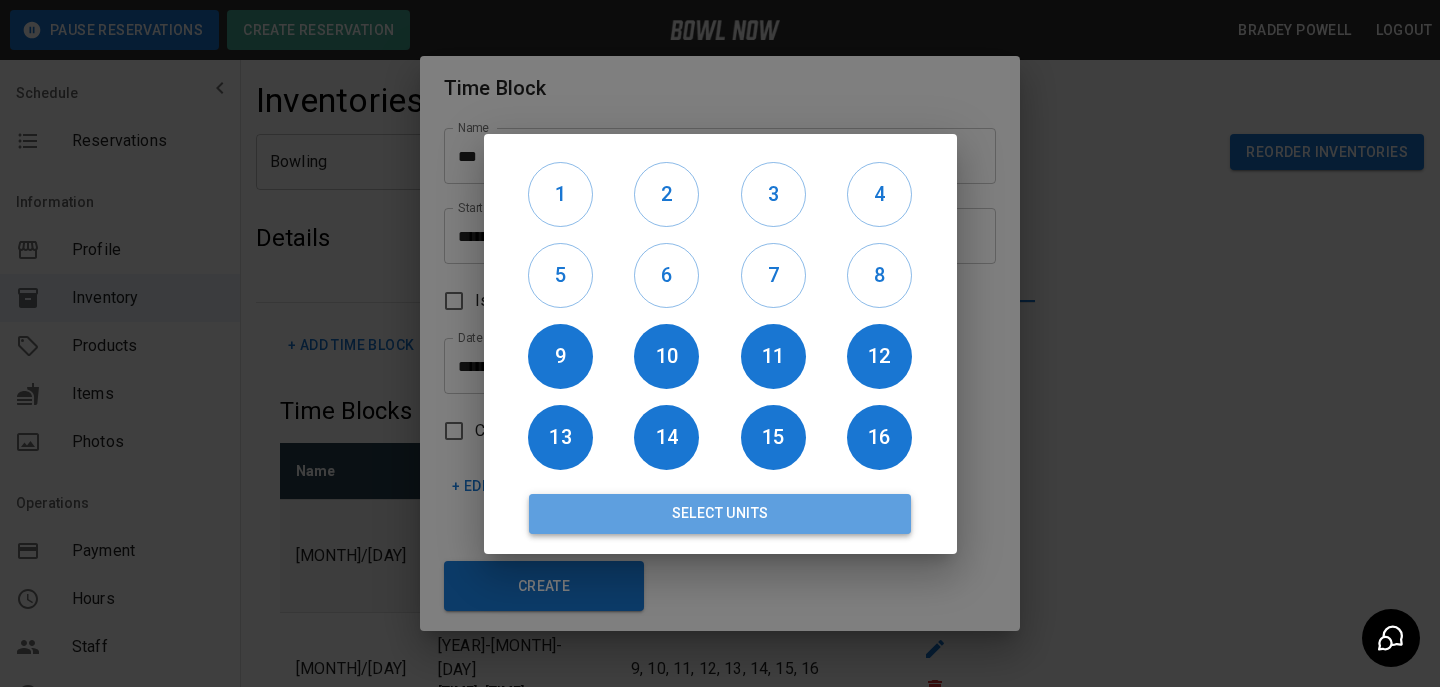 click on "Select Units" at bounding box center (720, 514) 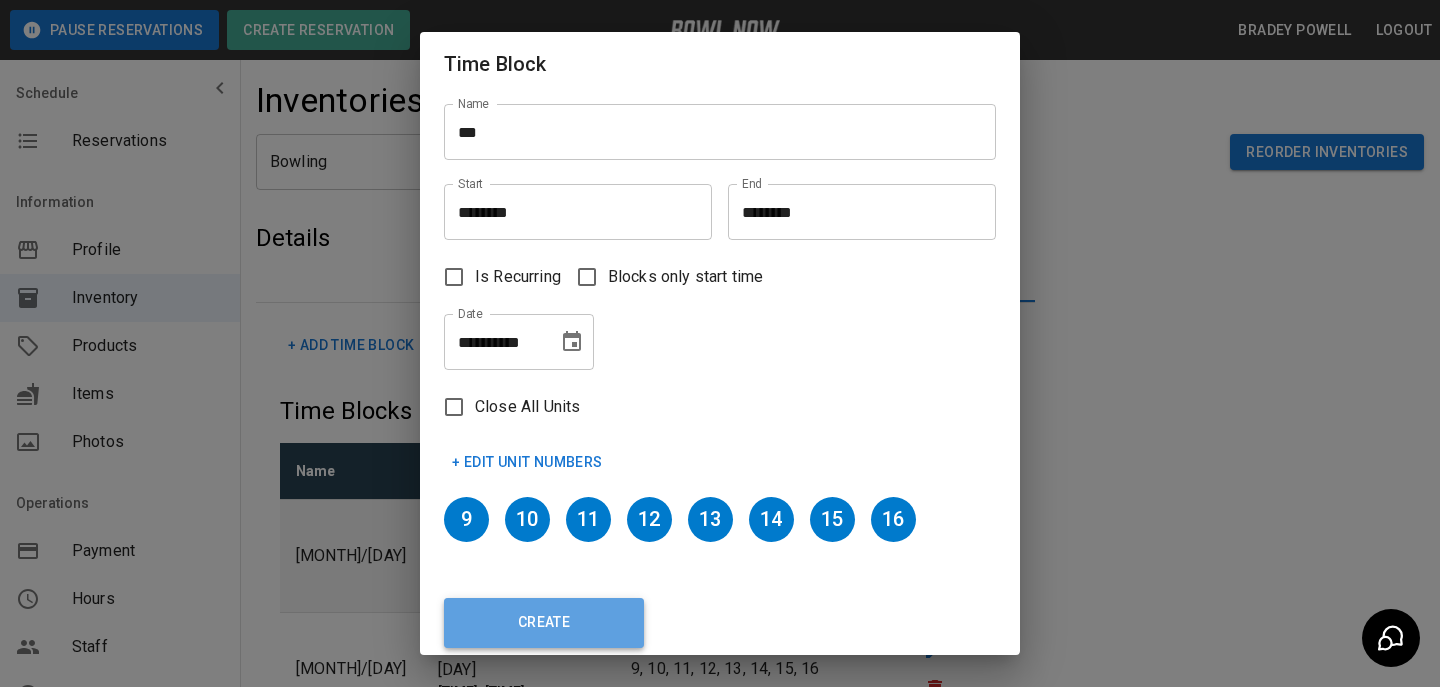 click on "Create" at bounding box center [544, 623] 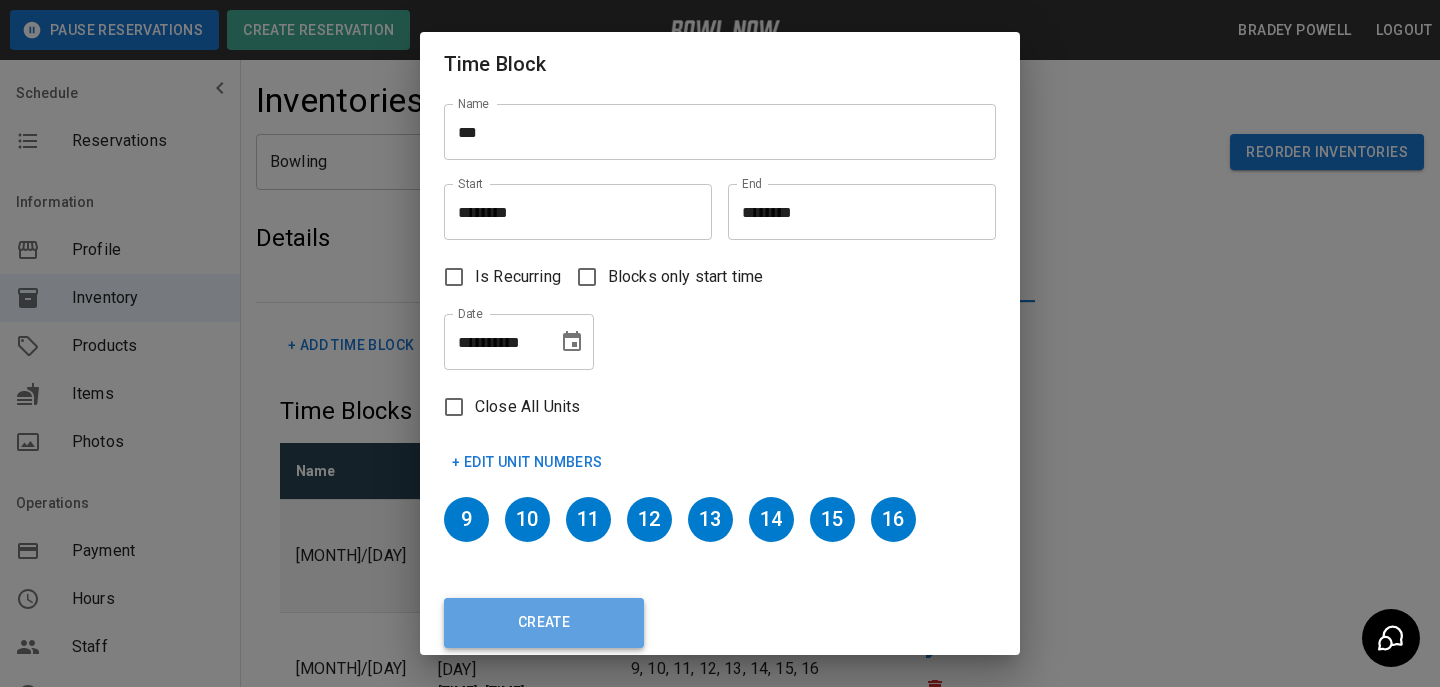 type 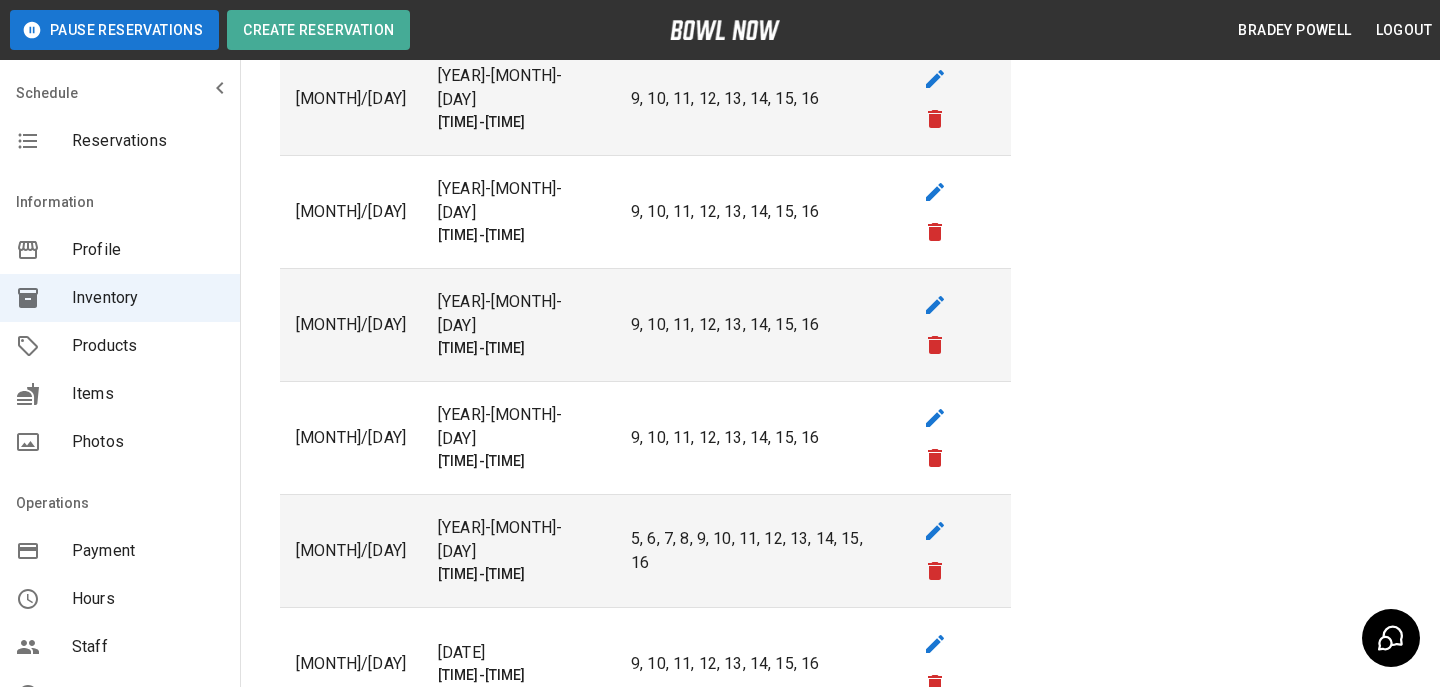 scroll, scrollTop: 210, scrollLeft: 0, axis: vertical 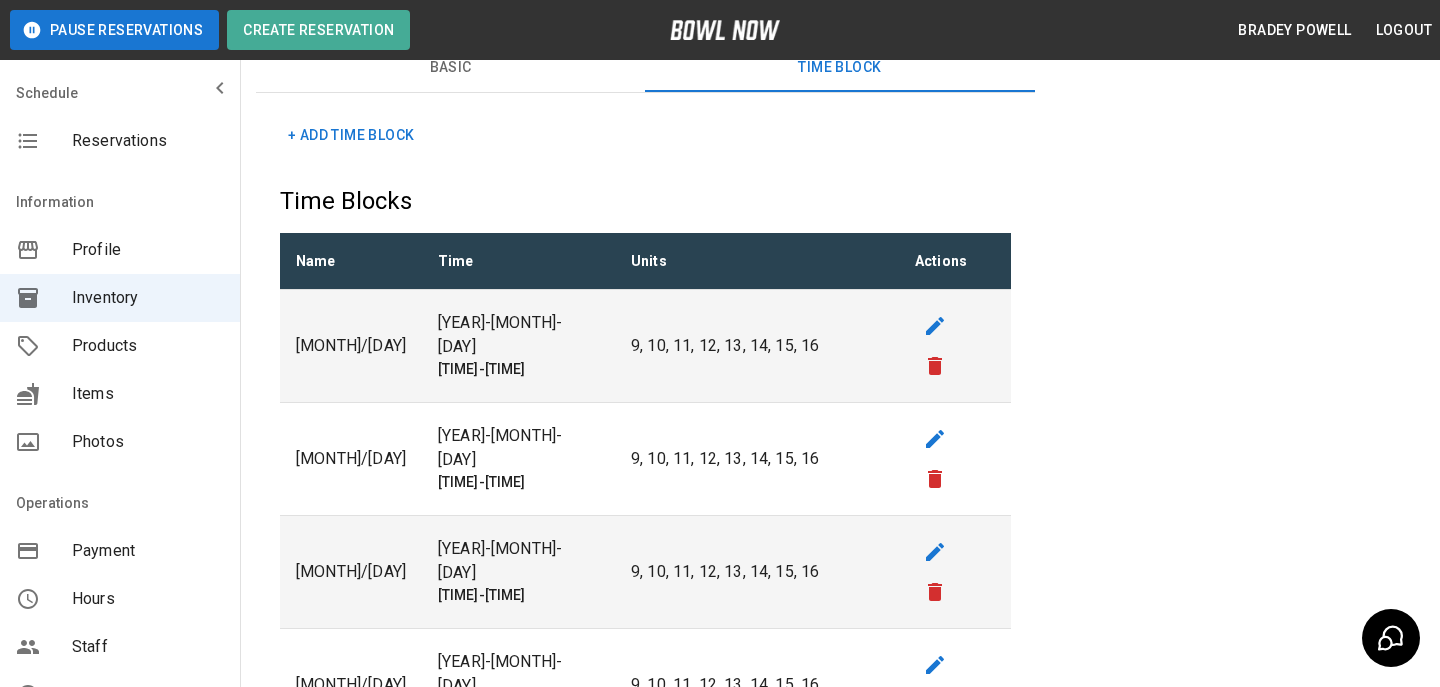 click on "+ Add Time Block" at bounding box center [351, 135] 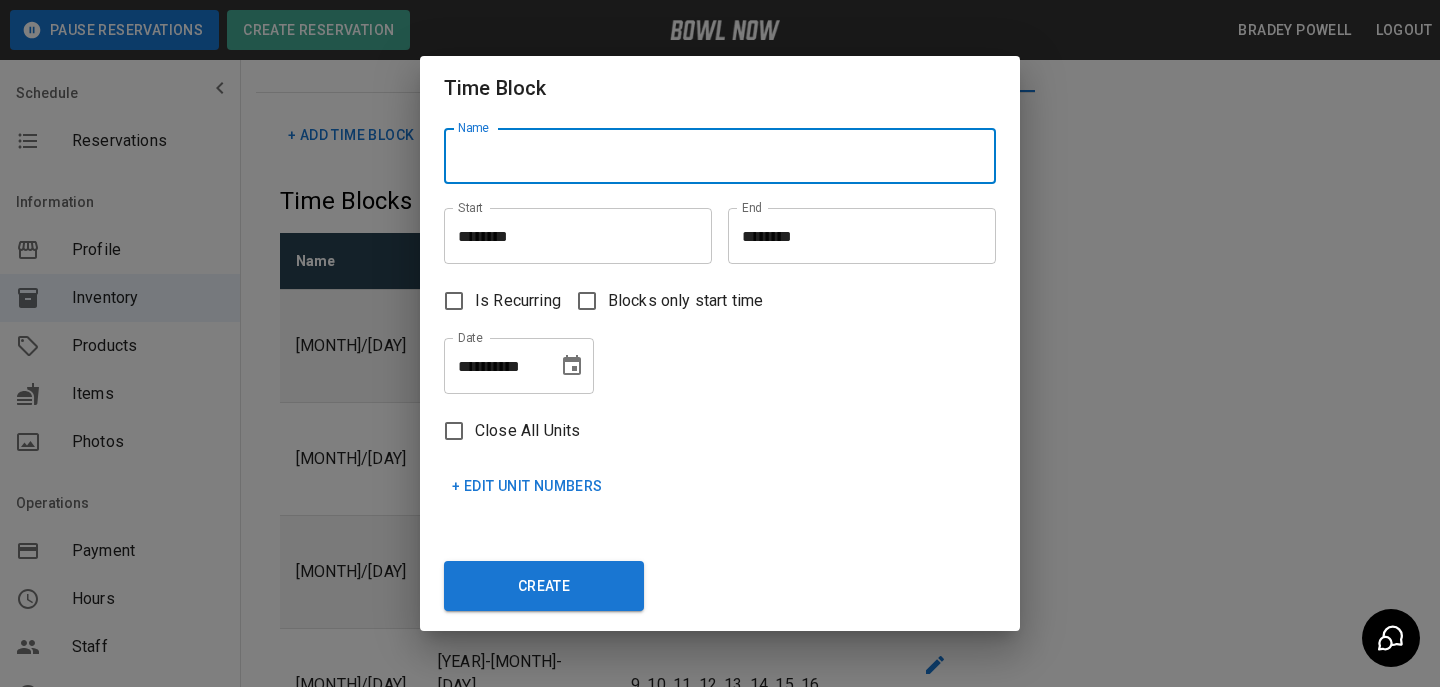 click on "Name" at bounding box center [720, 156] 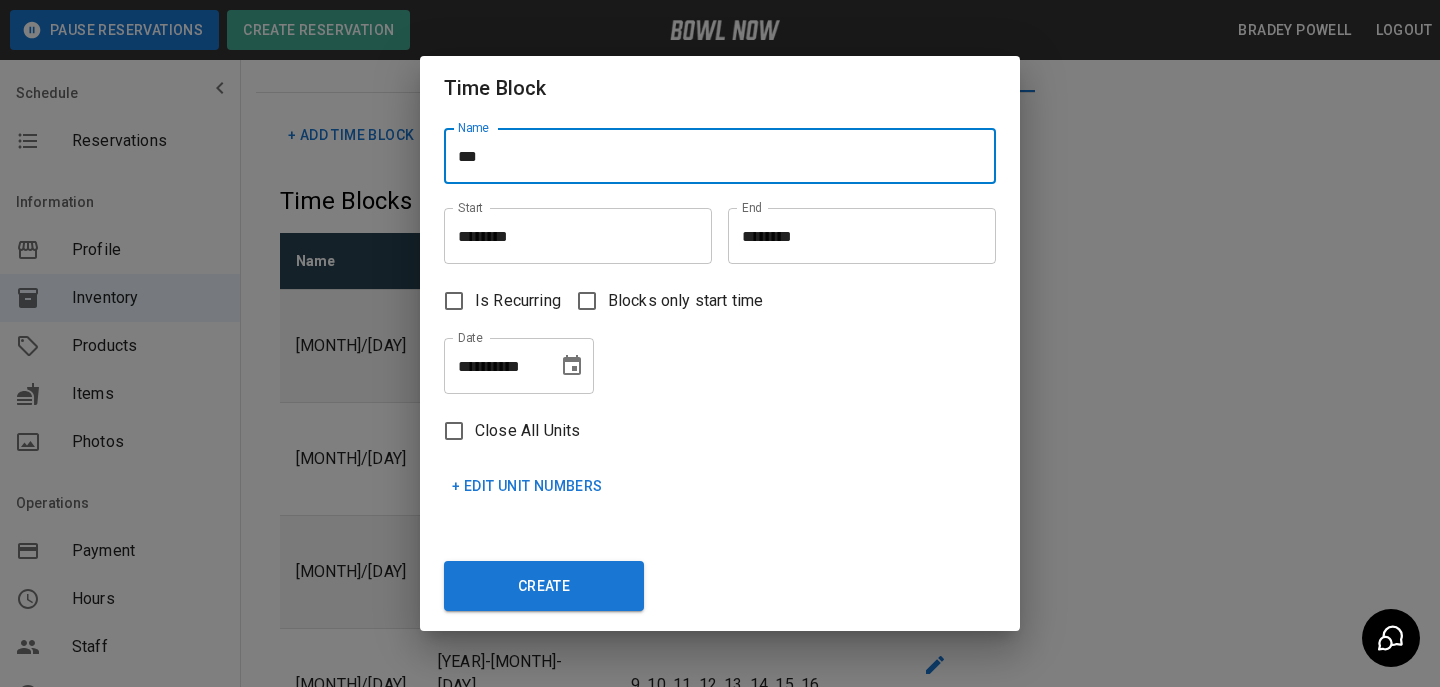 type on "***" 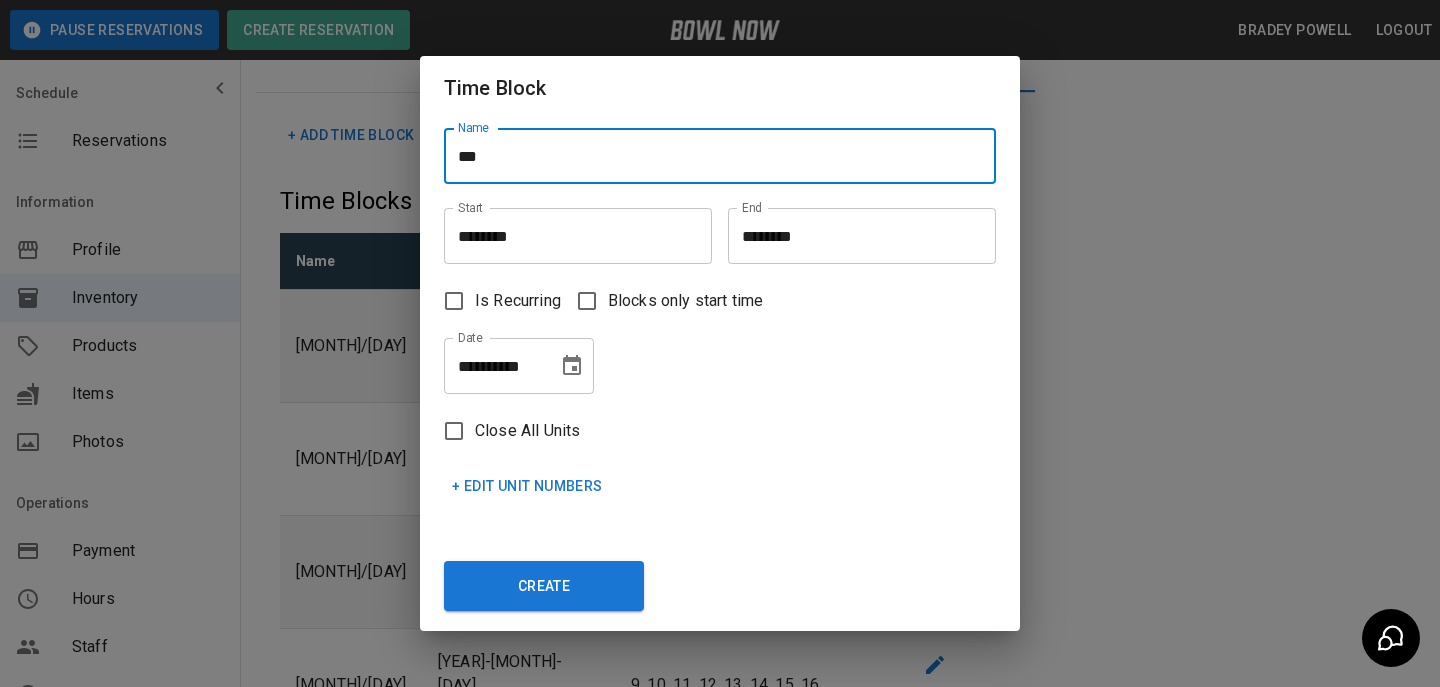 click on "********" at bounding box center [571, 236] 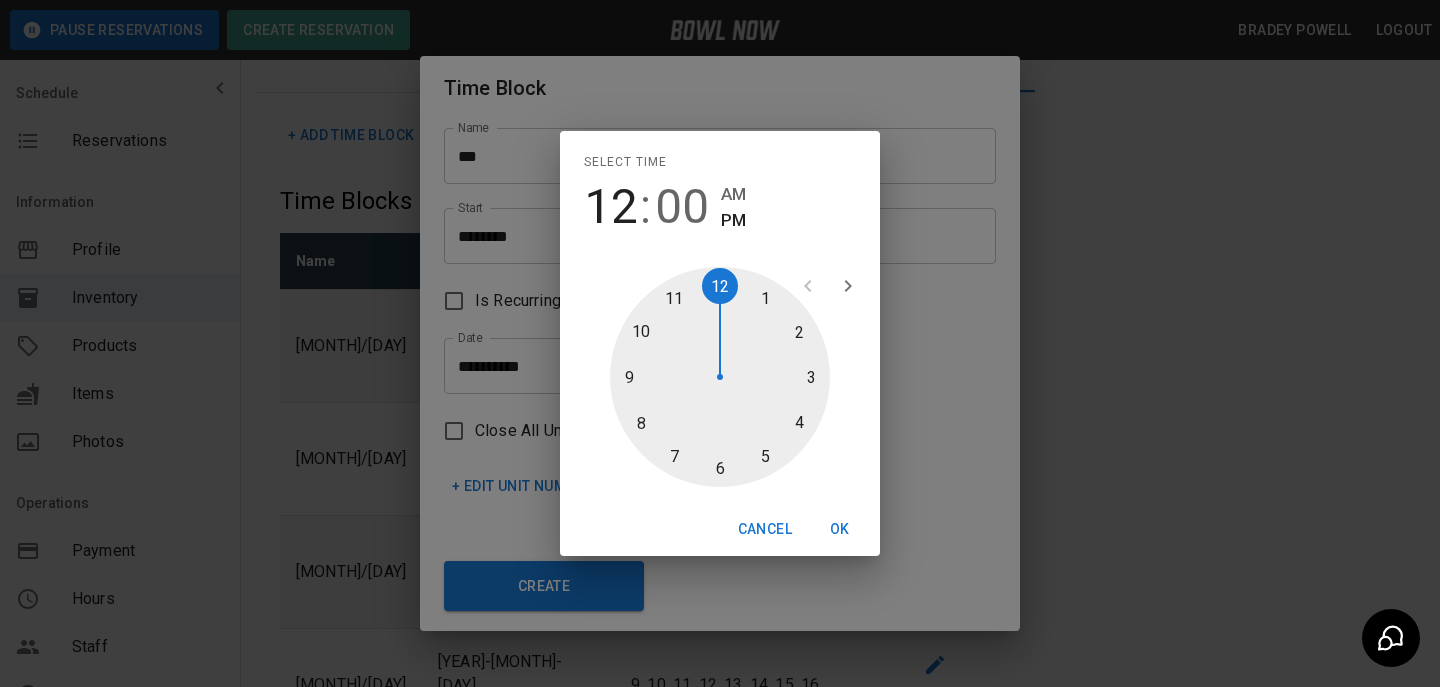 click on "00" at bounding box center [682, 207] 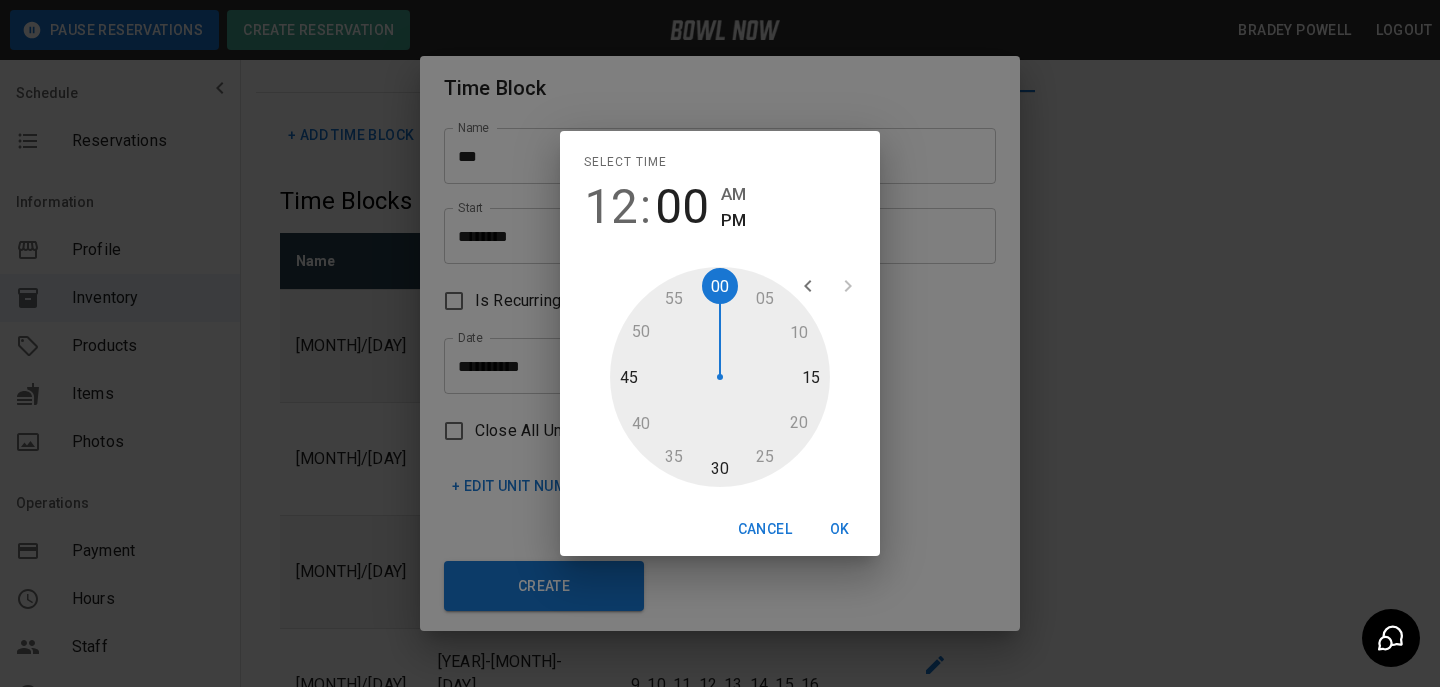 click at bounding box center (720, 377) 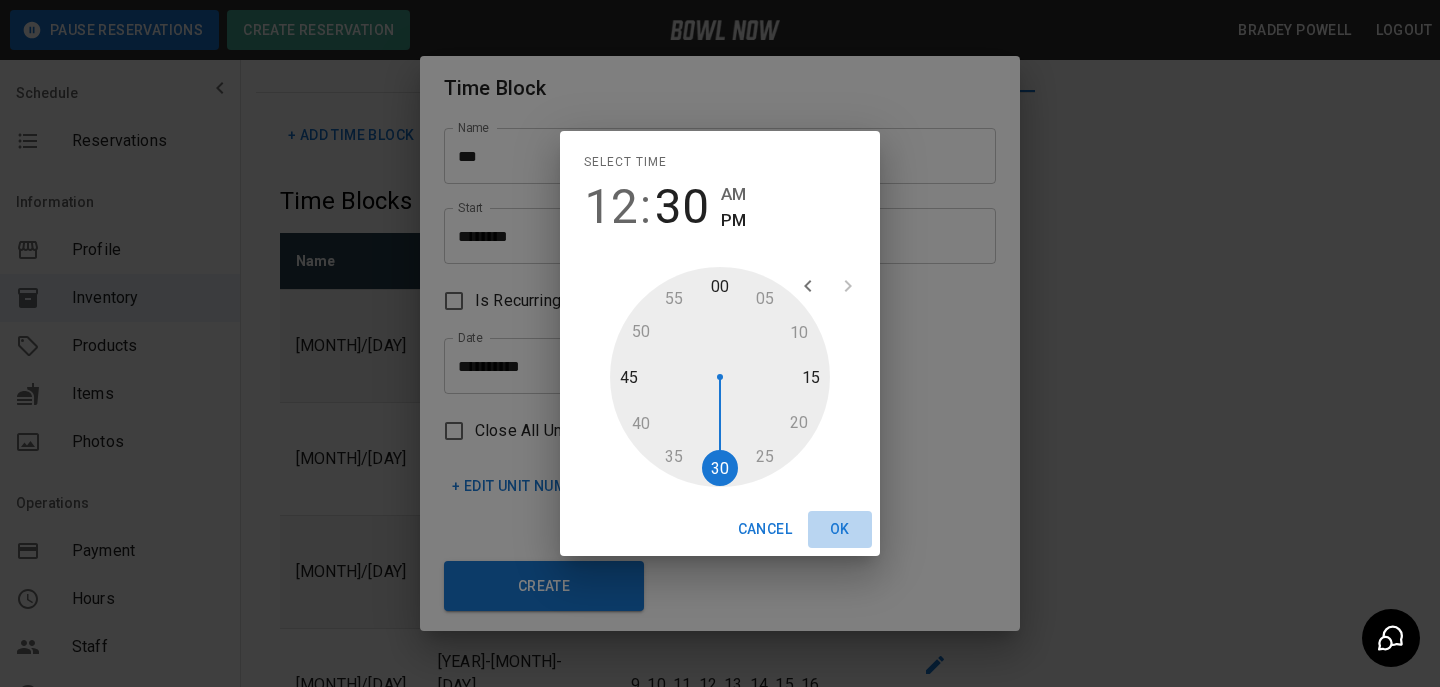click on "OK" at bounding box center [840, 529] 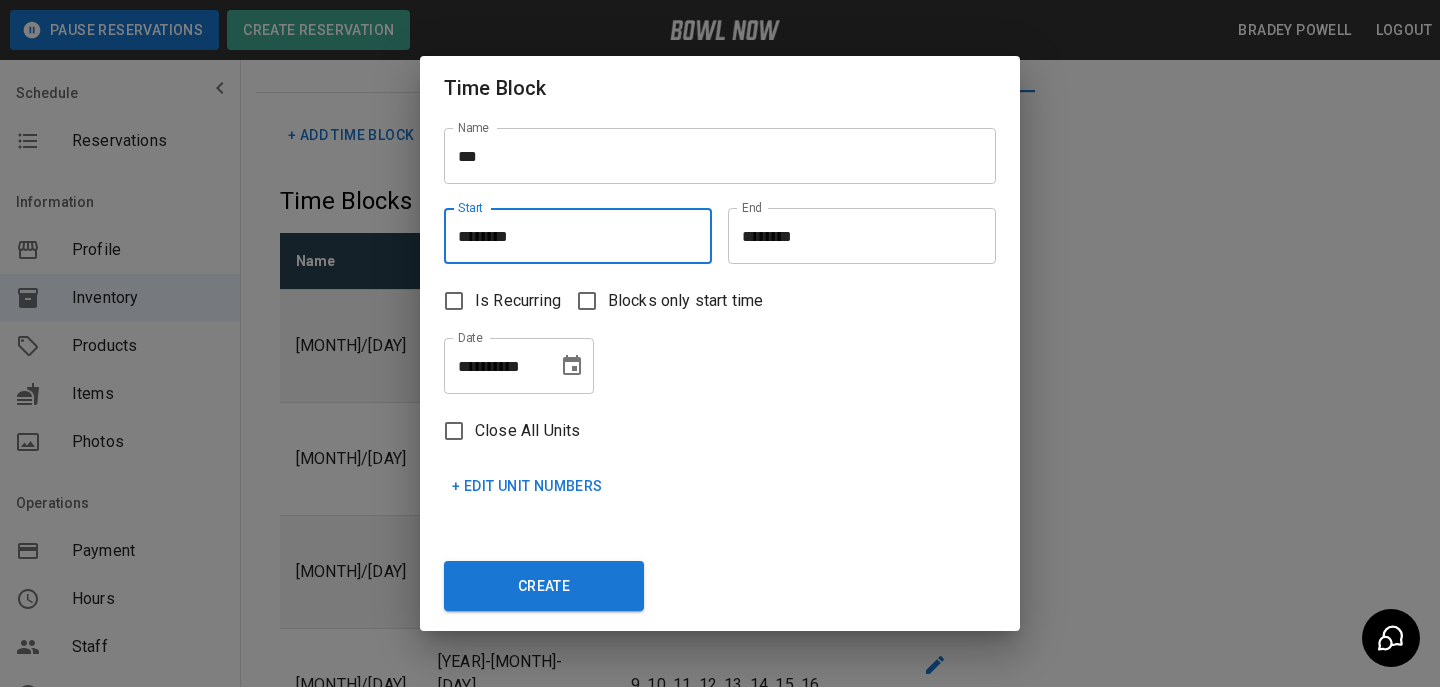 click on "Is Recurring Blocks only start time" at bounding box center [712, 293] 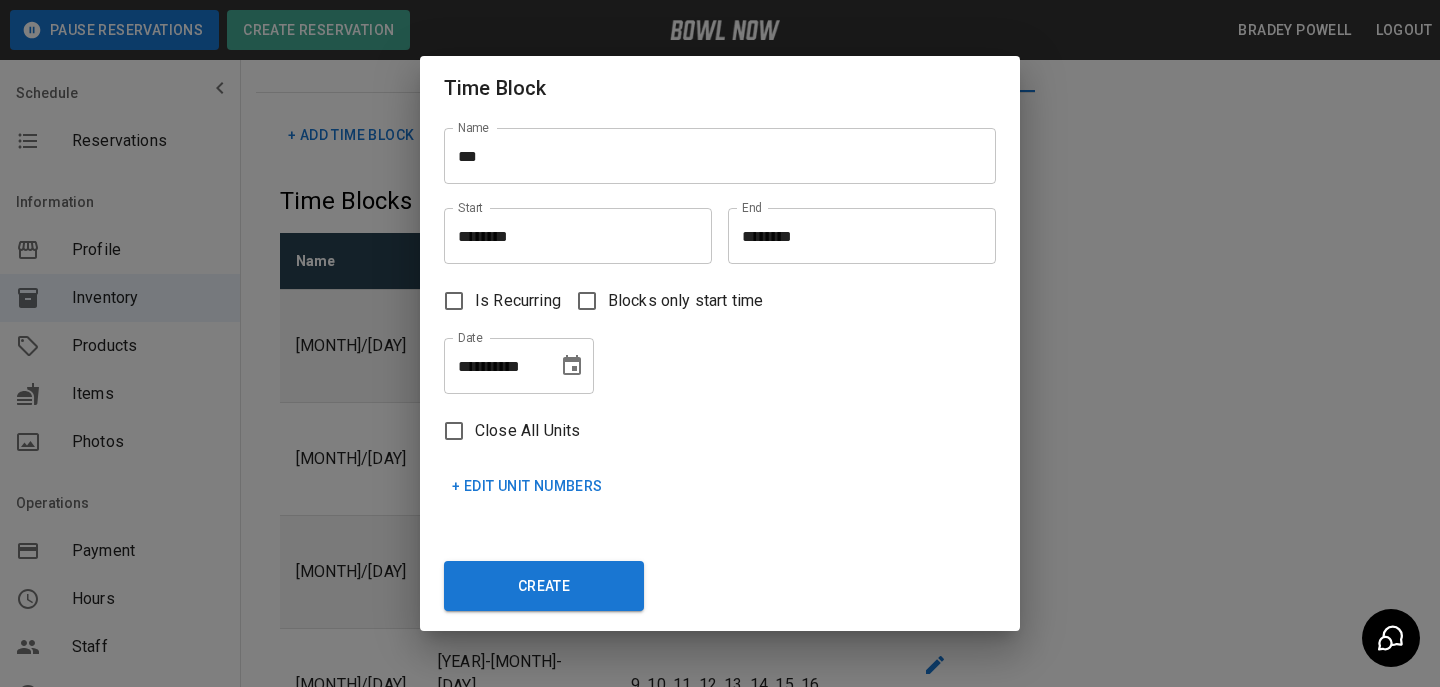 click on "********" at bounding box center (855, 236) 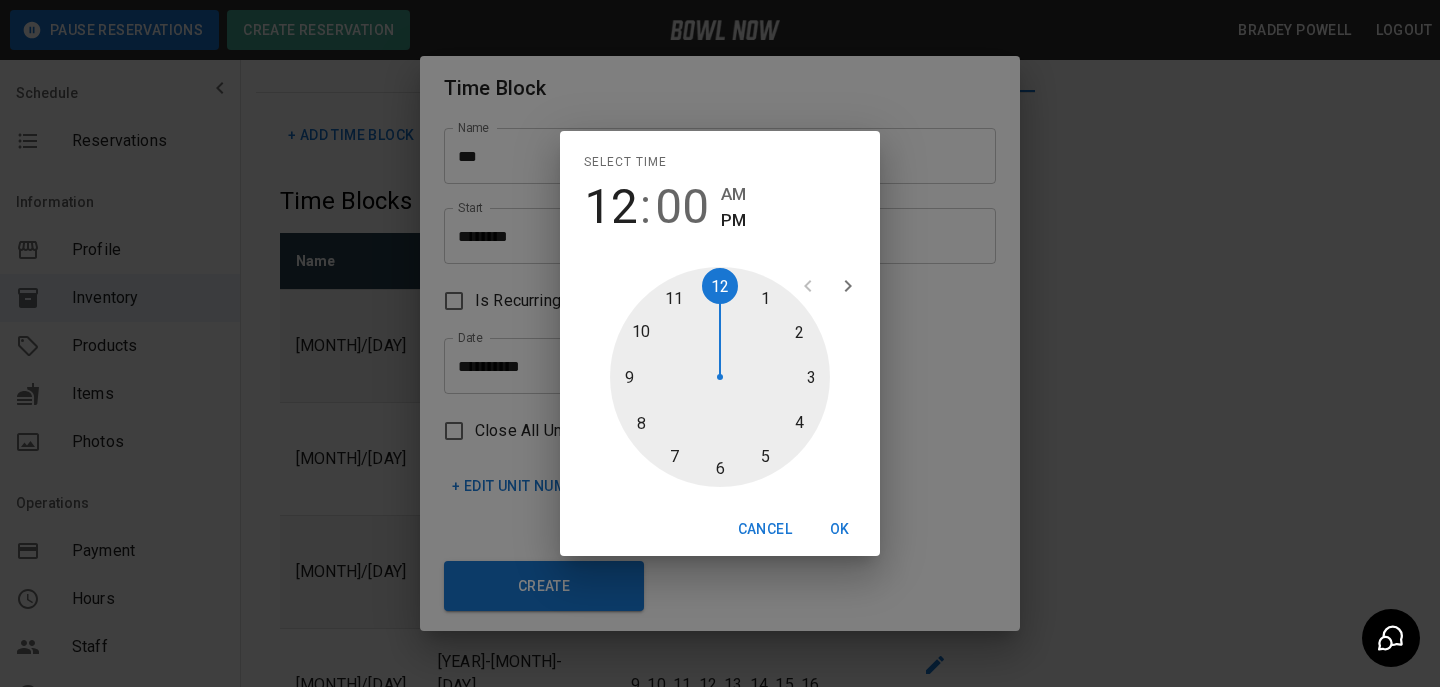 click at bounding box center (720, 377) 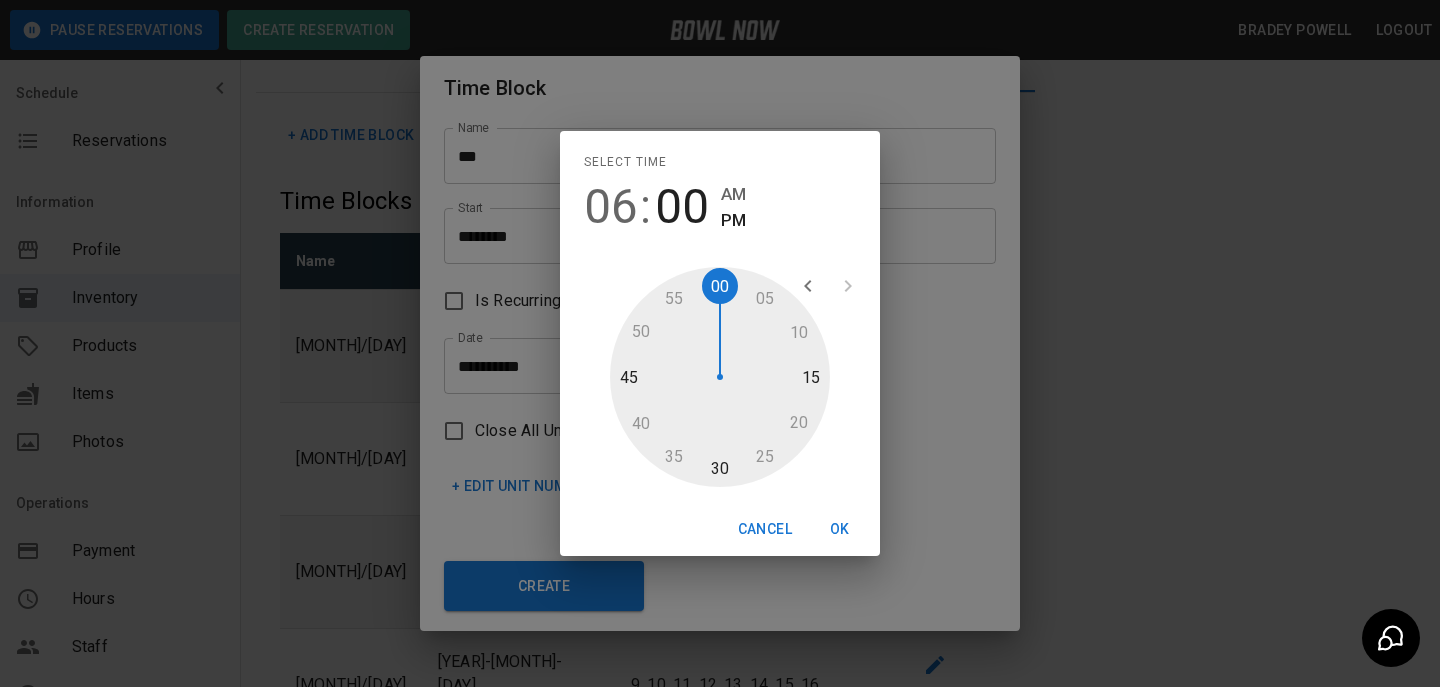 click on "OK" at bounding box center [840, 529] 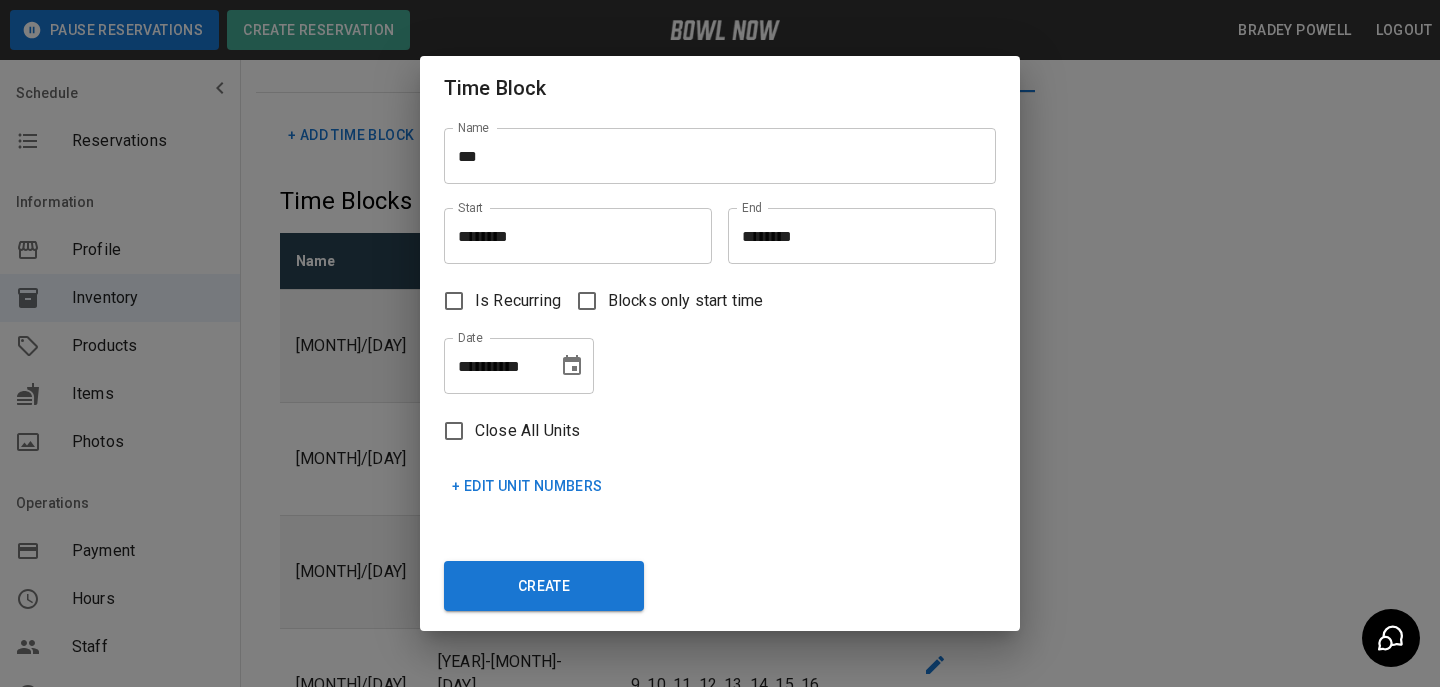 click on "**********" at bounding box center (519, 366) 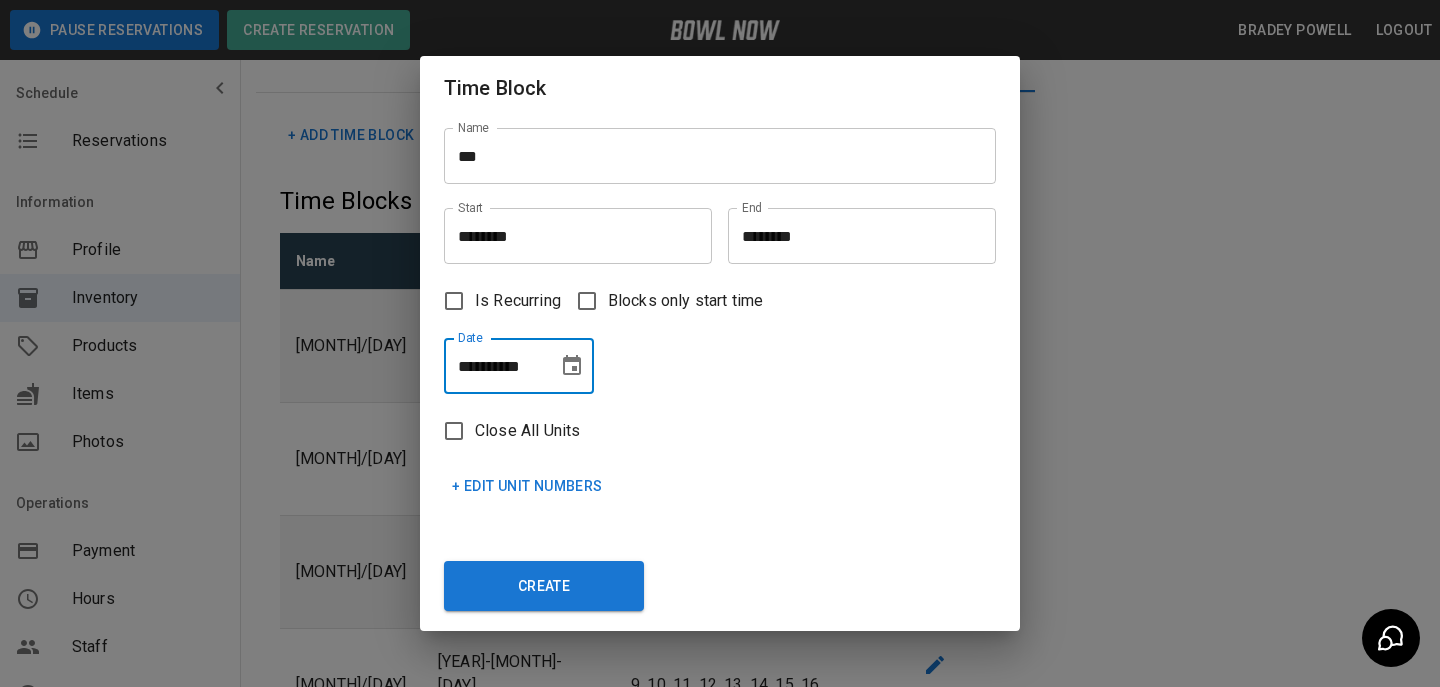 click on "**********" at bounding box center (519, 366) 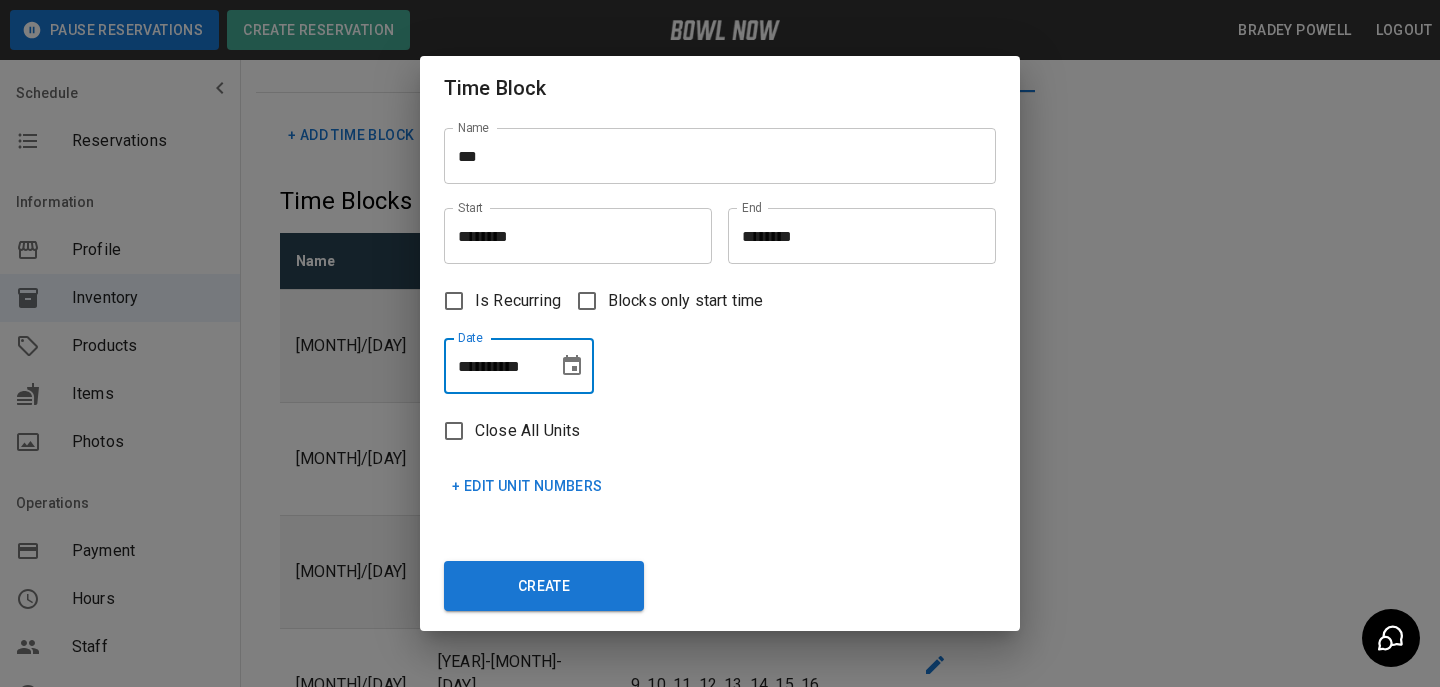 click 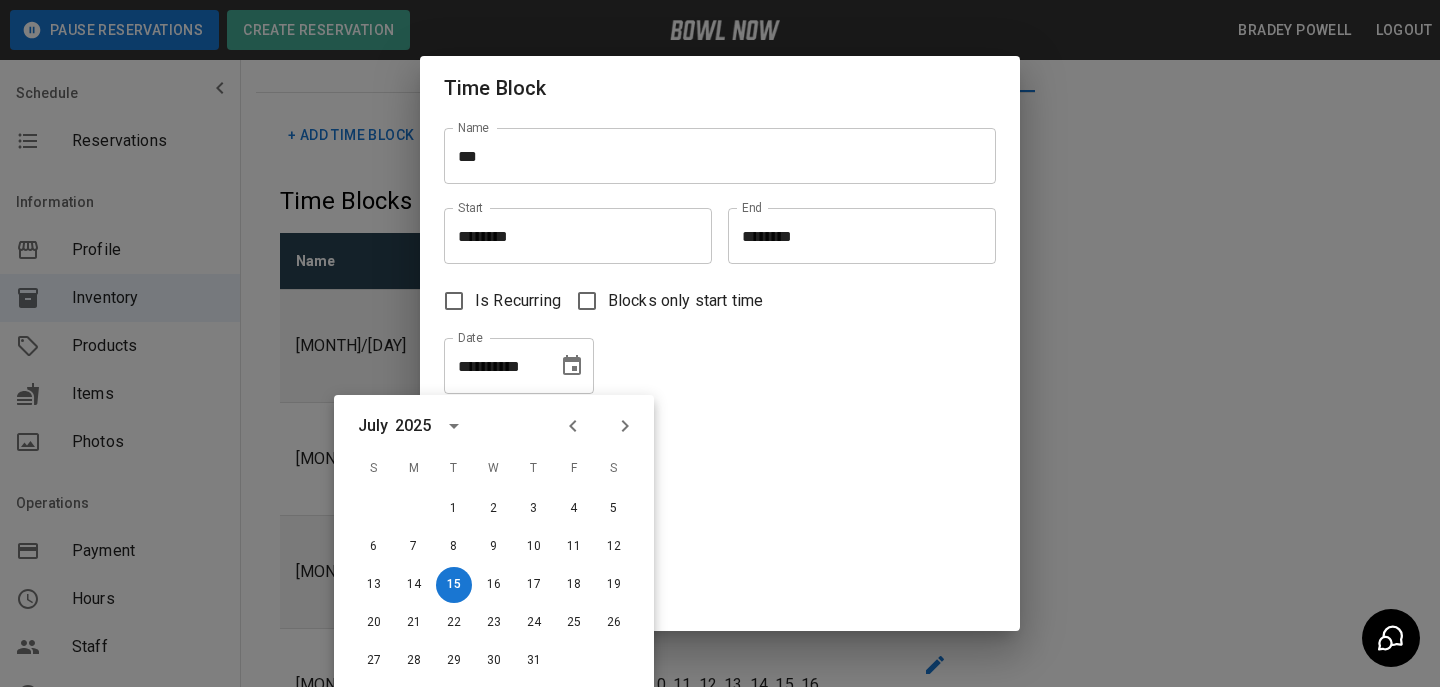 scroll, scrollTop: 0, scrollLeft: 0, axis: both 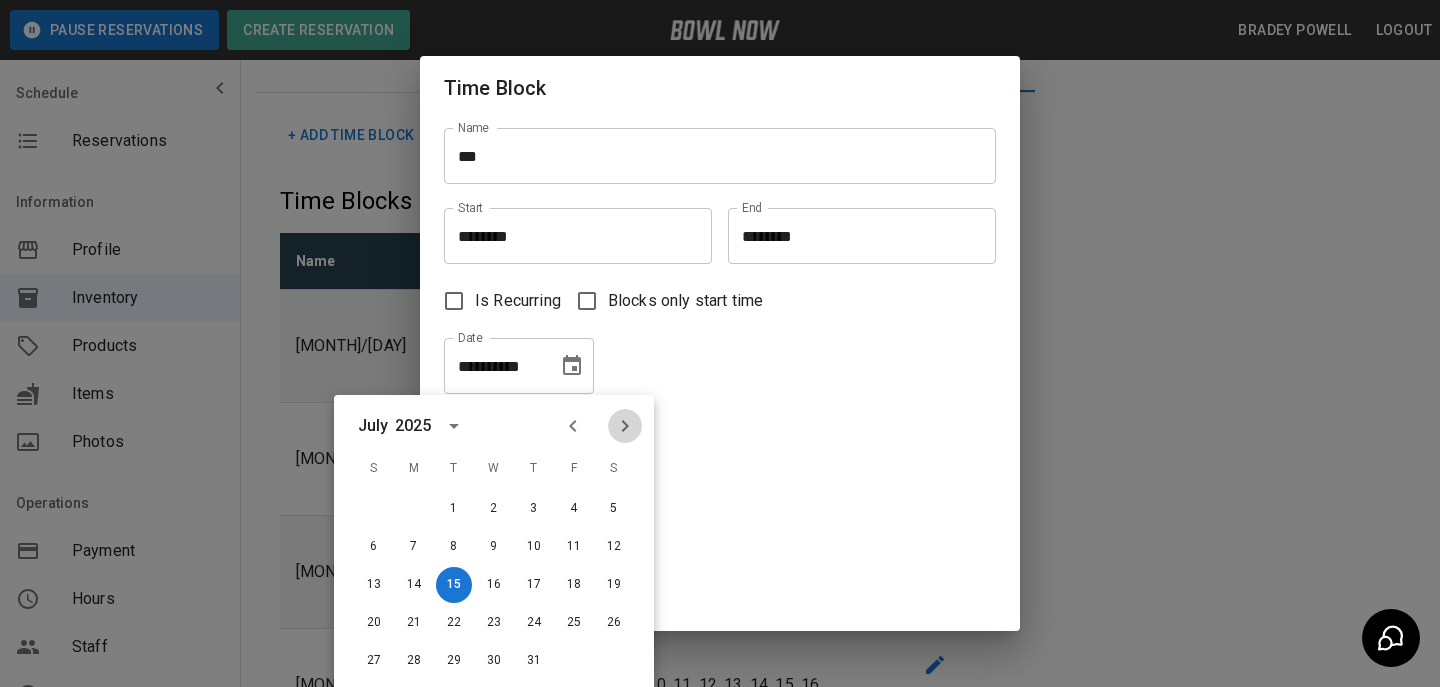 click 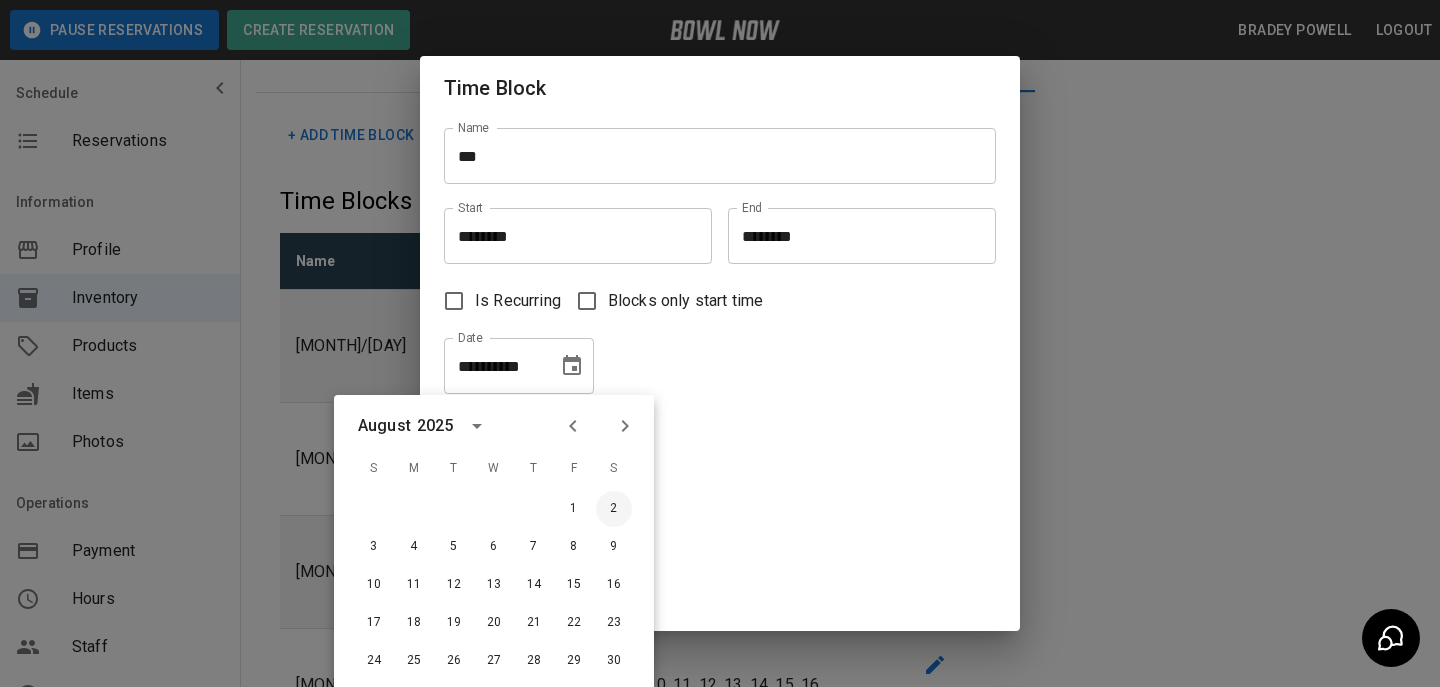 click on "2" at bounding box center [614, 509] 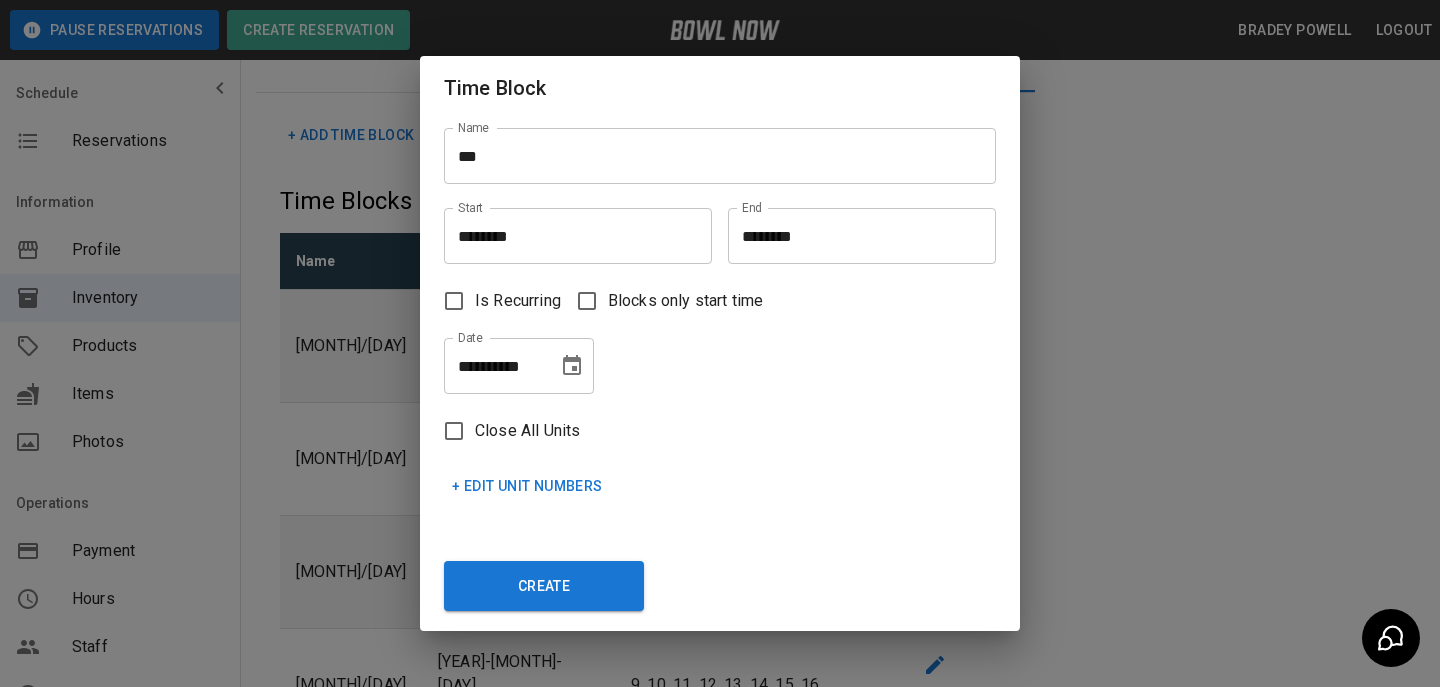 click on "+ Edit Unit Numbers" at bounding box center (527, 486) 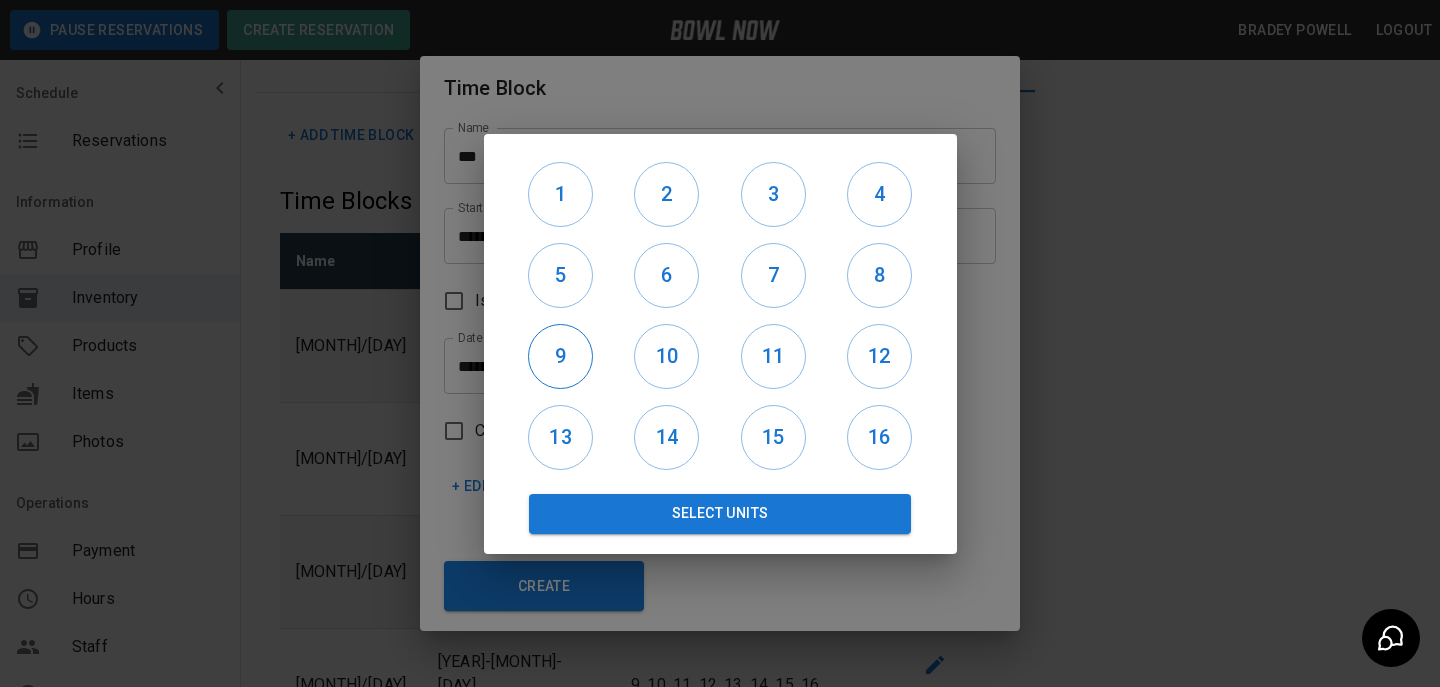 click on "9" at bounding box center [560, 356] 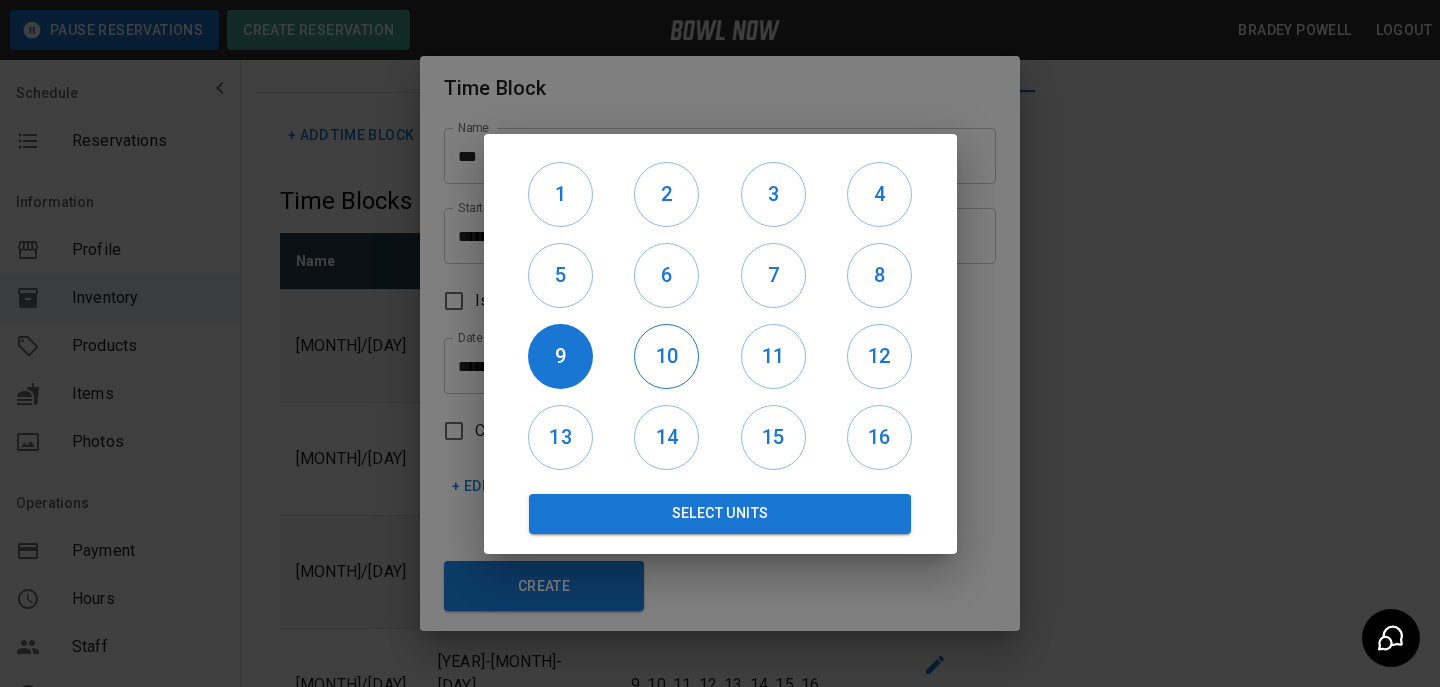 click on "10" at bounding box center [666, 356] 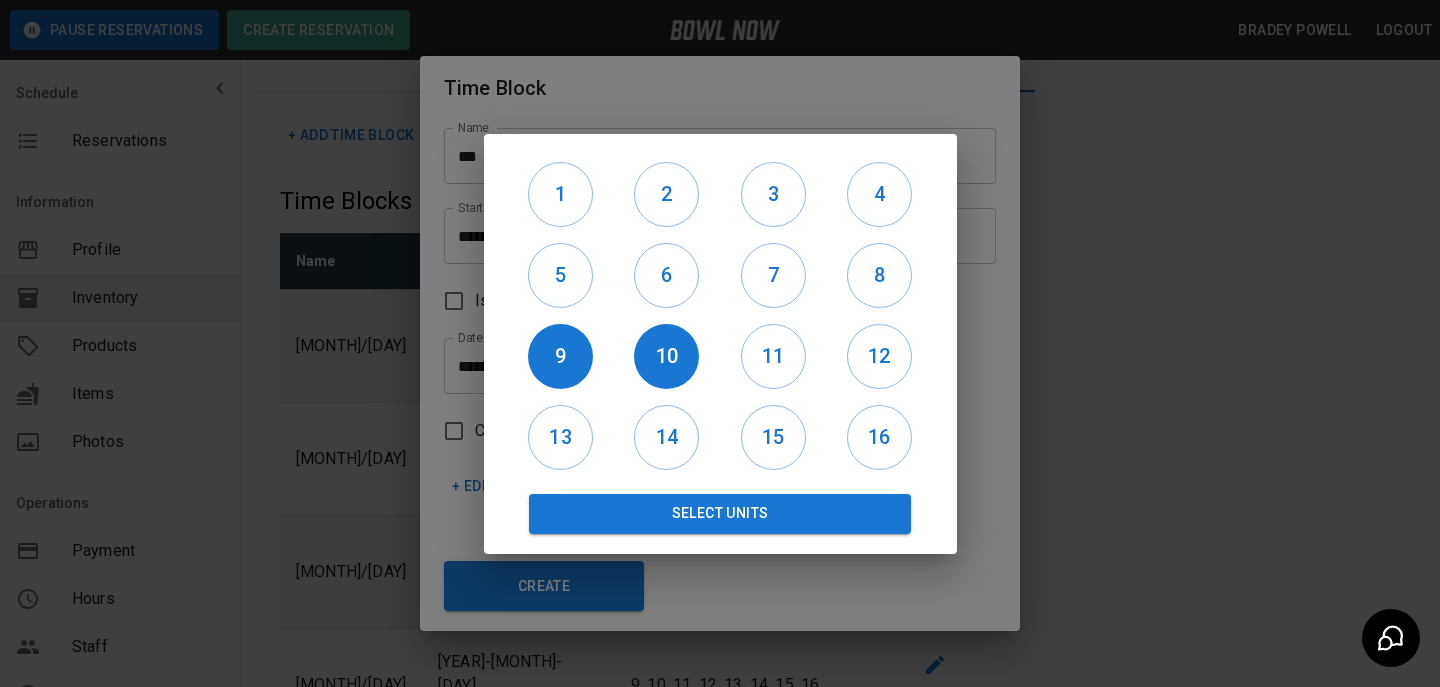 click on "11" at bounding box center (773, 356) 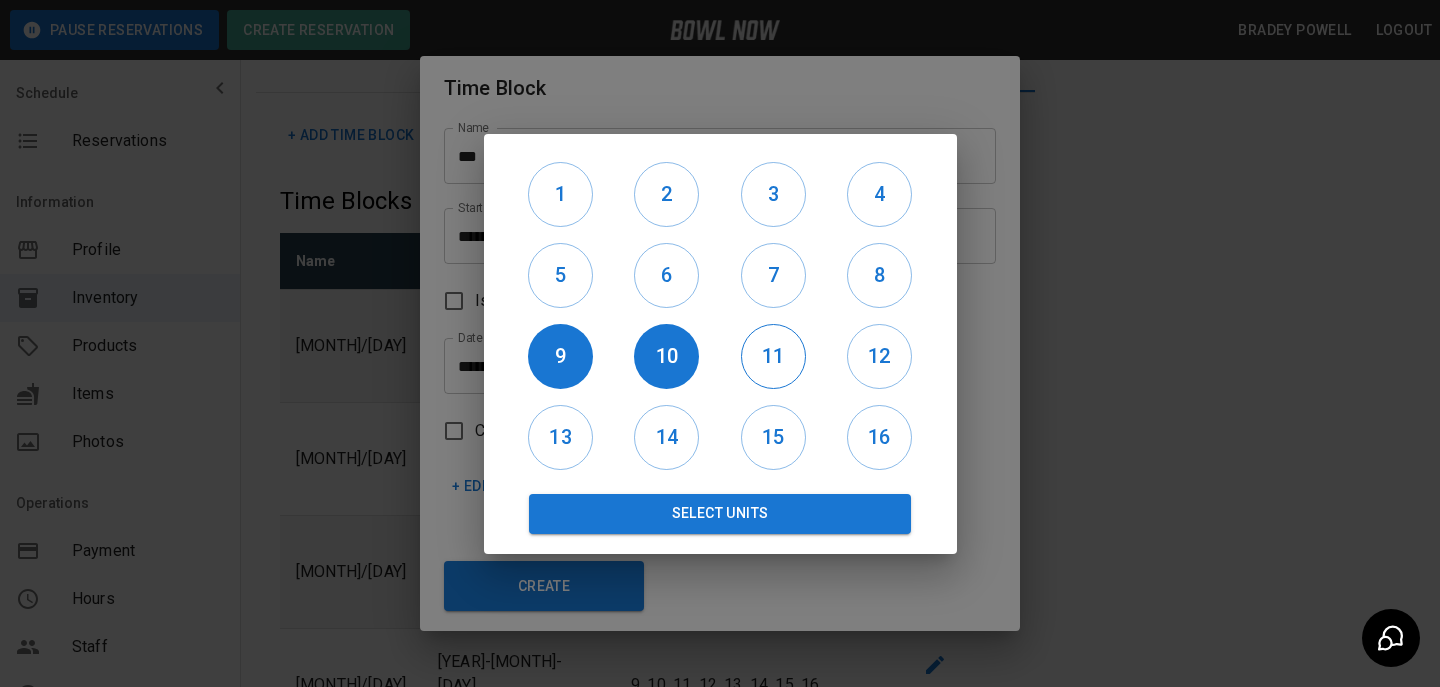 click on "11" at bounding box center (773, 356) 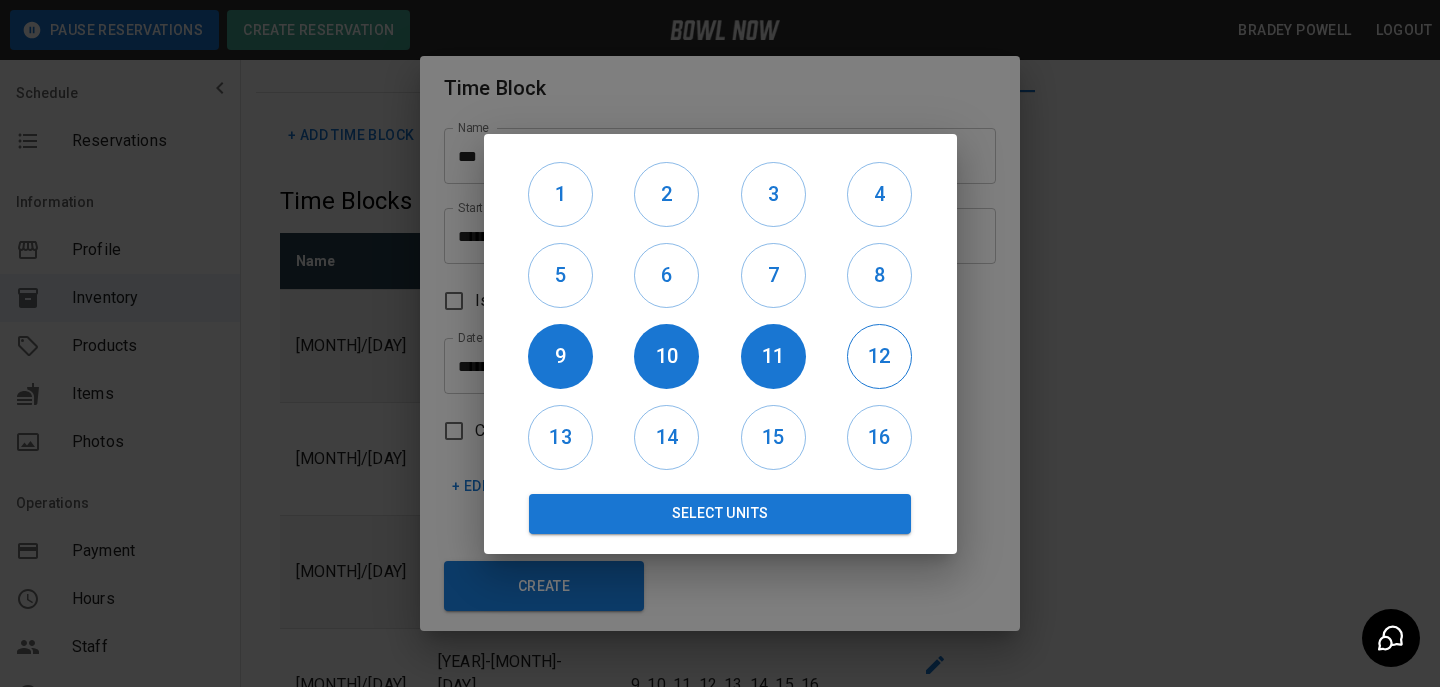 click on "12" at bounding box center (879, 356) 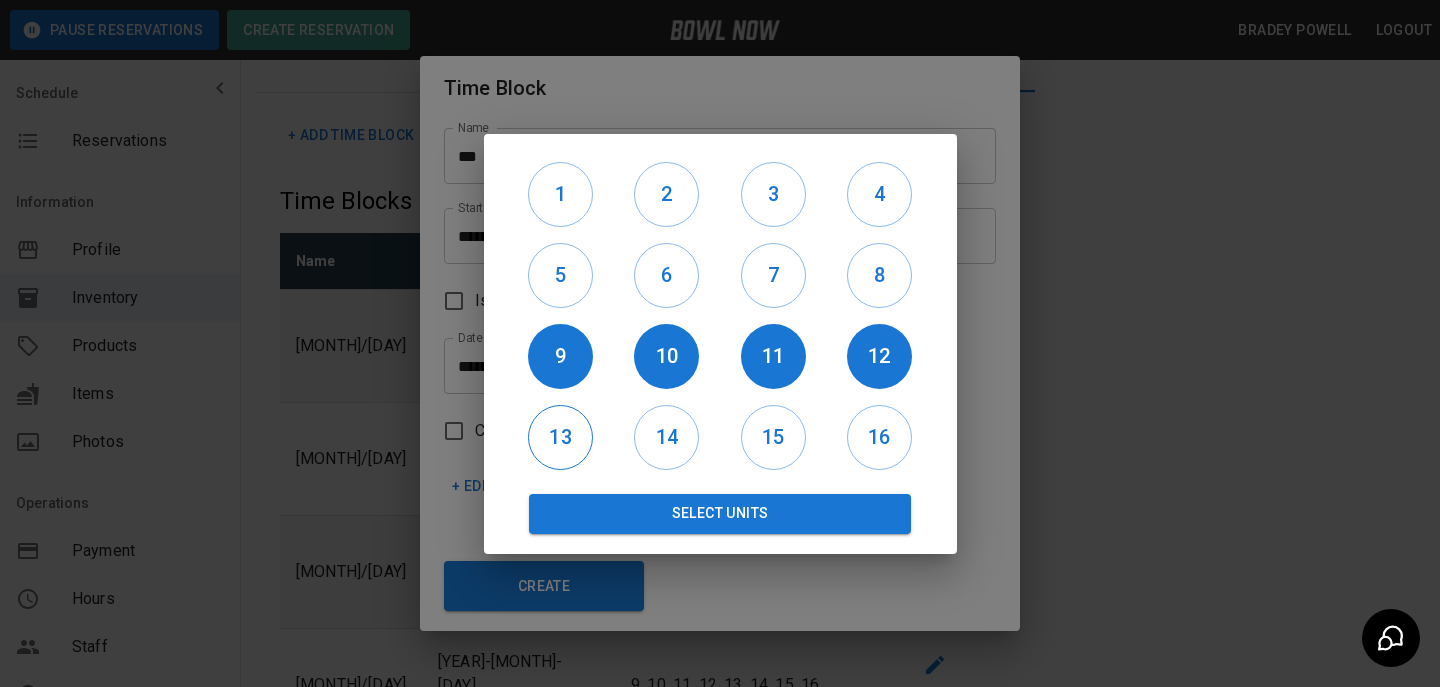 click on "13" at bounding box center [560, 437] 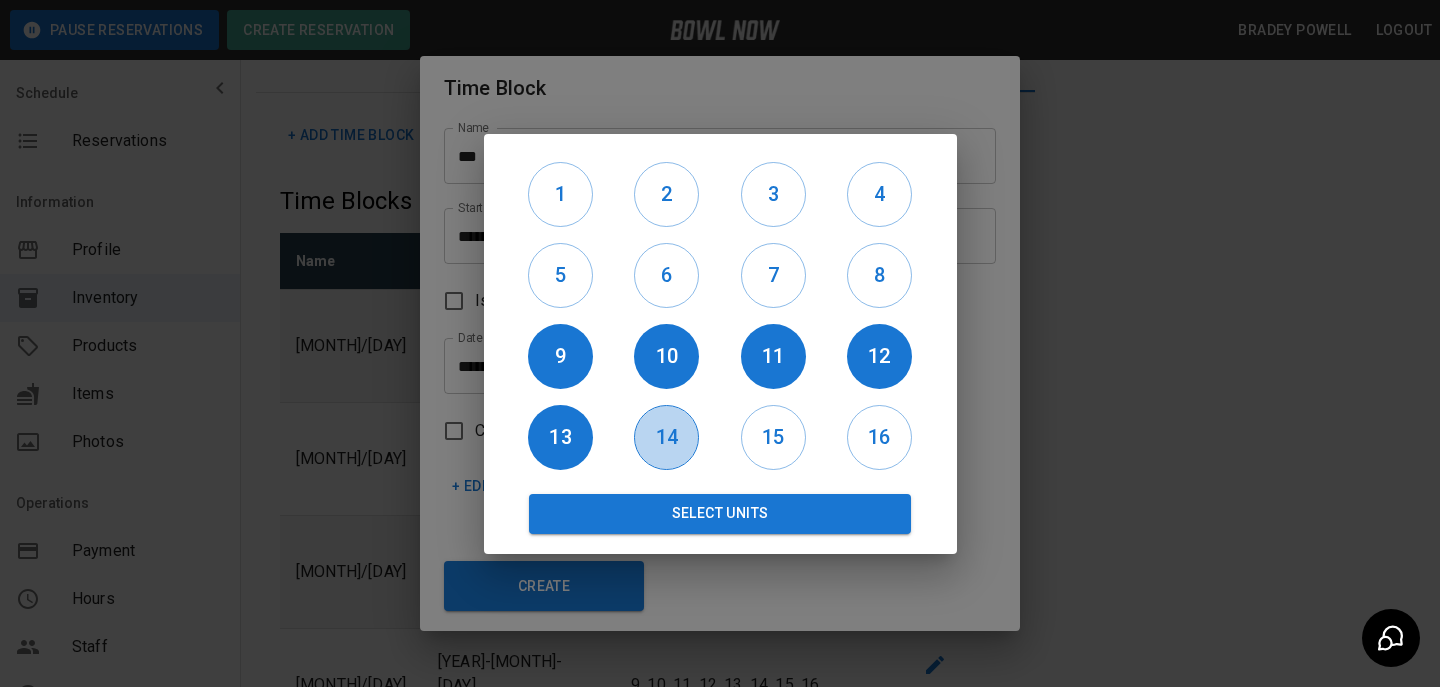 click on "14" at bounding box center [666, 437] 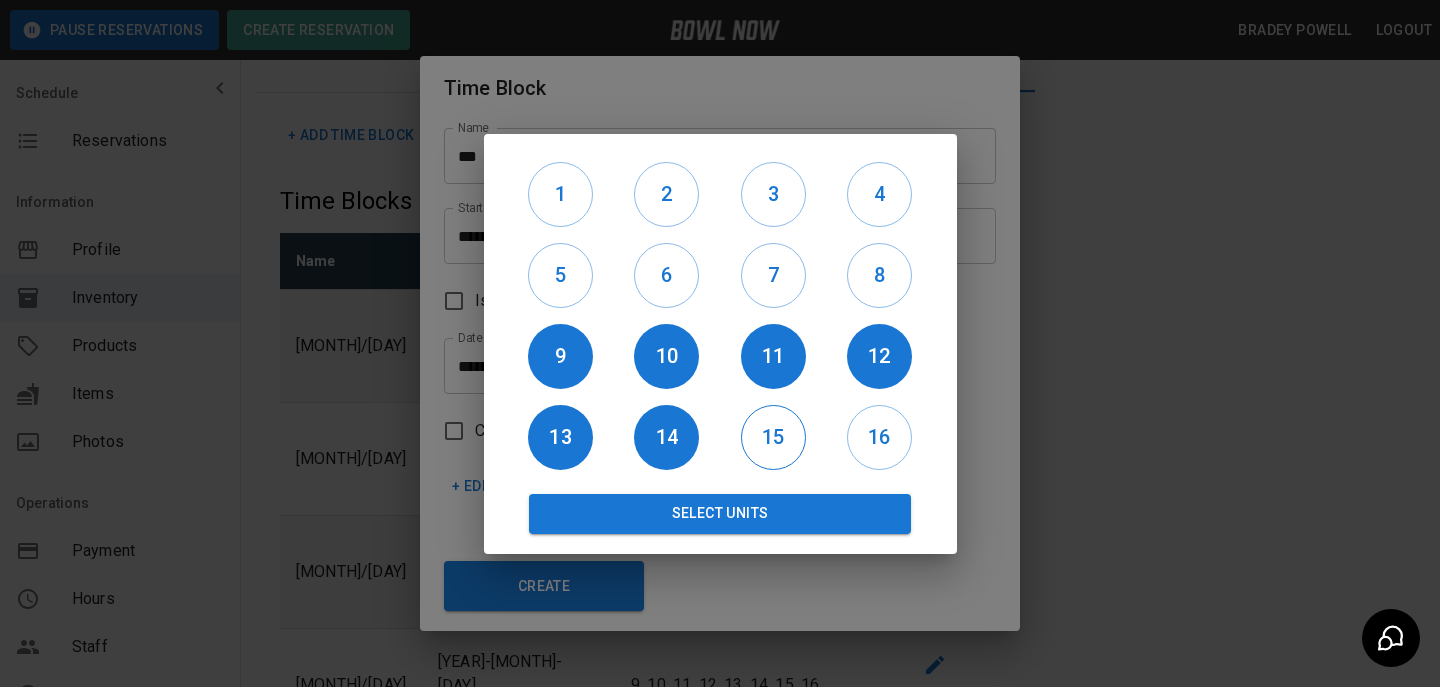click on "15" at bounding box center (773, 437) 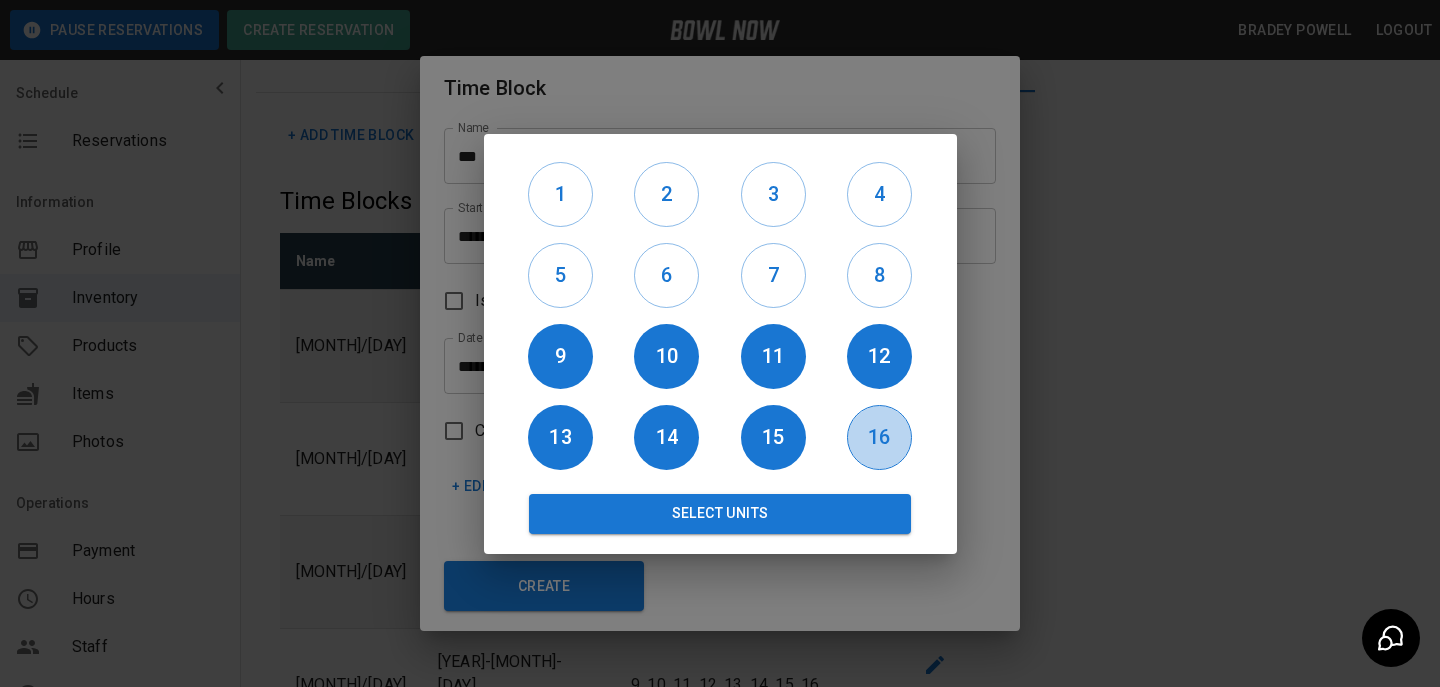 click on "16" at bounding box center (879, 437) 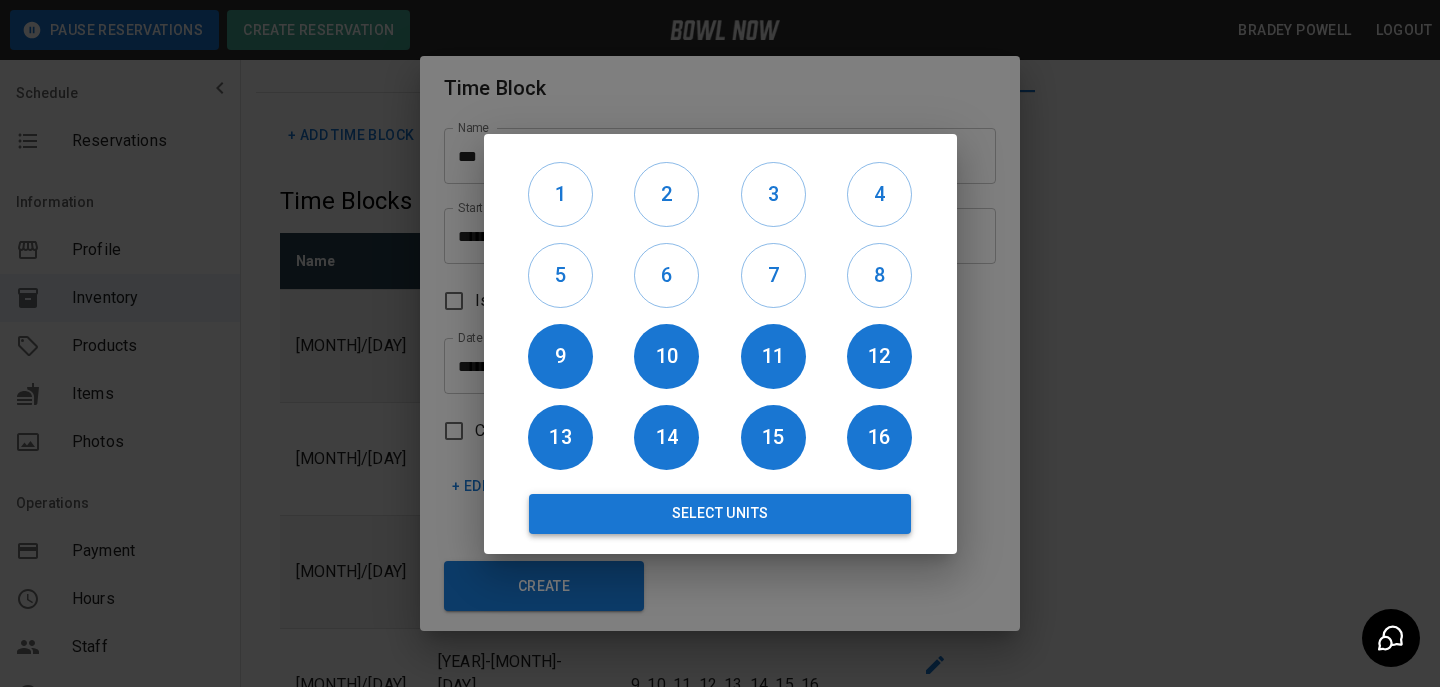 click on "Select Units" at bounding box center (720, 514) 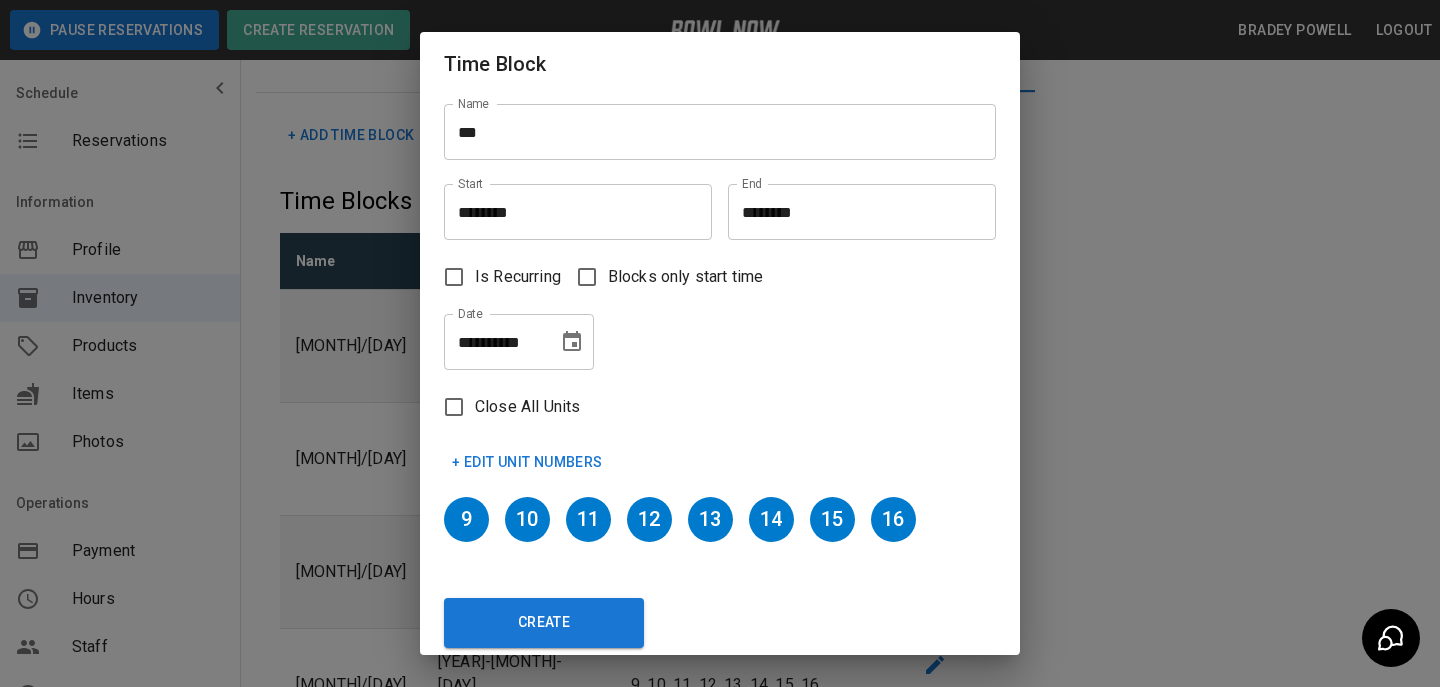 scroll, scrollTop: 12, scrollLeft: 0, axis: vertical 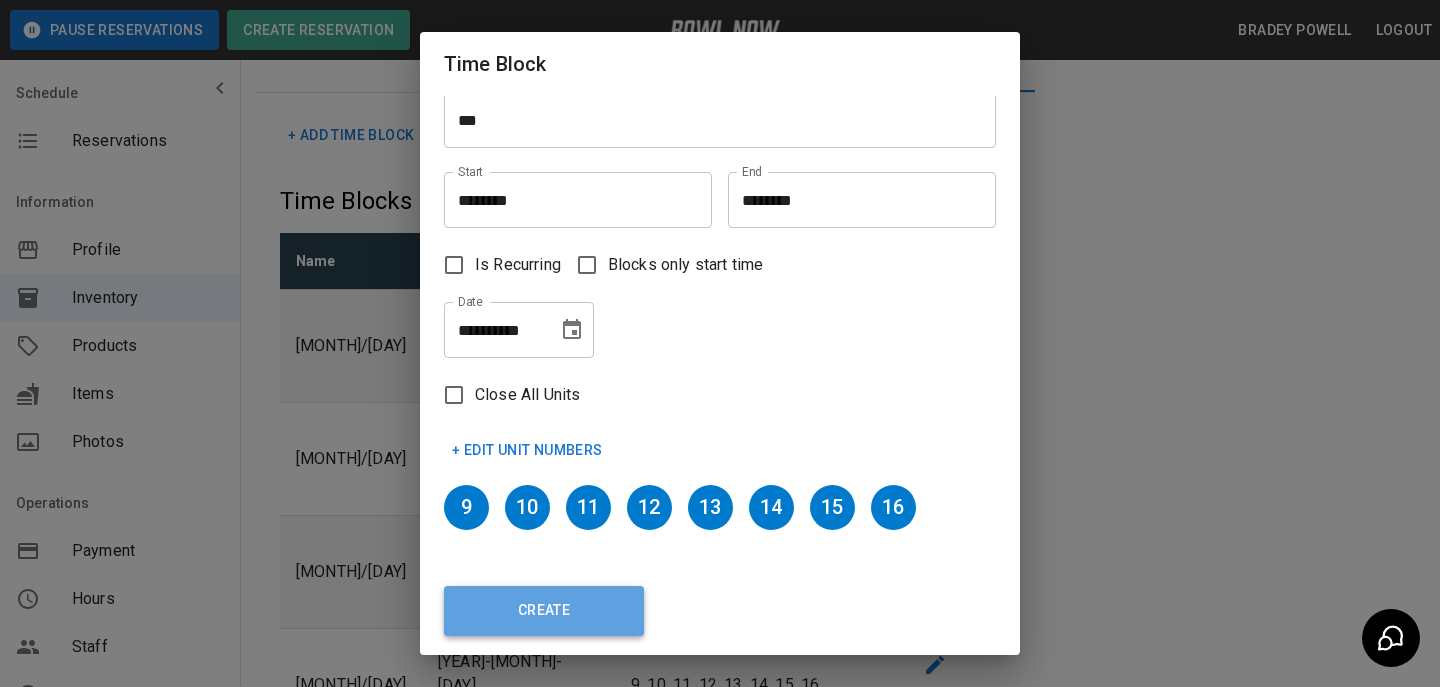 click on "Create" at bounding box center (544, 611) 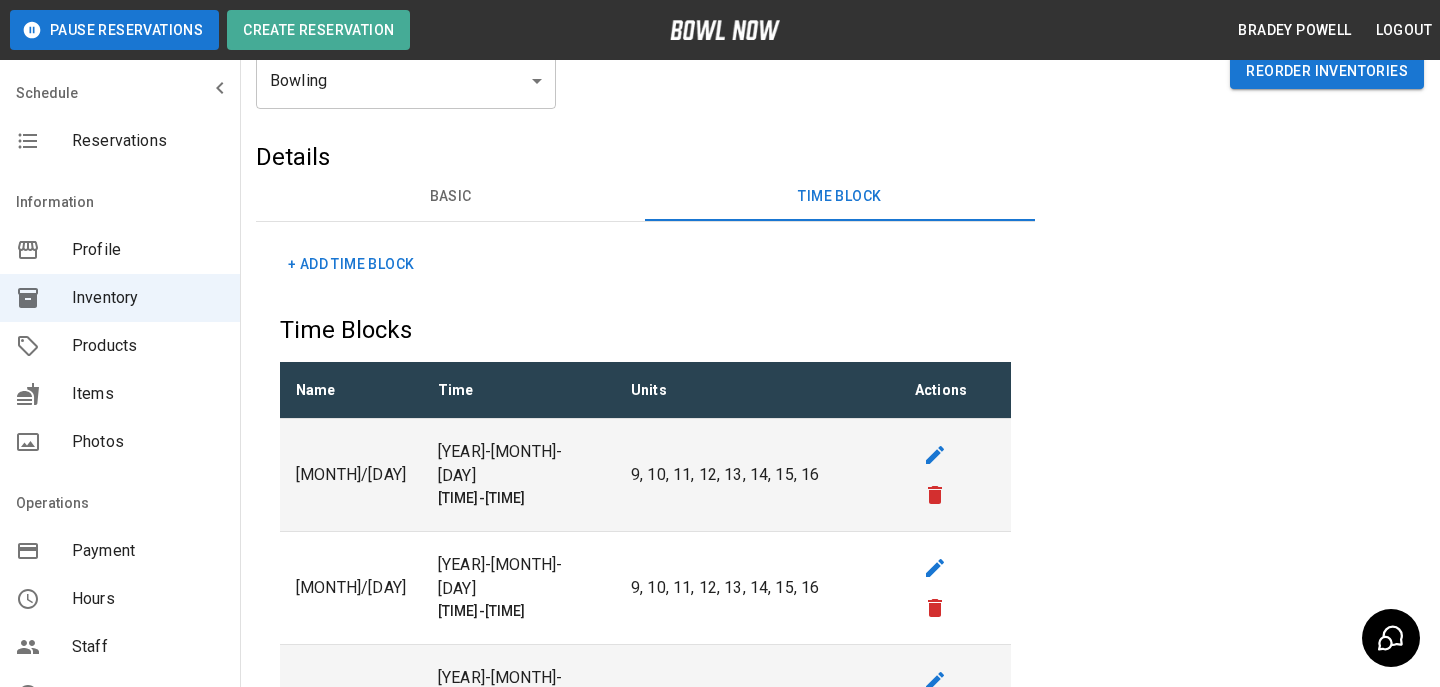 scroll, scrollTop: 0, scrollLeft: 0, axis: both 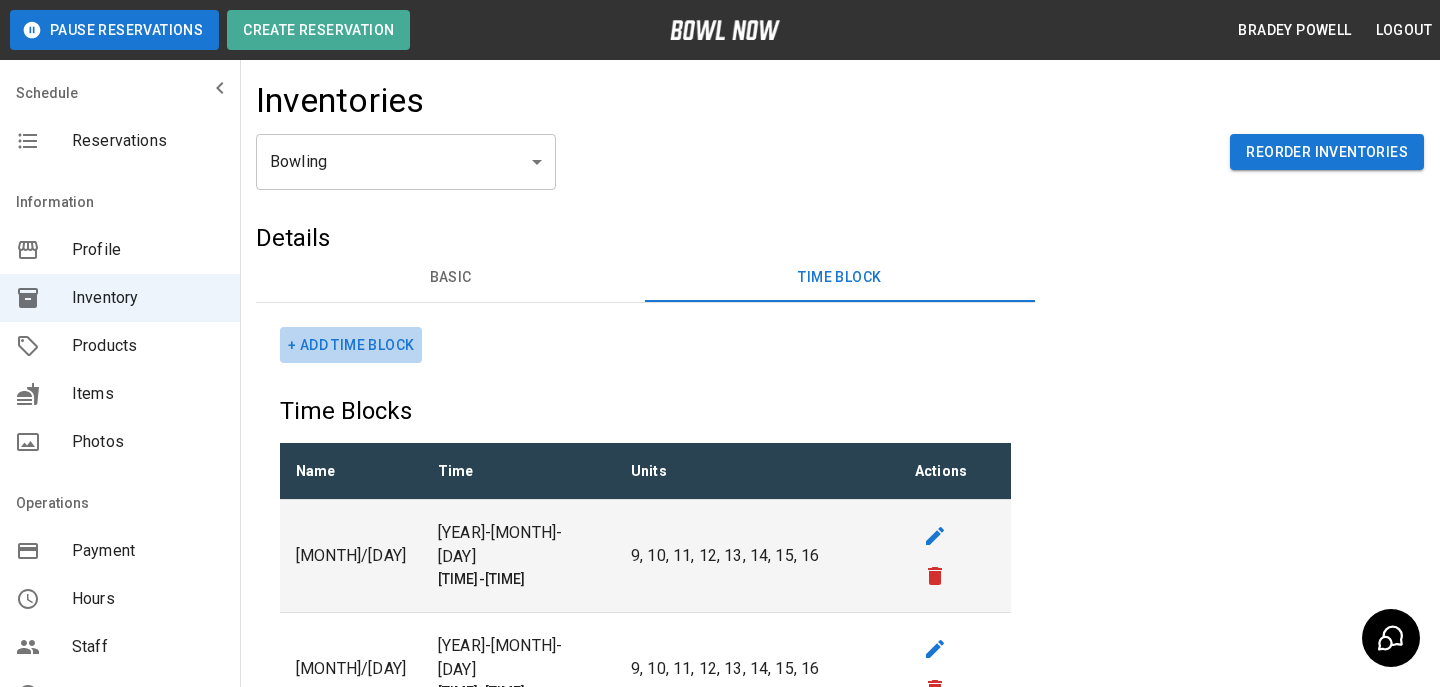 click on "+ Add Time Block Time Blocks Name Time Units Actions 7/[DAY] [DATE] [TIME]-[TIME] 9, 10, 11, 12, 13, 14, 15, 16 7/[DAY] [DATE] [TIME]-[TIME] 9, 10, 11, 12, 13, 14, 15, 16 7/[DAY] [DATE] [TIME]-[TIME] 9, 10, 11, 12, 13, 14, 15, 16 7/[DAY] [DATE] [TIME]-[TIME] 9, 10, 11, 12, 13, 14, 15, 16 7/[DAY] [DATE] [TIME]-[TIME] 5, 6, 7, 8, 9, 10, 11, 12, 13, 14, 15, 16 7/[DAY] [DATE] [TIME]-[TIME] 9, 10, 11, 12, 13, 14, 15, 16 7/[DAY] [DATE] [TIME]-[TIME] 9, 10, 11, 12, 13, 14, 15, 16 7/[DAY] [DATE] [TIME]-[TIME] 9, 10, 11, 12, 13, 14, 15, 16 7/[DAY] [DATE] [TIME]-[TIME] 9, 10, 11, 12, 13, 14, 15, 16 7/[DAY] [DATE] [TIME]-[TIME] 9, 10, 11, 12, 13, 14, 15, 16 7/[DAY] [DATE] [TIME]-[TIME] 9, 10, 11, 12, 13, 14, 15, 16 7/[DAY] [DATE] [TIME]-[TIME] 9, 10, 11, 12, 13, 14, 15, 16 7/[DAY] [DATE] [TIME]-[TIME] 5, 6, 7, 8, 9, 10, 11, 12, 13, 14, 15, 16 8/[DAY] [DATE] [TIME]-[TIME] 9, 10, 11, 12, 13, 14, 15, 16 8/[DAY] [DATE] [TIME]-[TIME] 9, 10, 11, 12, 13, 14, 15, 16" at bounding box center [645, 1261] 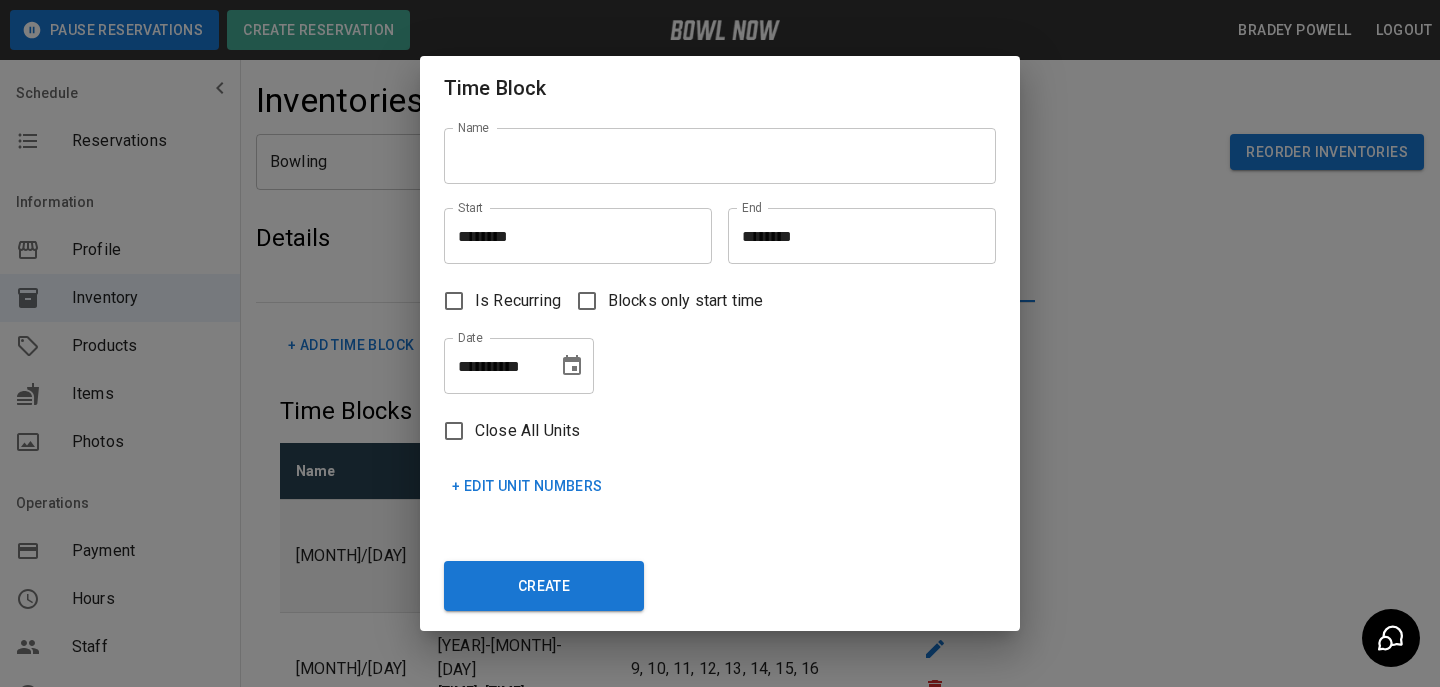 click on "Name" at bounding box center [720, 156] 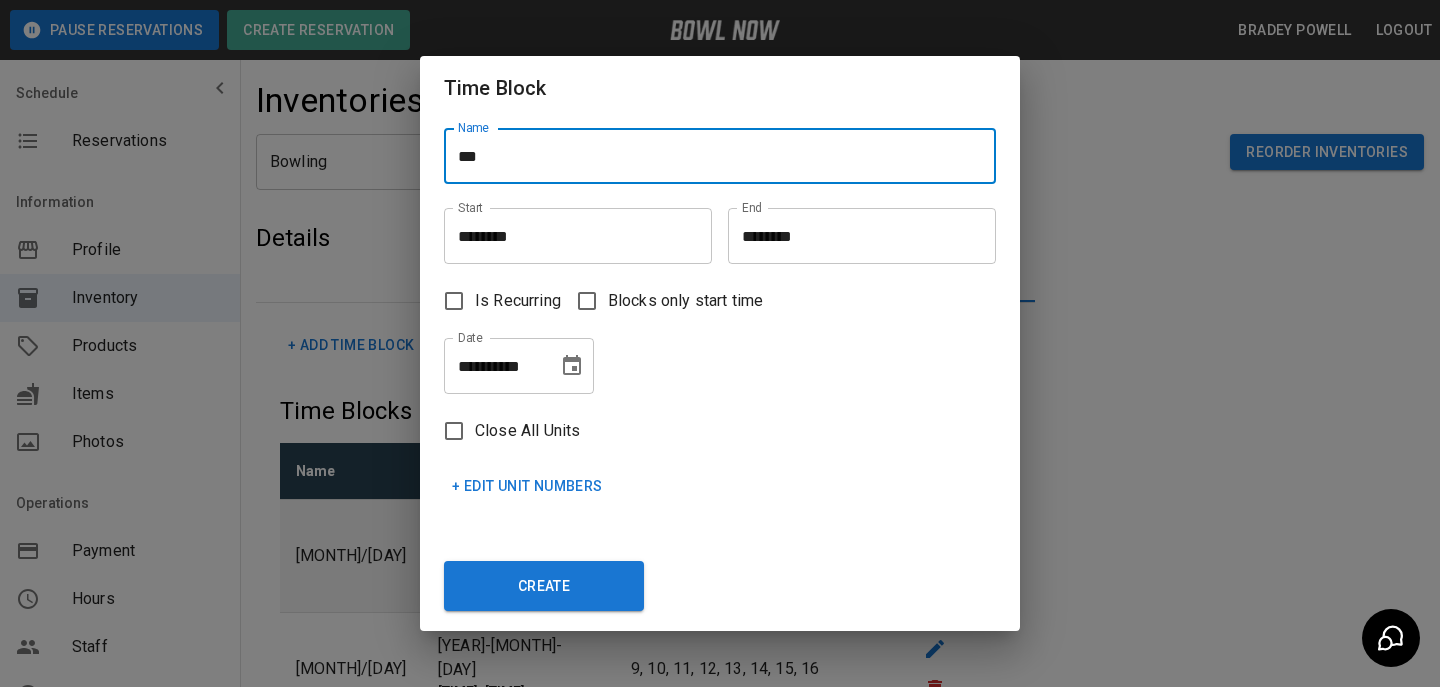 type on "***" 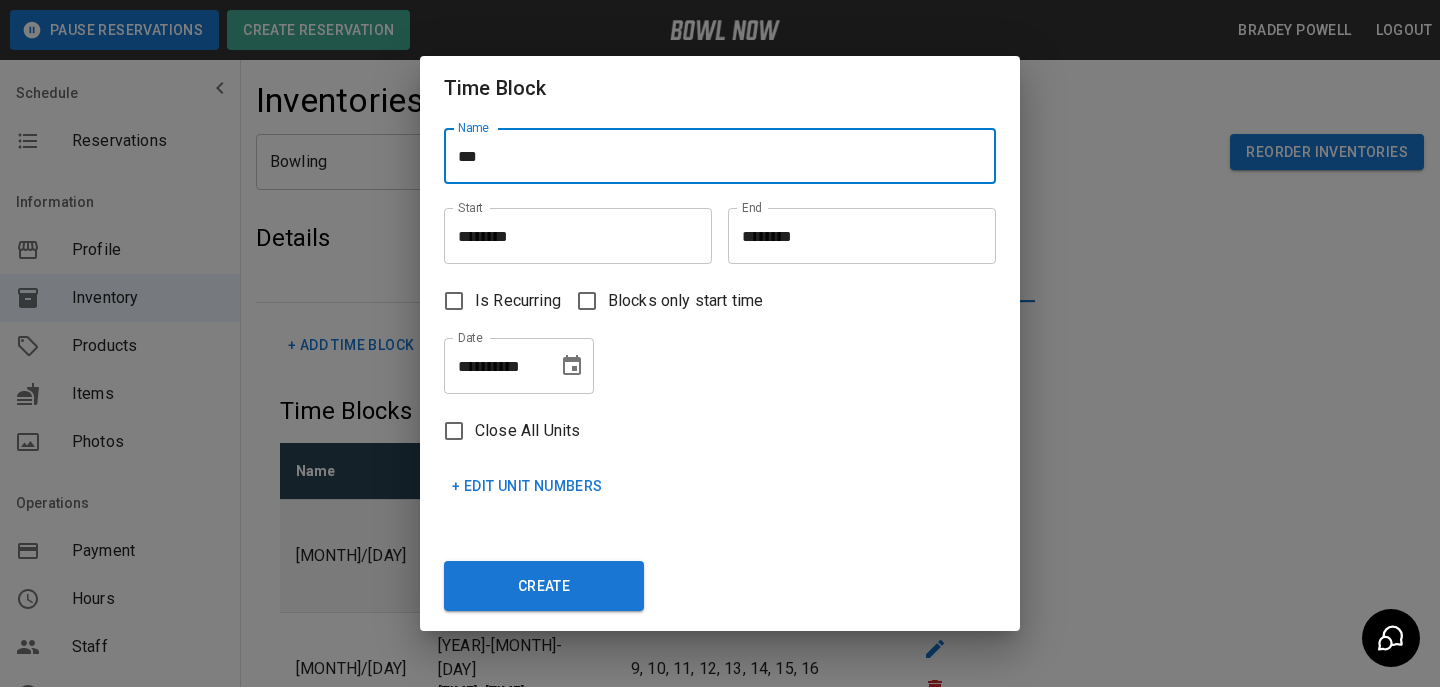 click on "********" at bounding box center [571, 236] 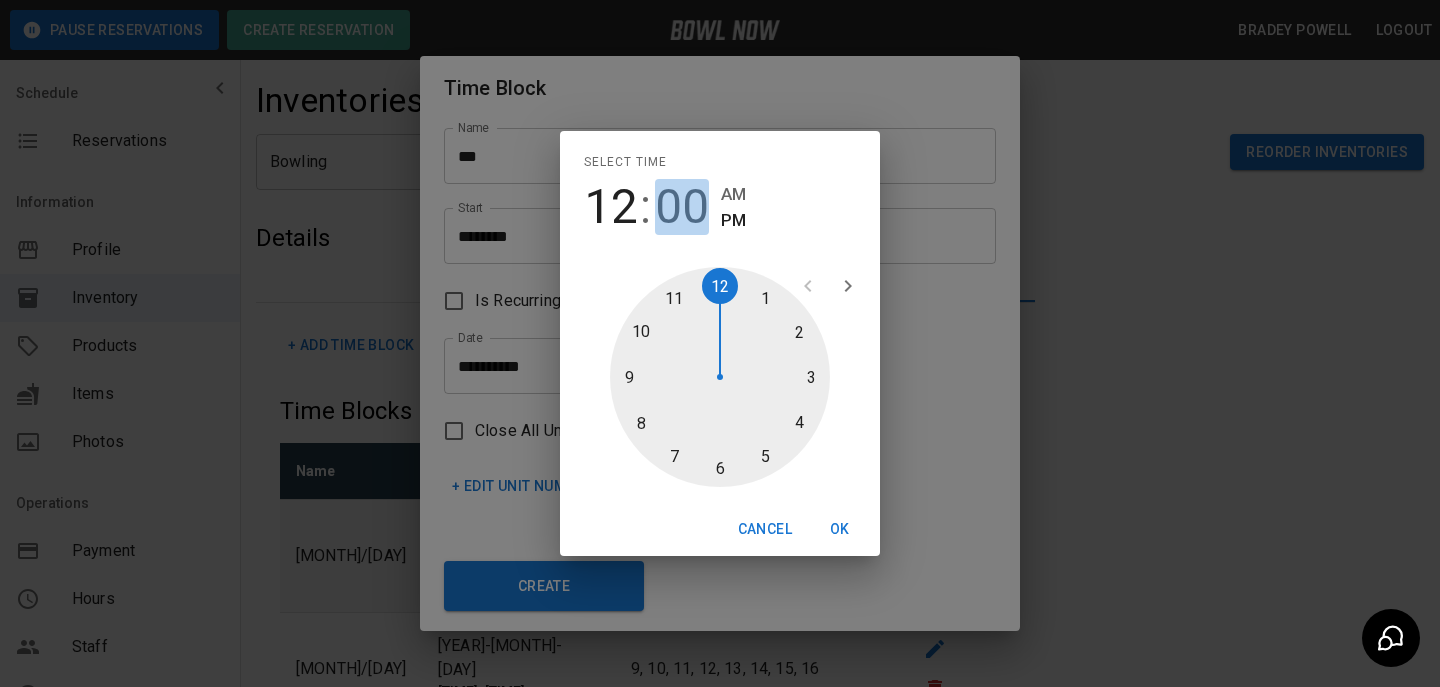 click on "00" at bounding box center [682, 207] 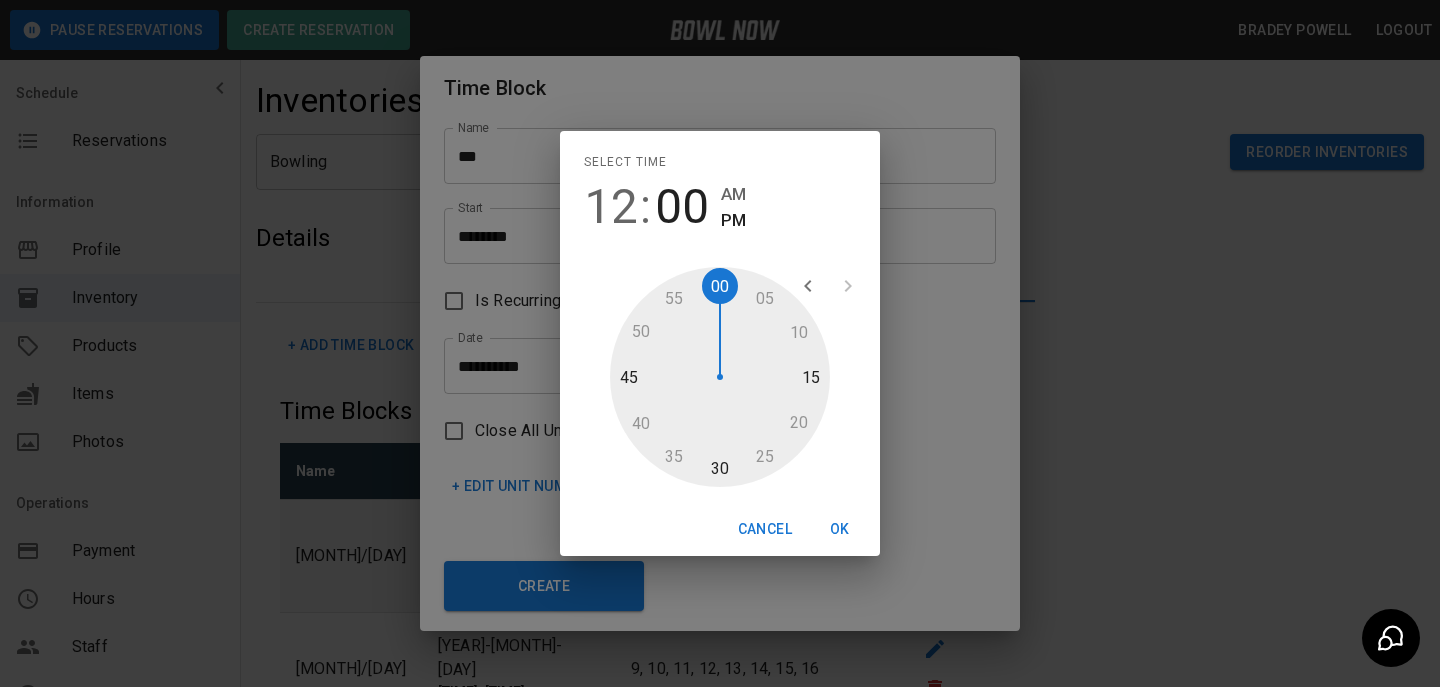 click at bounding box center [720, 377] 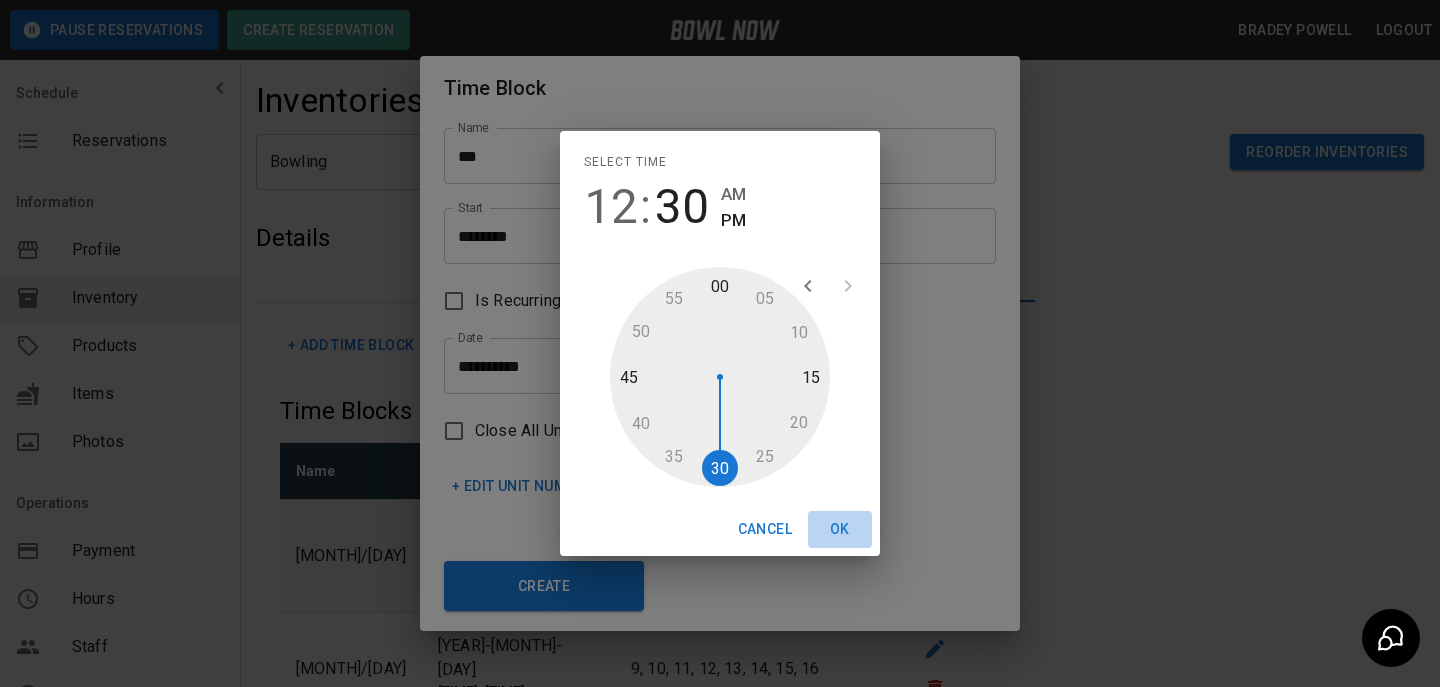 click on "OK" at bounding box center [840, 529] 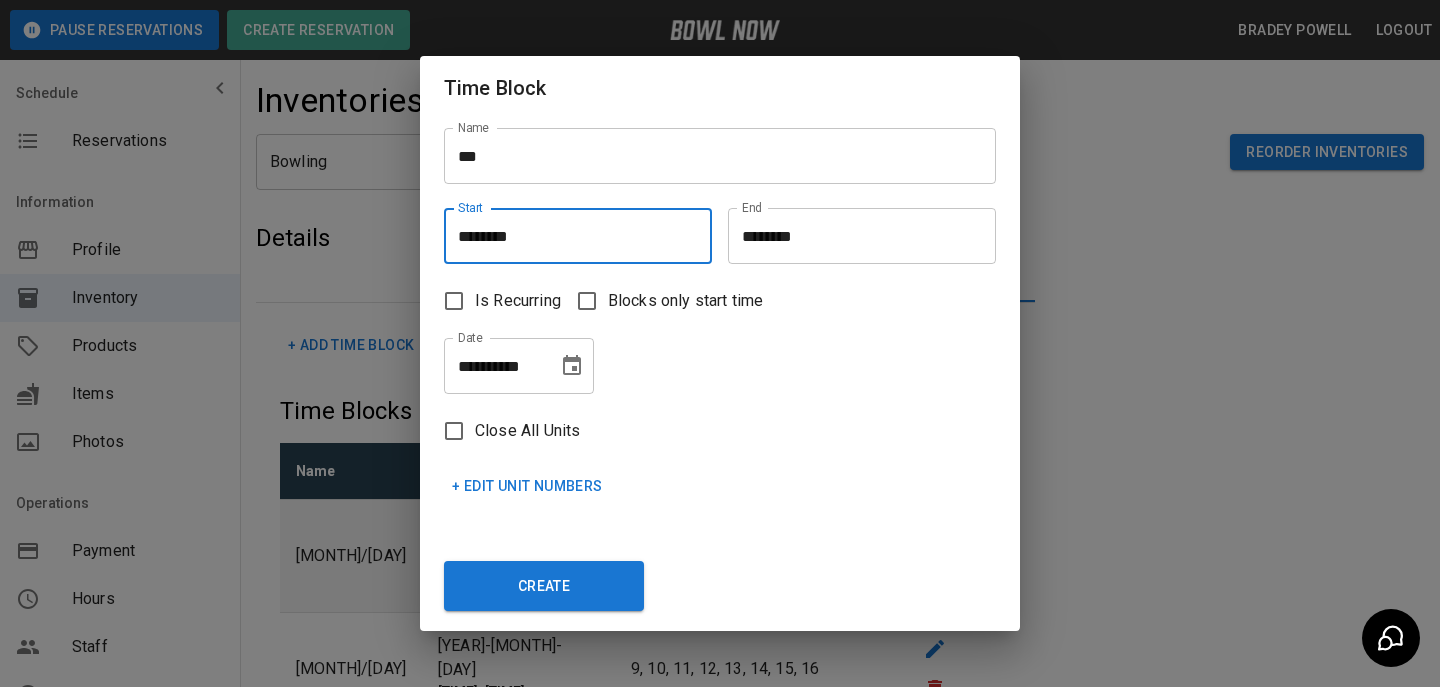 click on "********" at bounding box center (855, 236) 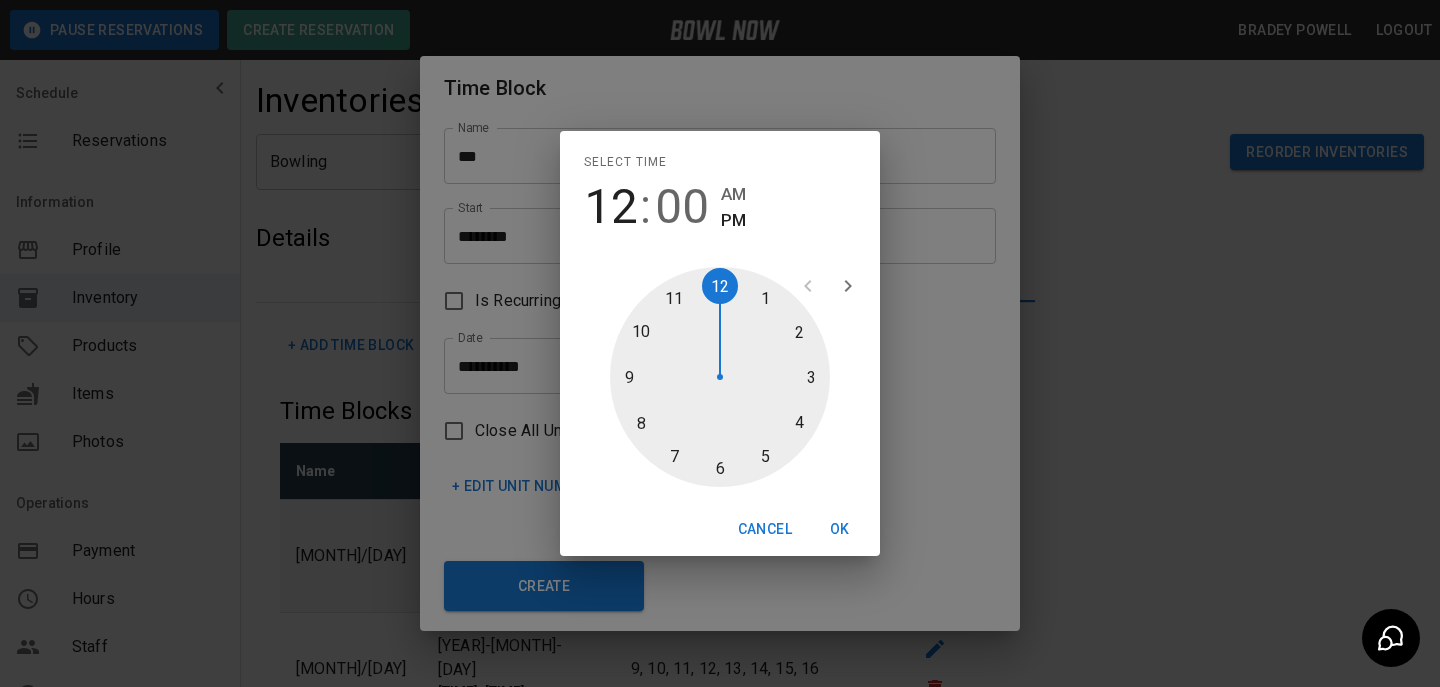 click at bounding box center [720, 377] 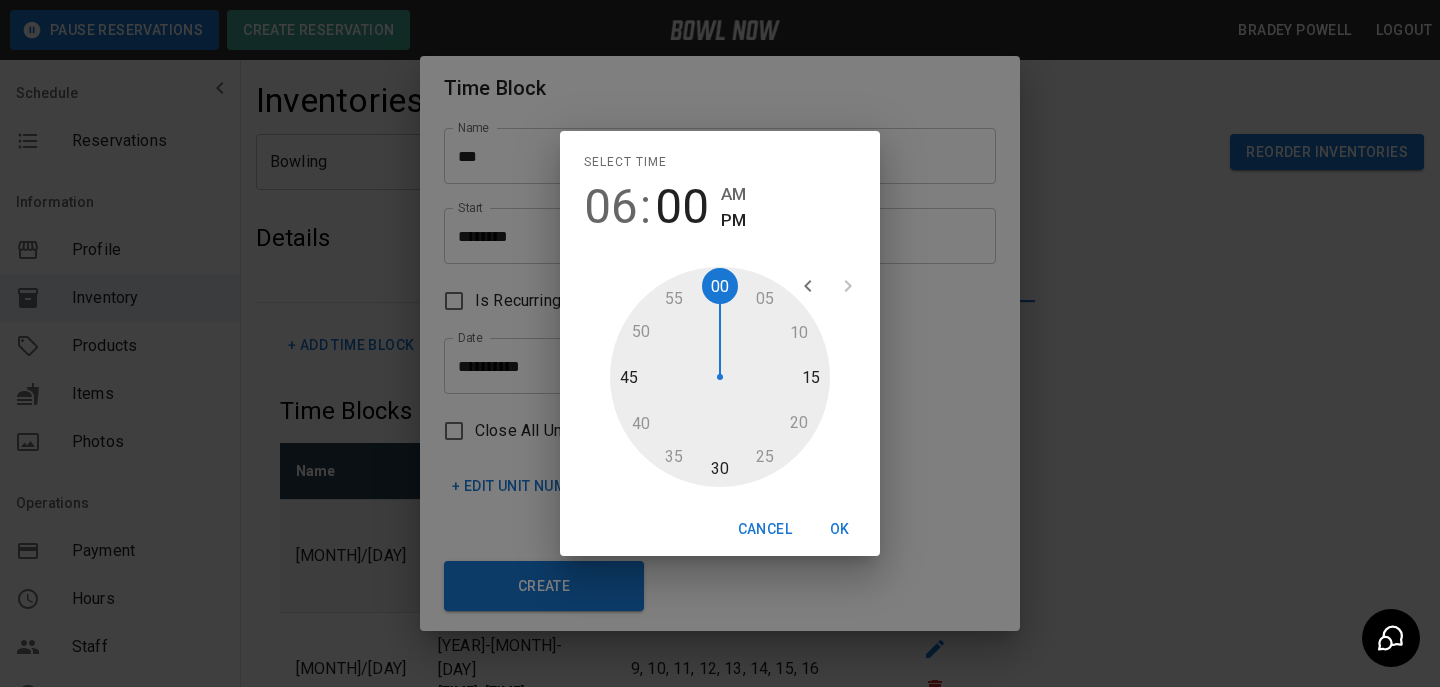 click on "OK" at bounding box center [840, 529] 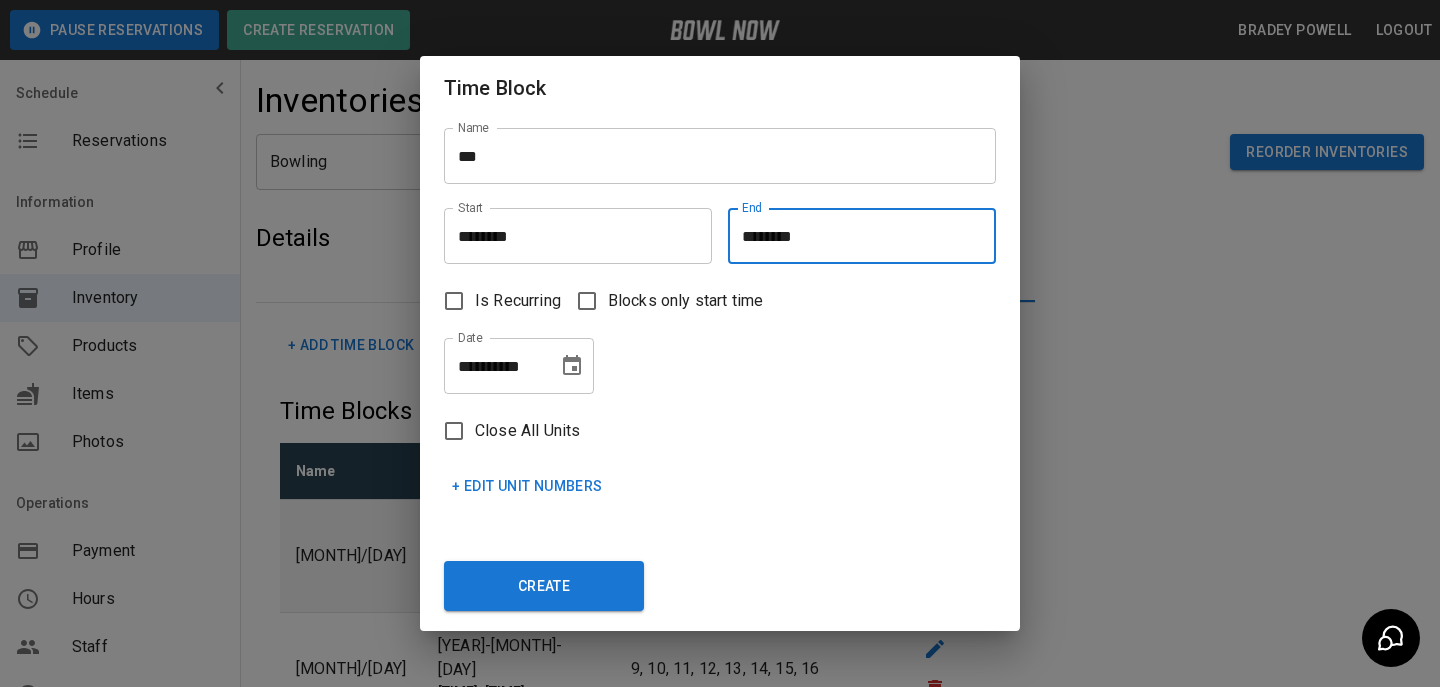 click 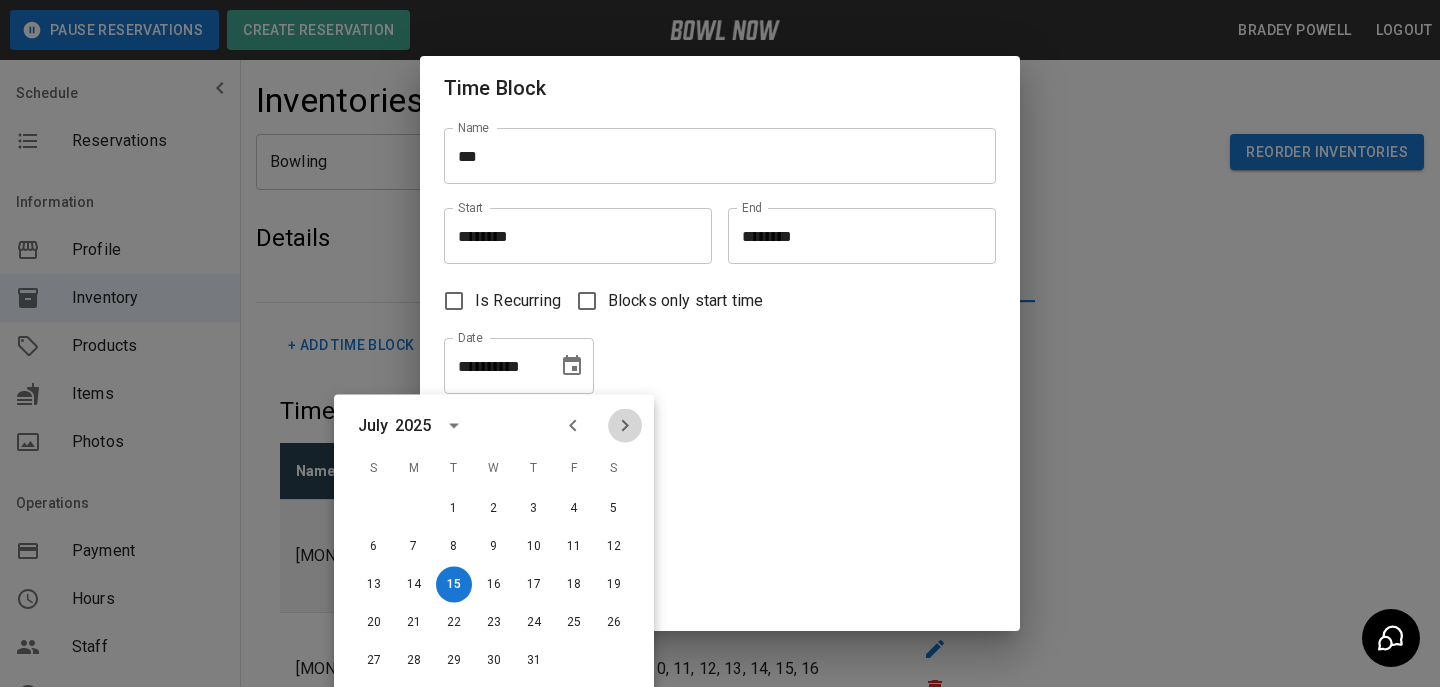 click 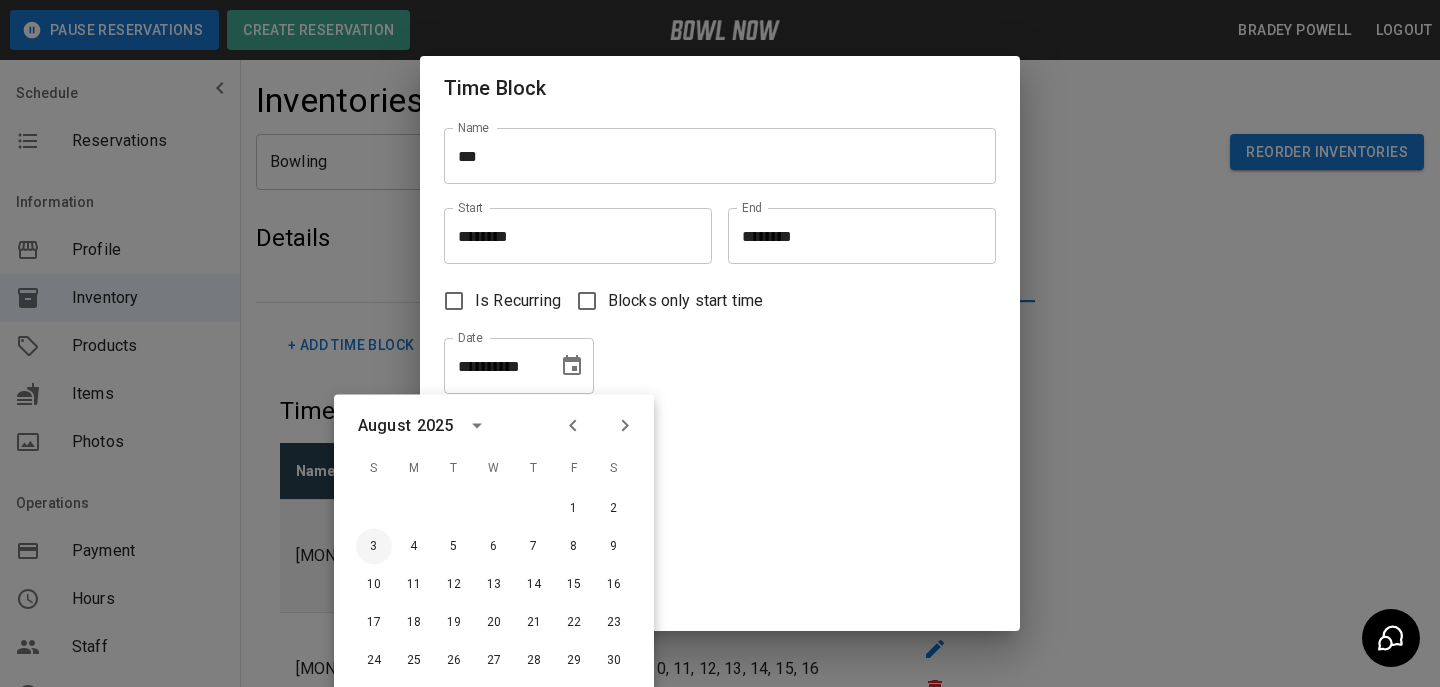 click on "3" at bounding box center [374, 547] 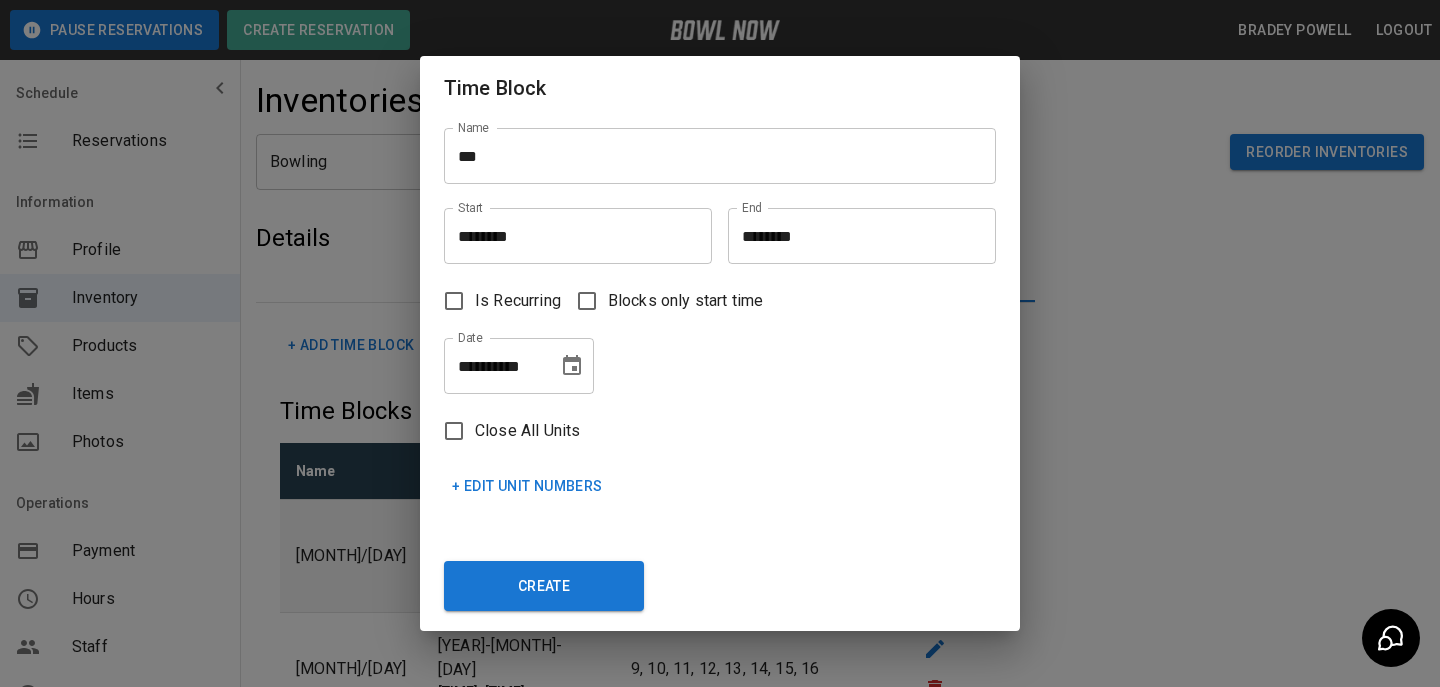 click on "+ Edit Unit Numbers" at bounding box center (527, 486) 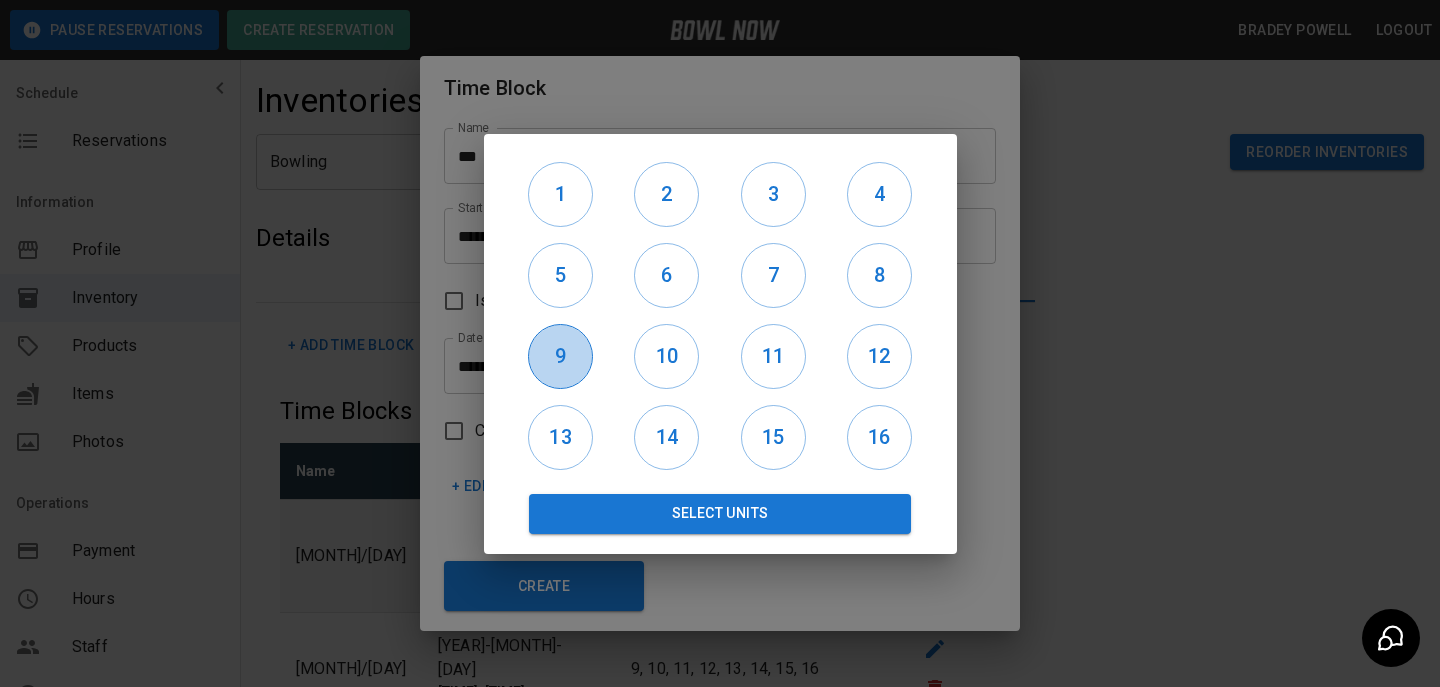 click on "9" at bounding box center [560, 356] 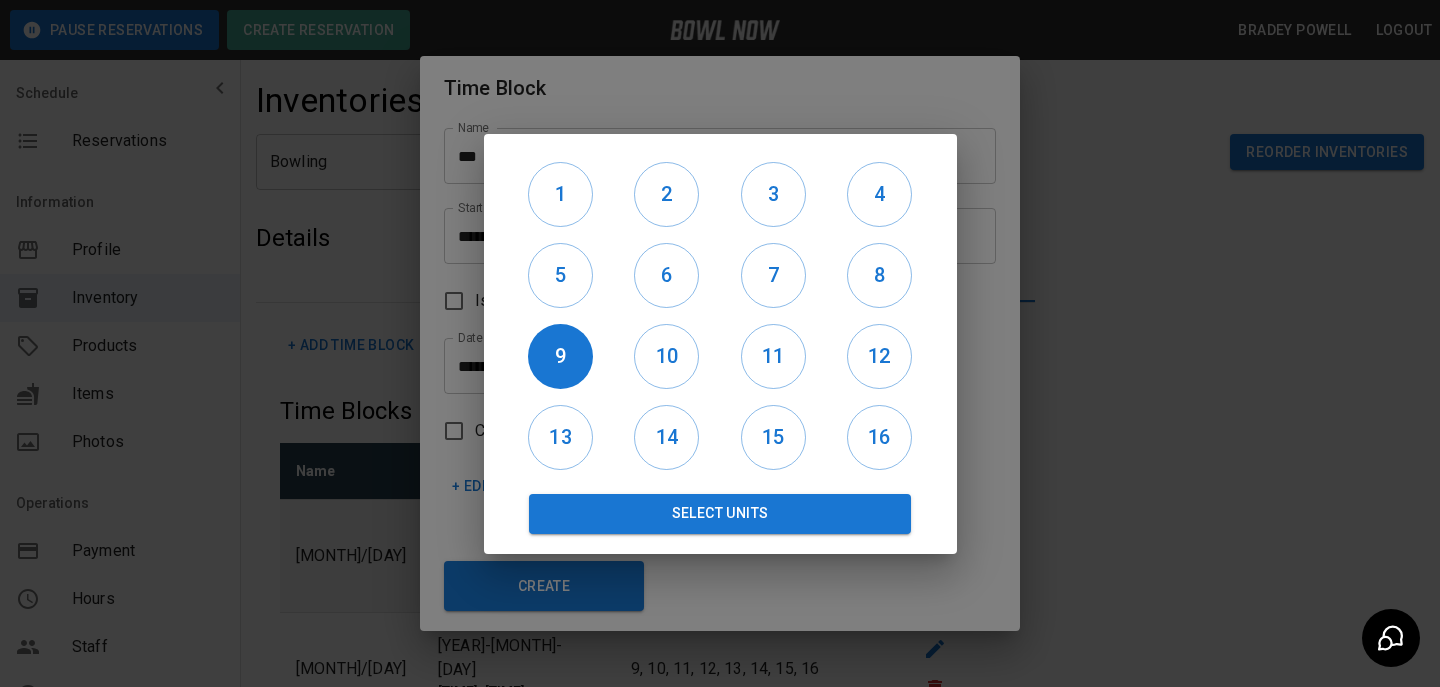 click on "10" at bounding box center (667, 356) 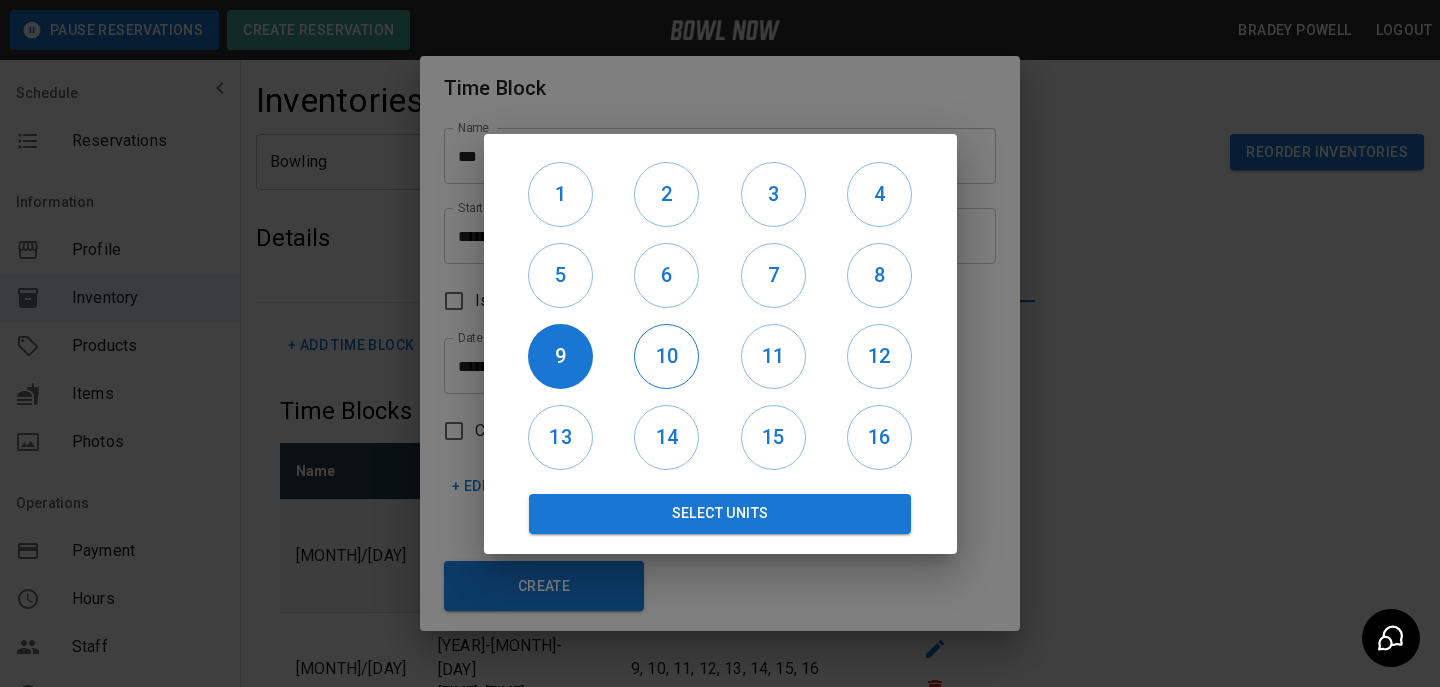 click on "10" at bounding box center [666, 356] 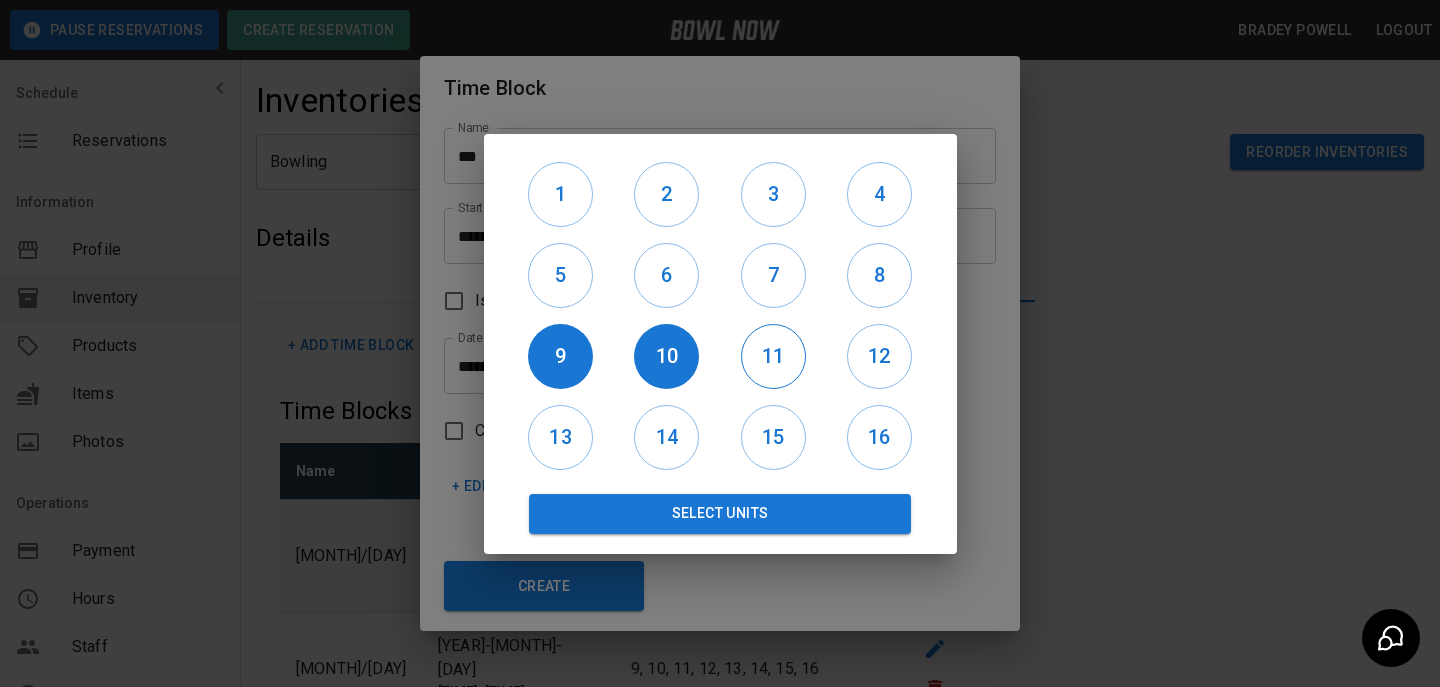 click on "11" at bounding box center (773, 356) 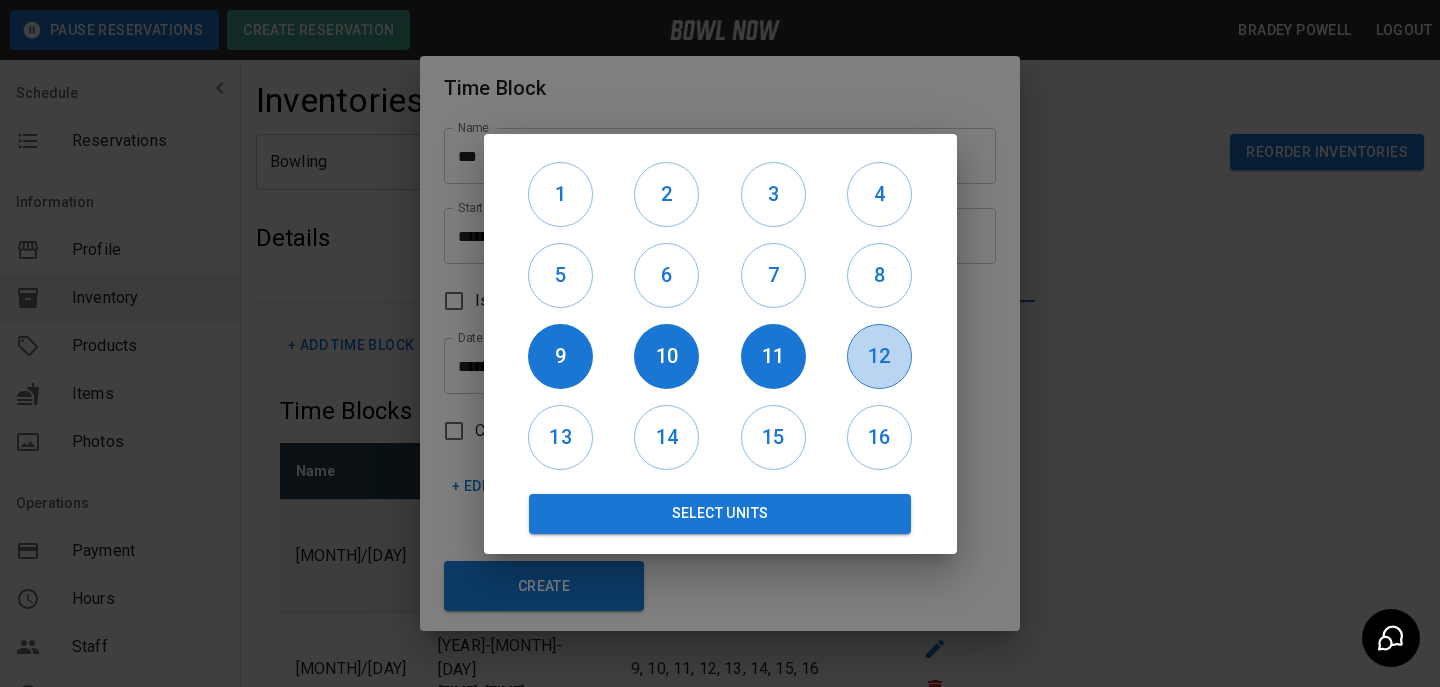 click on "12" at bounding box center (879, 356) 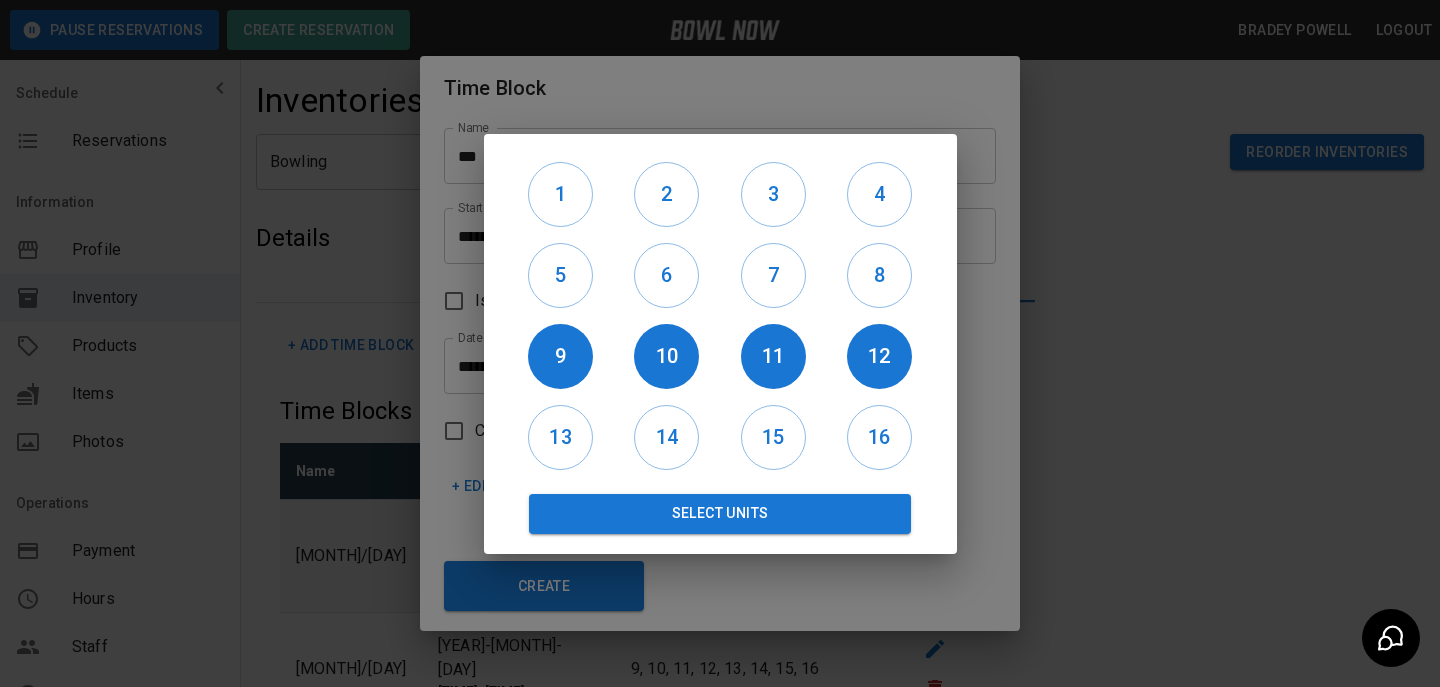 click on "13" at bounding box center [561, 437] 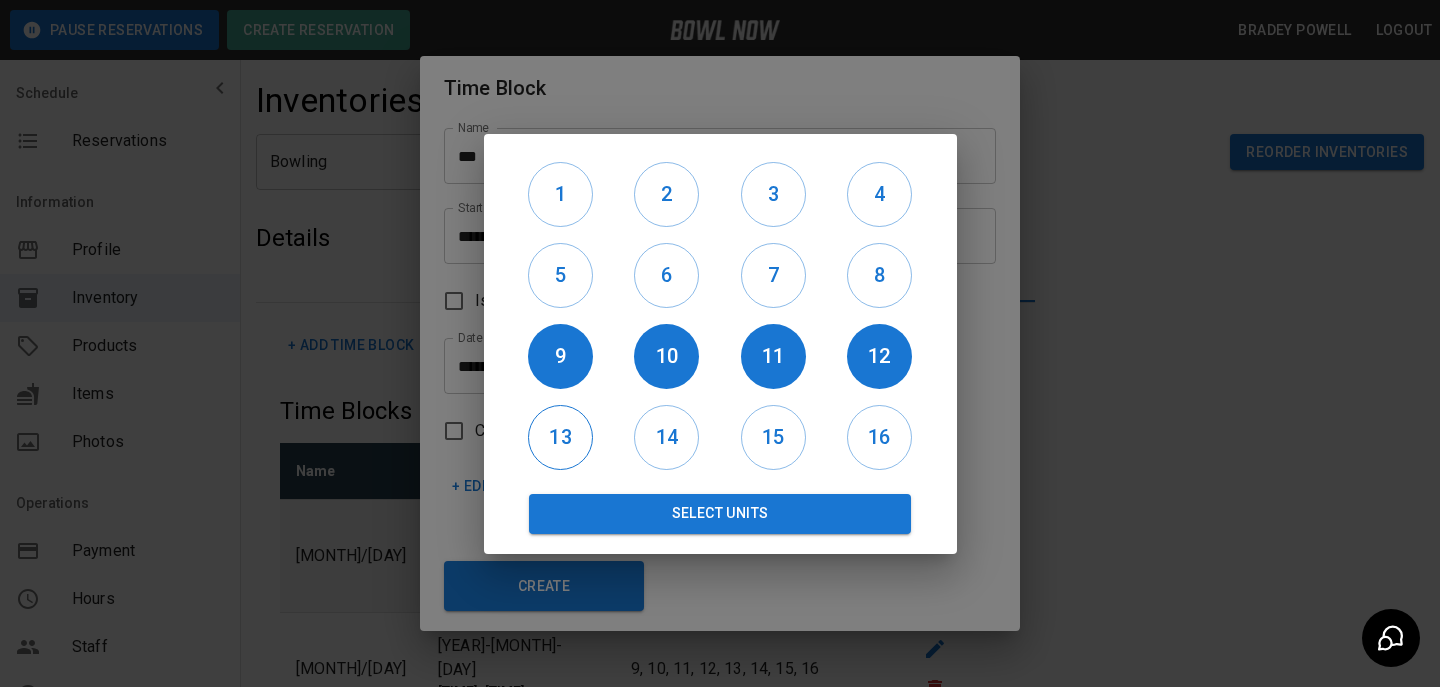 click on "13" at bounding box center [560, 437] 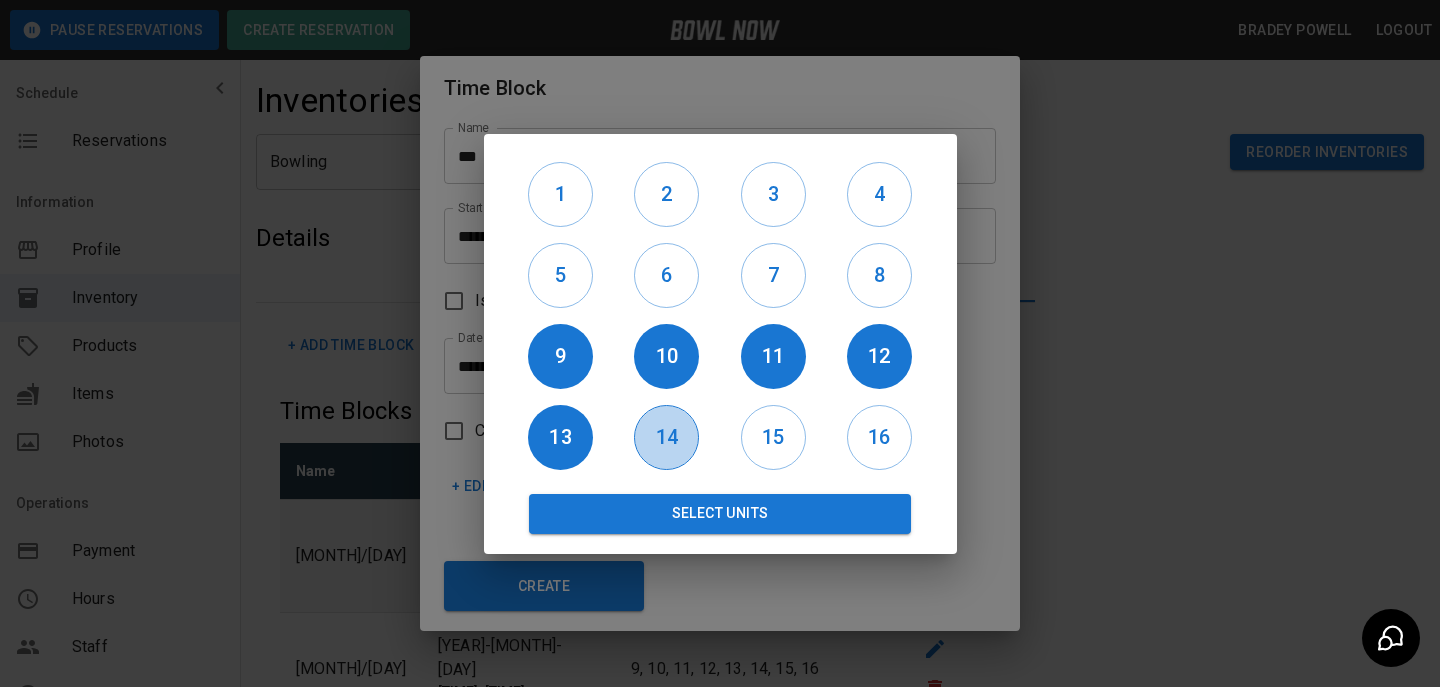 click on "14" at bounding box center [666, 437] 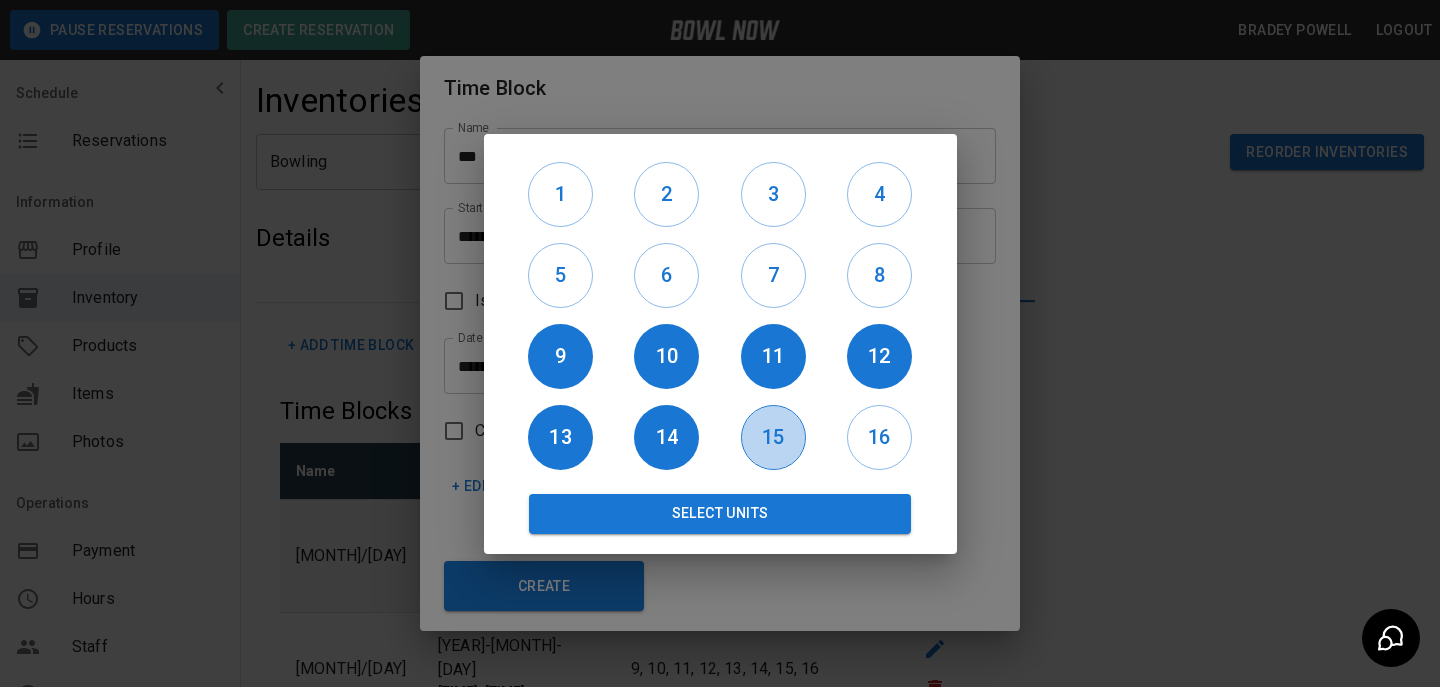 click on "15" at bounding box center (773, 437) 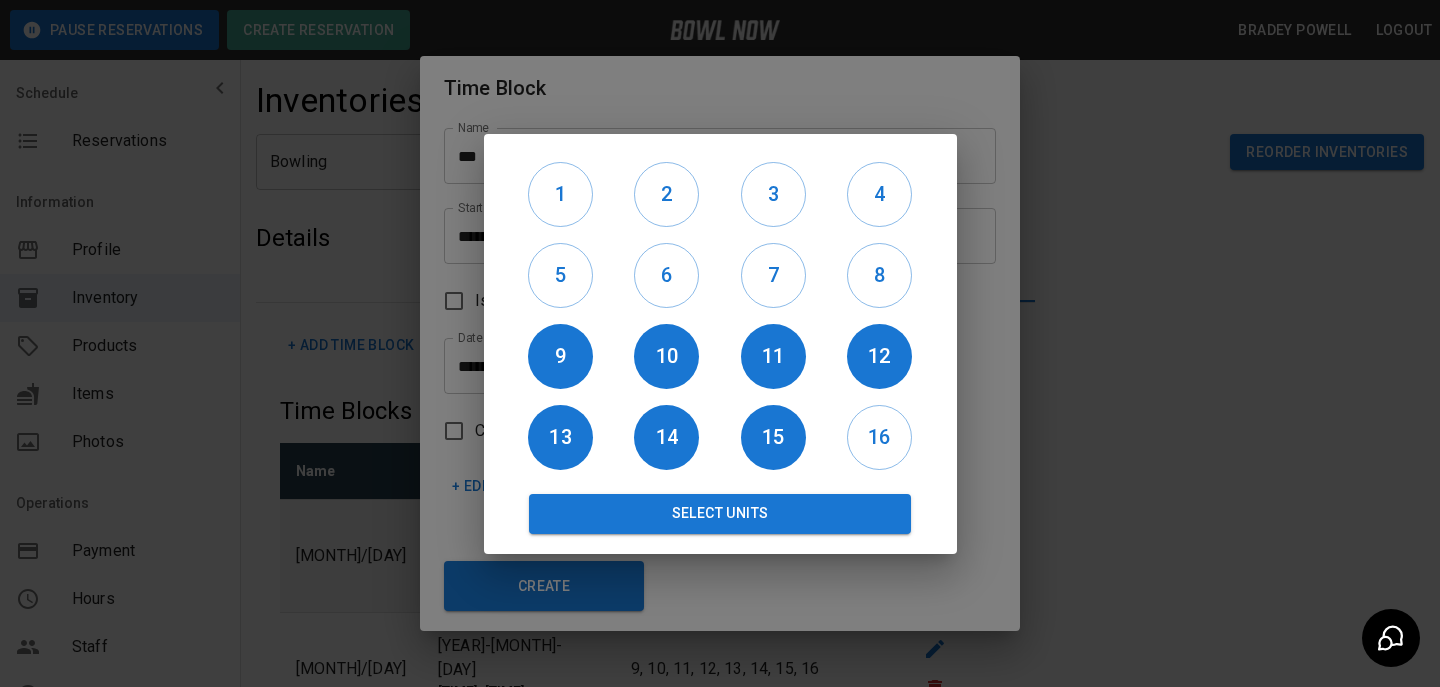 click on "16" at bounding box center [879, 437] 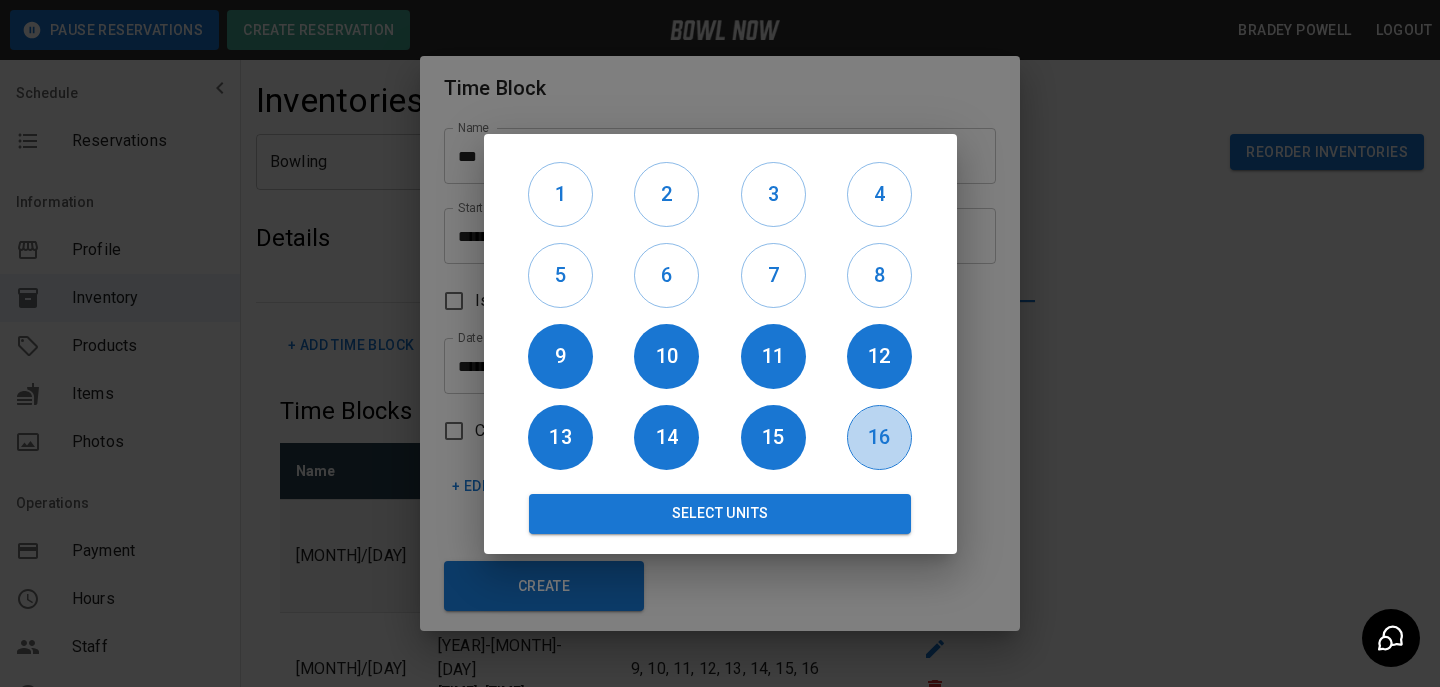 click on "16" at bounding box center [879, 437] 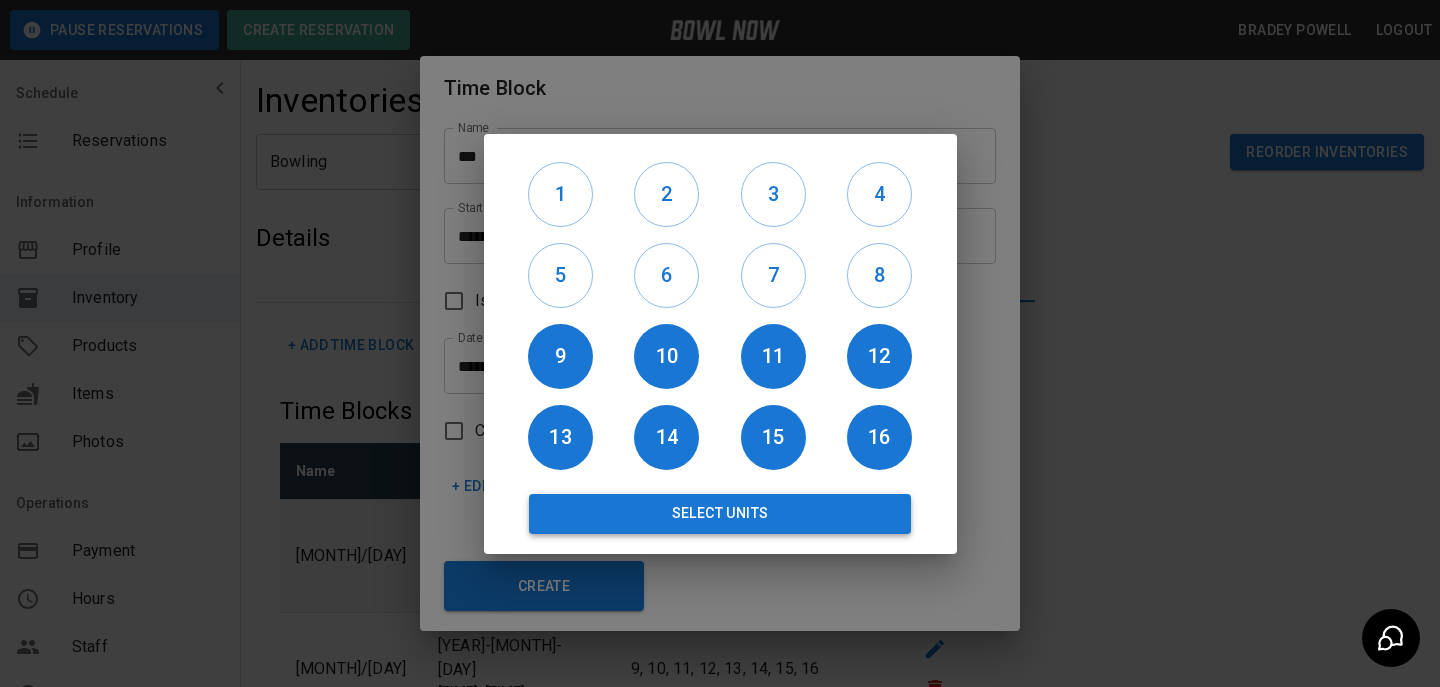 click on "Select Units" at bounding box center (720, 514) 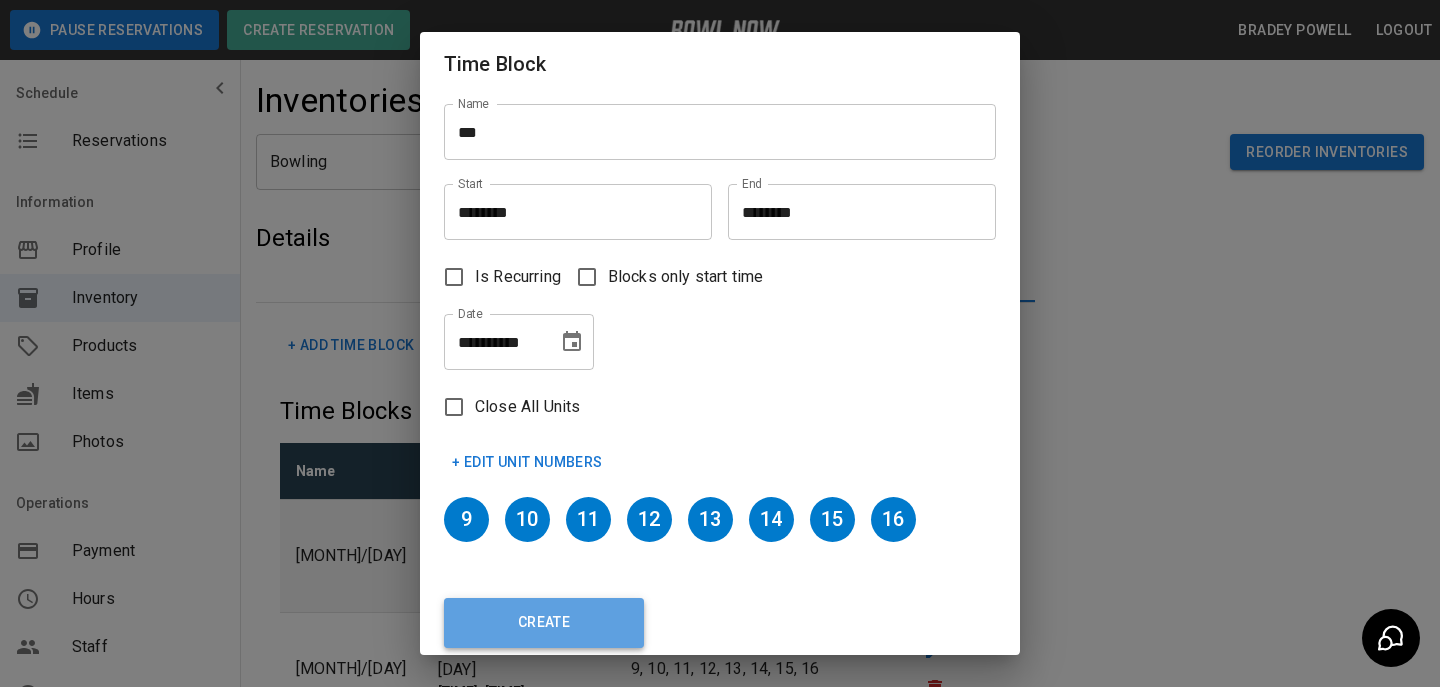 click on "Create" at bounding box center [544, 623] 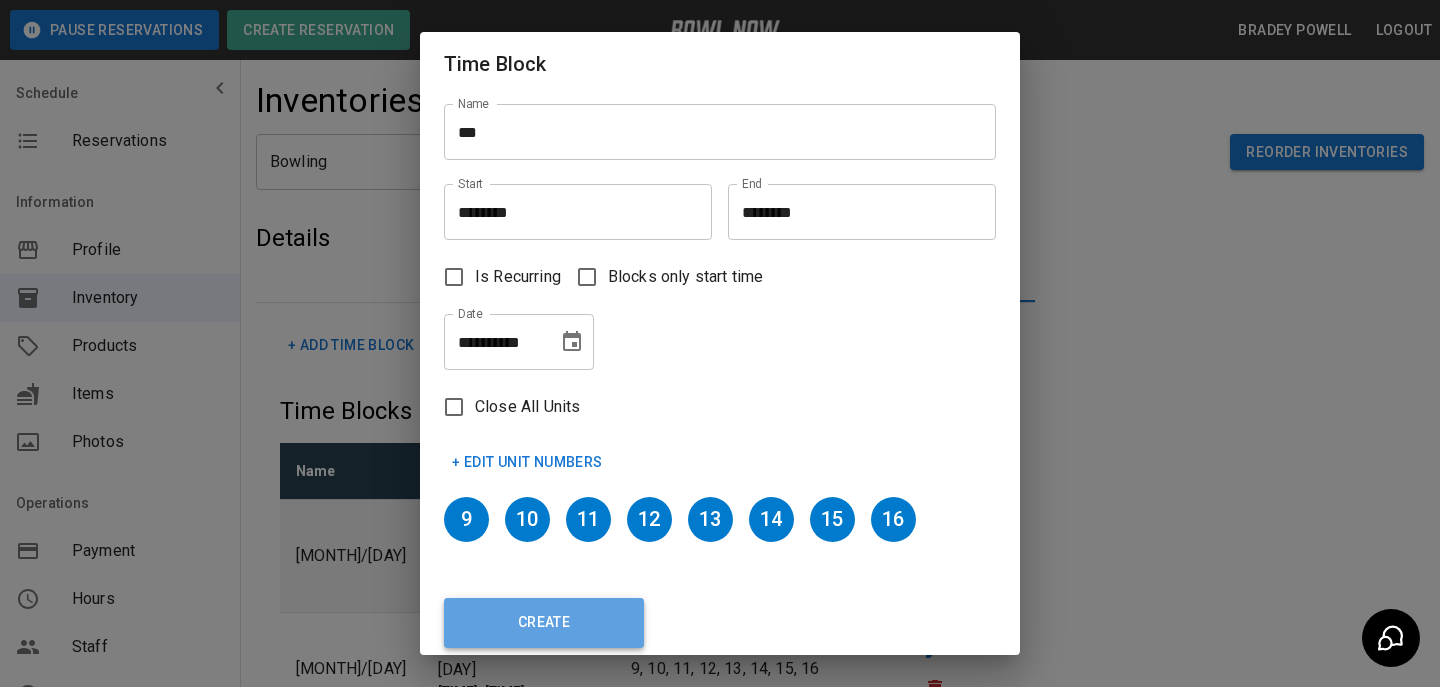 type 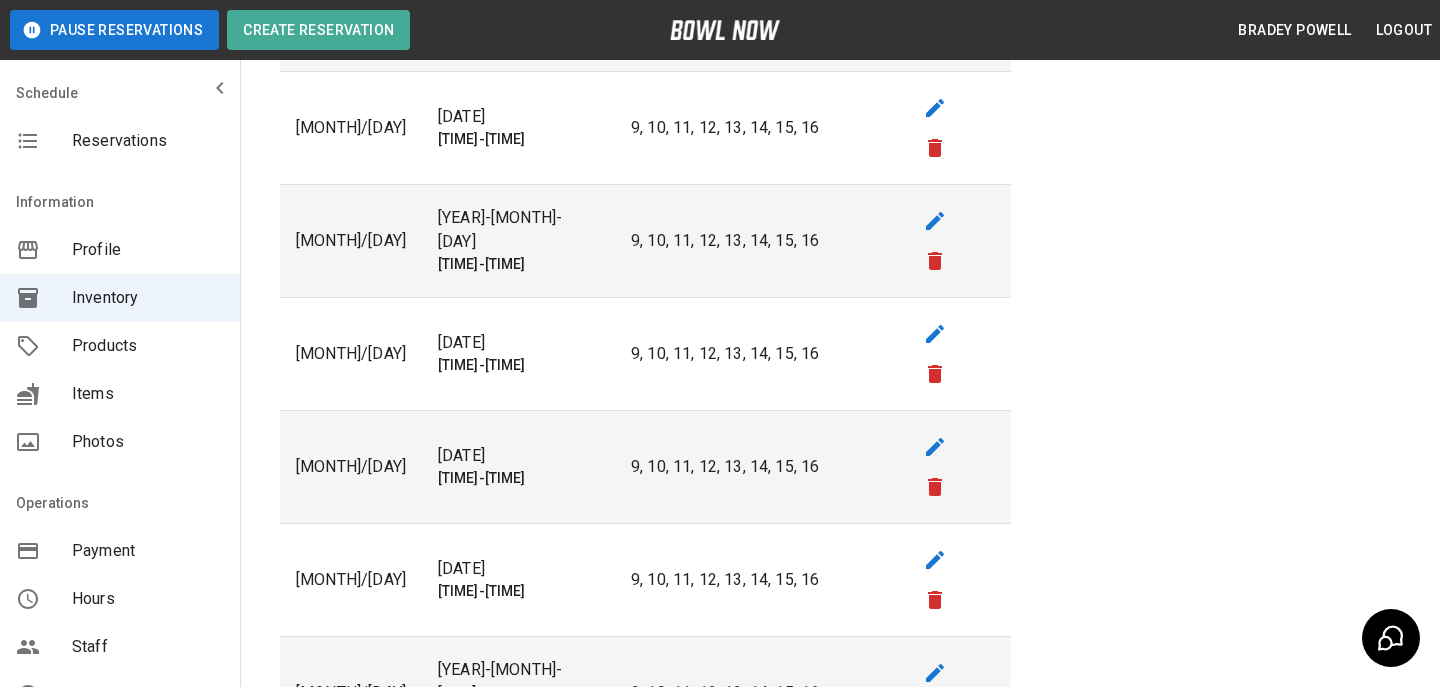 scroll, scrollTop: 0, scrollLeft: 0, axis: both 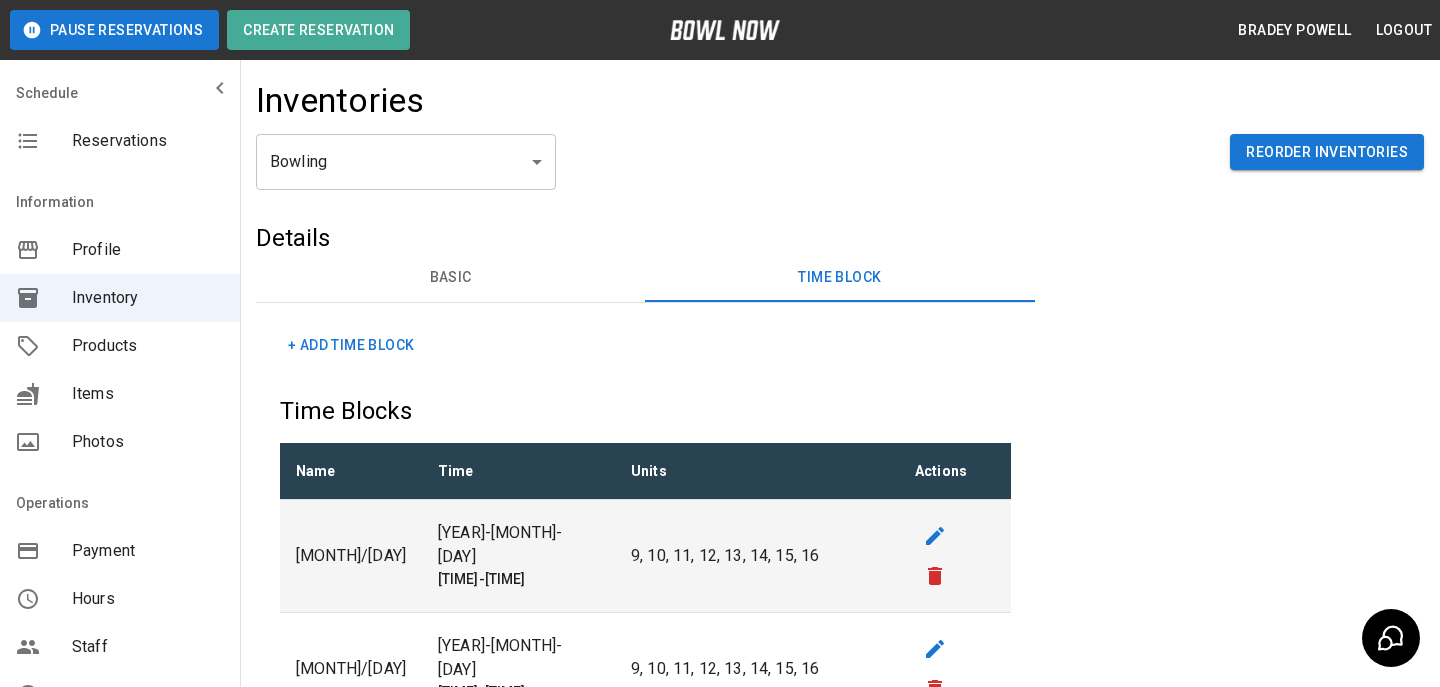 click on "+ Add Time Block" at bounding box center (351, 345) 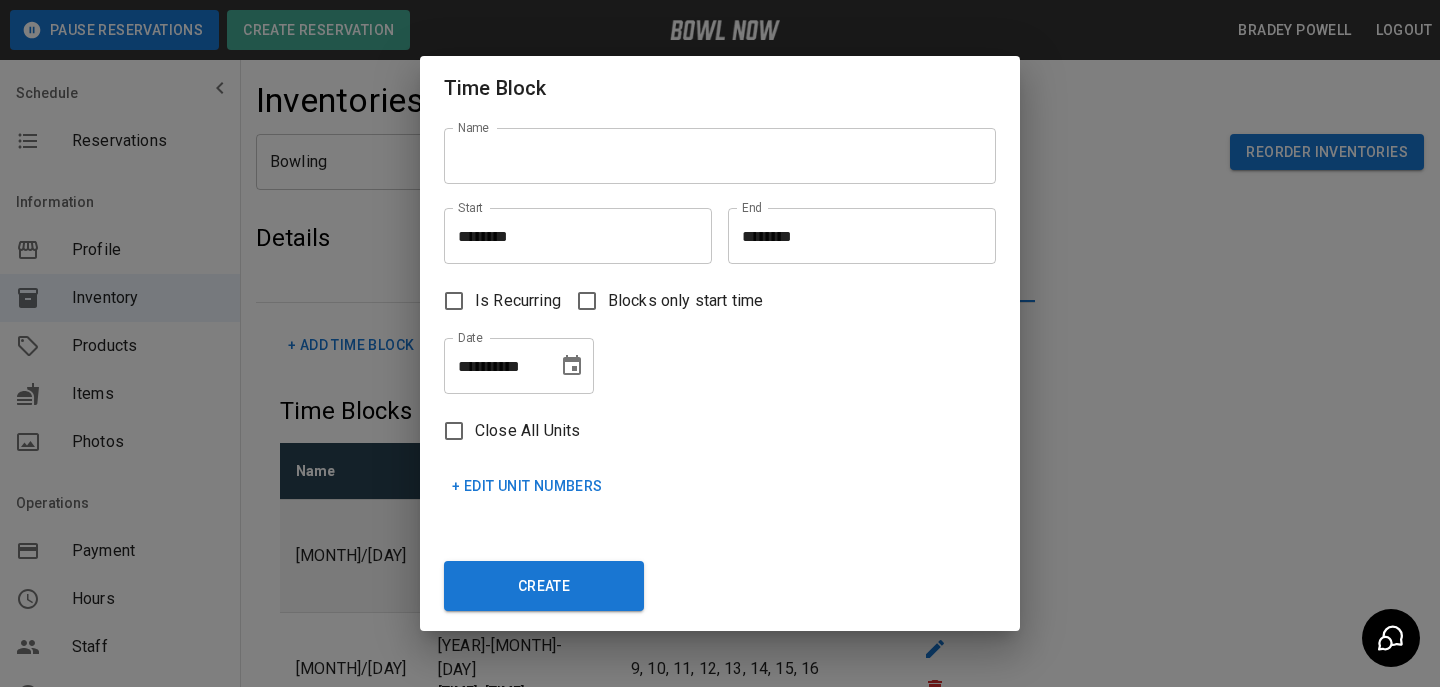 click on "[FIRST] [LAST]" at bounding box center (712, 148) 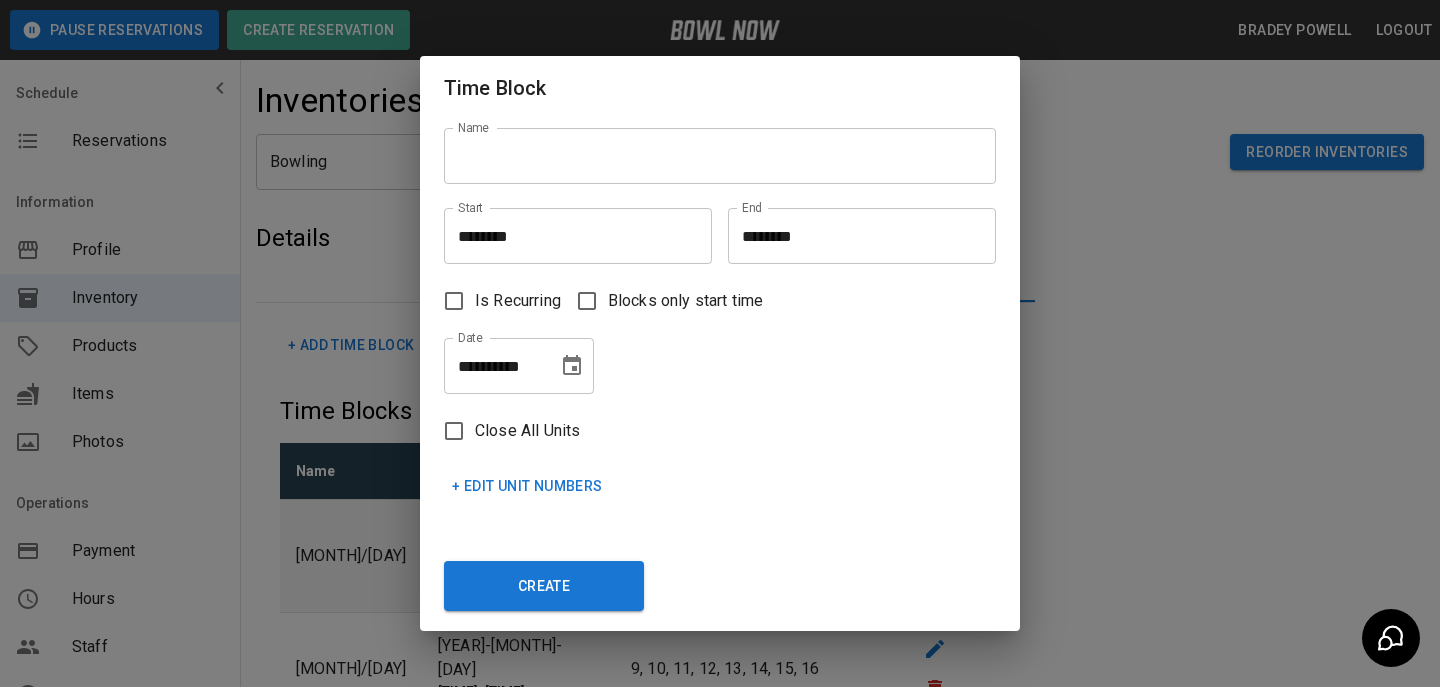 click on "Name" at bounding box center (720, 156) 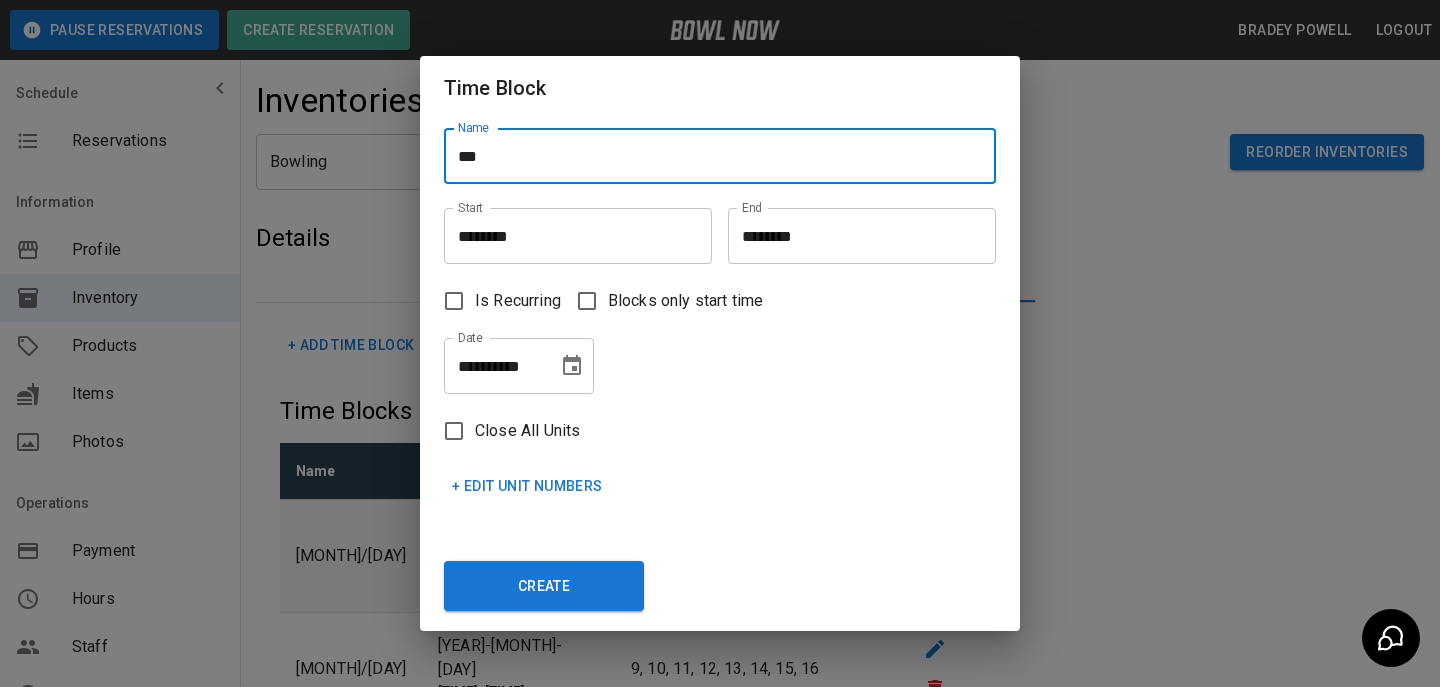 type on "***" 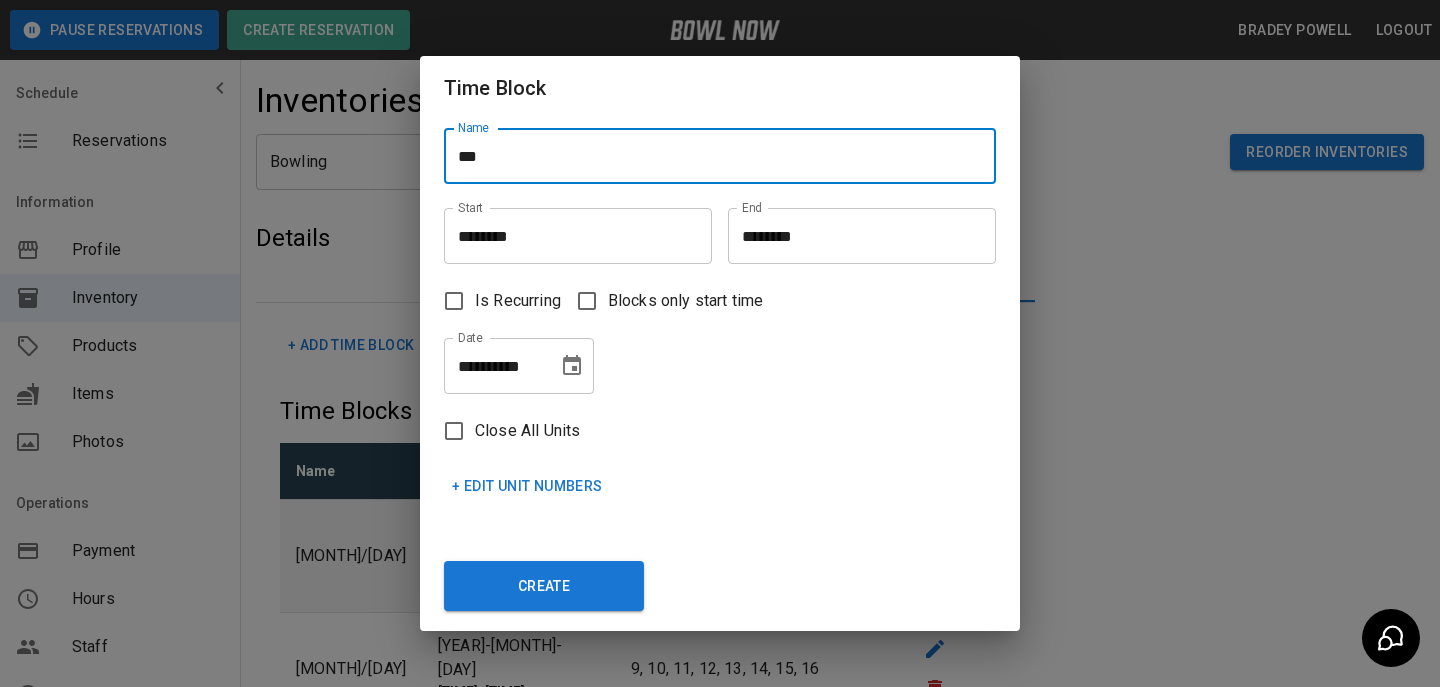 click on "********" at bounding box center (571, 236) 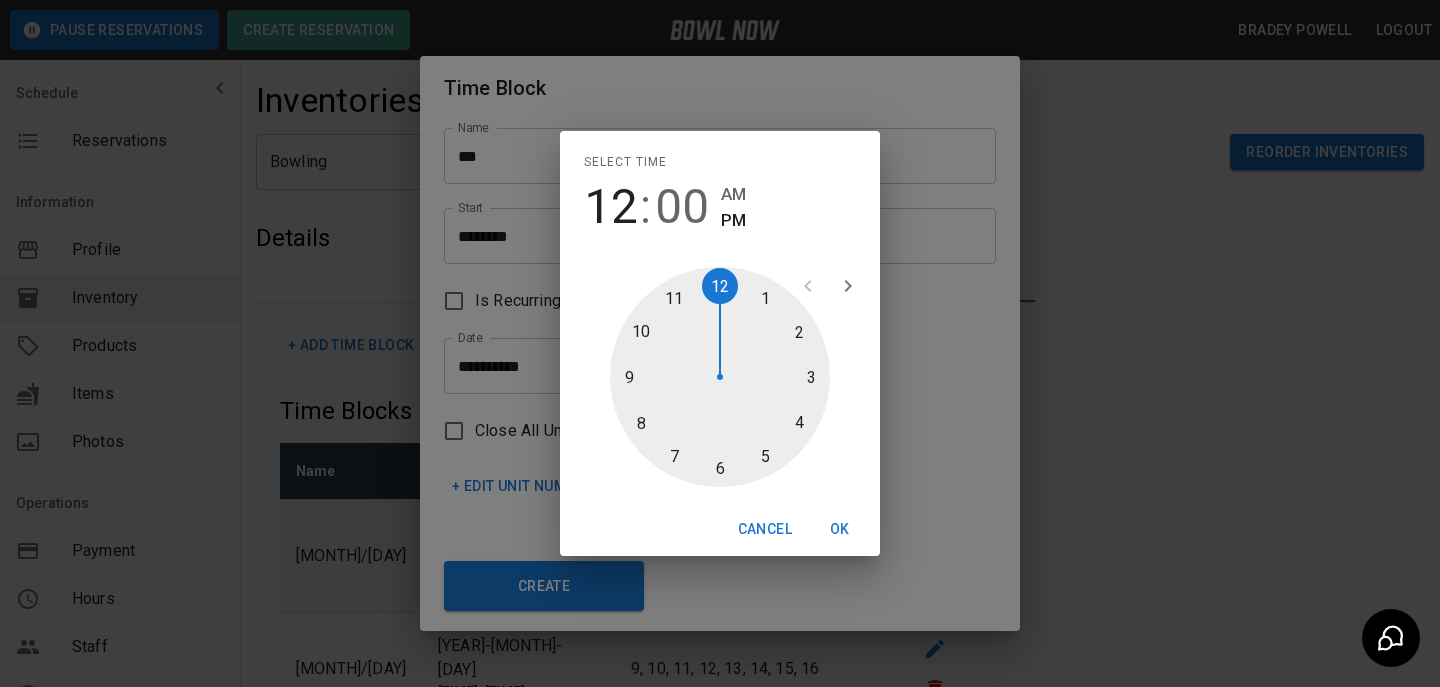 click on "00" at bounding box center [682, 207] 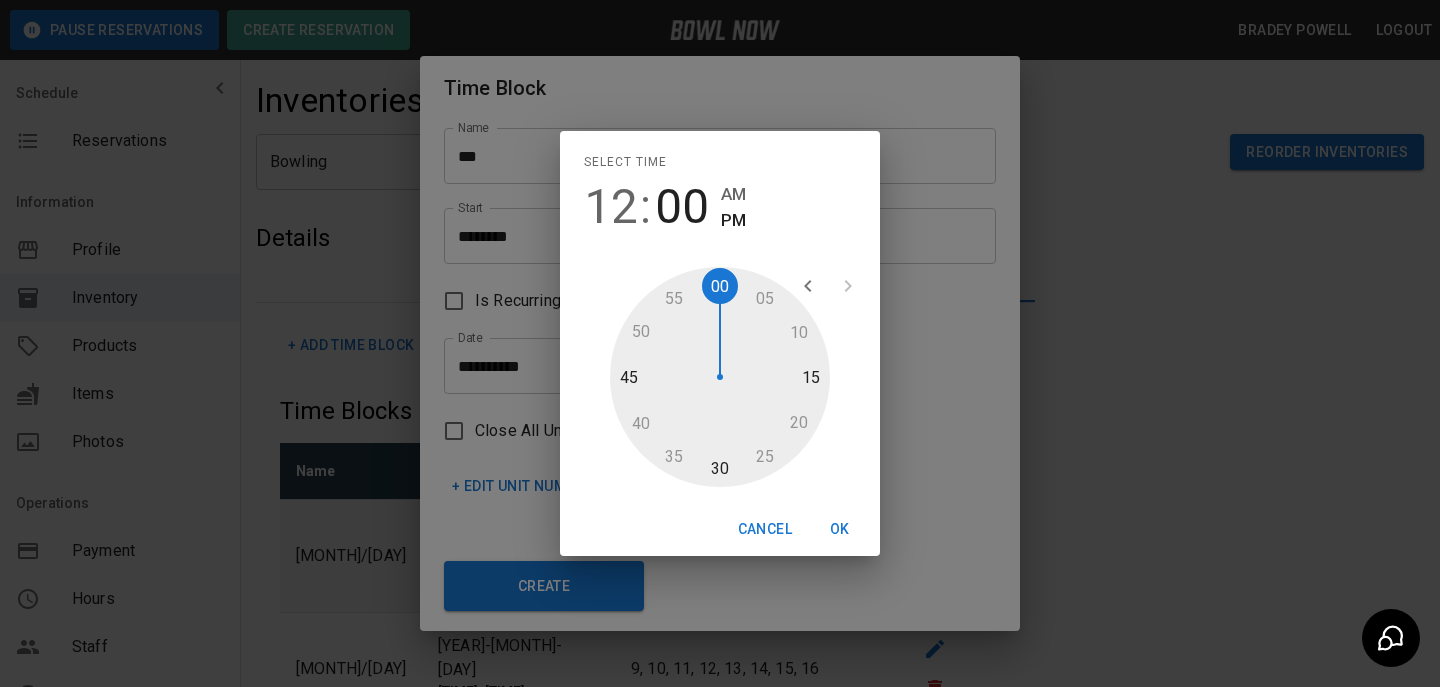 click at bounding box center (720, 377) 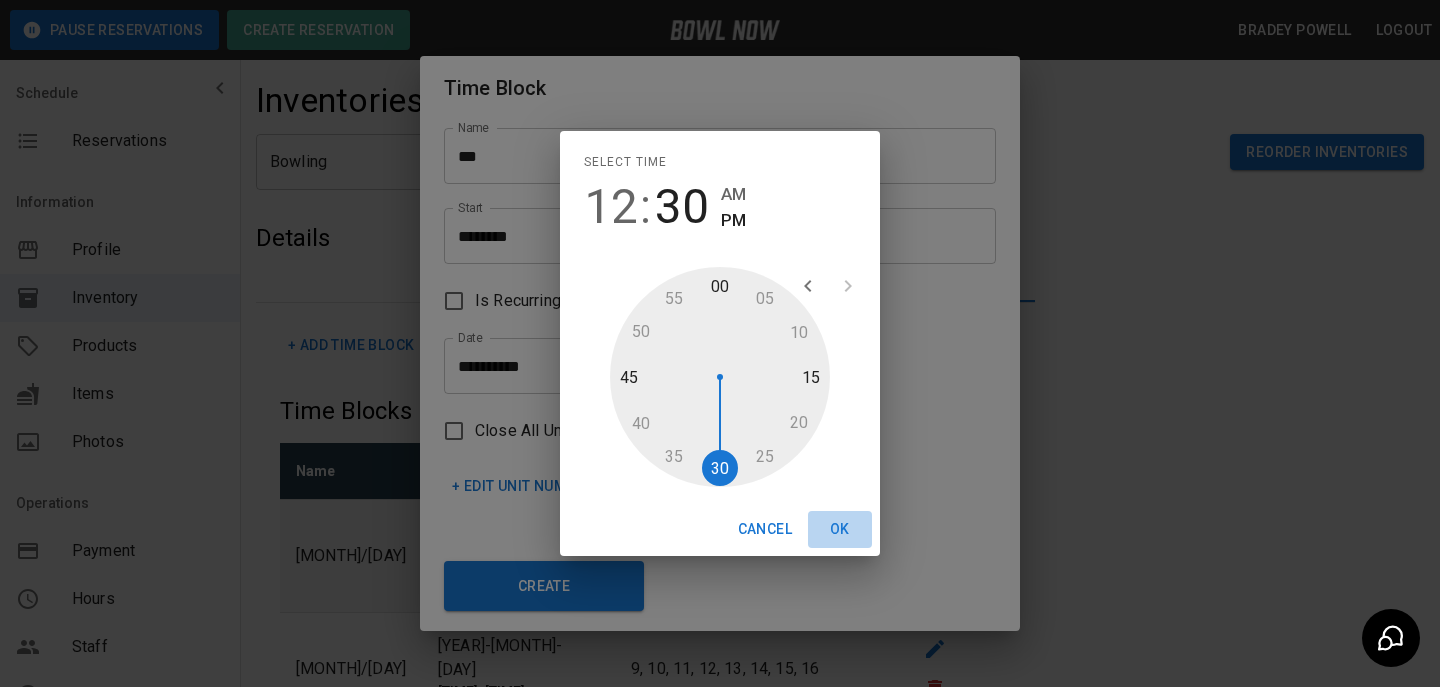 click on "OK" at bounding box center [840, 529] 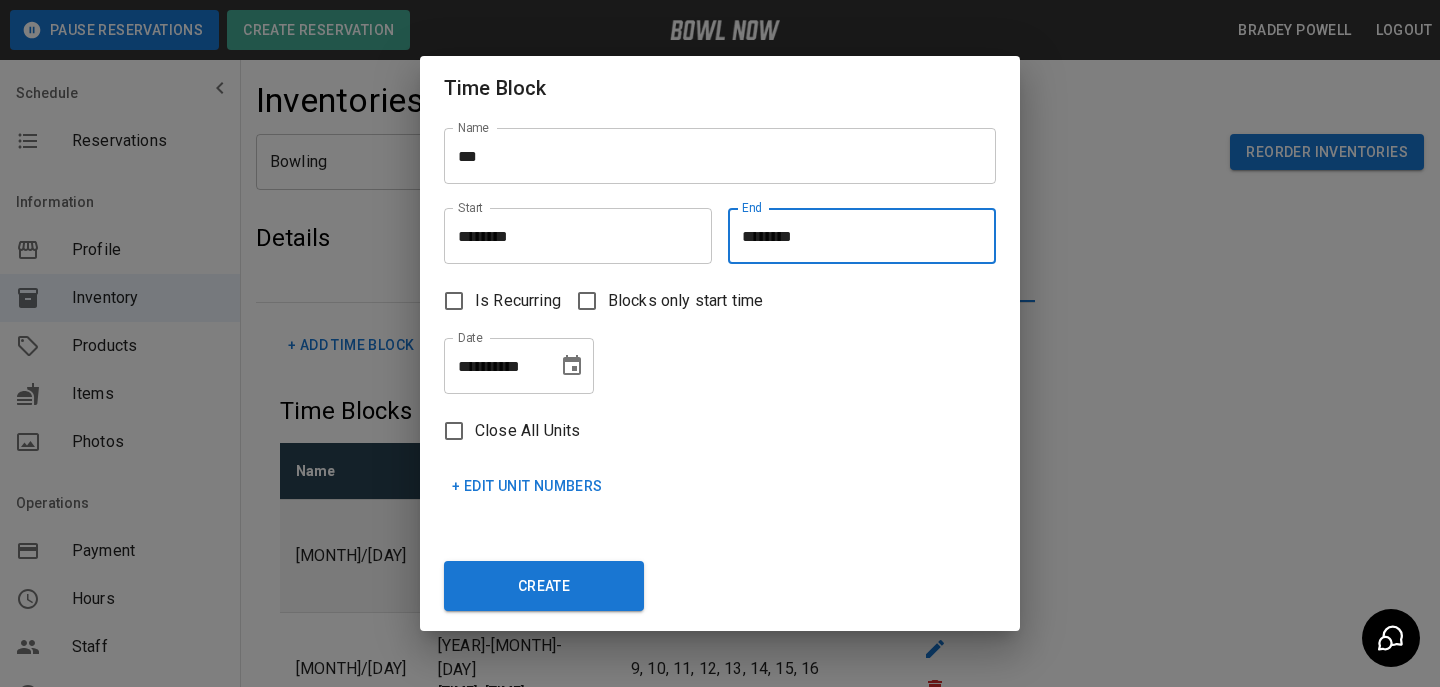 click on "********" at bounding box center (855, 236) 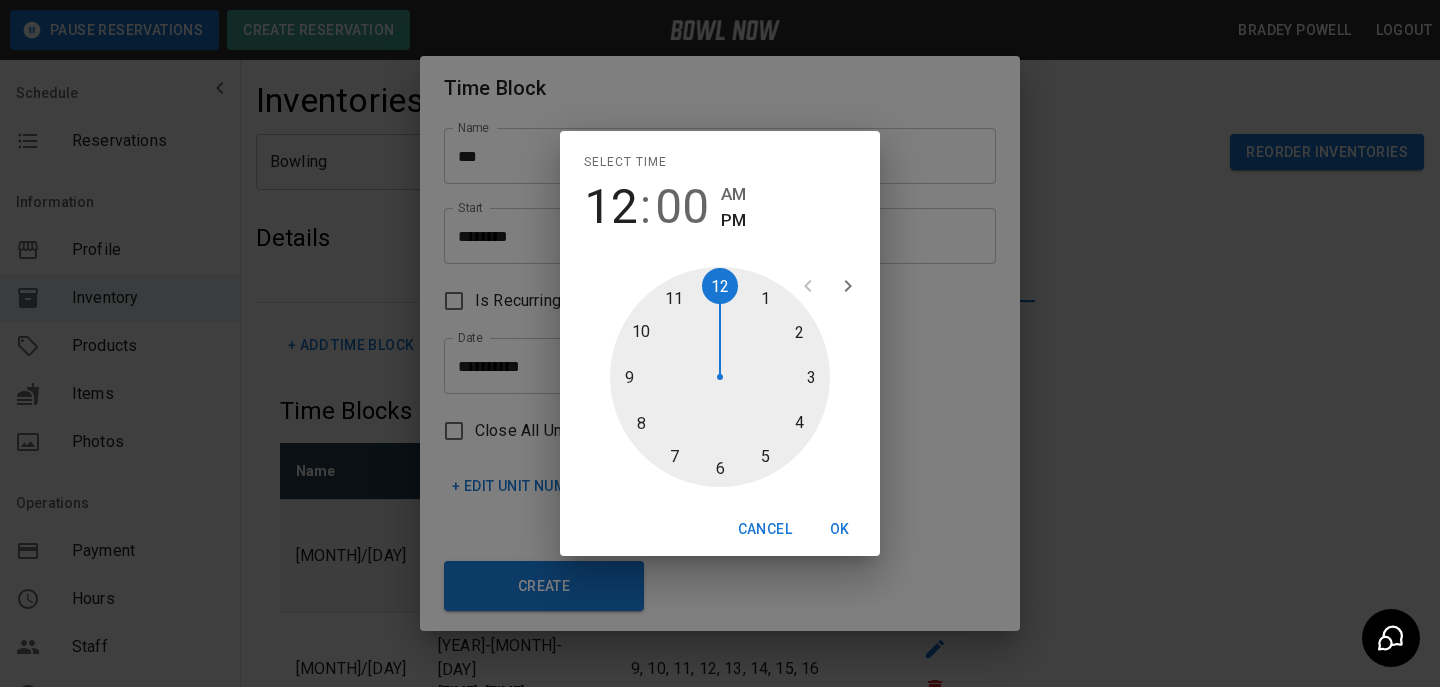 click at bounding box center [720, 377] 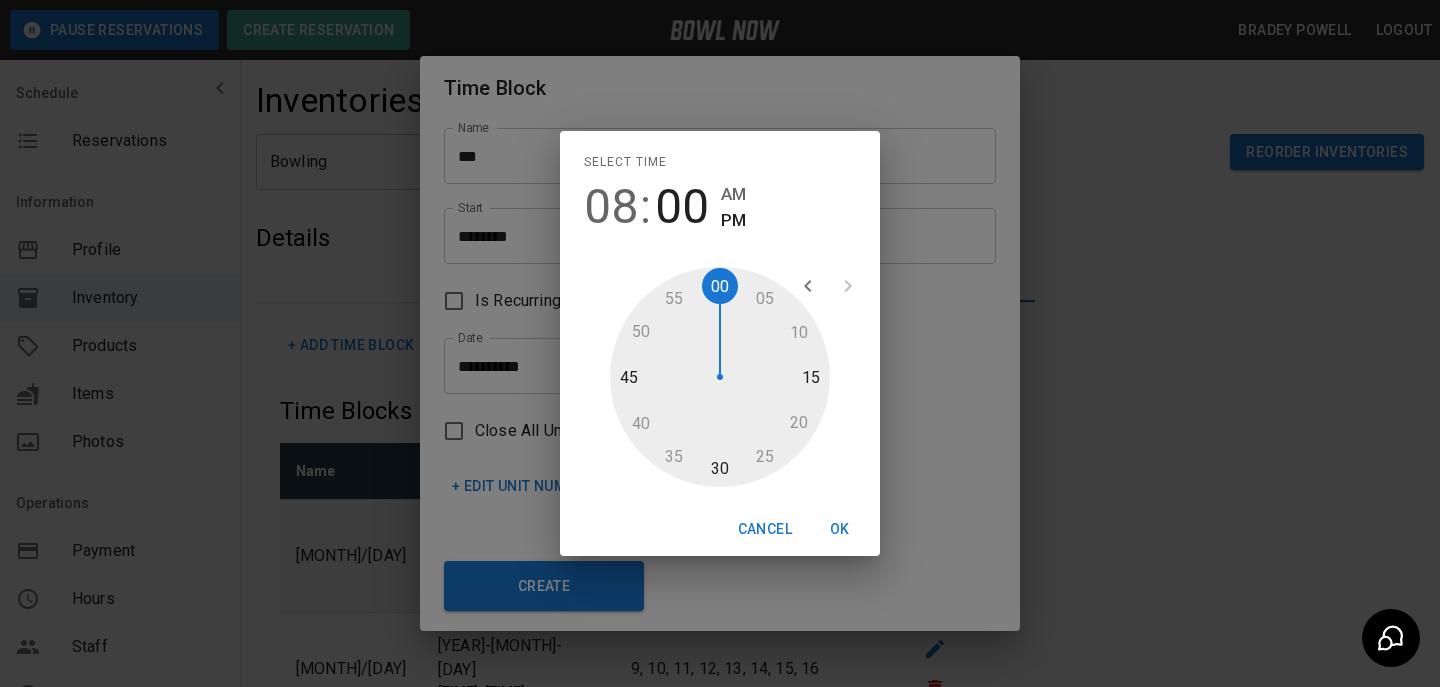 click at bounding box center [720, 377] 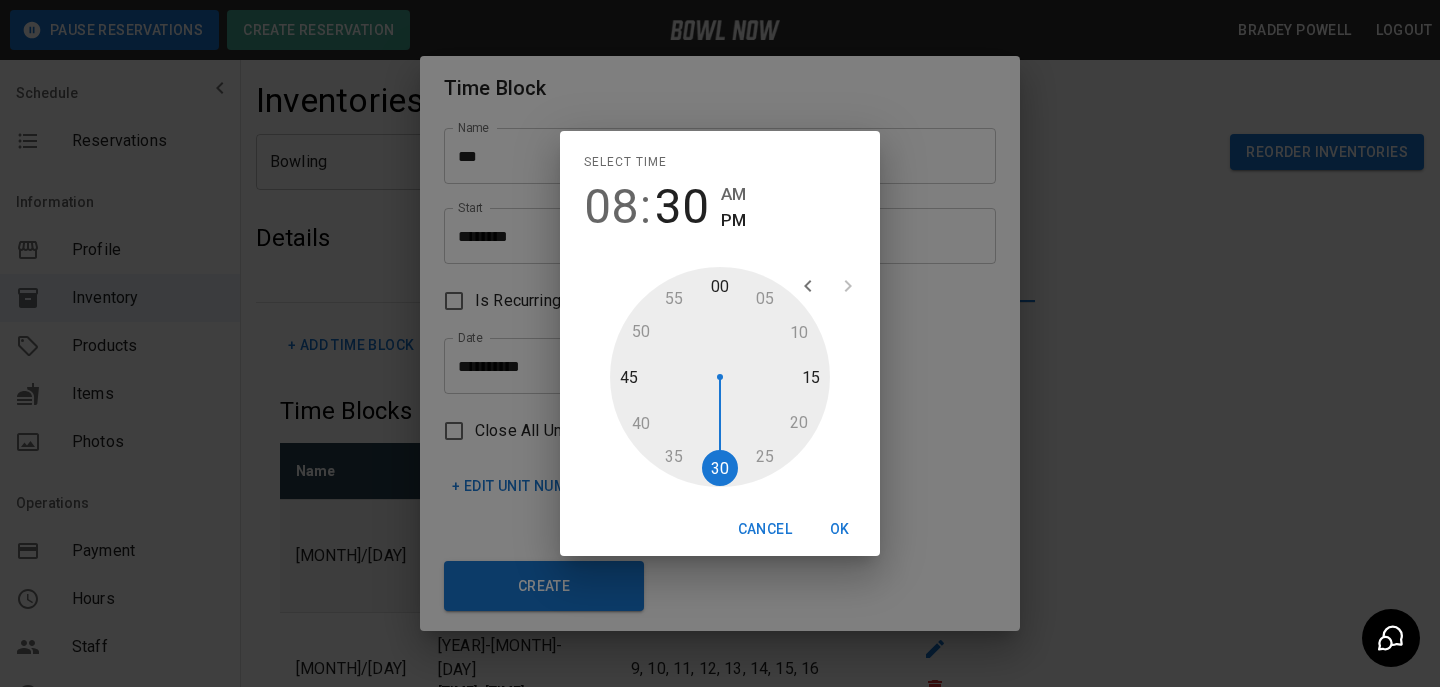 click on "Cancel OK" at bounding box center (720, 529) 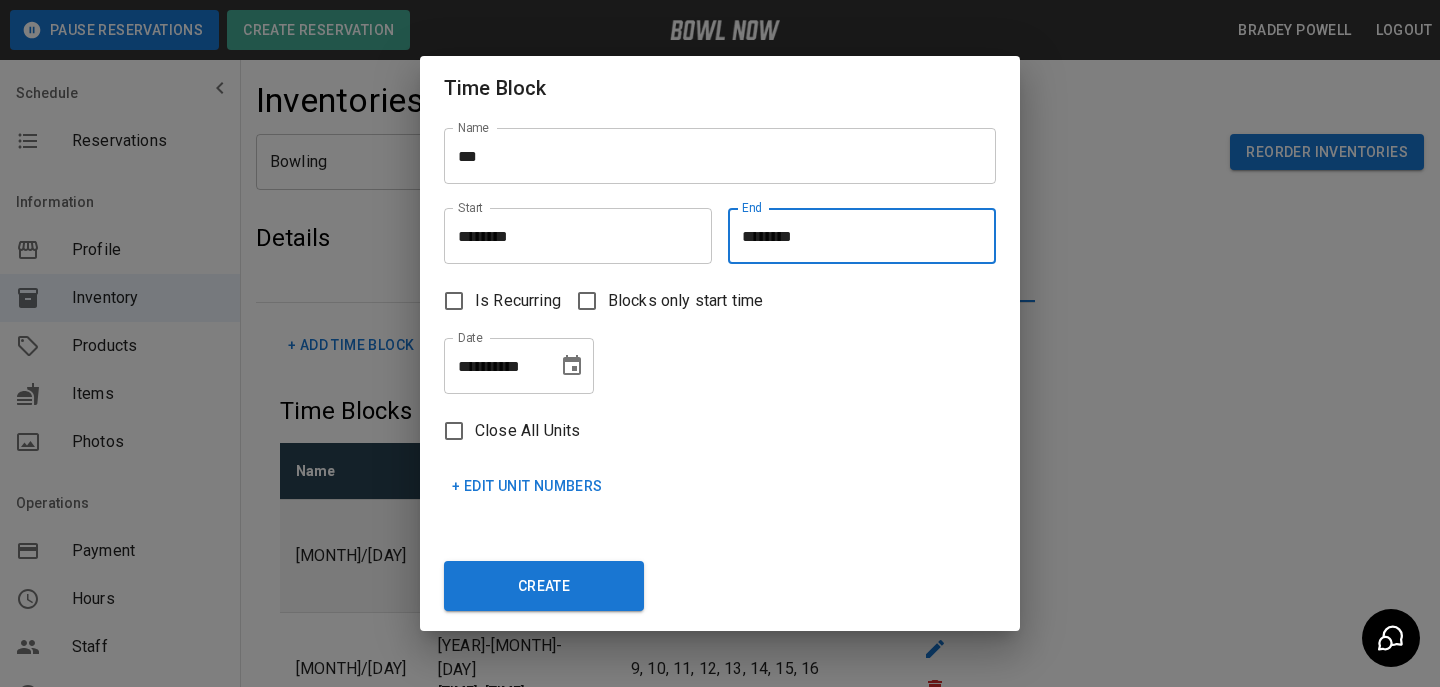 click 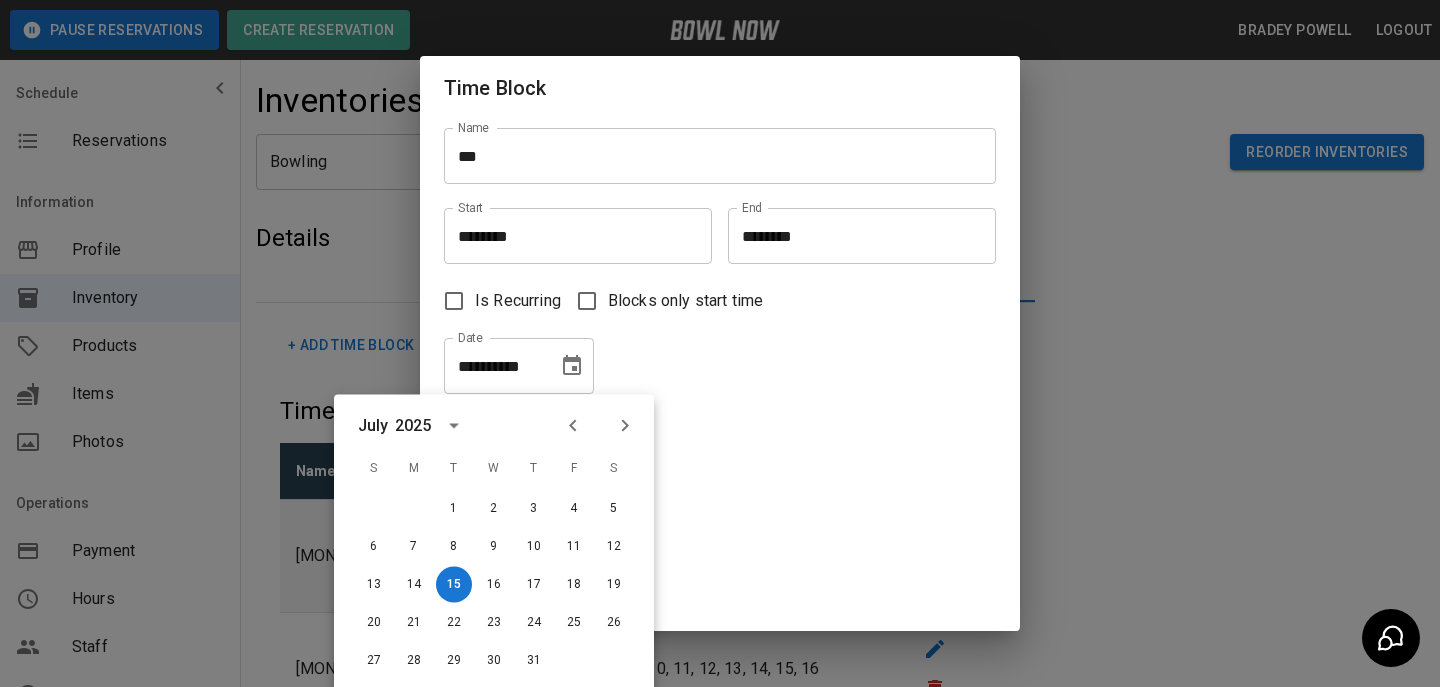 click 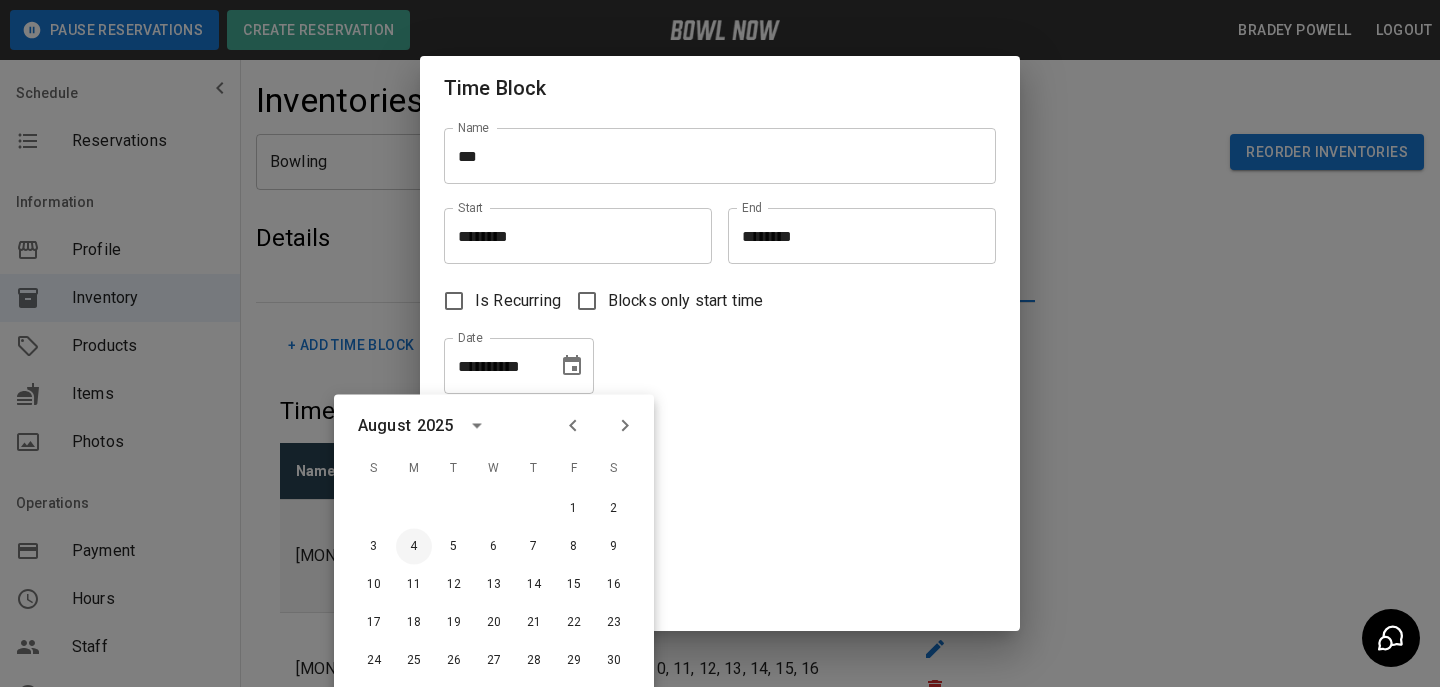 click on "4" at bounding box center [414, 547] 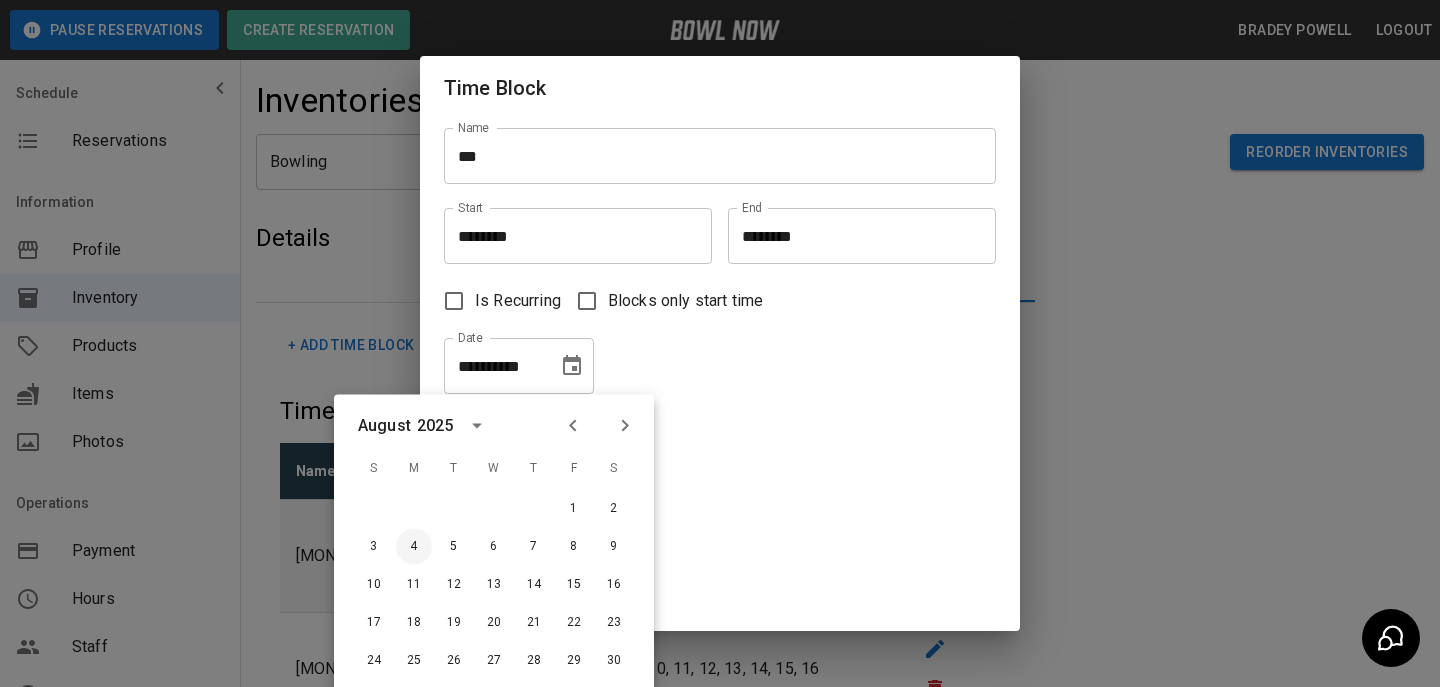 type on "**********" 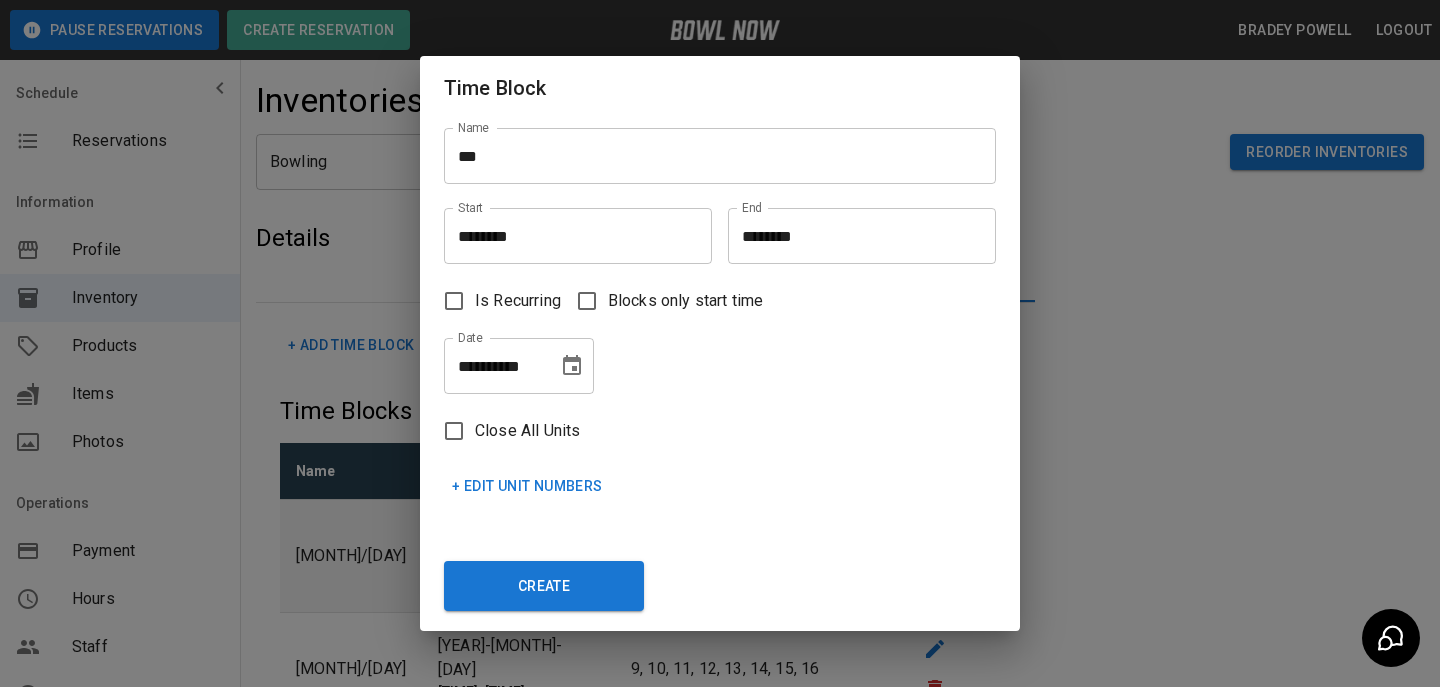 click on "+ Edit Unit Numbers" at bounding box center [527, 486] 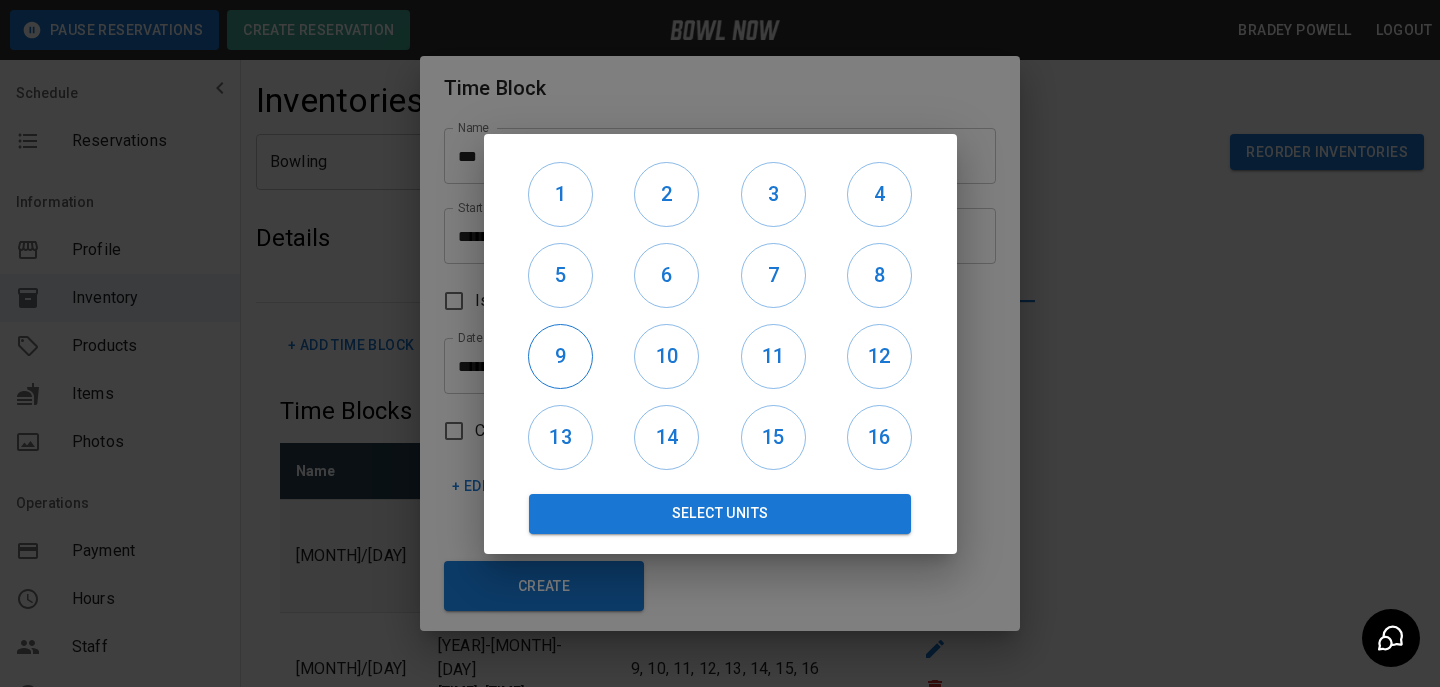 click on "9" at bounding box center [560, 356] 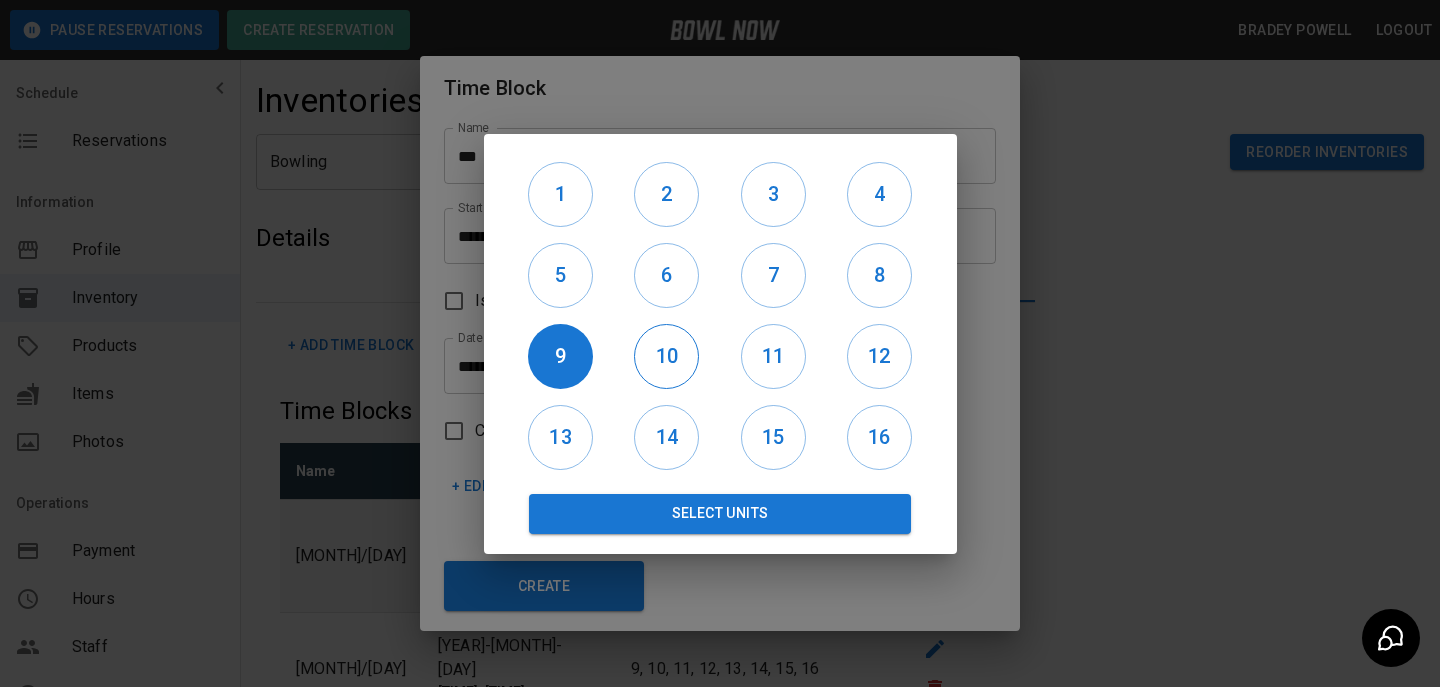 click on "10" at bounding box center (666, 356) 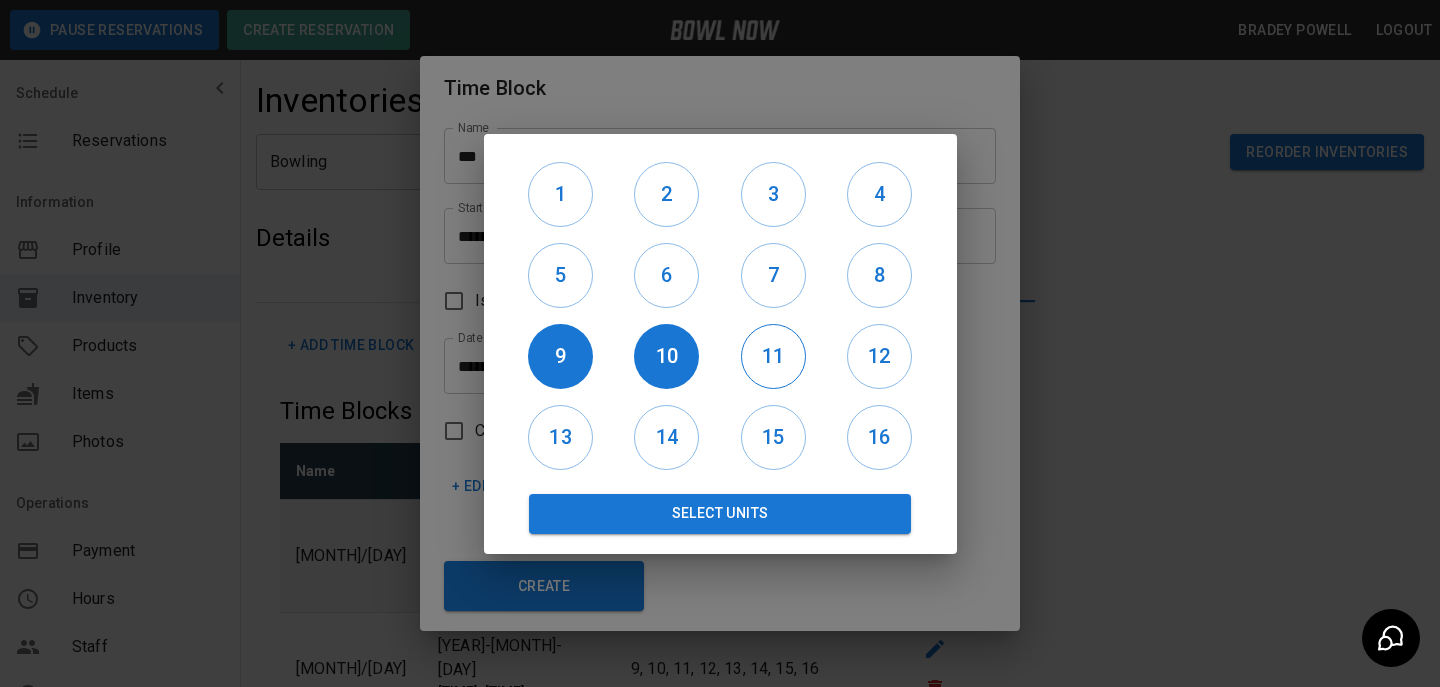 click on "11" at bounding box center (773, 356) 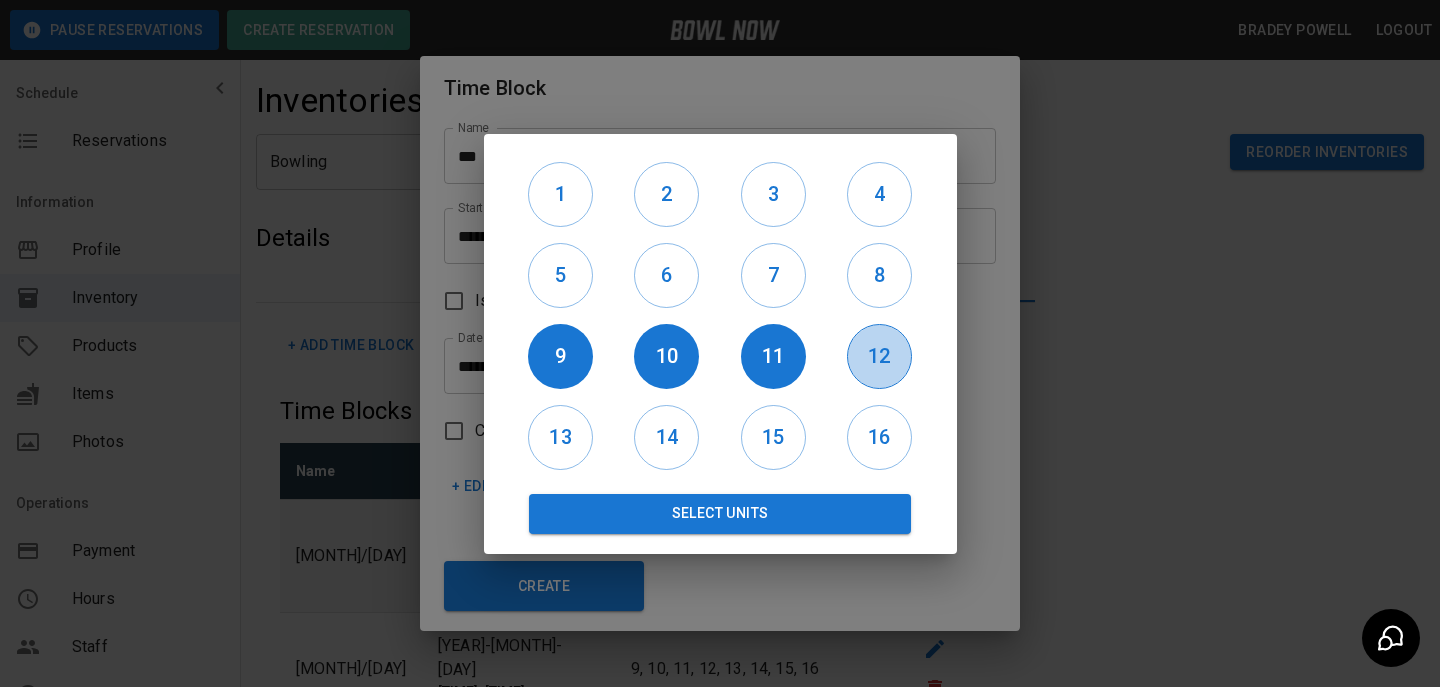 click on "12" at bounding box center (879, 356) 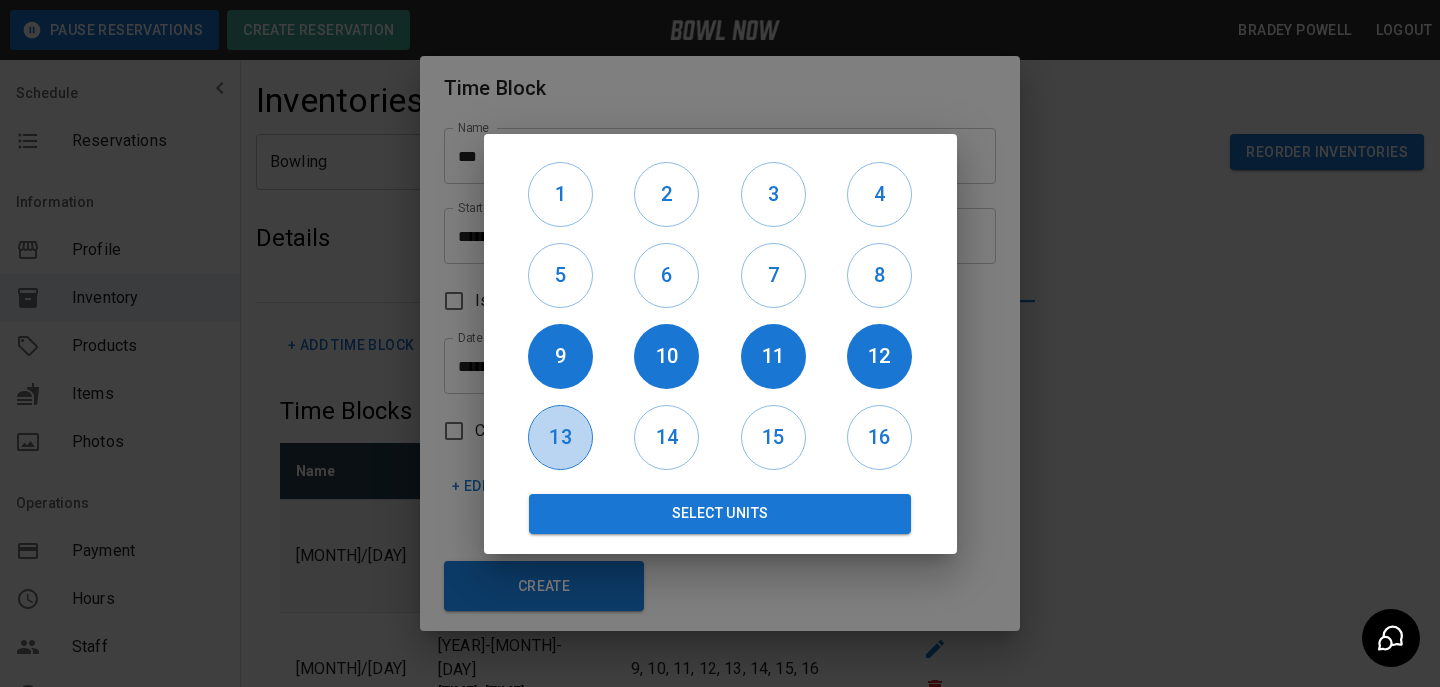 click on "13" at bounding box center [560, 437] 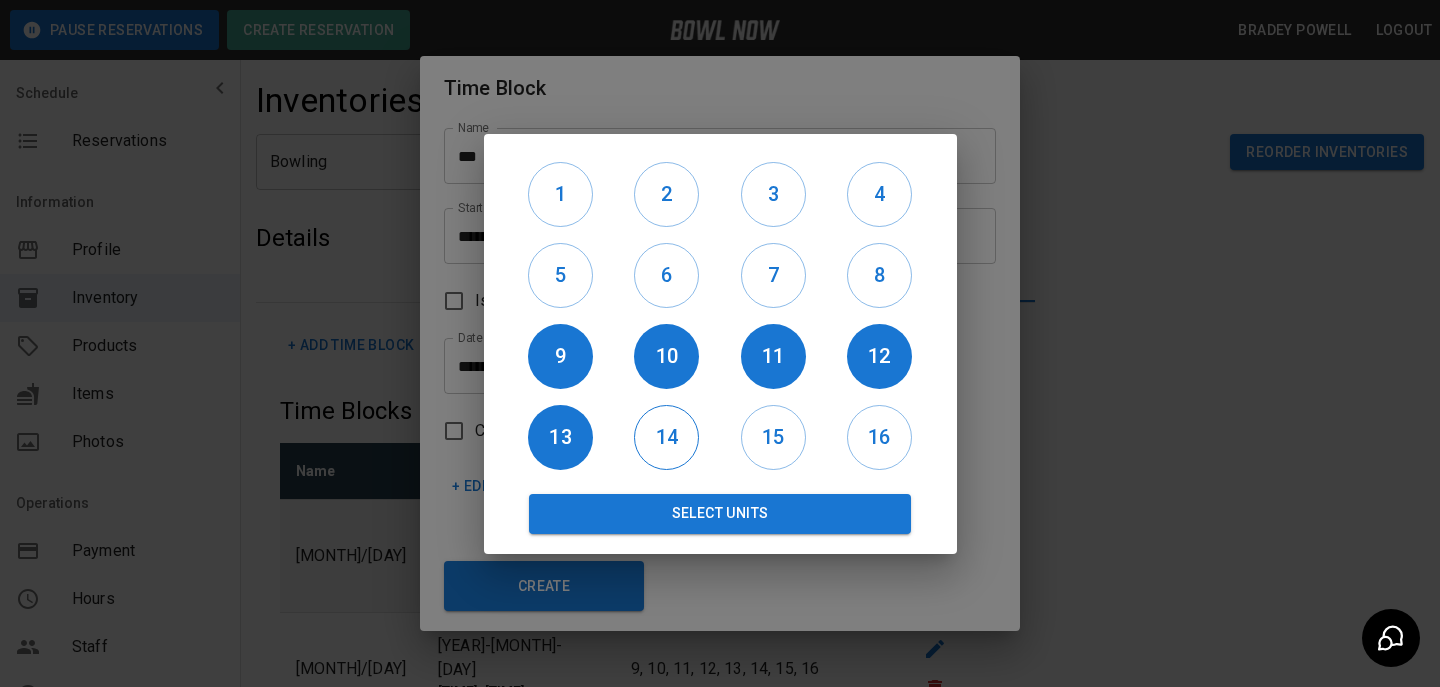 click on "14" at bounding box center (666, 437) 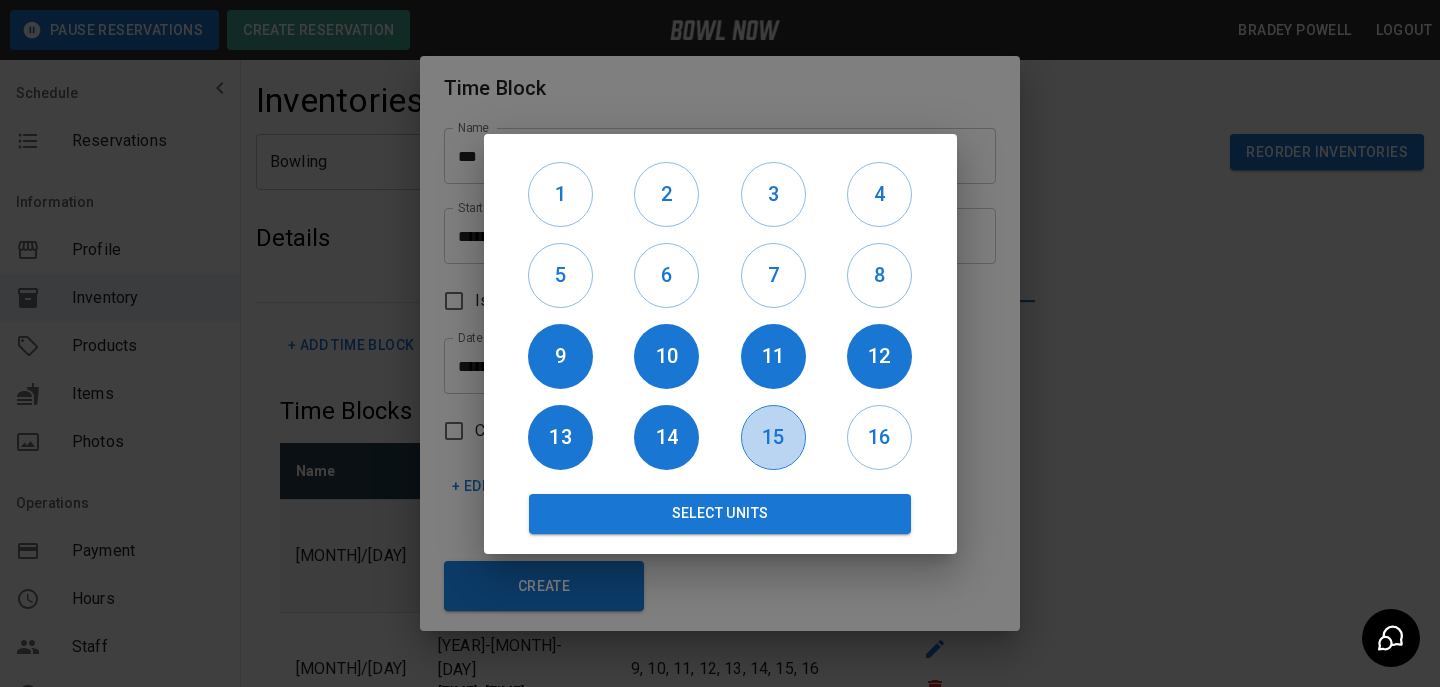 click on "15" at bounding box center [773, 437] 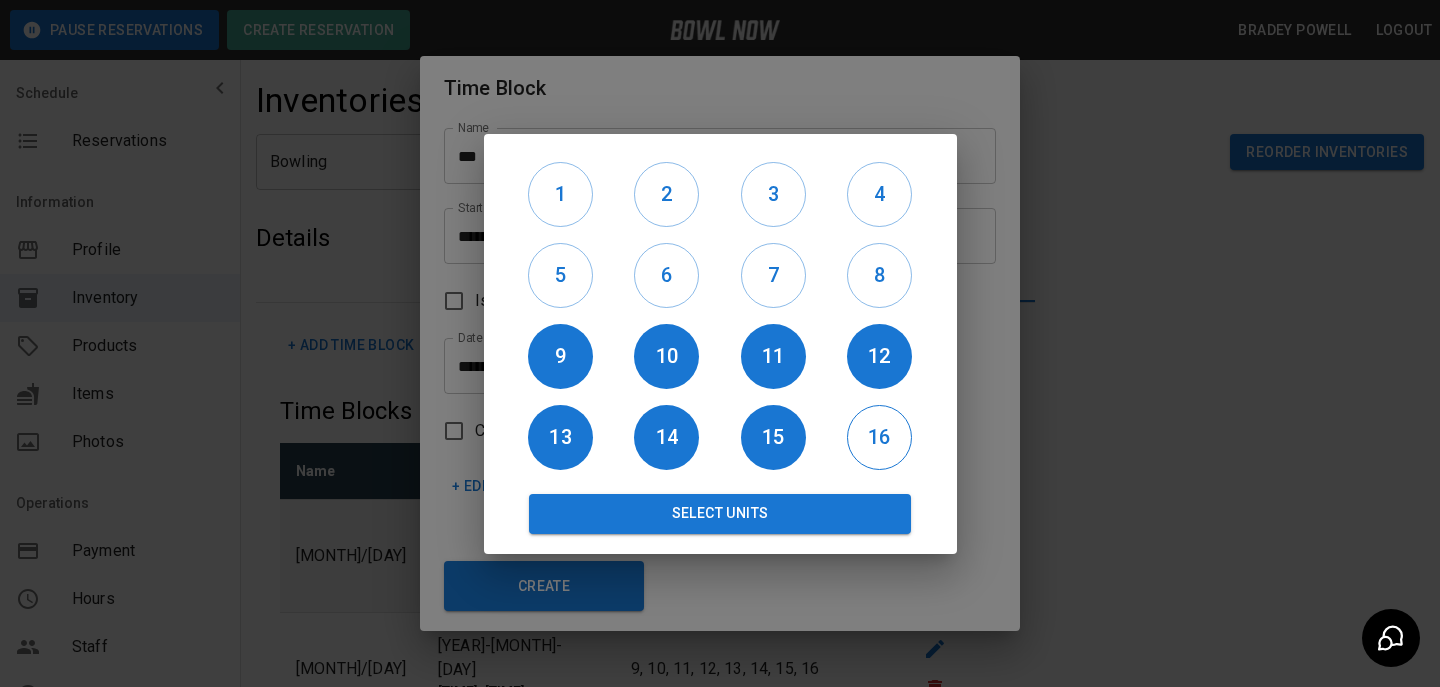 click on "16" at bounding box center [879, 437] 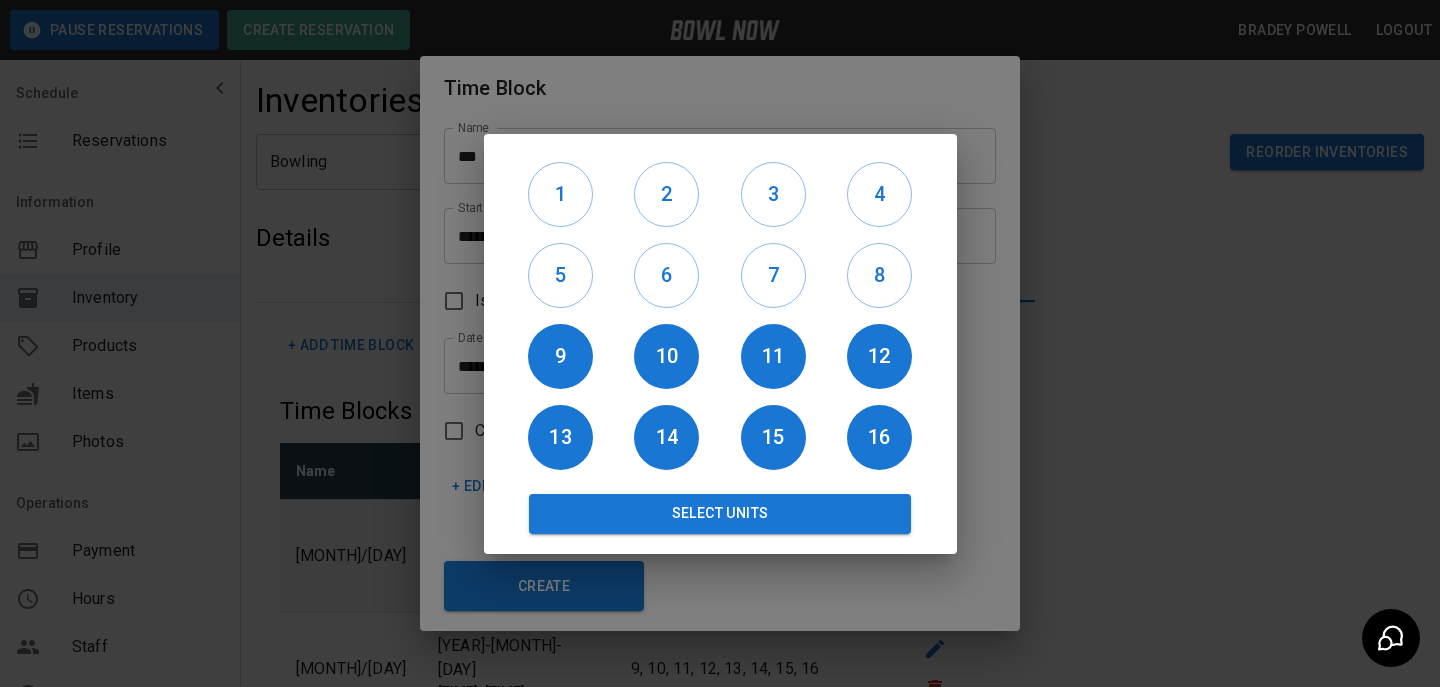 click on "Select Units" at bounding box center [720, 506] 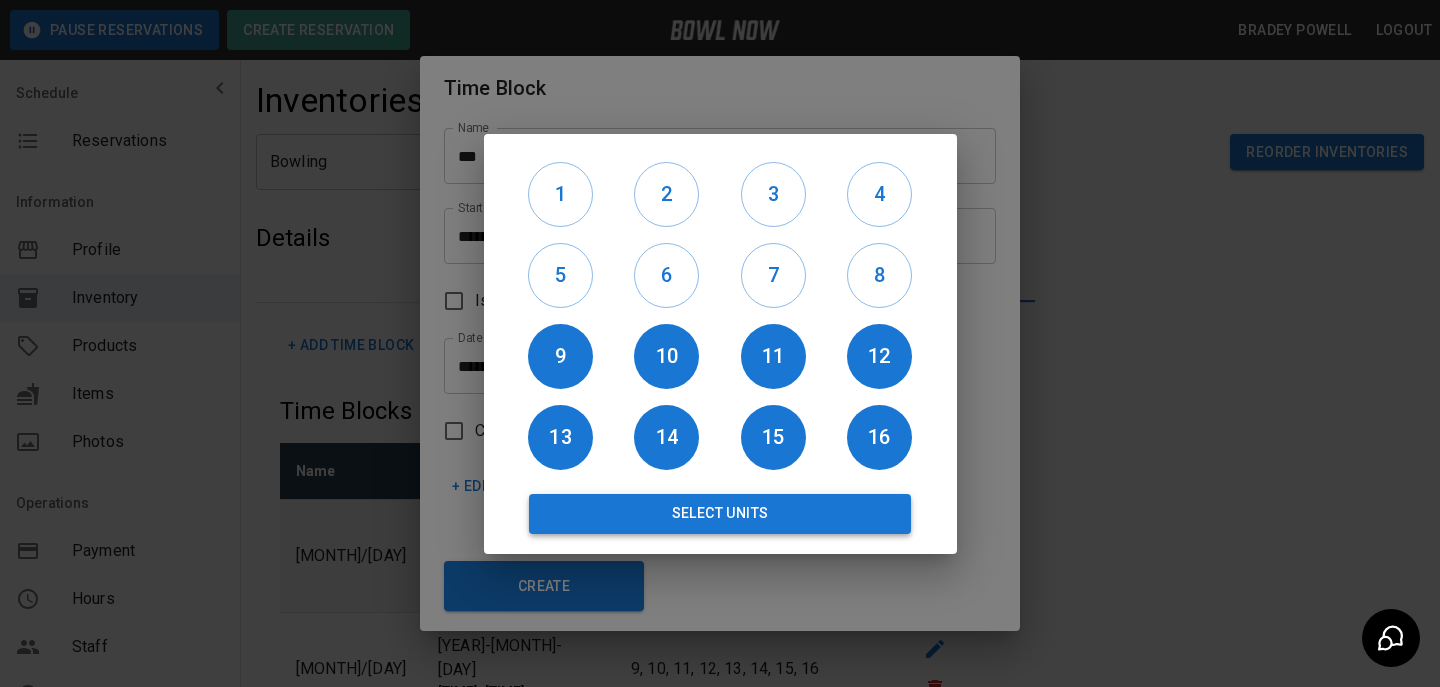 click on "Select Units" at bounding box center [720, 514] 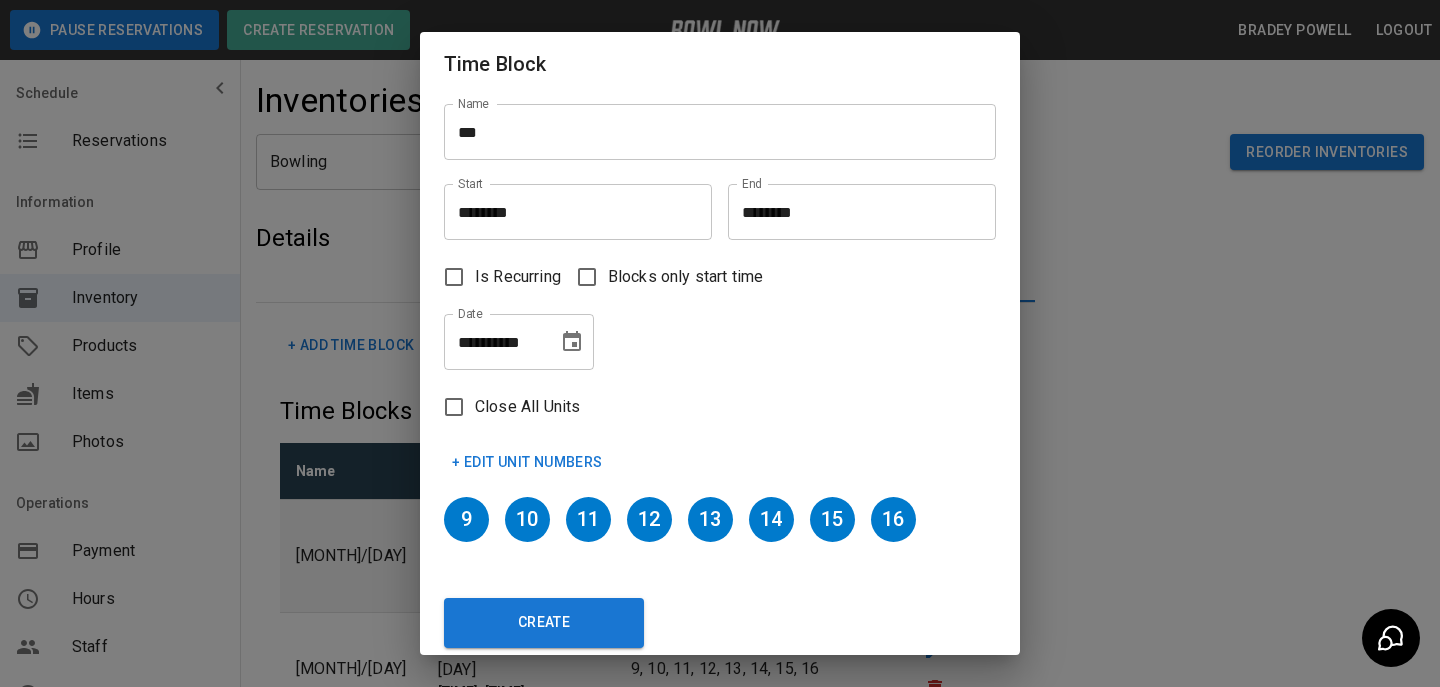 scroll, scrollTop: 12, scrollLeft: 0, axis: vertical 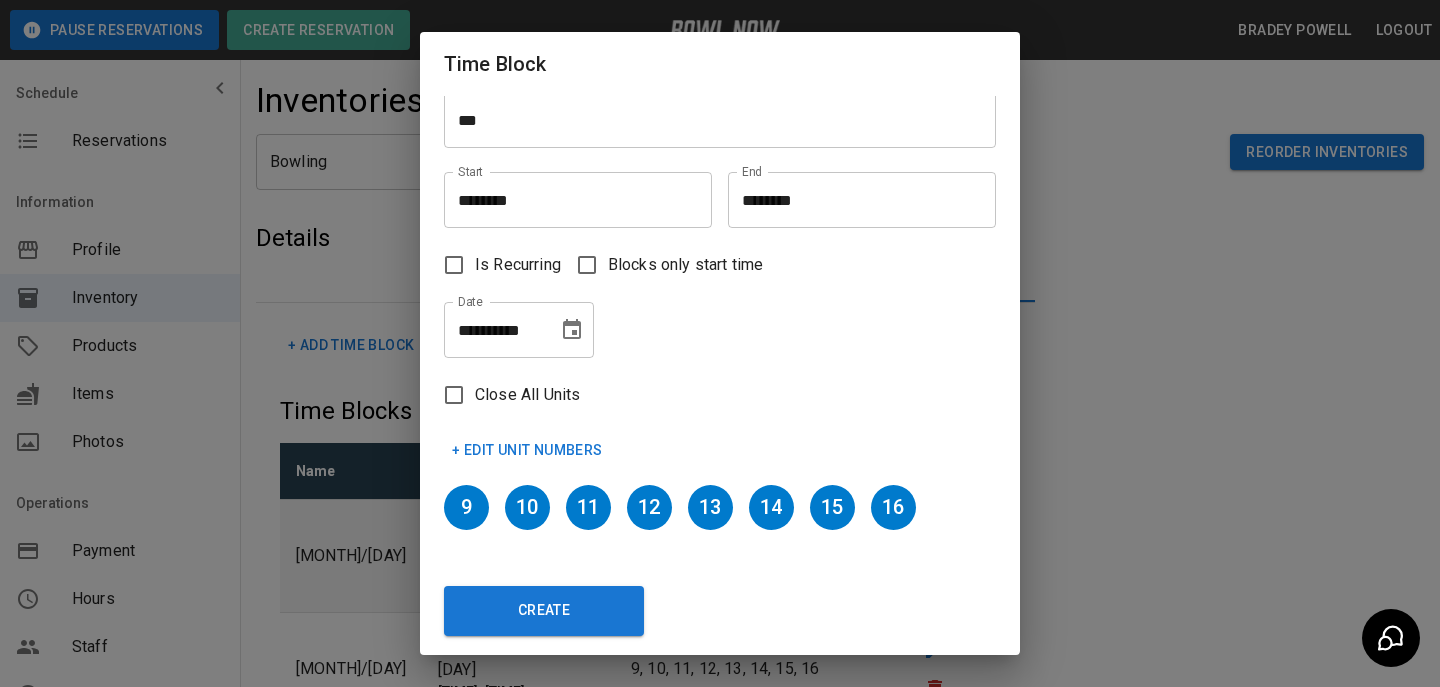 click on "**********" at bounding box center (720, 375) 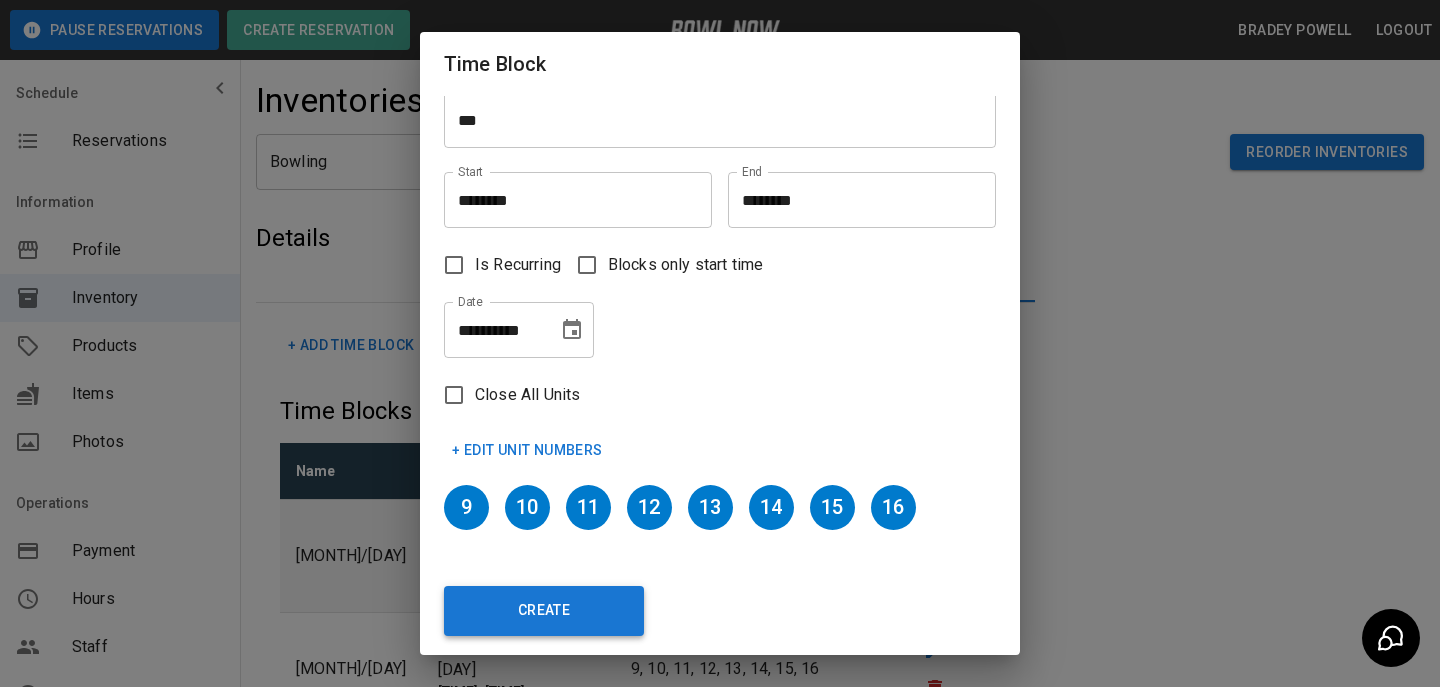 click on "Create" at bounding box center [544, 611] 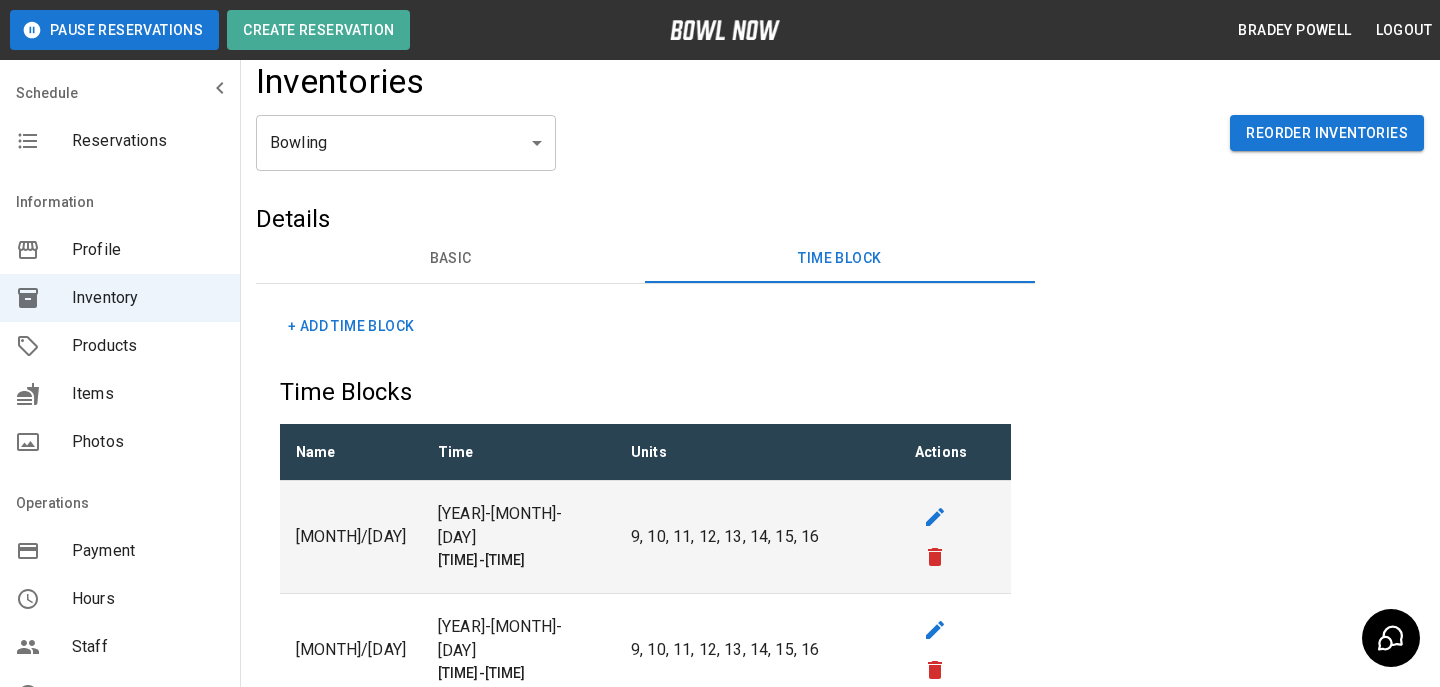 scroll, scrollTop: 0, scrollLeft: 0, axis: both 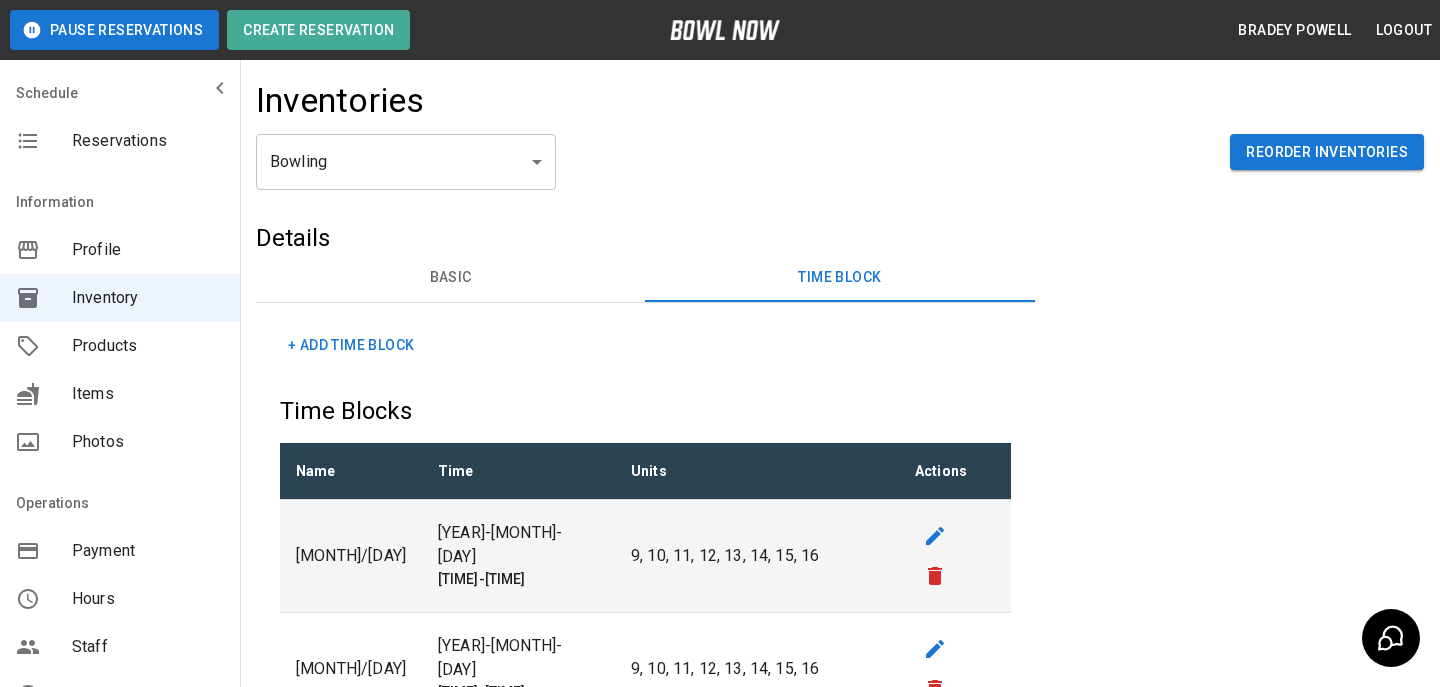 click on "+ Add Time Block" at bounding box center [351, 345] 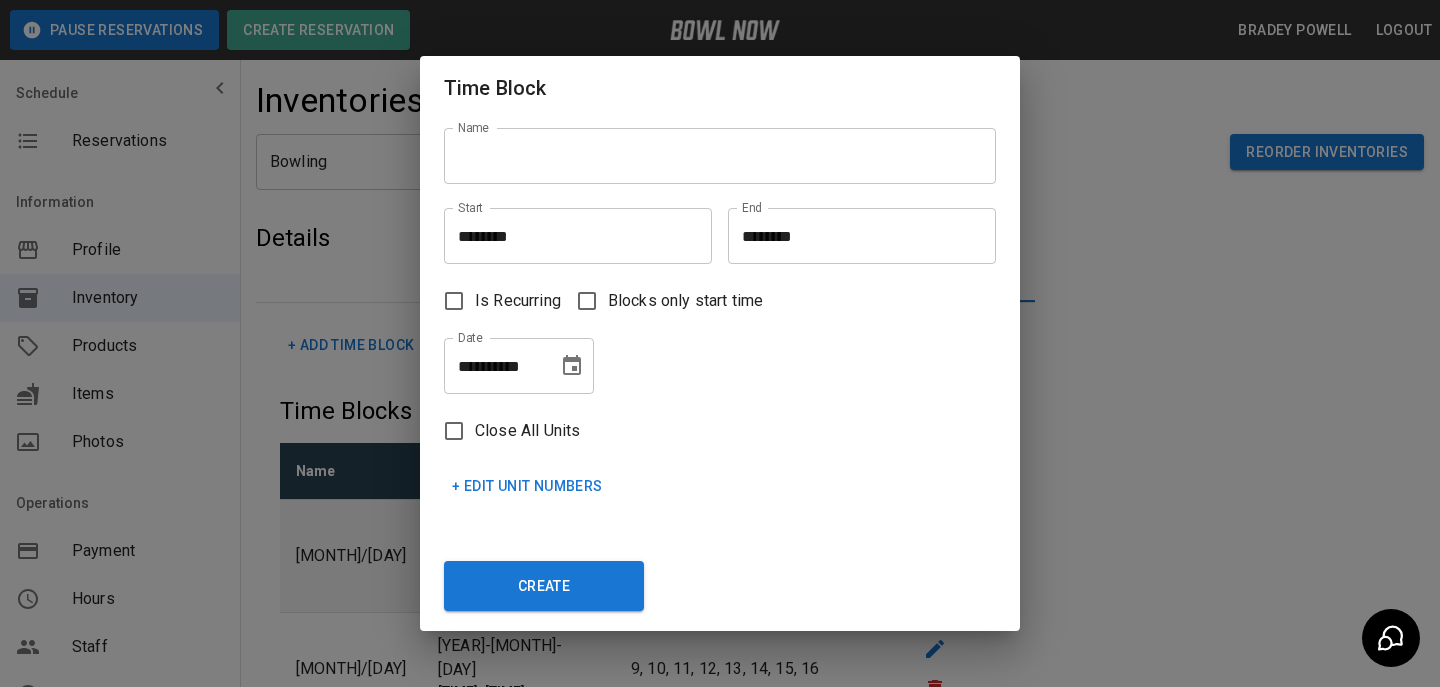 click on "Start ******** Start" at bounding box center [570, 228] 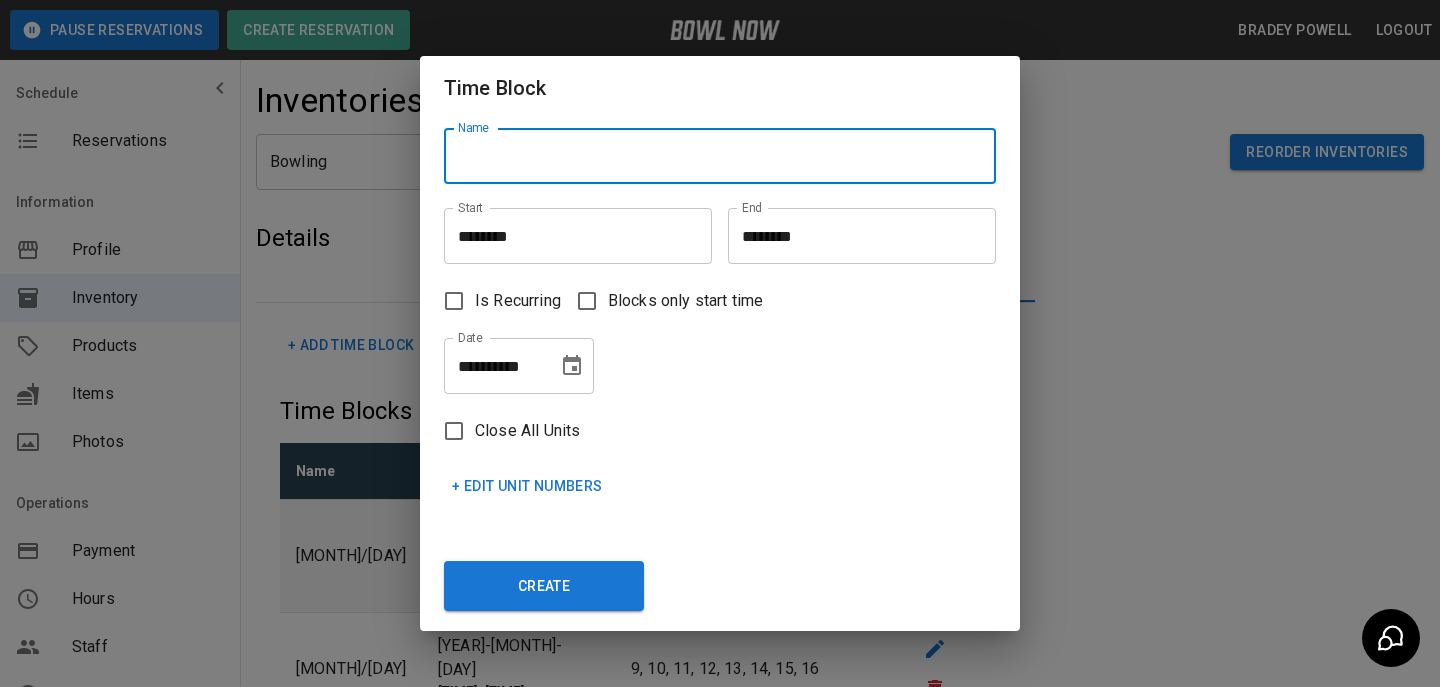 click on "Name" at bounding box center [720, 156] 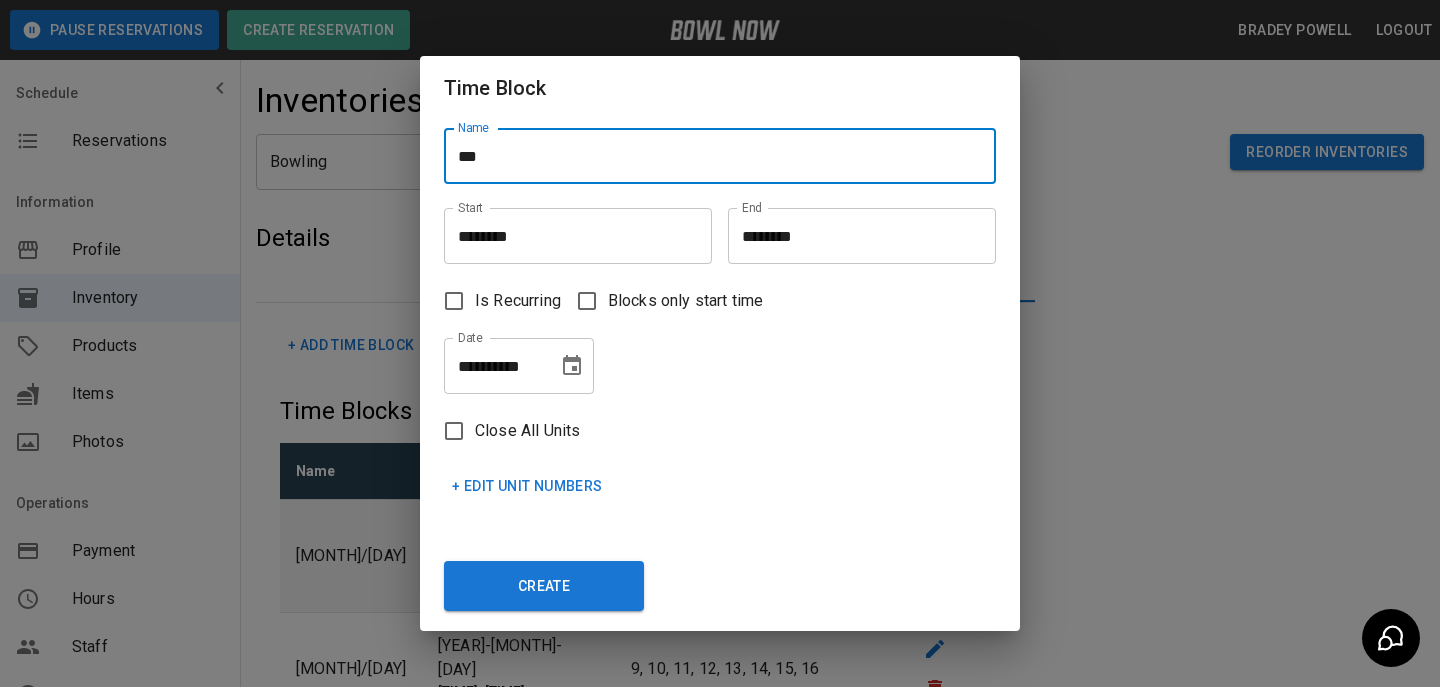 type on "***" 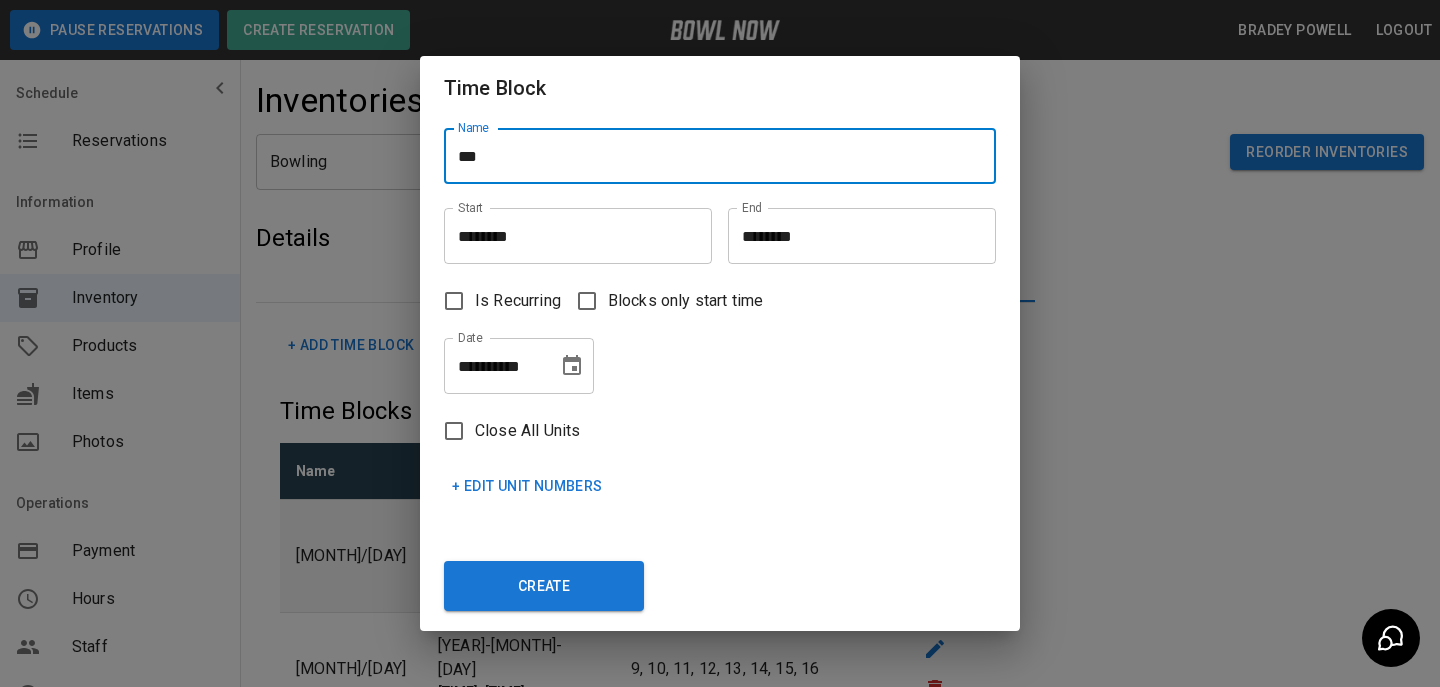 click on "********" at bounding box center [571, 236] 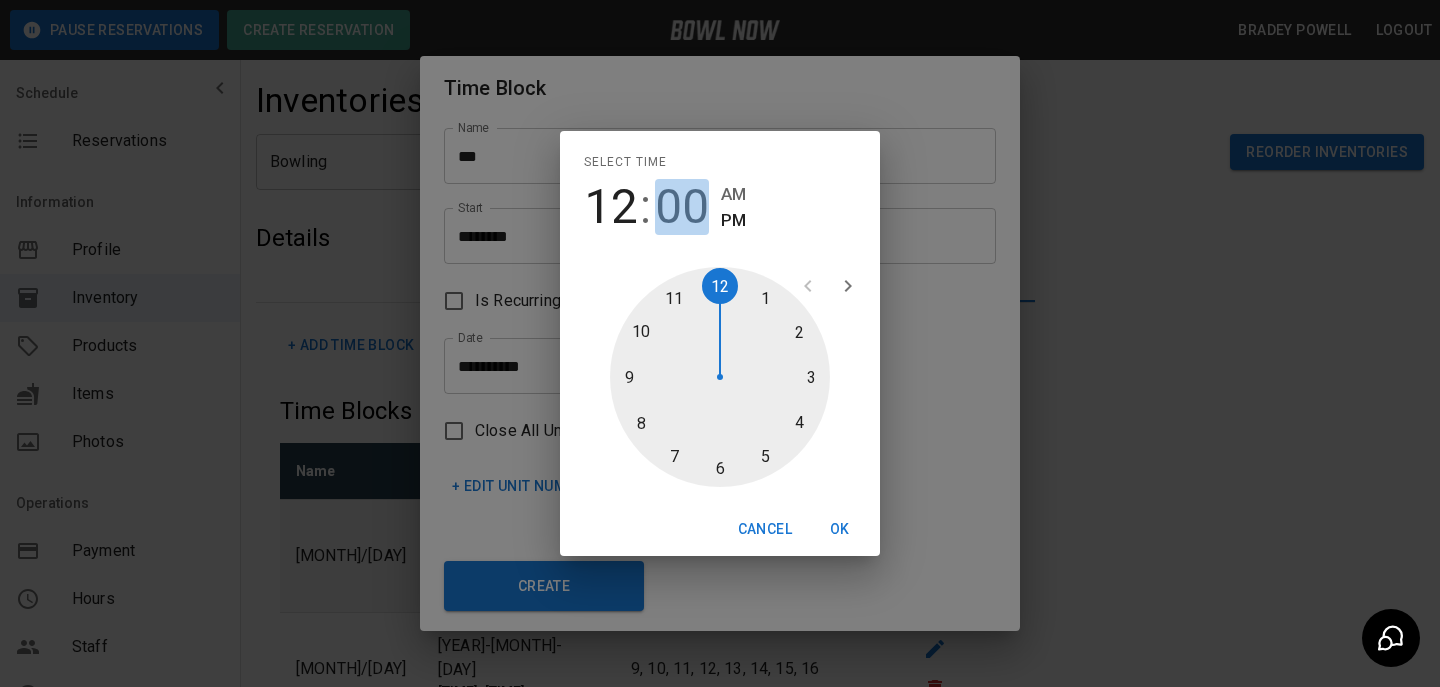 click on "00" at bounding box center [682, 207] 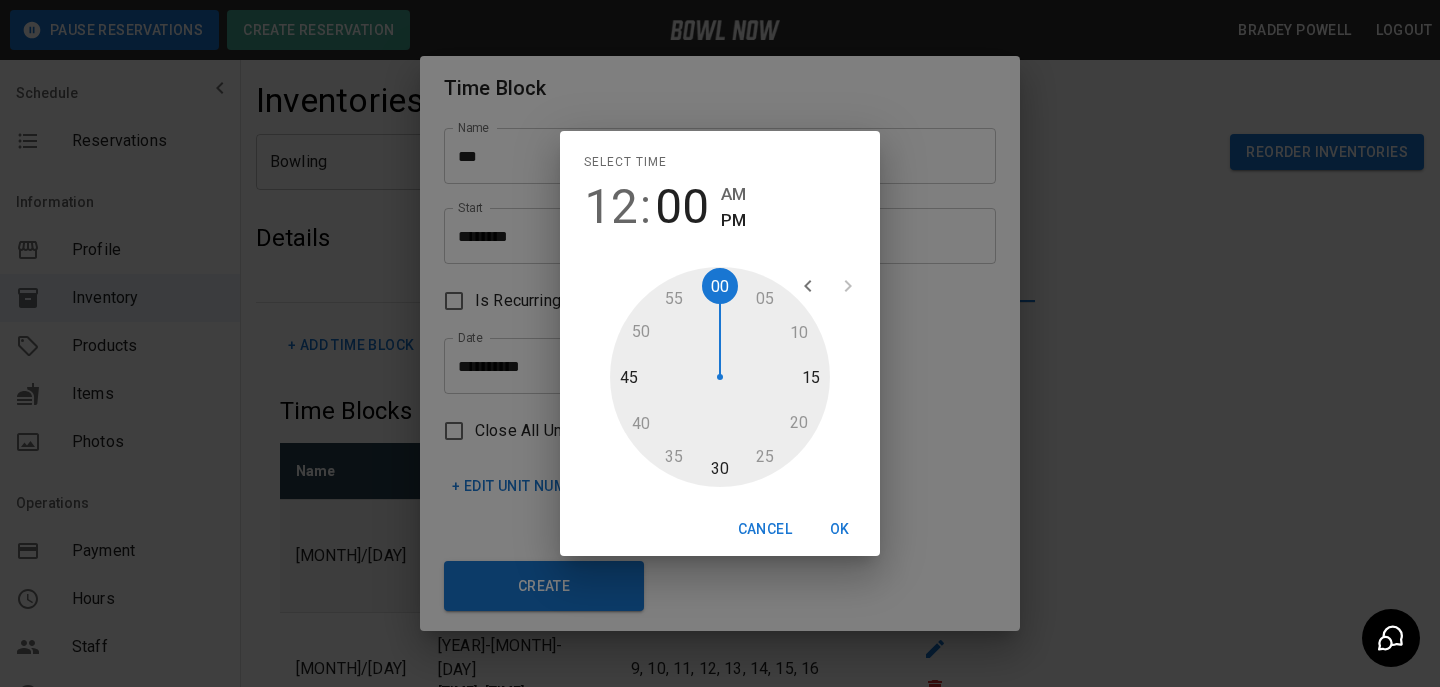 type on "********" 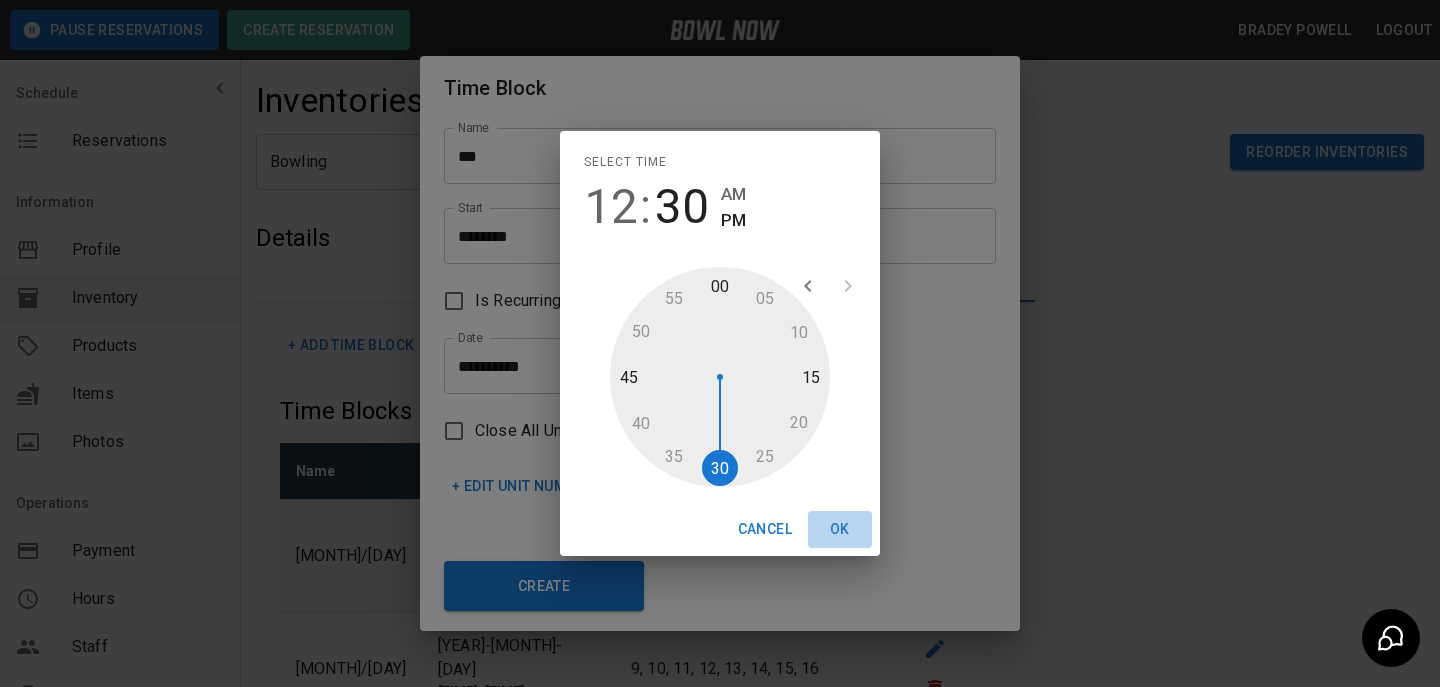 click on "OK" at bounding box center (840, 529) 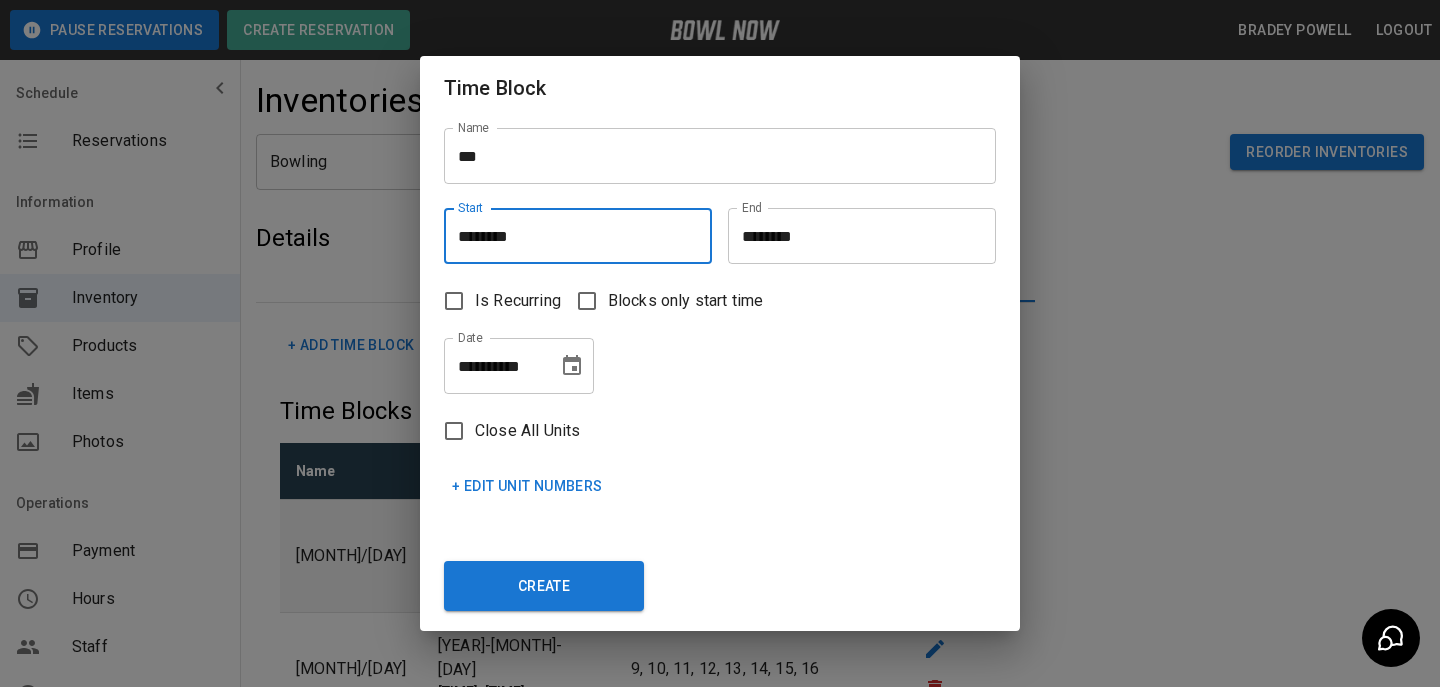click on "********" at bounding box center (855, 236) 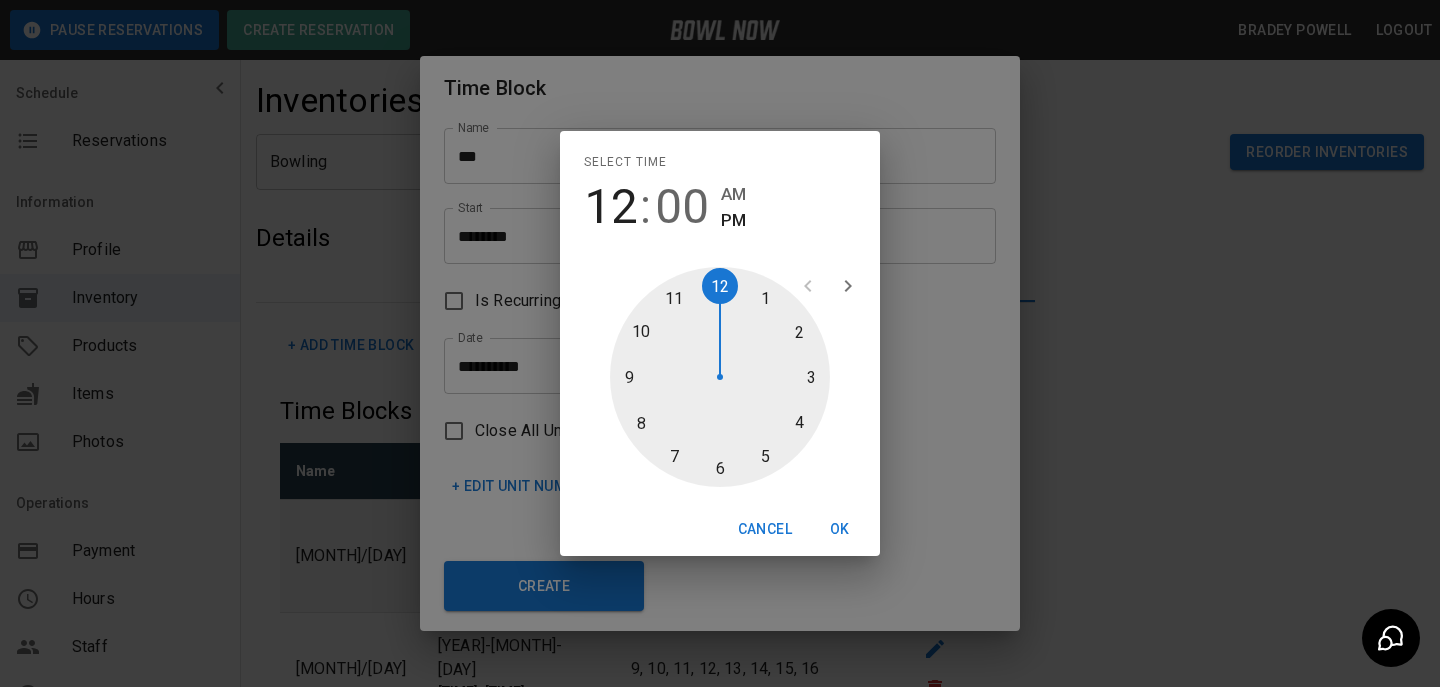 click at bounding box center (720, 377) 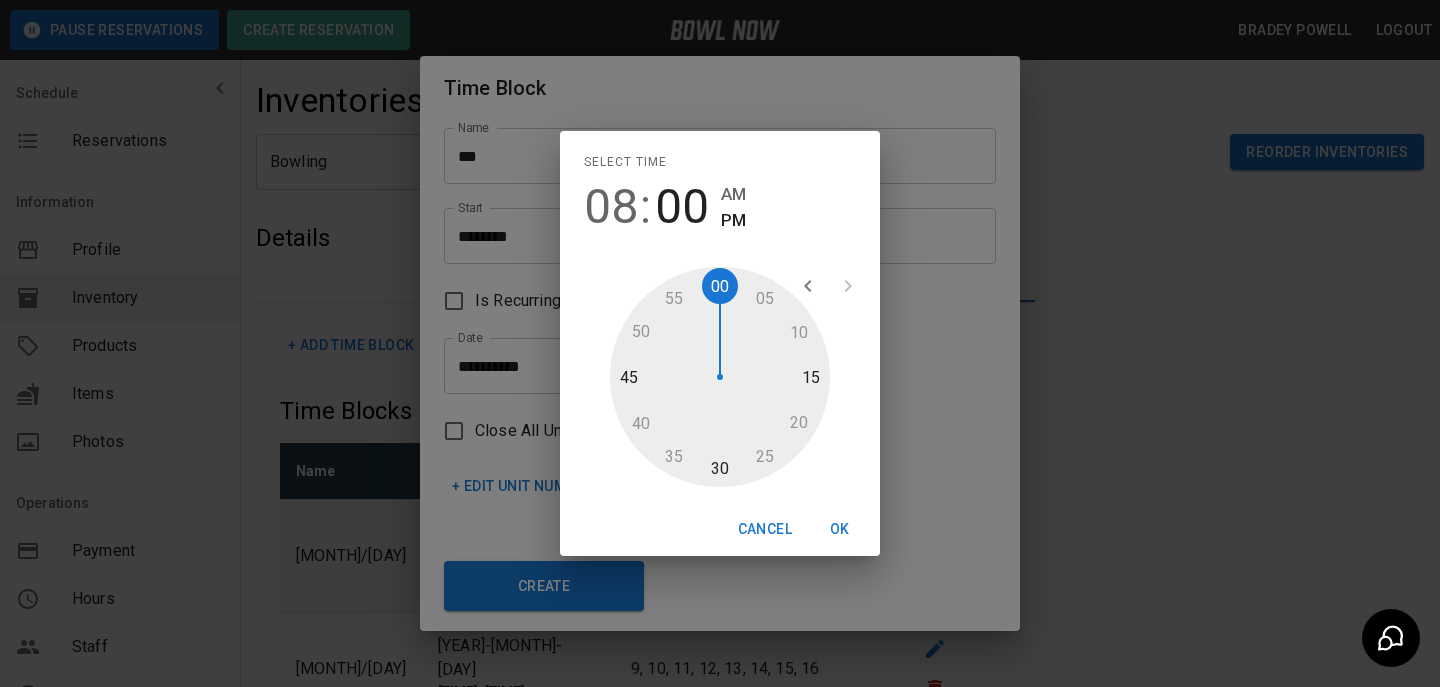 click at bounding box center (720, 377) 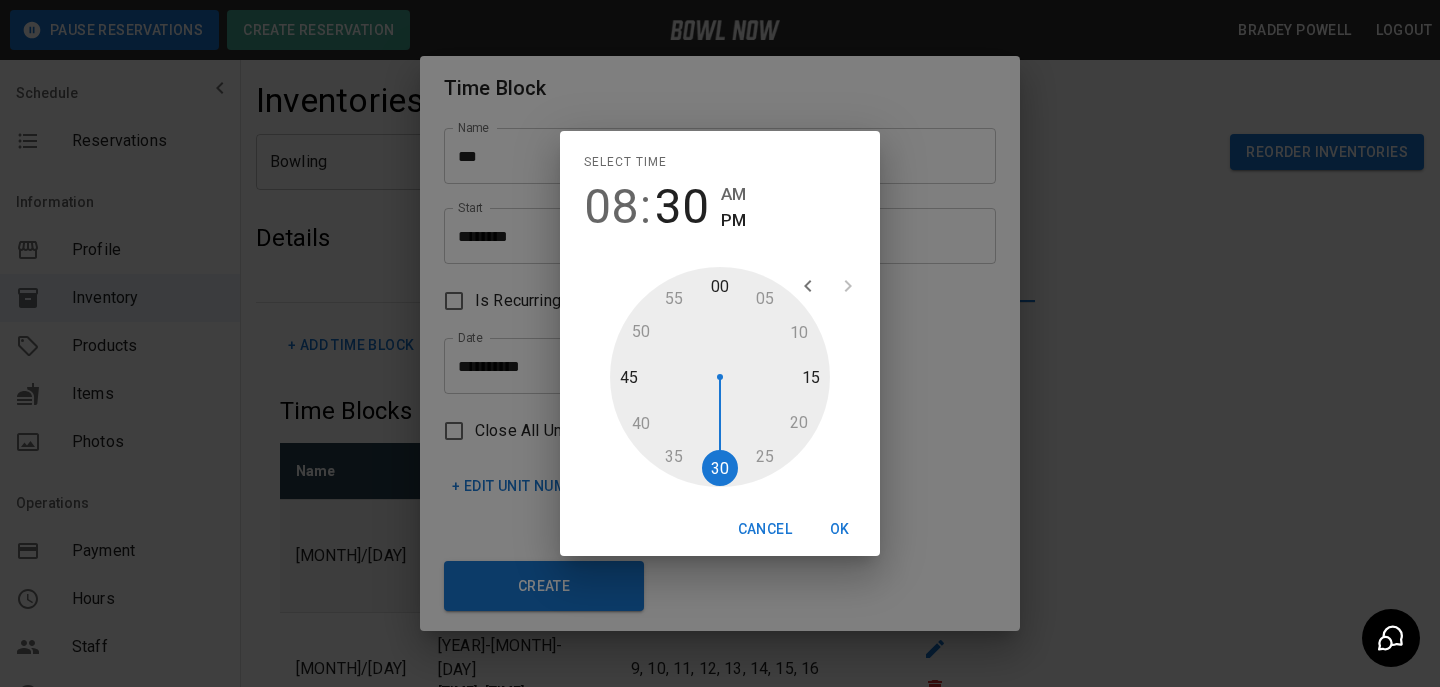 click on "OK" at bounding box center (840, 529) 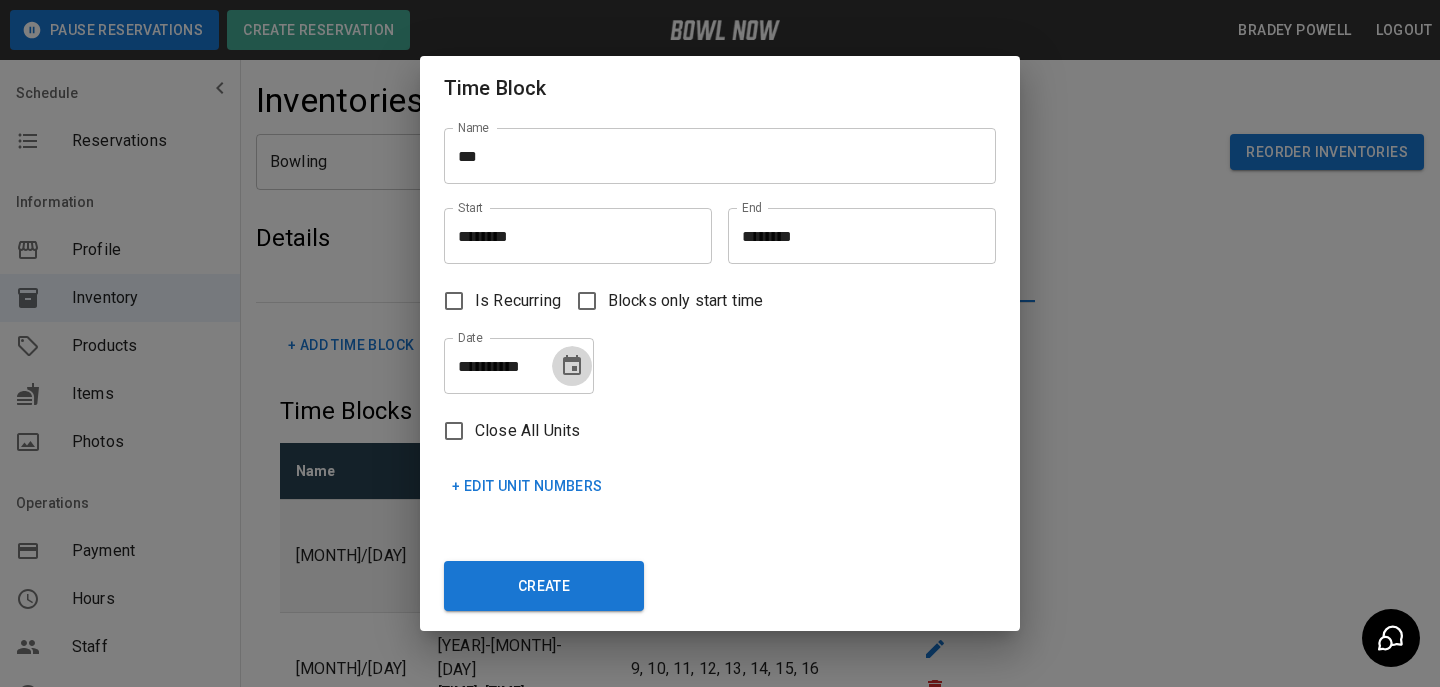 click 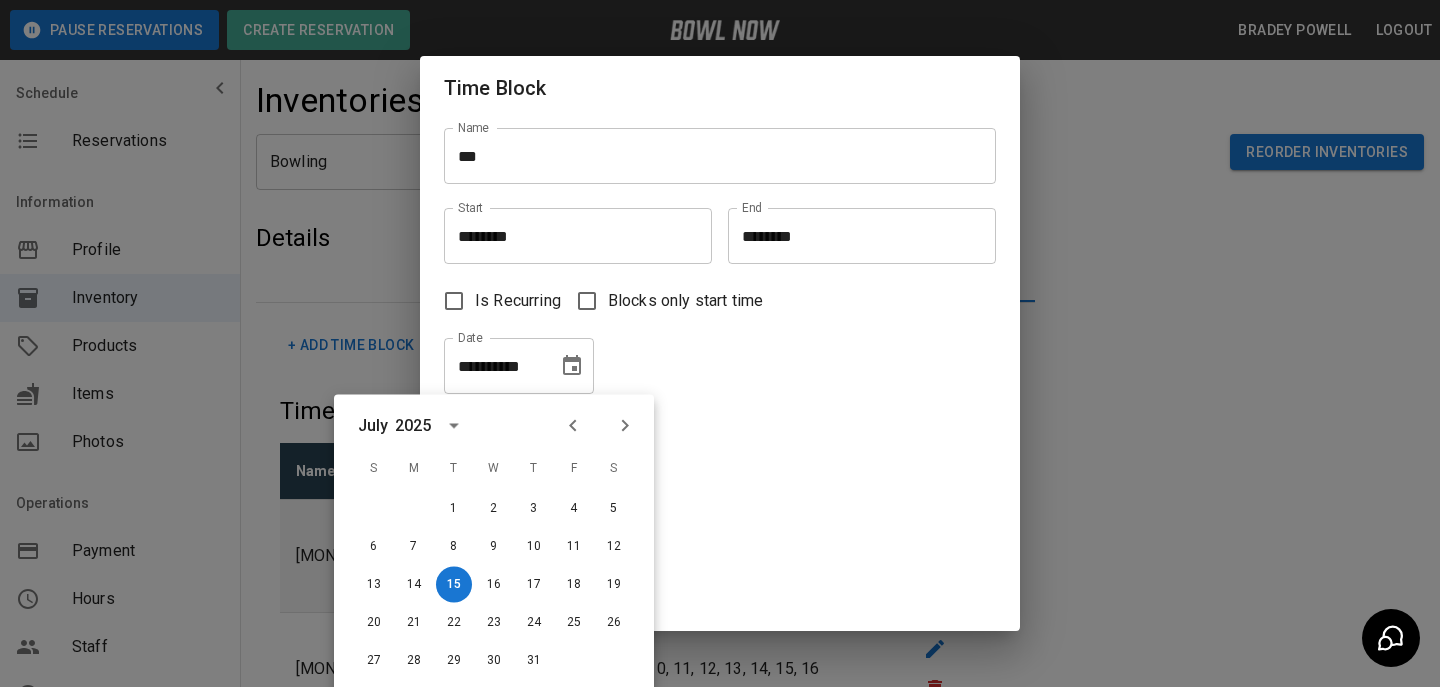 click 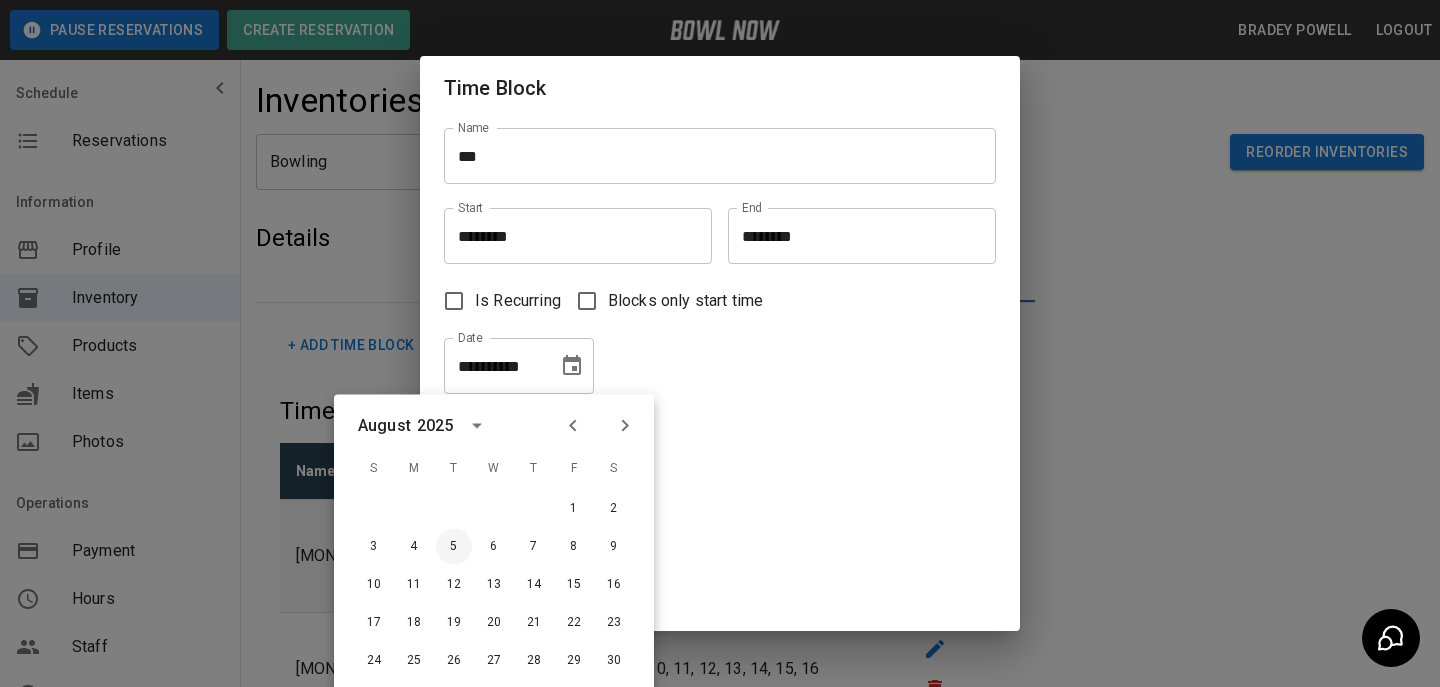 click on "5" at bounding box center [454, 547] 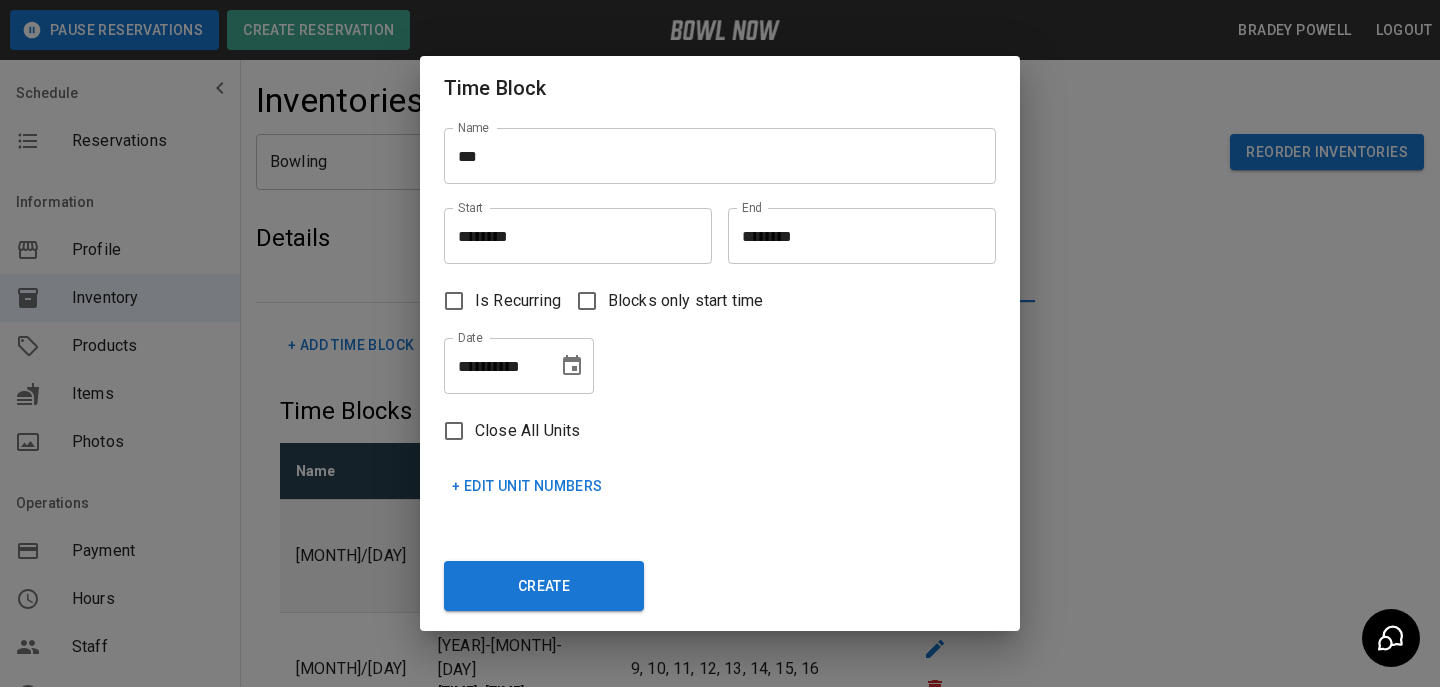 click on "+ Edit Unit Numbers" at bounding box center [527, 486] 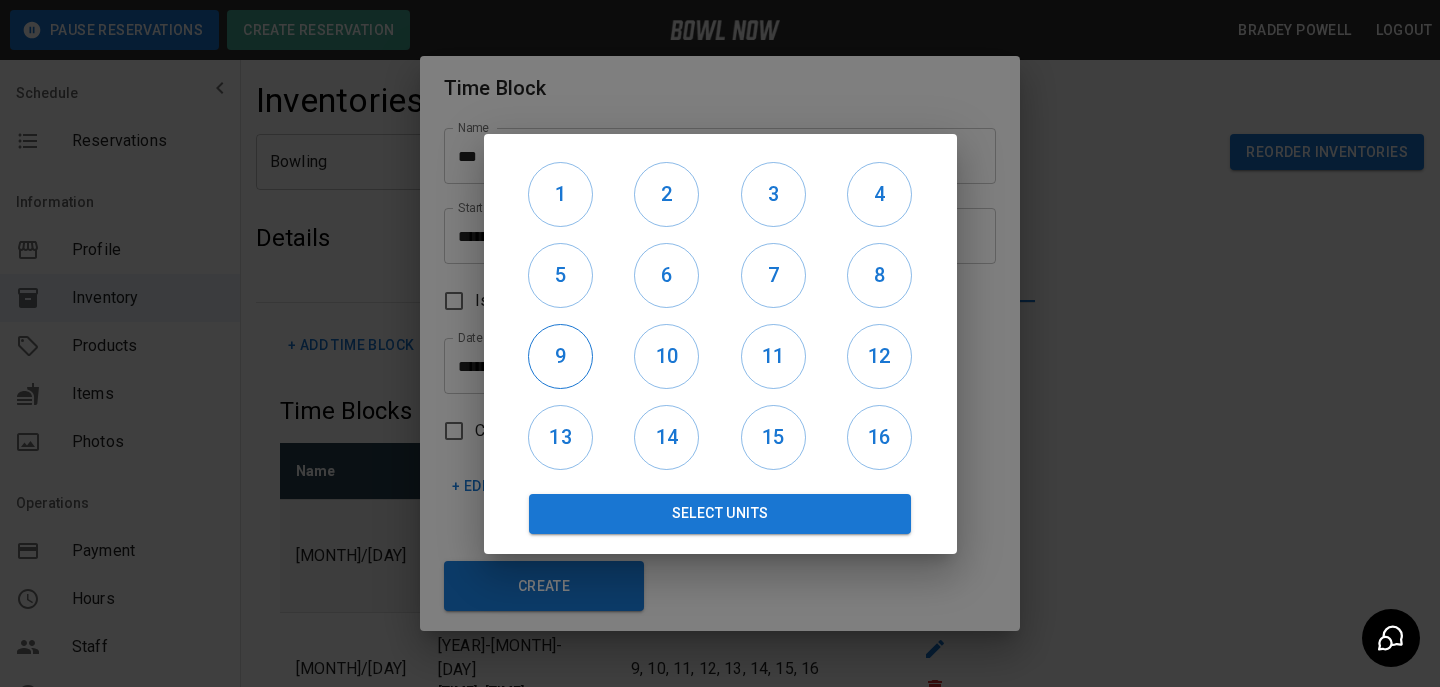 click on "9" at bounding box center (560, 356) 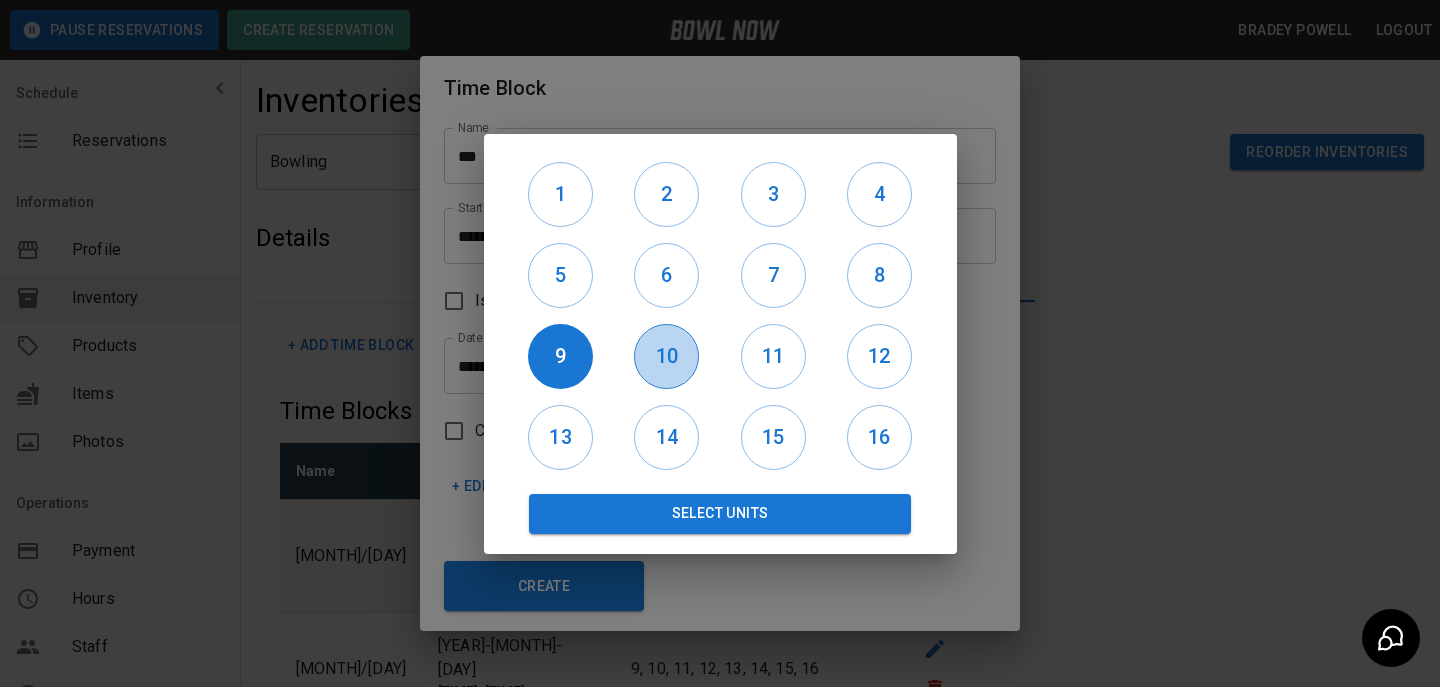 click on "10" at bounding box center [666, 356] 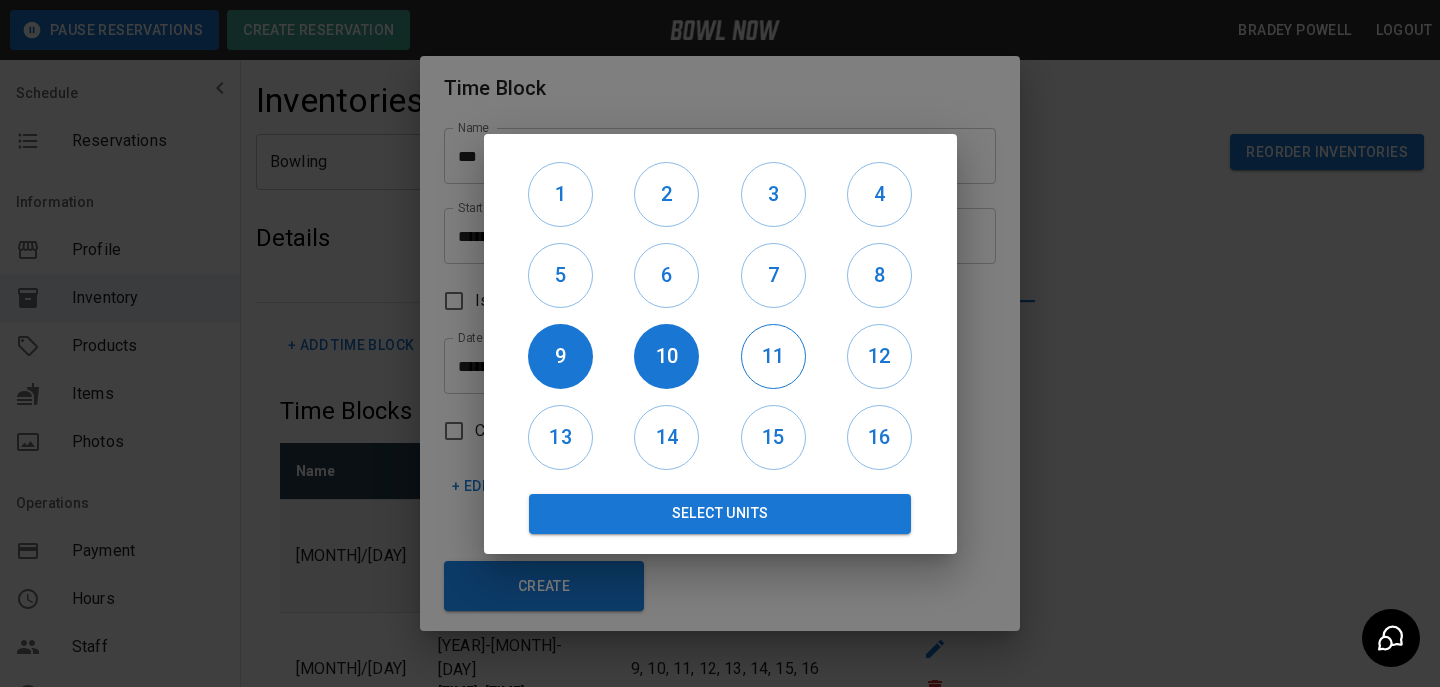 click on "11" at bounding box center [773, 356] 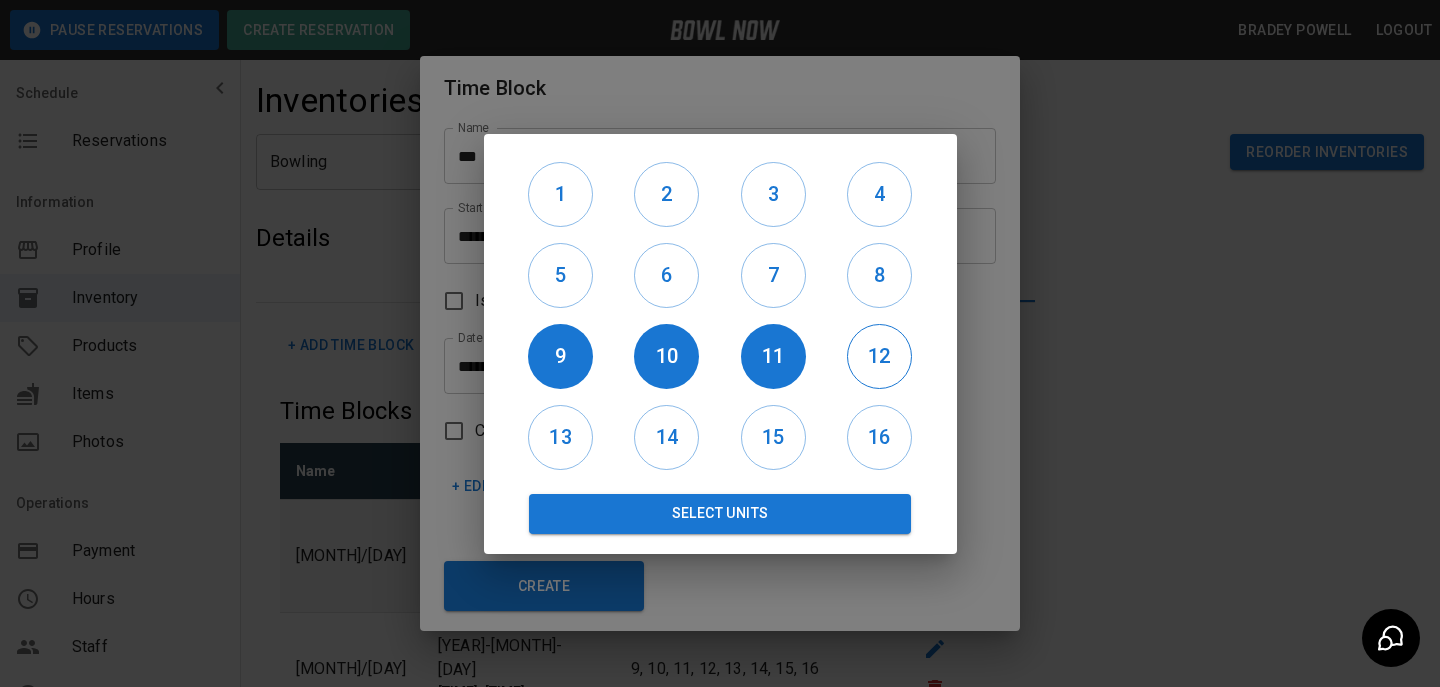 click on "12" at bounding box center (879, 356) 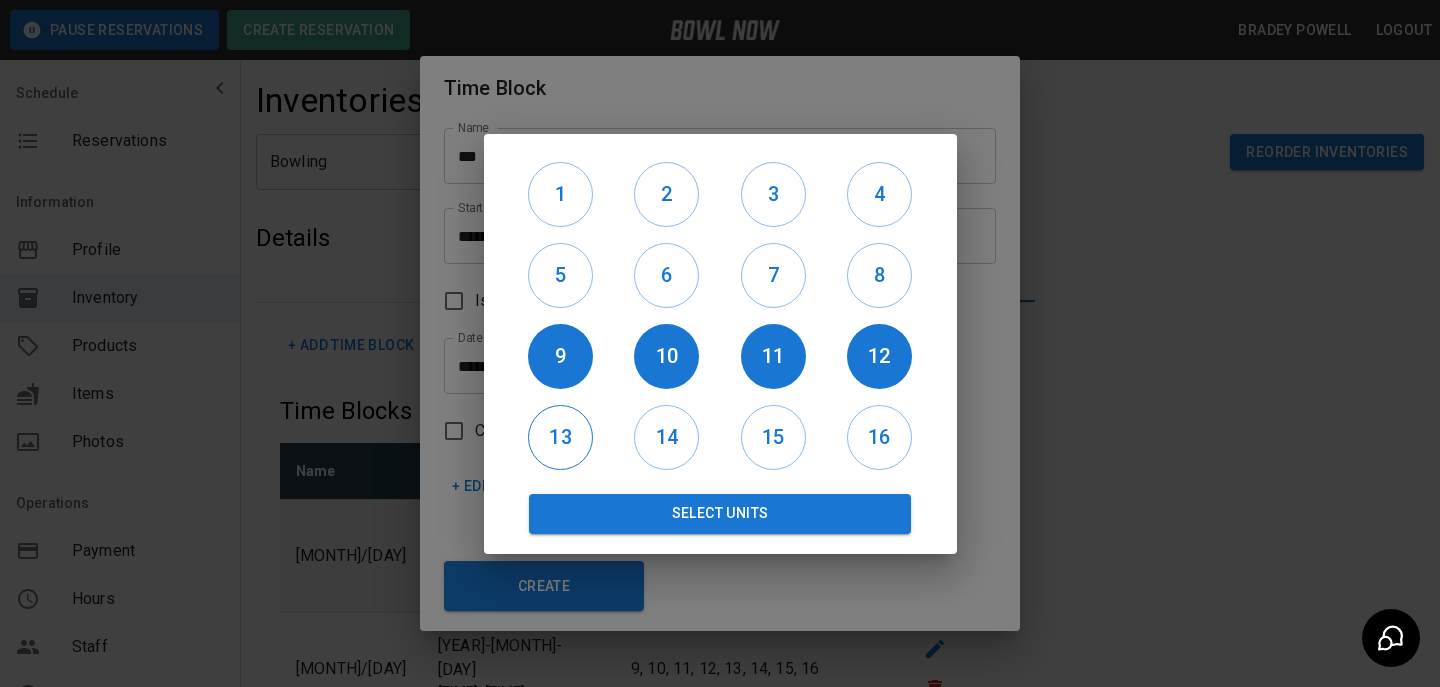 click on "13" at bounding box center (560, 437) 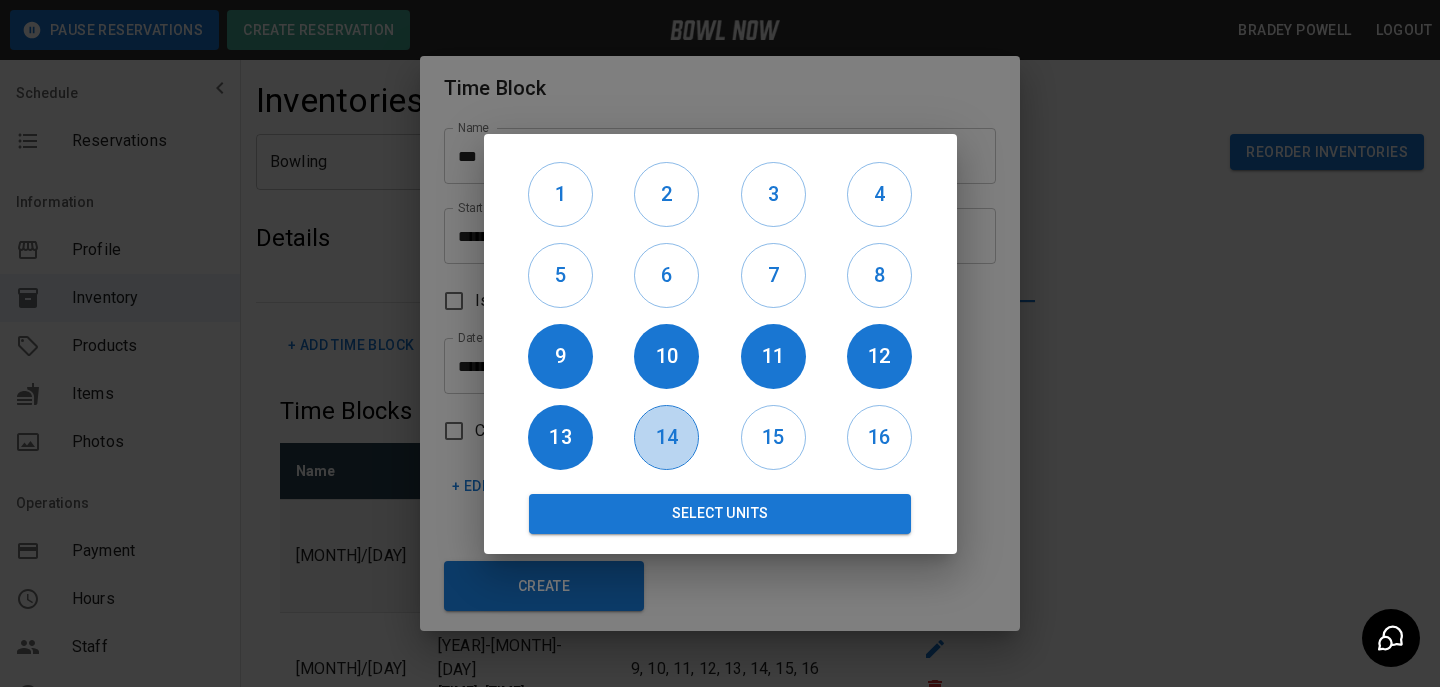 click on "14" at bounding box center (666, 437) 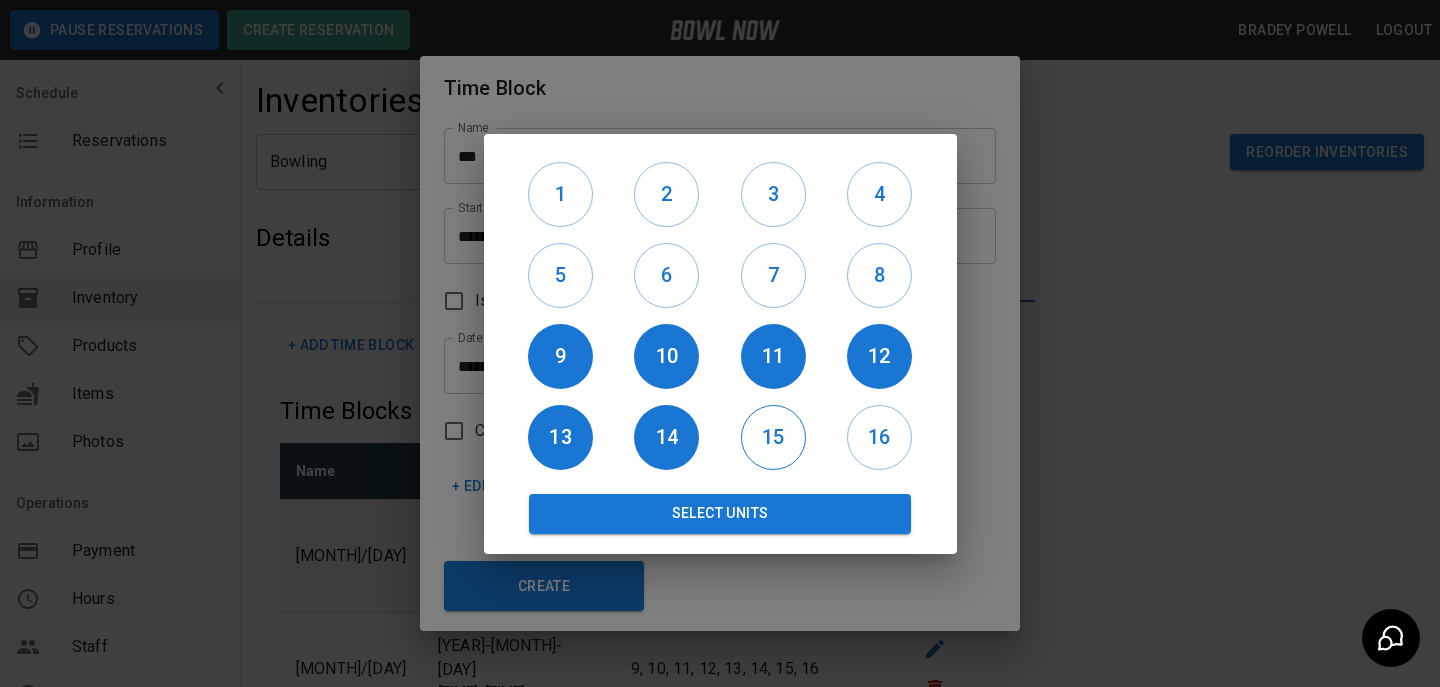 click on "15" at bounding box center [773, 437] 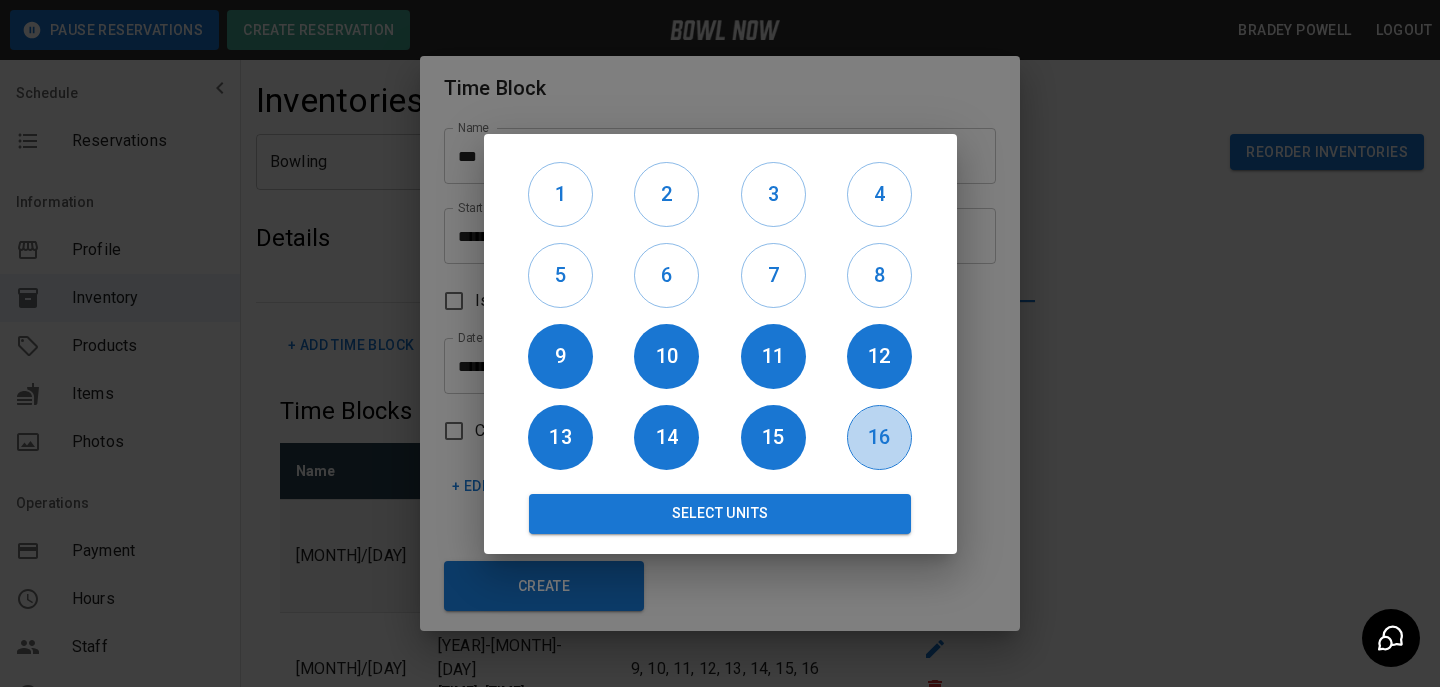 click on "16" at bounding box center (879, 437) 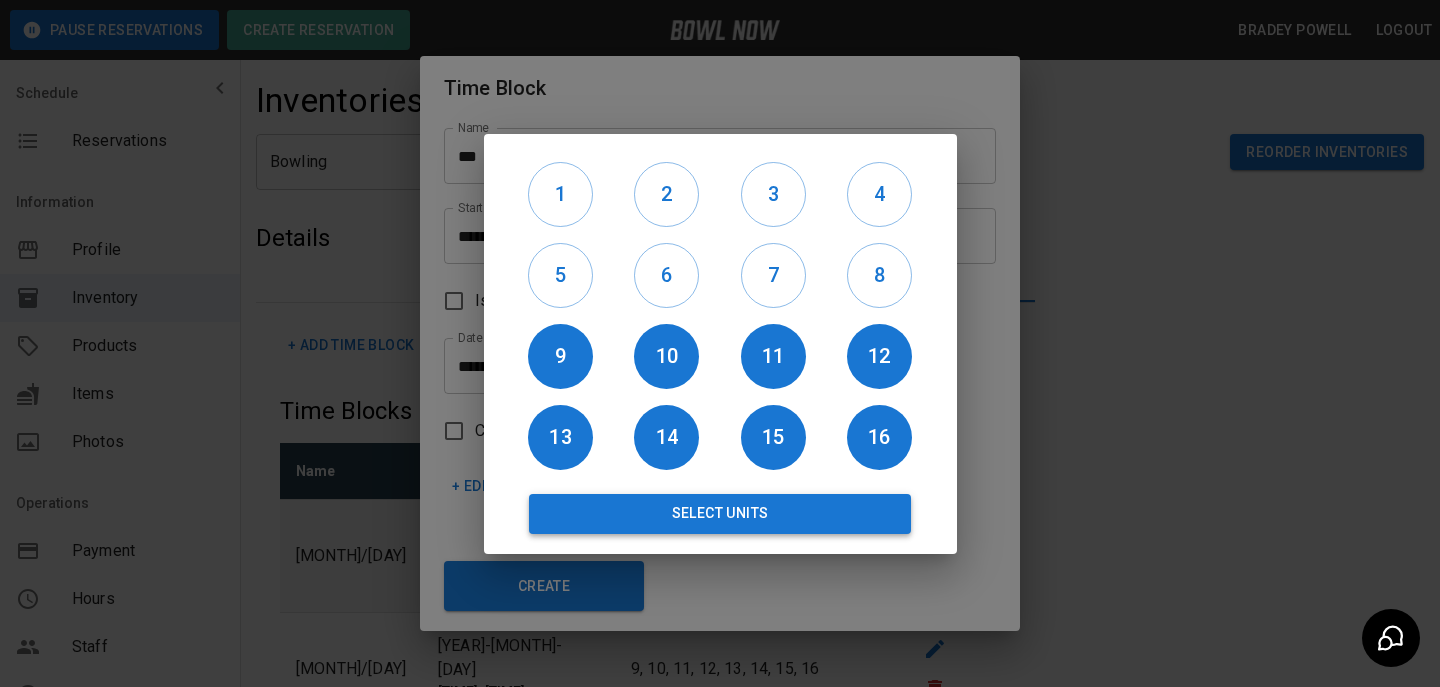 click on "Select Units" at bounding box center [720, 514] 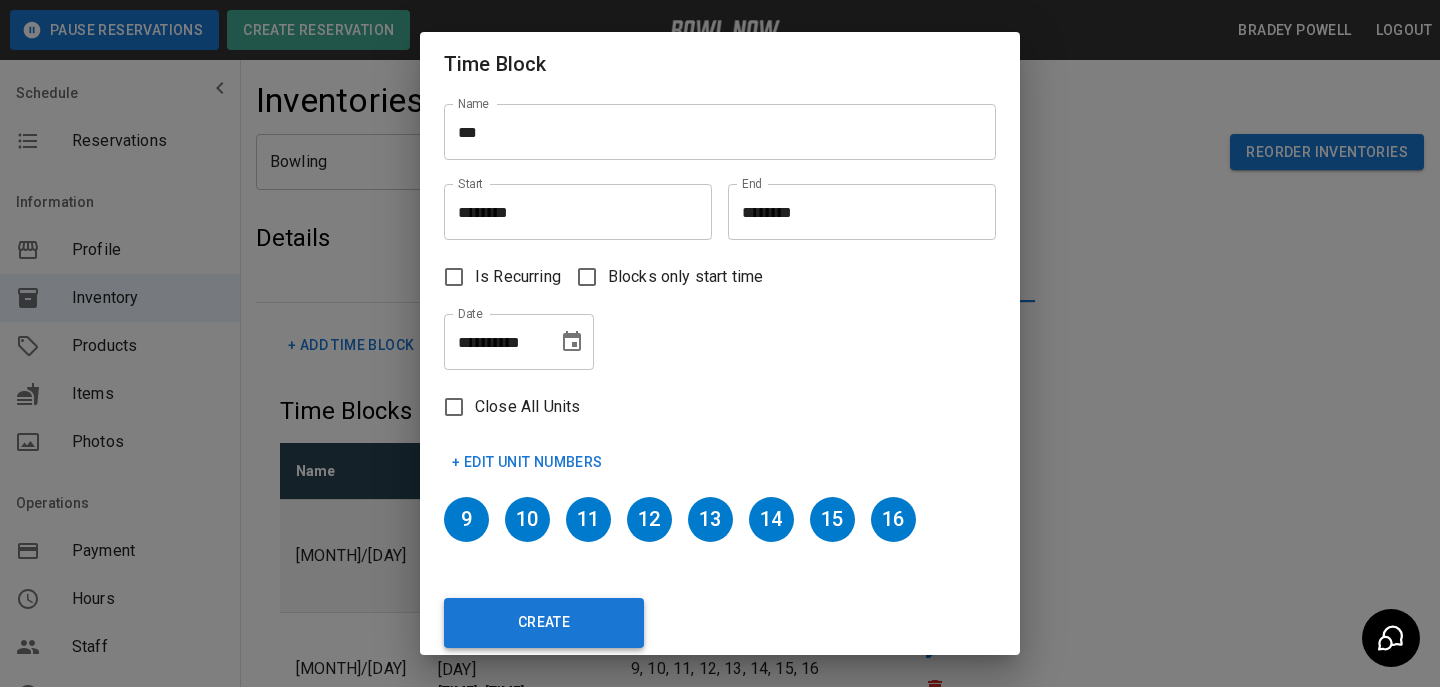 click on "Create" at bounding box center (544, 623) 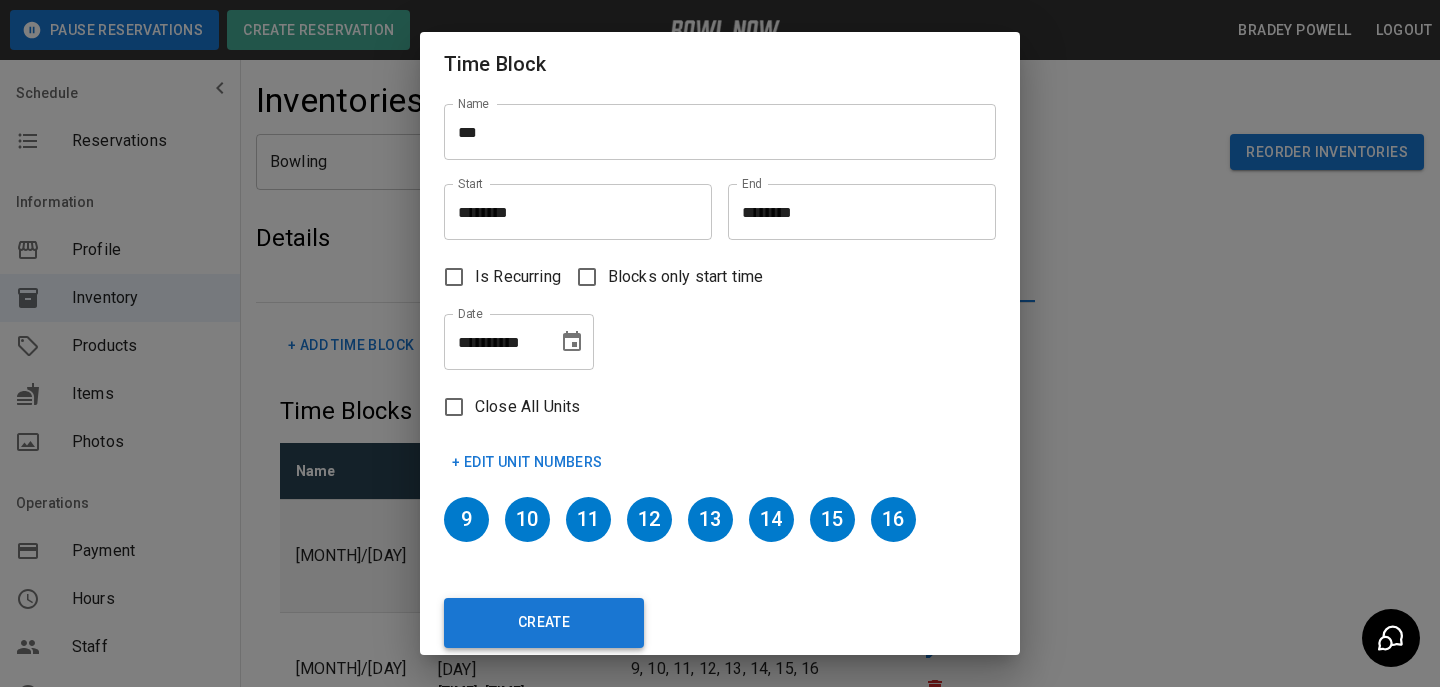 type 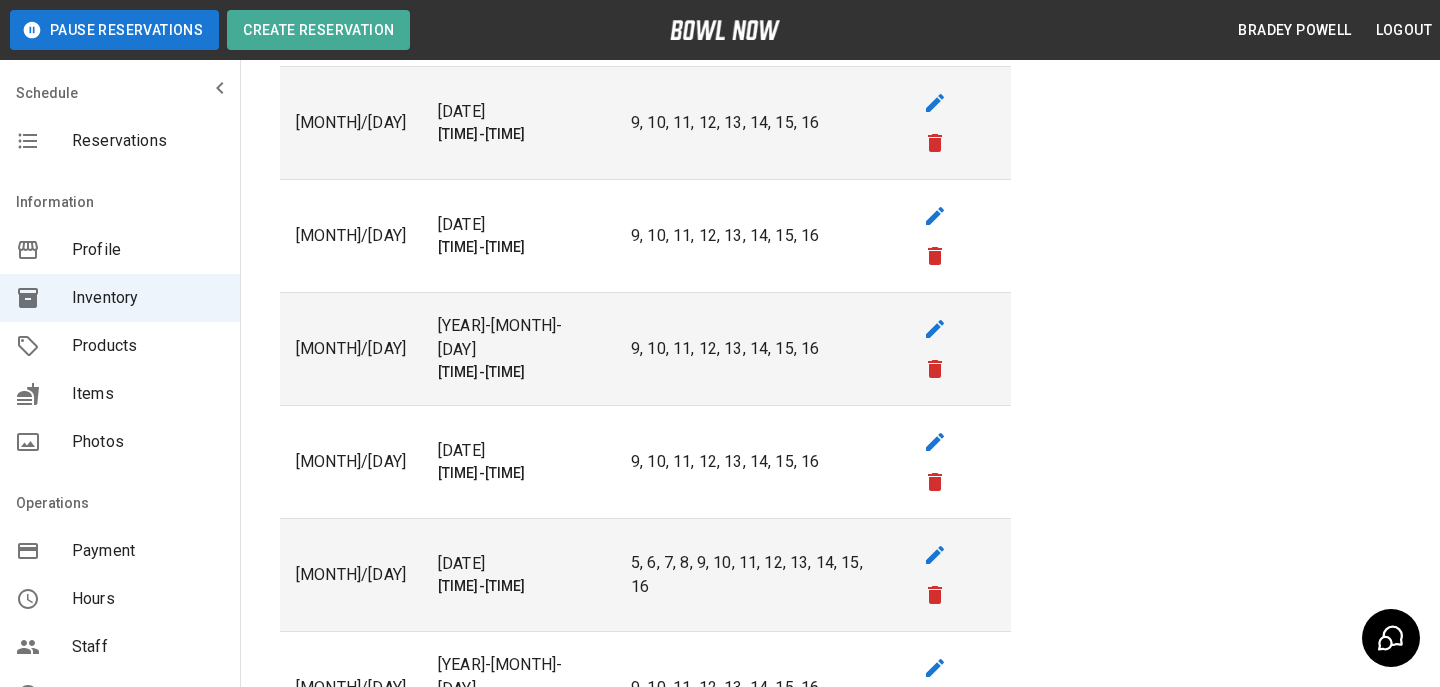 scroll, scrollTop: 1473, scrollLeft: 0, axis: vertical 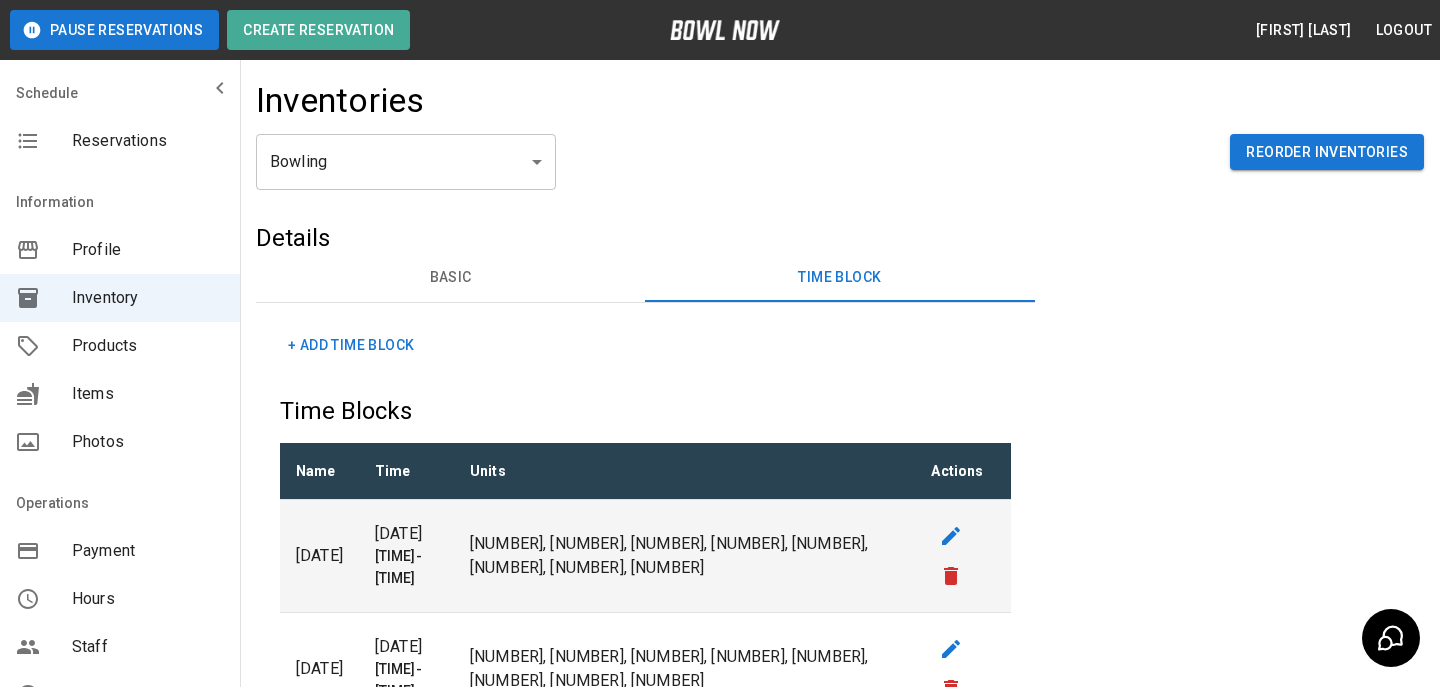 click on "+ Add Time Block" at bounding box center [351, 345] 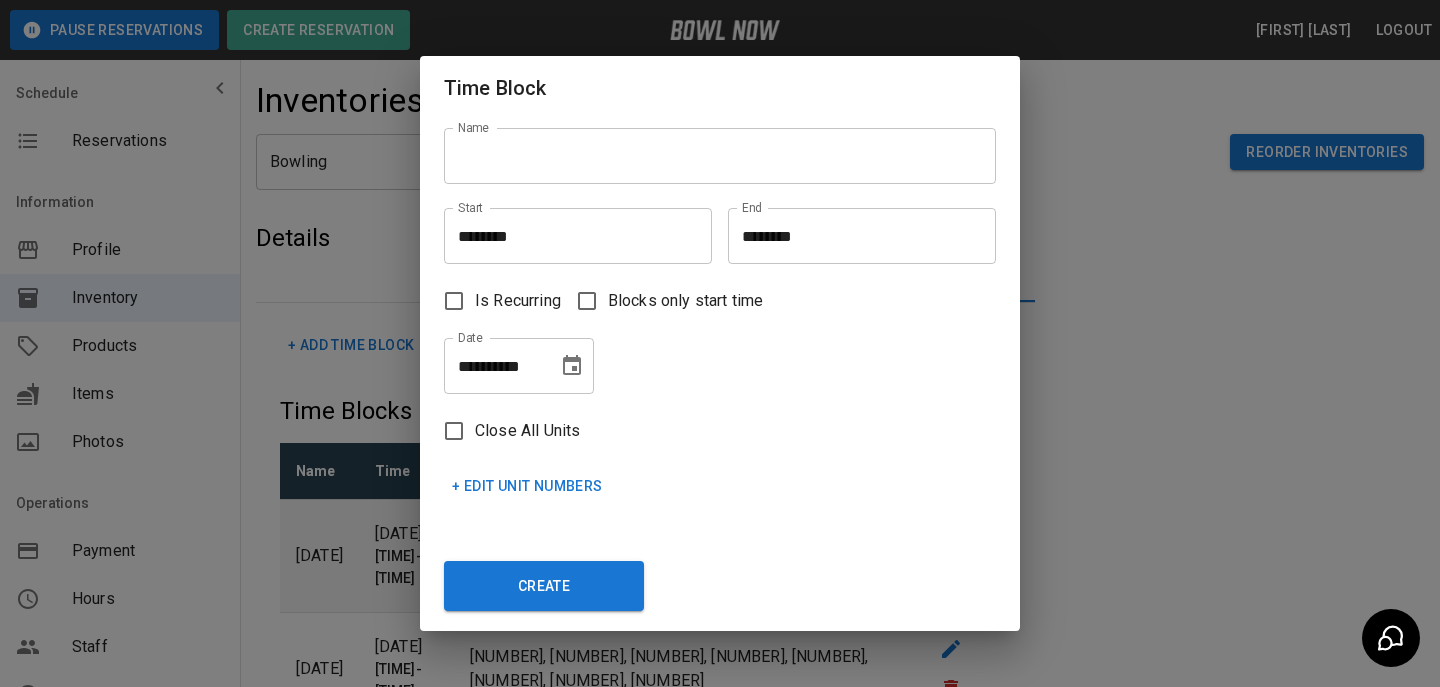 click on "[FIRST] [LAST]" at bounding box center [712, 148] 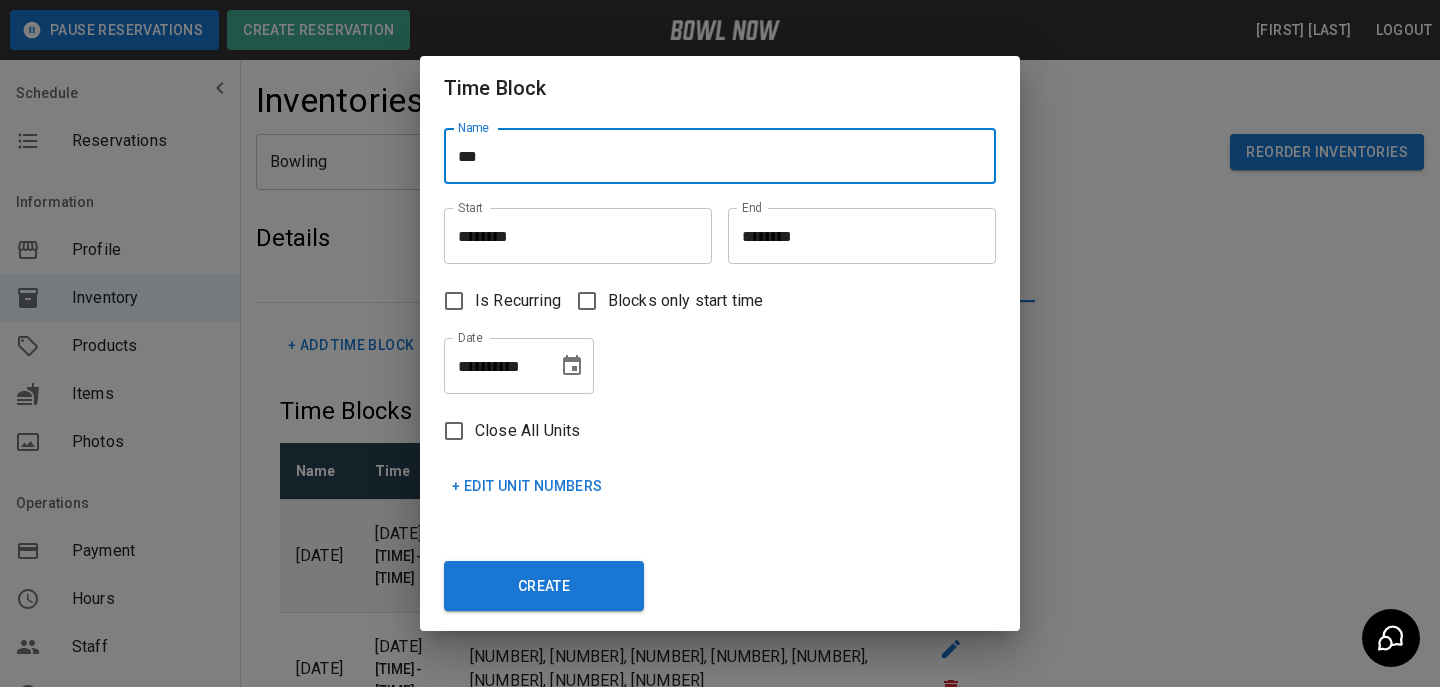 type on "***" 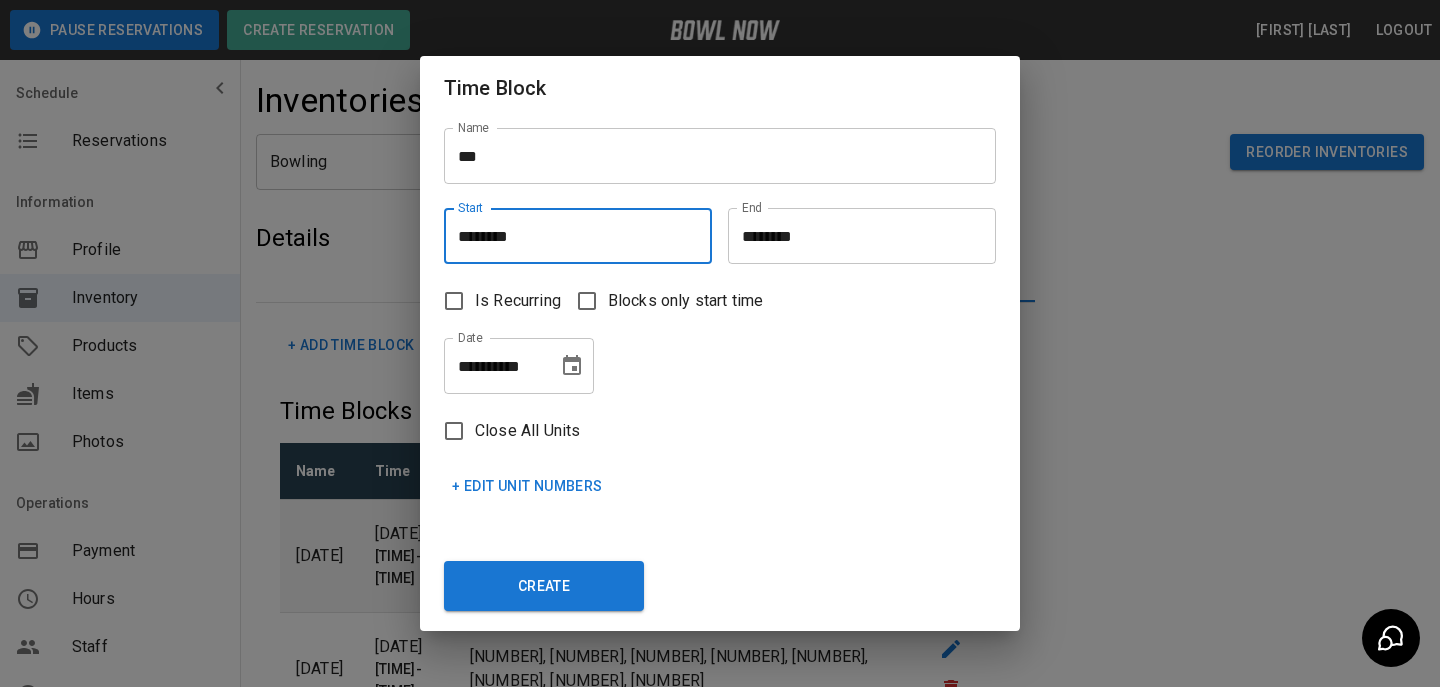 click on "********" at bounding box center (571, 236) 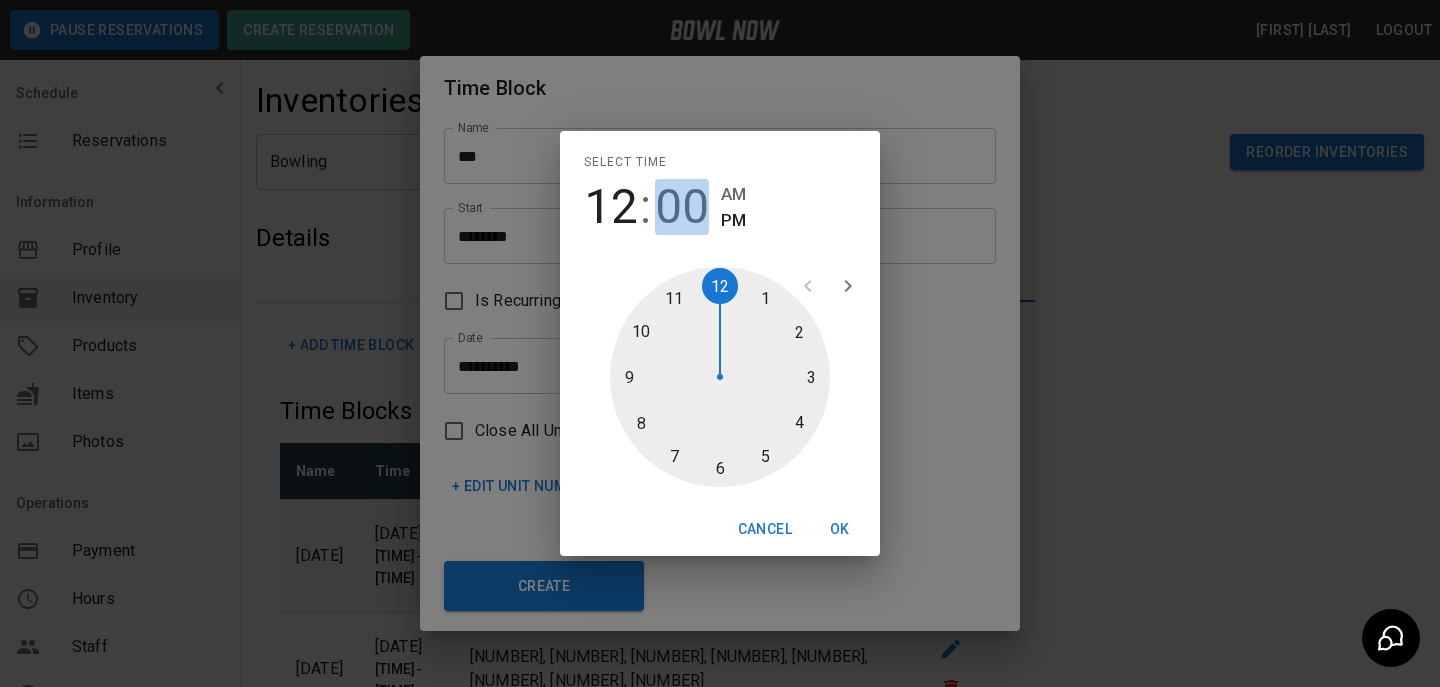 click on "00" at bounding box center (682, 207) 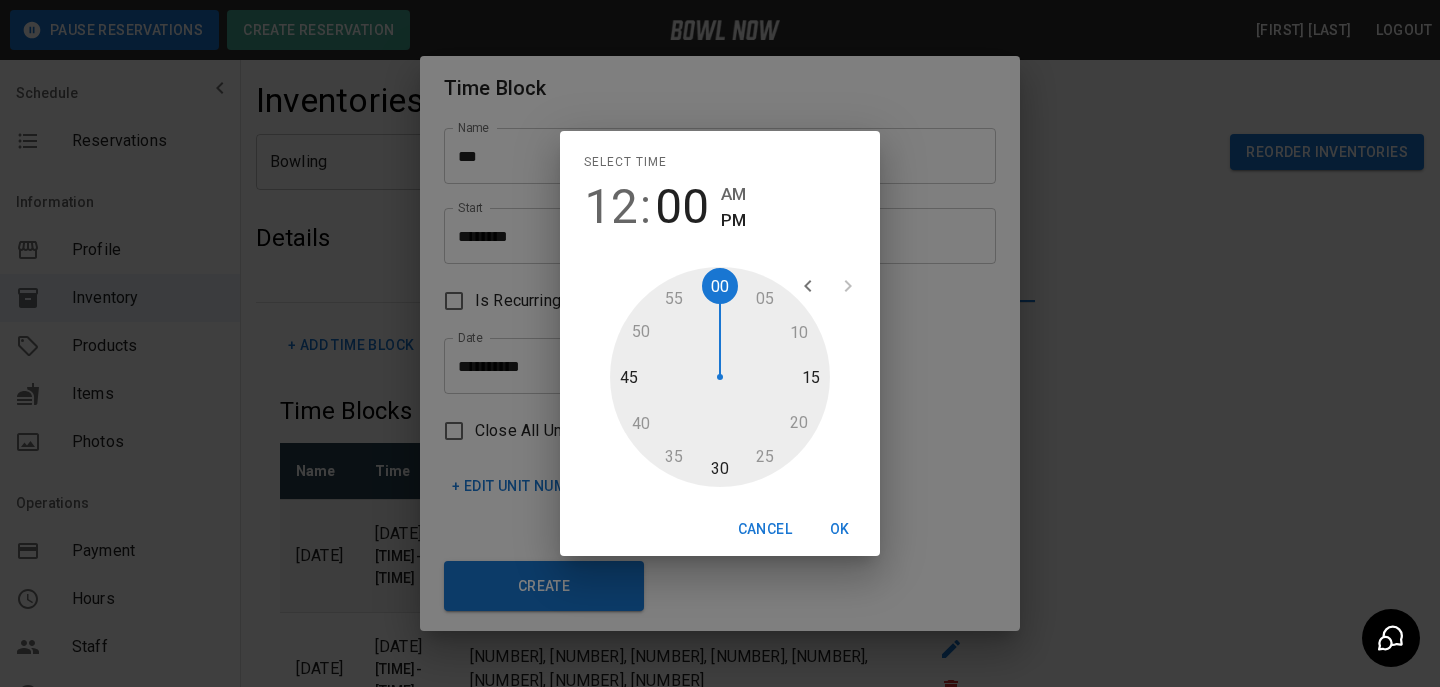click at bounding box center [720, 377] 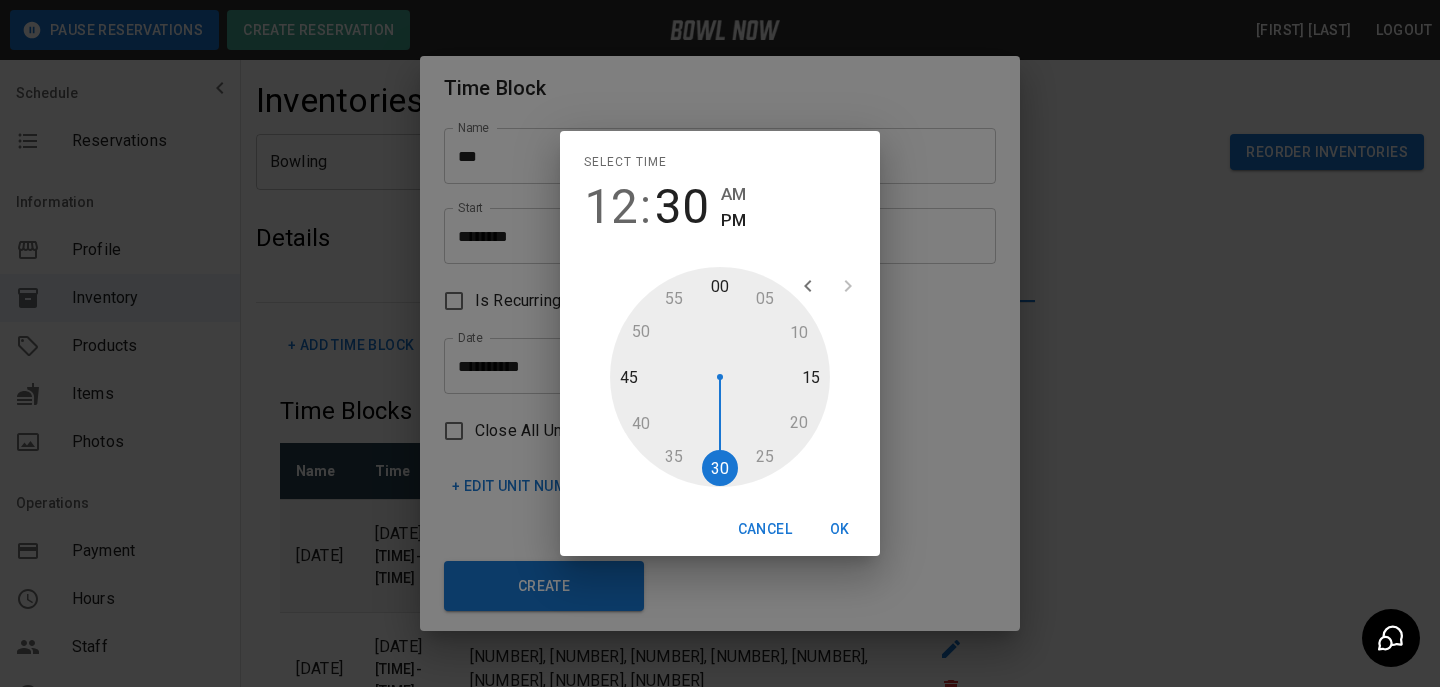 click on "OK" at bounding box center (840, 529) 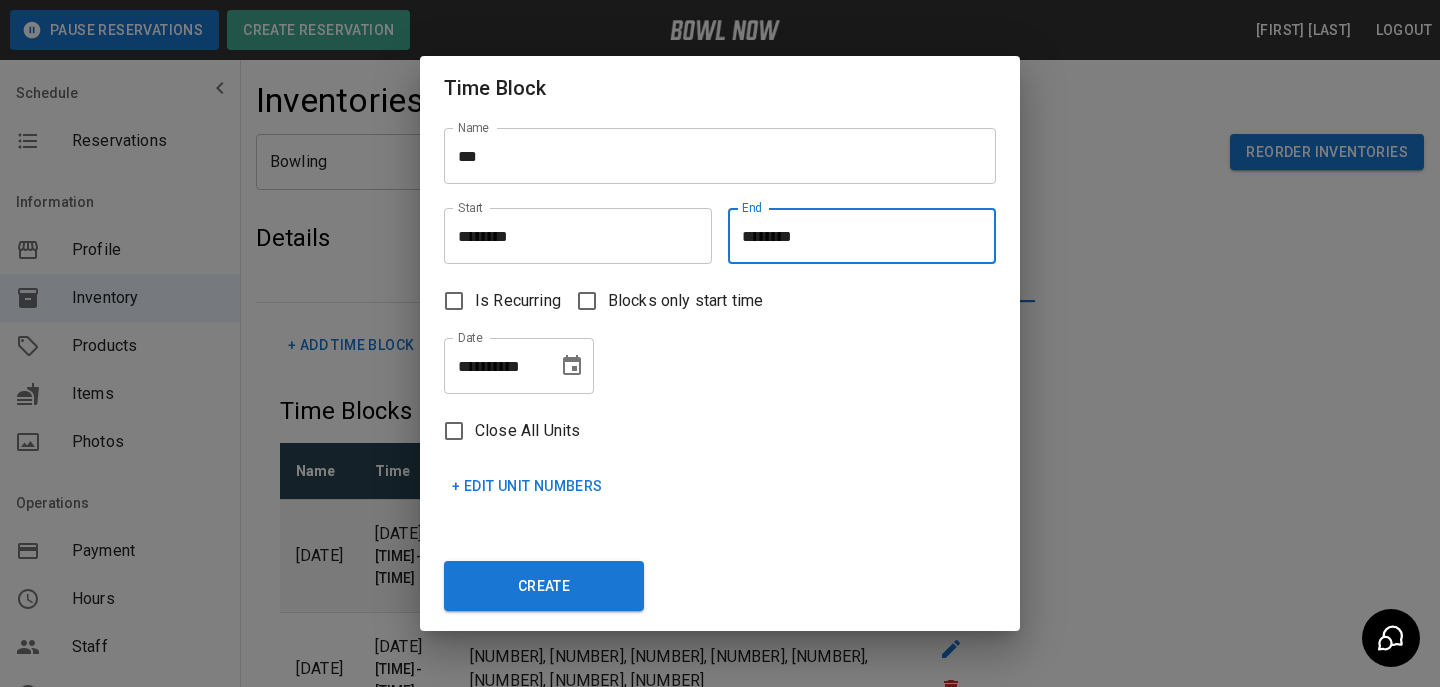 click on "********" at bounding box center (855, 236) 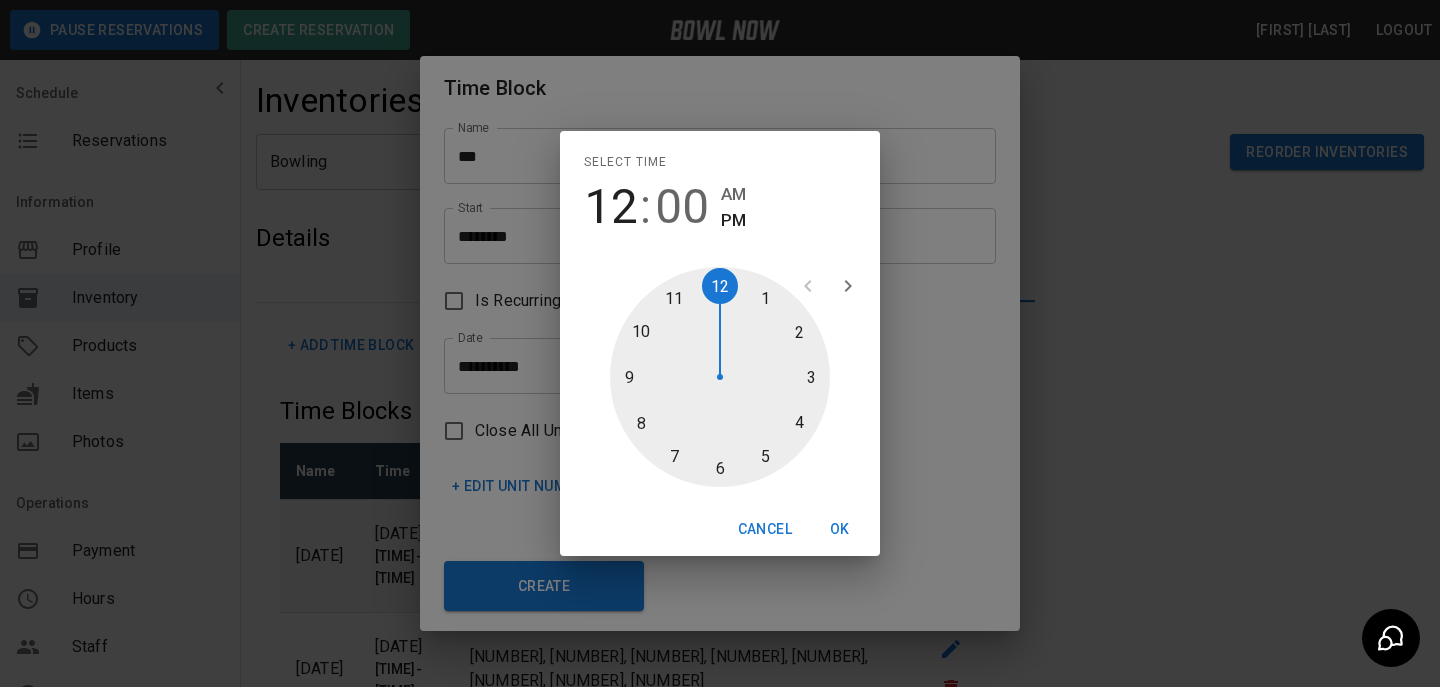 click at bounding box center (720, 377) 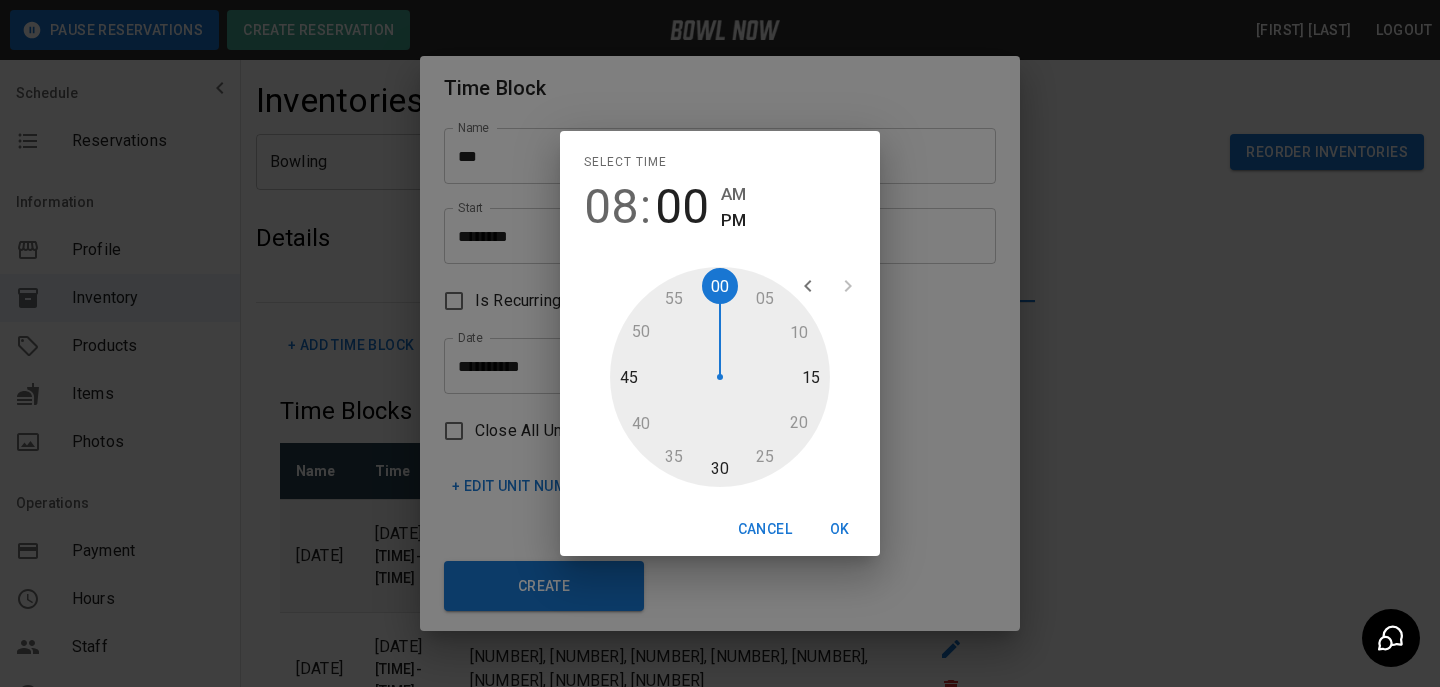 click at bounding box center (720, 377) 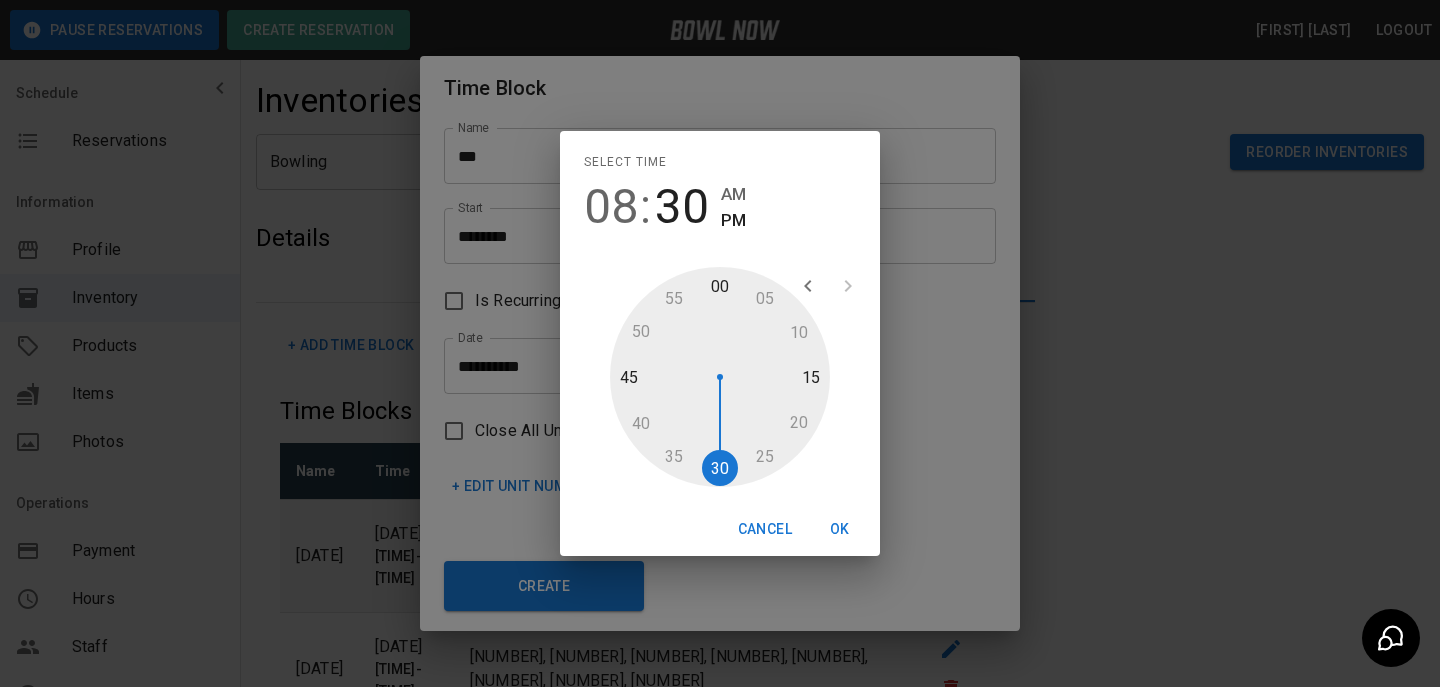 click on "OK" at bounding box center (840, 529) 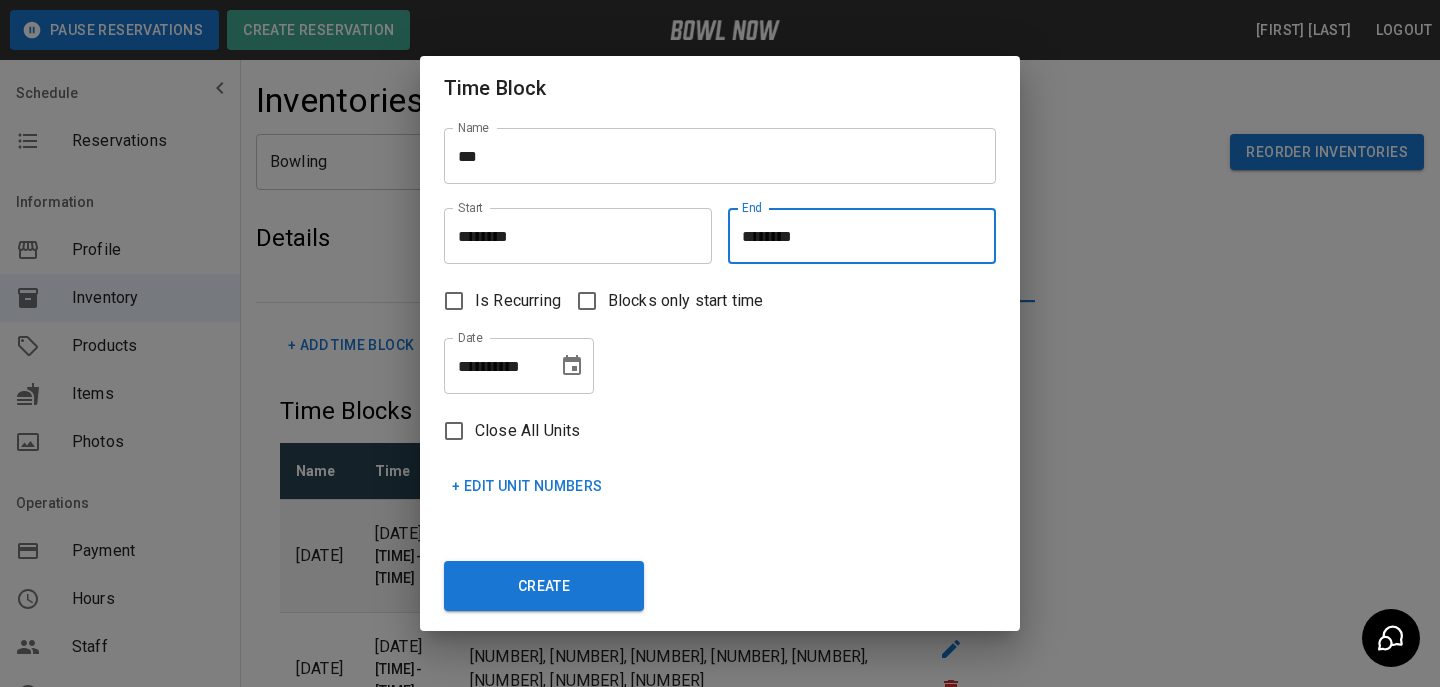 click 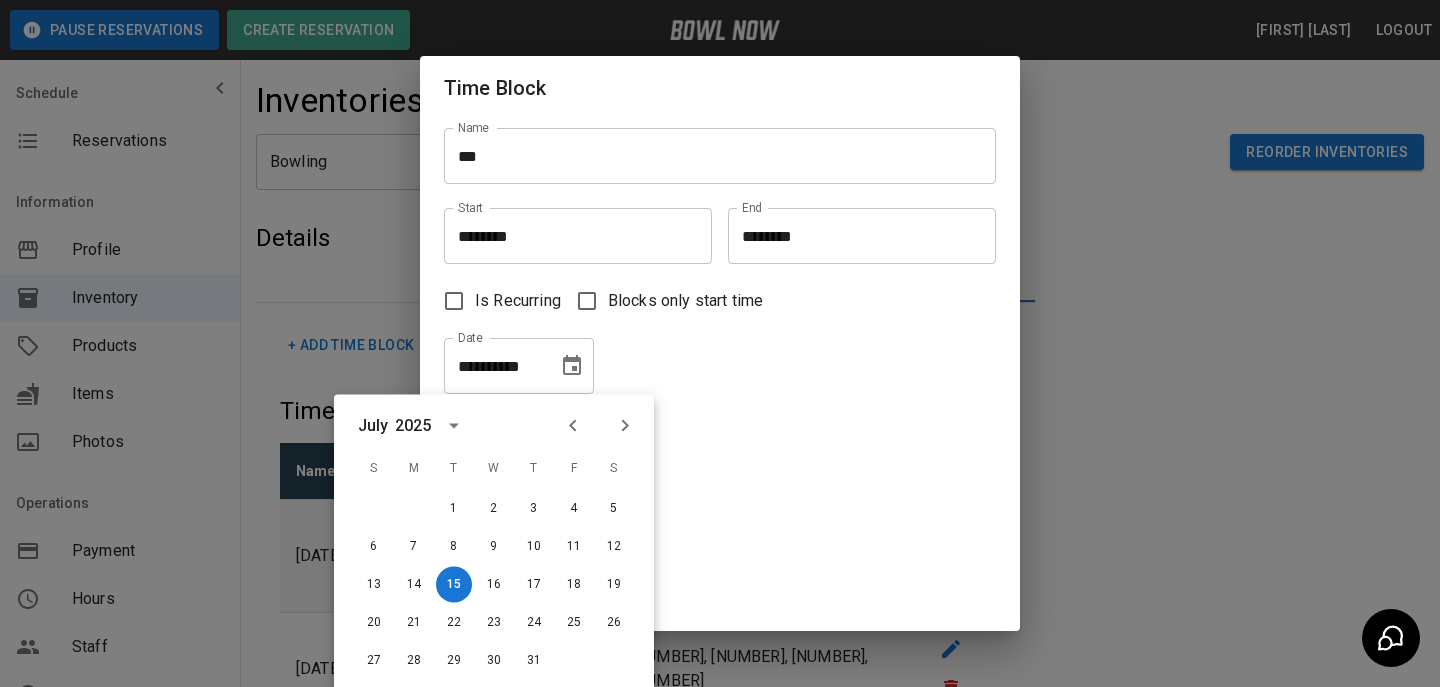 click 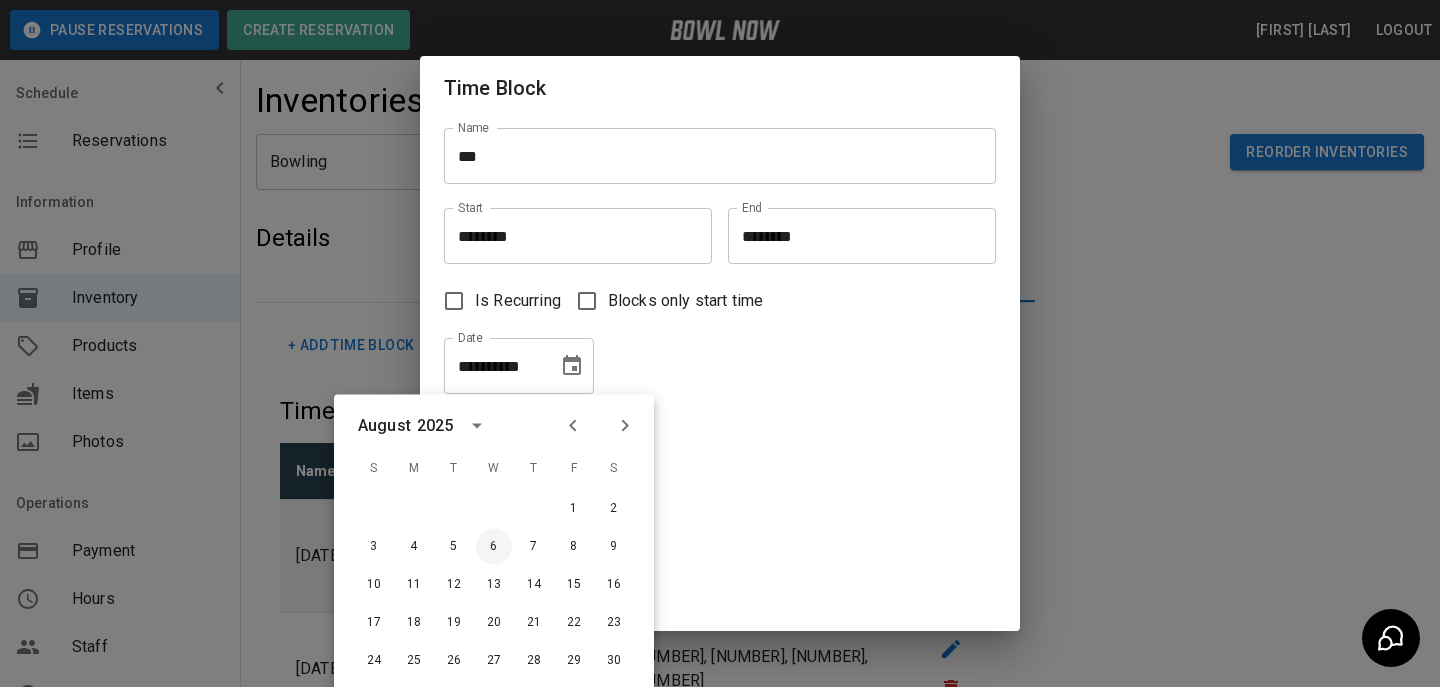 click on "6" at bounding box center (494, 547) 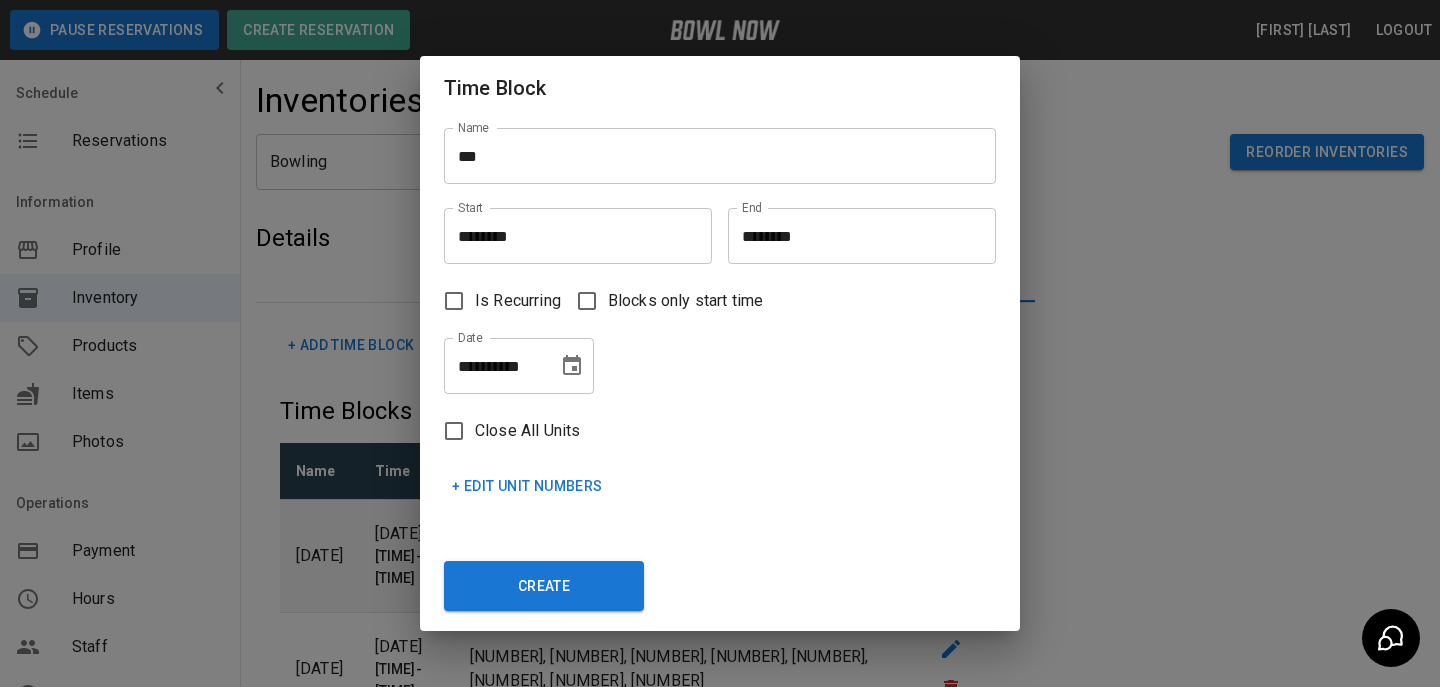click on "+ Edit Unit Numbers" at bounding box center (527, 486) 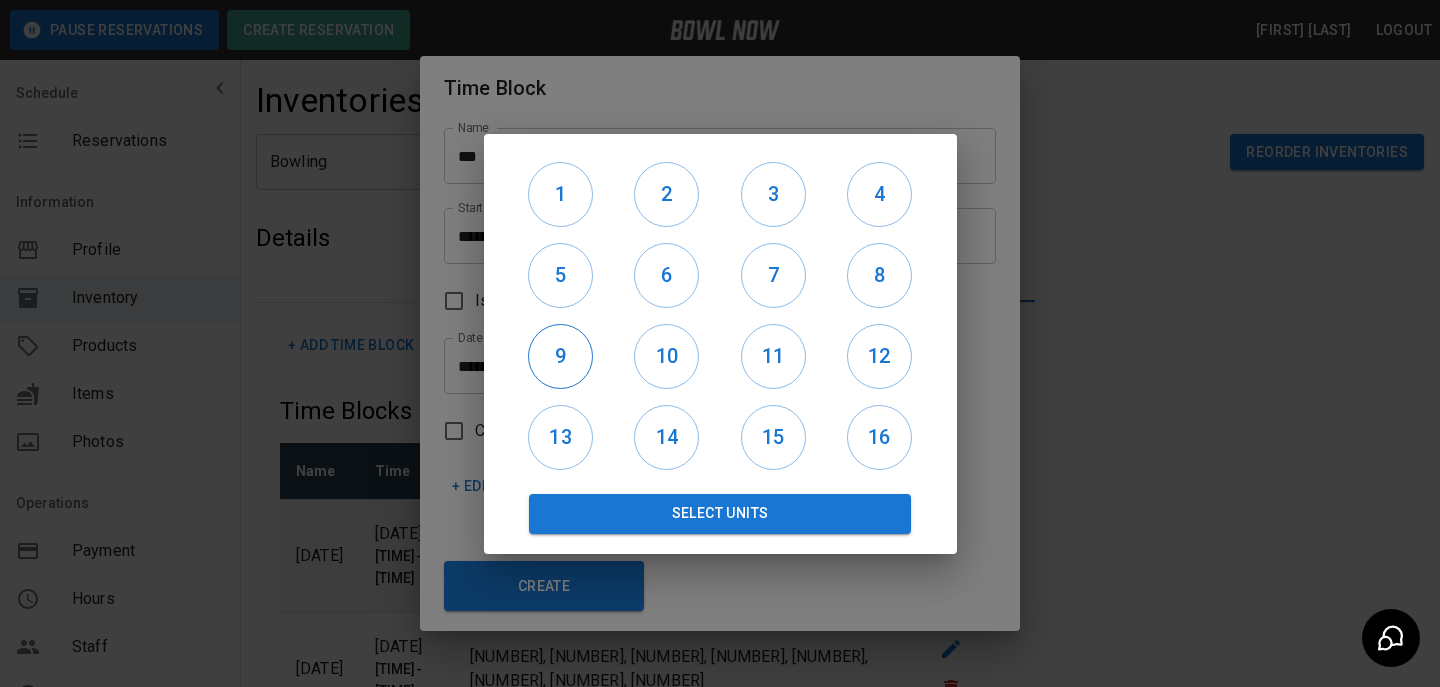 click on "9" at bounding box center [560, 356] 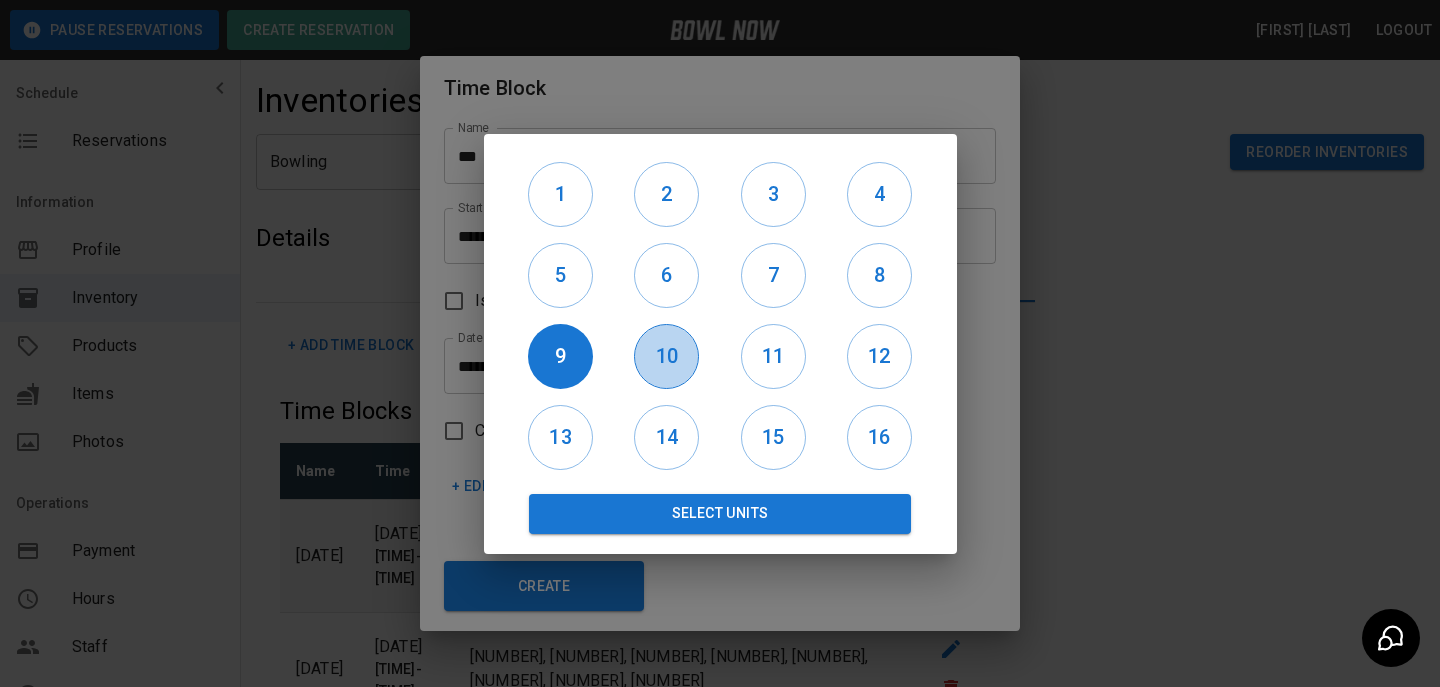 click on "10" at bounding box center [666, 356] 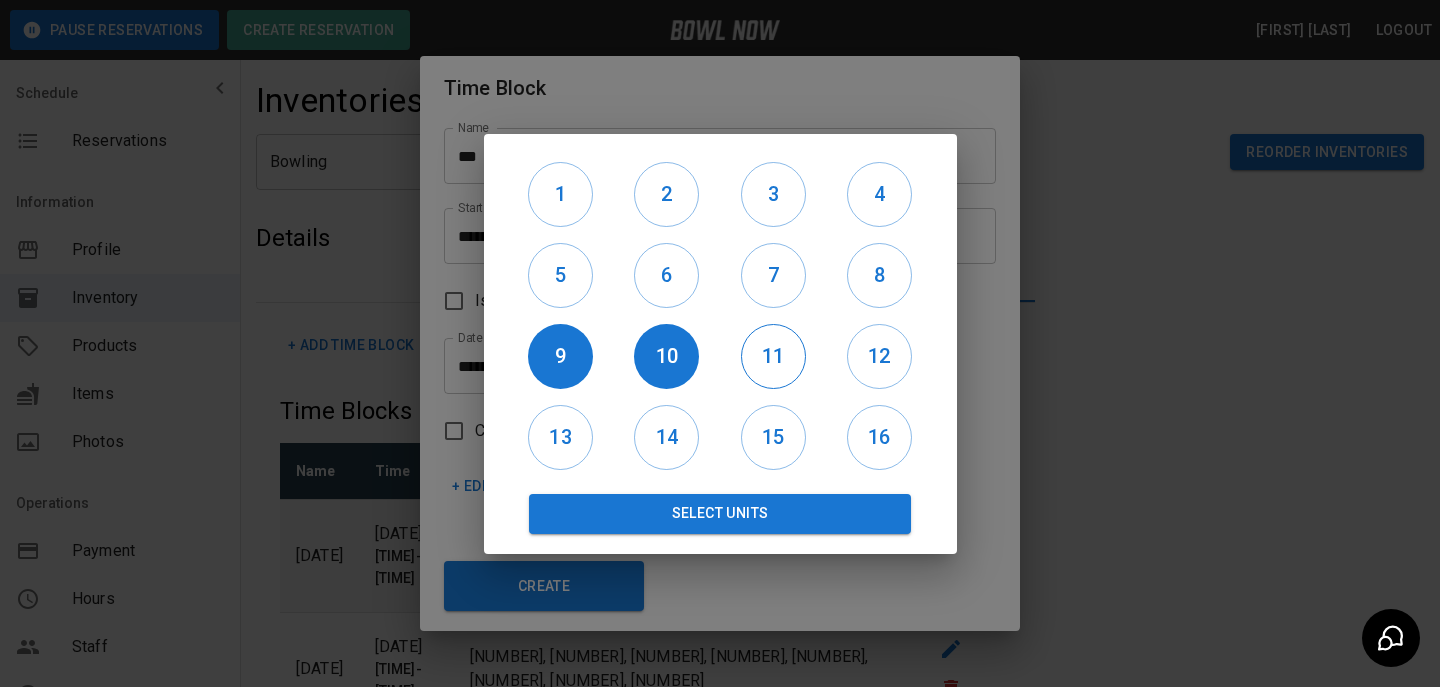 click on "11" at bounding box center (773, 356) 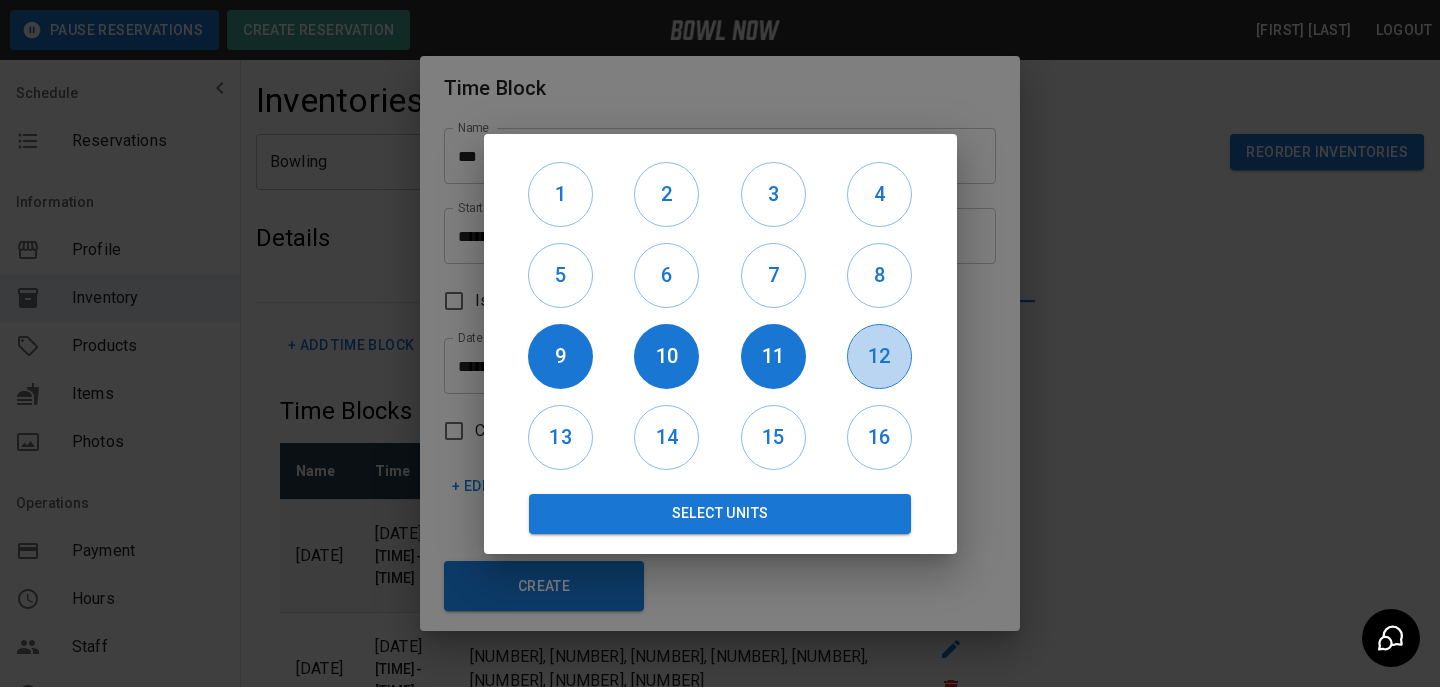 click on "12" at bounding box center (879, 356) 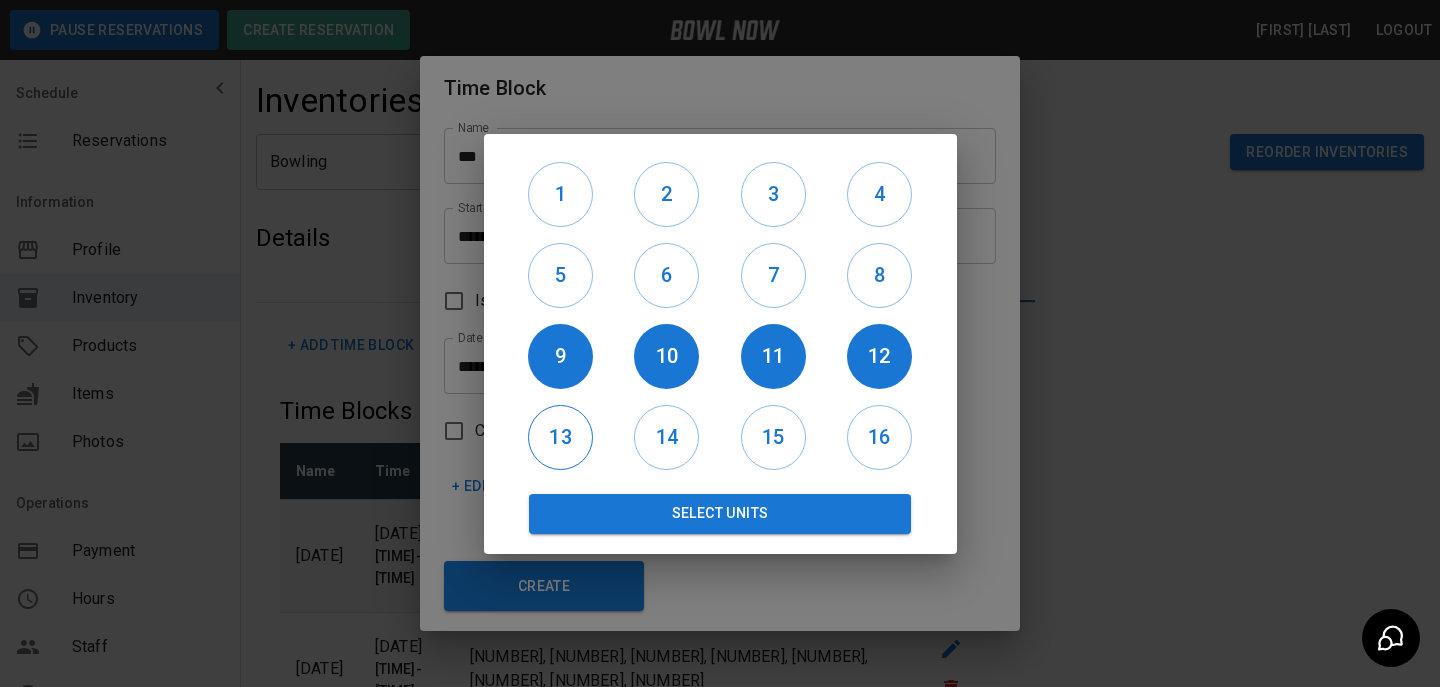 click on "13" at bounding box center [560, 437] 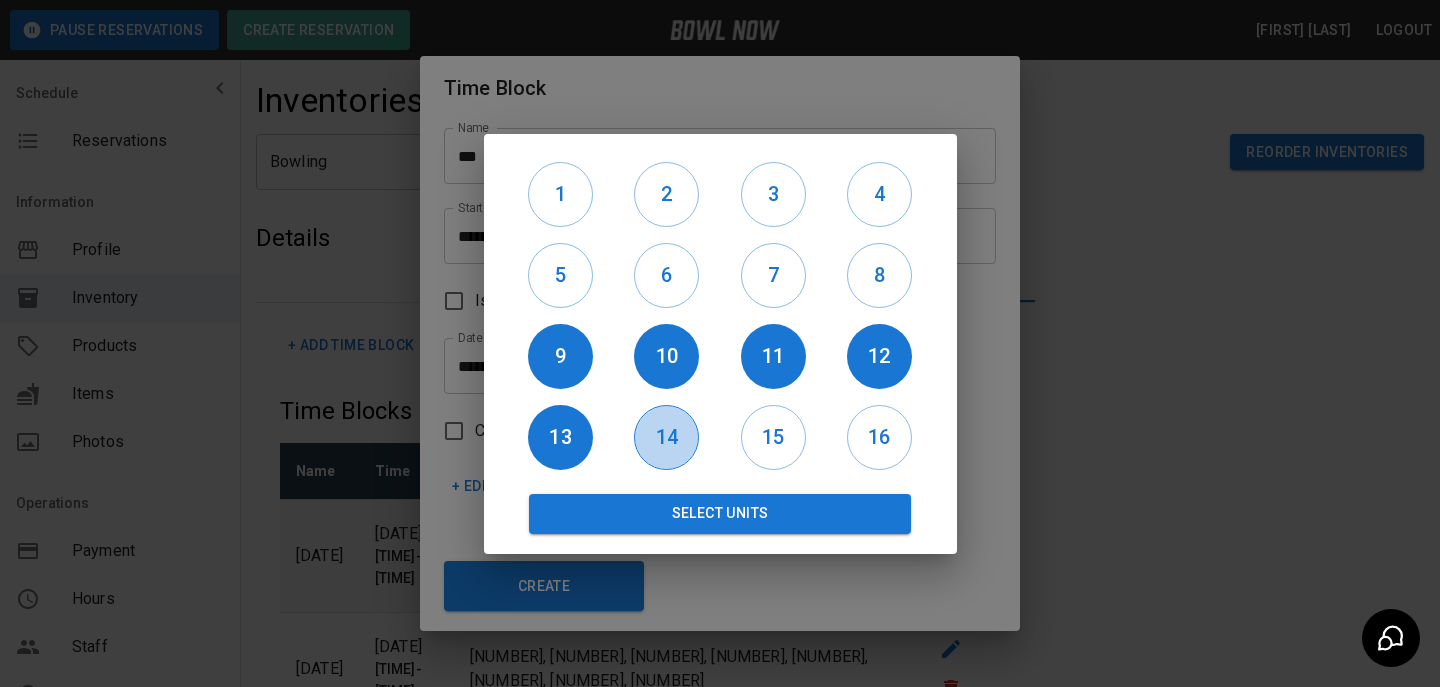 click on "14" at bounding box center (666, 437) 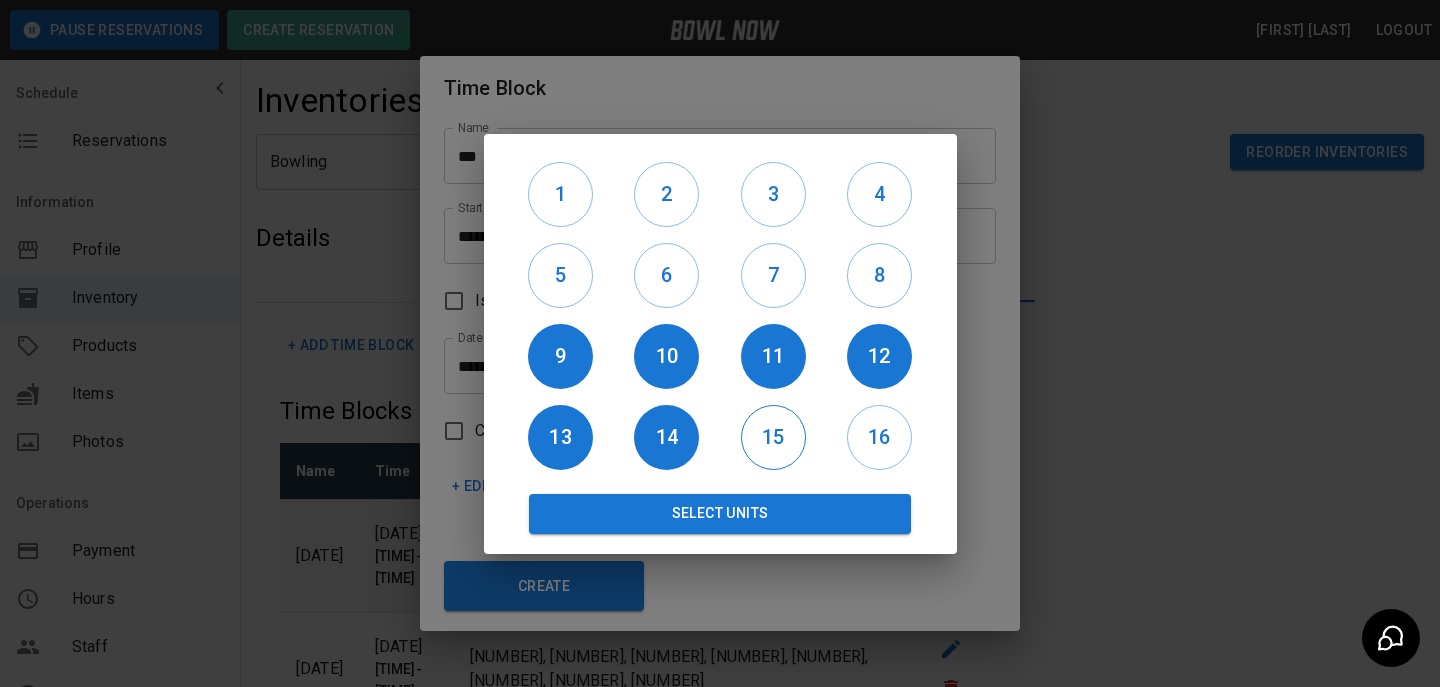 click on "15" at bounding box center (773, 437) 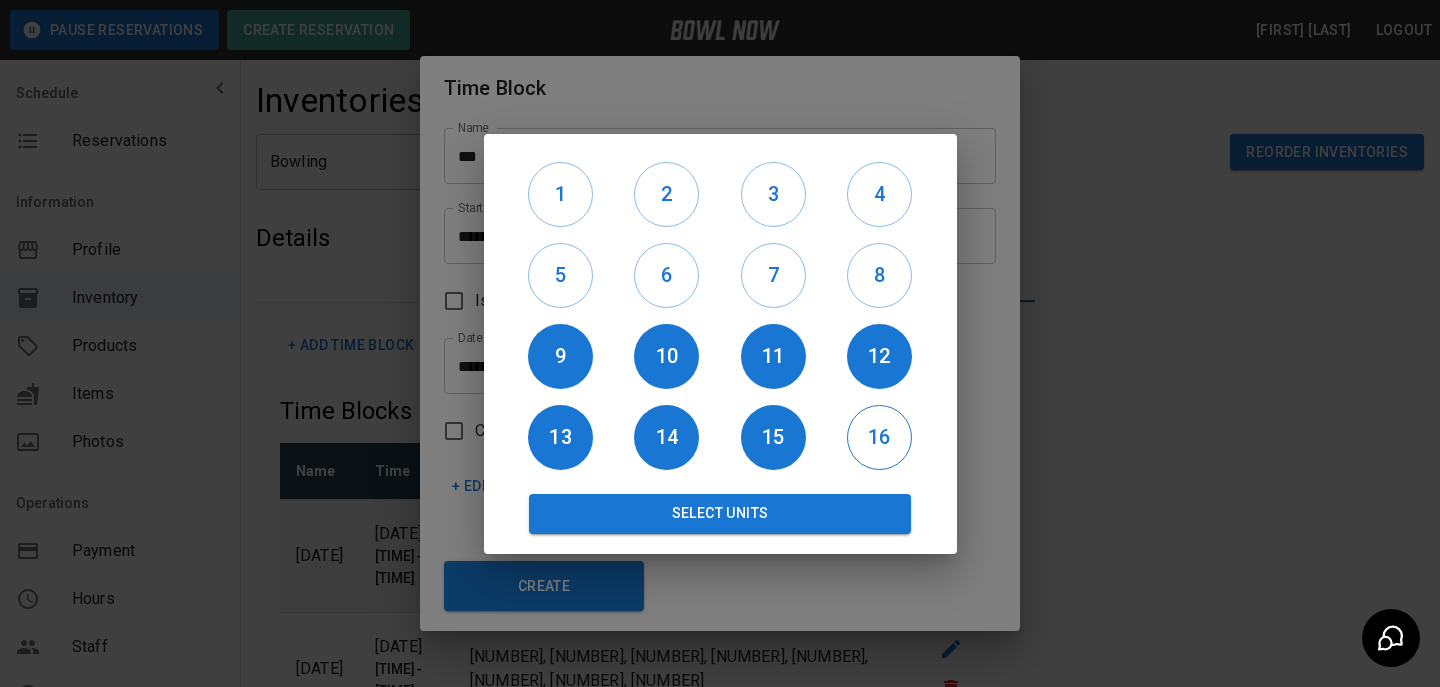 click on "16" at bounding box center (879, 437) 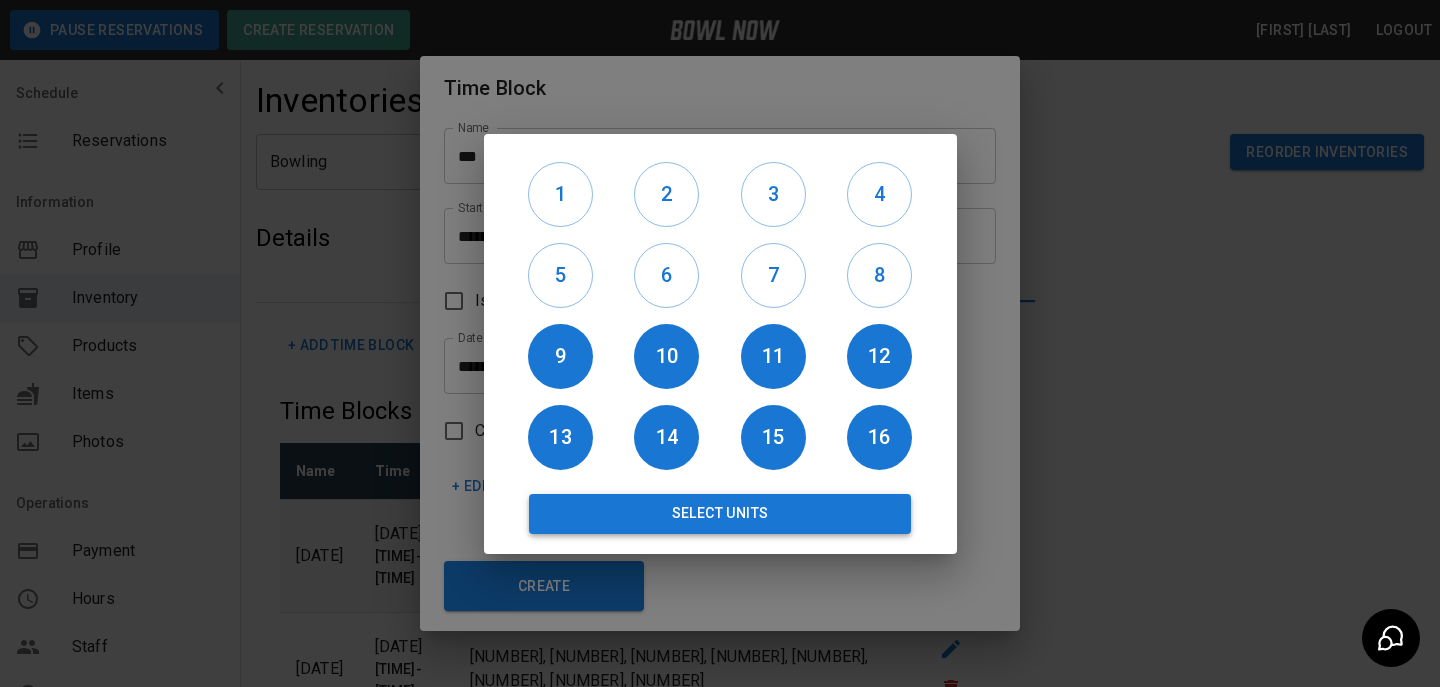 click on "Select Units" at bounding box center [720, 514] 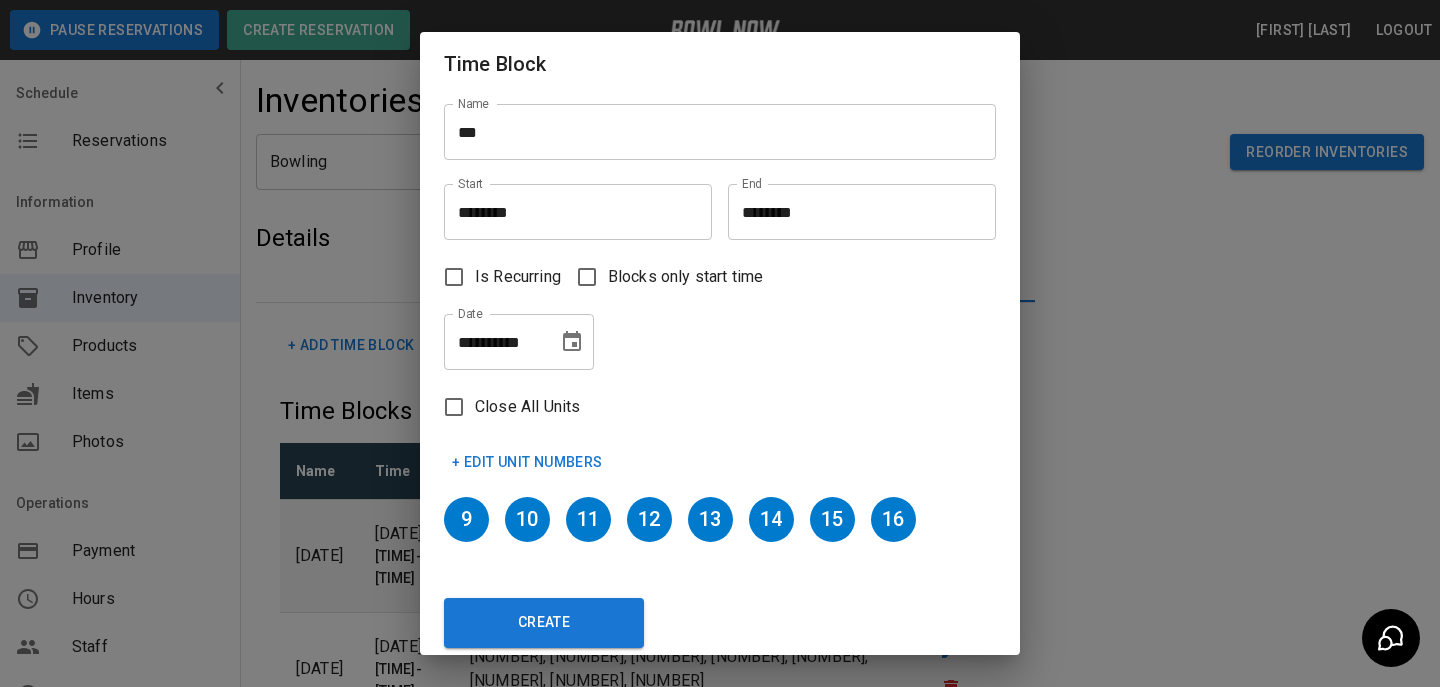 scroll, scrollTop: 12, scrollLeft: 0, axis: vertical 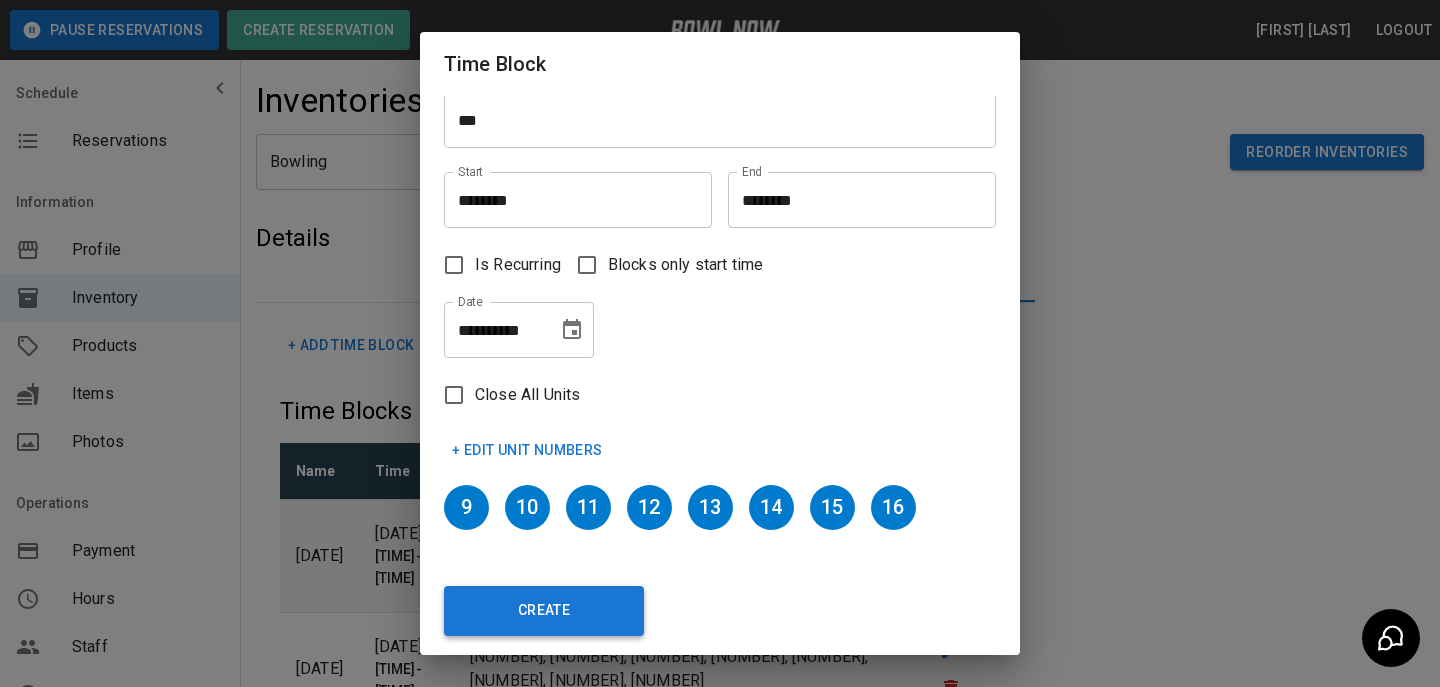 click on "Create" at bounding box center (544, 611) 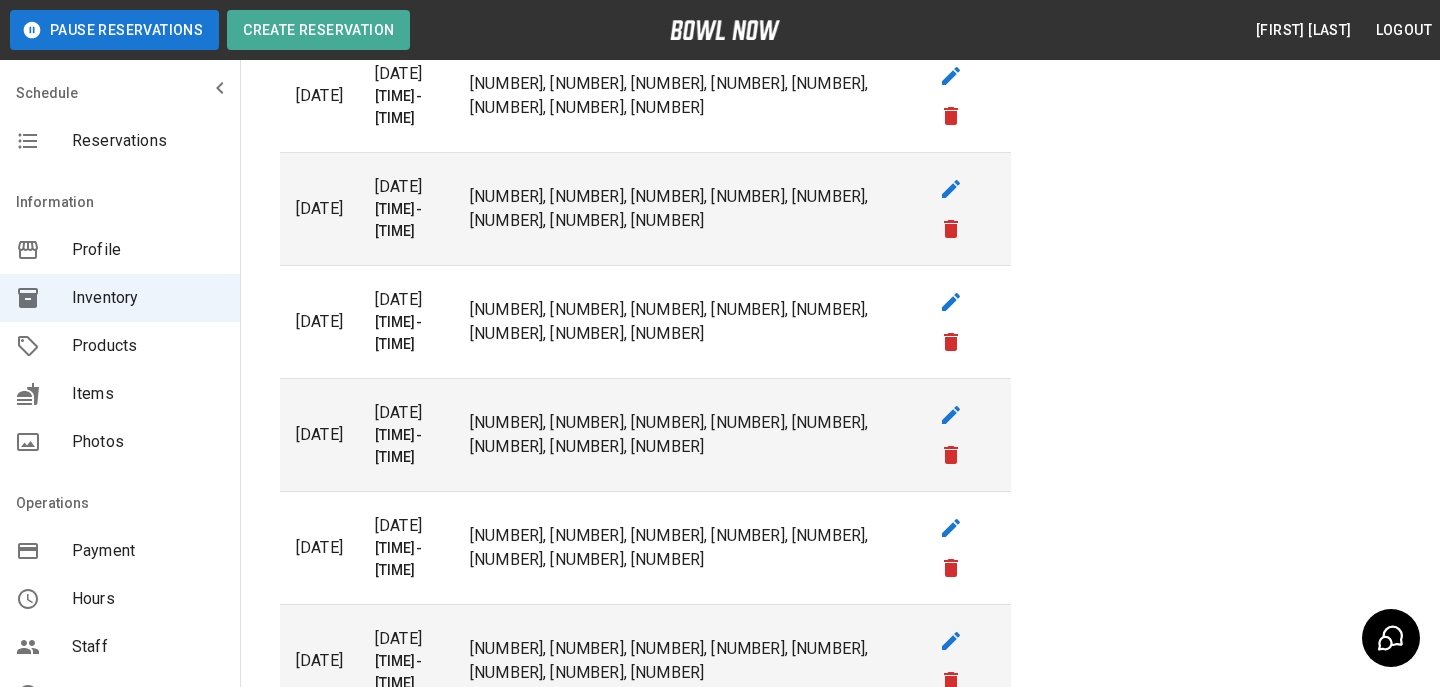 scroll, scrollTop: 1552, scrollLeft: 0, axis: vertical 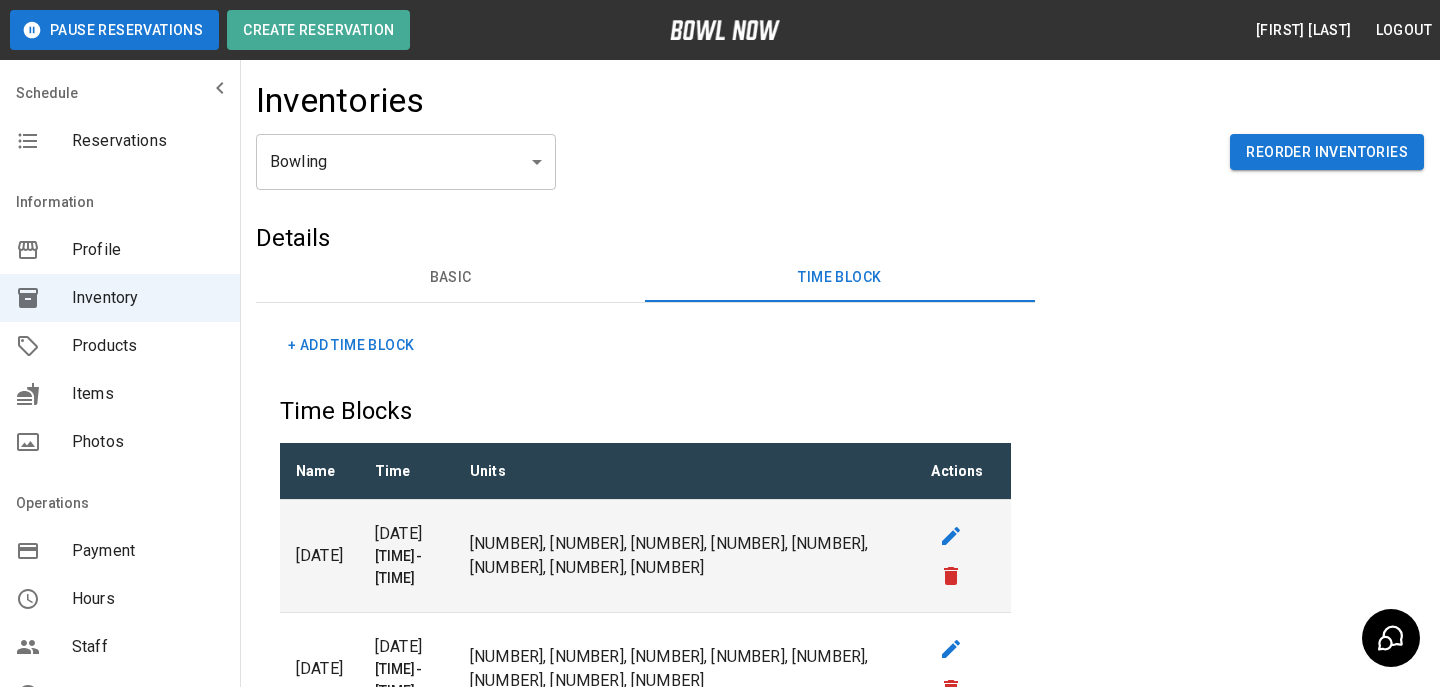 click on "+ Add Time Block" at bounding box center [351, 345] 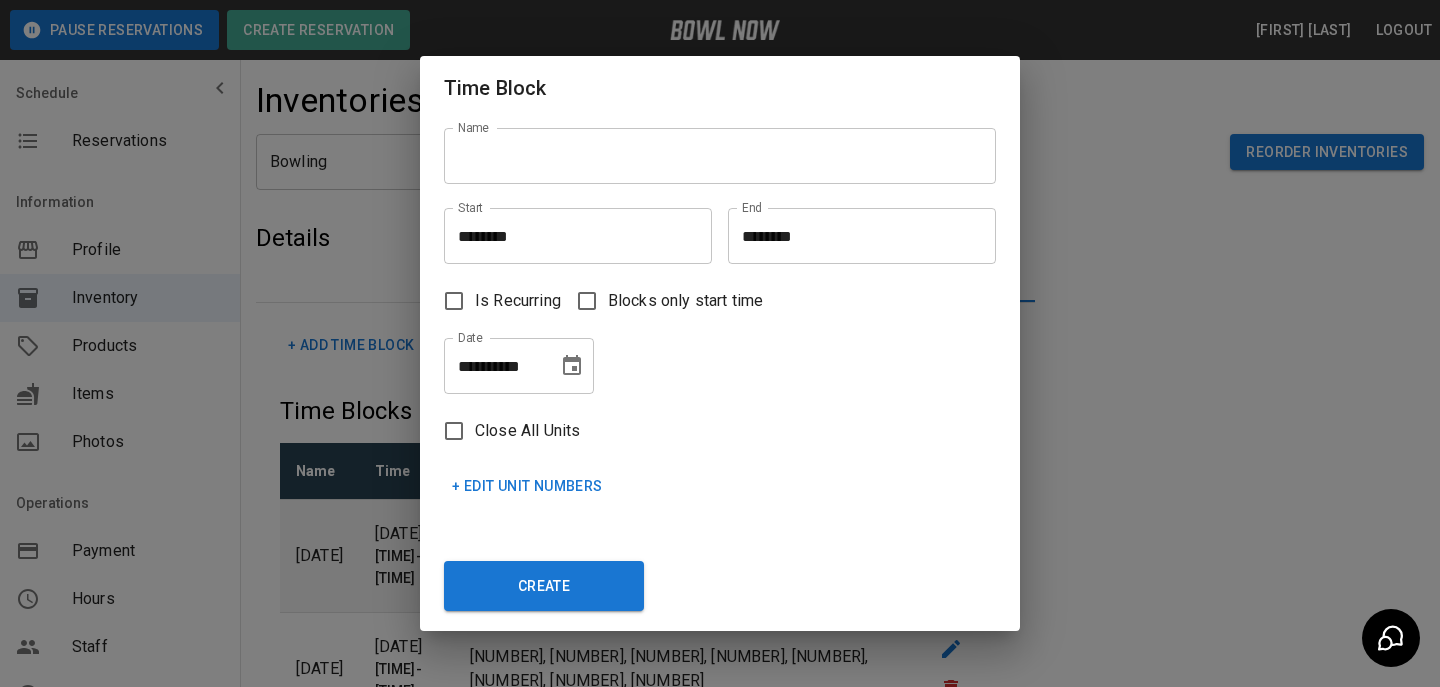 click on "Name" at bounding box center [720, 156] 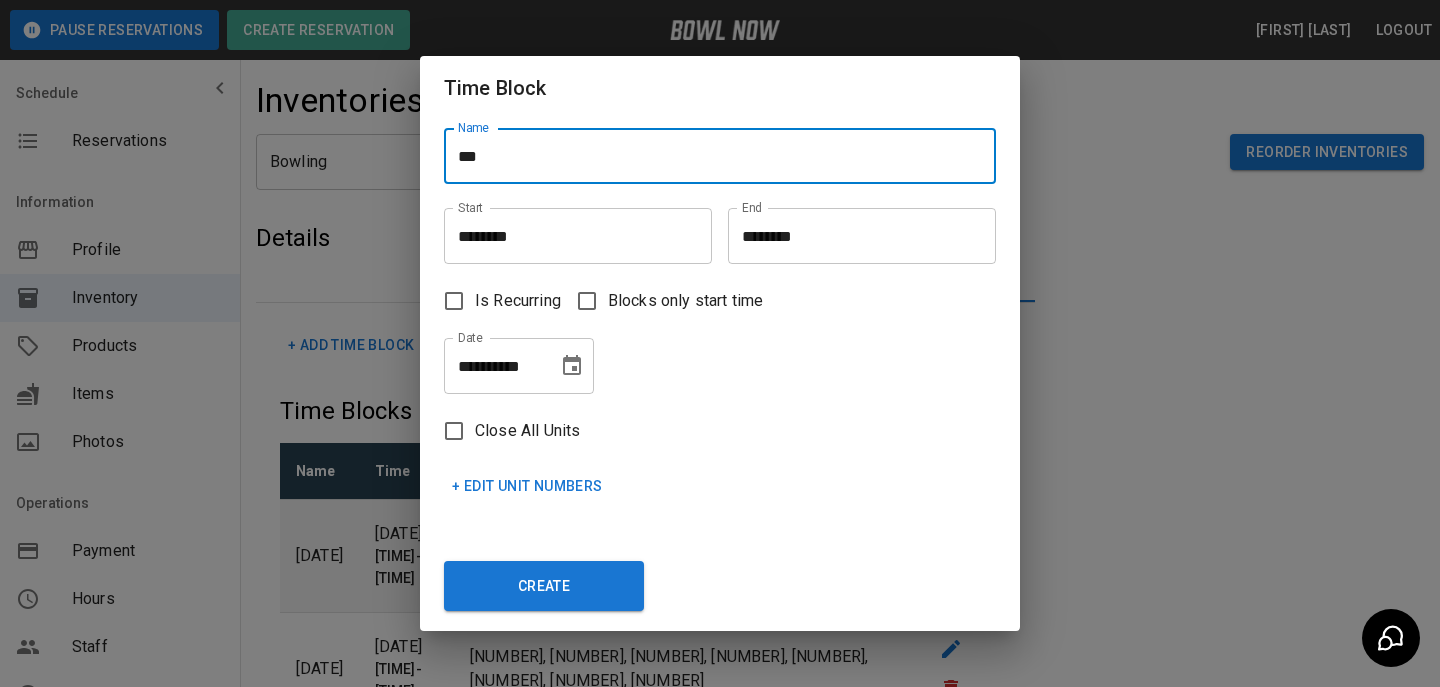 type on "***" 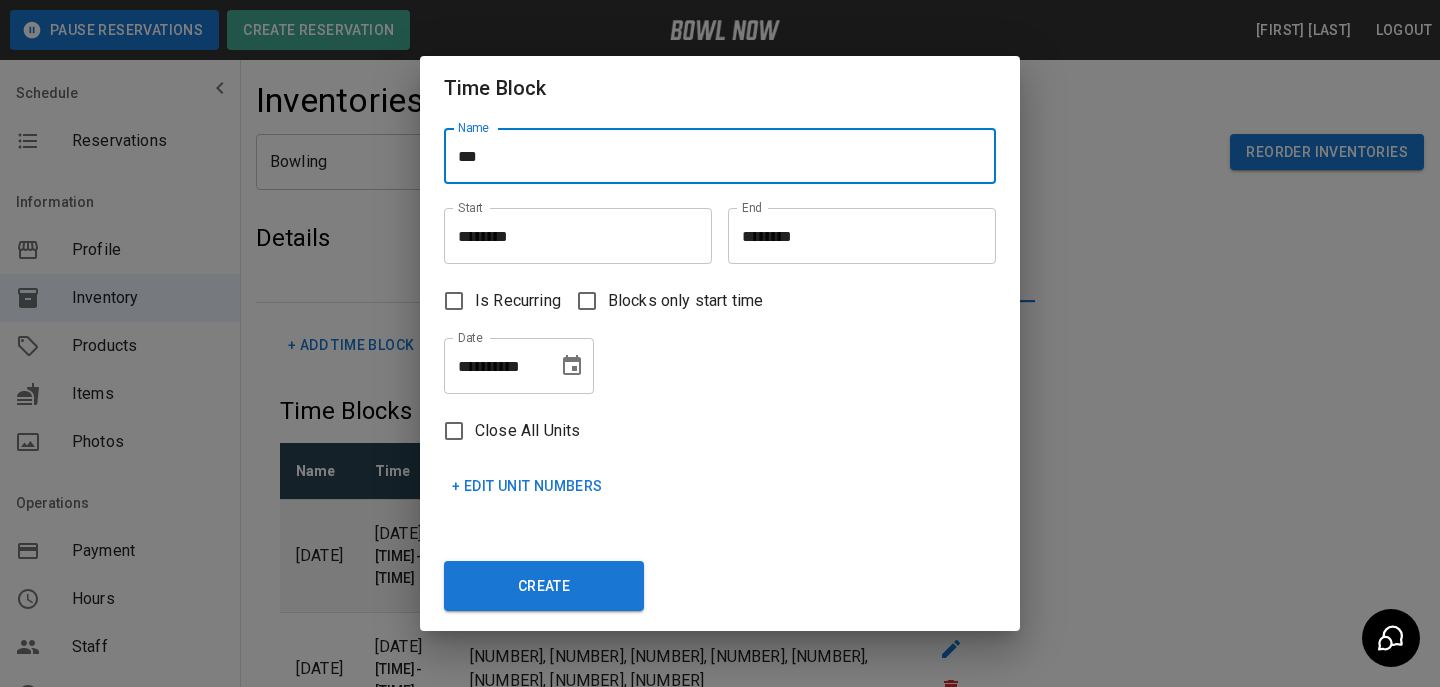 click on "********" at bounding box center [571, 236] 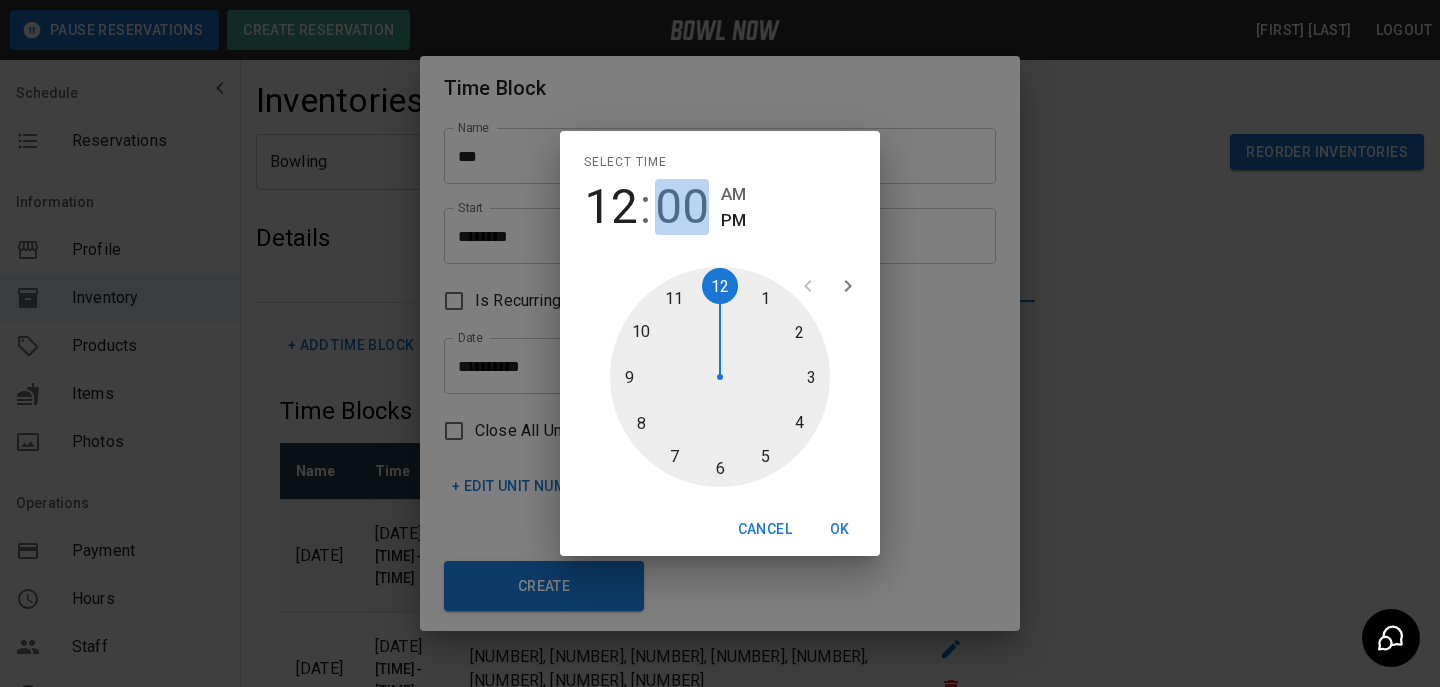 click on "00" at bounding box center (682, 207) 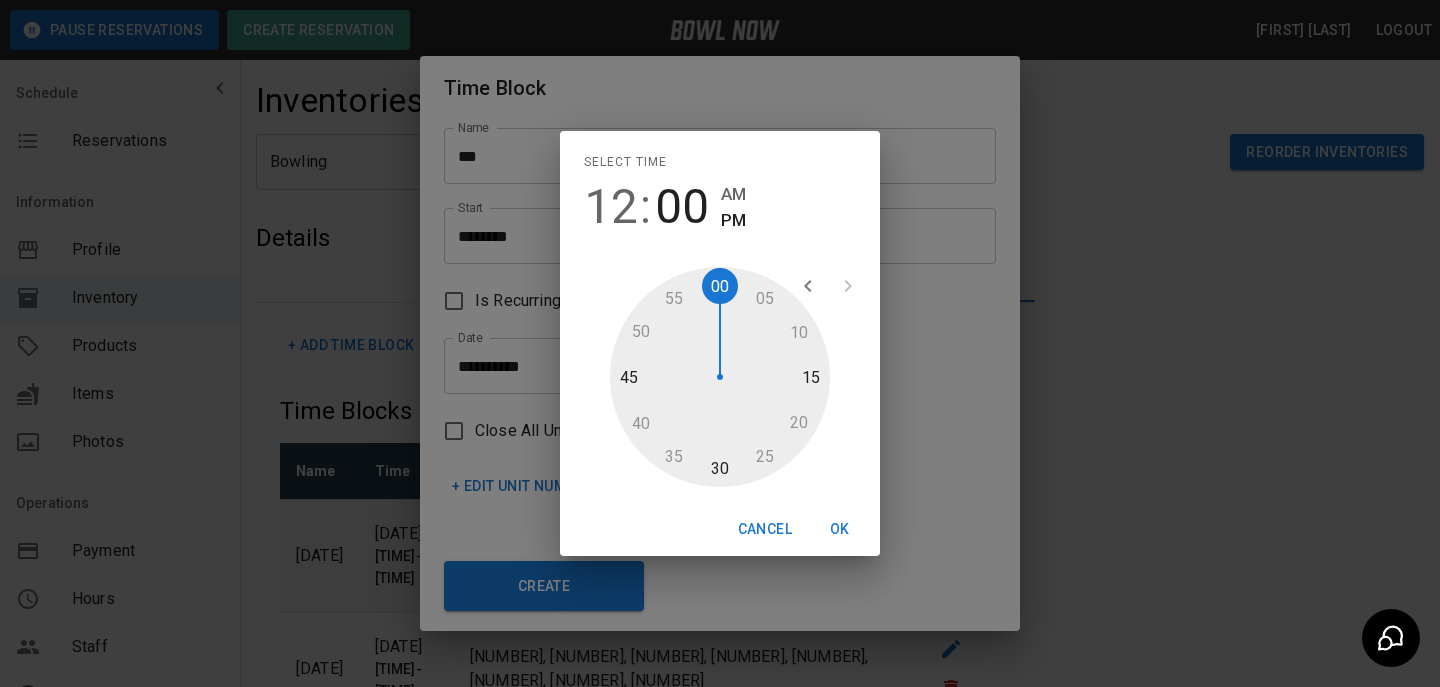 click at bounding box center (720, 377) 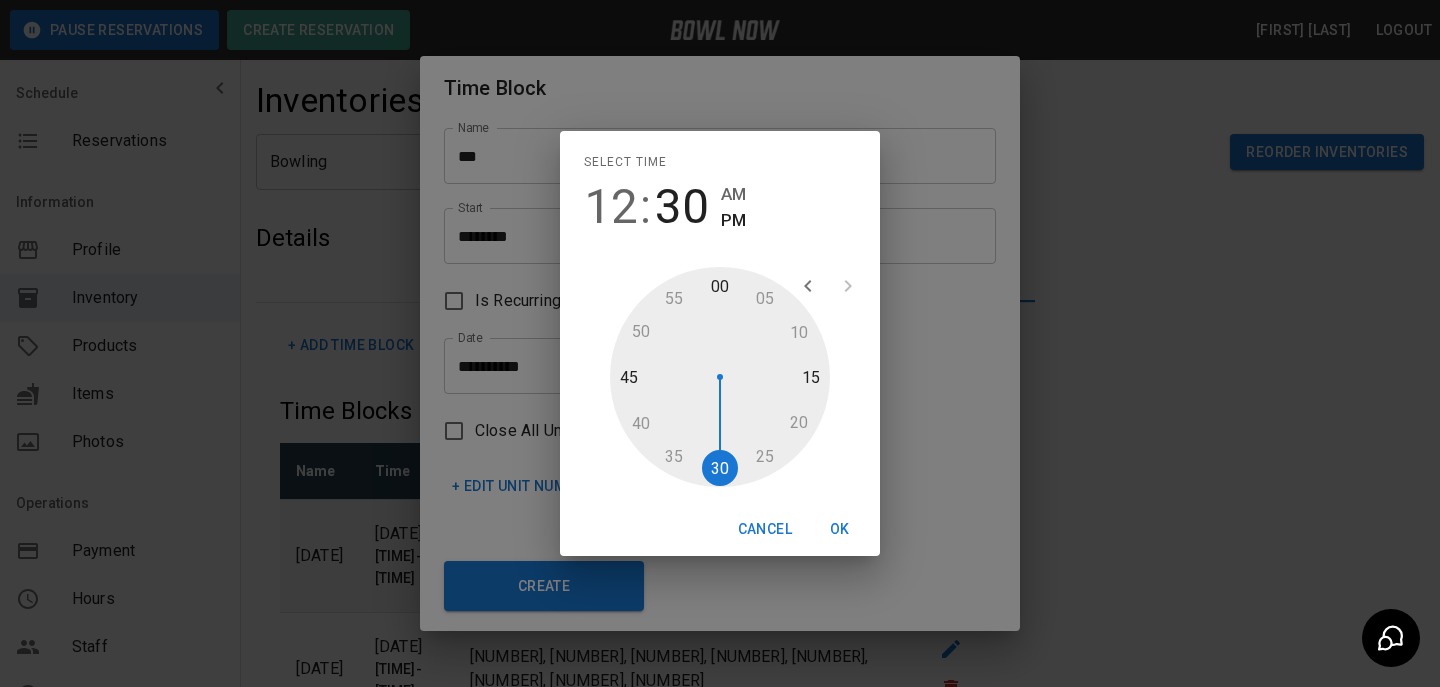 click on "OK" at bounding box center [840, 529] 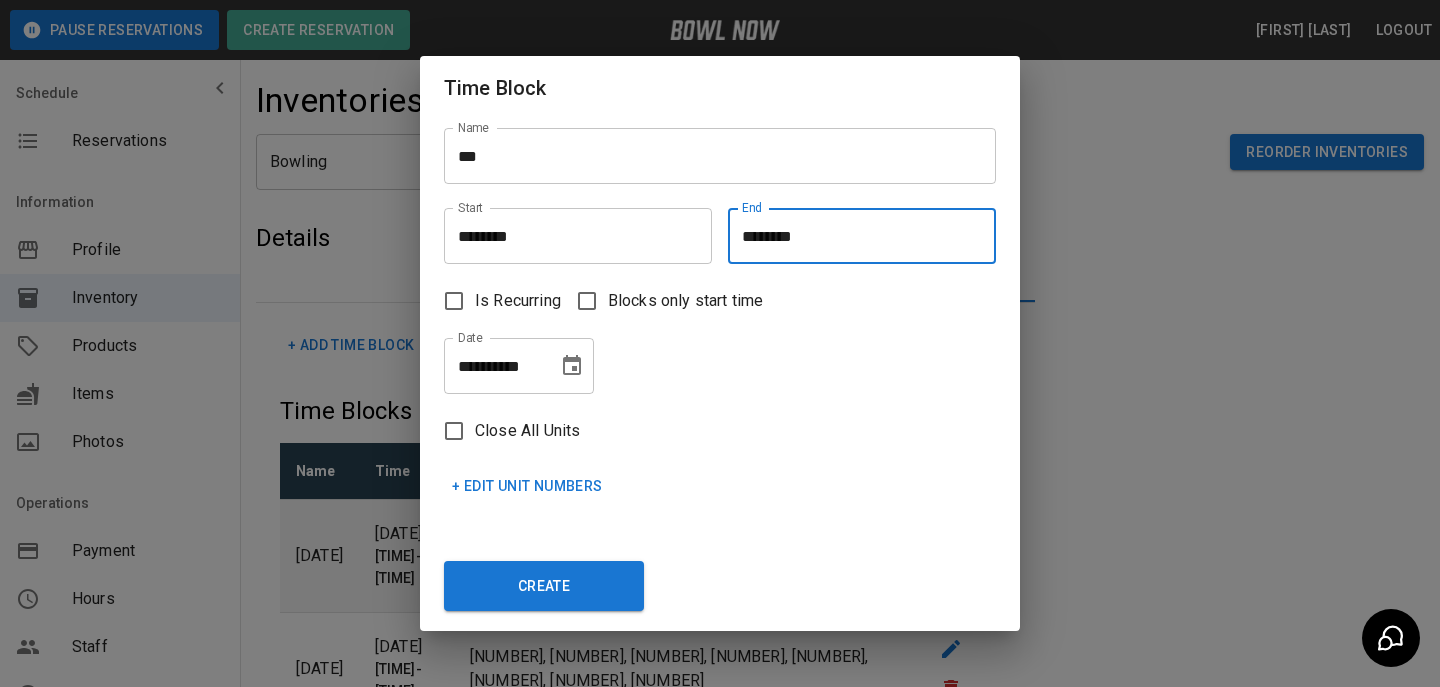 click on "********" at bounding box center [855, 236] 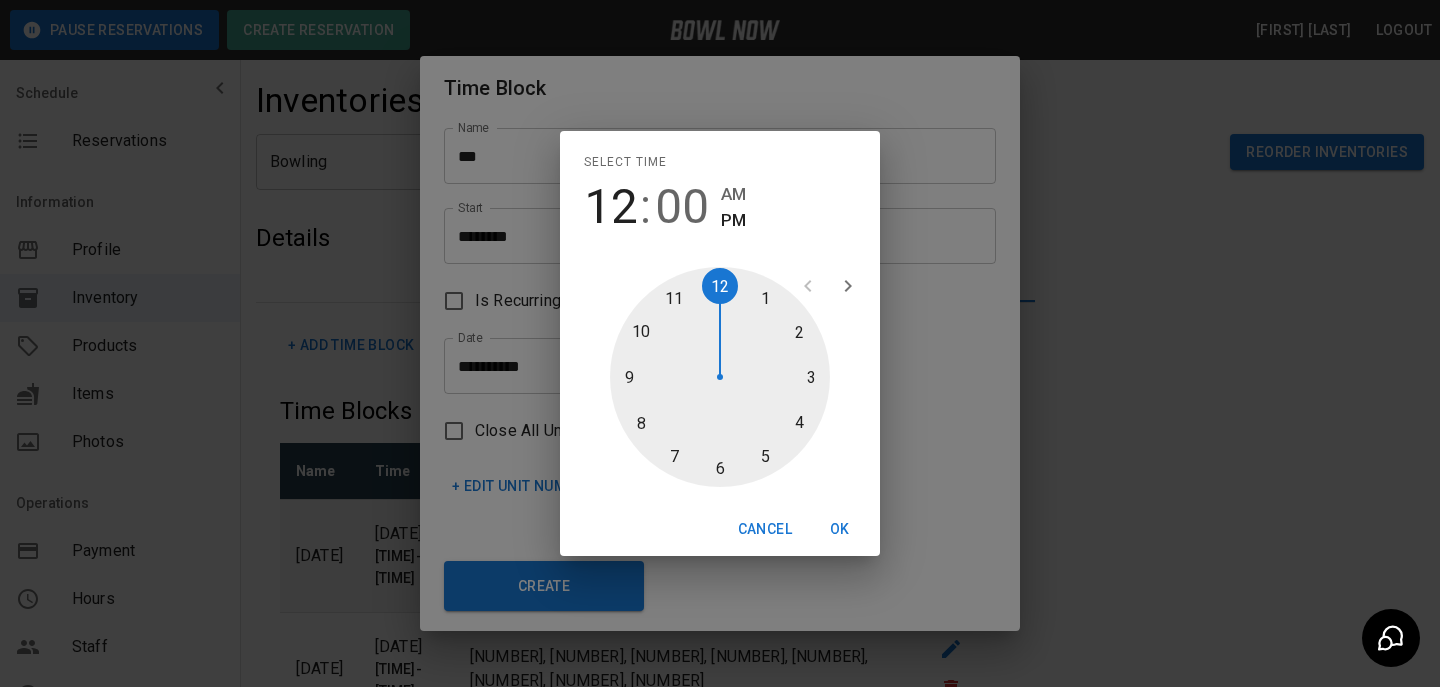 type on "********" 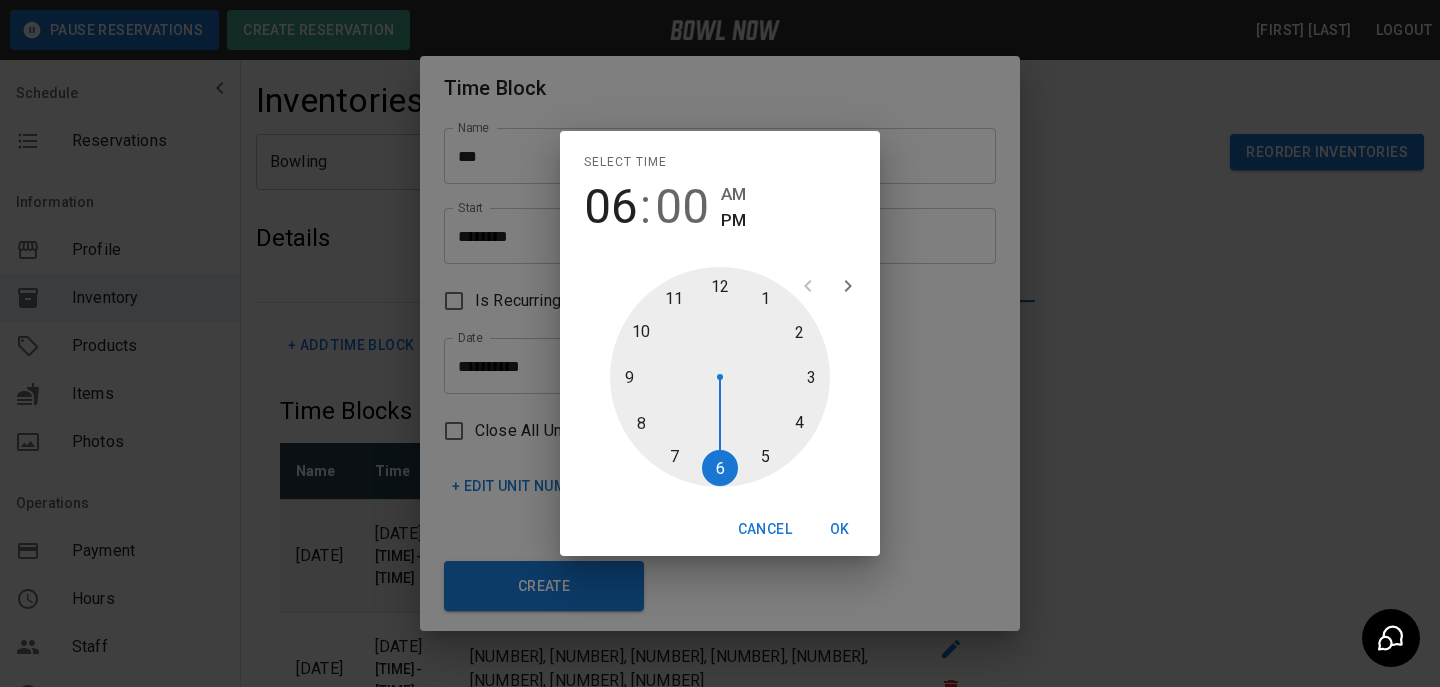 click at bounding box center (720, 377) 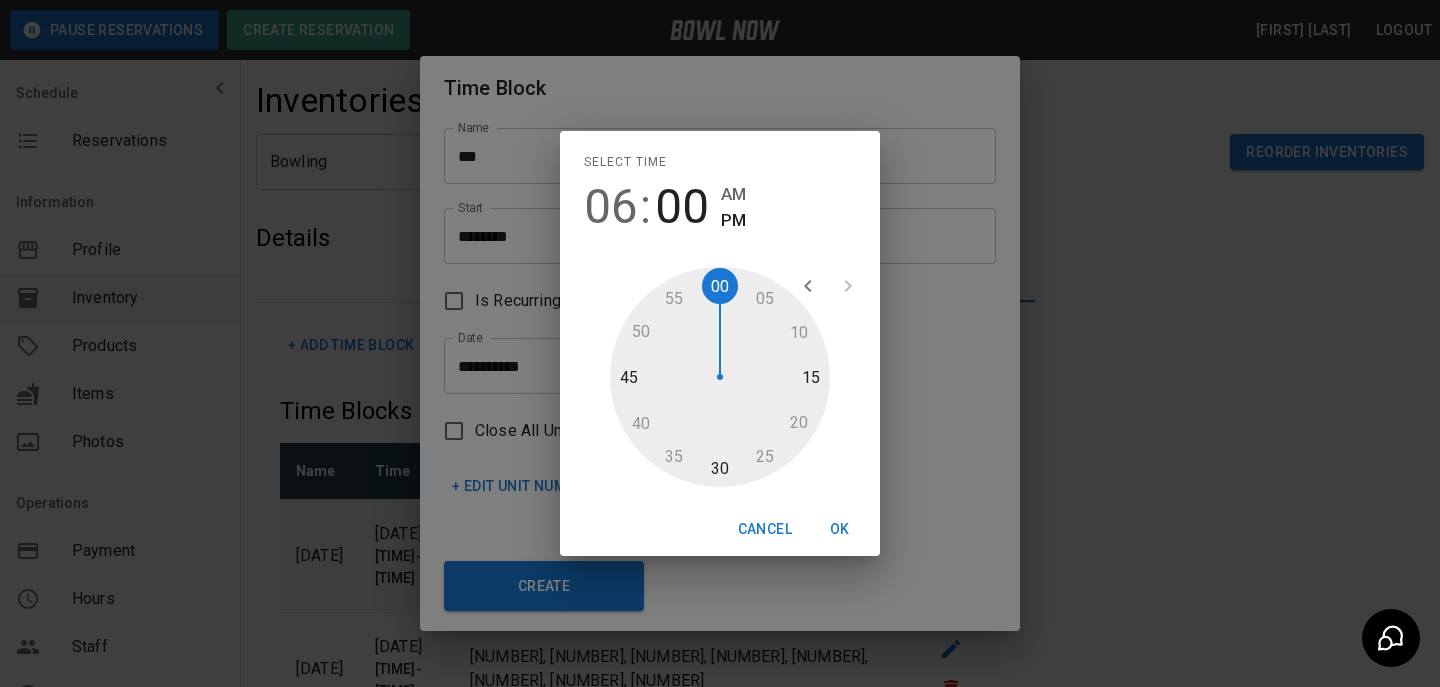 click on "Select time 06 : 00 AM PM 05 10 15 20 25 30 35 40 45 50 55 00 Cancel OK" at bounding box center [720, 343] 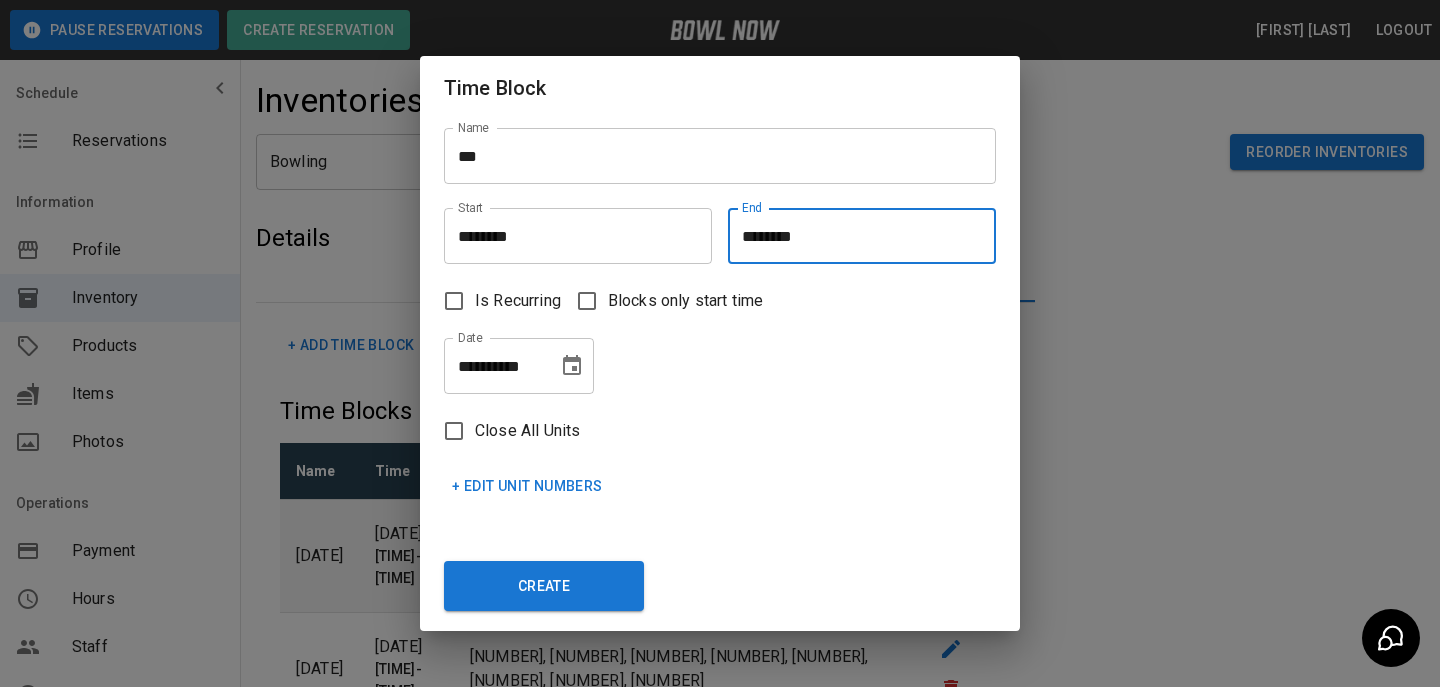 click 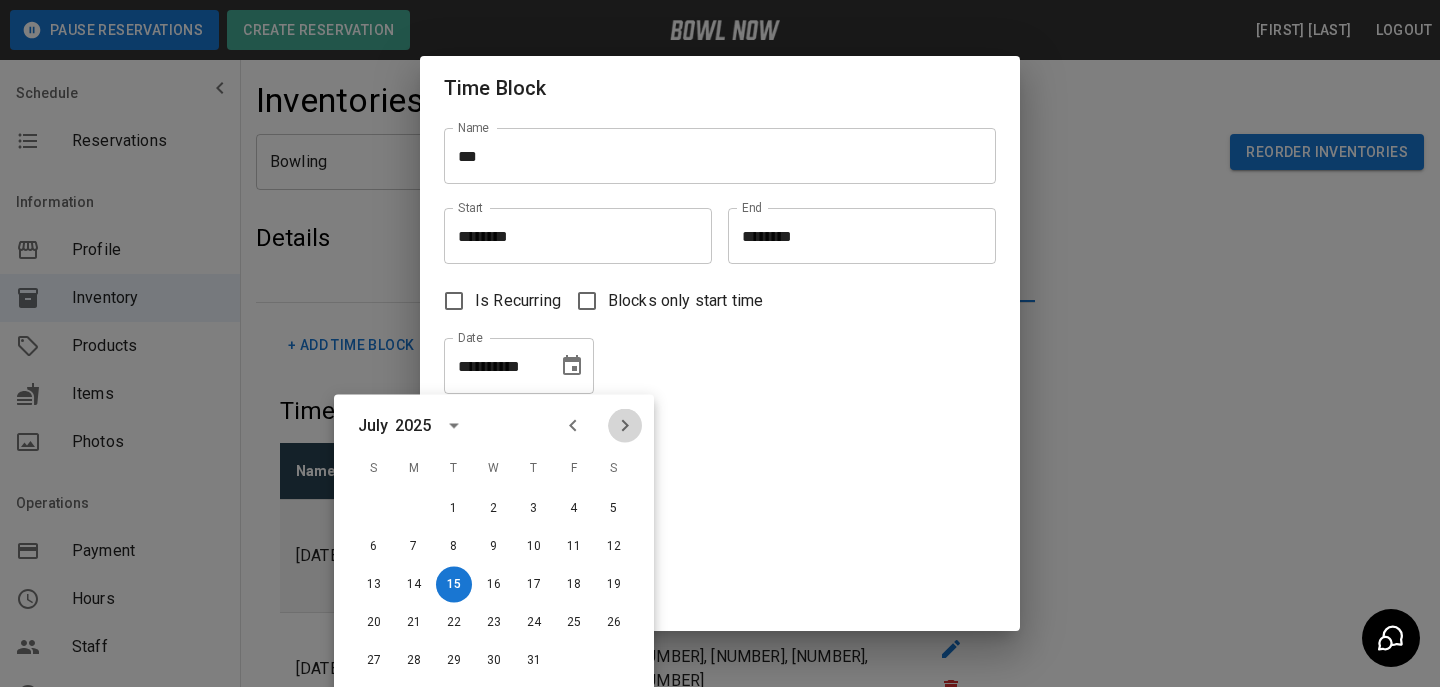 click 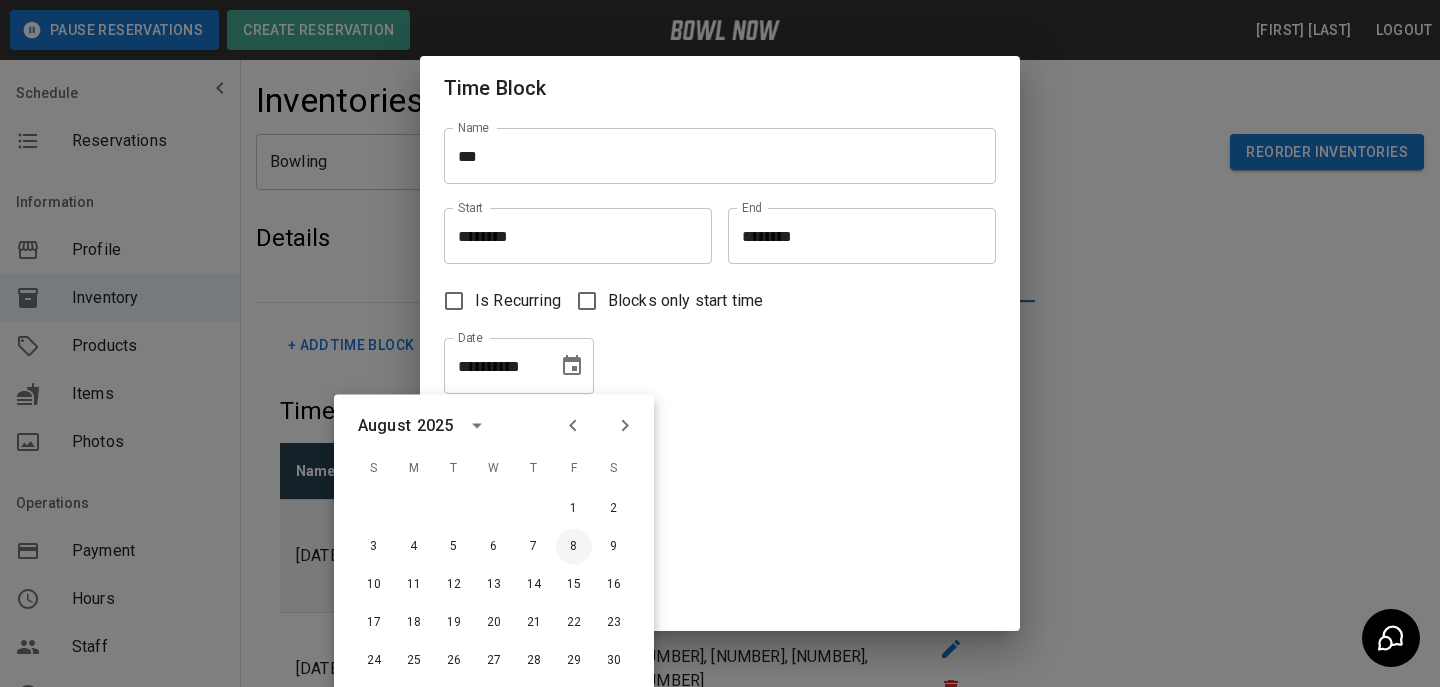 click on "8" at bounding box center (574, 547) 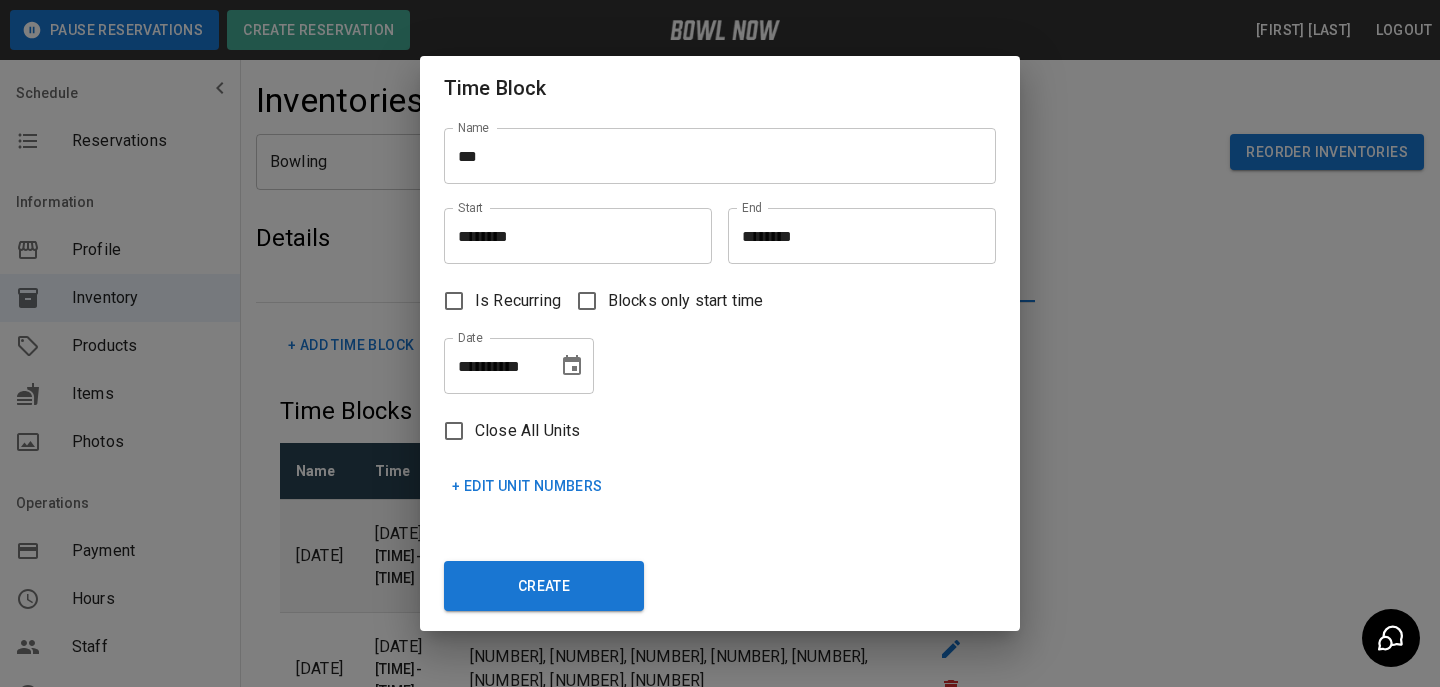 drag, startPoint x: 557, startPoint y: 546, endPoint x: 559, endPoint y: 525, distance: 21.095022 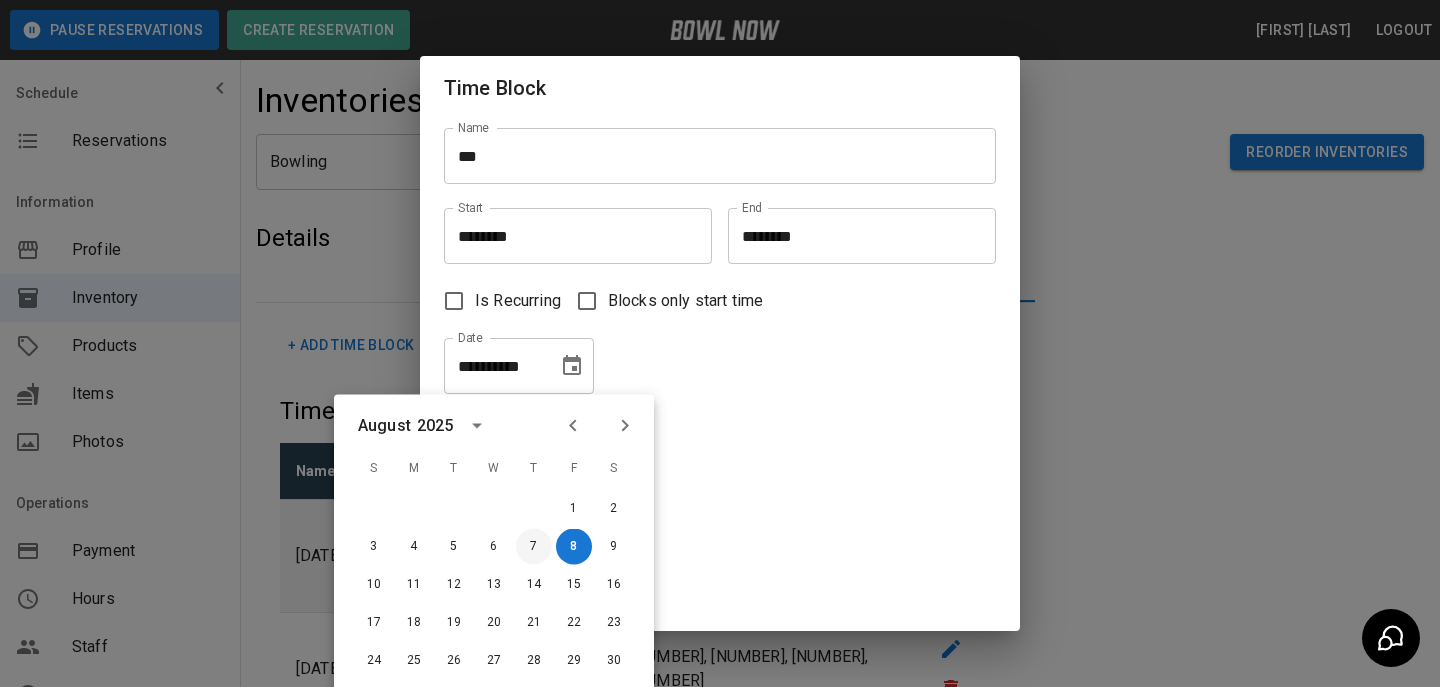 click on "7" at bounding box center (534, 547) 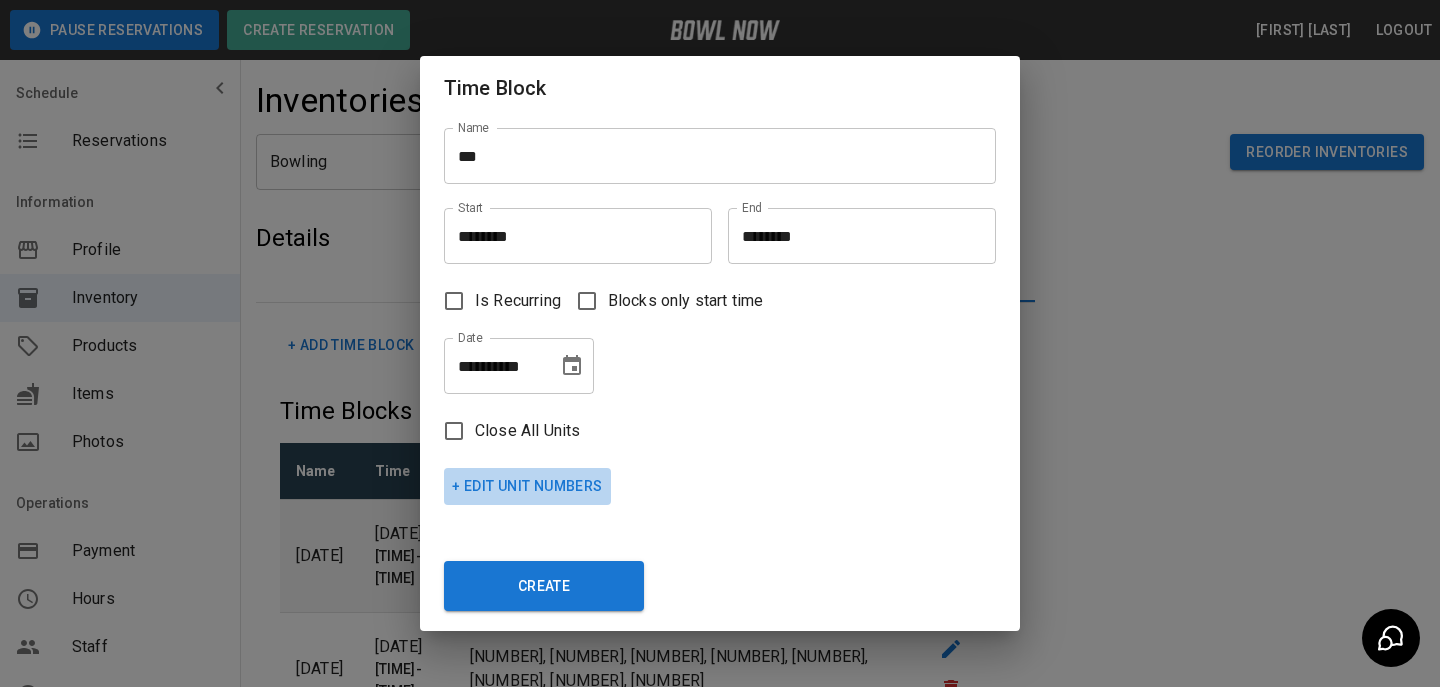 click on "+ Edit Unit Numbers" at bounding box center [527, 486] 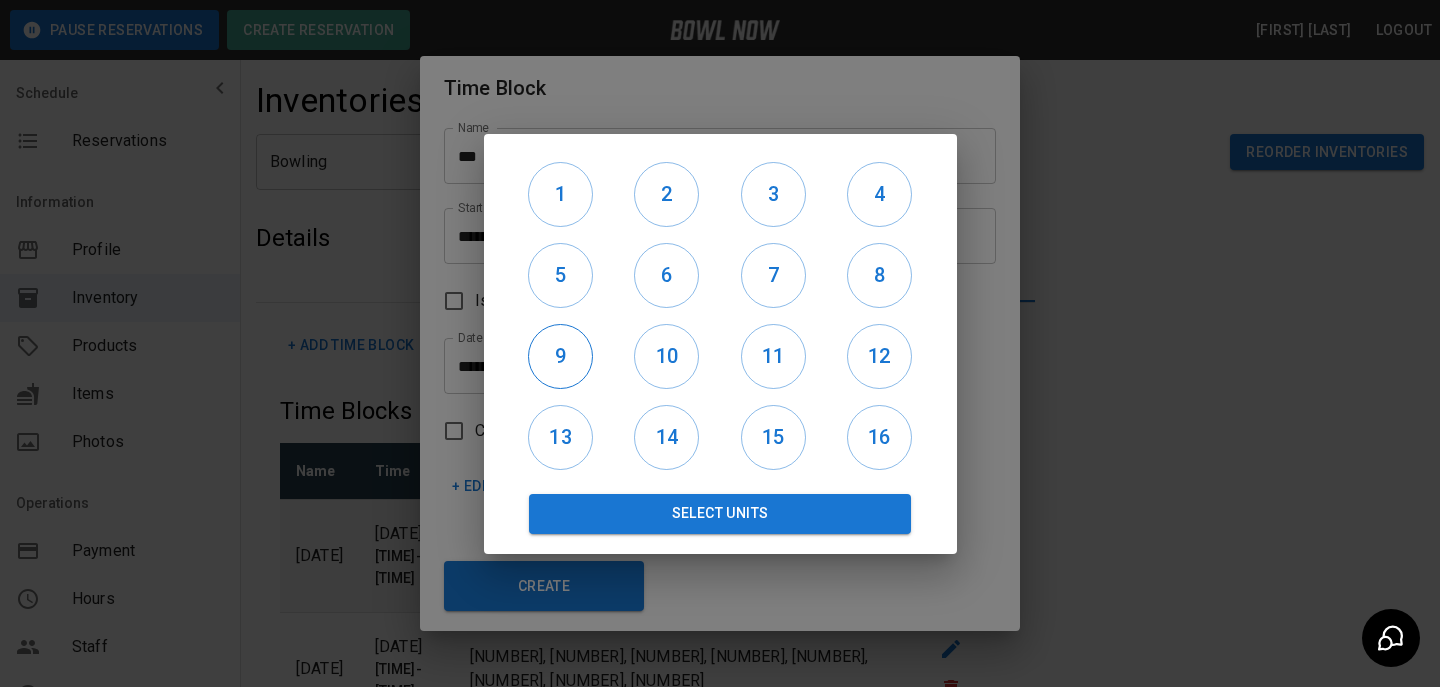 click on "9" at bounding box center (560, 356) 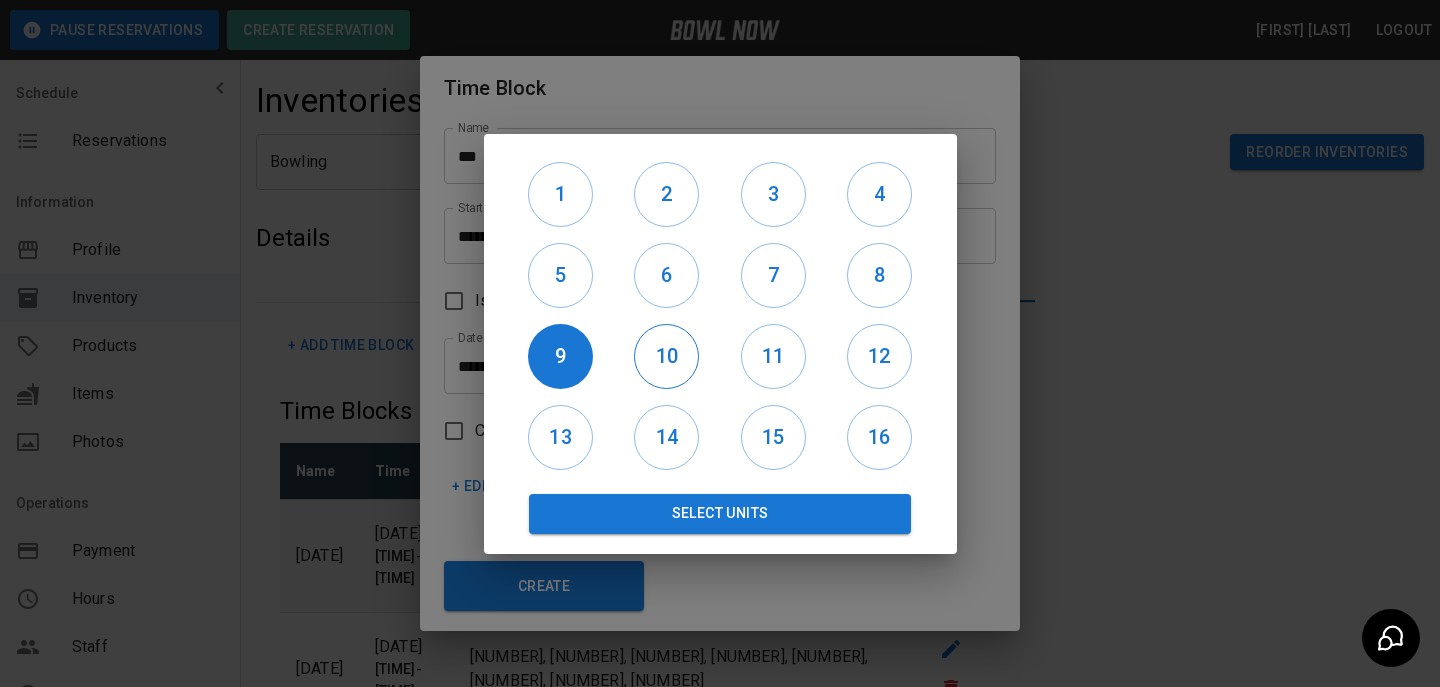click on "10" at bounding box center [666, 356] 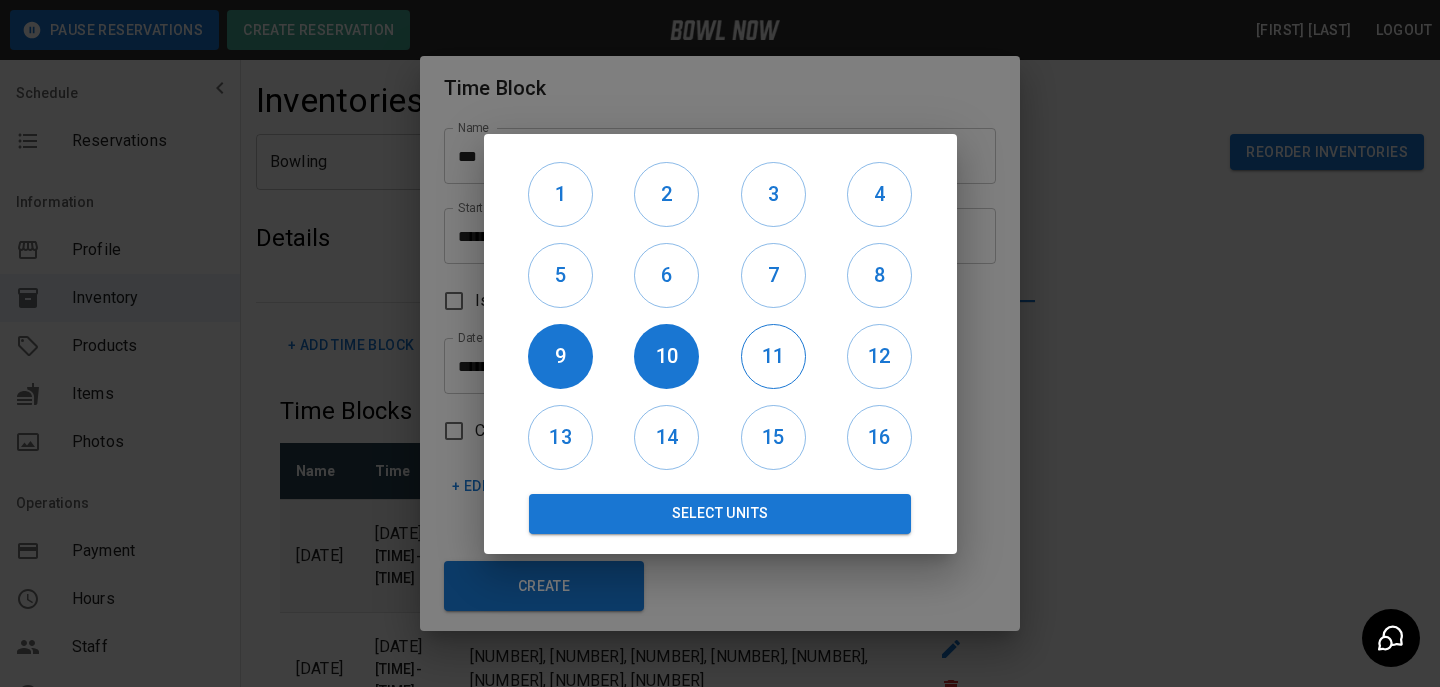 click on "11" at bounding box center [773, 356] 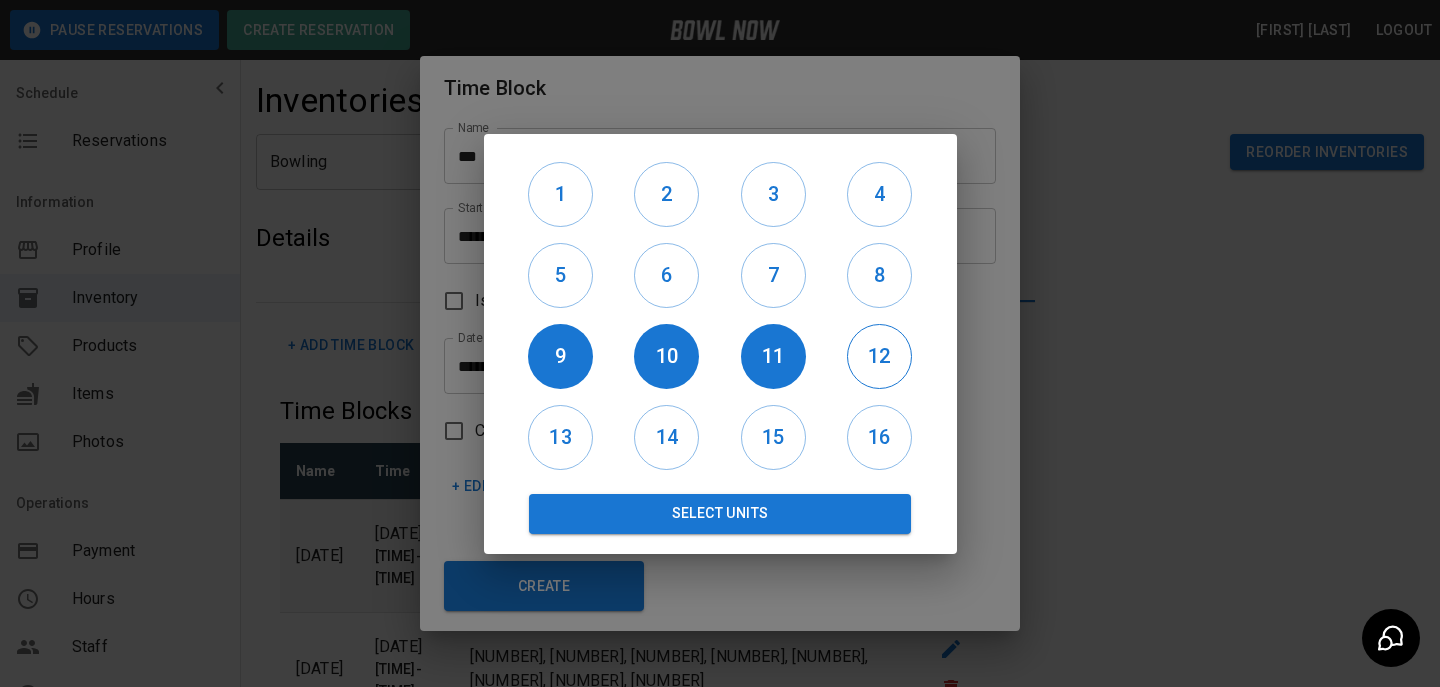 click on "12" at bounding box center [879, 356] 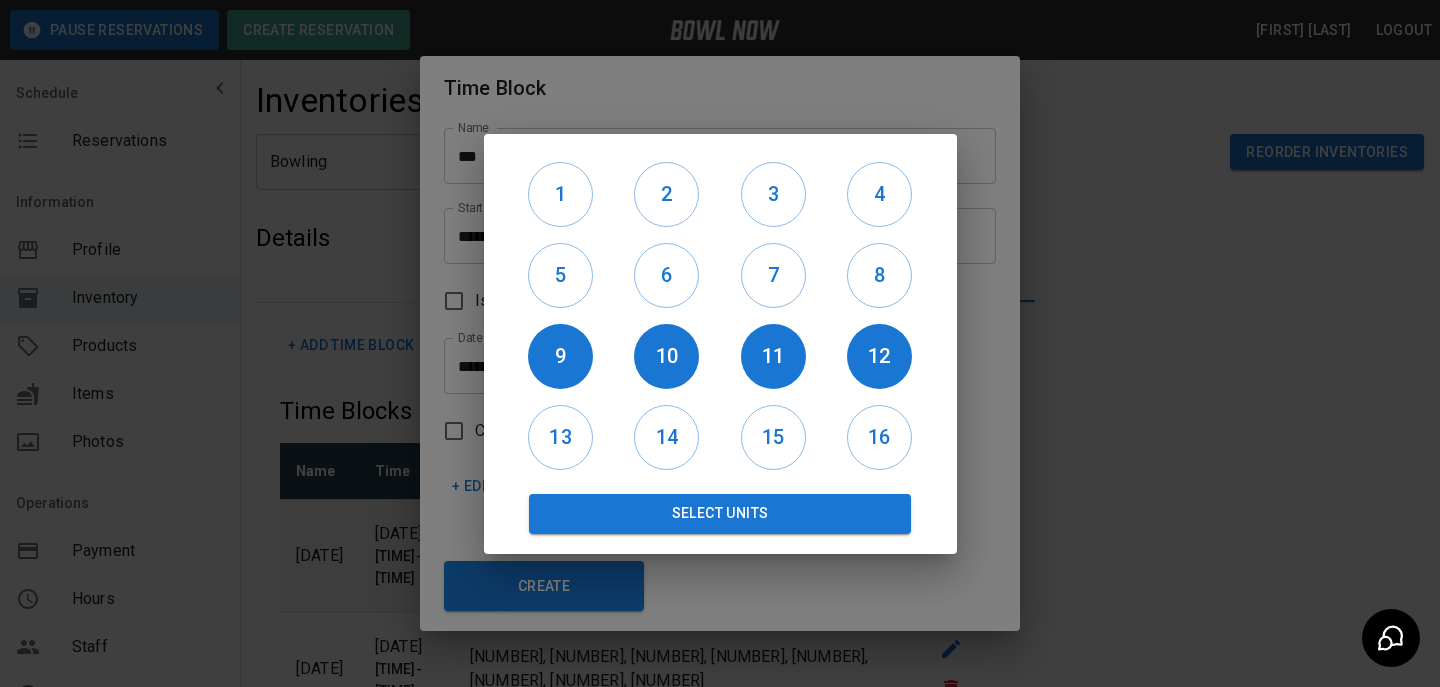 click on "13" at bounding box center (561, 437) 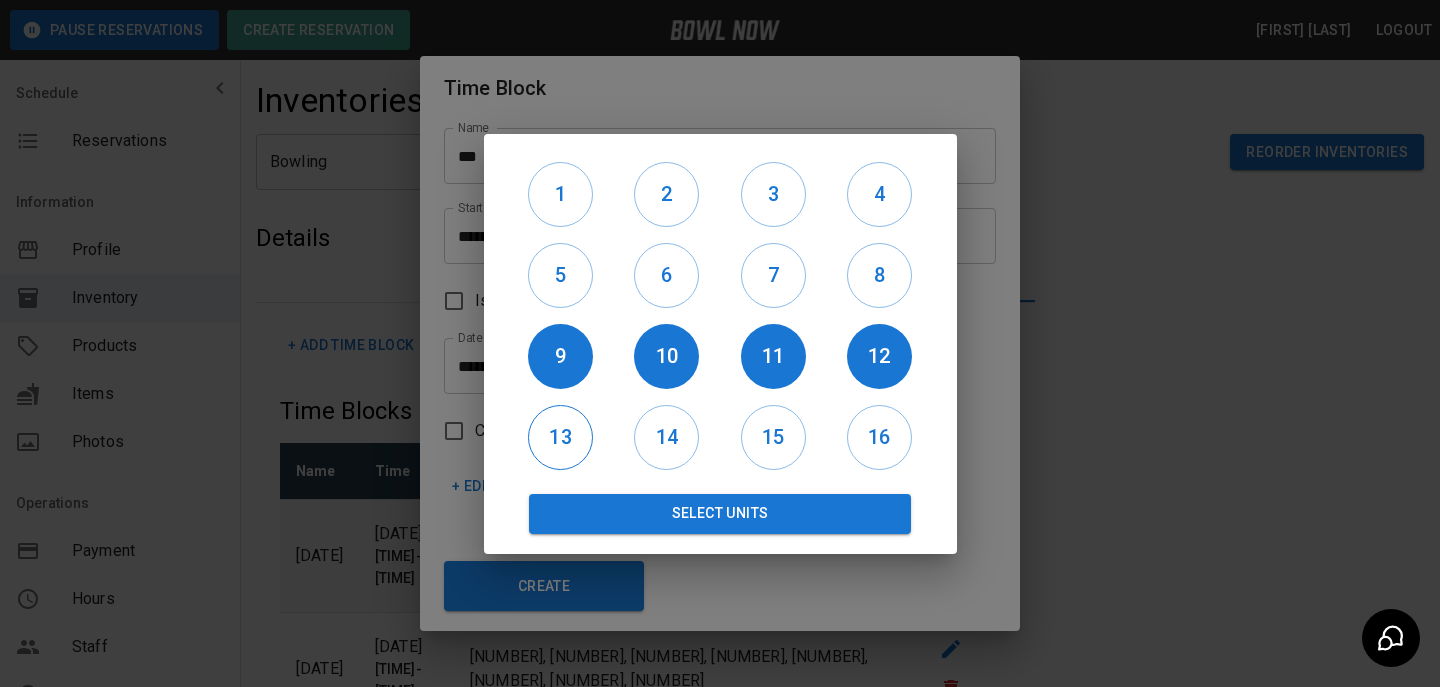 click on "13" at bounding box center [560, 437] 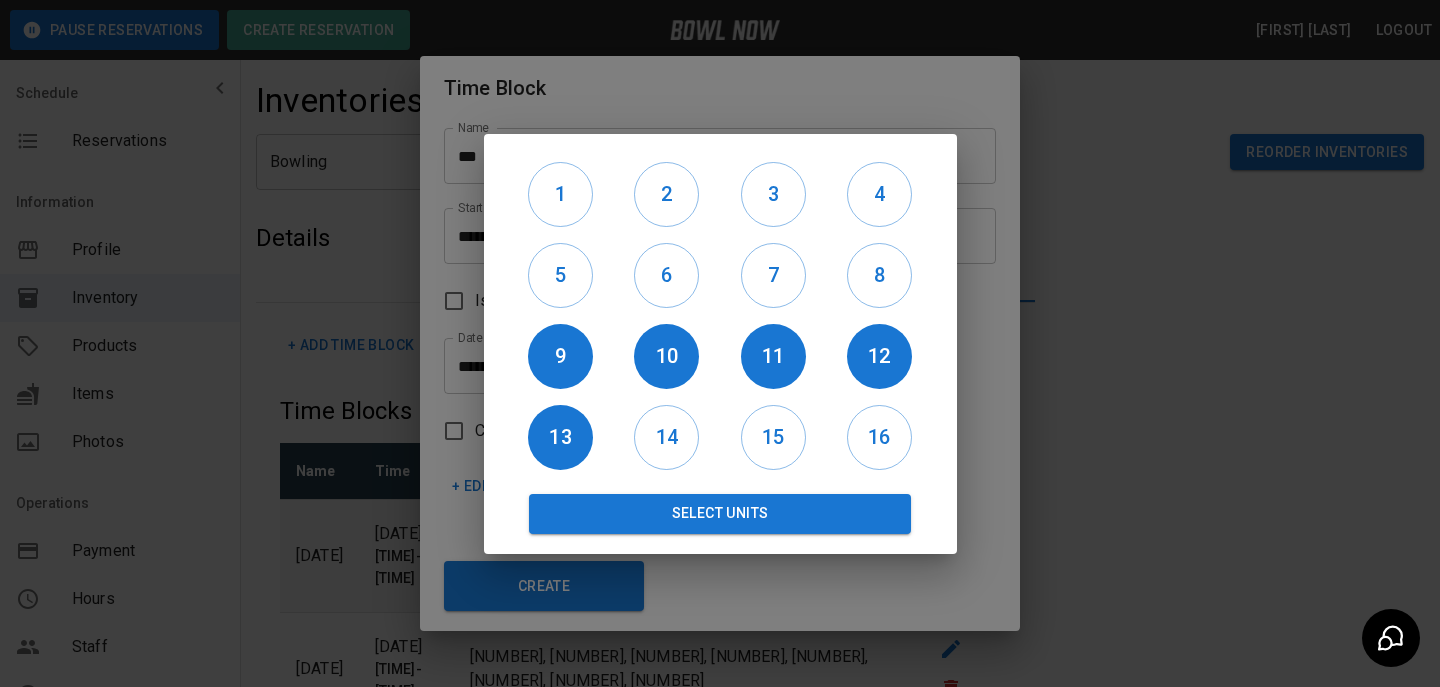 click on "14" at bounding box center [667, 437] 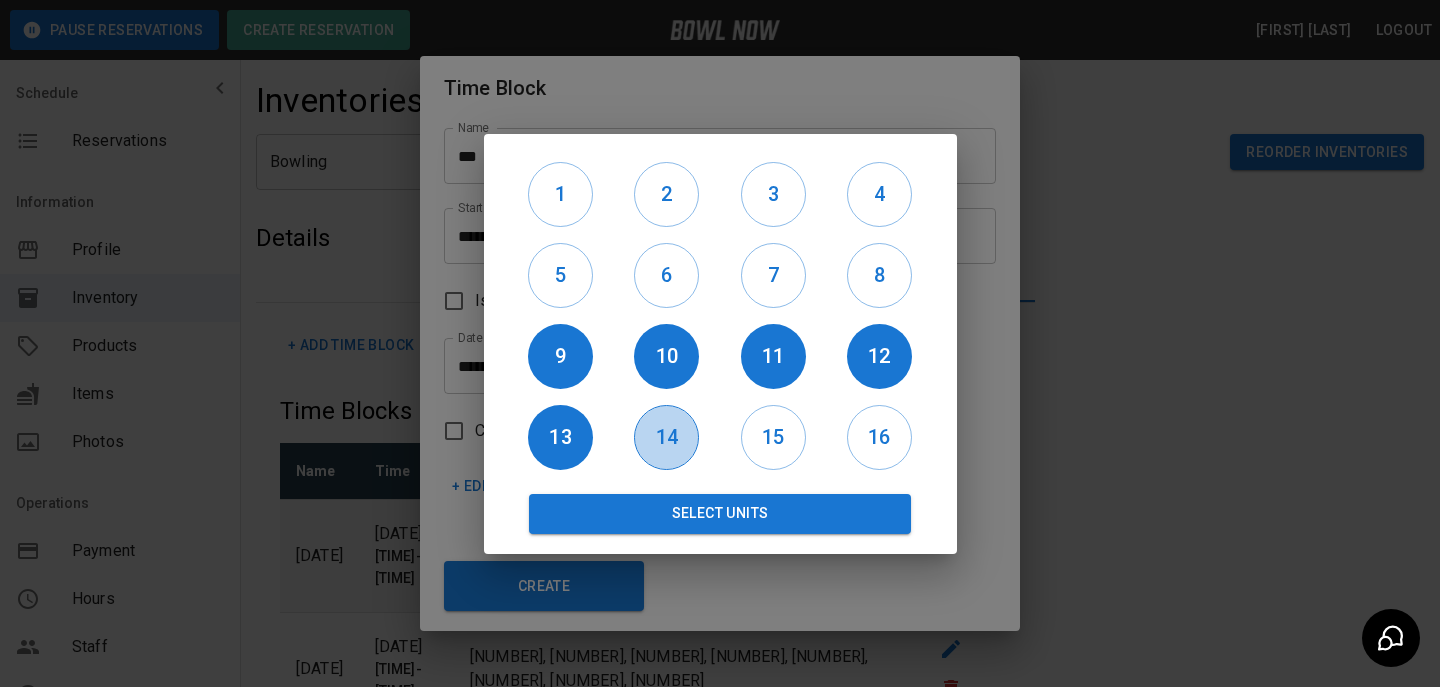 click on "14" at bounding box center [666, 437] 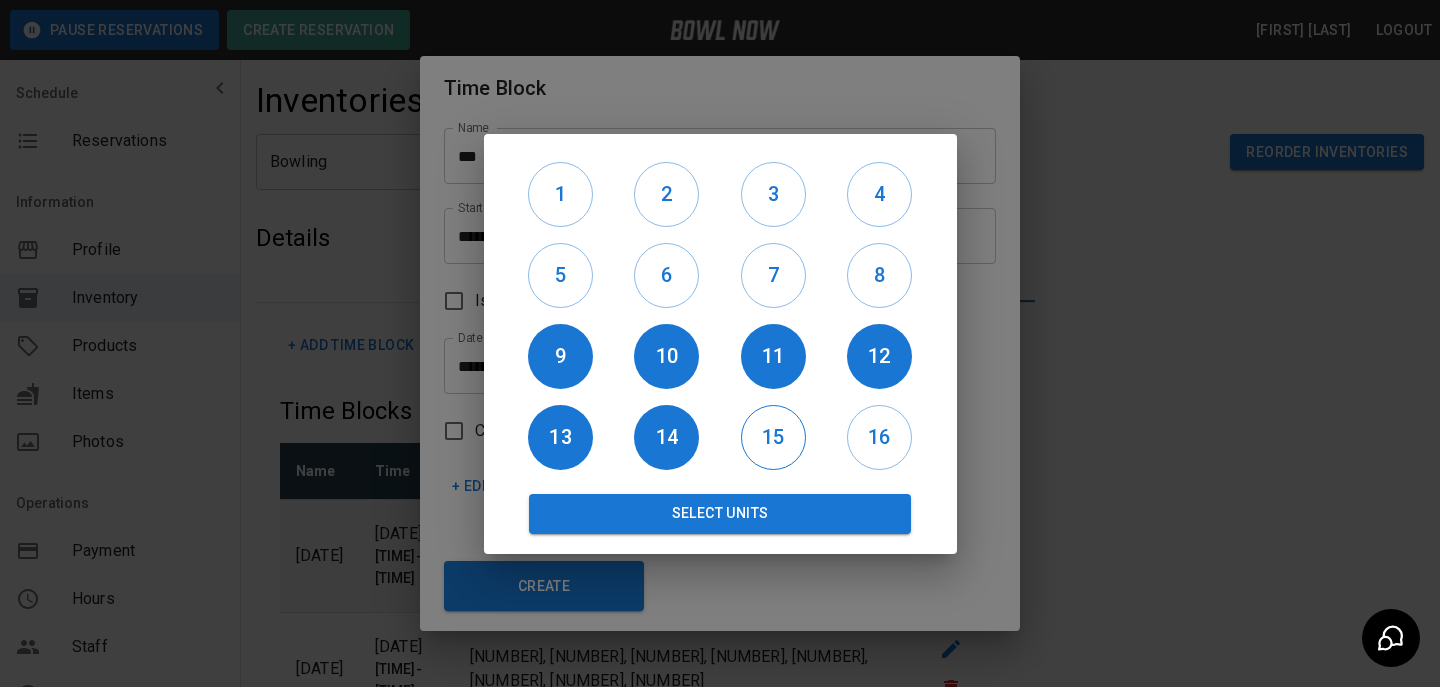 click on "15" at bounding box center [773, 437] 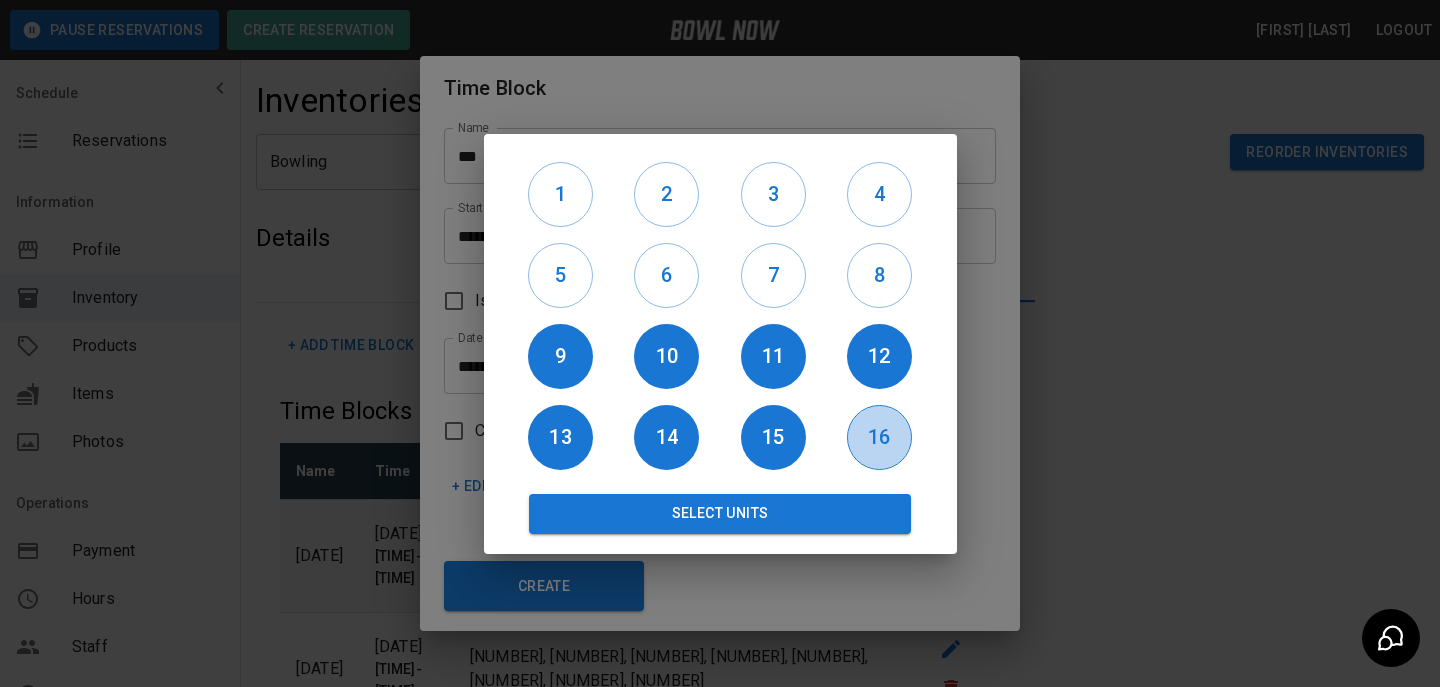 click on "16" at bounding box center (879, 437) 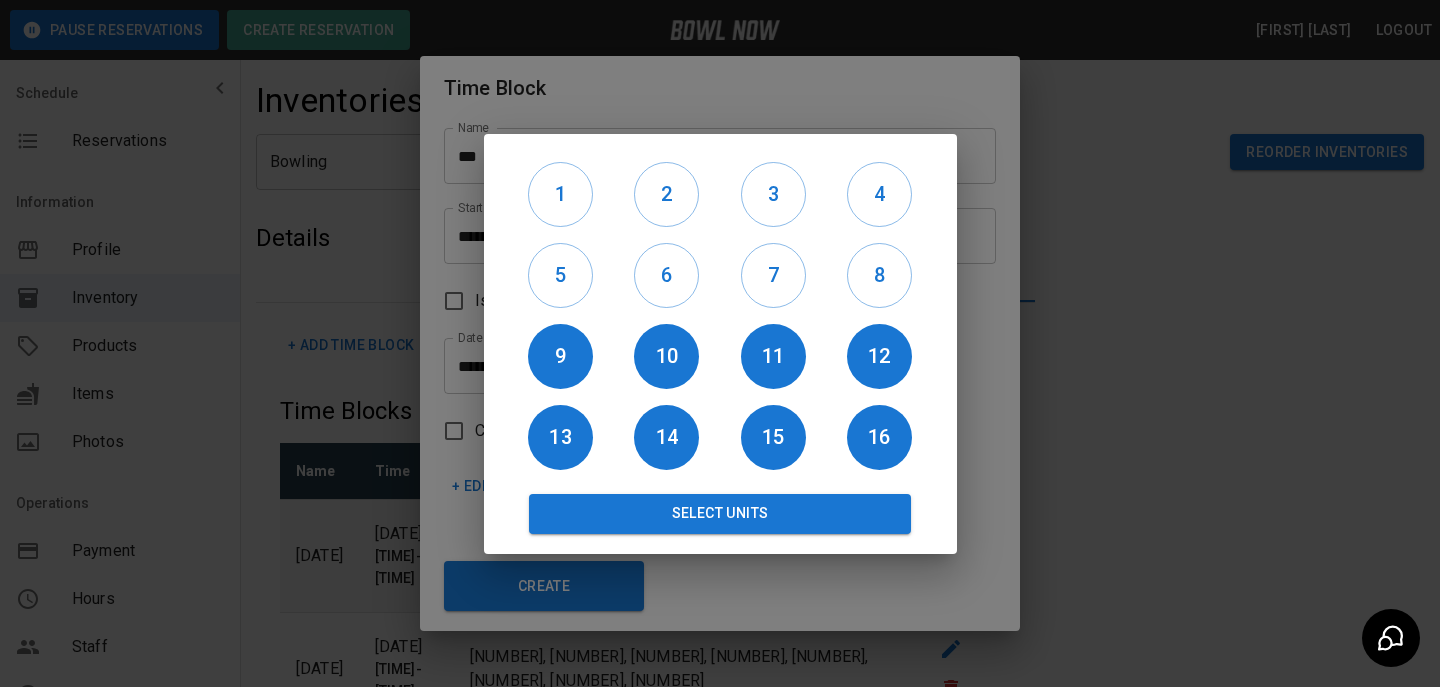 click on "Select Units" at bounding box center (720, 506) 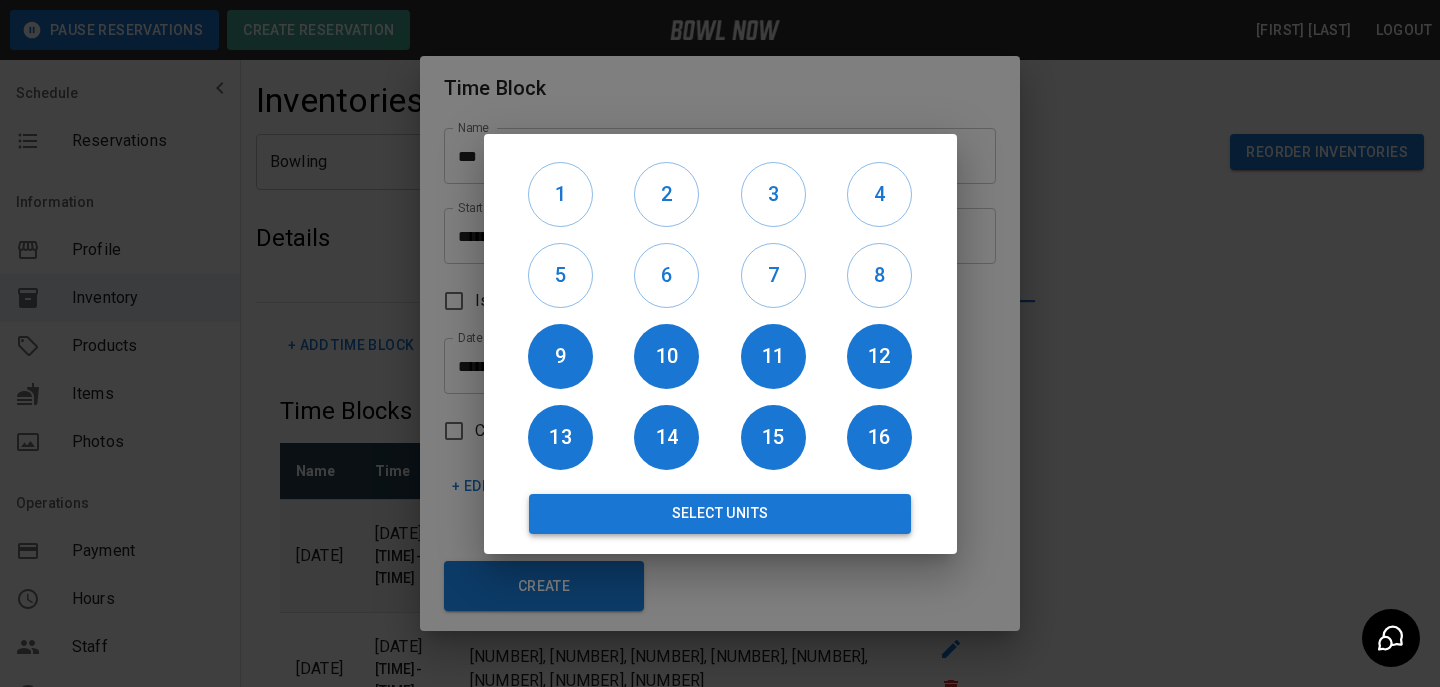 click on "Select Units" at bounding box center [720, 514] 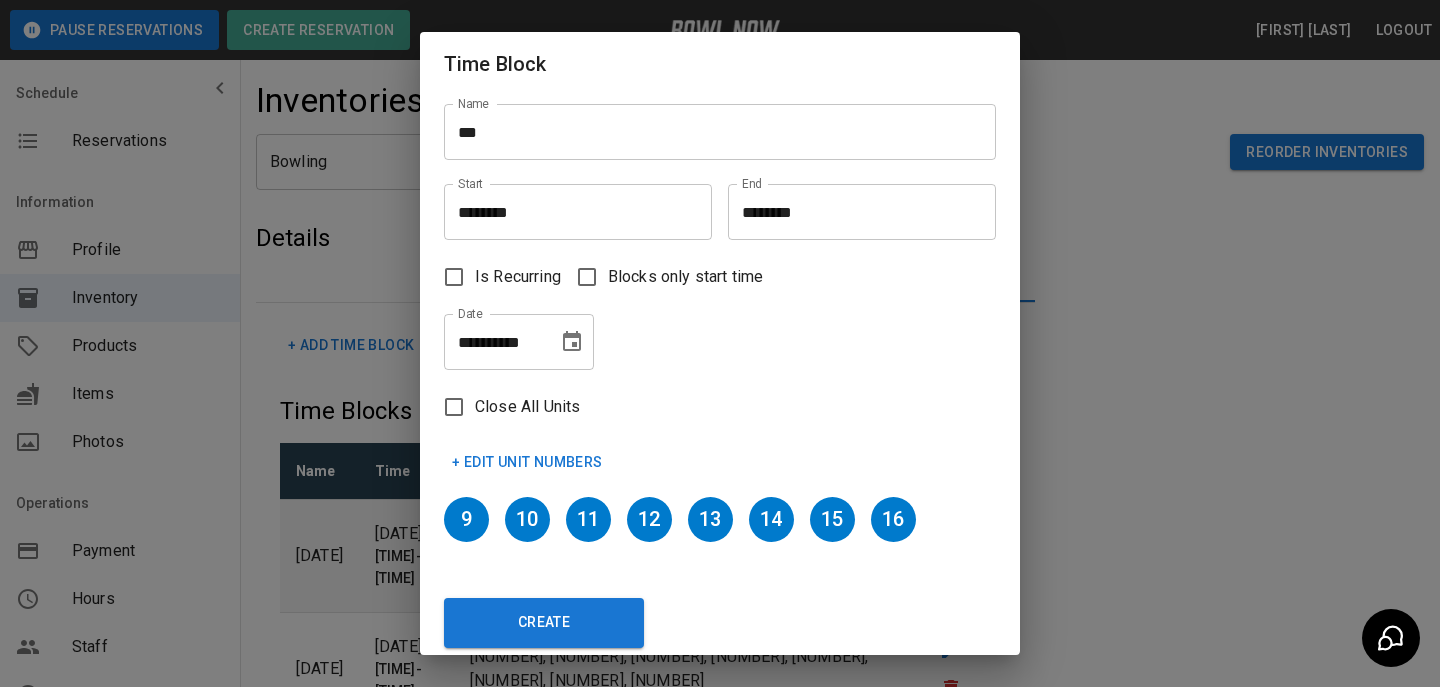 scroll, scrollTop: 12, scrollLeft: 0, axis: vertical 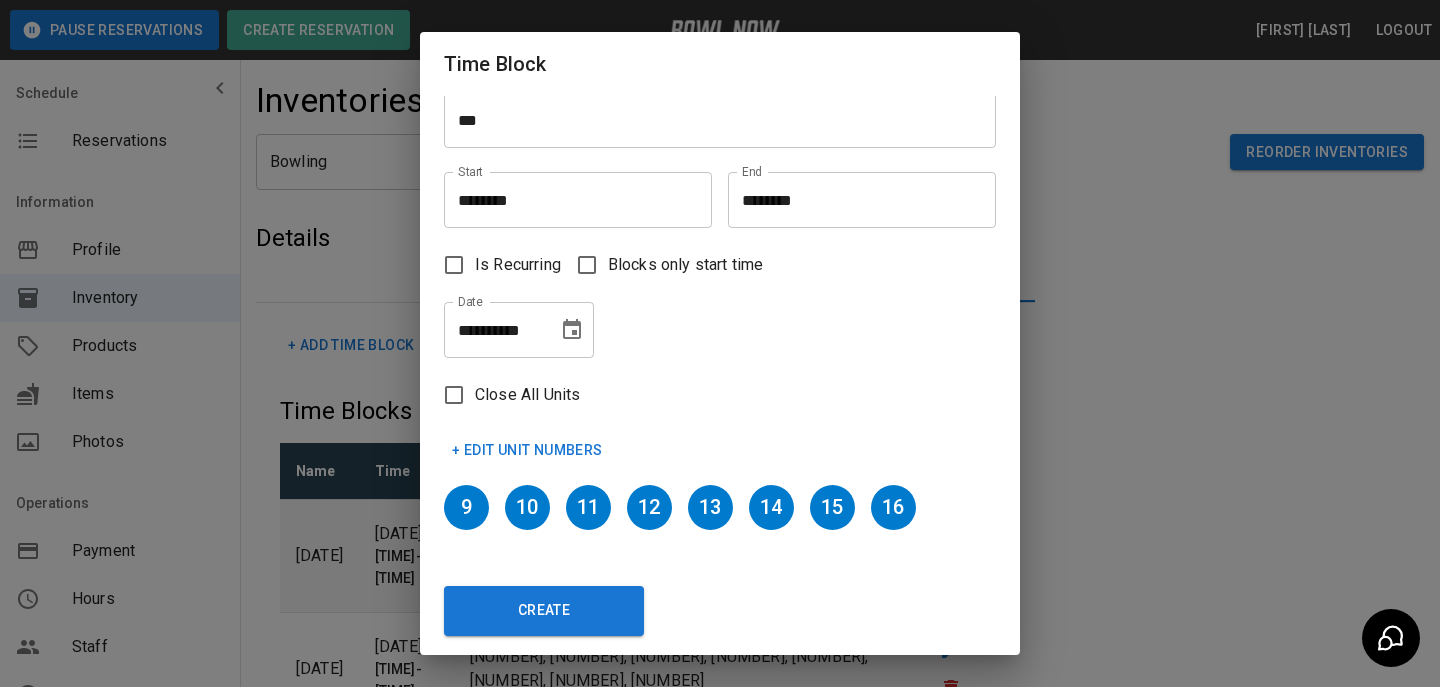 click on "Create" 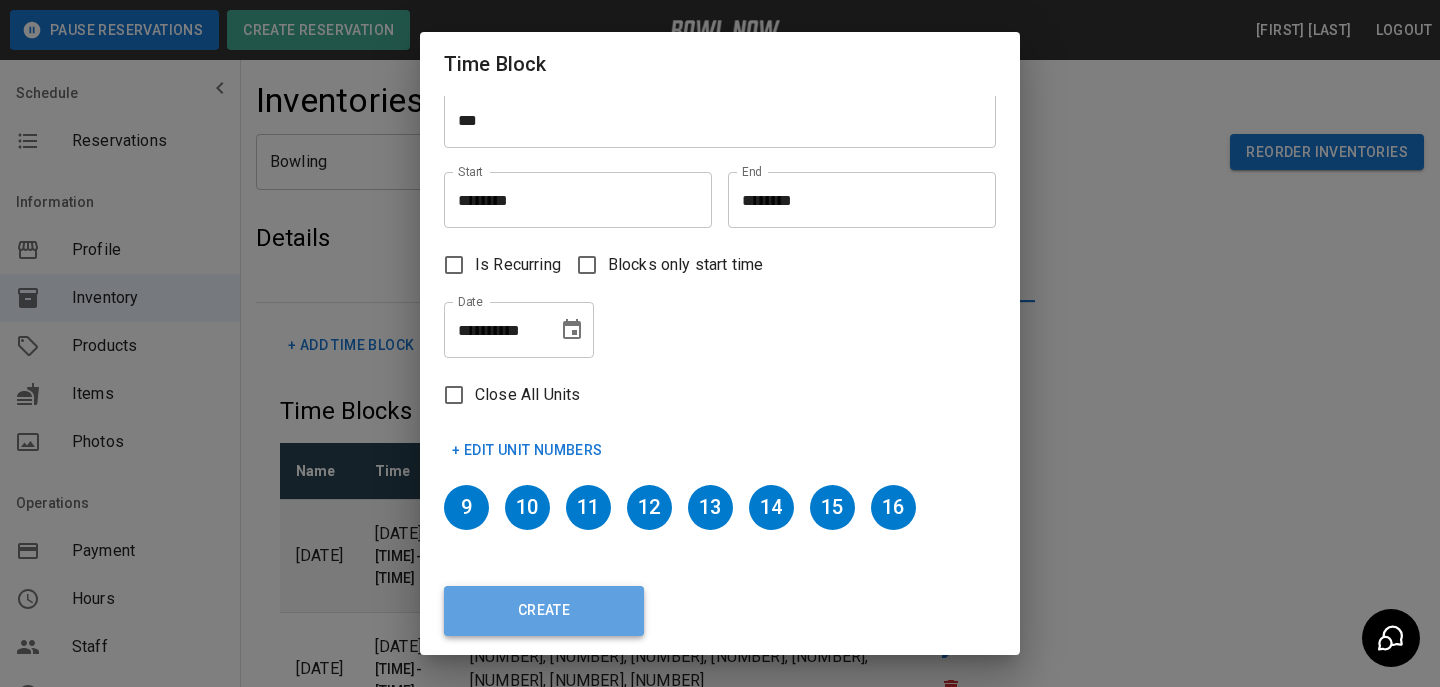 click on "Create" at bounding box center [544, 611] 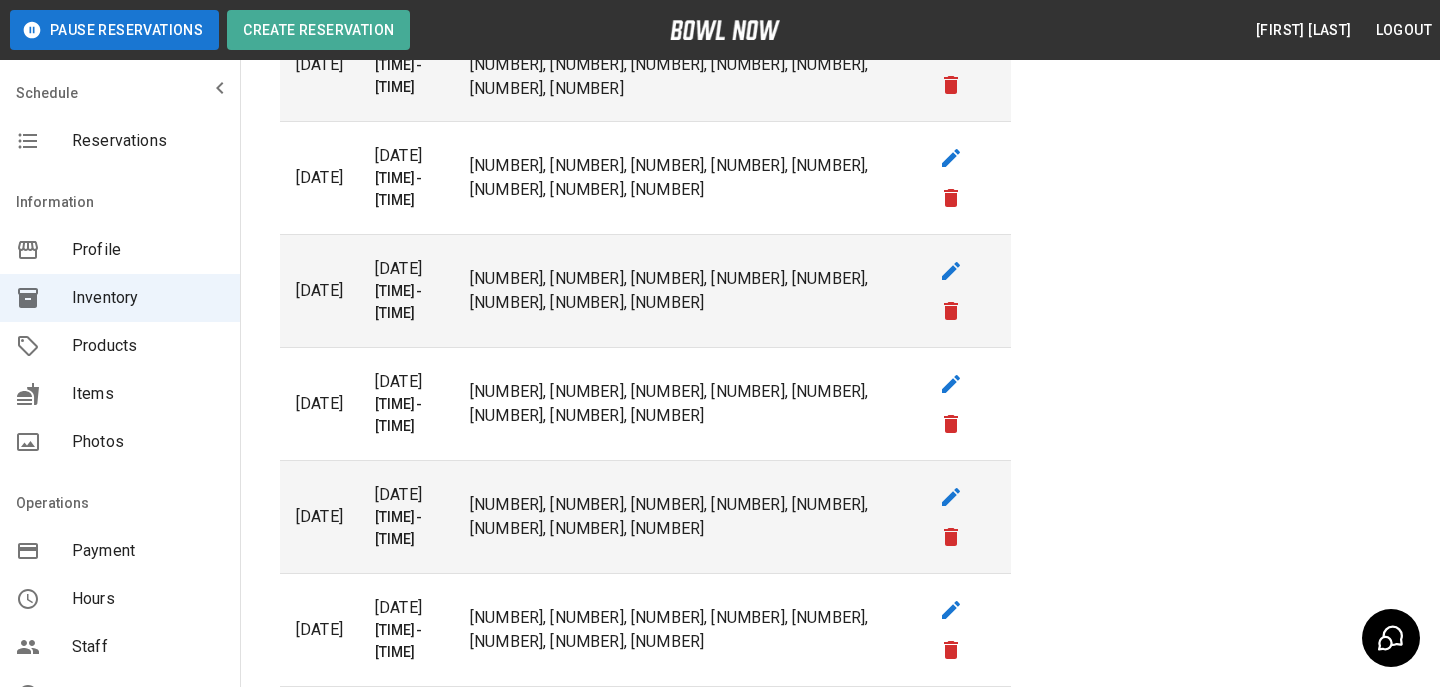 scroll, scrollTop: 0, scrollLeft: 0, axis: both 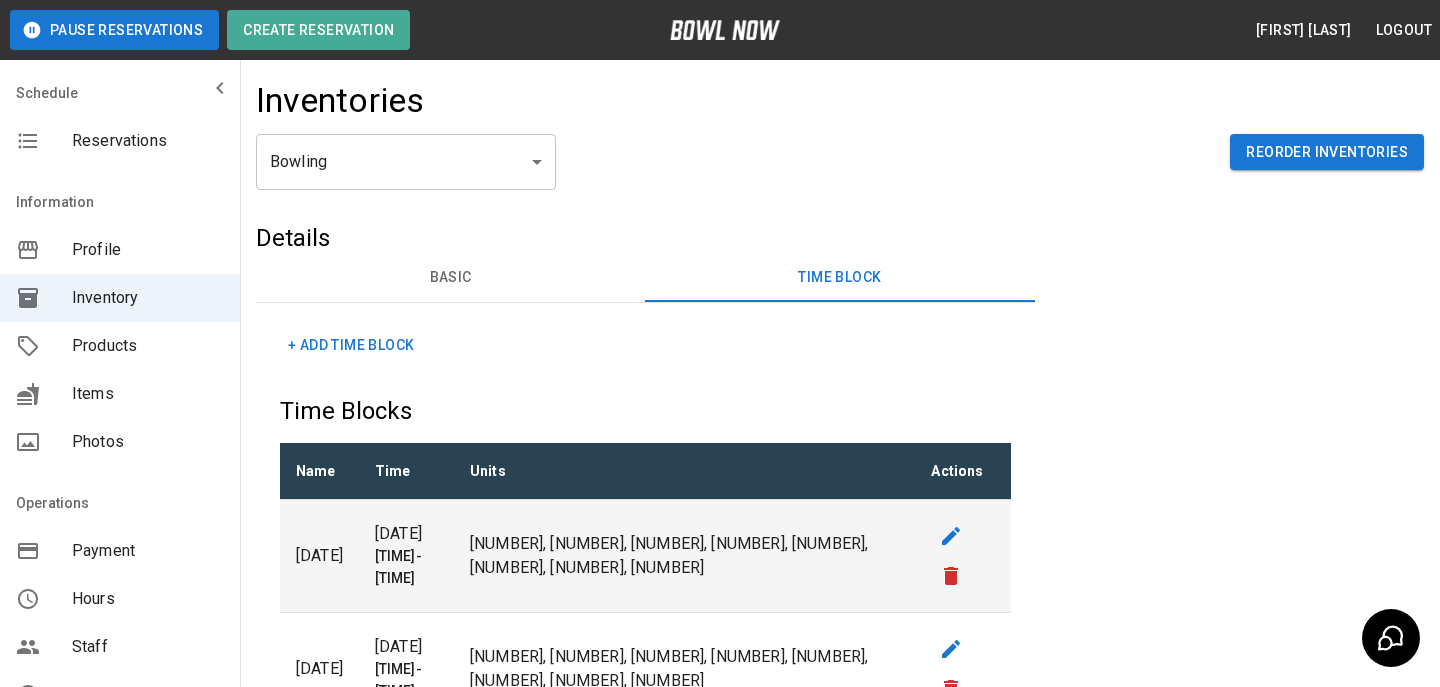 click on "+ Add Time Block" at bounding box center [351, 345] 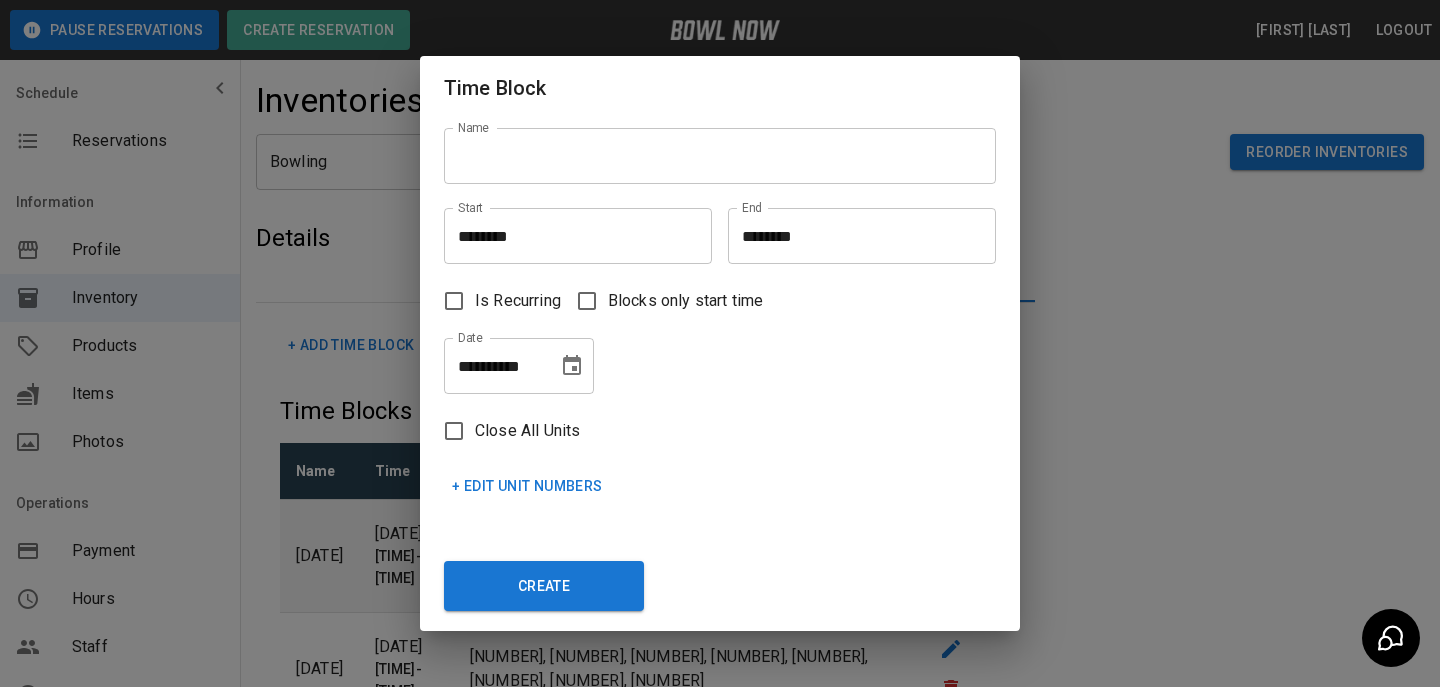 click on "[FIRST] [LAST]" at bounding box center [712, 148] 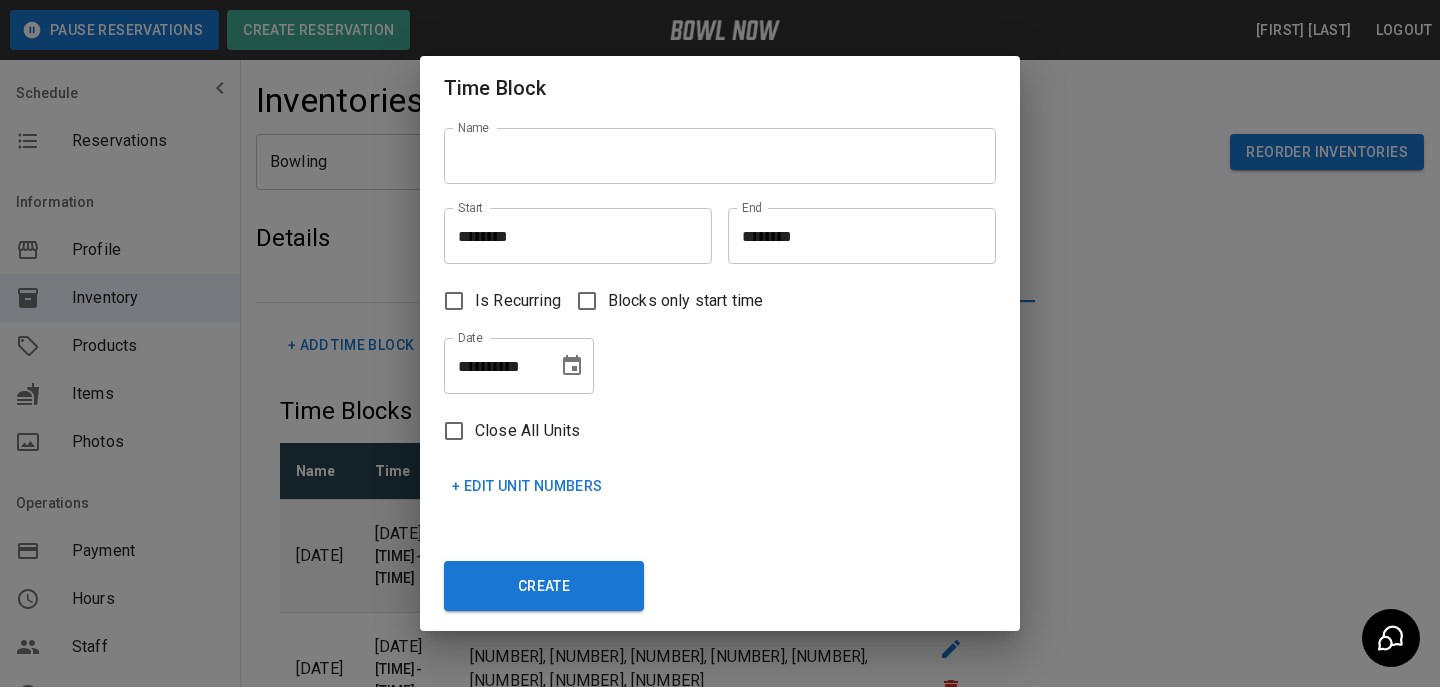 click on "Name" at bounding box center [720, 156] 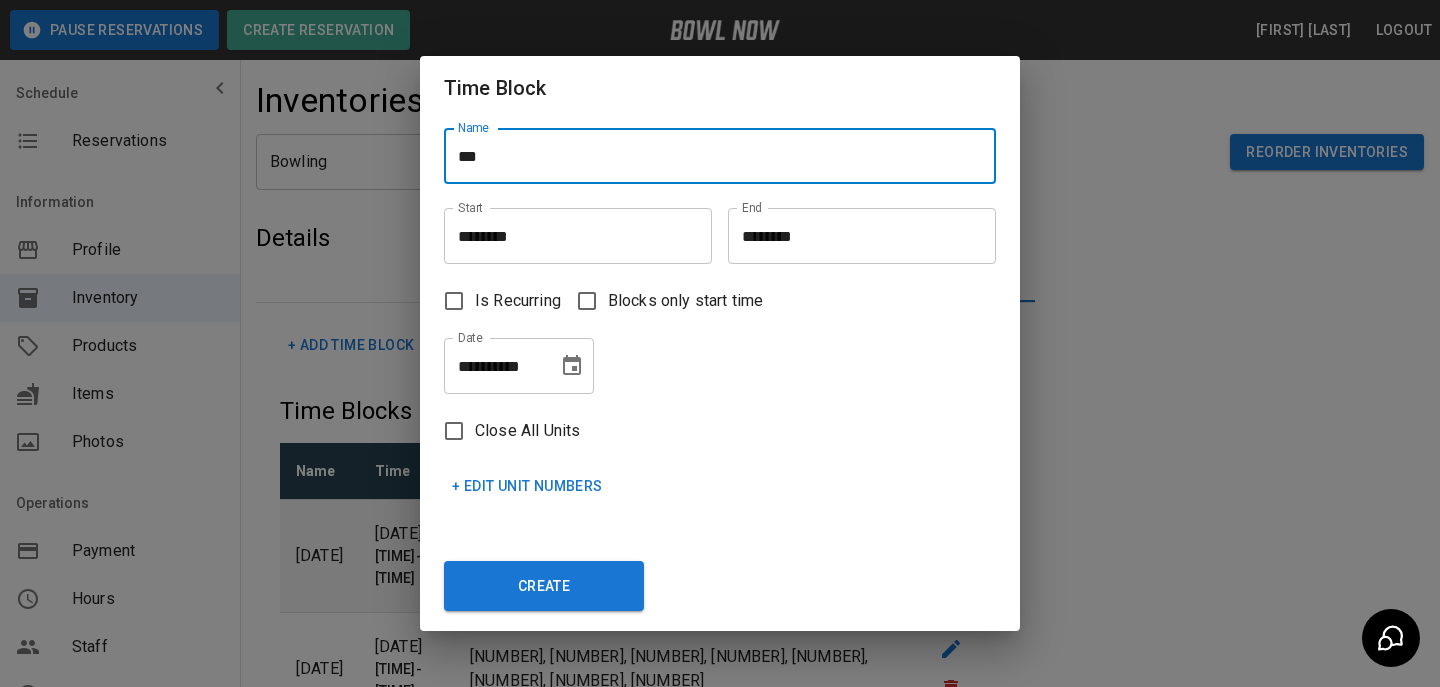 type on "***" 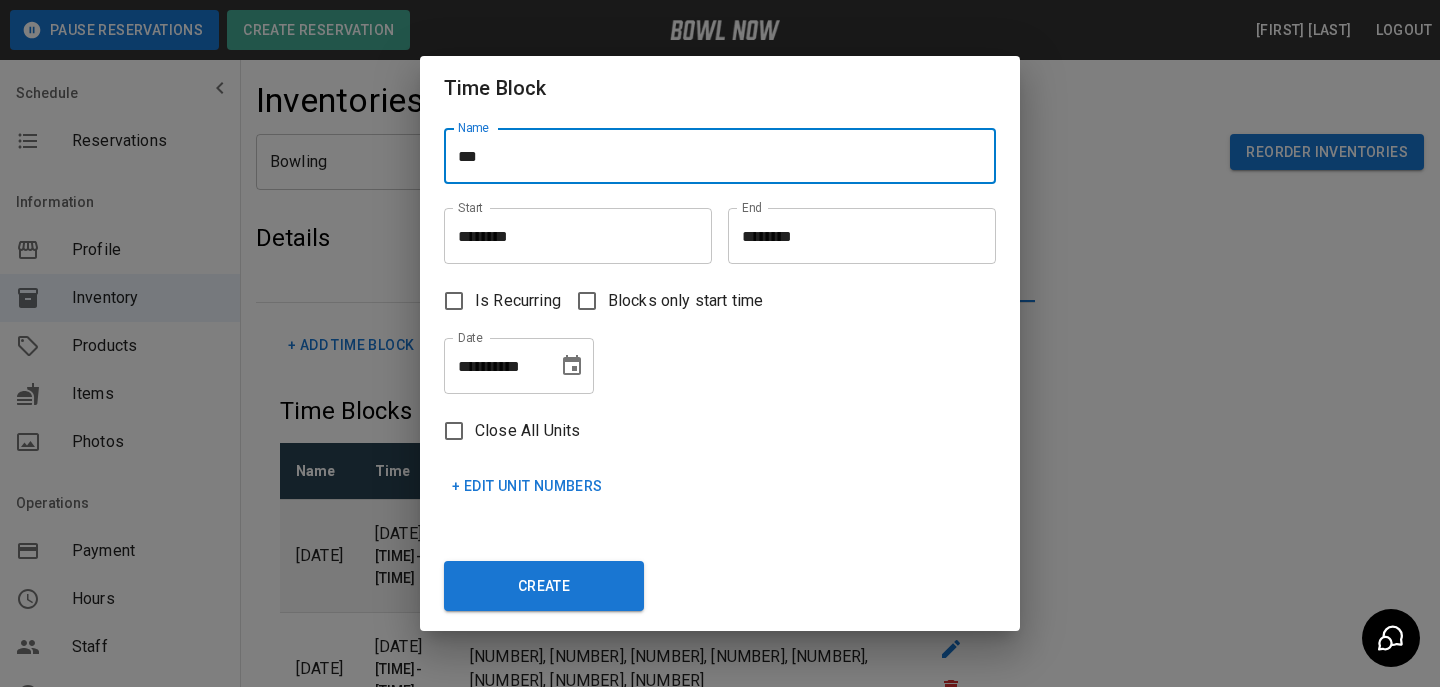 click on "********" at bounding box center [571, 236] 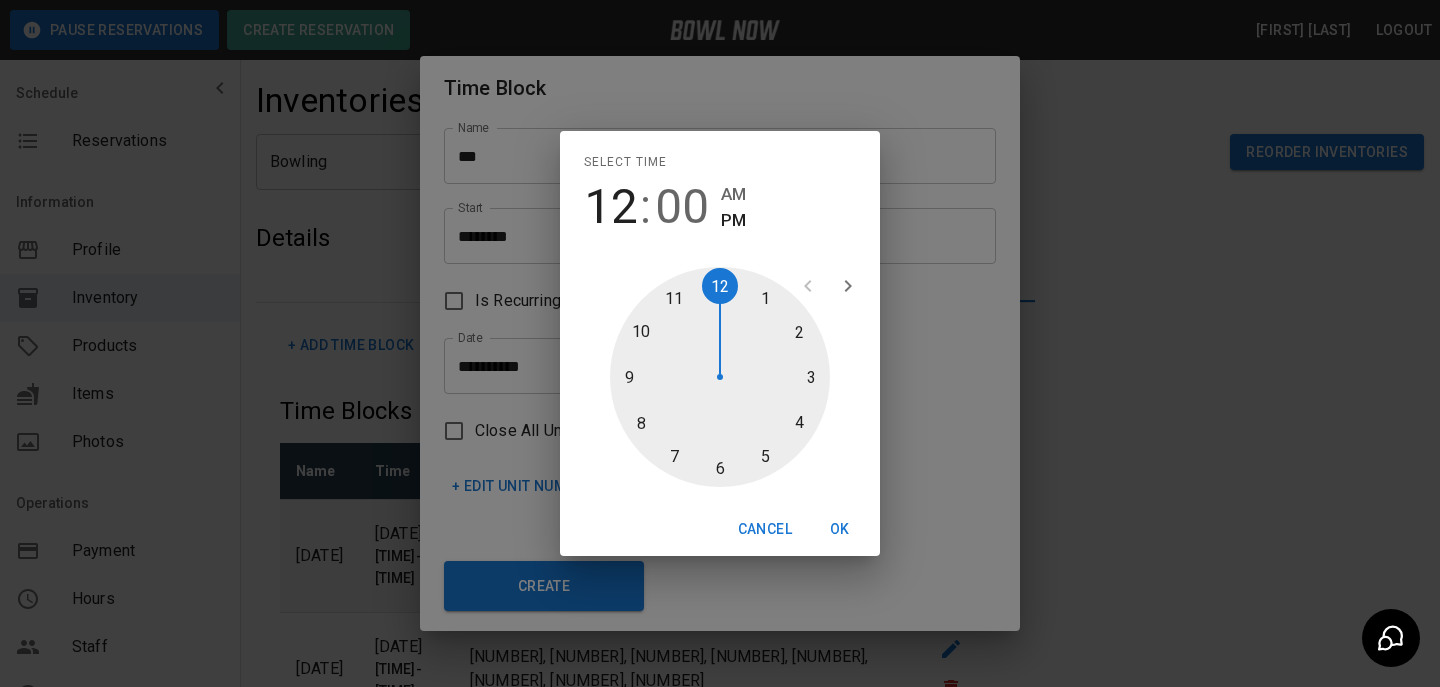 type on "********" 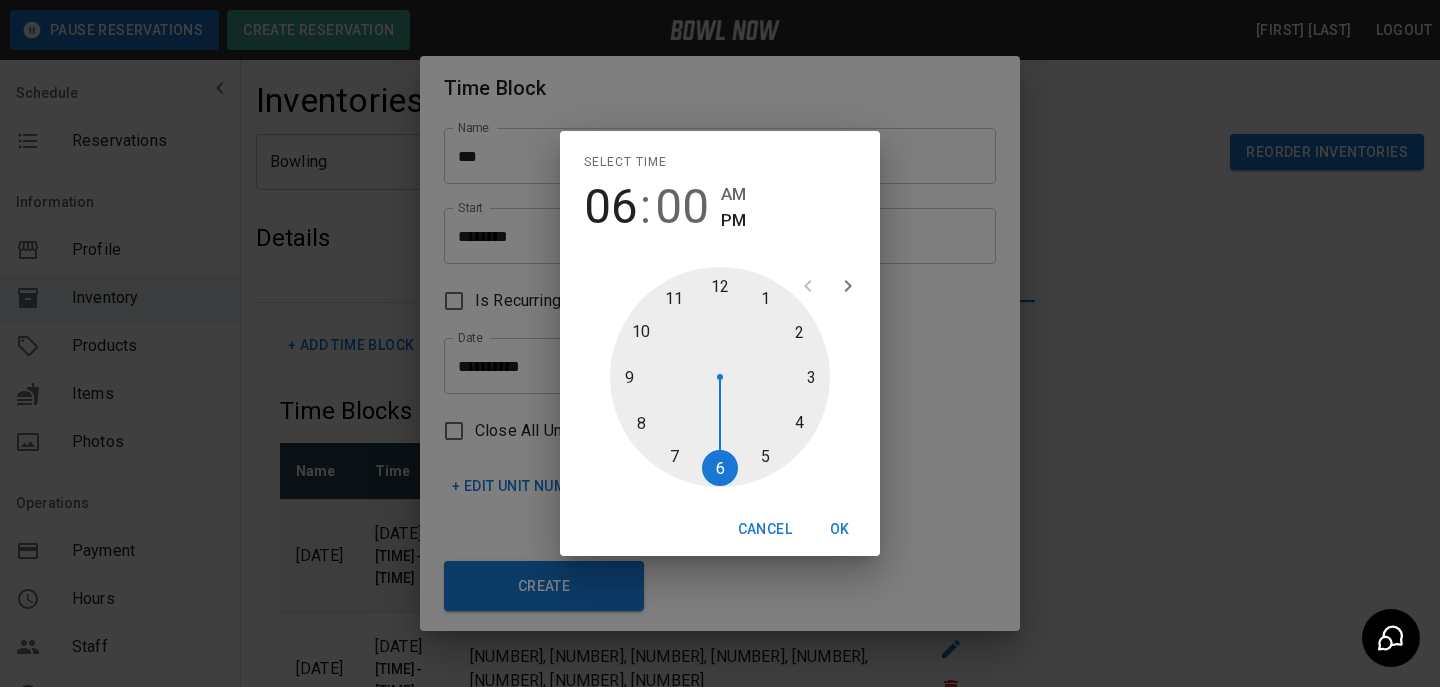 click at bounding box center (720, 377) 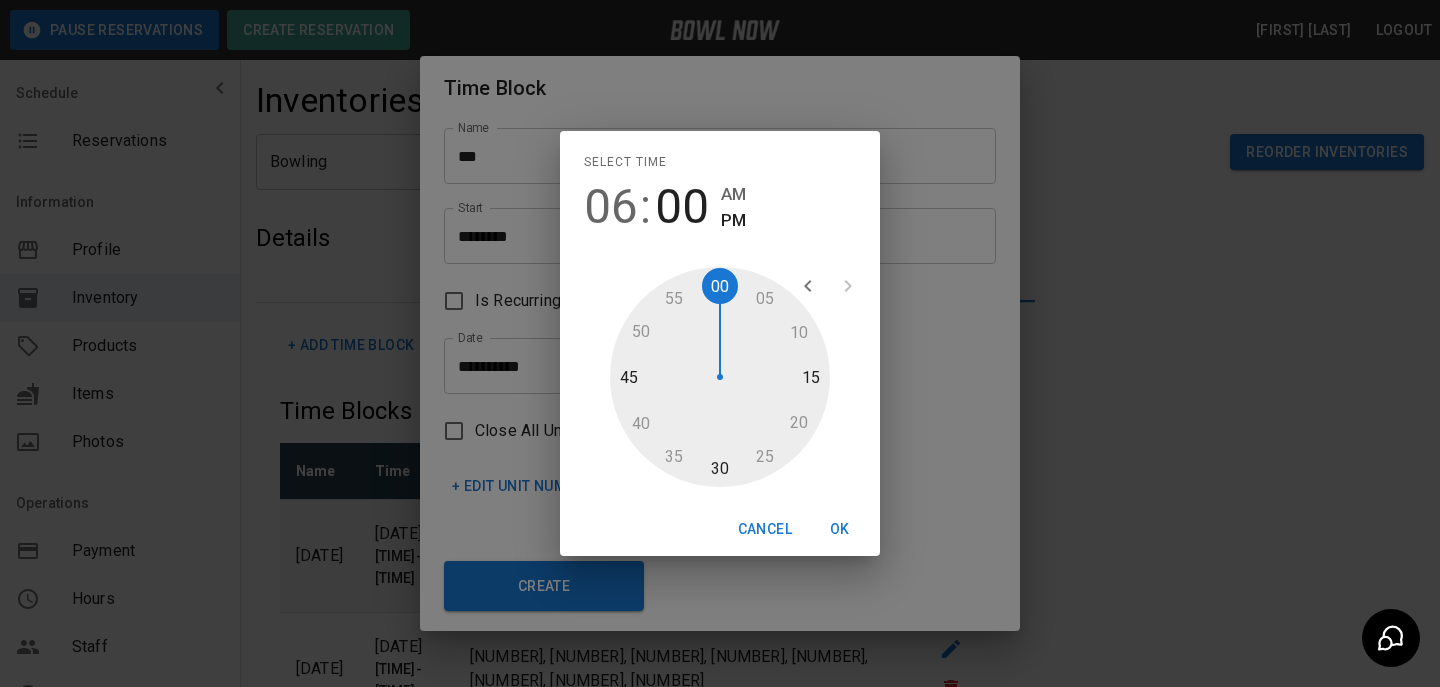 click on "OK" at bounding box center (840, 529) 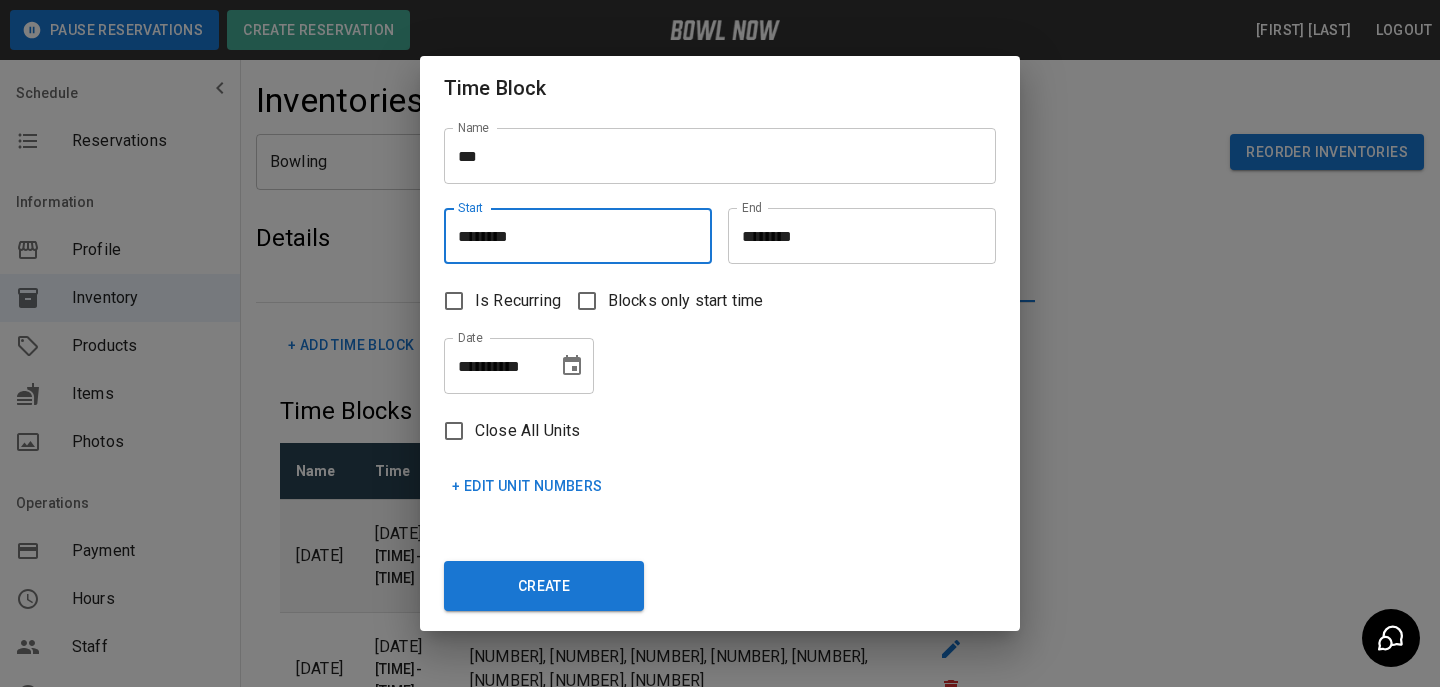 click on "********" at bounding box center (855, 236) 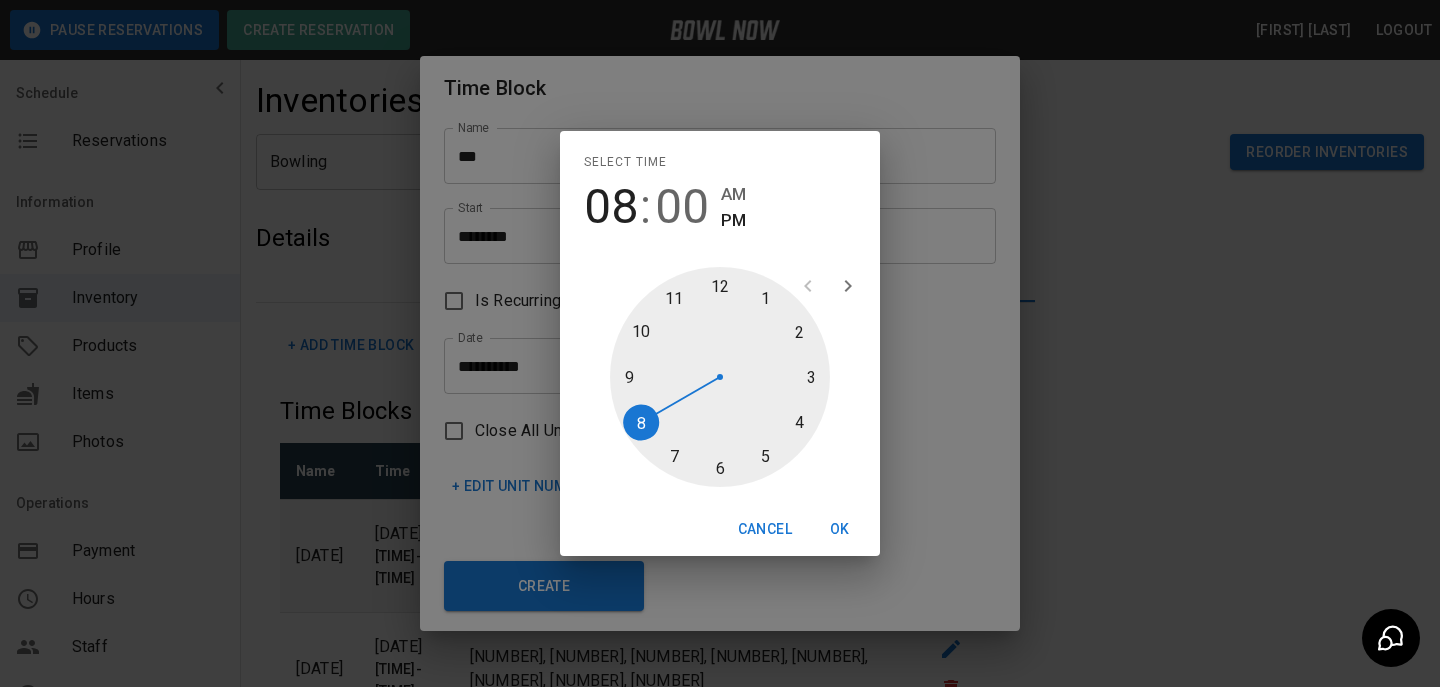 click at bounding box center [720, 377] 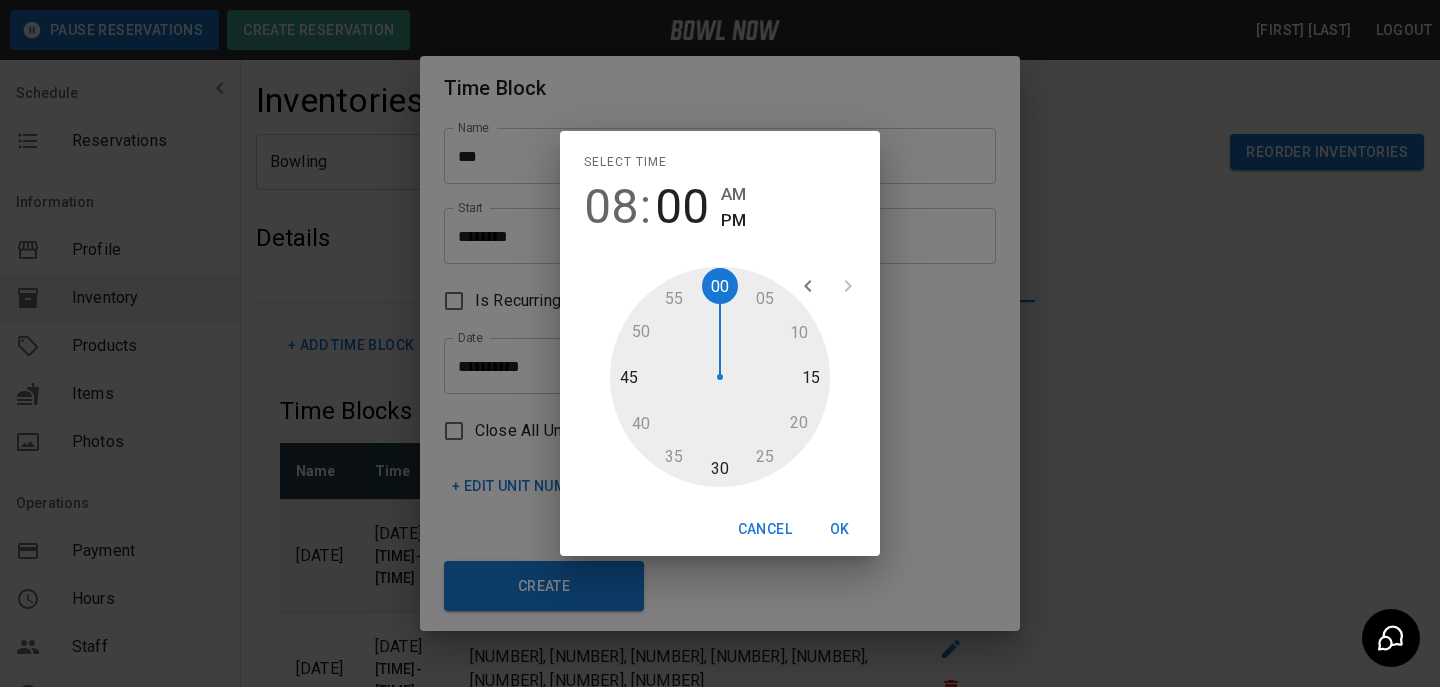 click at bounding box center (720, 377) 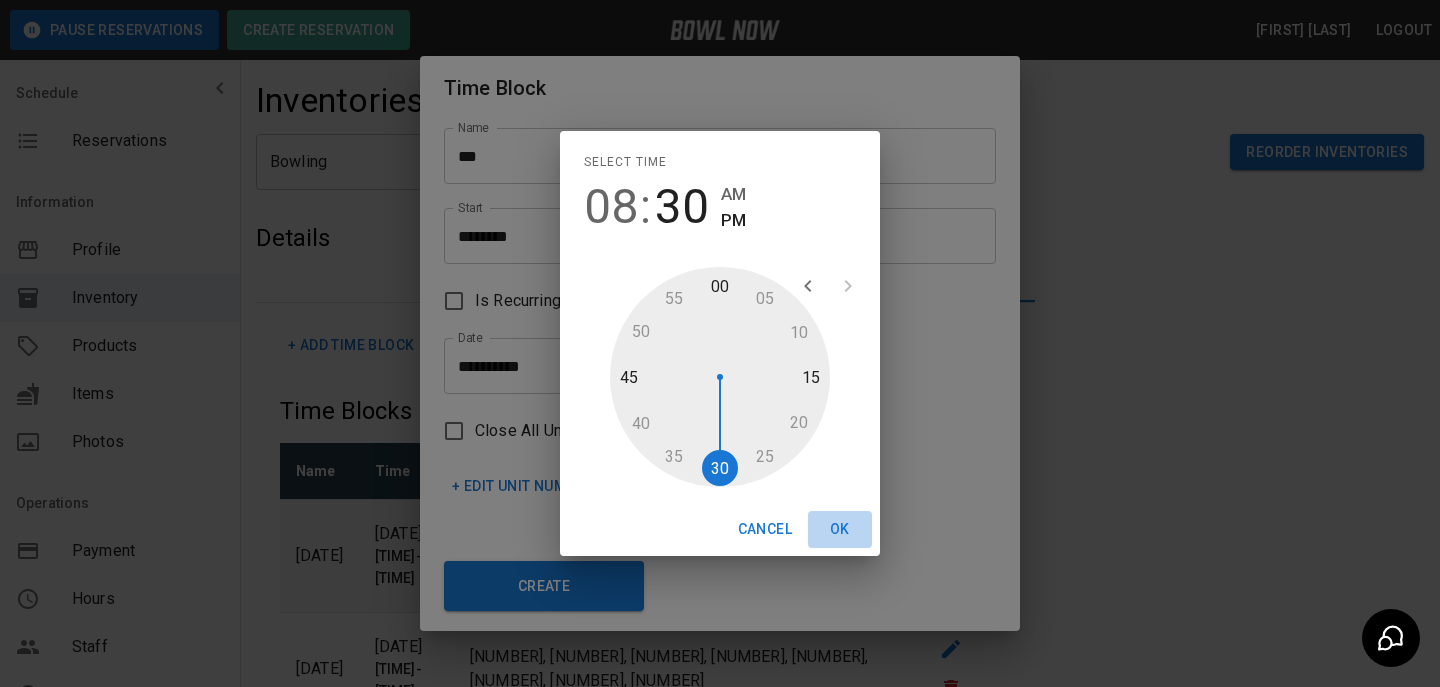 click on "OK" at bounding box center [840, 529] 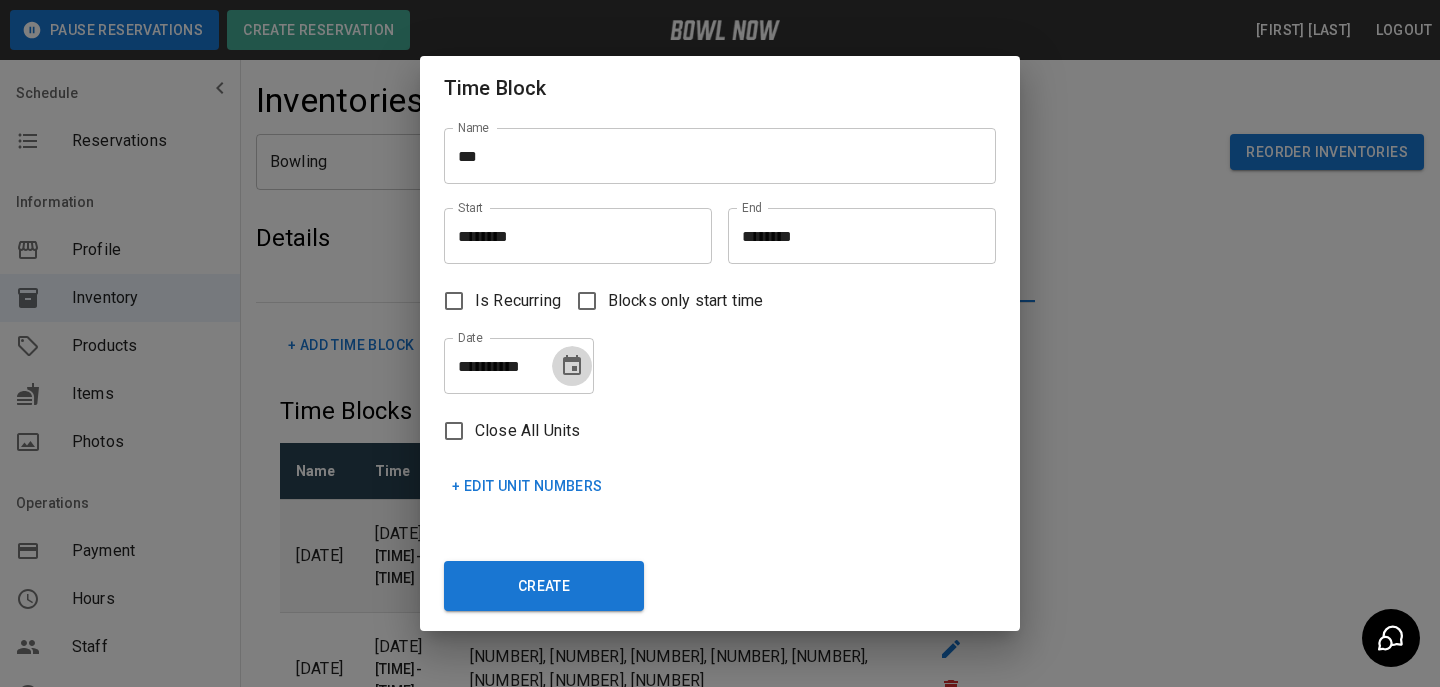 click 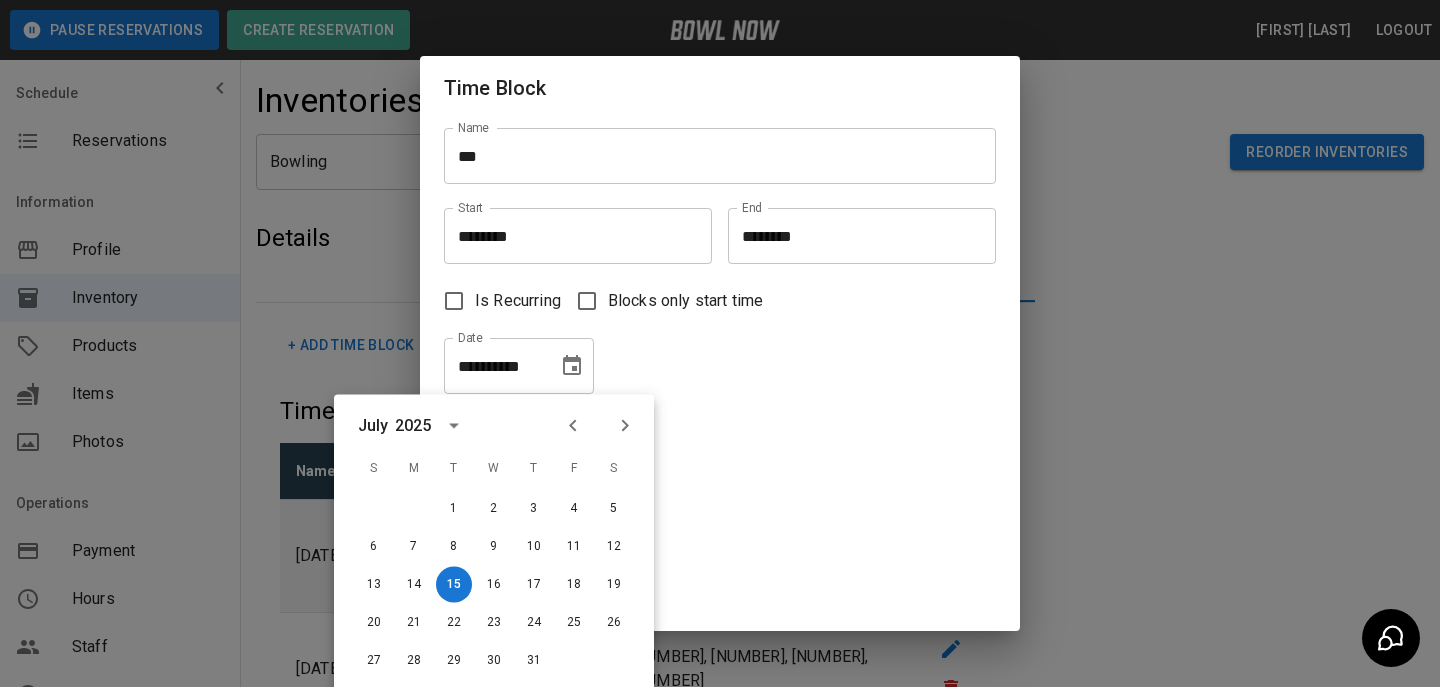 click 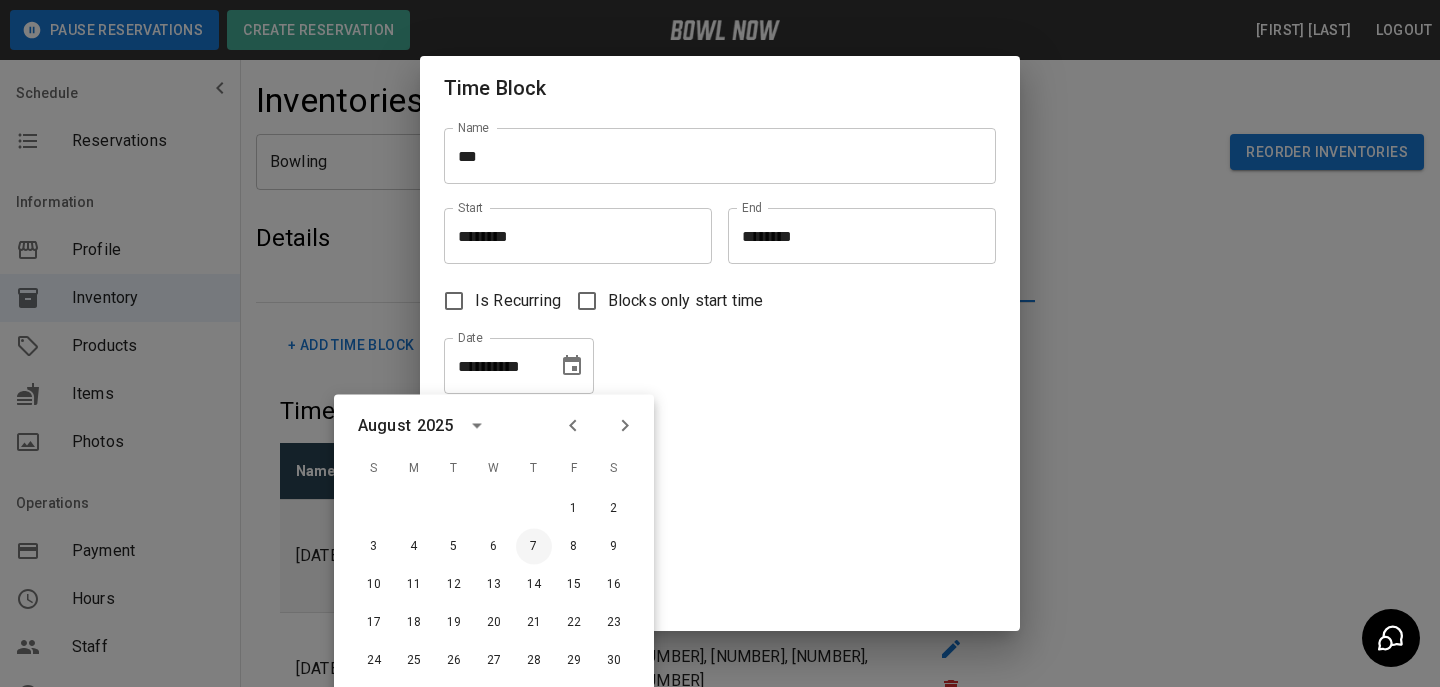 click on "7" at bounding box center (534, 547) 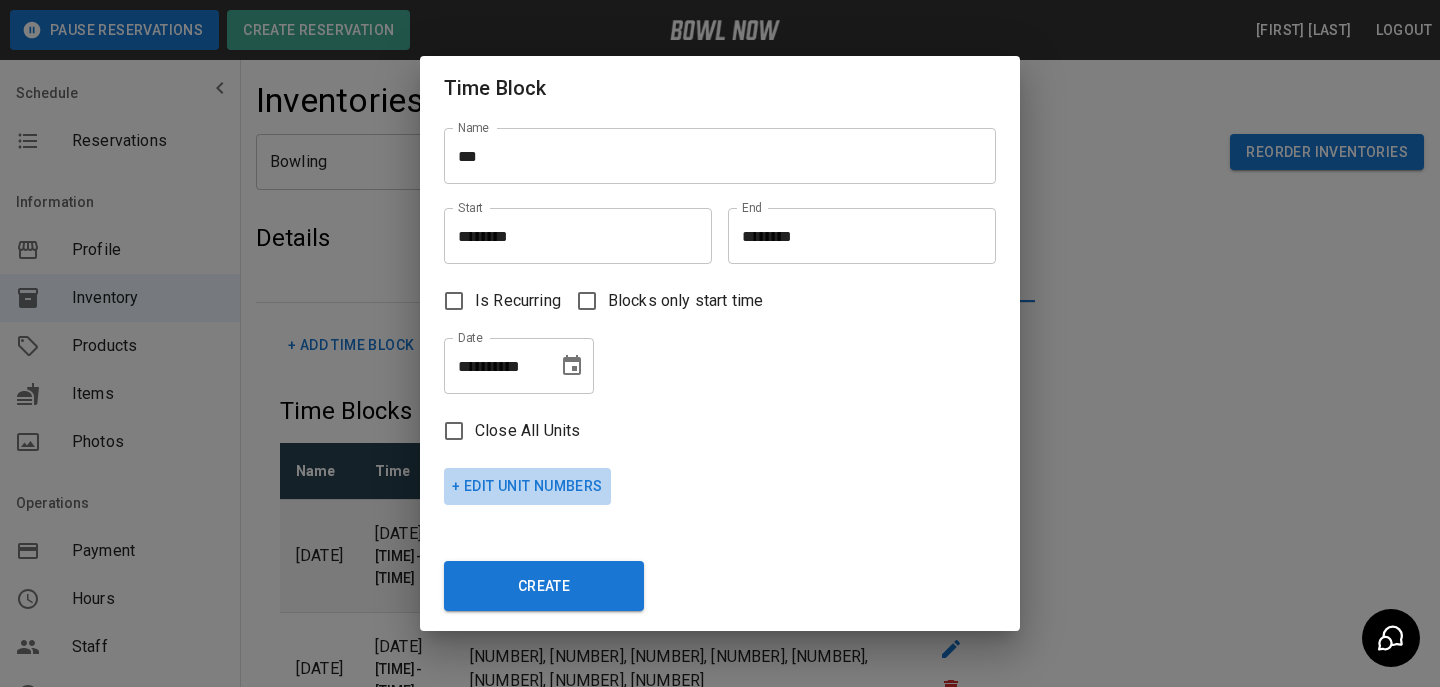 click on "+ Edit Unit Numbers" at bounding box center (527, 486) 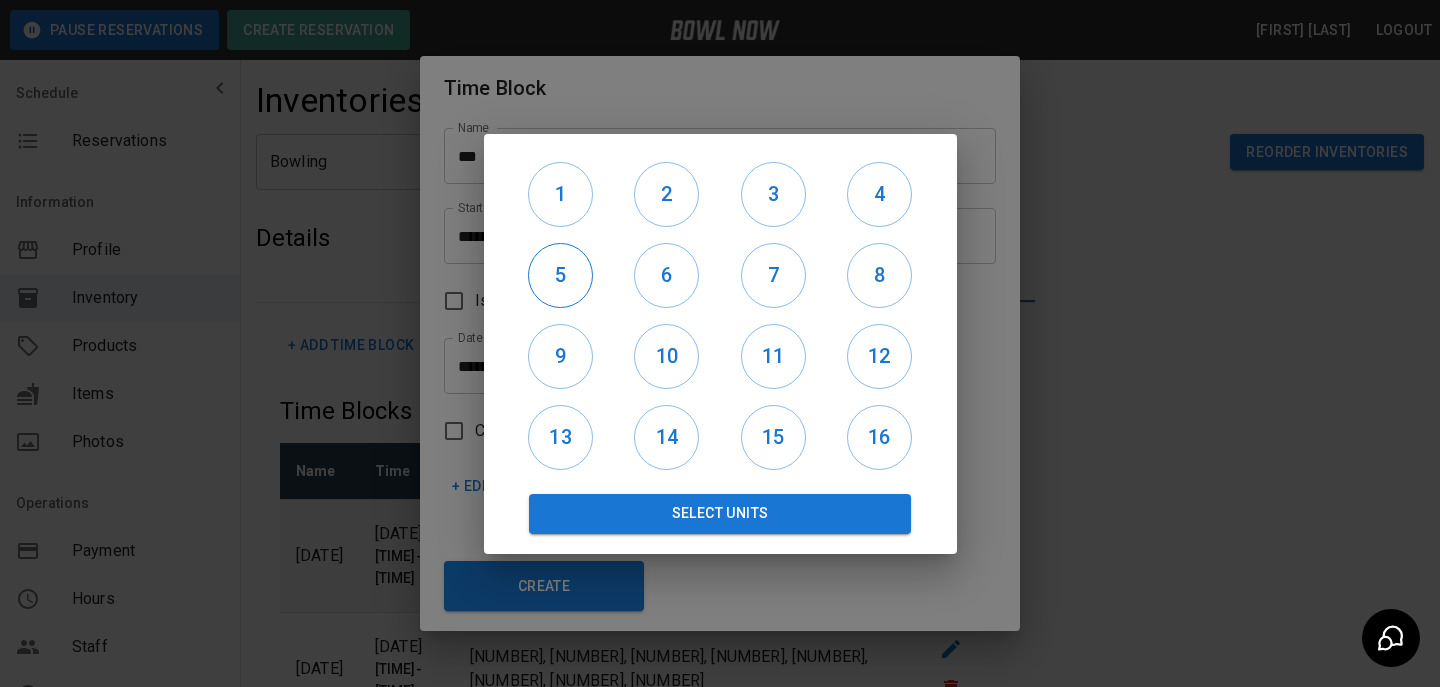 click on "5" at bounding box center (560, 275) 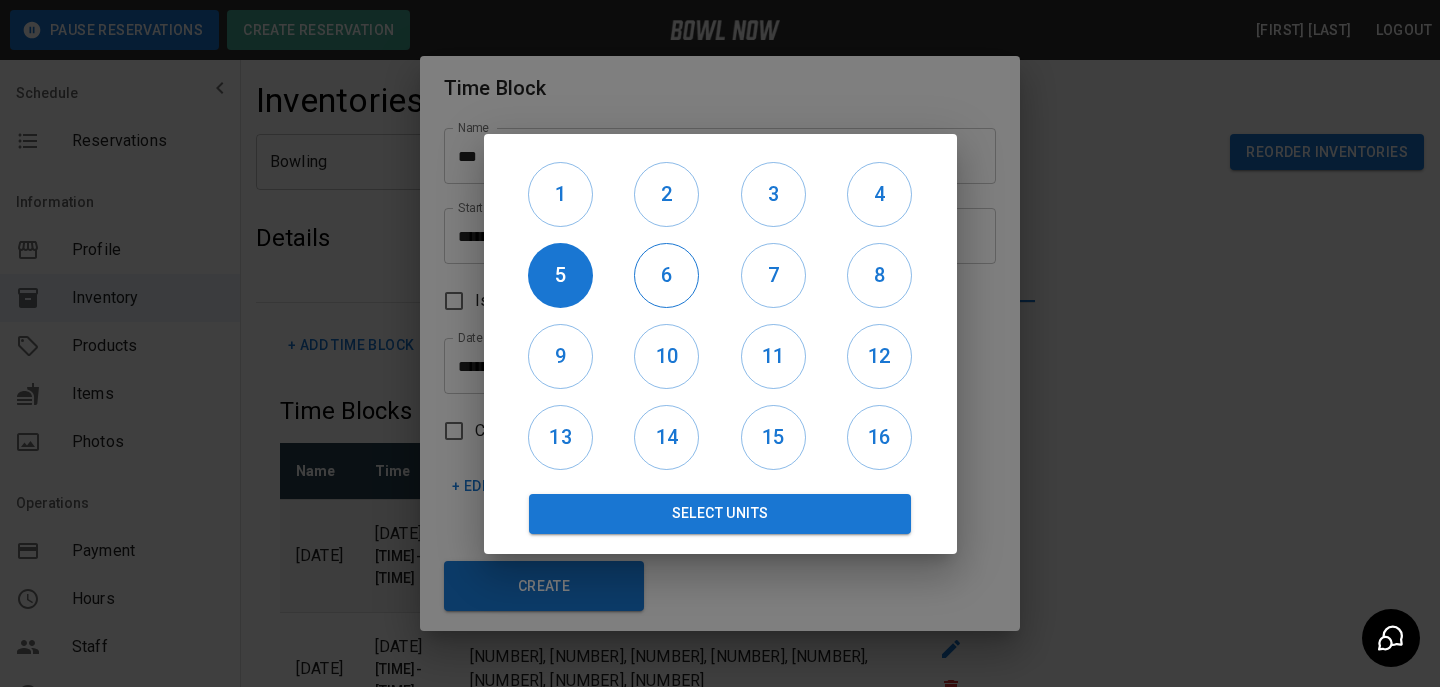 click on "6" at bounding box center (666, 275) 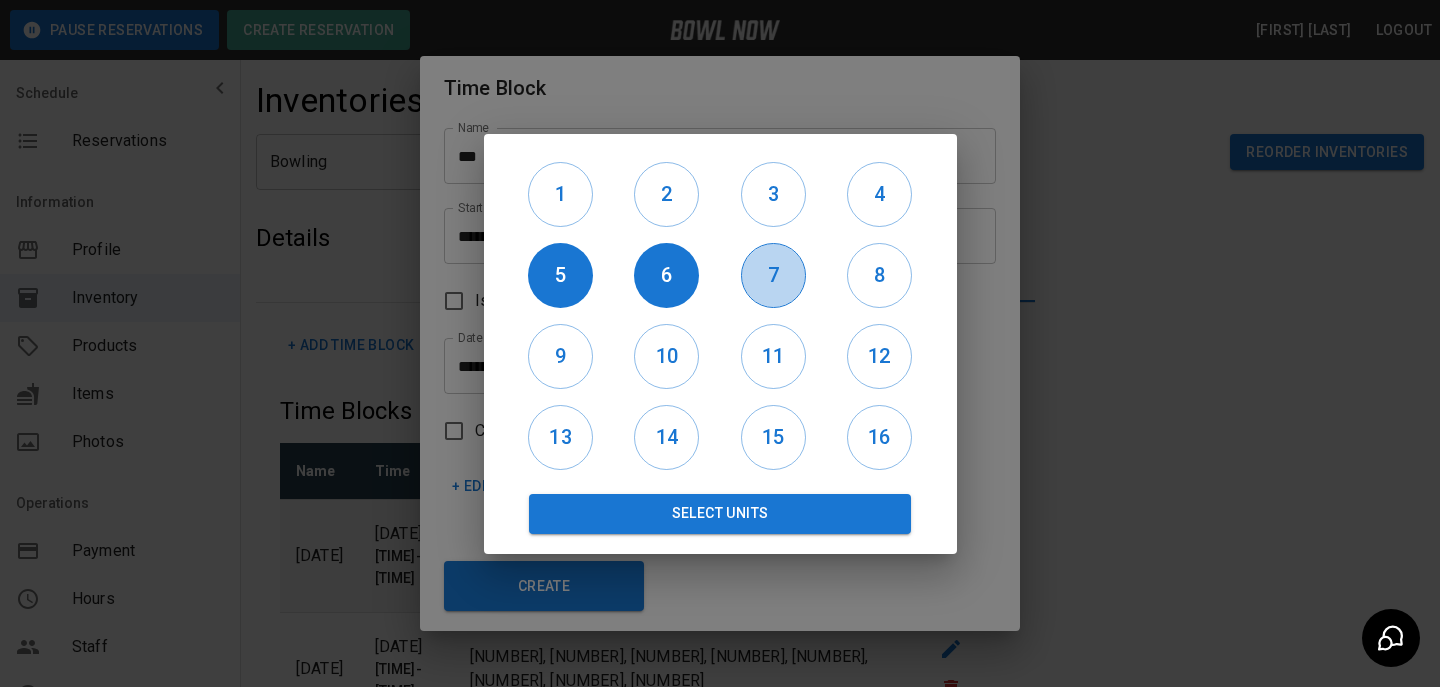 click on "7" at bounding box center [773, 275] 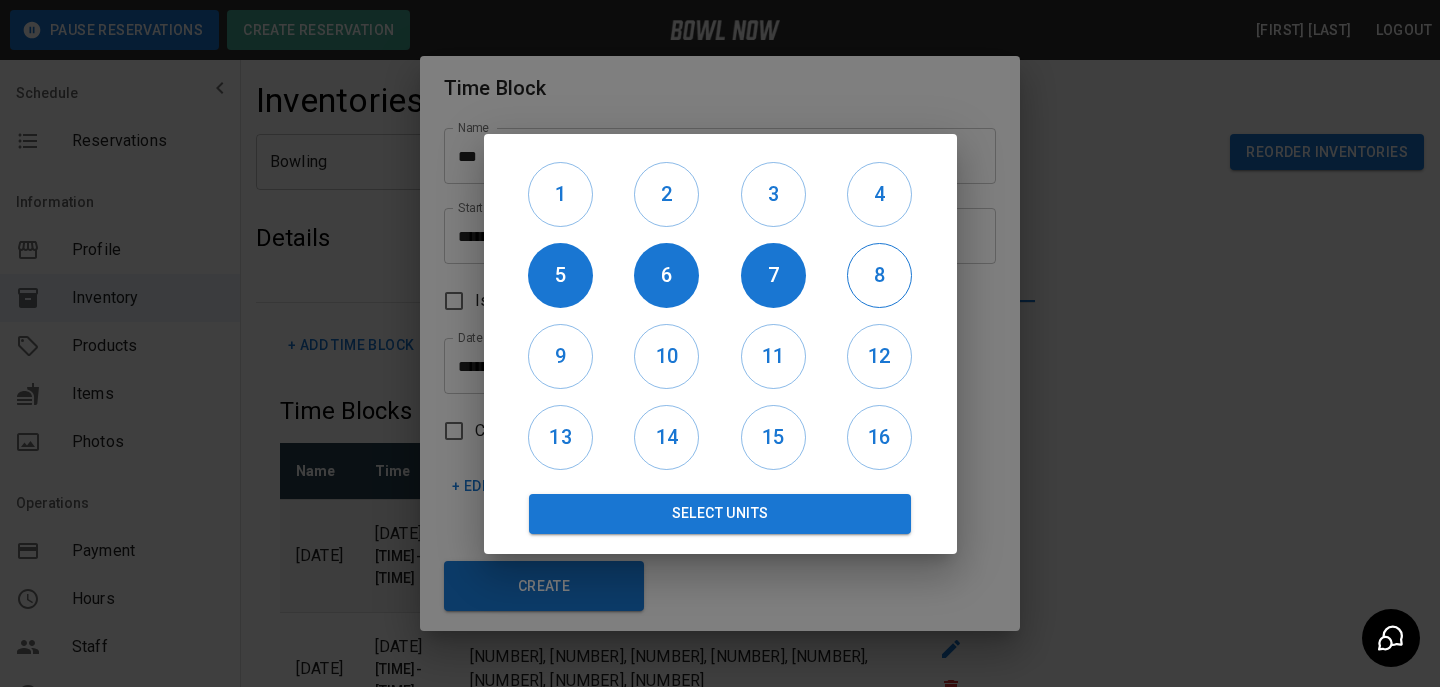 click on "8" at bounding box center (879, 275) 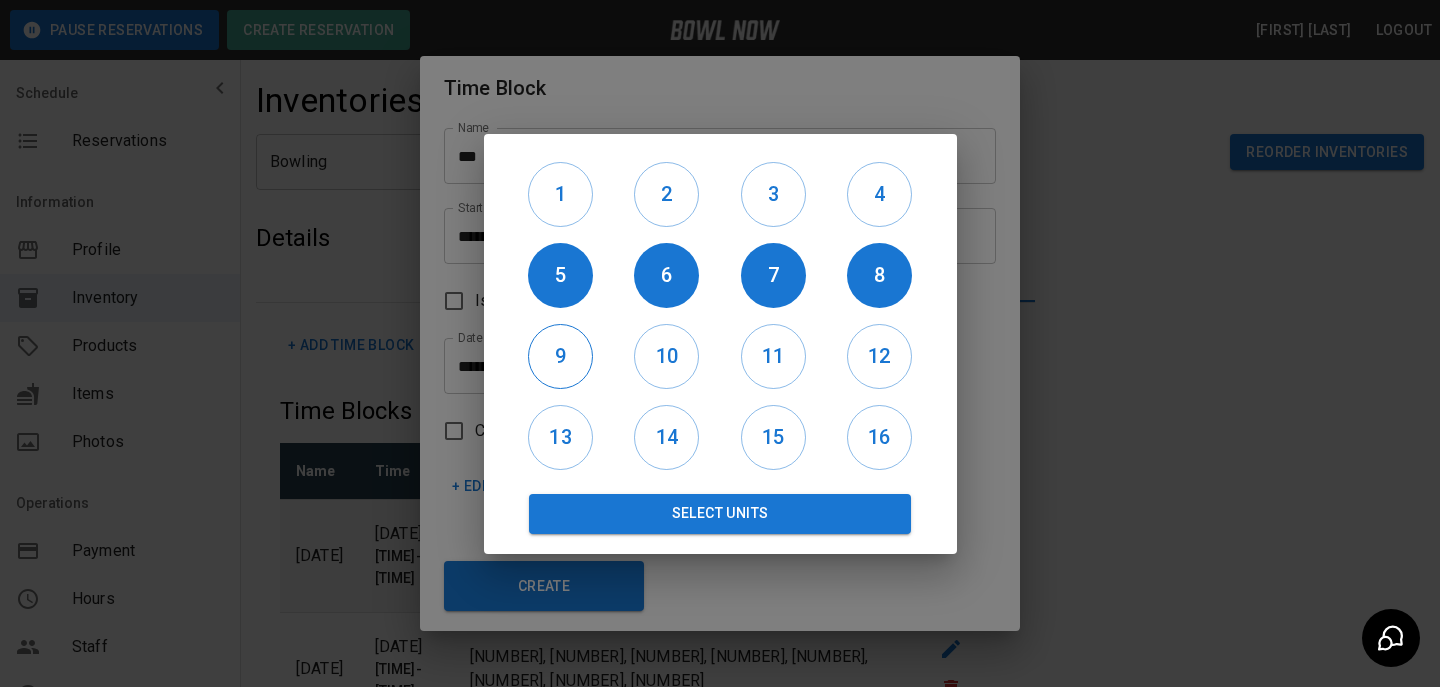 click on "9" at bounding box center [560, 356] 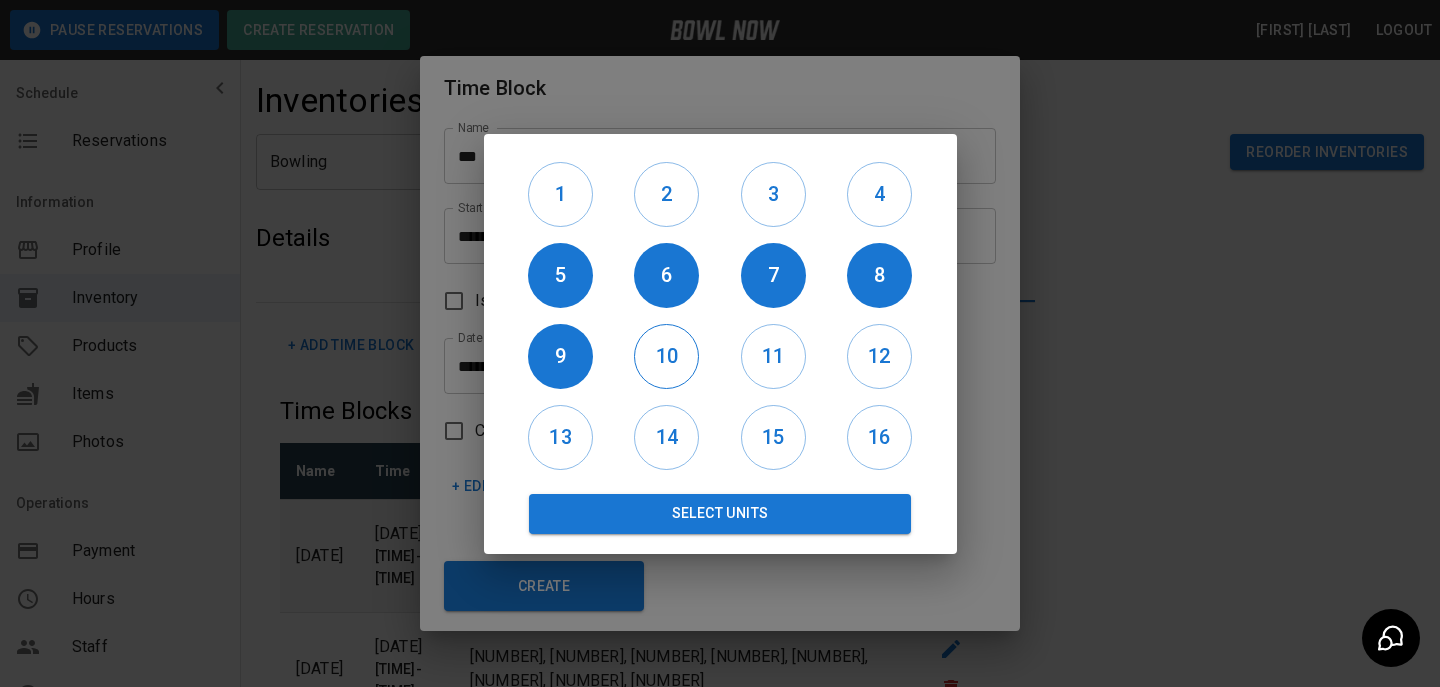 click on "10" at bounding box center [666, 356] 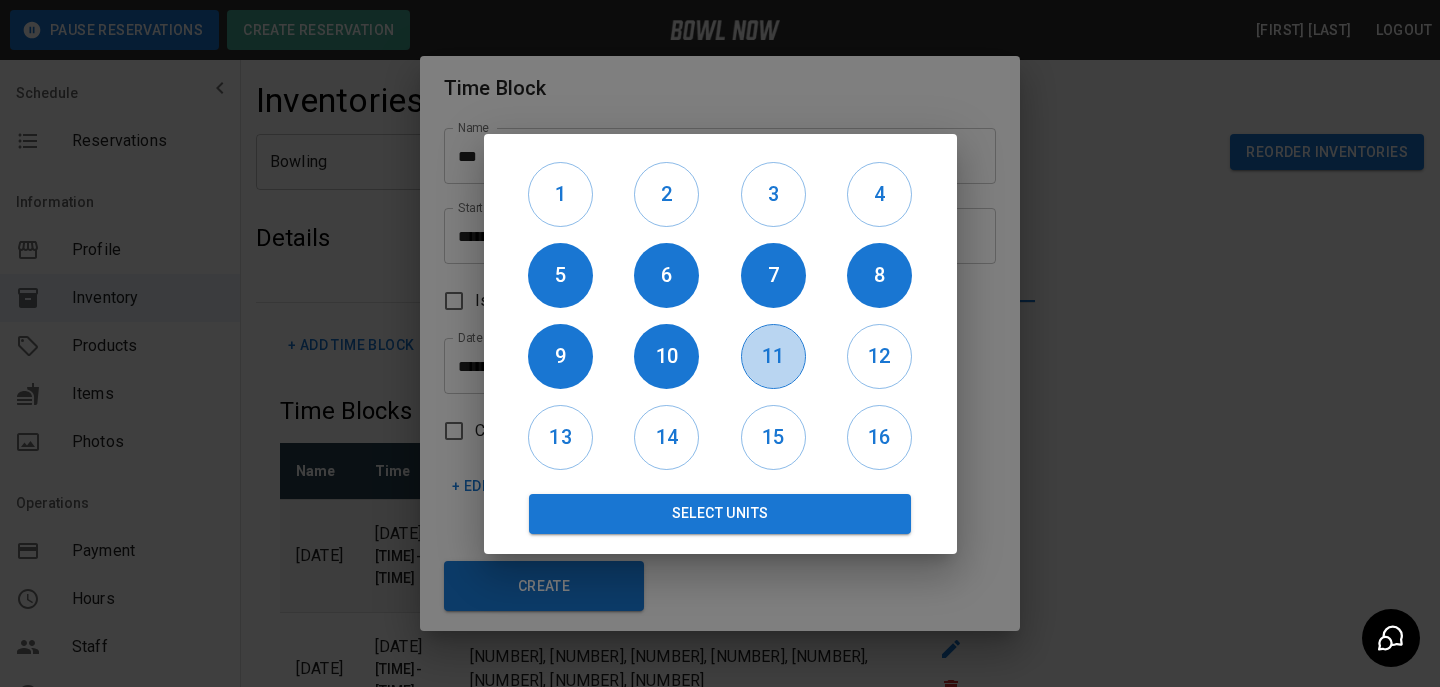click on "11" at bounding box center (773, 356) 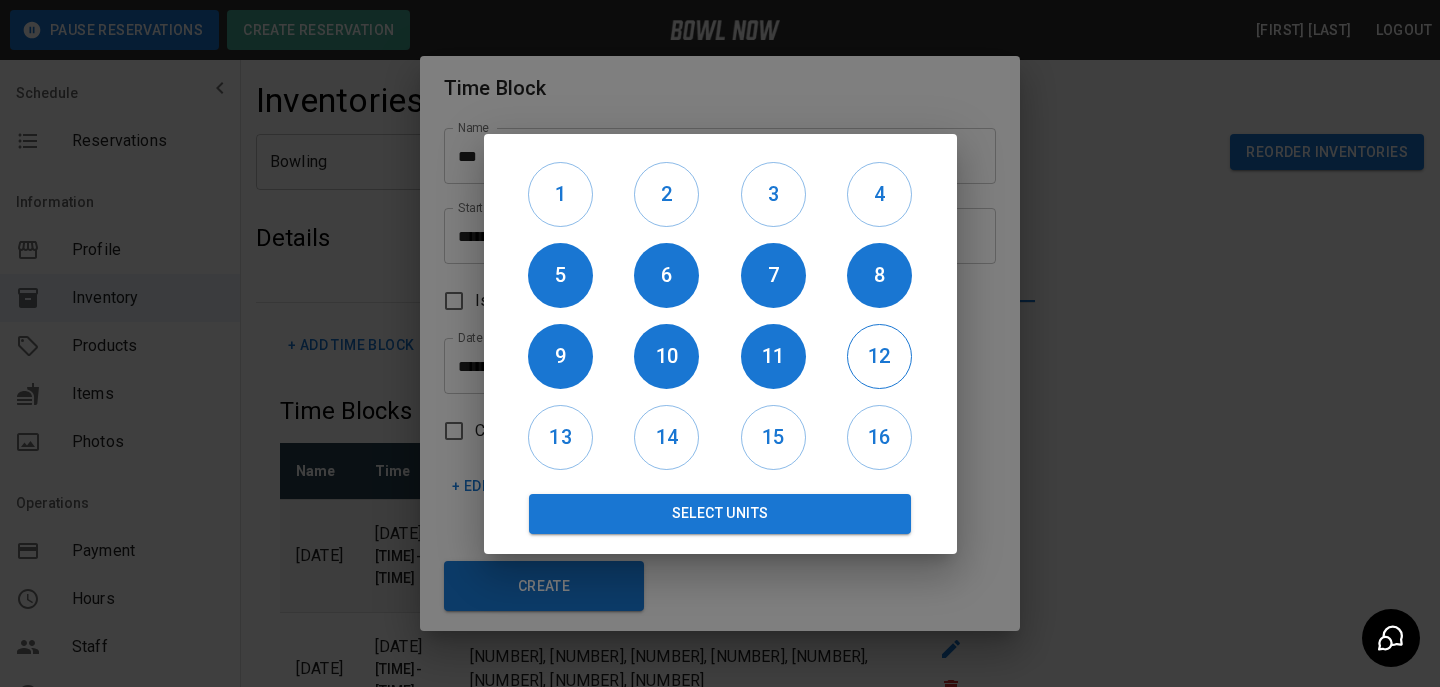 click on "12" at bounding box center (879, 356) 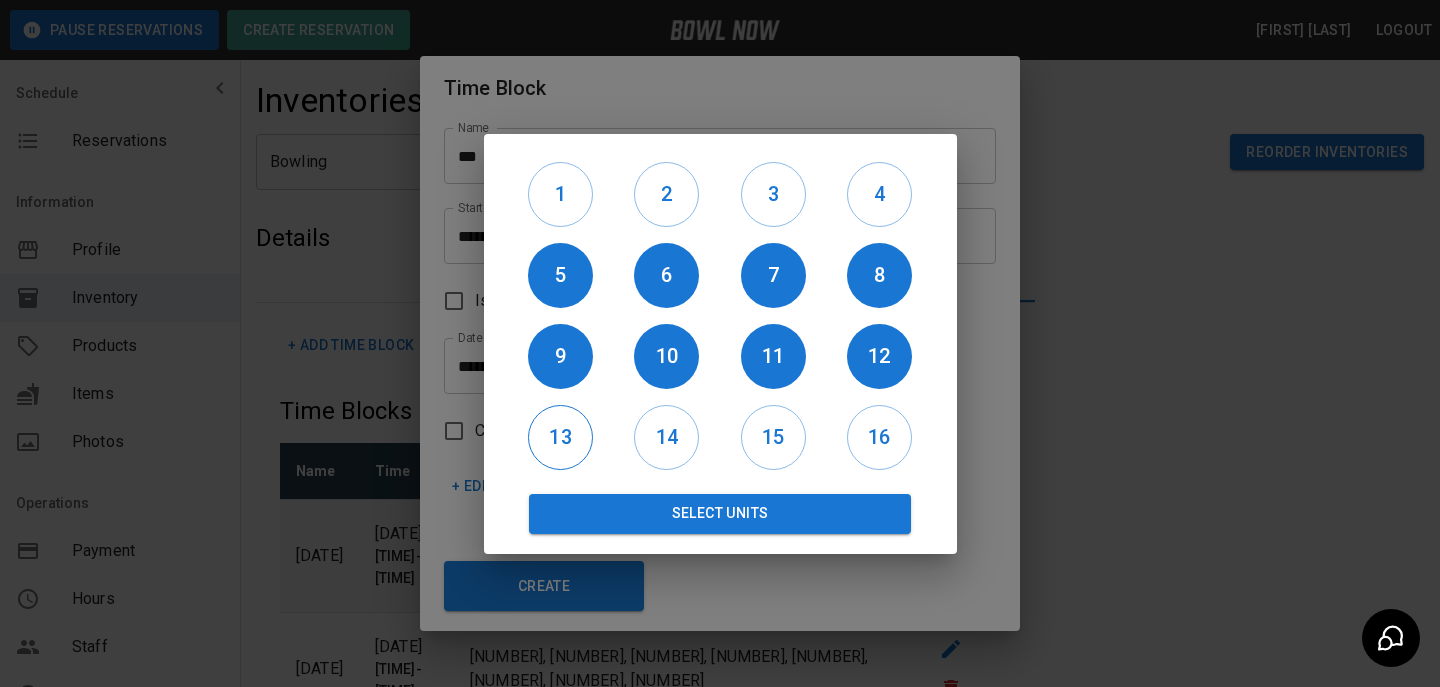 click on "13" at bounding box center (560, 437) 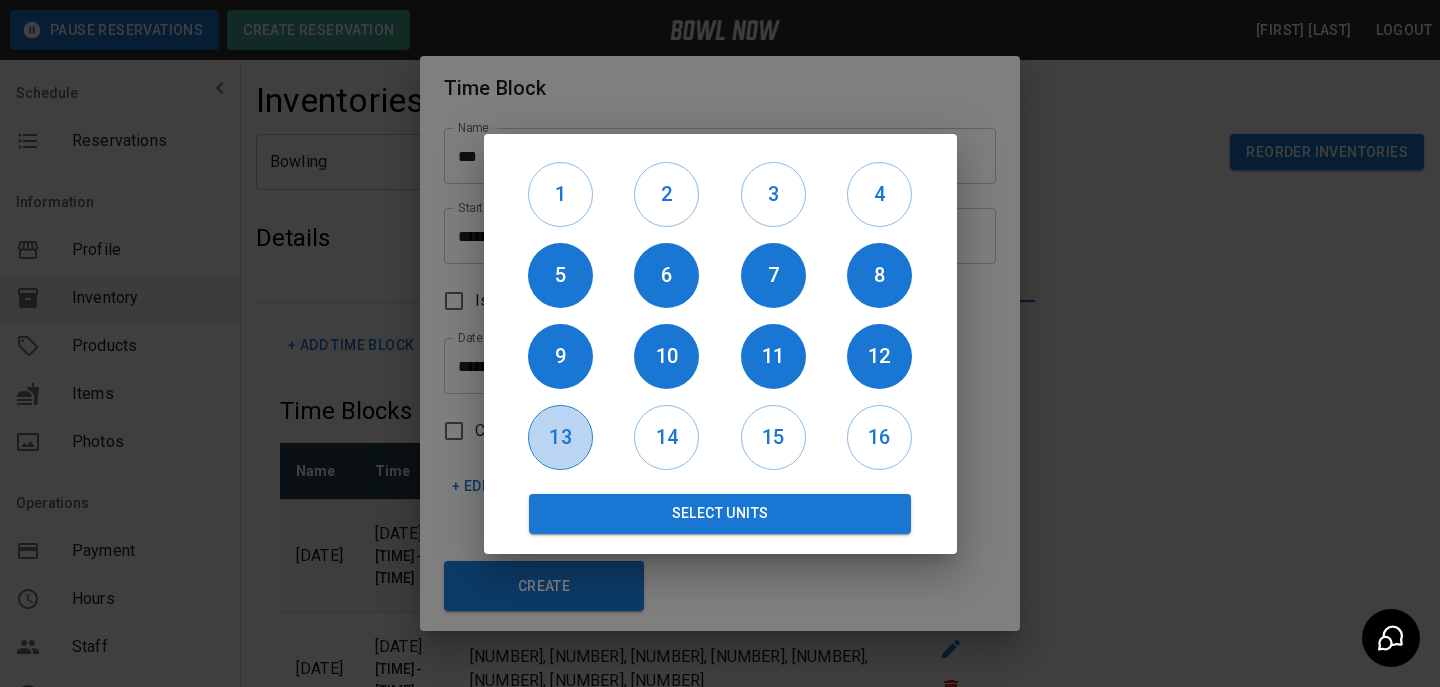 click on "13" at bounding box center (560, 437) 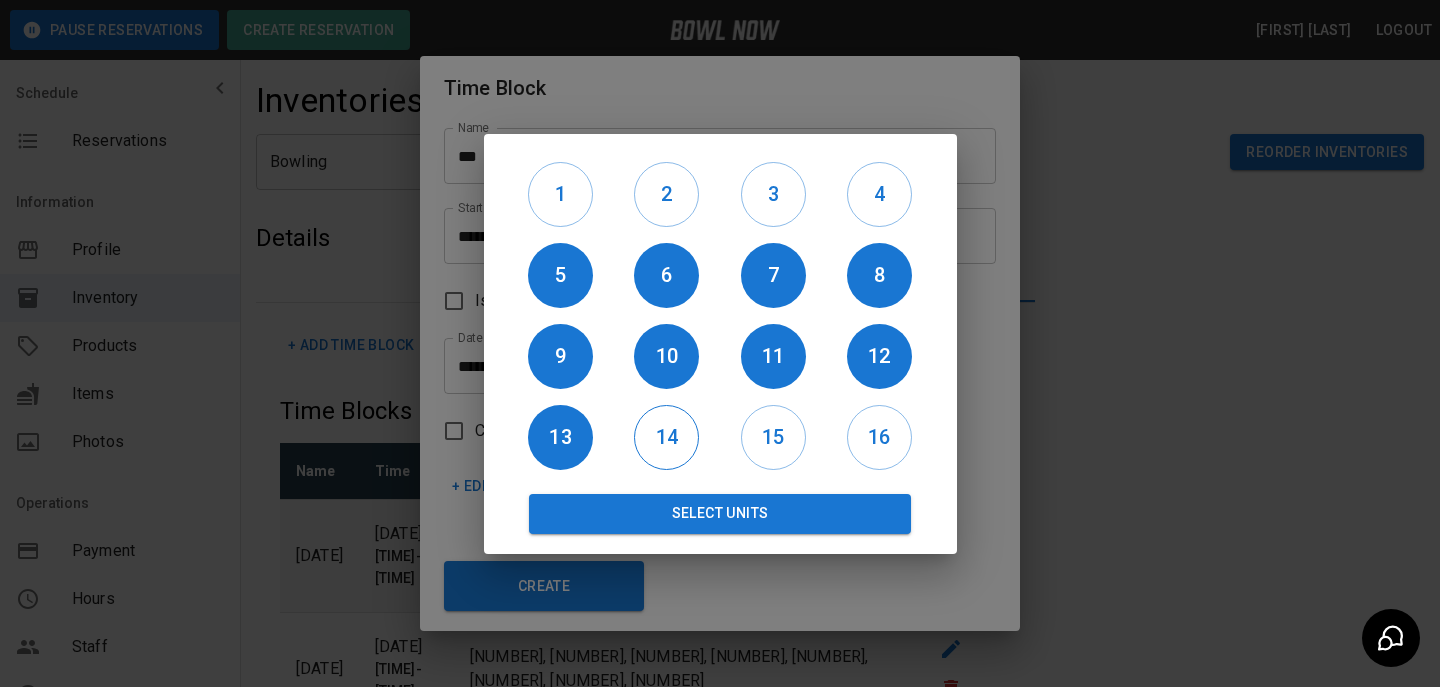 click on "14" at bounding box center [666, 437] 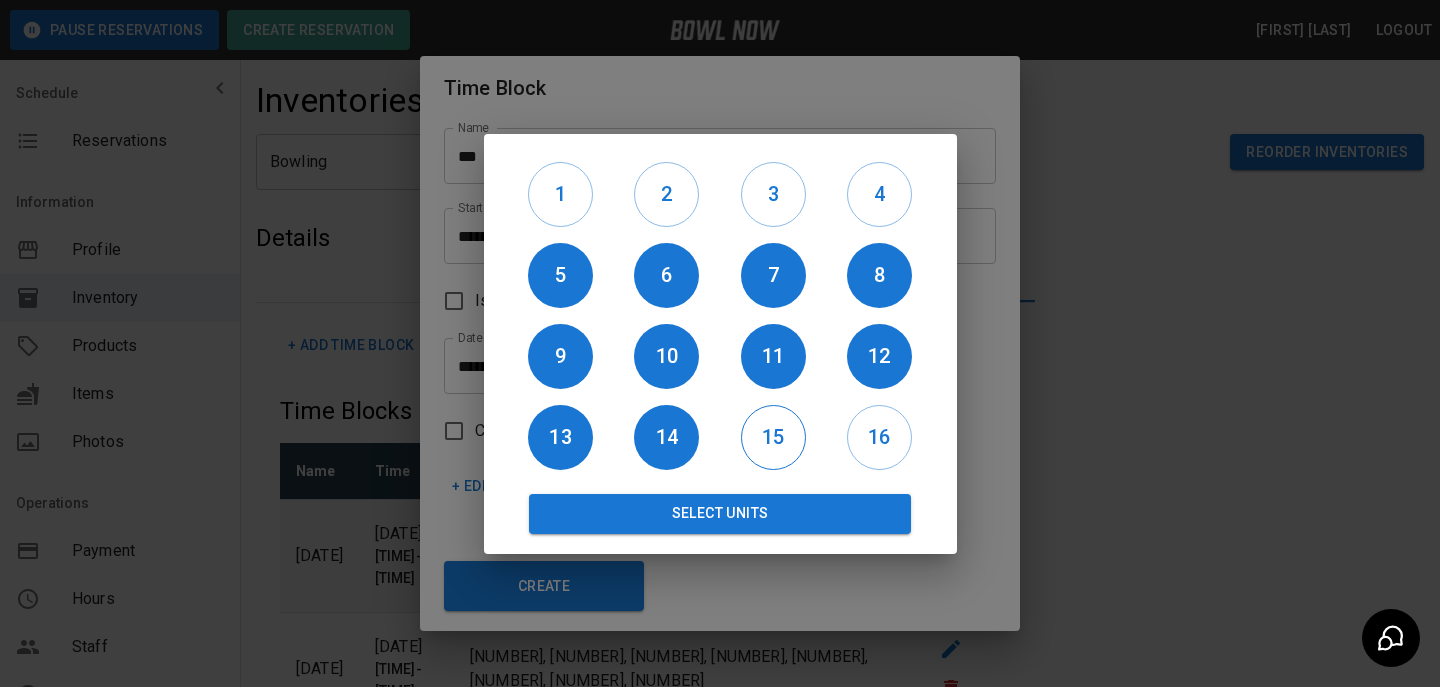 click on "15" at bounding box center [773, 437] 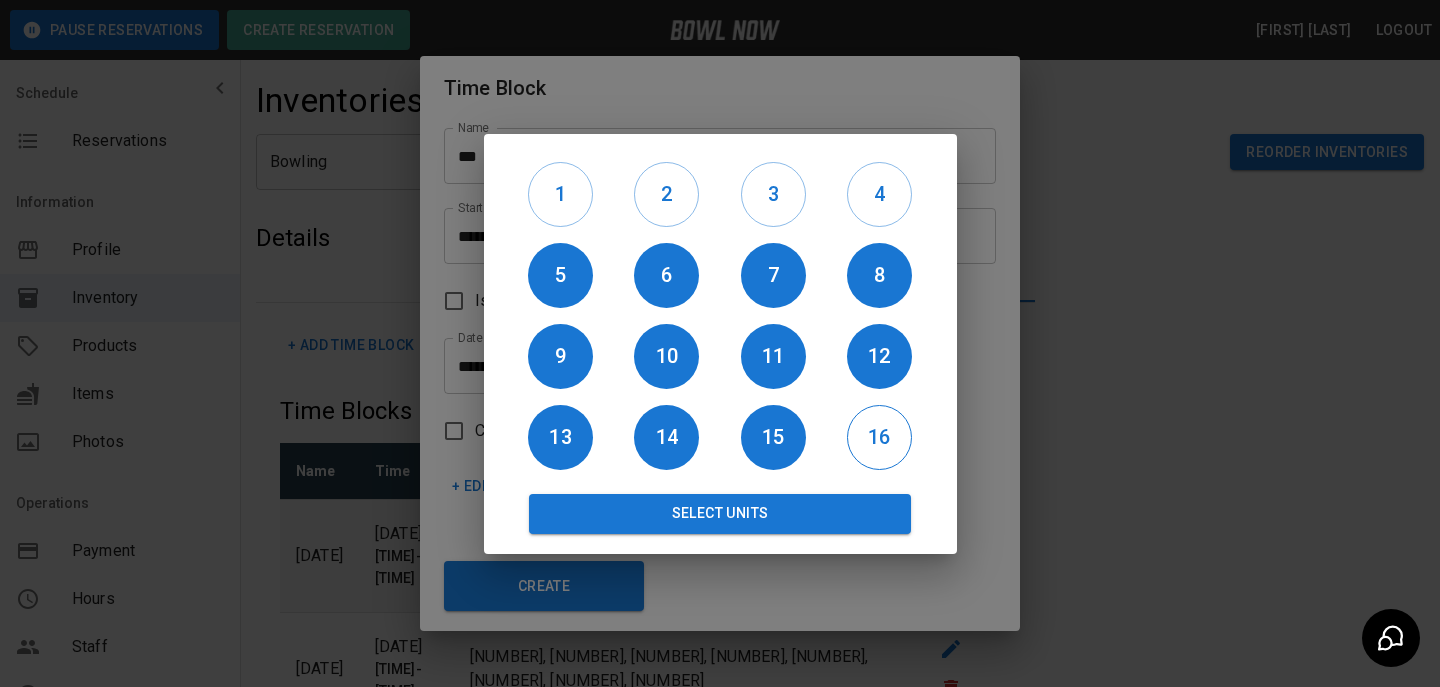 click on "16" at bounding box center (879, 437) 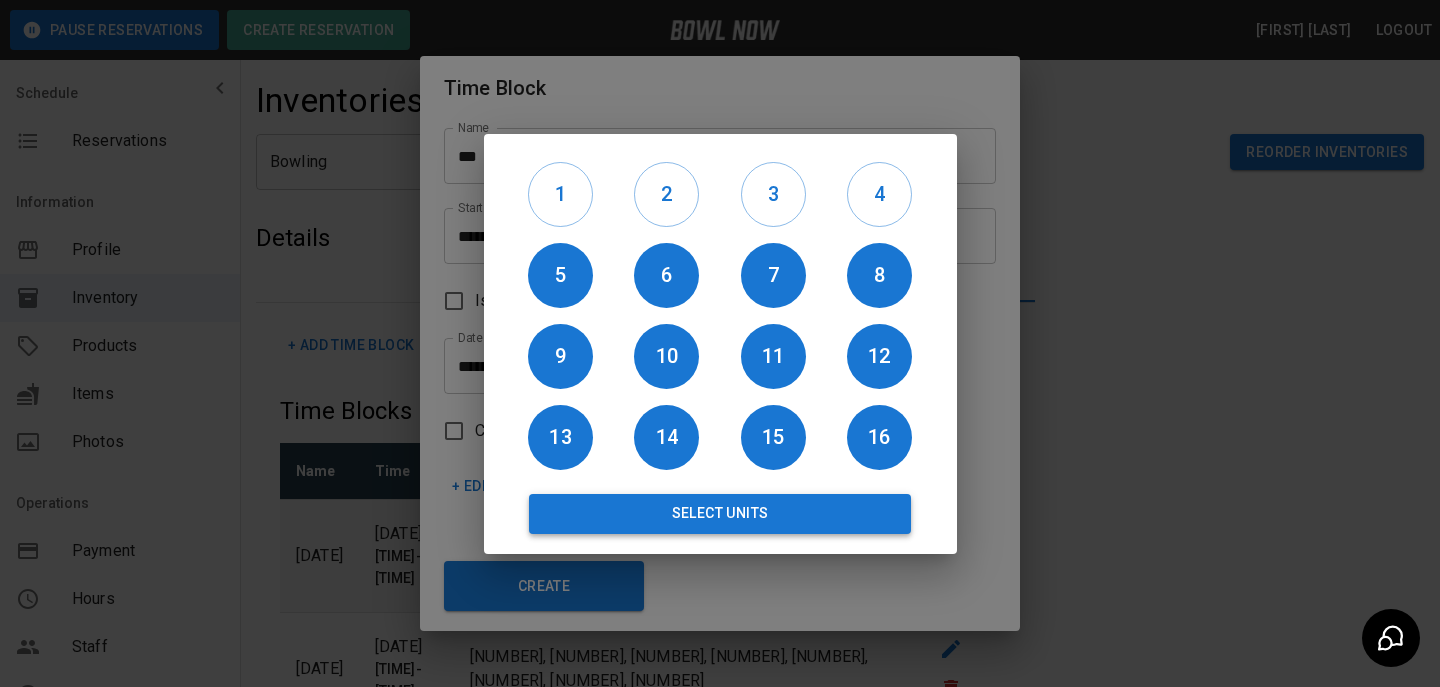 click on "Select Units" at bounding box center [720, 514] 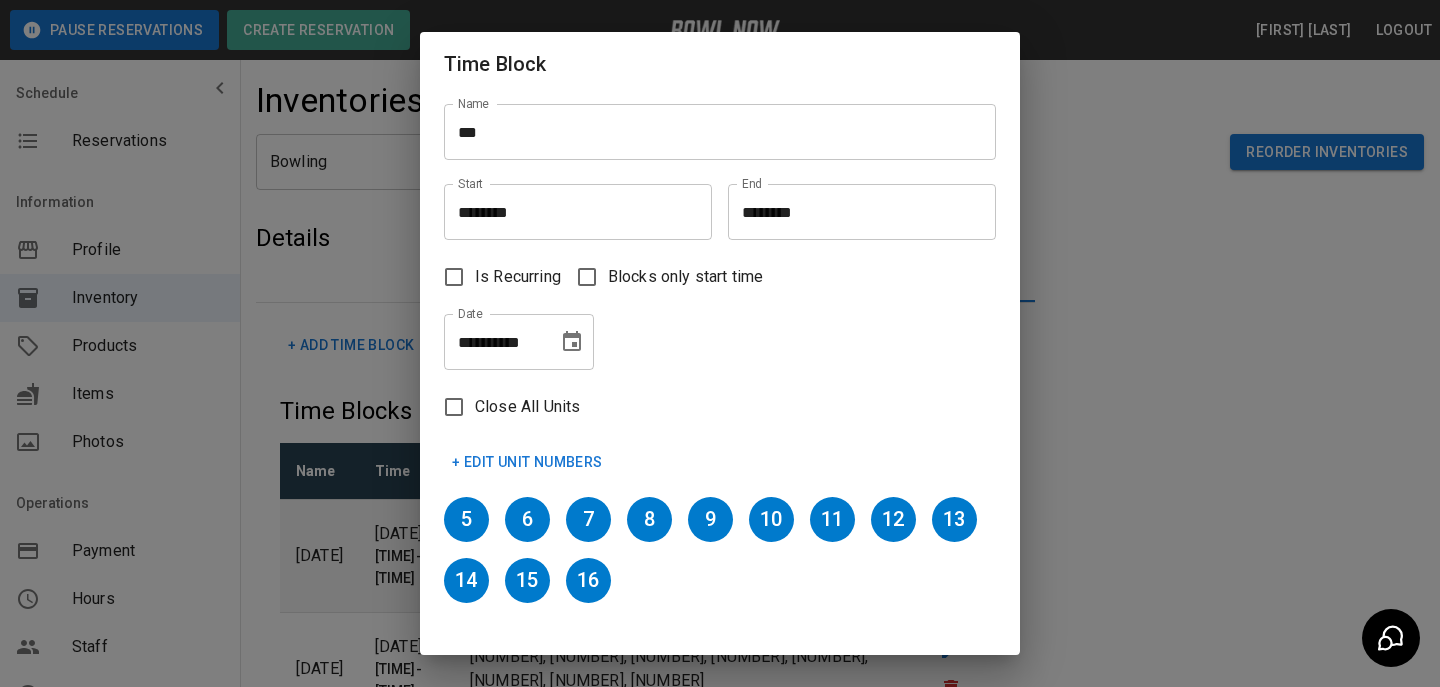 scroll, scrollTop: 73, scrollLeft: 0, axis: vertical 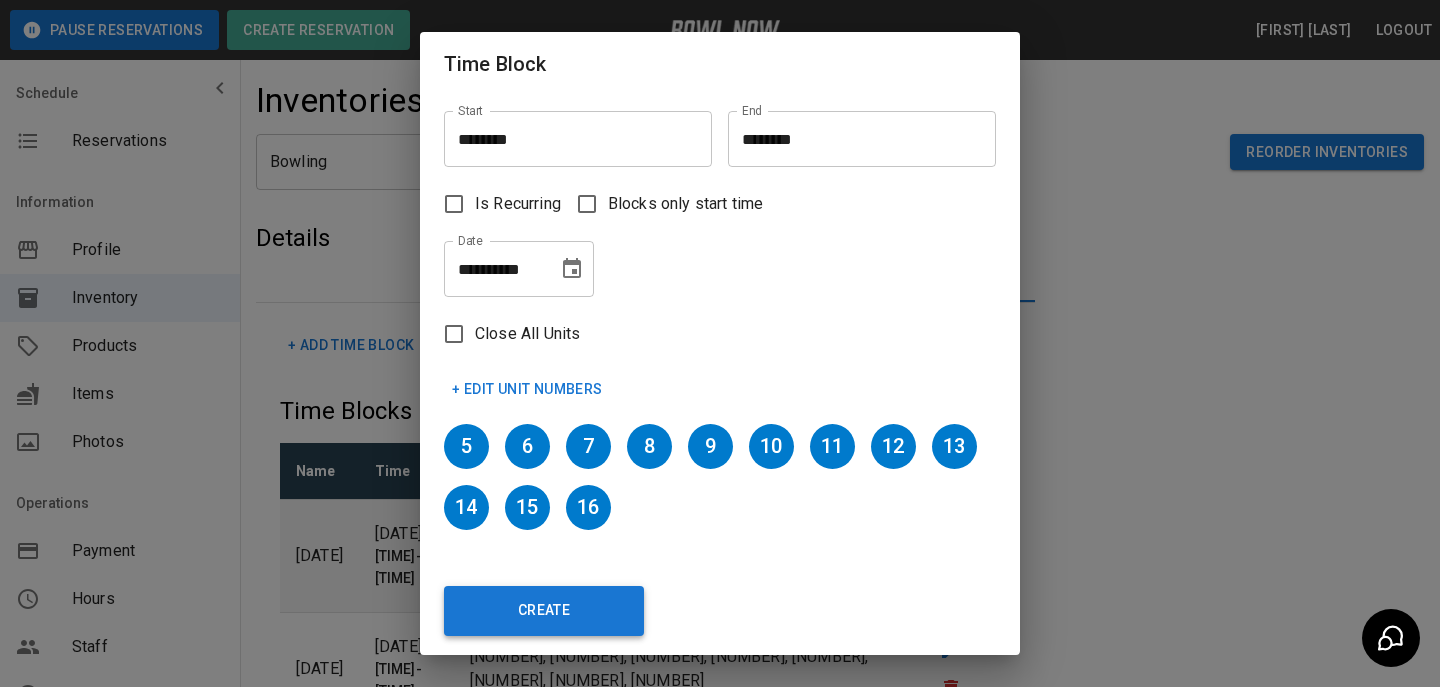 click on "Create" at bounding box center [544, 611] 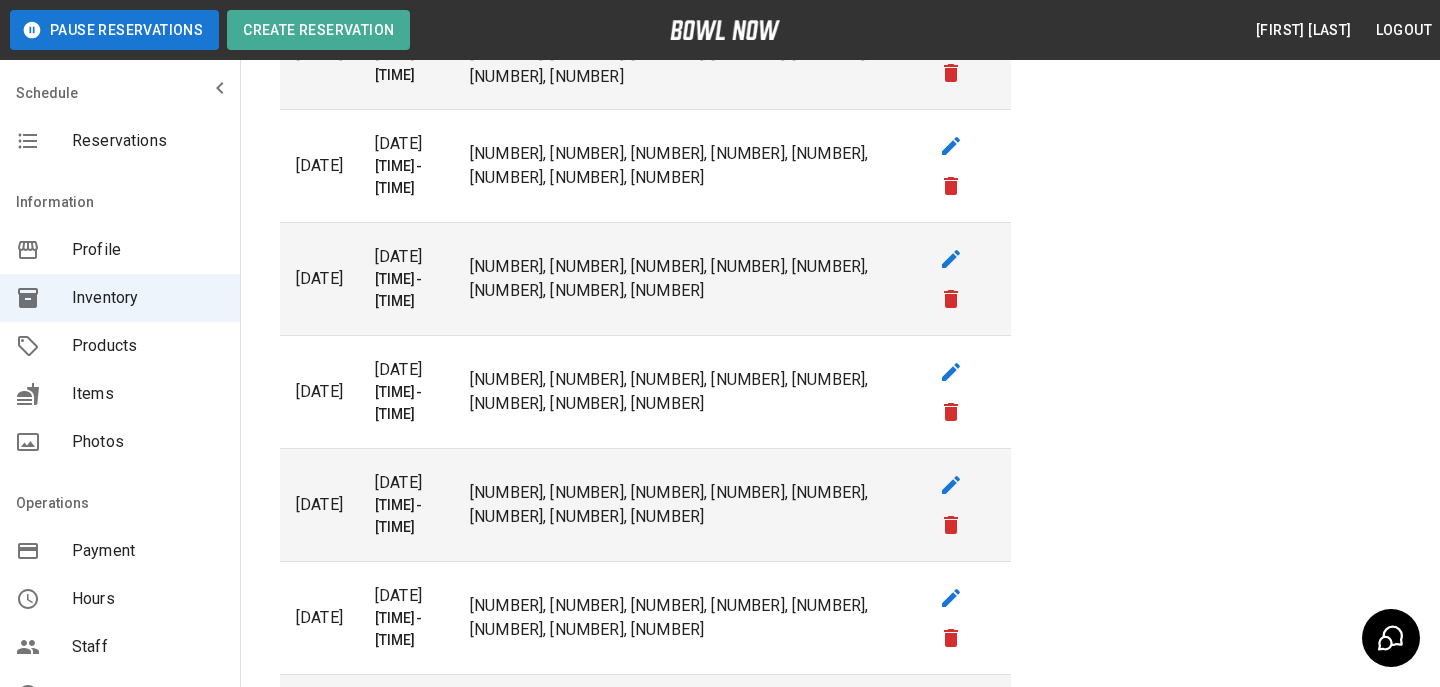 scroll, scrollTop: 0, scrollLeft: 0, axis: both 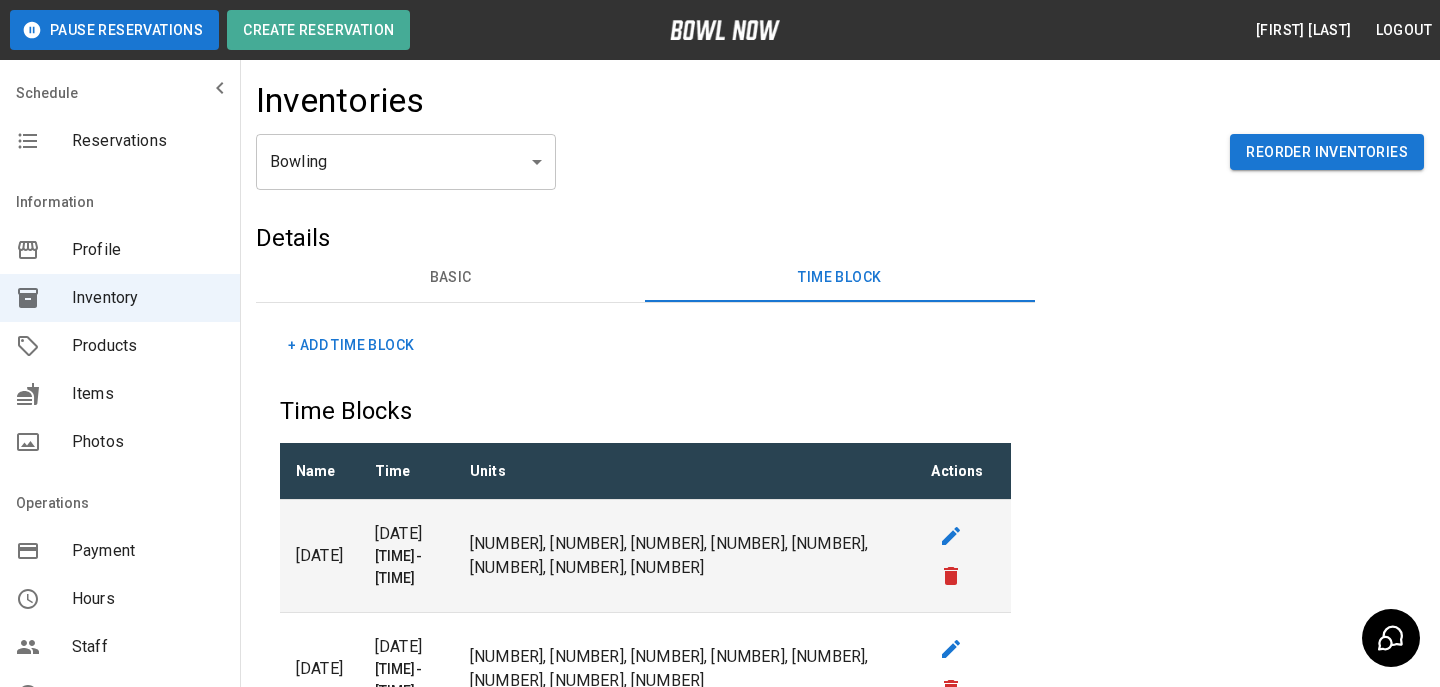 drag, startPoint x: 162, startPoint y: 139, endPoint x: 236, endPoint y: 486, distance: 354.80276 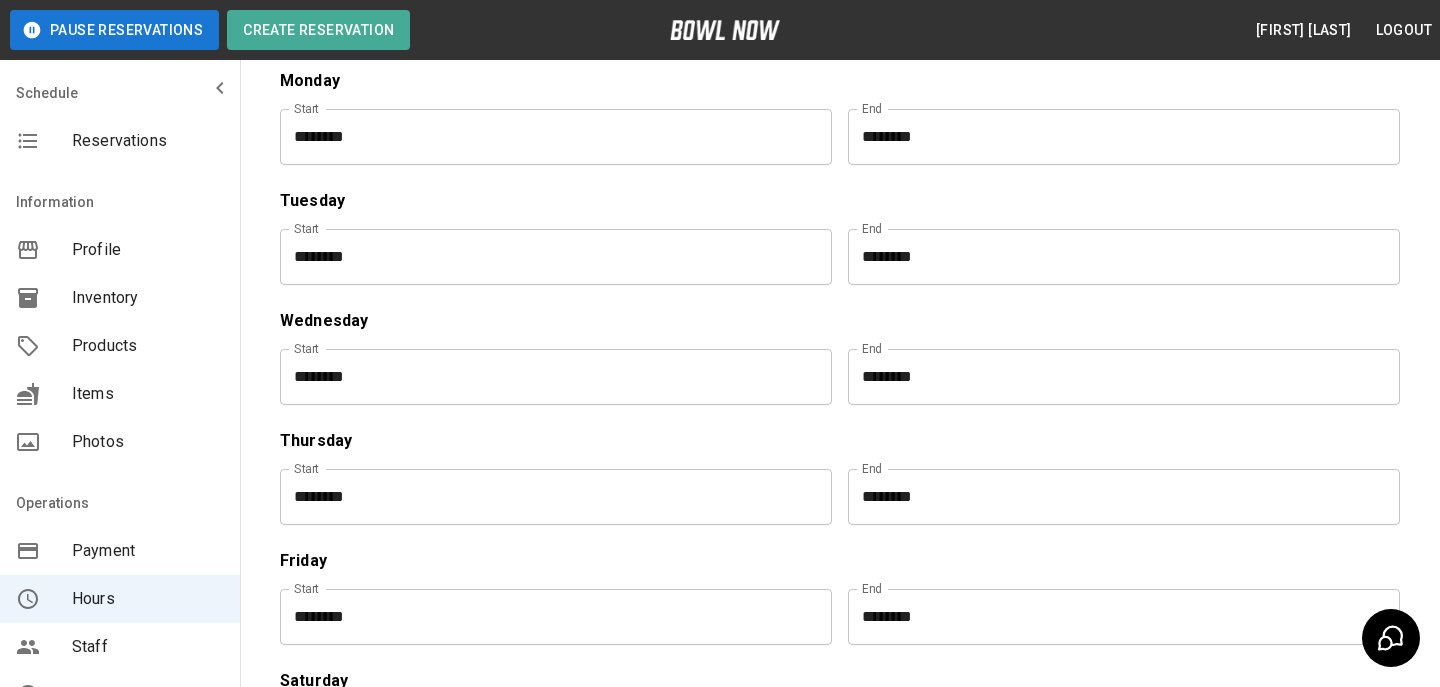 scroll, scrollTop: 0, scrollLeft: 0, axis: both 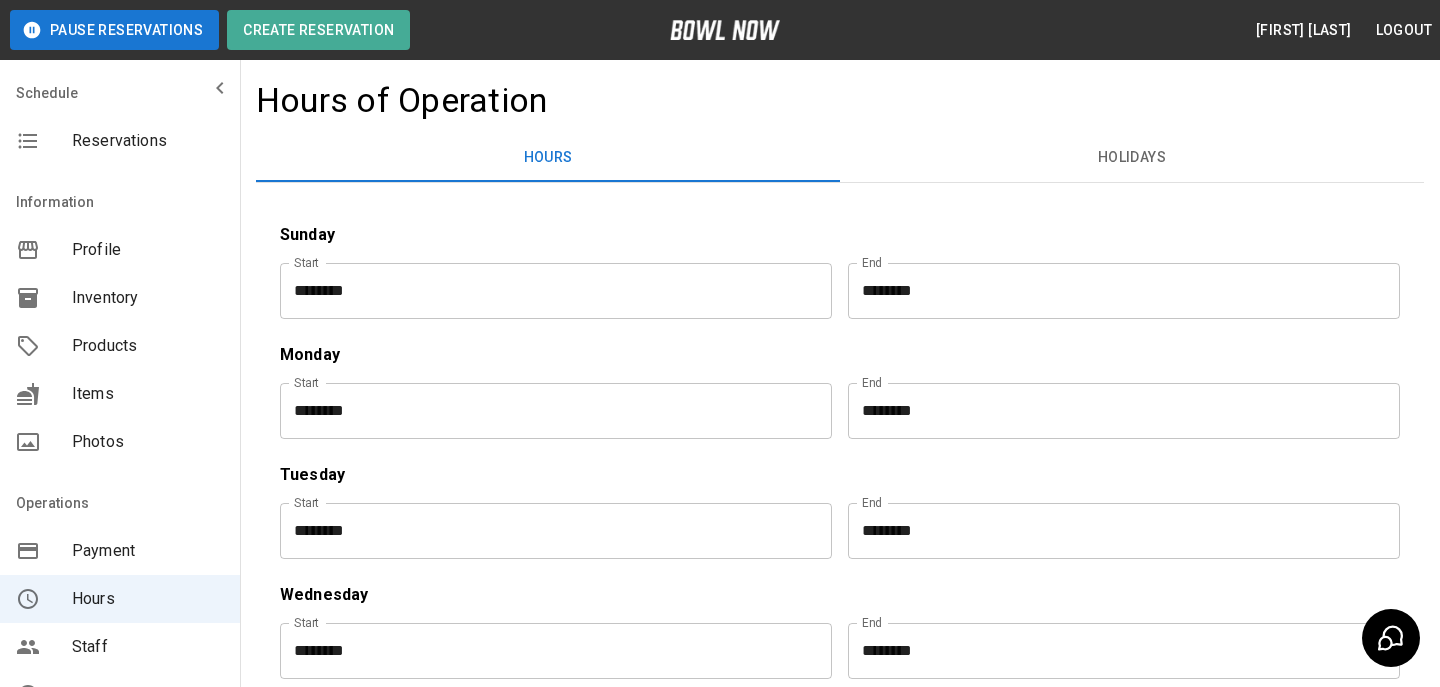 click on "Schedule" at bounding box center [120, 93] 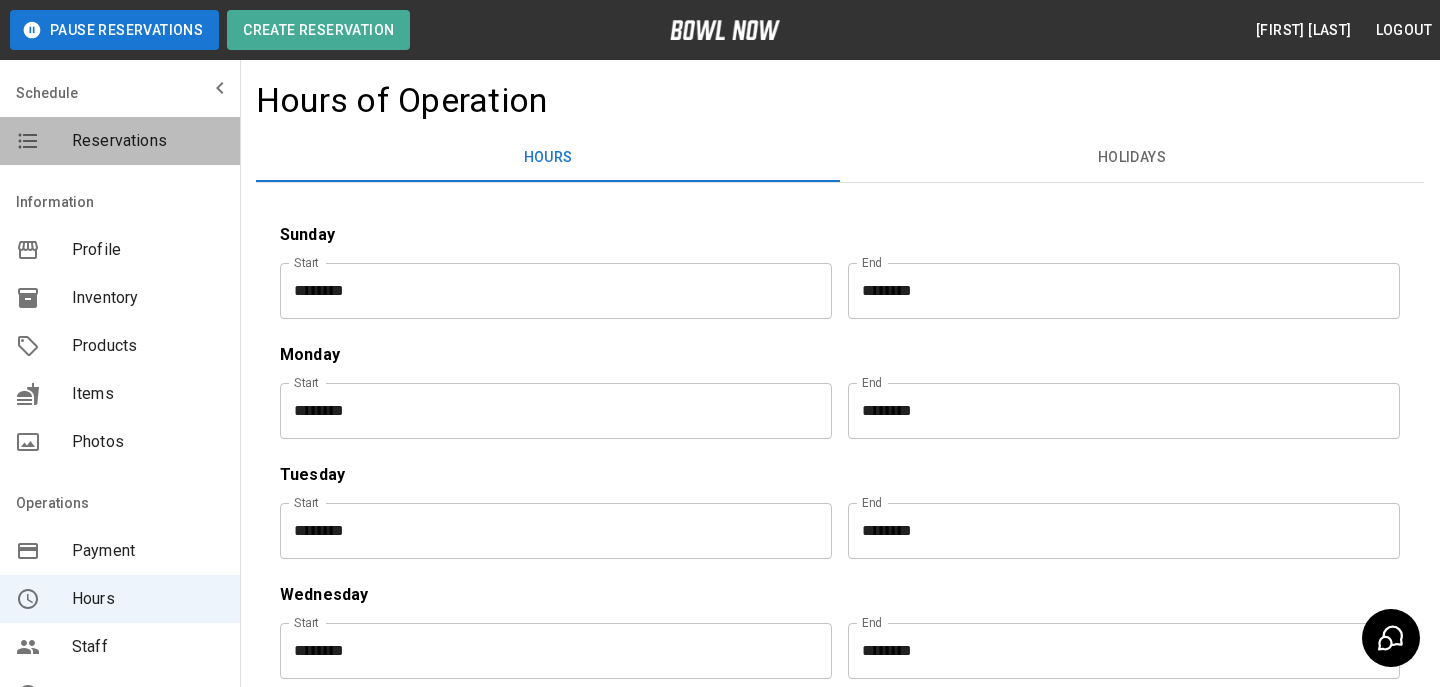 click on "Reservations" at bounding box center (120, 141) 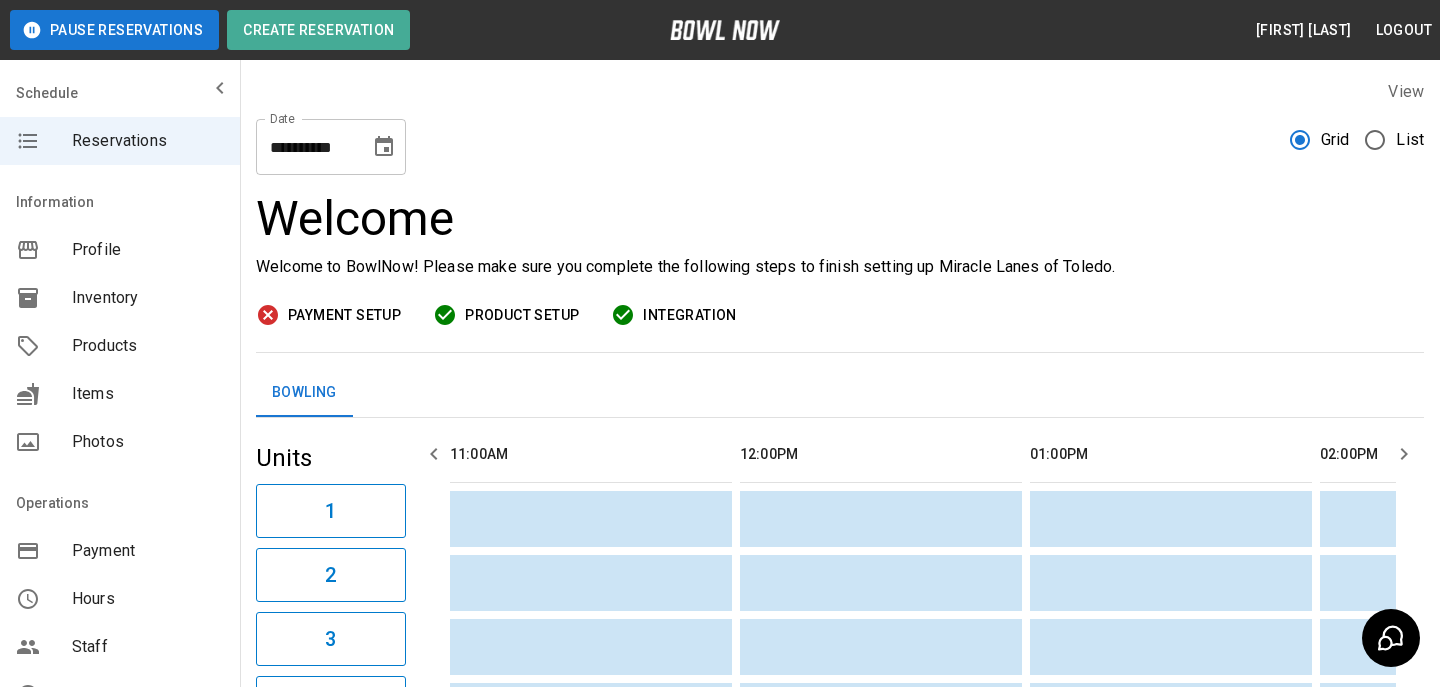 click on "**********" at bounding box center (840, 139) 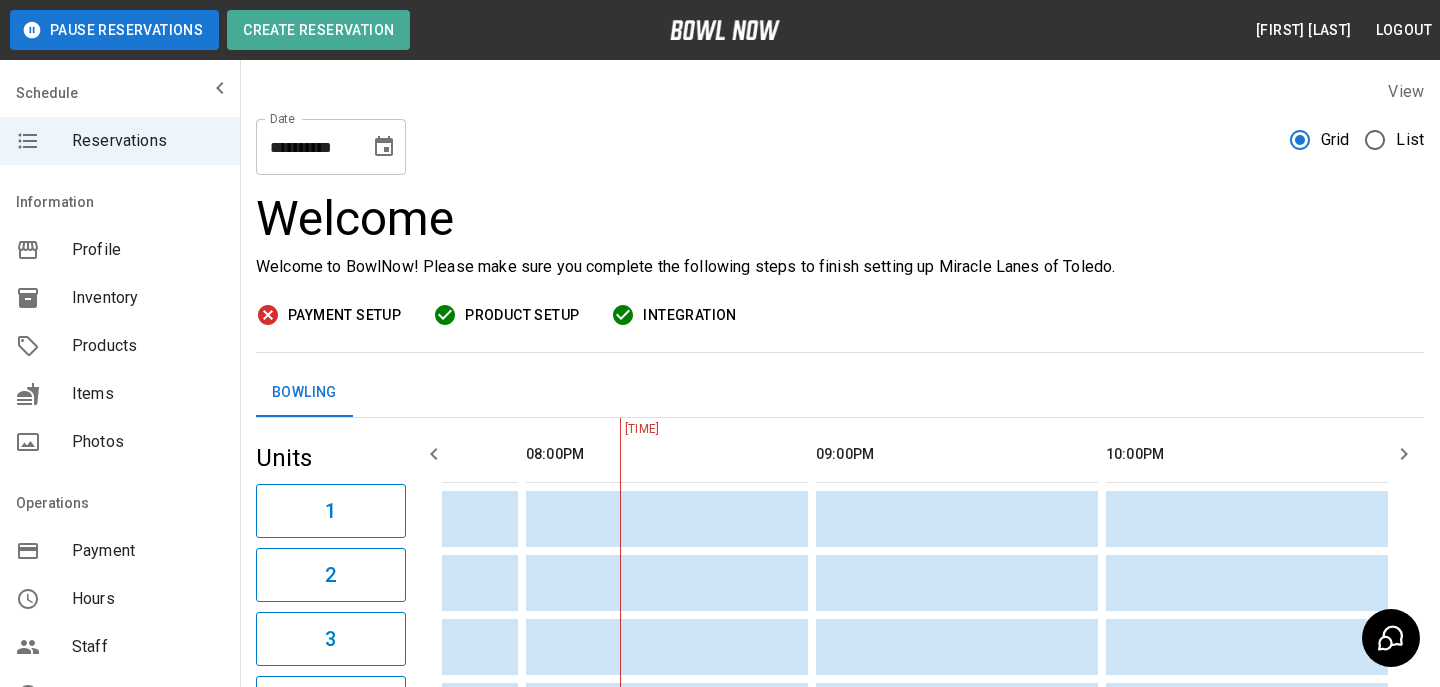 click 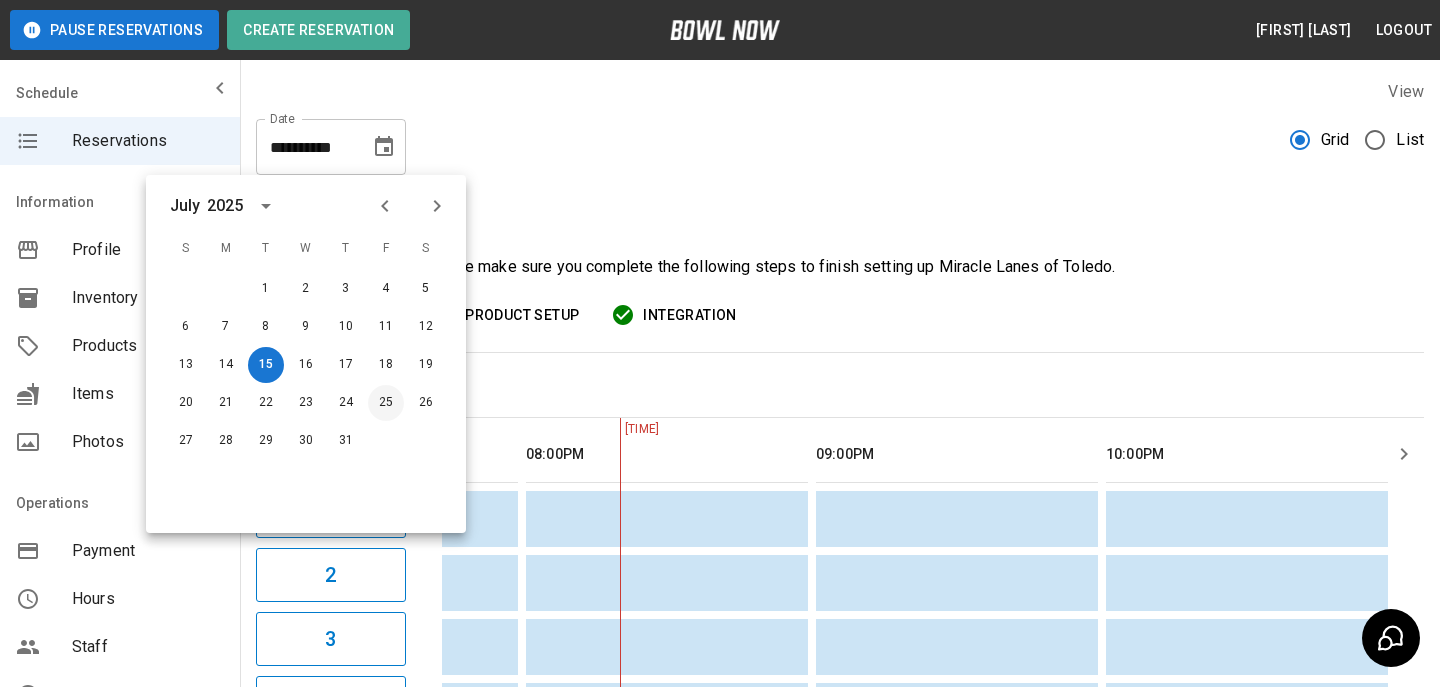 click on "25" at bounding box center [386, 403] 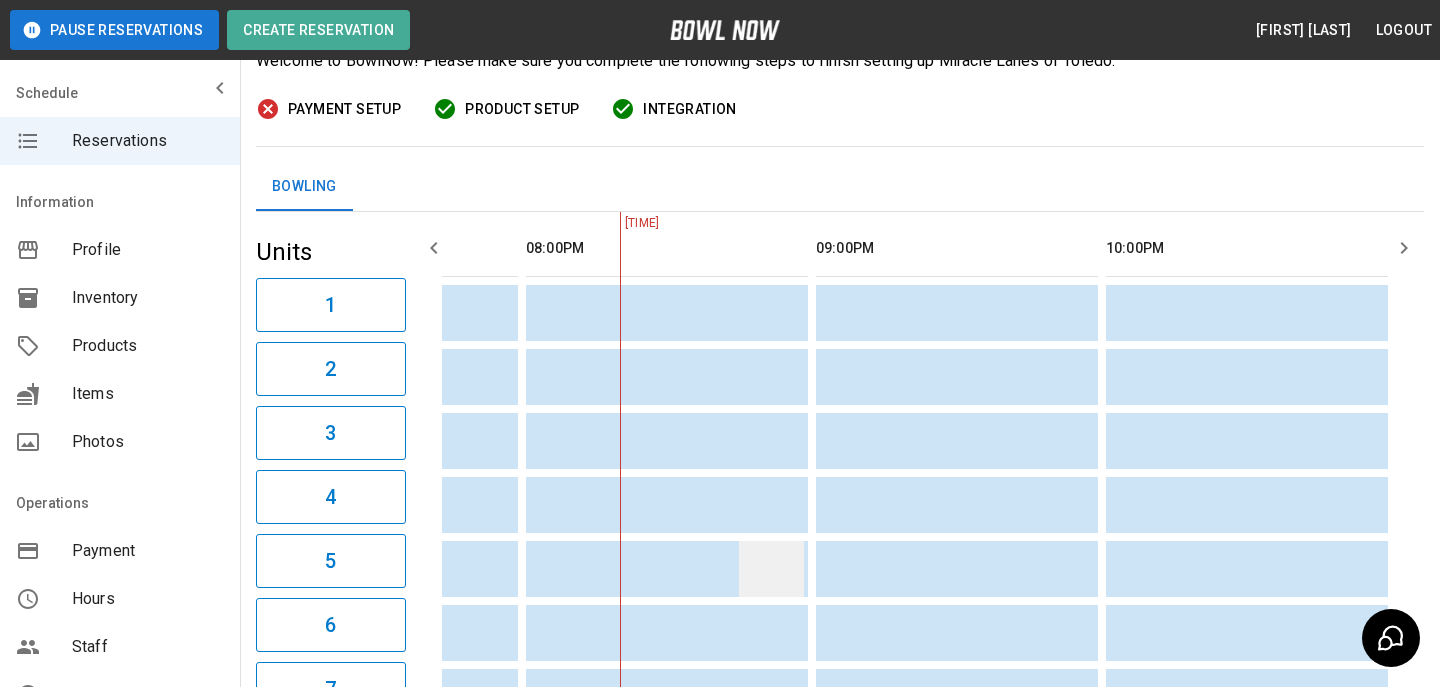 scroll, scrollTop: 234, scrollLeft: 0, axis: vertical 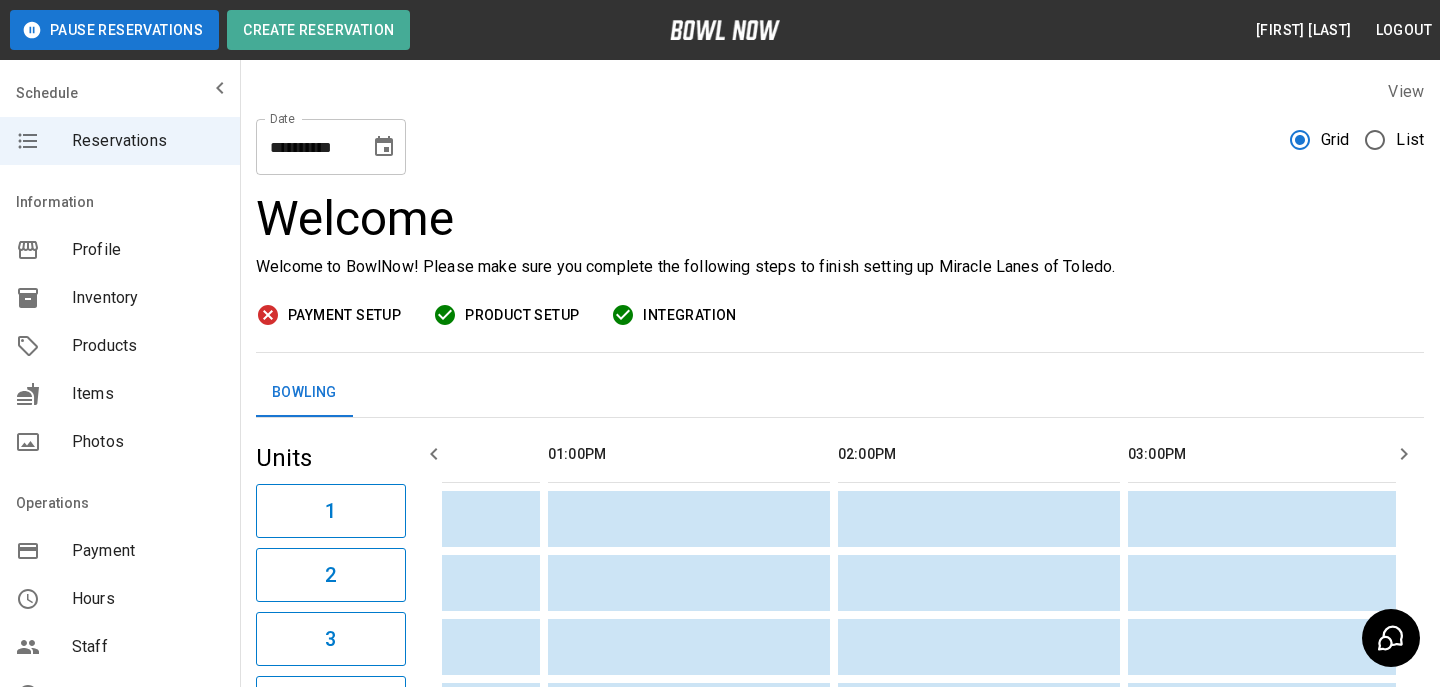 click at bounding box center [384, 147] 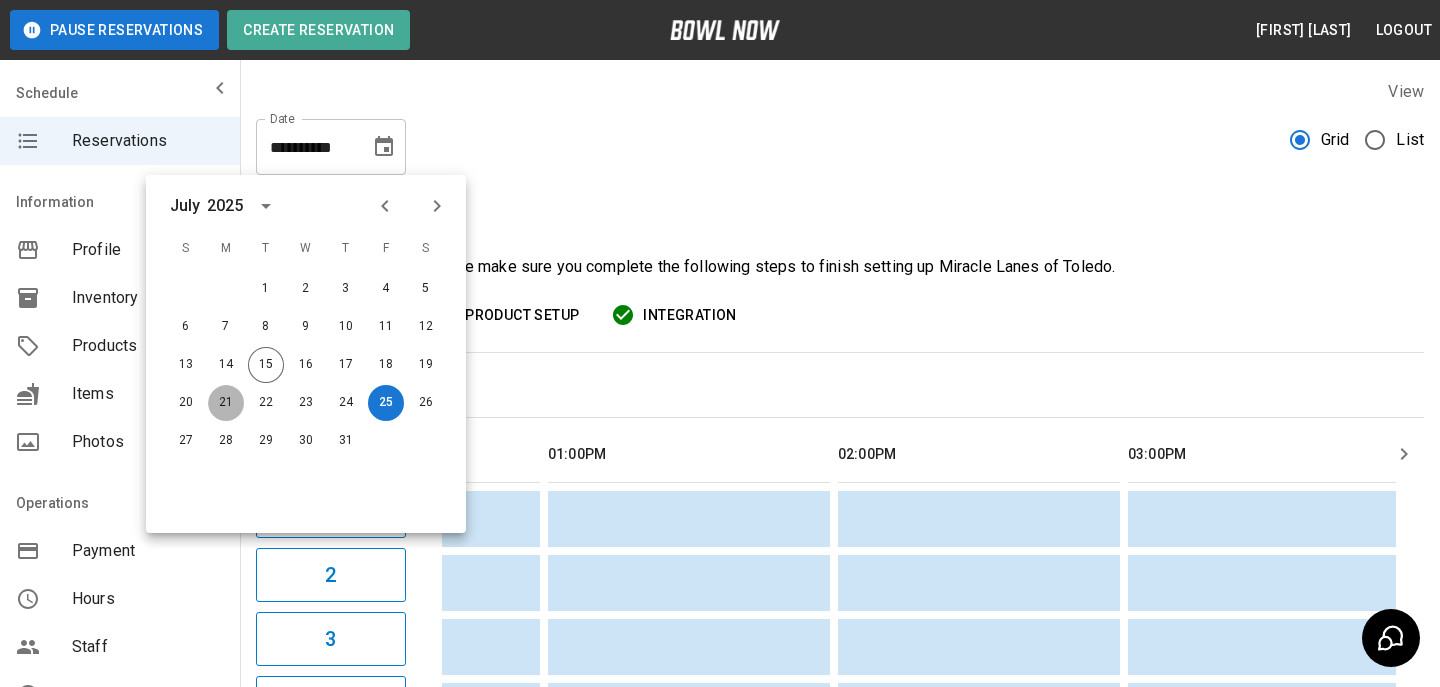 click on "21" at bounding box center (226, 403) 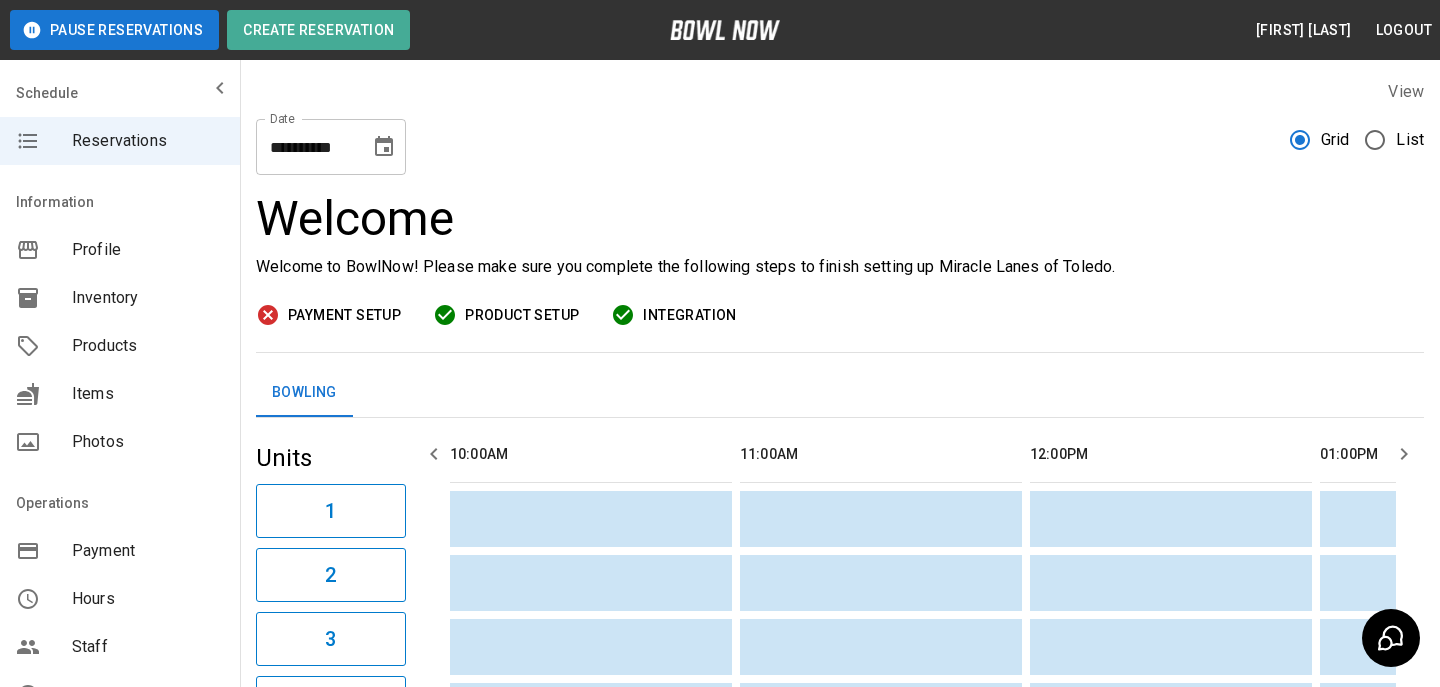 click on "Inventory" at bounding box center (148, 298) 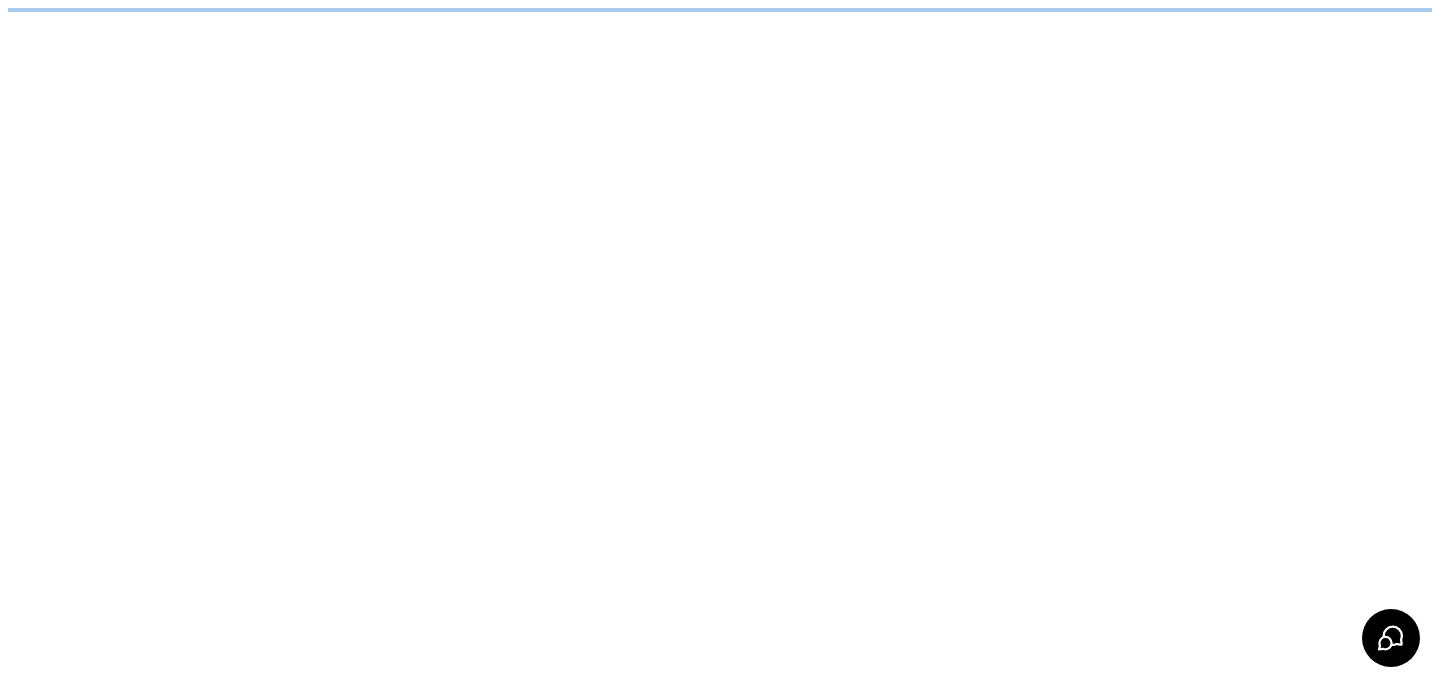 click on "/businesses/ccWLwpS4bI7gJa6HJbGH/inventories" at bounding box center (720, 10) 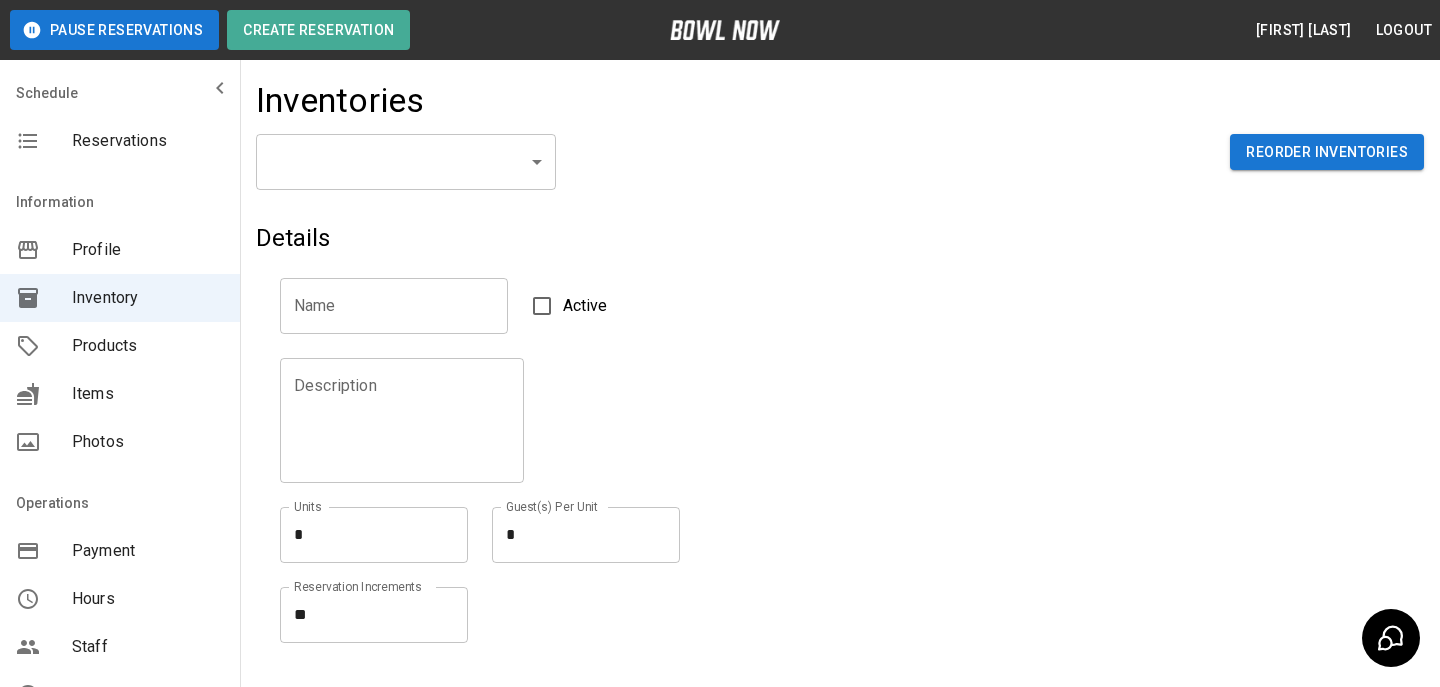 click on "Pause Reservations Create Reservation [FIRST] [LAST] Logout Schedule Reservations Information Profile Inventory Products Items Photos Operations Payment Hours Staff Help Reports Integrations Contacts User Account Inventories ​ ​ Reorder Inventories Details Name Name Active Description Description Units * * Units Guest(s) Per Unit * * Guest(s) Per Unit Reservation Increments ** * Reservation Increments Create © 2022 BowlNow, Inc. All Rights Reserved. Privacy Policy   |   Terms and Conditions /businesses/ccWLwpS4bI7gJa6HJbGH/inventories [FIRST] [LAST] Logout Reservations Profile Inventory Products Items Photos Payment Hours Staff Help Reports Integrations Contacts Account" at bounding box center [720, 440] 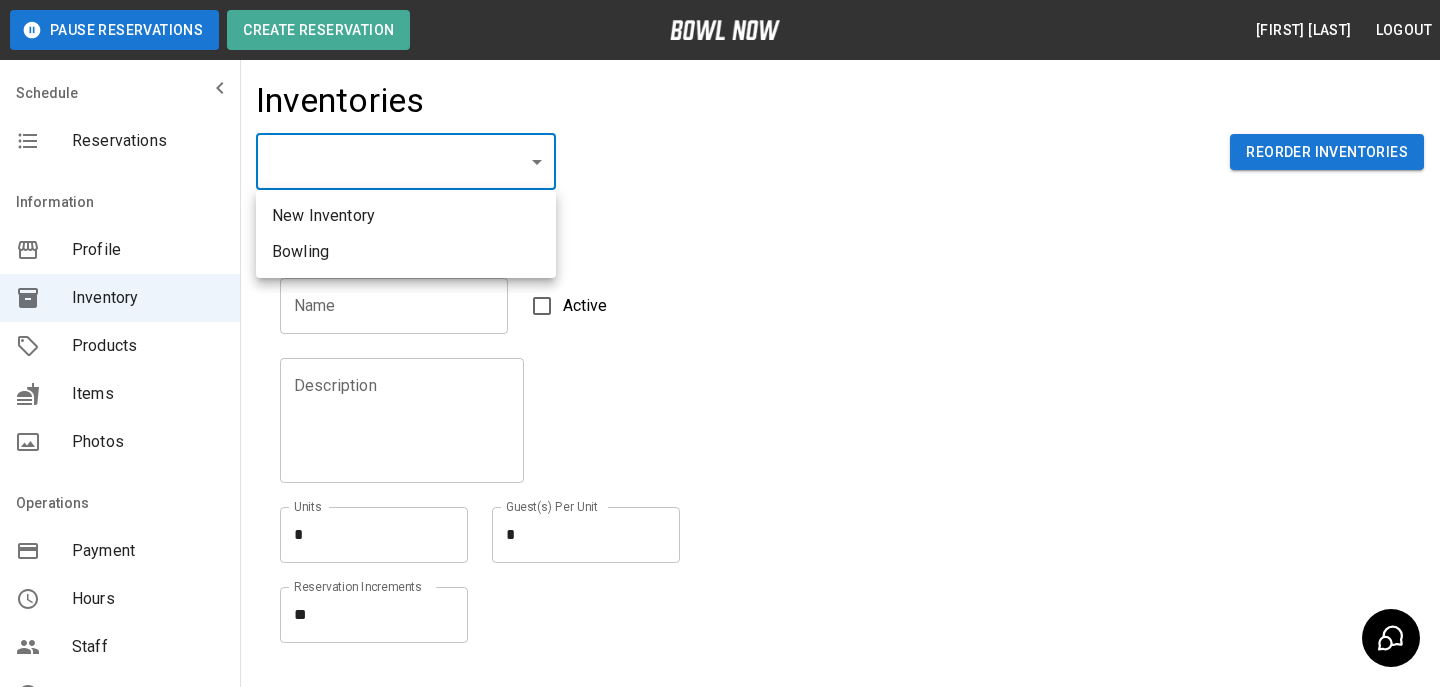 click on "Bowling" at bounding box center [406, 252] 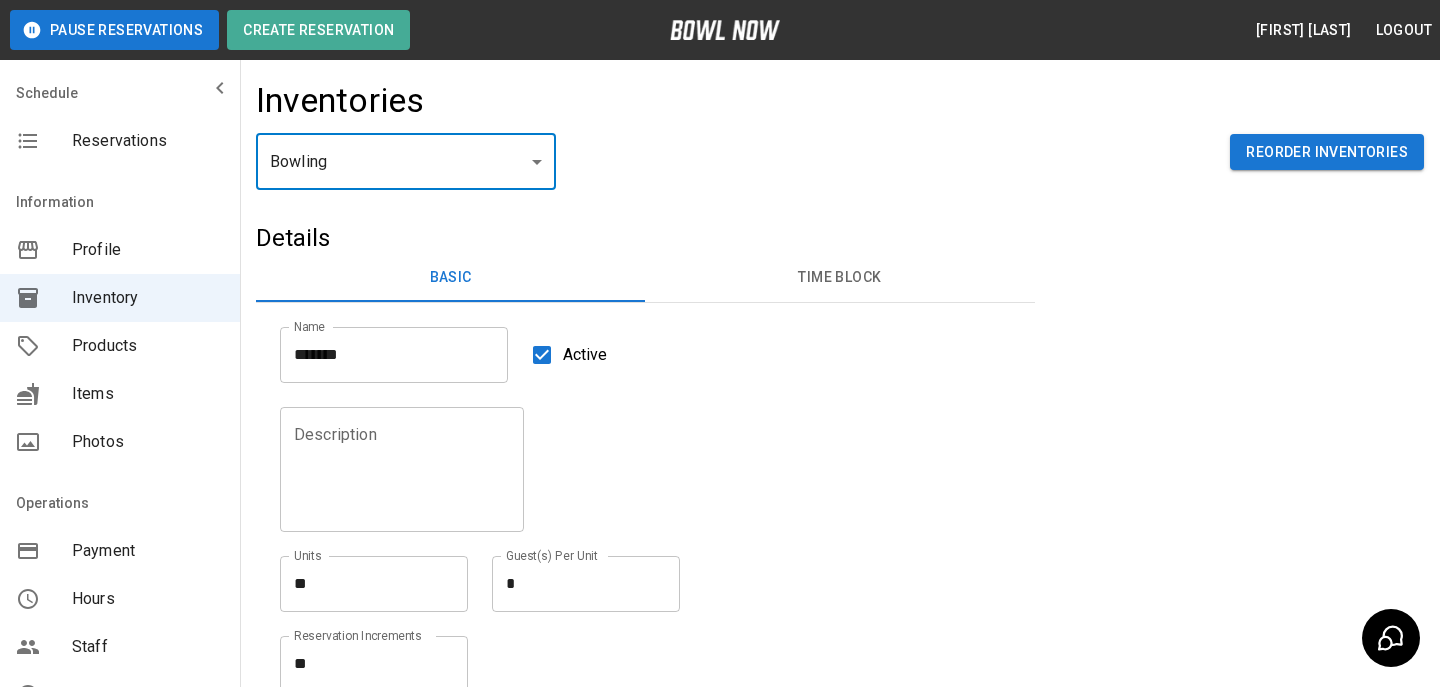 click on "Details" at bounding box center (645, 238) 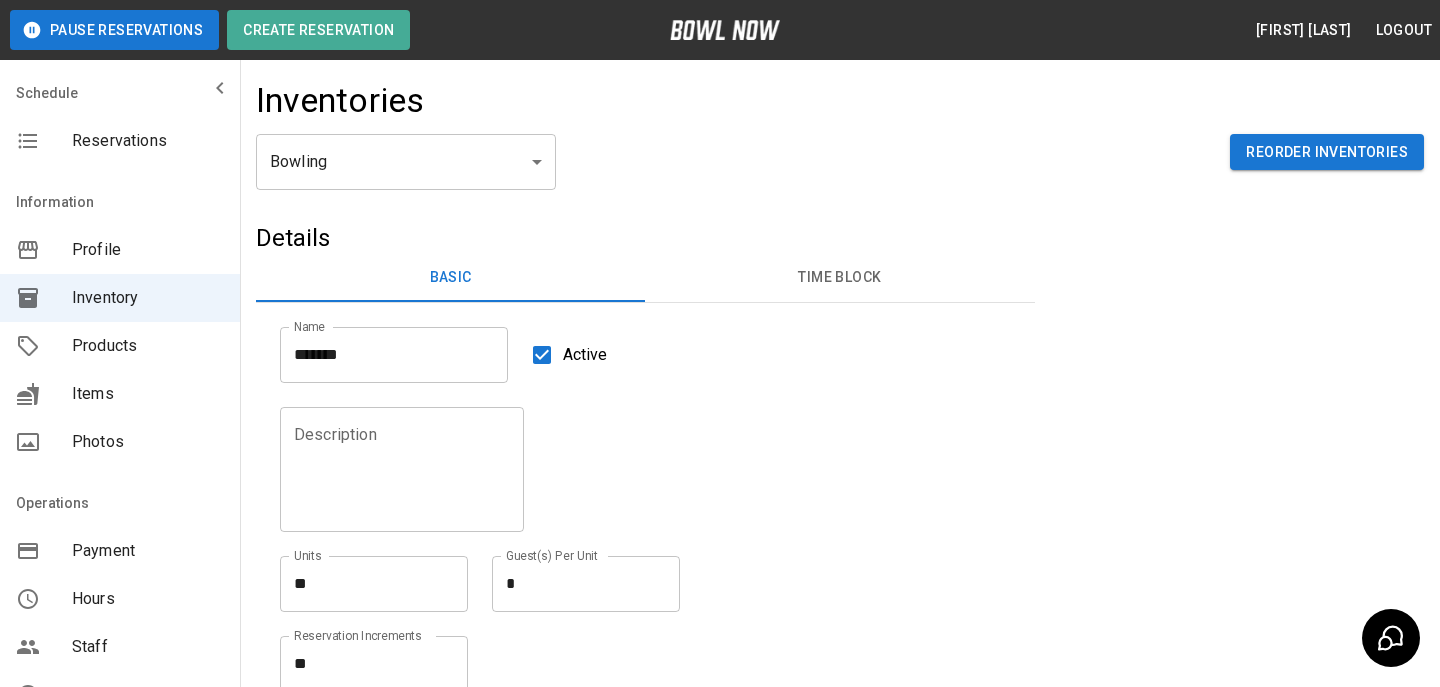 click on "Time Block" at bounding box center [839, 278] 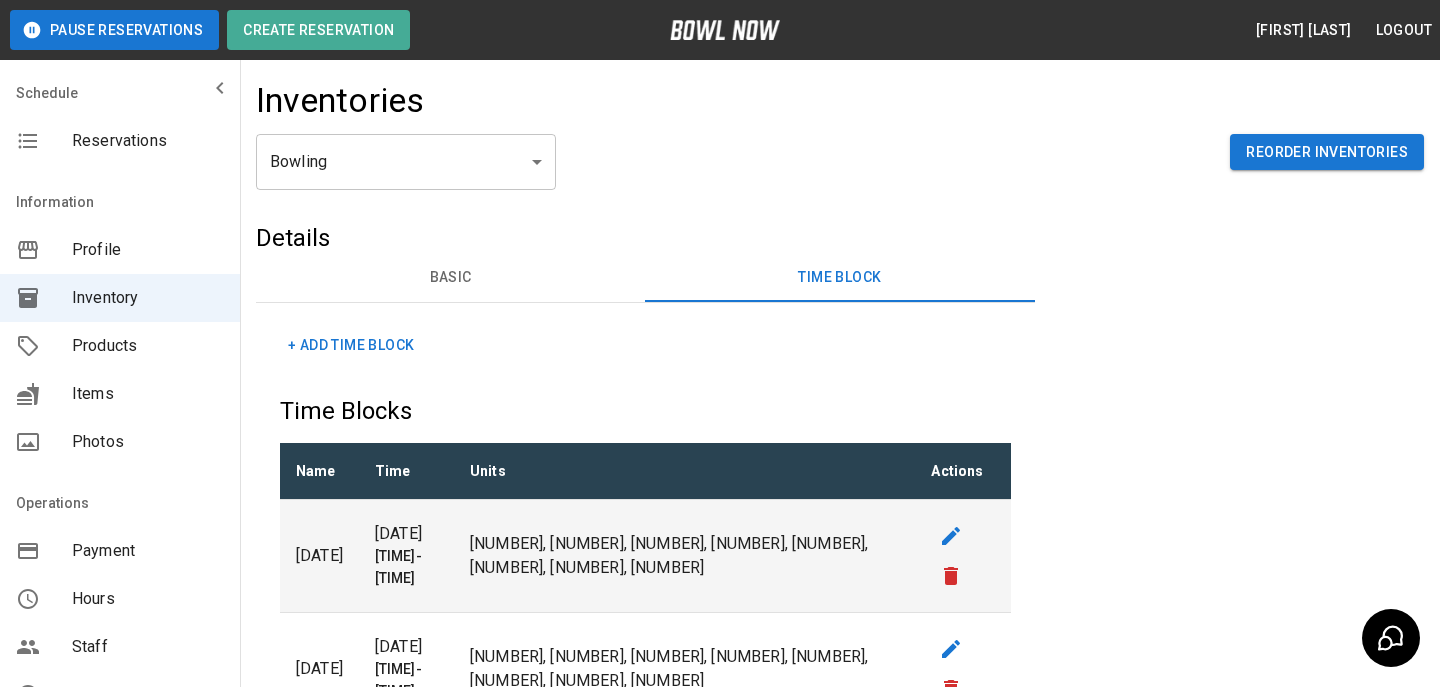 click on "Reservations" at bounding box center [120, 141] 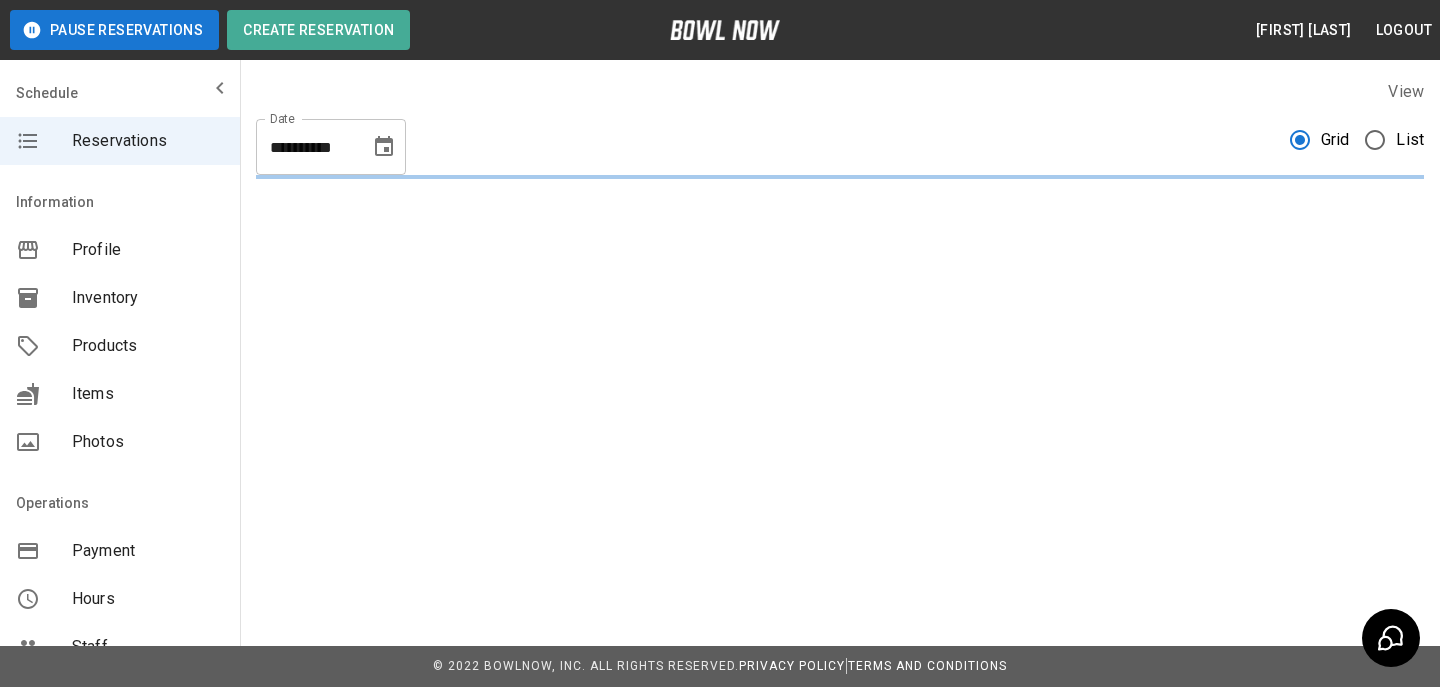 click on "**********" at bounding box center [331, 147] 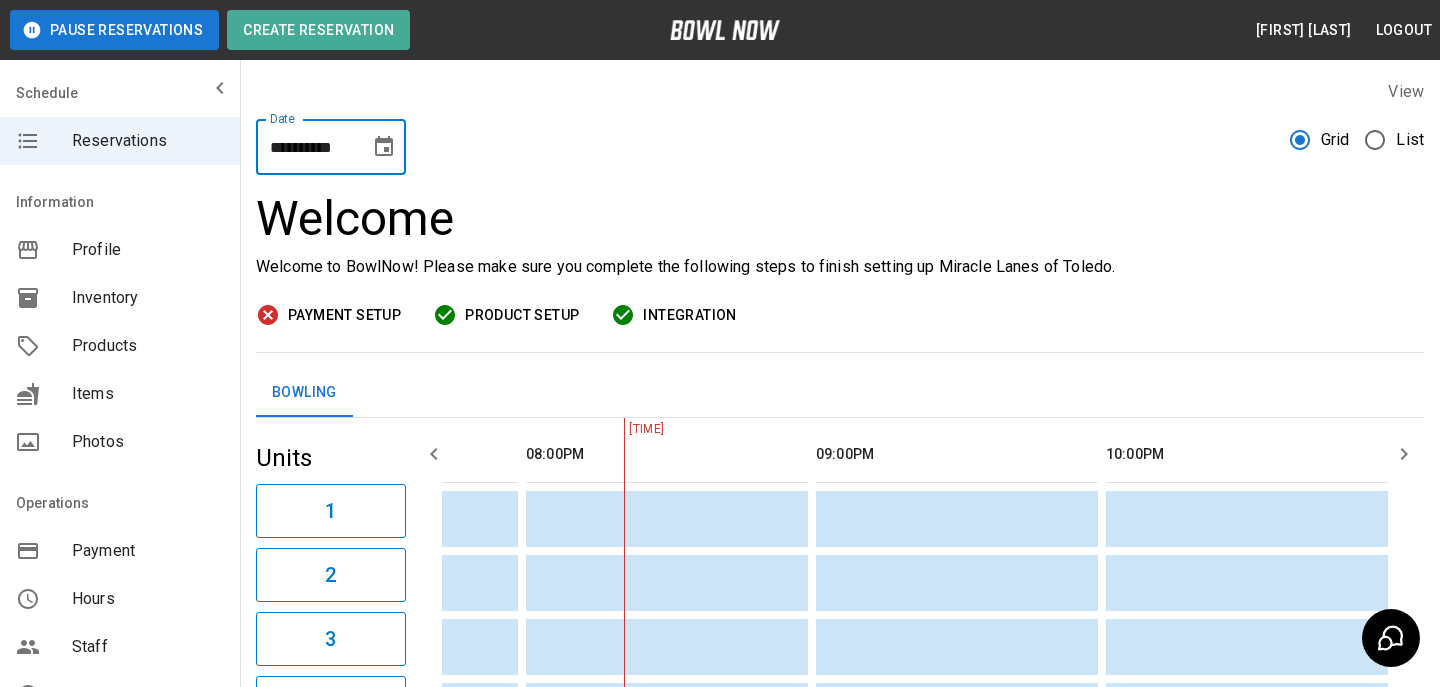 click 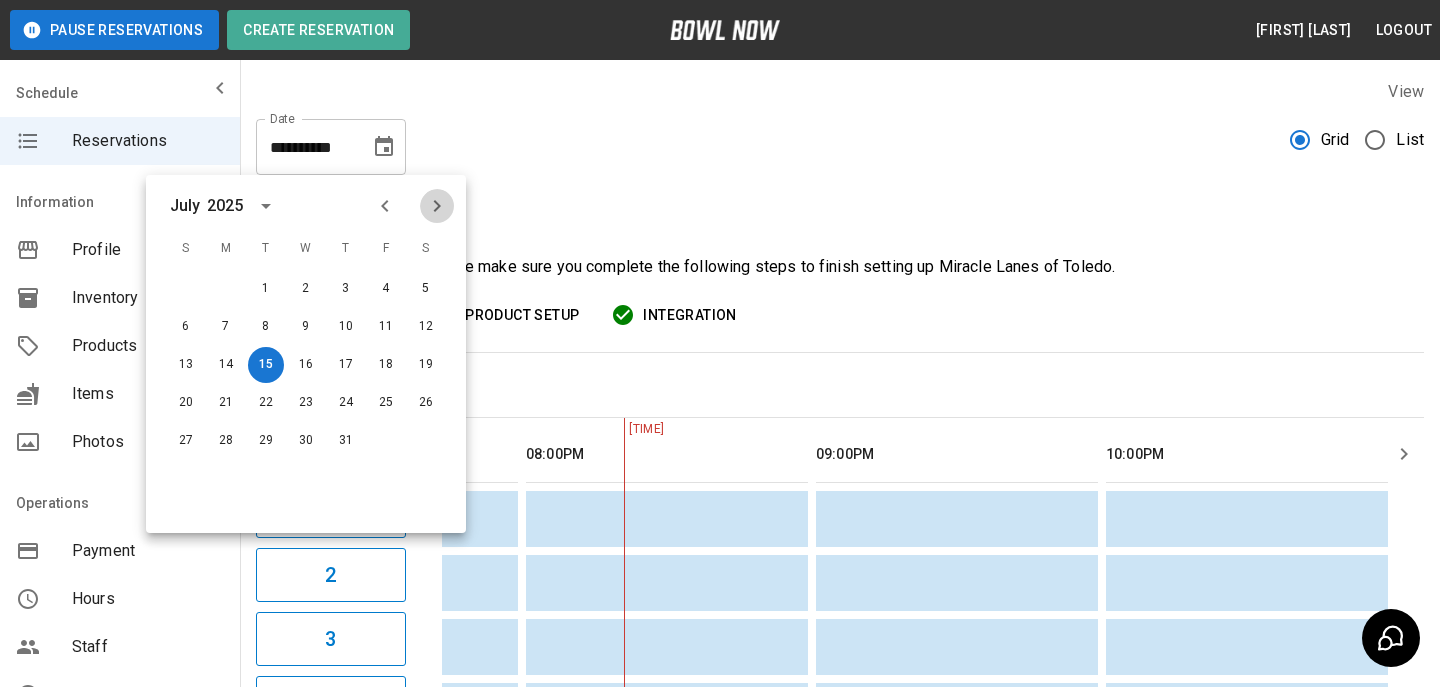 click 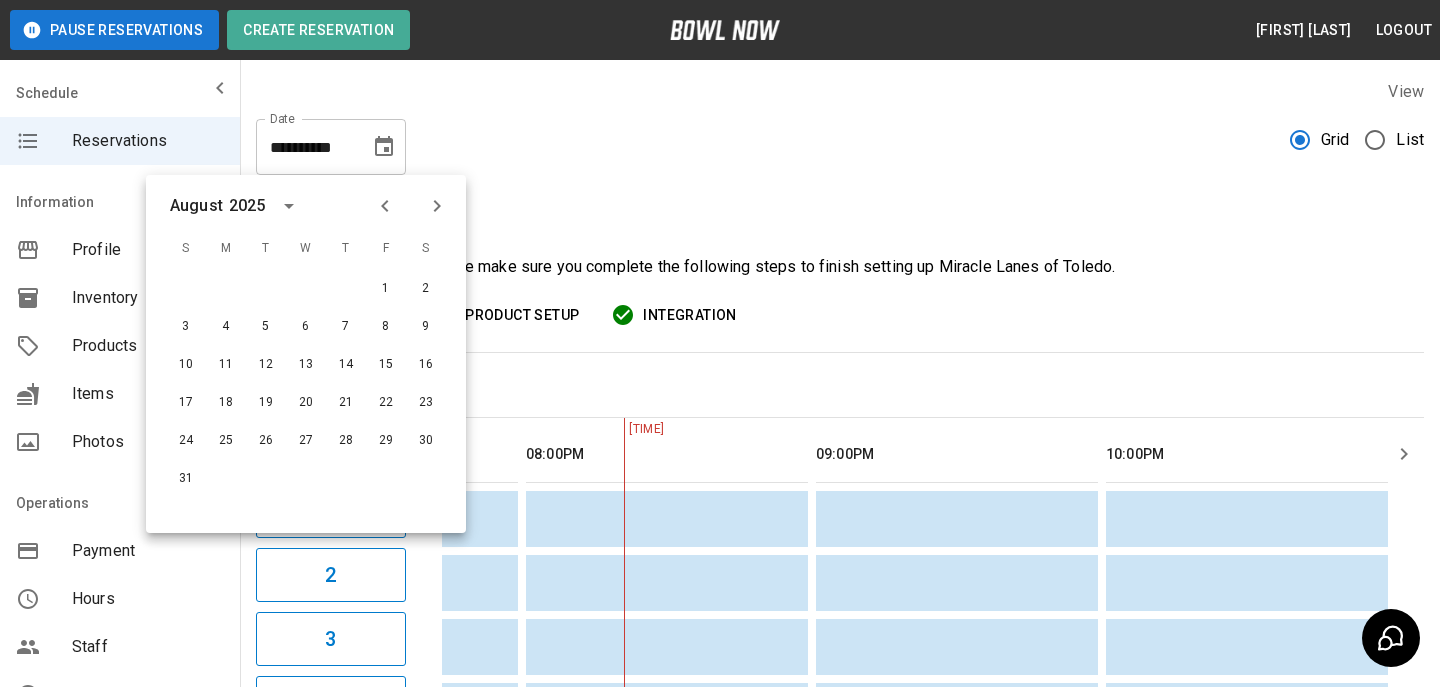 click on "6" at bounding box center (306, 327) 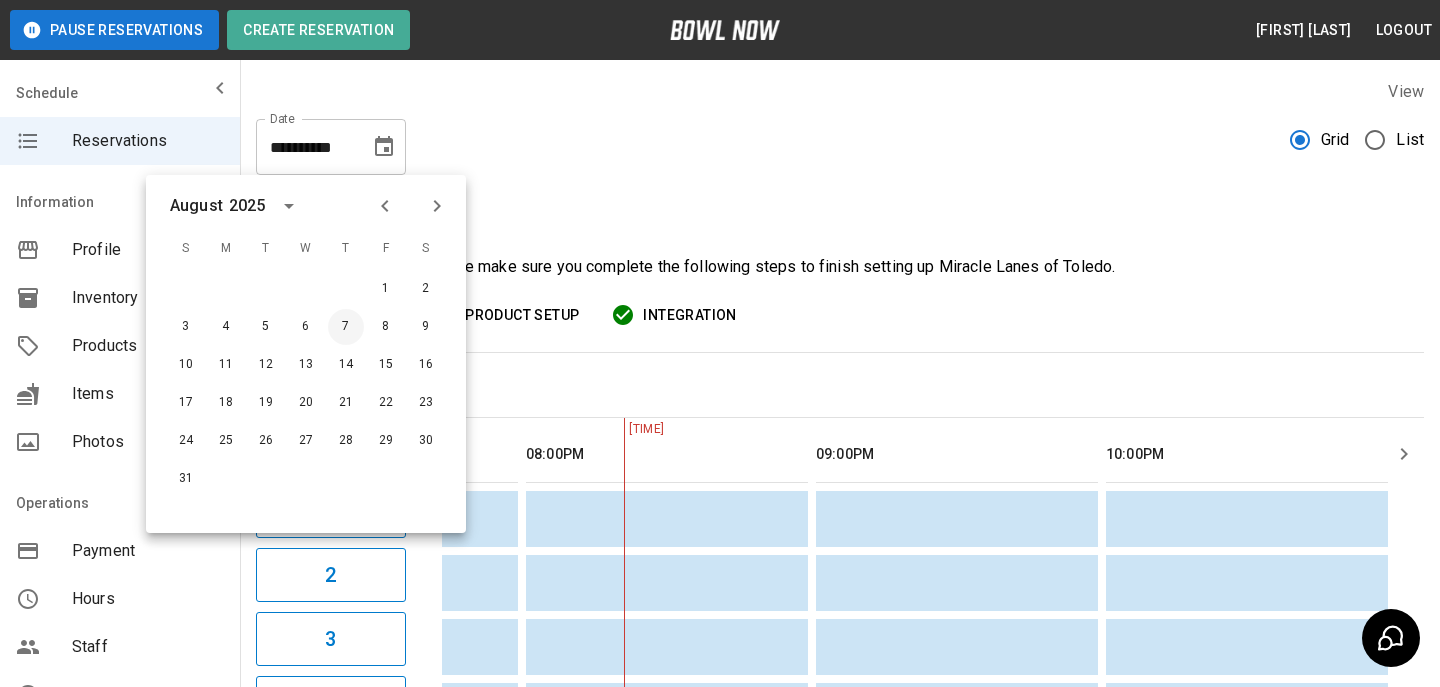 click on "7" at bounding box center [346, 327] 